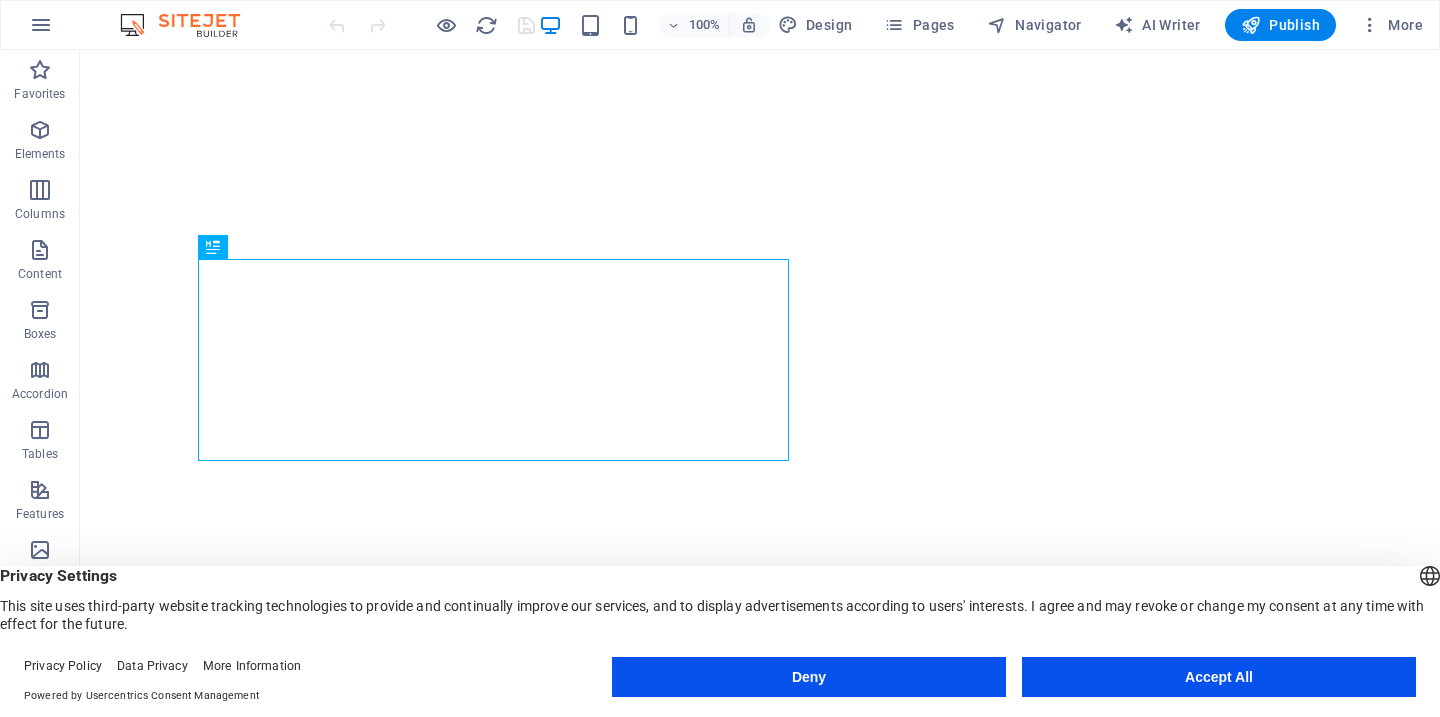 scroll, scrollTop: 0, scrollLeft: 0, axis: both 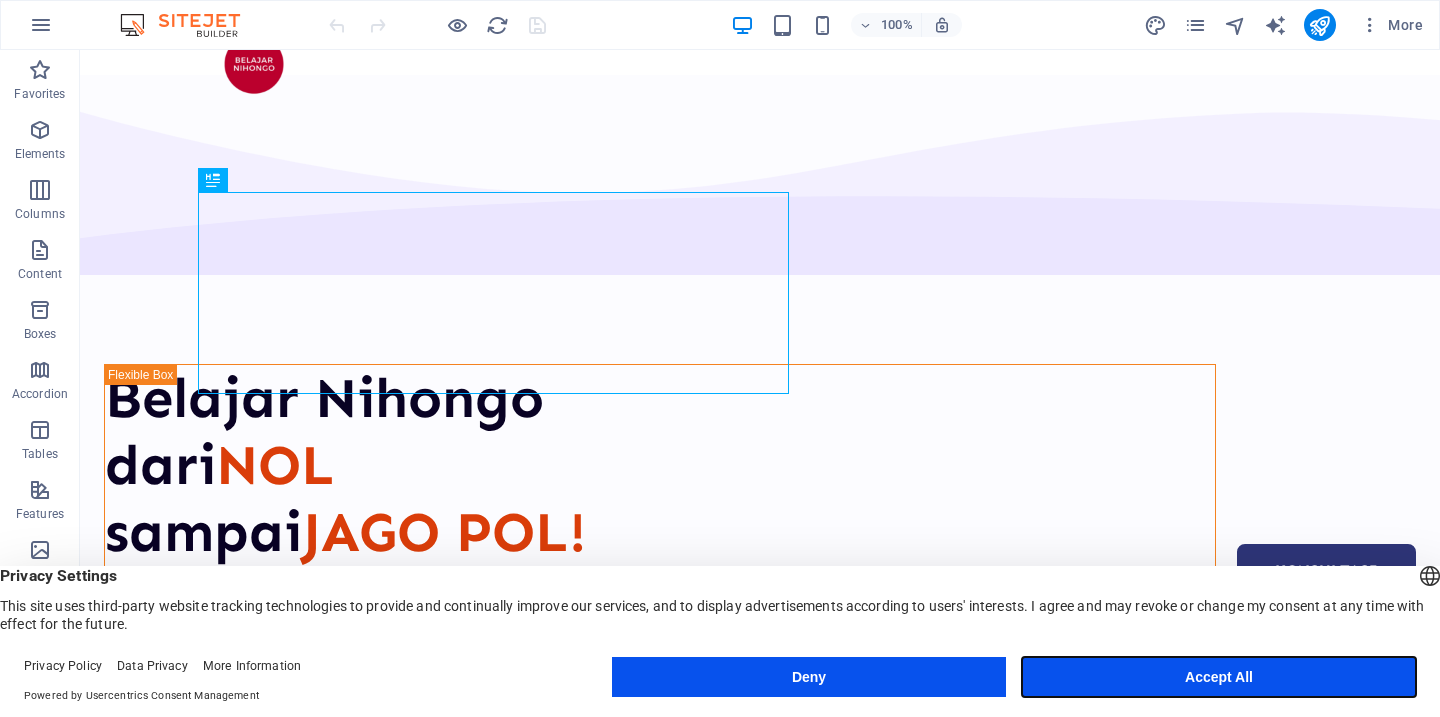 click on "Accept All" at bounding box center (1219, 677) 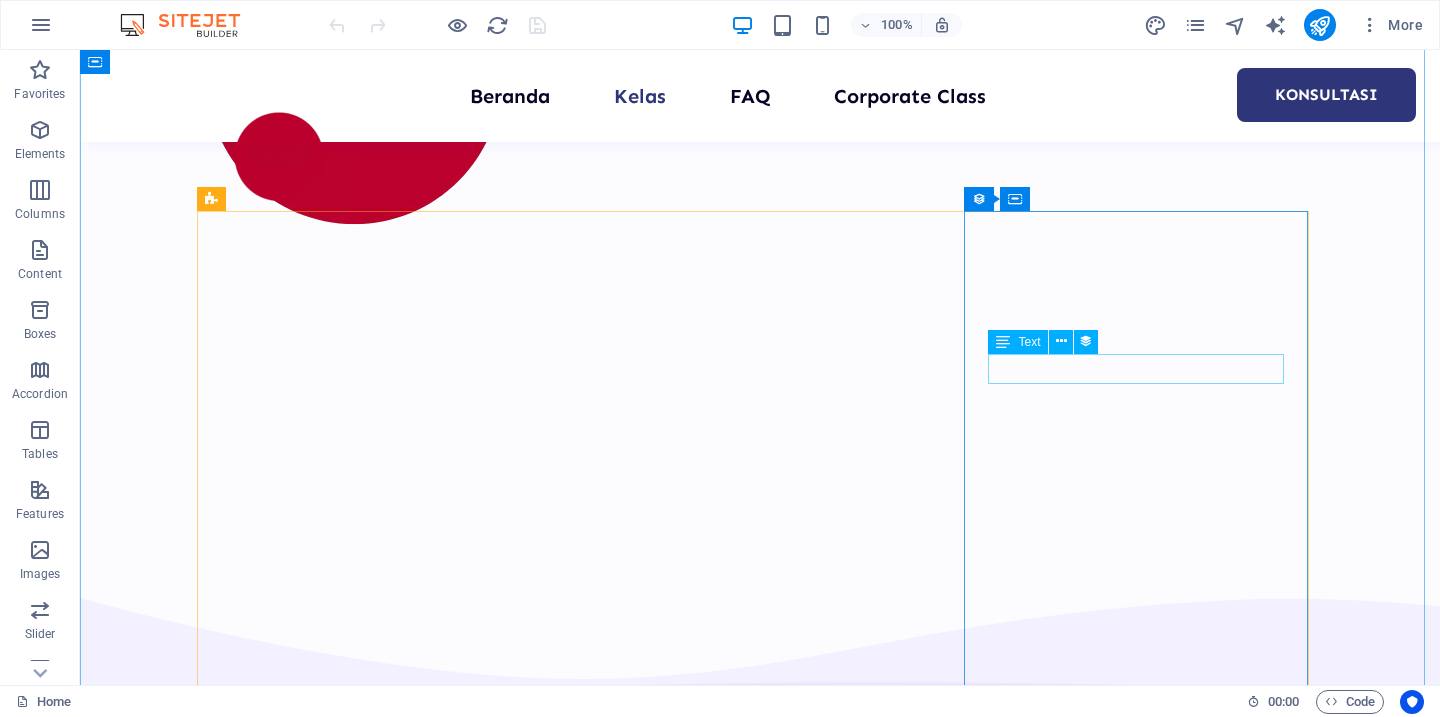 scroll, scrollTop: 1102, scrollLeft: 0, axis: vertical 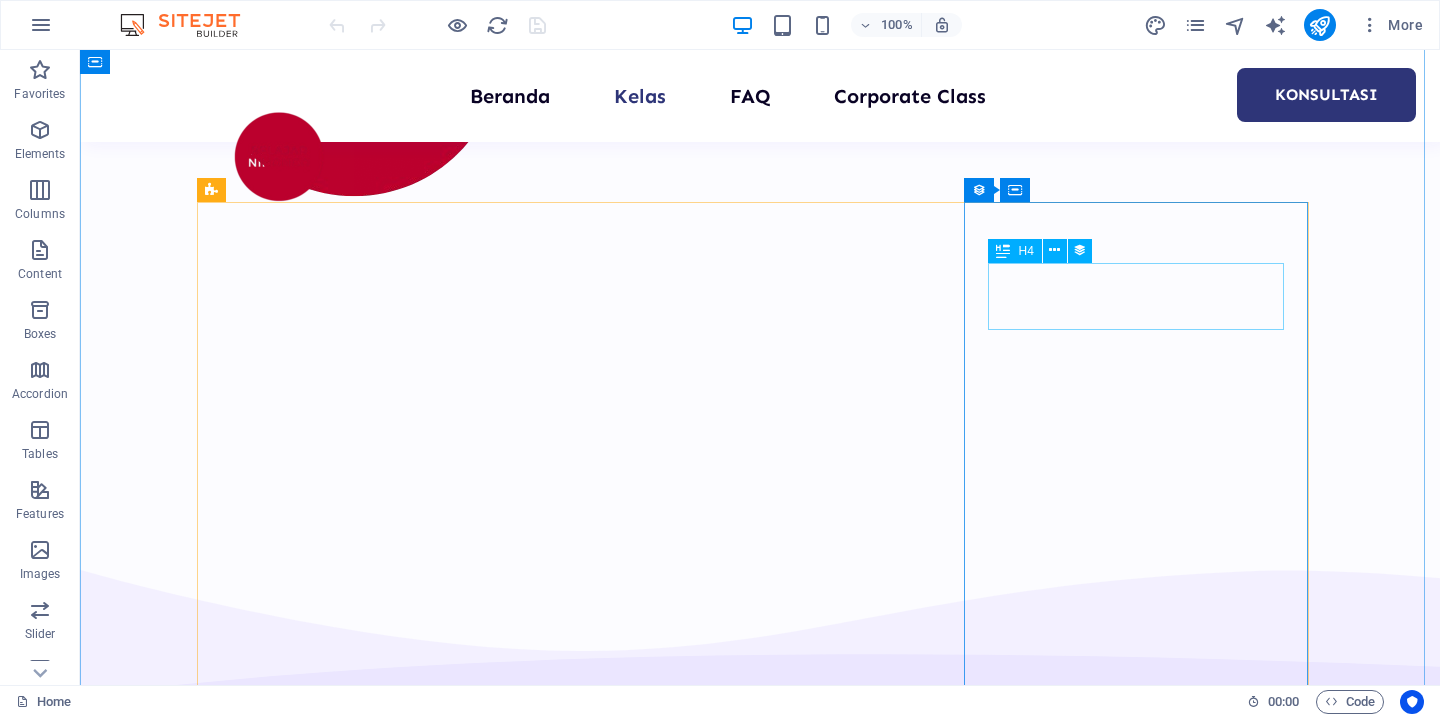 click on "Weekdays Pemula N5 - Batch 8" at bounding box center [760, 2787] 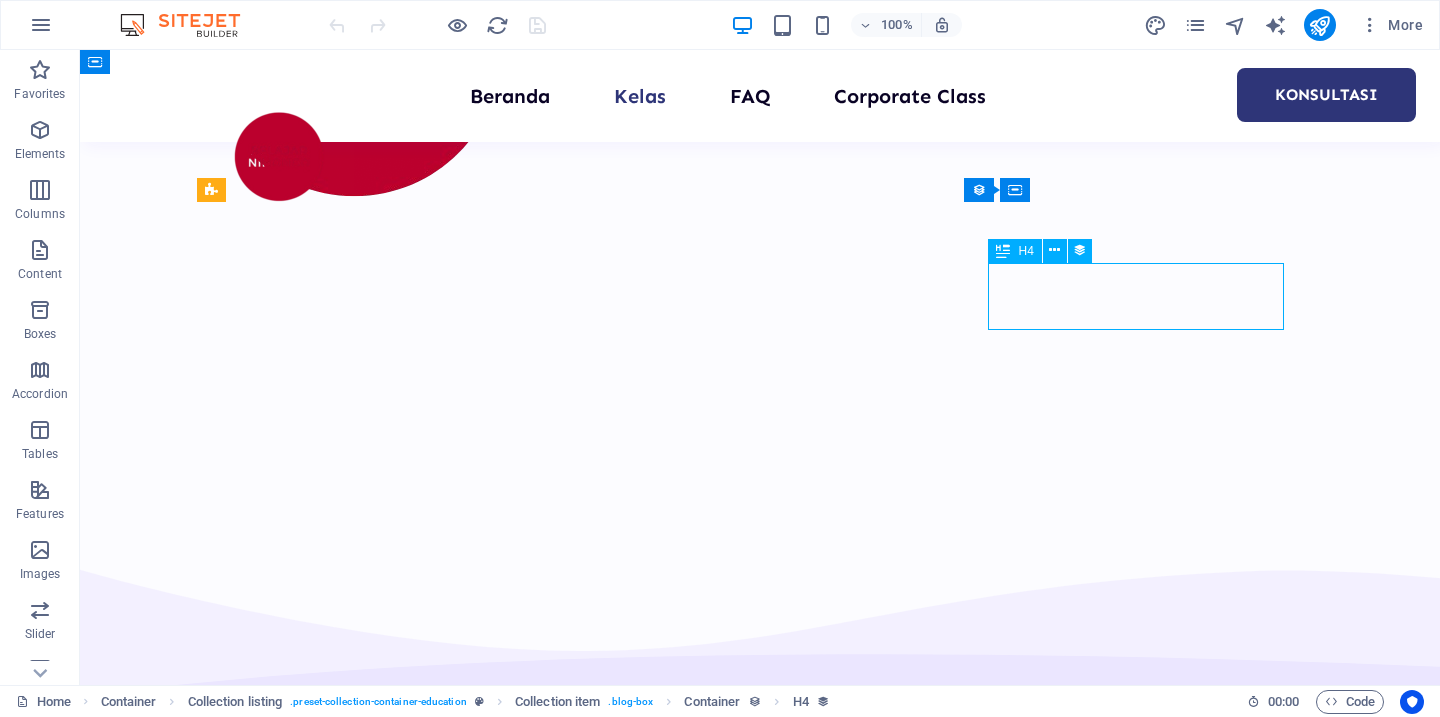 click on "Weekdays Pemula N5 - Batch 8" at bounding box center (760, 2787) 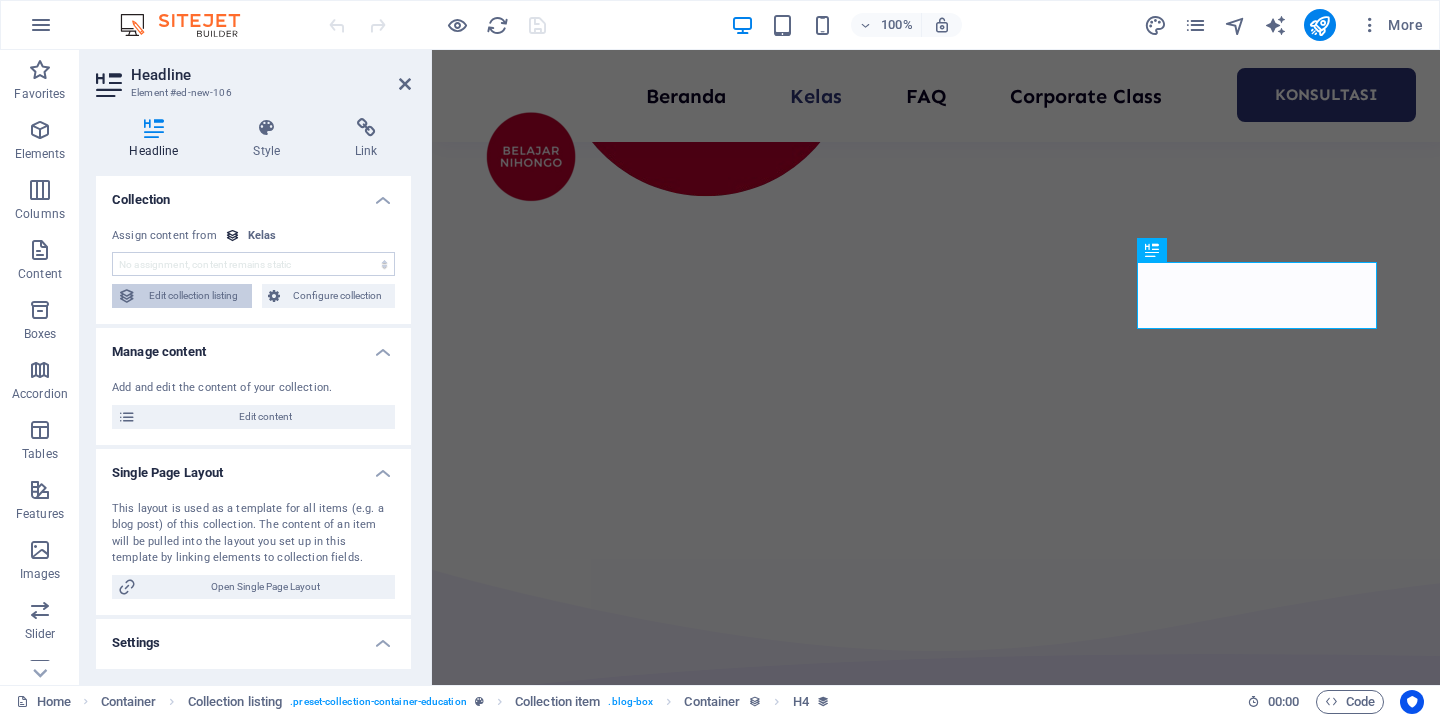 scroll, scrollTop: 1030, scrollLeft: 0, axis: vertical 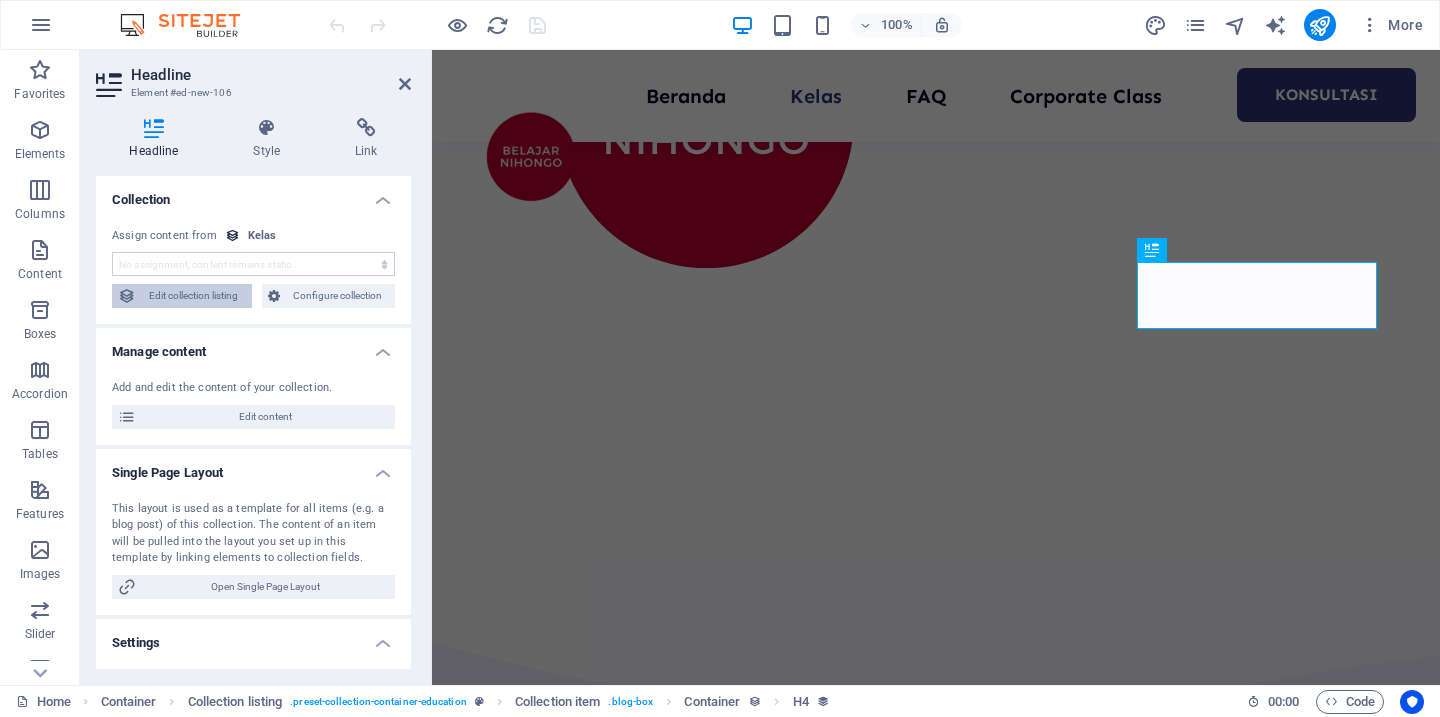 select on "name" 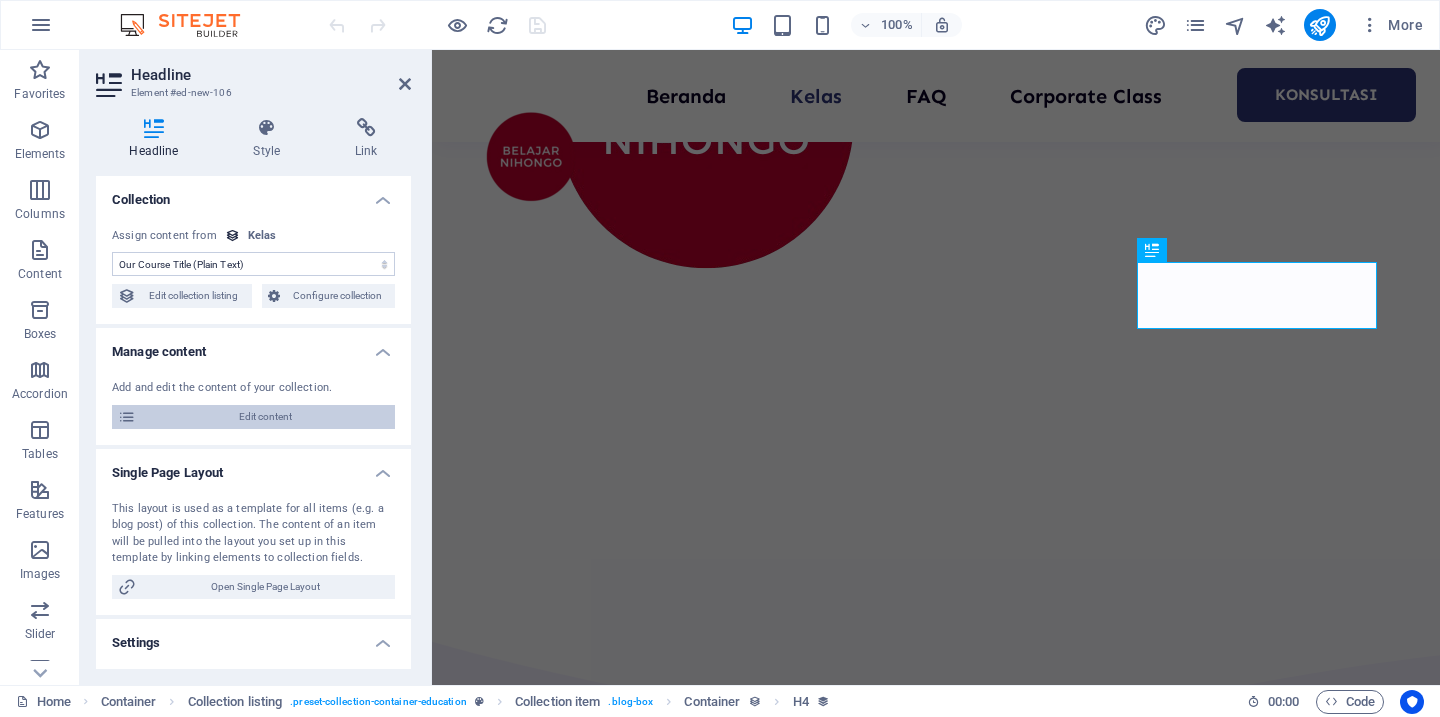click on "Edit content" at bounding box center [265, 417] 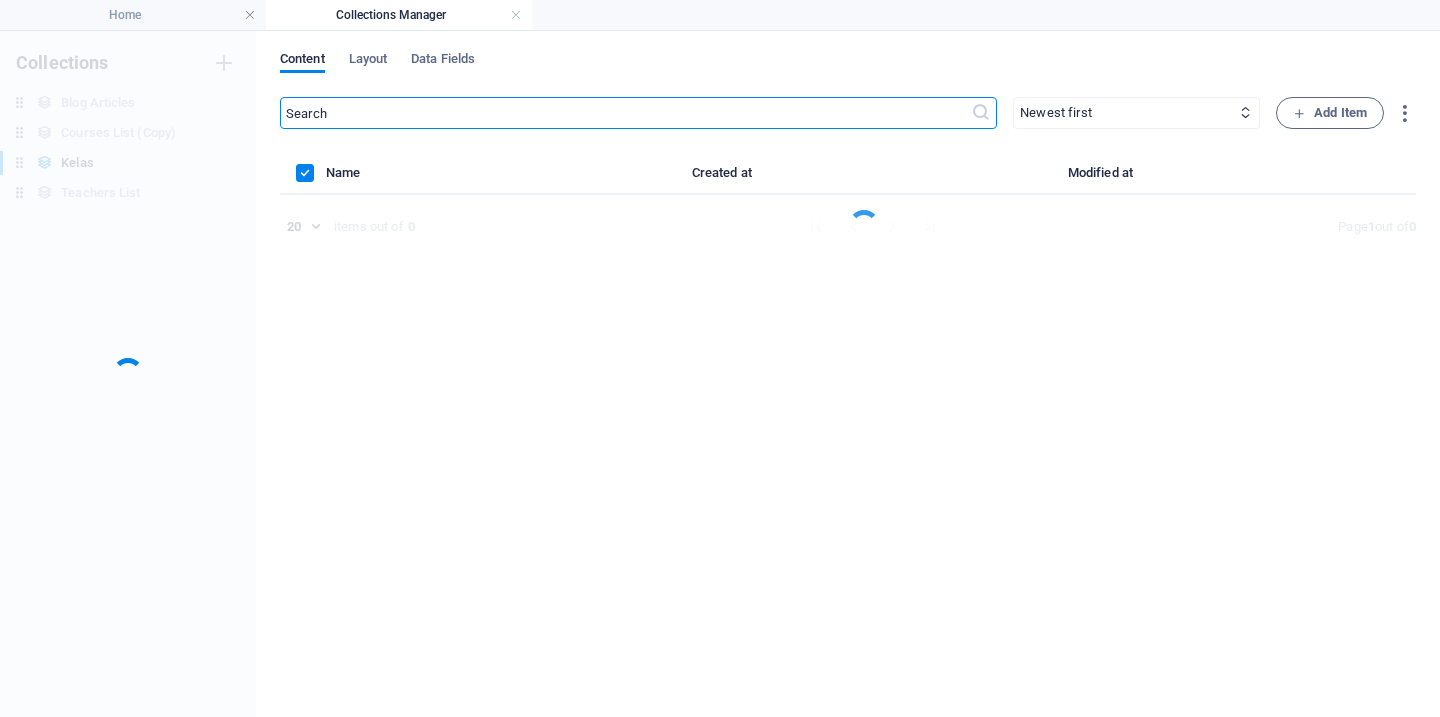 scroll, scrollTop: 0, scrollLeft: 0, axis: both 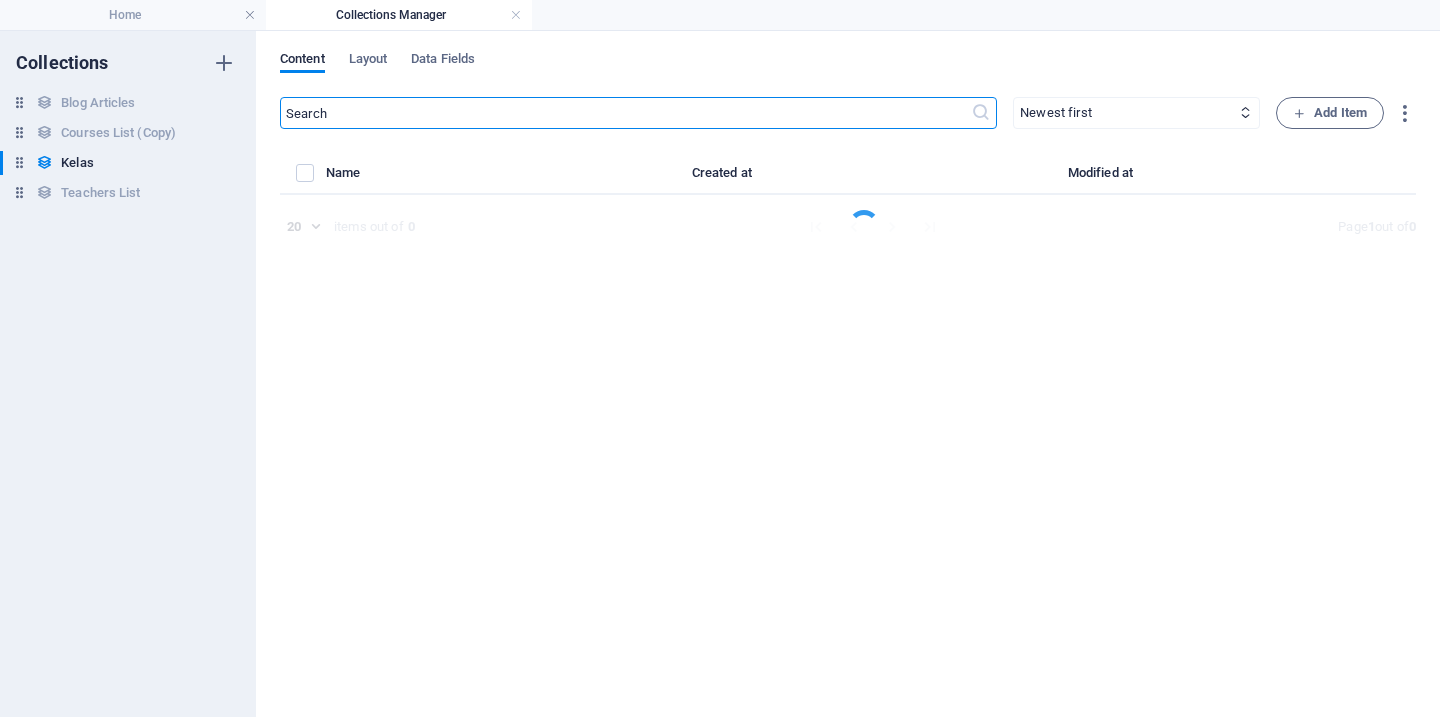 select on "Pemula (Dari NOL - N5)" 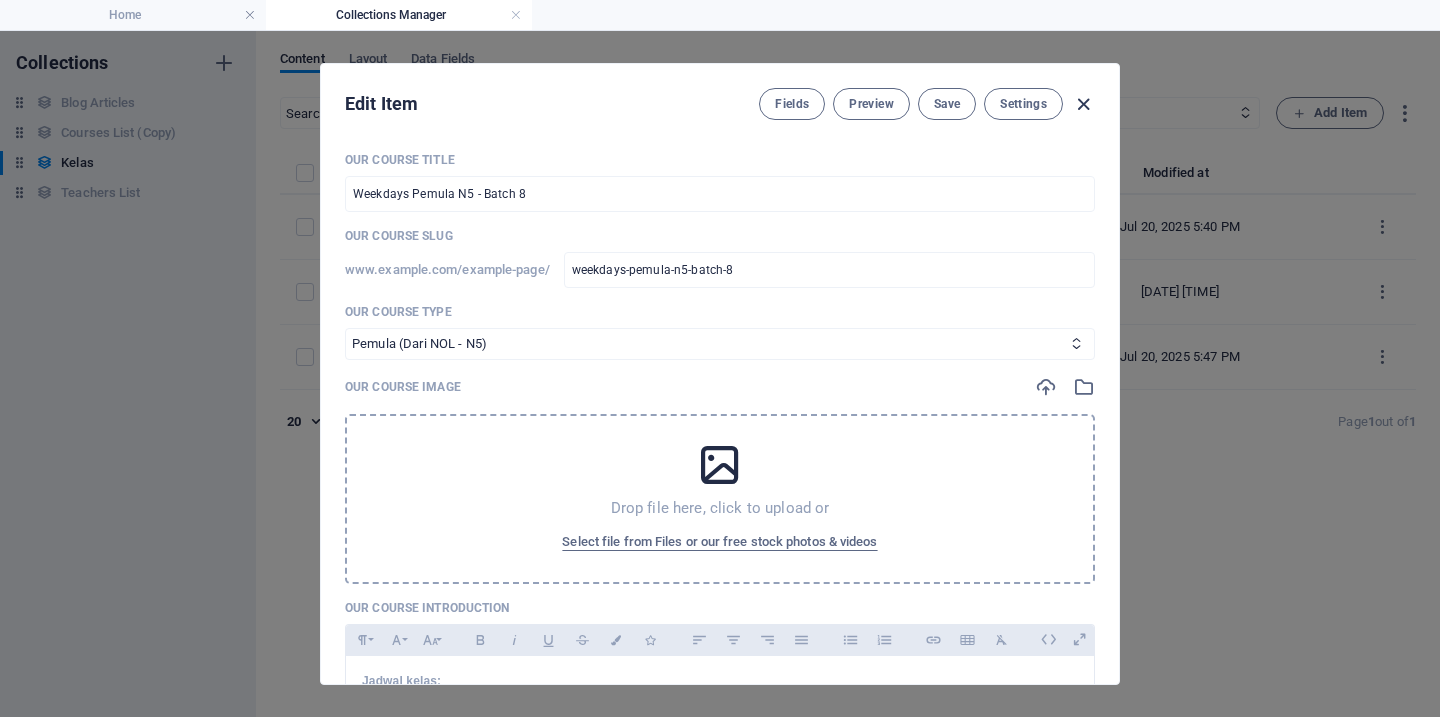 click at bounding box center (1083, 104) 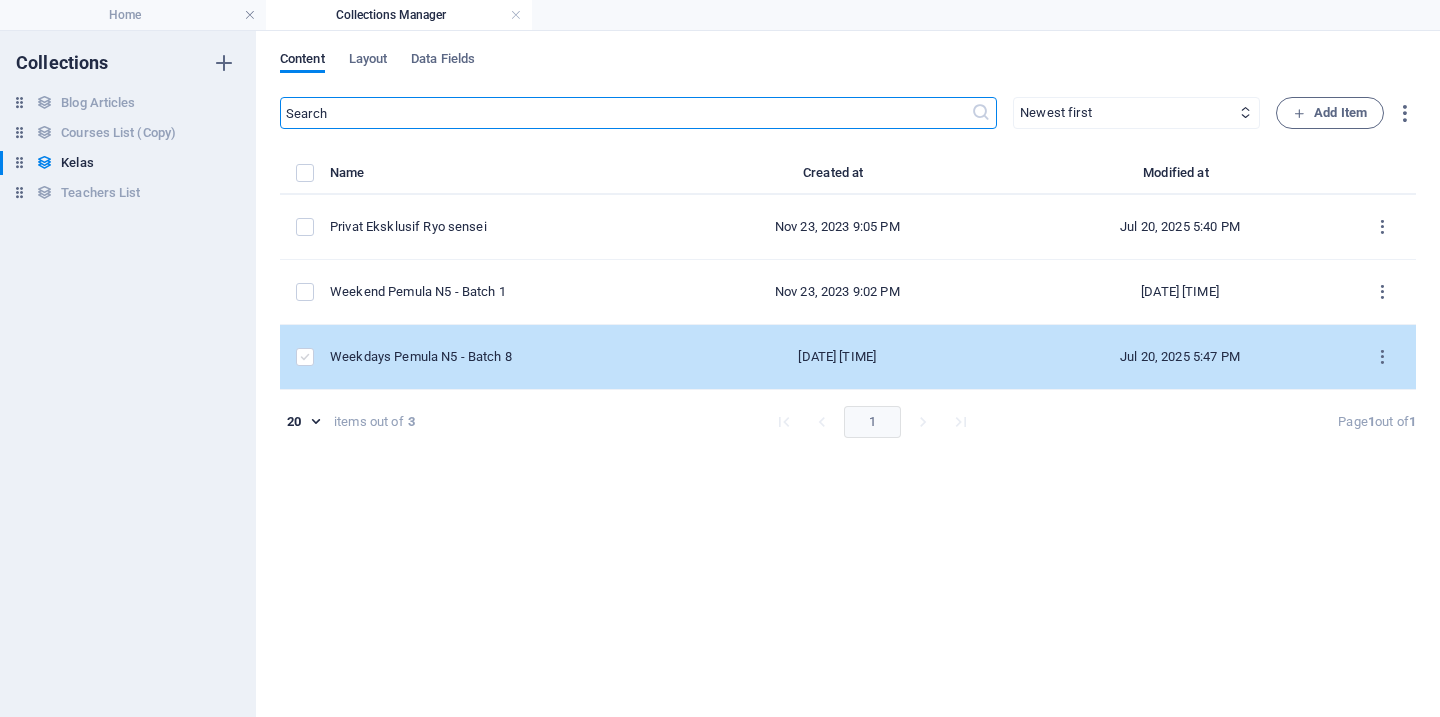 click at bounding box center [305, 357] 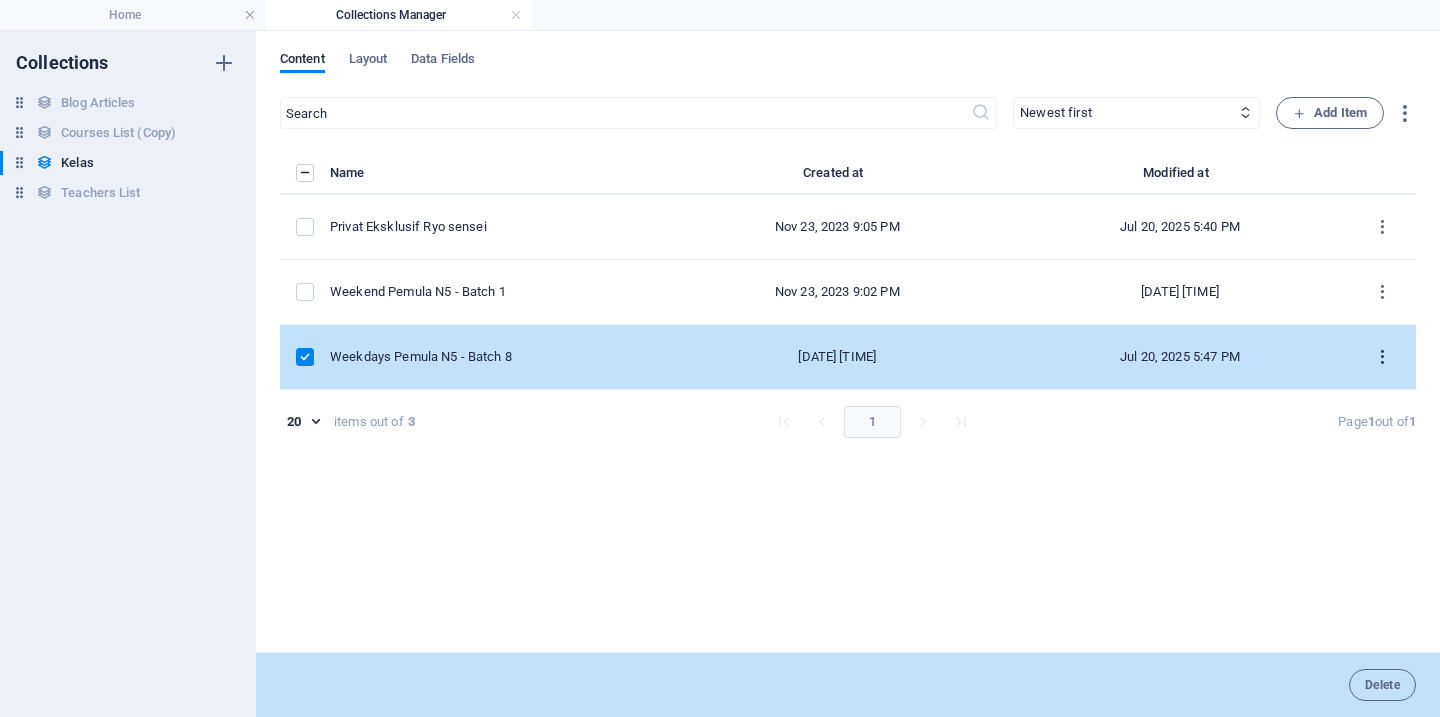 click at bounding box center [1382, 357] 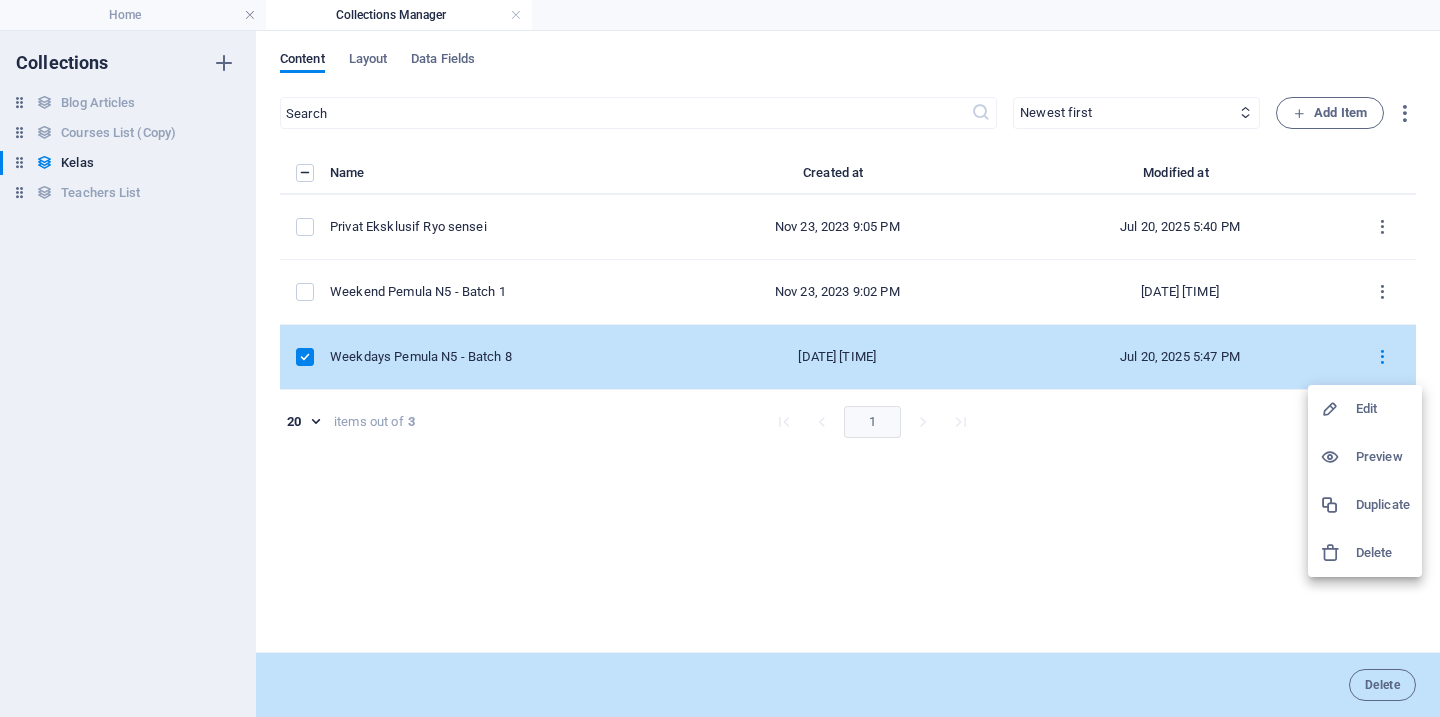 click at bounding box center [1338, 505] 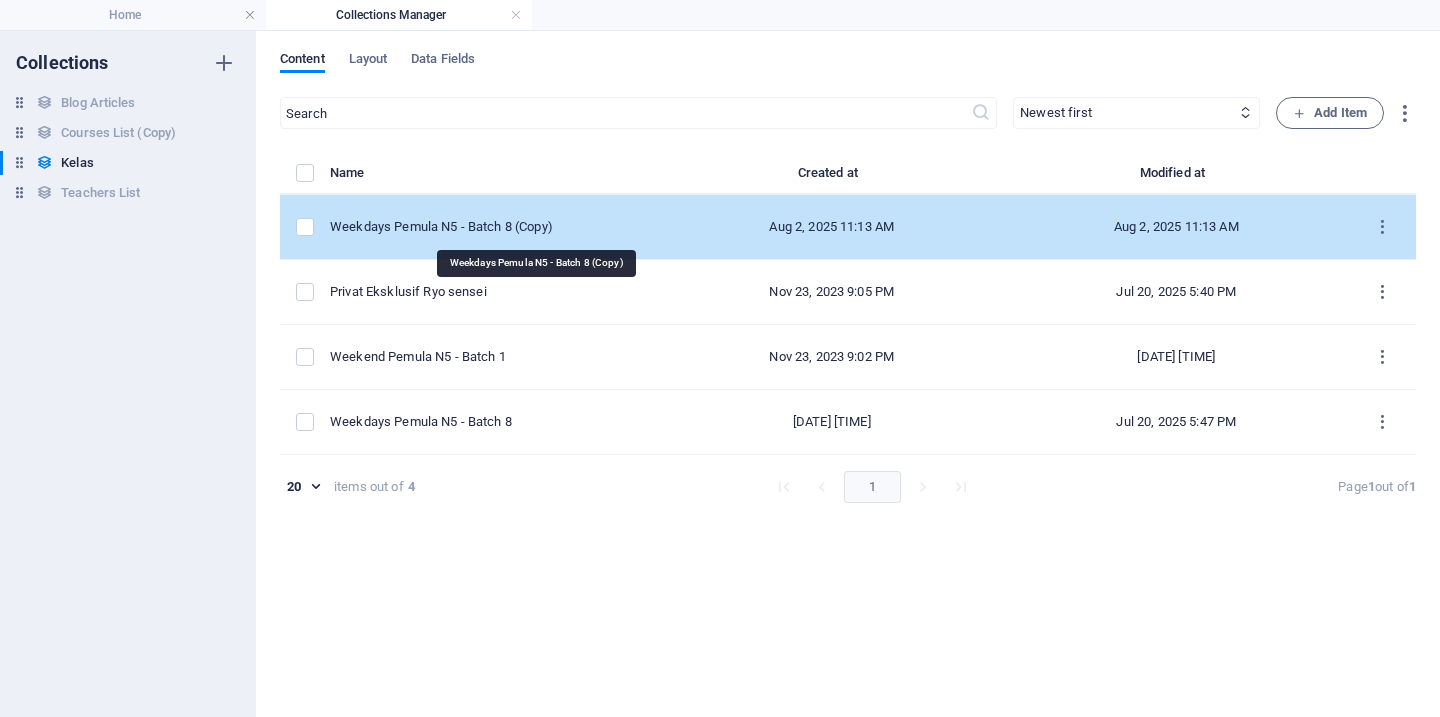 click on "Weekdays Pemula N5 - Batch 8 (Copy)" at bounding box center (487, 227) 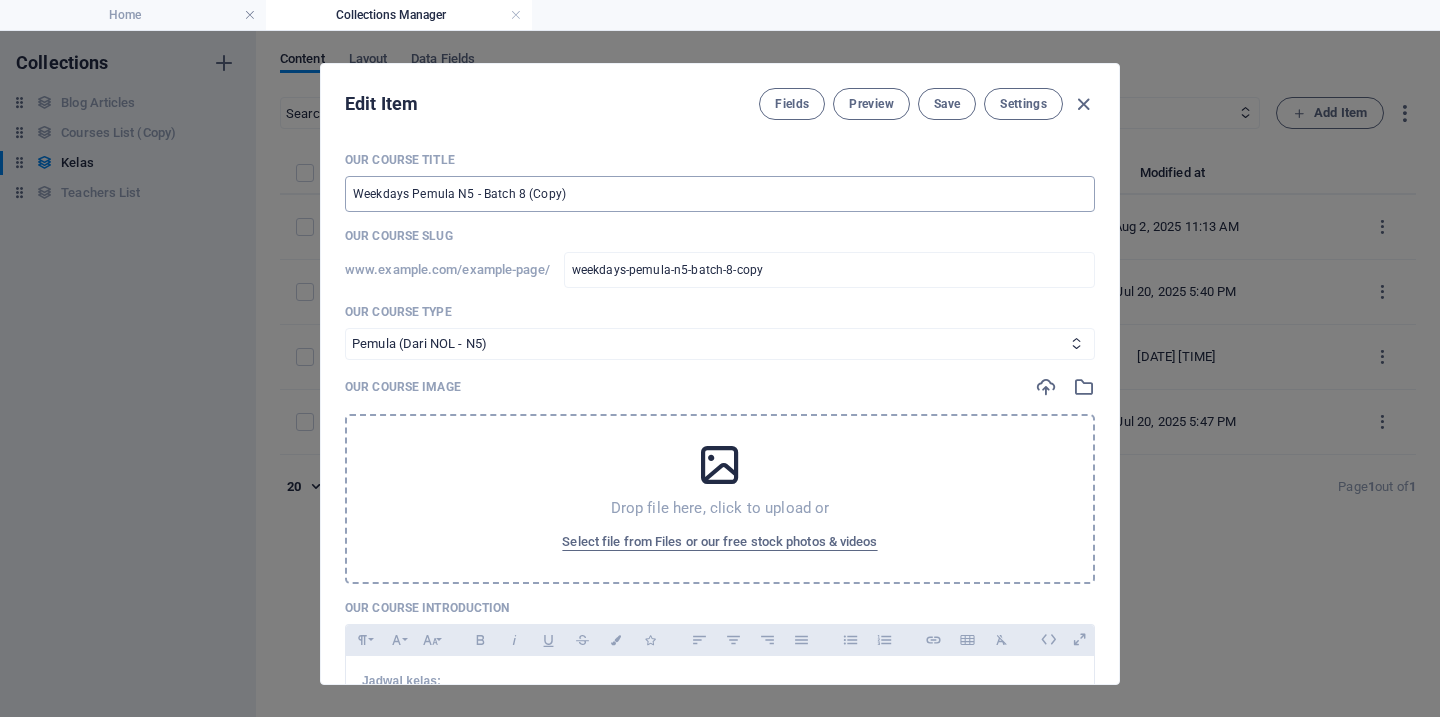 click on "Weekdays Pemula N5 - Batch 8 (Copy)" at bounding box center [720, 194] 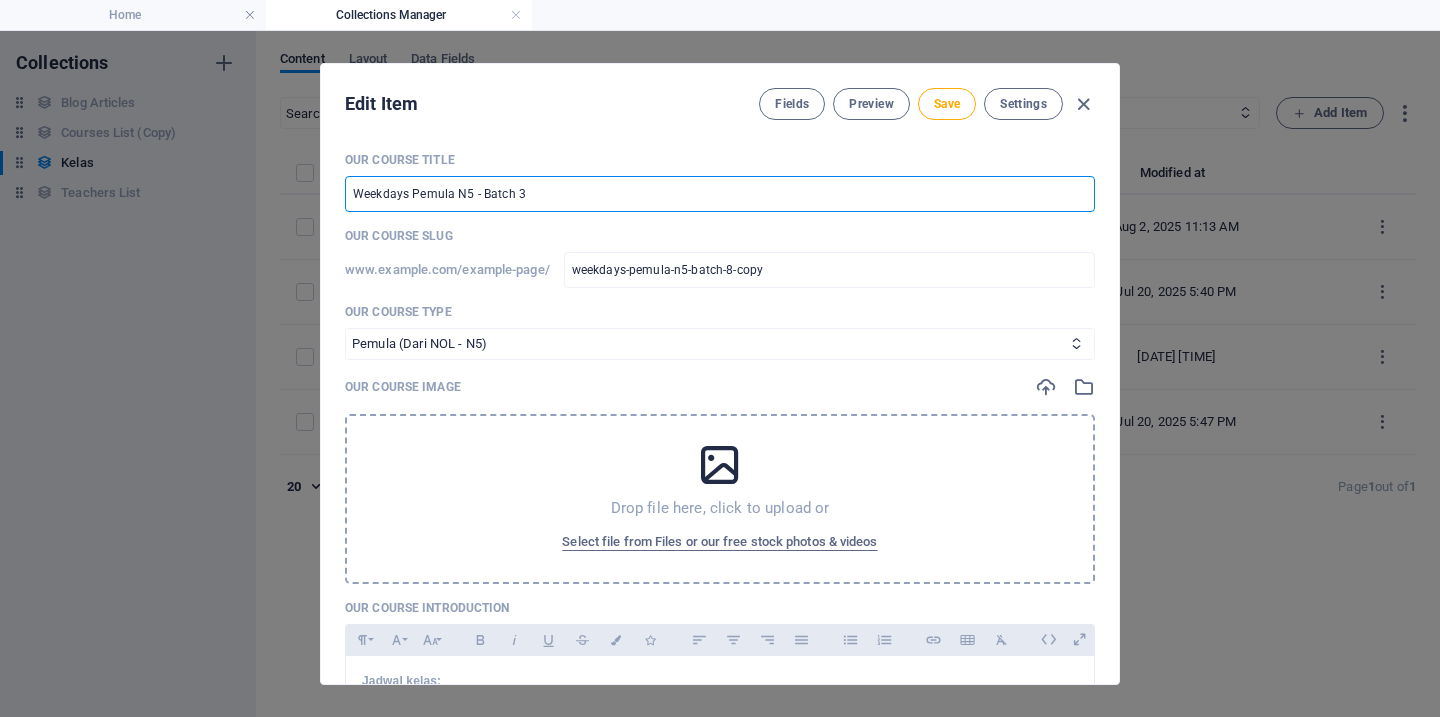 drag, startPoint x: 414, startPoint y: 194, endPoint x: 471, endPoint y: 194, distance: 57 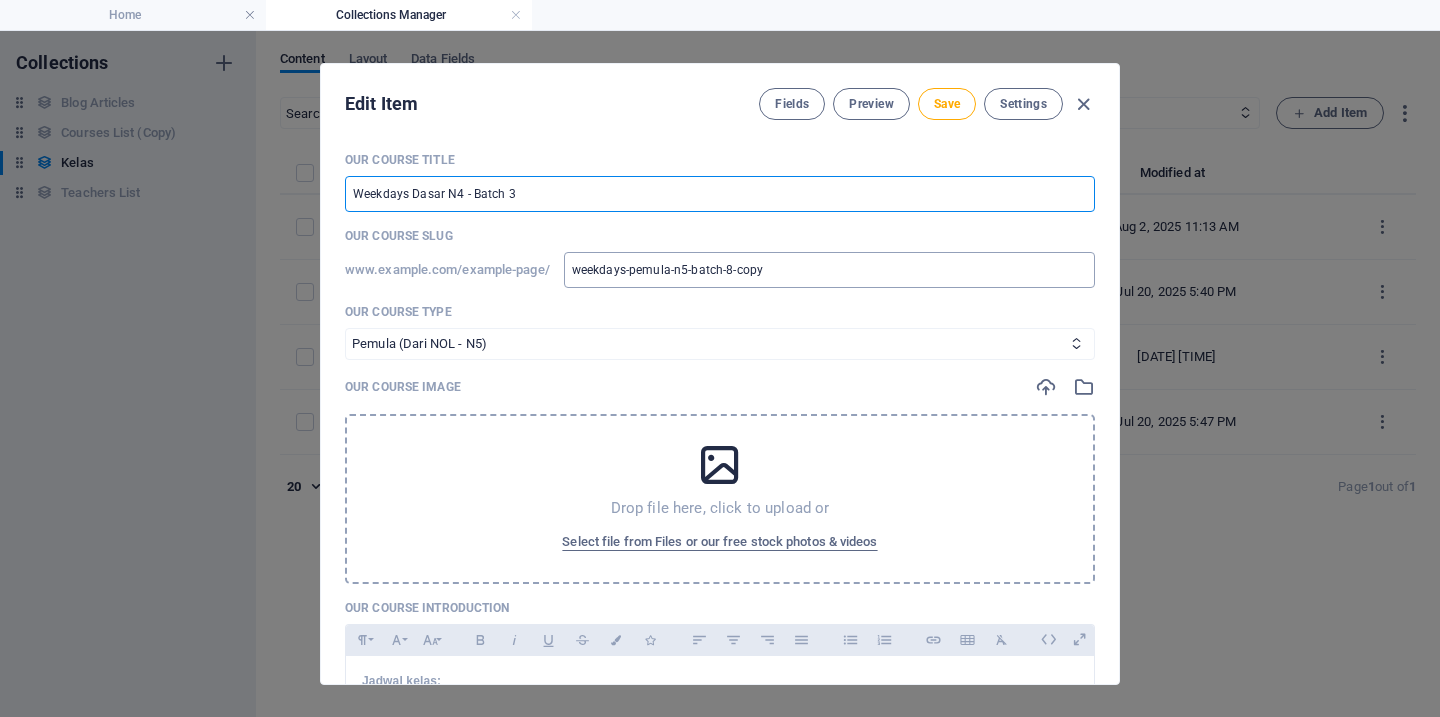type on "Weekdays Dasar N4 - Batch 3" 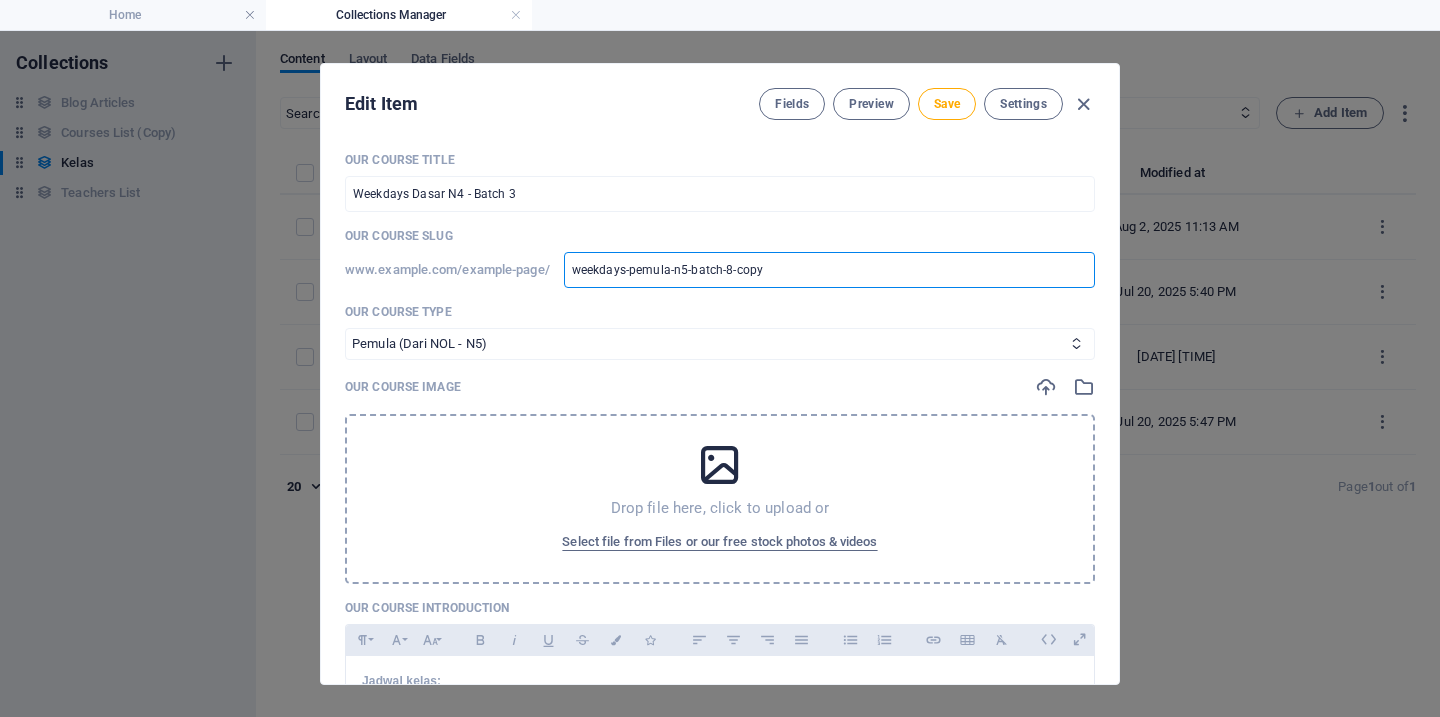 type 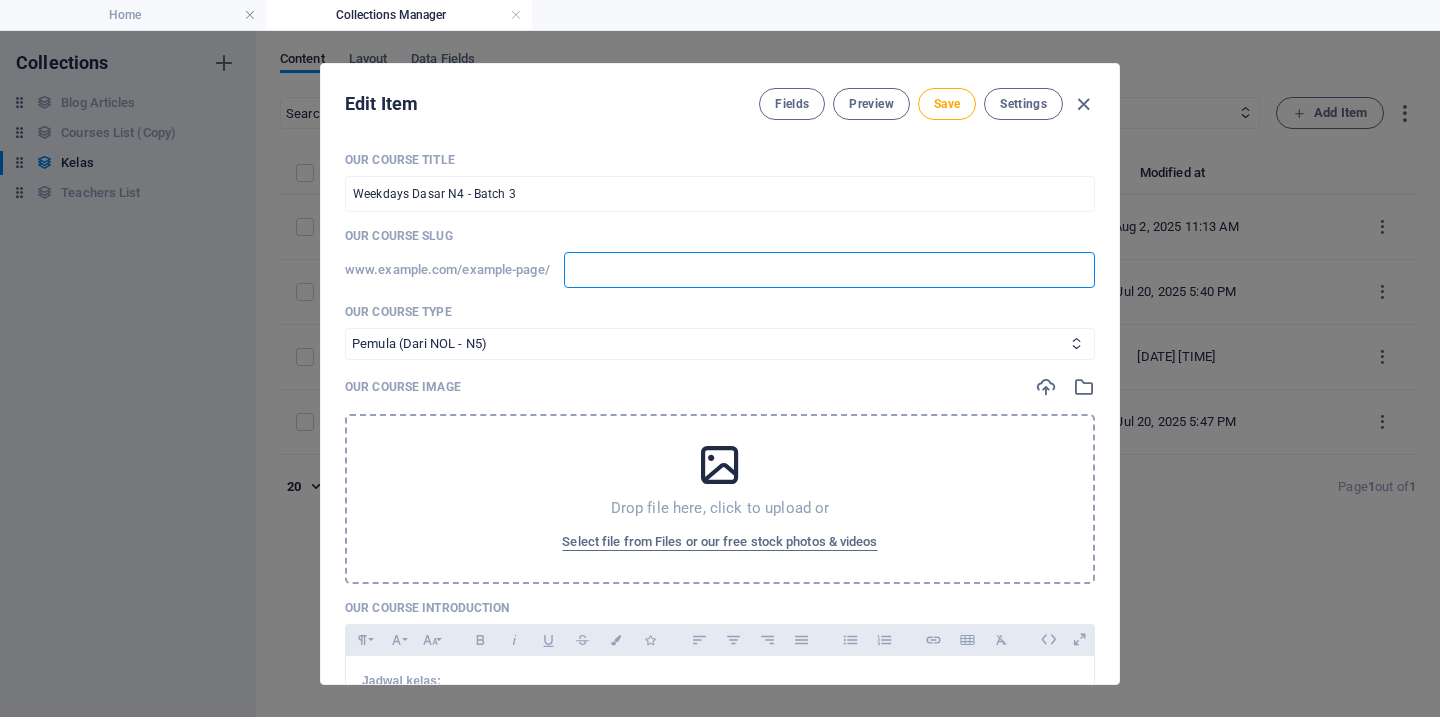type 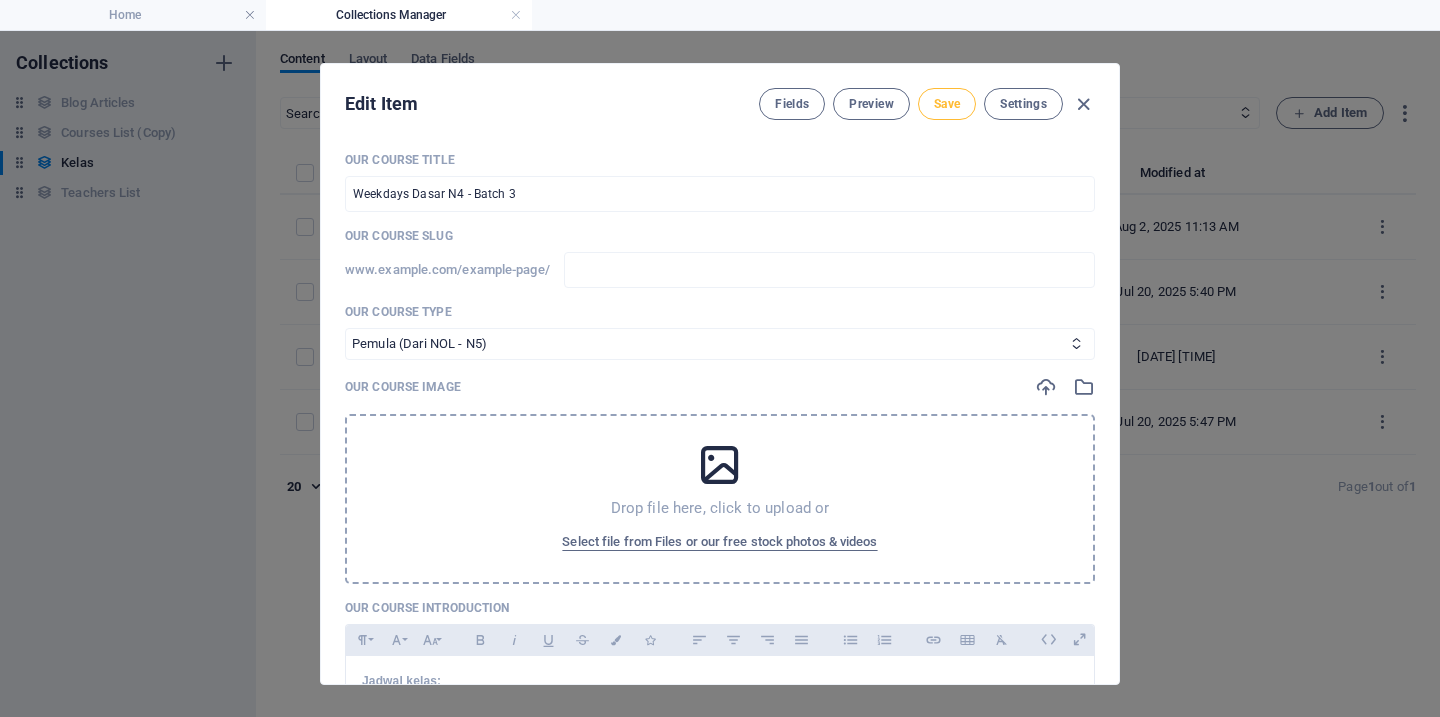click on "Save" at bounding box center (947, 104) 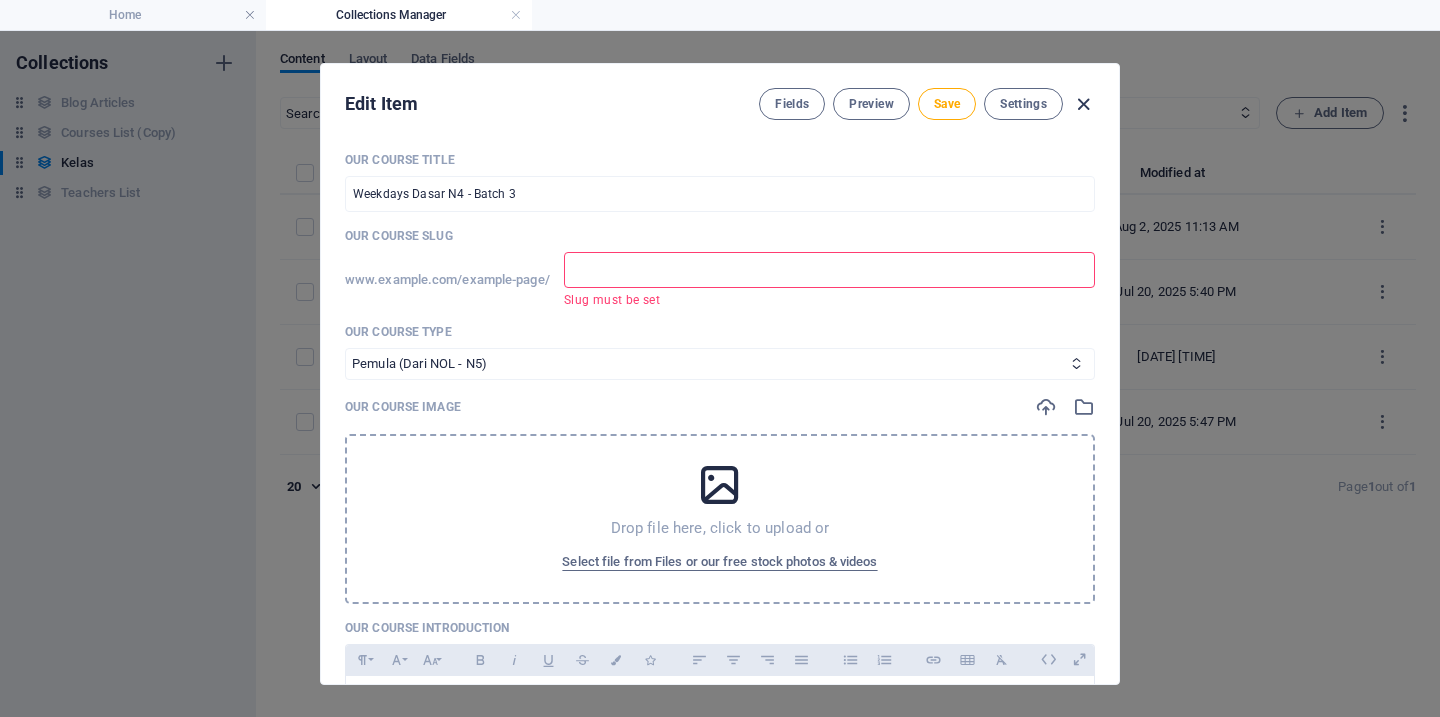 click at bounding box center (1083, 104) 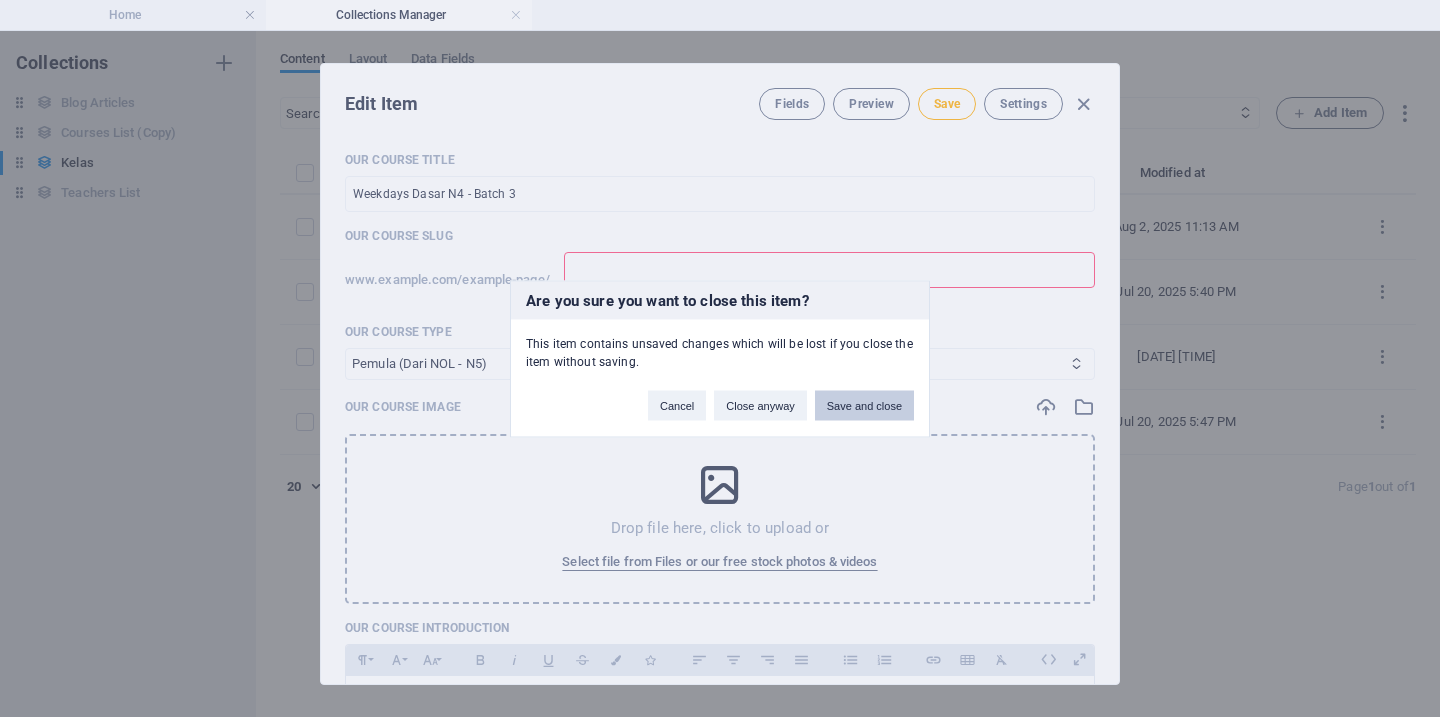 click on "Save and close" at bounding box center (864, 405) 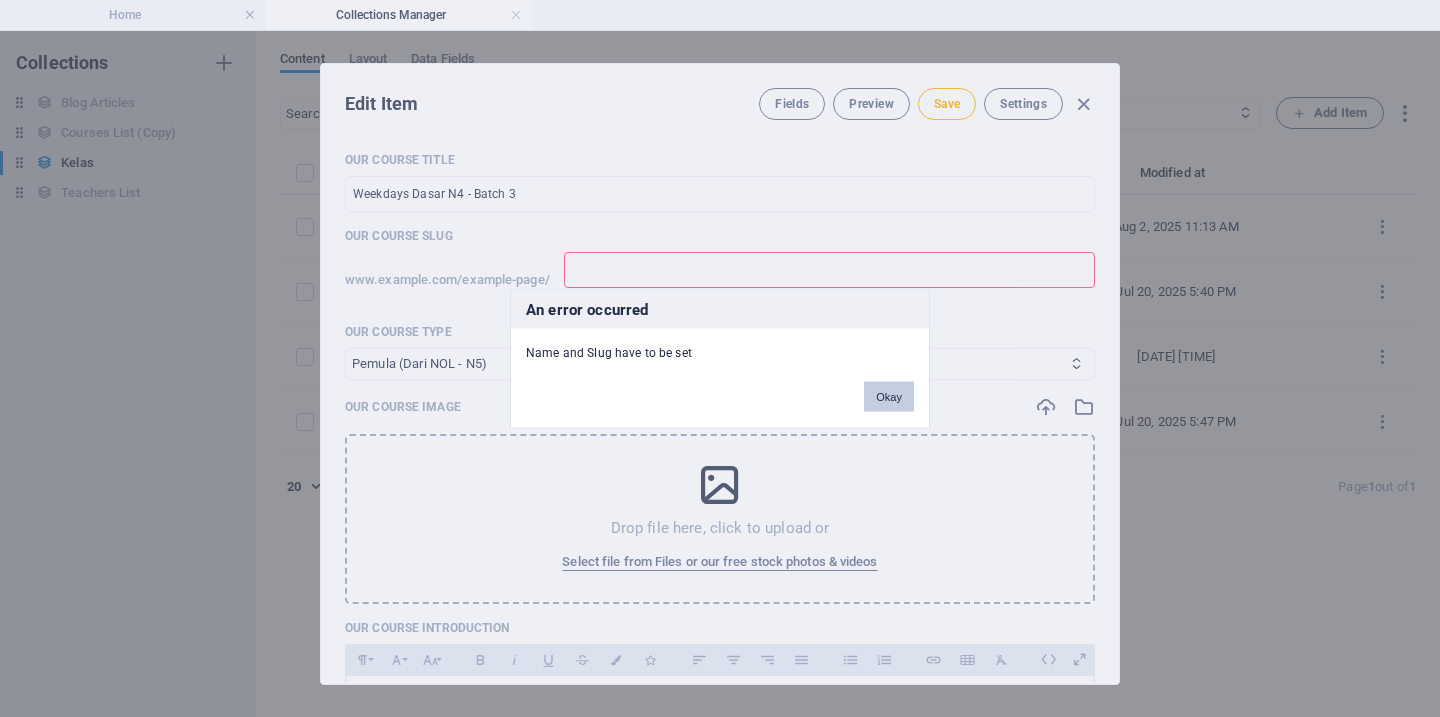 click on "Okay" at bounding box center [889, 396] 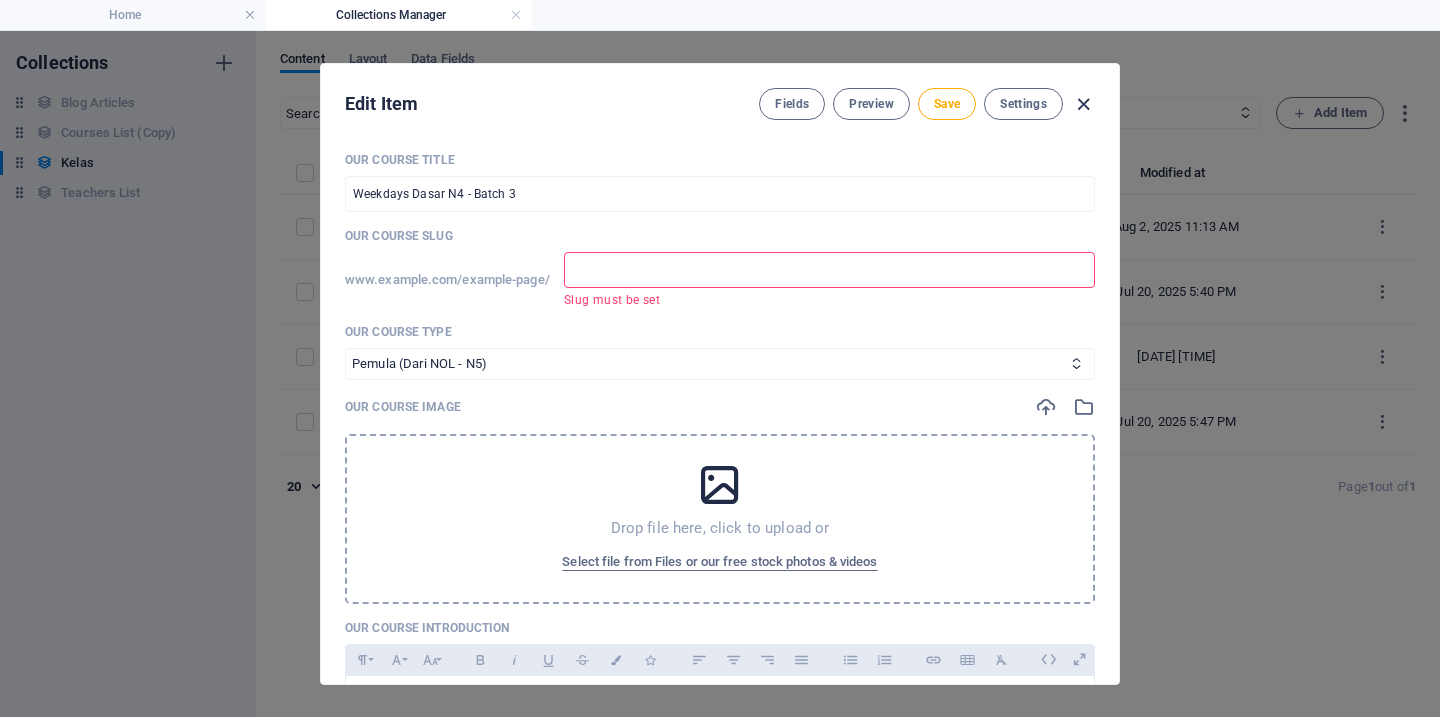 click at bounding box center (1083, 104) 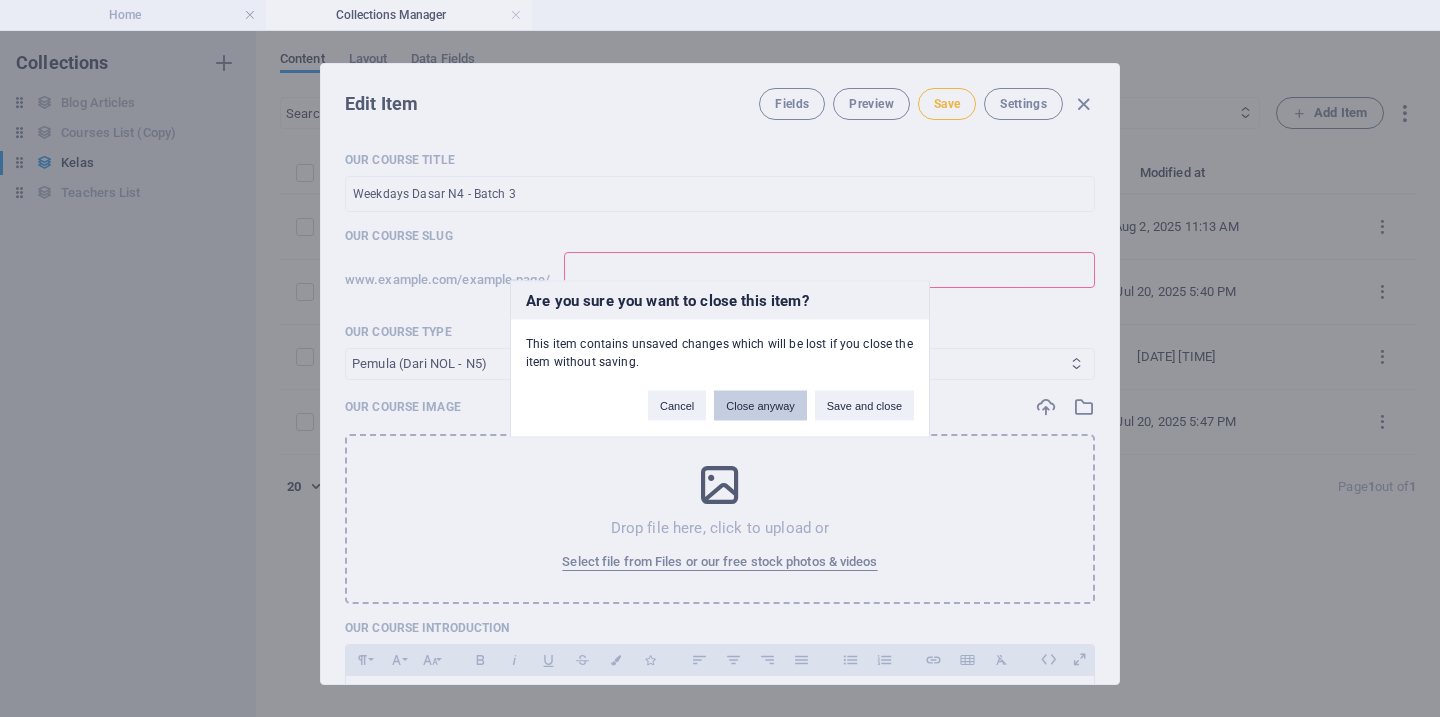 click on "Close anyway" at bounding box center [760, 405] 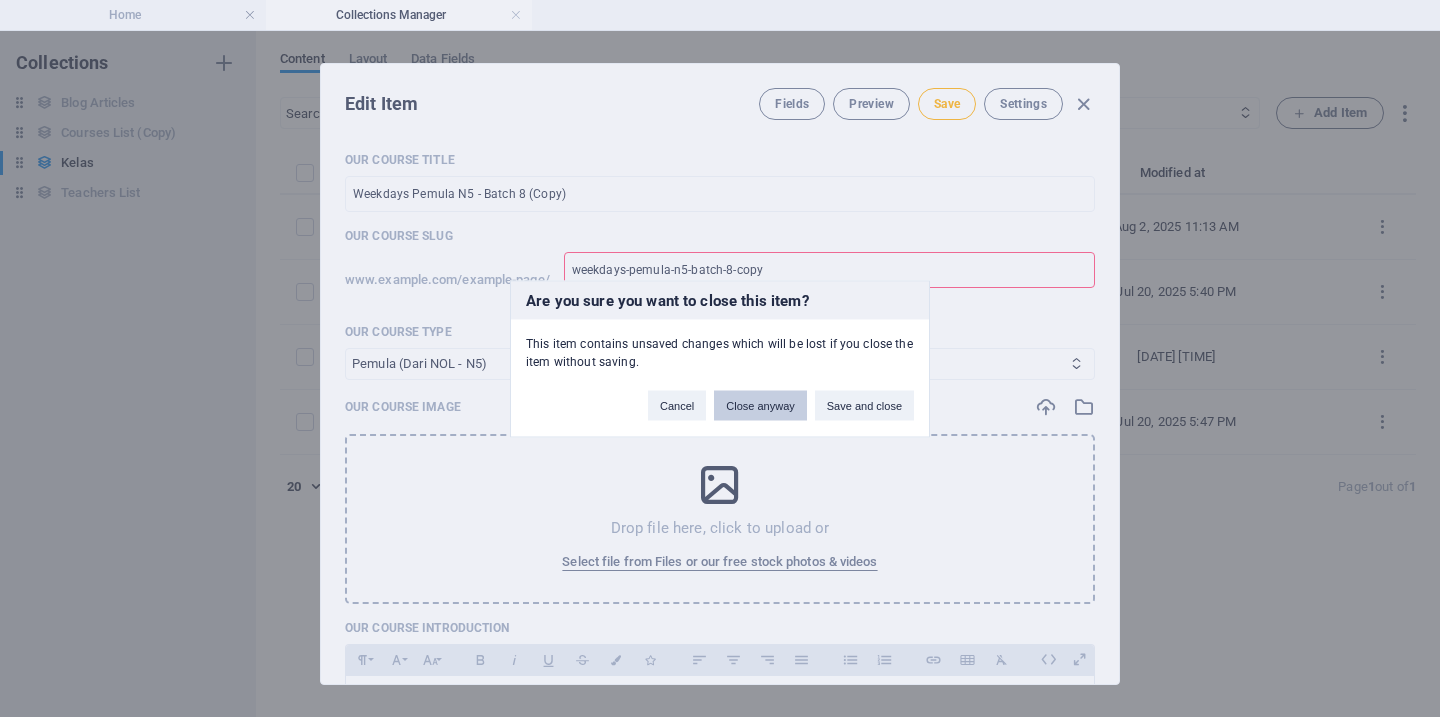 type on "weekdays-pemula-n5-batch-8-copy" 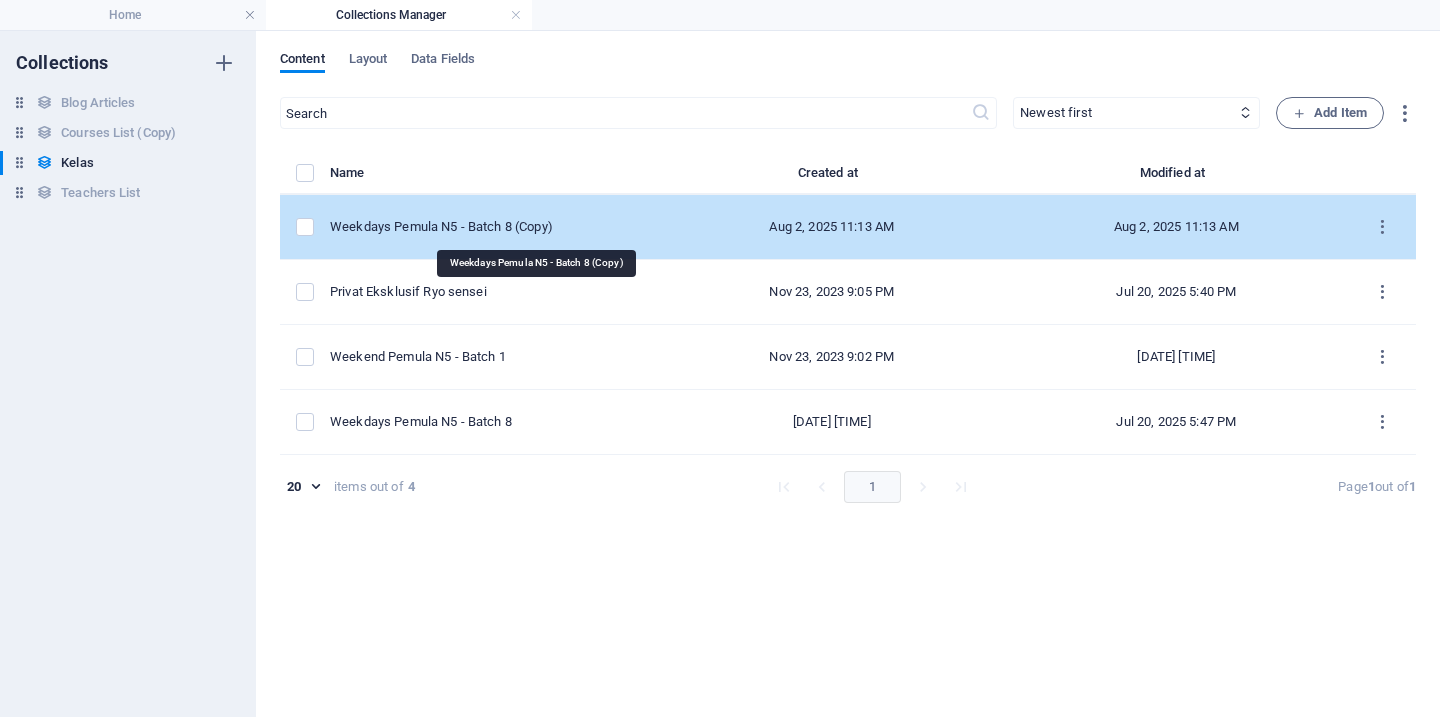 click on "Weekdays Pemula N5 - Batch 8 (Copy)" at bounding box center [487, 227] 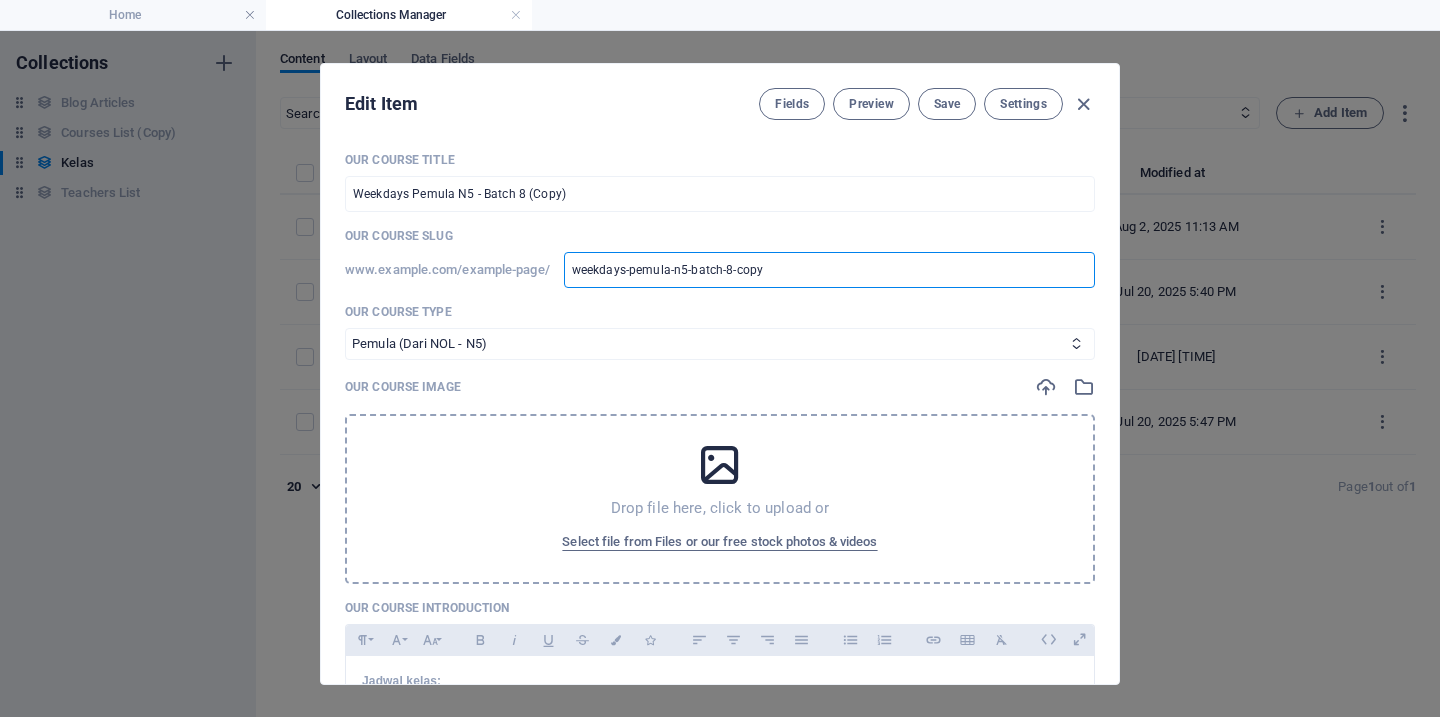 drag, startPoint x: 632, startPoint y: 271, endPoint x: 673, endPoint y: 268, distance: 41.109608 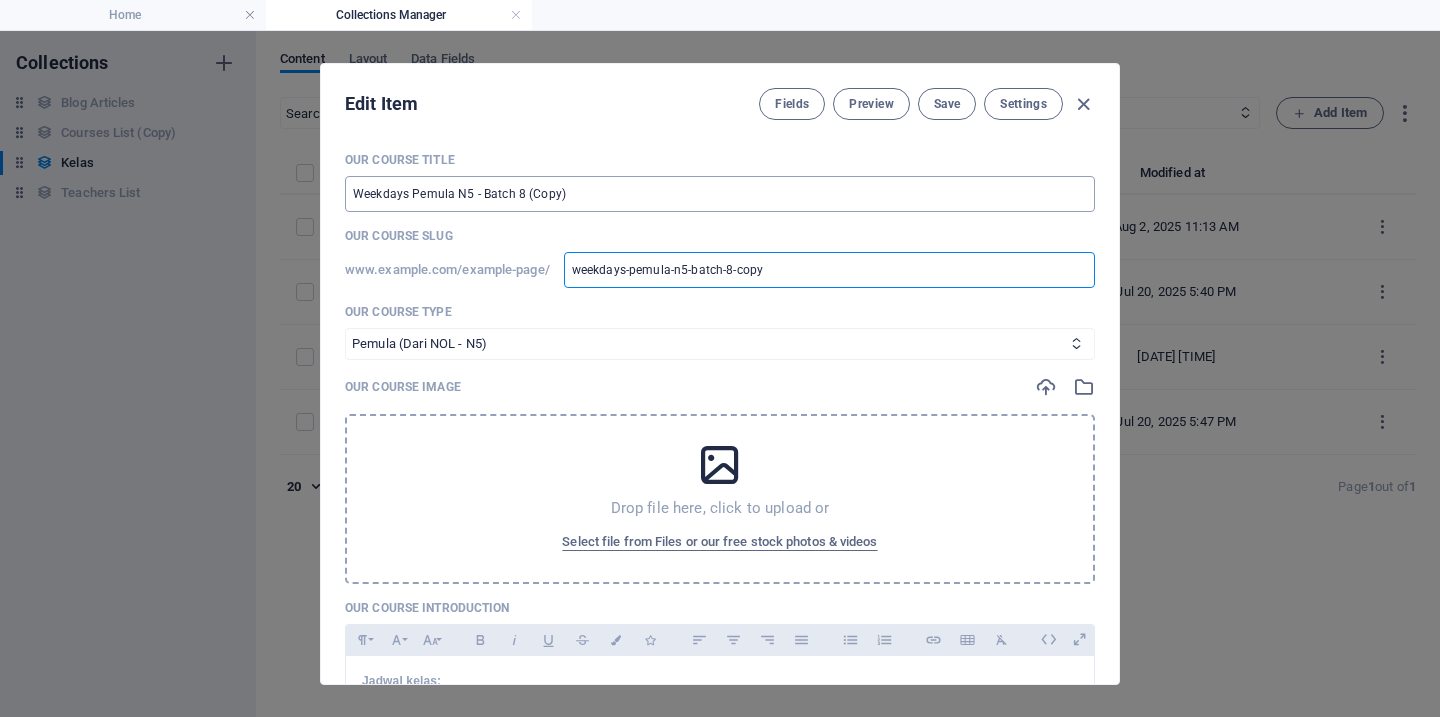 click on "Weekdays Pemula N5 - Batch 8 (Copy)" at bounding box center [720, 194] 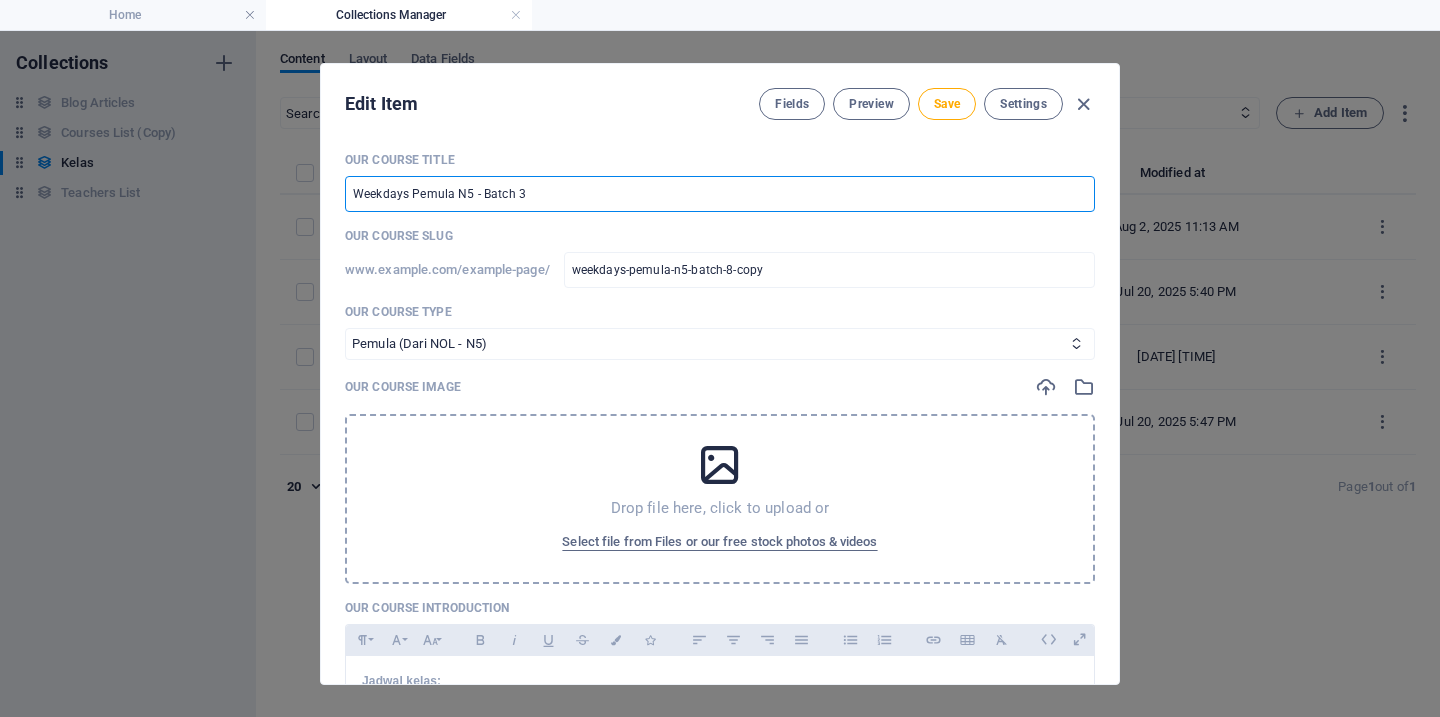 click on "Weekdays Pemula N5 - Batch 3" at bounding box center (720, 194) 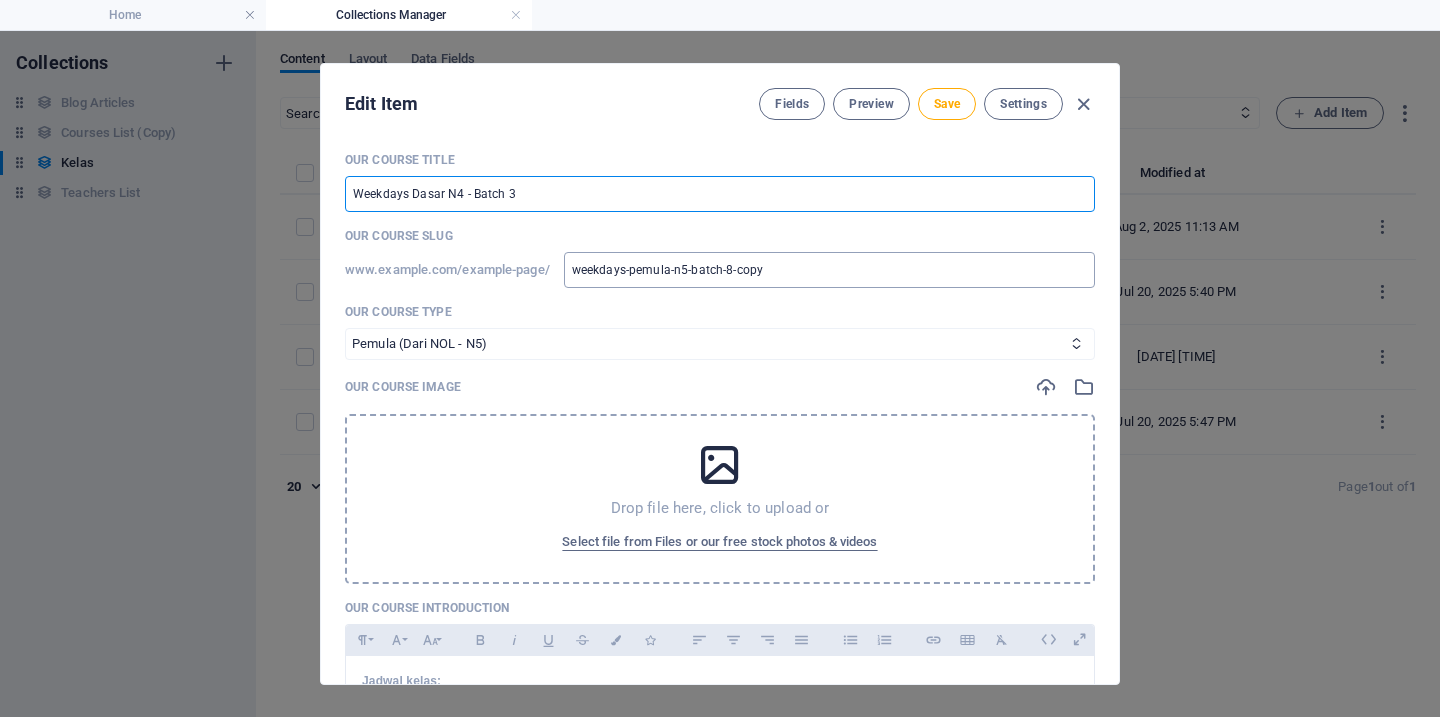 type on "Weekdays Dasar N4 - Batch 3" 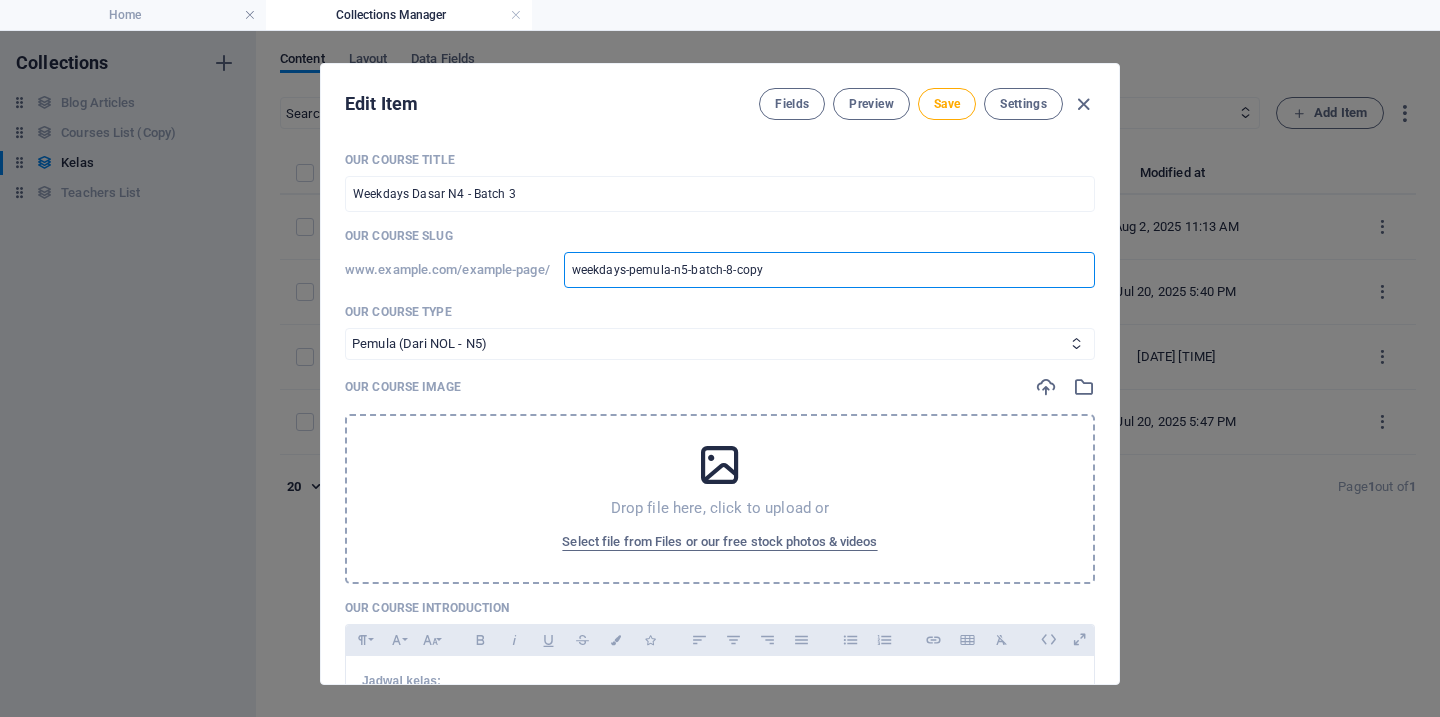 drag, startPoint x: 813, startPoint y: 275, endPoint x: 726, endPoint y: 270, distance: 87.14356 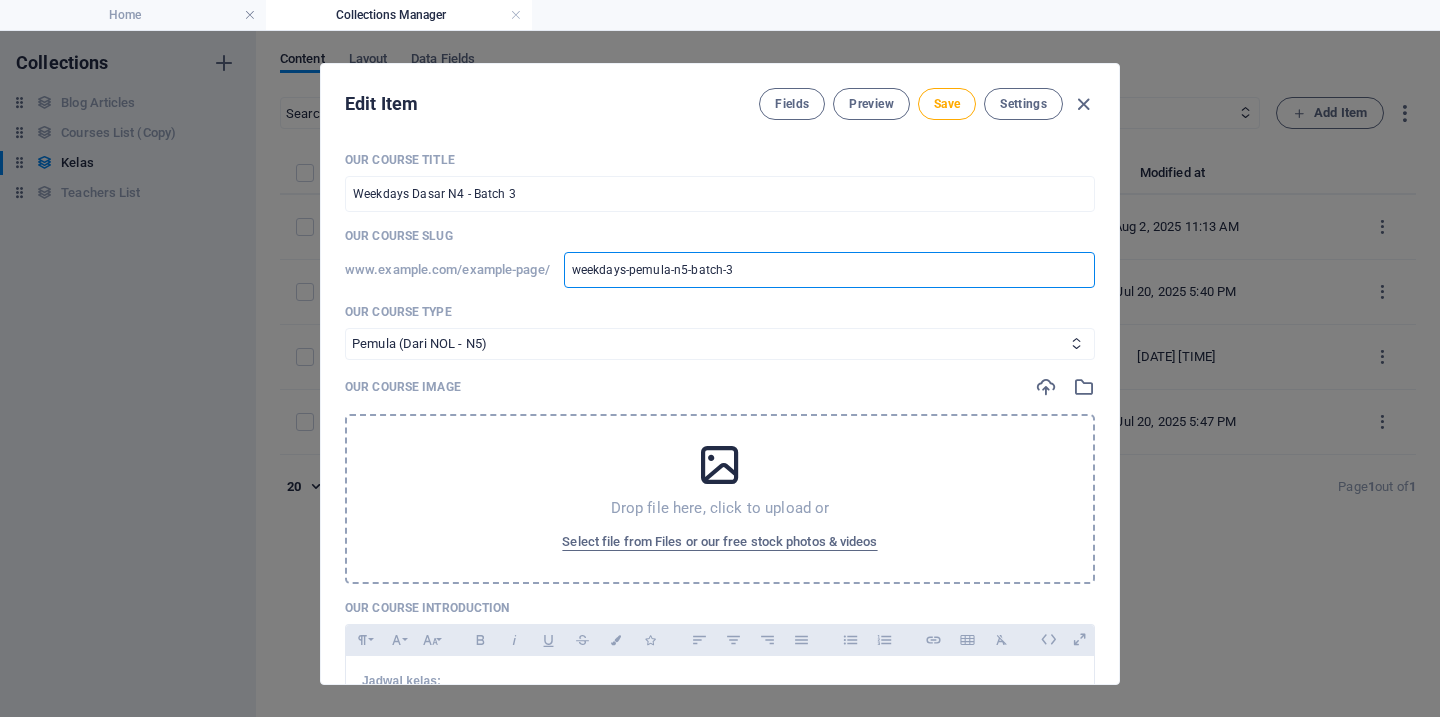 click on "weekdays-pemula-n5-batch-3" at bounding box center [829, 270] 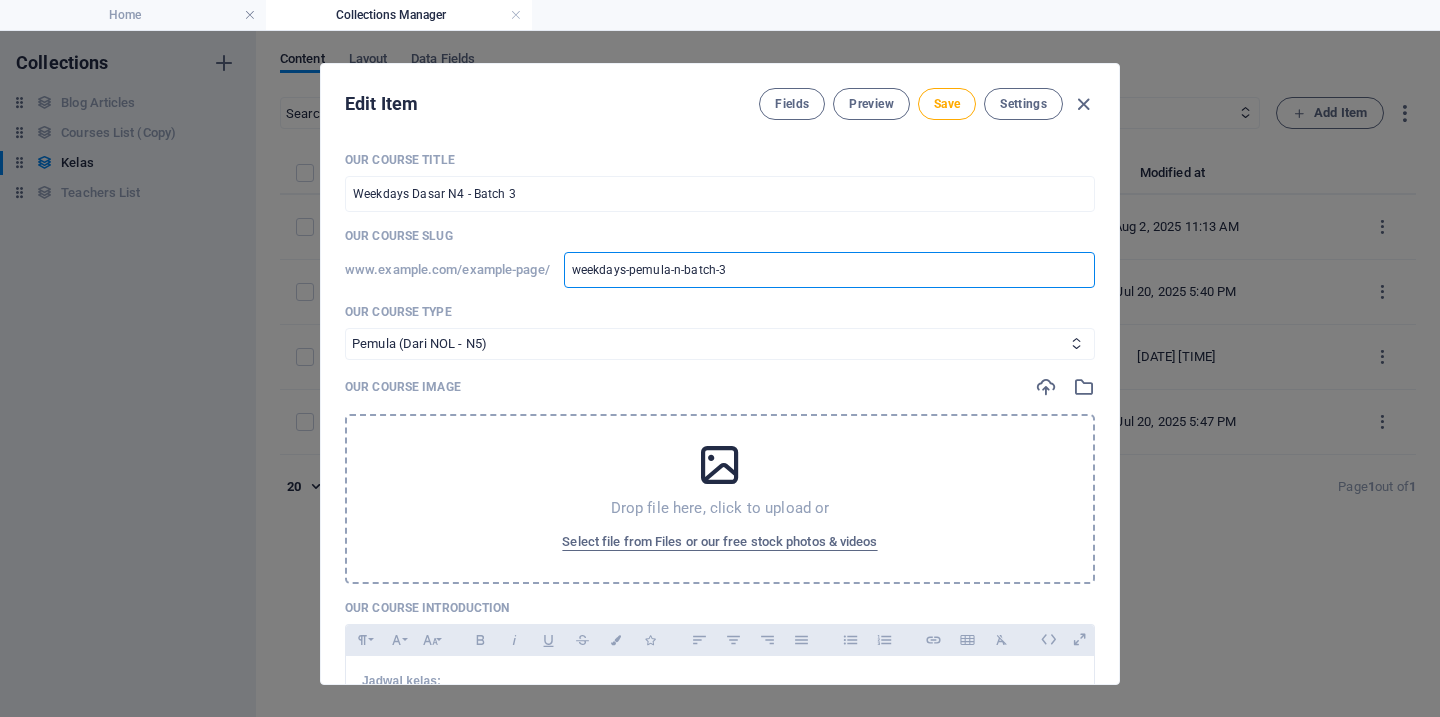type on "weekdays-pemula-n-batch-3" 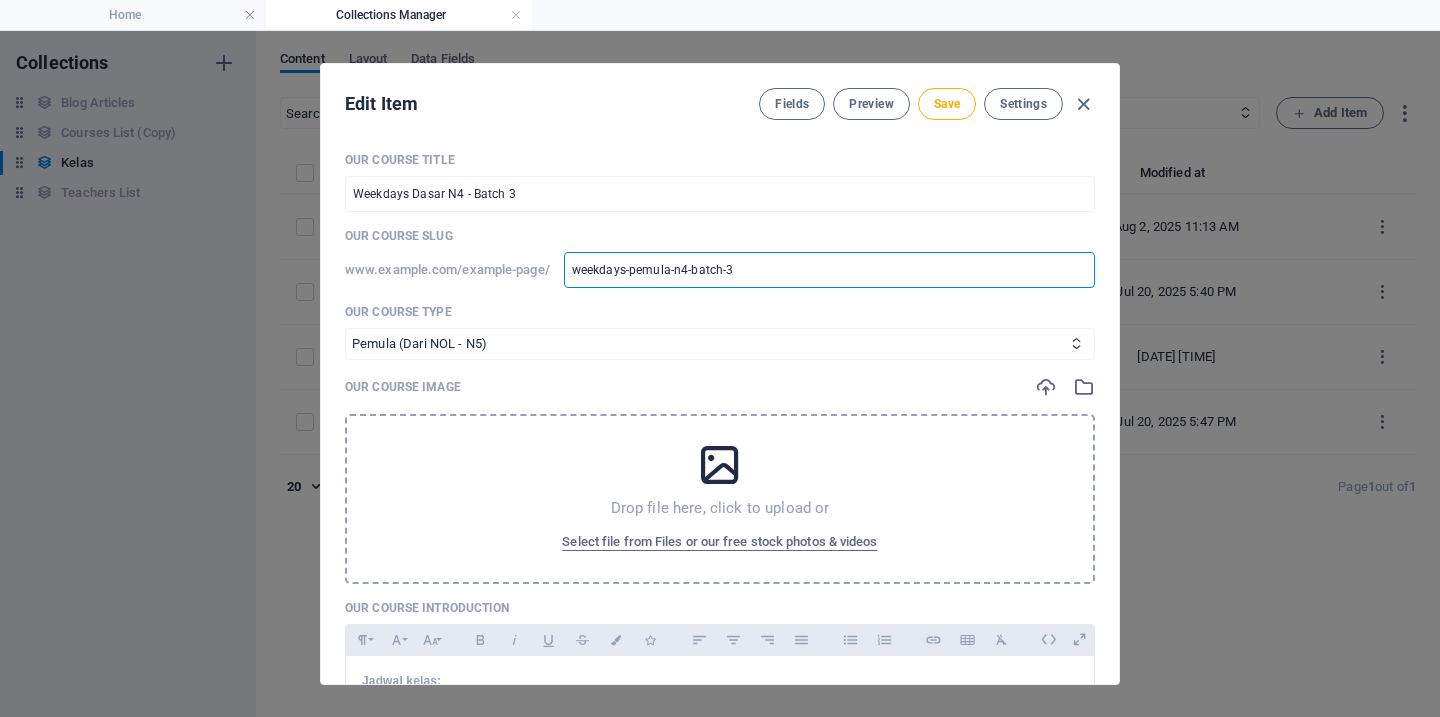 type on "weekdays-pemul-n4-batch-3" 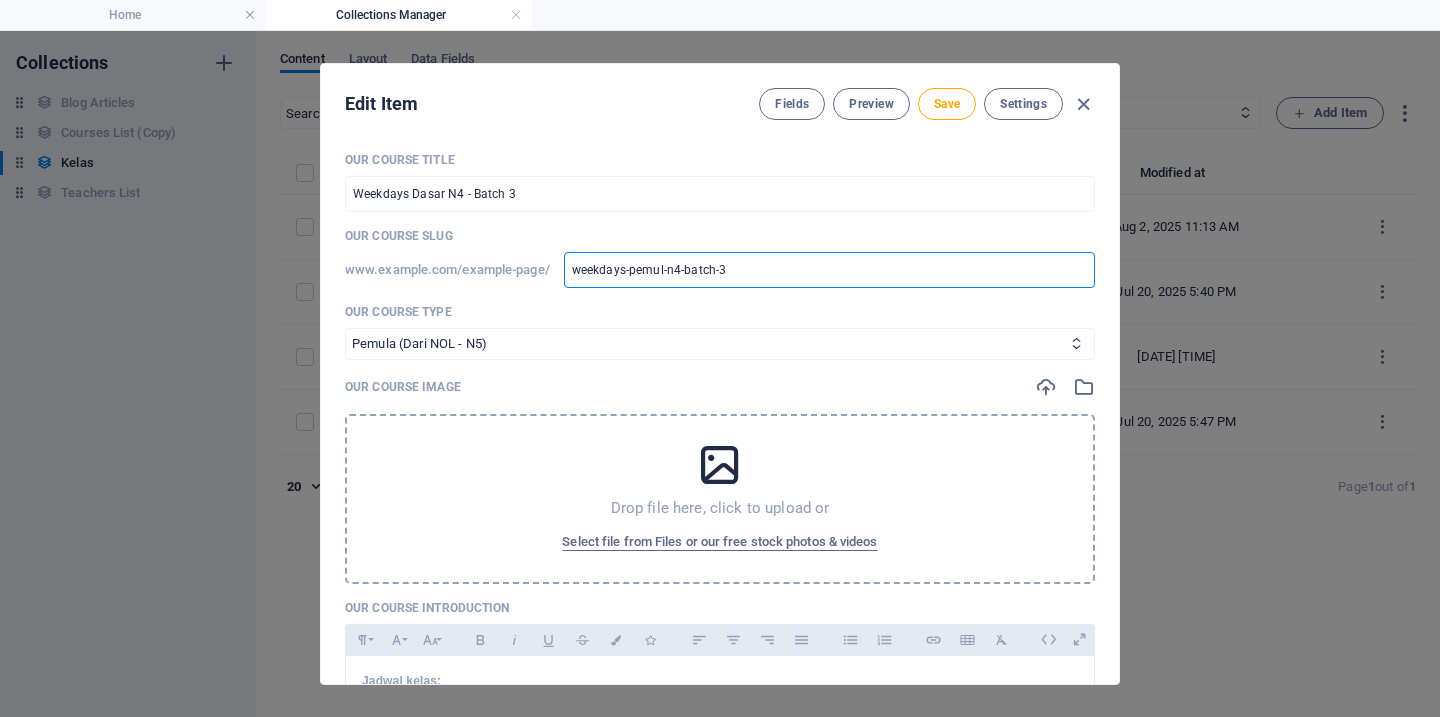 type on "weekdays-pemu-n4-batch-3" 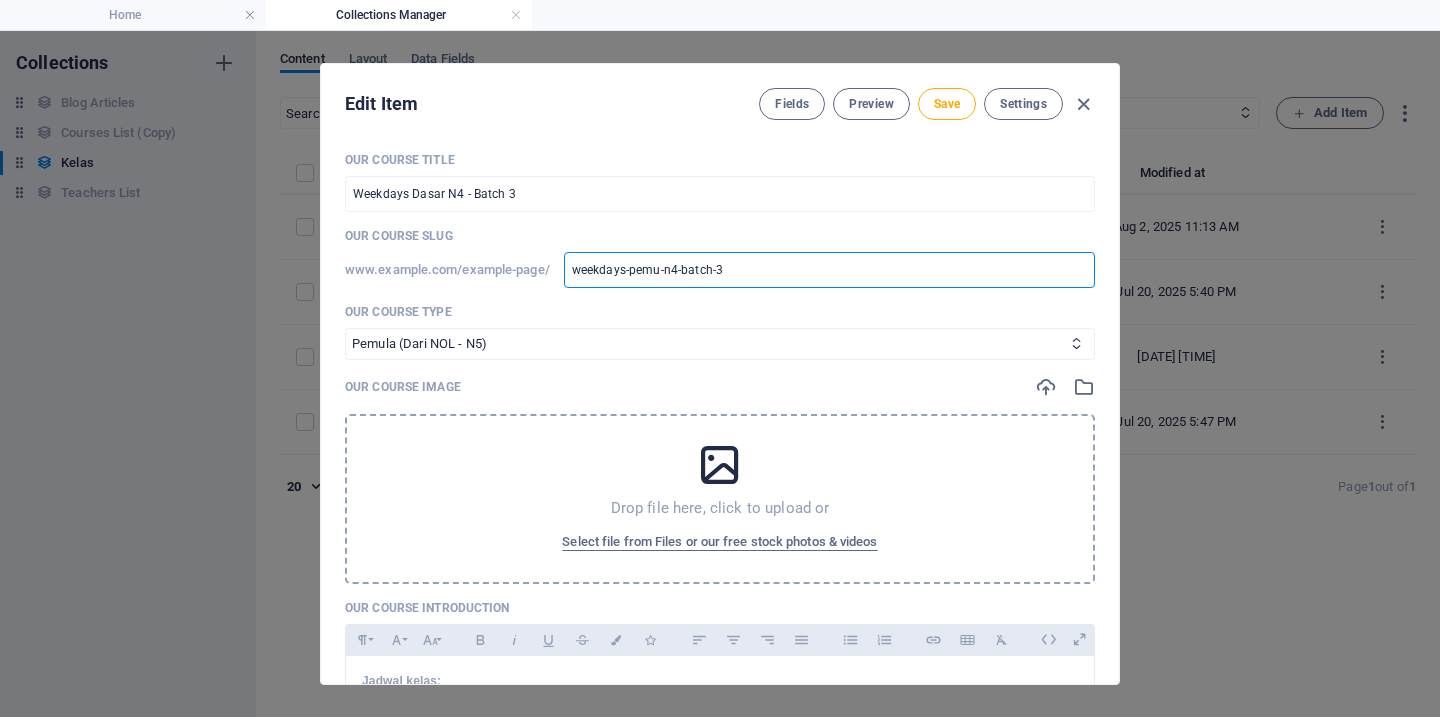 type on "weekdays-pem-n4-batch-3" 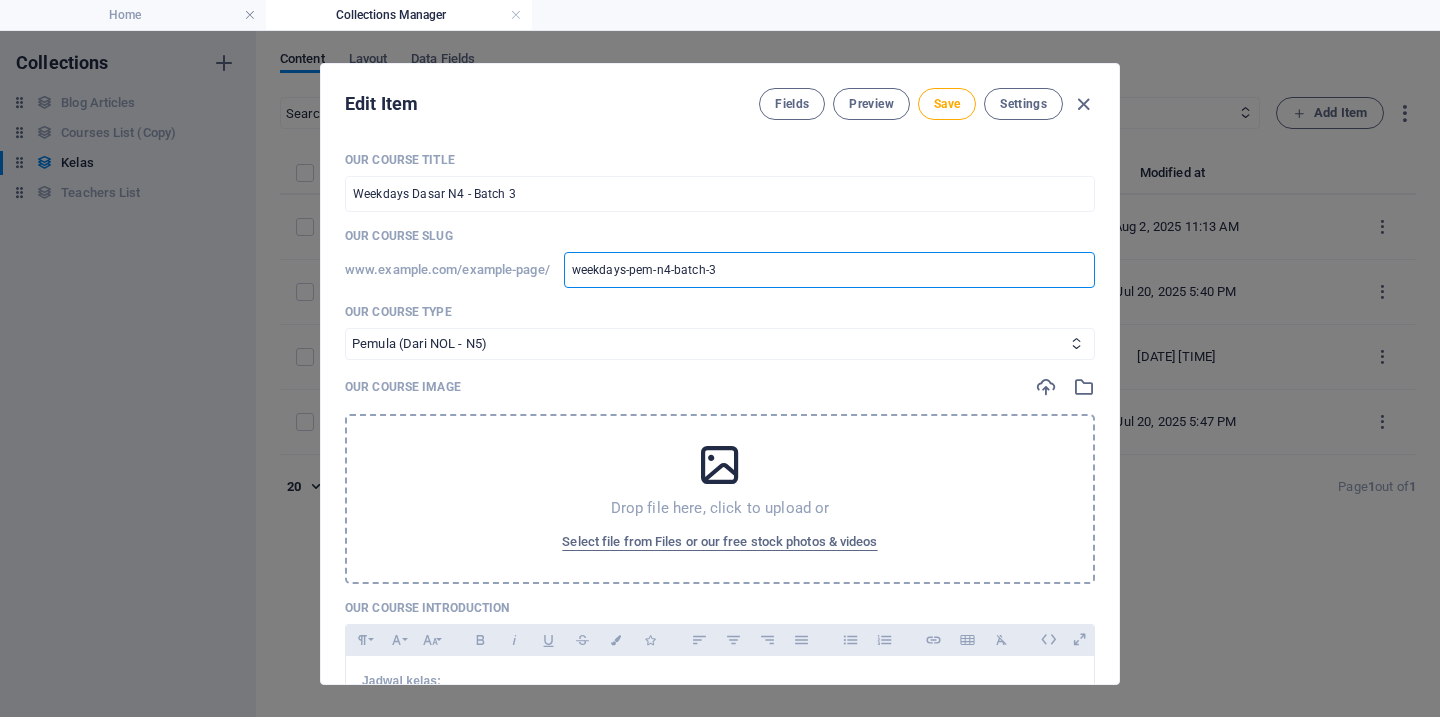 type on "weekdays-pe-n4-batch-3" 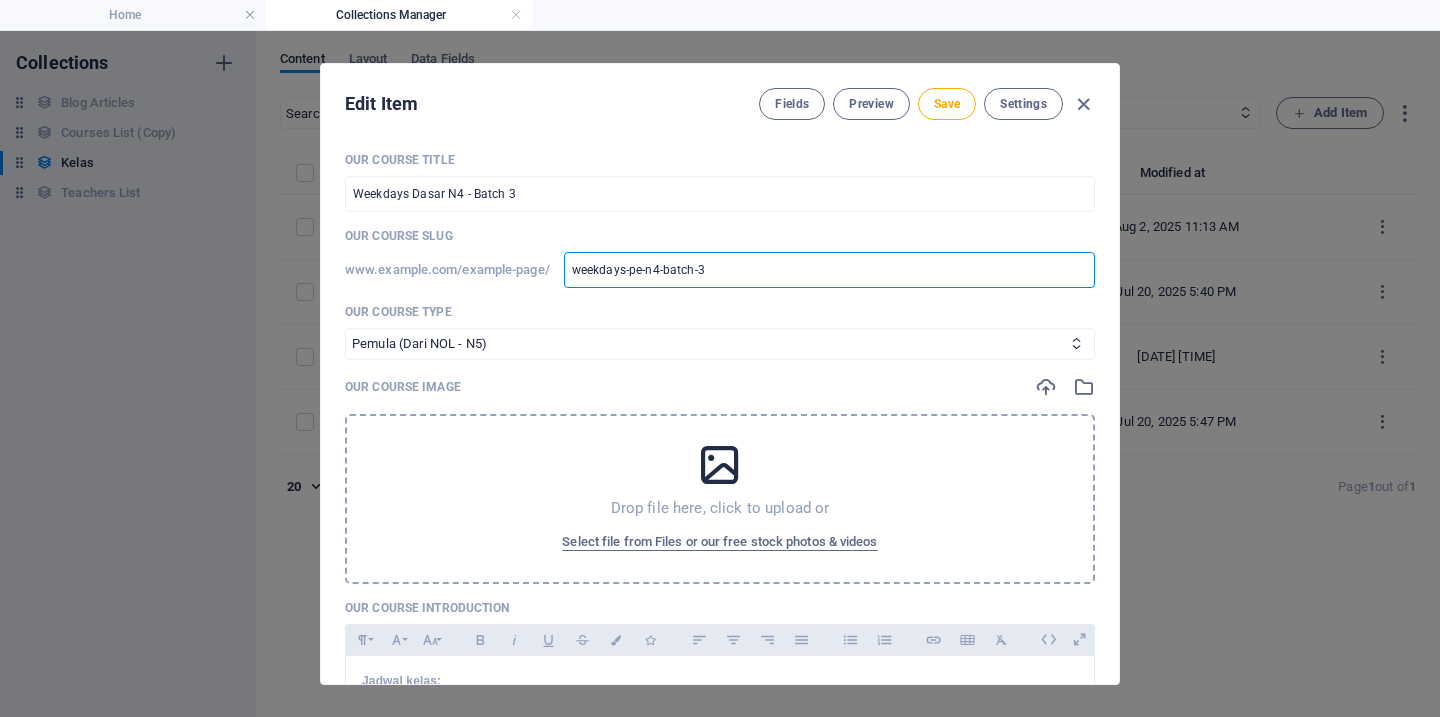 type on "weekdays-p-n4-batch-3" 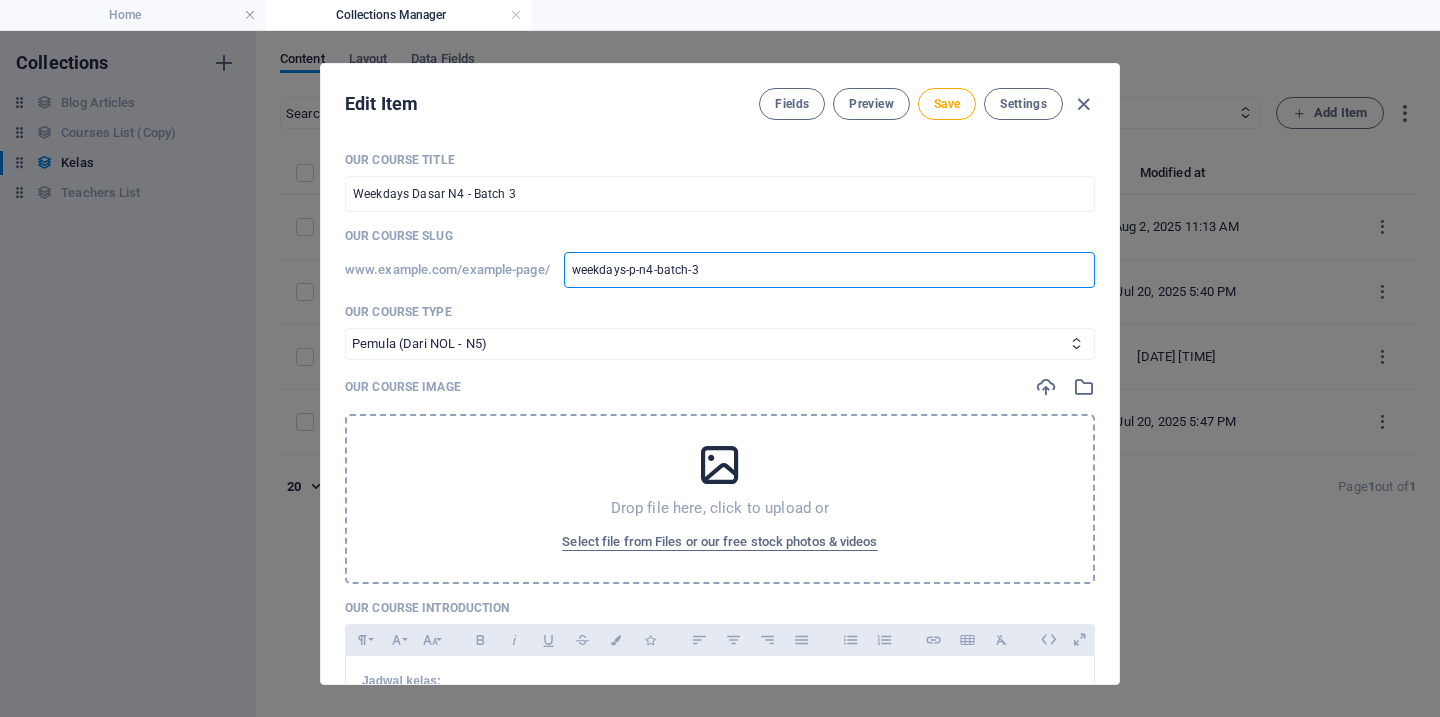 type on "weekdays--n4-batch-3" 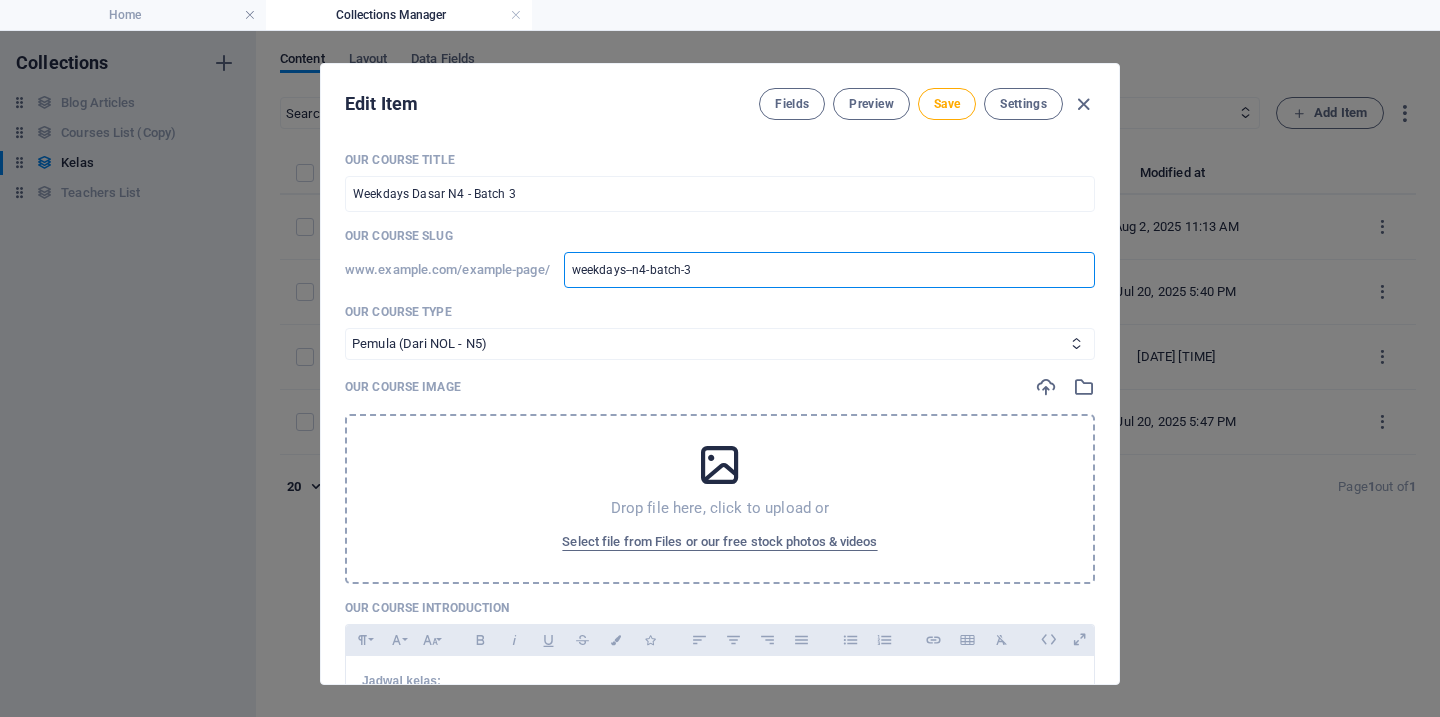 type on "weekdays-d-n4-batch-3" 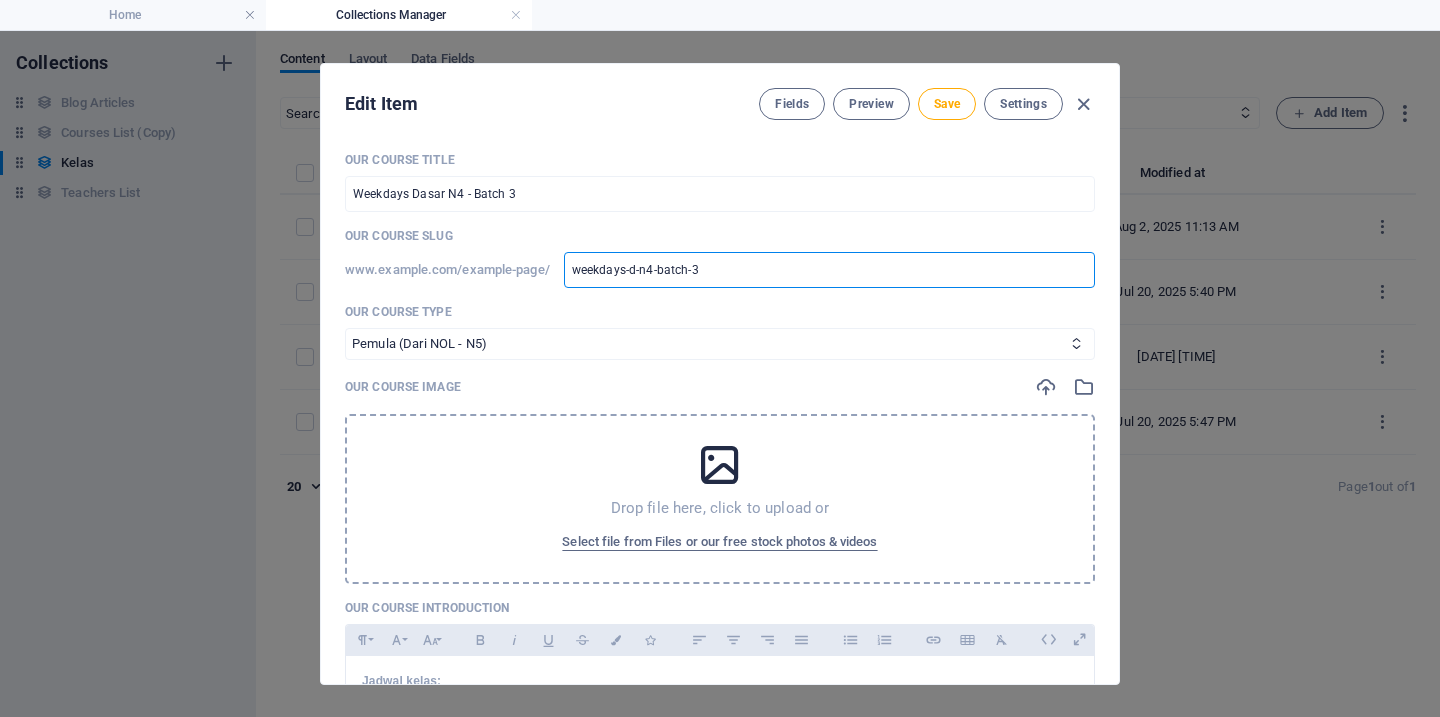 type on "weekdays-da-n4-batch-3" 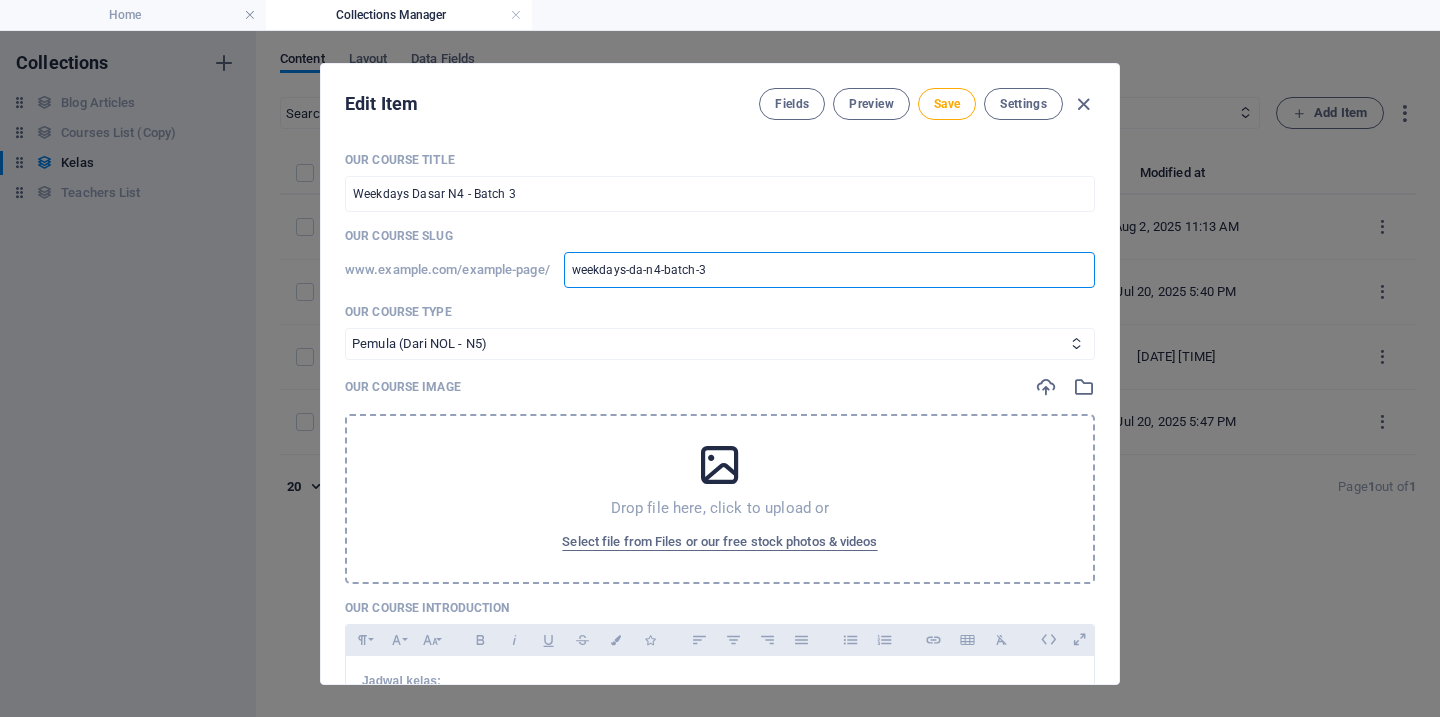 type on "weekdays-da-n4-batch-3" 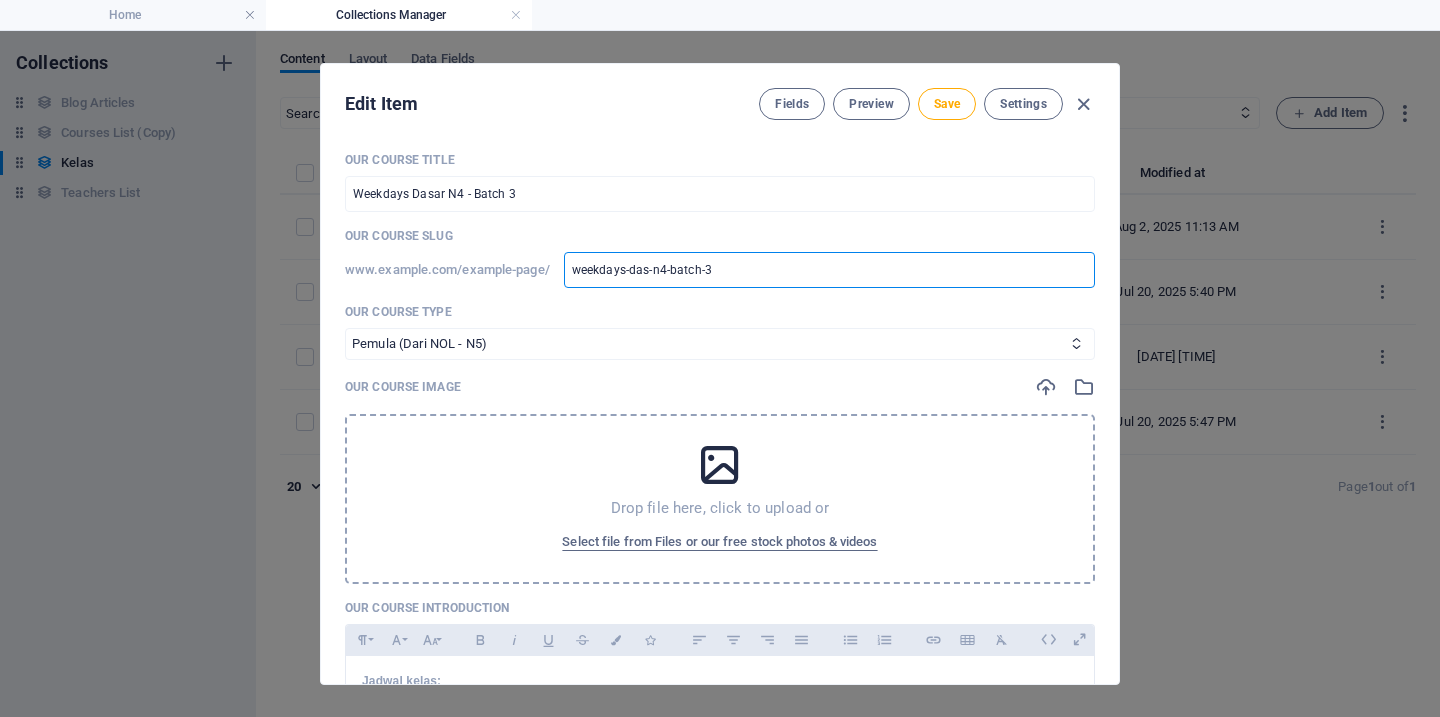 type on "weekdays-dasa-n4-batch-3" 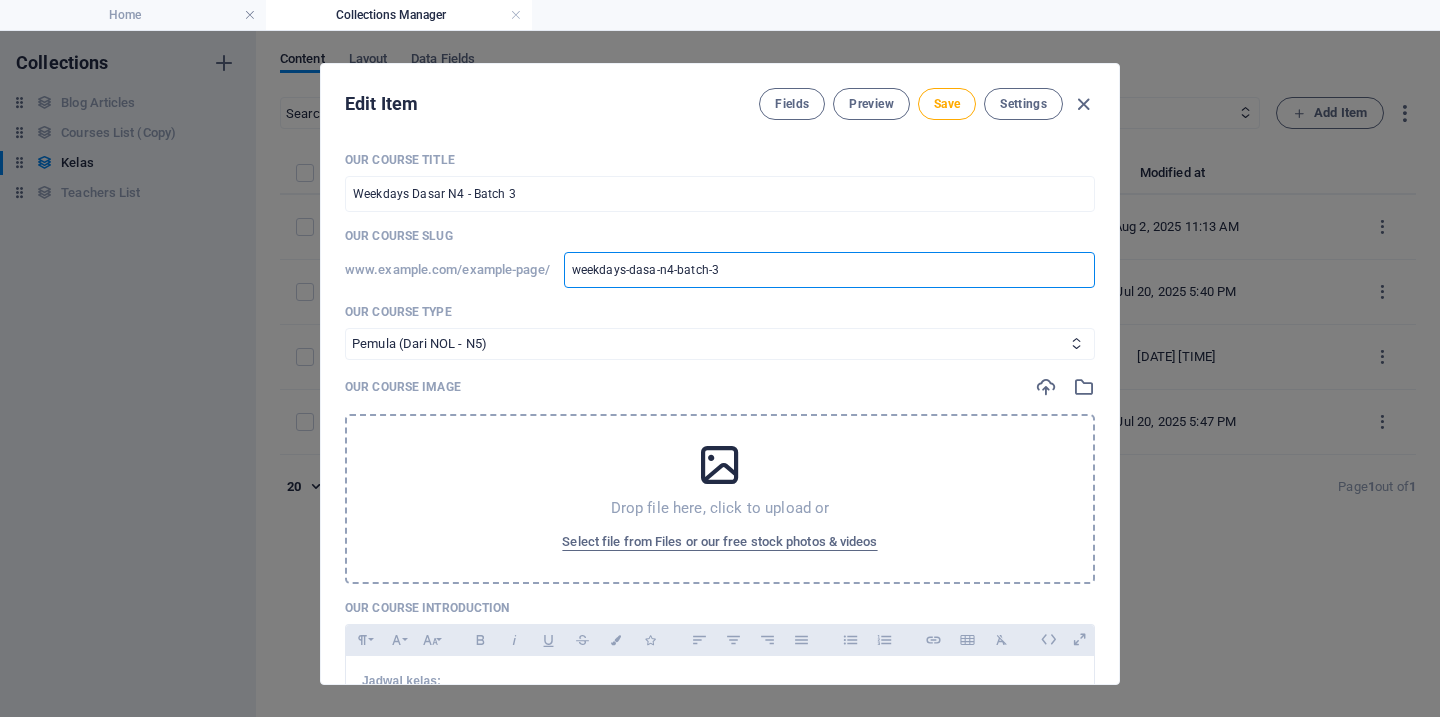 type on "weekdays-dasar-n4-batch-3" 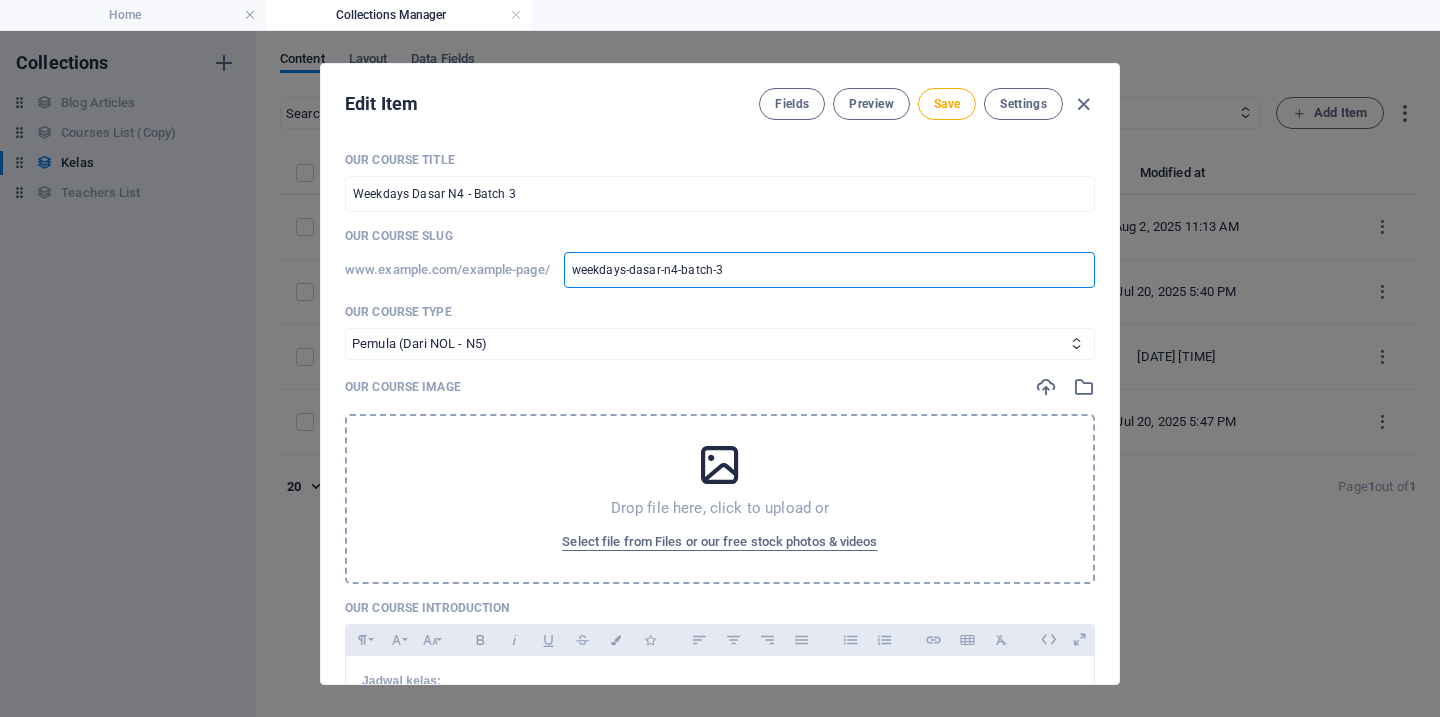 type on "weekdays-dasar-n4-batch-3" 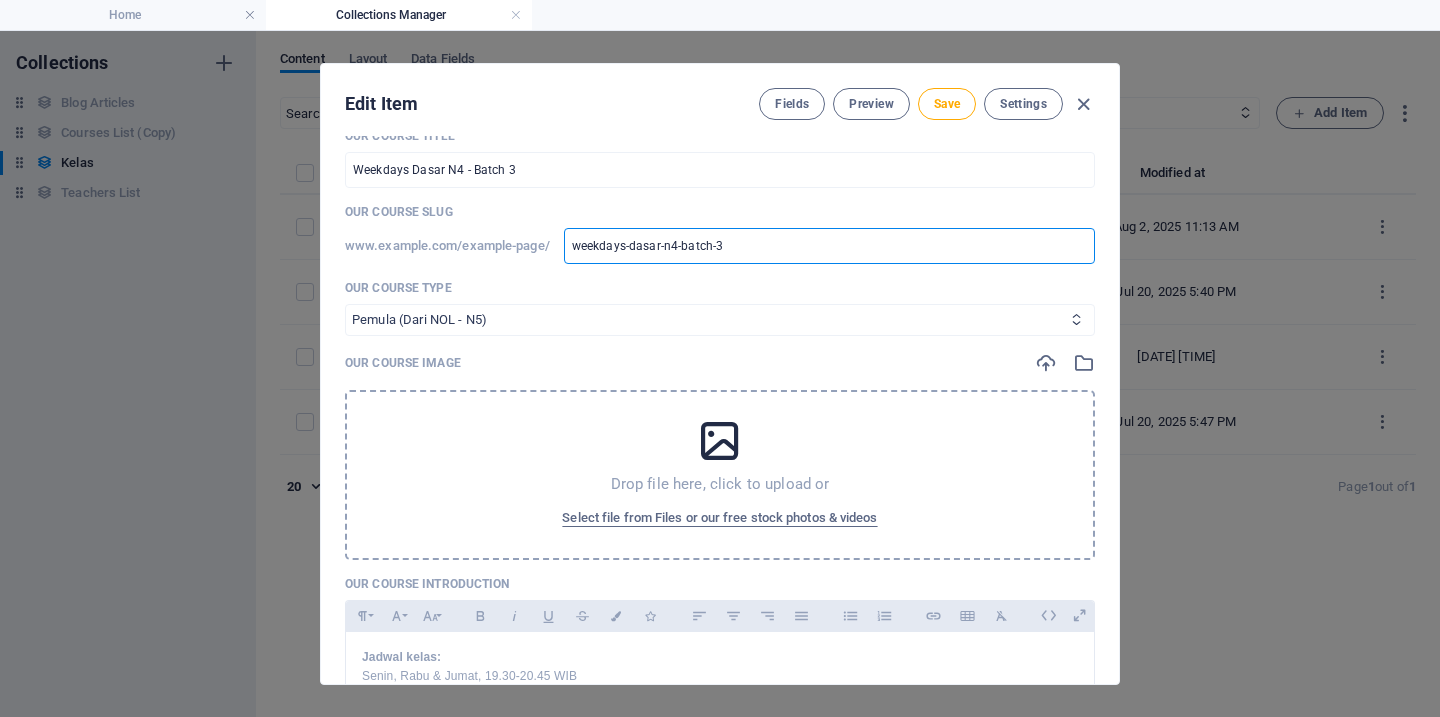 type on "weekdays-dasar-n4-batch-3" 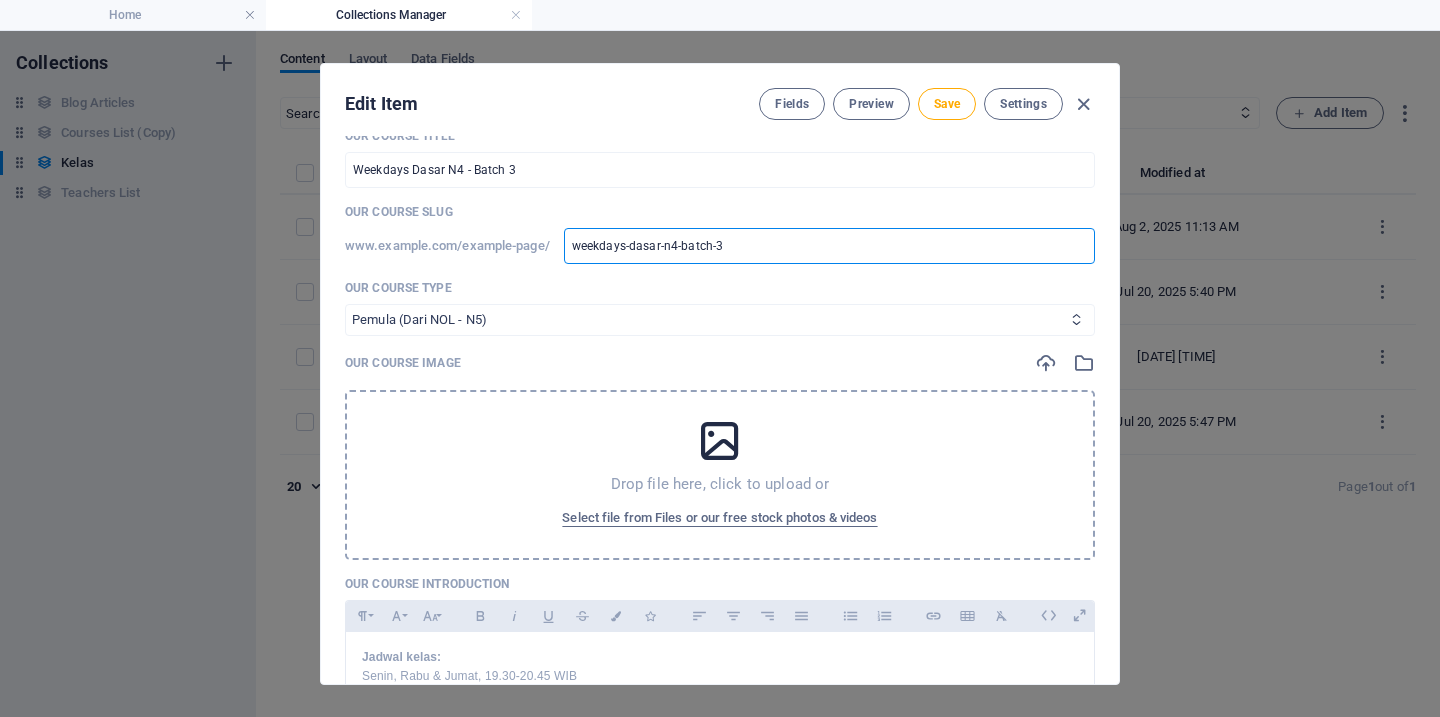 click on "Kelas Privat Pemula (Dari NOL - N5) Dasar (N4)" at bounding box center [720, 320] 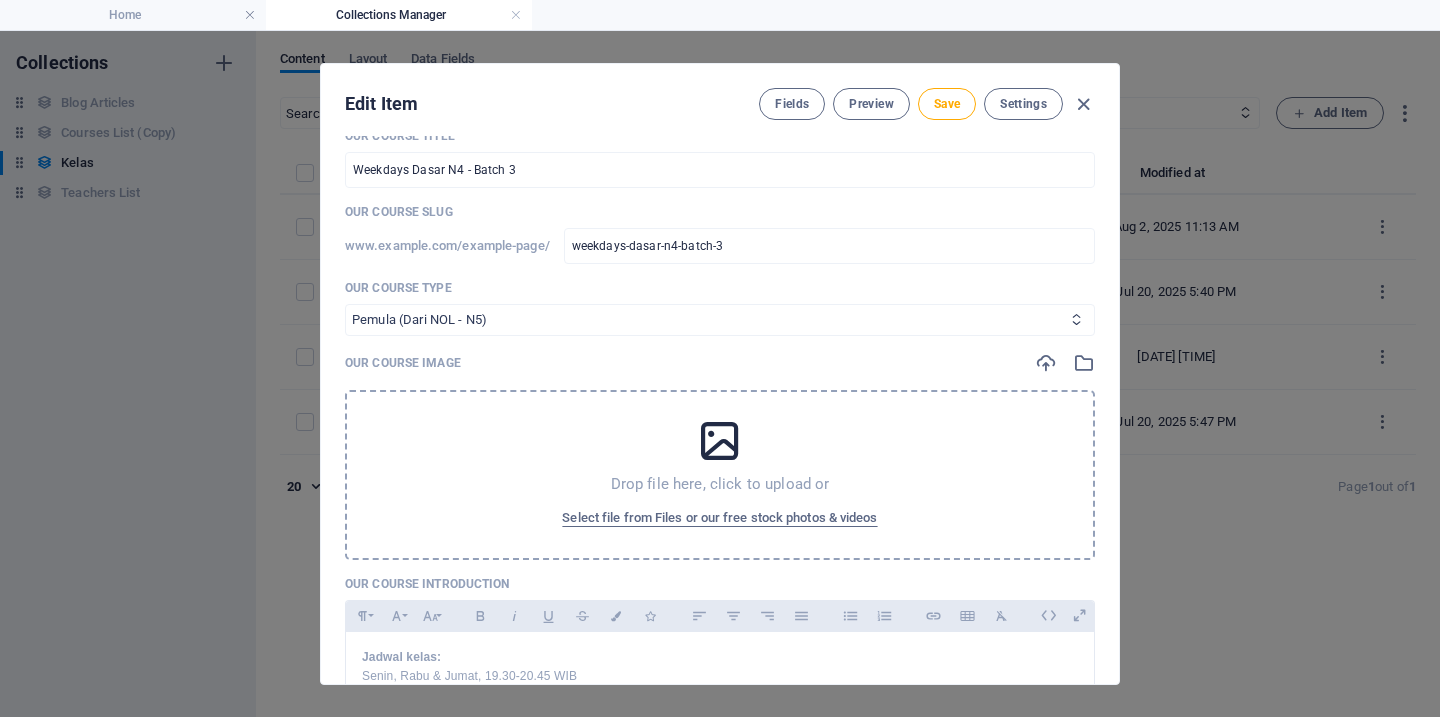 select on "Dasar (N4)" 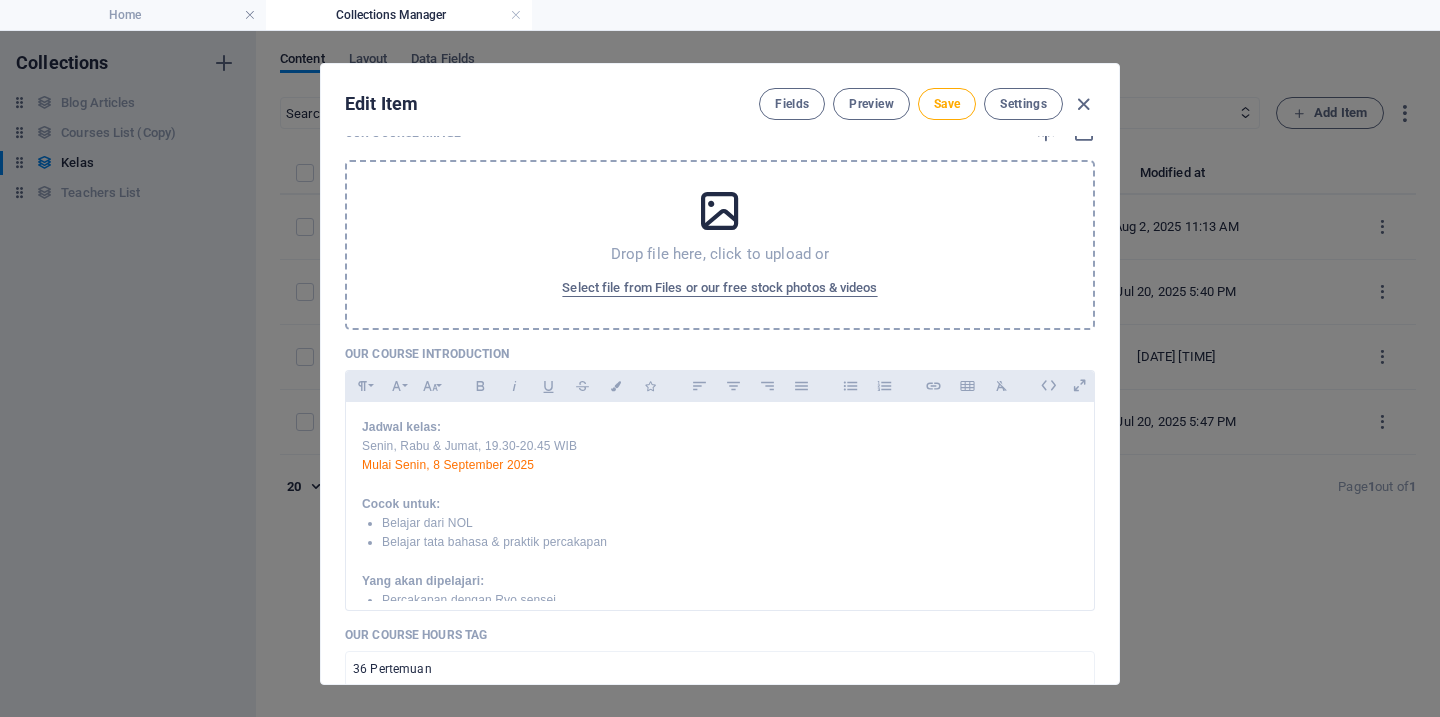 scroll, scrollTop: 256, scrollLeft: 0, axis: vertical 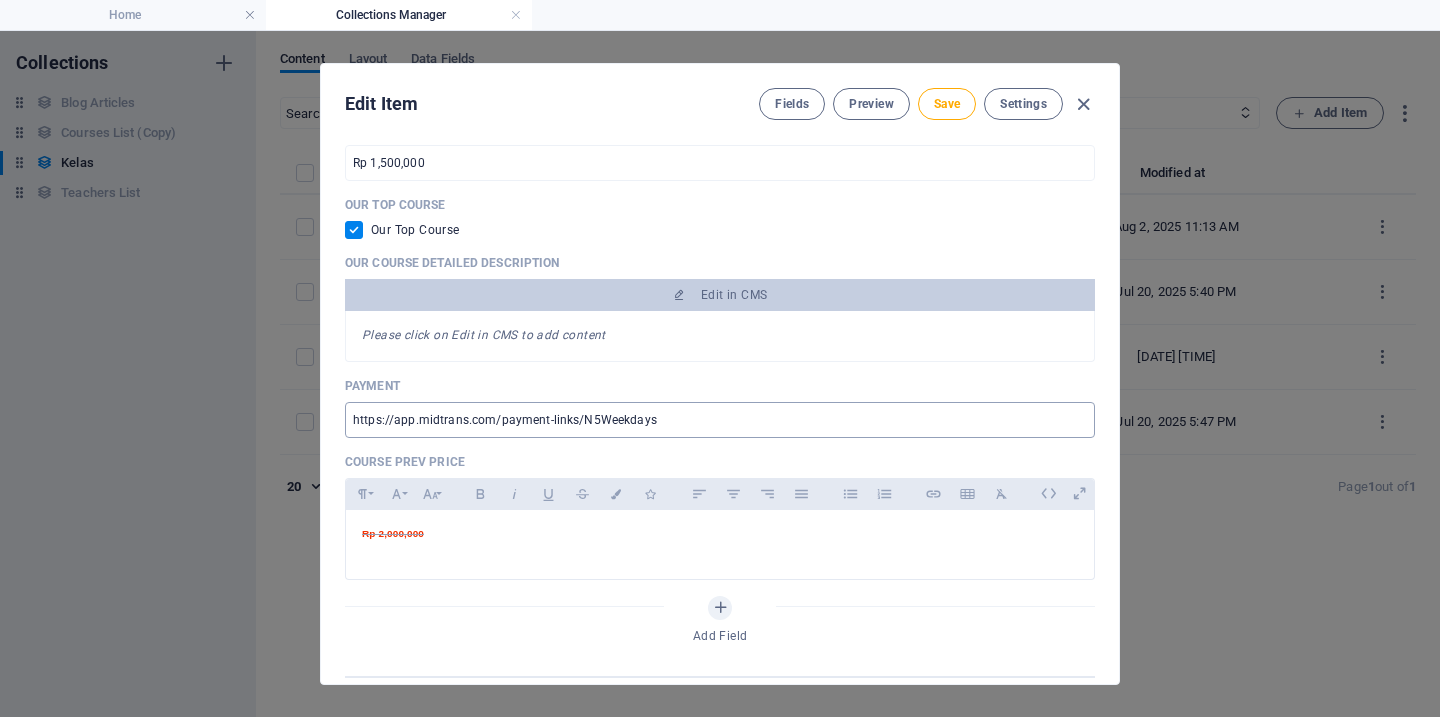 click on "https://app.midtrans.com/payment-links/N5Weekdays" at bounding box center (720, 420) 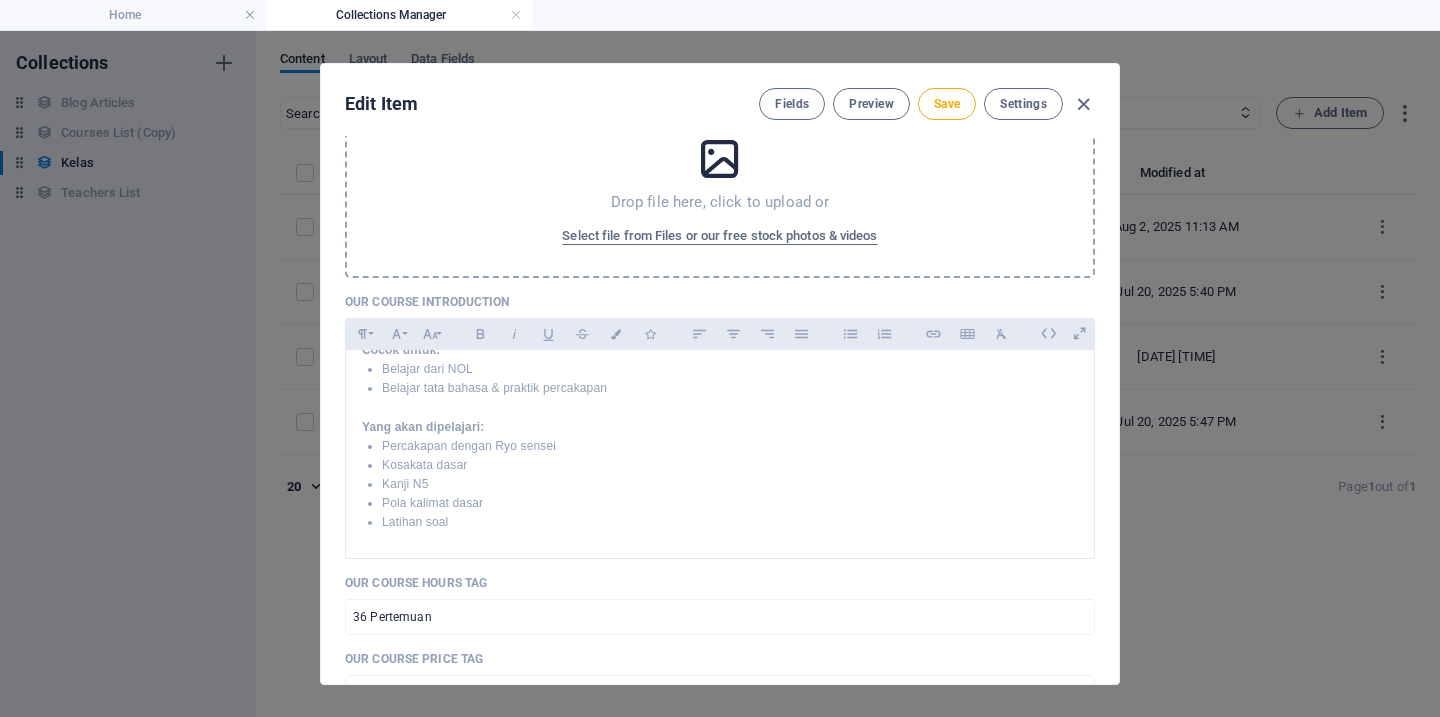 scroll, scrollTop: 260, scrollLeft: 0, axis: vertical 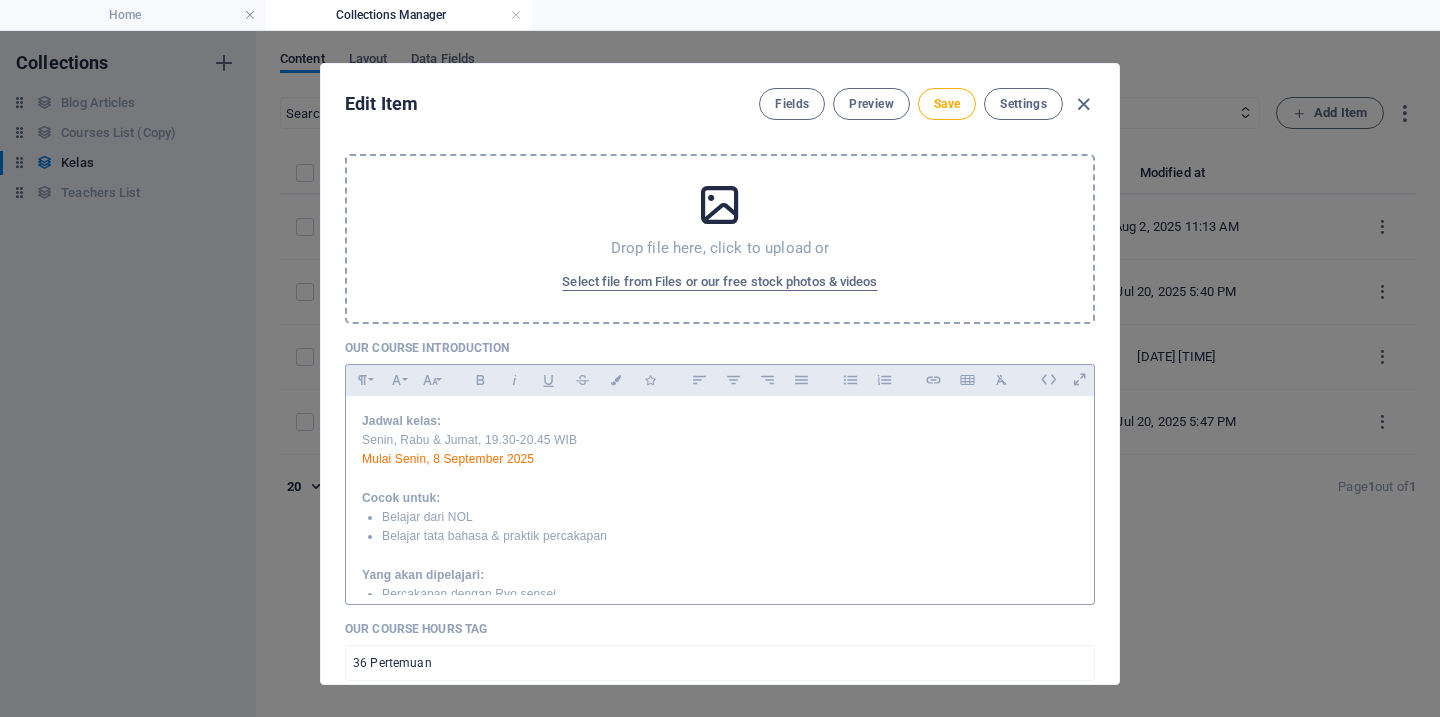 type 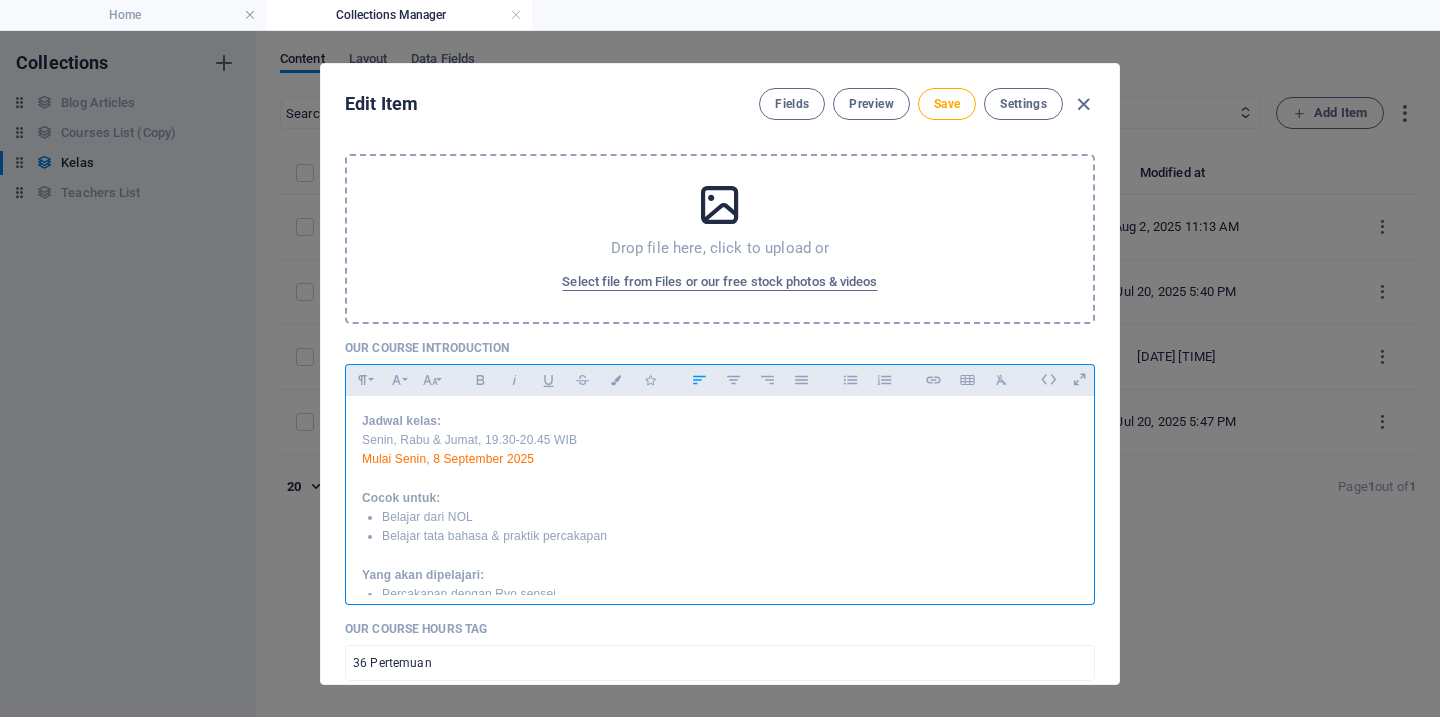 click at bounding box center (720, 479) 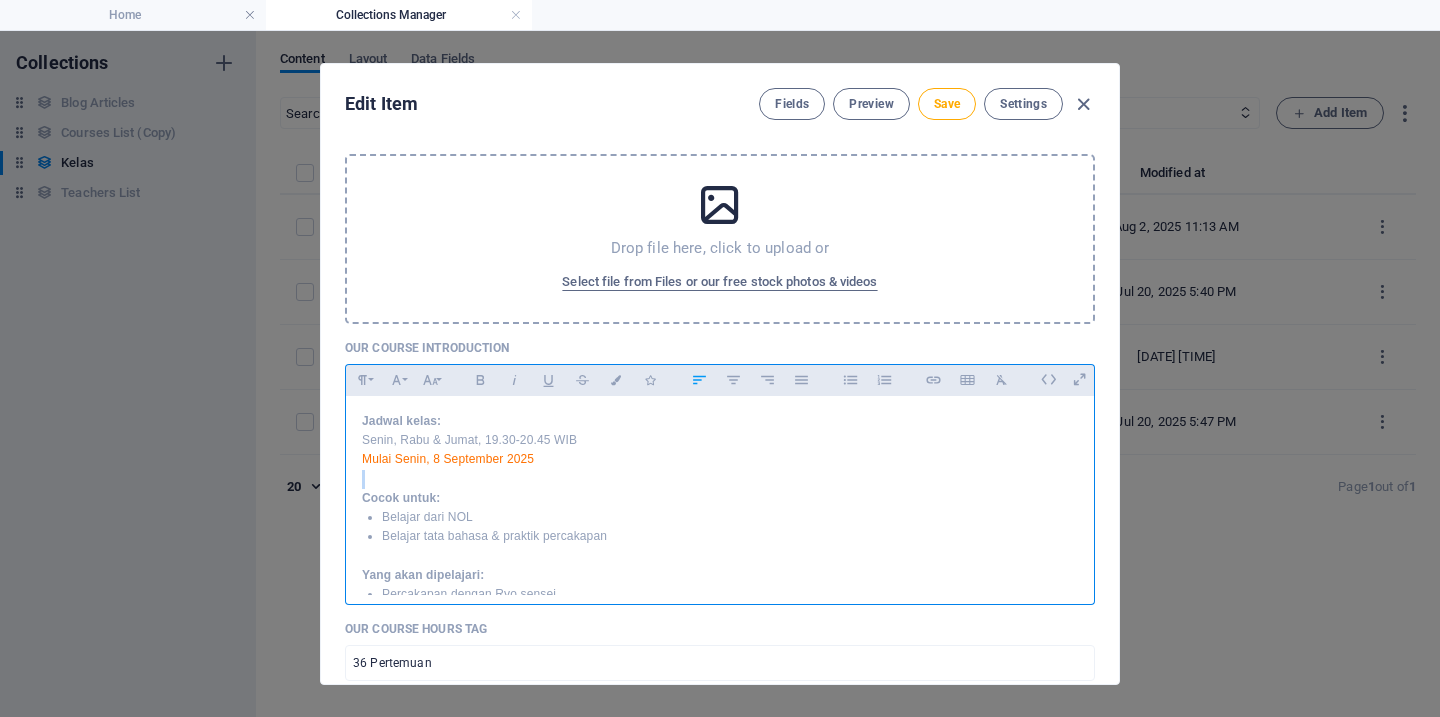 click on "Senin, Rabu & Jumat, 19.30-20.45 WIB" at bounding box center (720, 440) 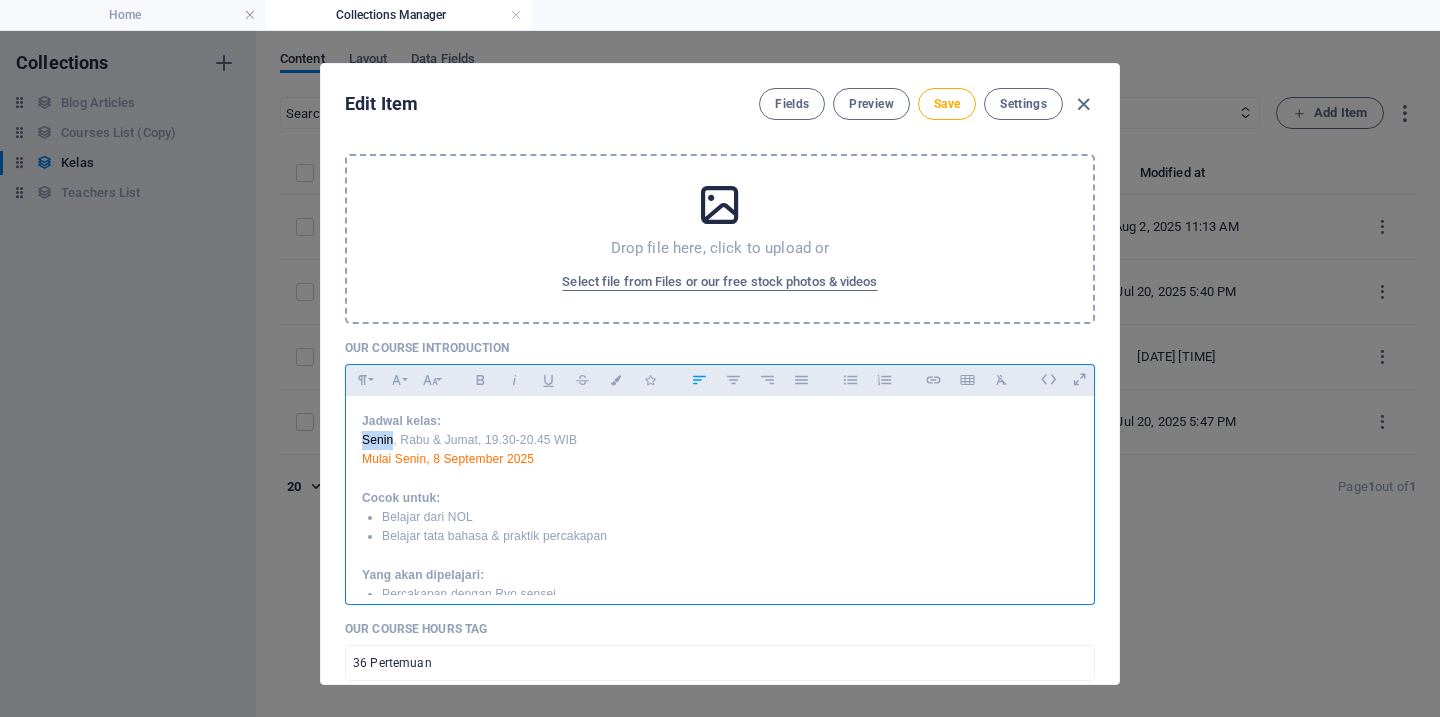 drag, startPoint x: 363, startPoint y: 437, endPoint x: 391, endPoint y: 437, distance: 28 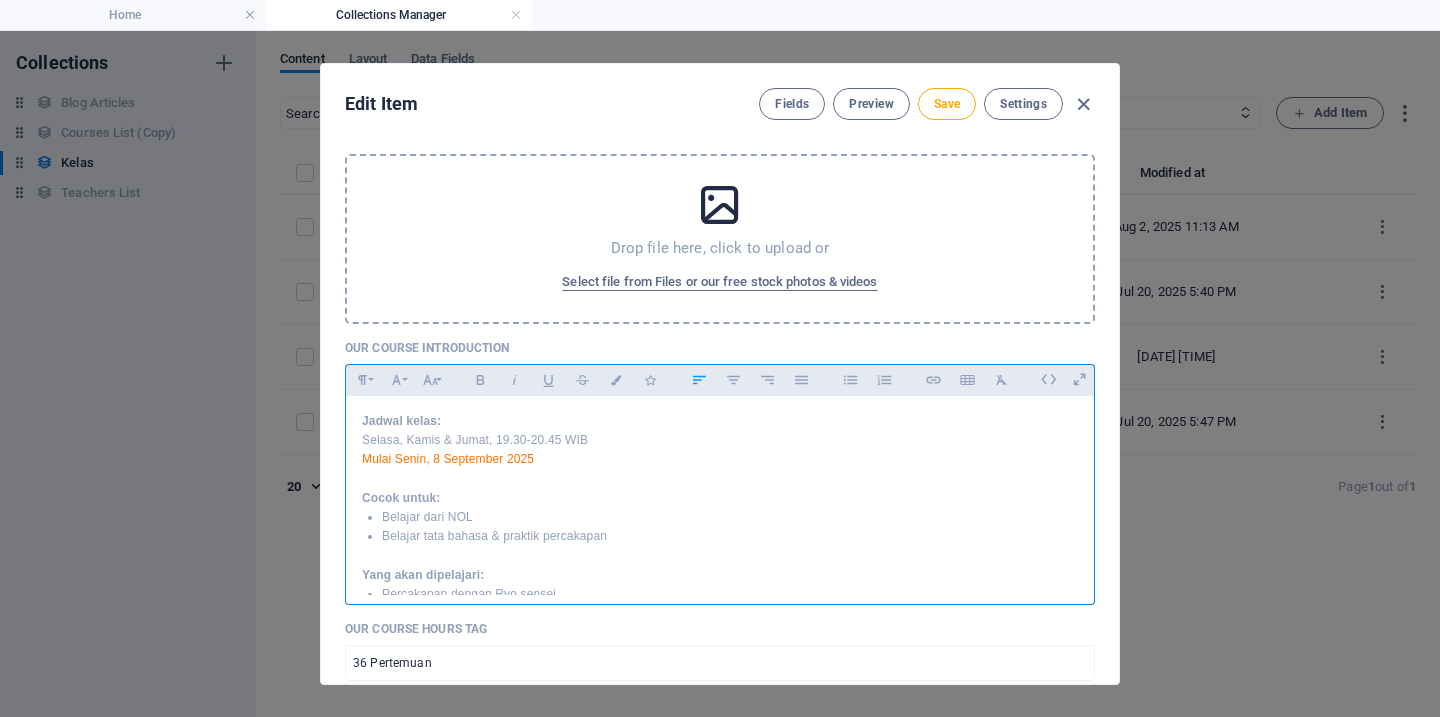 click on "Mulai Senin, 8 September 2025" at bounding box center (448, 459) 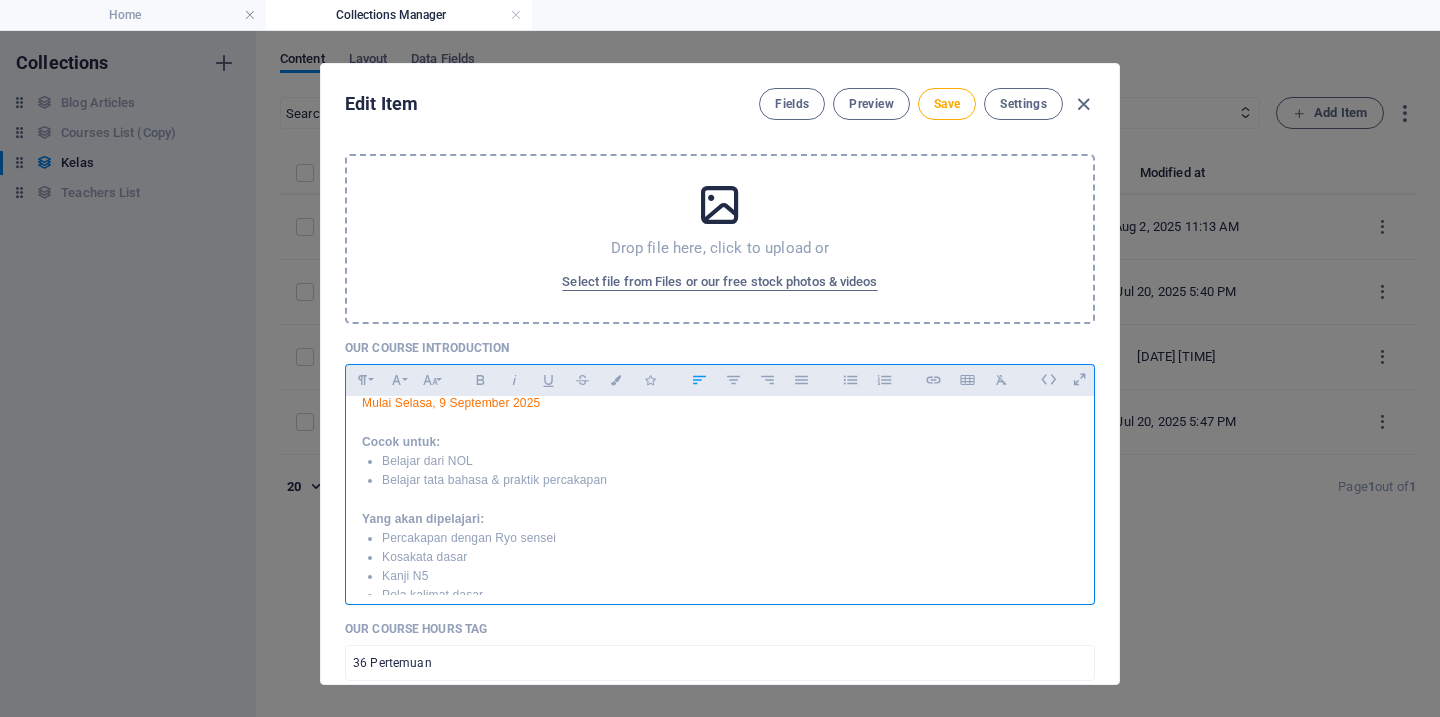scroll, scrollTop: 57, scrollLeft: 0, axis: vertical 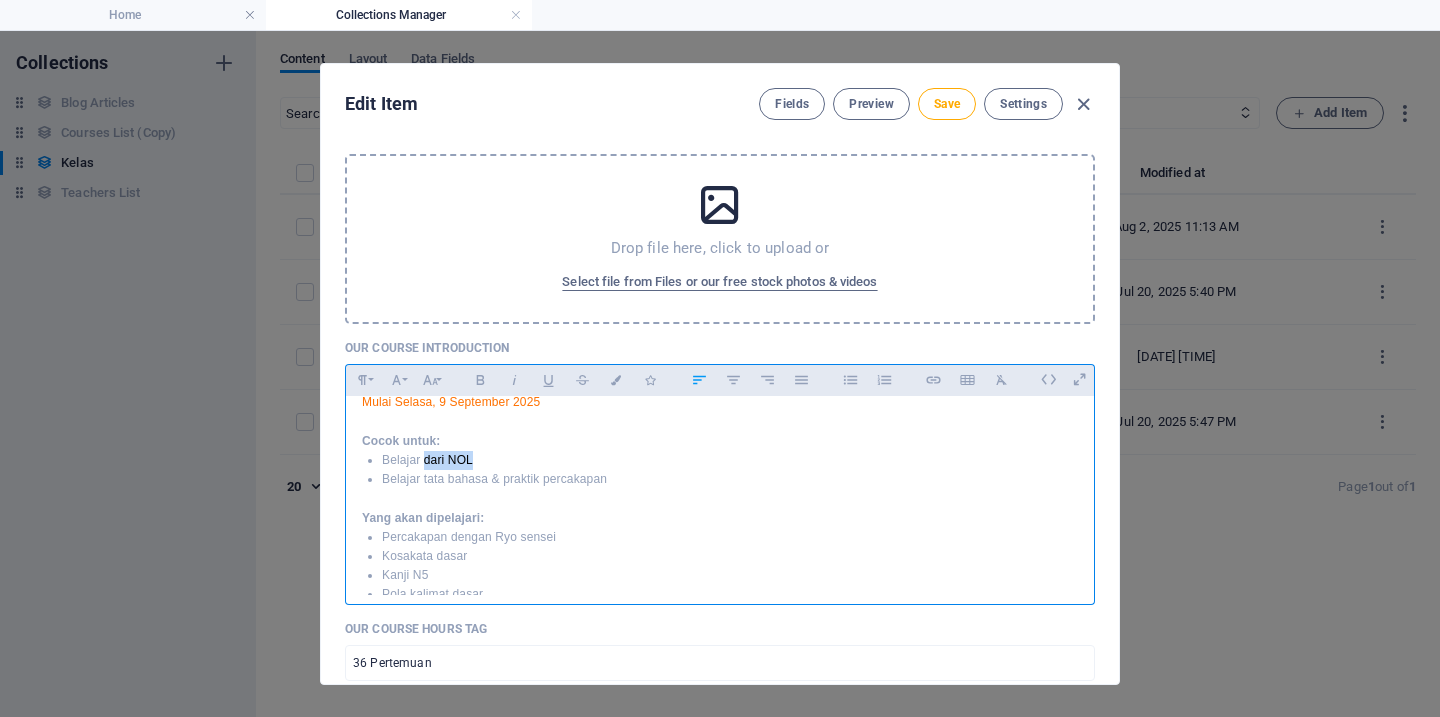 drag, startPoint x: 479, startPoint y: 460, endPoint x: 427, endPoint y: 458, distance: 52.03845 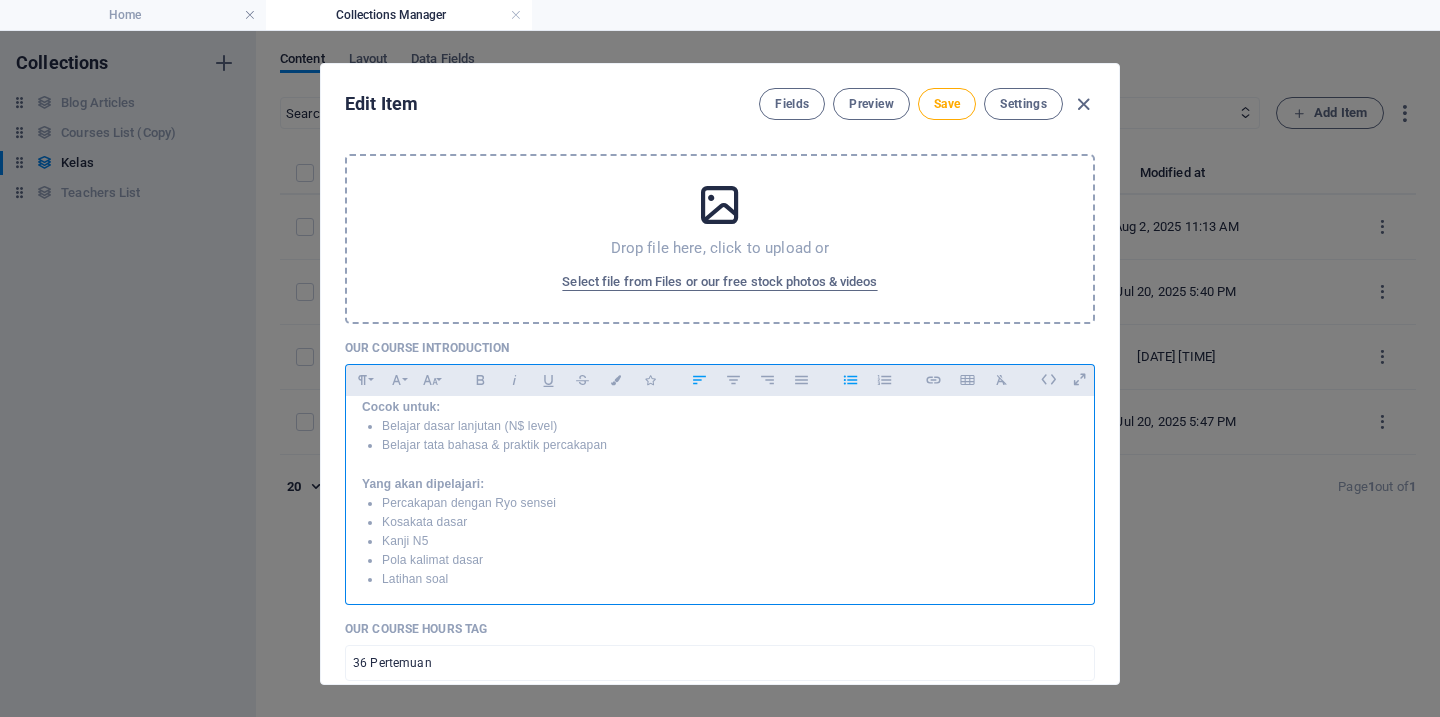 scroll, scrollTop: 102, scrollLeft: 0, axis: vertical 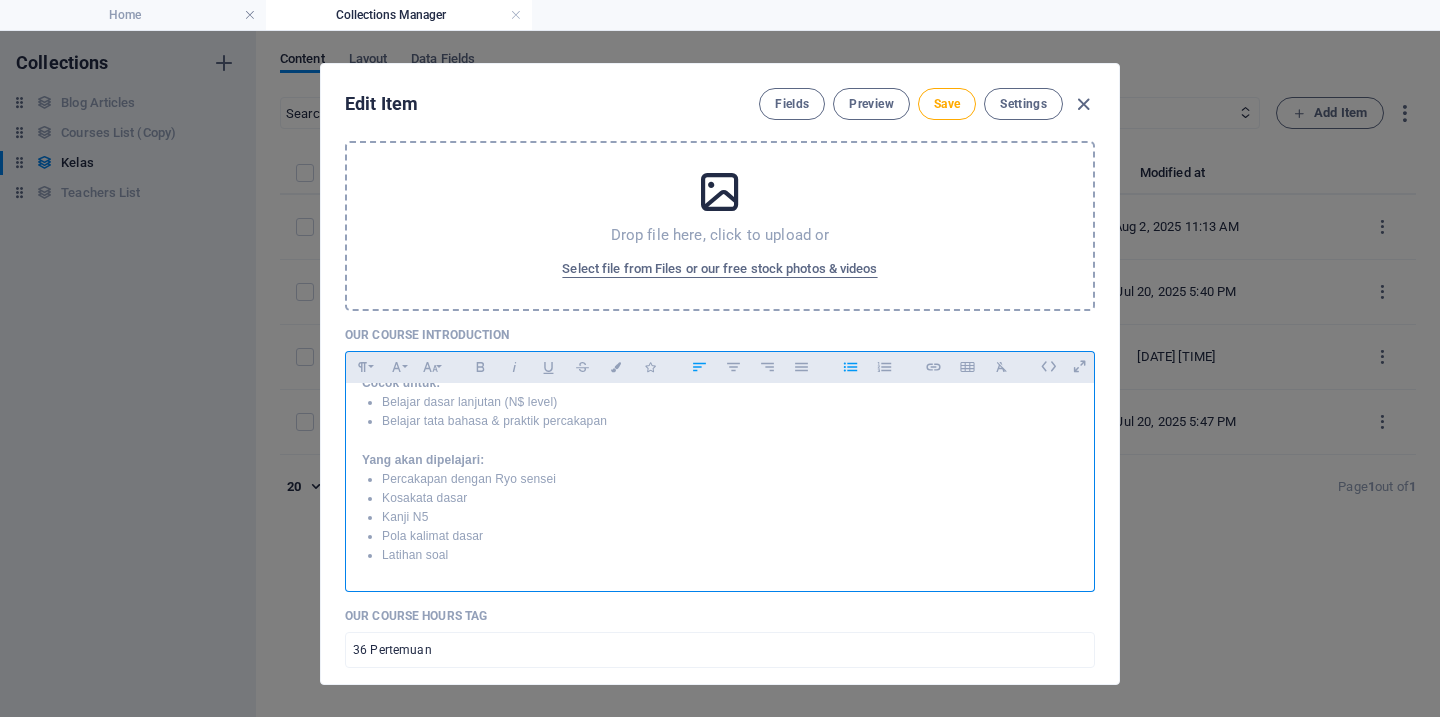 click on "Kanji N5" at bounding box center (730, 517) 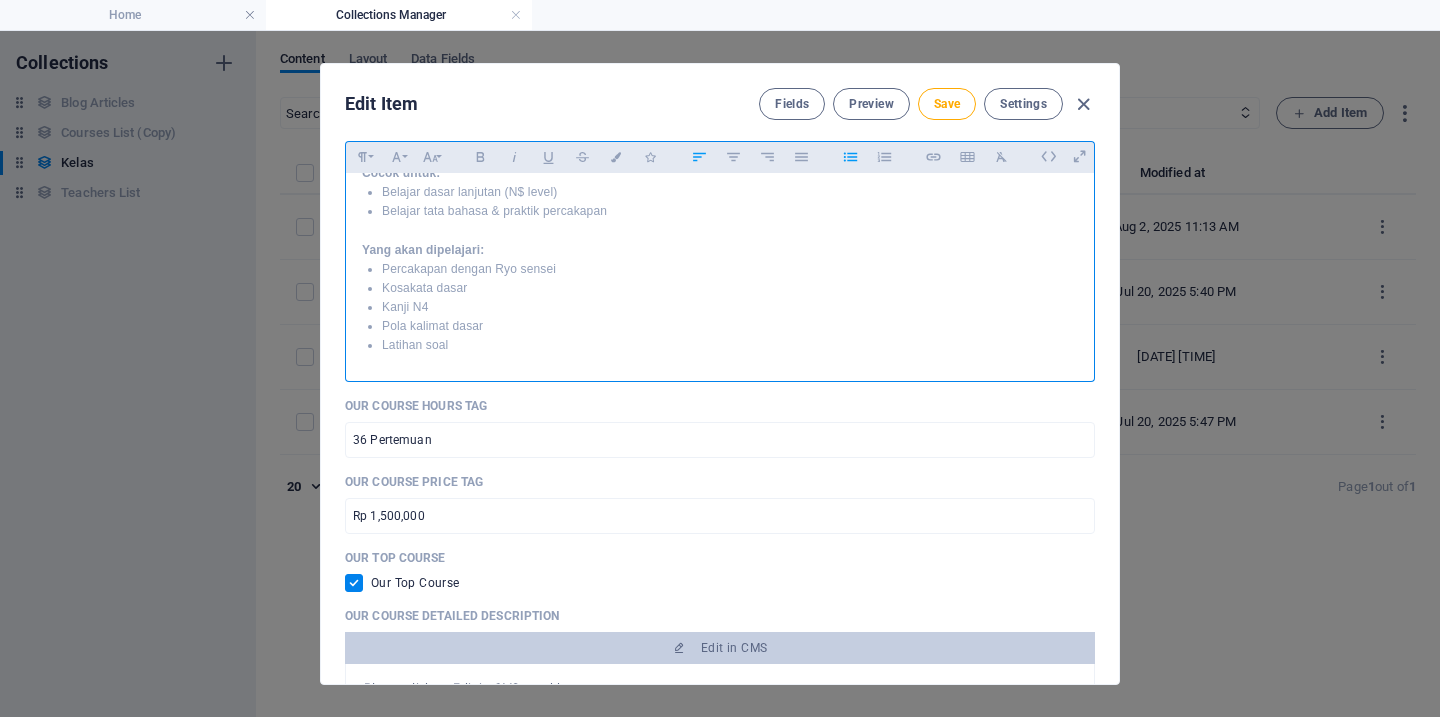 scroll, scrollTop: 465, scrollLeft: 0, axis: vertical 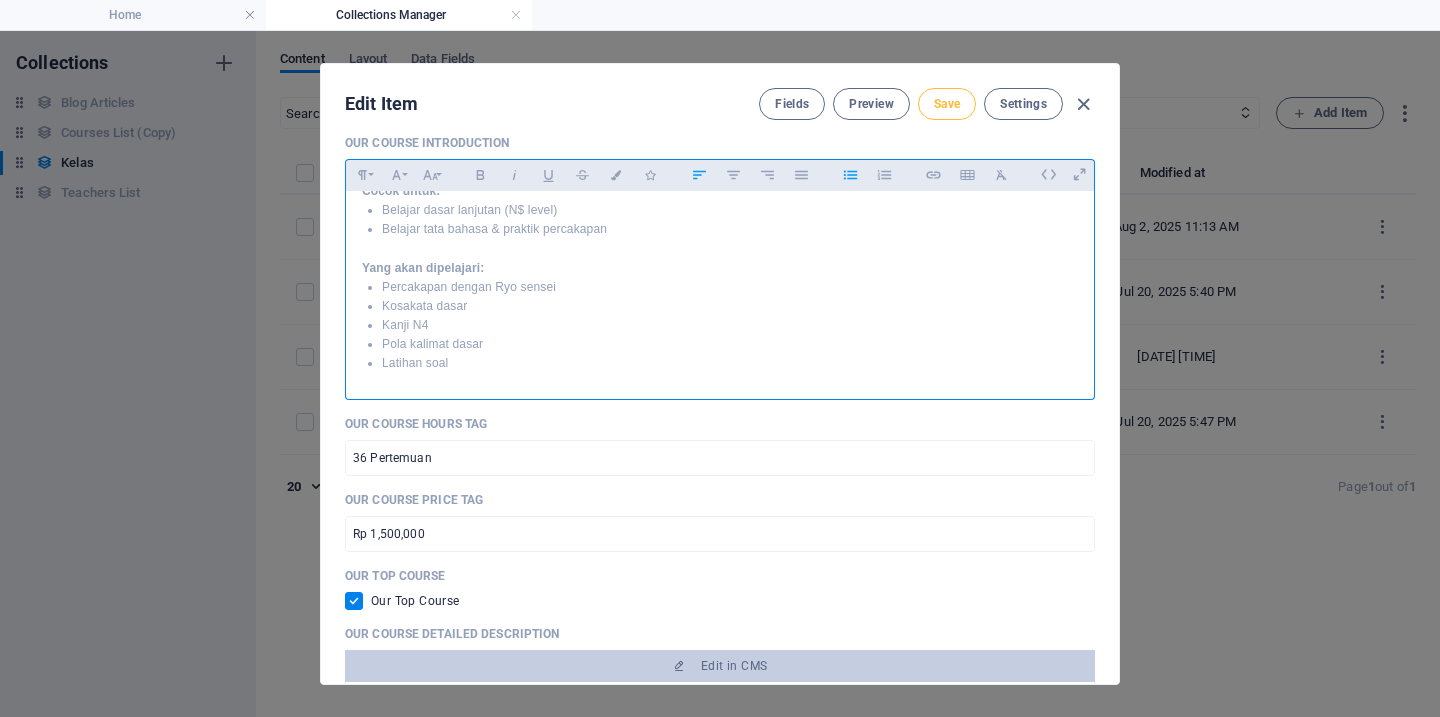click on "Save" at bounding box center (947, 104) 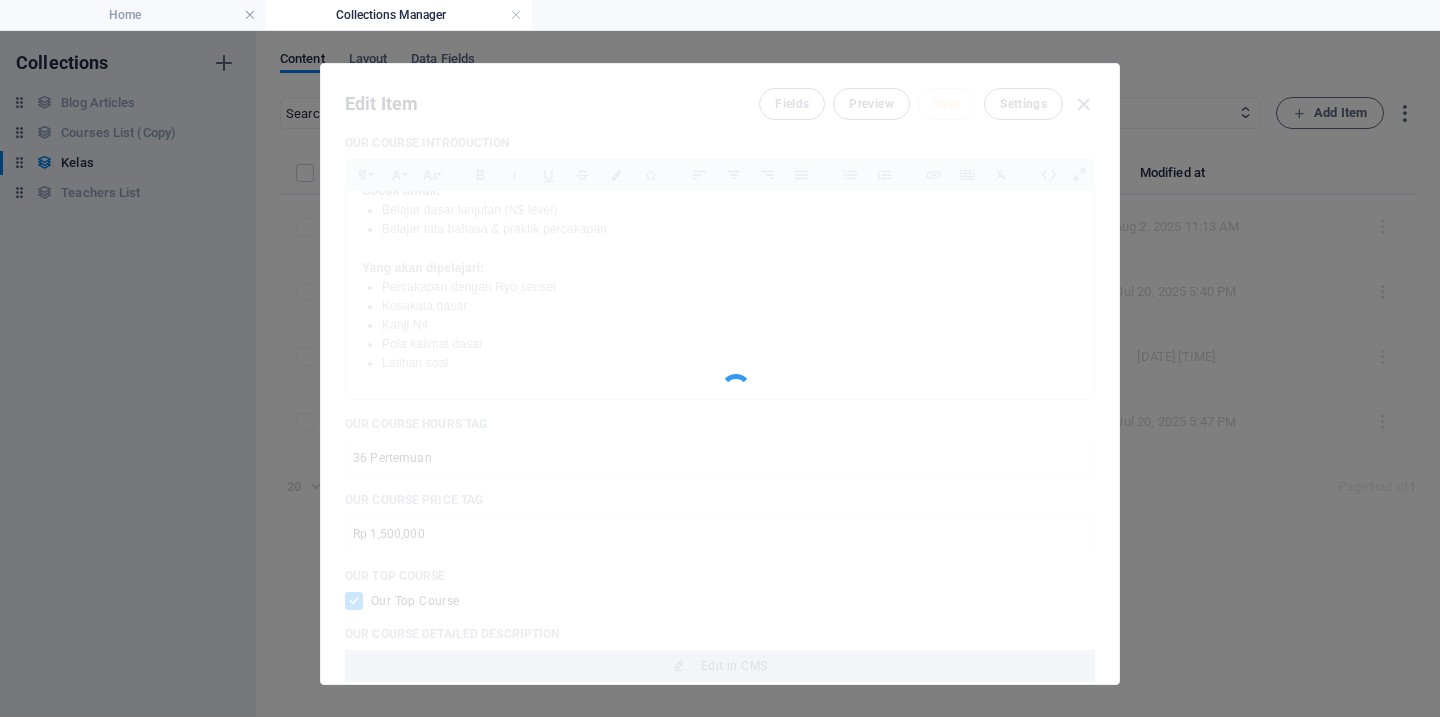 type on "weekdays-dasar-n4-batch-3" 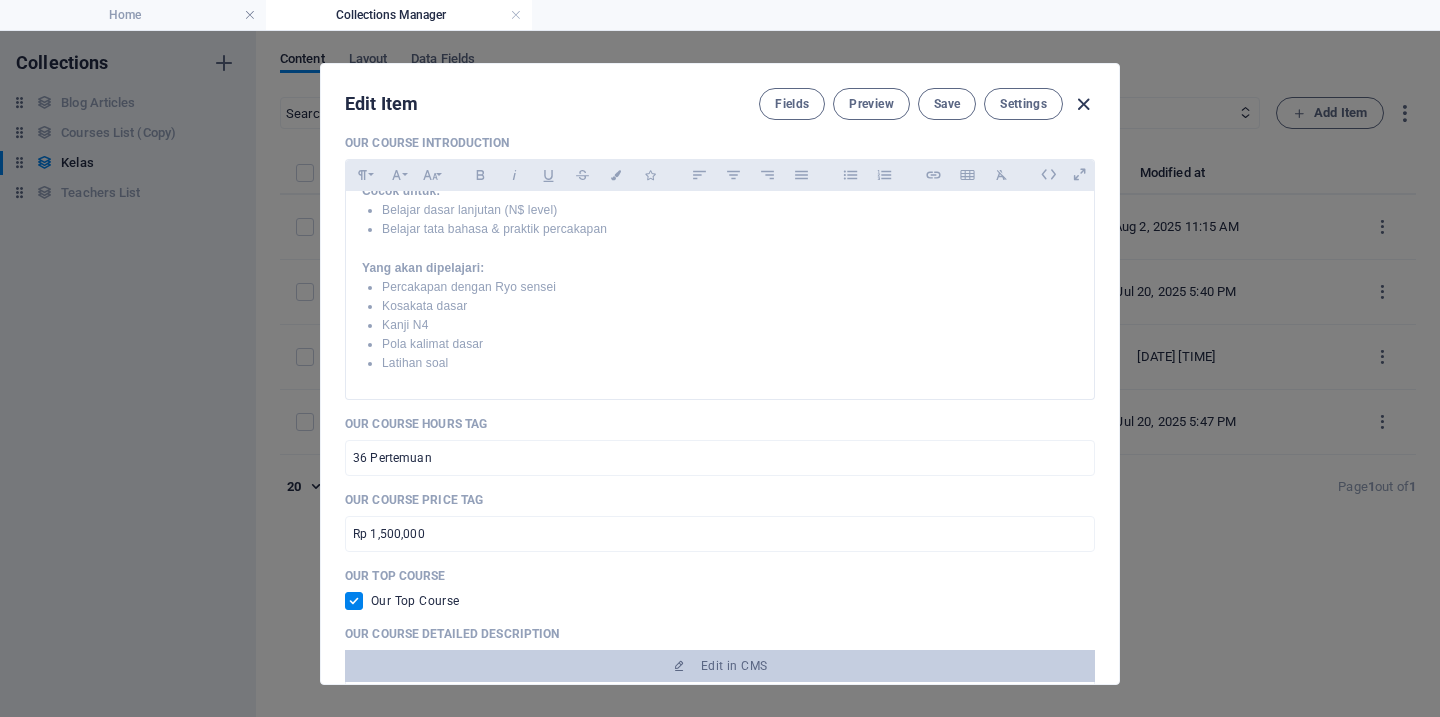 click at bounding box center (1083, 104) 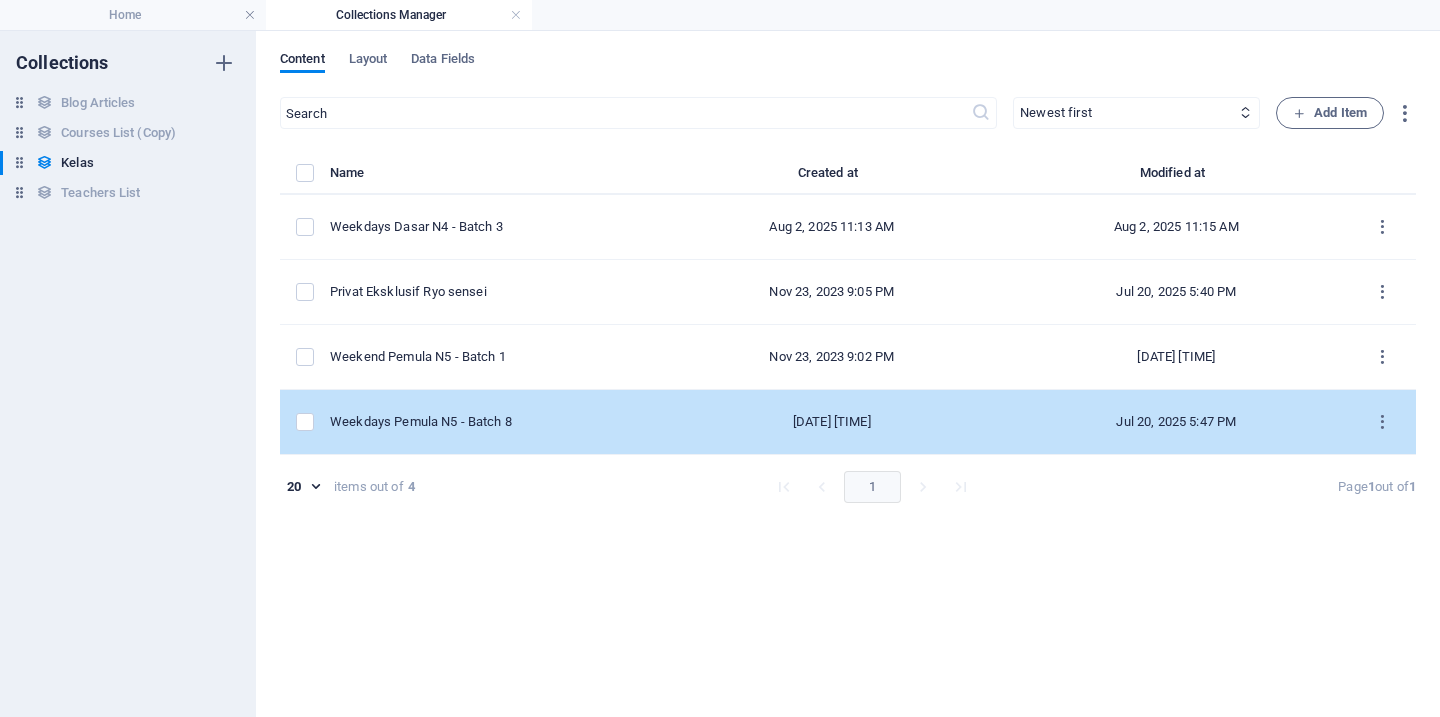 click on "Weekdays Pemula N5 - Batch 8" at bounding box center (487, 422) 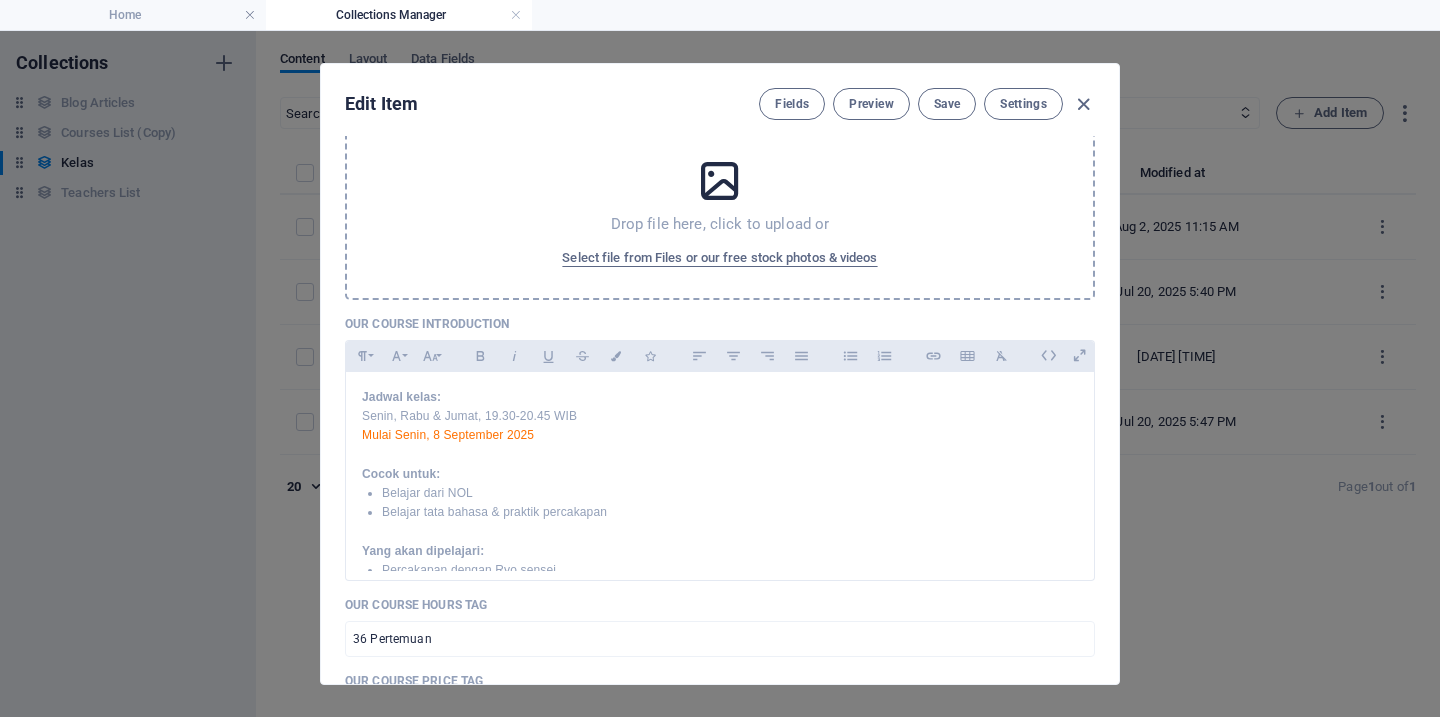 scroll, scrollTop: 338, scrollLeft: 0, axis: vertical 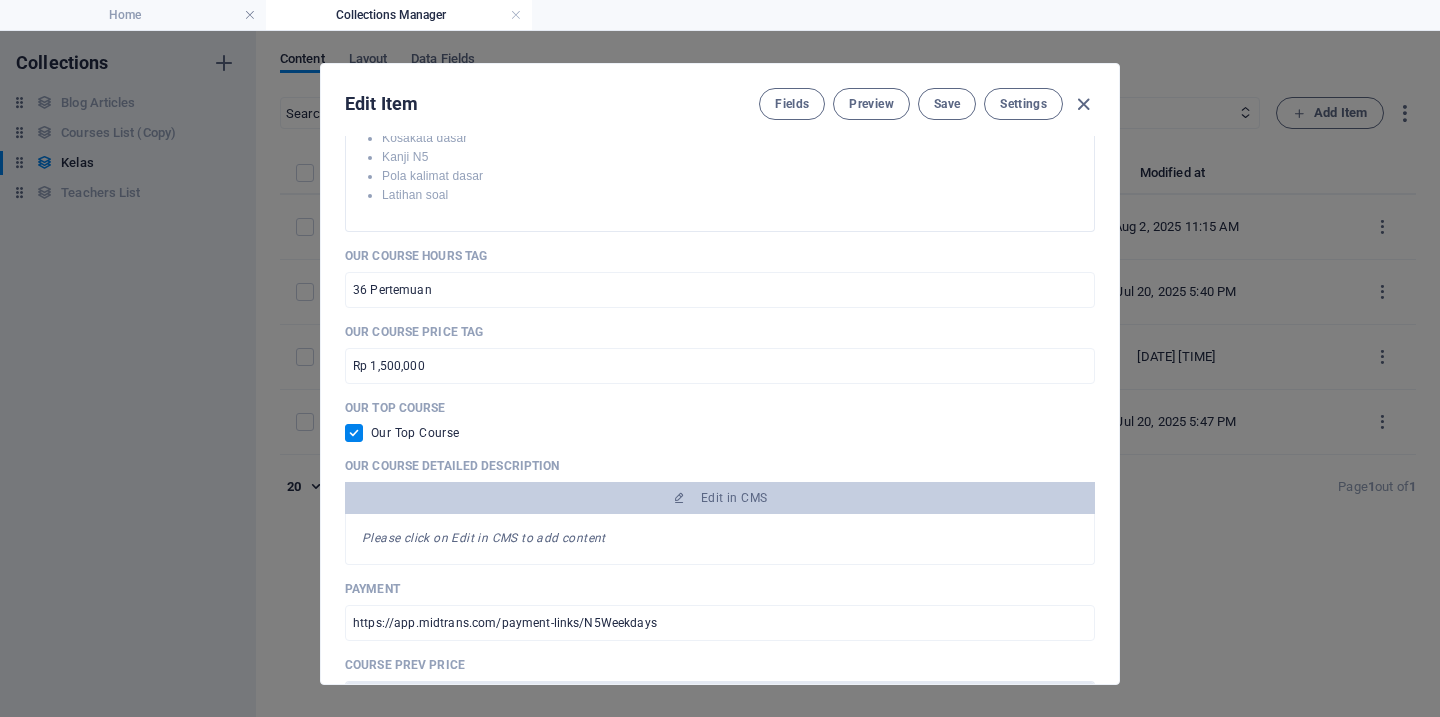 click at bounding box center [358, 433] 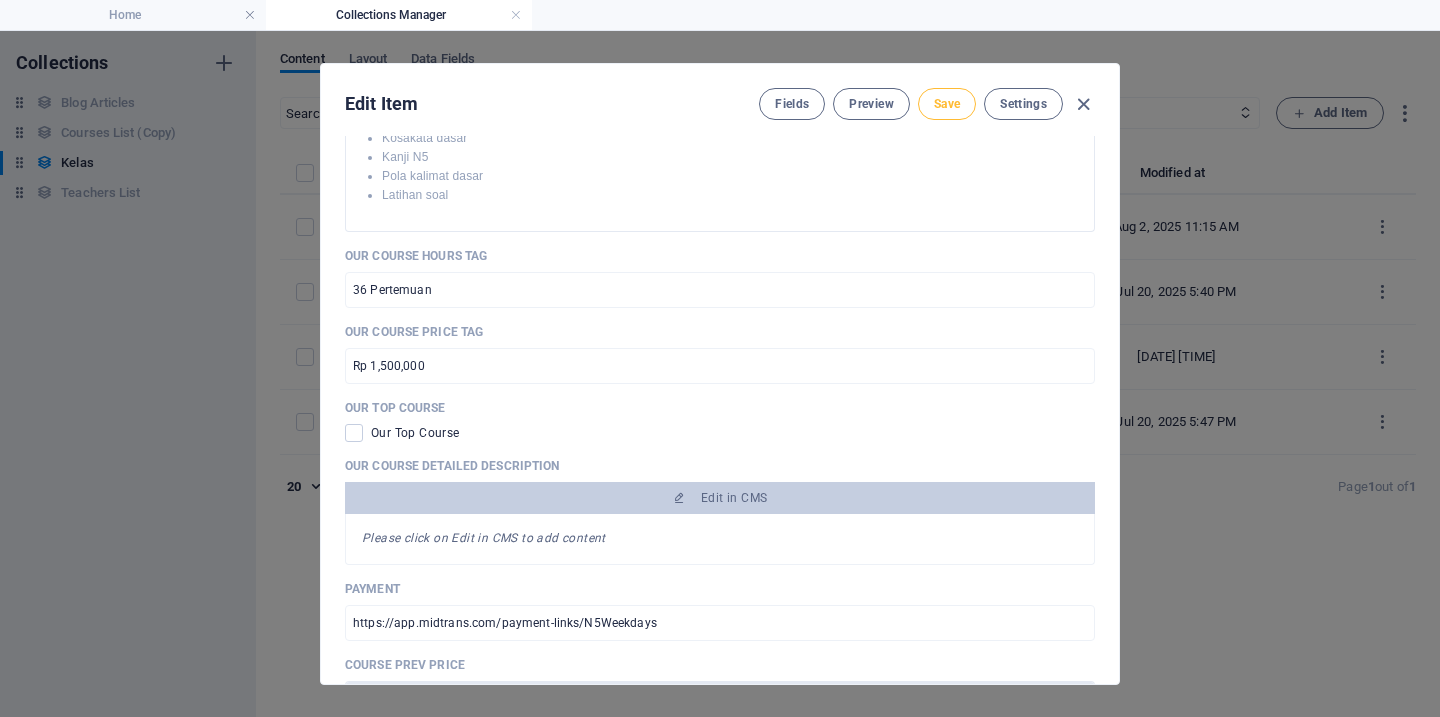 click on "Save" at bounding box center (947, 104) 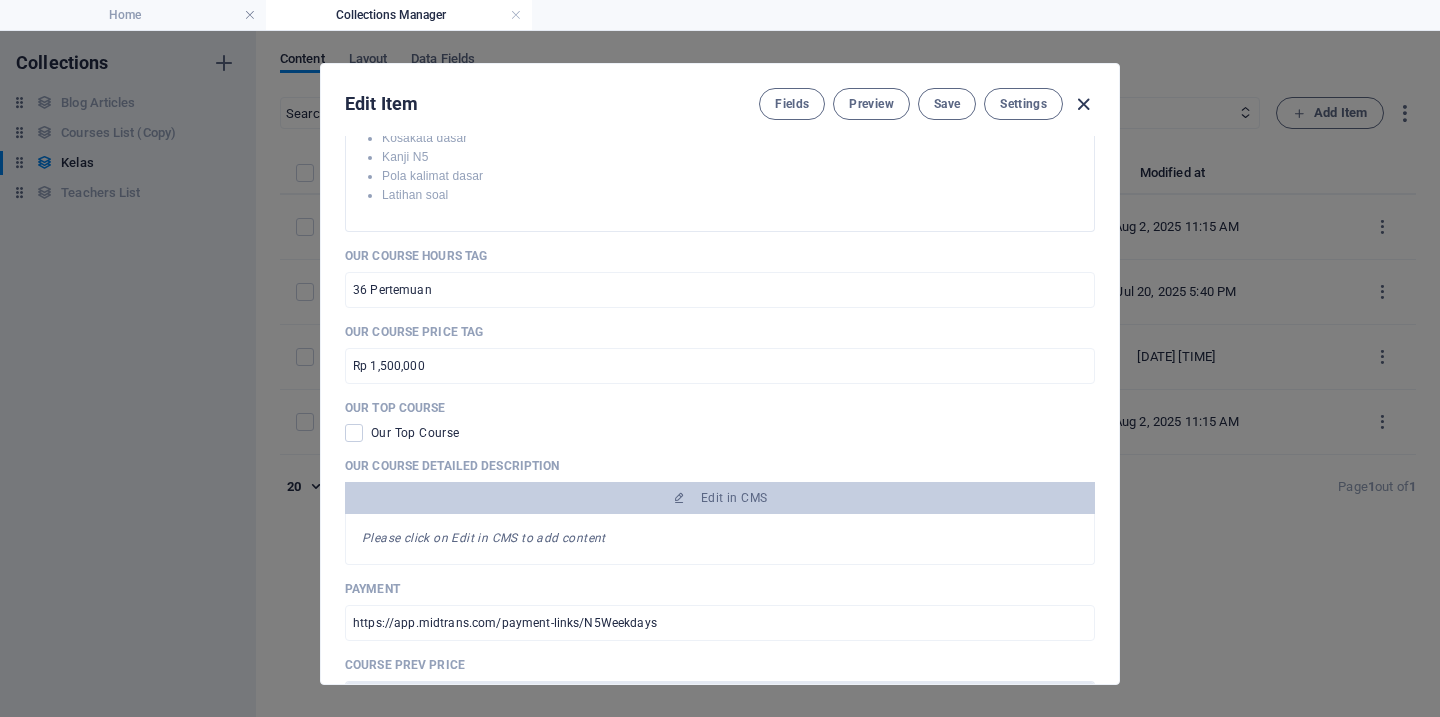click at bounding box center [1083, 104] 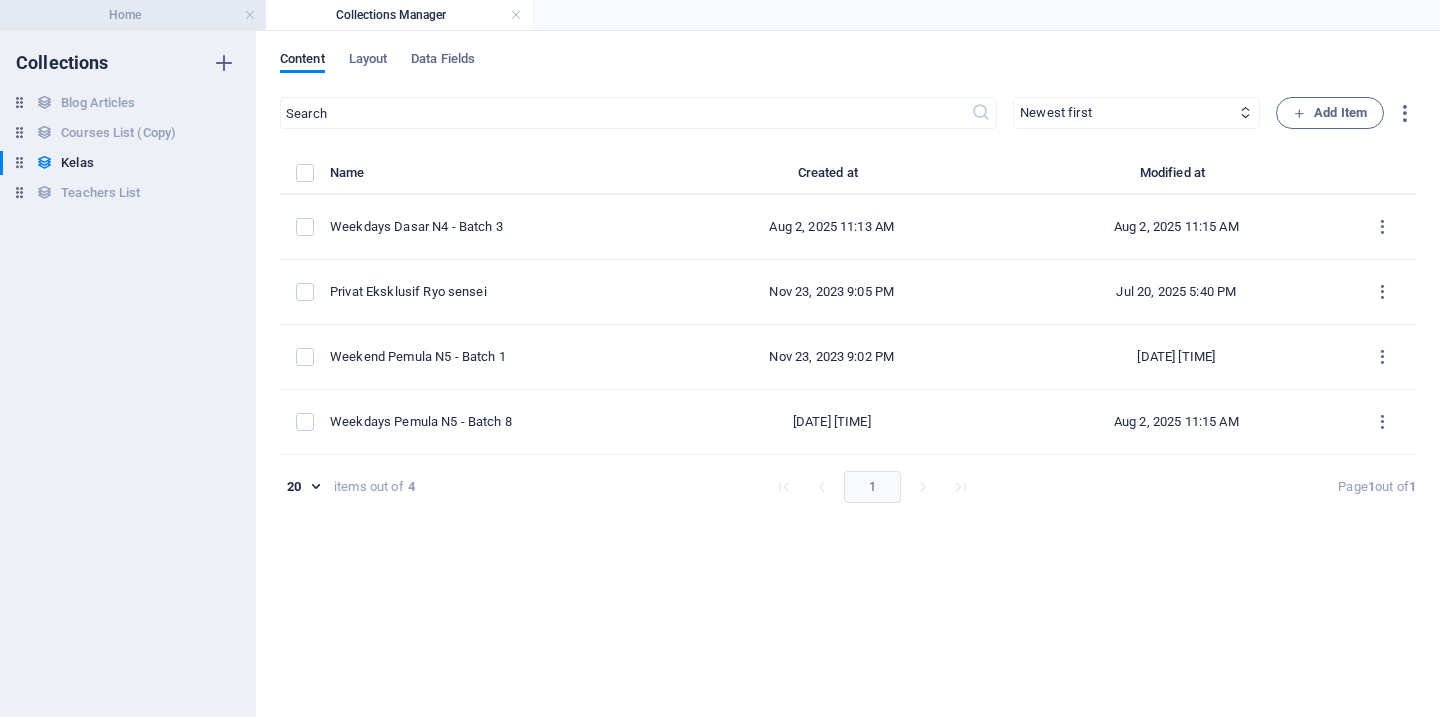 click on "Home" at bounding box center [133, 15] 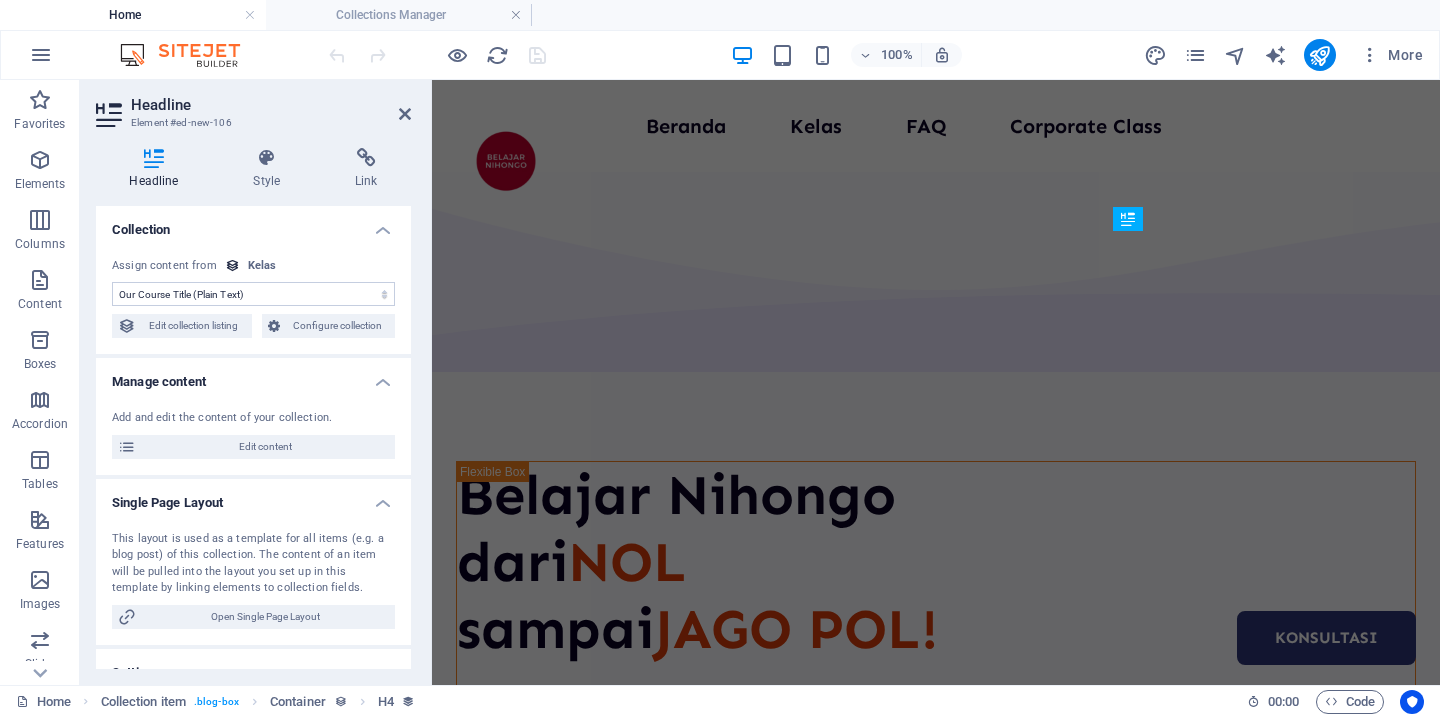 scroll, scrollTop: 1030, scrollLeft: 0, axis: vertical 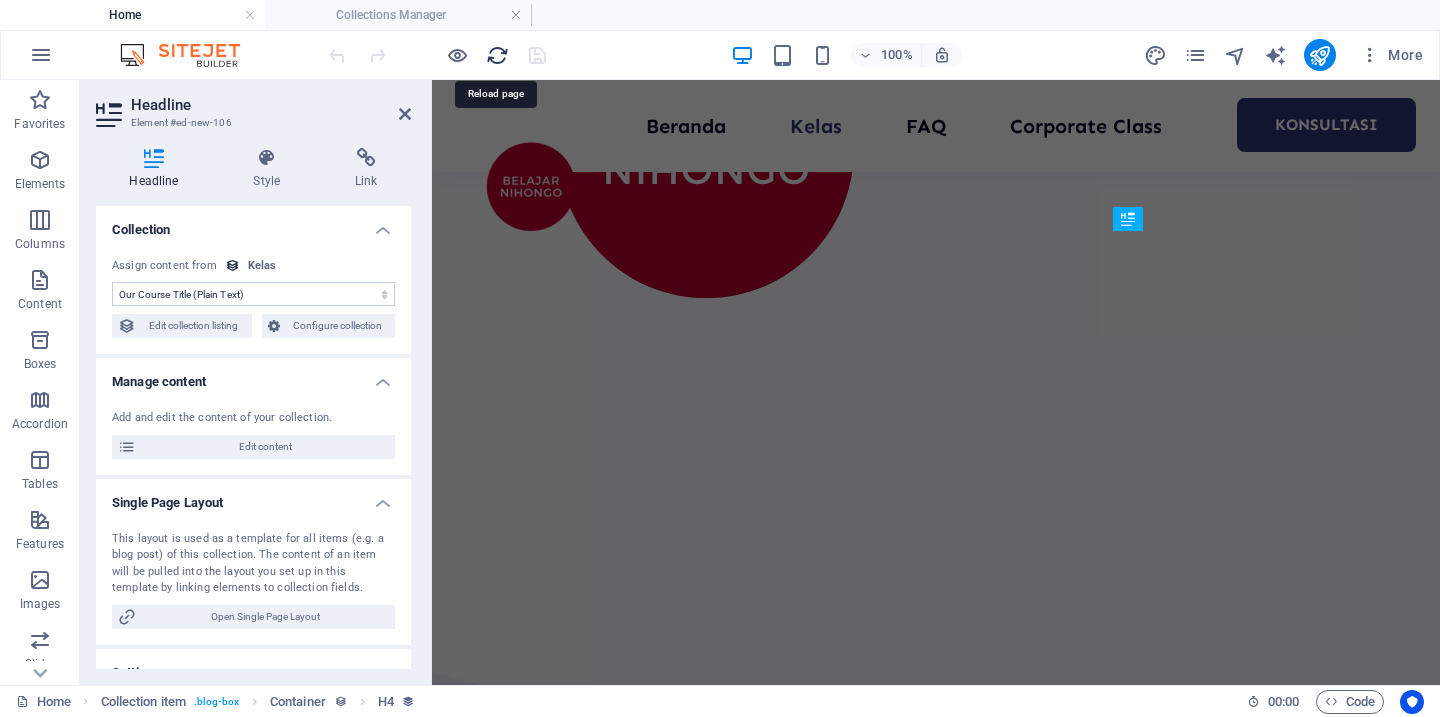 click at bounding box center [497, 55] 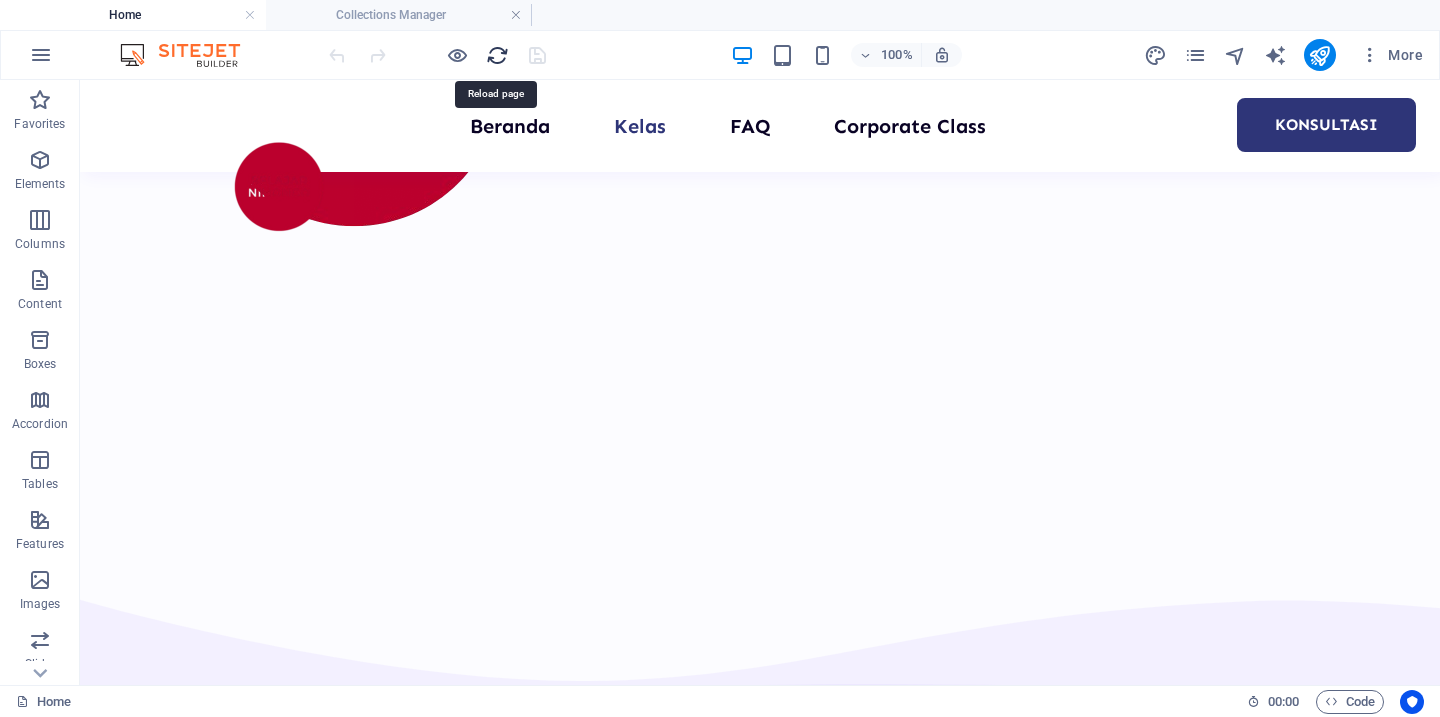 click at bounding box center [497, 55] 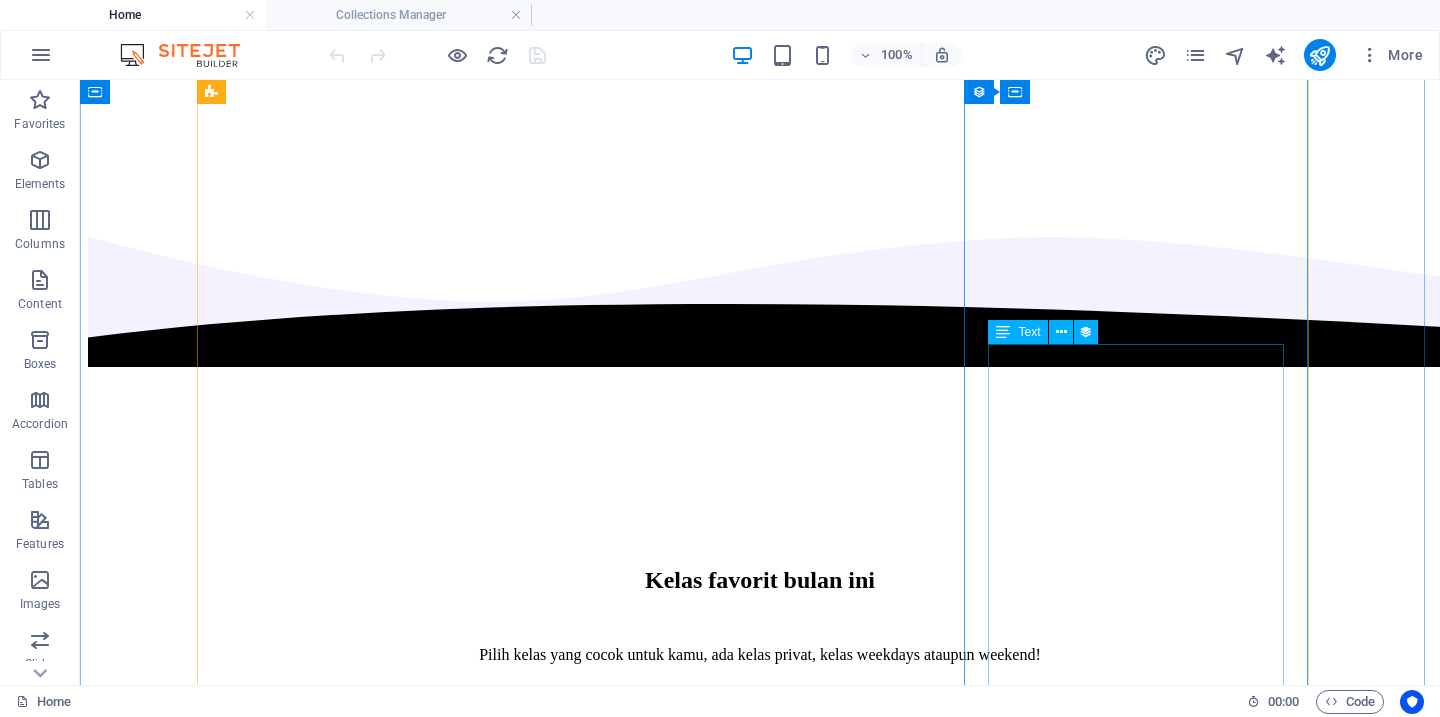 scroll, scrollTop: 1301, scrollLeft: 0, axis: vertical 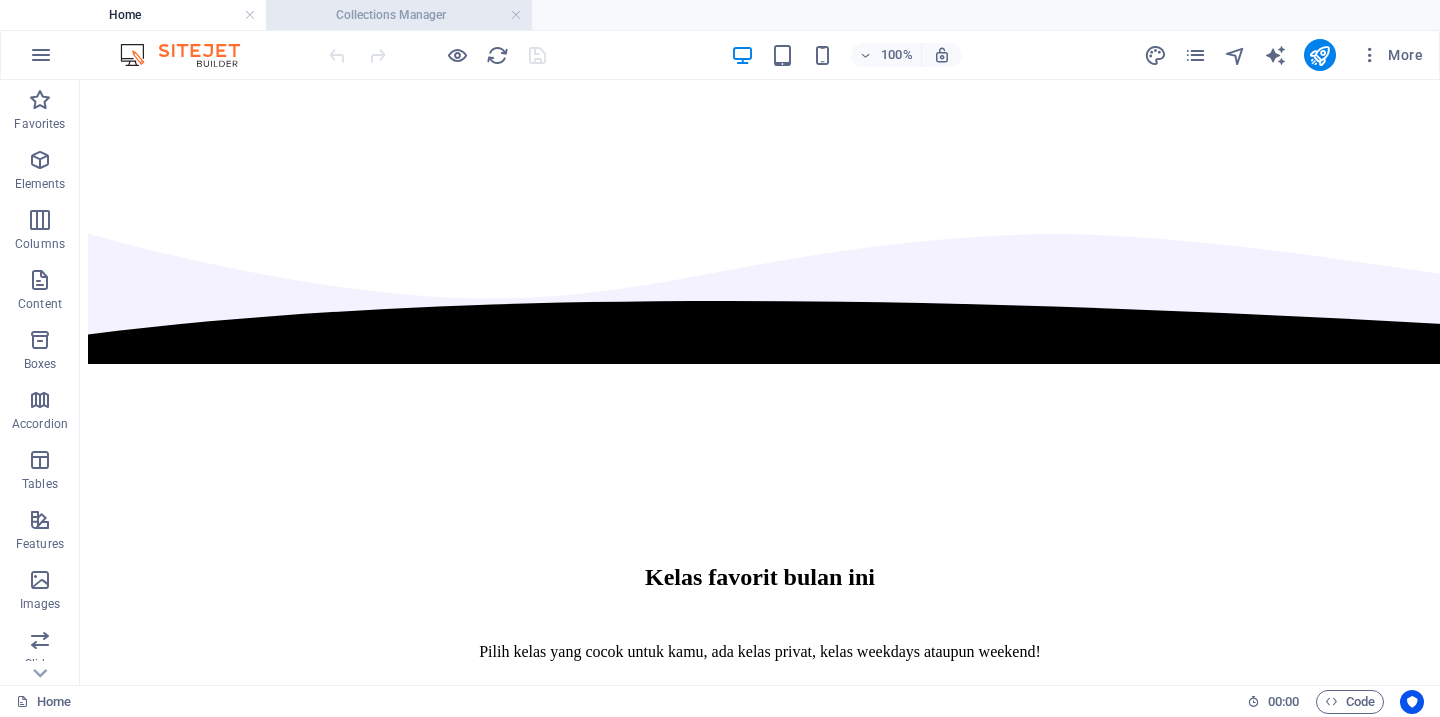 click on "Collections Manager" at bounding box center [399, 15] 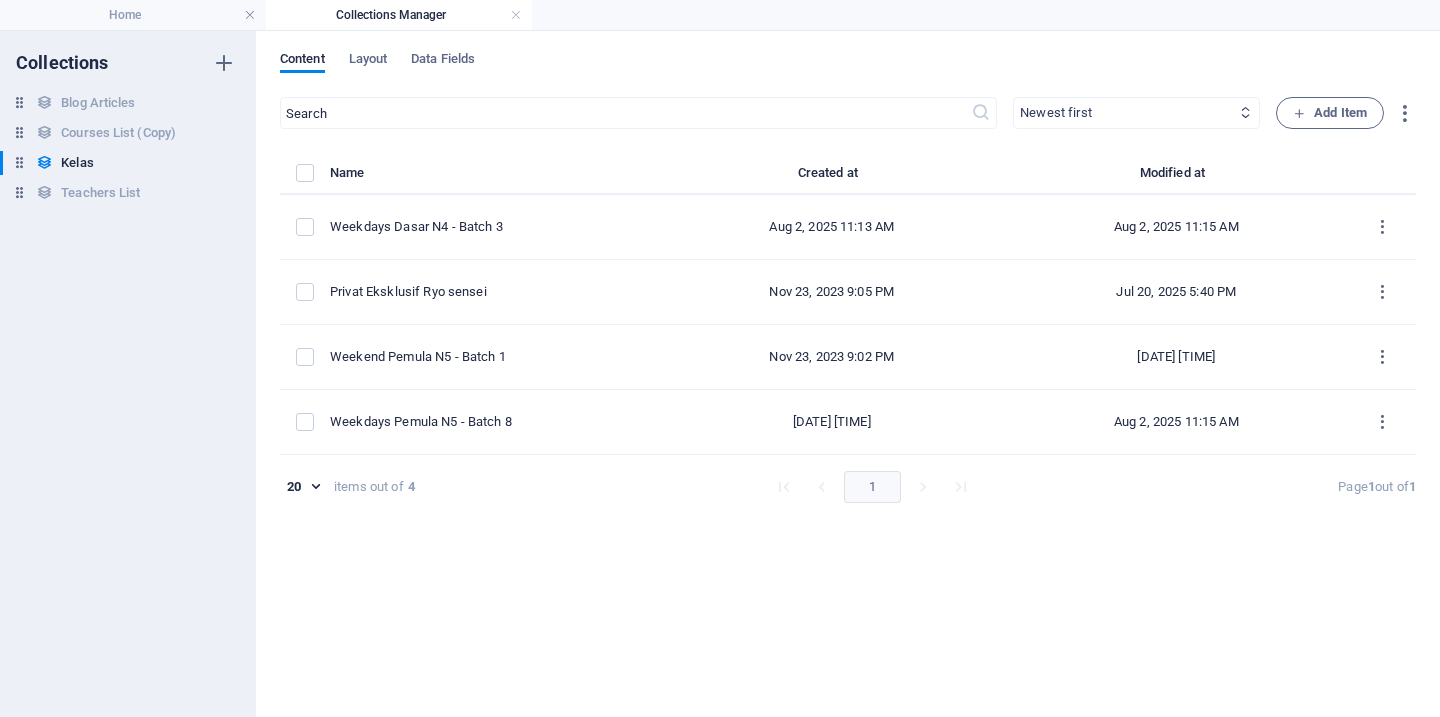 click on "Newest first Oldest first Last modified Our Course Title (ascending) Our Course Title (descending) Our Course Slug (ascending) Our Course Slug (descending) Our Course Type (ascending) Our Course Type (descending) Our Course Hours Tag (ascending) Our Course Hours Tag (descending) Our Course Price Tag (ascending) Our Course Price Tag (descending) Our Top Course (ascending) Our Top Course (descending)" at bounding box center [1136, 113] 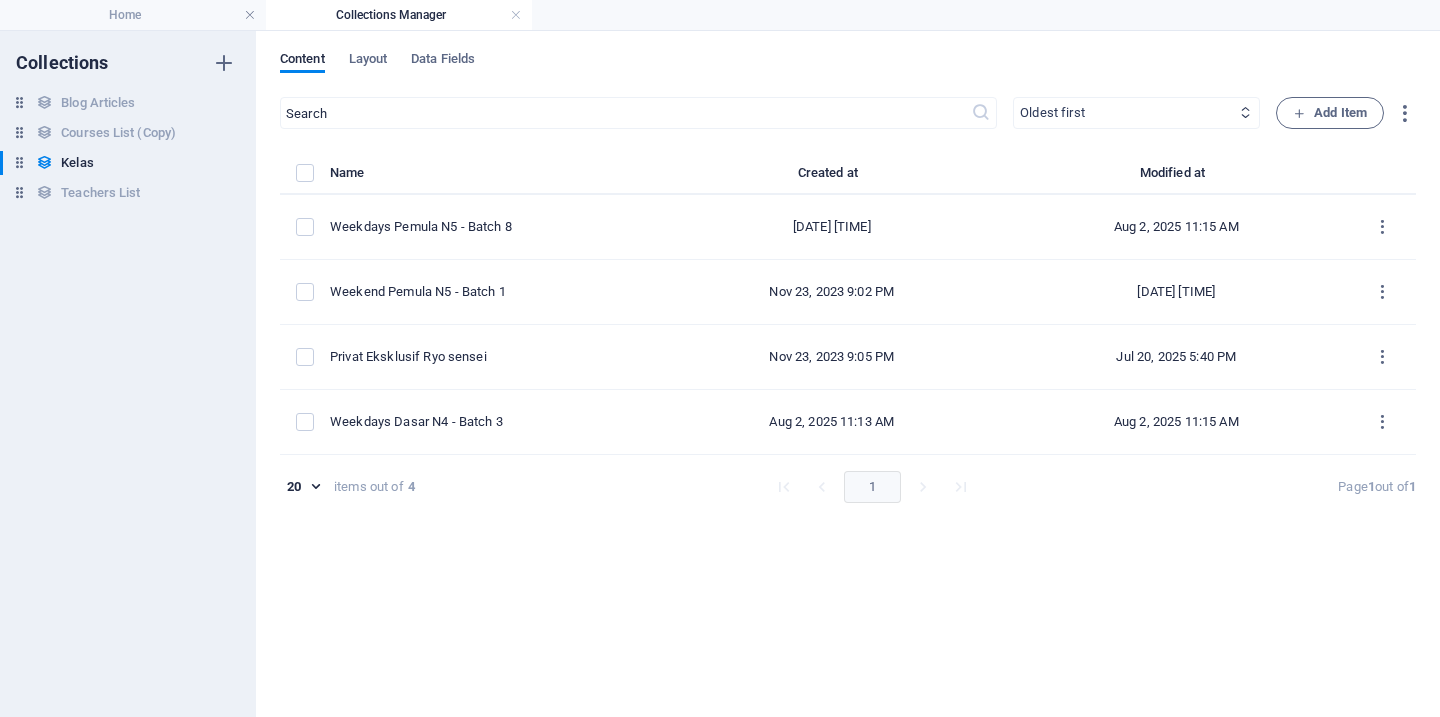 click on "Newest first Oldest first Last modified Our Course Title (ascending) Our Course Title (descending) Our Course Slug (ascending) Our Course Slug (descending) Our Course Type (ascending) Our Course Type (descending) Our Course Hours Tag (ascending) Our Course Hours Tag (descending) Our Course Price Tag (ascending) Our Course Price Tag (descending) Our Top Course (ascending) Our Top Course (descending)" at bounding box center [1136, 113] 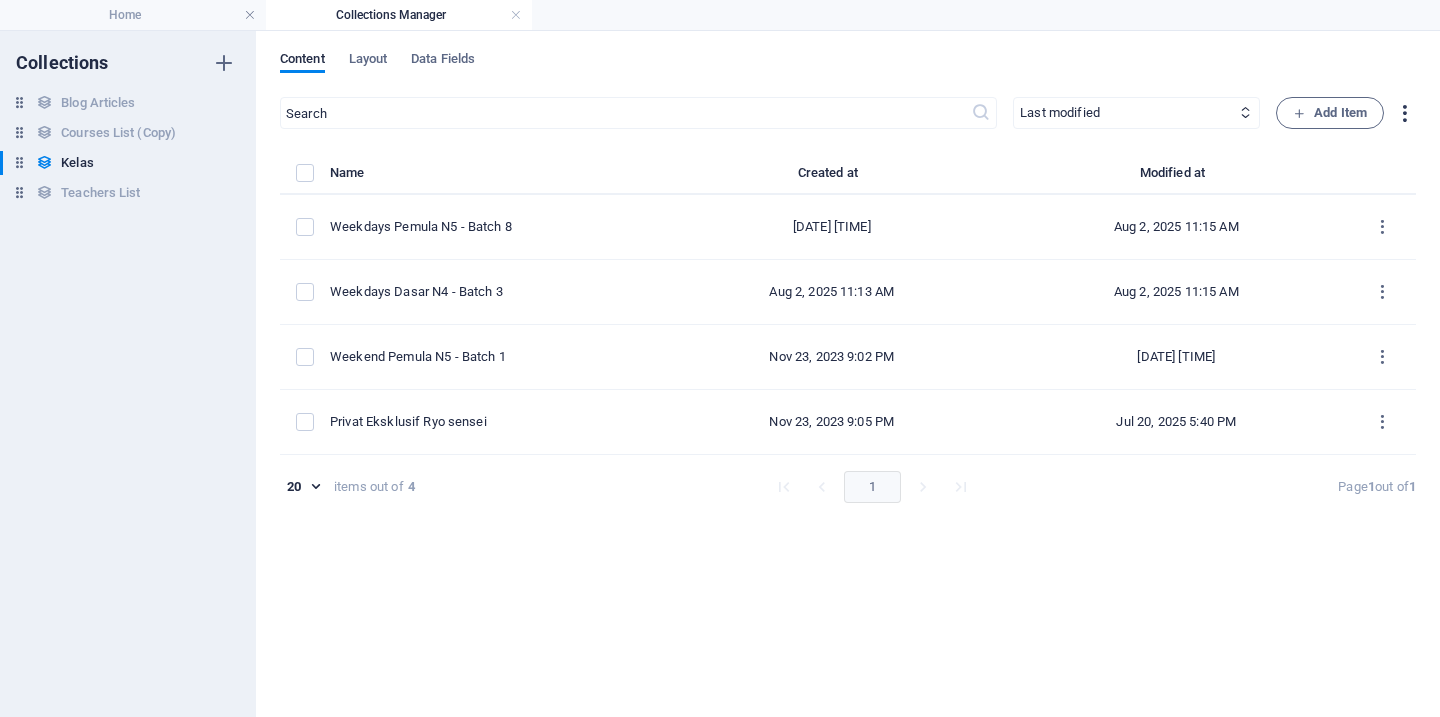 click at bounding box center [1404, 113] 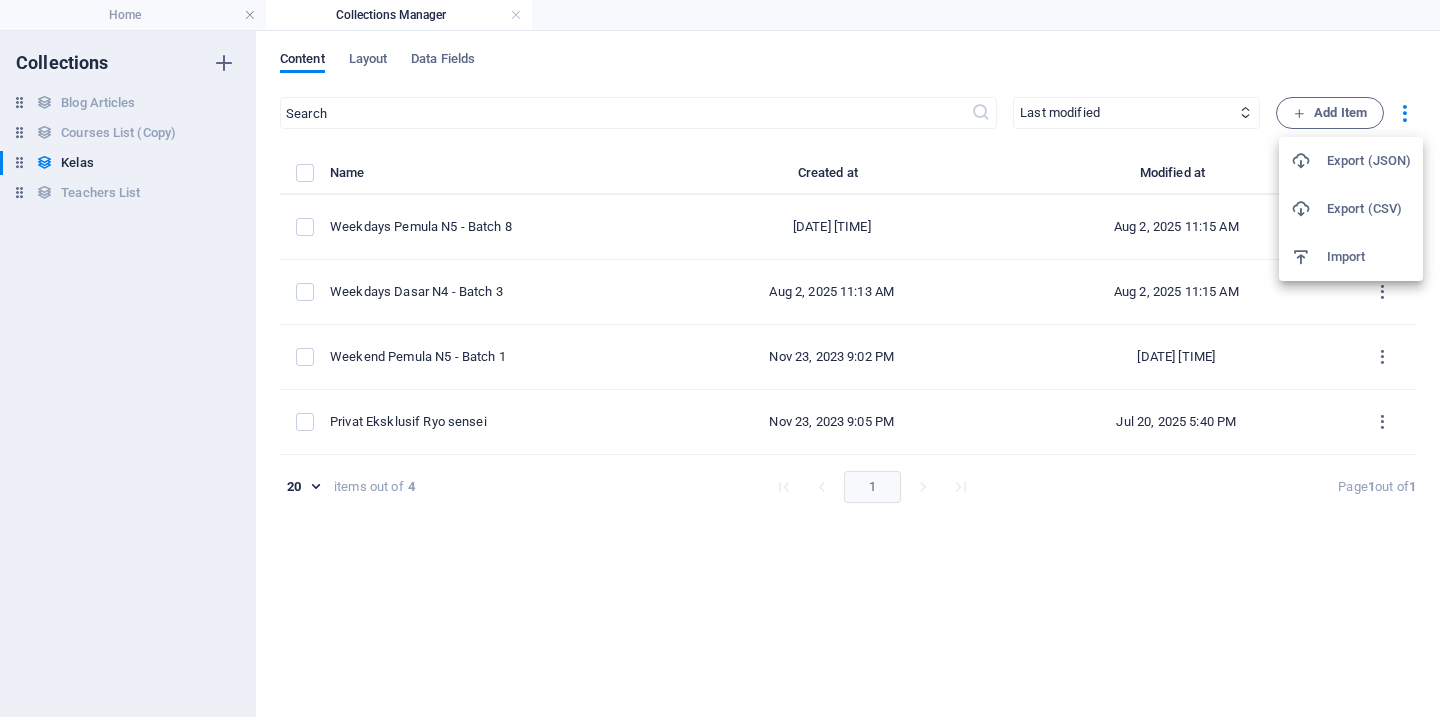 click at bounding box center [720, 358] 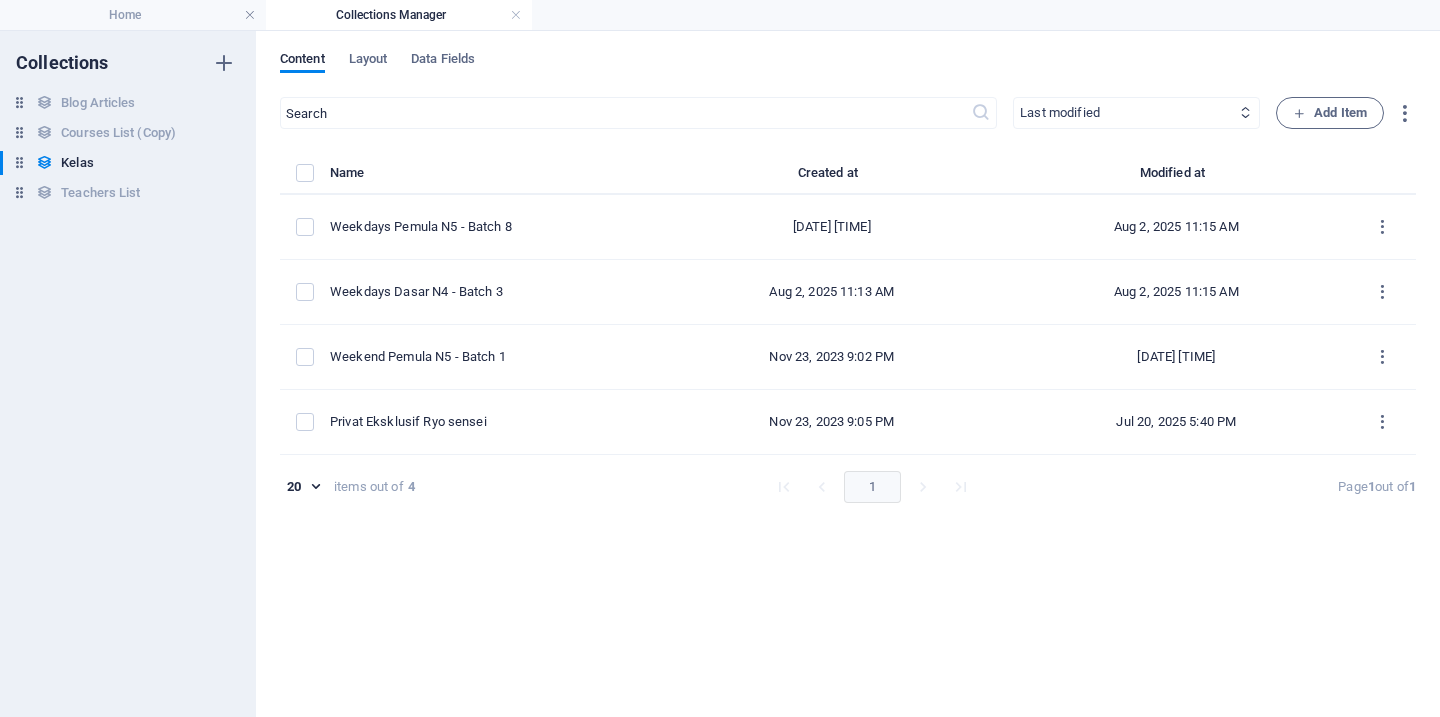 click on "Newest first Oldest first Last modified Our Course Title (ascending) Our Course Title (descending) Our Course Slug (ascending) Our Course Slug (descending) Our Course Type (ascending) Our Course Type (descending) Our Course Hours Tag (ascending) Our Course Hours Tag (descending) Our Course Price Tag (ascending) Our Course Price Tag (descending) Our Top Course (ascending) Our Top Course (descending)" at bounding box center [1136, 113] 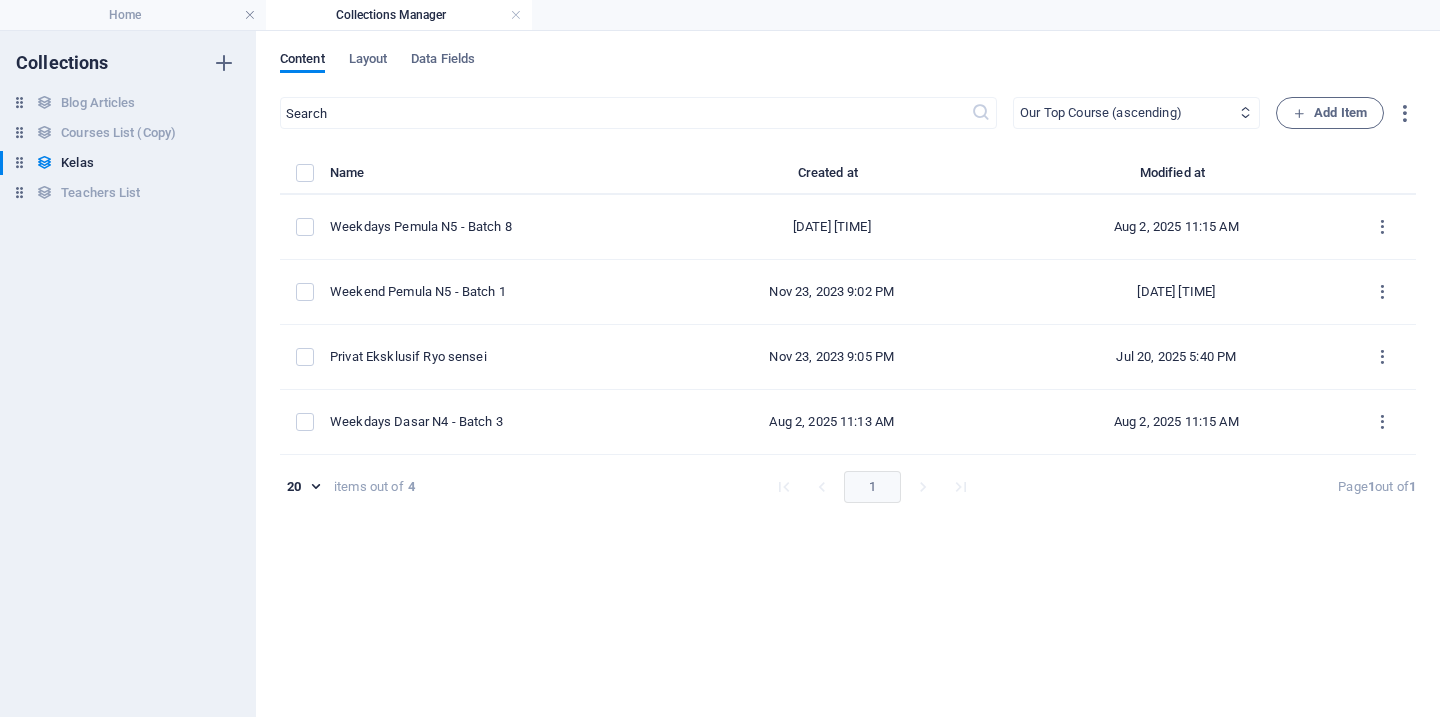 click on "Newest first Oldest first Last modified Our Course Title (ascending) Our Course Title (descending) Our Course Slug (ascending) Our Course Slug (descending) Our Course Type (ascending) Our Course Type (descending) Our Course Hours Tag (ascending) Our Course Hours Tag (descending) Our Course Price Tag (ascending) Our Course Price Tag (descending) Our Top Course (ascending) Our Top Course (descending)" at bounding box center [1136, 113] 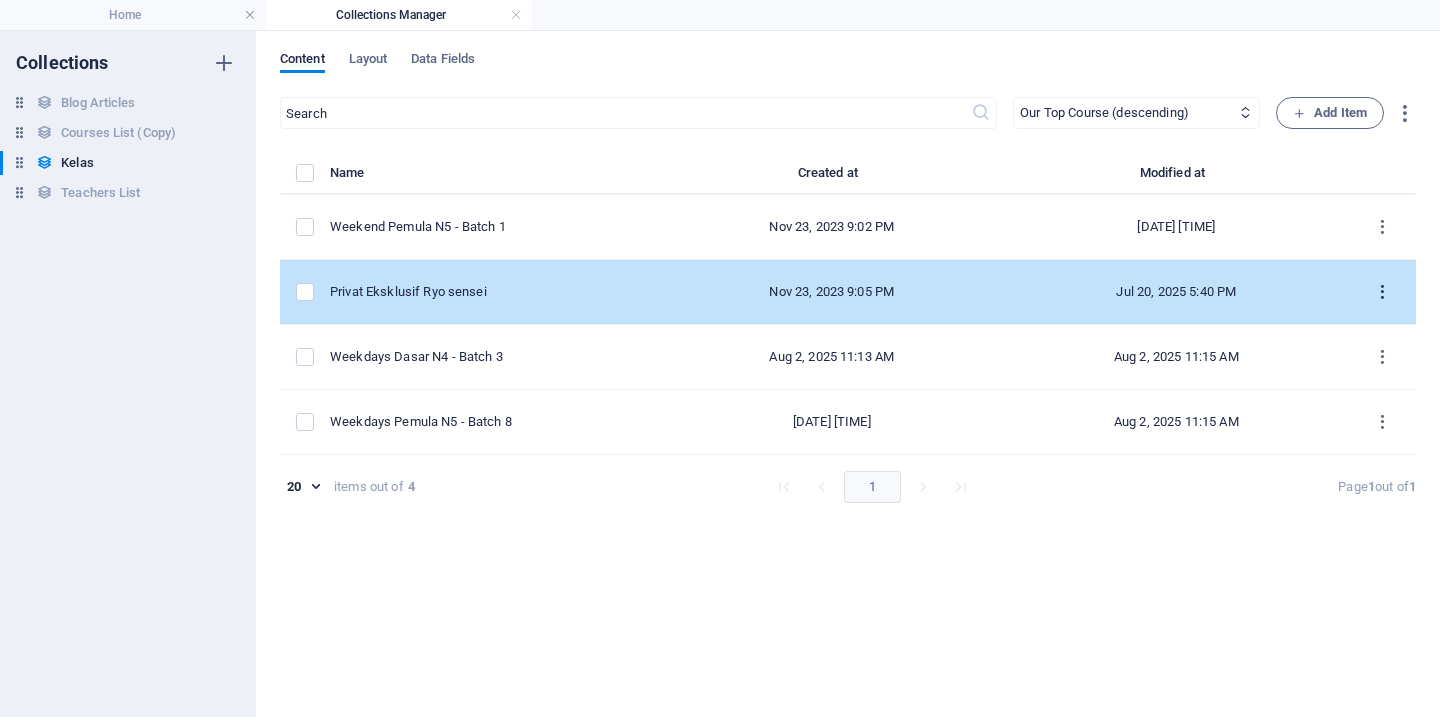 click at bounding box center [1382, 292] 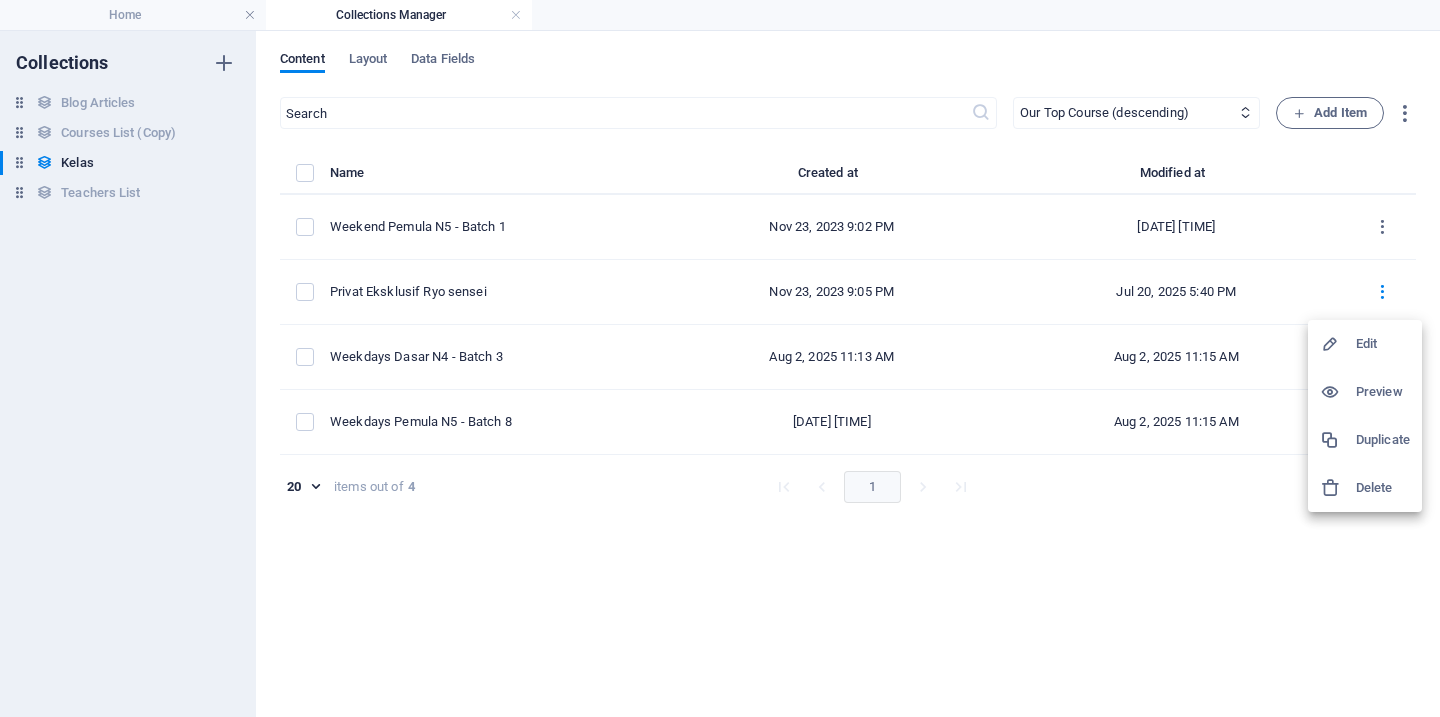 click at bounding box center (720, 358) 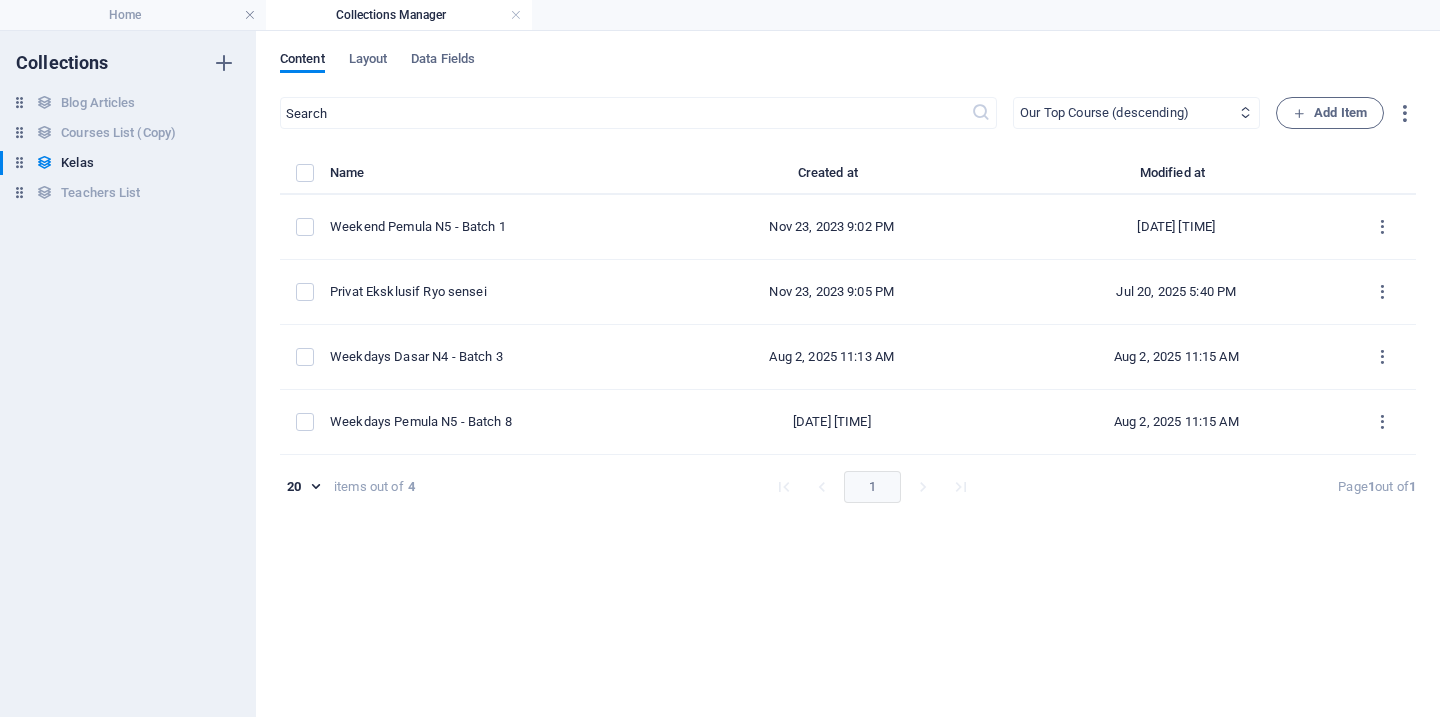 click on "Newest first Oldest first Last modified Our Course Title (ascending) Our Course Title (descending) Our Course Slug (ascending) Our Course Slug (descending) Our Course Type (ascending) Our Course Type (descending) Our Course Hours Tag (ascending) Our Course Hours Tag (descending) Our Course Price Tag (ascending) Our Course Price Tag (descending) Our Top Course (ascending) Our Top Course (descending)" at bounding box center [1136, 113] 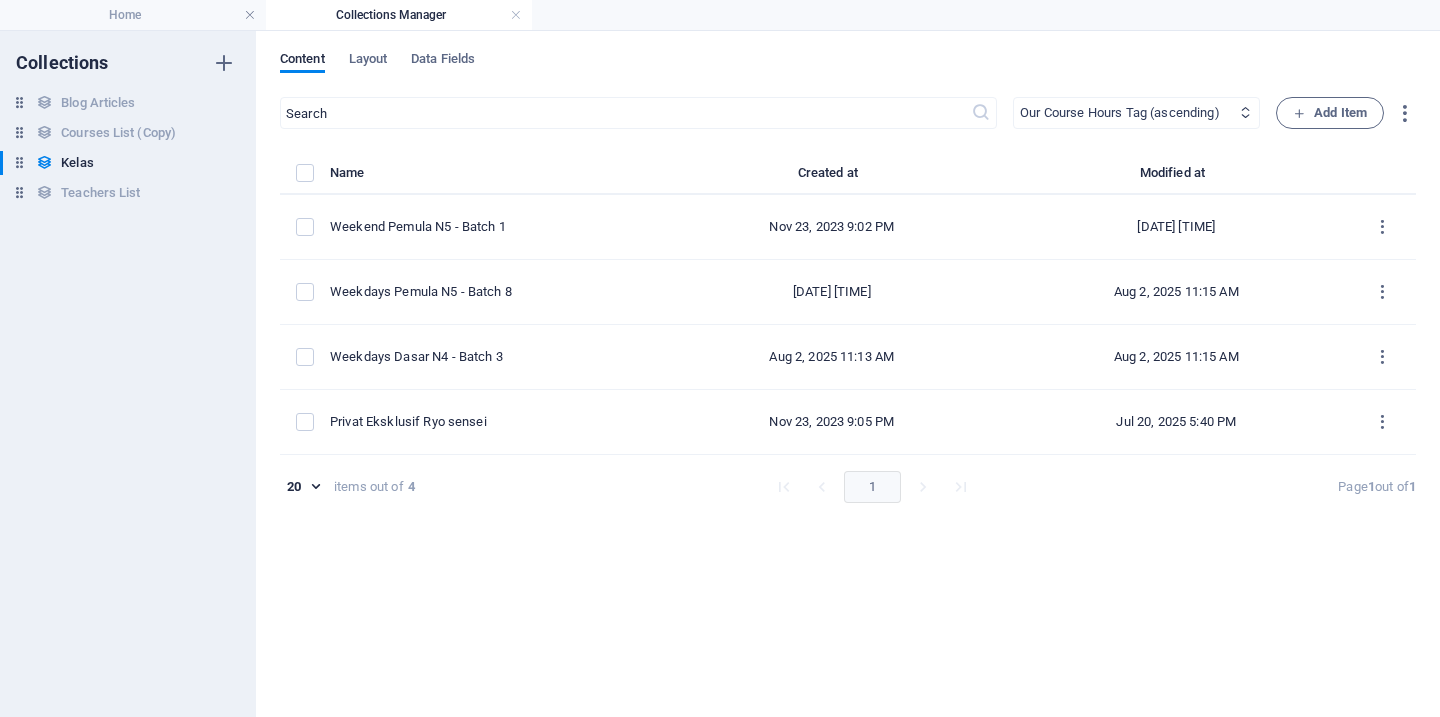 click on "Newest first Oldest first Last modified Our Course Title (ascending) Our Course Title (descending) Our Course Slug (ascending) Our Course Slug (descending) Our Course Type (ascending) Our Course Type (descending) Our Course Hours Tag (ascending) Our Course Hours Tag (descending) Our Course Price Tag (ascending) Our Course Price Tag (descending) Our Top Course (ascending) Our Top Course (descending)" at bounding box center (1136, 113) 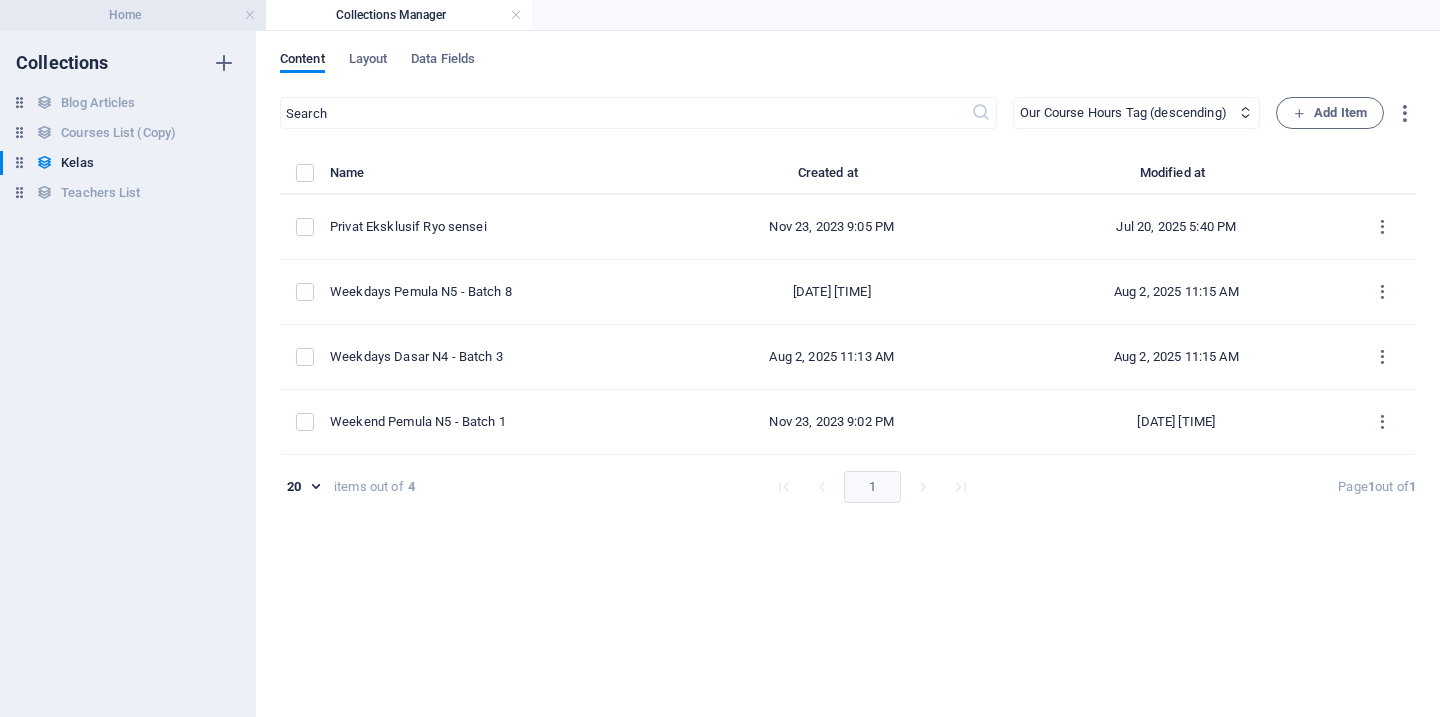 click on "Home" at bounding box center (133, 15) 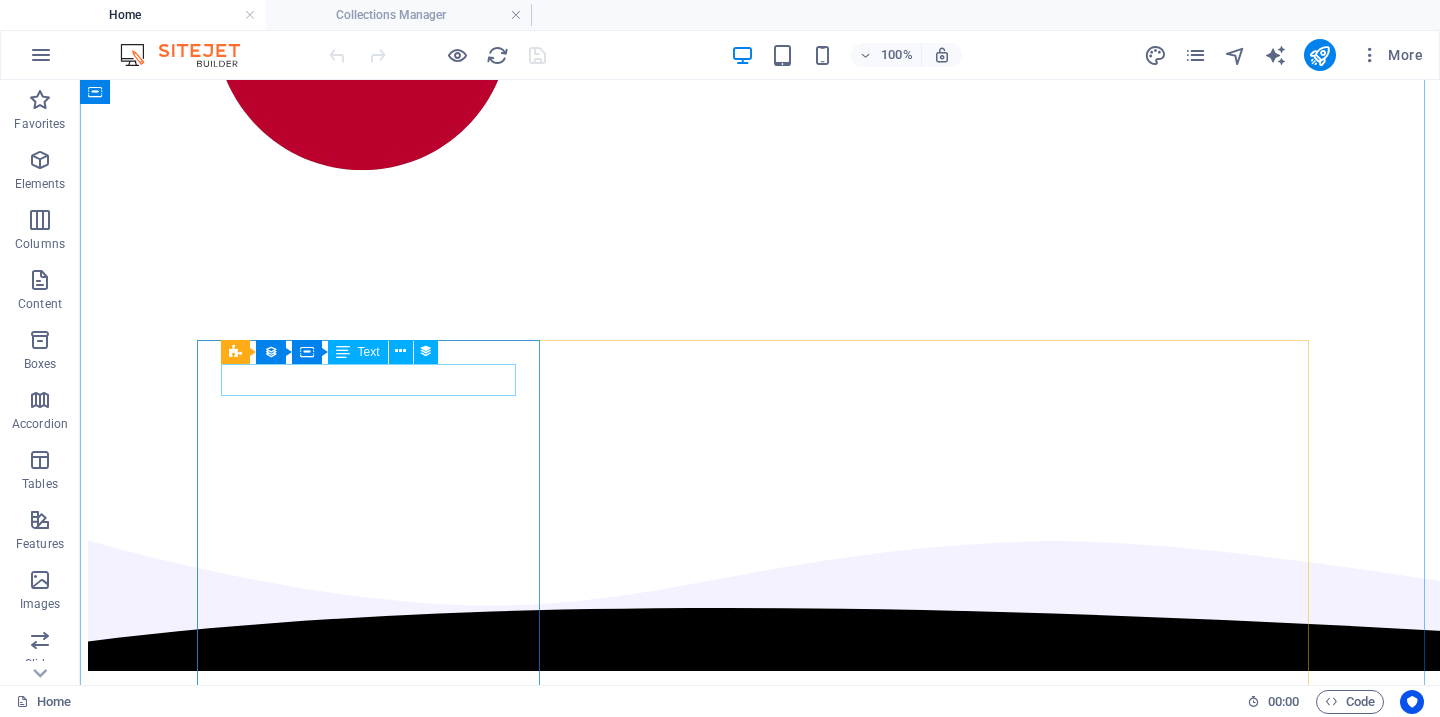 scroll, scrollTop: 891, scrollLeft: 0, axis: vertical 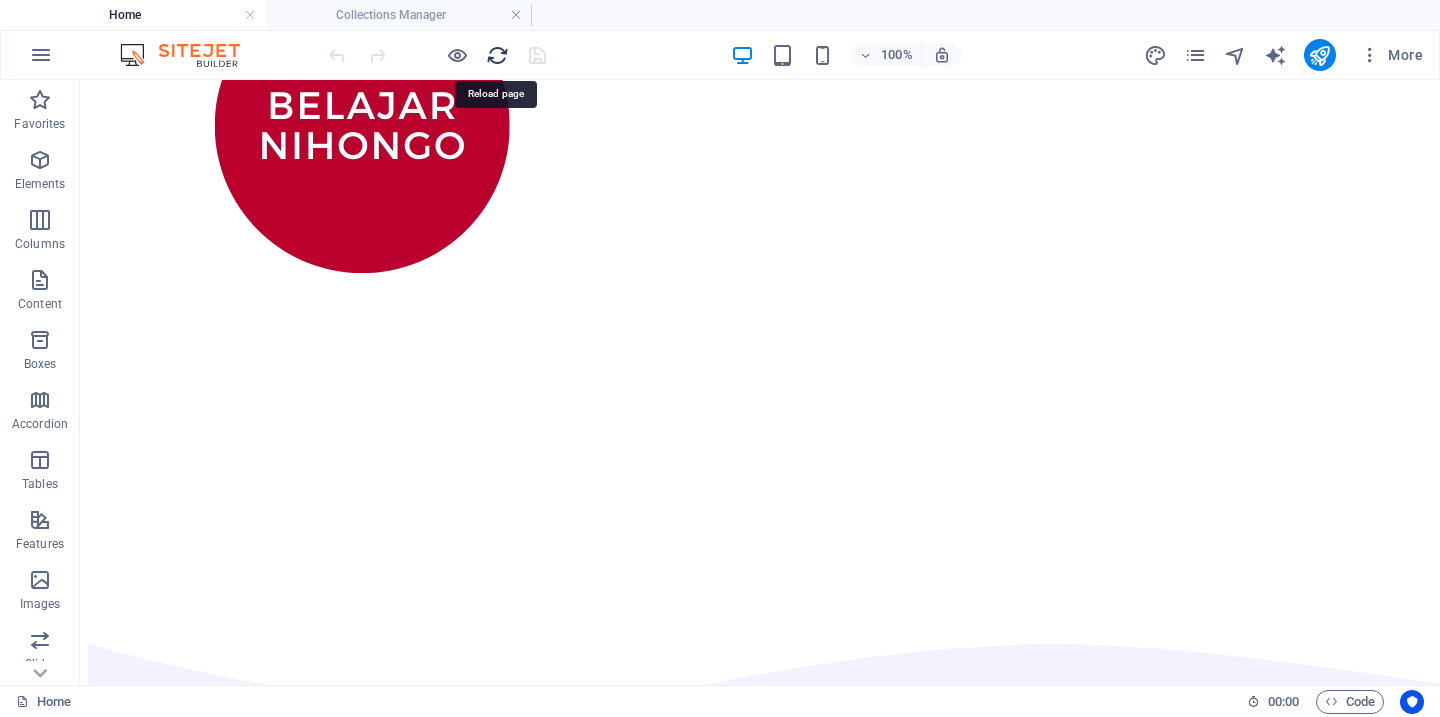 click at bounding box center (497, 55) 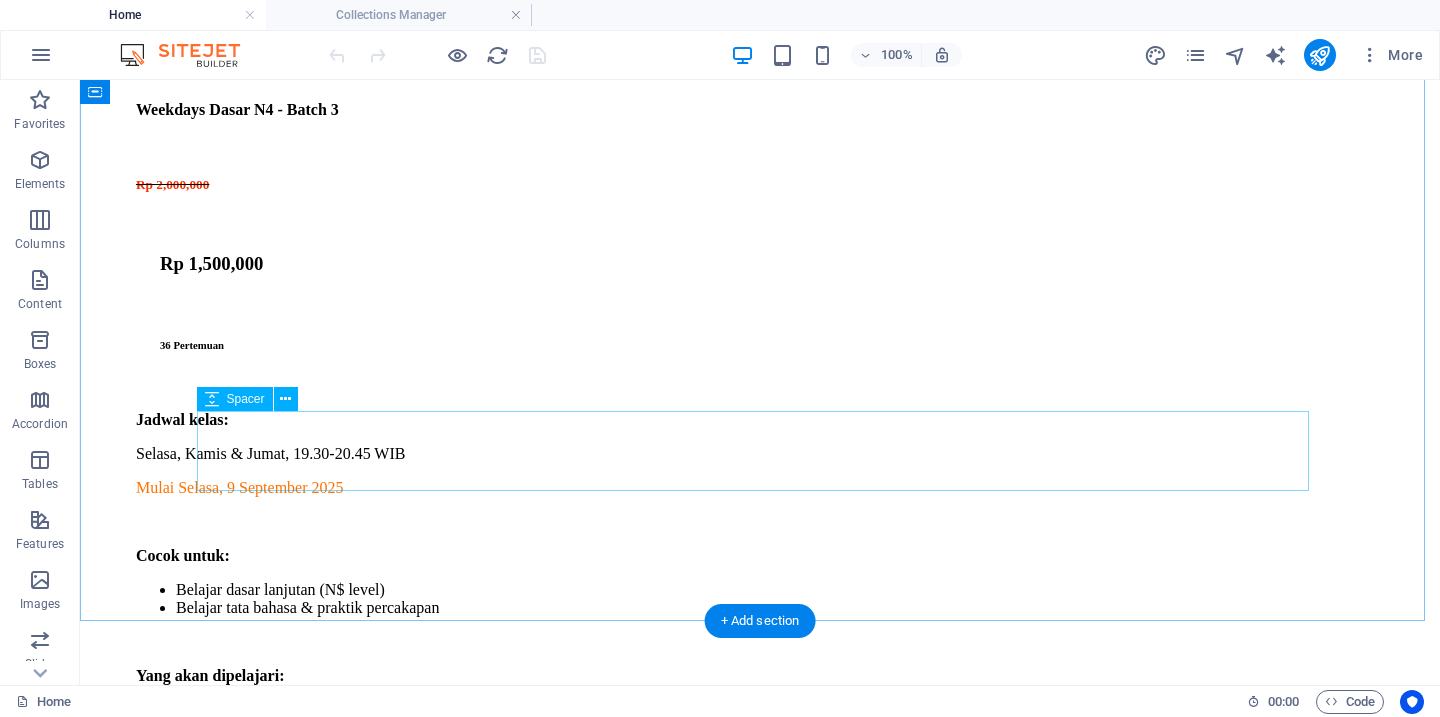 scroll, scrollTop: 2016, scrollLeft: 0, axis: vertical 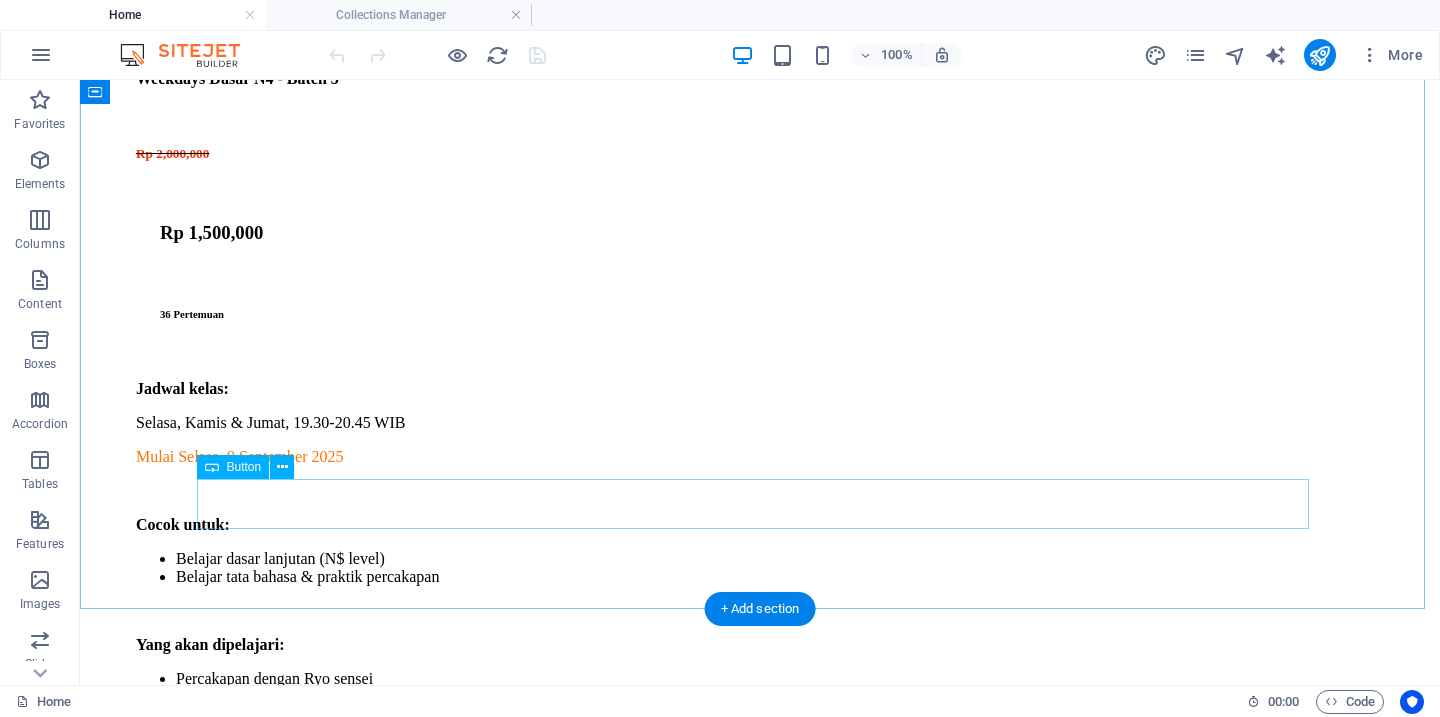click on "lihat semua kelas" at bounding box center [760, 2675] 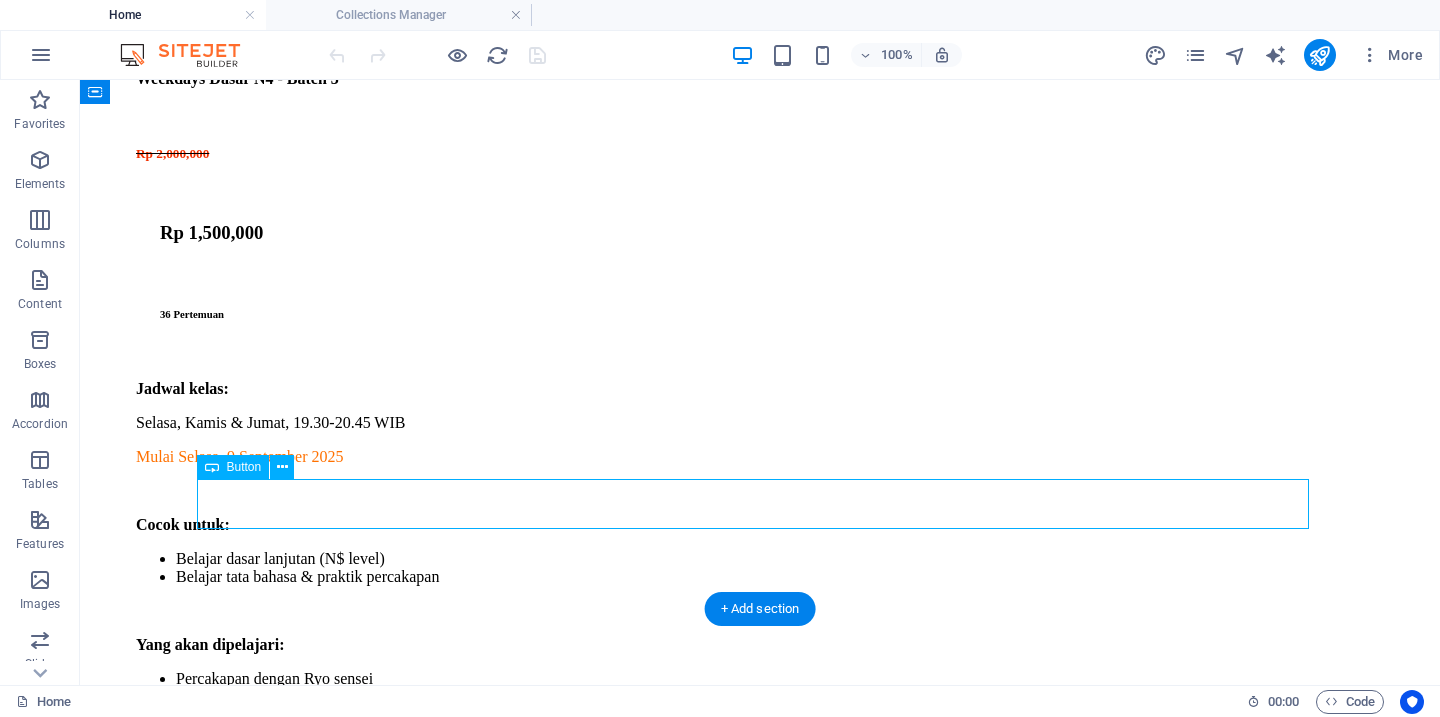 click on "lihat semua kelas" at bounding box center (760, 2675) 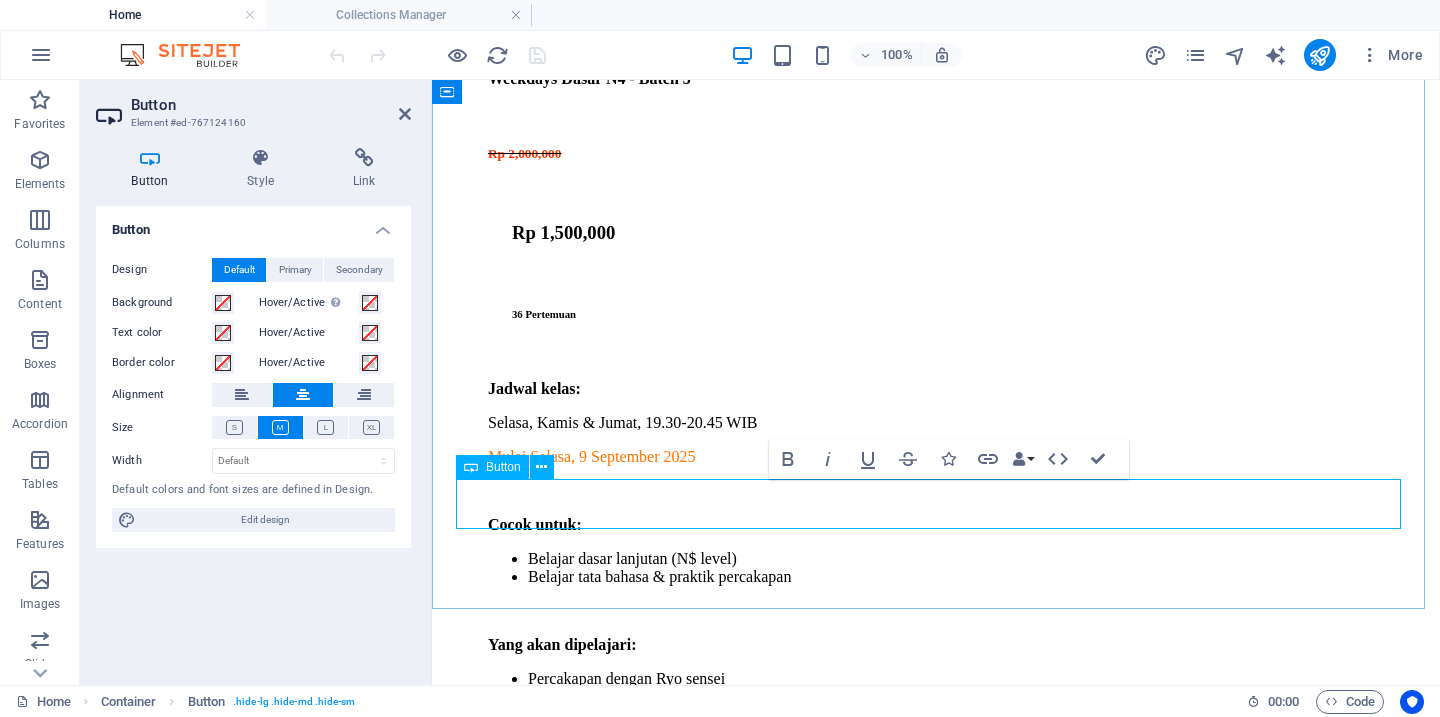 scroll, scrollTop: 2020, scrollLeft: 0, axis: vertical 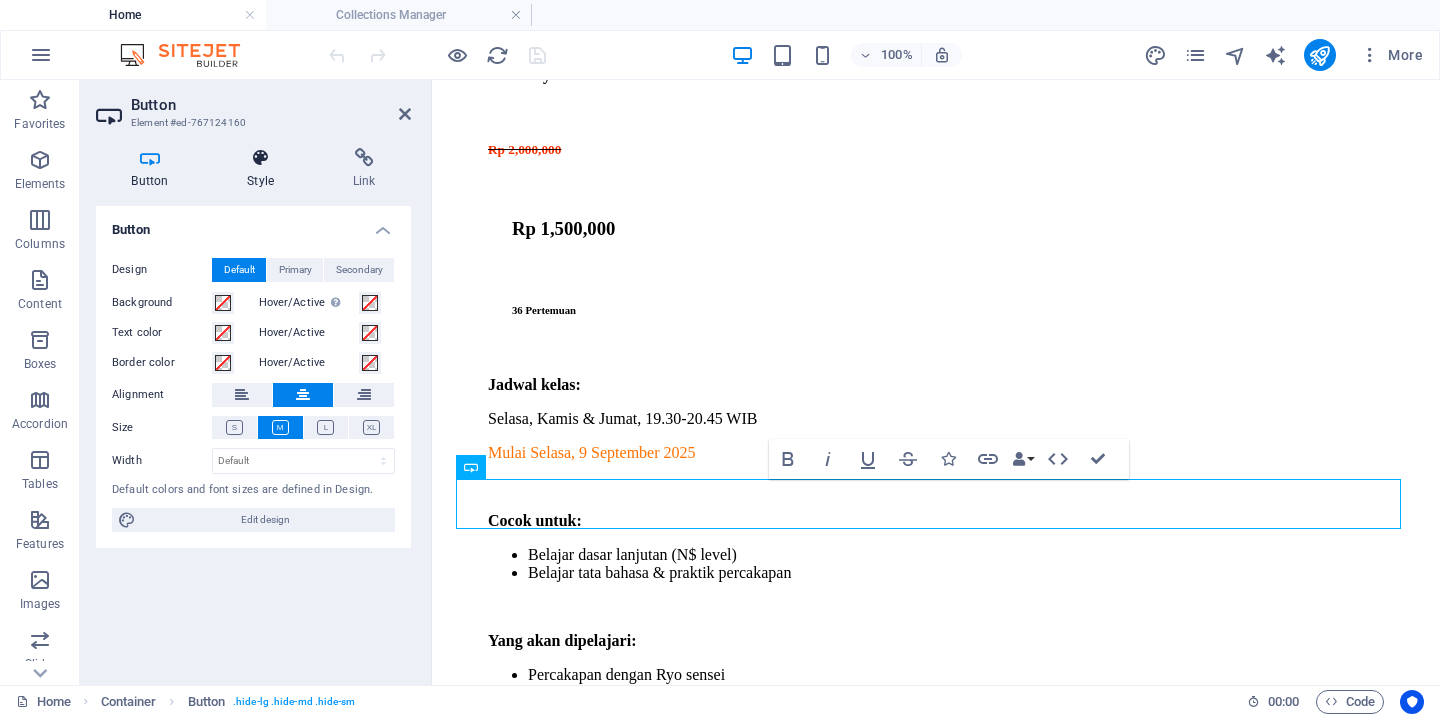 click at bounding box center [261, 158] 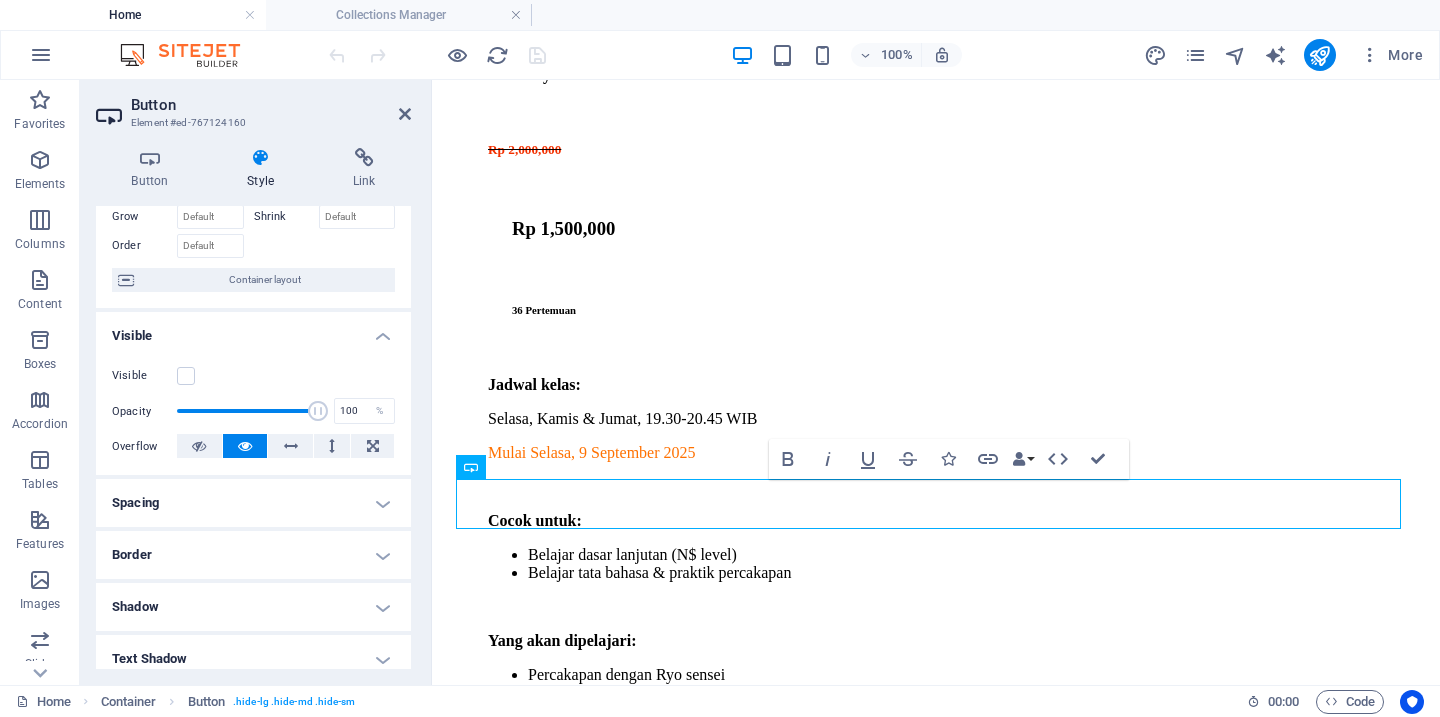 scroll, scrollTop: 109, scrollLeft: 0, axis: vertical 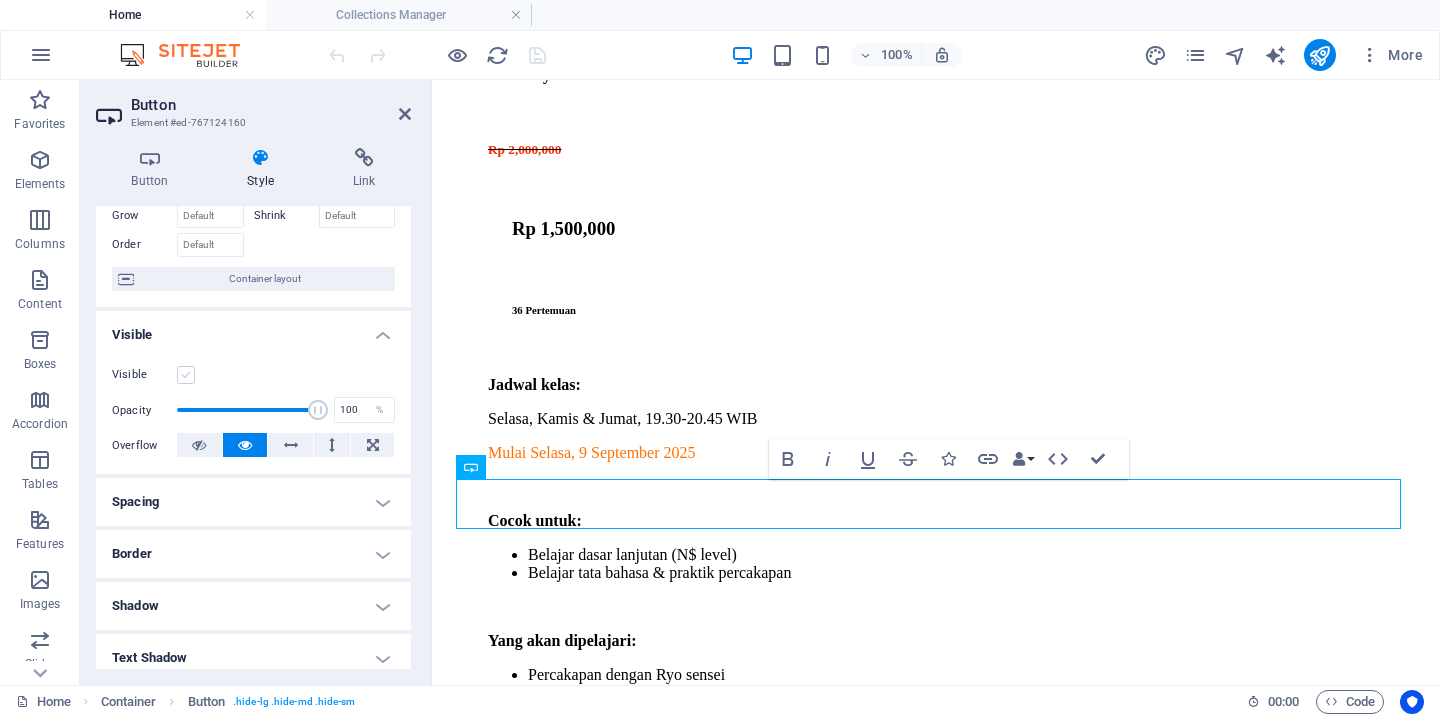 click at bounding box center [186, 375] 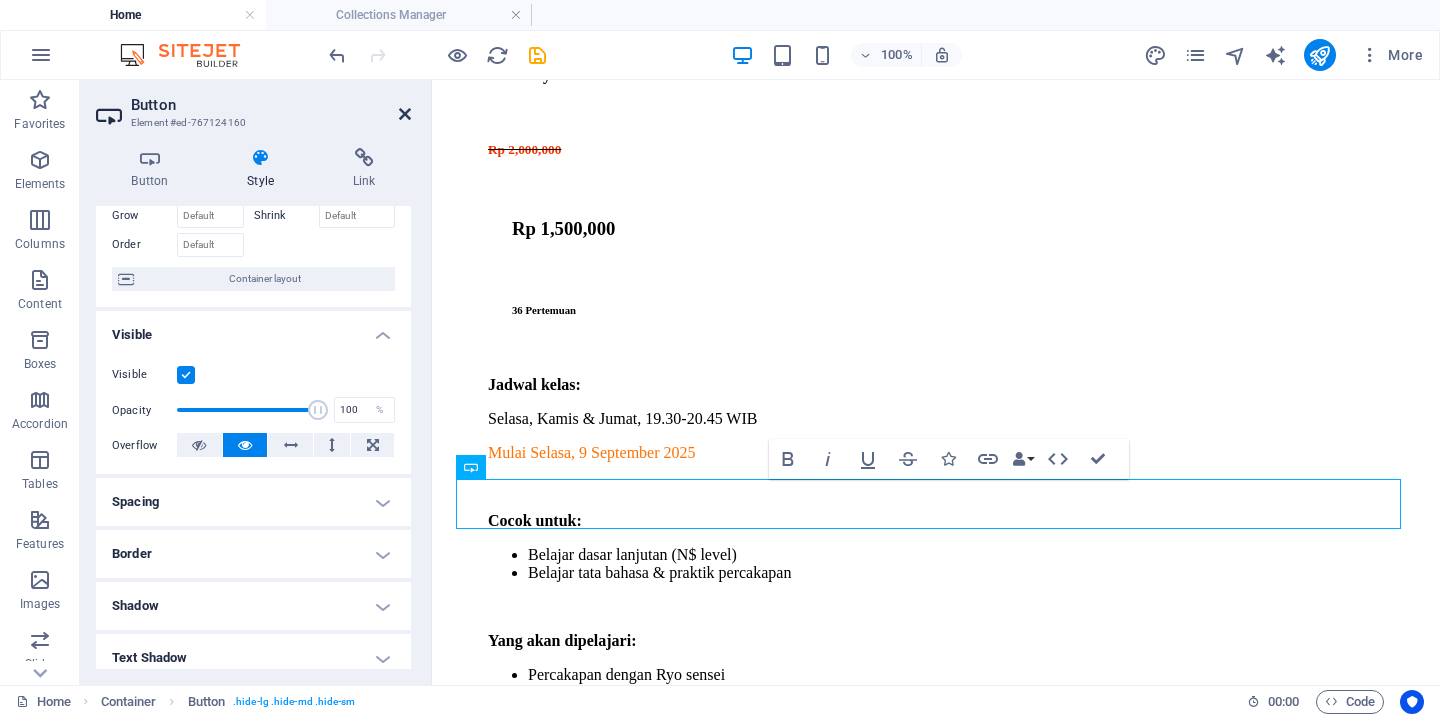 click at bounding box center [405, 114] 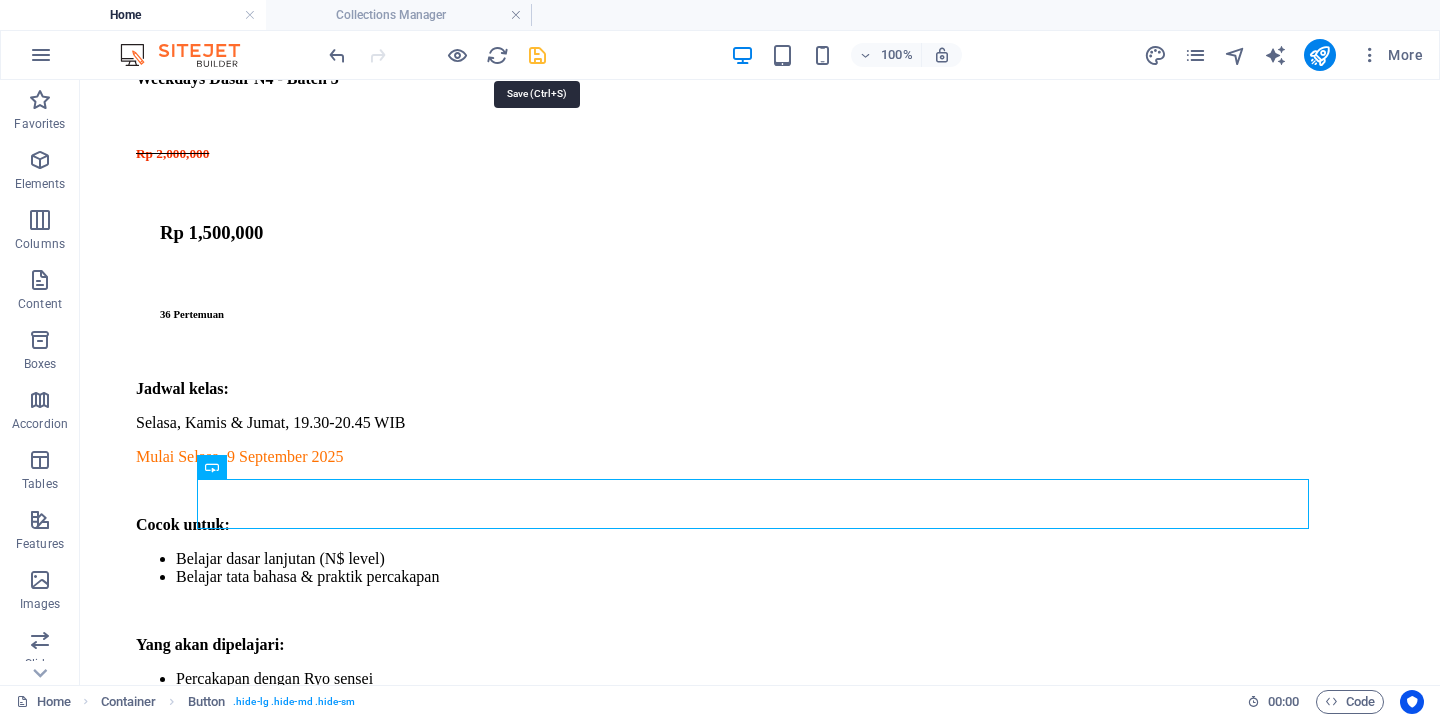 click at bounding box center [537, 55] 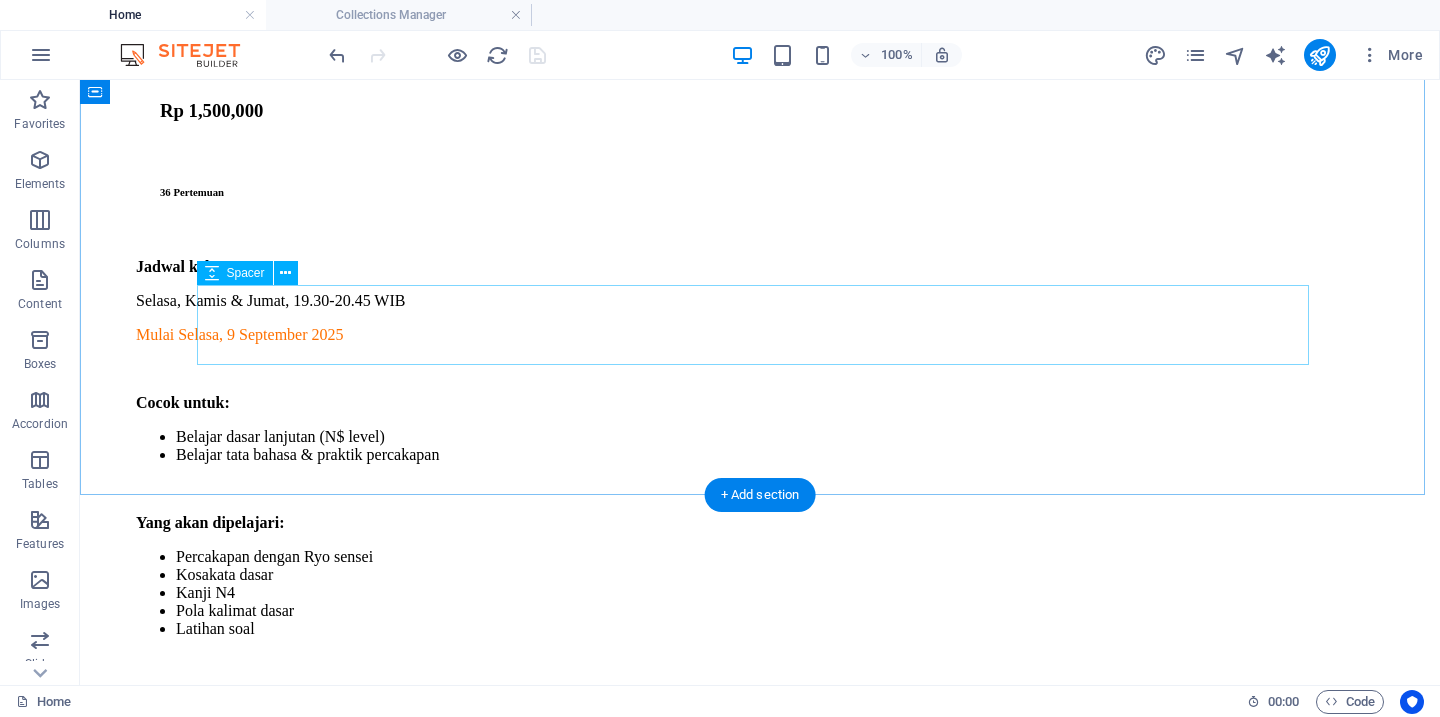 scroll, scrollTop: 2185, scrollLeft: 0, axis: vertical 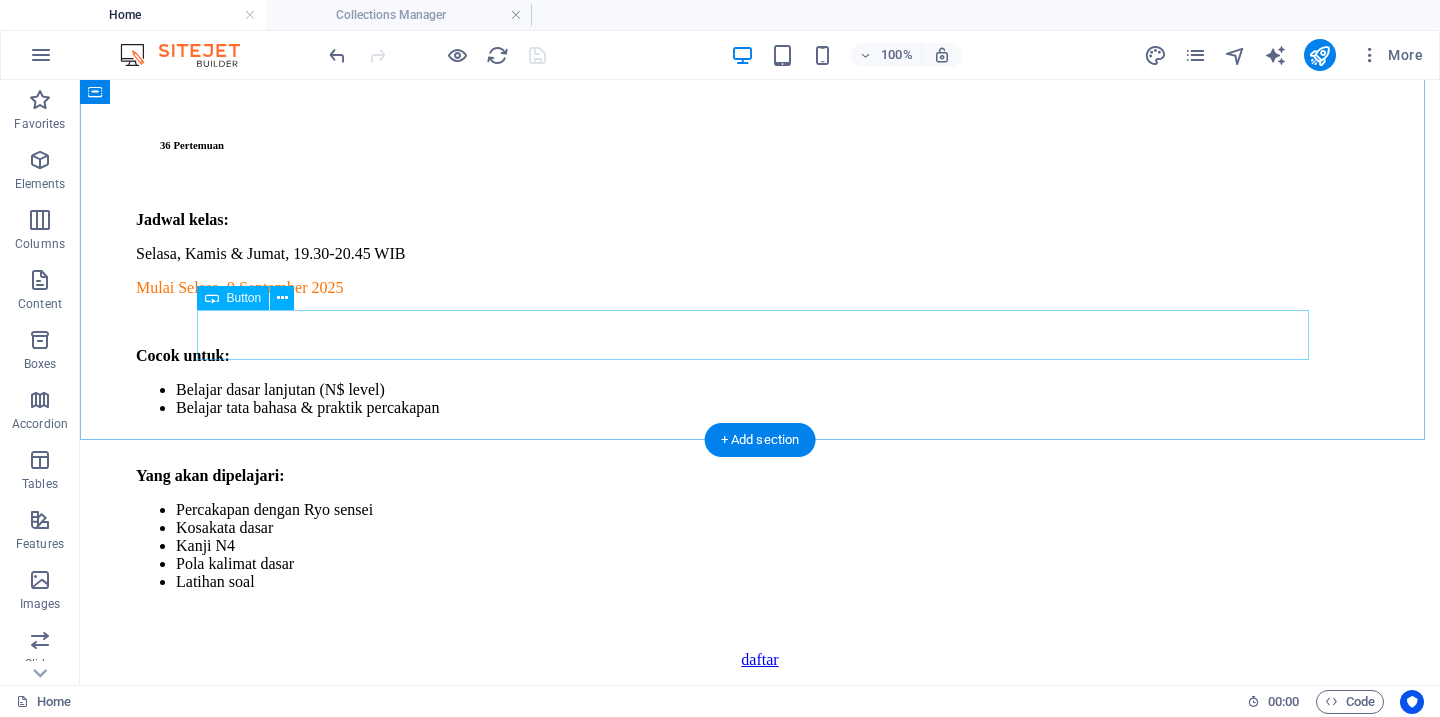click on "lihat semua kelas" at bounding box center [760, 2506] 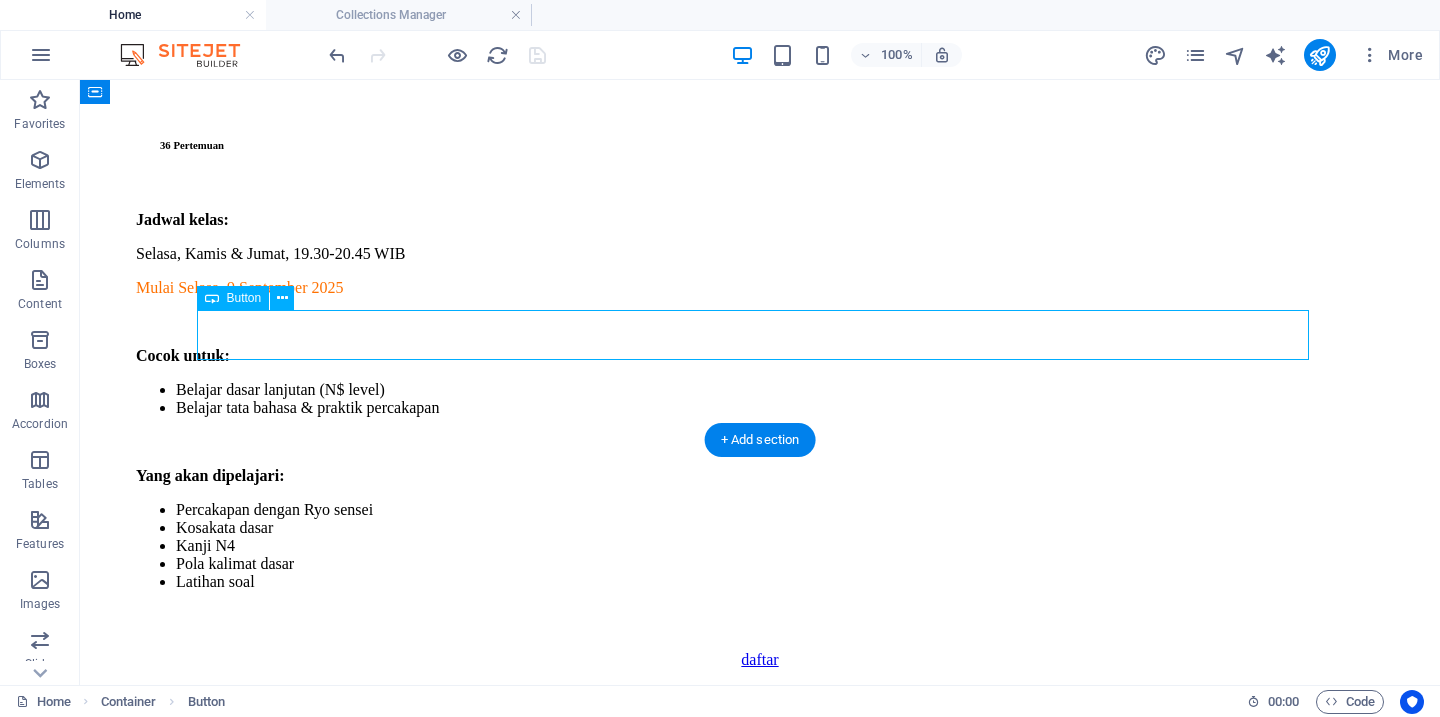 click on "lihat semua kelas" at bounding box center [760, 2506] 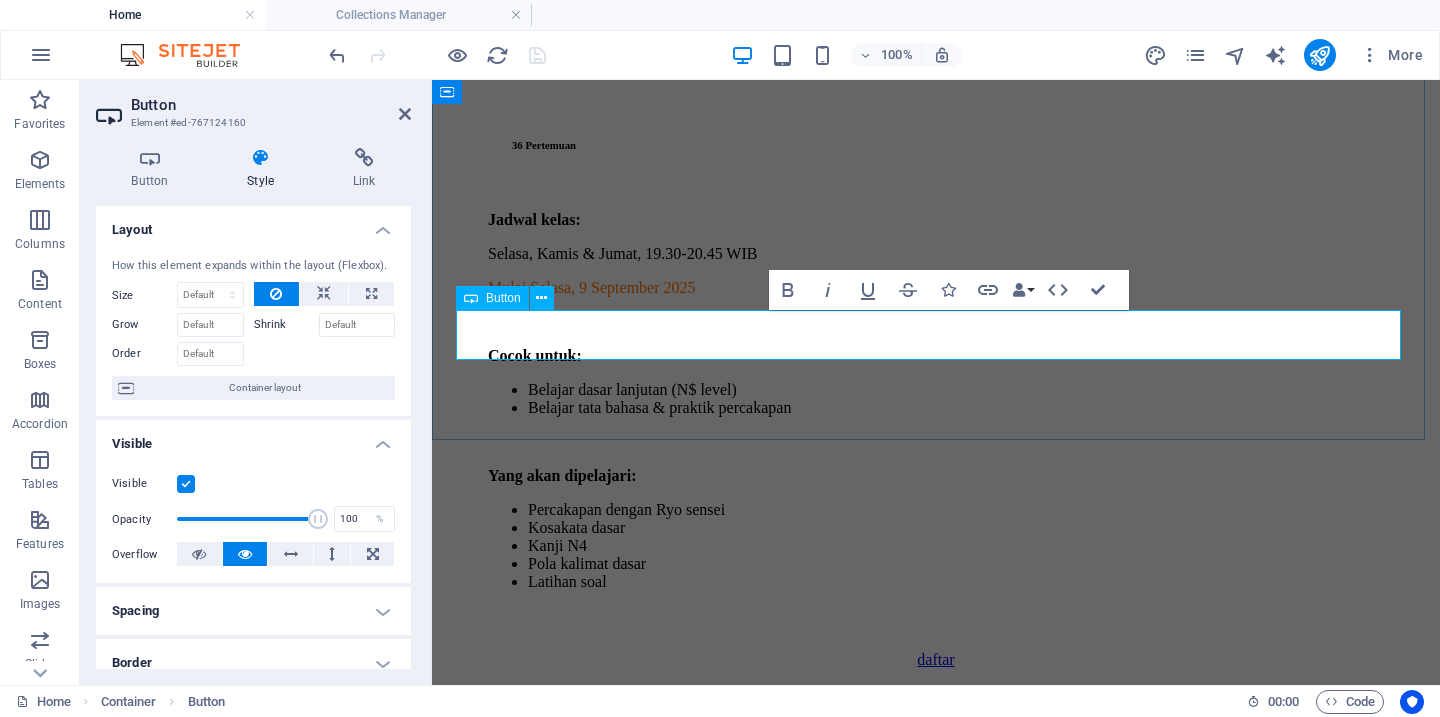 scroll, scrollTop: 2189, scrollLeft: 0, axis: vertical 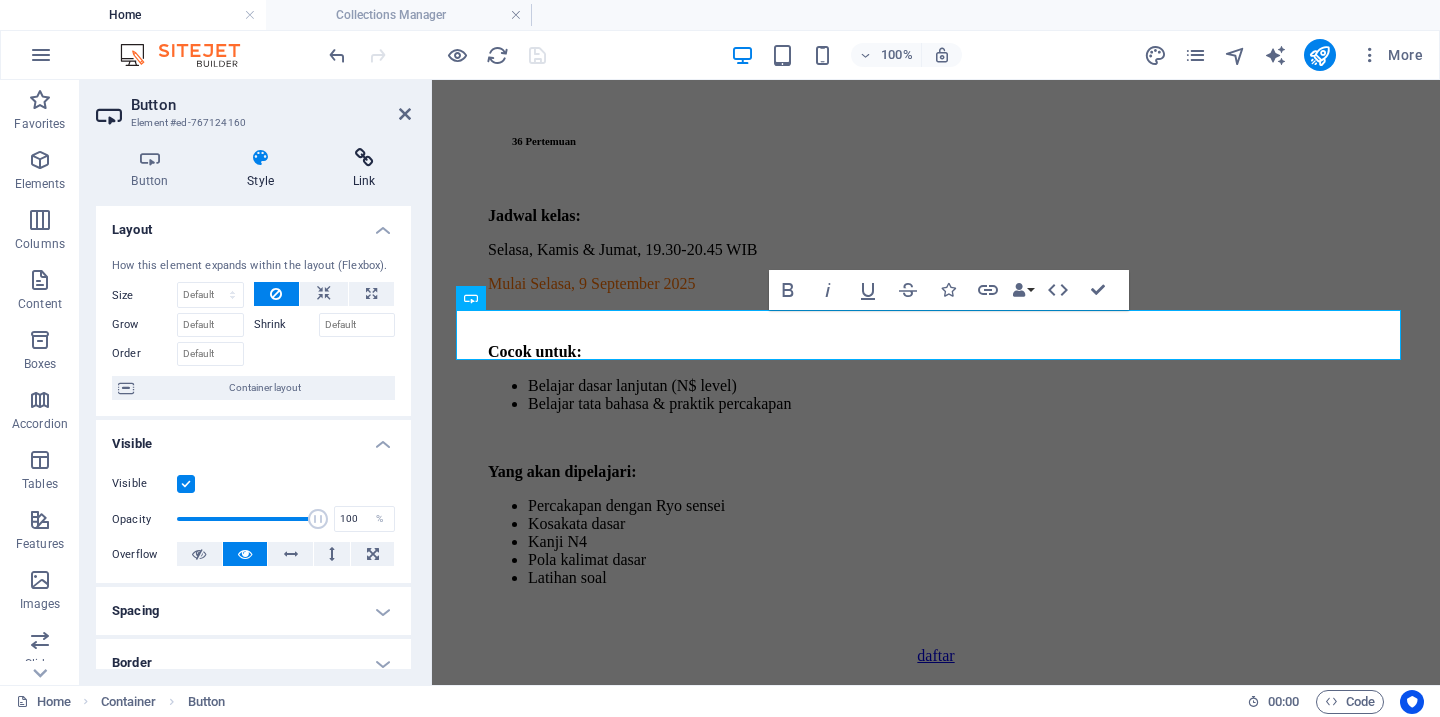 click at bounding box center (364, 158) 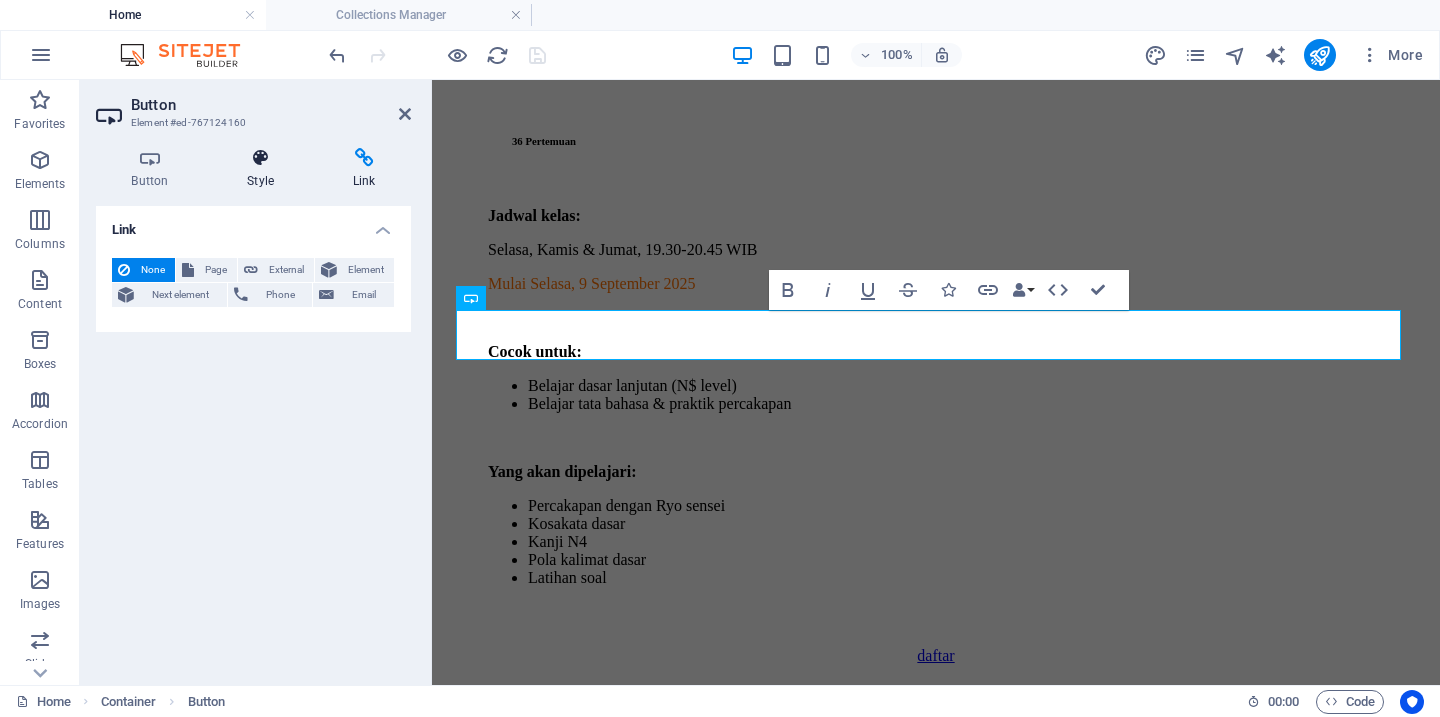 click at bounding box center [261, 158] 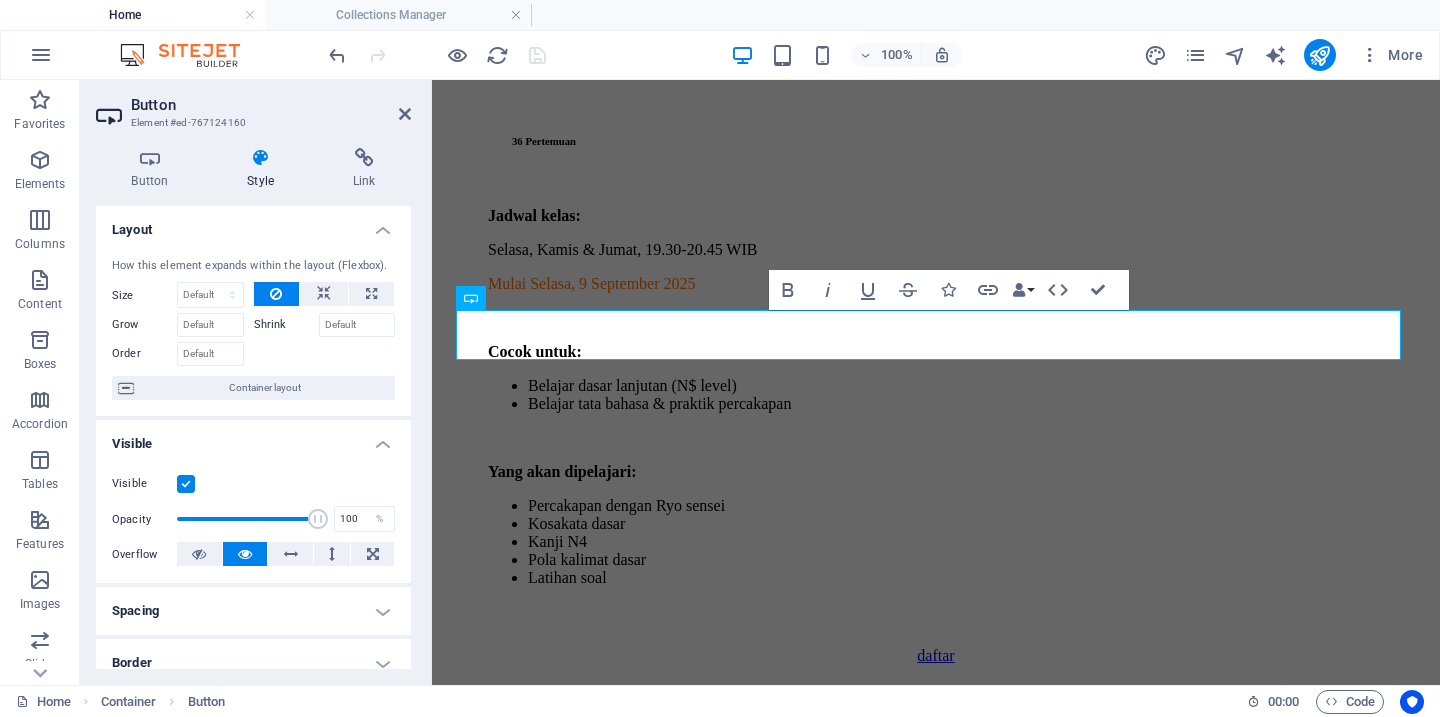 click at bounding box center [186, 484] 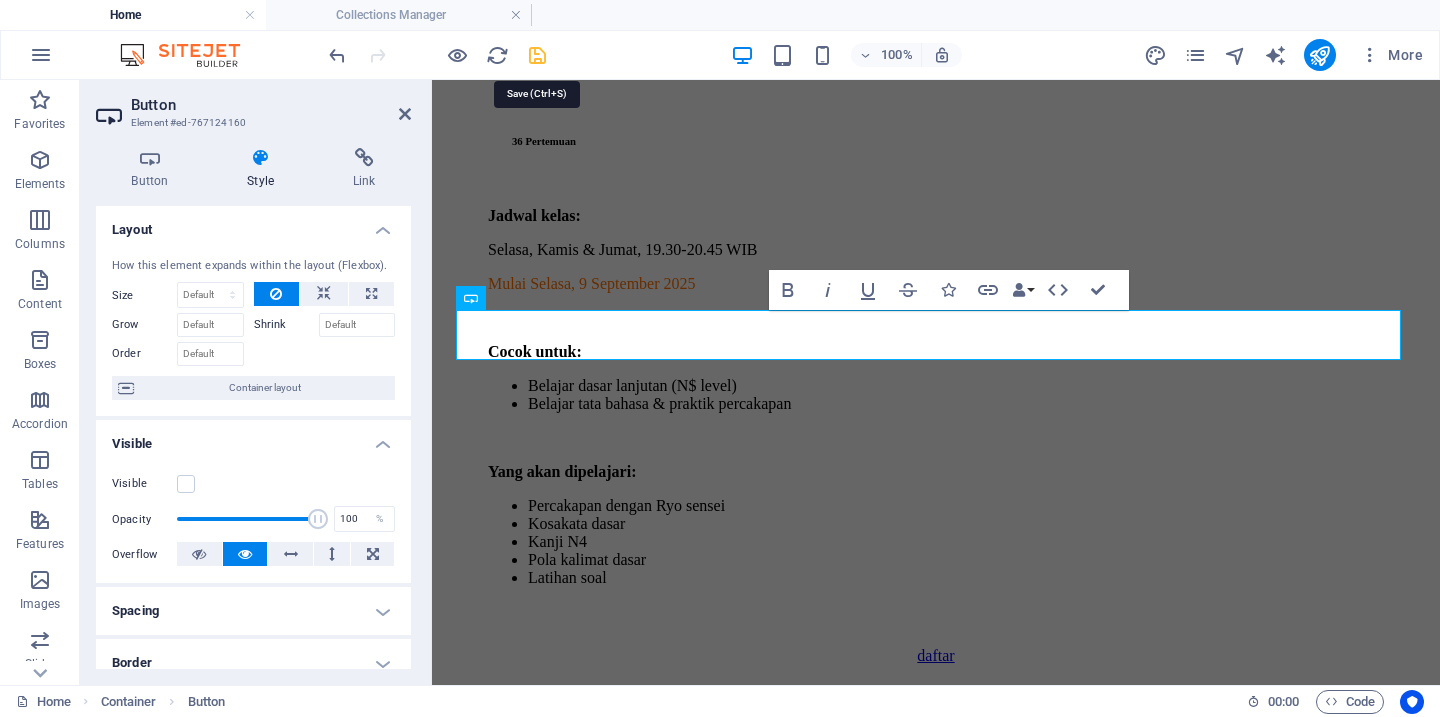click at bounding box center (537, 55) 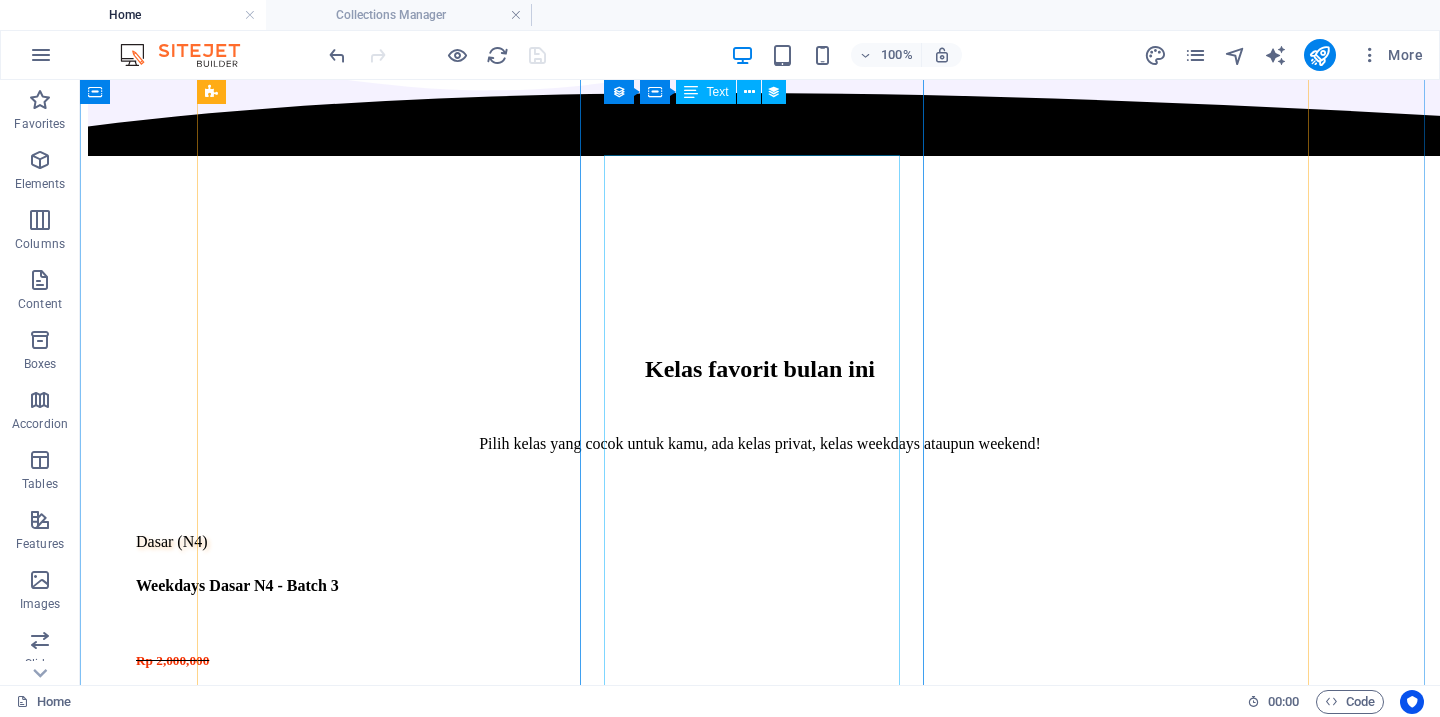 scroll, scrollTop: 1480, scrollLeft: 0, axis: vertical 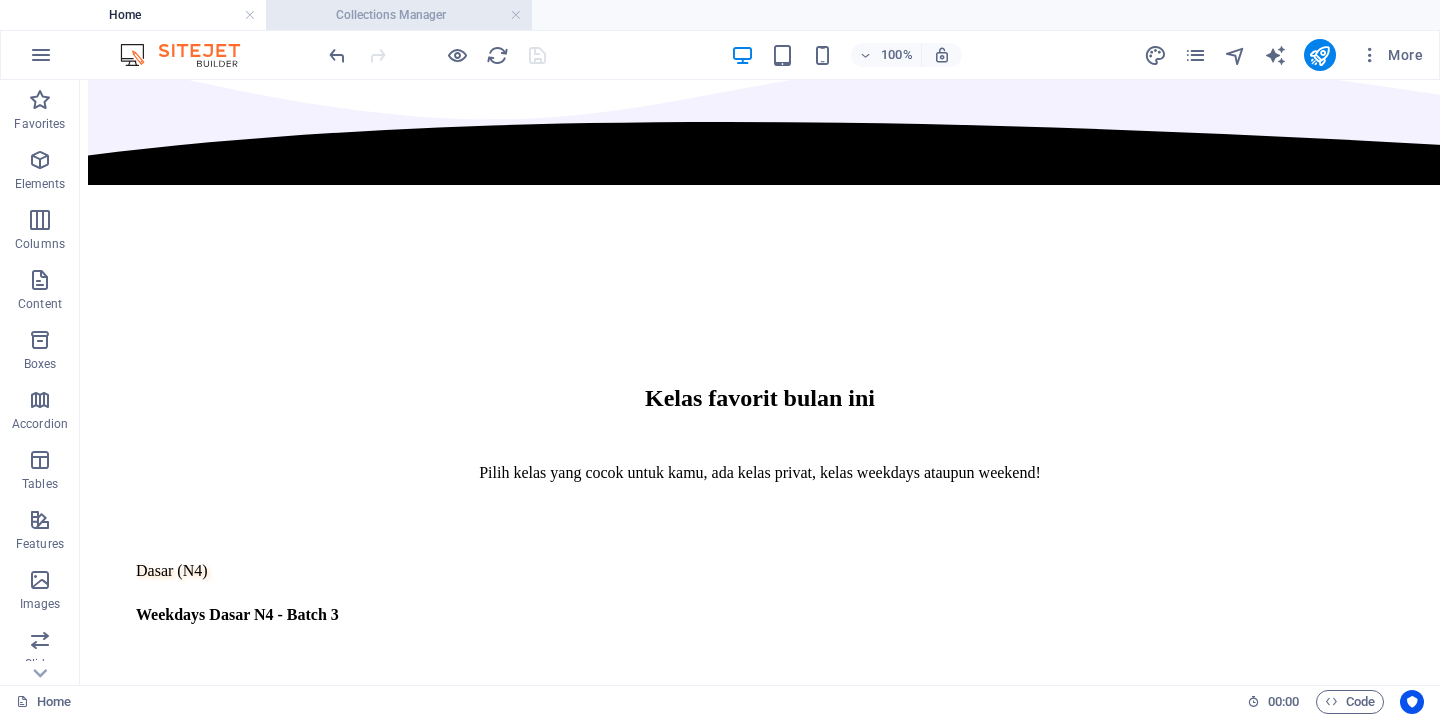 click on "Collections Manager" at bounding box center (399, 15) 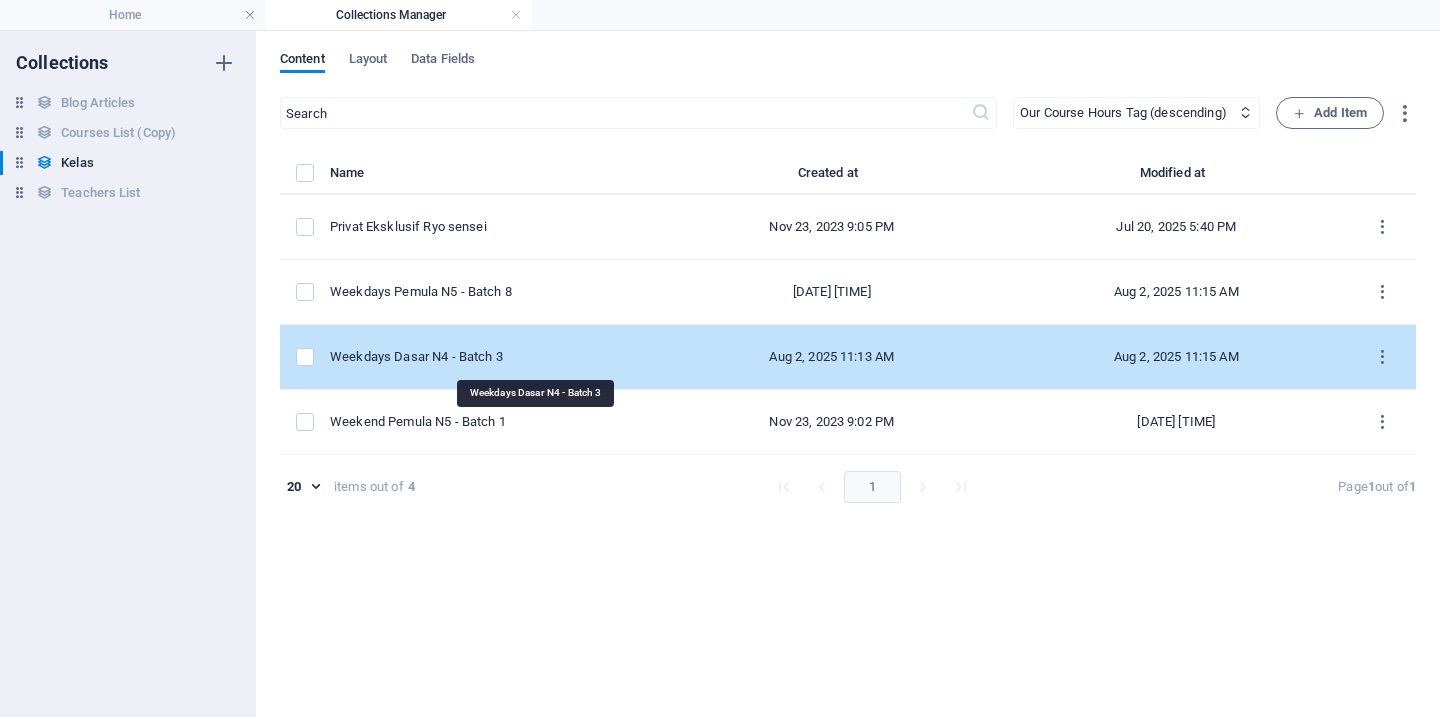 click on "Weekdays Dasar N4 - Batch 3" at bounding box center [487, 357] 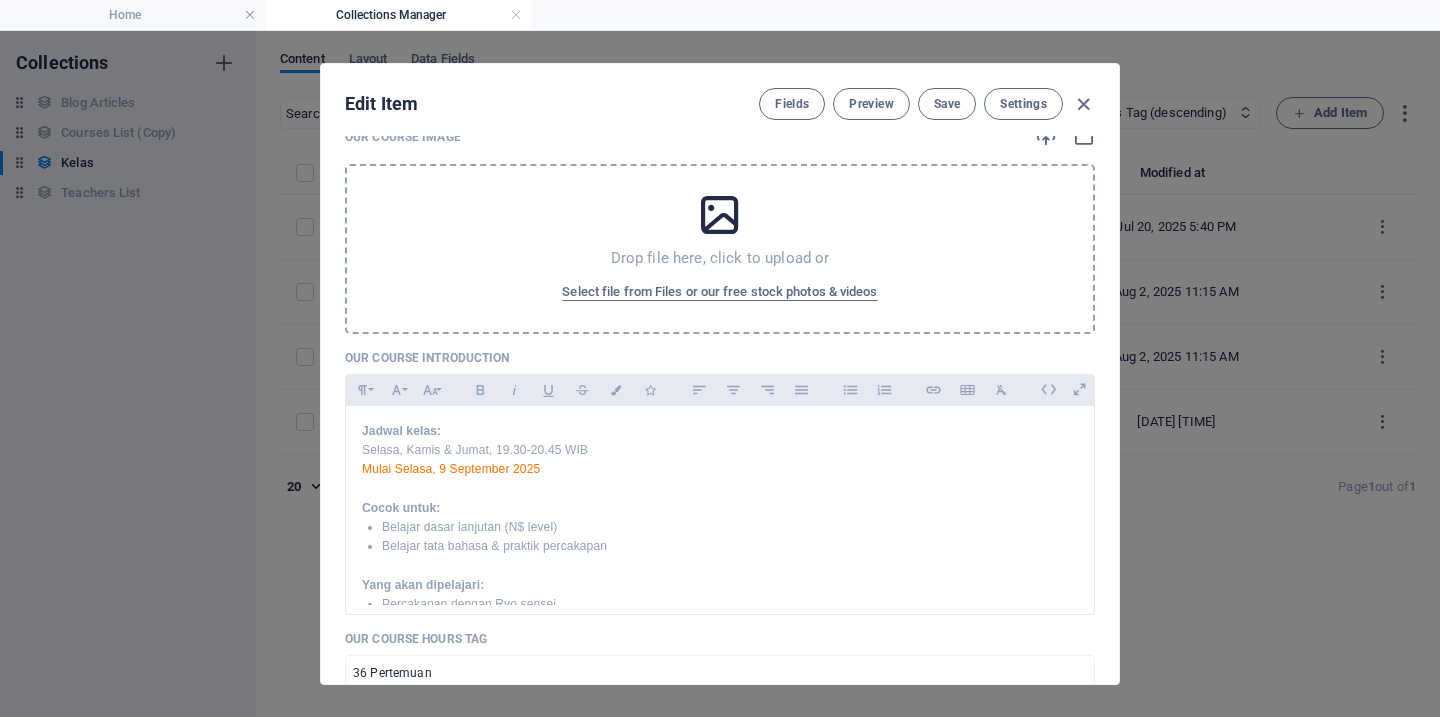 scroll, scrollTop: 447, scrollLeft: 0, axis: vertical 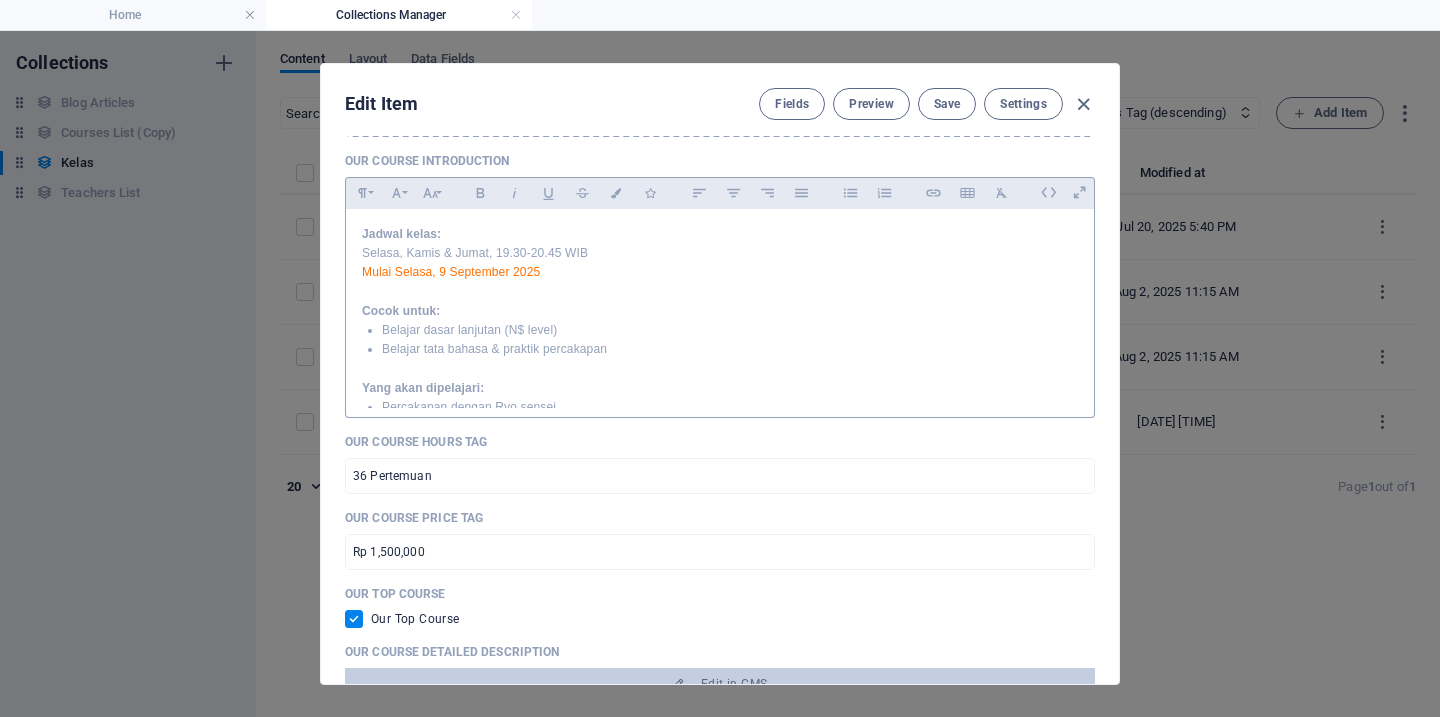 click on "Belajar dasar lanjutan (N$ level)" at bounding box center [730, 330] 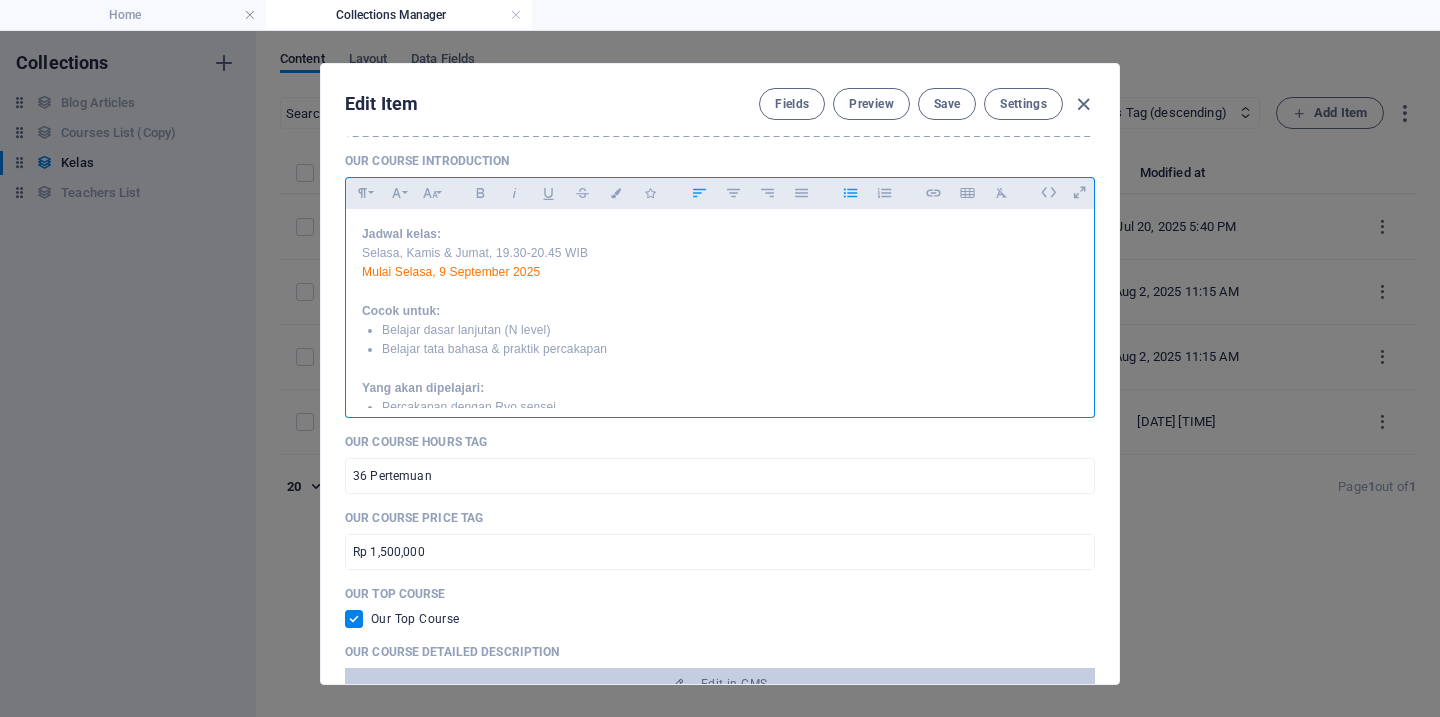 type 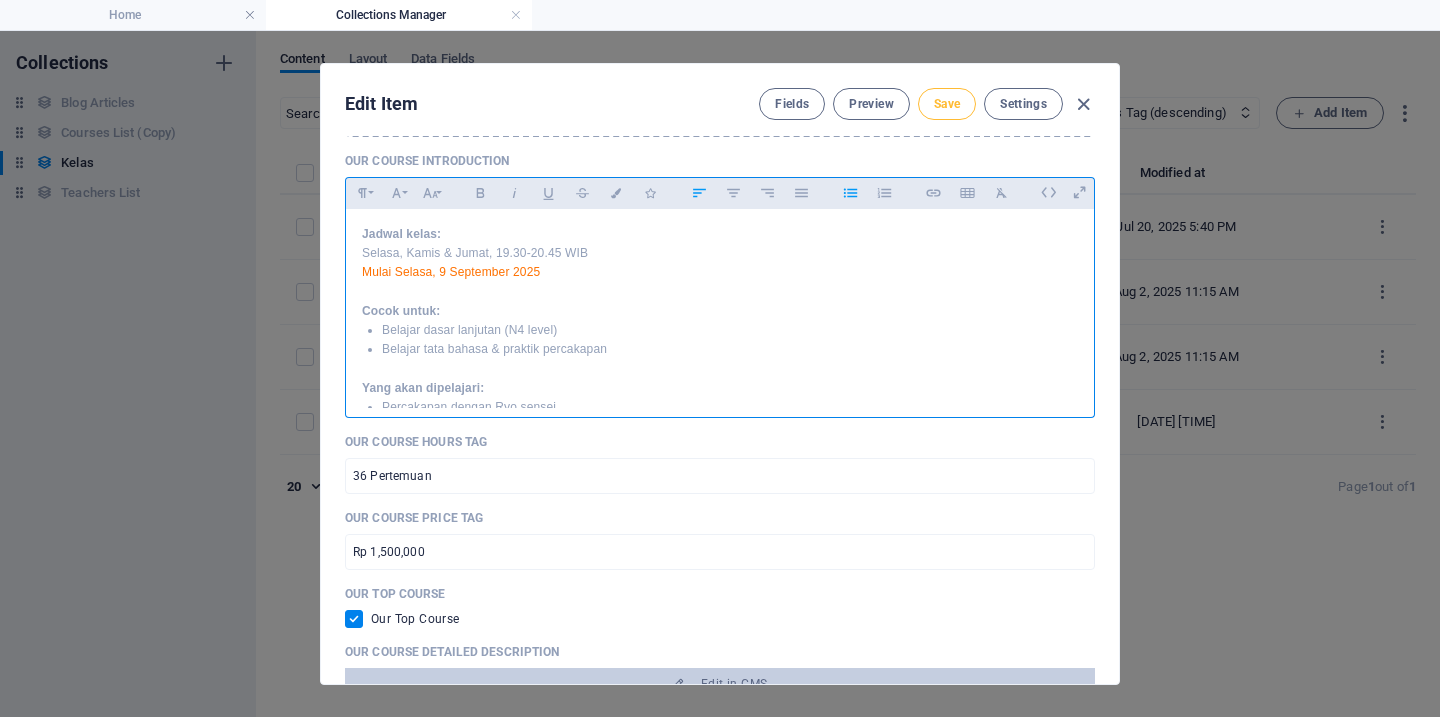 click on "Save" at bounding box center (947, 104) 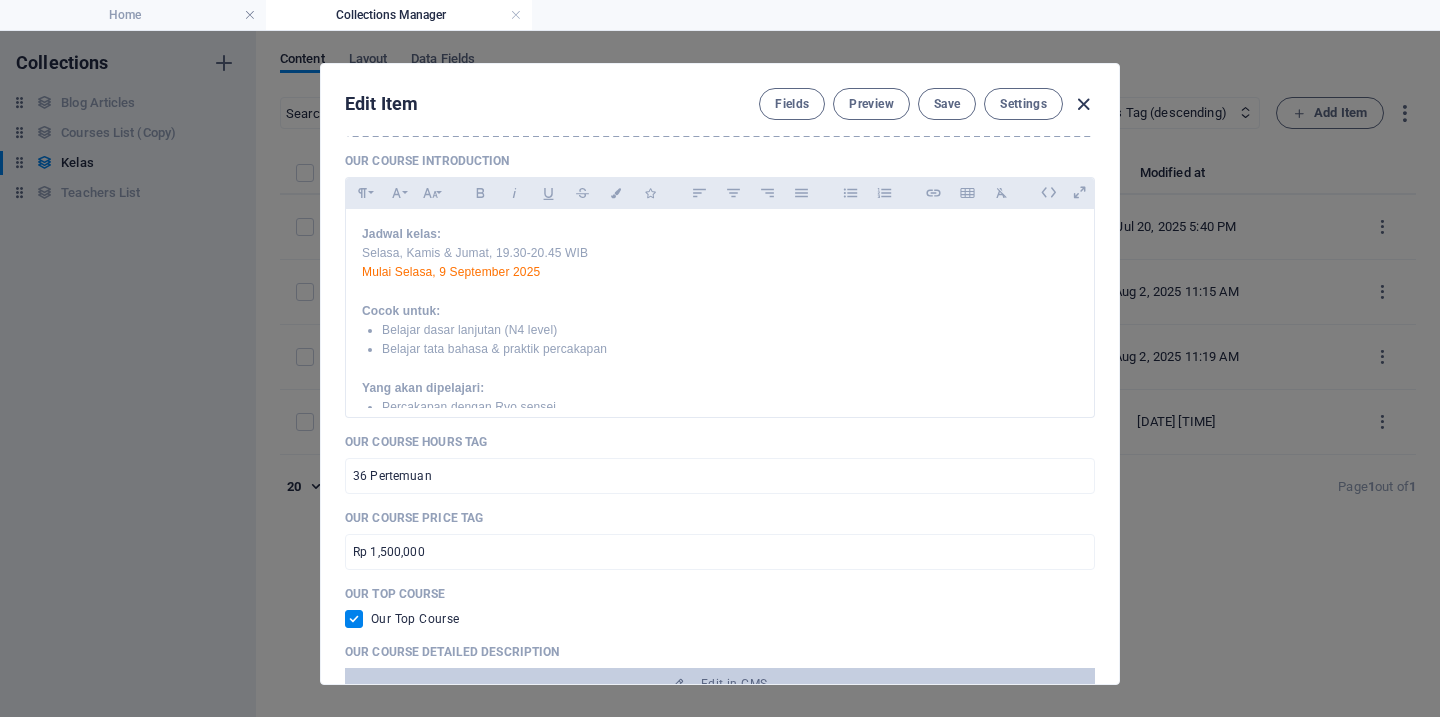 click at bounding box center (1083, 104) 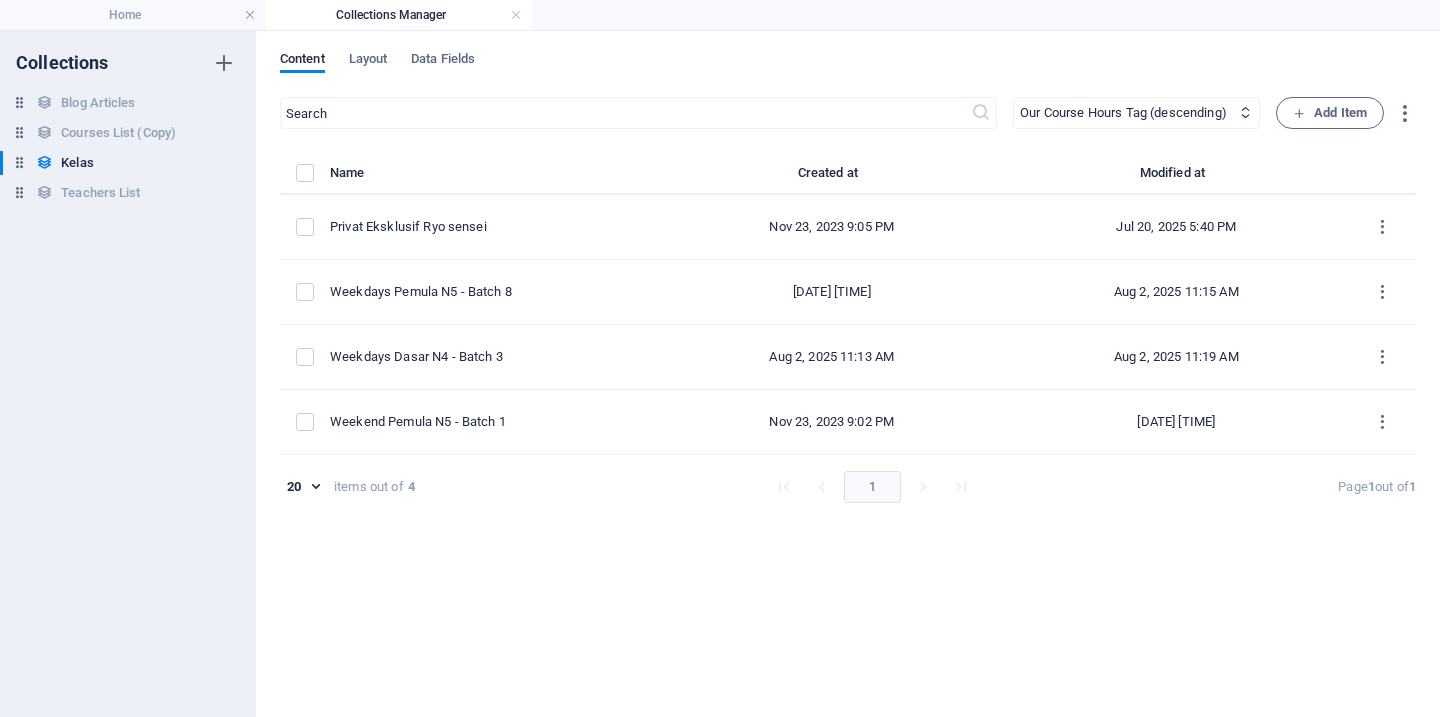 checkbox on "false" 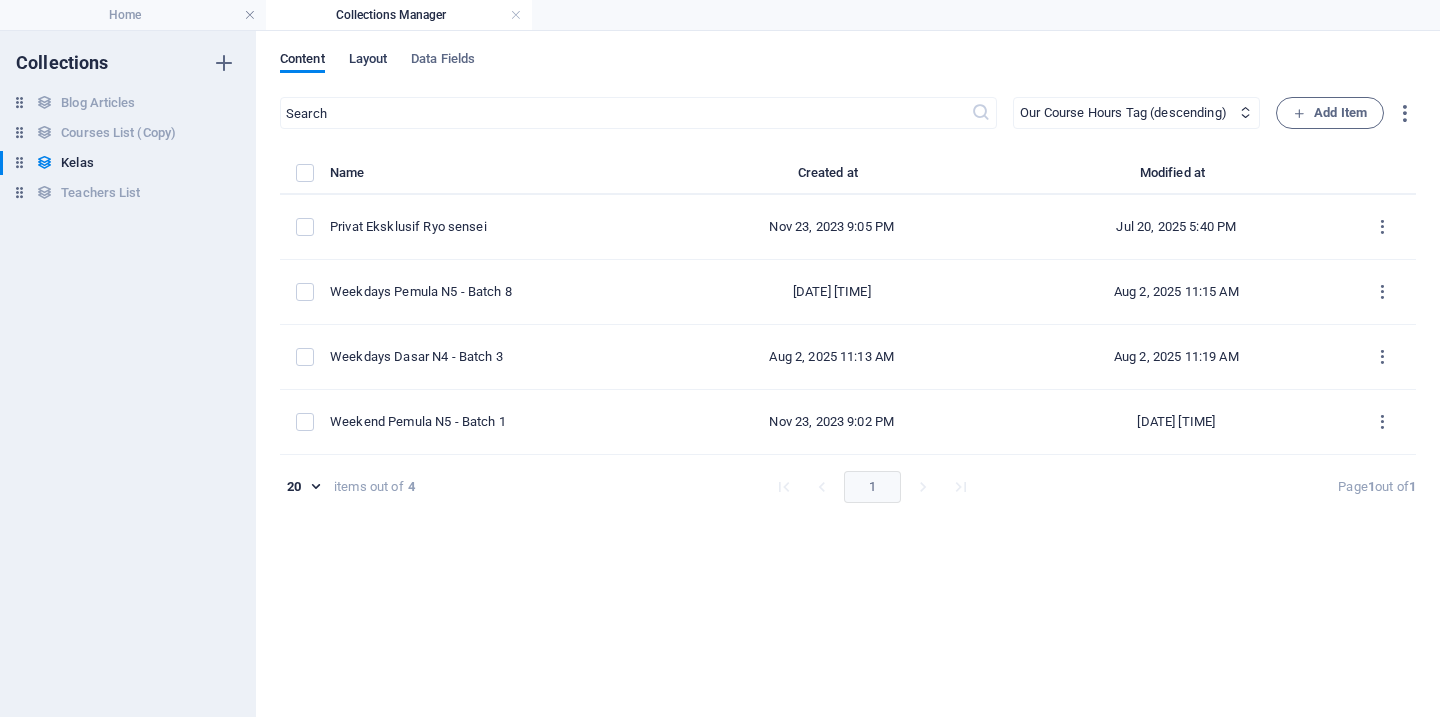 click on "Layout" at bounding box center (368, 61) 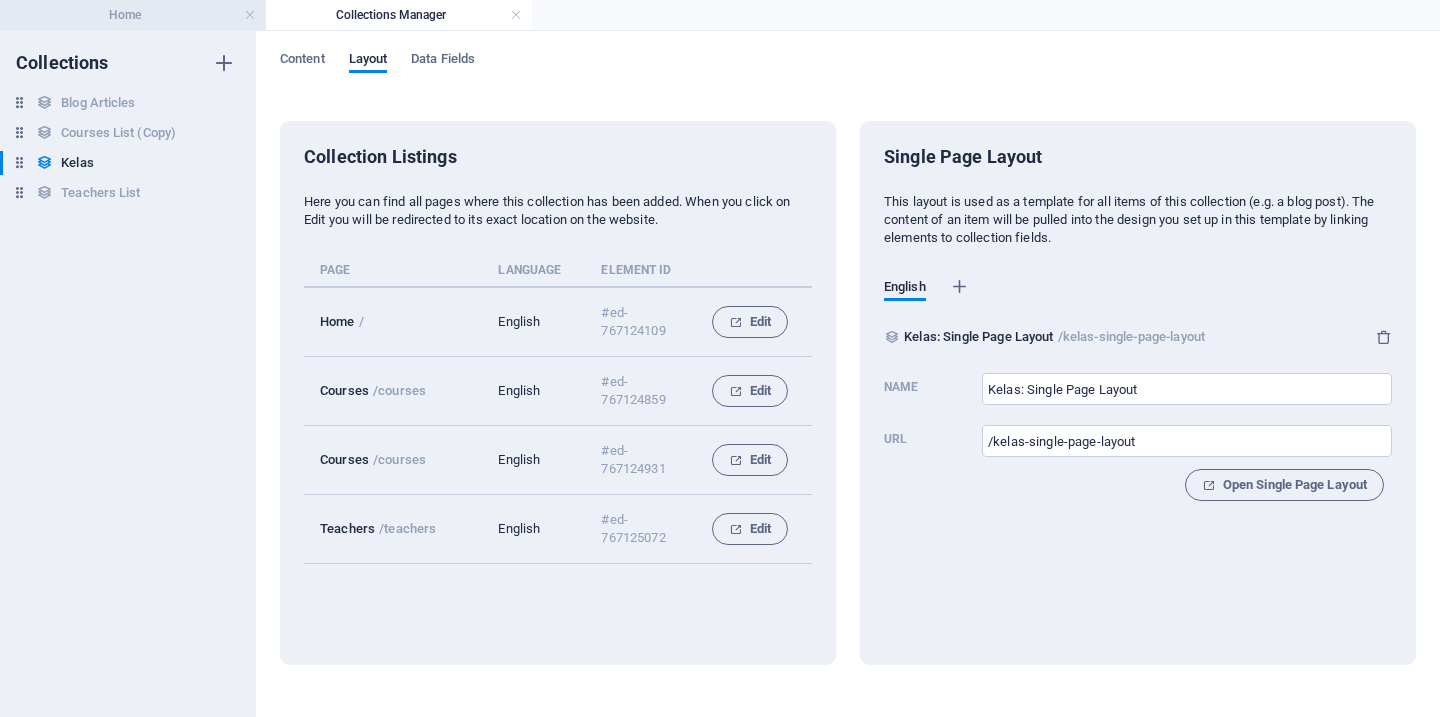 click on "Home" at bounding box center [133, 15] 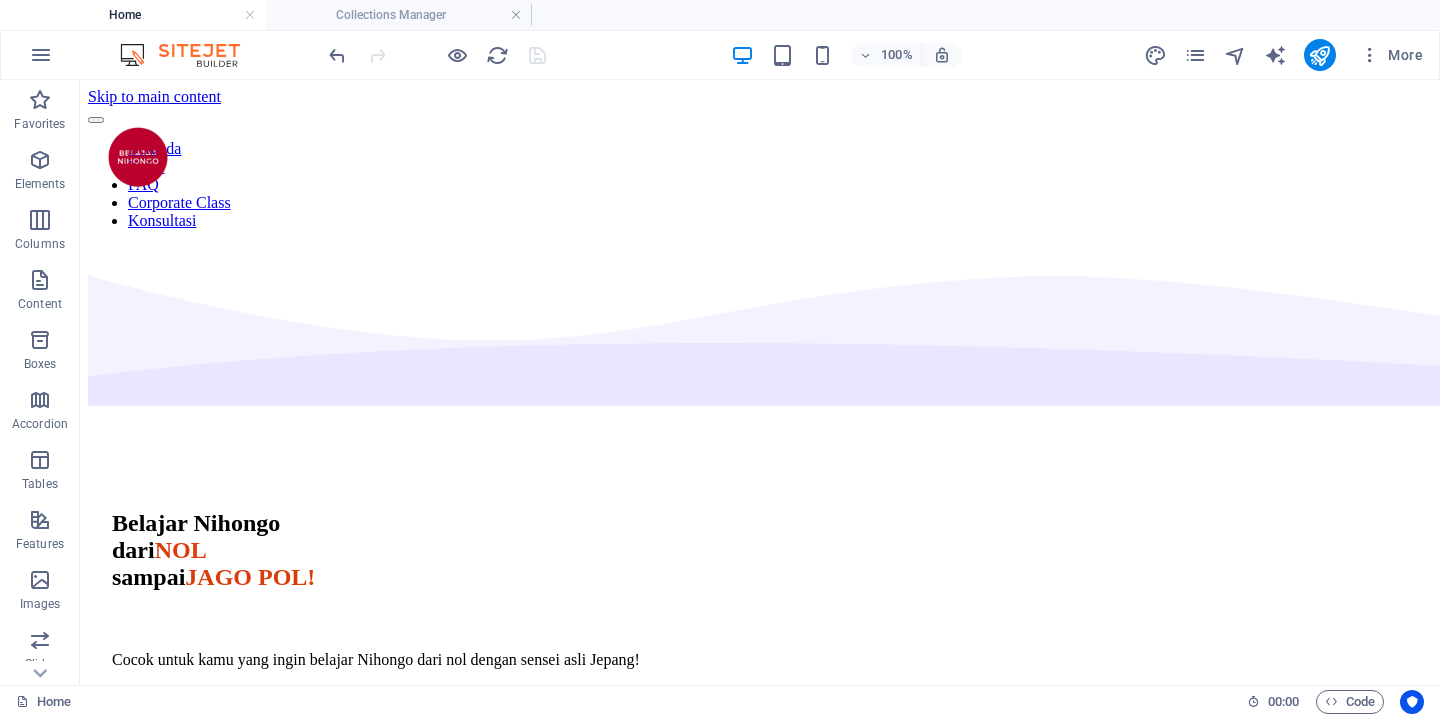 scroll, scrollTop: 1480, scrollLeft: 0, axis: vertical 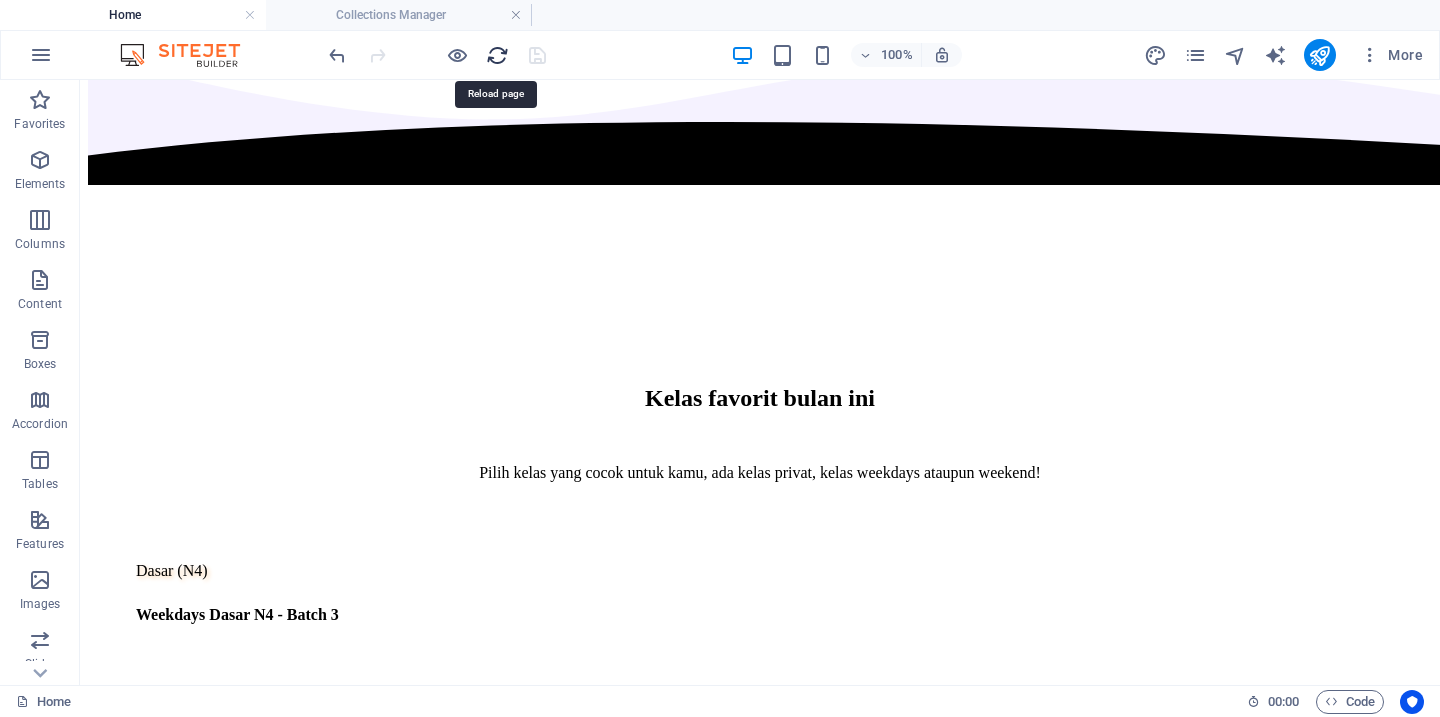 click at bounding box center [497, 55] 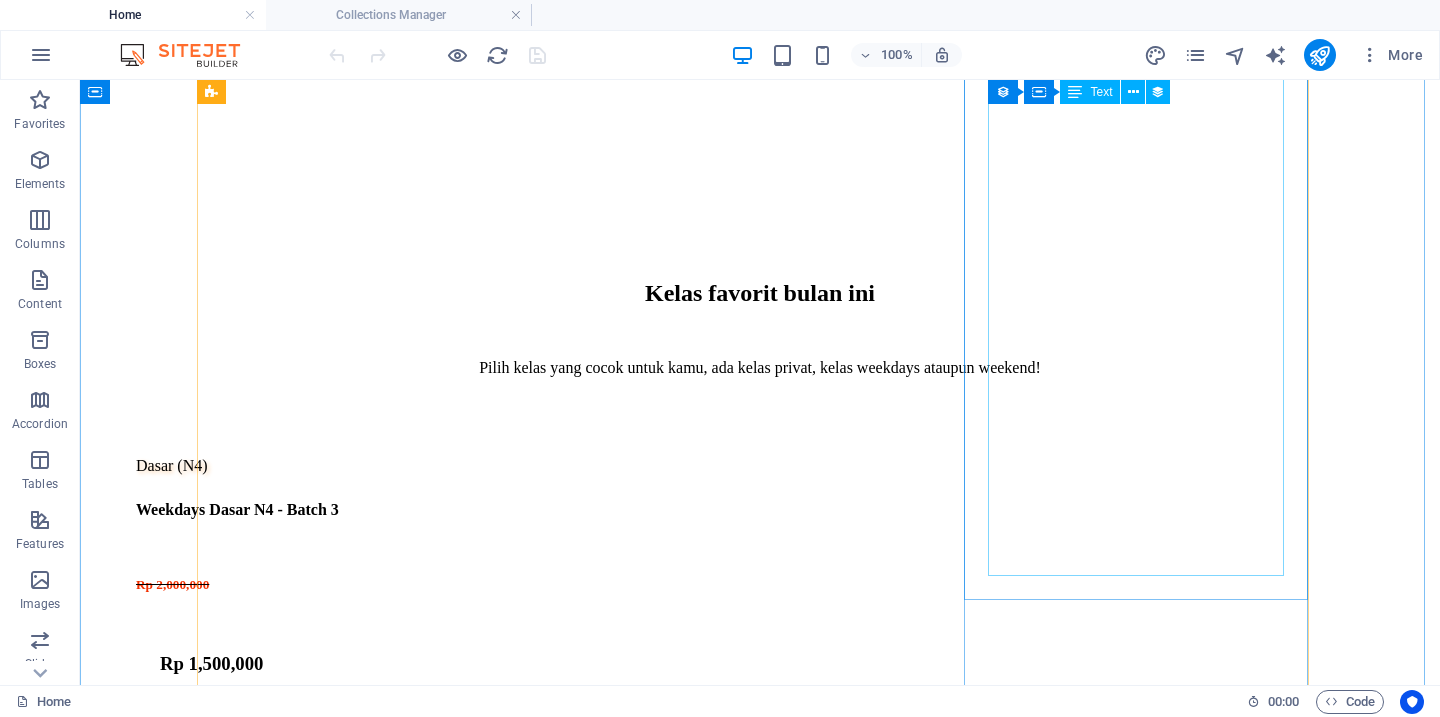 scroll, scrollTop: 1570, scrollLeft: 0, axis: vertical 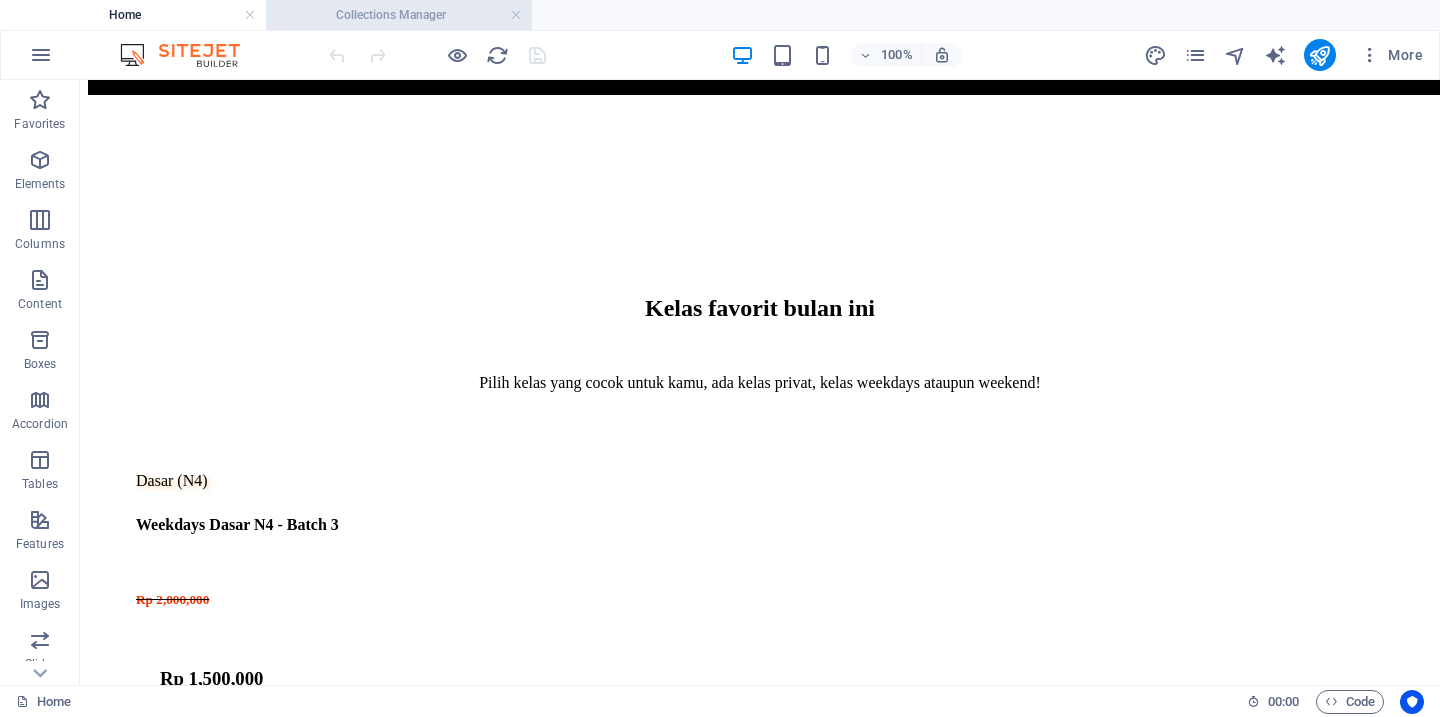 click on "Collections Manager" at bounding box center (399, 15) 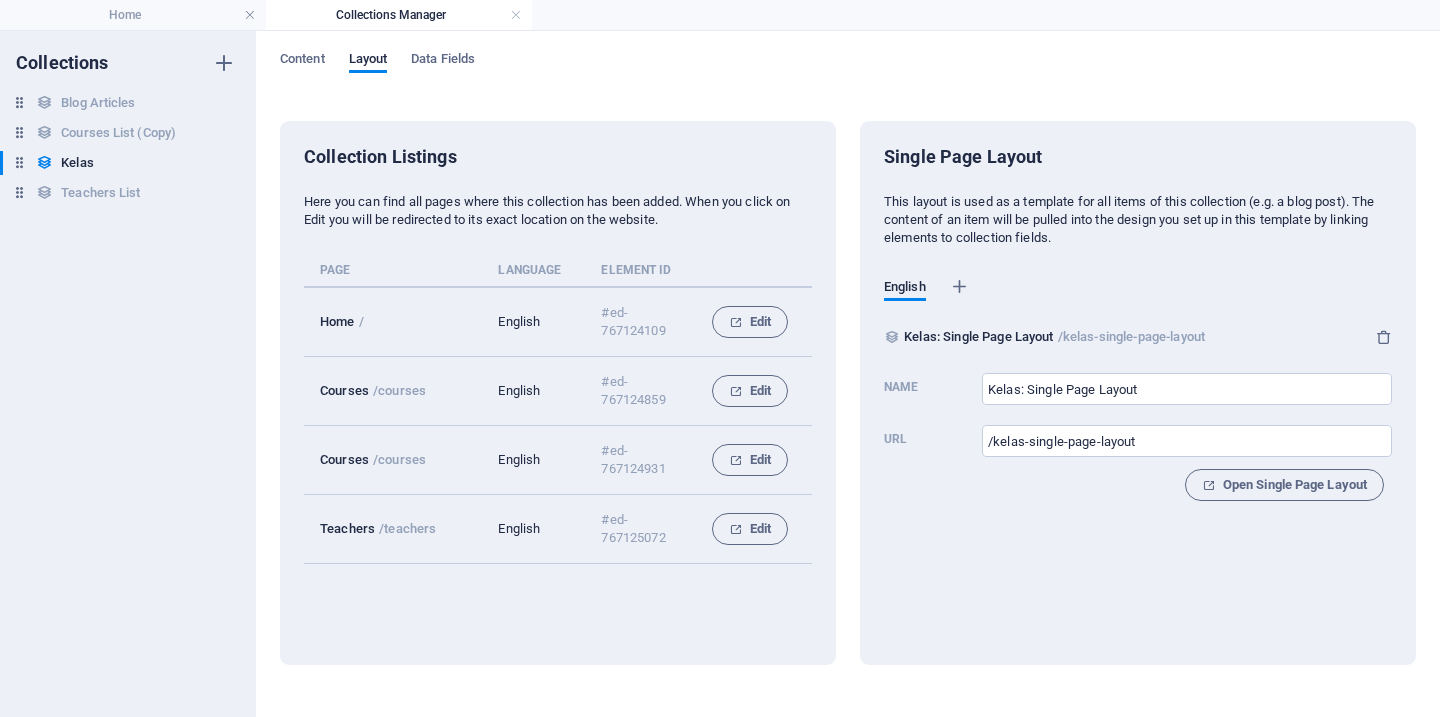 scroll, scrollTop: 0, scrollLeft: 0, axis: both 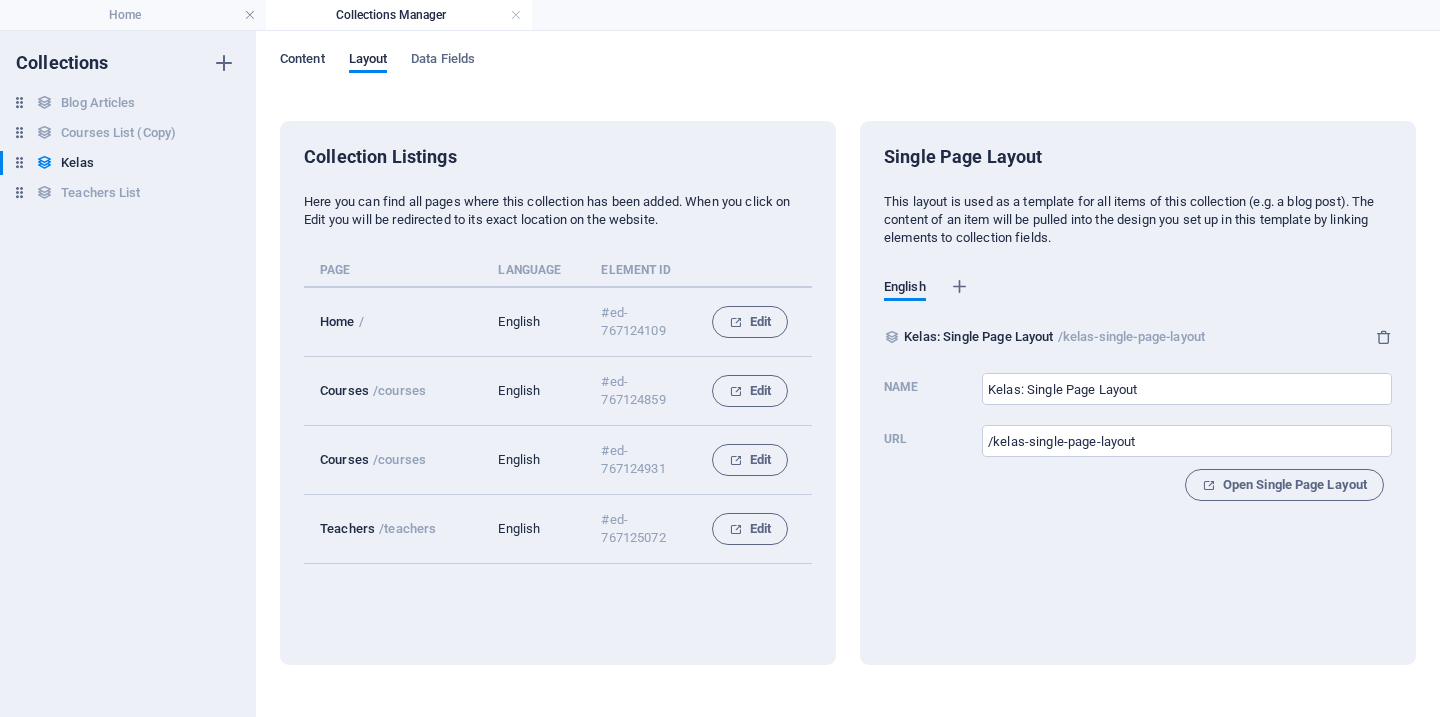 click on "Content" at bounding box center (302, 61) 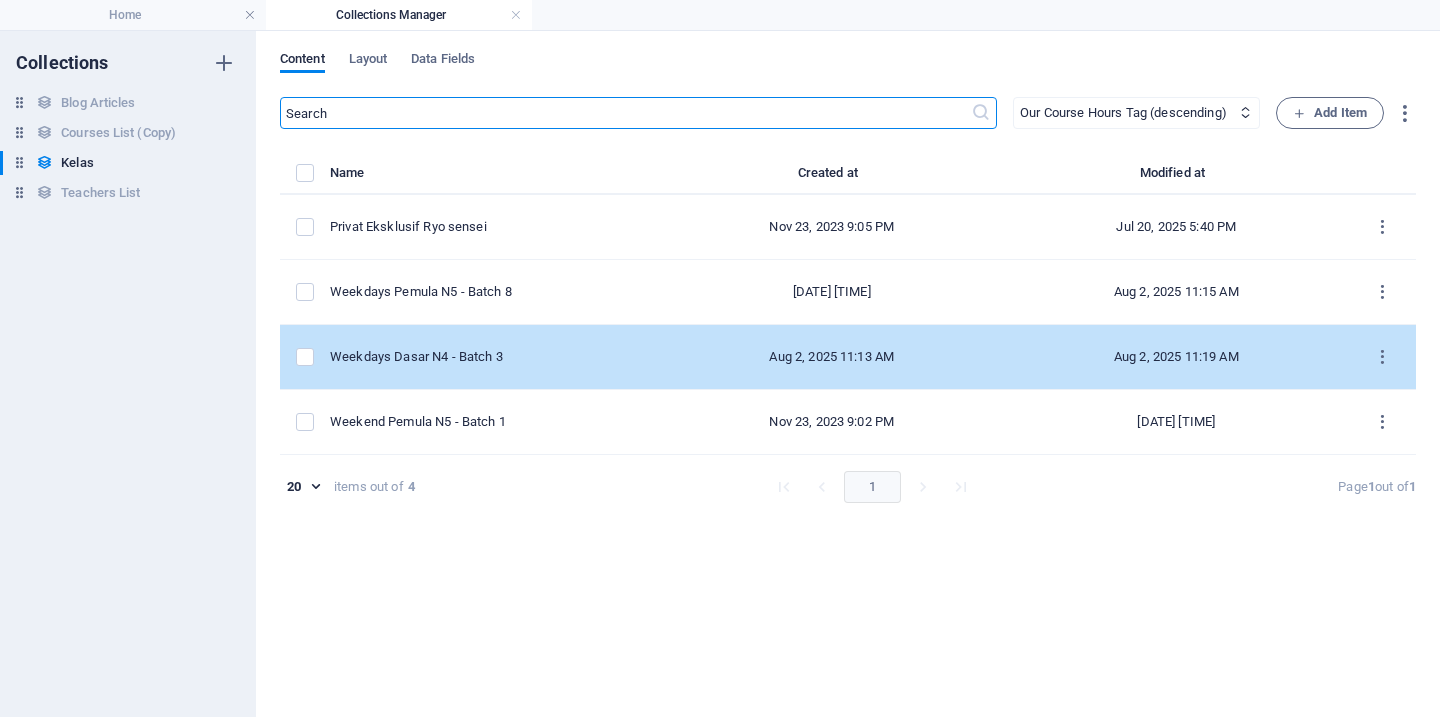 click on "Weekdays Dasar N4 - Batch 3" at bounding box center [495, 357] 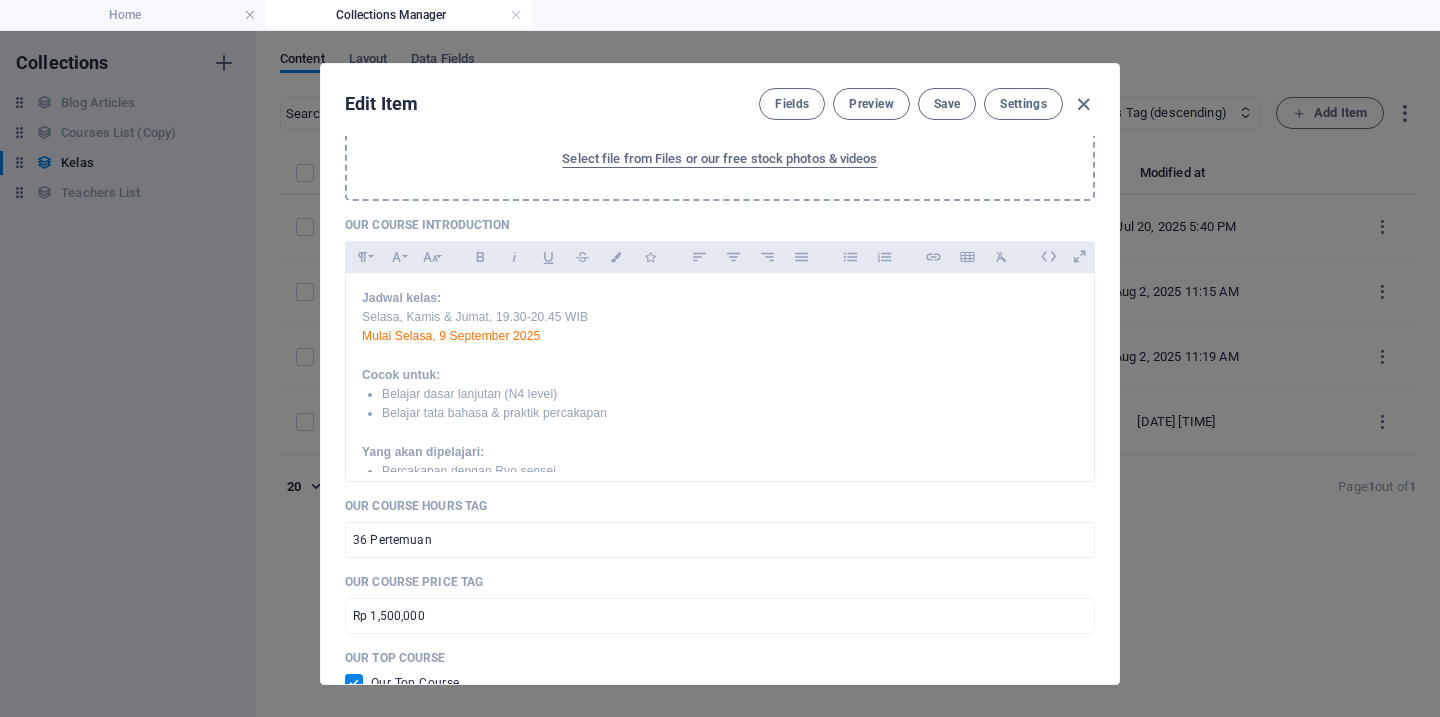 scroll, scrollTop: 493, scrollLeft: 0, axis: vertical 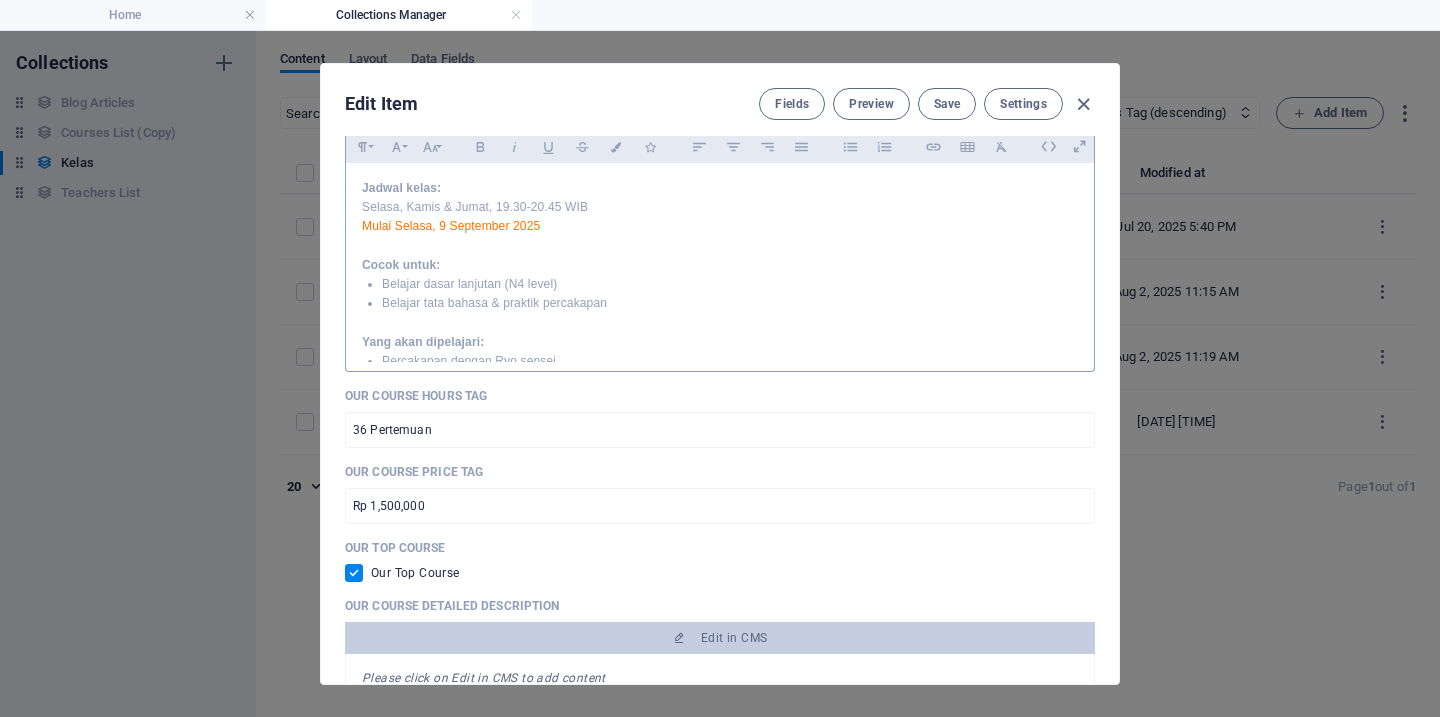 click on "Belajar dasar lanjutan (N4 level)" at bounding box center (730, 284) 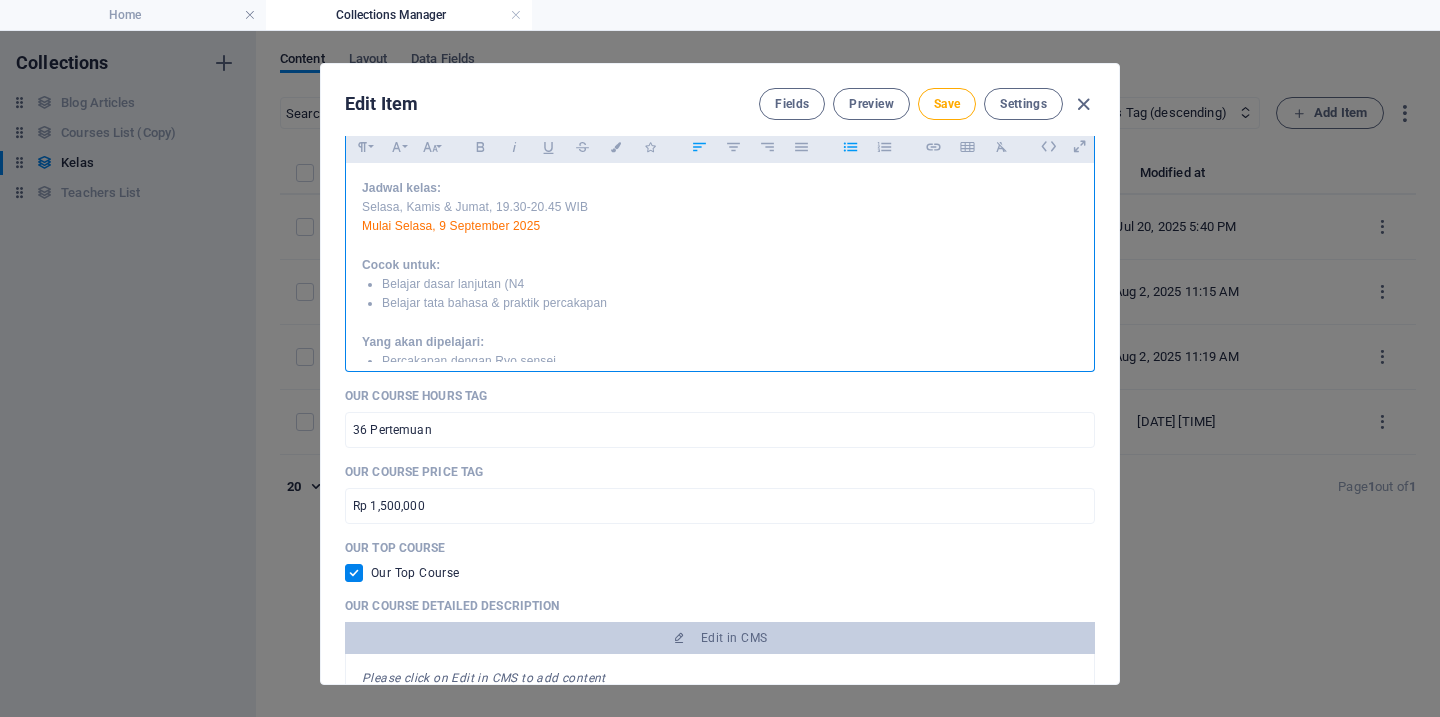 type 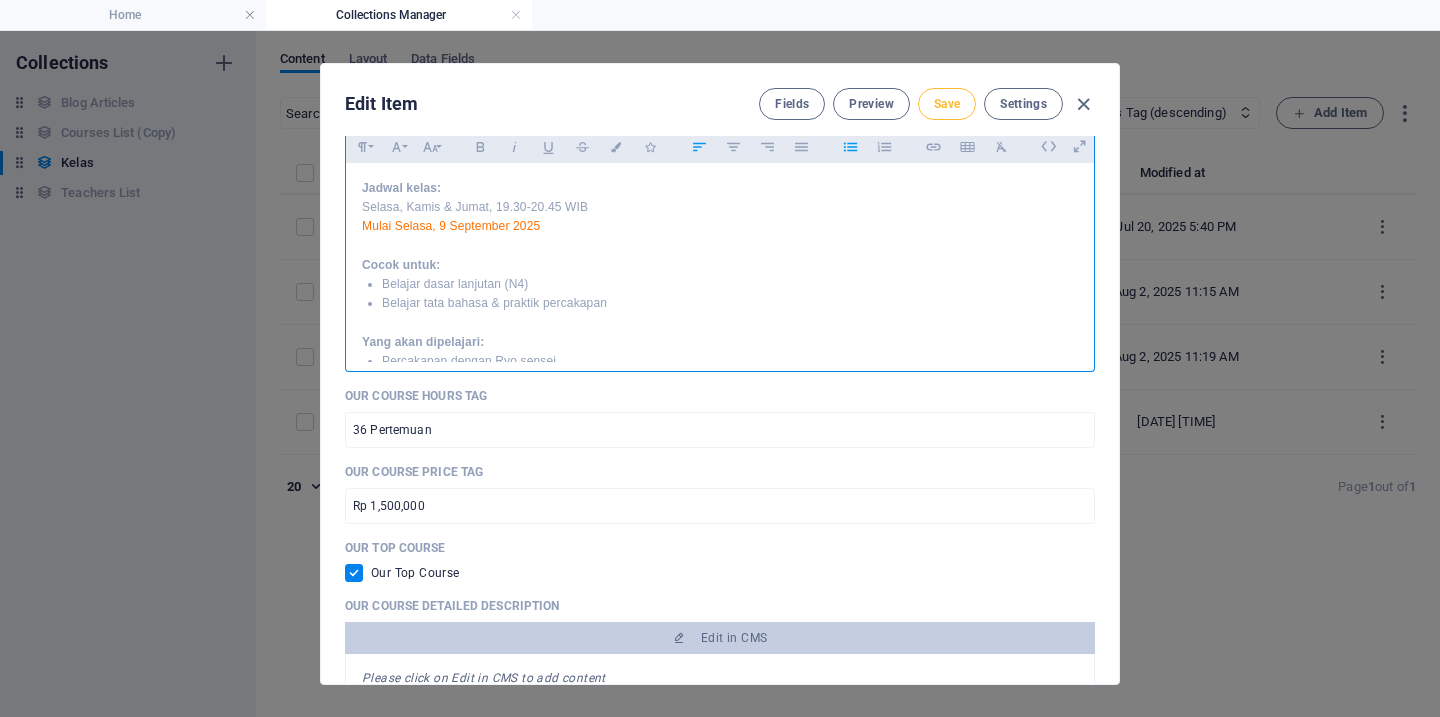 click on "Save" at bounding box center (947, 104) 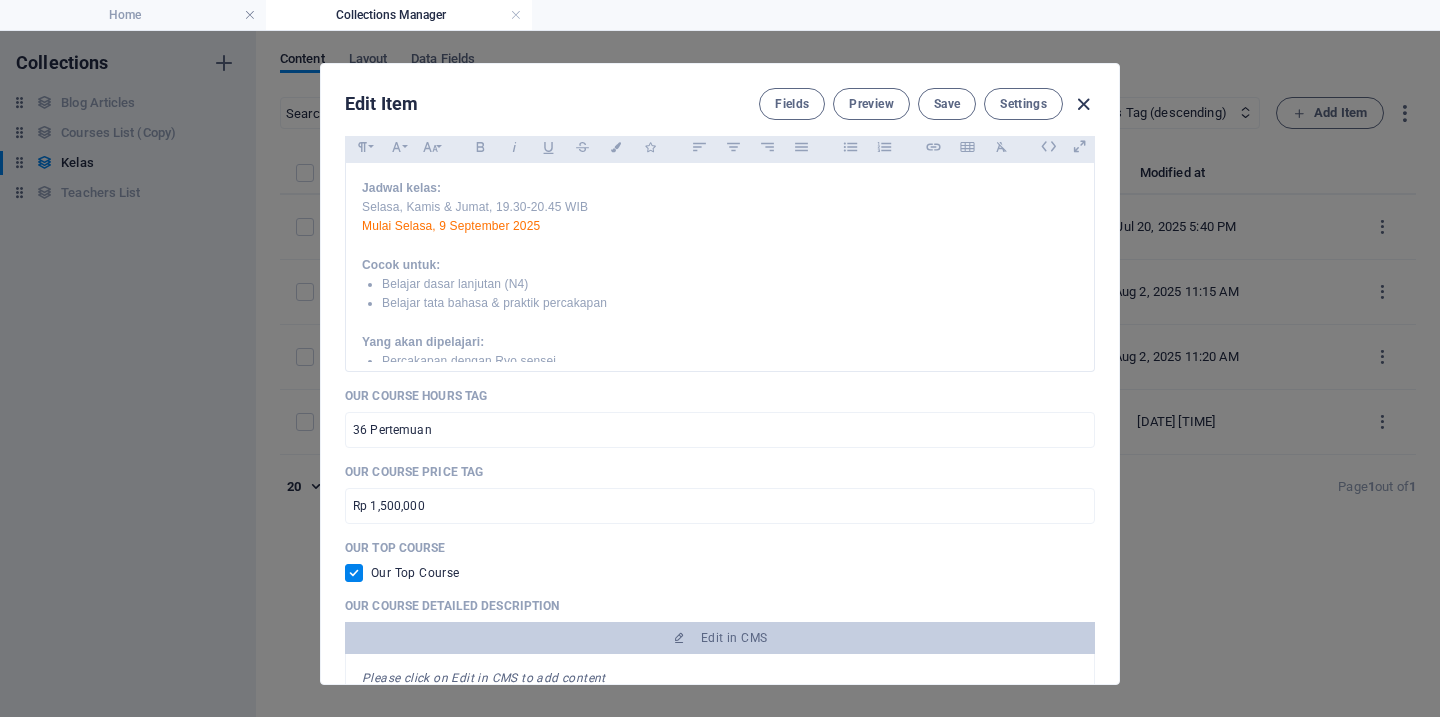 click at bounding box center [1083, 104] 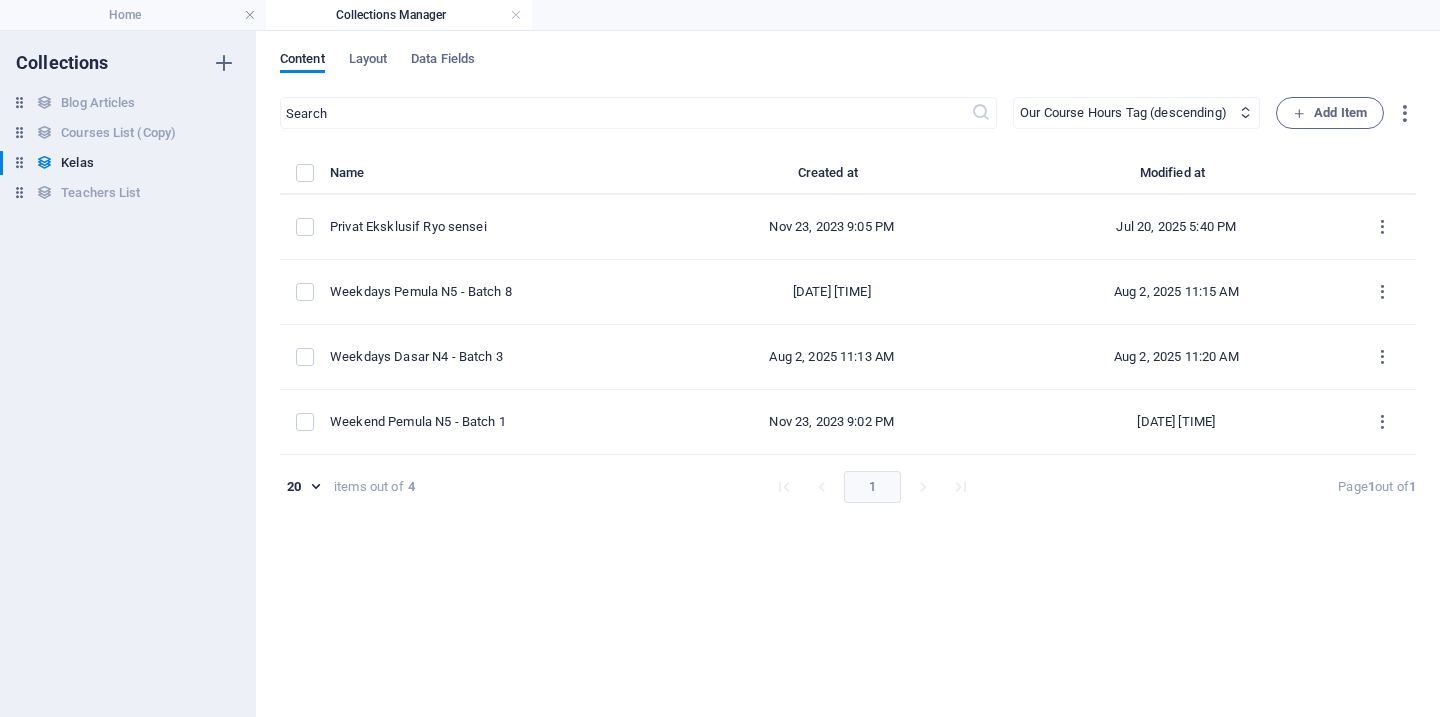 checkbox on "false" 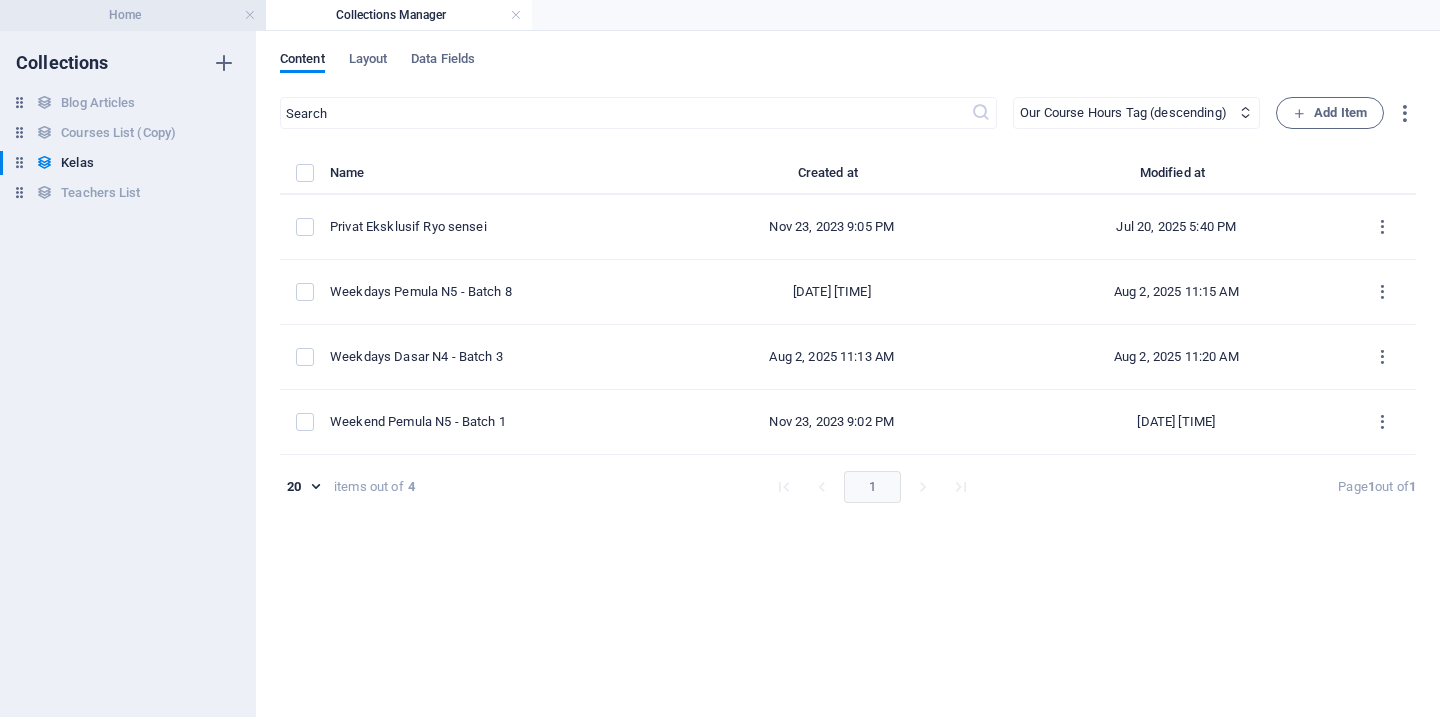 click on "Home" at bounding box center (133, 15) 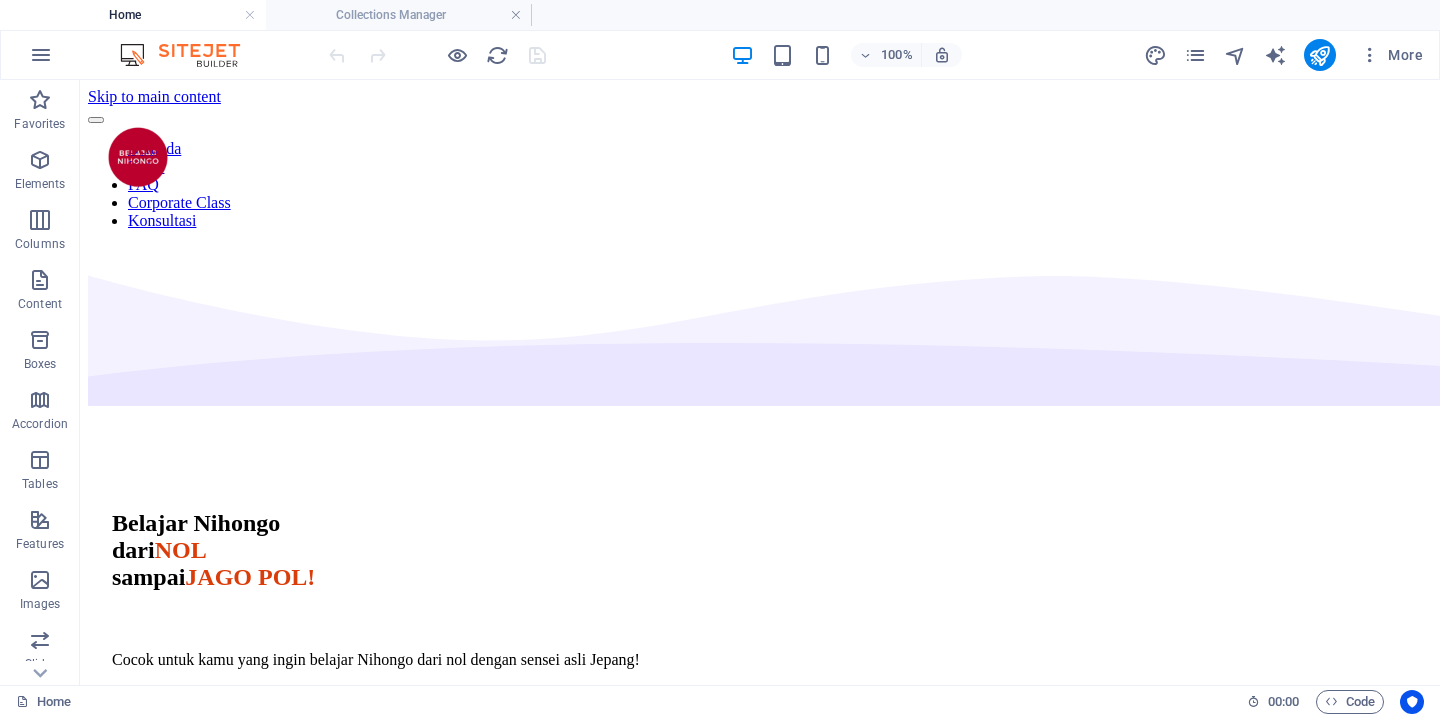scroll, scrollTop: 1570, scrollLeft: 0, axis: vertical 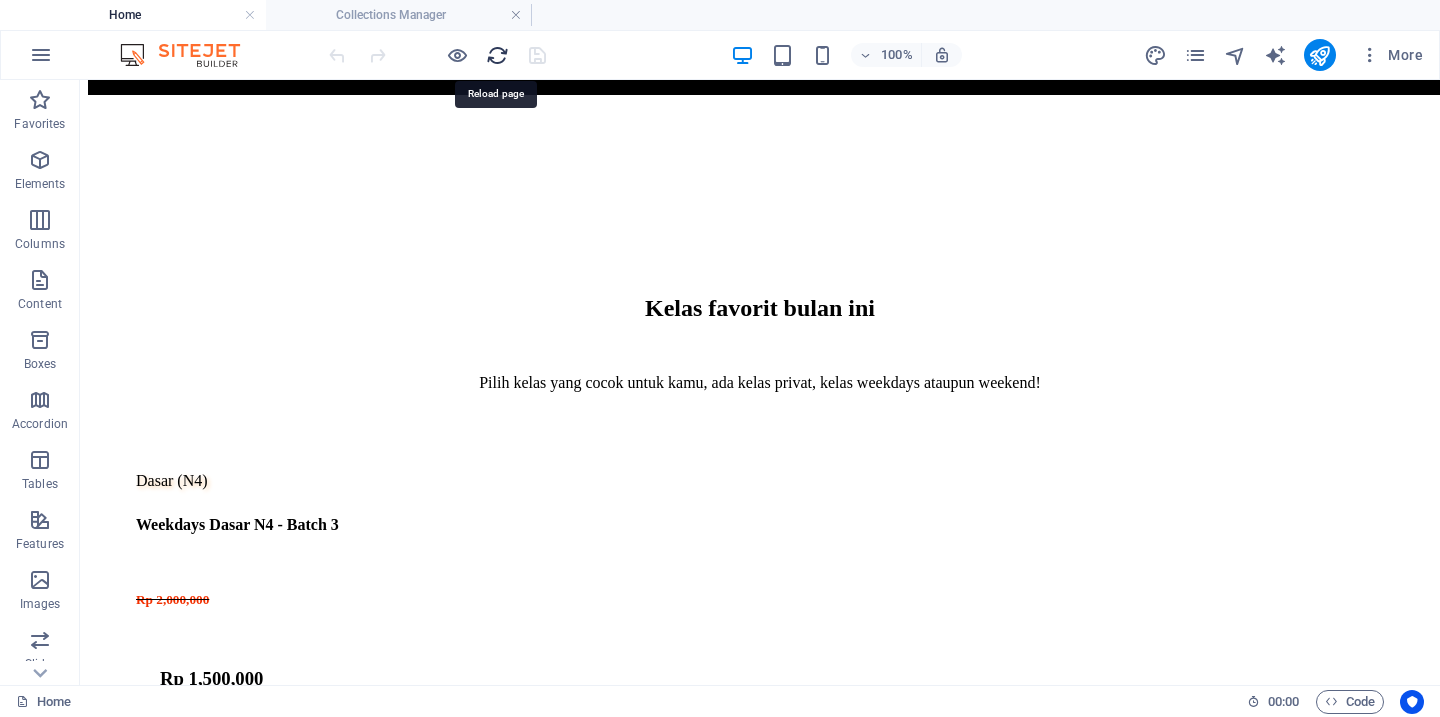 click at bounding box center (497, 55) 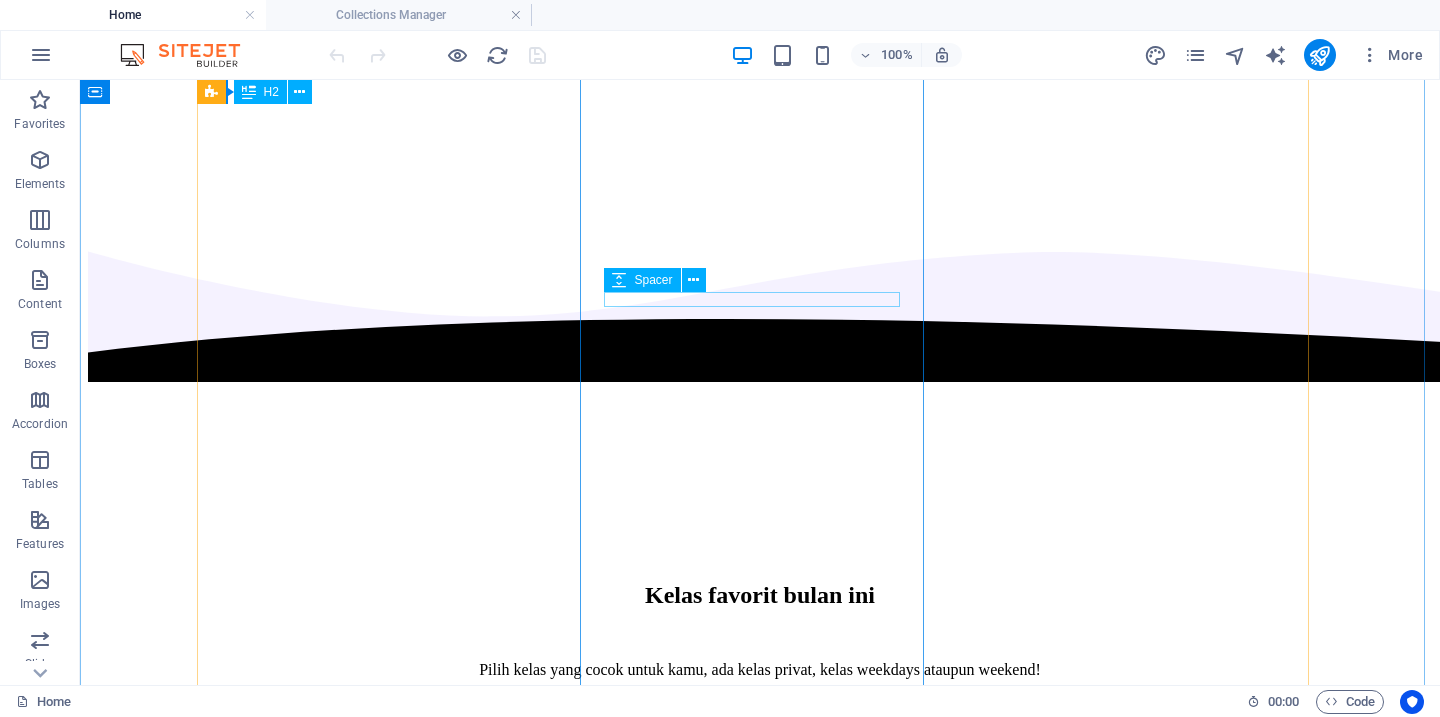 scroll, scrollTop: 1389, scrollLeft: 0, axis: vertical 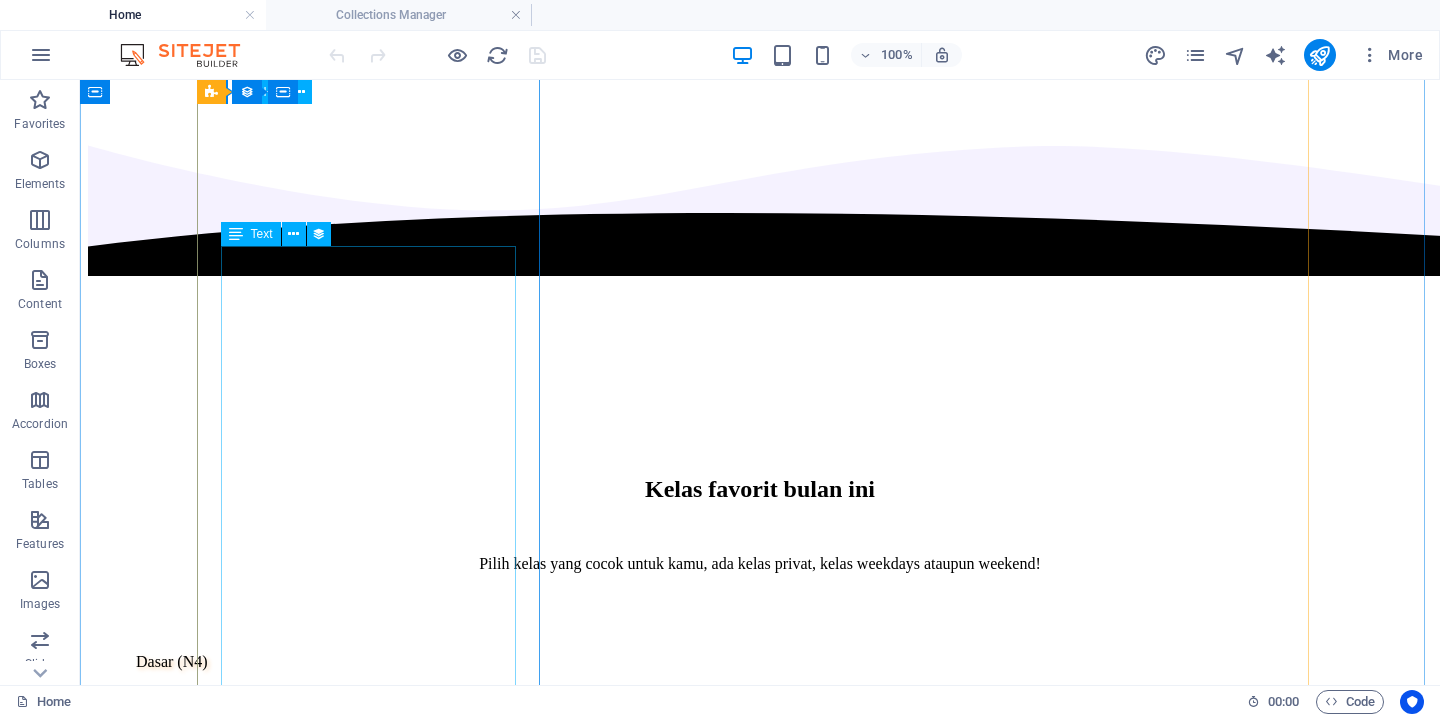 click on "Jadwal kelas: Selasa, Kamis & Jumat, 19.30-20.45 WIB Mulai Selasa, 9 September 2025 Cocok untuk: Belajar dasar lanjutan (N4) Belajar tata bahasa & praktik percakapan Yang akan dipelajari: Percakapan dengan Ryo sensei Kosakata dasar Kanji N4 Pola kalimat dasar Latihan soal" at bounding box center [760, 1197] 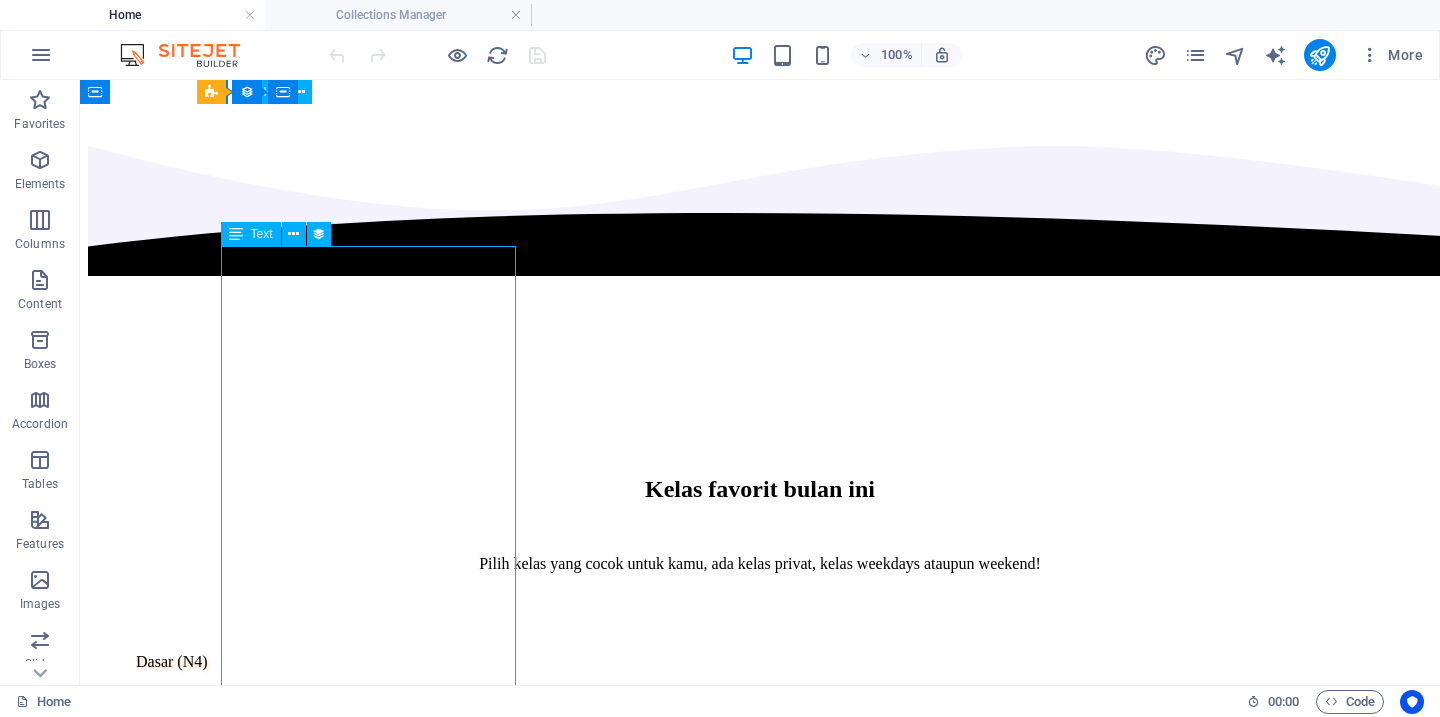 click on "Jadwal kelas: Selasa, Kamis & Jumat, 19.30-20.45 WIB Mulai Selasa, 9 September 2025 Cocok untuk: Belajar dasar lanjutan (N4) Belajar tata bahasa & praktik percakapan Yang akan dipelajari: Percakapan dengan Ryo sensei Kosakata dasar Kanji N4 Pola kalimat dasar Latihan soal" at bounding box center [760, 1197] 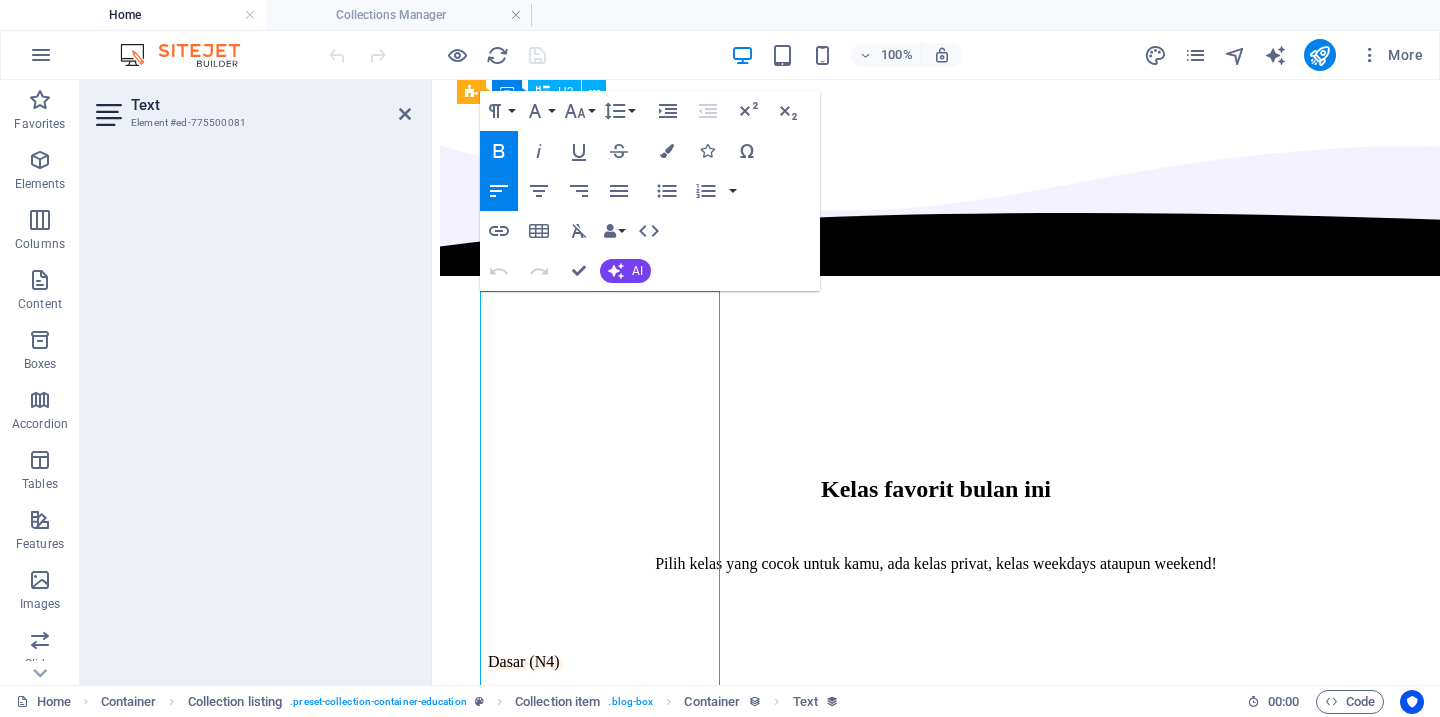 scroll, scrollTop: 1316, scrollLeft: 0, axis: vertical 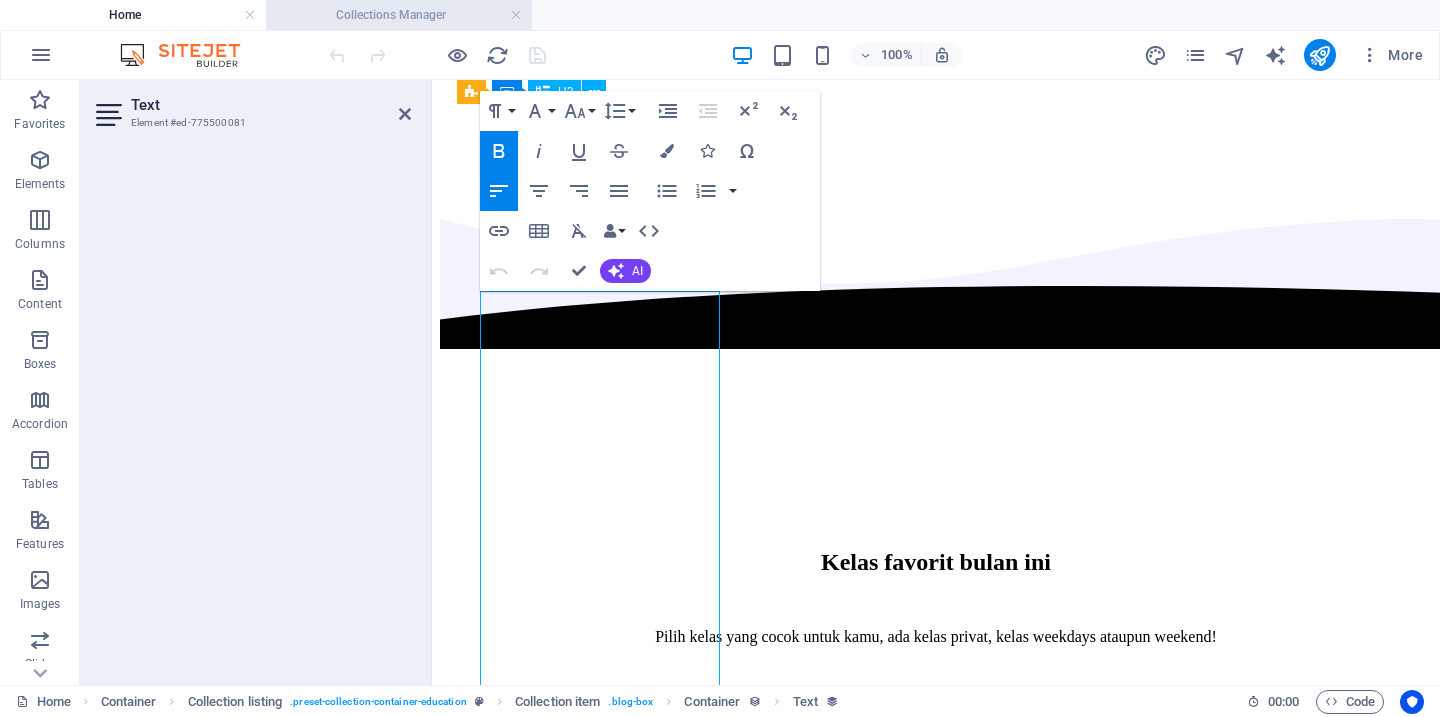 click on "Collections Manager" at bounding box center (399, 15) 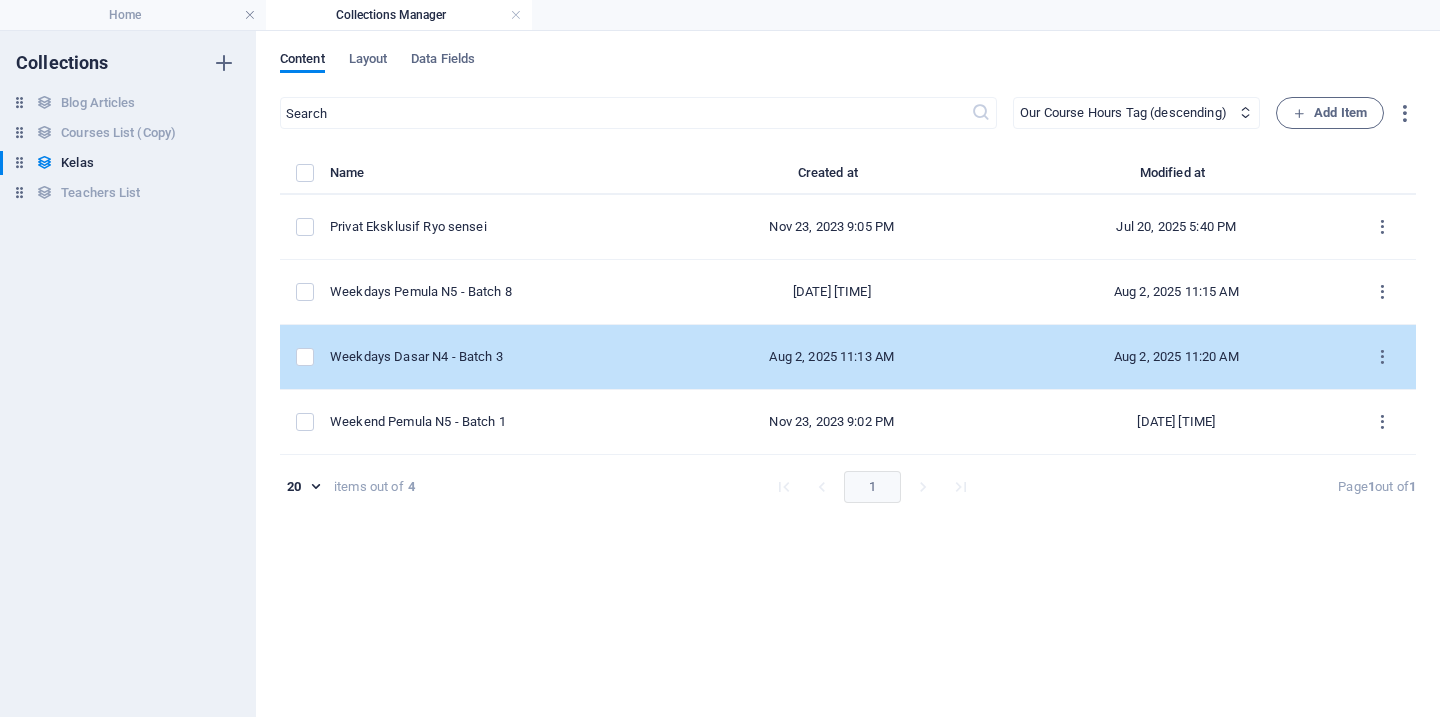 click on "Weekdays Dasar N4 - Batch 3" at bounding box center [487, 357] 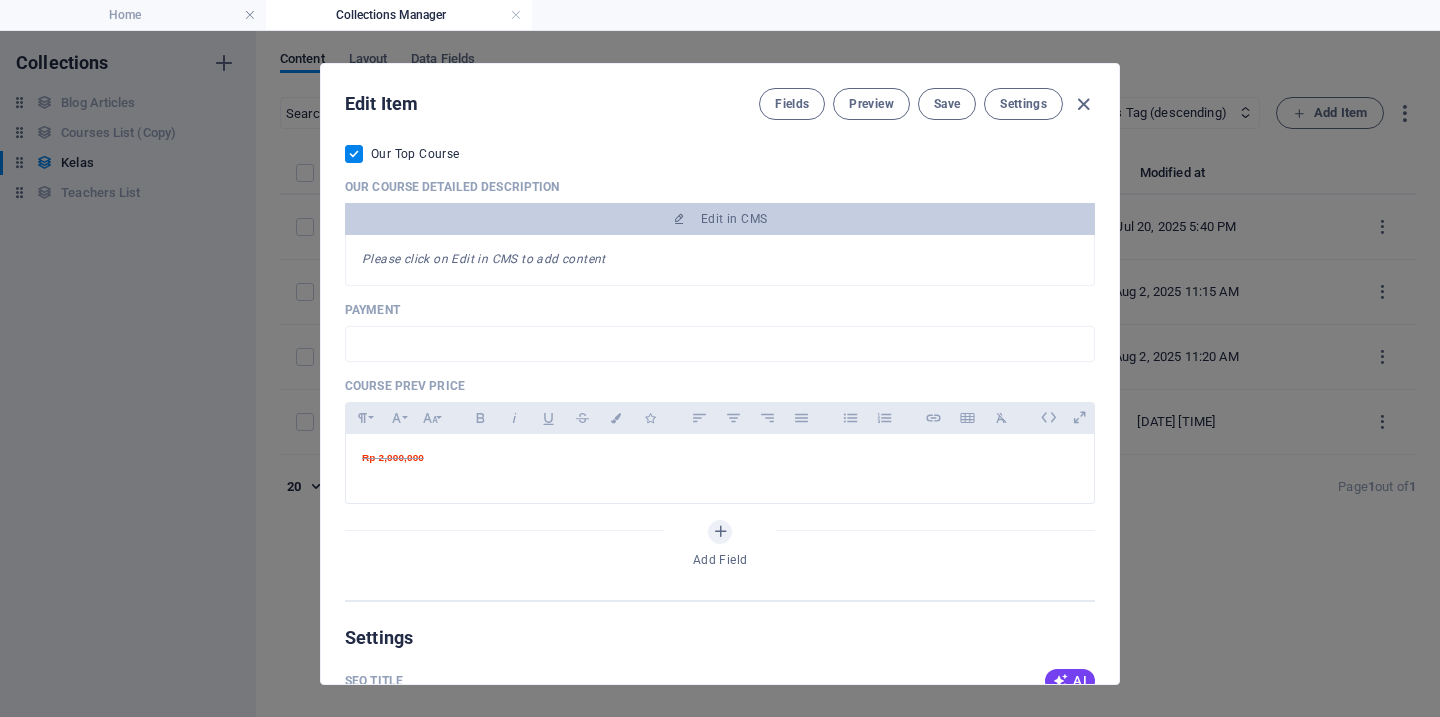 scroll, scrollTop: 883, scrollLeft: 0, axis: vertical 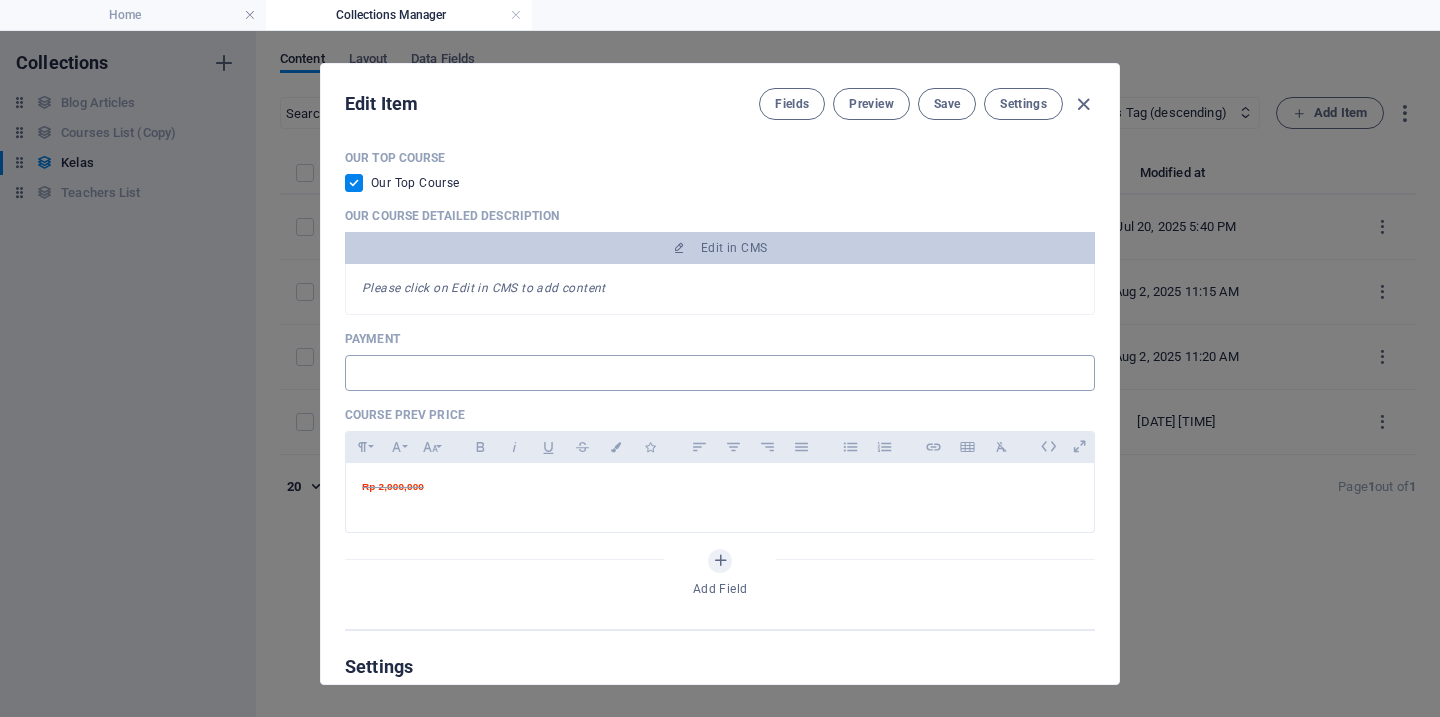 click at bounding box center (720, 373) 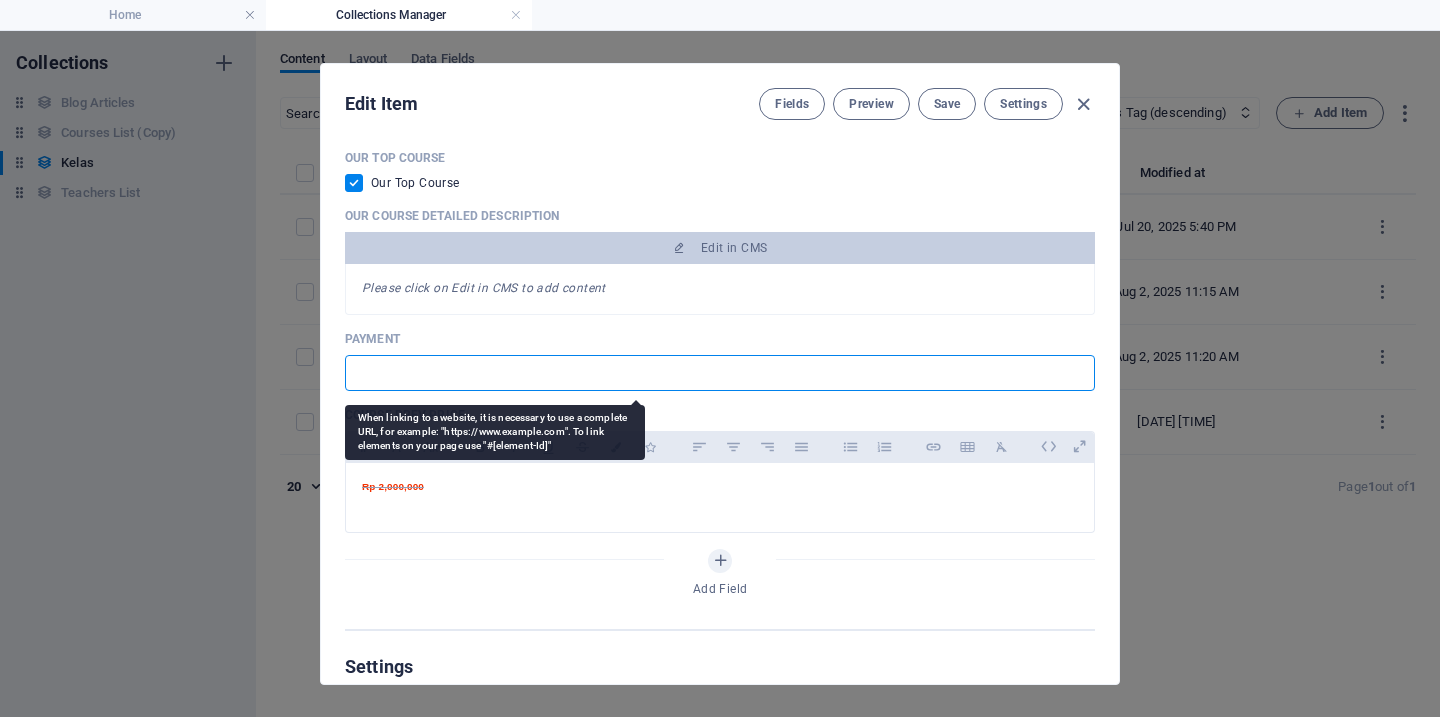 paste on "https://app.midtrans.com/payment-links/N4" 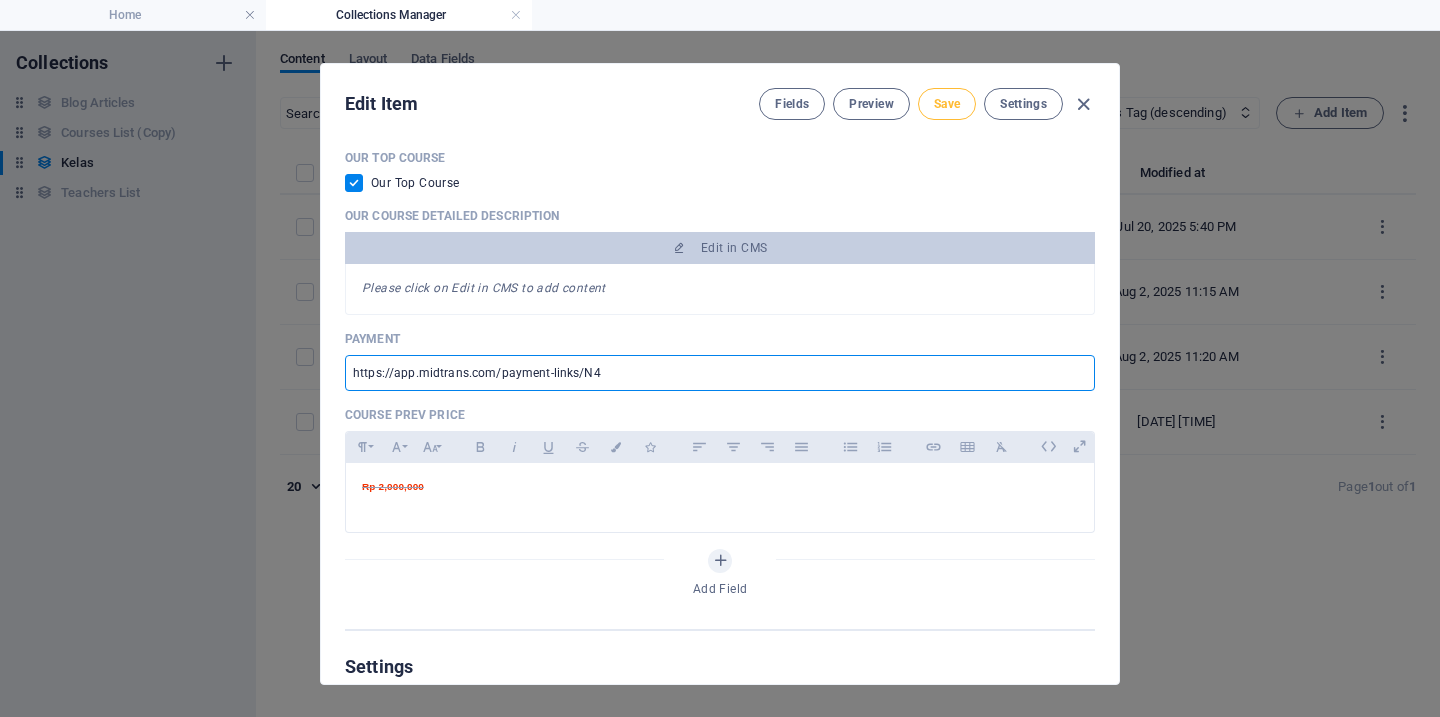 type on "https://app.midtrans.com/payment-links/N4" 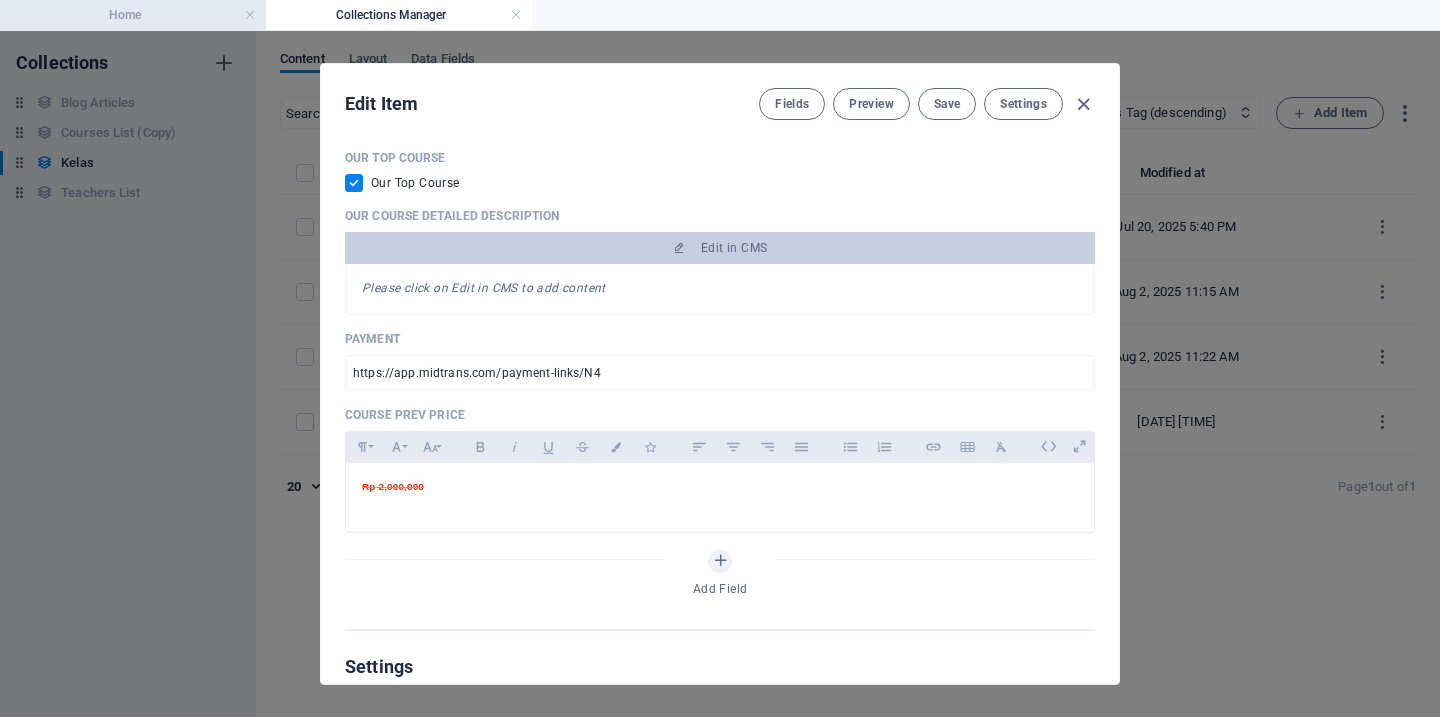 click on "Home" at bounding box center [133, 15] 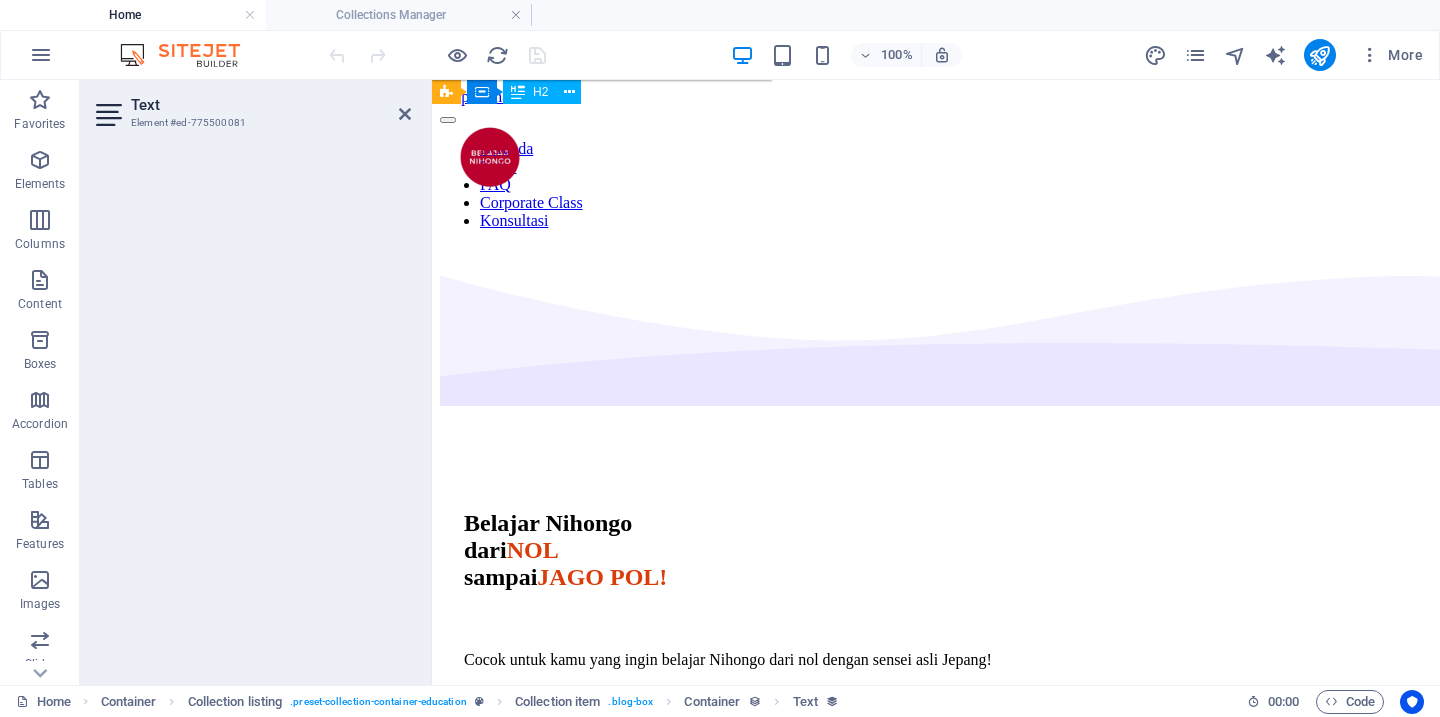 scroll, scrollTop: 1316, scrollLeft: 0, axis: vertical 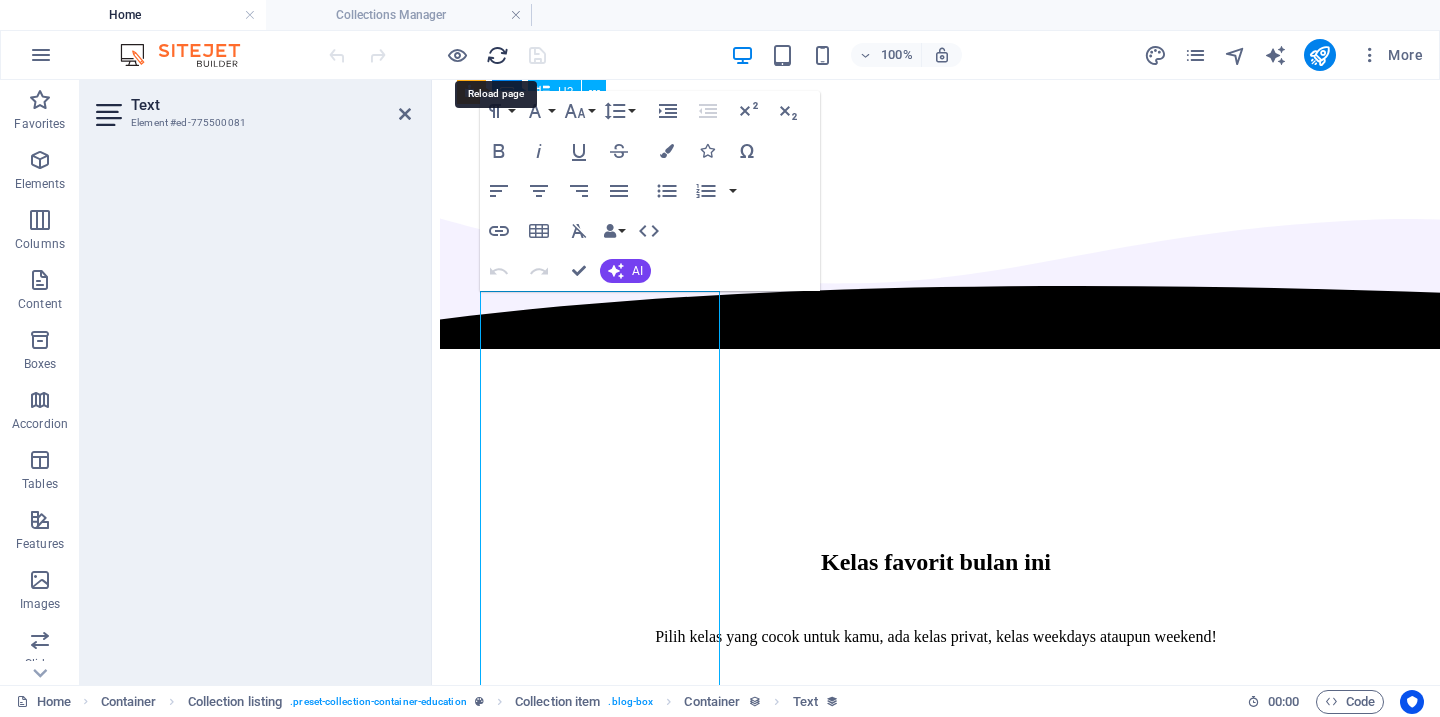 click at bounding box center (497, 55) 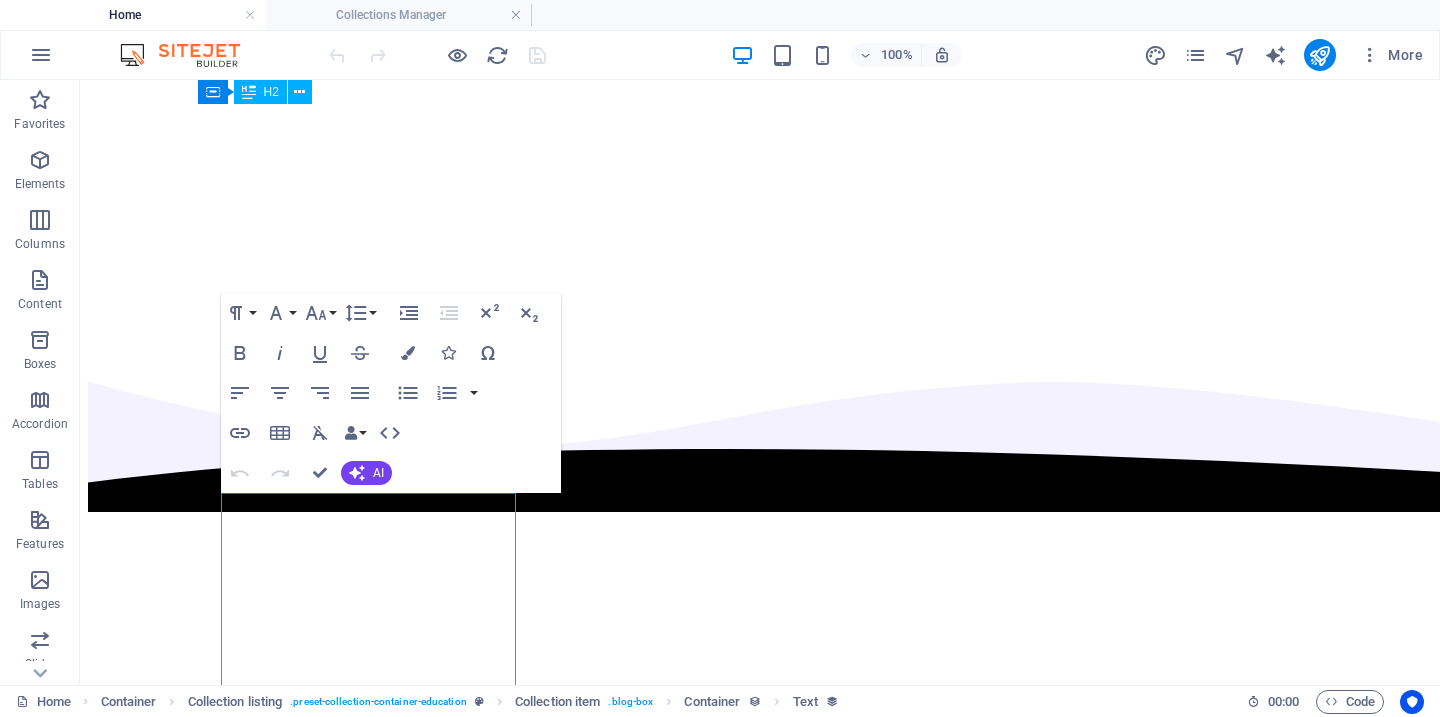 scroll, scrollTop: 1142, scrollLeft: 0, axis: vertical 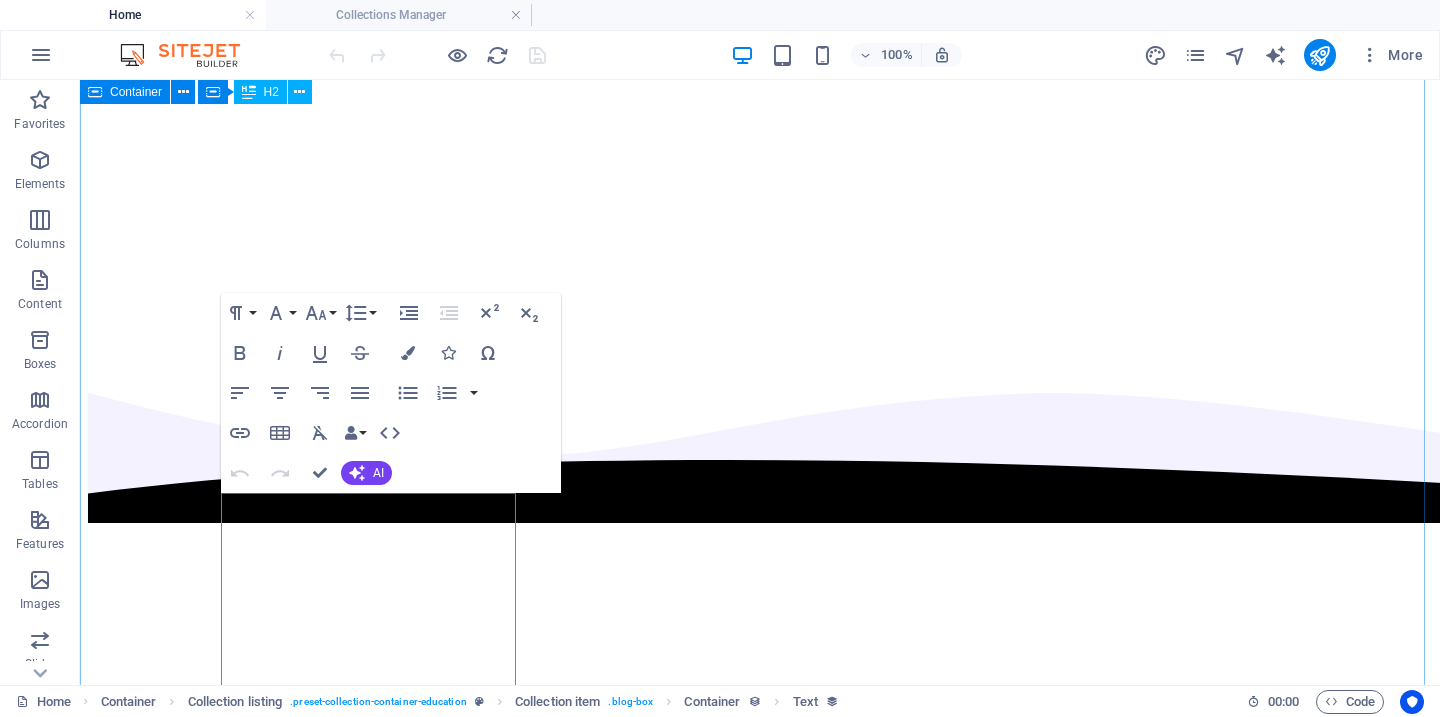click on "Kelas favorit bulan ini Pilih kelas yang cocok untuk kamu, ada kelas privat, kelas weekdays ataupun weekend! Dasar (N4) Weekdays Dasar N4 - Batch 3 Rp 2,000,000 Rp 1,500,000 36 Pertemuan Jadwal kelas: Selasa, Kamis & Jumat, 19.30-20.45 WIB Mulai Selasa, 9 September 2025 Cocok untuk: Belajar dasar lanjutan (N4) Belajar tata bahasa & praktik percakapan Yang akan dipelajari: Percakapan dengan Ryo sensei Kosakata dasar Kanji N4 Pola kalimat dasar Latihan soal daftar Kelas Privat Privat Eksklusif Ryo sensei Rp 2,000,000 Rp 1,800,000 8 pertemuan Jadwal kelas: Flexible *Tersedia paket 4/12/24 pertemuan, hubungi admin Cocok untuk: Sibuk tapi ingin waktu belajar flexible Belajar eksklusif dengan Ryo sensei Yang akan dipelajari: Fokus percakapan atau tata bahasa Materi menyesuaikan tujuan belajar siswa daftar Pemula (Dari NOL - N5) Weekend Pemula N5 - Batch 1 Rp 1,000,000 Rp 750,000 24 Pertemuan Jadwal kelas: Sabtu & Minggu, 08.00-10.00 WIB Mulai Sabtu, 6 September 2025 Cocok untuk: Belajar dari NOL Kosakata dasar" at bounding box center [760, 2001] 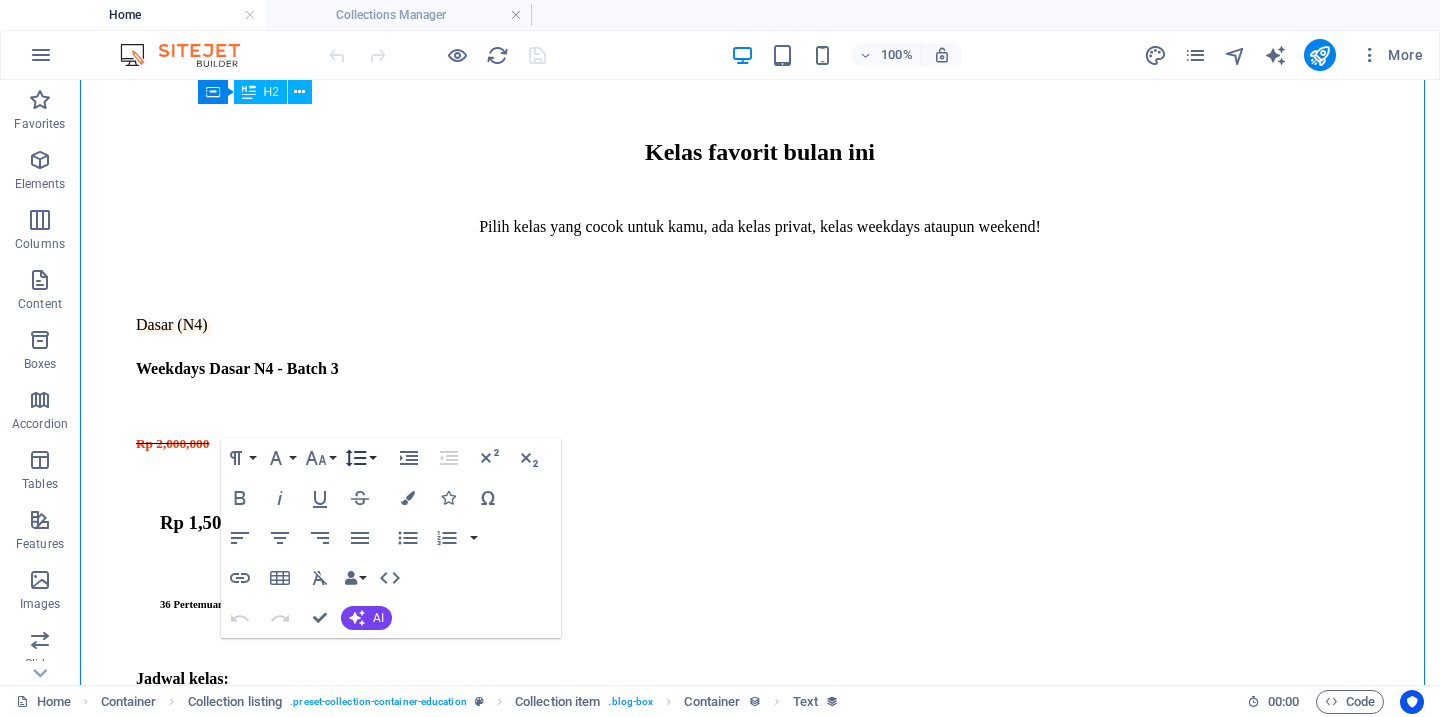 scroll, scrollTop: 1741, scrollLeft: 0, axis: vertical 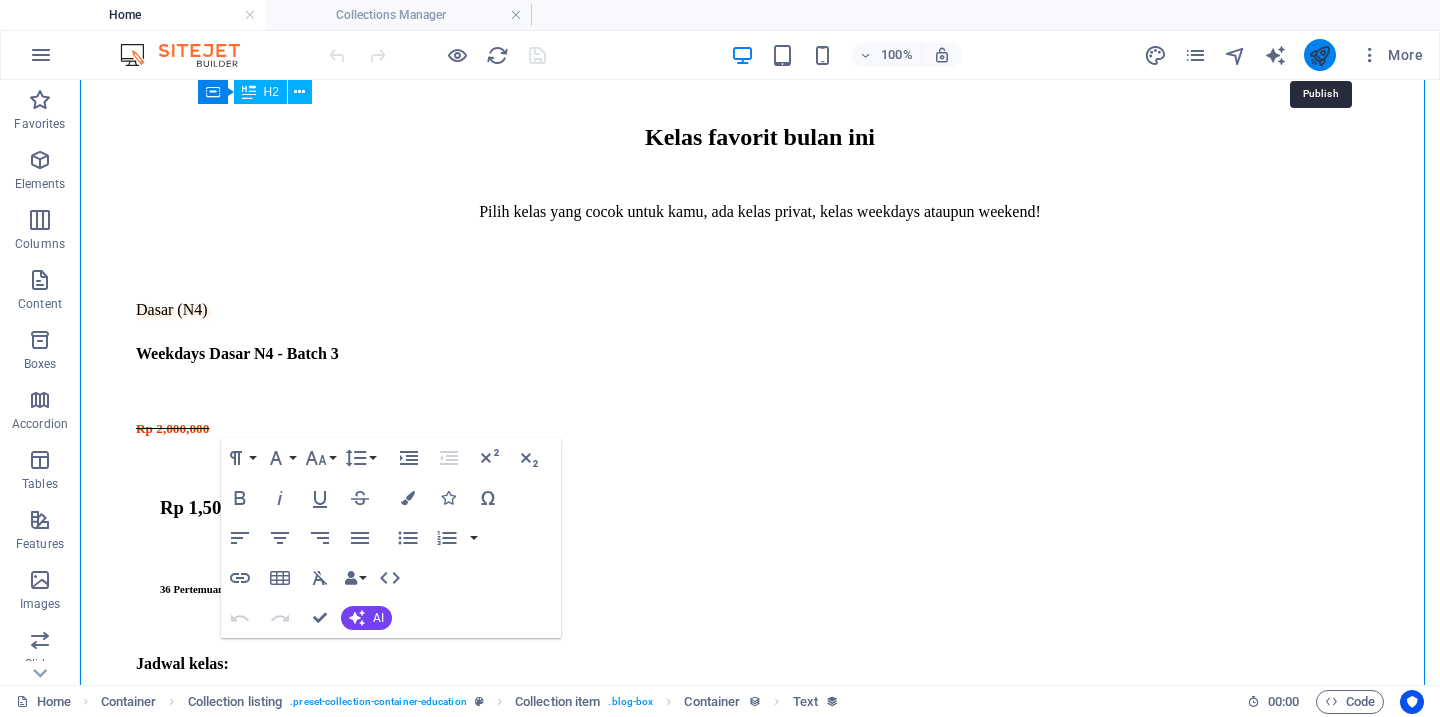 click at bounding box center [1319, 55] 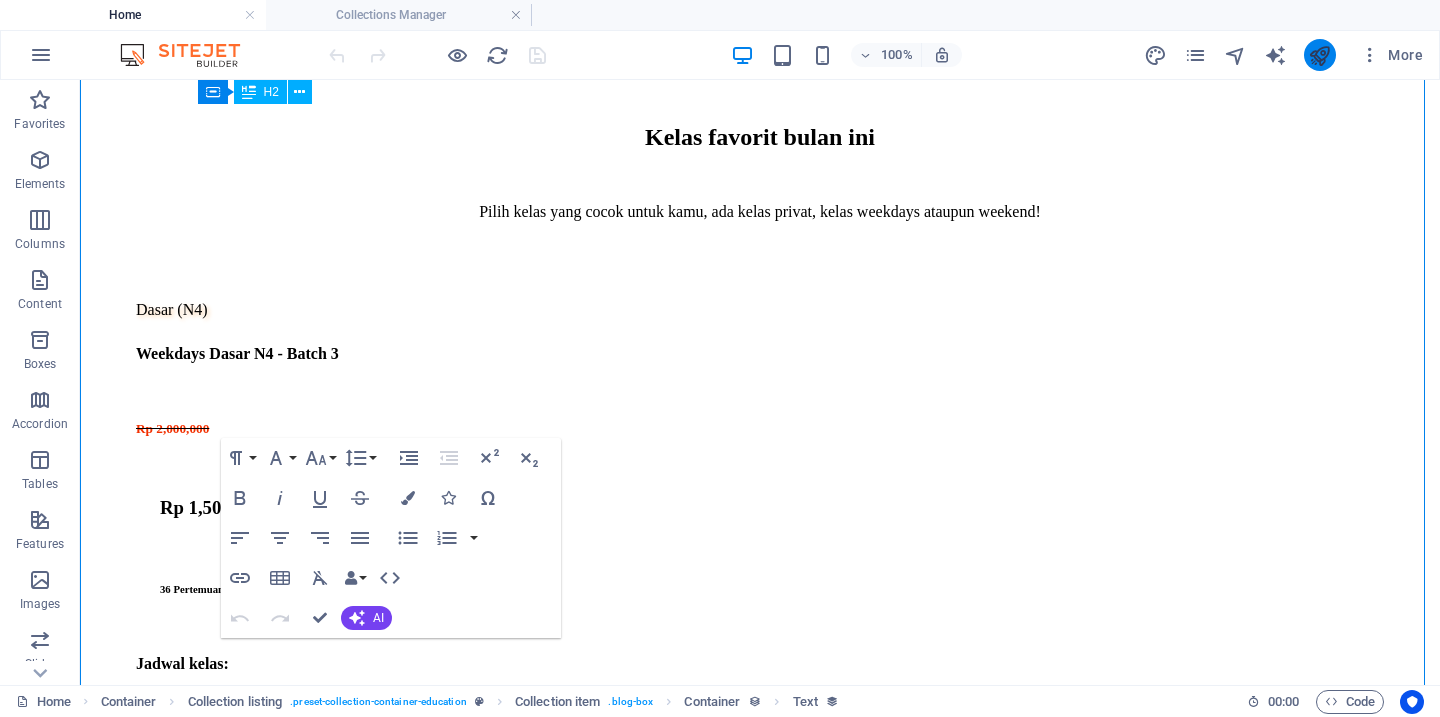 click at bounding box center (1319, 55) 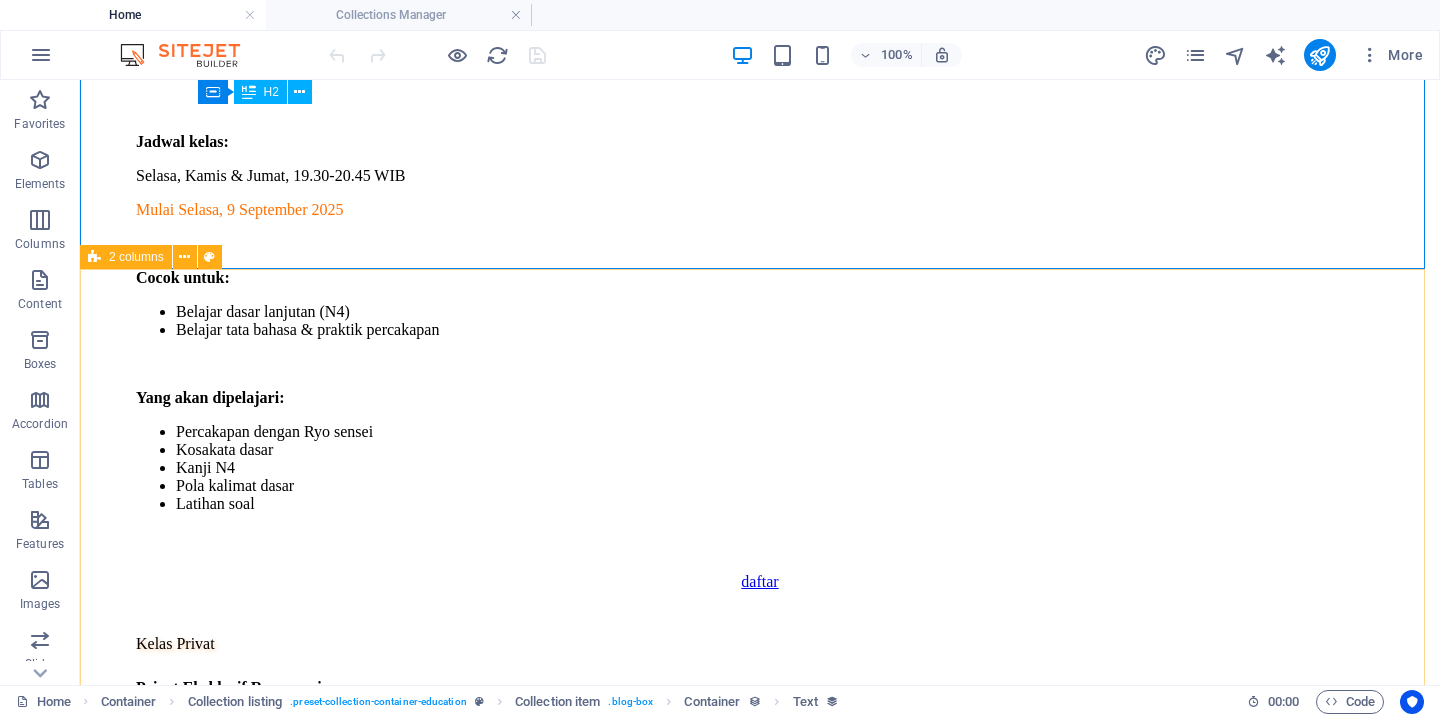 scroll, scrollTop: 2324, scrollLeft: 0, axis: vertical 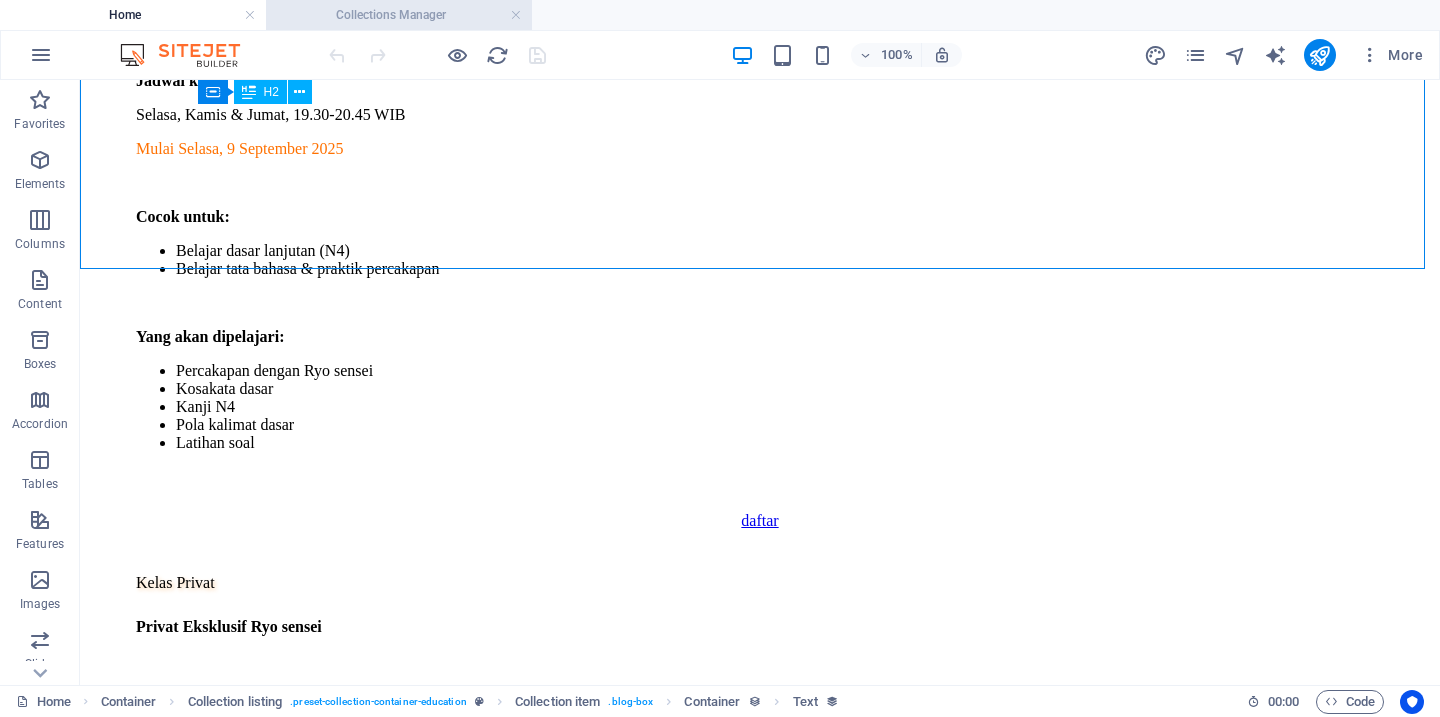 click on "Collections Manager" at bounding box center (399, 15) 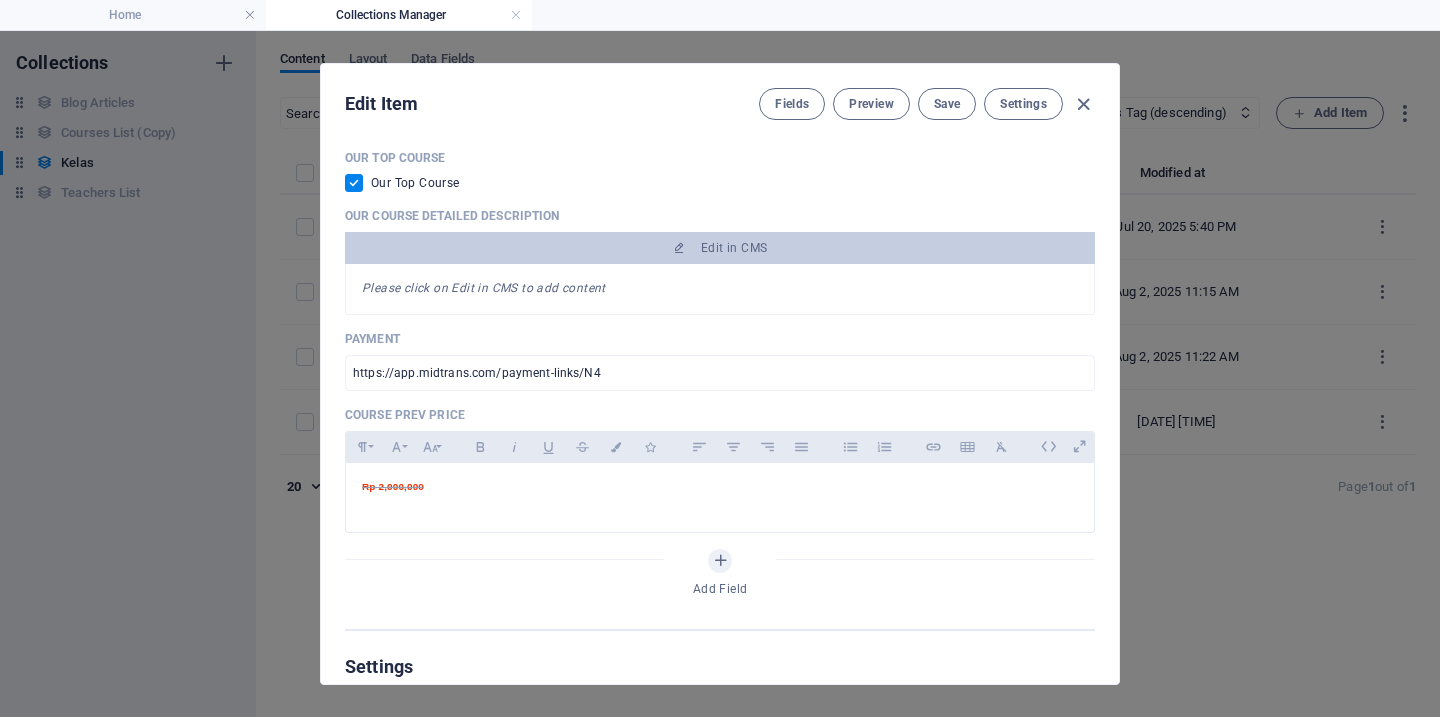 scroll, scrollTop: 0, scrollLeft: 0, axis: both 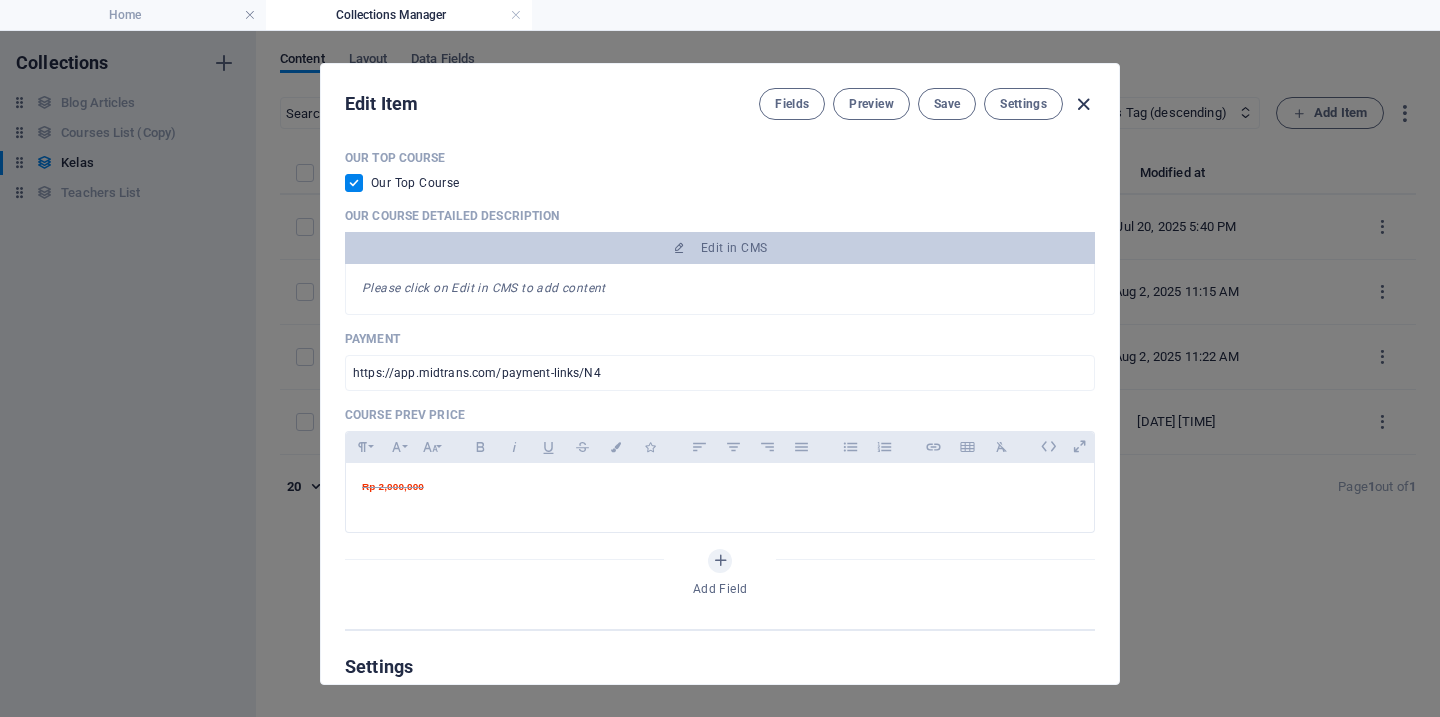 click at bounding box center [1083, 104] 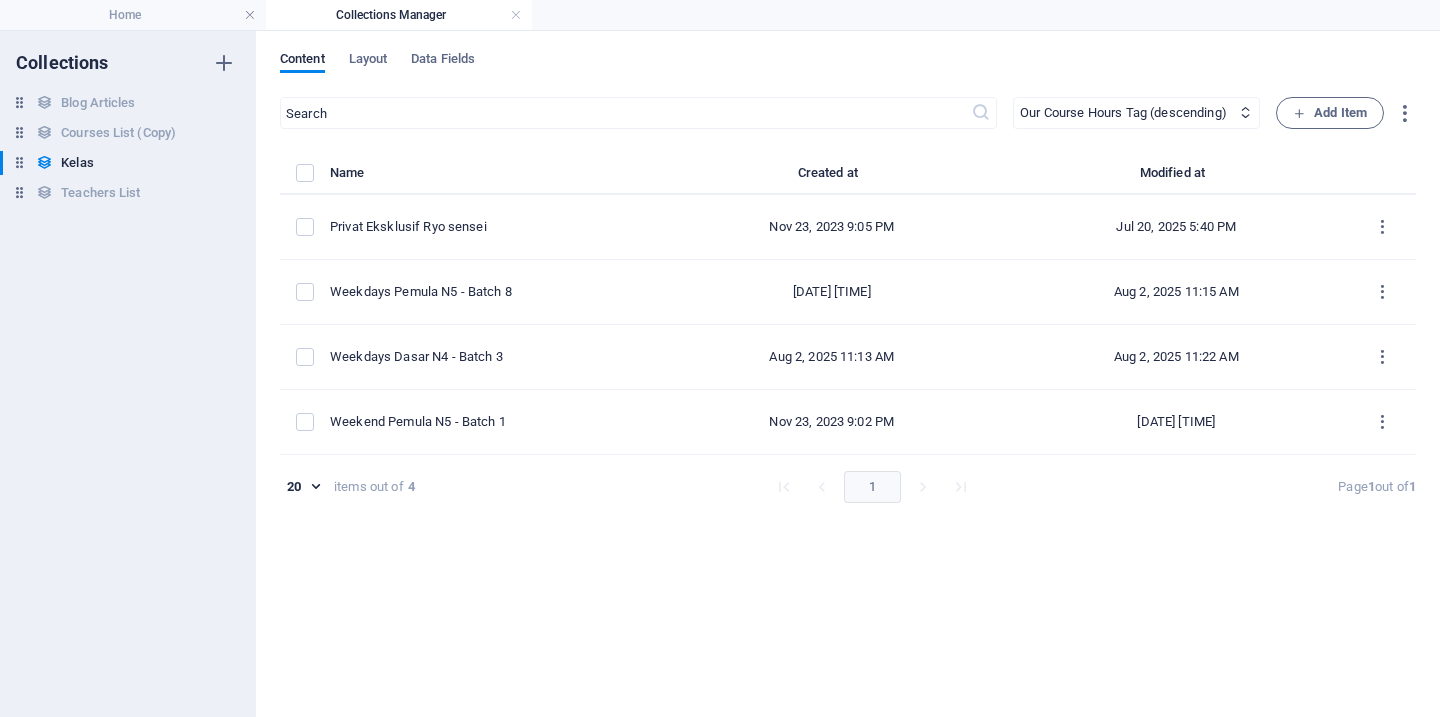 checkbox on "false" 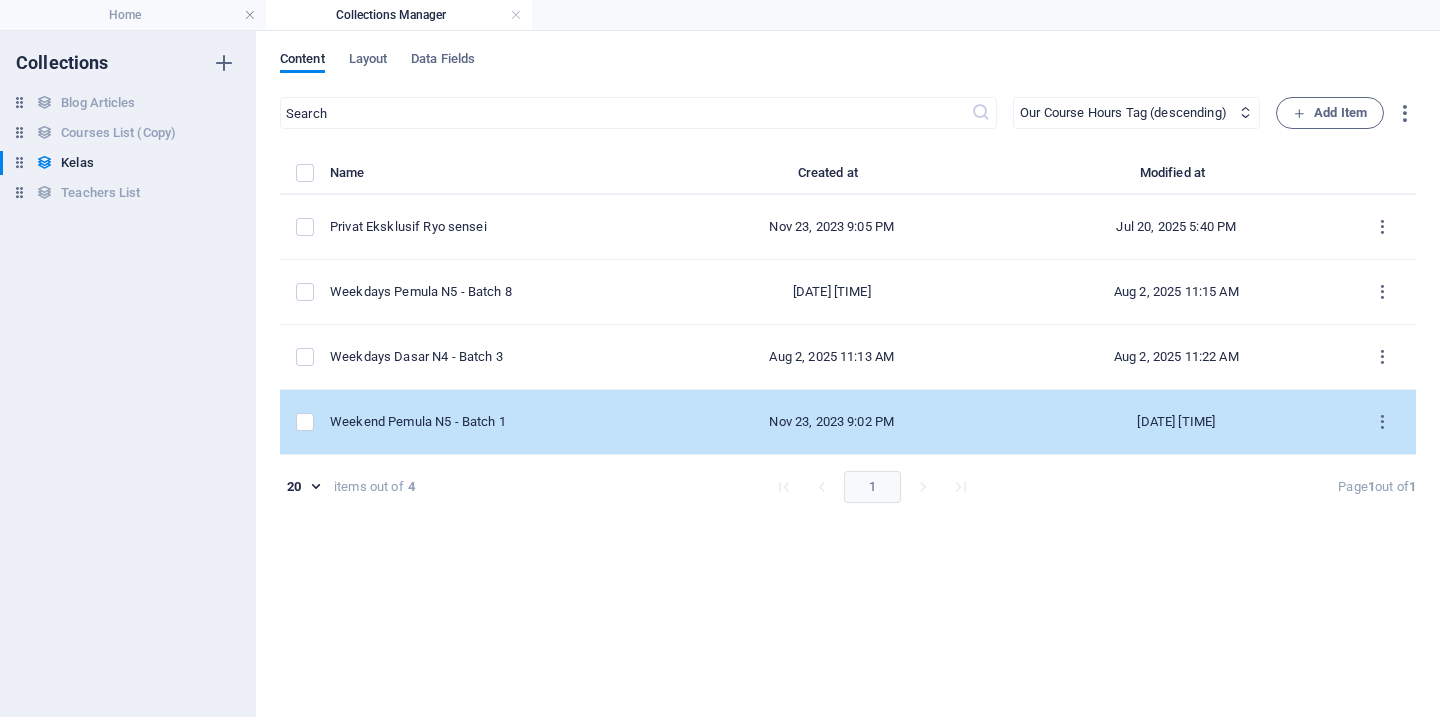 click on "Weekend Pemula N5 - Batch 1" at bounding box center (487, 422) 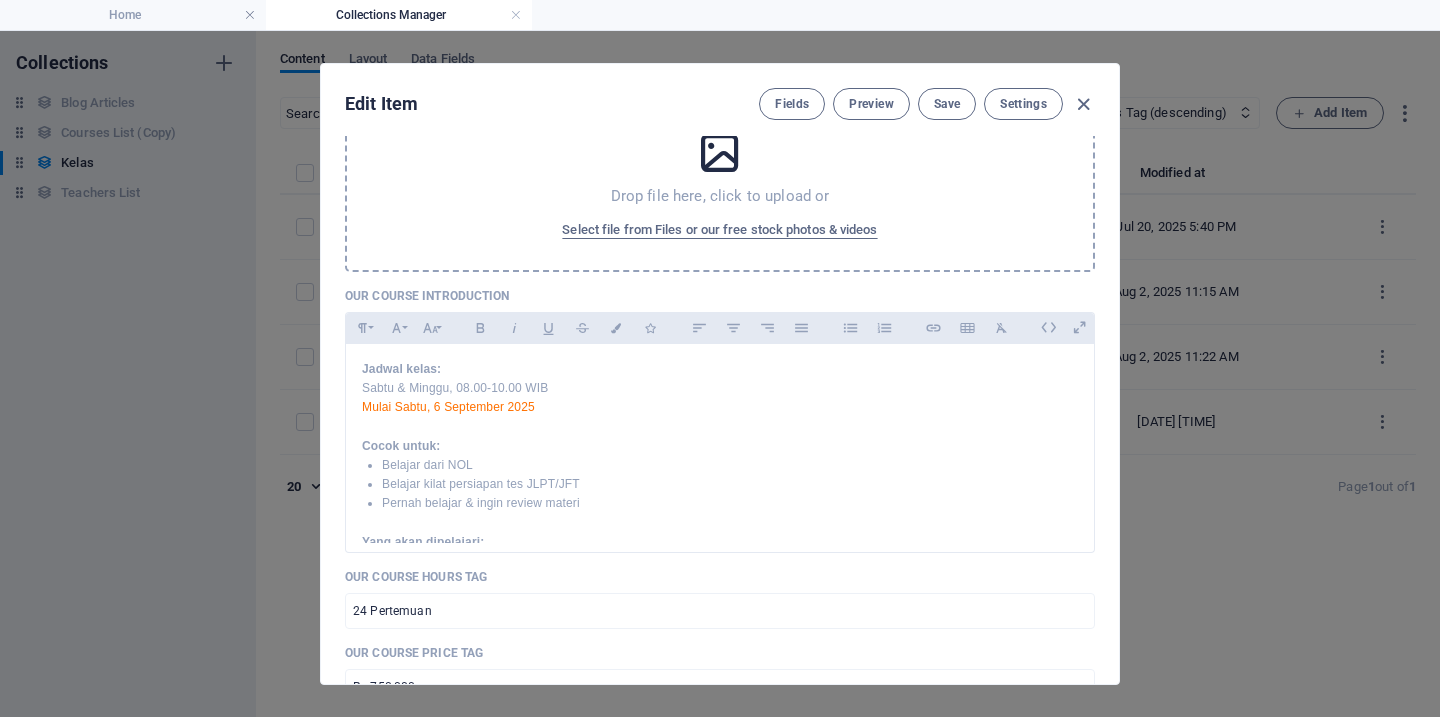 scroll, scrollTop: 456, scrollLeft: 0, axis: vertical 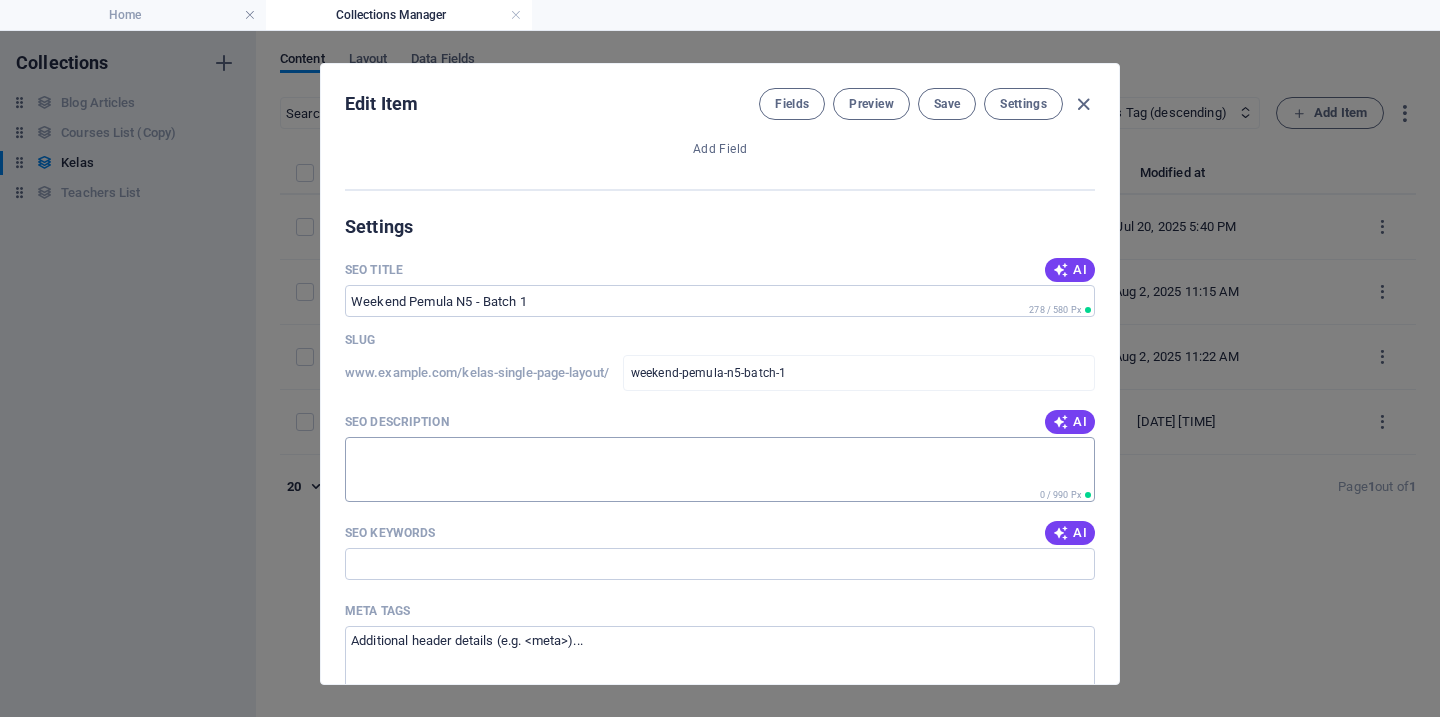 click on "SEO Description" at bounding box center [720, 469] 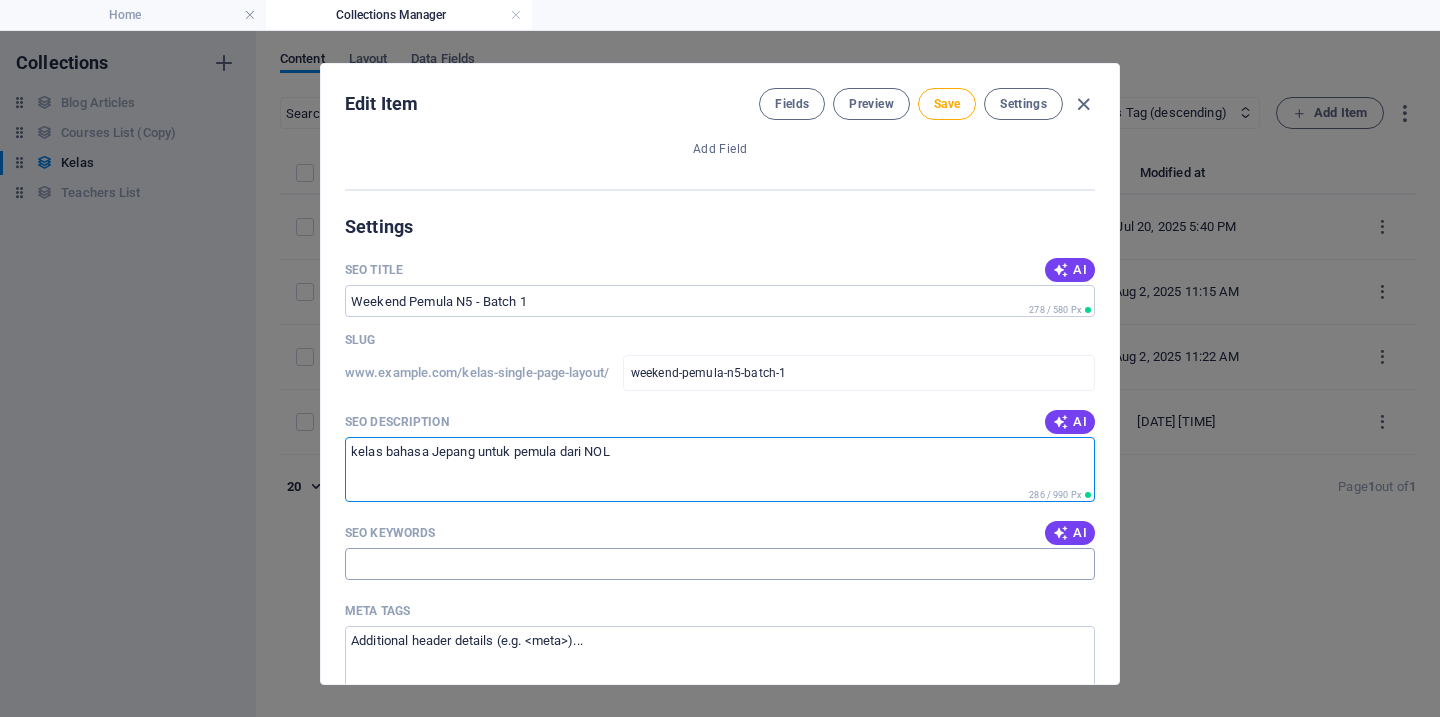 type on "kelas bahasa Jepang untuk pemula dari NOL" 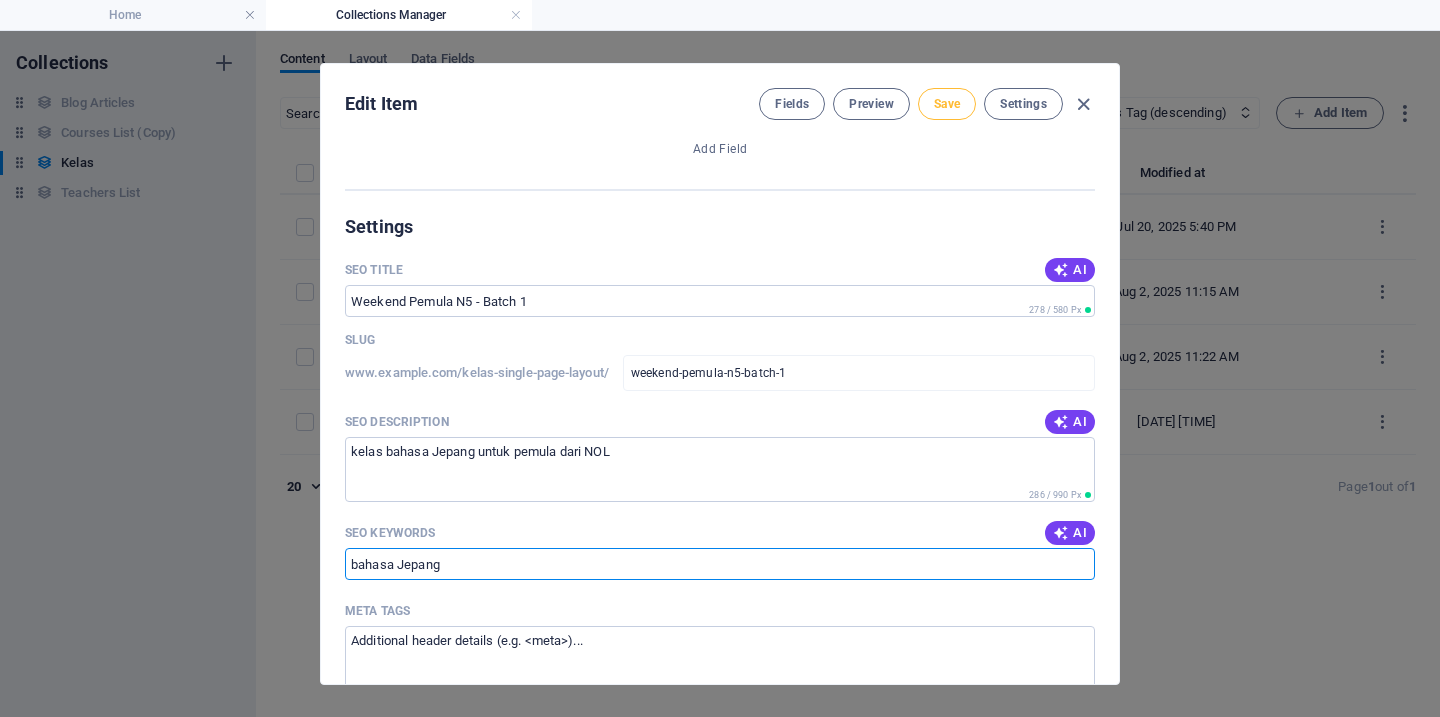 type on "bahasa Jepang" 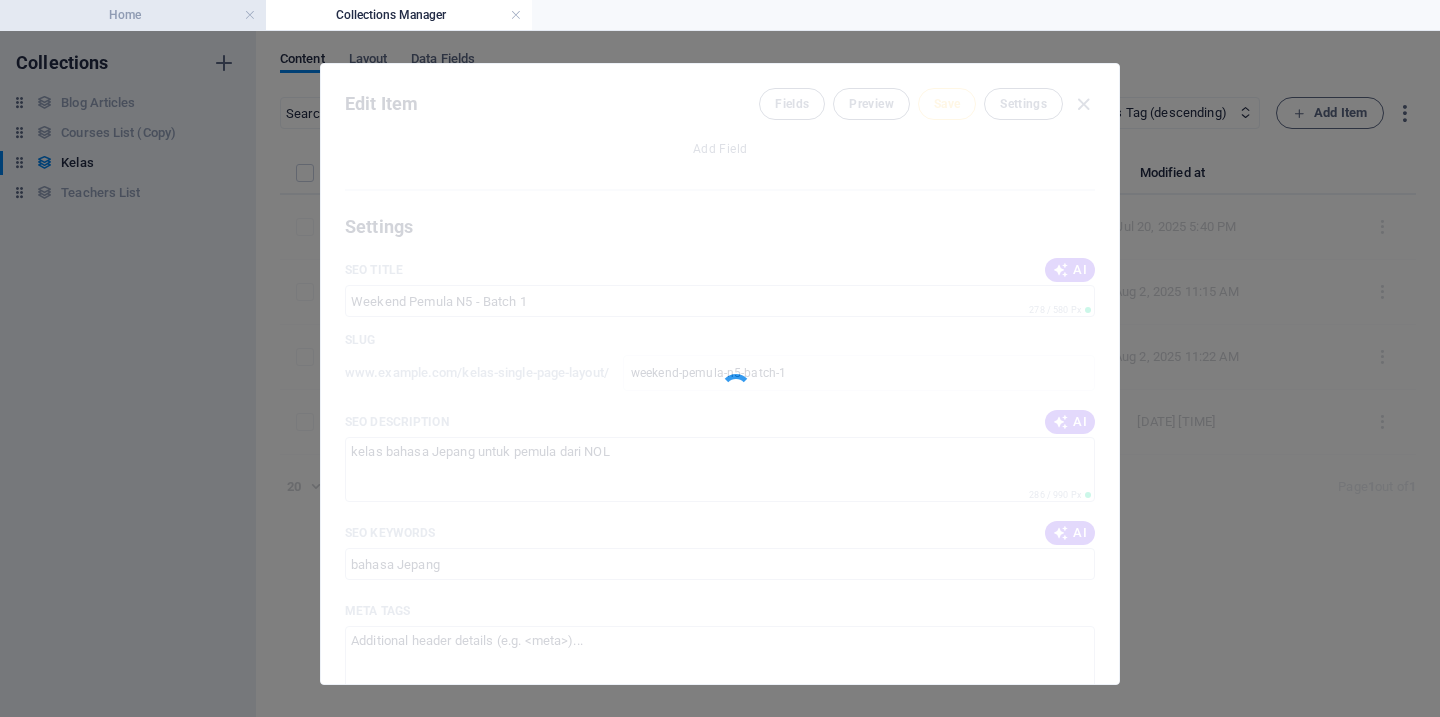 click on "Home" at bounding box center [133, 15] 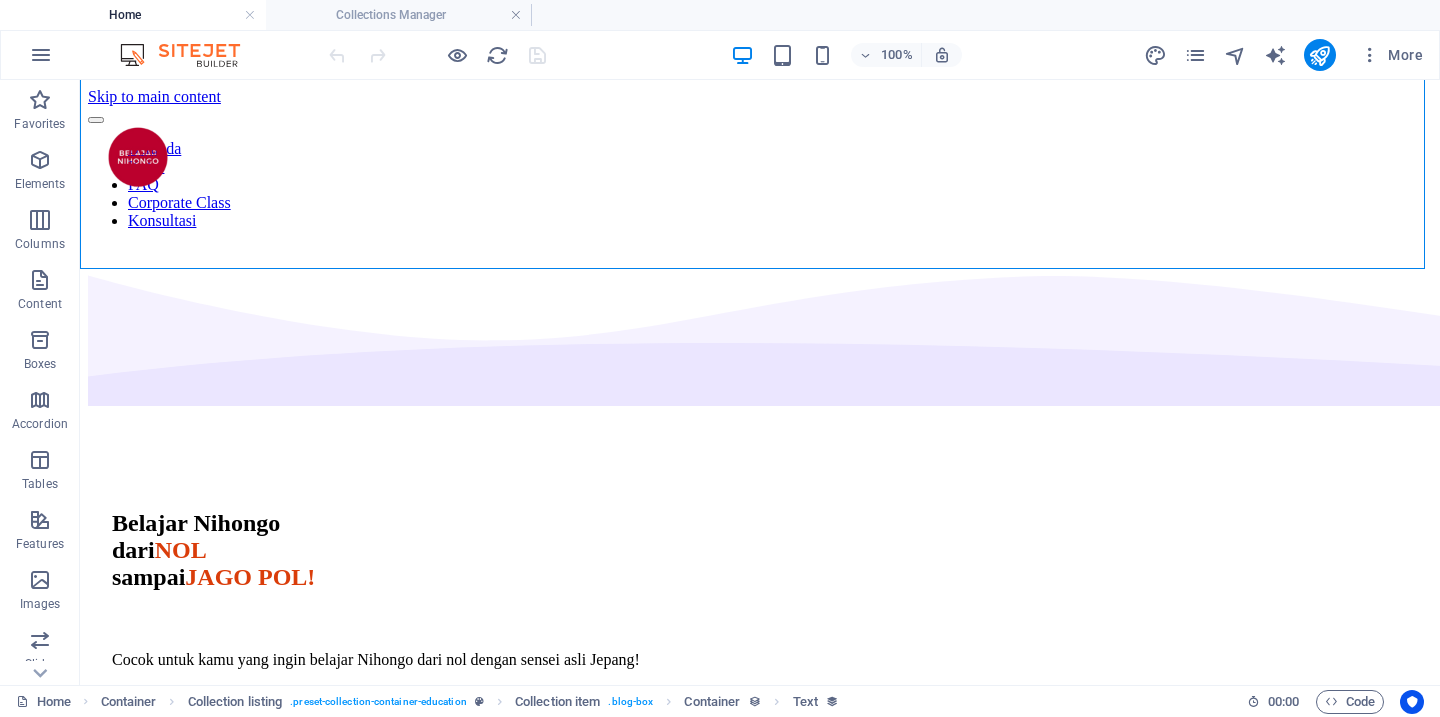 scroll, scrollTop: 2324, scrollLeft: 0, axis: vertical 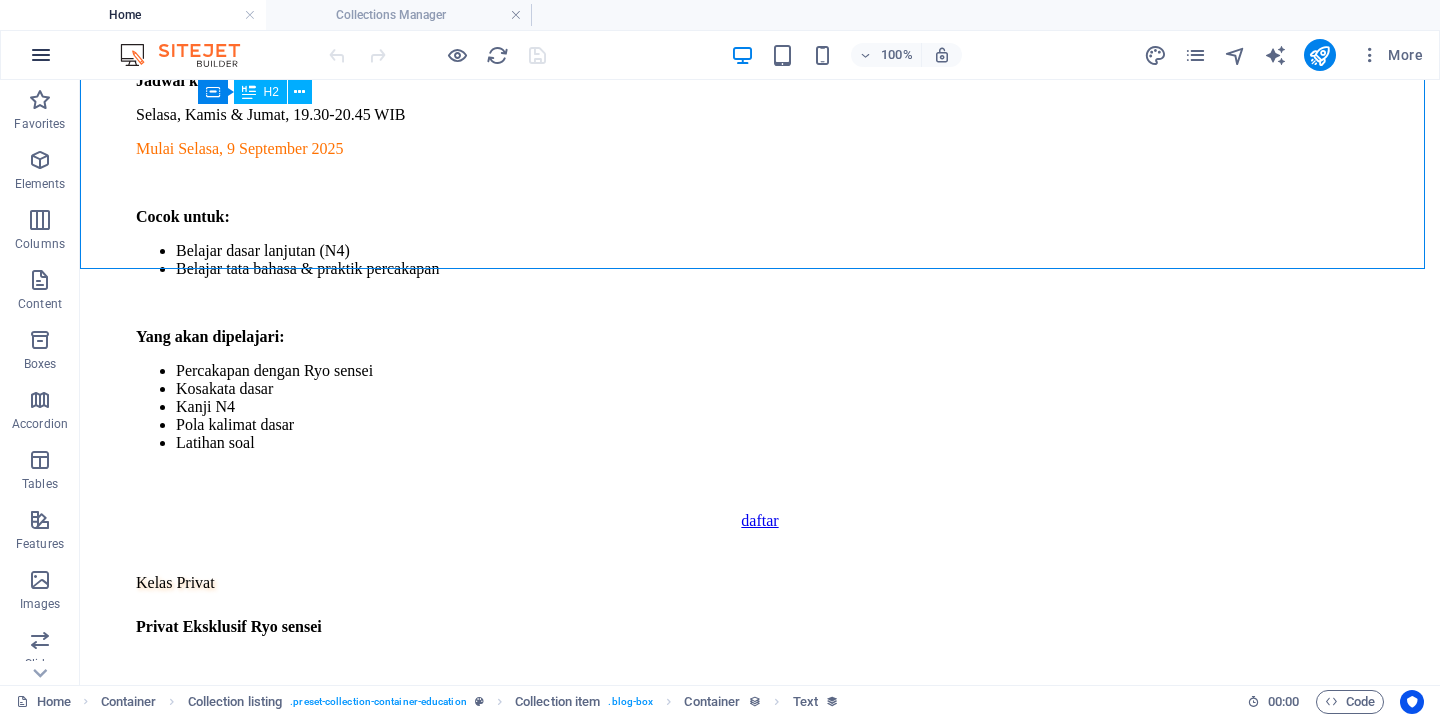 click at bounding box center [41, 55] 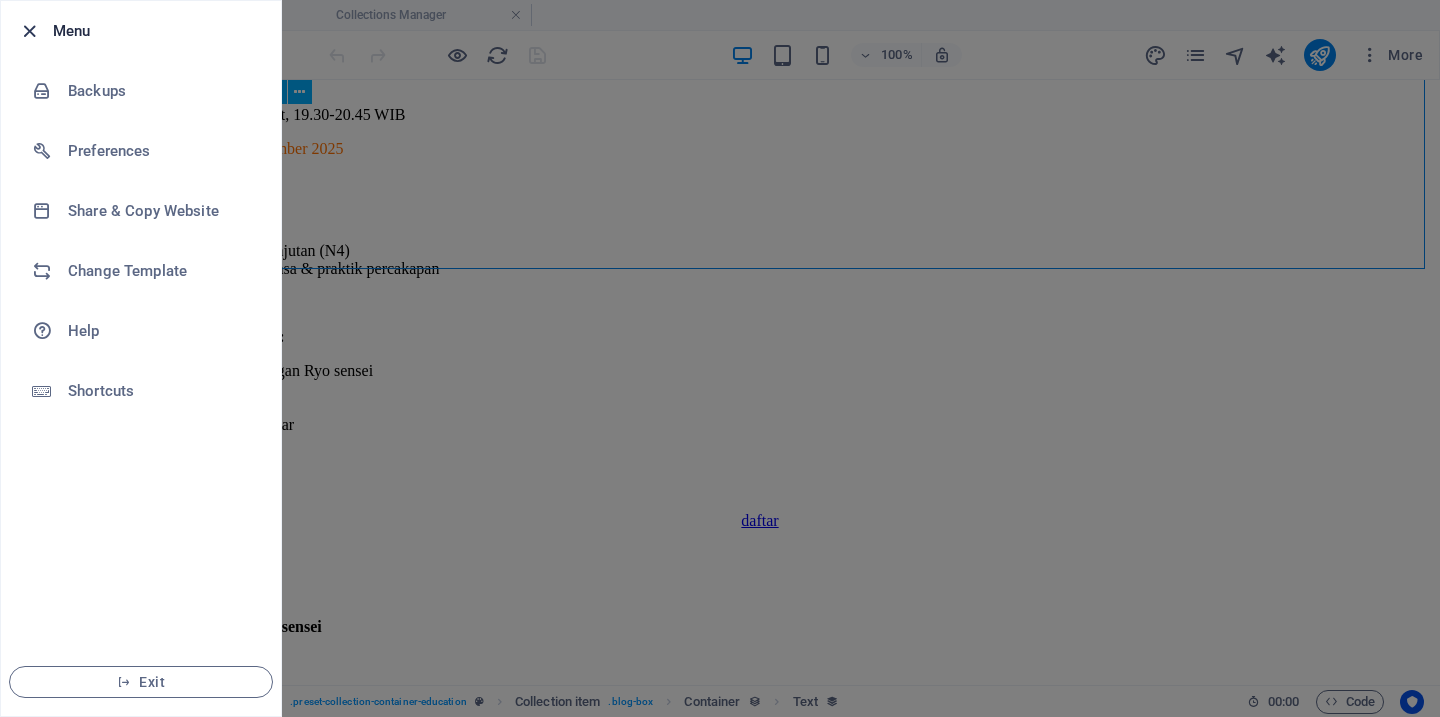 click at bounding box center (29, 31) 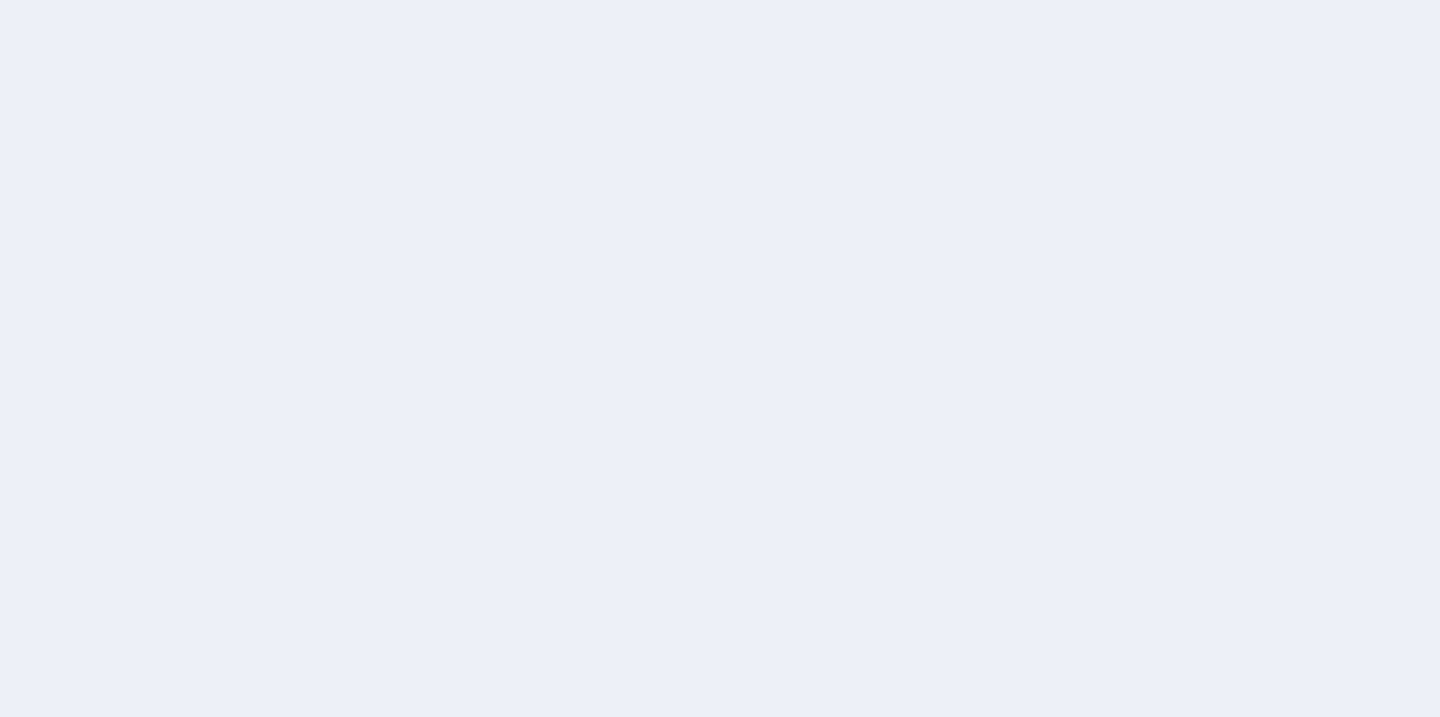 scroll, scrollTop: 0, scrollLeft: 0, axis: both 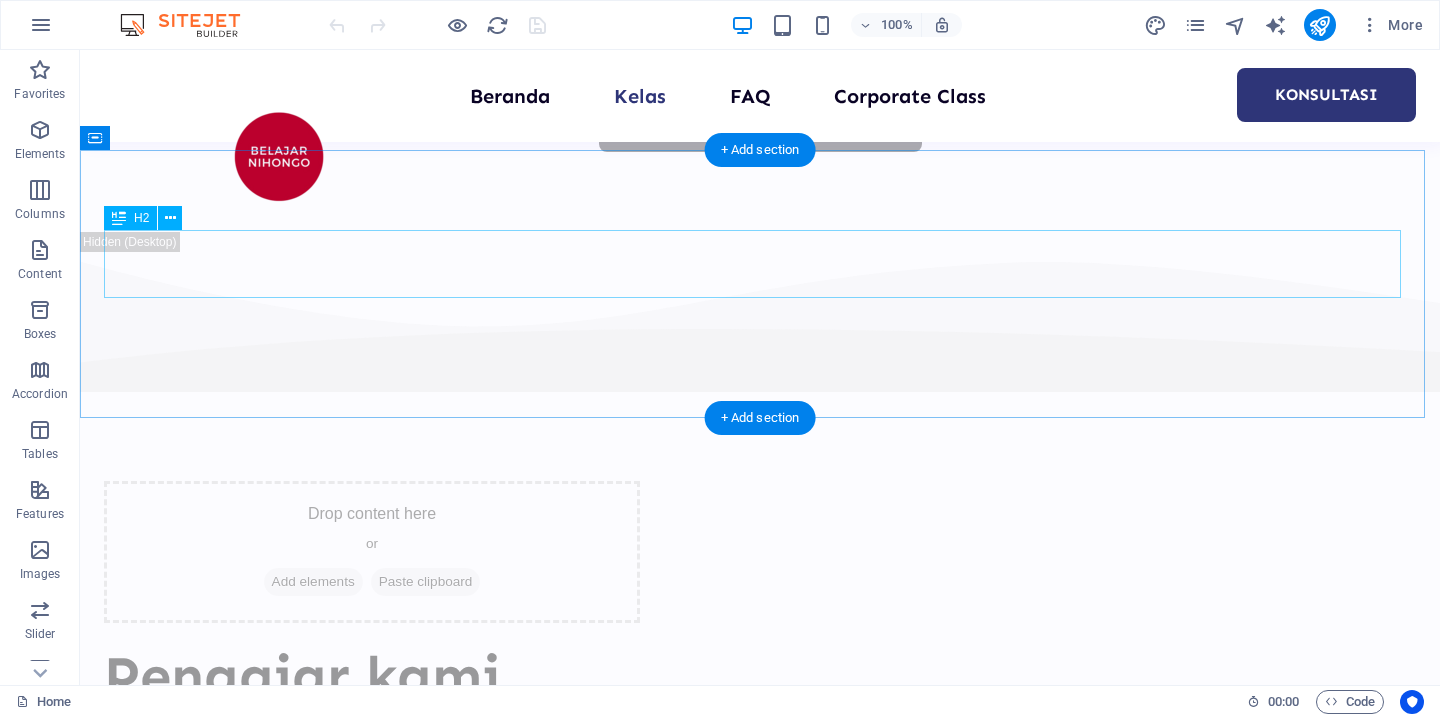 click on "Your kind words have an impact" at bounding box center [760, 6873] 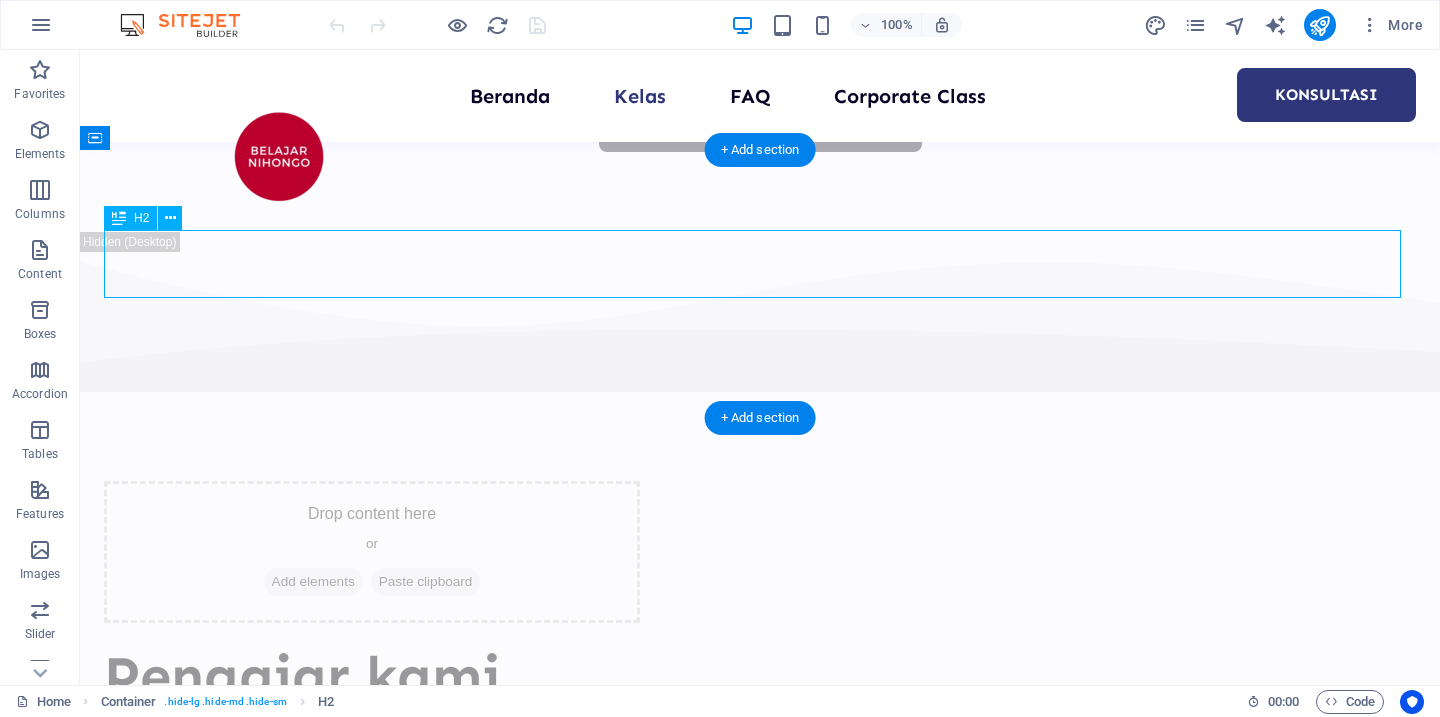 click on "Your kind words have an impact" at bounding box center [760, 6873] 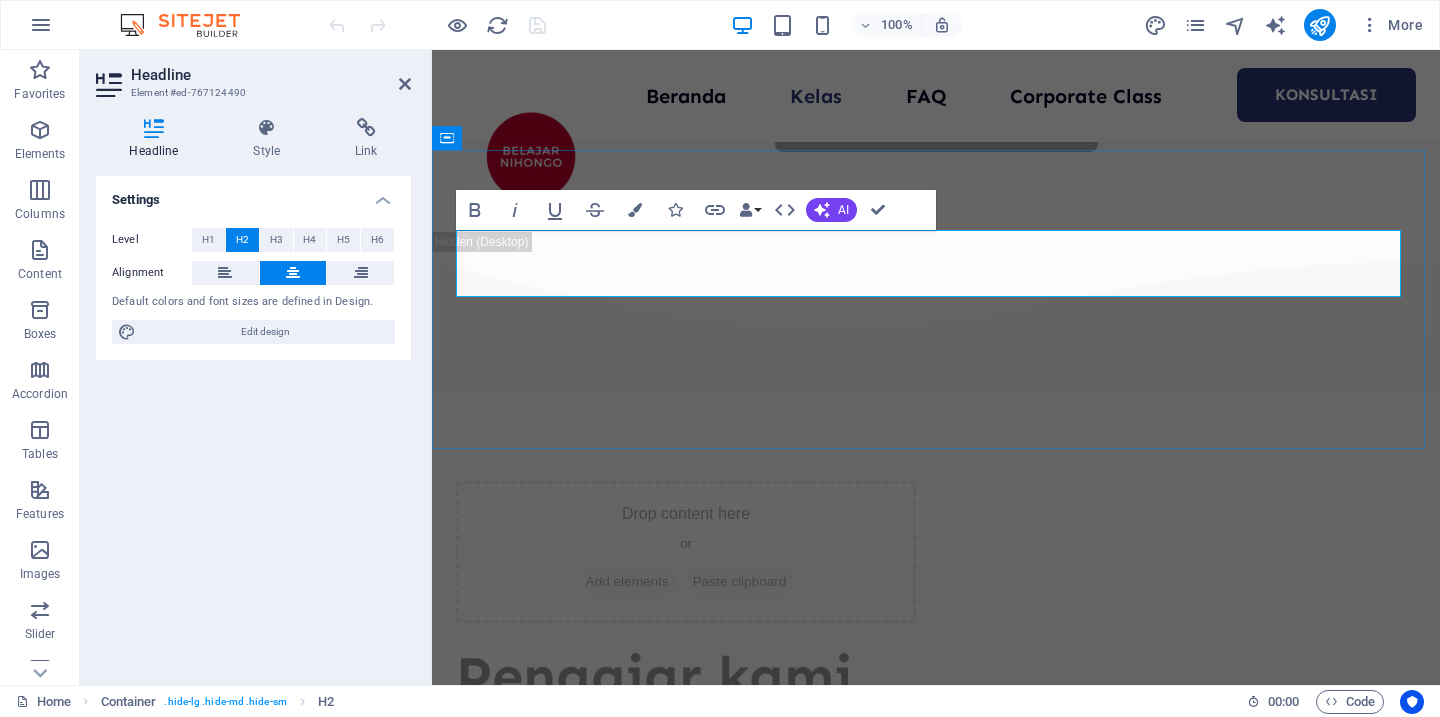scroll, scrollTop: 4923, scrollLeft: 0, axis: vertical 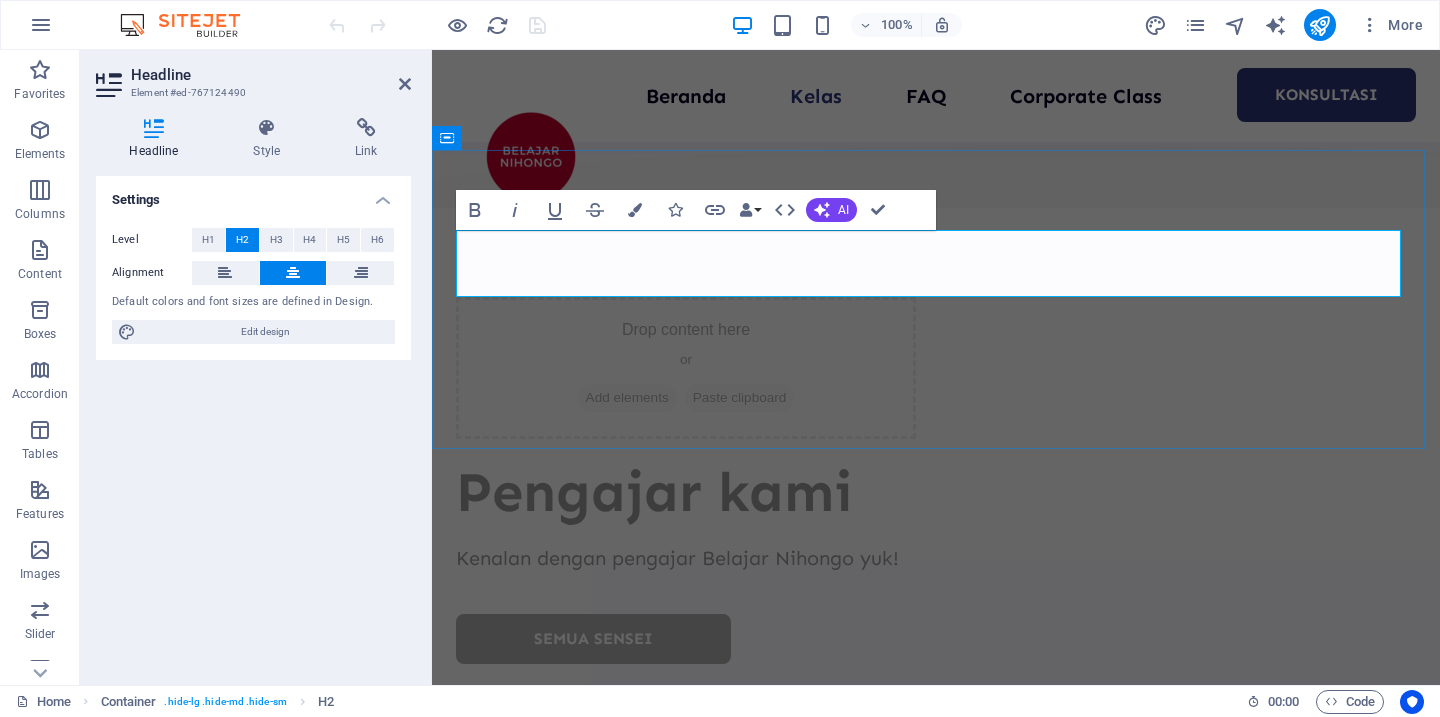 type 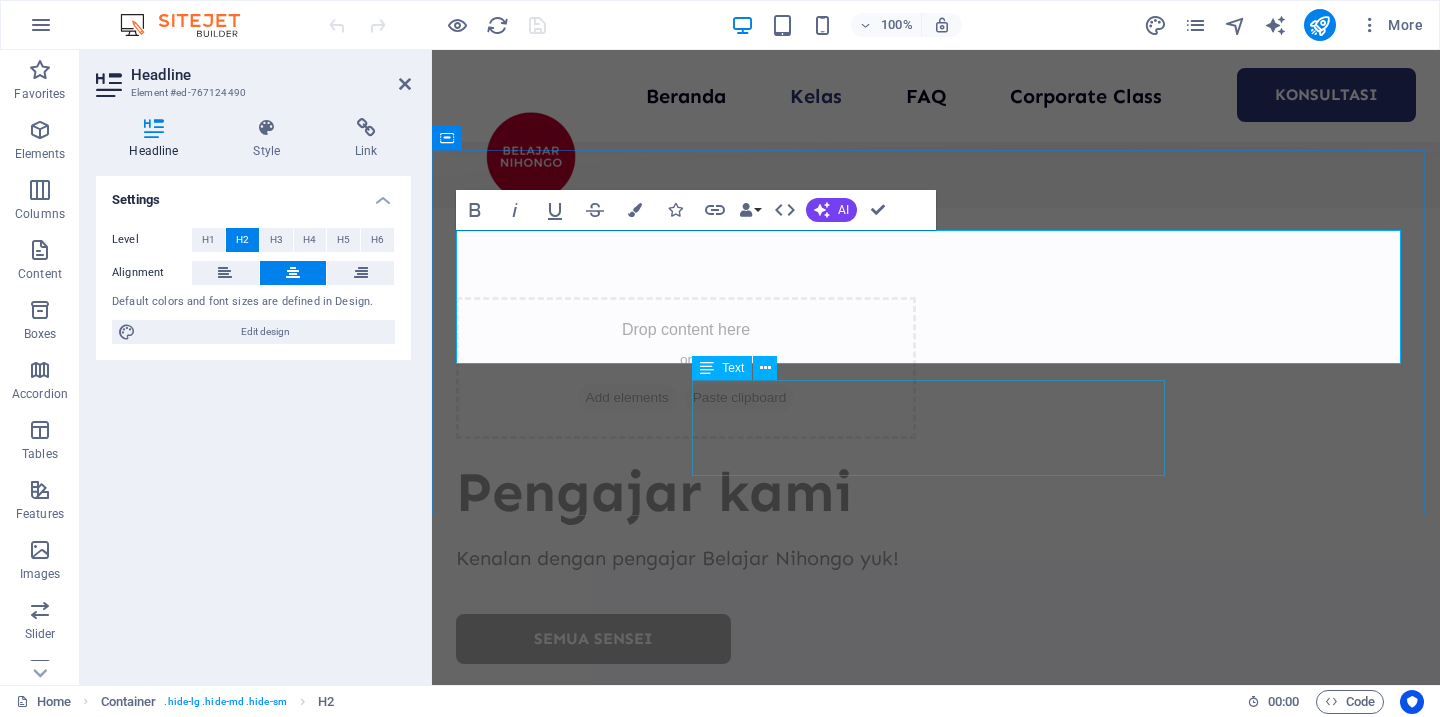click on "Don’t take our word for it. Have a look at our hundreds of happy clients who got rejuvenated with our treatments." at bounding box center [936, 6668] 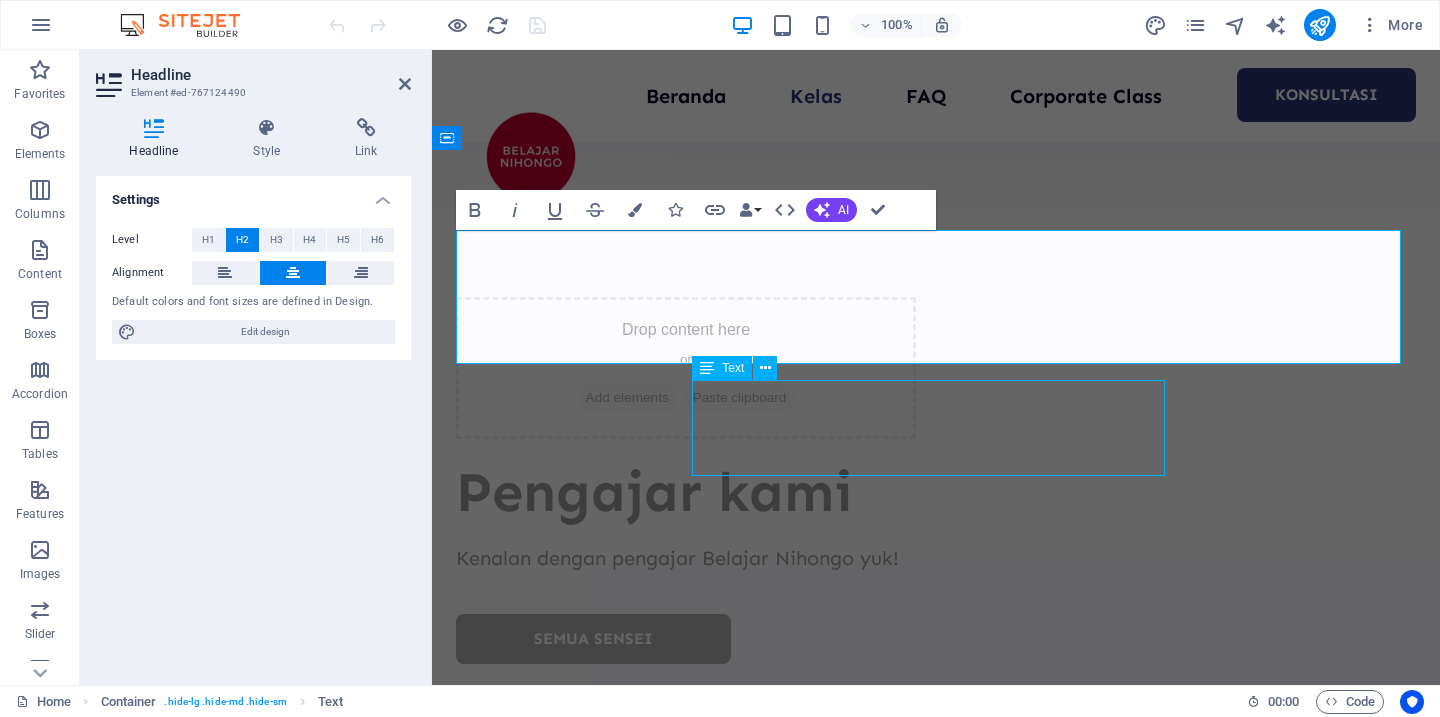 scroll, scrollTop: 4739, scrollLeft: 0, axis: vertical 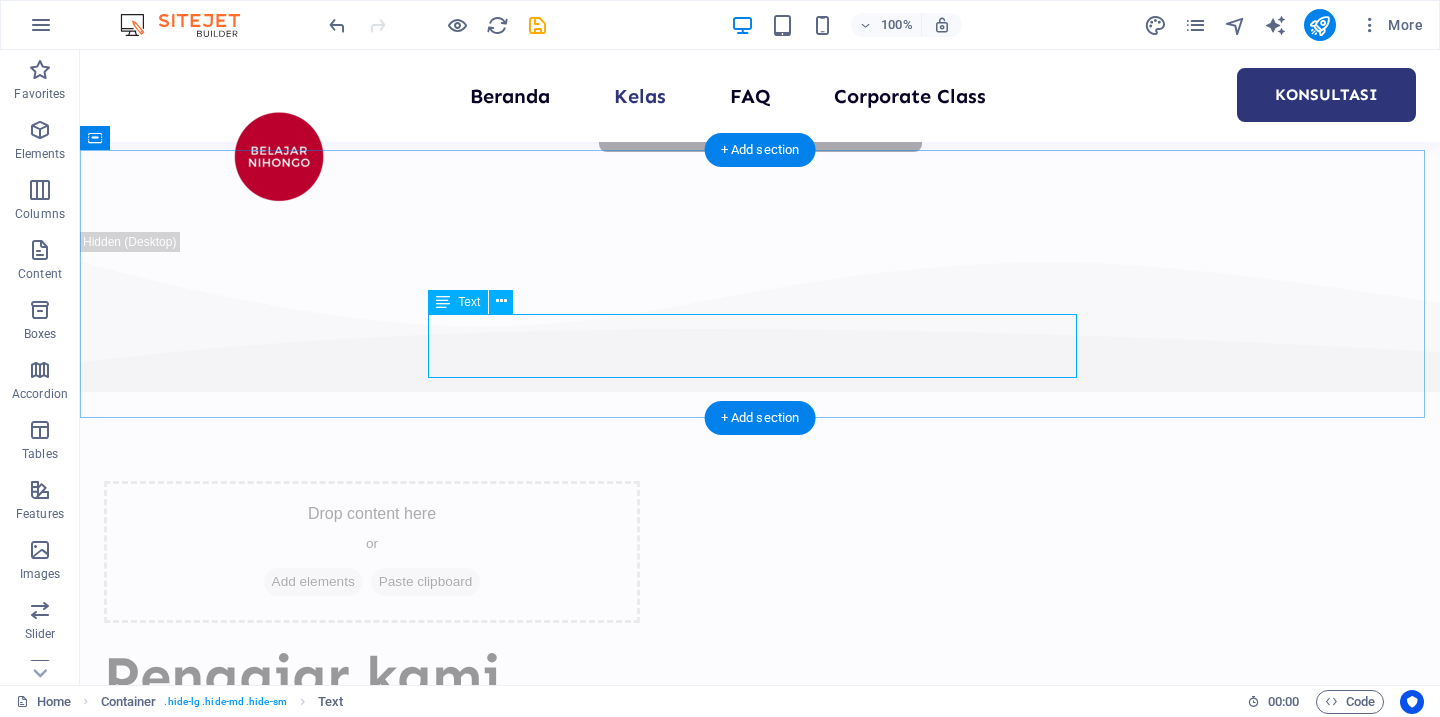 click on "Don’t take our word for it. Have a look at our hundreds of happy clients who got rejuvenated with our treatments." at bounding box center [760, 6939] 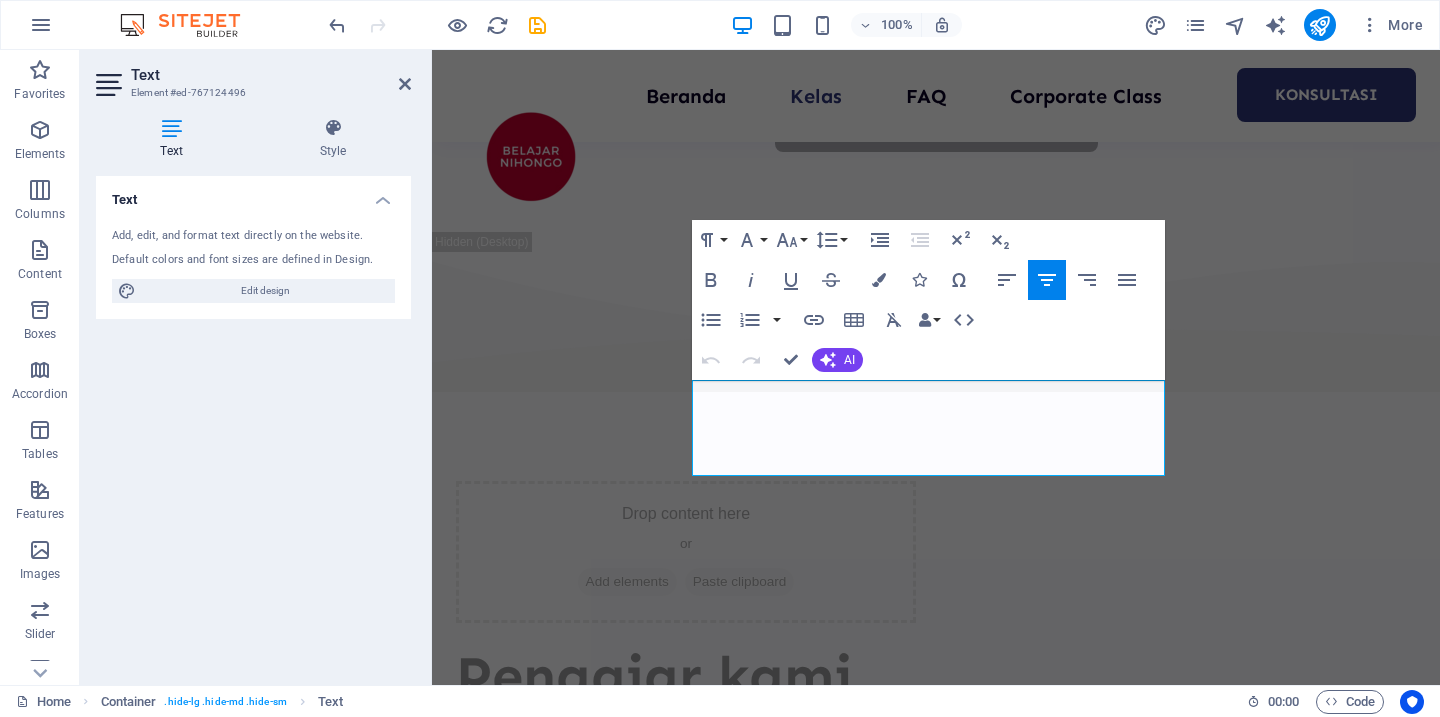 scroll, scrollTop: 4923, scrollLeft: 0, axis: vertical 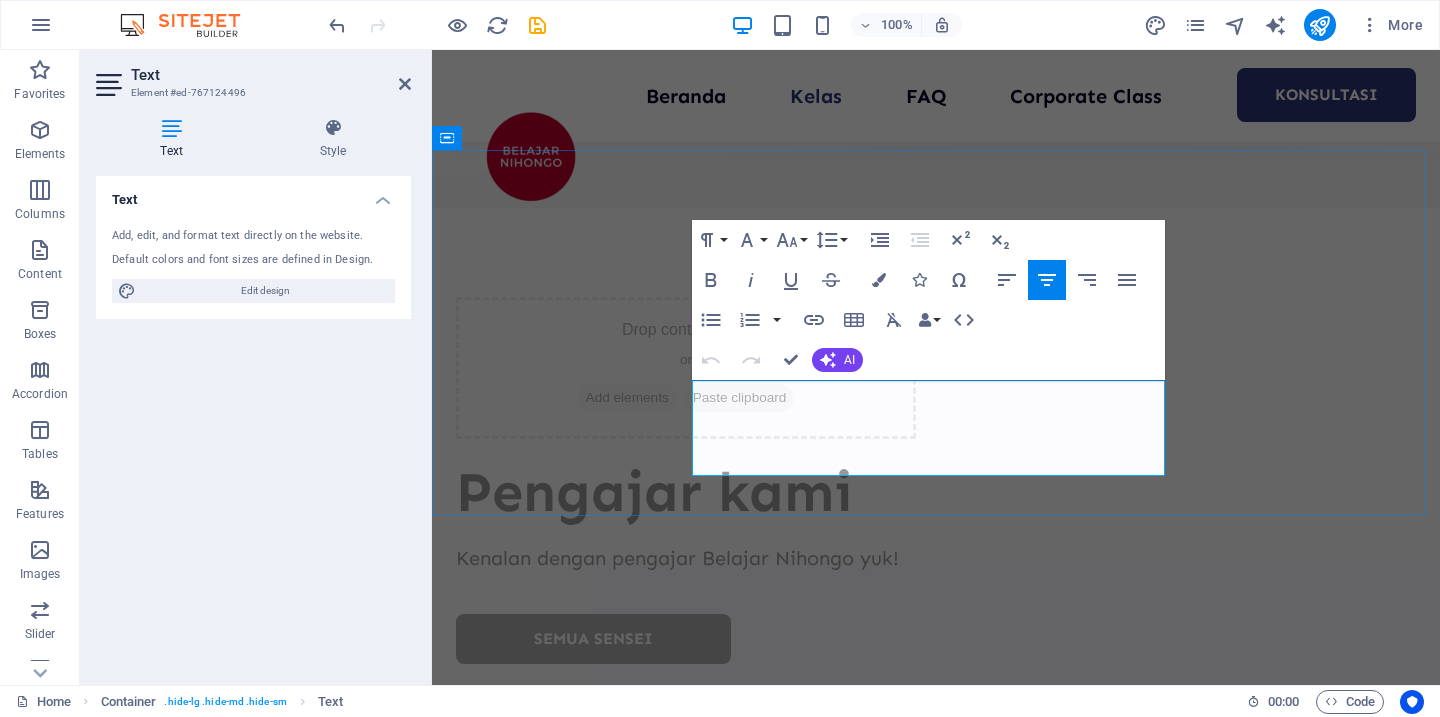 type 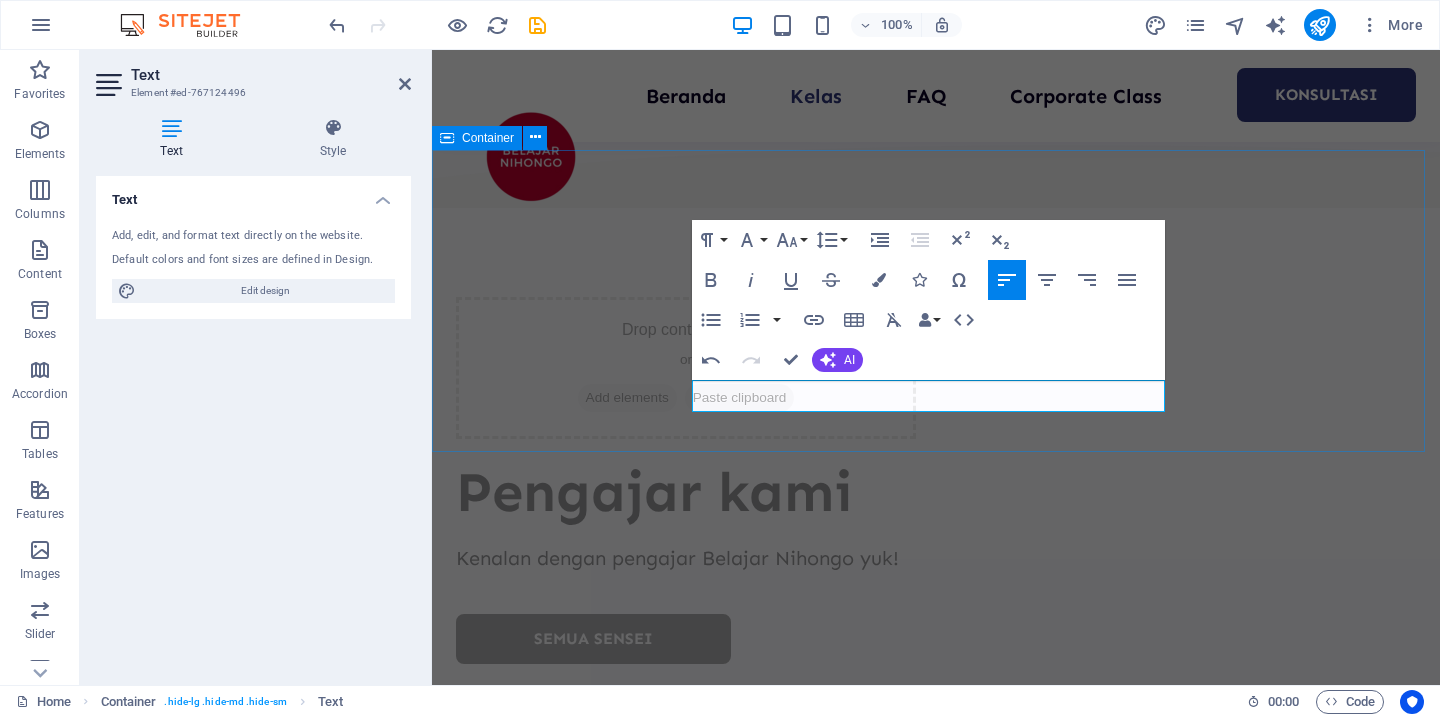 click on "Kata mereka tentang Belajar Nihongo Belajar Nihongo mudah menyenangkan" at bounding box center (936, 6557) 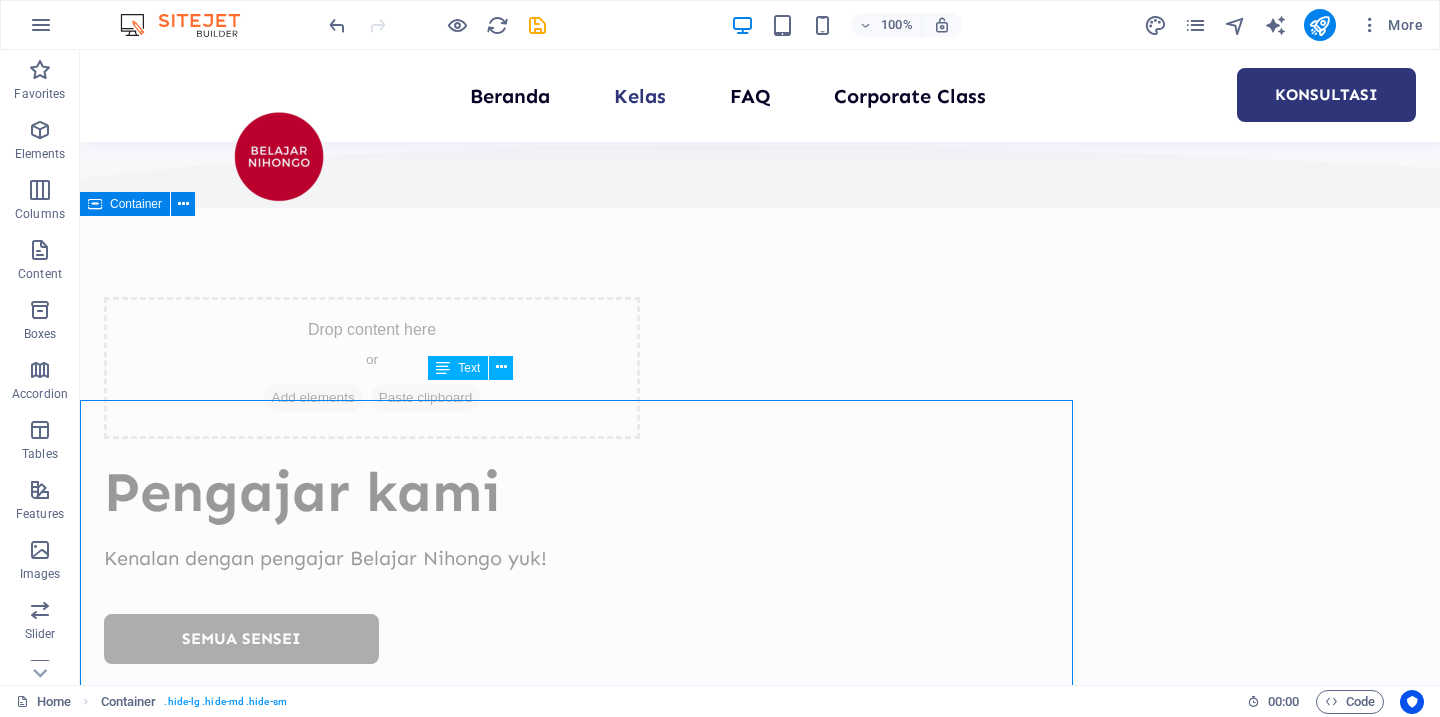 scroll, scrollTop: 4673, scrollLeft: 0, axis: vertical 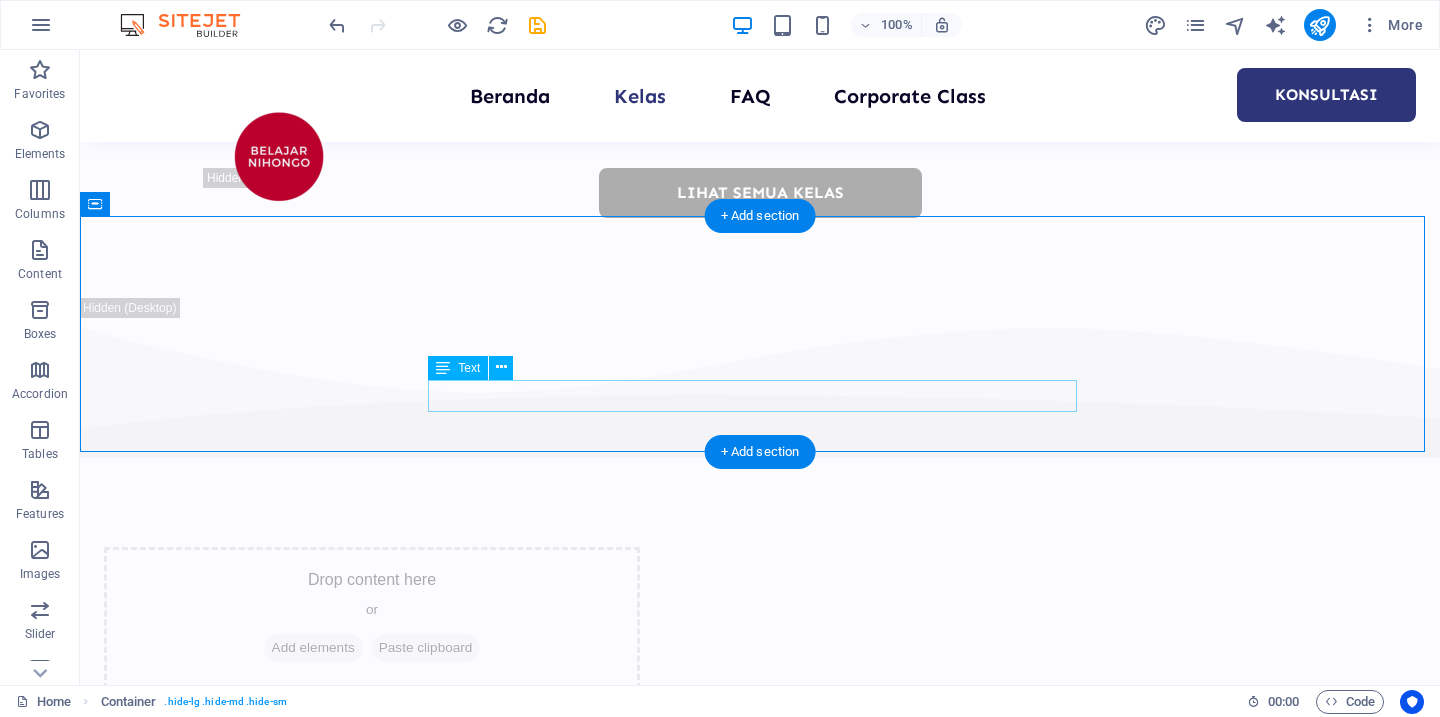 click on "Belajar Nihongo mudah menyenangkan" at bounding box center [760, 7005] 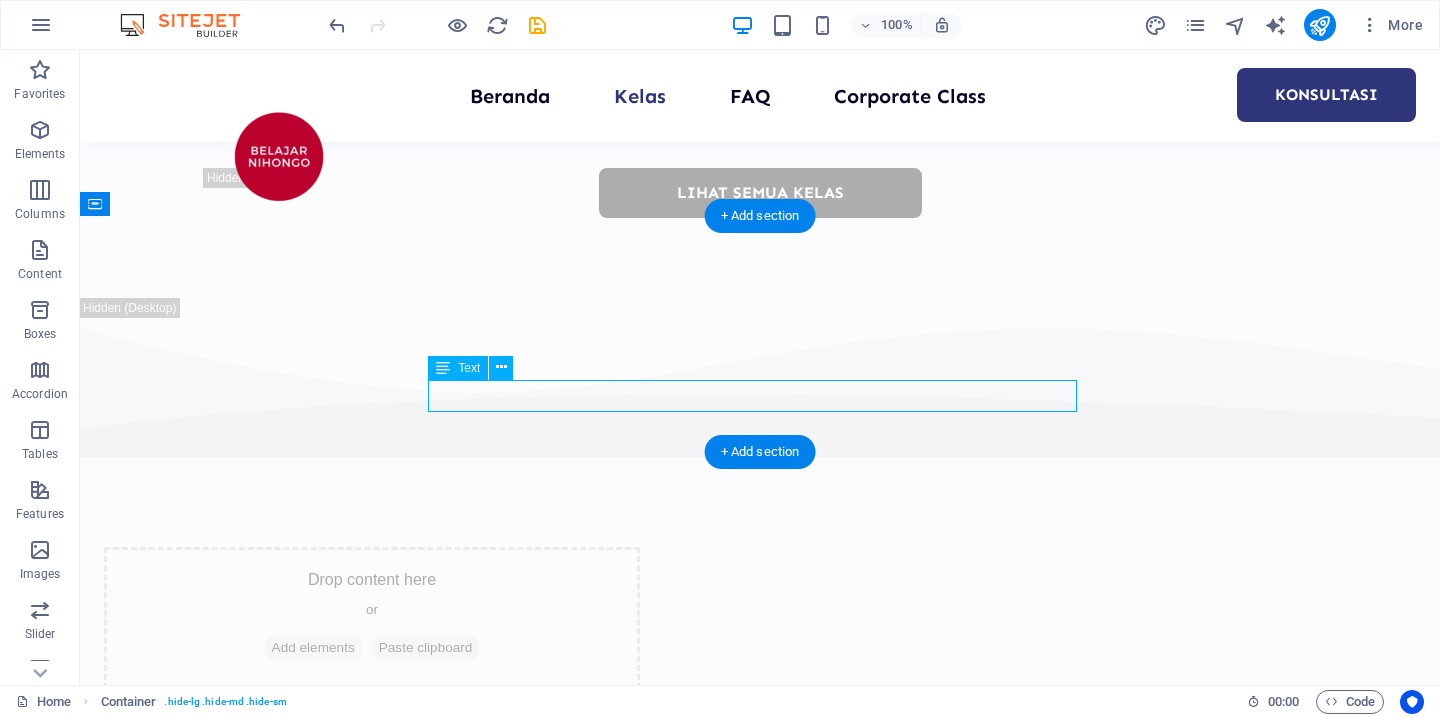 click on "Belajar Nihongo mudah menyenangkan" at bounding box center (760, 7005) 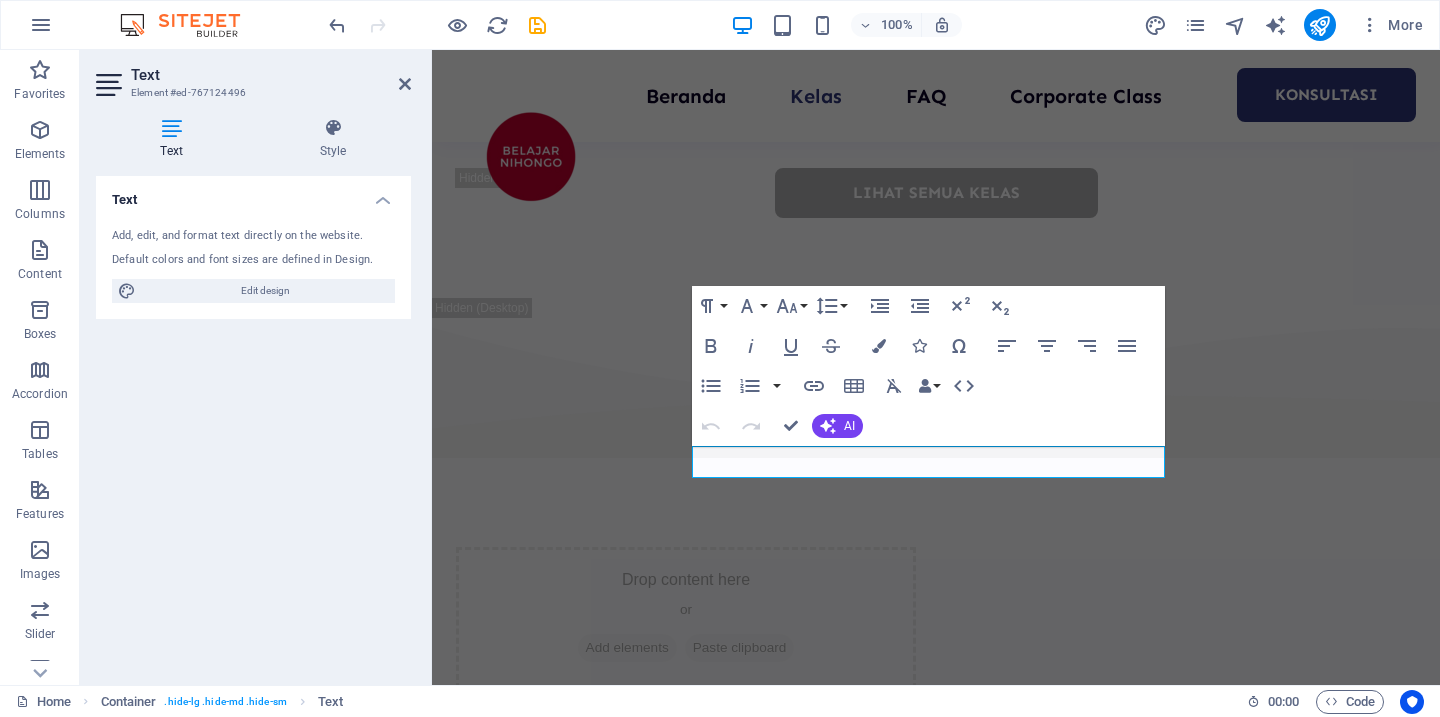scroll, scrollTop: 4857, scrollLeft: 0, axis: vertical 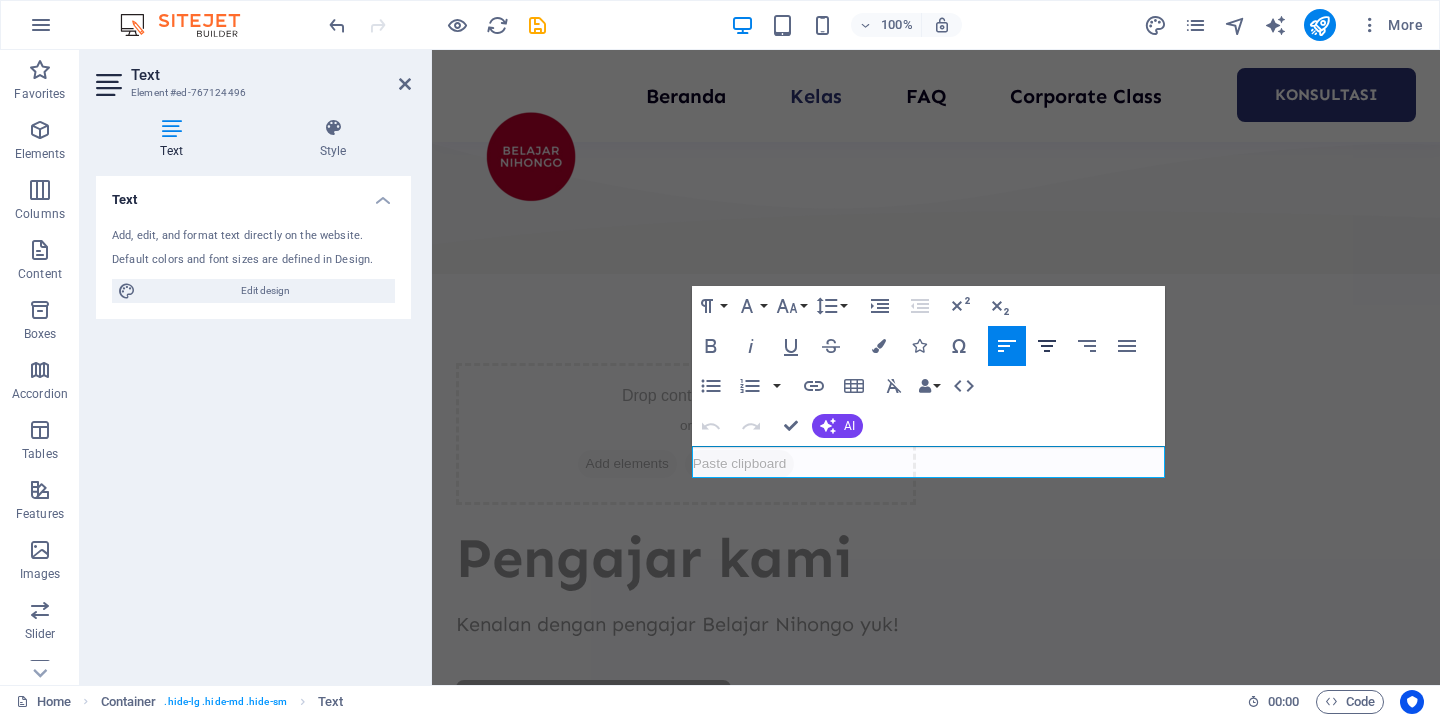 click 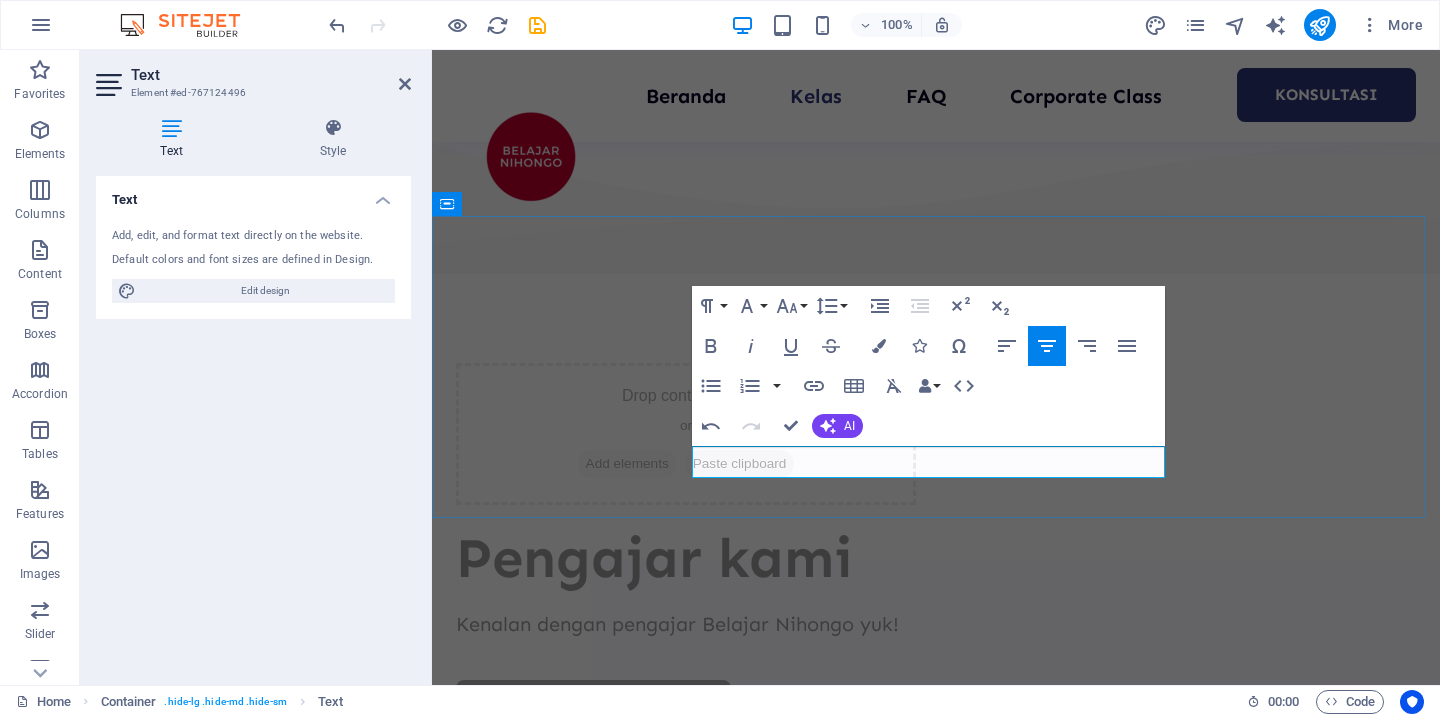 click on "Belajar Nihongo mudah menyenangkan" at bounding box center [936, 6718] 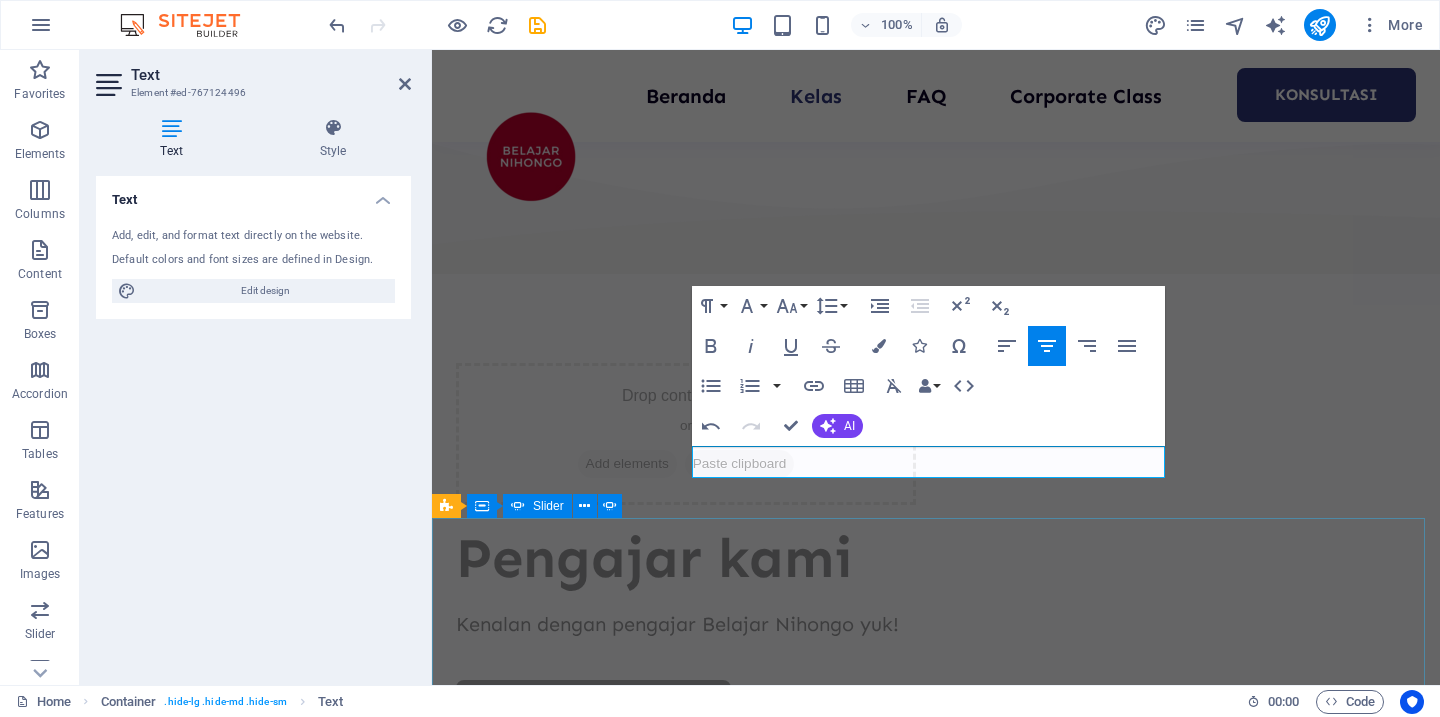 click on "Rob Jones 3 days ago “...amazing service...” Nec dolor in molestie lacus. Orci cursus a in elementum aliquet. Platea risus volutpat scelerisque feugiat quis massa sollicitudin egestas. Vitae eros suspendisse nunc aliquam curabitur faucibus odio lobortis metus. Duis rhoncus scelerisque vulputate tortor. June Robbins 5 days ago “...amazing service...” Nec dolor in molestie lacus. Orci cursus a in elementum aliquet. Platea risus volutpat scelerisque feugiat quis massa sollicitudin egestas. Vitae eros suspendisse nunc aliquam curabitur faucibus odio lobortis metus. Duis rhoncus scelerisque vulputate tortor. Jane Smith 1 day ago “...amazing service...” Nec dolor in molestie lacus. Orci cursus a in elementum aliquet. Platea risus volutpat scelerisque feugiat quis massa sollicitudin egestas. Vitae eros suspendisse nunc aliquam curabitur faucibus odio lobortis metus. Duis rhoncus scelerisque vulputate tortor. Rob Jones 3 days ago “...amazing service...” June Robbins 5 days ago Jane Smith 1 day ago 1 2" at bounding box center (936, 6995) 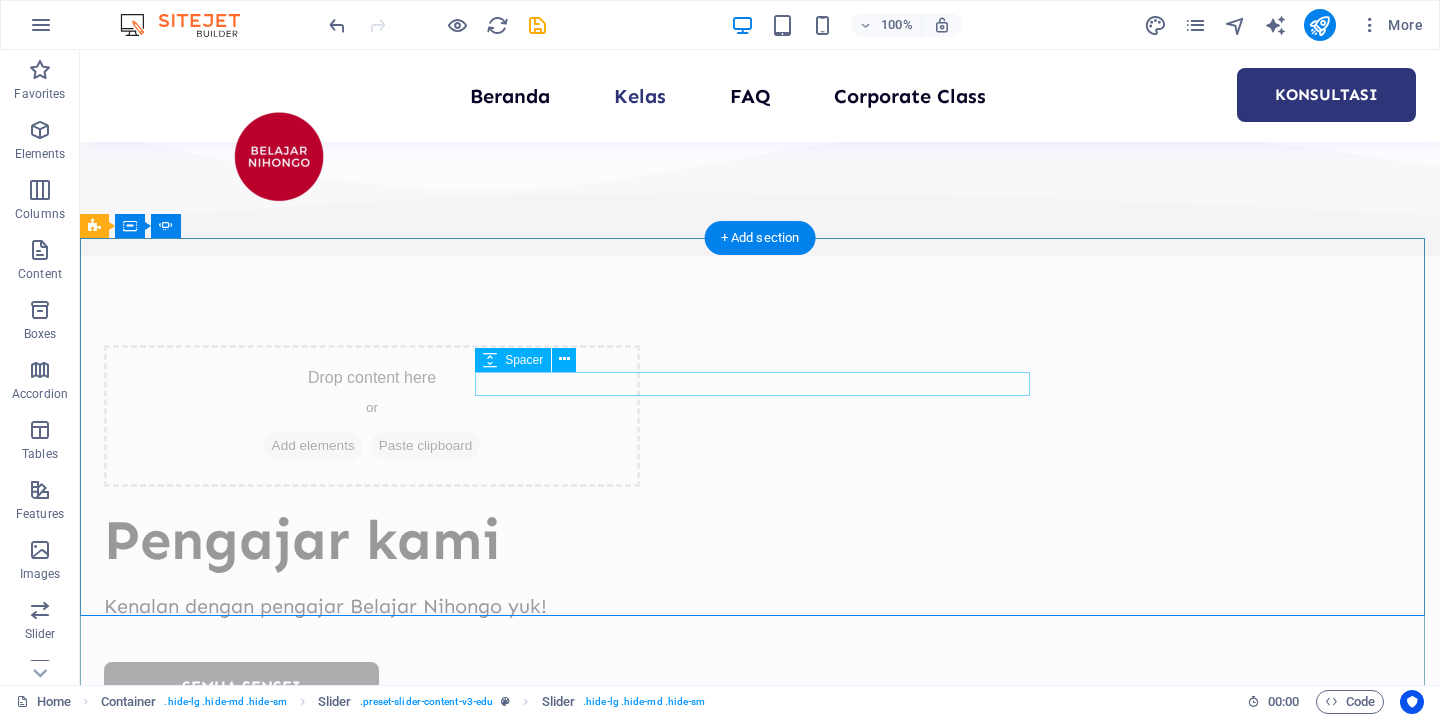 scroll, scrollTop: 4913, scrollLeft: 0, axis: vertical 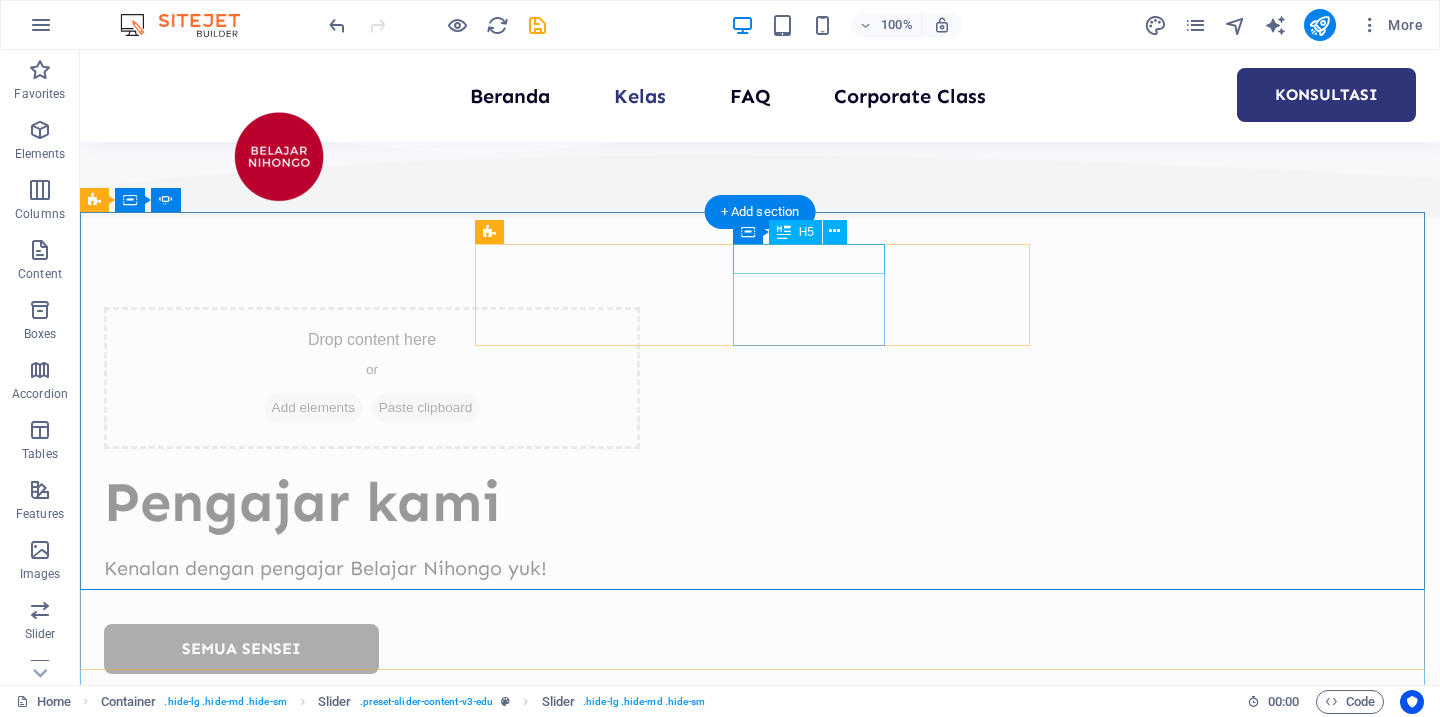 click on "Jane Smith" at bounding box center [-627, 8762] 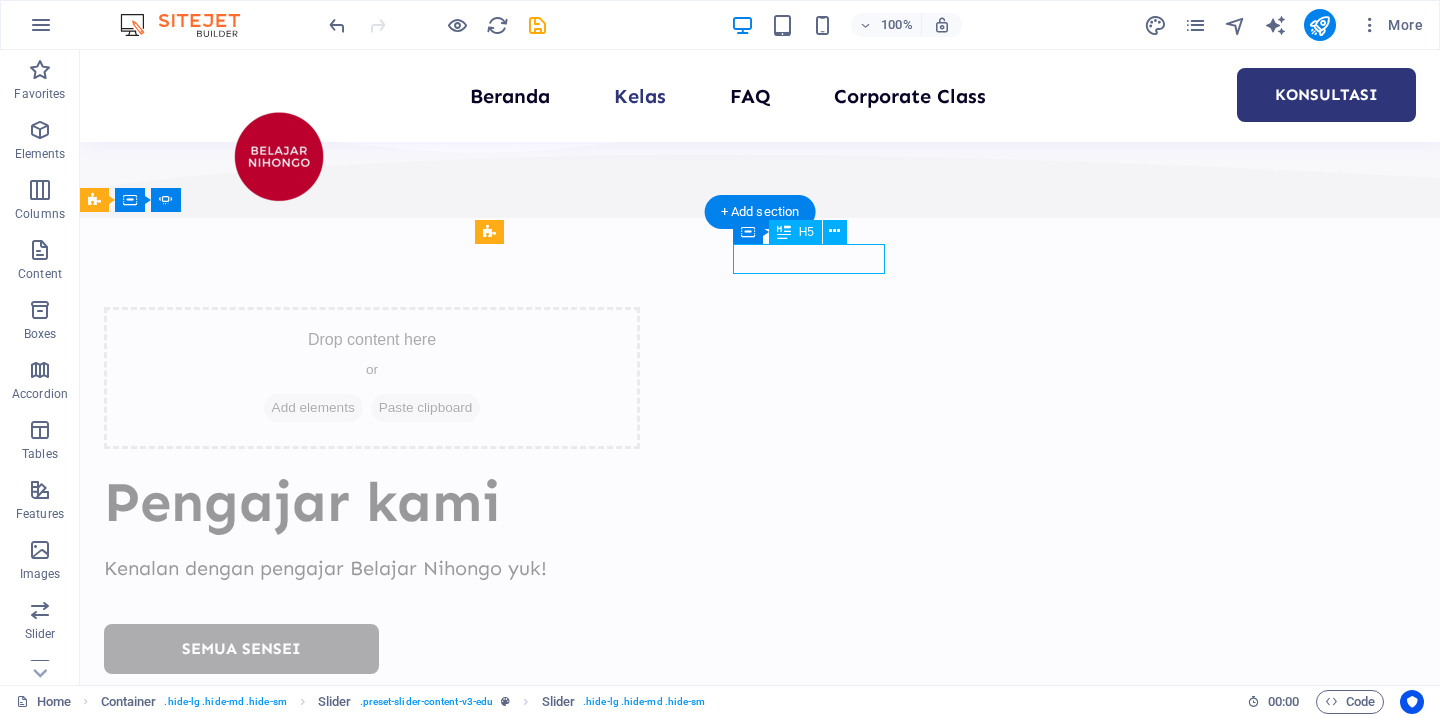 click on "Jane Smith" at bounding box center (-627, 8762) 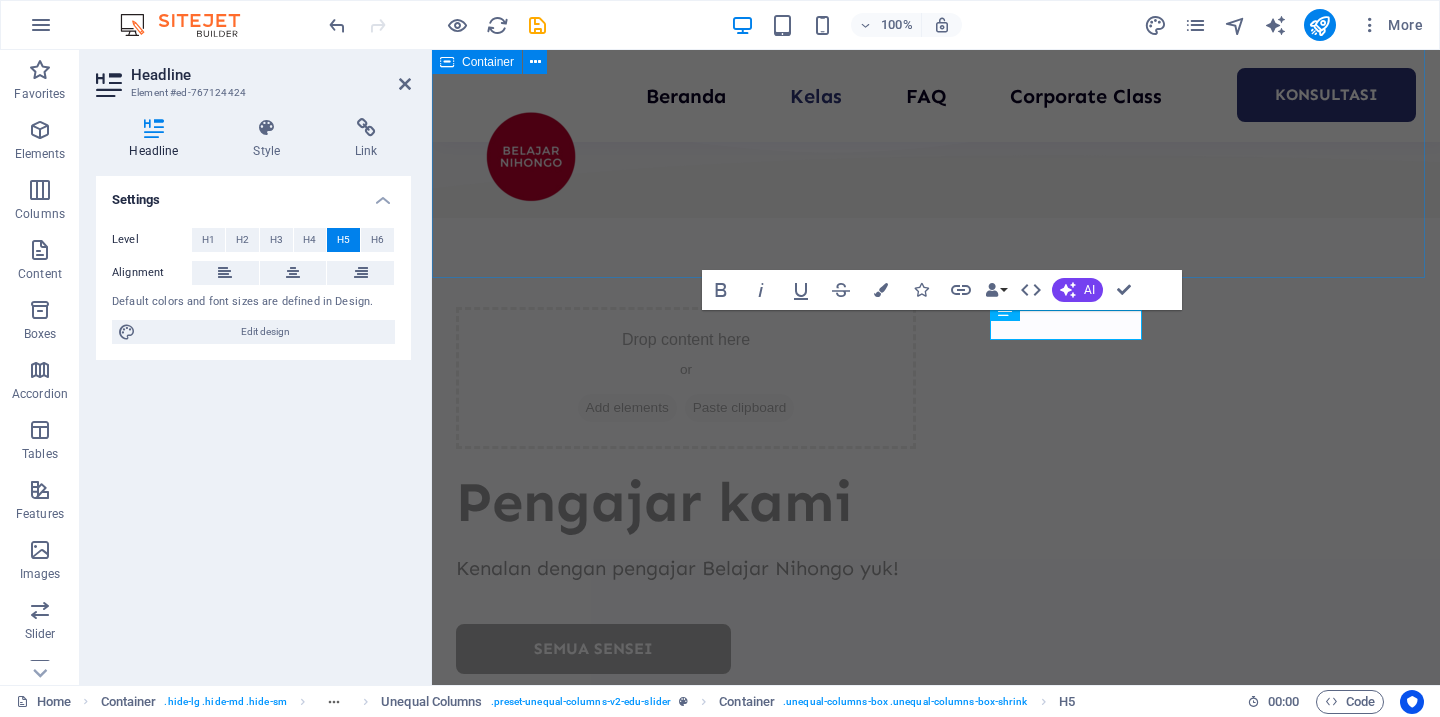 scroll, scrollTop: 5097, scrollLeft: 0, axis: vertical 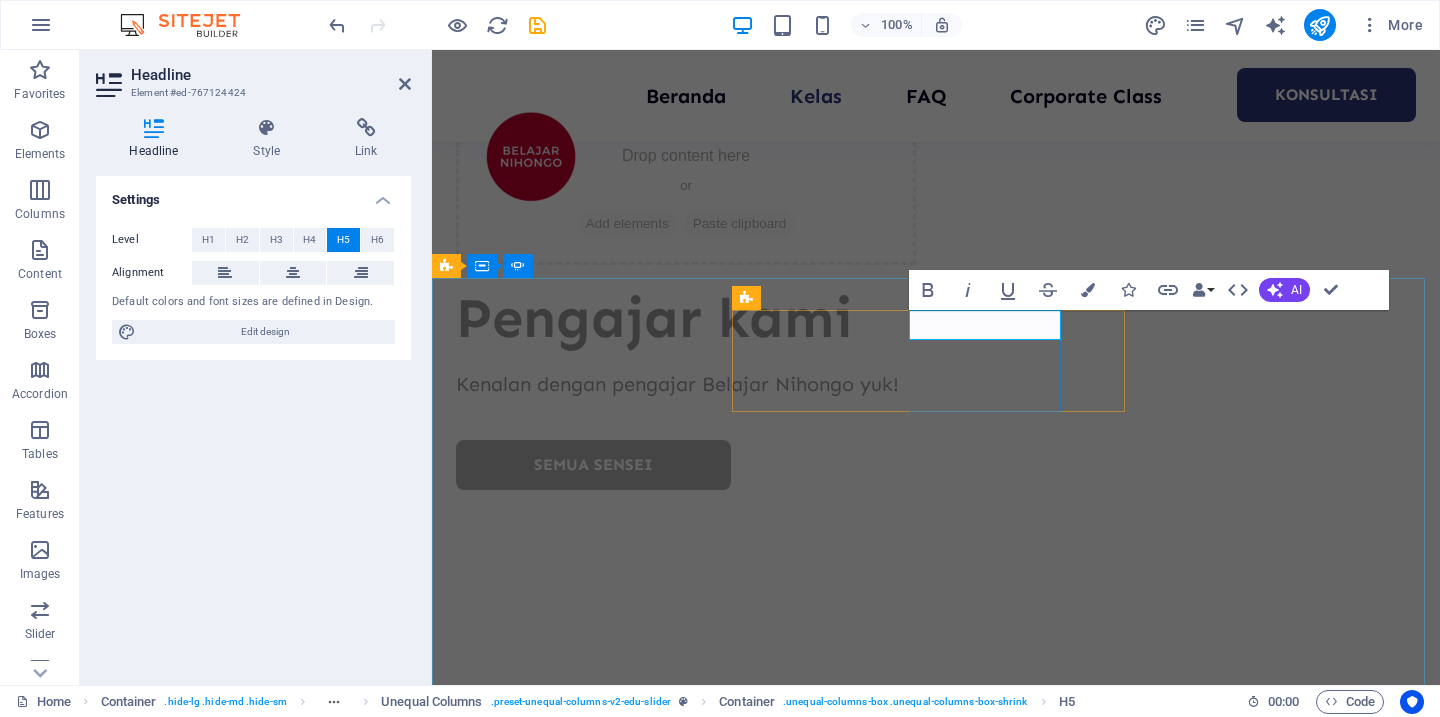 type 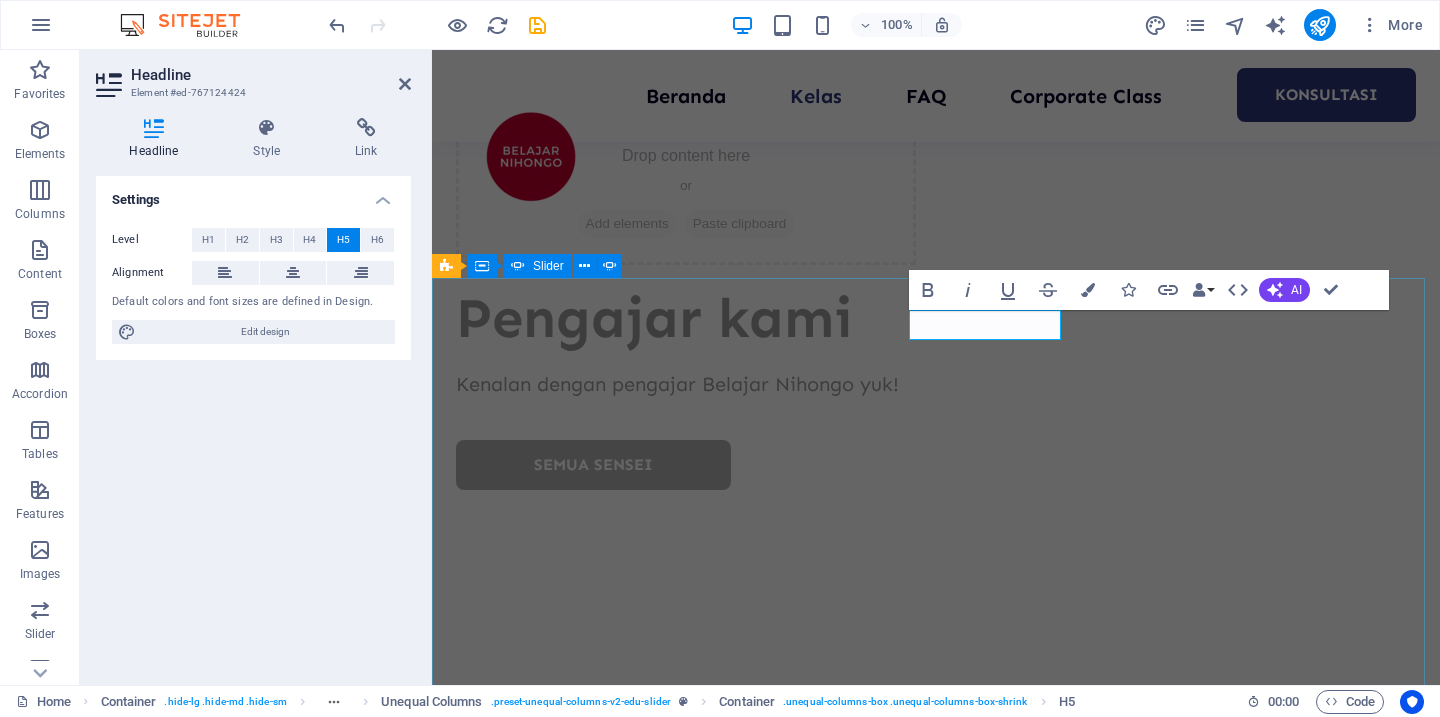 click on "Rob Jones 3 days ago “...amazing service...” Nec dolor in molestie lacus. Orci cursus a in elementum aliquet. Platea risus volutpat scelerisque feugiat quis massa sollicitudin egestas. Vitae eros suspendisse nunc aliquam curabitur faucibus odio lobortis metus. Duis rhoncus scelerisque vulputate tortor. June Robbins 5 days ago “...amazing service...” Nec dolor in molestie lacus. Orci cursus a in elementum aliquet. Platea risus volutpat scelerisque feugiat quis massa sollicitudin egestas. Vitae eros suspendisse nunc aliquam curabitur faucibus odio lobortis metus. Duis rhoncus scelerisque vulputate tortor. Jesiska 1 day ago “...amazing service...” Nec dolor in molestie lacus. Orci cursus a in elementum aliquet. Platea risus volutpat scelerisque feugiat quis massa sollicitudin egestas. Vitae eros suspendisse nunc aliquam curabitur faucibus odio lobortis metus. Duis rhoncus scelerisque vulputate tortor. Rob Jones 3 days ago “...amazing service...” June Robbins 5 days ago “...amazing service...”" at bounding box center [936, 6755] 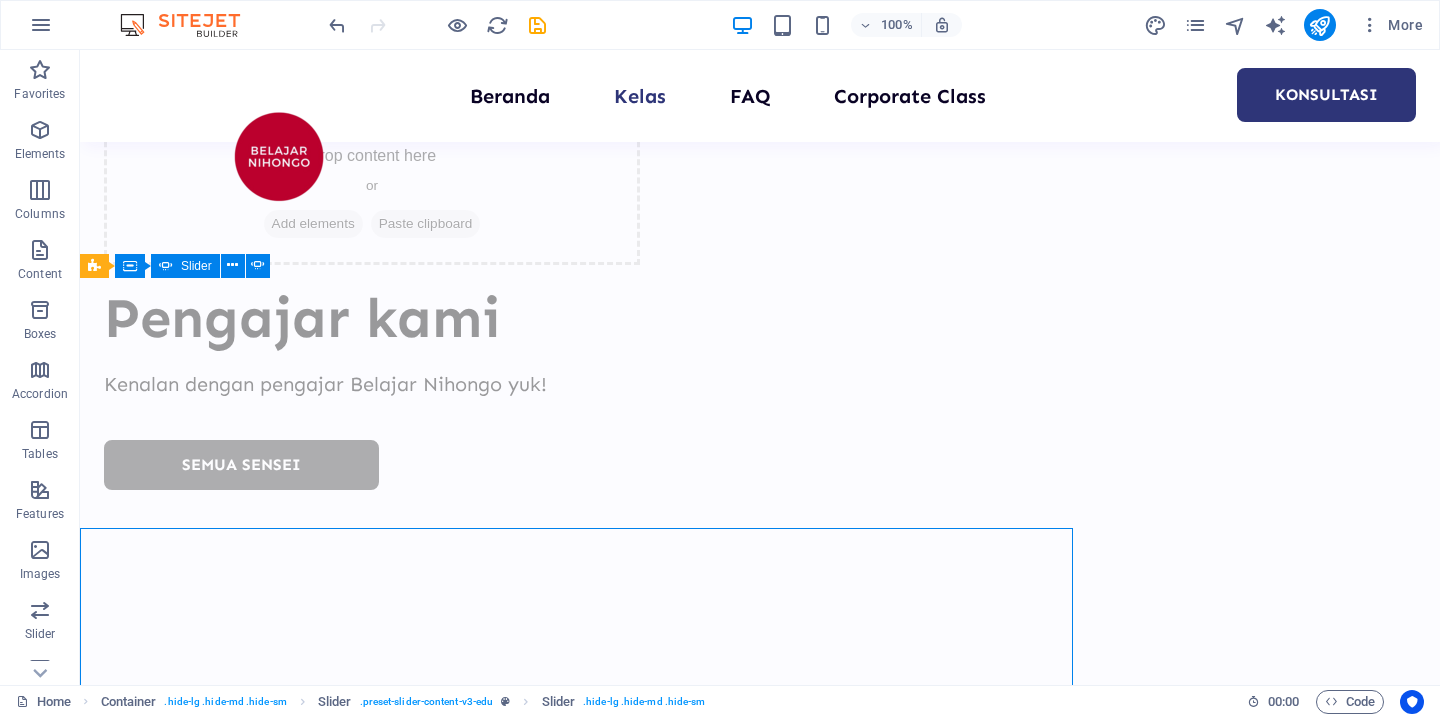 scroll, scrollTop: 4847, scrollLeft: 0, axis: vertical 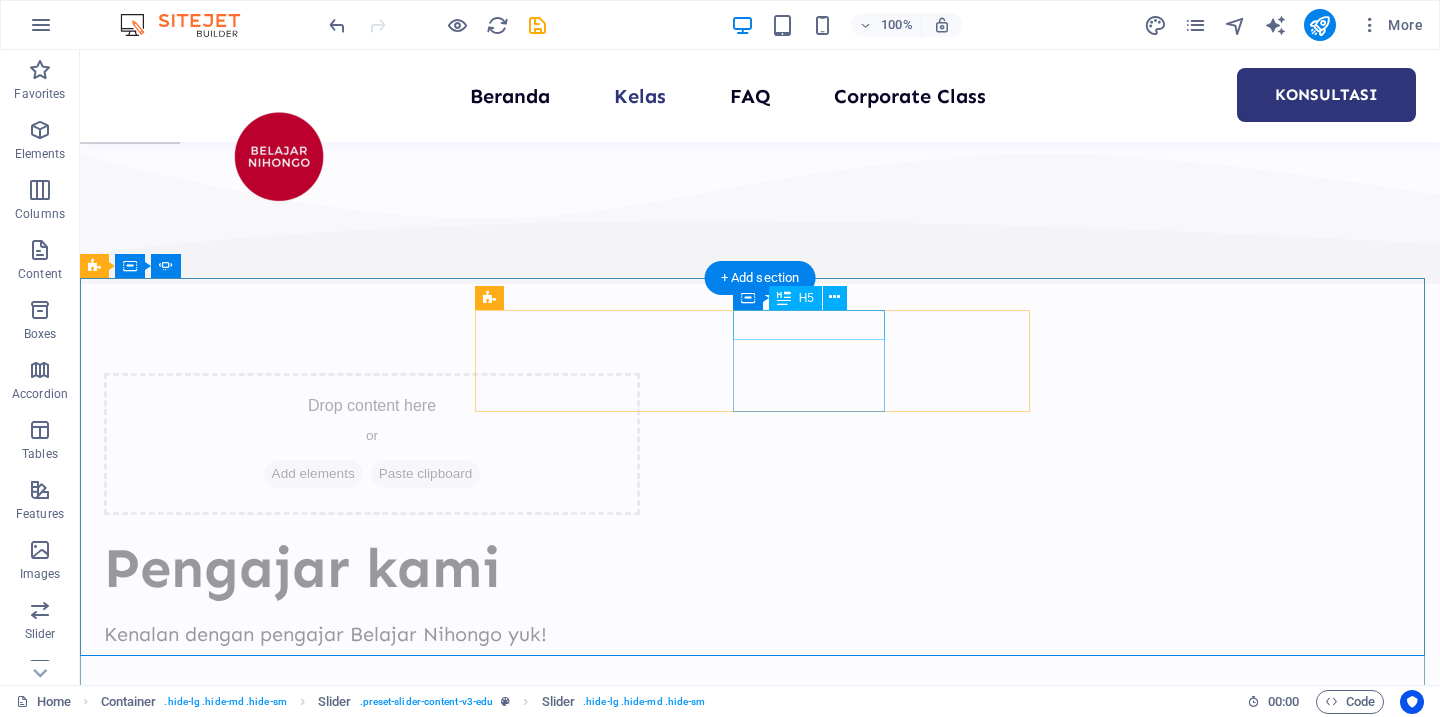 click on "Jesiska" at bounding box center (-627, 8828) 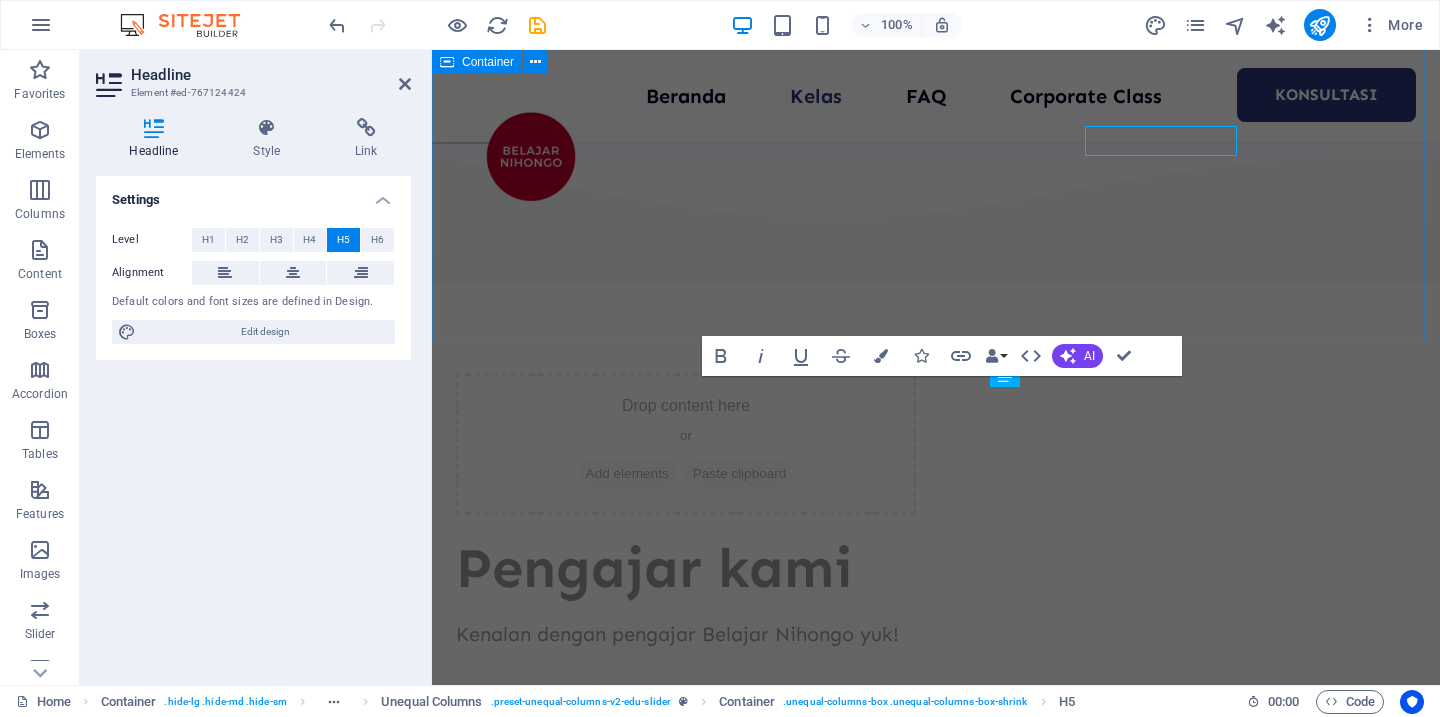 scroll, scrollTop: 5031, scrollLeft: 0, axis: vertical 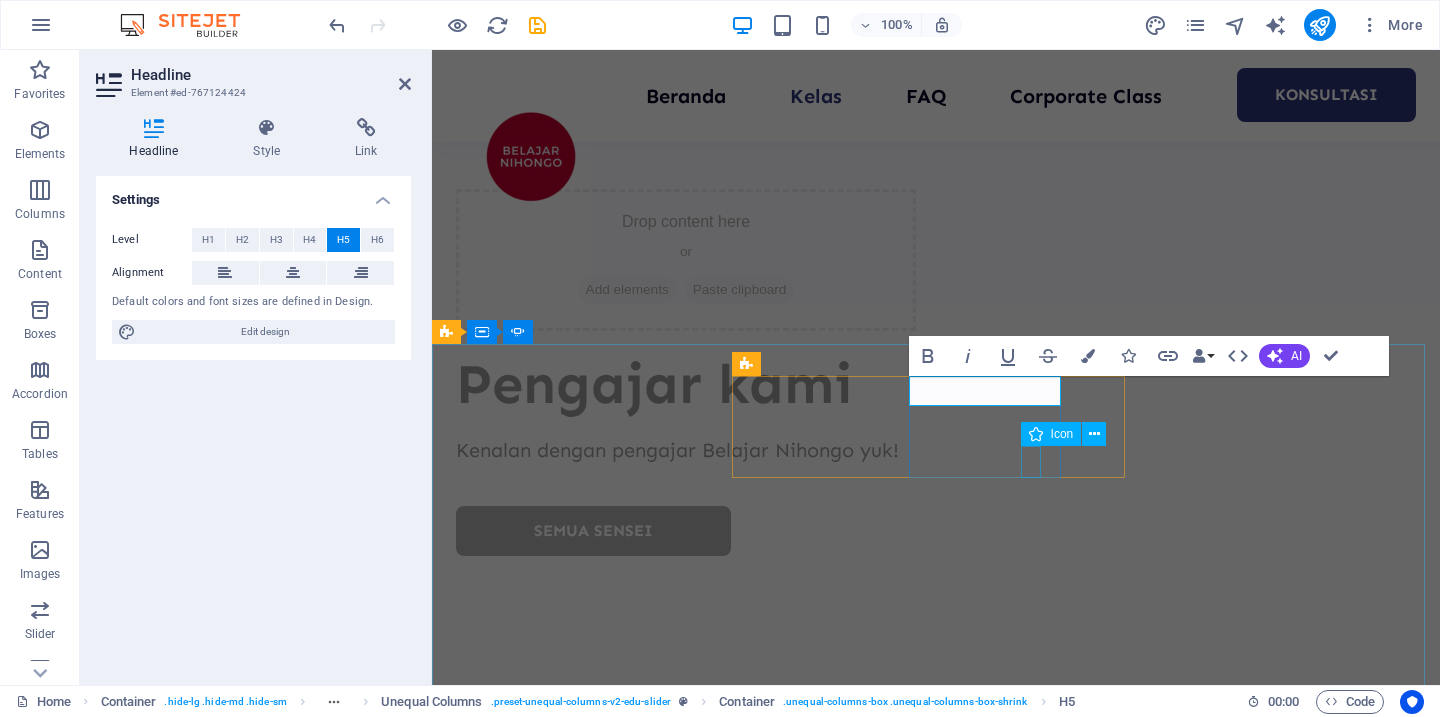 type 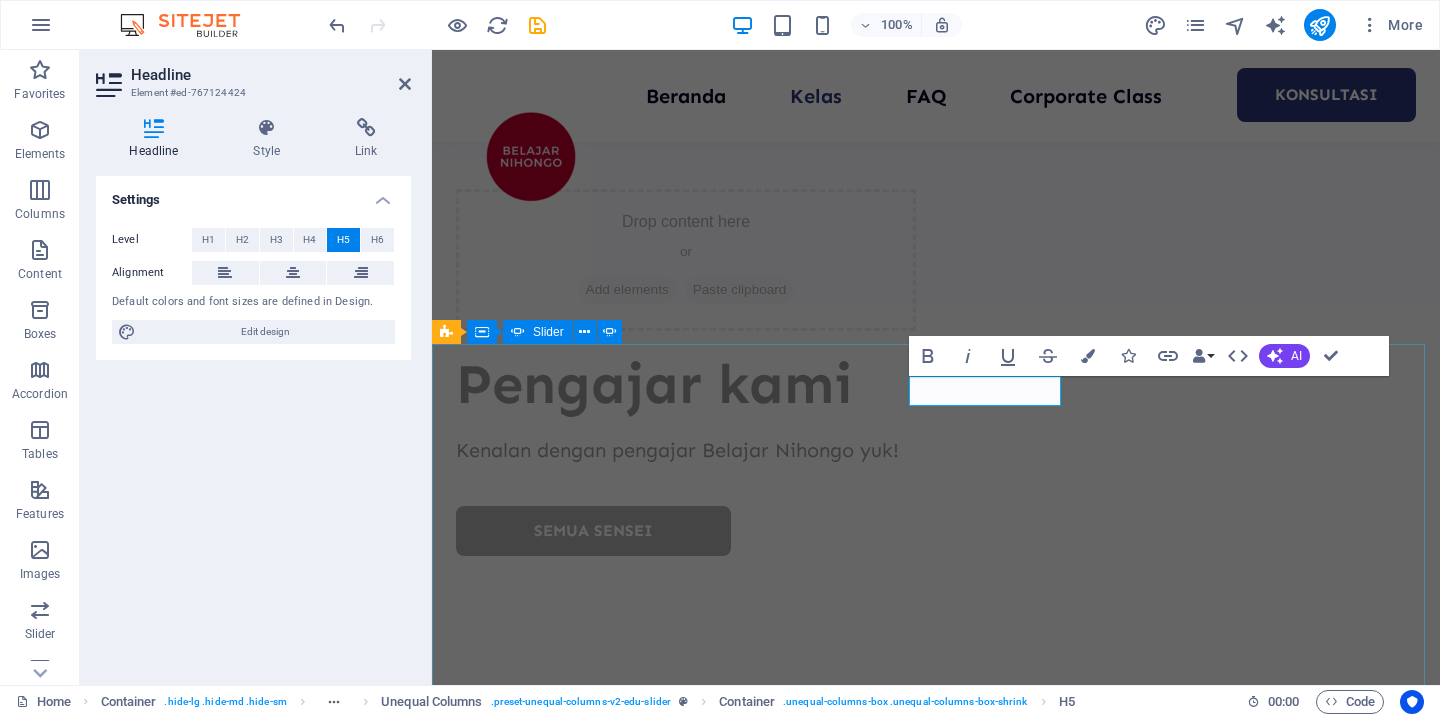 click on "Rob Jones 3 days ago “...amazing service...” Nec dolor in molestie lacus. Orci cursus a in elementum aliquet. Platea risus volutpat scelerisque feugiat quis massa sollicitudin egestas. Vitae eros suspendisse nunc aliquam curabitur faucibus odio lobortis metus. Duis rhoncus scelerisque vulputate tortor. June Robbins 5 days ago “...amazing service...” Nec dolor in molestie lacus. Orci cursus a in elementum aliquet. Platea risus volutpat scelerisque feugiat quis massa sollicitudin egestas. Vitae eros suspendisse nunc aliquam curabitur faucibus odio lobortis metus. Duis rhoncus scelerisque vulputate tortor. Jesiska 1 day ago “...amazing service...” Nec dolor in molestie lacus. Orci cursus a in elementum aliquet. Platea risus volutpat scelerisque feugiat quis massa sollicitudin egestas. Vitae eros suspendisse nunc aliquam curabitur faucibus odio lobortis metus. Duis rhoncus scelerisque vulputate tortor. Rob Jones 3 days ago “...amazing service...” June Robbins 5 days ago “...amazing service...”" at bounding box center [936, 6821] 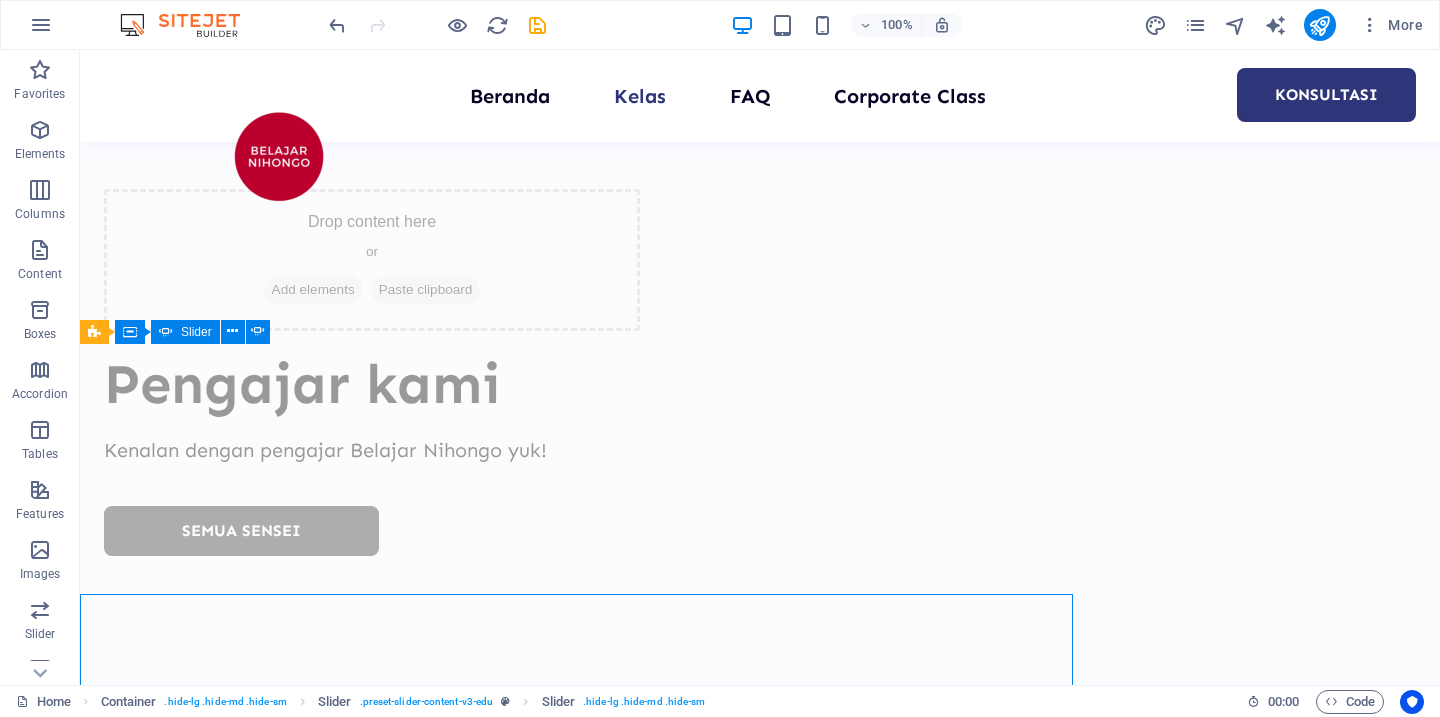 scroll, scrollTop: 4781, scrollLeft: 0, axis: vertical 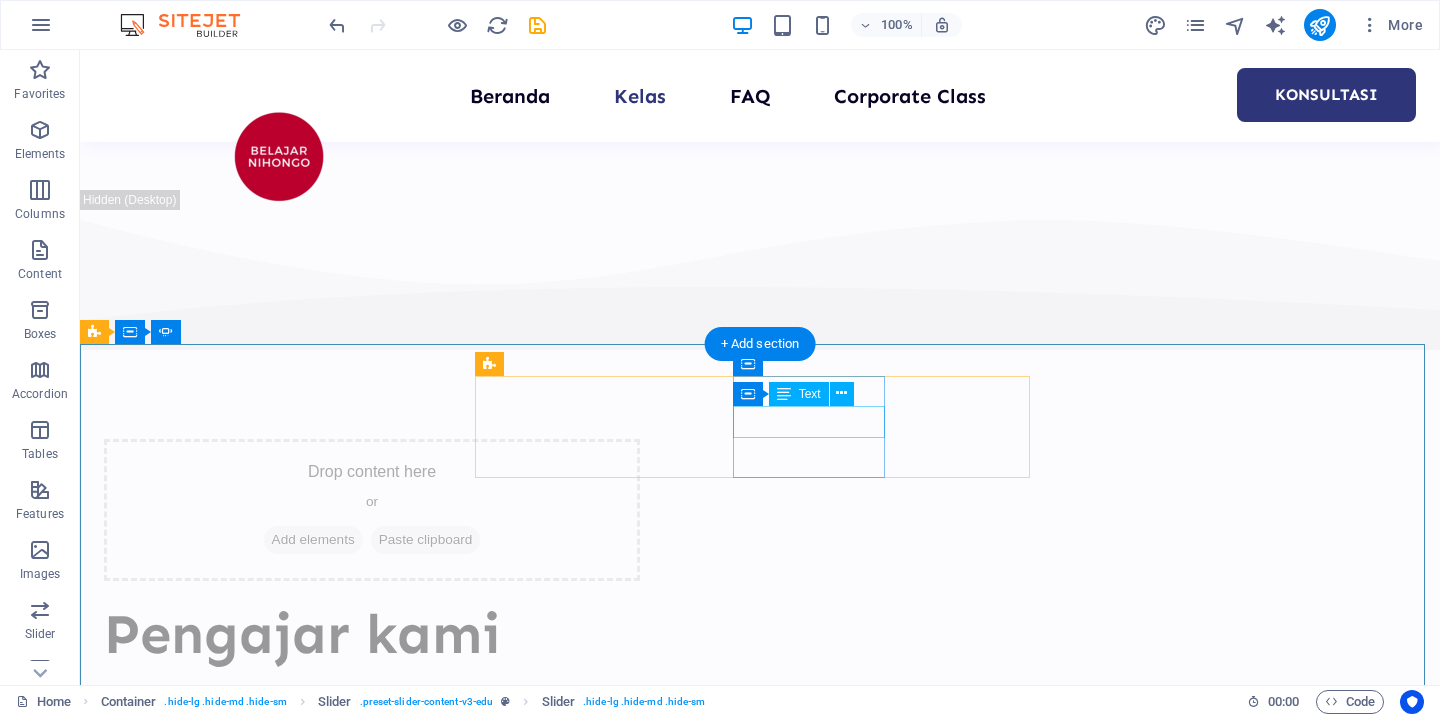 click on "1 day ago" at bounding box center [-627, 8925] 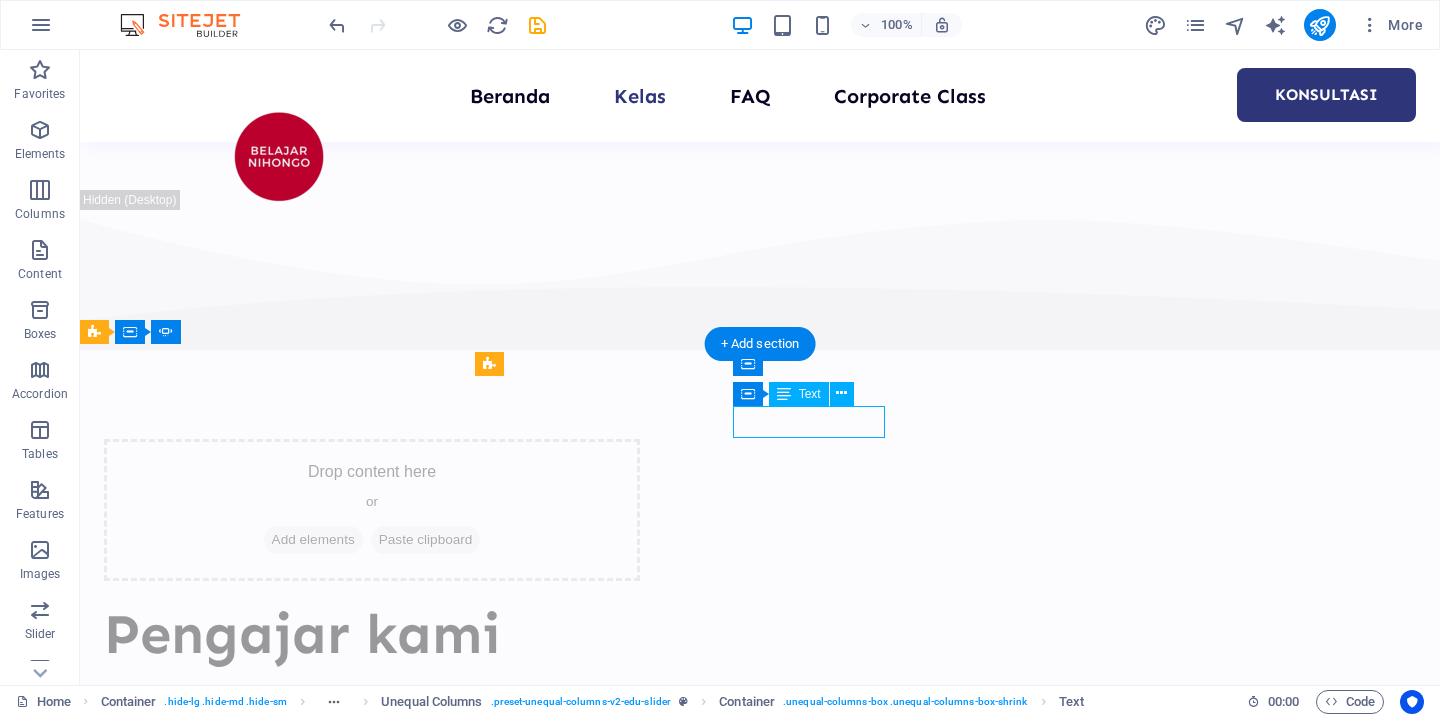 click on "1 day ago" at bounding box center (-627, 8925) 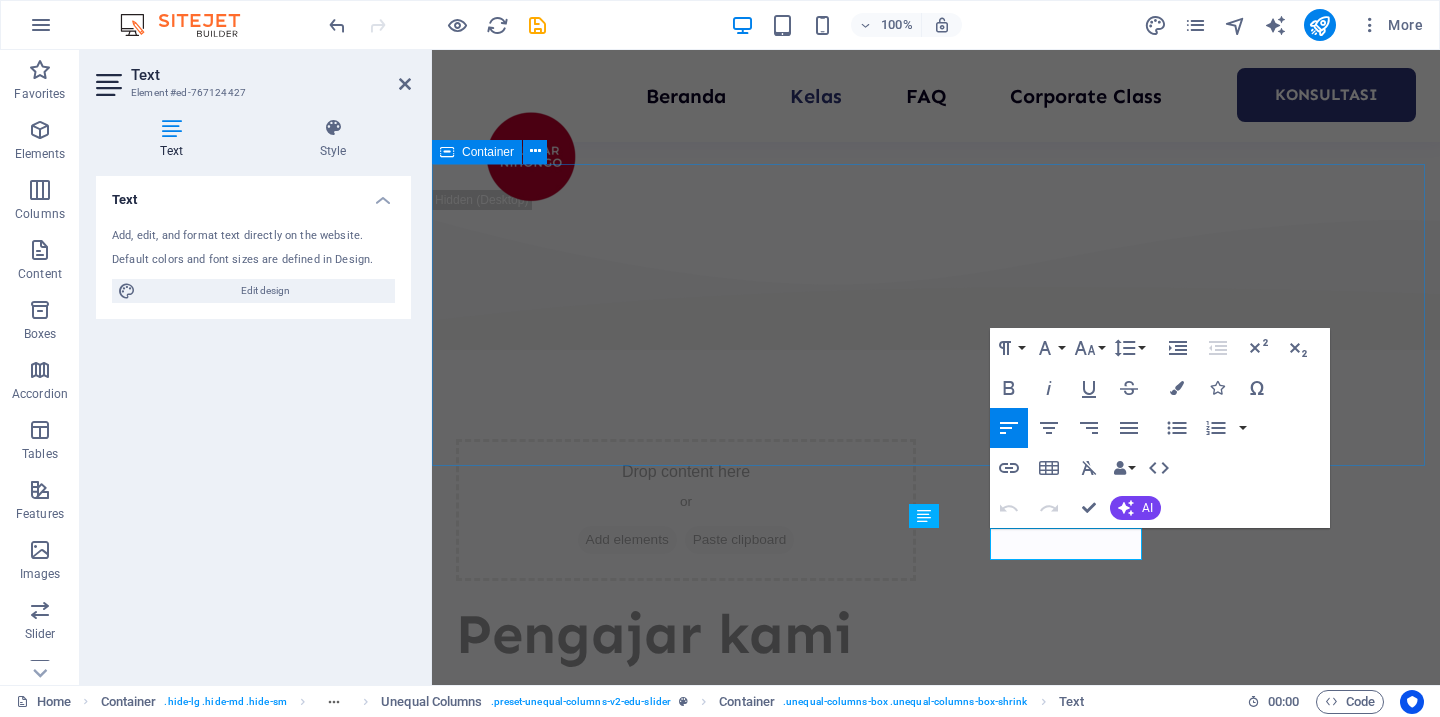 scroll, scrollTop: 4909, scrollLeft: 0, axis: vertical 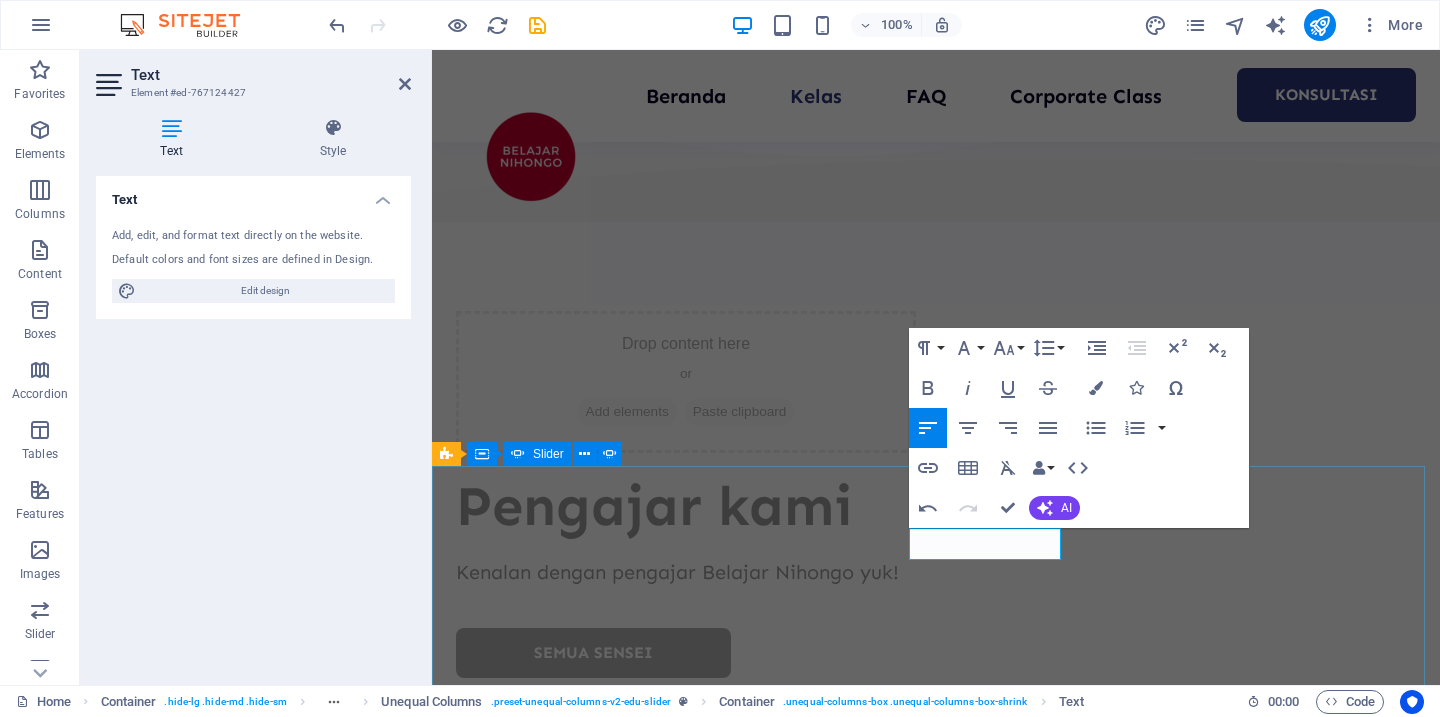 click on "Rob Jones 3 days ago “...amazing service...” Nec dolor in molestie lacus. Orci cursus a in elementum aliquet. Platea risus volutpat scelerisque feugiat quis massa sollicitudin egestas. Vitae eros suspendisse nunc aliquam curabitur faucibus odio lobortis metus. Duis rhoncus scelerisque vulputate tortor. June Robbins 5 days ago “...amazing service...” Nec dolor in molestie lacus. Orci cursus a in elementum aliquet. Platea risus volutpat scelerisque feugiat quis massa sollicitudin egestas. Vitae eros suspendisse nunc aliquam curabitur faucibus odio lobortis metus. Duis rhoncus scelerisque vulputate tortor. Jesiska “...amazing service...” Nec dolor in molestie lacus. Orci cursus a in elementum aliquet. Platea risus volutpat scelerisque feugiat quis massa sollicitudin egestas. Vitae eros suspendisse nunc aliquam curabitur faucibus odio lobortis metus. Duis rhoncus scelerisque vulputate tortor. Rob Jones 3 days ago “...amazing service...” June Robbins 5 days ago “...amazing service...” Jesiska 1" at bounding box center [936, 6943] 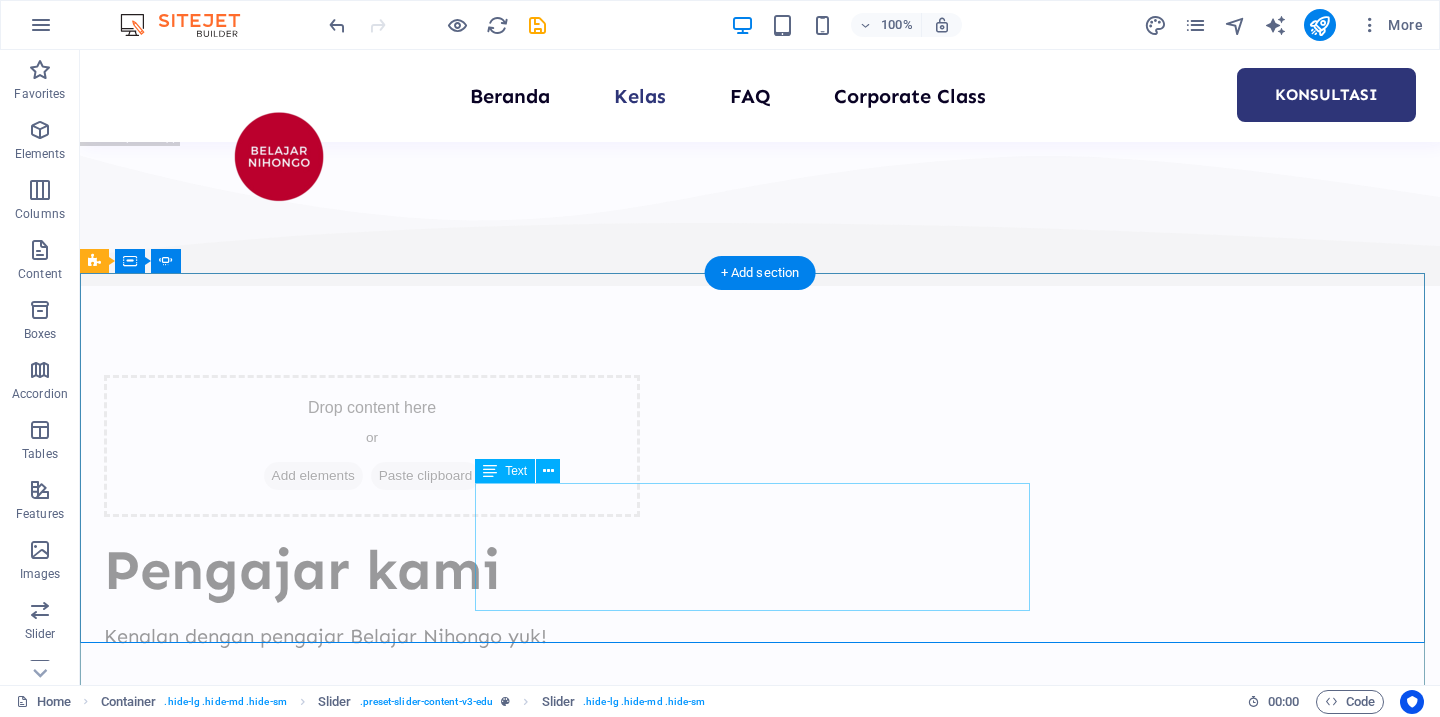scroll, scrollTop: 4911, scrollLeft: 0, axis: vertical 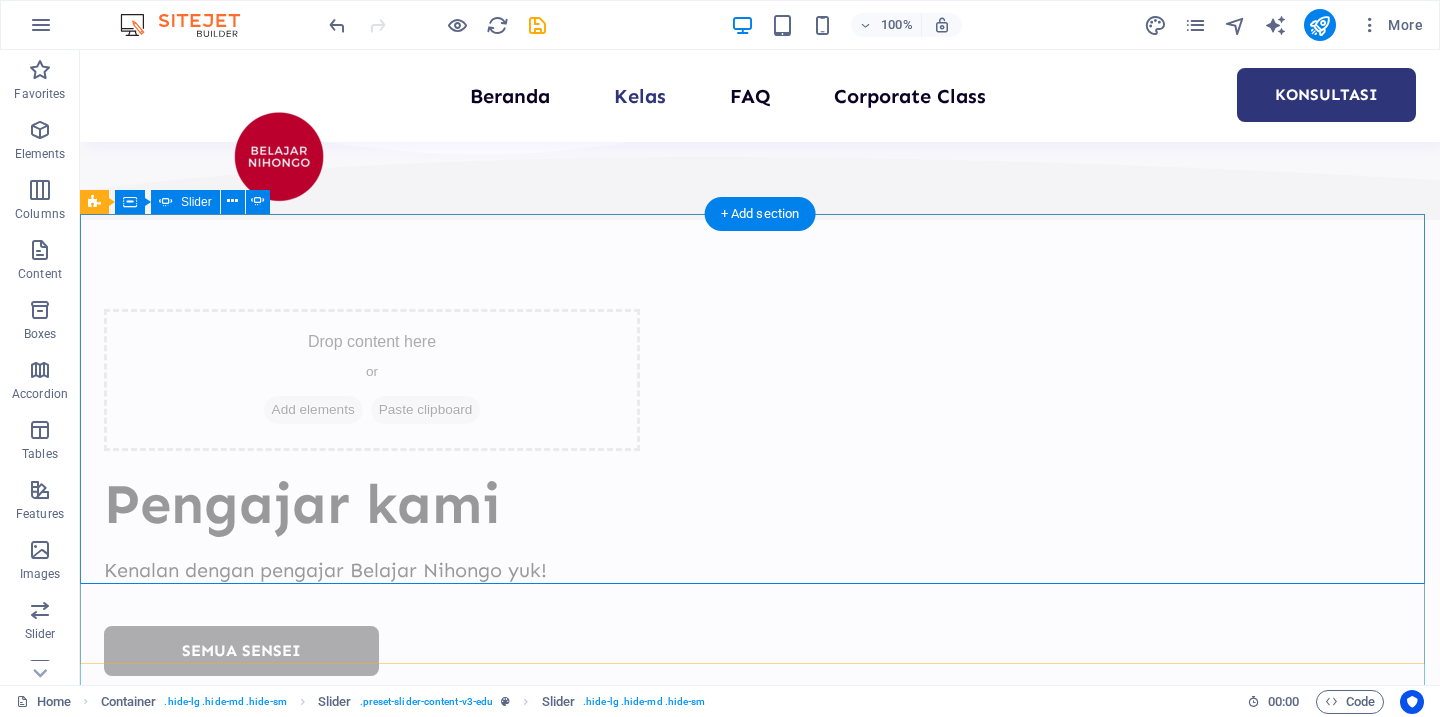 click on "2" at bounding box center [135, 7161] 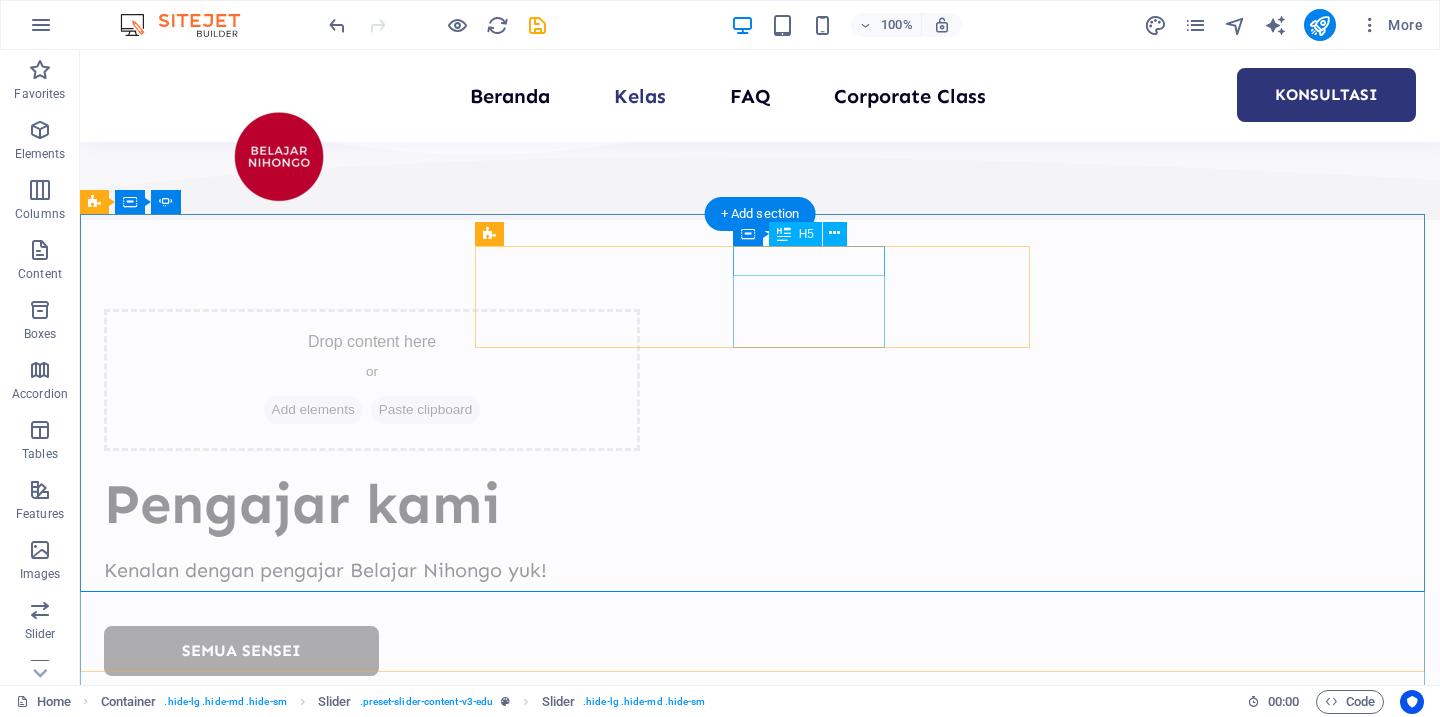 click on "Rob Jones" at bounding box center (-1246, 9542) 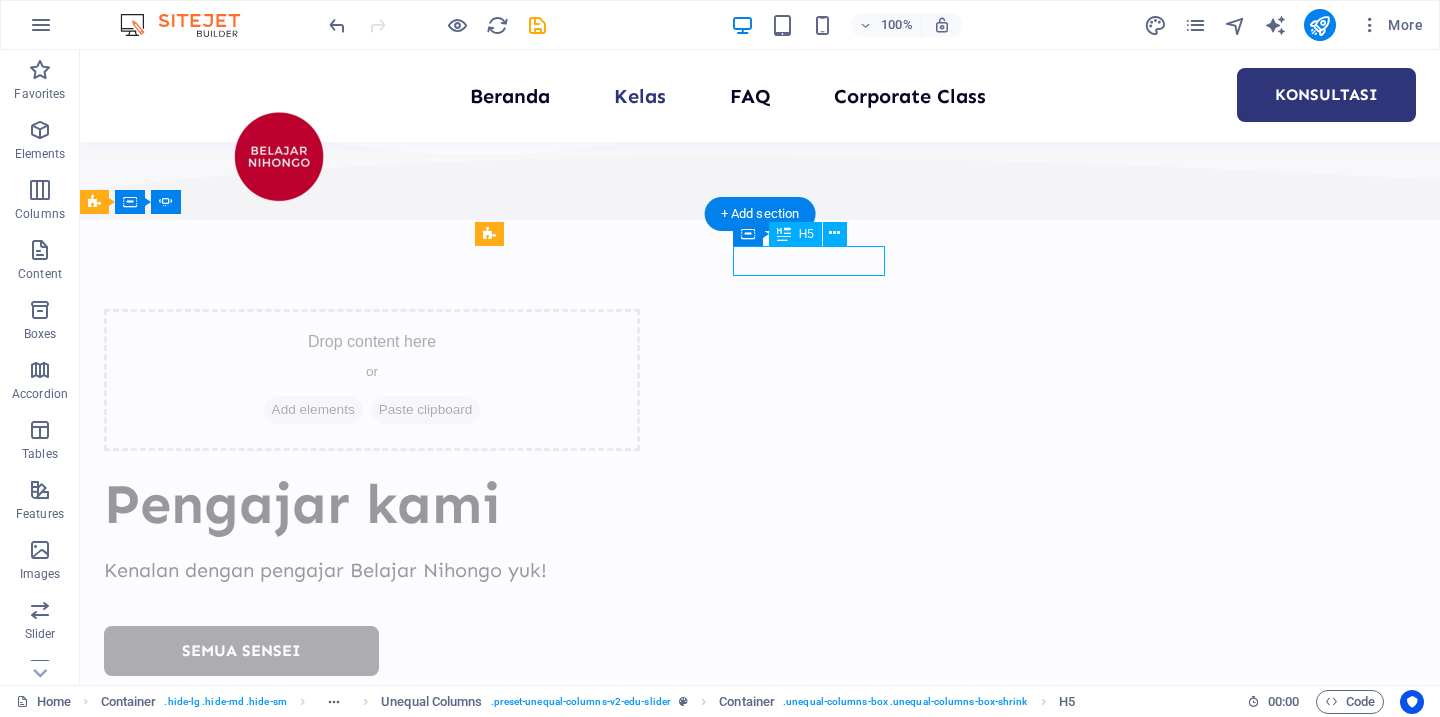 click on "Rob Jones" at bounding box center [-1246, 9542] 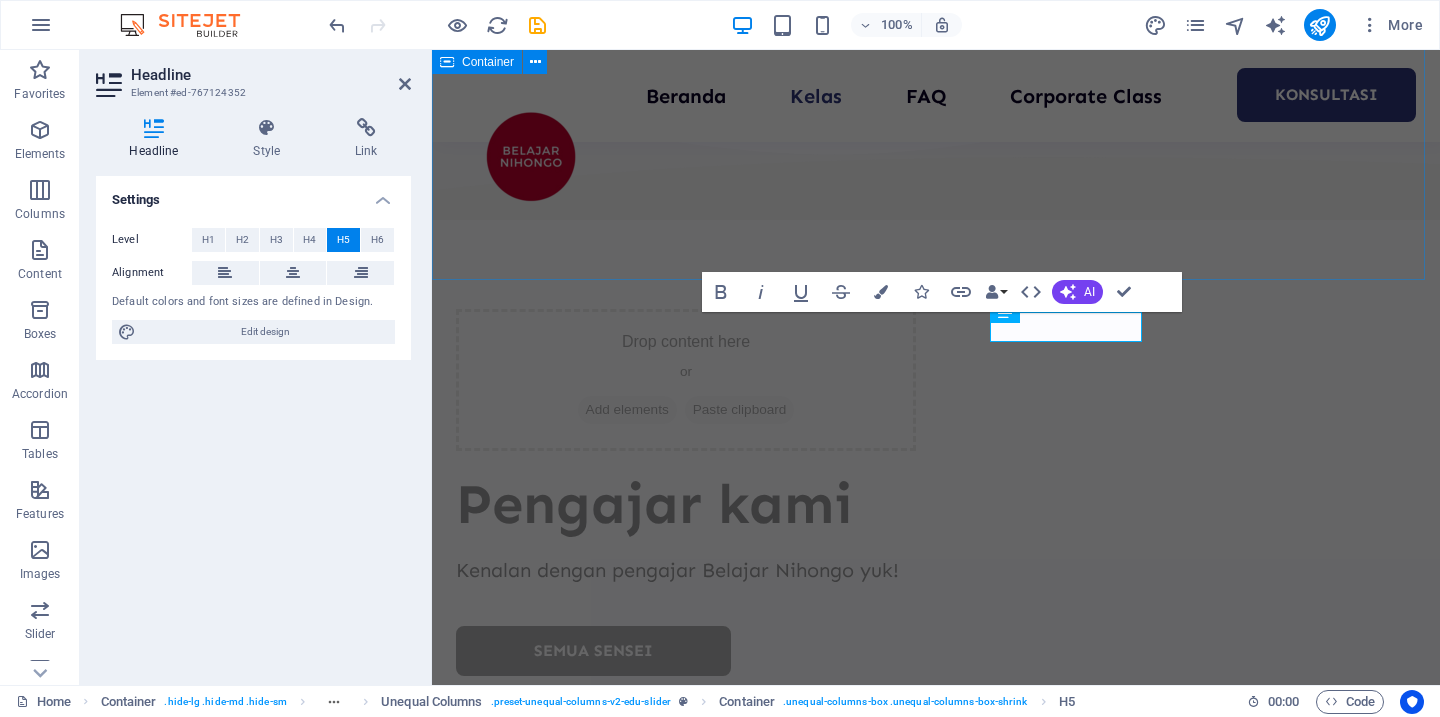 scroll, scrollTop: 5095, scrollLeft: 0, axis: vertical 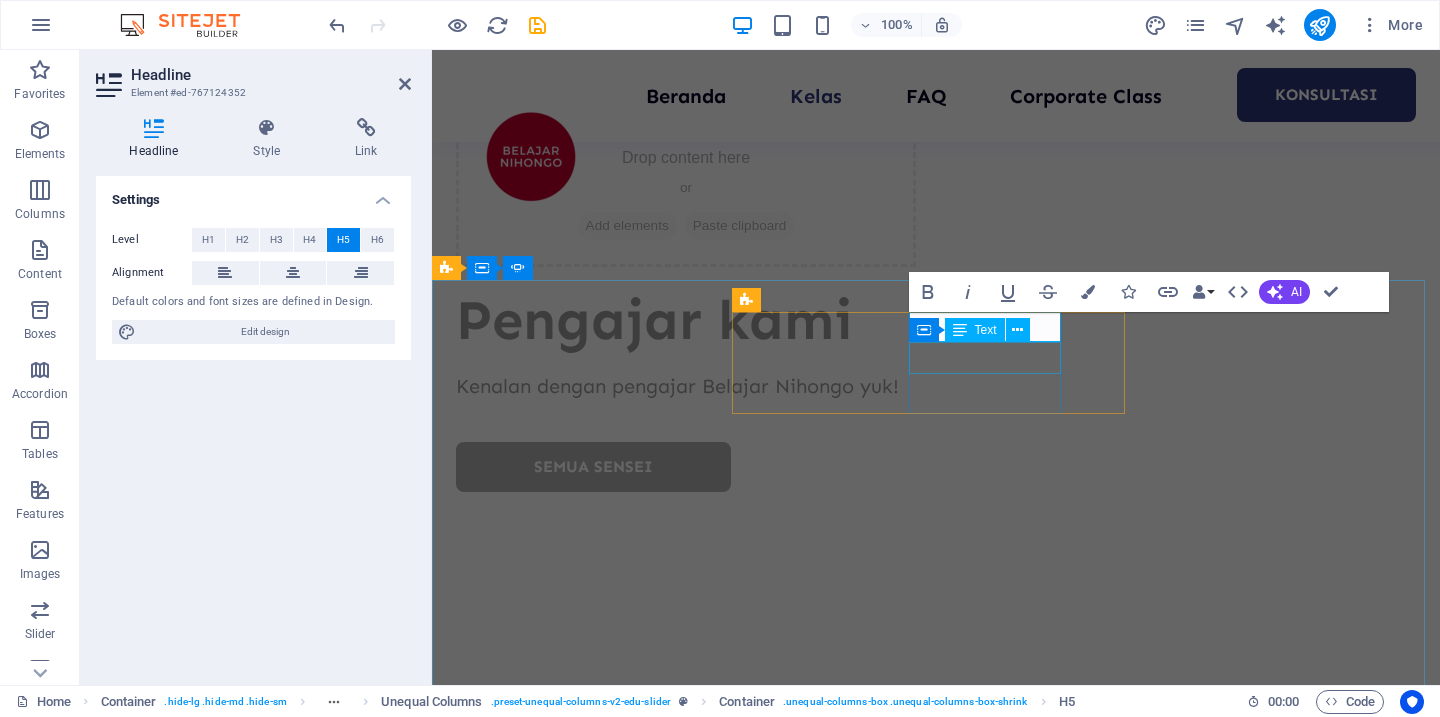 type 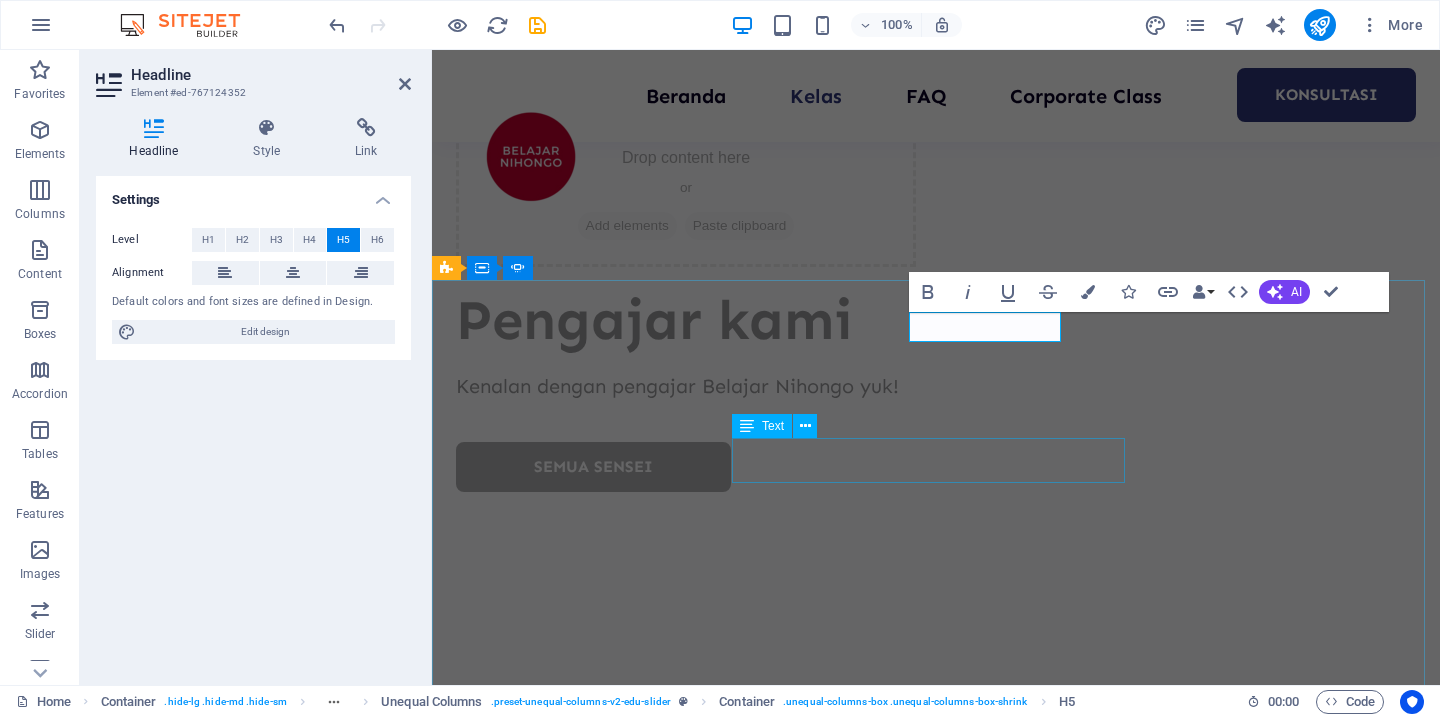 click on "“...amazing service...”" at bounding box center (-471, 9866) 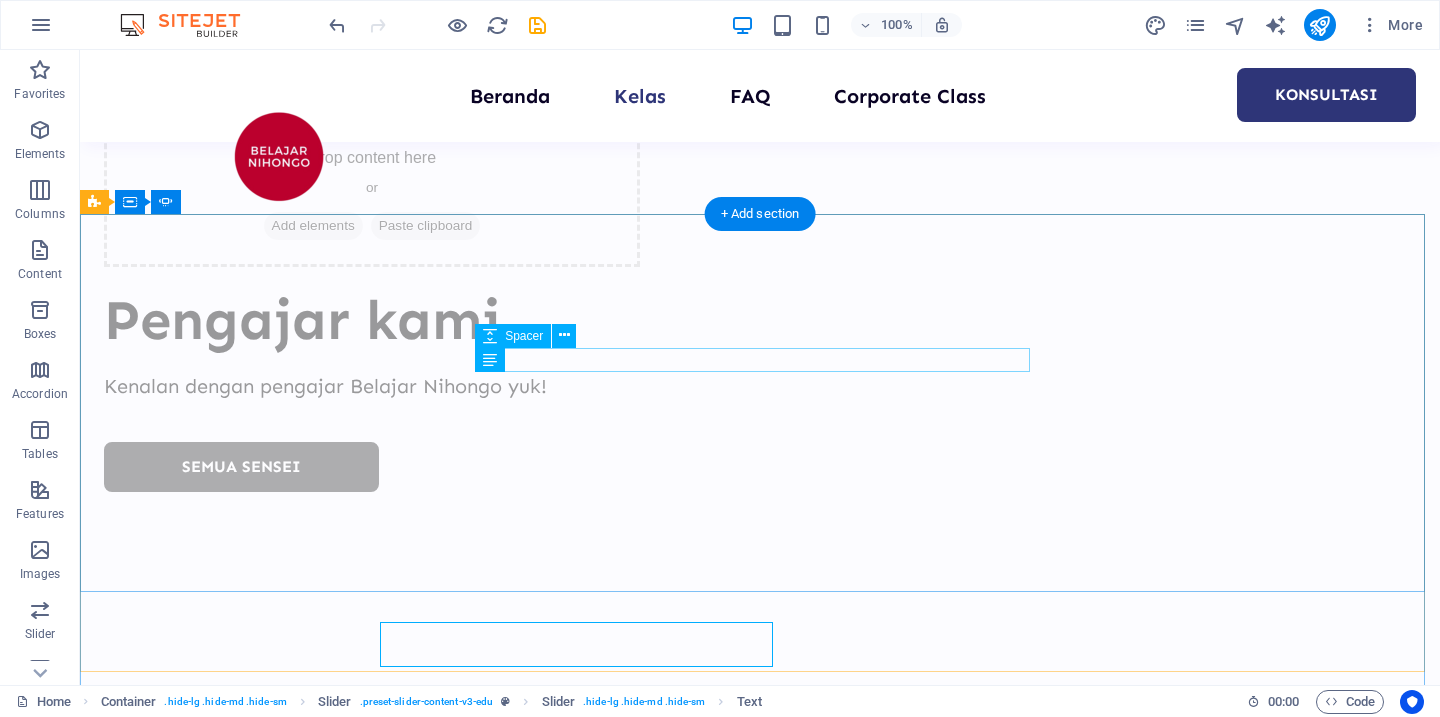 scroll, scrollTop: 4911, scrollLeft: 0, axis: vertical 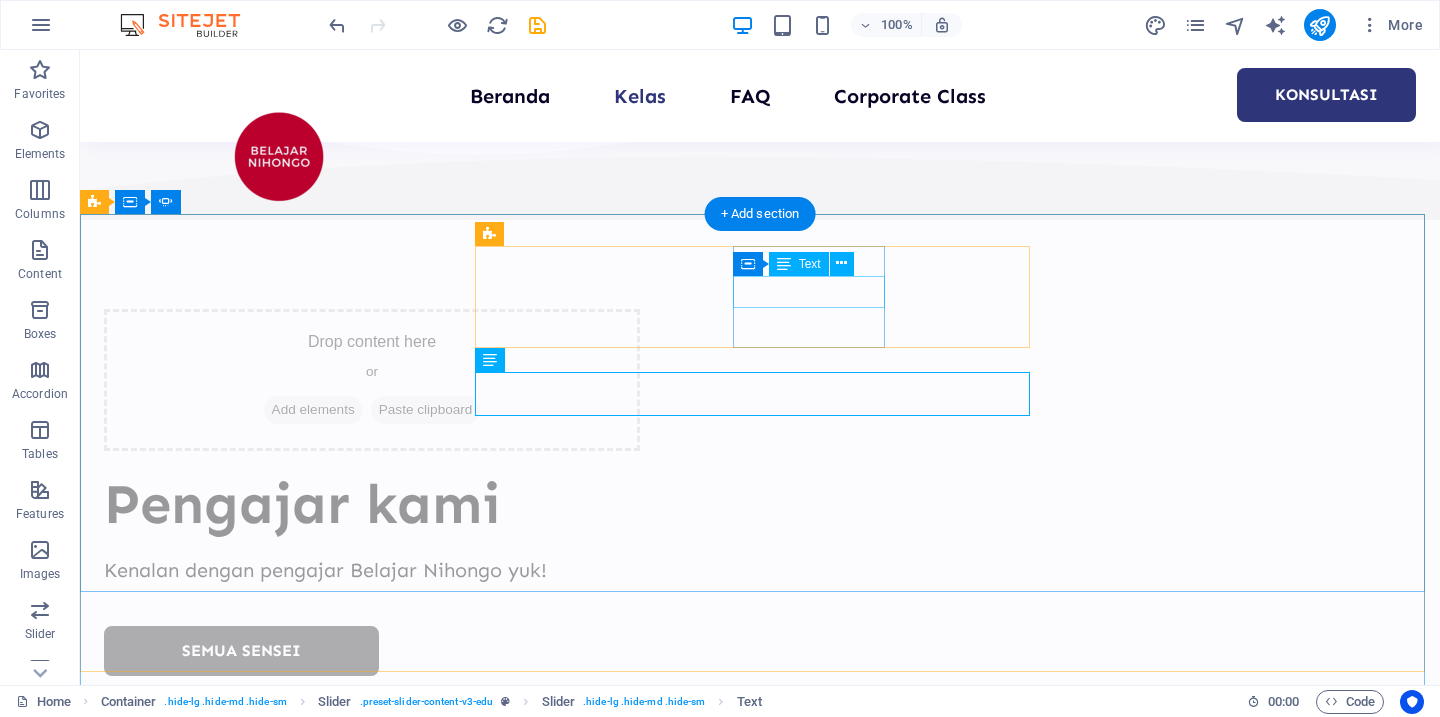 click on "3 days ago" at bounding box center (-1246, 9573) 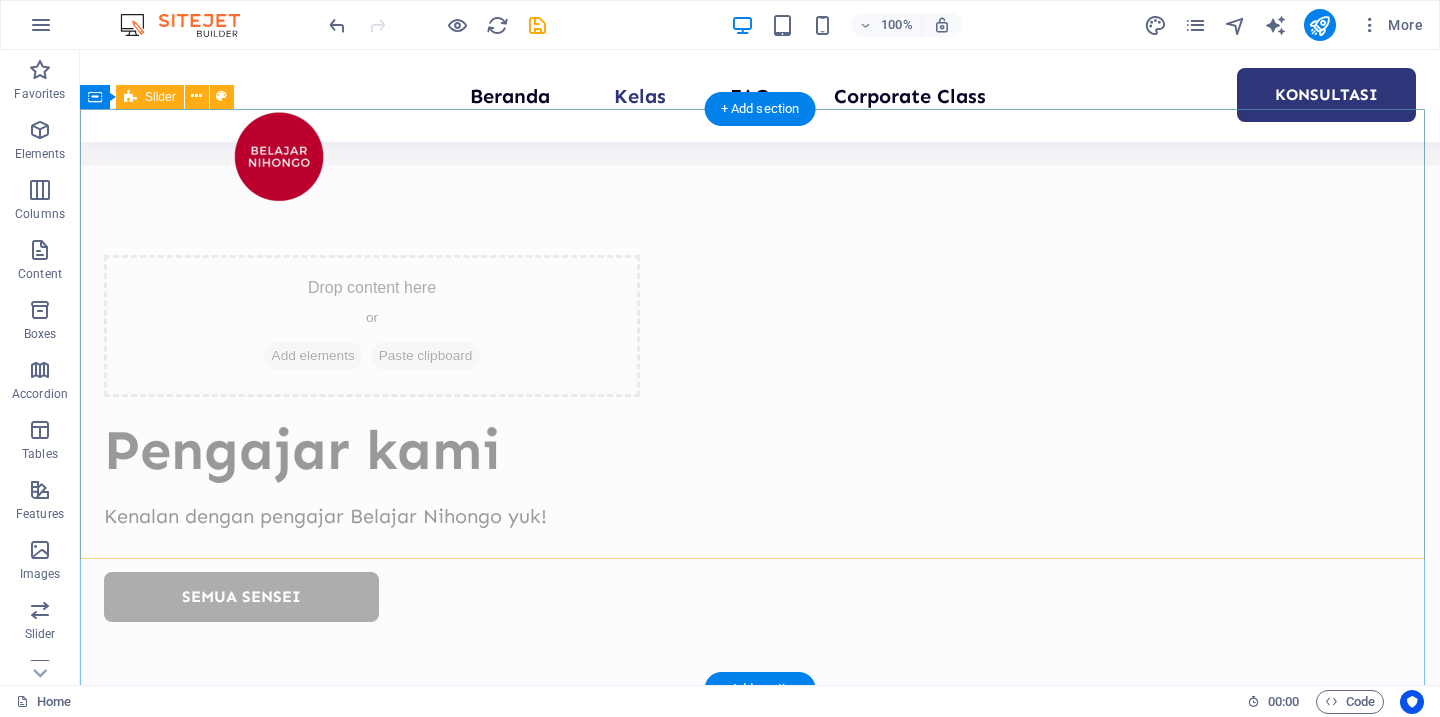 scroll, scrollTop: 5038, scrollLeft: 0, axis: vertical 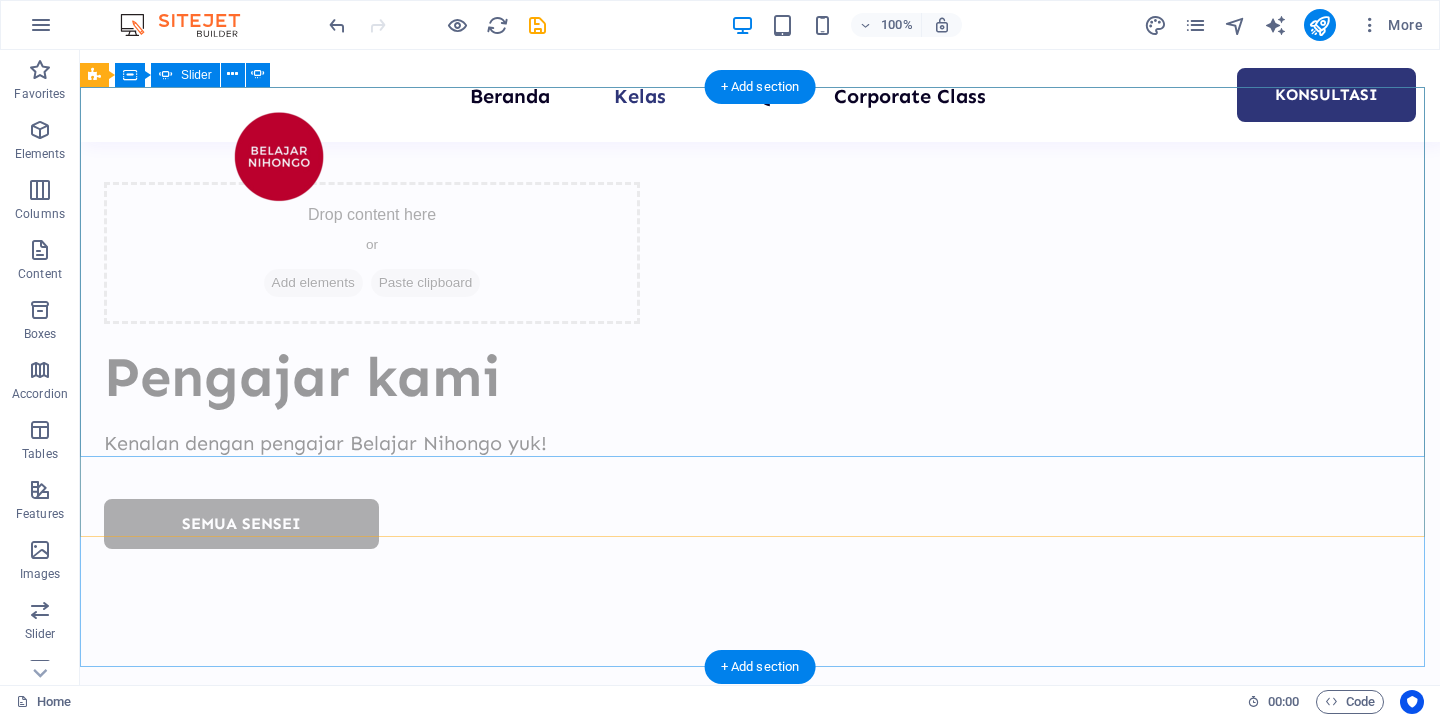 click on "3" at bounding box center [135, 7066] 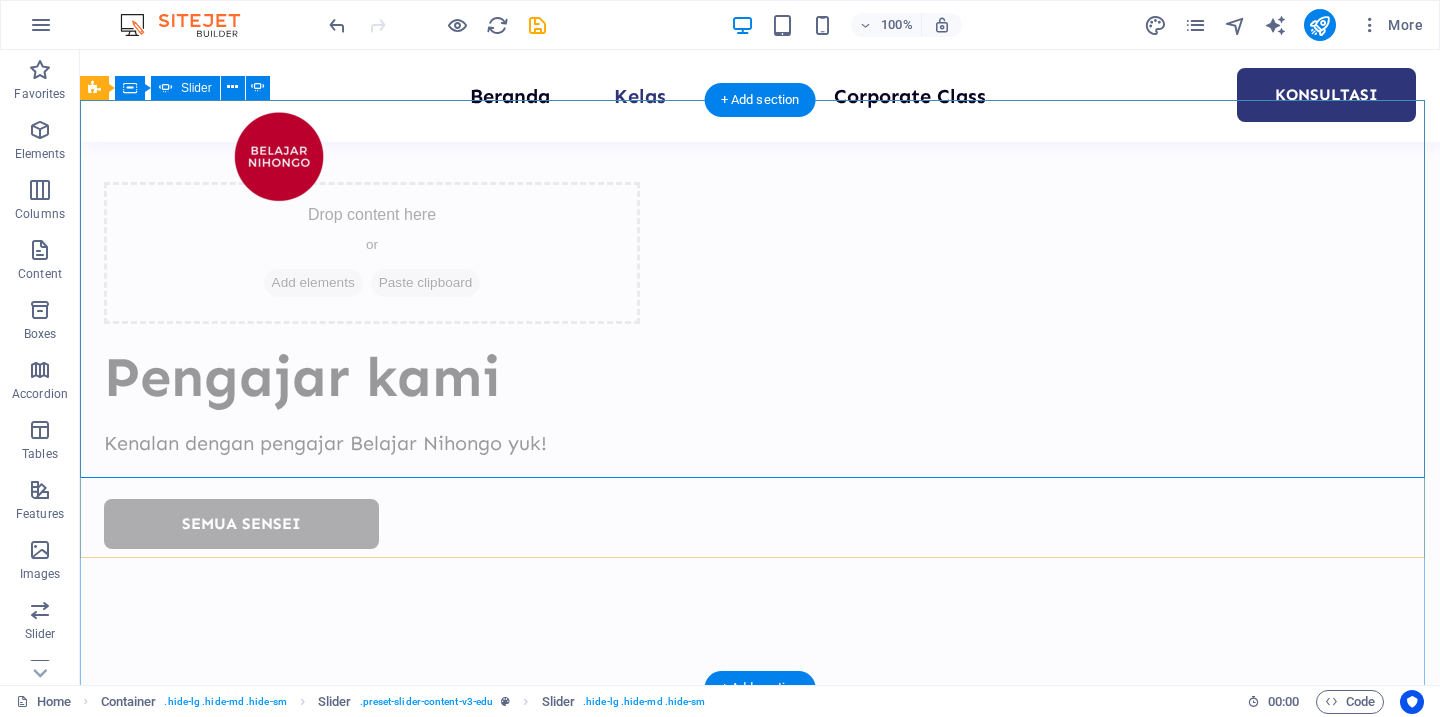 scroll, scrollTop: 4922, scrollLeft: 0, axis: vertical 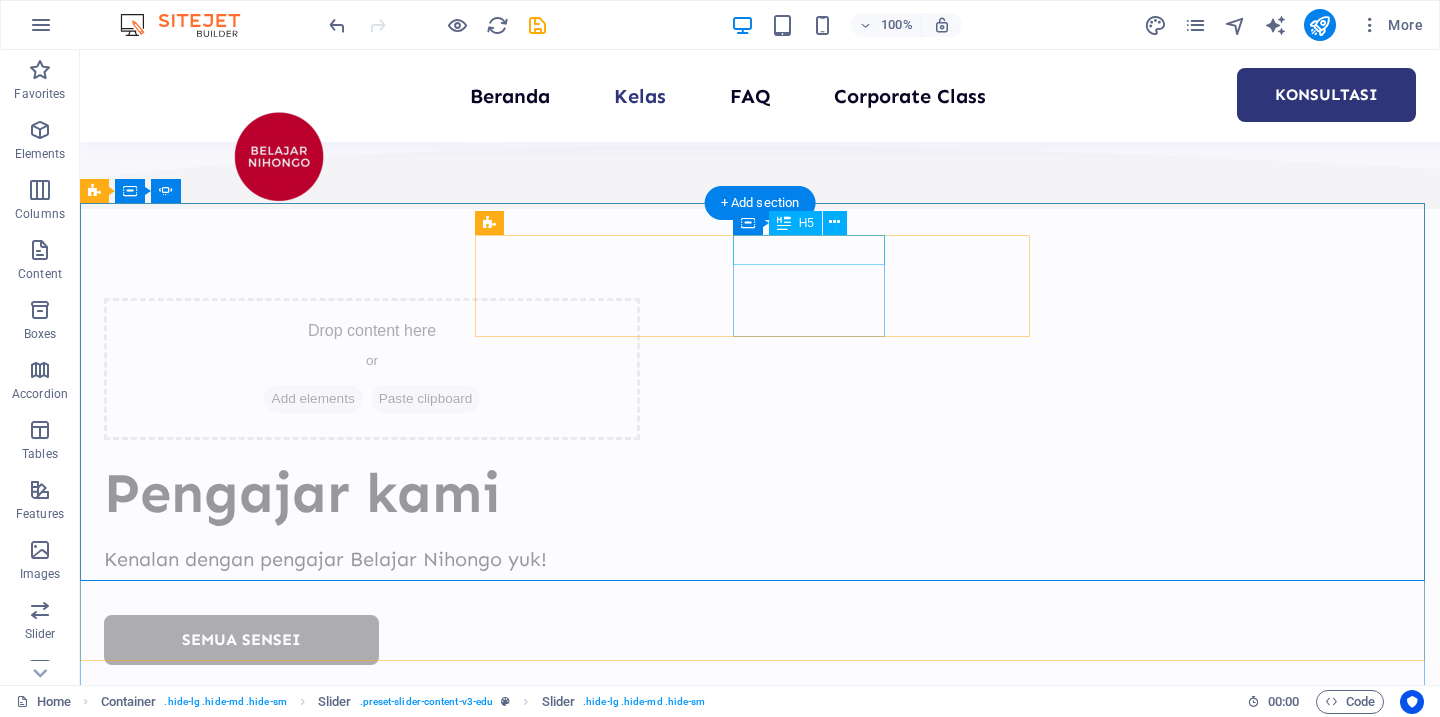 click on "June Robbins" at bounding box center [-1865, 10278] 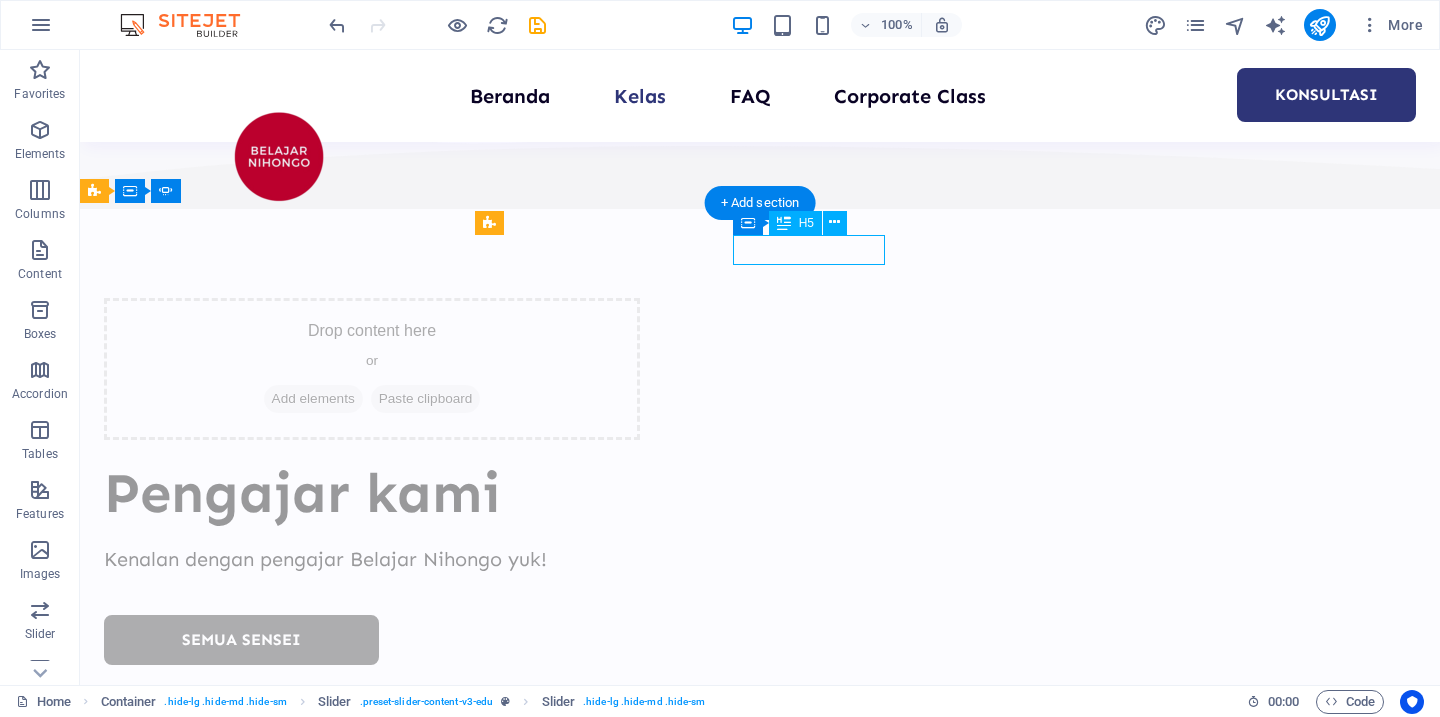 click on "June Robbins" at bounding box center [-1865, 10278] 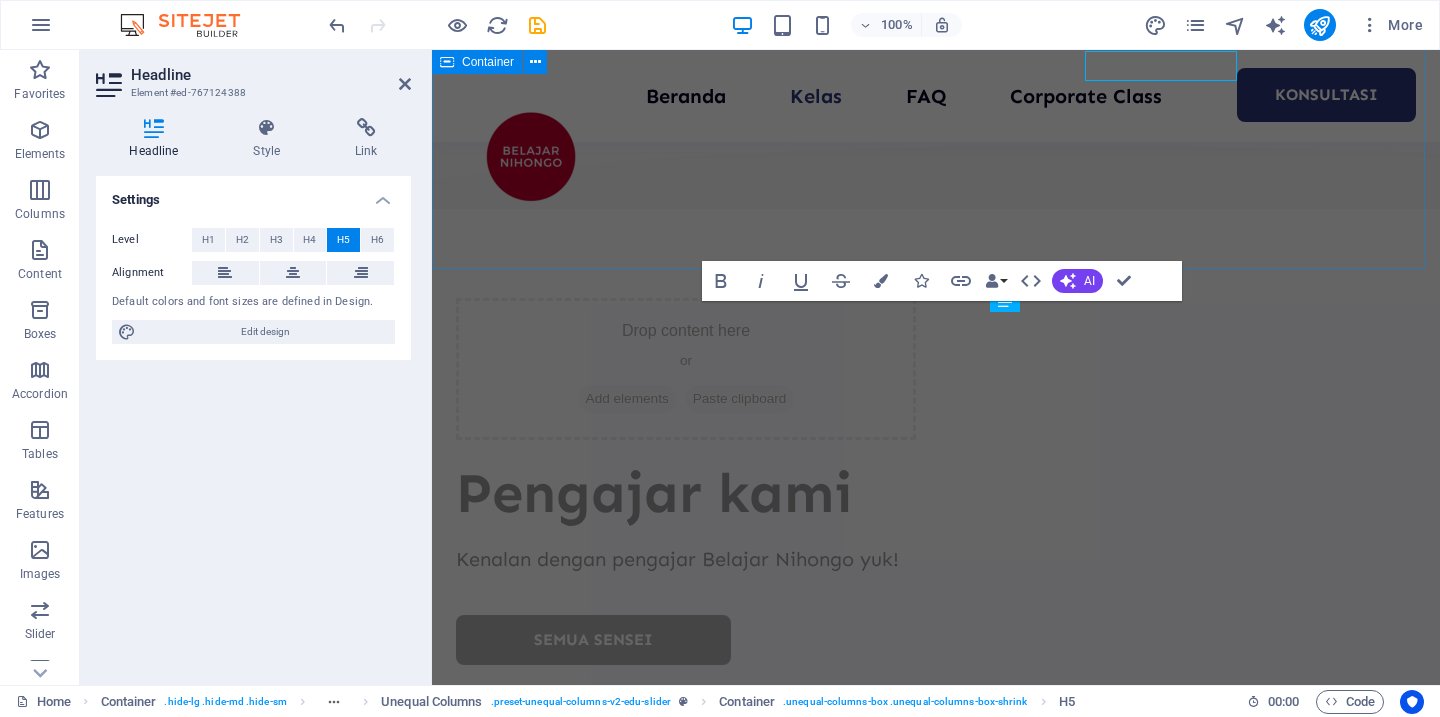 scroll, scrollTop: 5106, scrollLeft: 0, axis: vertical 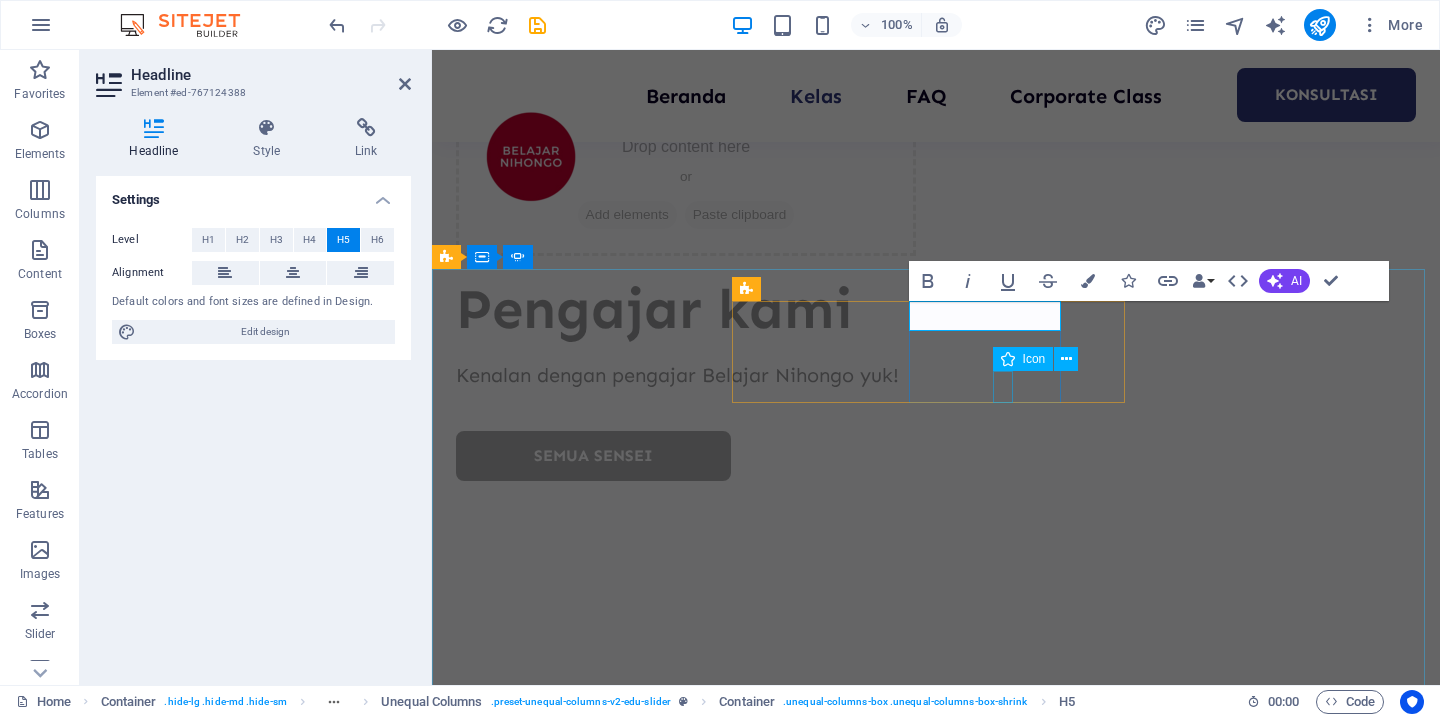 type 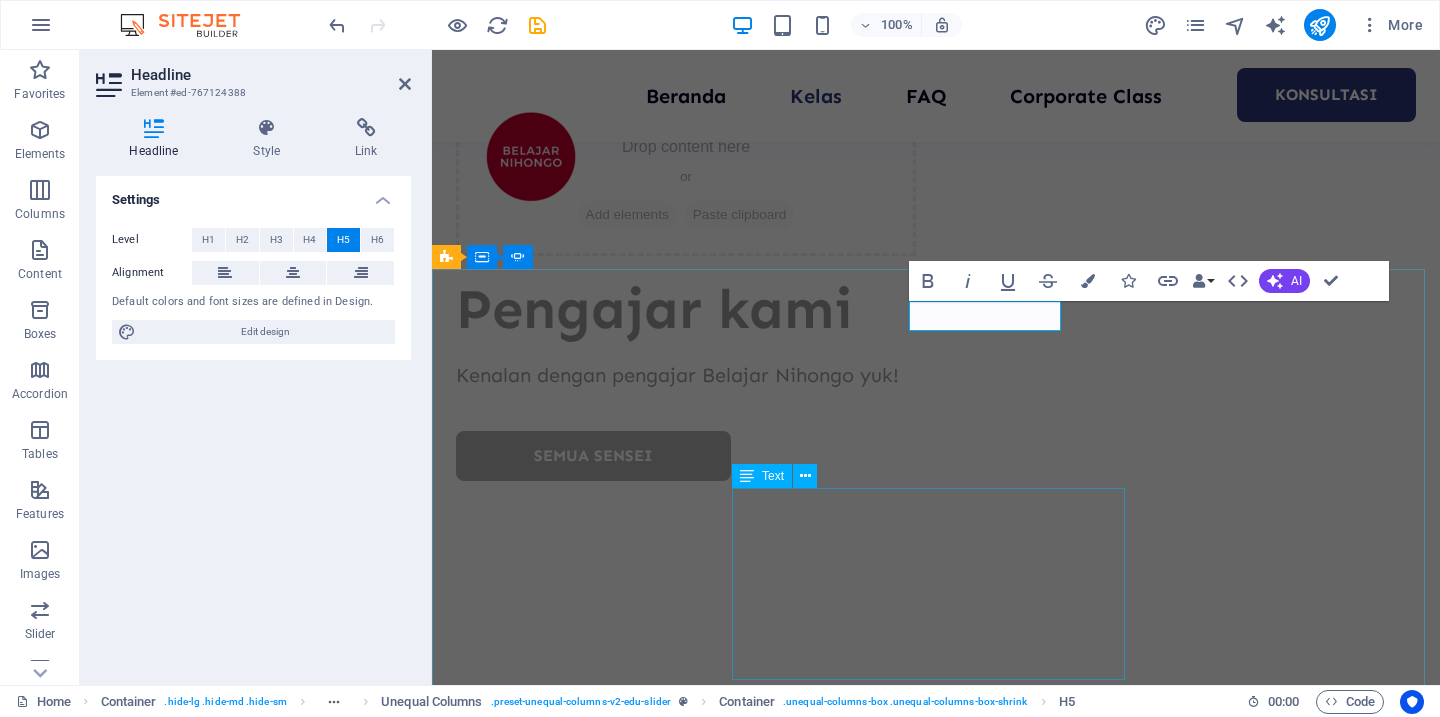 click on "Nec dolor in molestie lacus. Orci cursus a in elementum aliquet. Platea risus volutpat scelerisque feugiat quis massa sollicitudin egestas. Vitae eros suspendisse nunc aliquam curabitur faucibus odio lobortis metus. Duis rhoncus scelerisque vulputate tortor." at bounding box center (-928, 10883) 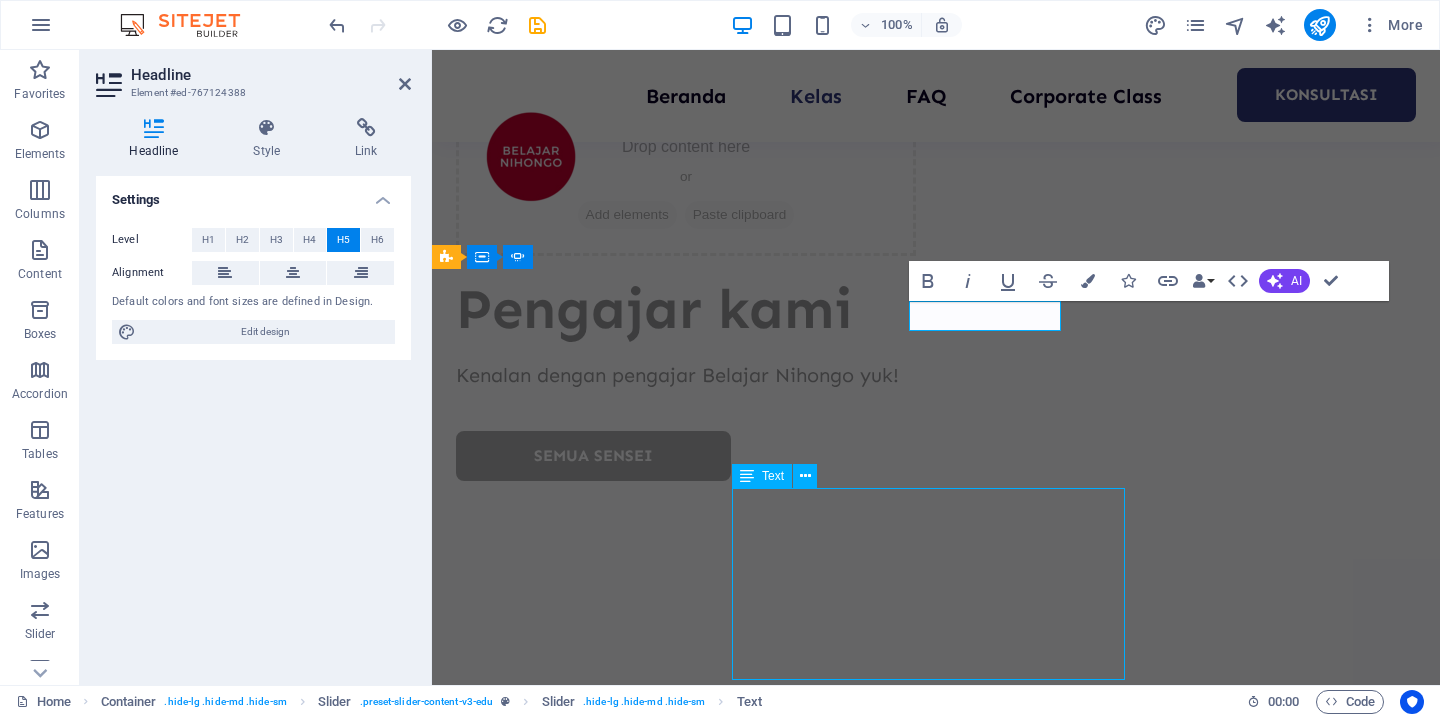 scroll, scrollTop: 4922, scrollLeft: 0, axis: vertical 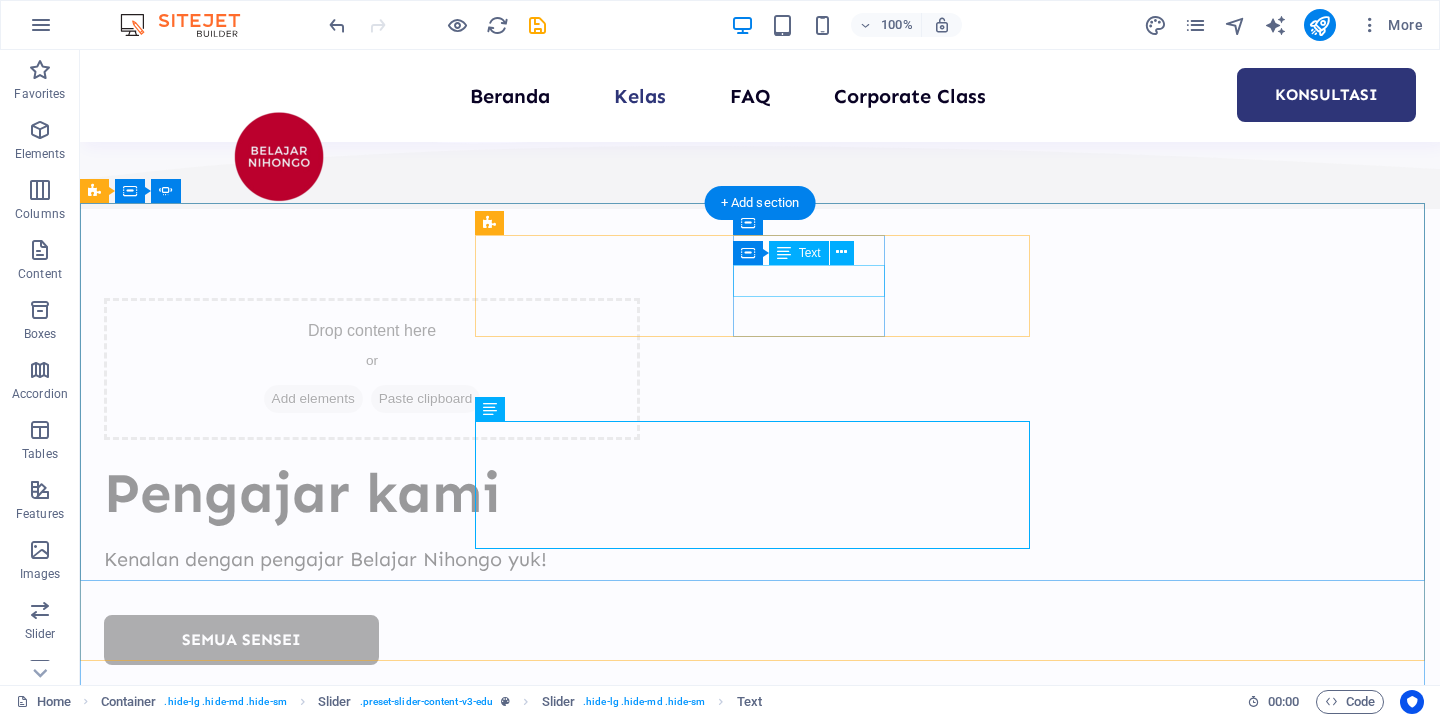 click on "5 days ago" at bounding box center [-1865, 10309] 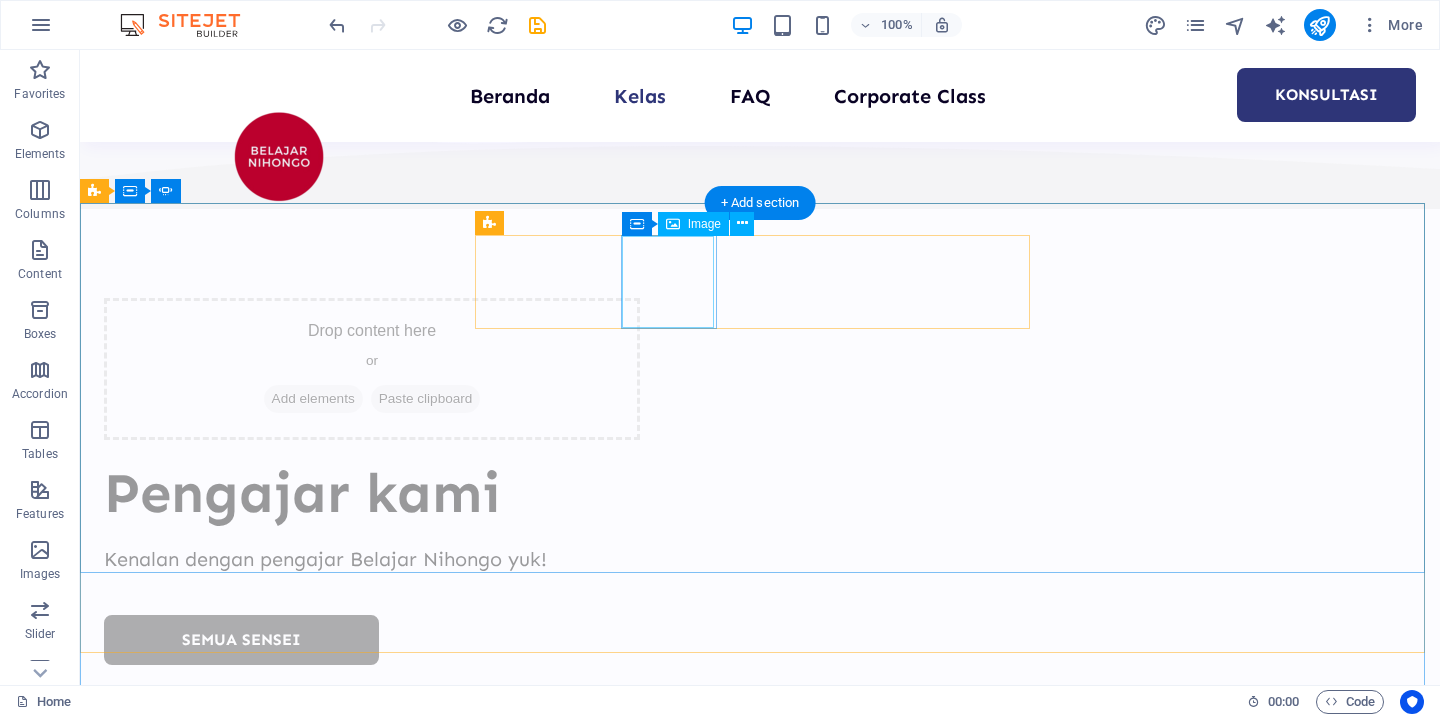 click at bounding box center (-1865, 10091) 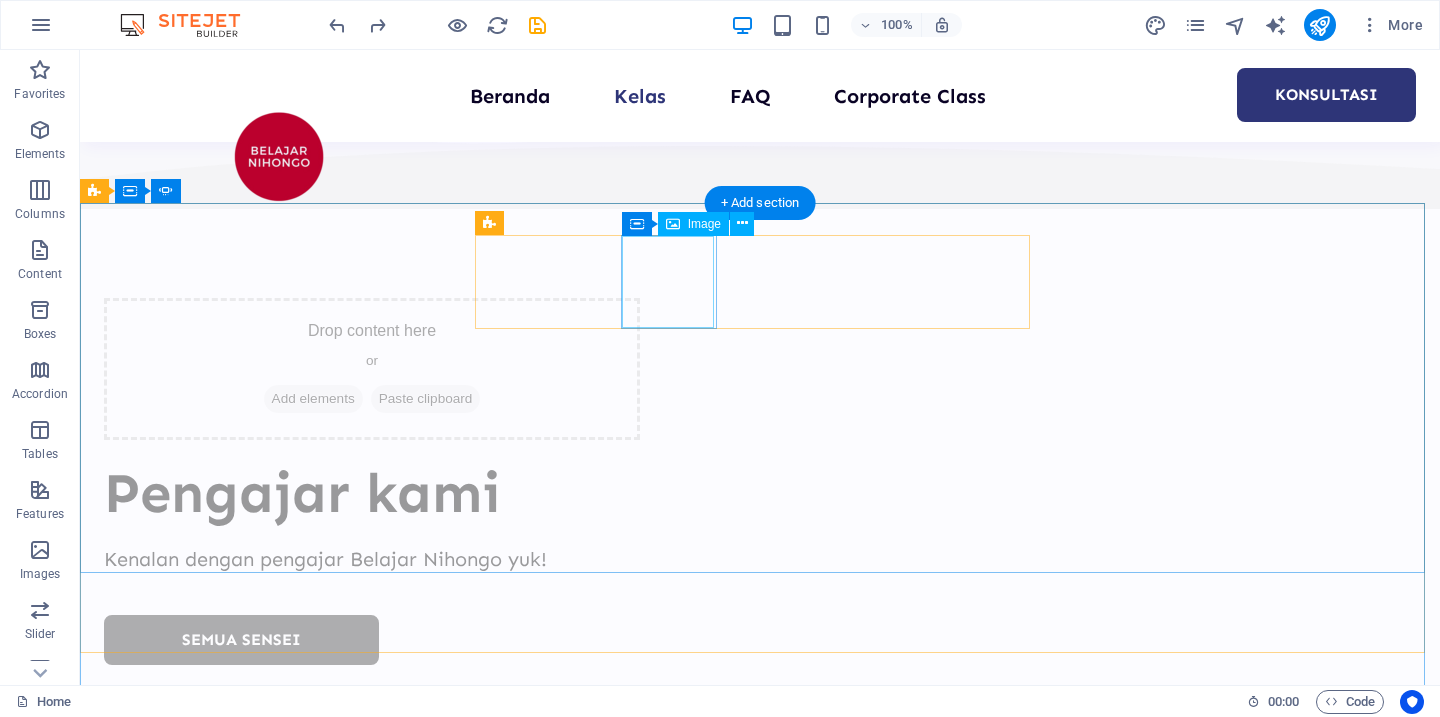 click at bounding box center (-1865, 10091) 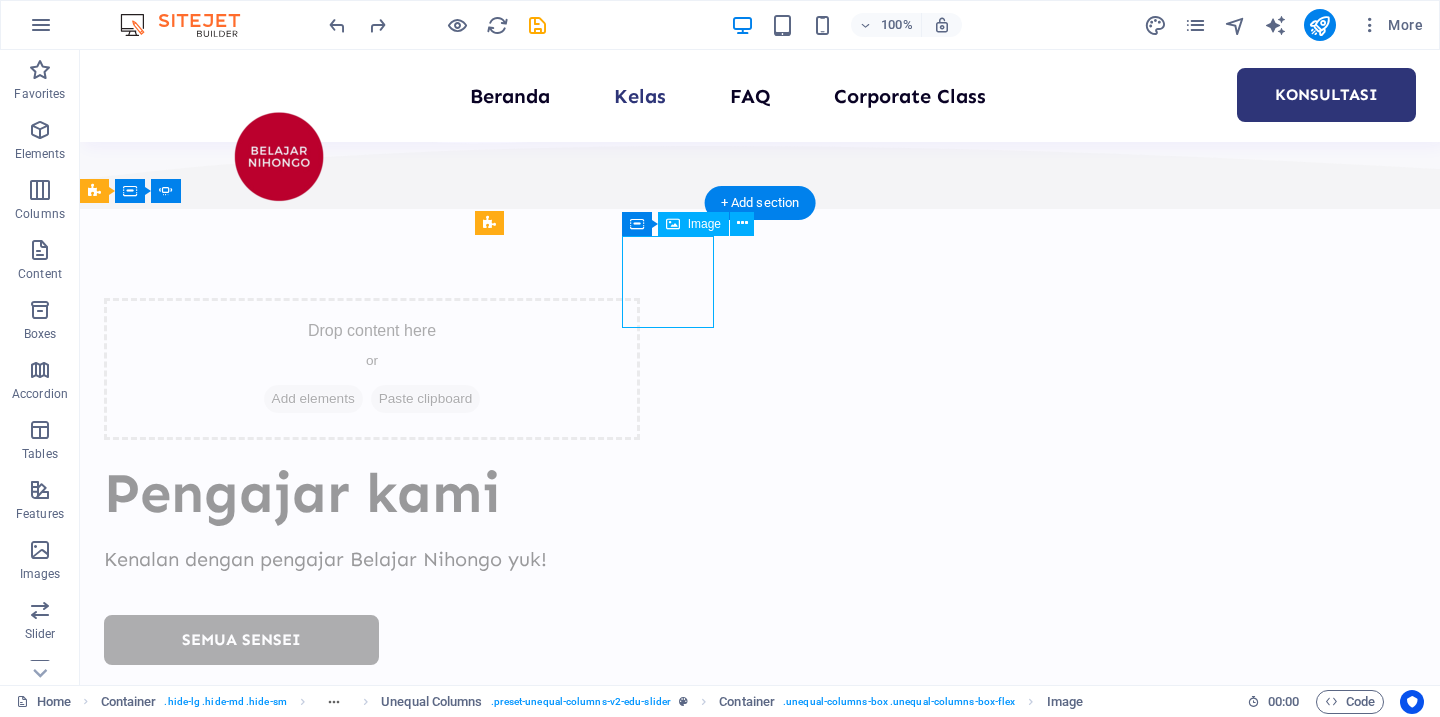 click at bounding box center (-1865, 10091) 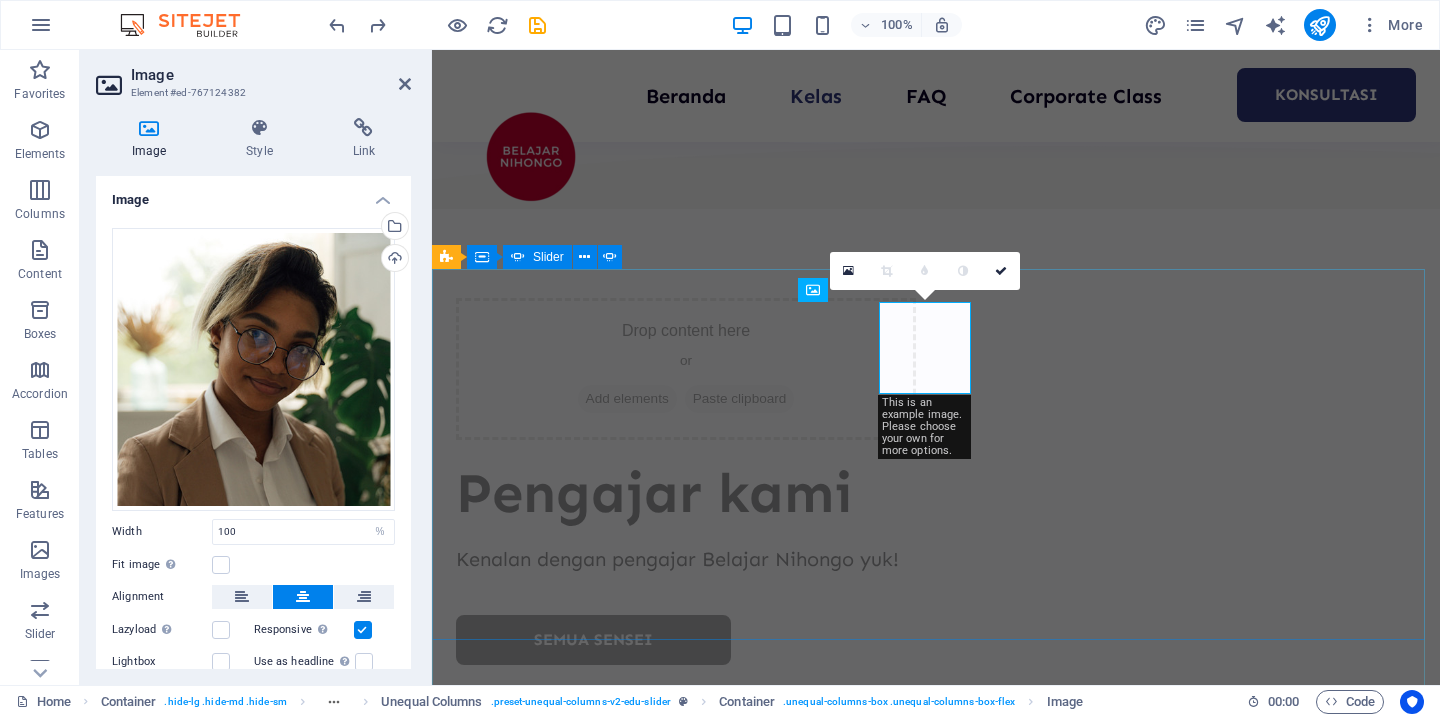 scroll, scrollTop: 5106, scrollLeft: 0, axis: vertical 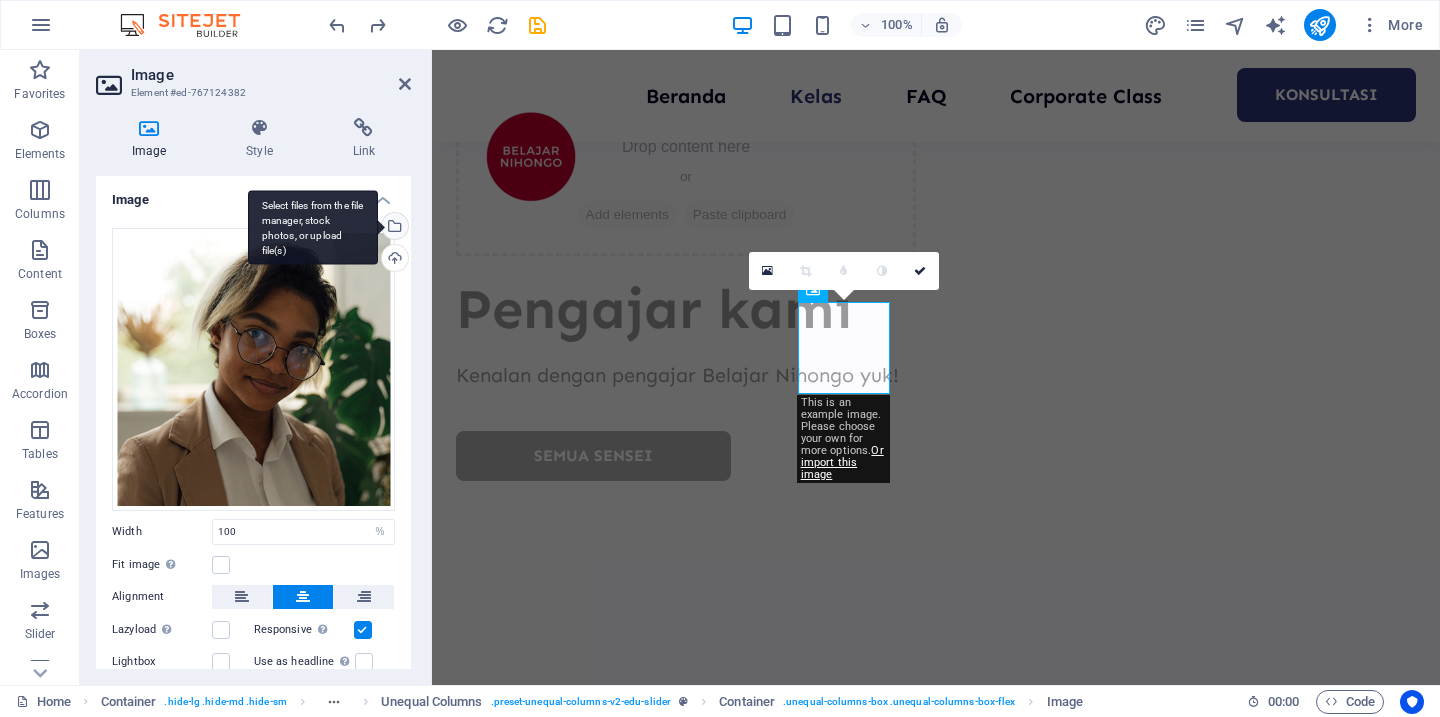 click on "Select files from the file manager, stock photos, or upload file(s)" at bounding box center (313, 227) 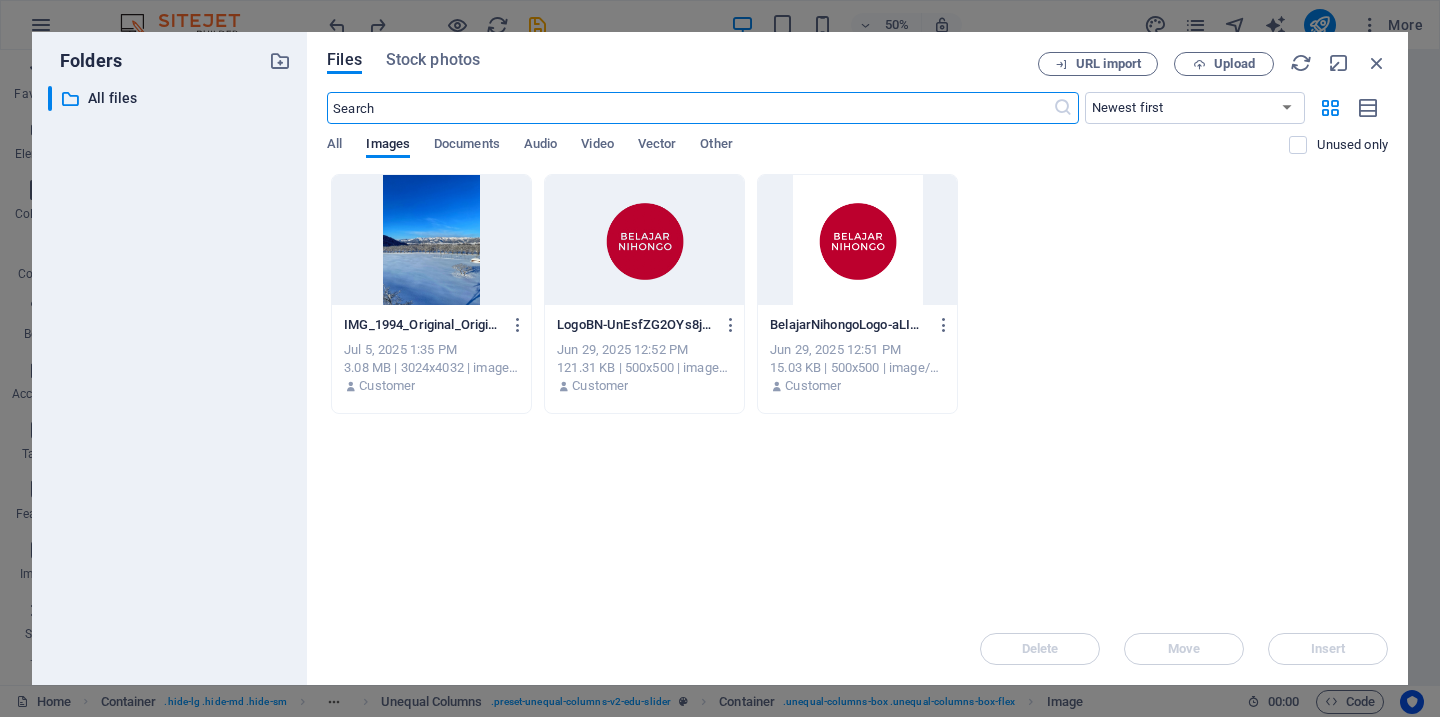 click at bounding box center [644, 240] 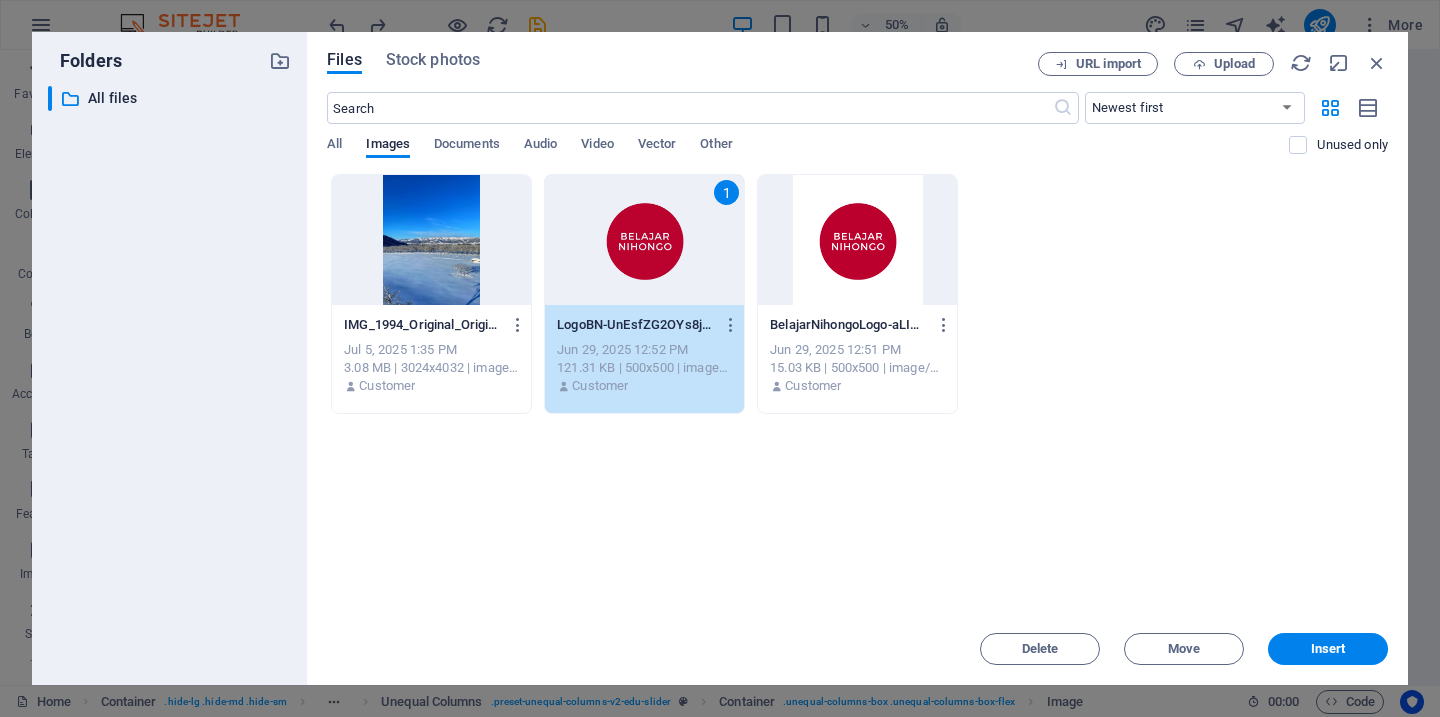 click at bounding box center [857, 240] 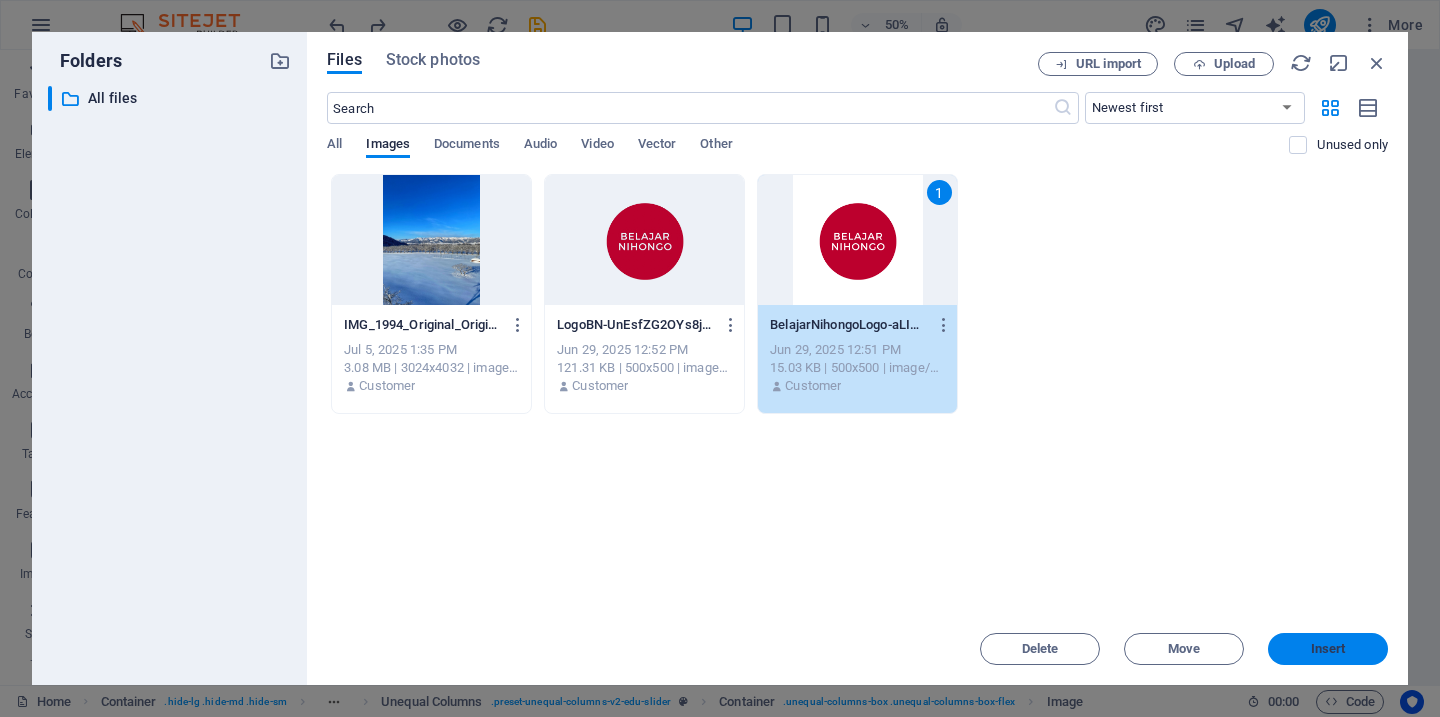 click on "Insert" at bounding box center [1328, 649] 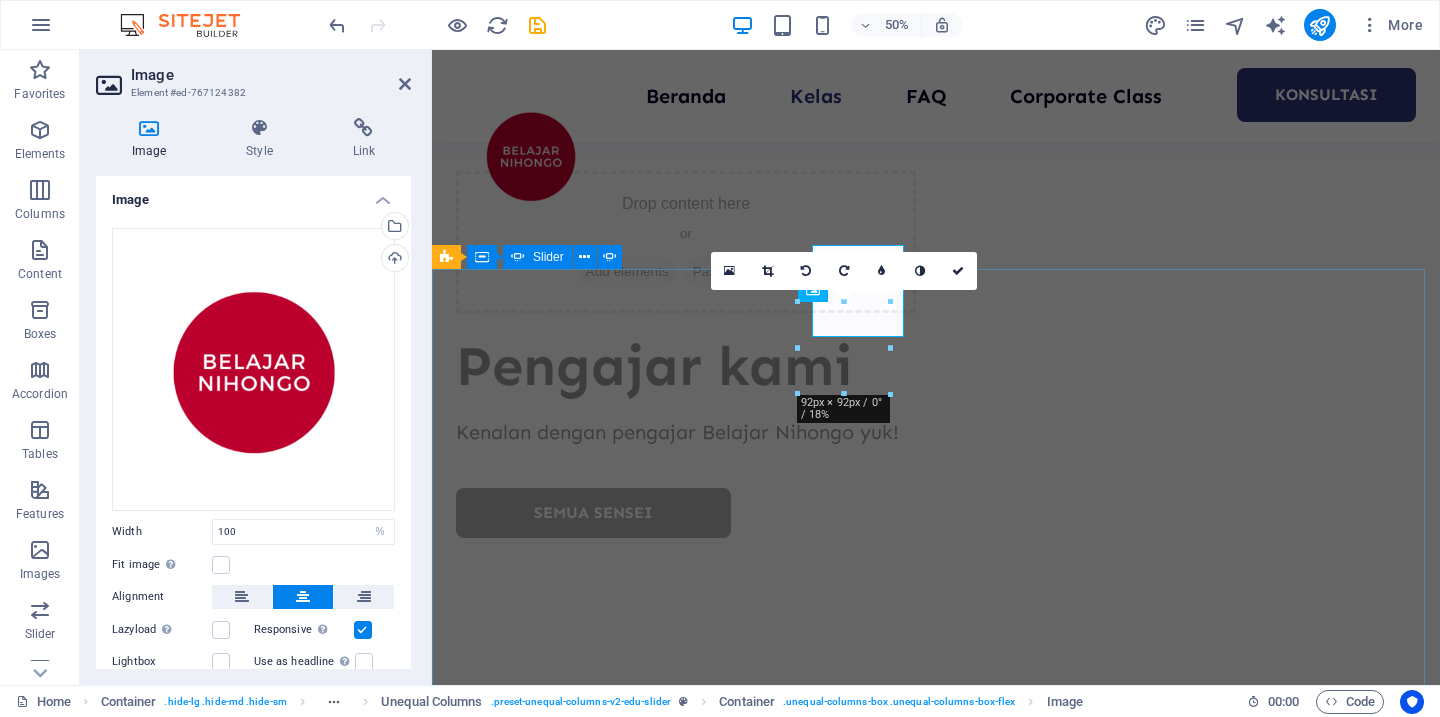 scroll, scrollTop: 5106, scrollLeft: 0, axis: vertical 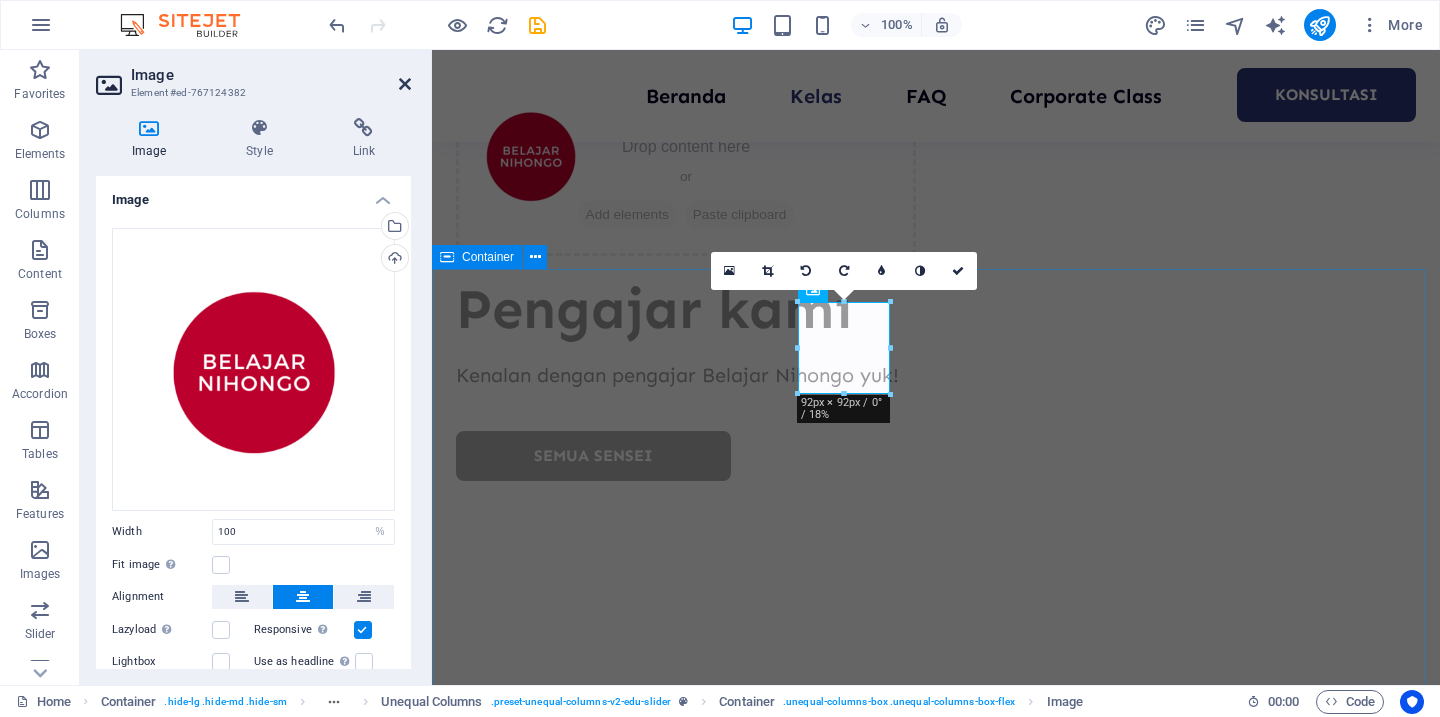 click at bounding box center [405, 84] 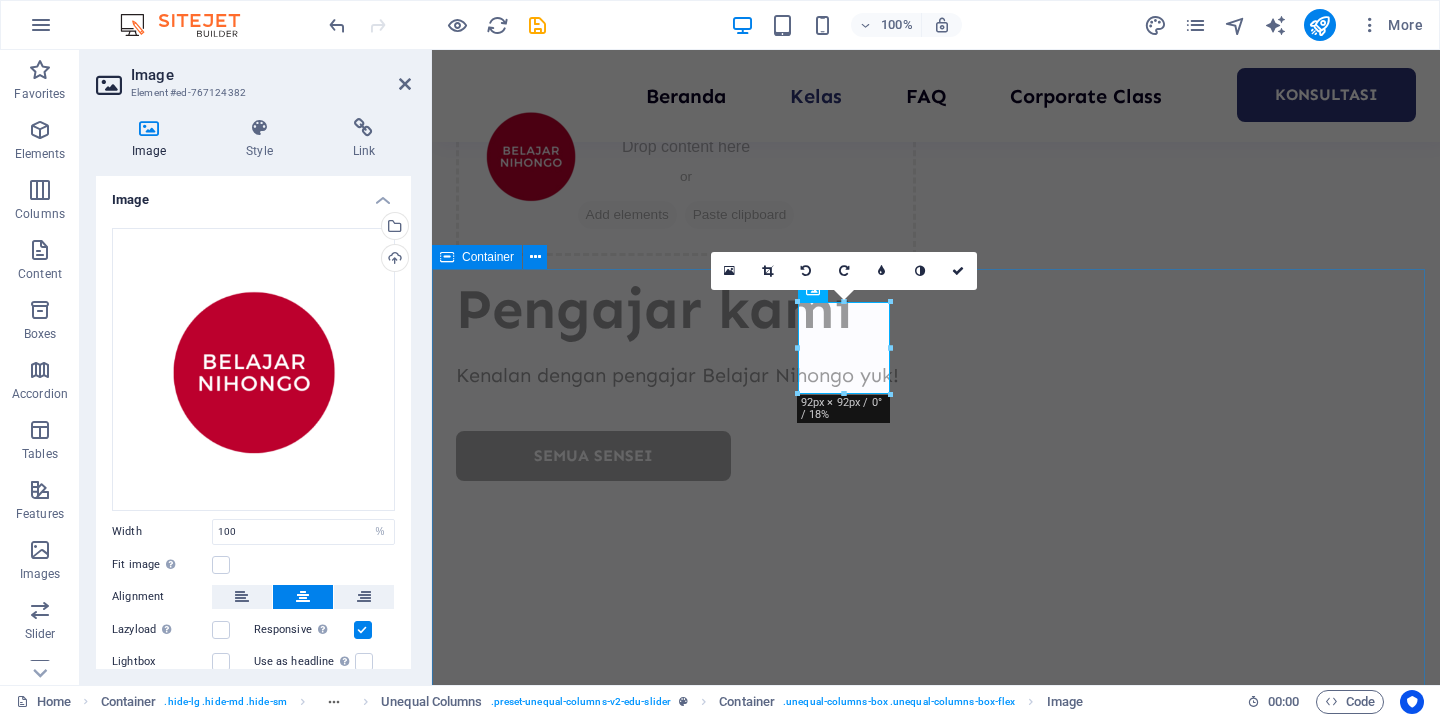 scroll, scrollTop: 4922, scrollLeft: 0, axis: vertical 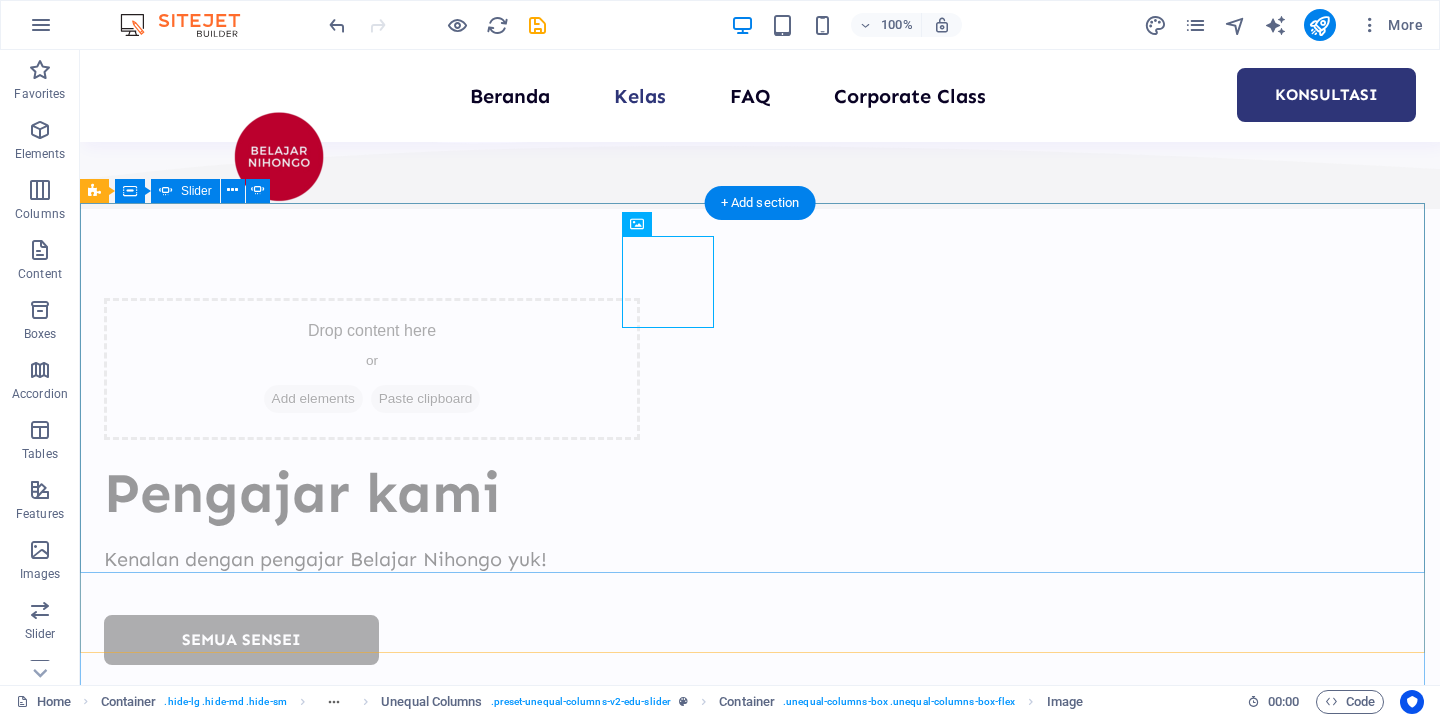 click on "Lina “...amazing service...” Nec dolor in molestie lacus. Orci cursus a in elementum aliquet. Platea risus volutpat scelerisque feugiat quis massa sollicitudin egestas. Vitae eros suspendisse nunc aliquam curabitur faucibus odio lobortis metus. Duis rhoncus scelerisque vulputate tortor. Rafif “...amazing service...” Nec dolor in molestie lacus. Orci cursus a in elementum aliquet. Platea risus volutpat scelerisque feugiat quis massa sollicitudin egestas. Vitae eros suspendisse nunc aliquam curabitur faucibus odio lobortis metus. Duis rhoncus scelerisque vulputate tortor. Jesiska “...amazing service...” Nec dolor in molestie lacus. Orci cursus a in elementum aliquet. Platea risus volutpat scelerisque feugiat quis massa sollicitudin egestas. Vitae eros suspendisse nunc aliquam curabitur faucibus odio lobortis metus. Duis rhoncus scelerisque vulputate tortor. Lina “...amazing service...” Rafif “...amazing service...” Jesiska “...amazing service...” Lina “...amazing service...” 1 2 3" at bounding box center (760, 6997) 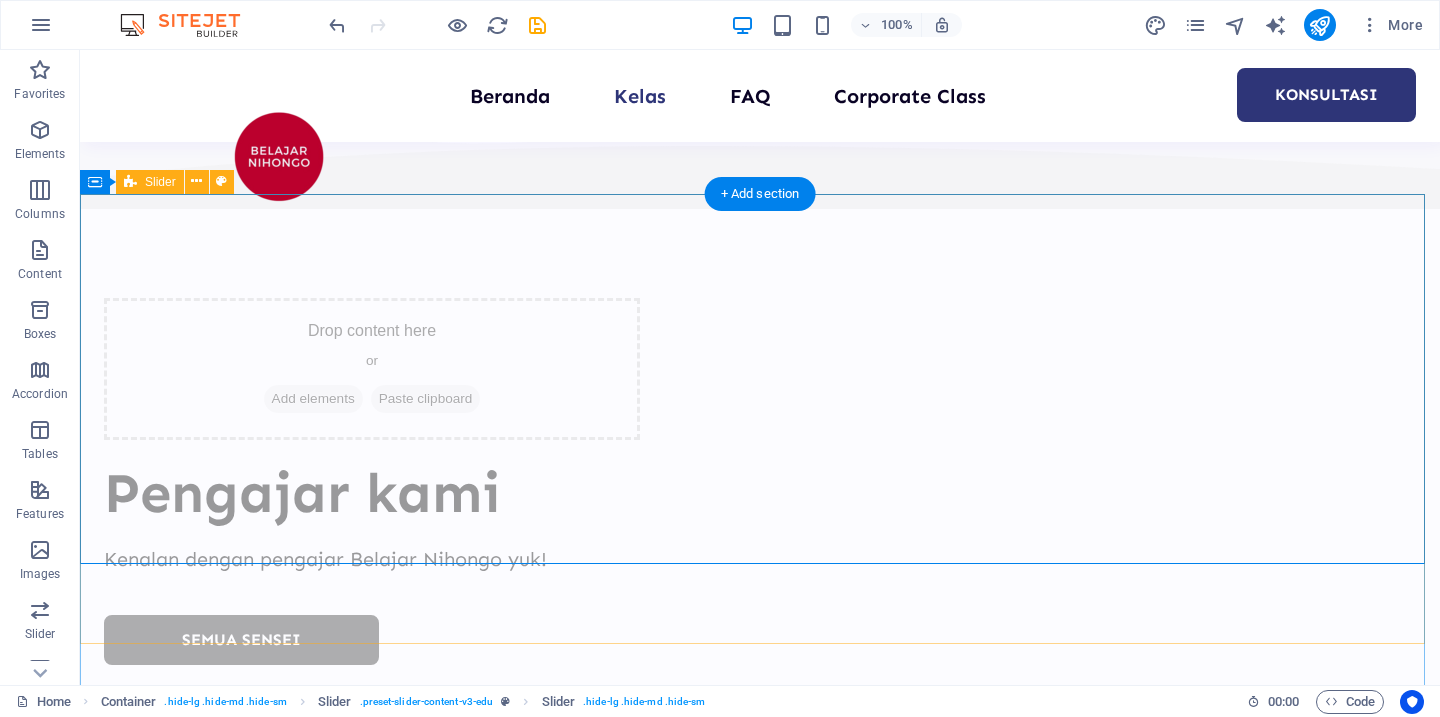 scroll, scrollTop: 4962, scrollLeft: 0, axis: vertical 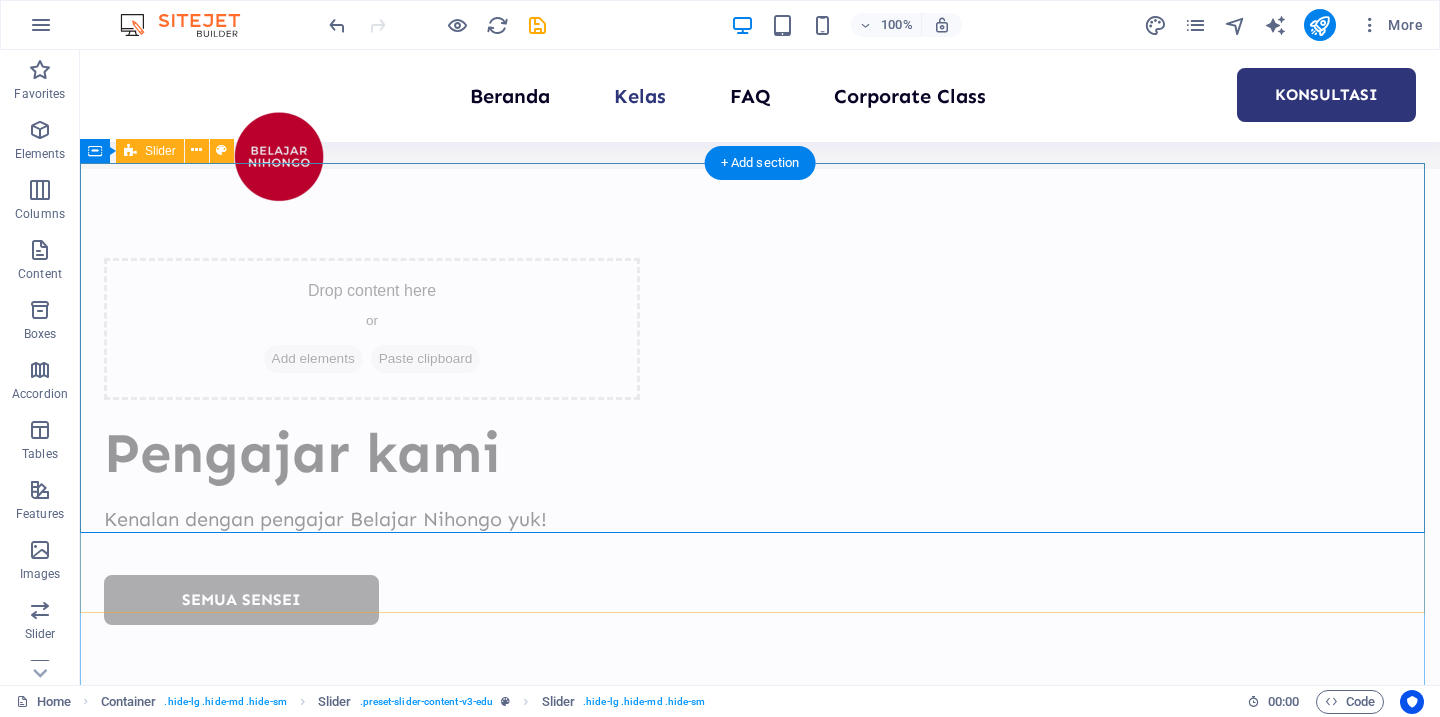 click on "Lina “...amazing service...” Nec dolor in molestie lacus. Orci cursus a in elementum aliquet. Platea risus volutpat scelerisque feugiat quis massa sollicitudin egestas. Vitae eros suspendisse nunc aliquam curabitur faucibus odio lobortis metus. Duis rhoncus scelerisque vulputate tortor. Rafif “...amazing service...” Nec dolor in molestie lacus. Orci cursus a in elementum aliquet. Platea risus volutpat scelerisque feugiat quis massa sollicitudin egestas. Vitae eros suspendisse nunc aliquam curabitur faucibus odio lobortis metus. Duis rhoncus scelerisque vulputate tortor. Jesiska “...amazing service...” Nec dolor in molestie lacus. Orci cursus a in elementum aliquet. Platea risus volutpat scelerisque feugiat quis massa sollicitudin egestas. Vitae eros suspendisse nunc aliquam curabitur faucibus odio lobortis metus. Duis rhoncus scelerisque vulputate tortor. Lina “...amazing service...” Rafif “...amazing service...” Jesiska “...amazing service...” Lina “...amazing service...” 1 2 3" at bounding box center (760, 6997) 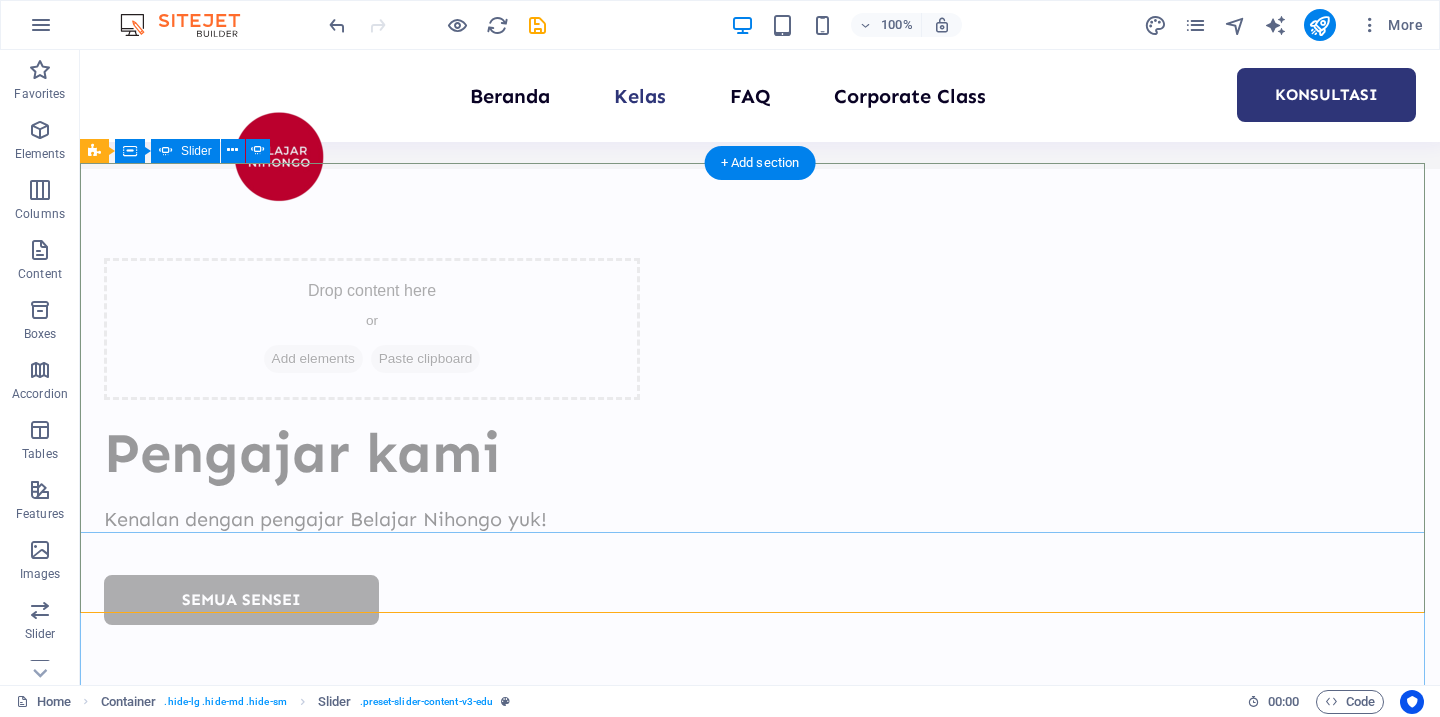 click on "1" at bounding box center [135, 7078] 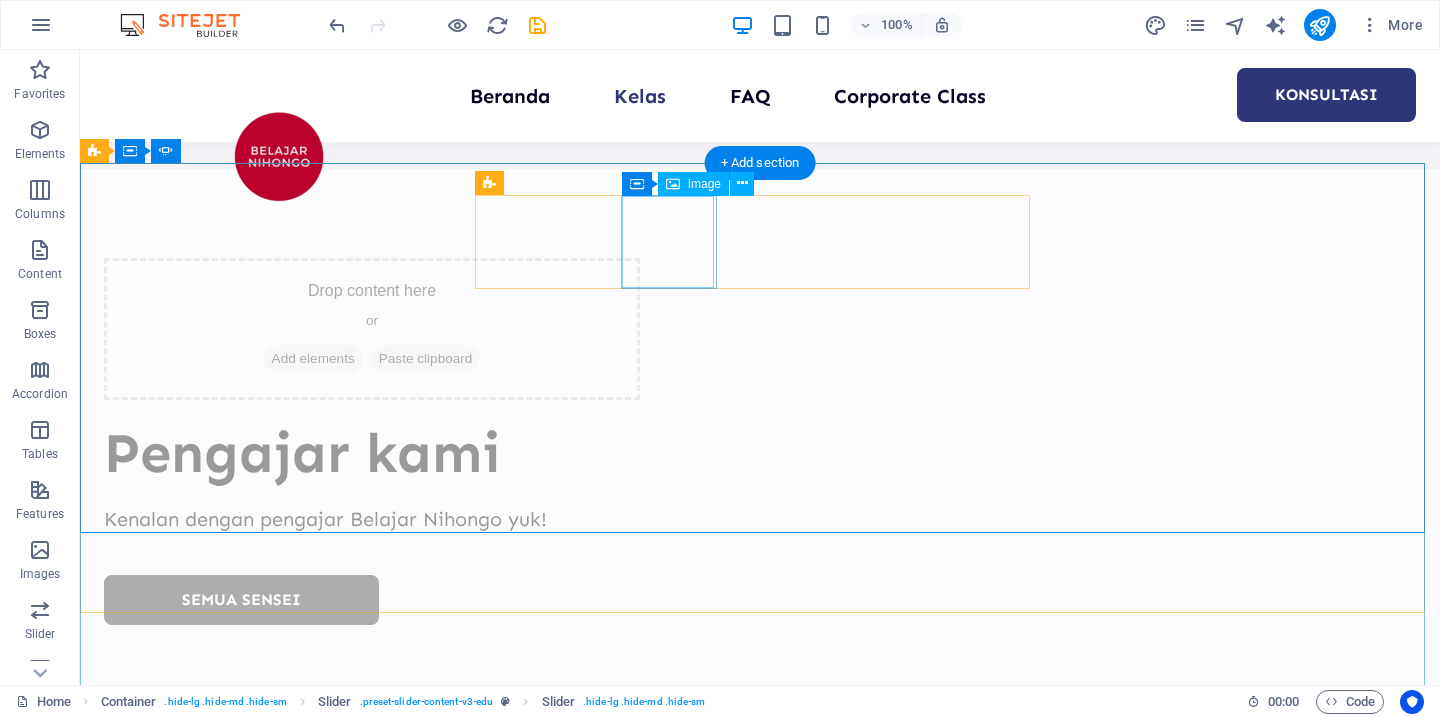 click at bounding box center (-627, 8494) 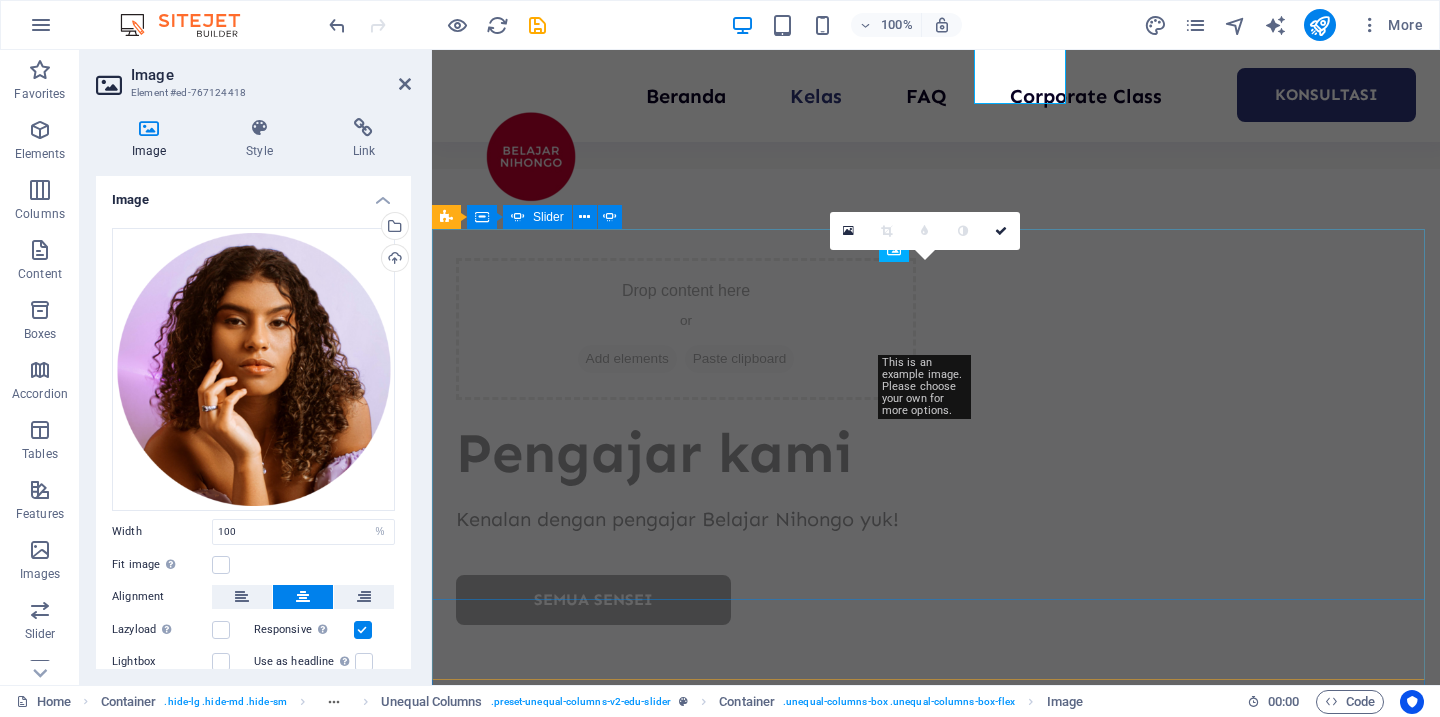scroll, scrollTop: 5146, scrollLeft: 0, axis: vertical 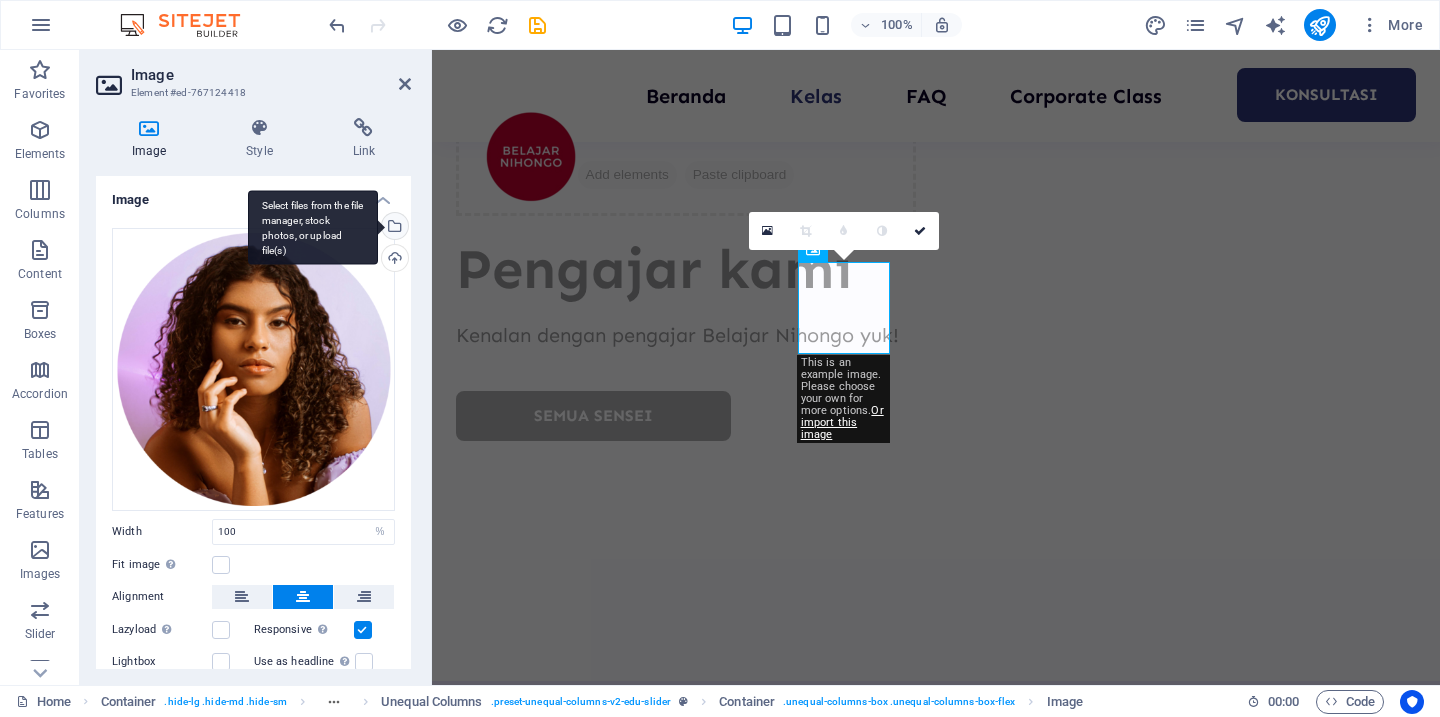 click on "Select files from the file manager, stock photos, or upload file(s)" at bounding box center (313, 227) 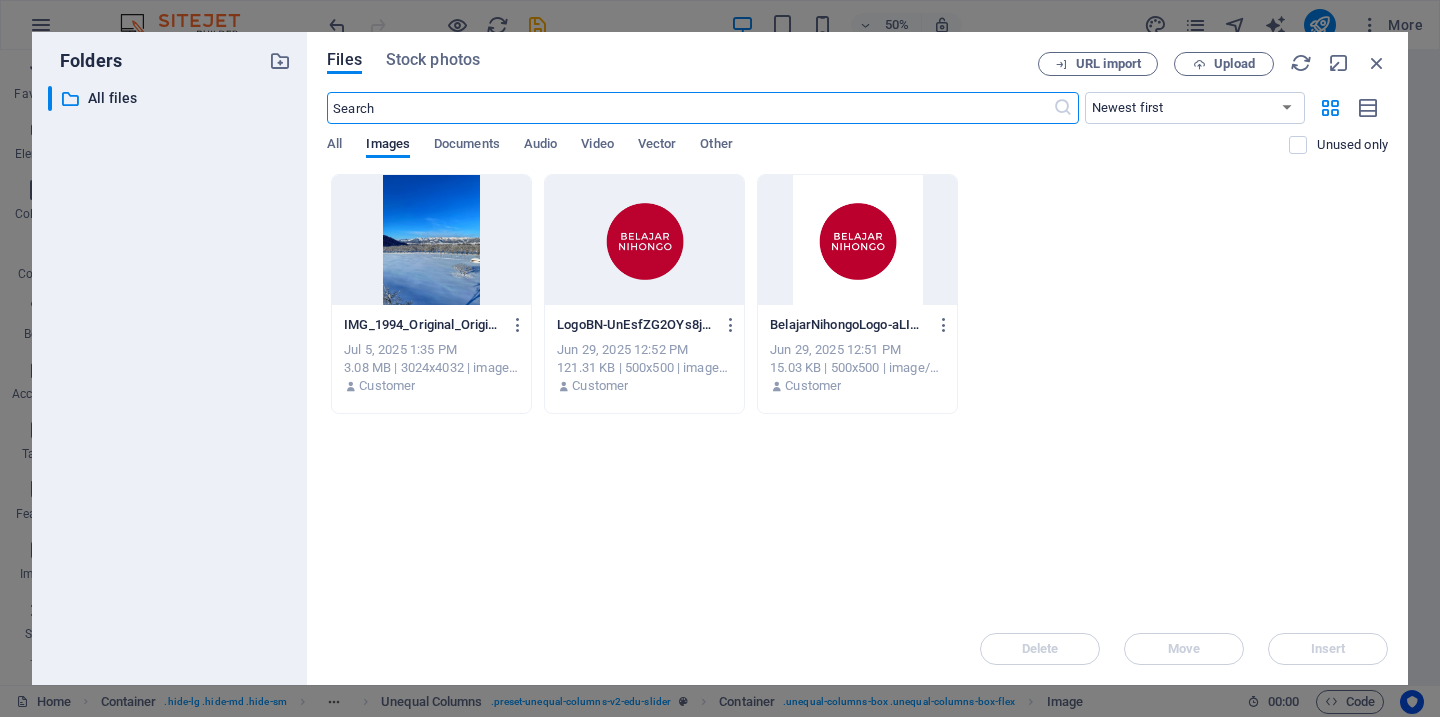 scroll, scrollTop: 5089, scrollLeft: 0, axis: vertical 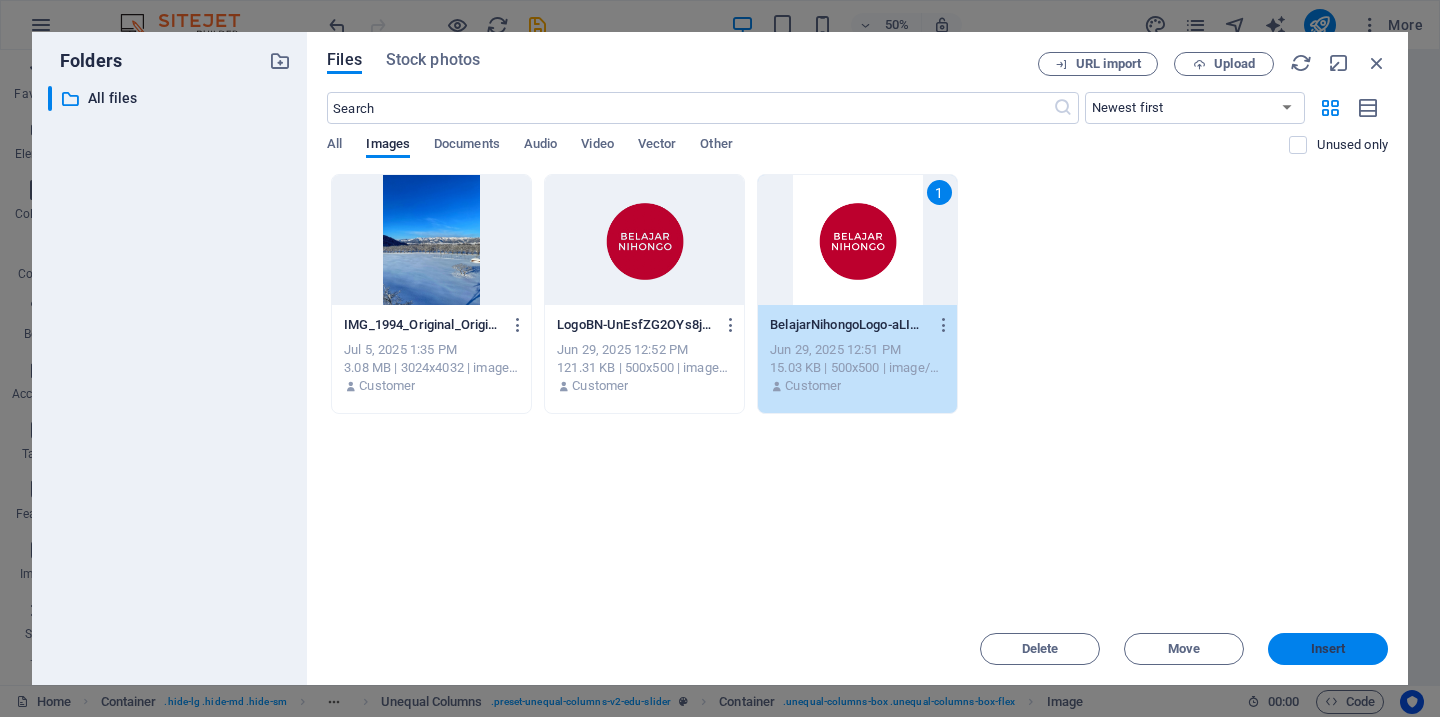 click on "Insert" at bounding box center [1328, 649] 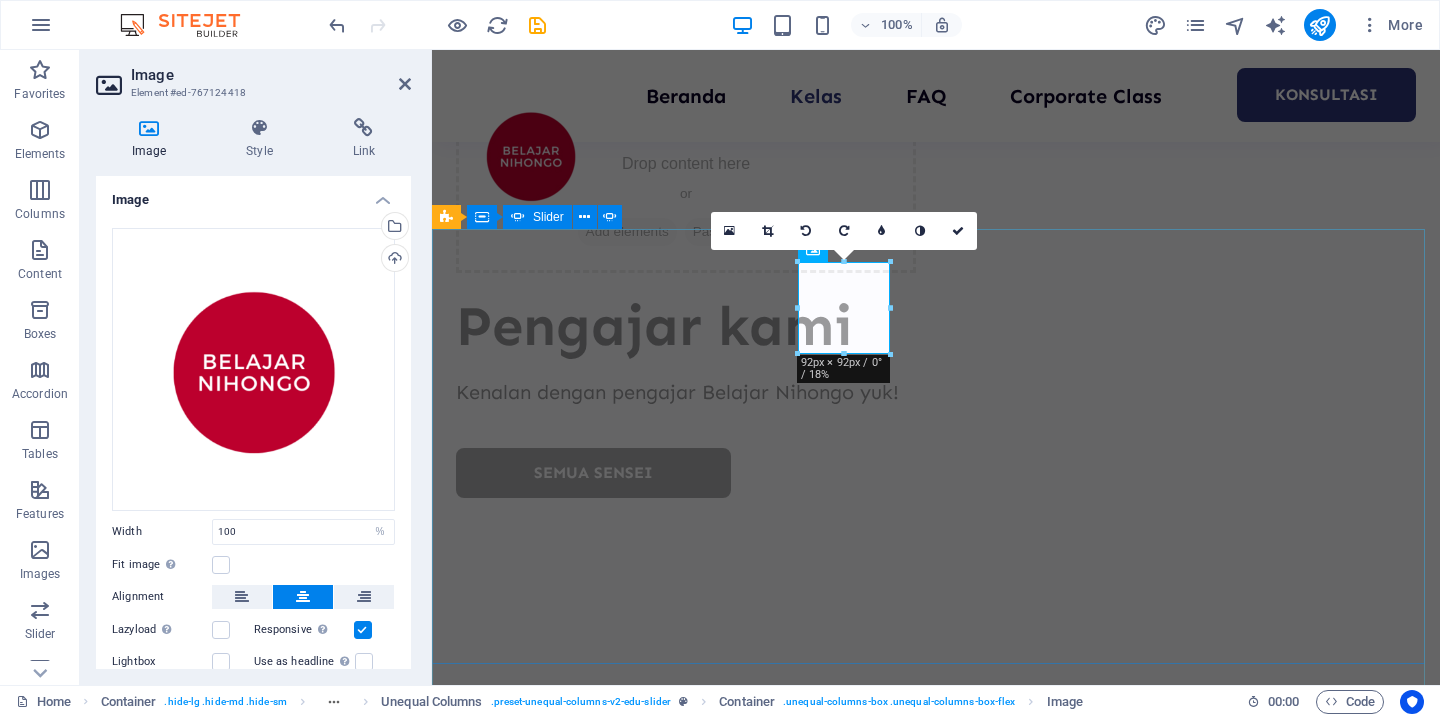 scroll, scrollTop: 5146, scrollLeft: 0, axis: vertical 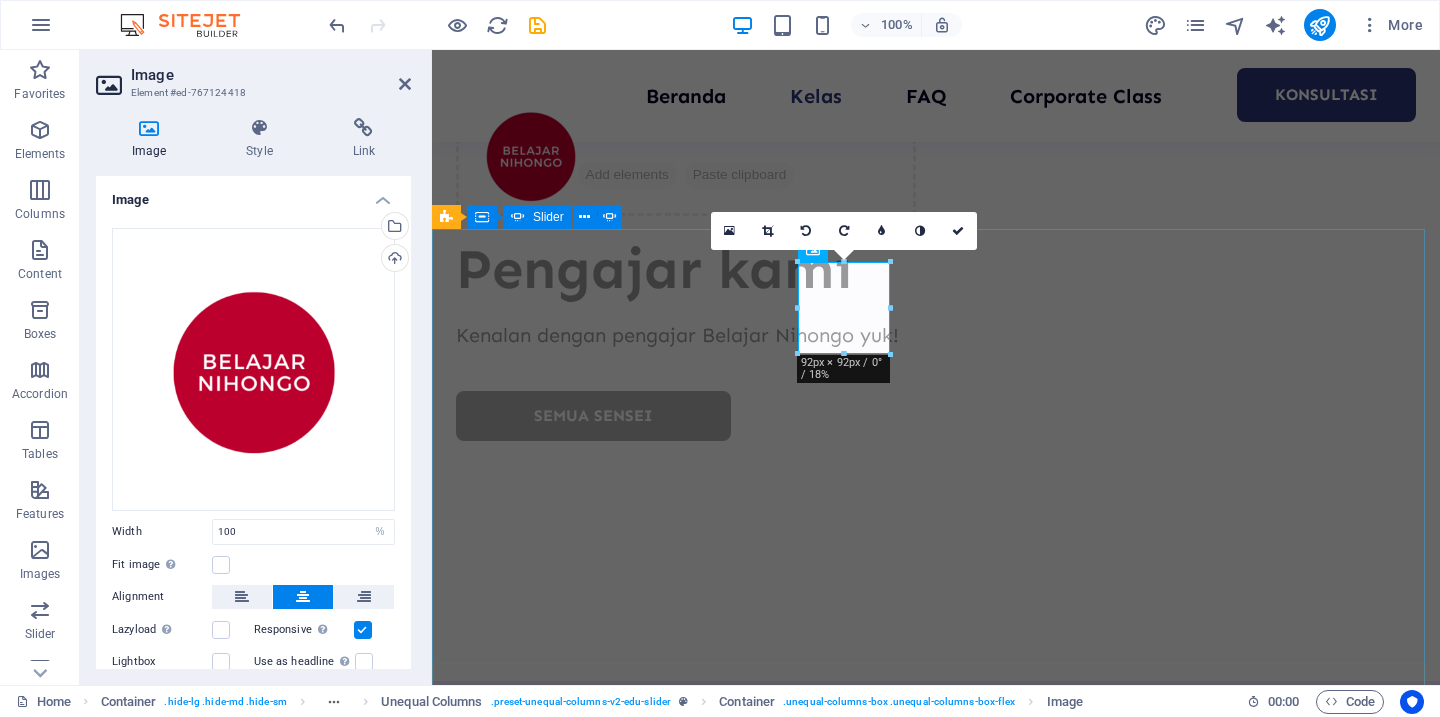 click on "Lina “...amazing service...” Nec dolor in molestie lacus. Orci cursus a in elementum aliquet. Platea risus volutpat scelerisque feugiat quis massa sollicitudin egestas. Vitae eros suspendisse nunc aliquam curabitur faucibus odio lobortis metus. Duis rhoncus scelerisque vulputate tortor. Rafif “...amazing service...” Nec dolor in molestie lacus. Orci cursus a in elementum aliquet. Platea risus volutpat scelerisque feugiat quis massa sollicitudin egestas. Vitae eros suspendisse nunc aliquam curabitur faucibus odio lobortis metus. Duis rhoncus scelerisque vulputate tortor. Jesiska “...amazing service...” Nec dolor in molestie lacus. Orci cursus a in elementum aliquet. Platea risus volutpat scelerisque feugiat quis massa sollicitudin egestas. Vitae eros suspendisse nunc aliquam curabitur faucibus odio lobortis metus. Duis rhoncus scelerisque vulputate tortor. Lina “...amazing service...” Rafif “...amazing service...” Jesiska “...amazing service...” Lina “...amazing service...” 1 2 3" at bounding box center (936, 6702) 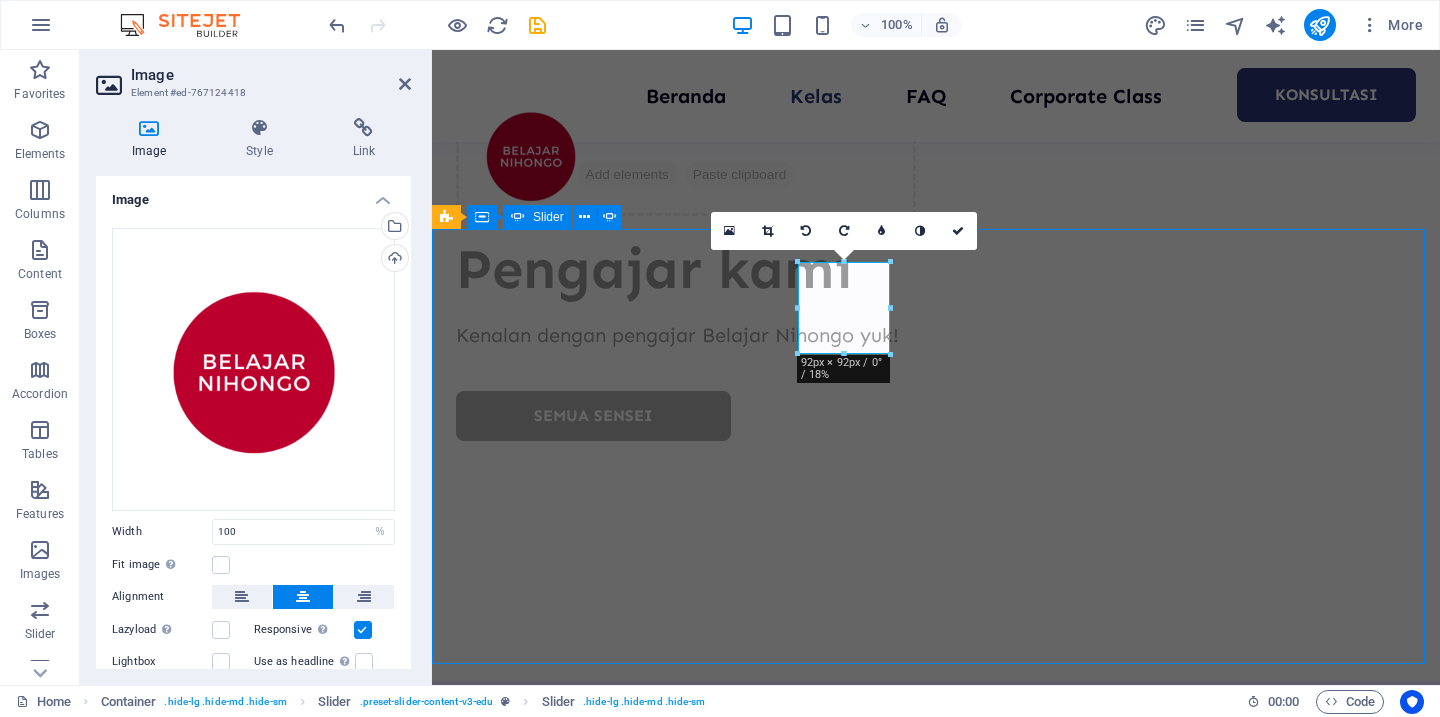scroll, scrollTop: 4962, scrollLeft: 0, axis: vertical 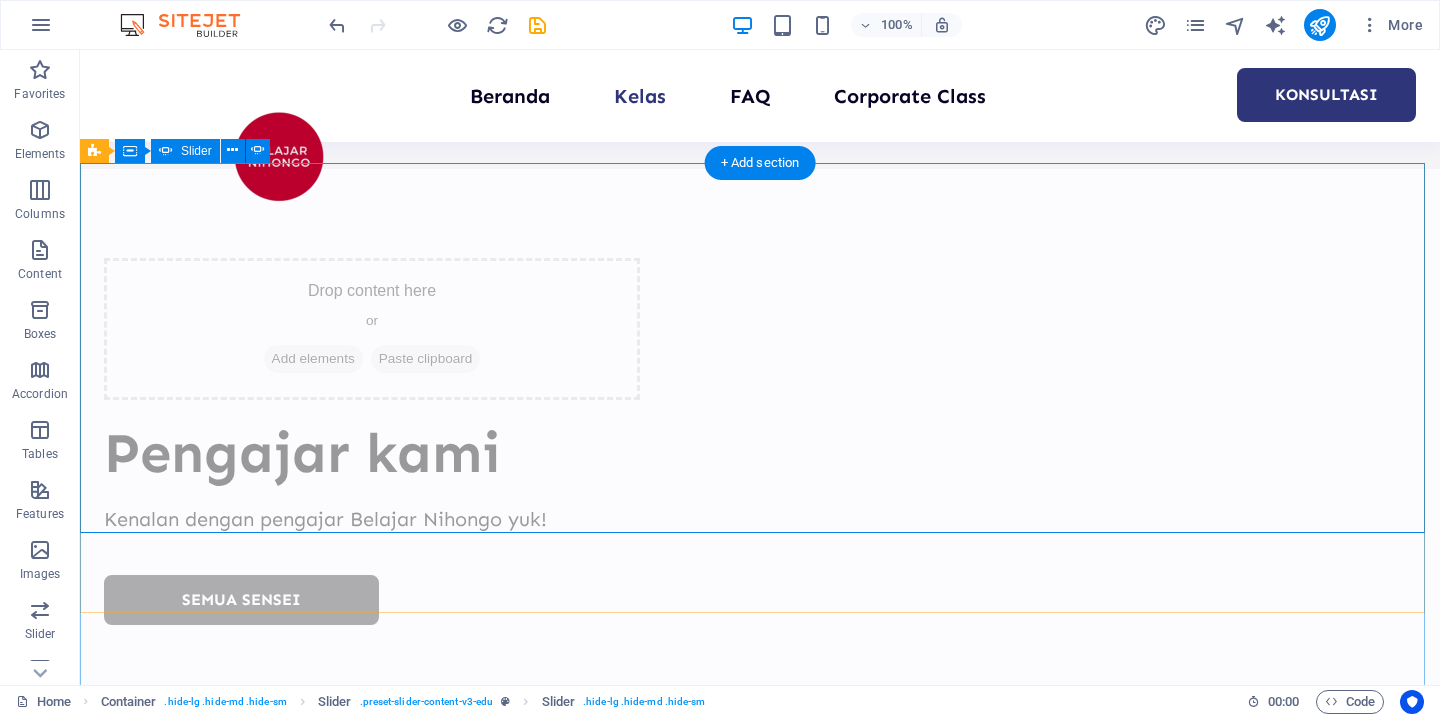 click on "Lina “...amazing service...” Nec dolor in molestie lacus. Orci cursus a in elementum aliquet. Platea risus volutpat scelerisque feugiat quis massa sollicitudin egestas. Vitae eros suspendisse nunc aliquam curabitur faucibus odio lobortis metus. Duis rhoncus scelerisque vulputate tortor. Rafif “...amazing service...” Nec dolor in molestie lacus. Orci cursus a in elementum aliquet. Platea risus volutpat scelerisque feugiat quis massa sollicitudin egestas. Vitae eros suspendisse nunc aliquam curabitur faucibus odio lobortis metus. Duis rhoncus scelerisque vulputate tortor. Jesiska “...amazing service...” Nec dolor in molestie lacus. Orci cursus a in elementum aliquet. Platea risus volutpat scelerisque feugiat quis massa sollicitudin egestas. Vitae eros suspendisse nunc aliquam curabitur faucibus odio lobortis metus. Duis rhoncus scelerisque vulputate tortor. Lina “...amazing service...” Rafif “...amazing service...” Jesiska “...amazing service...” Lina “...amazing service...” 1 2 3" at bounding box center [760, 6957] 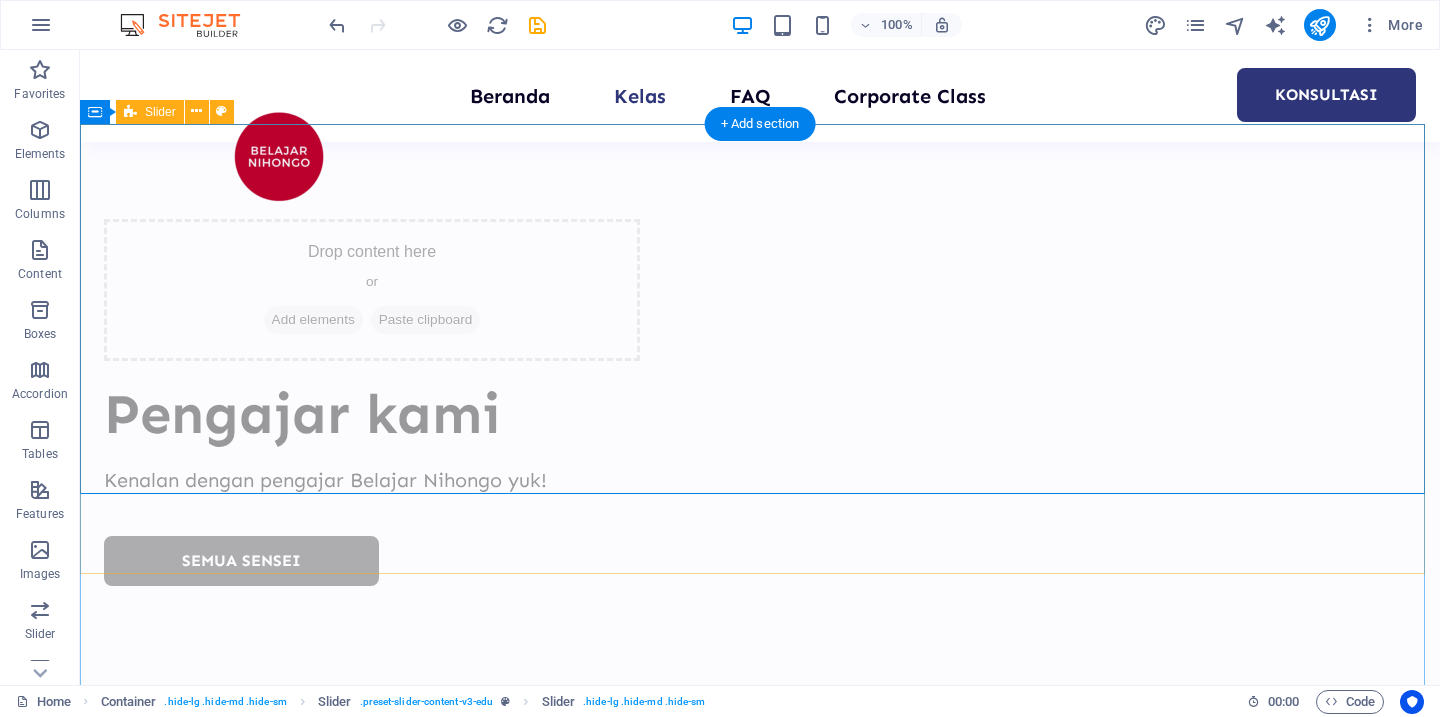 scroll, scrollTop: 5003, scrollLeft: 0, axis: vertical 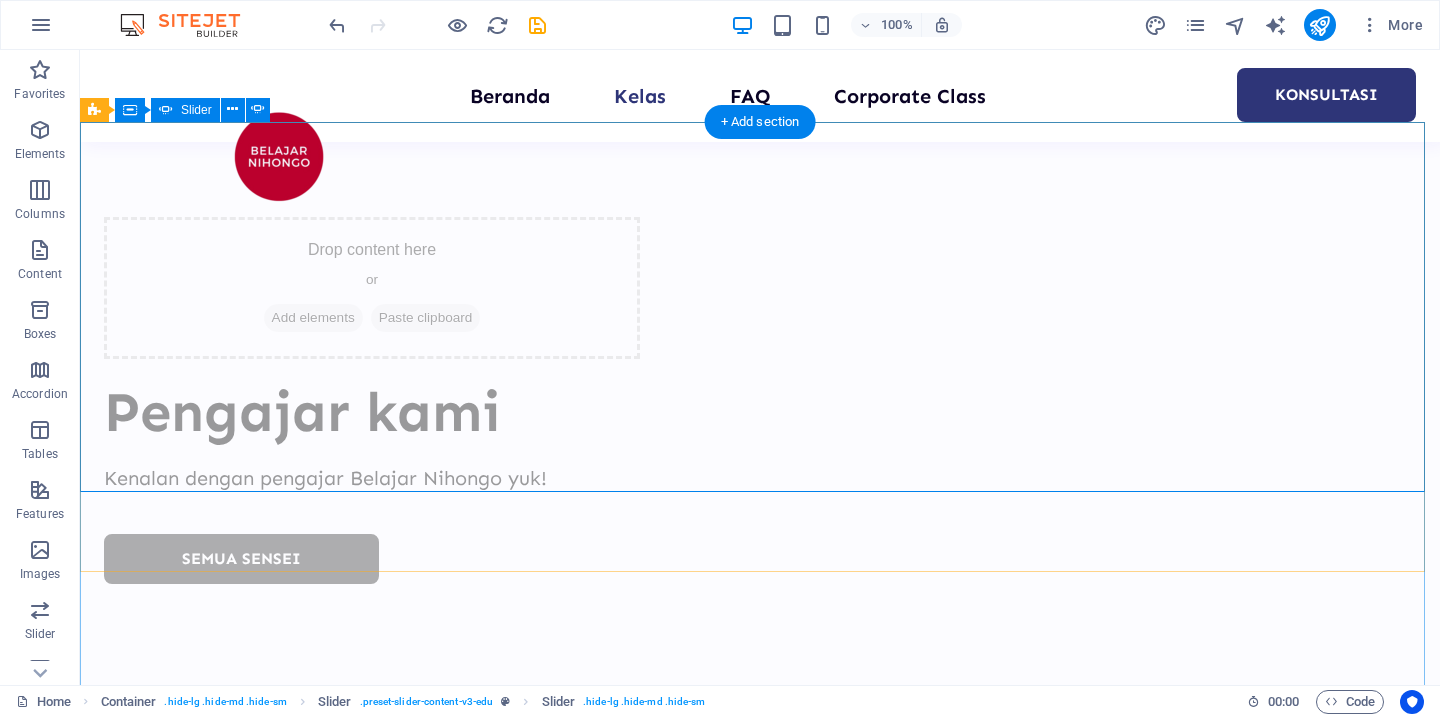 click on "2" at bounding box center (135, 7069) 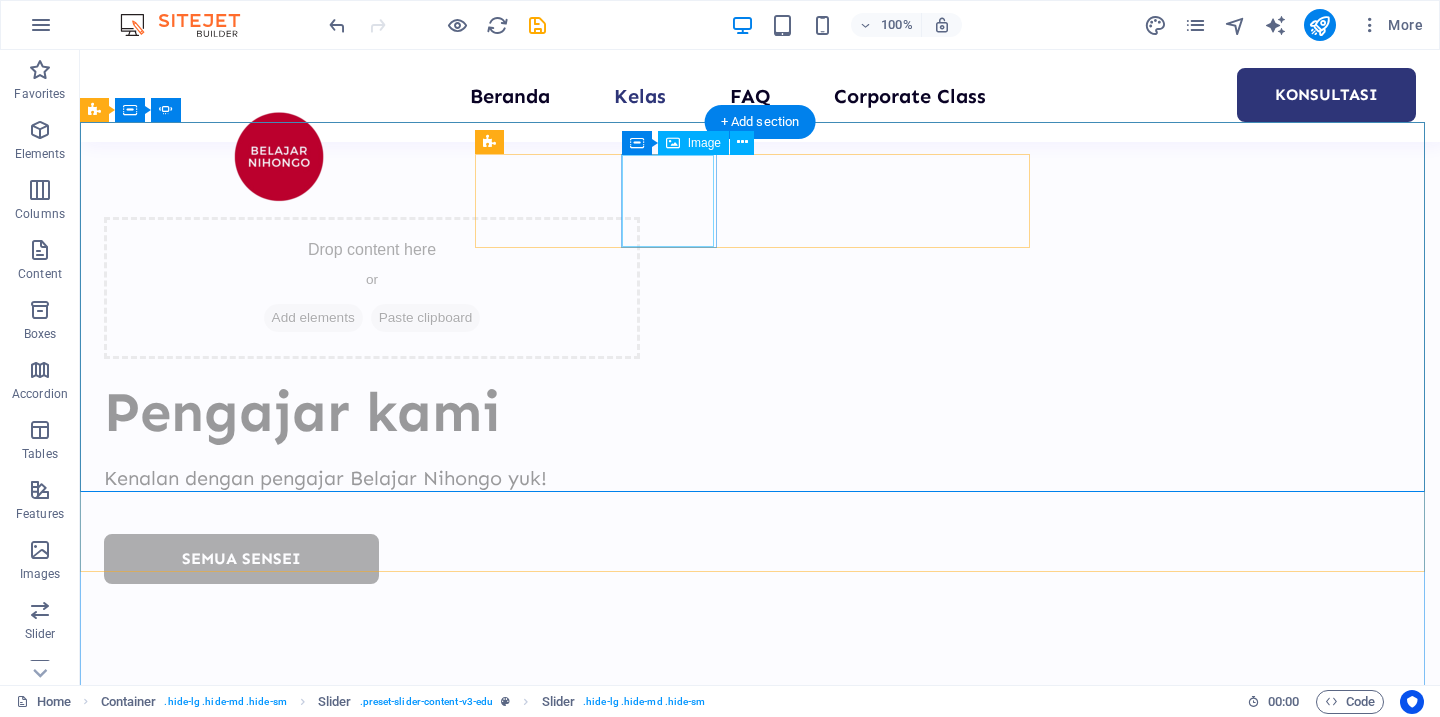 click at bounding box center [-1246, 9231] 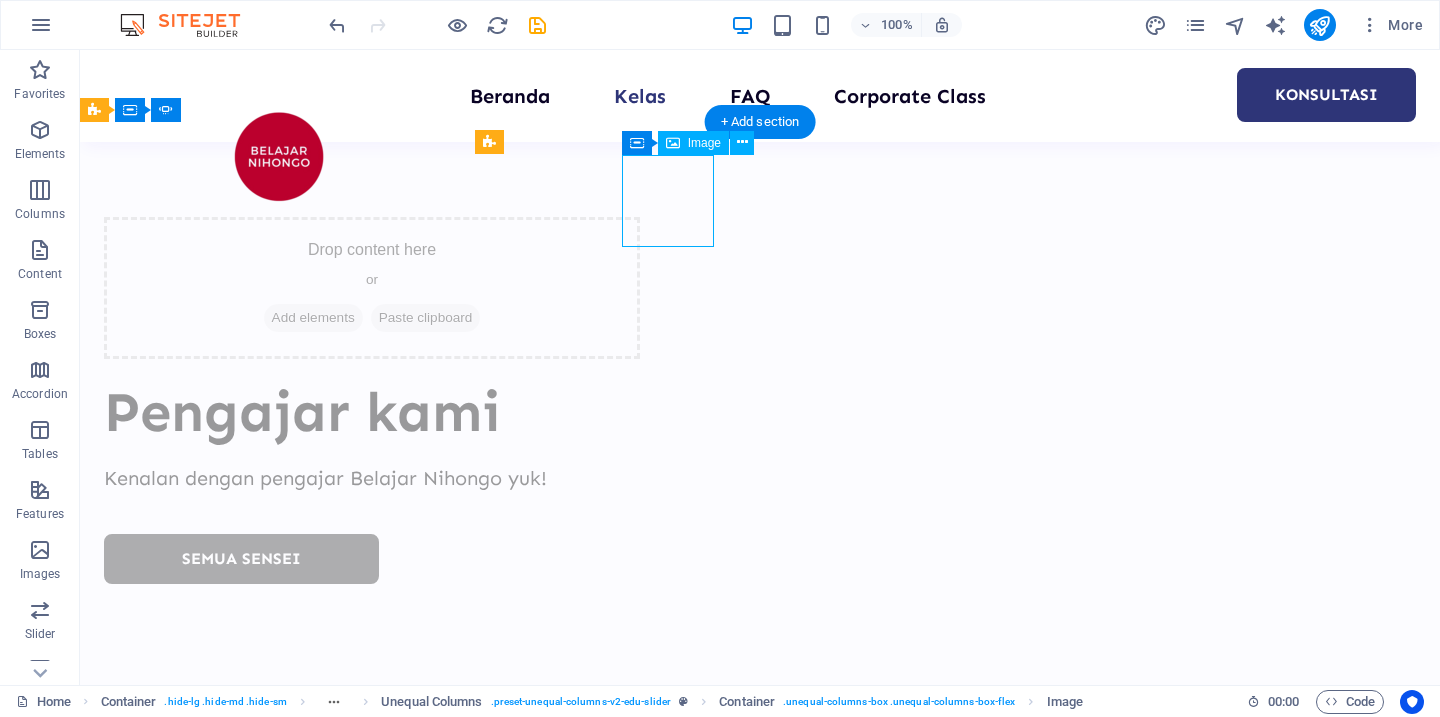 click at bounding box center (-1246, 9231) 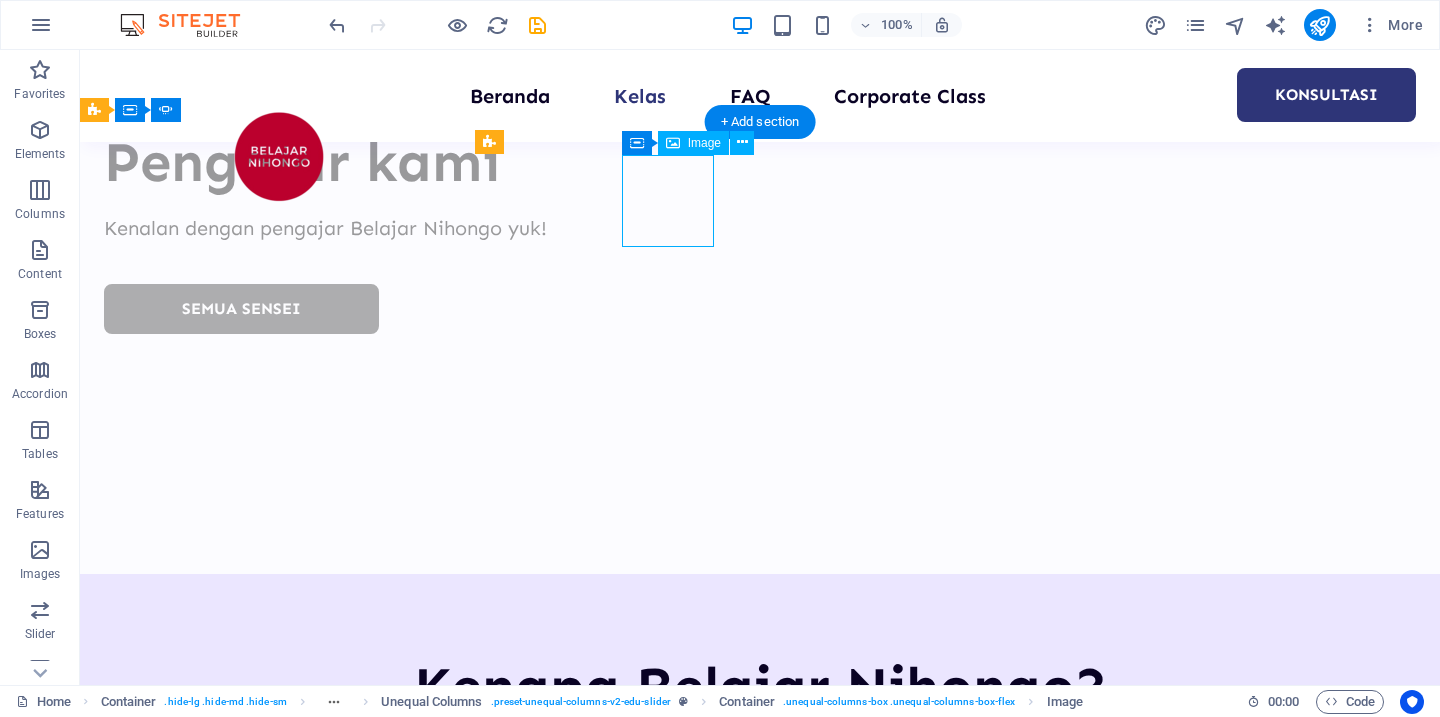 select on "%" 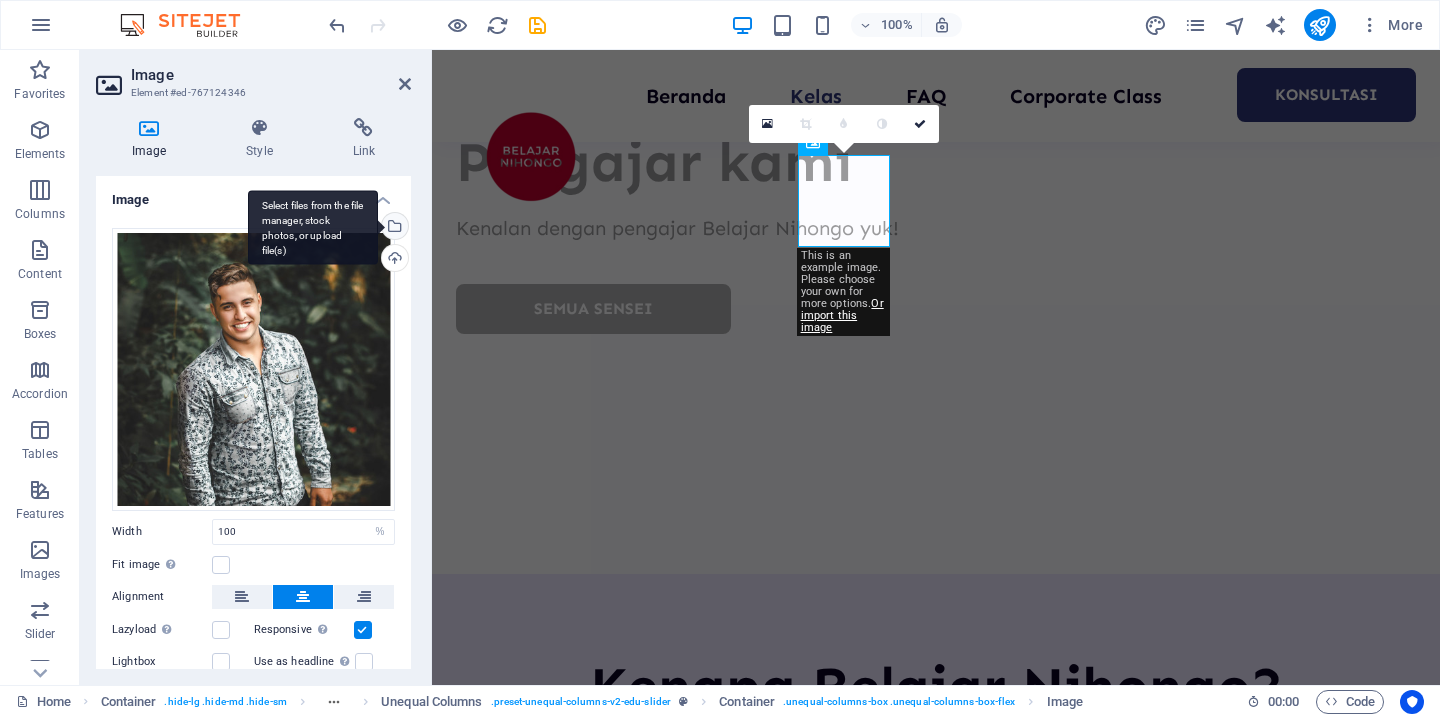 click on "Select files from the file manager, stock photos, or upload file(s)" at bounding box center (313, 227) 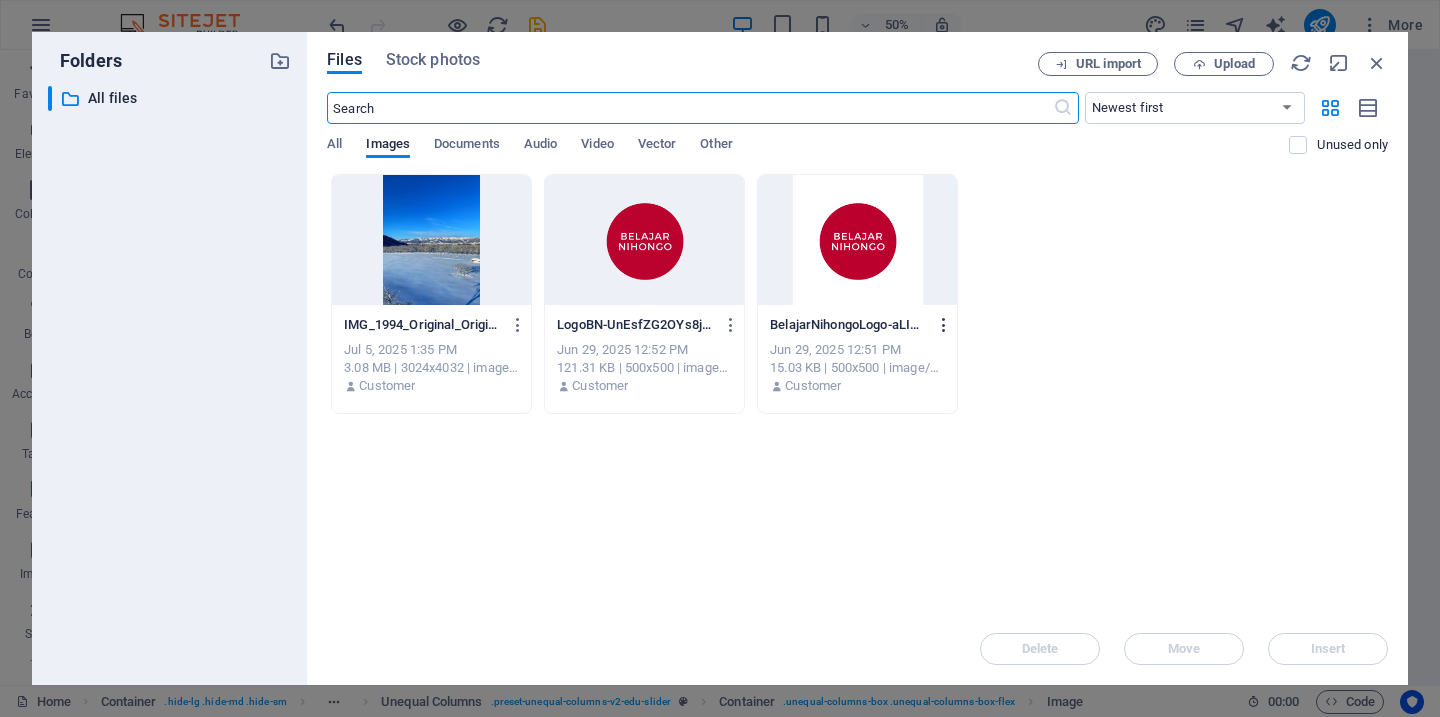 click at bounding box center [940, 325] 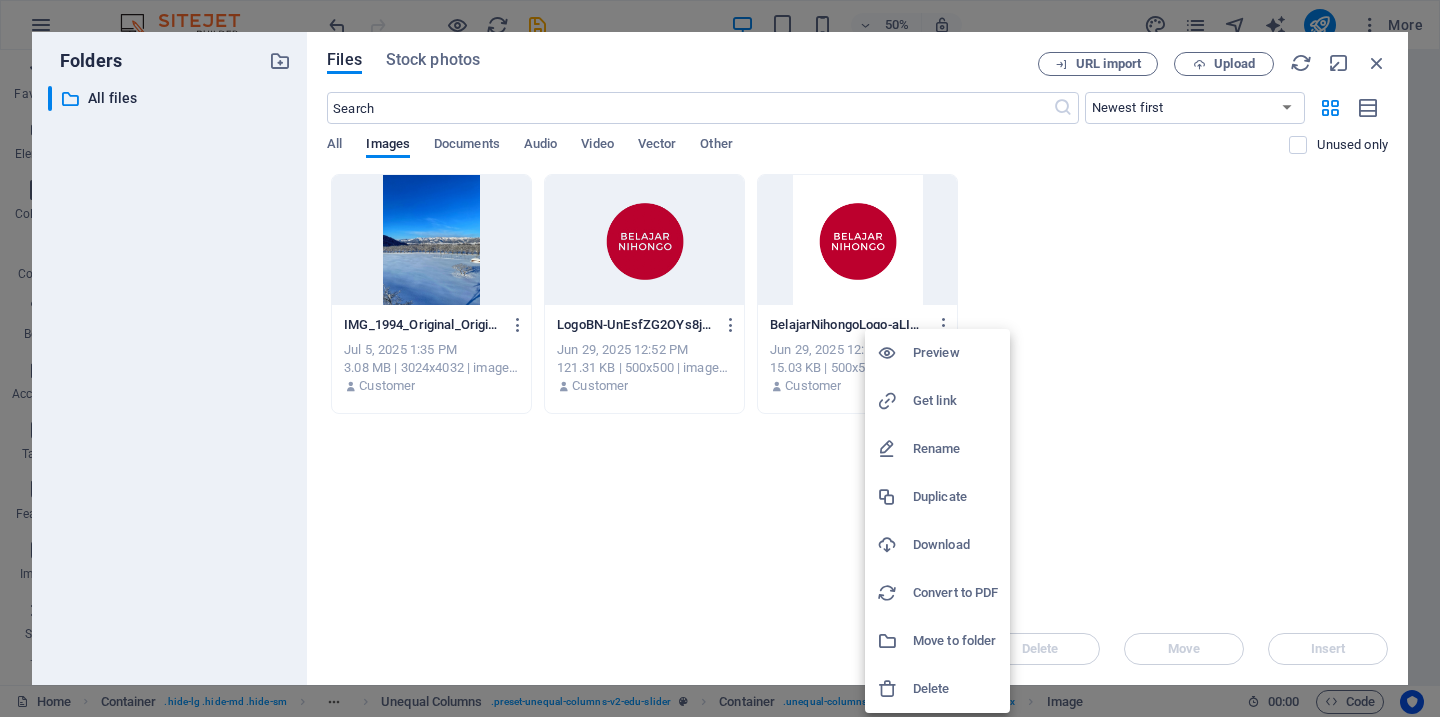 click at bounding box center (720, 358) 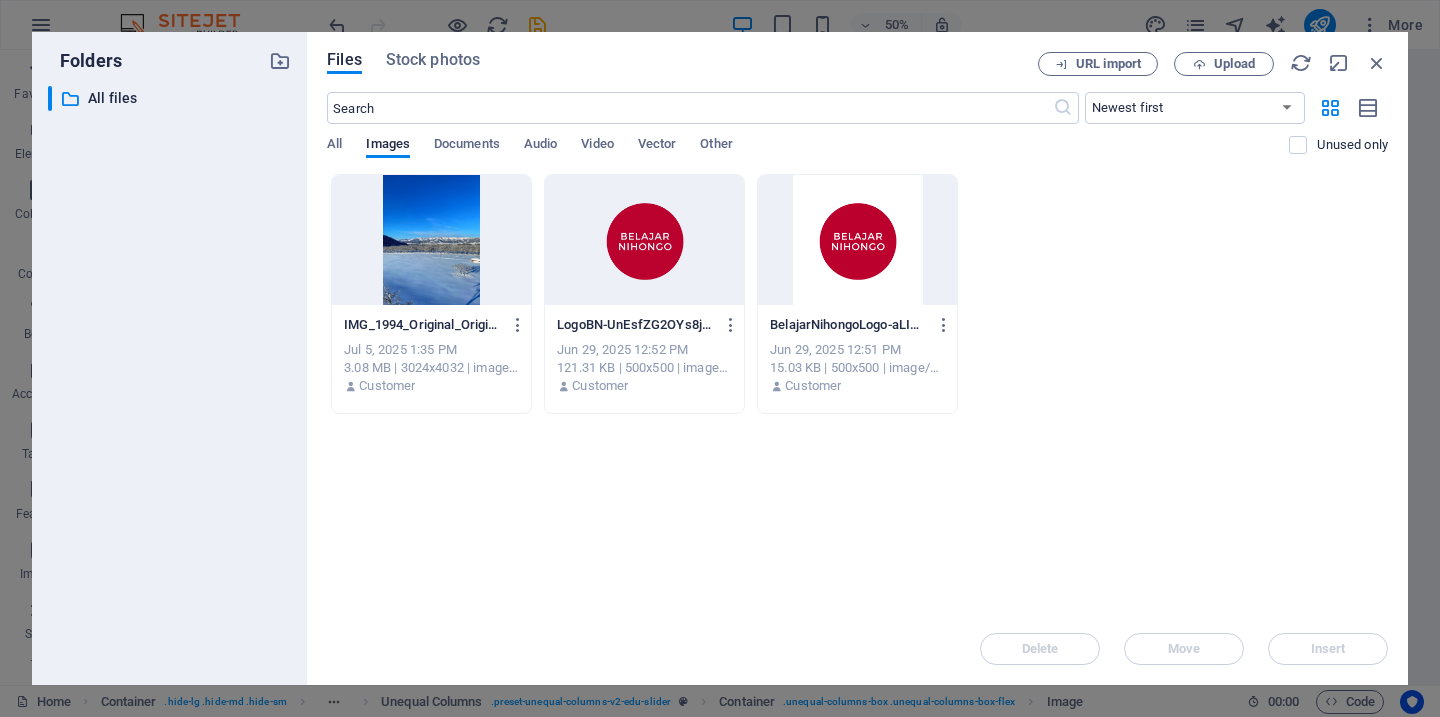 click on "Preview Get link Rename Duplicate Download Convert to PDF Move to folder Delete" at bounding box center [720, 364] 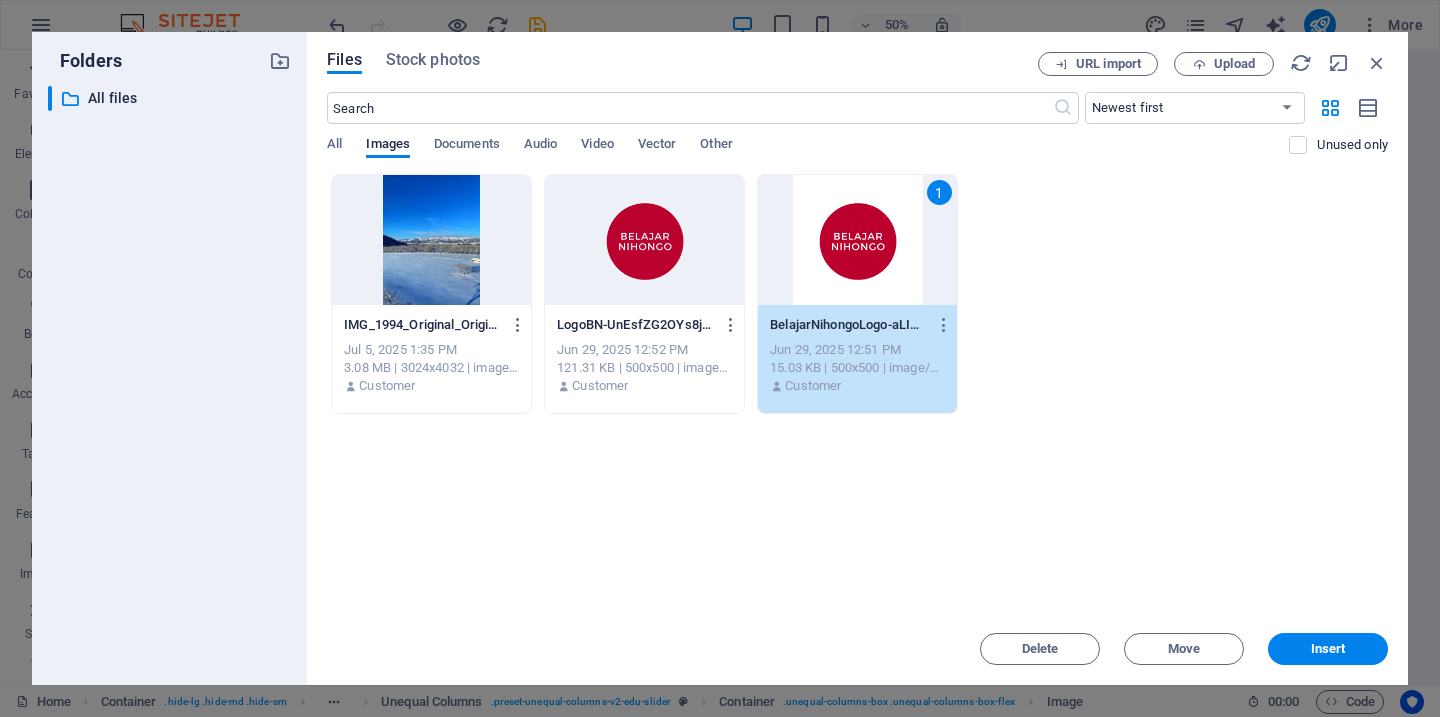 click on "1" at bounding box center (857, 240) 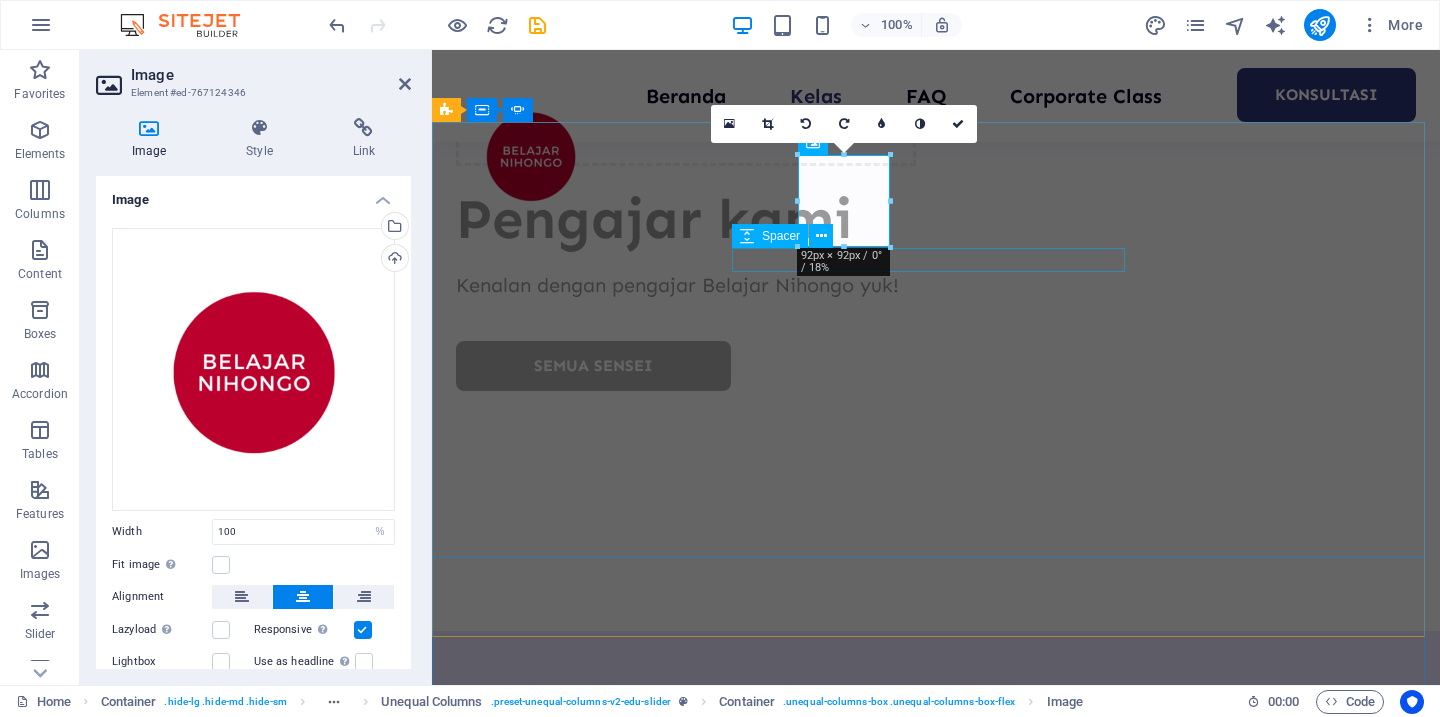 scroll, scrollTop: 5253, scrollLeft: 0, axis: vertical 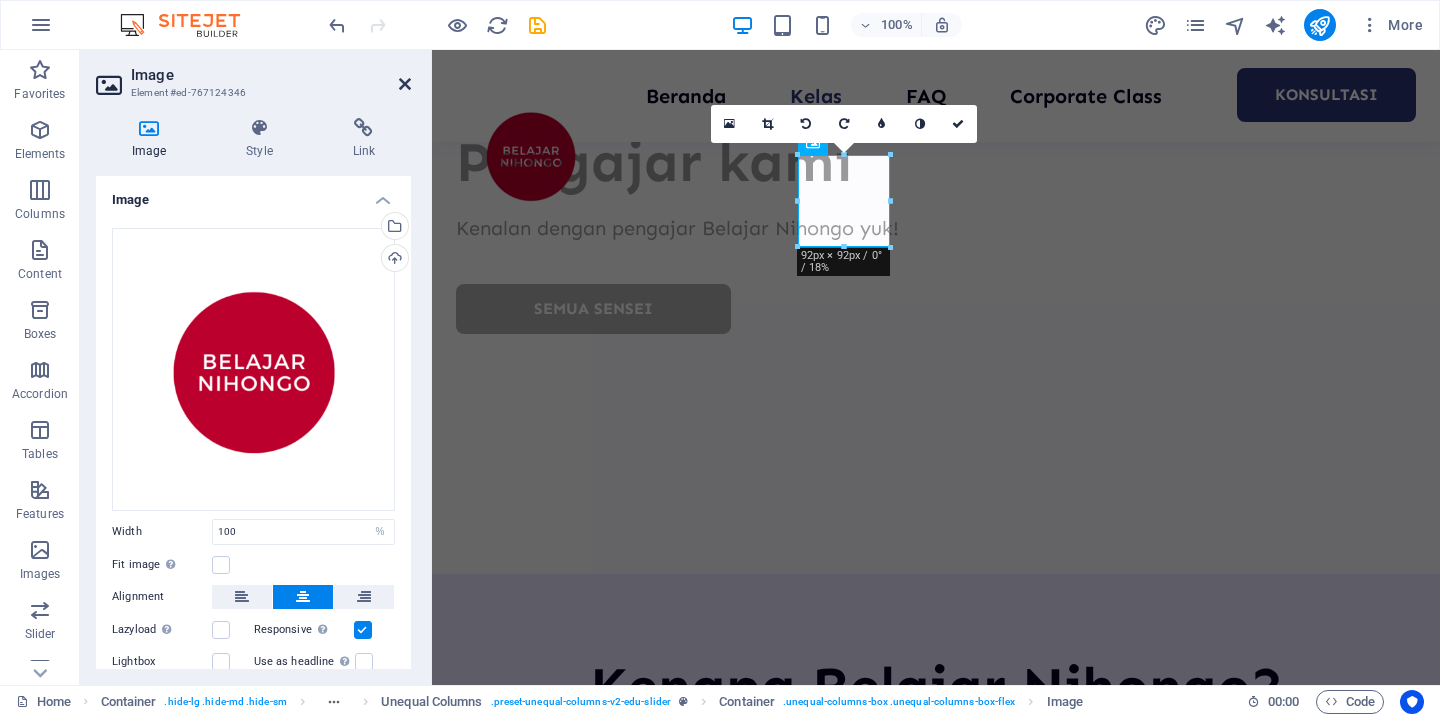 click at bounding box center (405, 84) 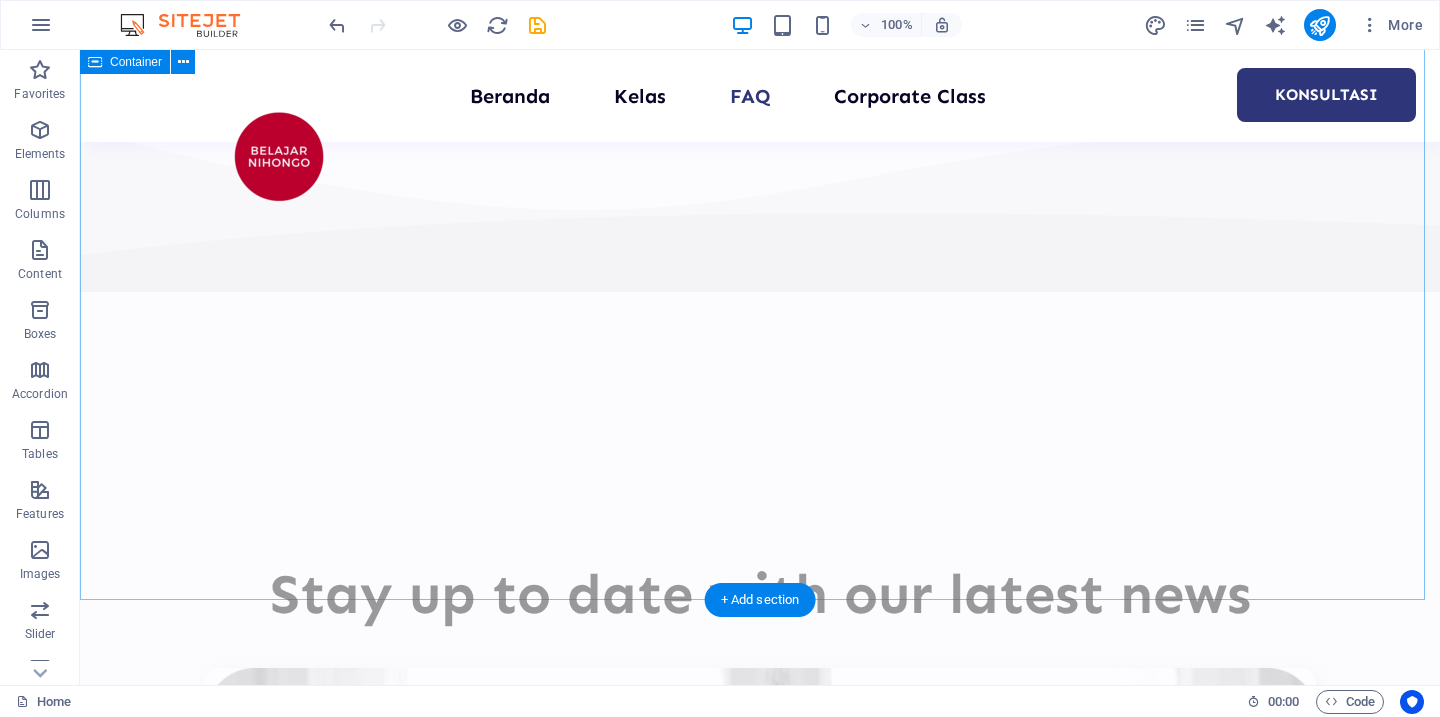 scroll, scrollTop: 7164, scrollLeft: 0, axis: vertical 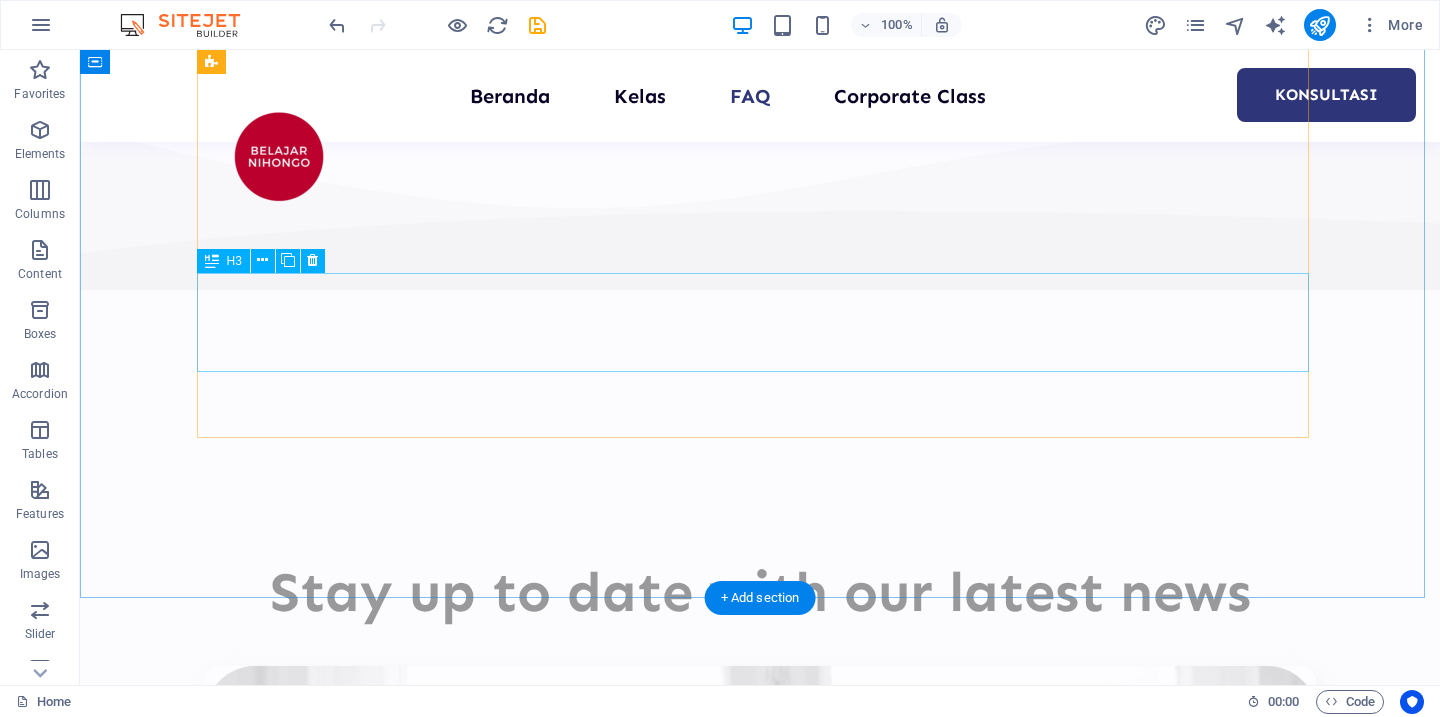 click on "Apakah saya akan mendapatkan sertifikat setelah mengikuti kelas?" at bounding box center (760, 6932) 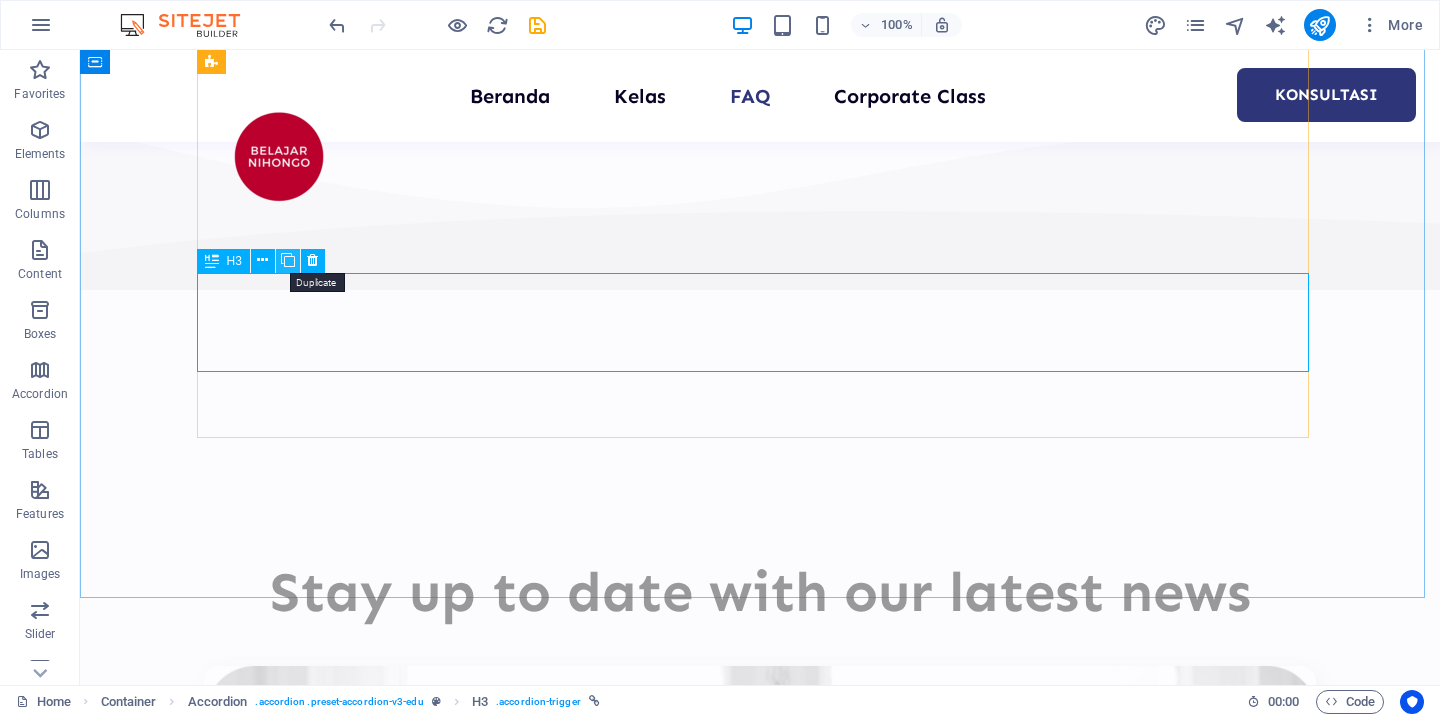 click at bounding box center (288, 260) 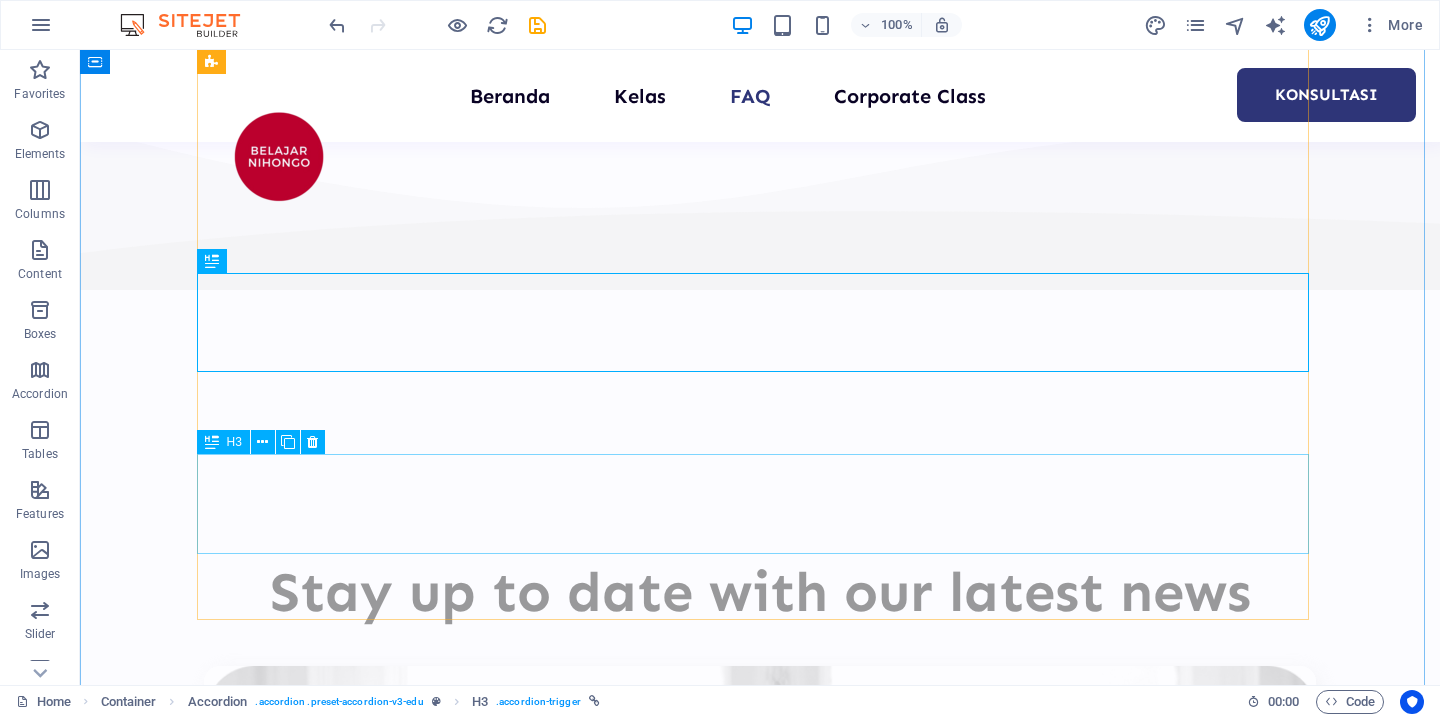 click on "Apakah saya akan mendapatkan sertifikat setelah mengikuti kelas?" at bounding box center (760, 7114) 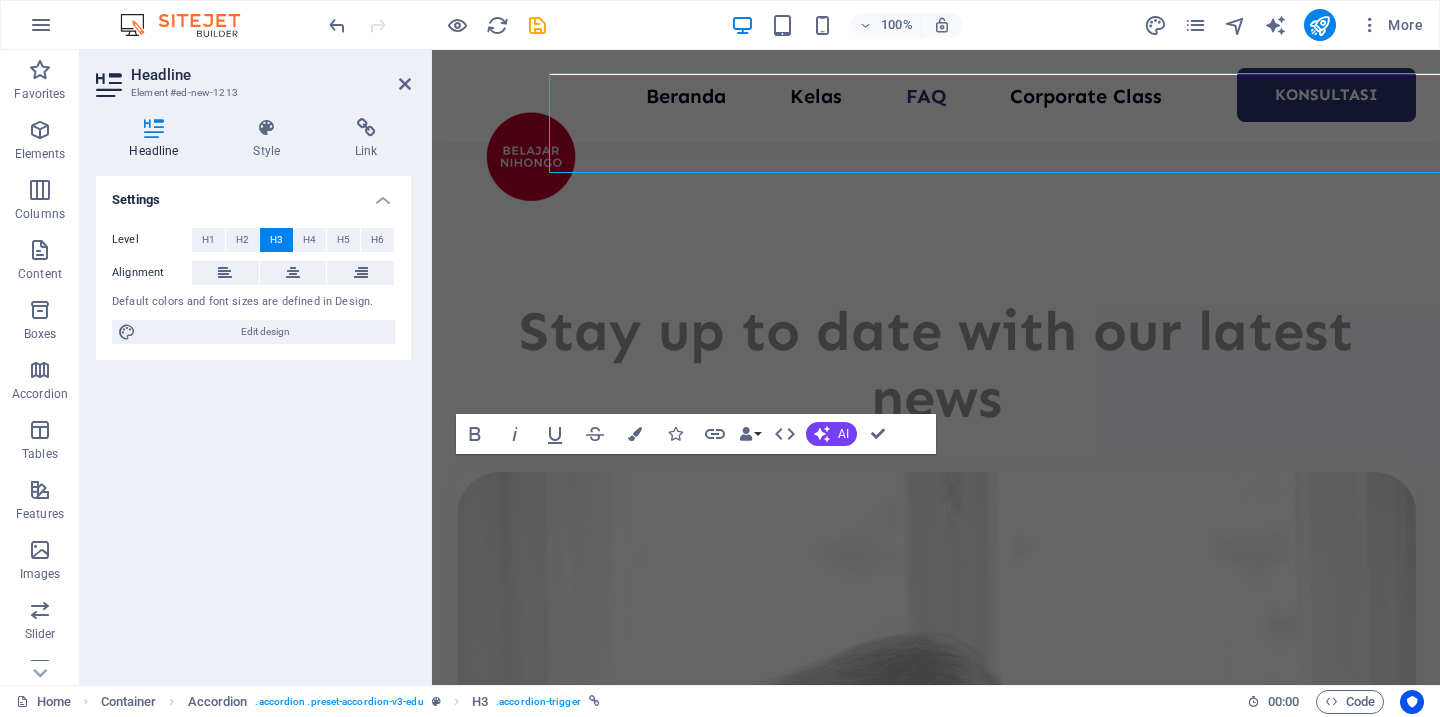 scroll, scrollTop: 7609, scrollLeft: 0, axis: vertical 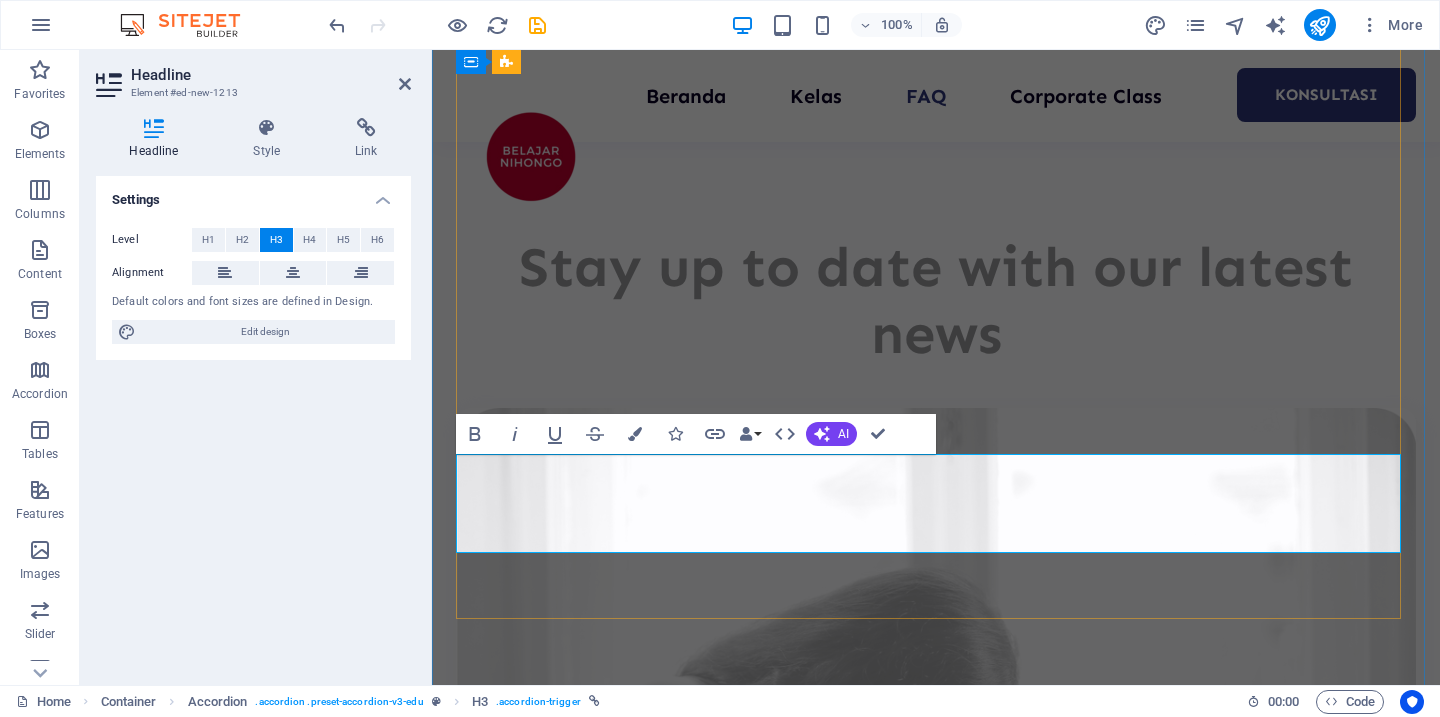 type 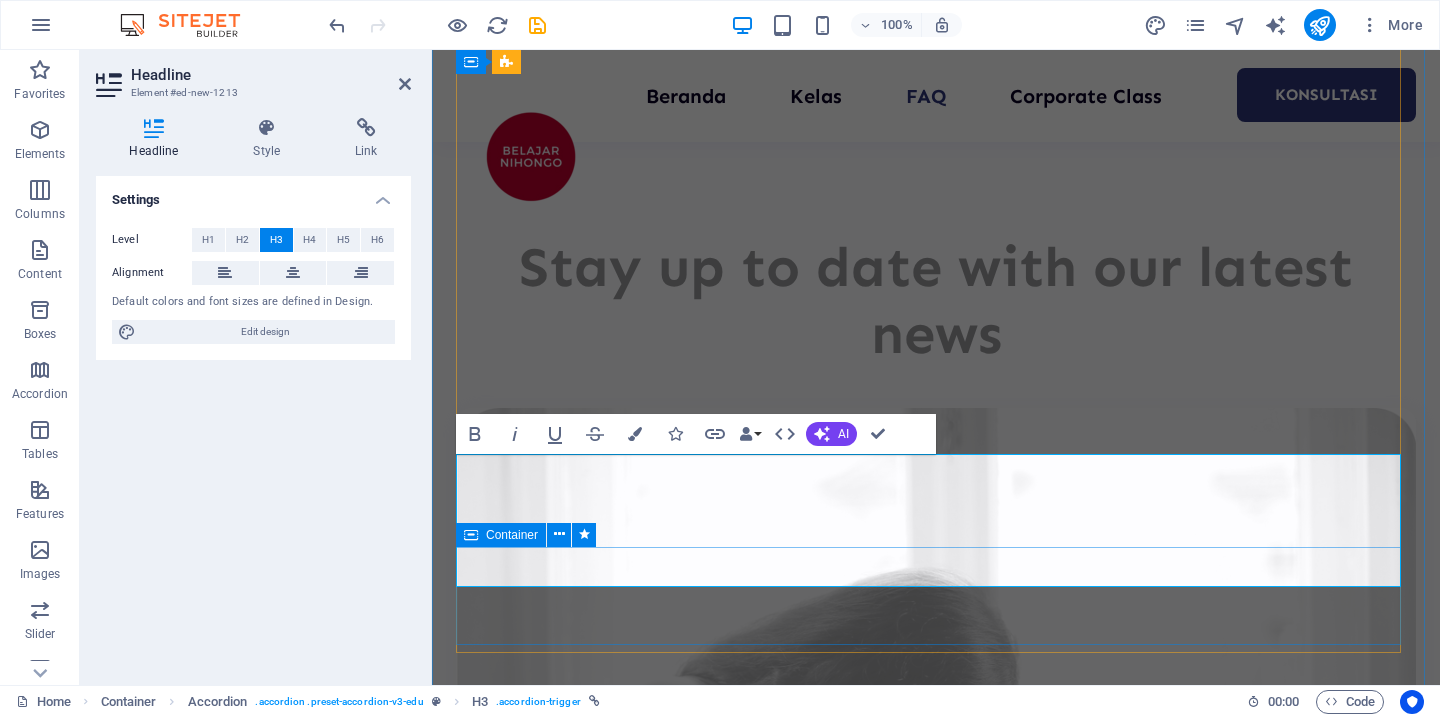 click on "Ya, jika peserta menyelesaikan program dengan kehadiran minimal 80% dari total kelas." at bounding box center [936, 6852] 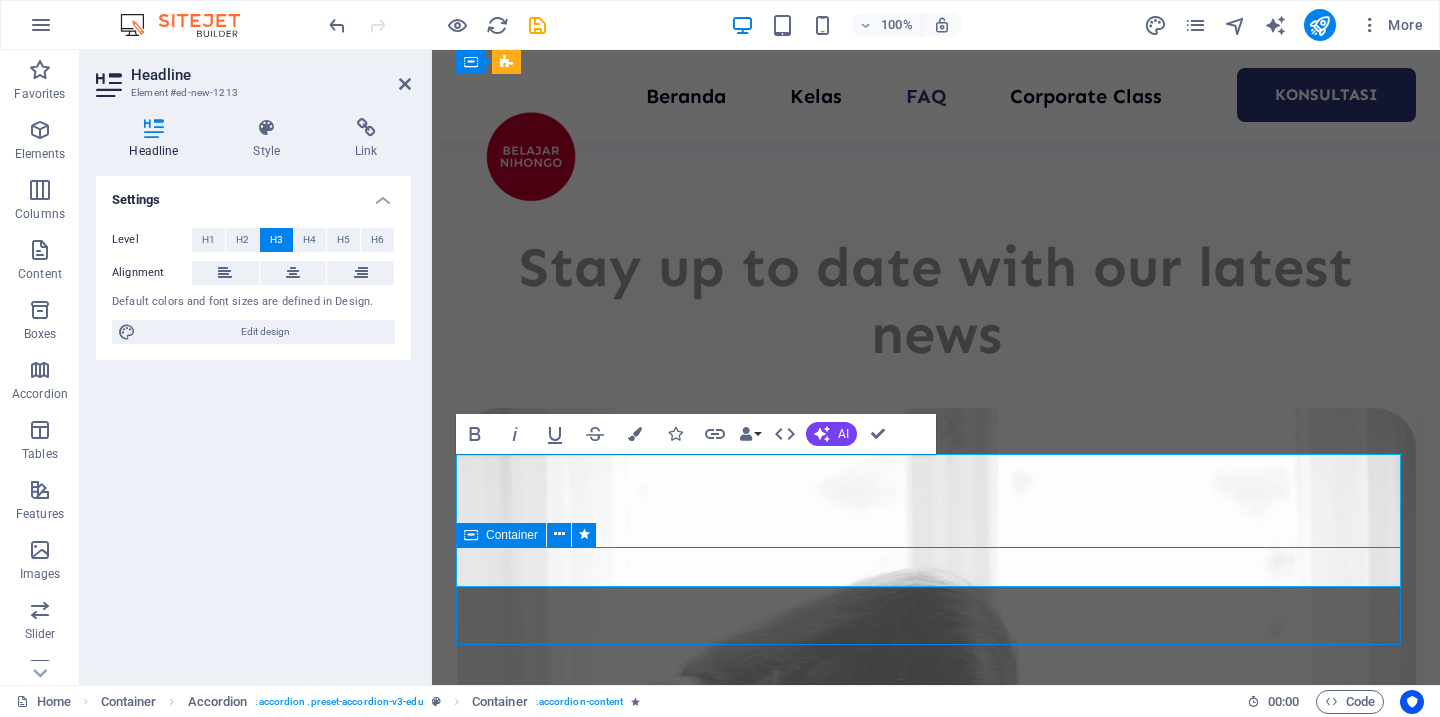 scroll, scrollTop: 7164, scrollLeft: 0, axis: vertical 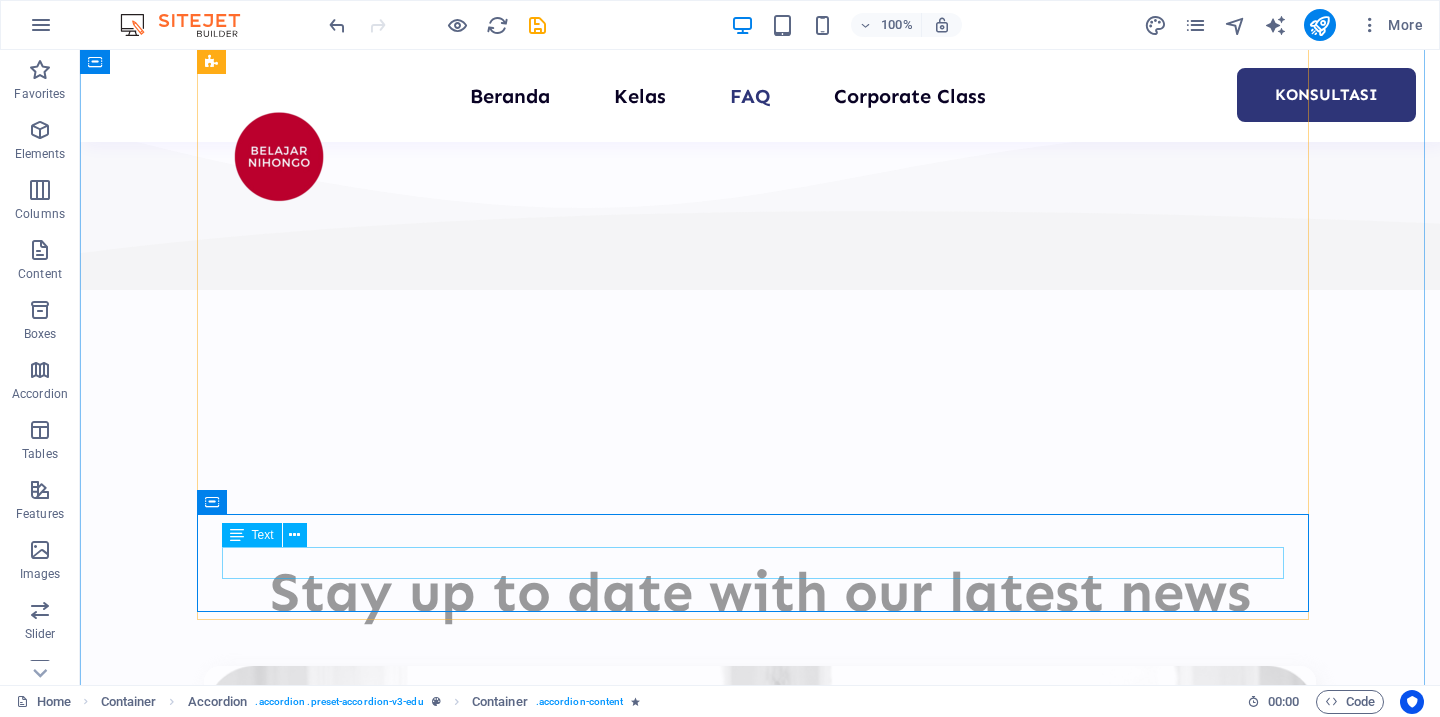click on "Ya, jika peserta menyelesaikan program dengan kehadiran minimal 80% dari total kelas." at bounding box center [760, 7173] 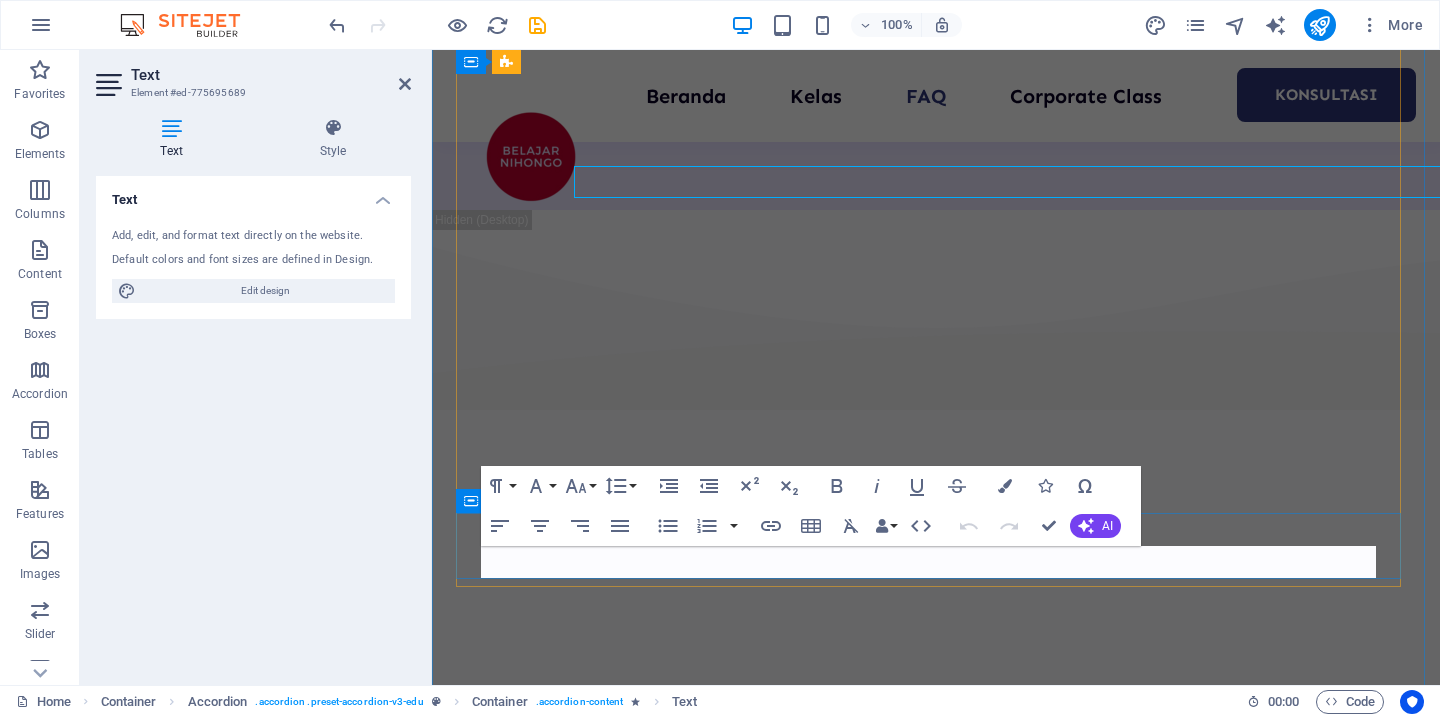 scroll, scrollTop: 7609, scrollLeft: 0, axis: vertical 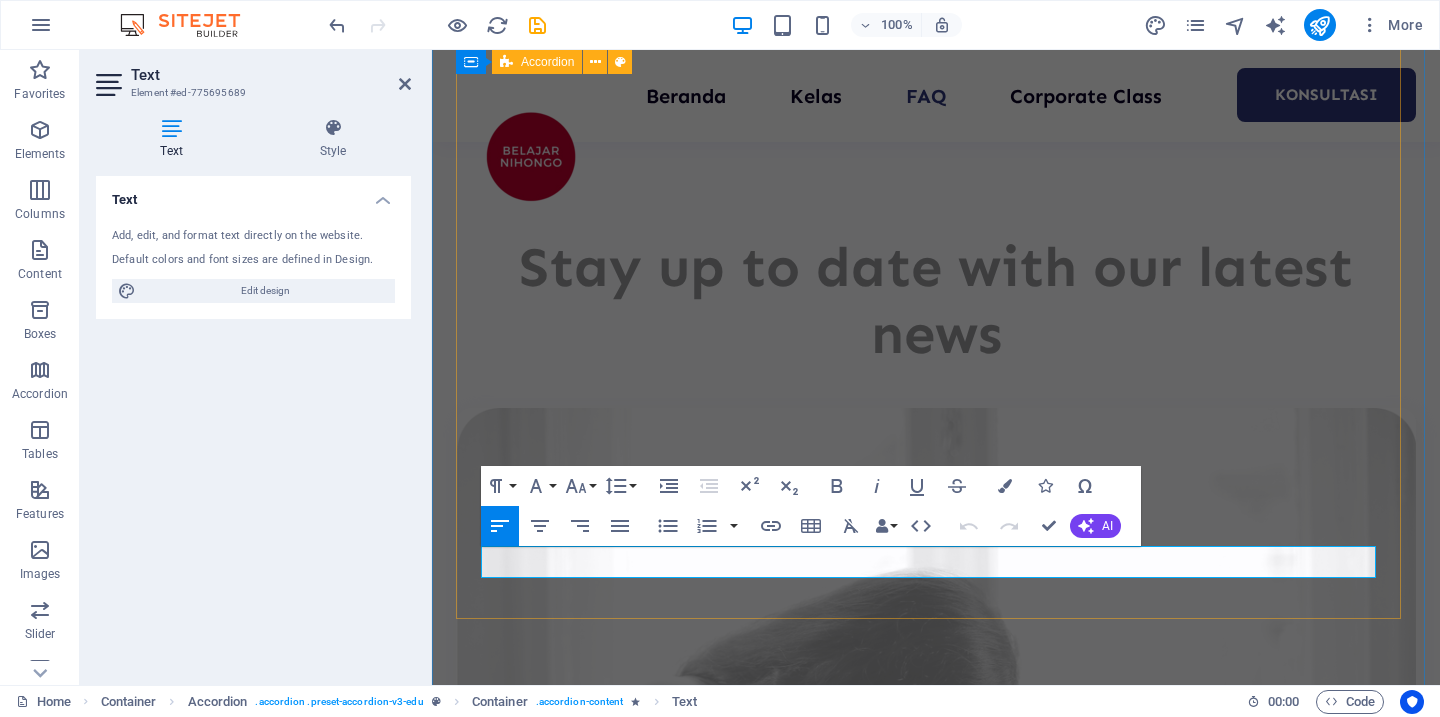 type 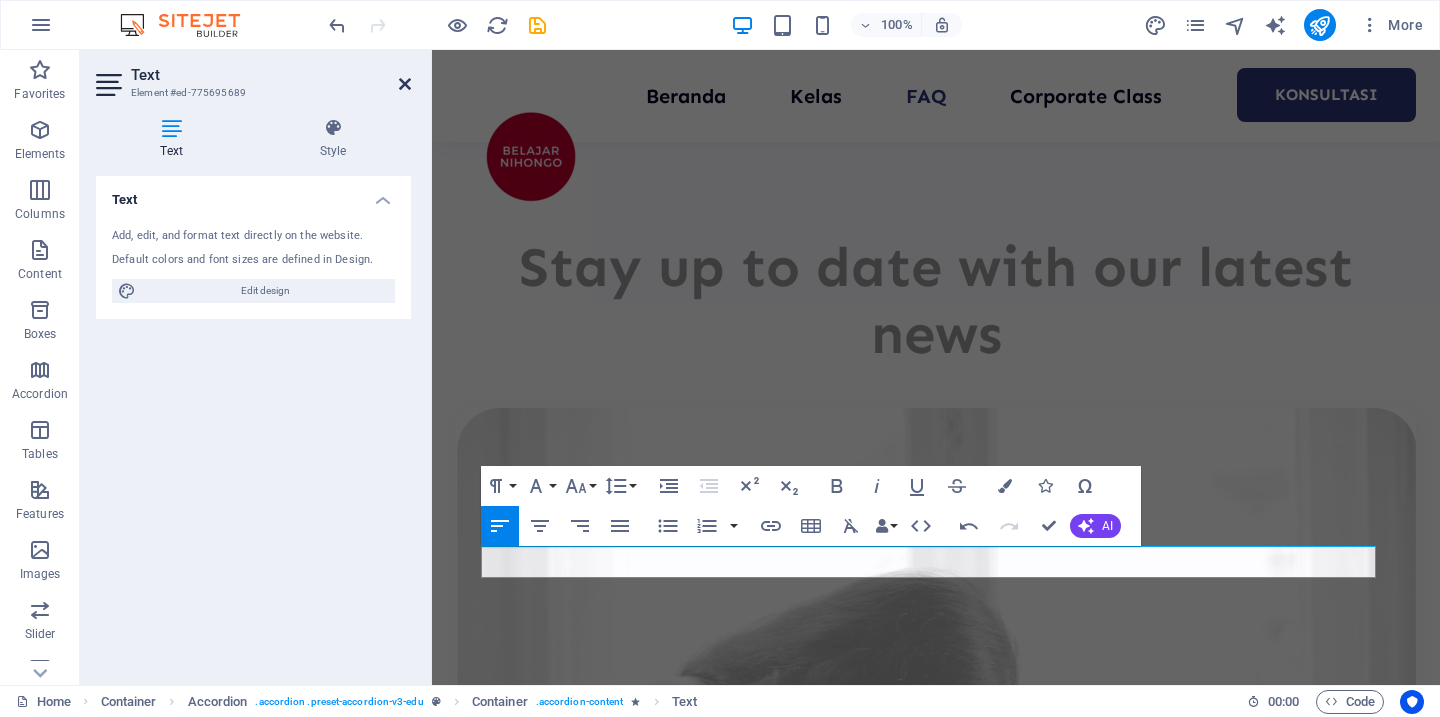 click at bounding box center (405, 84) 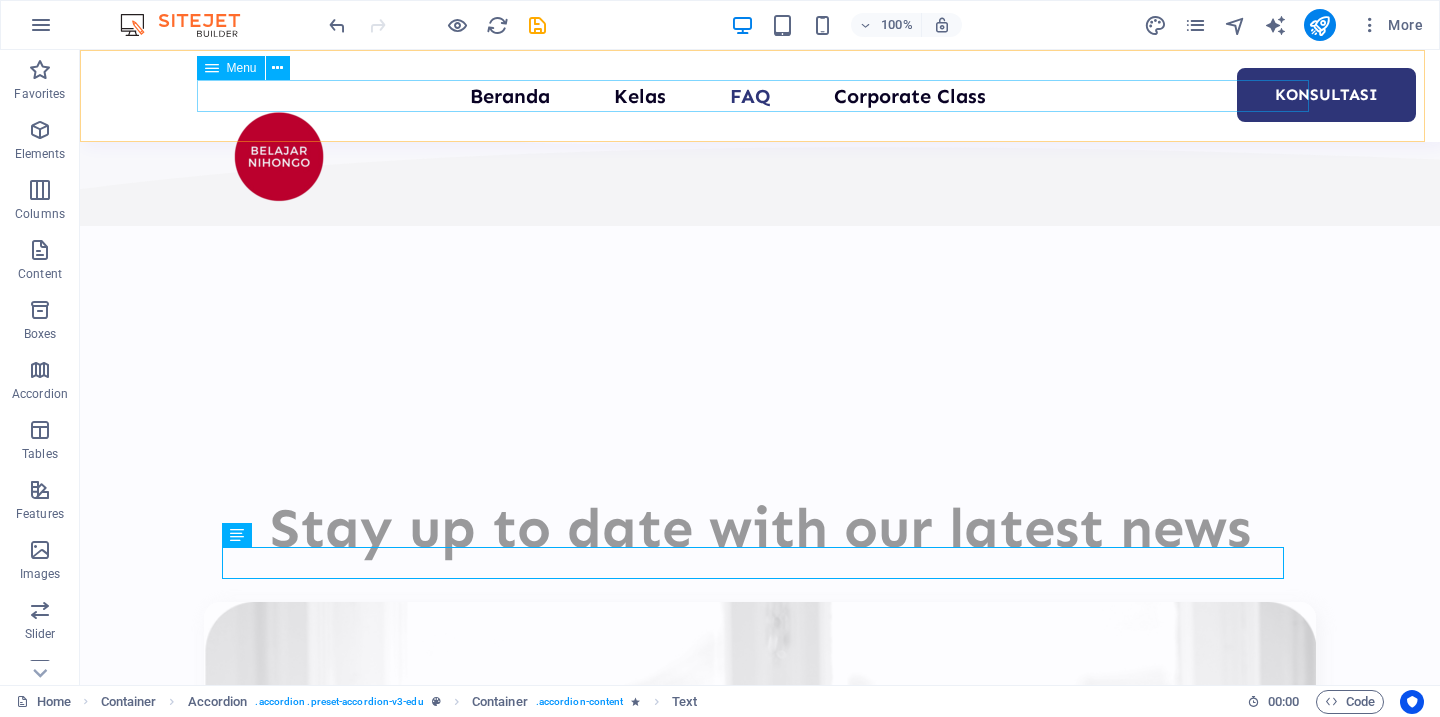 scroll, scrollTop: 7164, scrollLeft: 0, axis: vertical 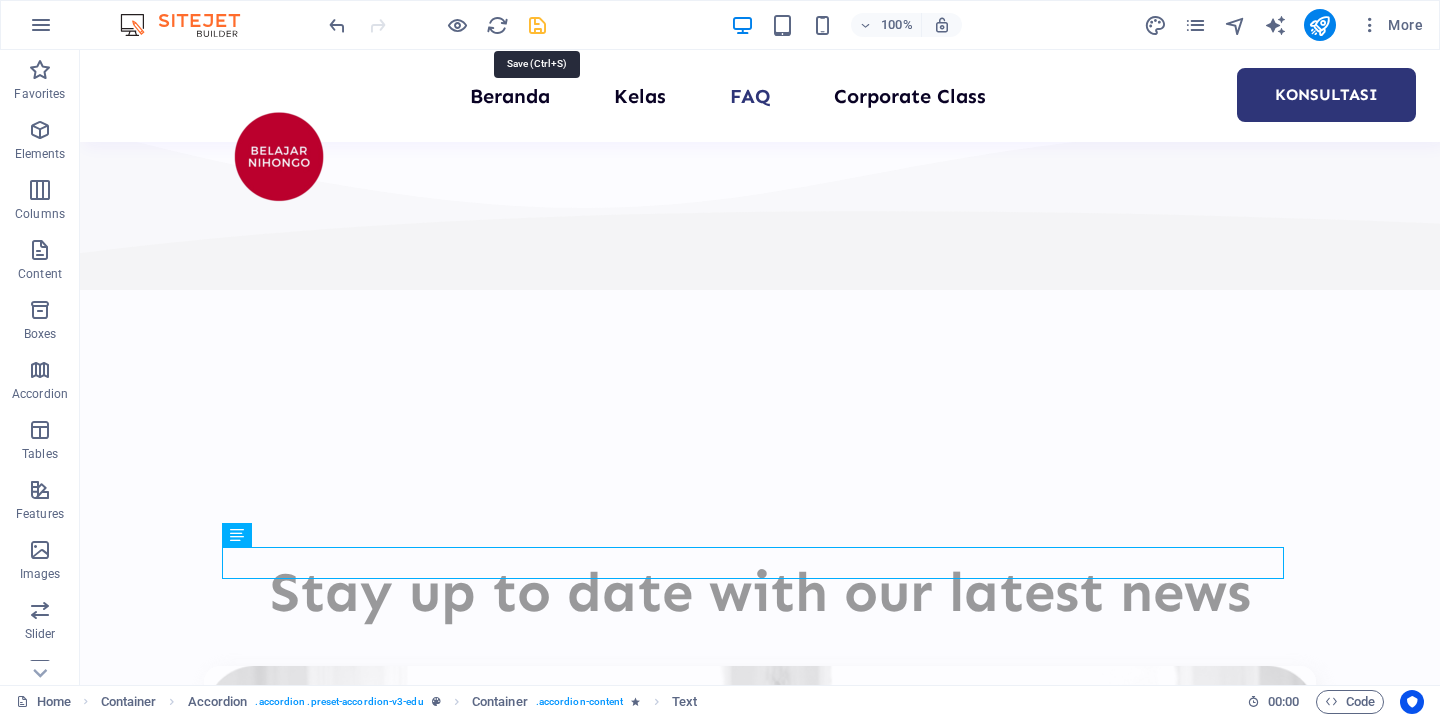 click at bounding box center [537, 25] 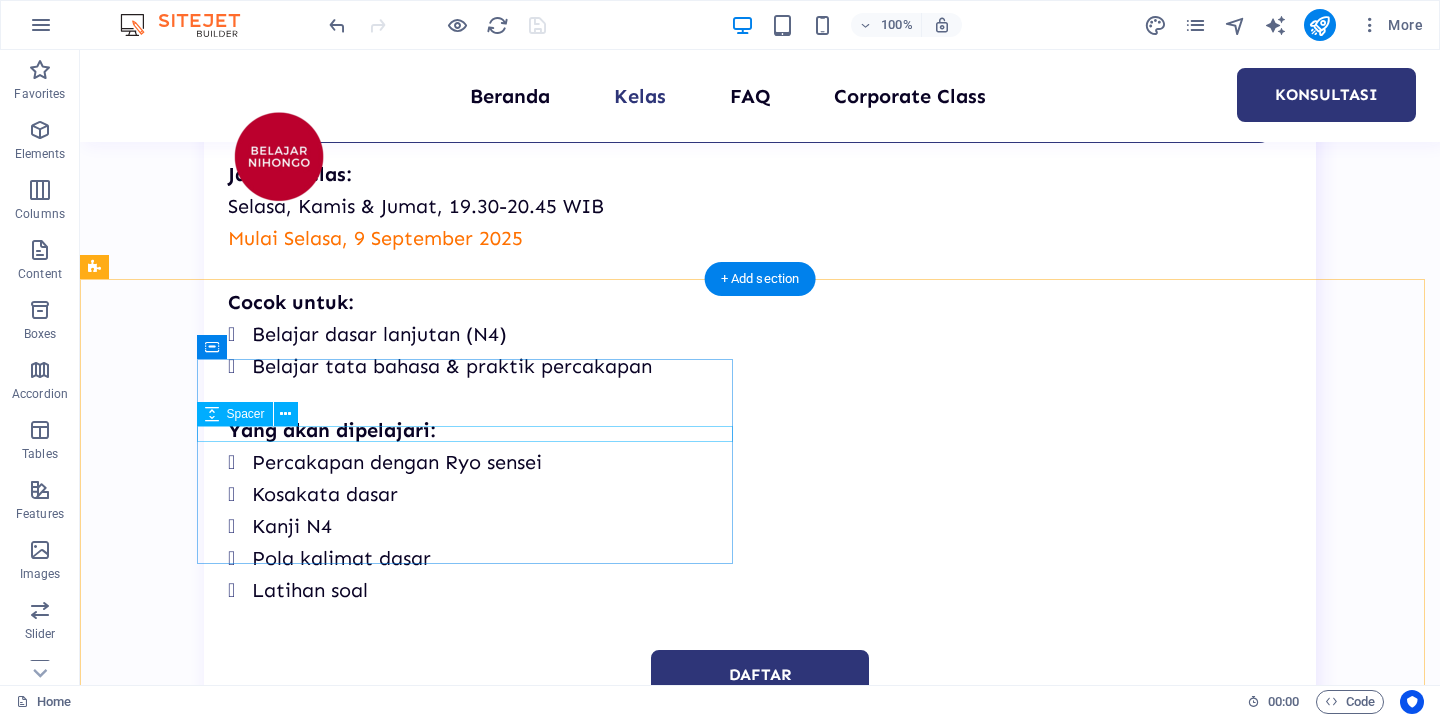 scroll, scrollTop: 2284, scrollLeft: 0, axis: vertical 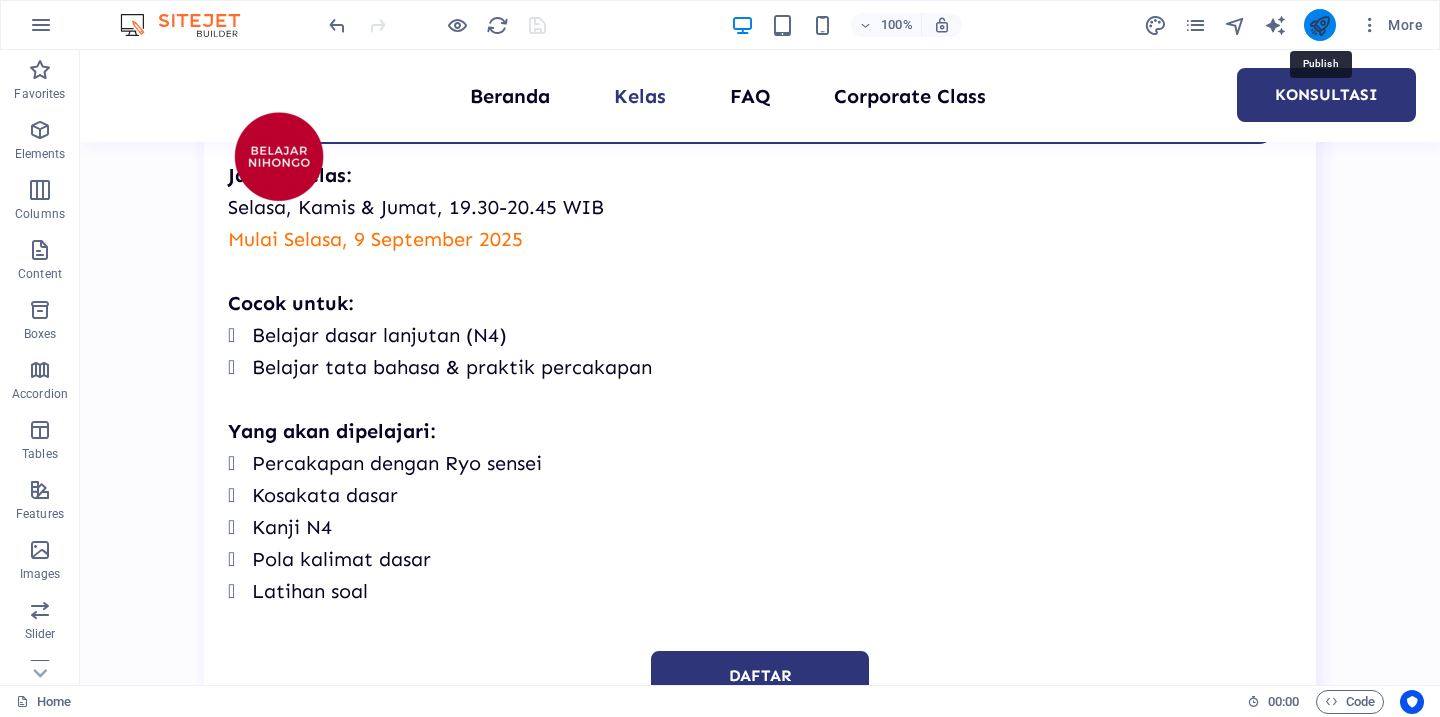 click at bounding box center [1319, 25] 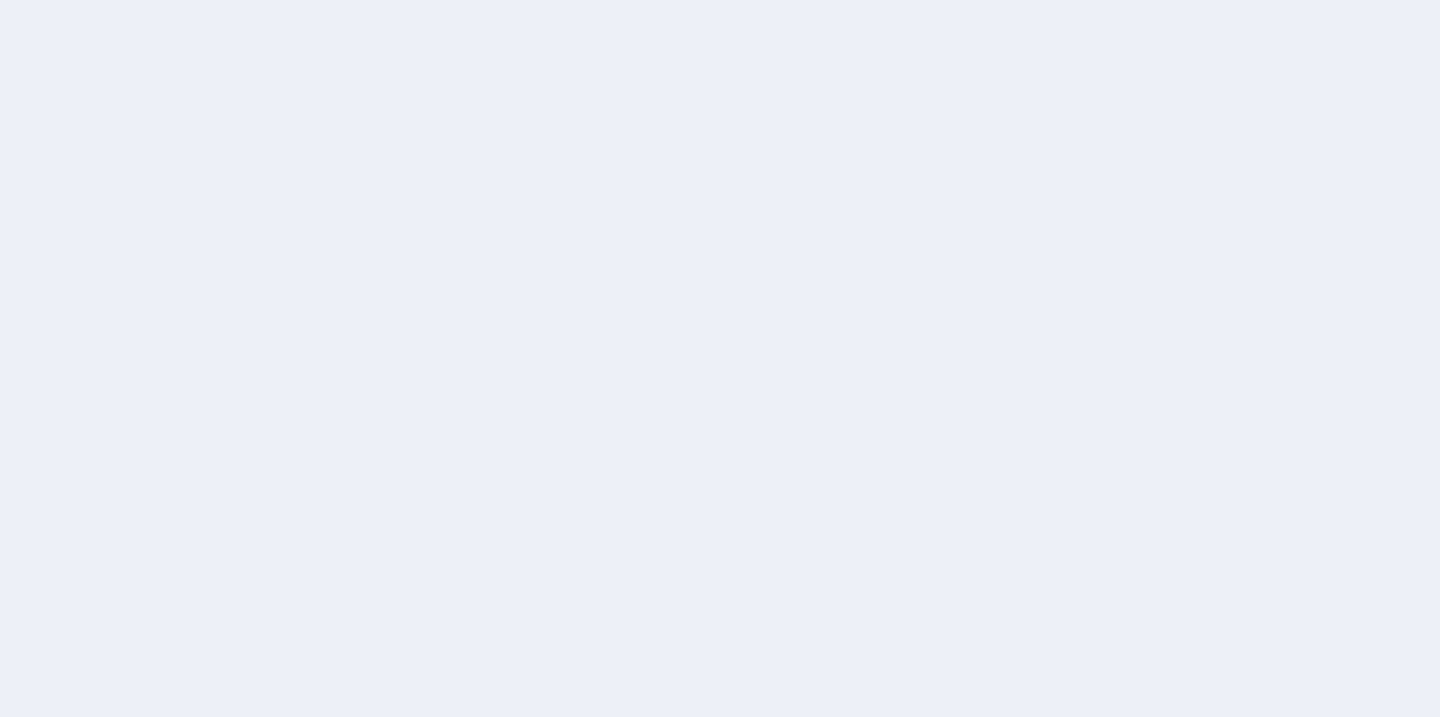 scroll, scrollTop: 0, scrollLeft: 0, axis: both 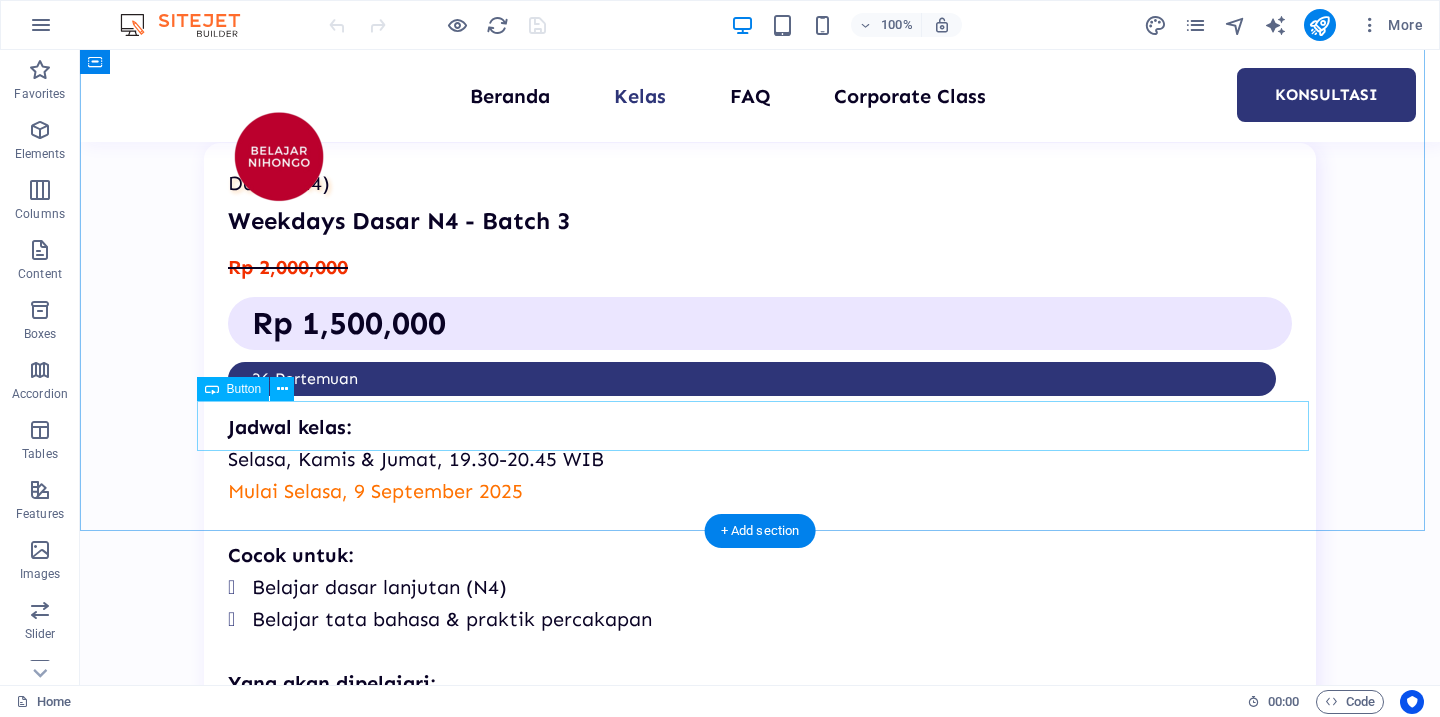 click on "lihat semua kelas" at bounding box center (760, 2834) 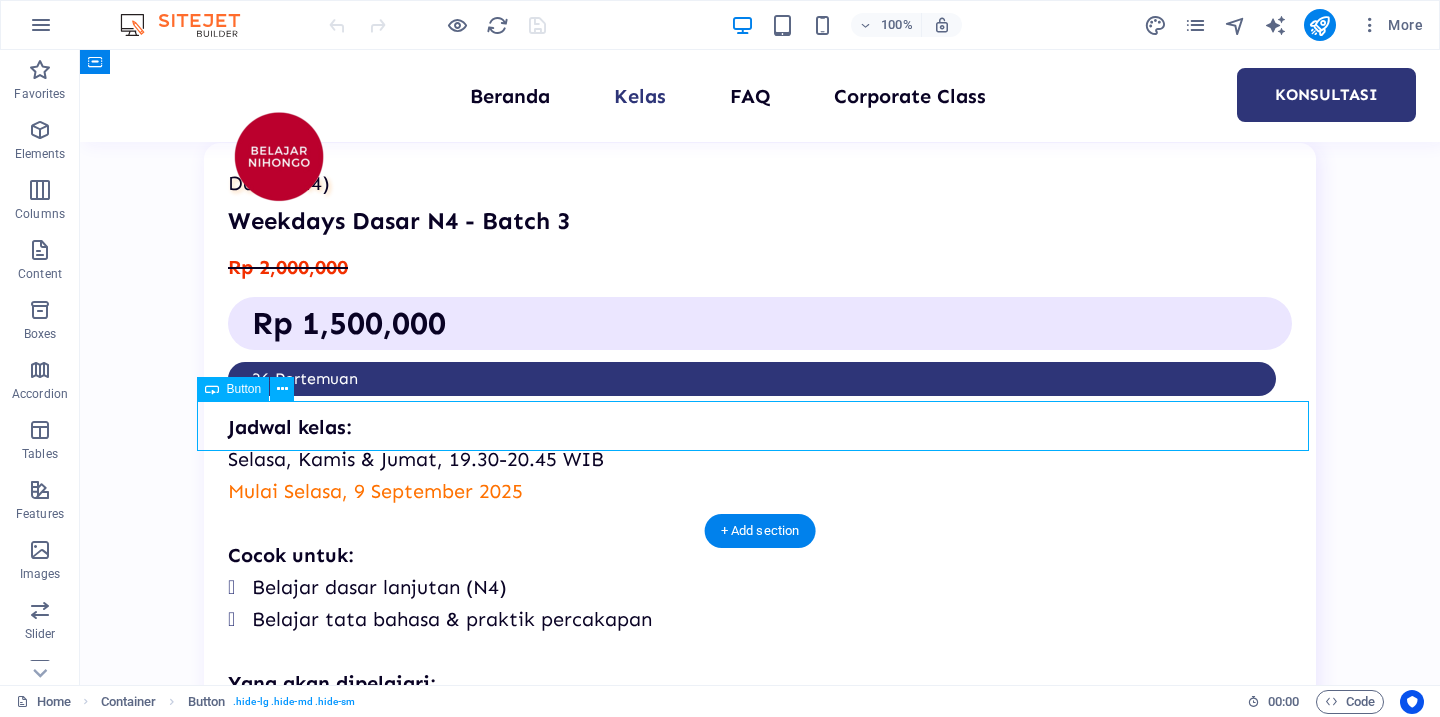 click on "lihat semua kelas" at bounding box center (760, 2834) 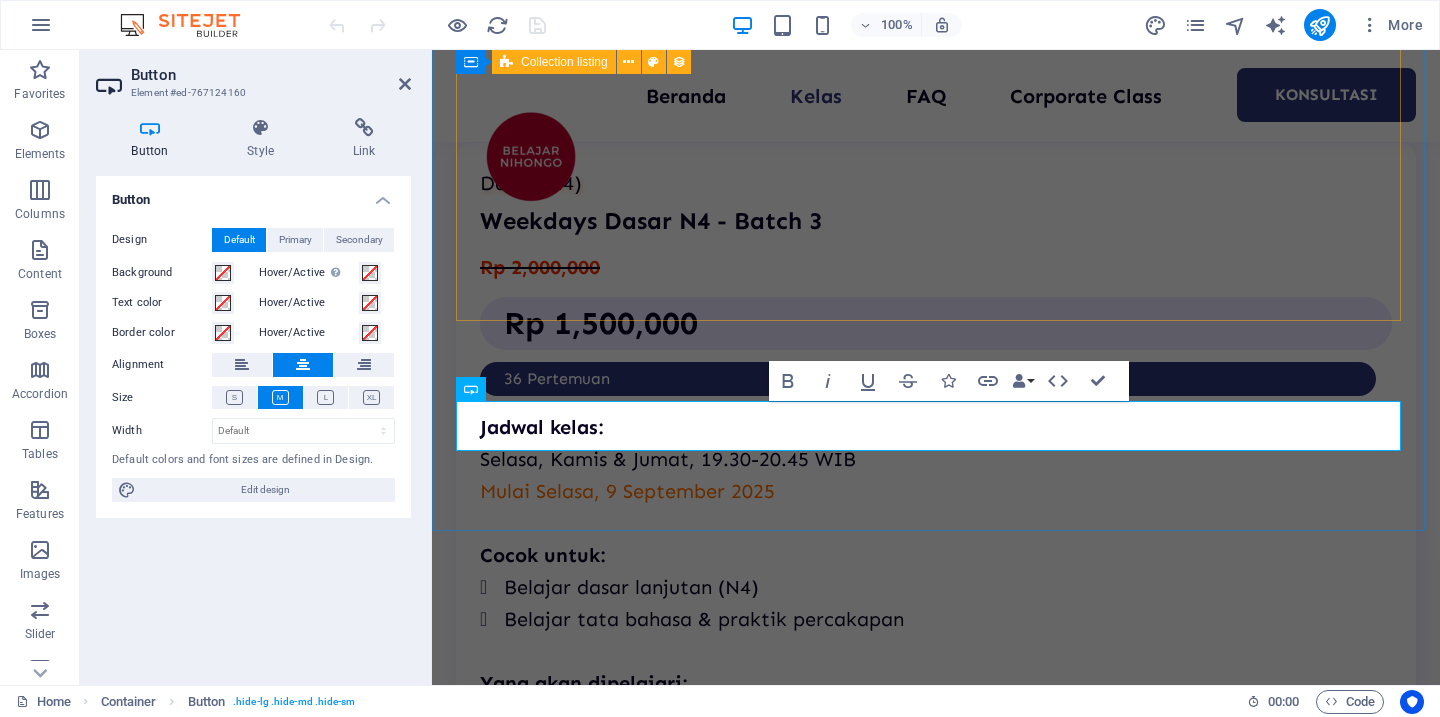 scroll, scrollTop: 2068, scrollLeft: 0, axis: vertical 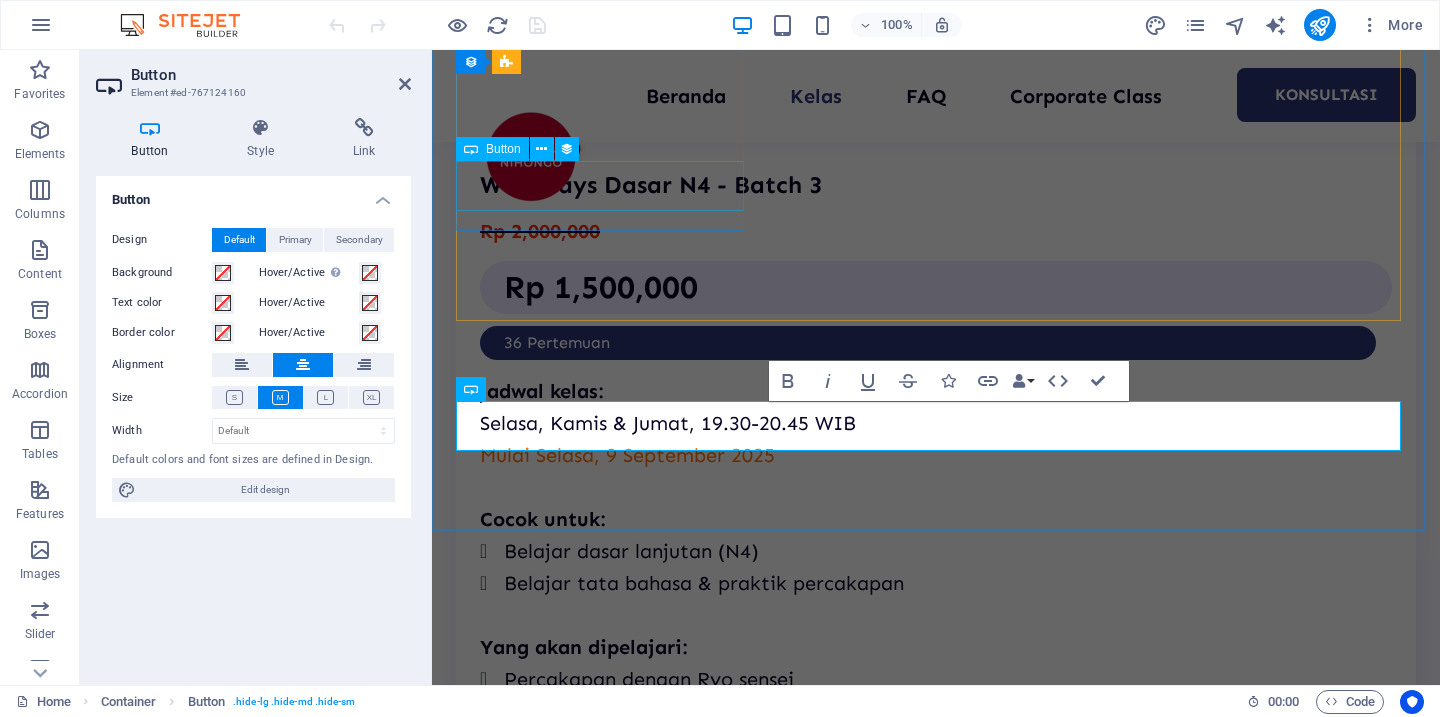 click on "daftar" at bounding box center [936, 892] 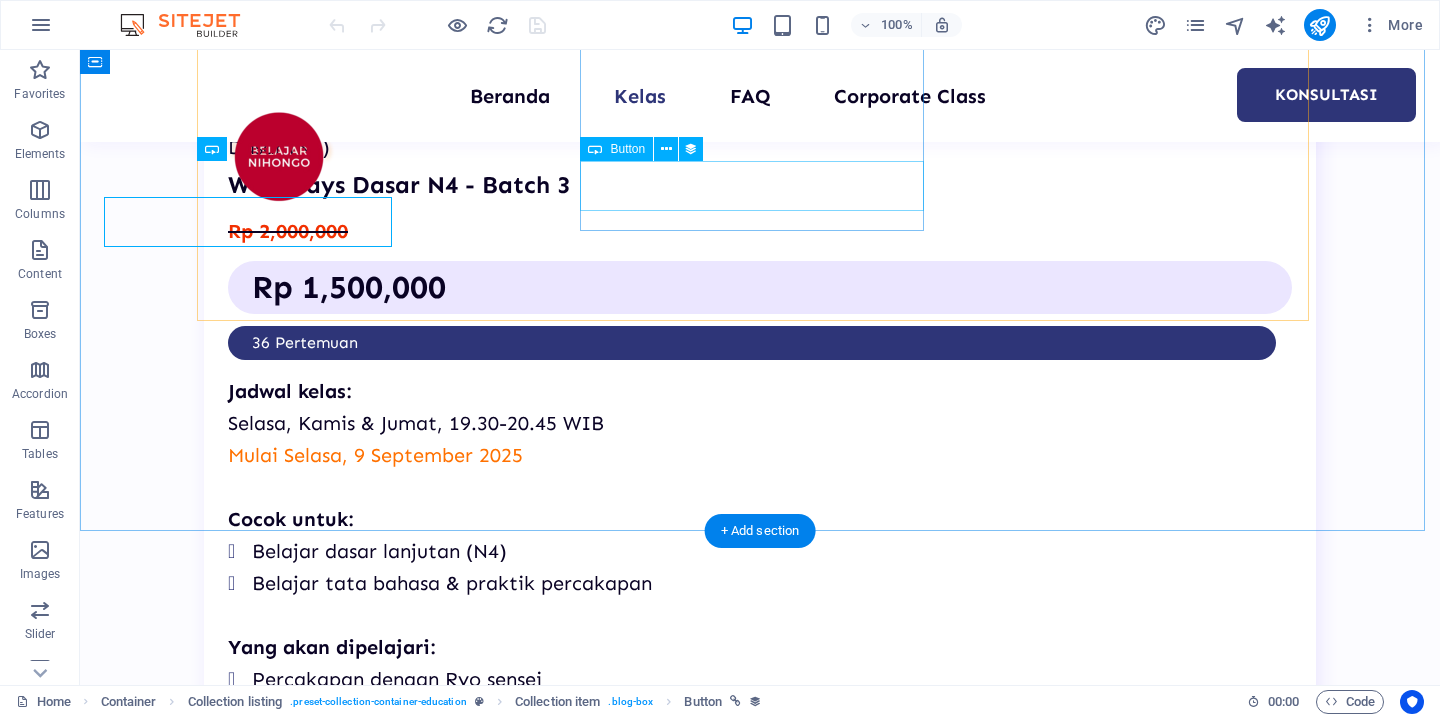 scroll, scrollTop: 2032, scrollLeft: 0, axis: vertical 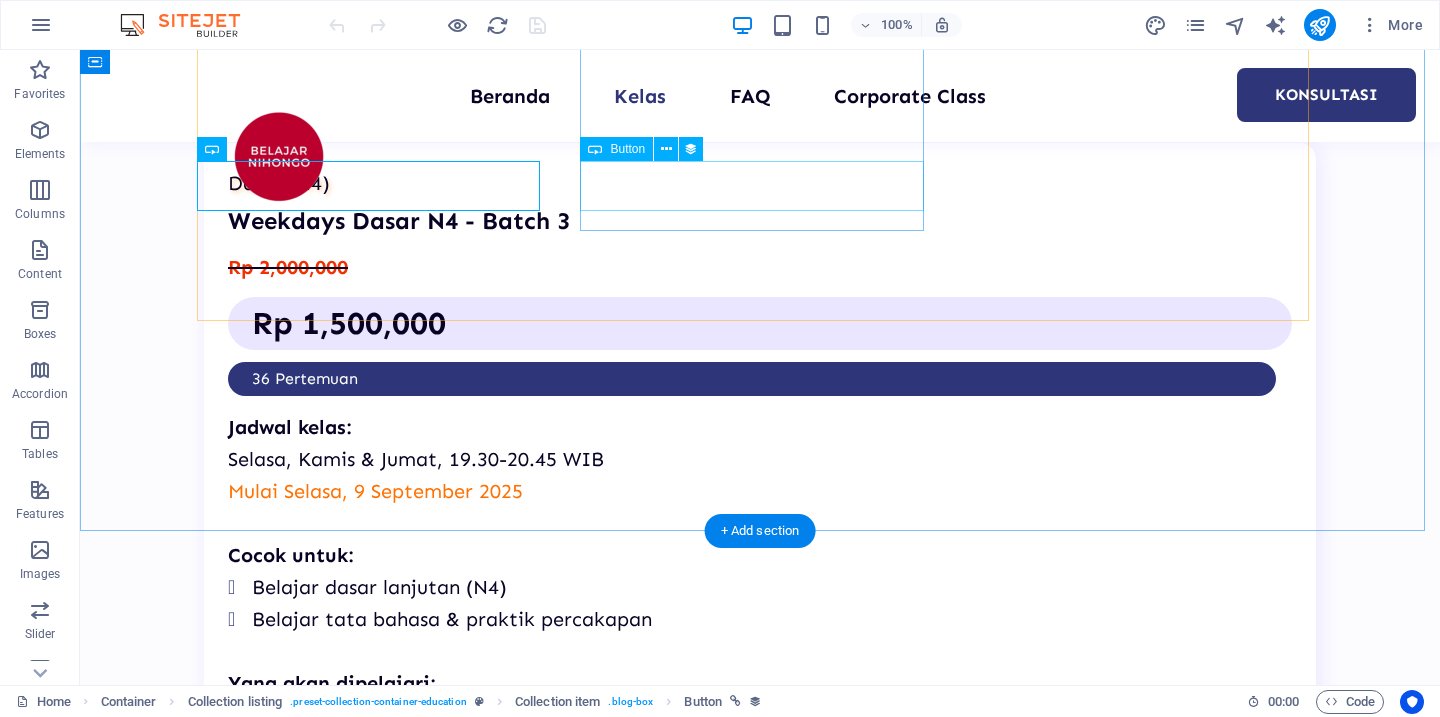 click on "daftar" at bounding box center (760, 1714) 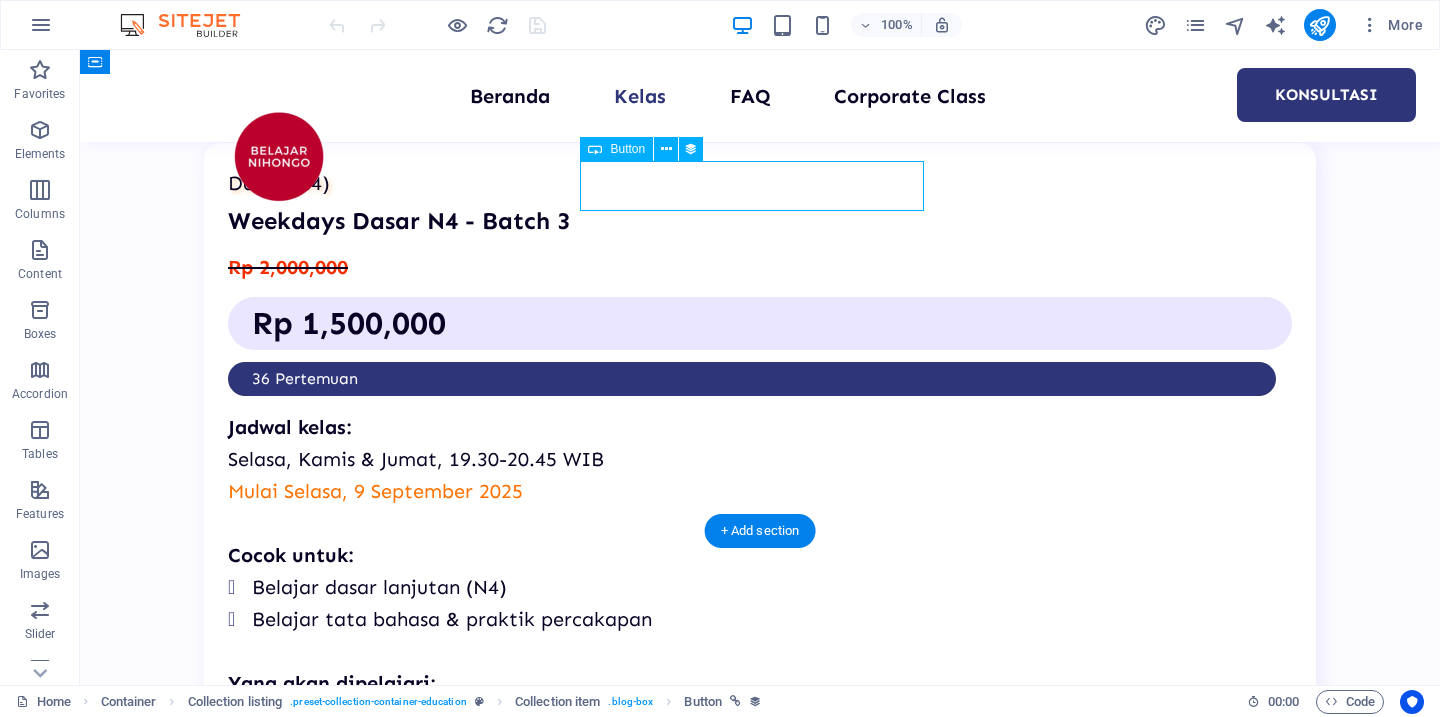 click on "daftar" at bounding box center [760, 1714] 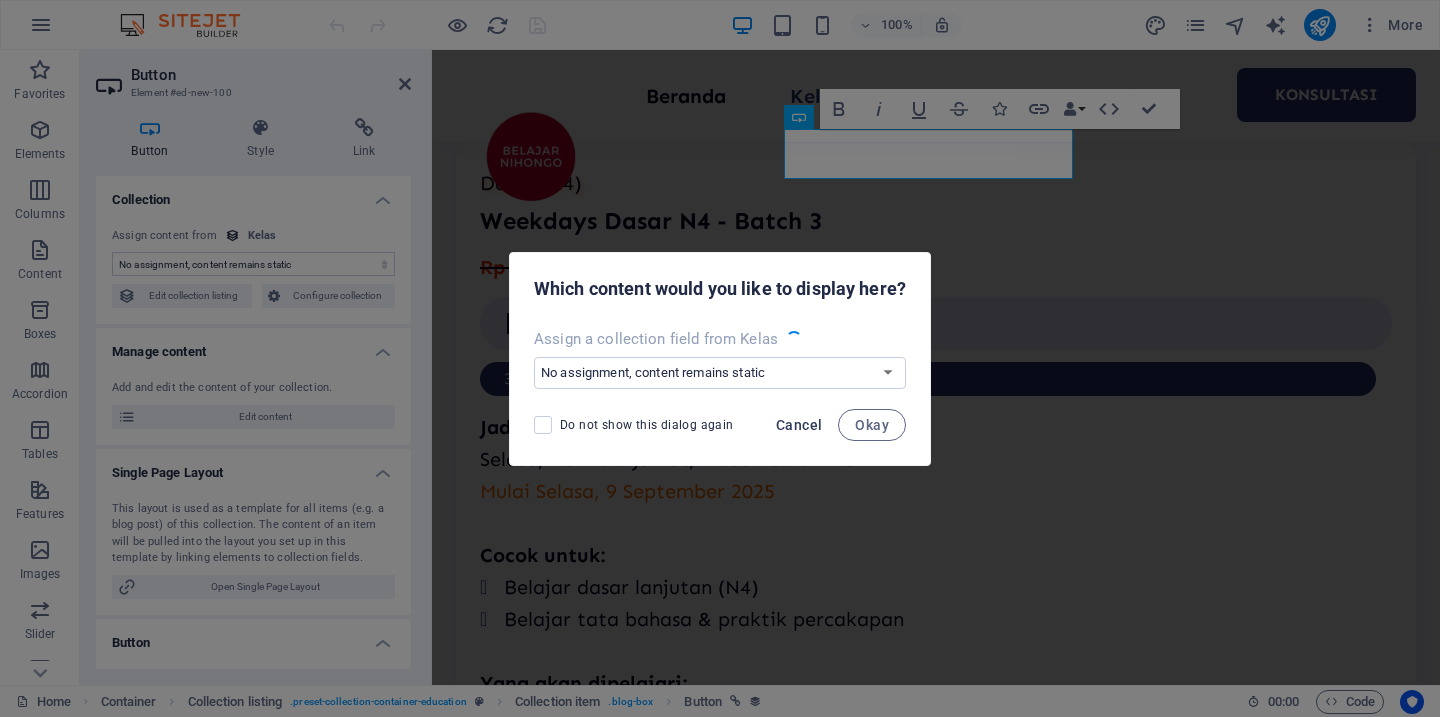 scroll, scrollTop: 2068, scrollLeft: 0, axis: vertical 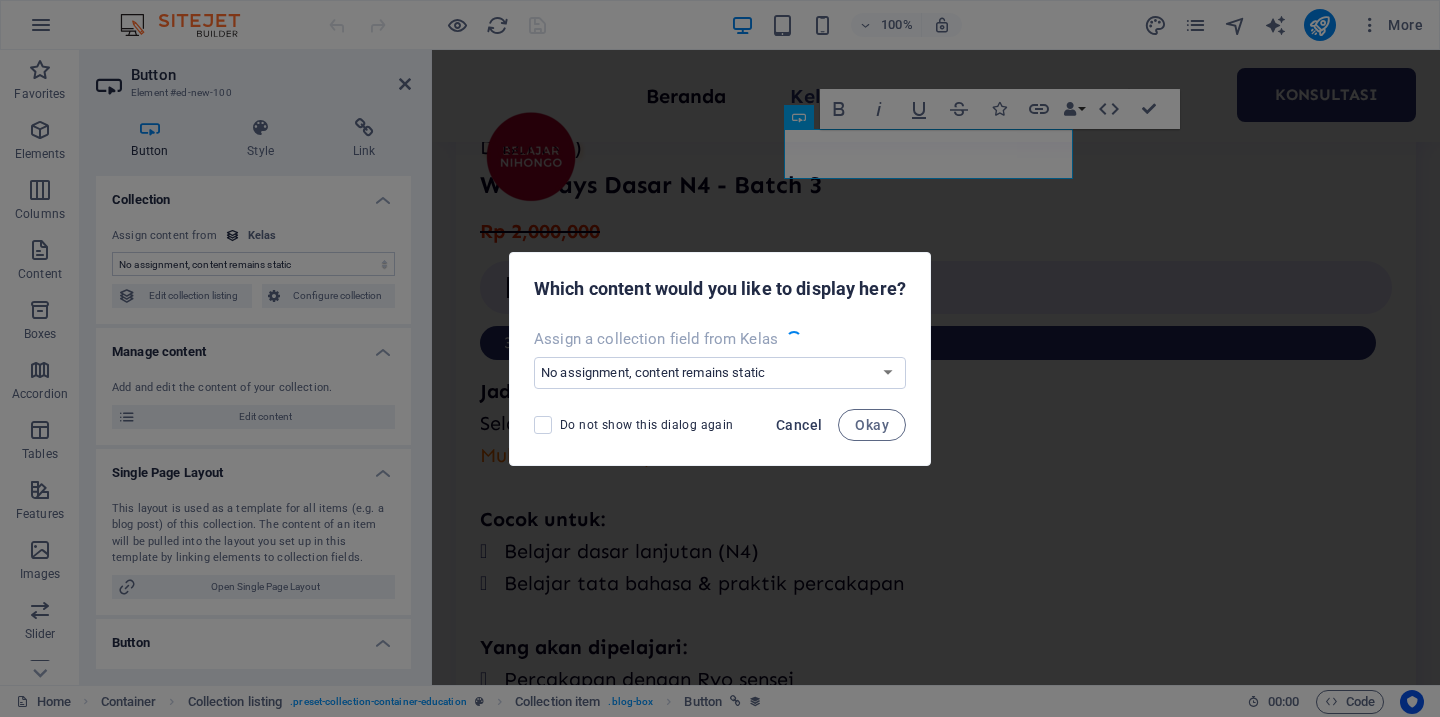 click on "Cancel" at bounding box center [799, 425] 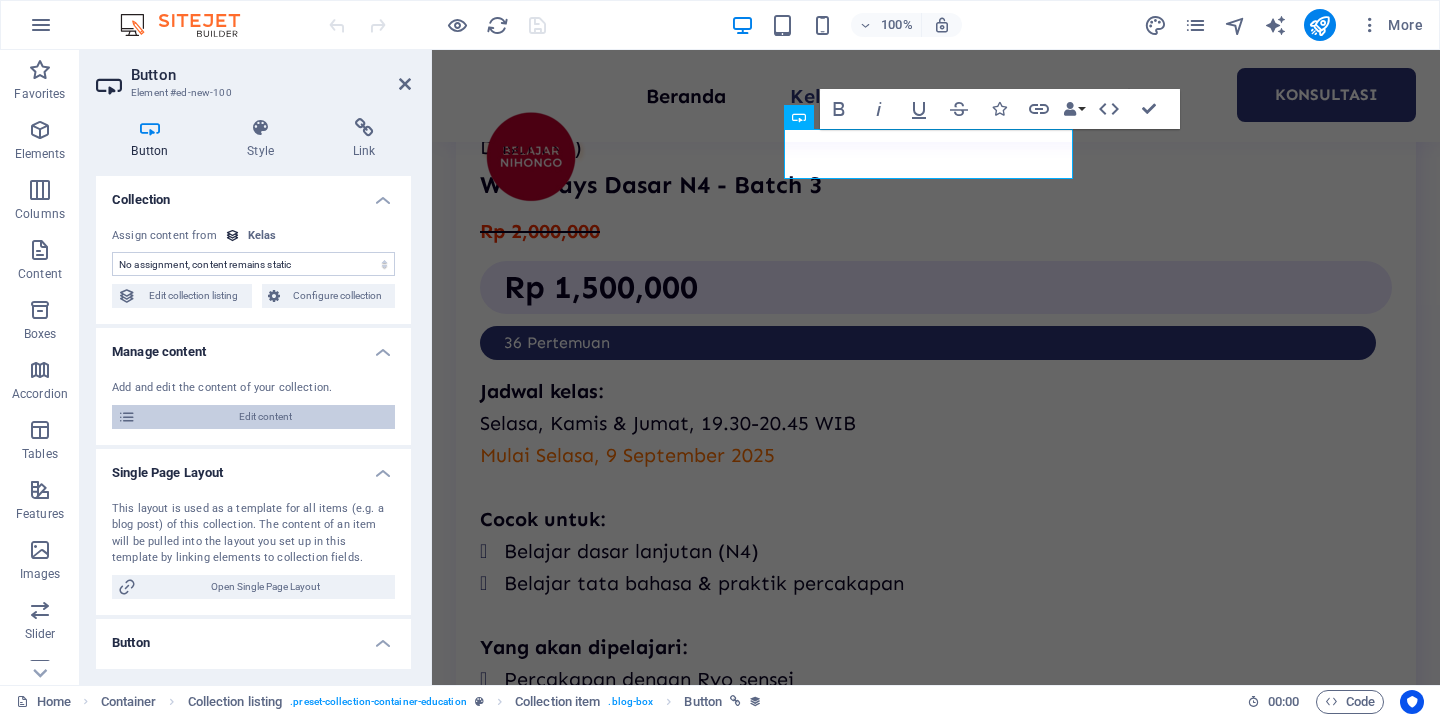 click on "Edit content" at bounding box center [265, 417] 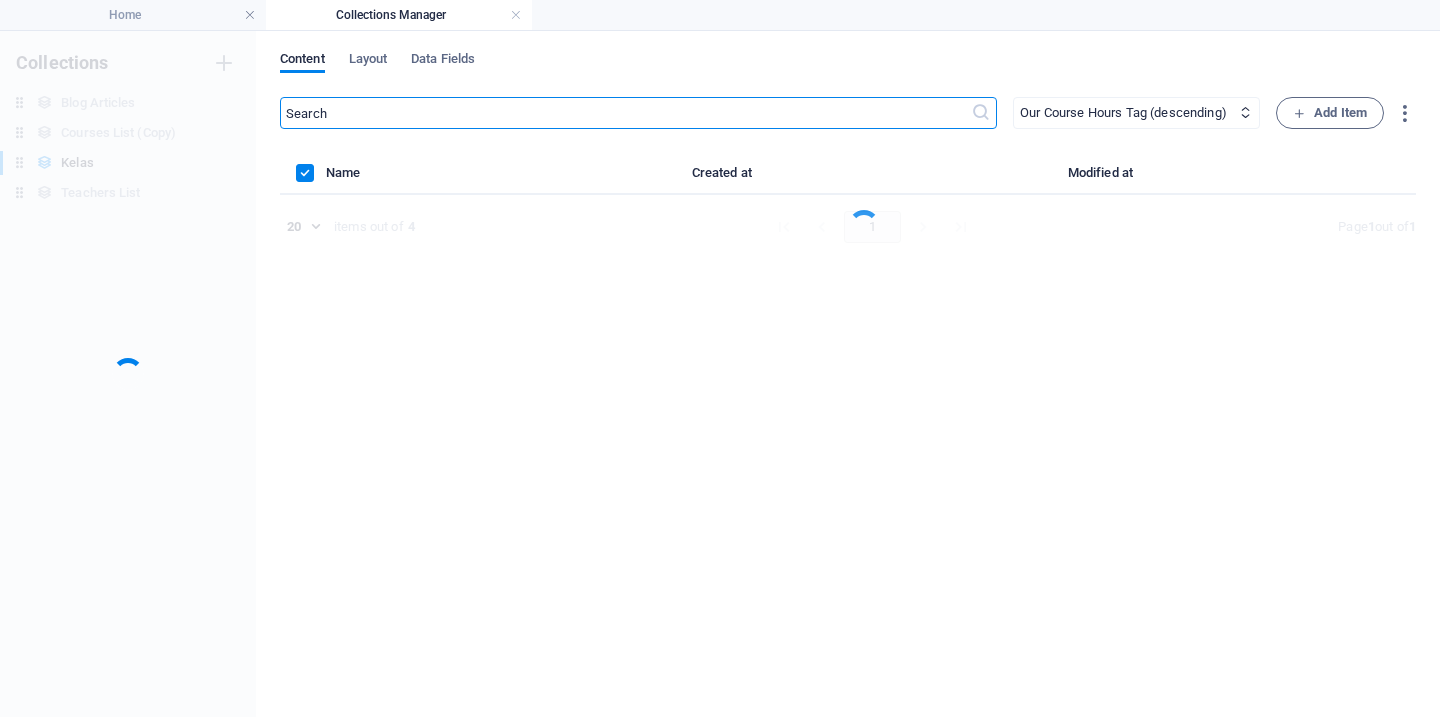 scroll, scrollTop: 0, scrollLeft: 0, axis: both 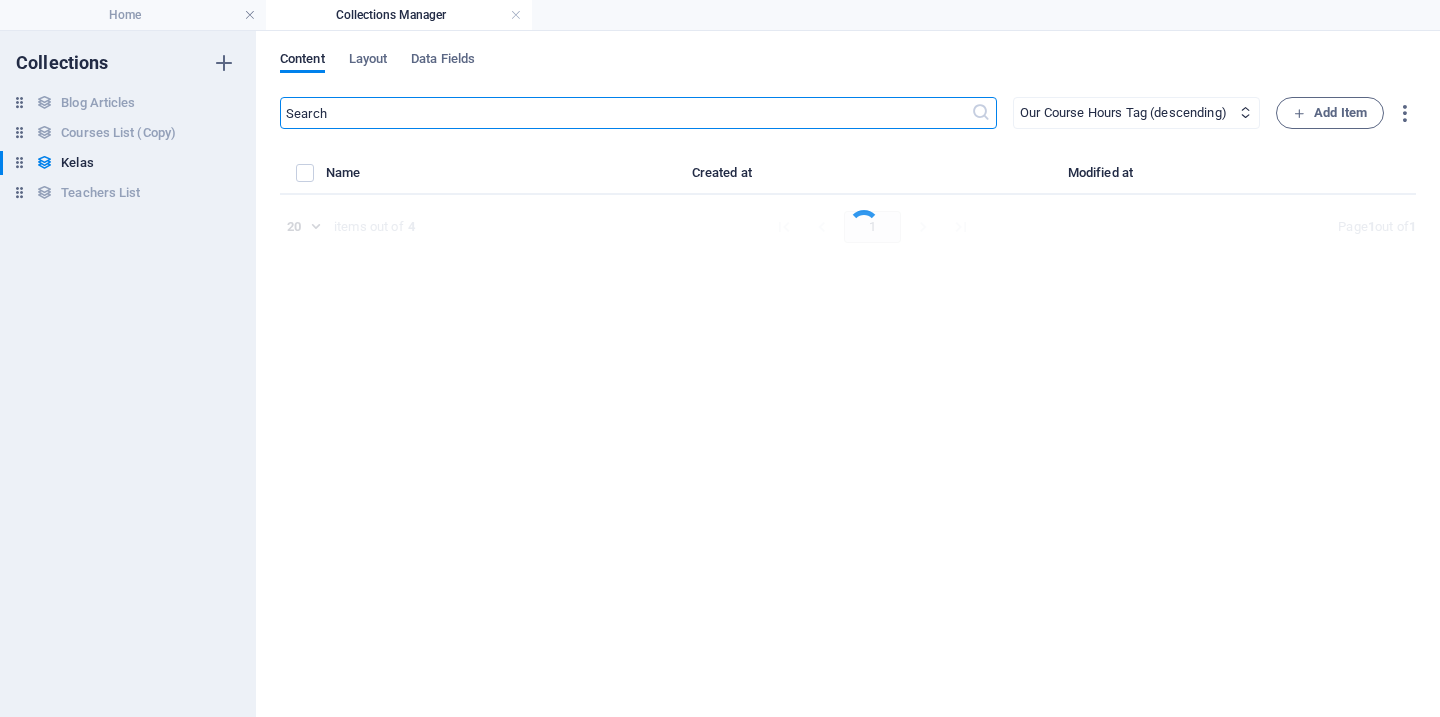 select on "Kelas Privat" 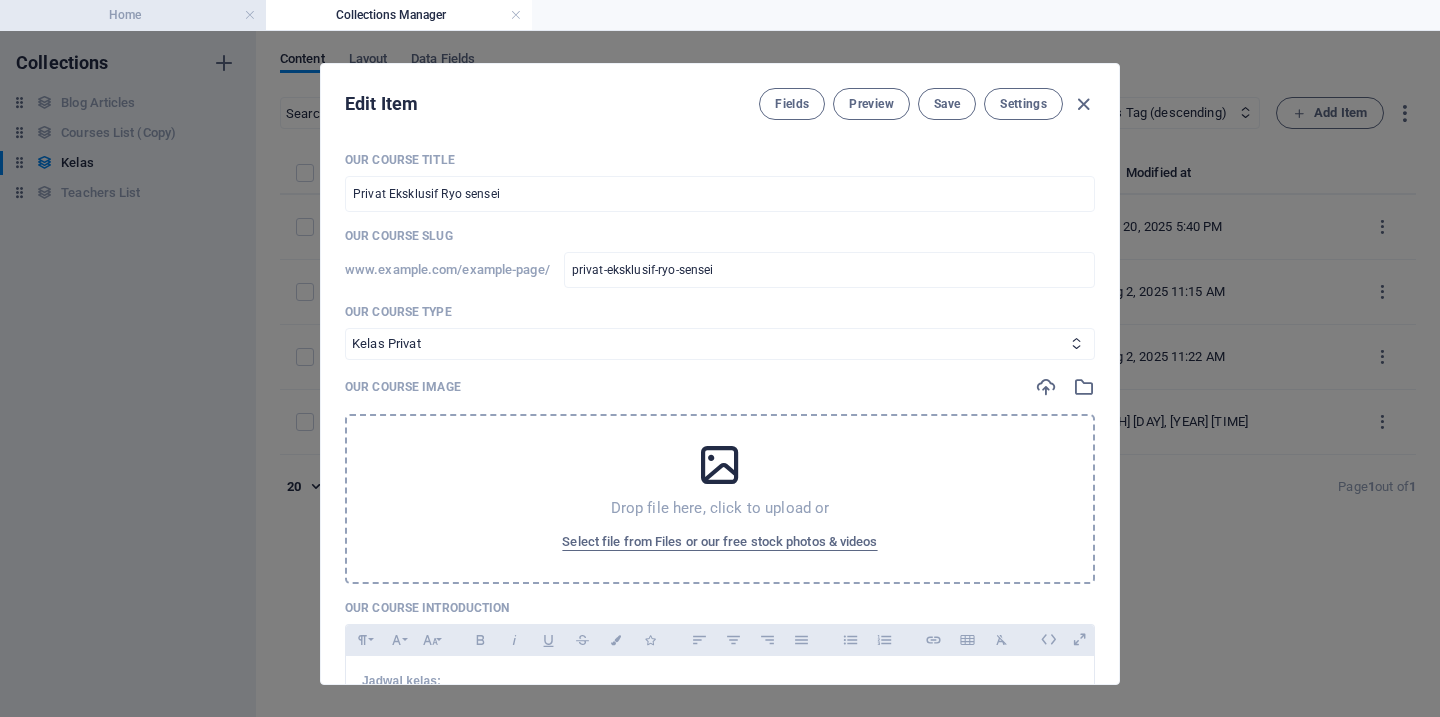 click on "Home" at bounding box center [133, 15] 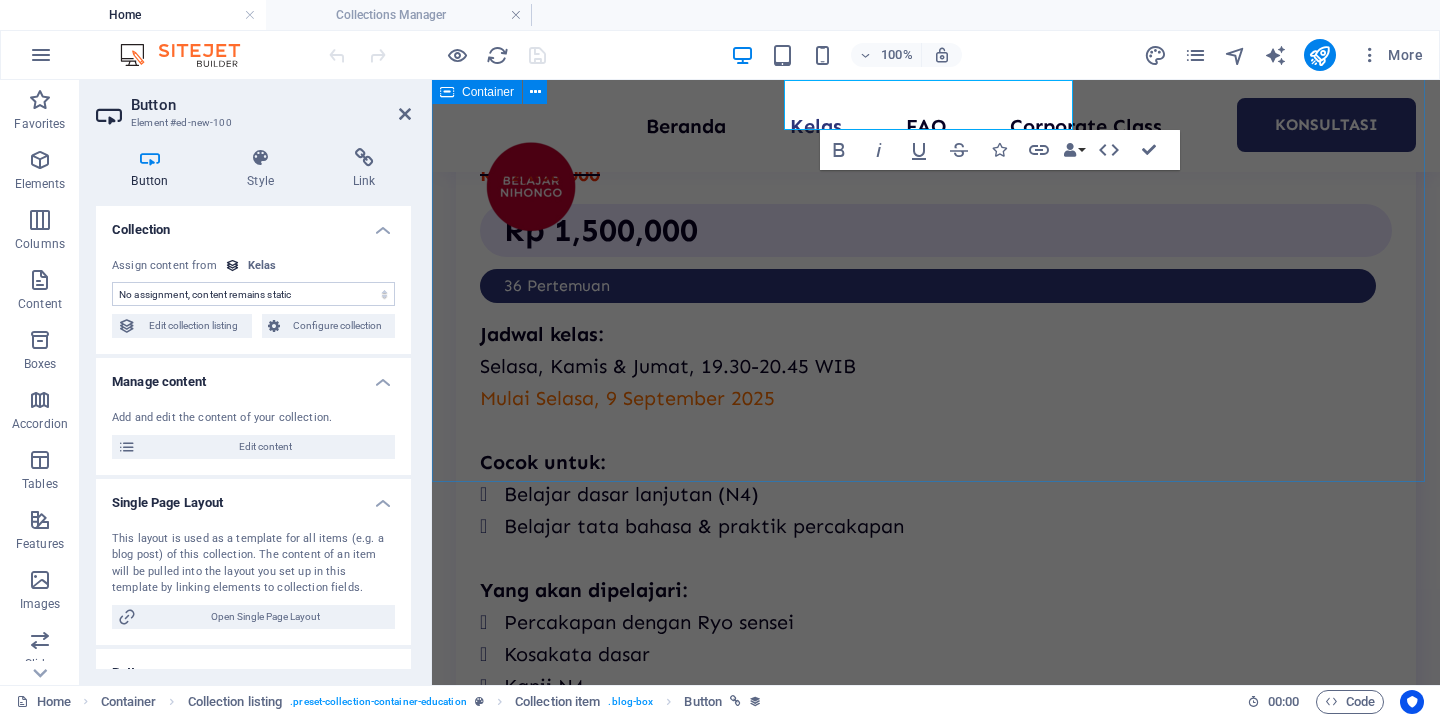 scroll, scrollTop: 2140, scrollLeft: 0, axis: vertical 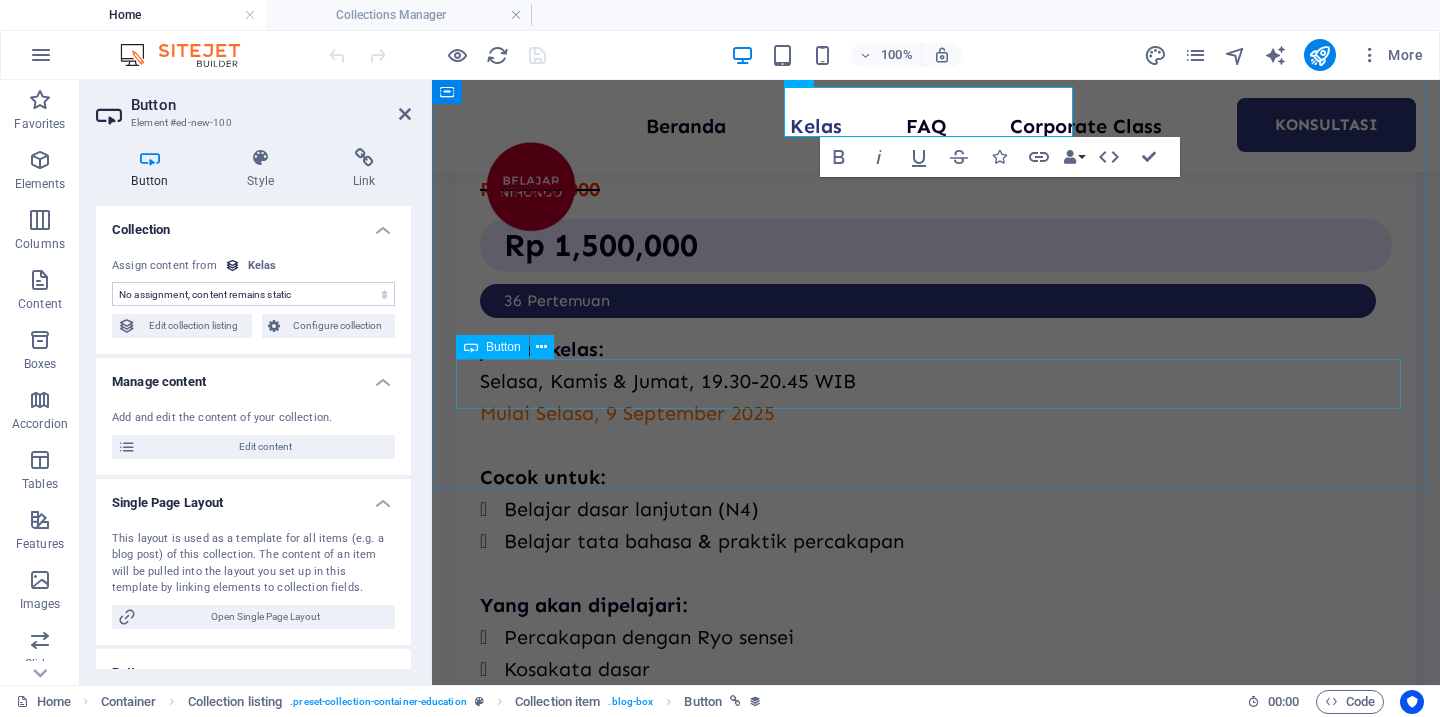 click on "lihat semua kelas" at bounding box center (936, 2756) 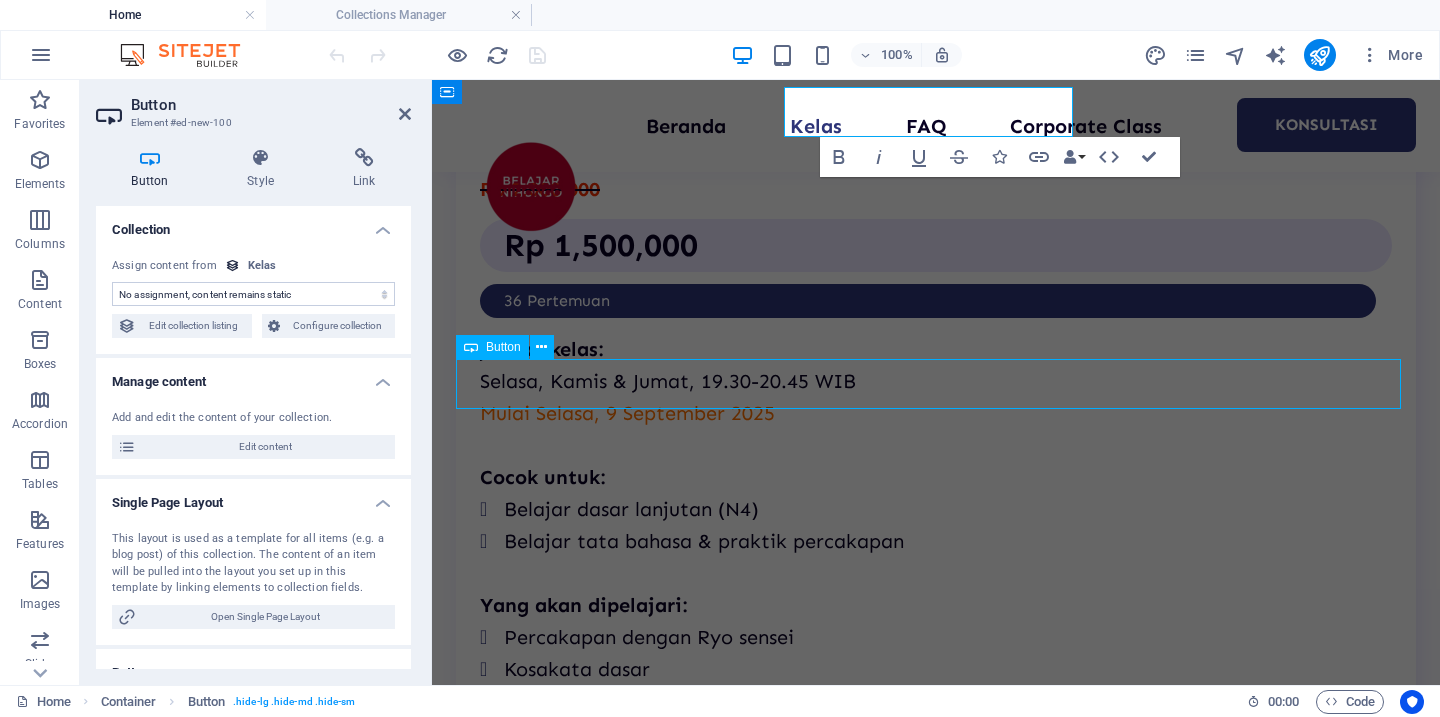 click on "lihat semua kelas" at bounding box center [936, 2756] 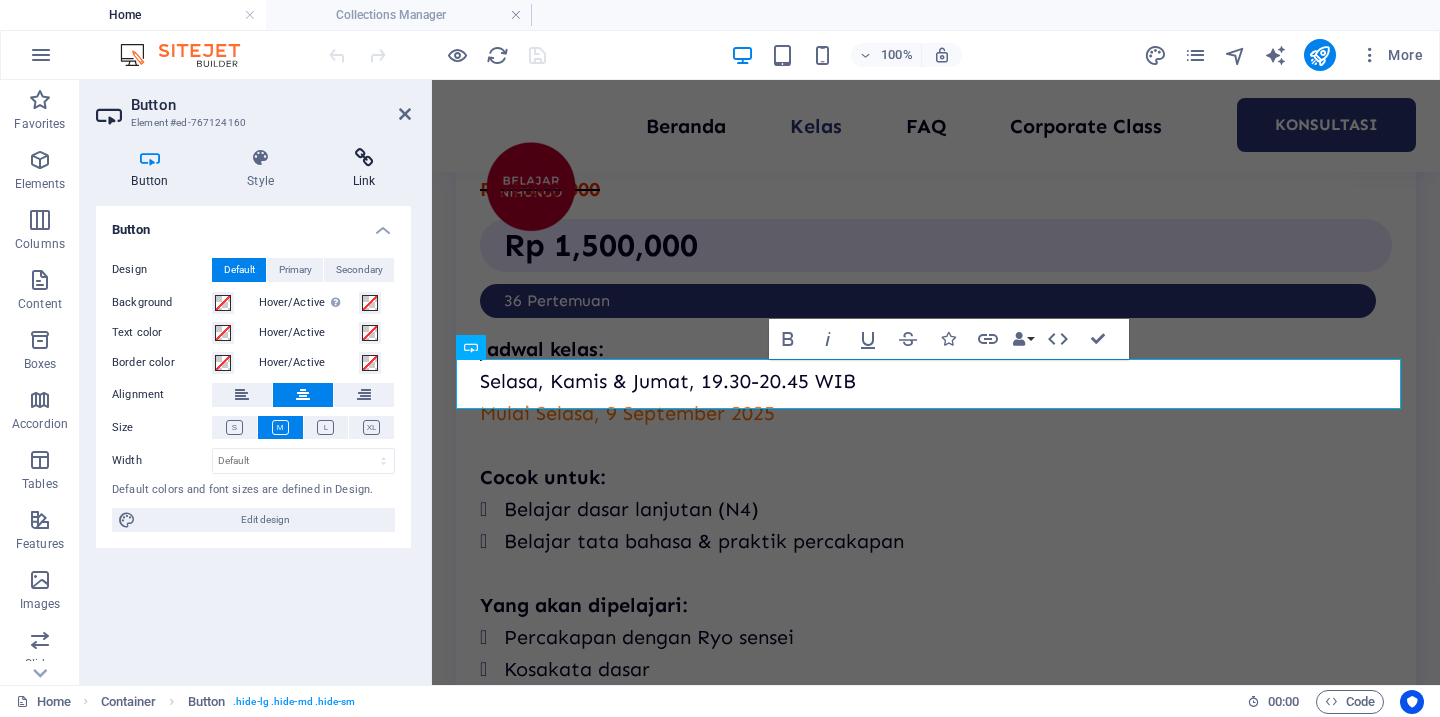 click at bounding box center (364, 158) 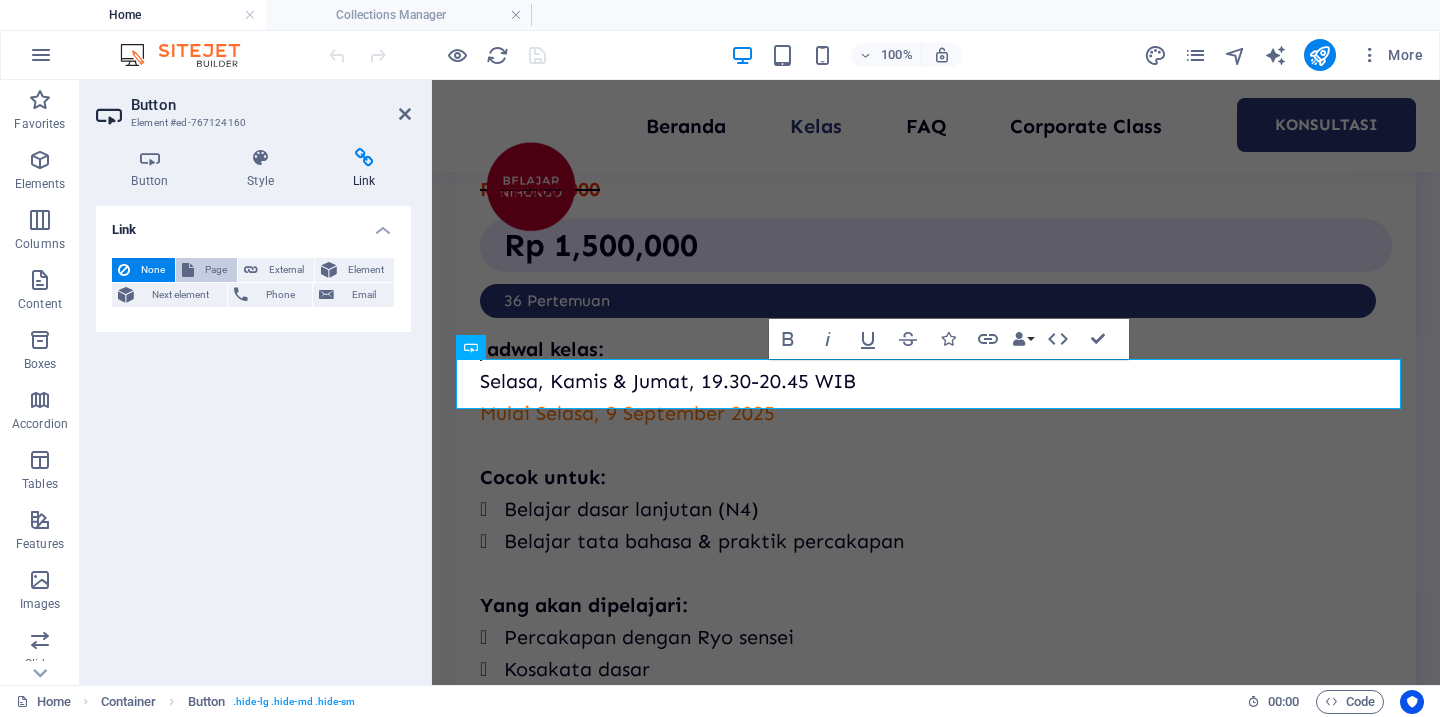 click on "Page" at bounding box center [215, 270] 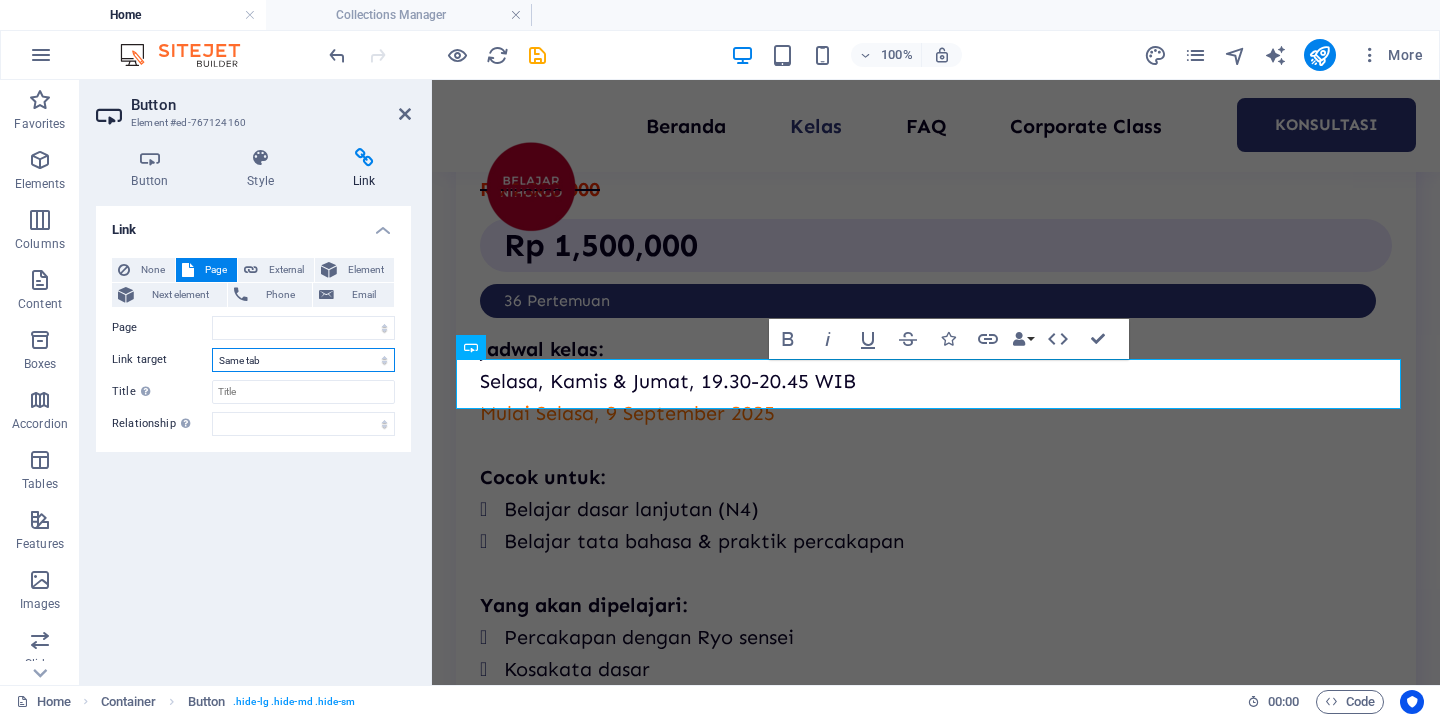 click on "New tab Same tab Overlay" at bounding box center [303, 360] 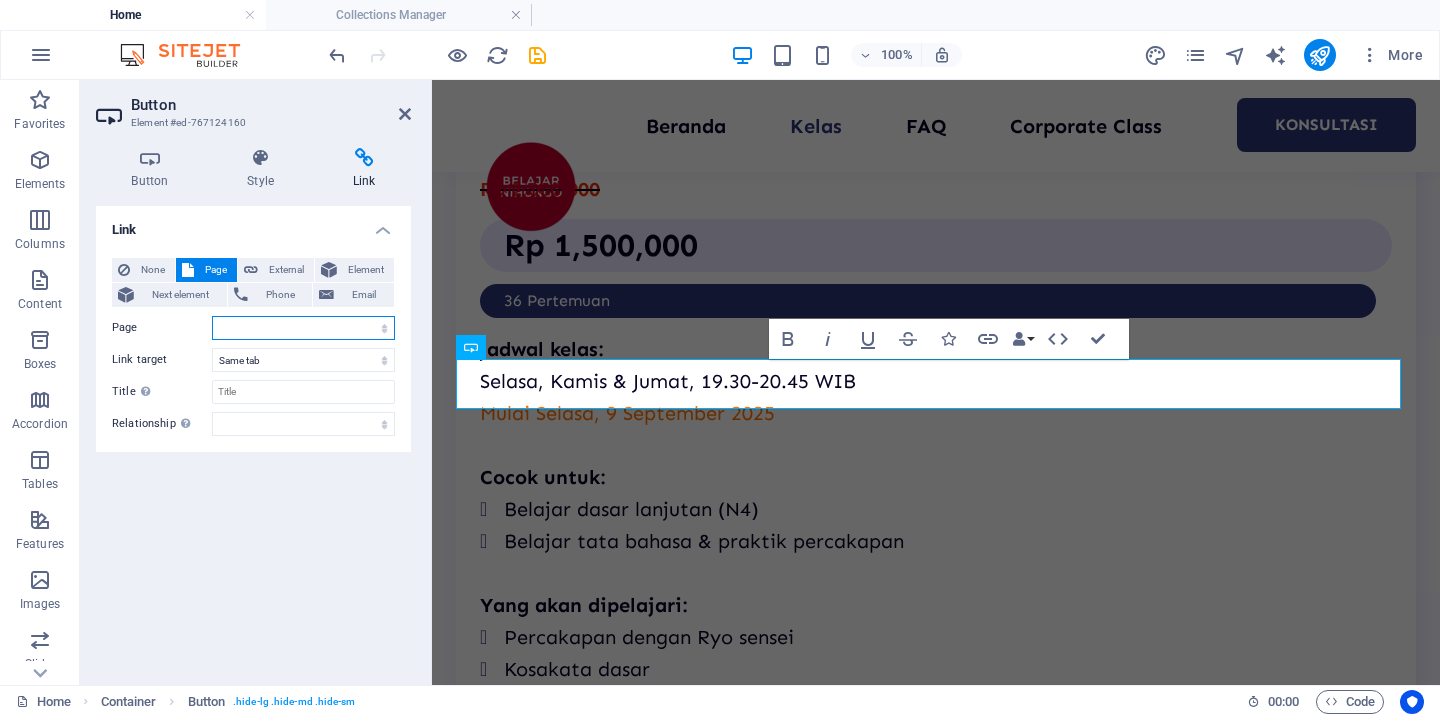 click on "Home Courses Teachers About Corporate Class" at bounding box center (303, 328) 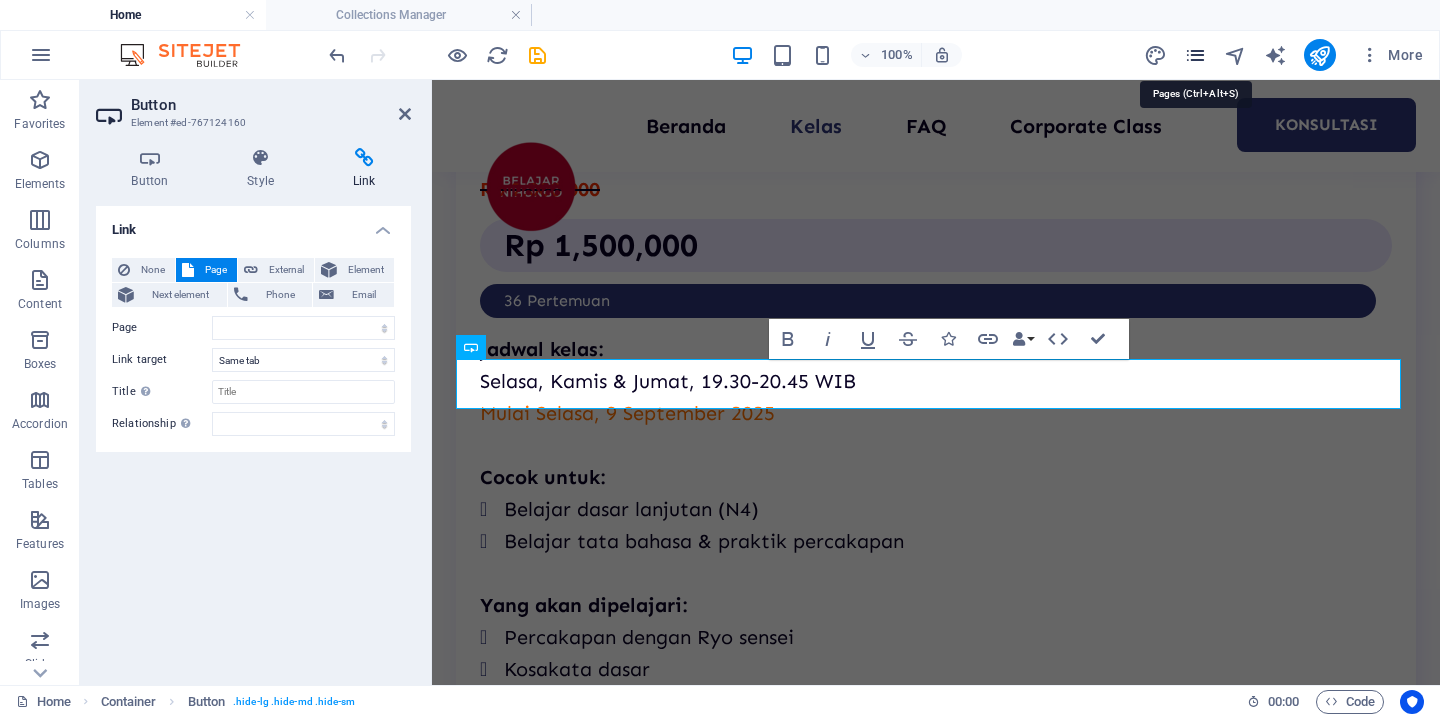 click at bounding box center [1195, 55] 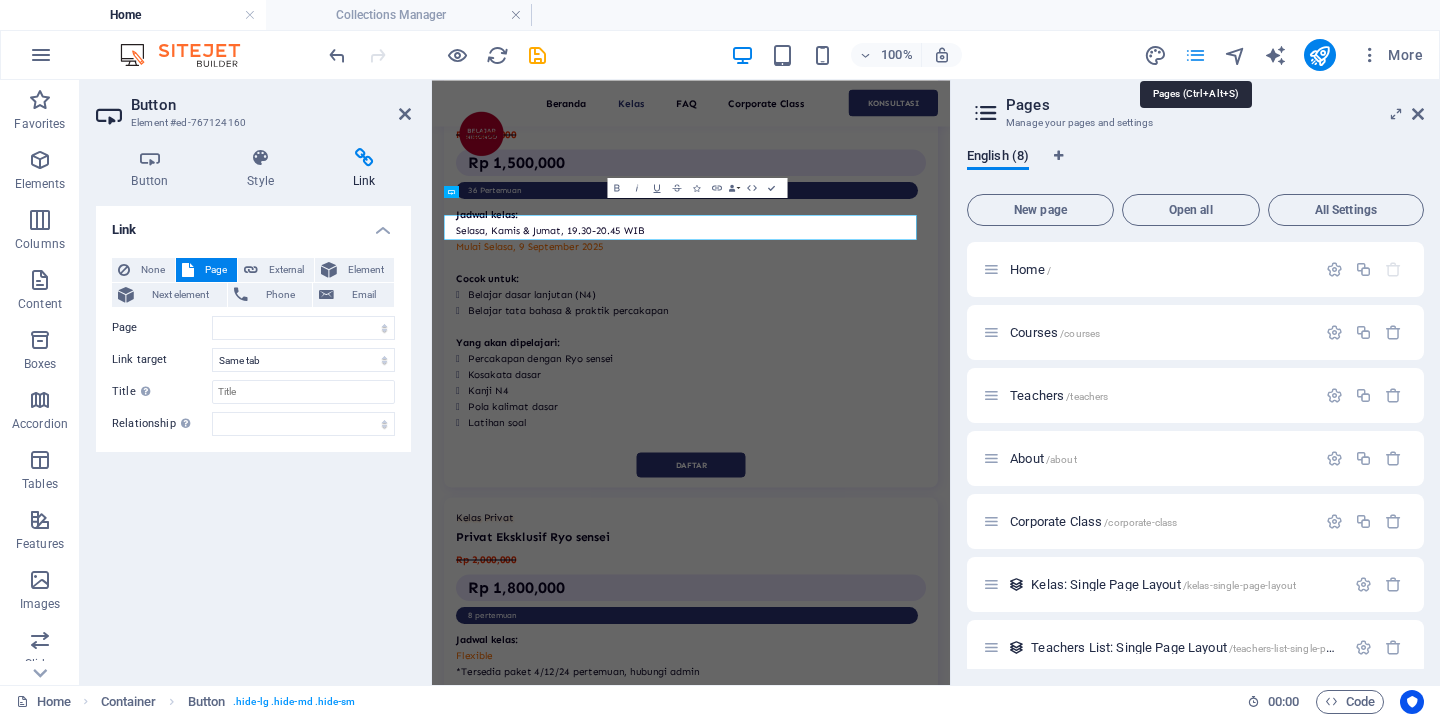 scroll, scrollTop: 2150, scrollLeft: 0, axis: vertical 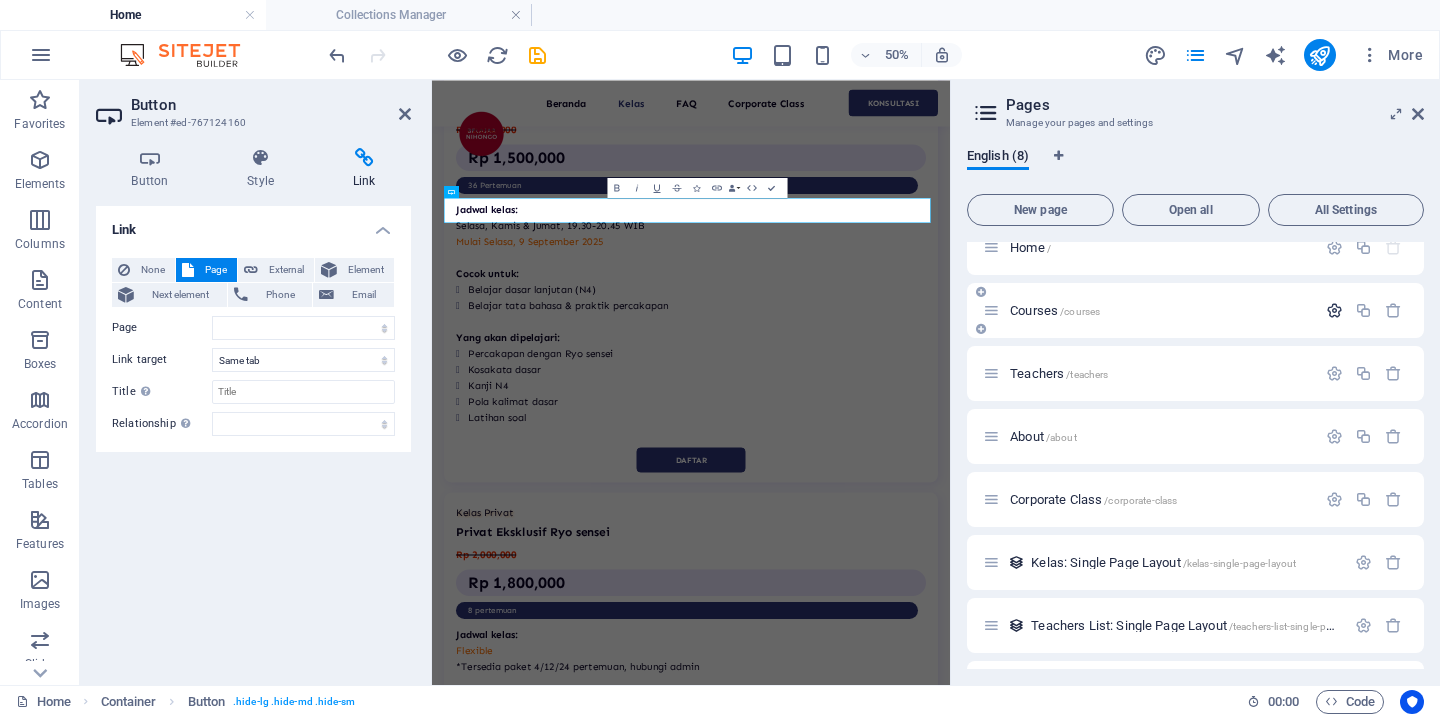 click at bounding box center (1334, 310) 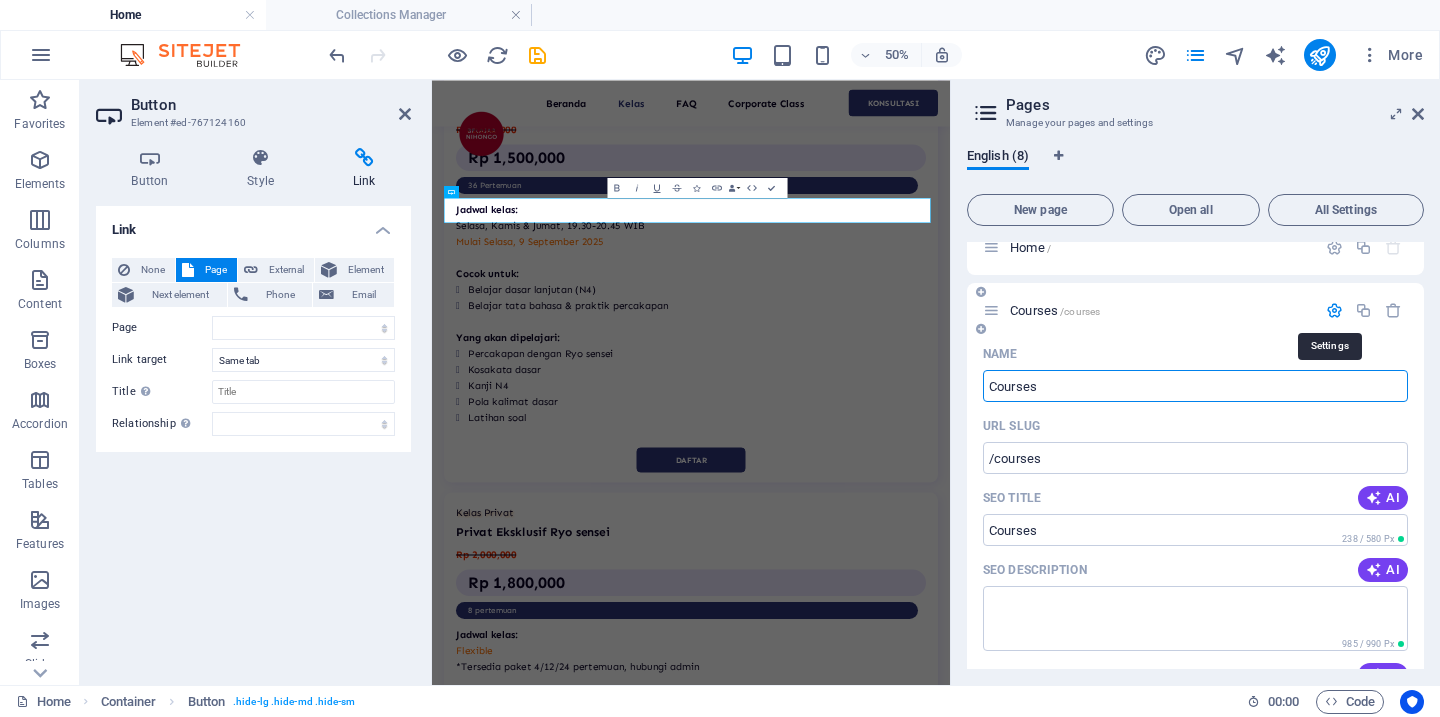click at bounding box center (1334, 310) 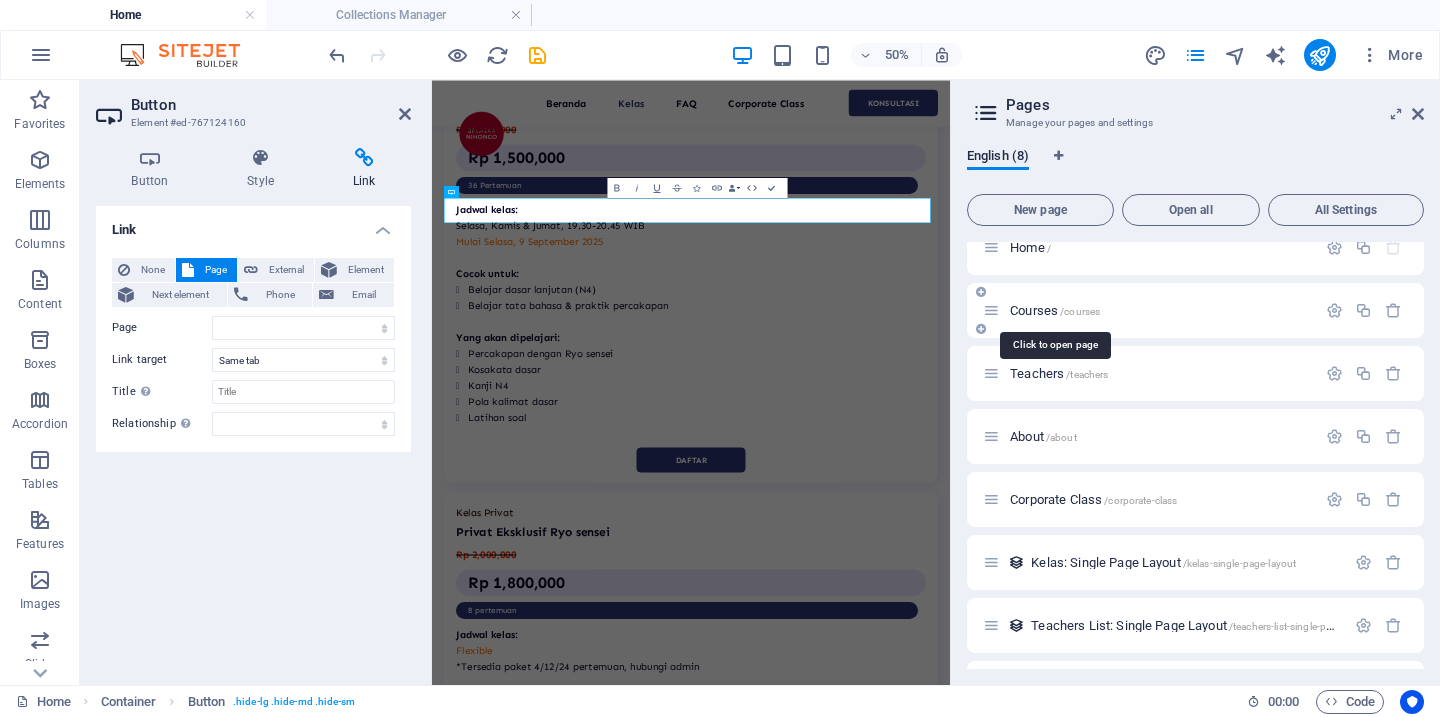 click on "Courses /courses" at bounding box center [1055, 310] 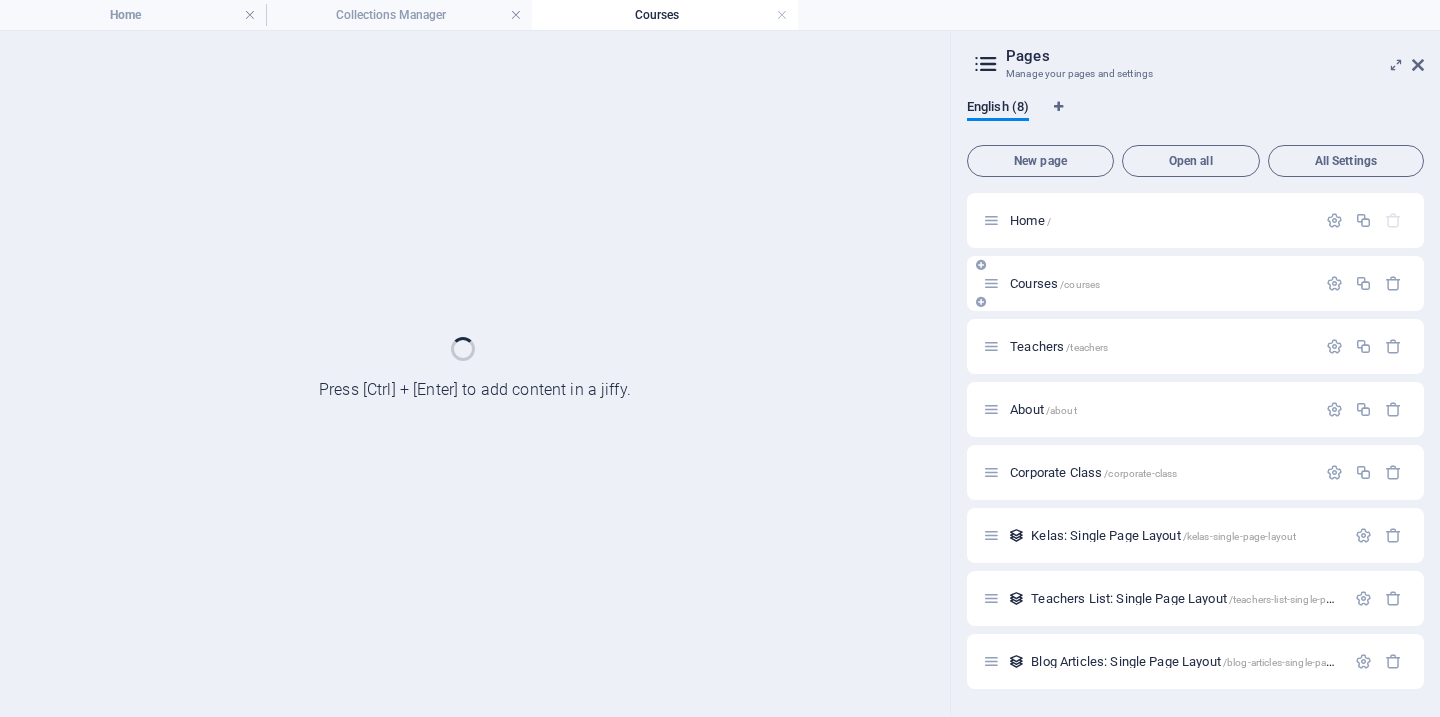 scroll, scrollTop: 0, scrollLeft: 0, axis: both 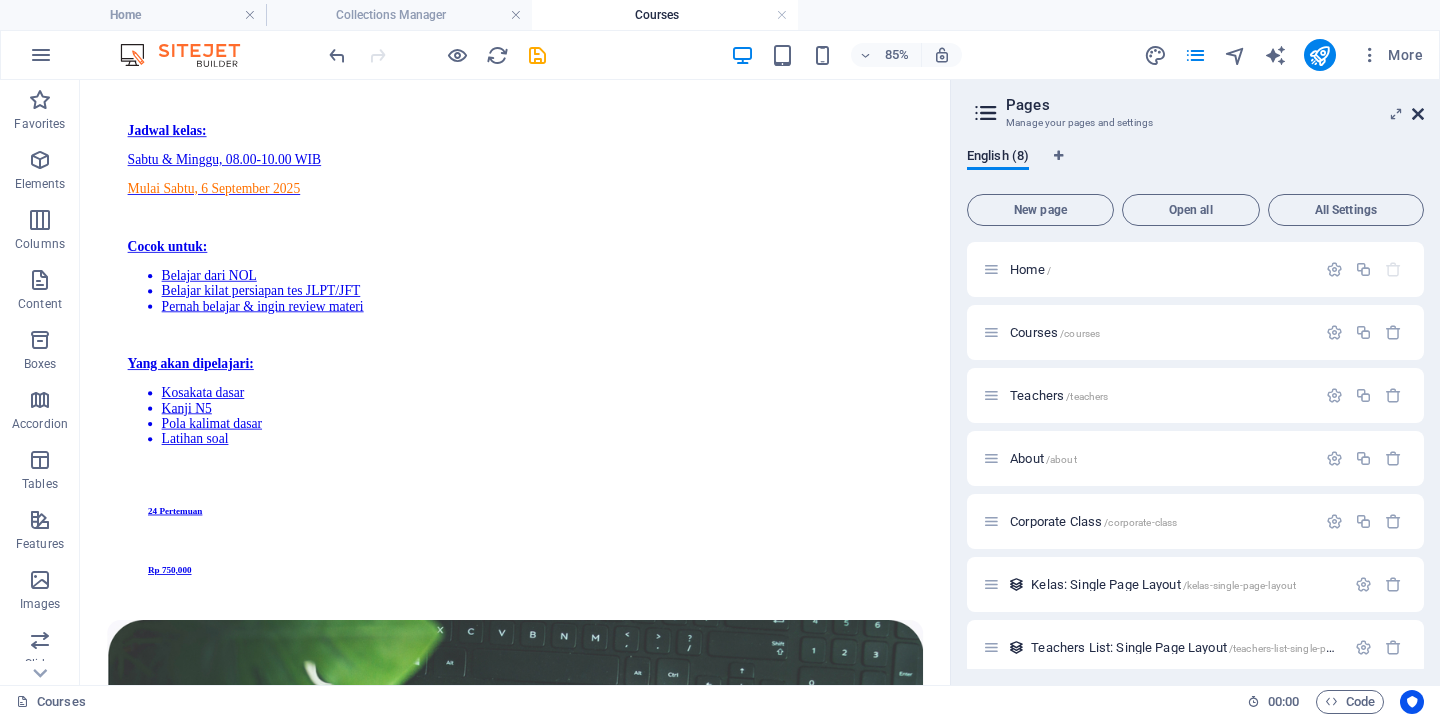 click at bounding box center [1418, 114] 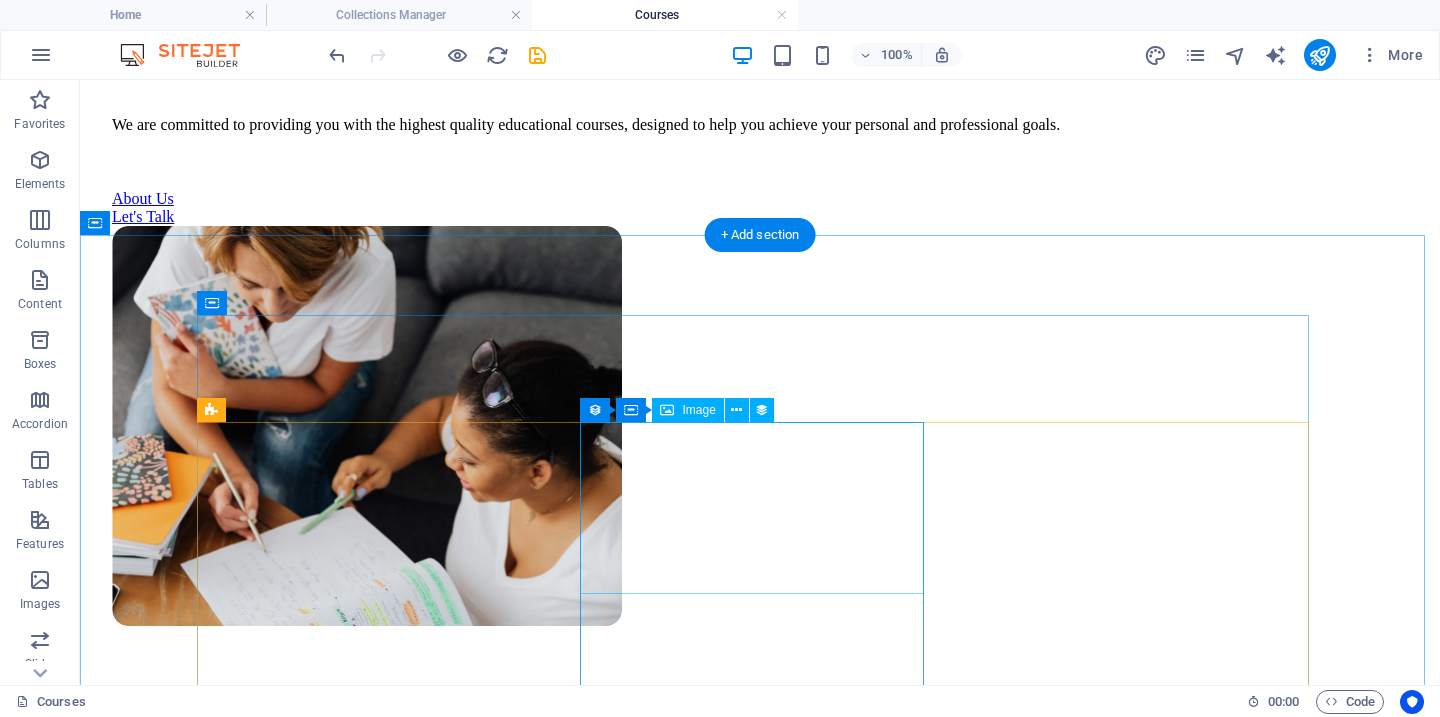 scroll, scrollTop: 0, scrollLeft: 0, axis: both 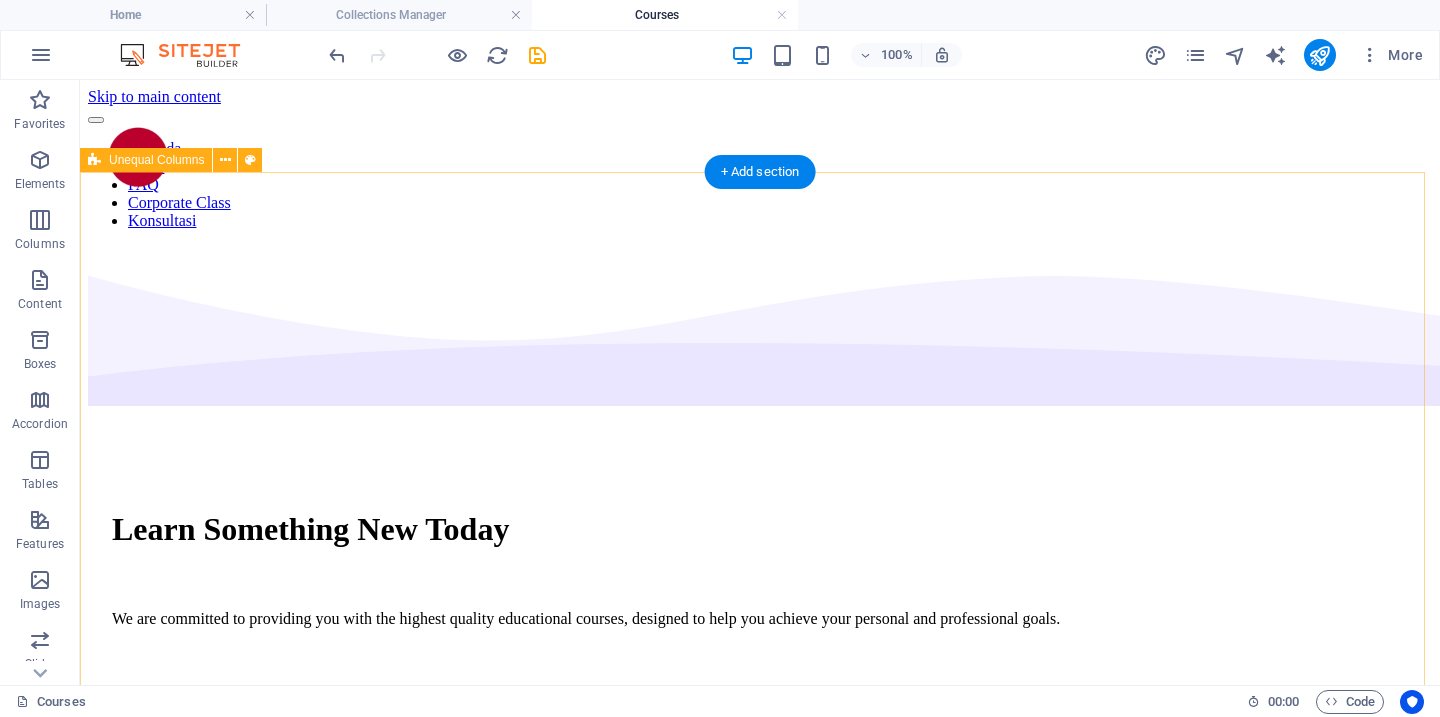 click on "Learn Something New Today We are committed to providing you with the highest quality educational courses, designed to help you achieve your personal and professional goals. About Us Let's Talk" at bounding box center (760, 805) 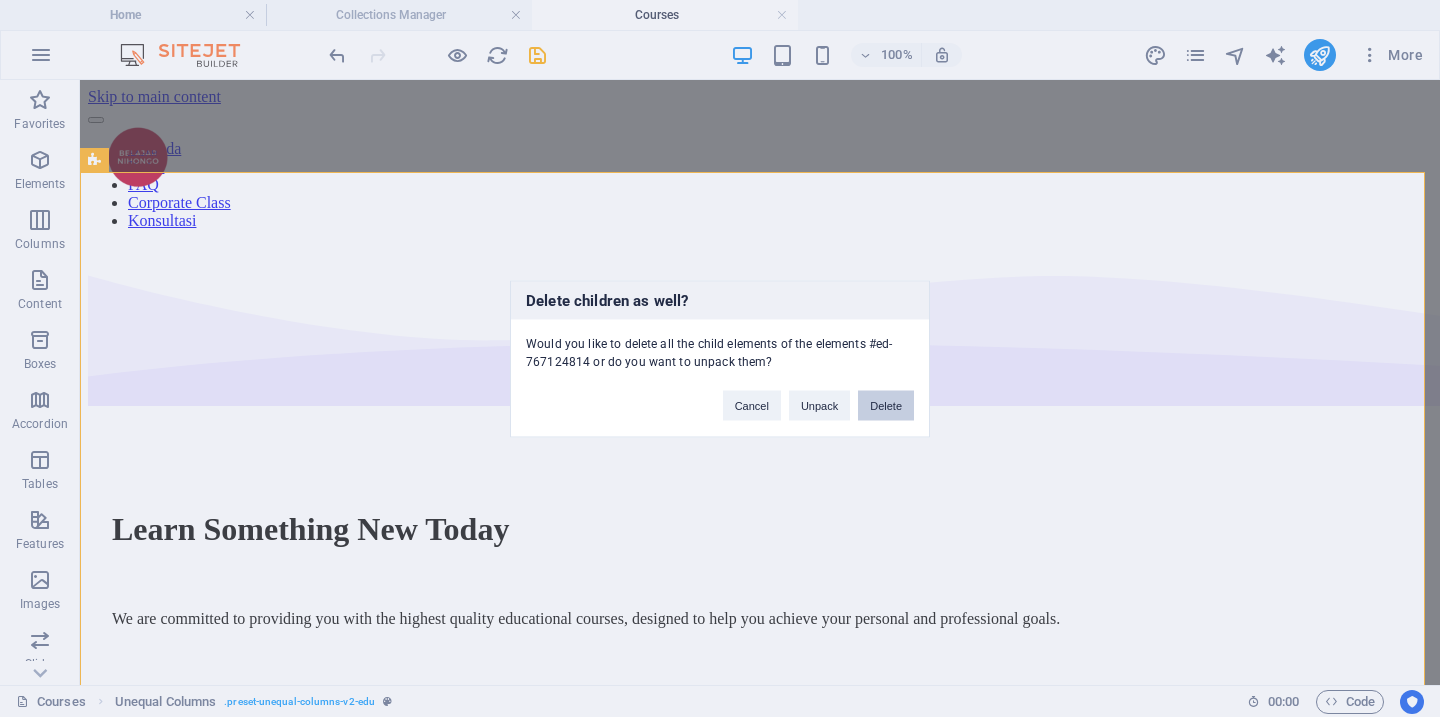 click on "Delete" at bounding box center (886, 405) 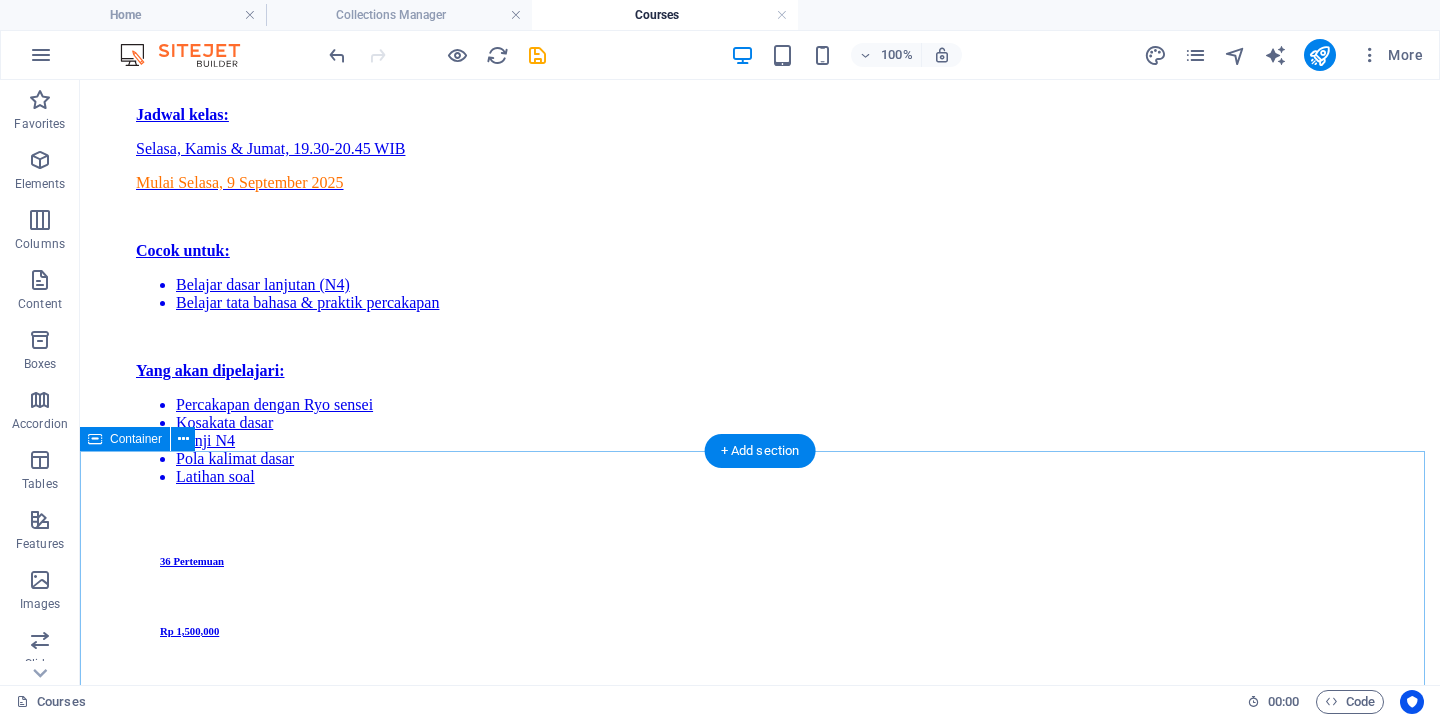 scroll, scrollTop: 1071, scrollLeft: 0, axis: vertical 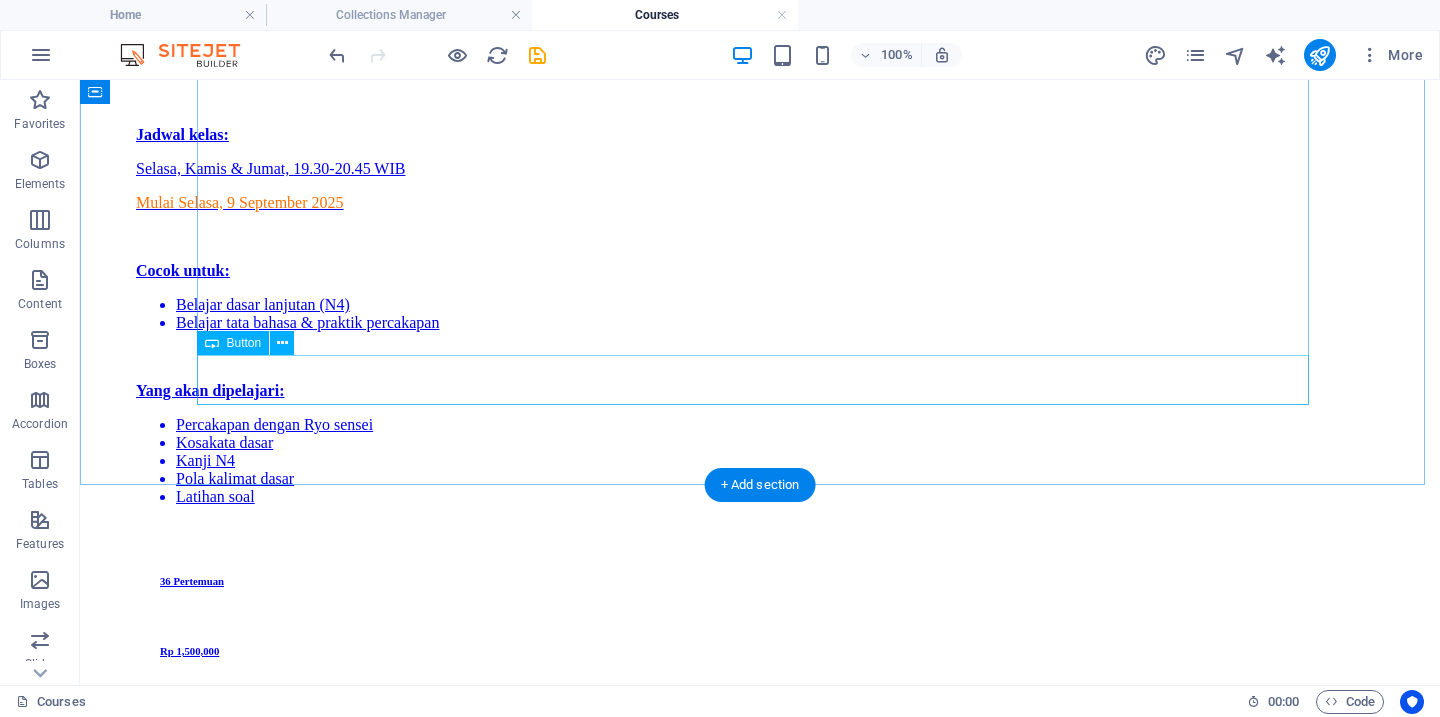 click on "All Courses" at bounding box center (760, 3511) 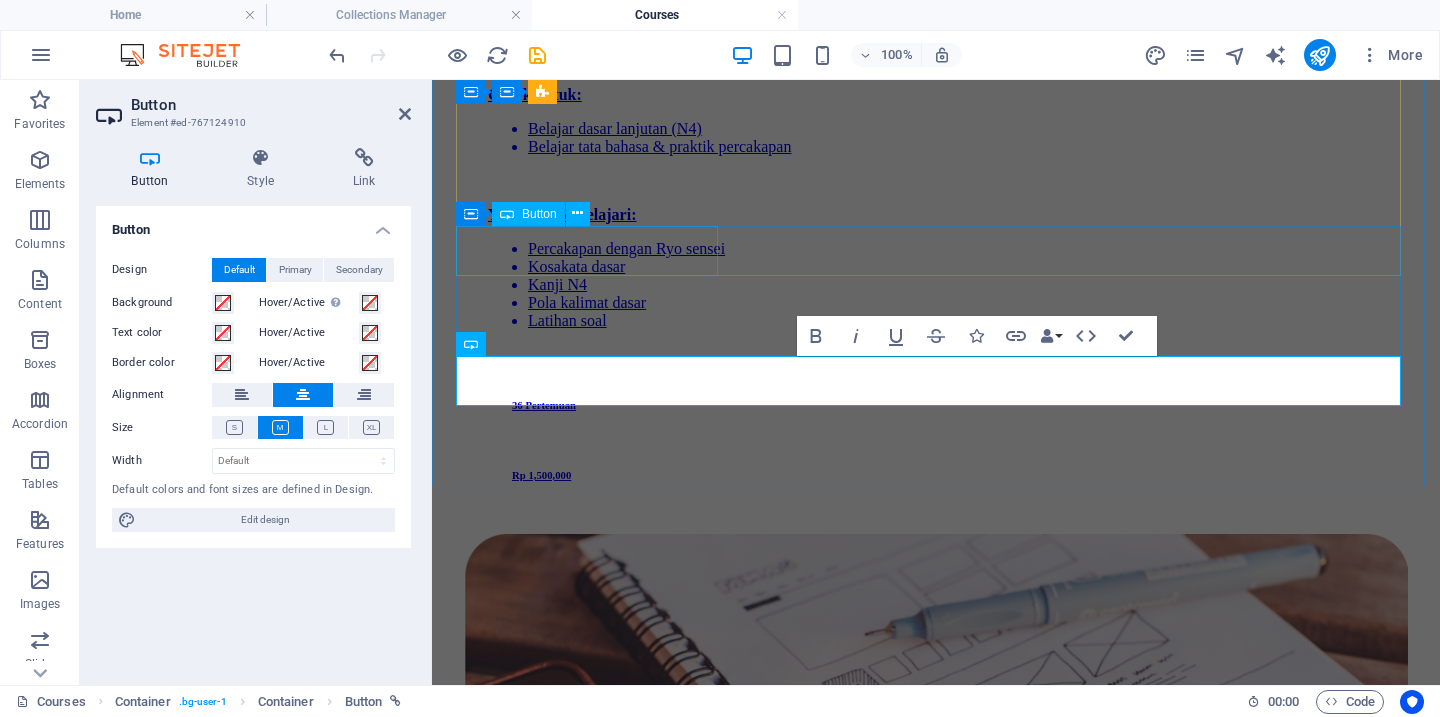 scroll, scrollTop: 1137, scrollLeft: 0, axis: vertical 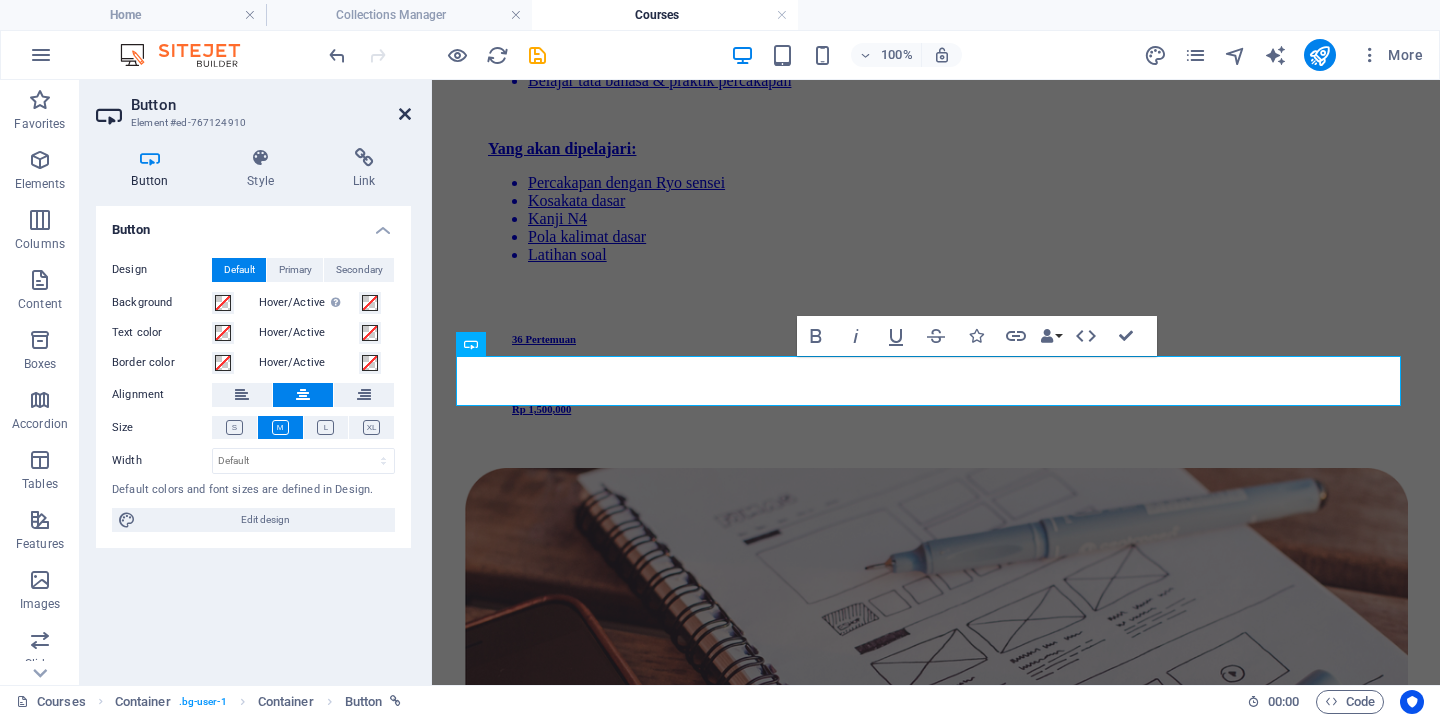 click at bounding box center [405, 114] 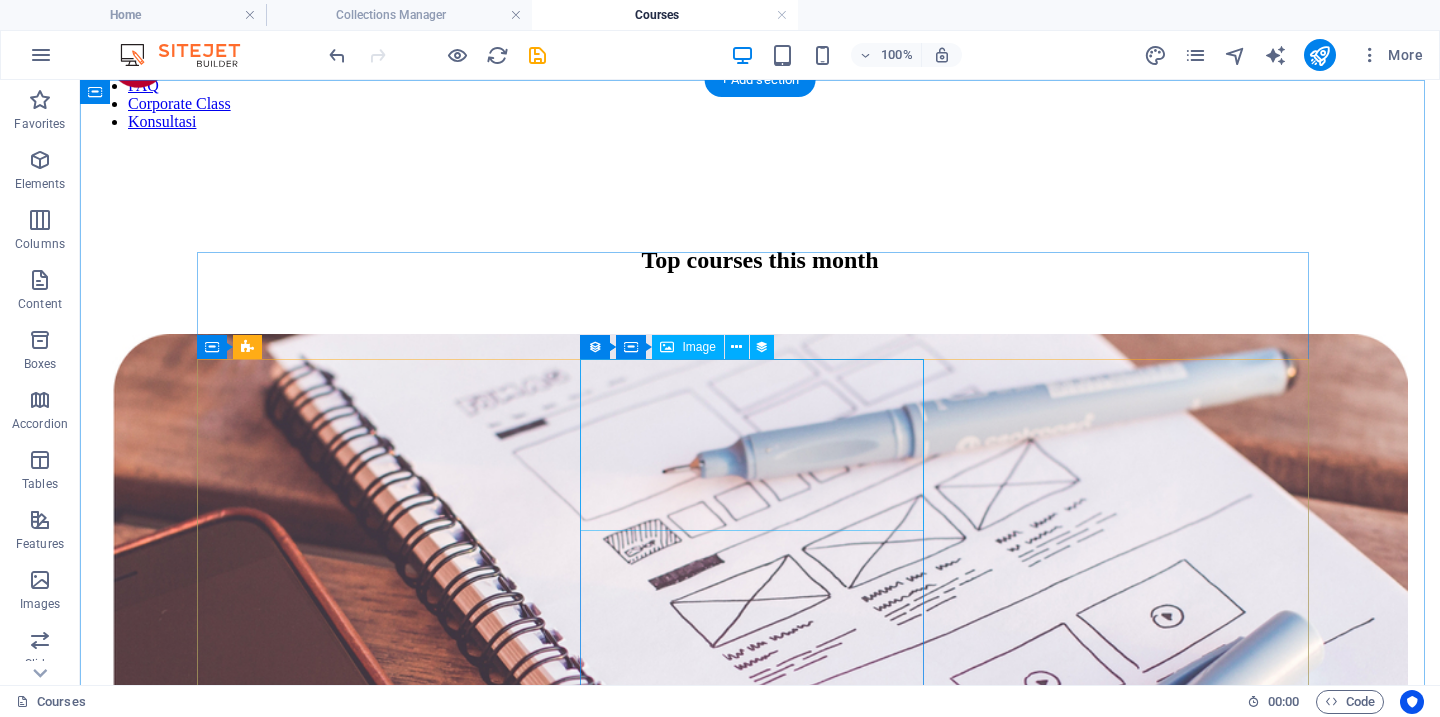 scroll, scrollTop: 0, scrollLeft: 0, axis: both 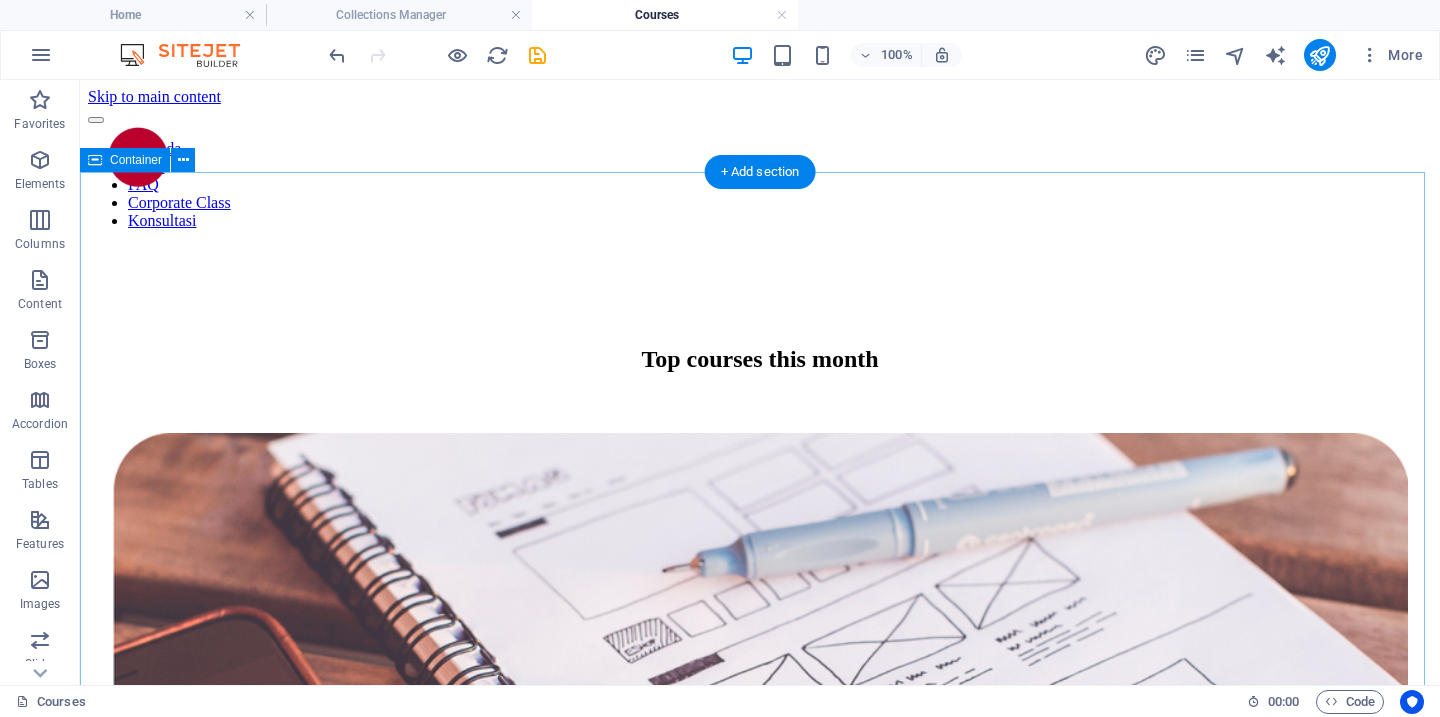 click on "Top courses this month Weekdays Dasar N4 - Batch 3 Jadwal kelas: Selasa, Kamis & Jumat, 19.30-20.45 WIB Mulai Selasa, 9 September 2025 Cocok untuk: Belajar dasar lanjutan (N4) Belajar tata bahasa & praktik percakapan Yang akan dipelajari: Percakapan dengan Ryo sensei Kosakata dasar Kanji N4 Pola kalimat dasar Latihan soal 36 Pertemuan Rp 1,500,000 Privat Eksklusif Ryo sensei Jadwal kelas: Flexible *Tersedia paket 4/12/24 pertemuan, hubungi admin Cocok untuk: Sibuk tapi ingin waktu belajar flexible Belajar eksklusif dengan Ryo sensei Yang akan dipelajari: Fokus percakapan atau tata bahasa Materi menyesuaikan tujuan belajar siswa 8 pertemuan Rp 1,800,000 Weekend Pemula N5 - Batch 1 Jadwal kelas: Sabtu & Minggu, 08.00-10.00 WIB Mulai Sabtu, 6 September 2025 Cocok untuk: Belajar dari NOL Belajar kilat persiapan tes JLPT/JFT Pernah belajar & ingin review materi Yang akan dipelajari: Kosakata dasar Kanji N5 Pola kalimat dasar Latihan soal 24 Pertemuan Rp 750,000  Vorherige Nächste  All Courses" at bounding box center [760, 2458] 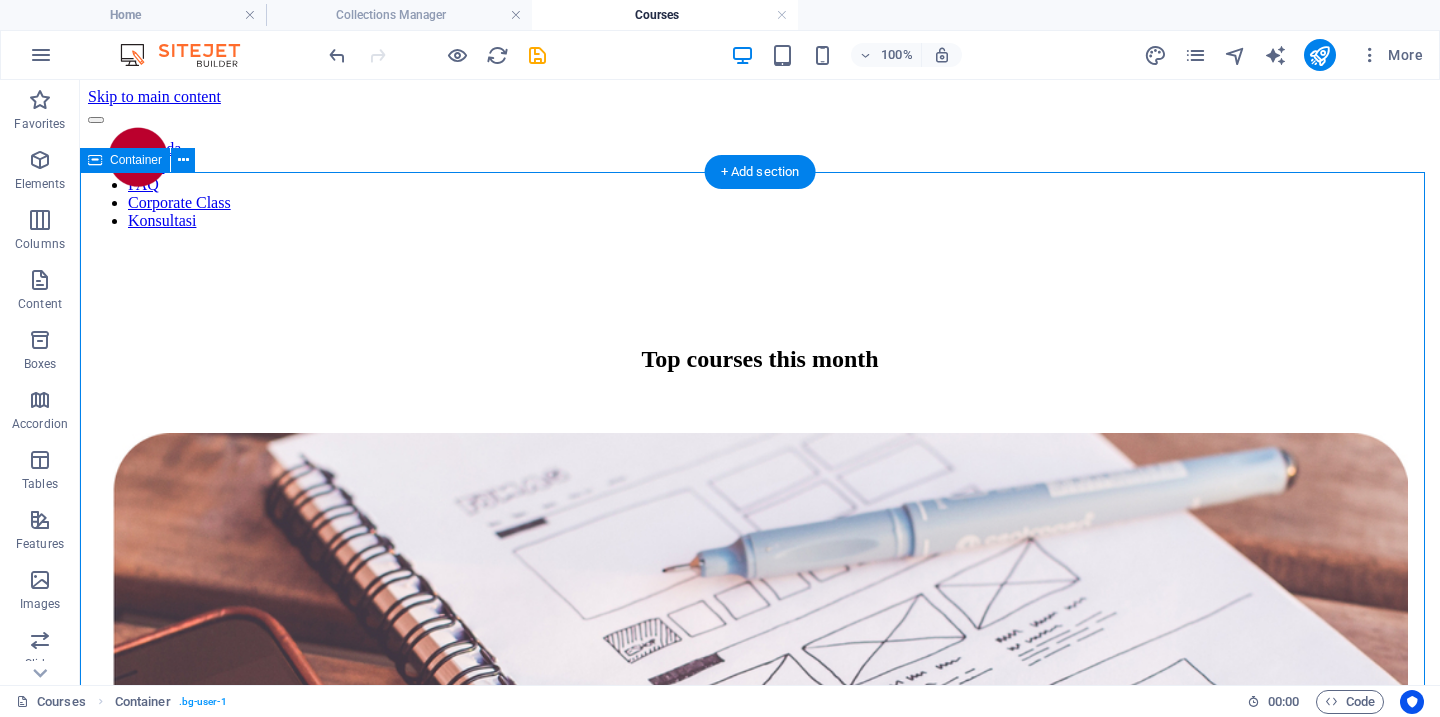 click on "Top courses this month Weekdays Dasar N4 - Batch 3 Jadwal kelas: Selasa, Kamis & Jumat, 19.30-20.45 WIB Mulai Selasa, 9 September 2025 Cocok untuk: Belajar dasar lanjutan (N4) Belajar tata bahasa & praktik percakapan Yang akan dipelajari: Percakapan dengan Ryo sensei Kosakata dasar Kanji N4 Pola kalimat dasar Latihan soal 36 Pertemuan Rp 1,500,000 Privat Eksklusif Ryo sensei Jadwal kelas: Flexible *Tersedia paket 4/12/24 pertemuan, hubungi admin Cocok untuk: Sibuk tapi ingin waktu belajar flexible Belajar eksklusif dengan Ryo sensei Yang akan dipelajari: Fokus percakapan atau tata bahasa Materi menyesuaikan tujuan belajar siswa 8 pertemuan Rp 1,800,000 Weekend Pemula N5 - Batch 1 Jadwal kelas: Sabtu & Minggu, 08.00-10.00 WIB Mulai Sabtu, 6 September 2025 Cocok untuk: Belajar dari NOL Belajar kilat persiapan tes JLPT/JFT Pernah belajar & ingin review materi Yang akan dipelajari: Kosakata dasar Kanji N5 Pola kalimat dasar Latihan soal 24 Pertemuan Rp 750,000  Vorherige Nächste  All Courses" at bounding box center [760, 2458] 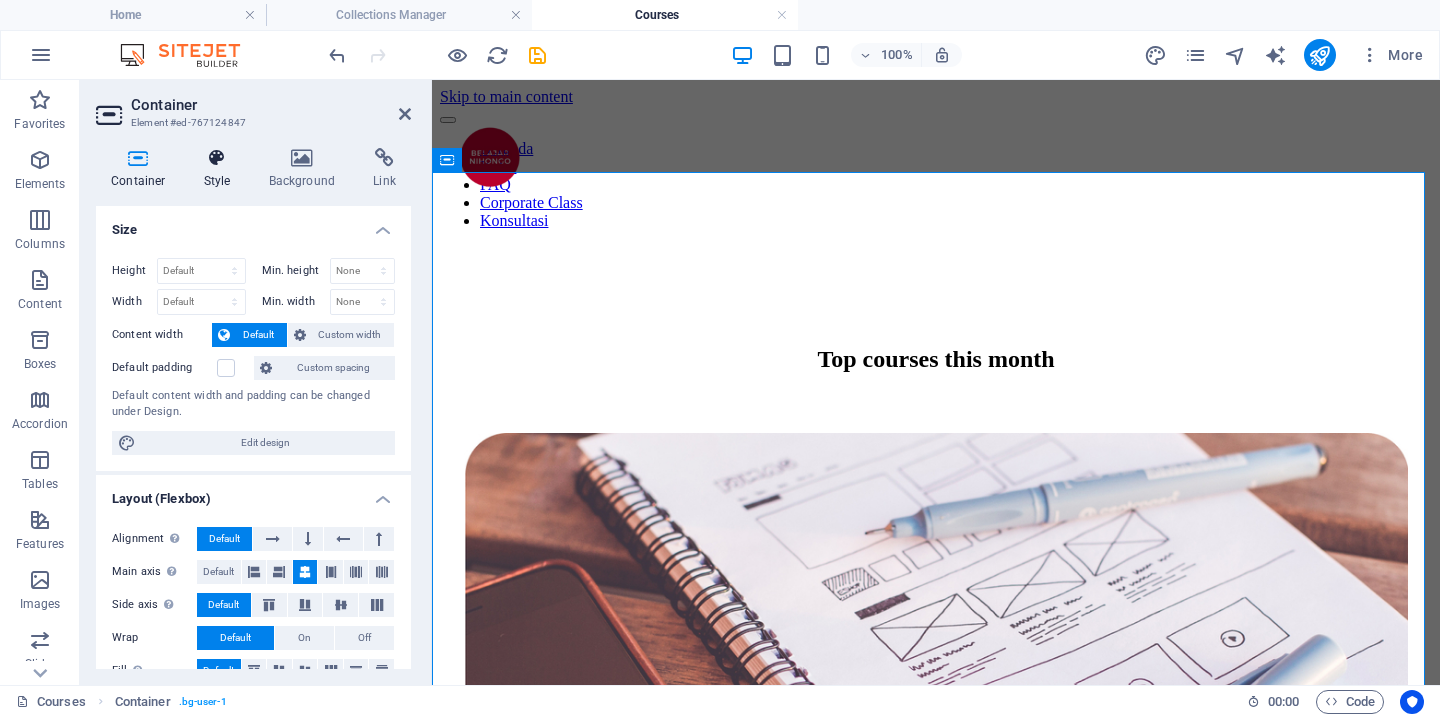 click at bounding box center [217, 158] 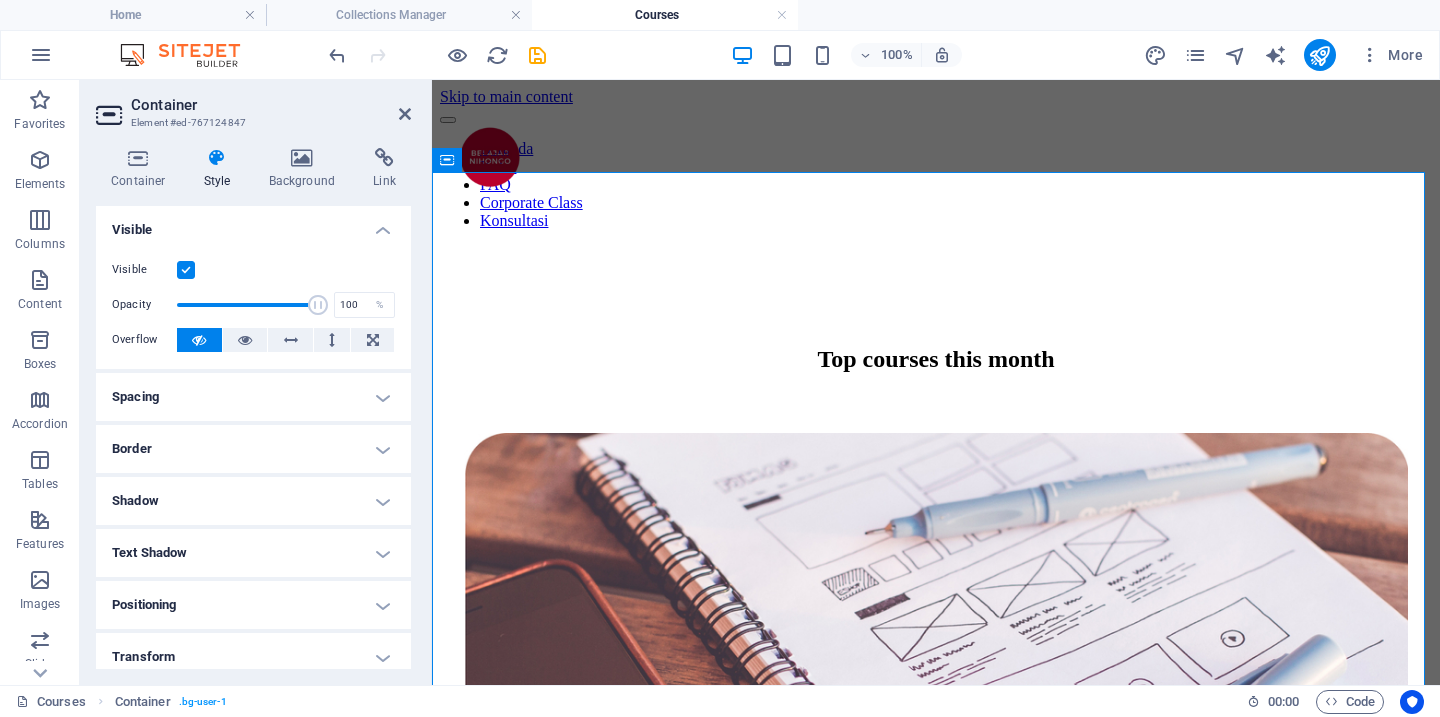 click at bounding box center (186, 270) 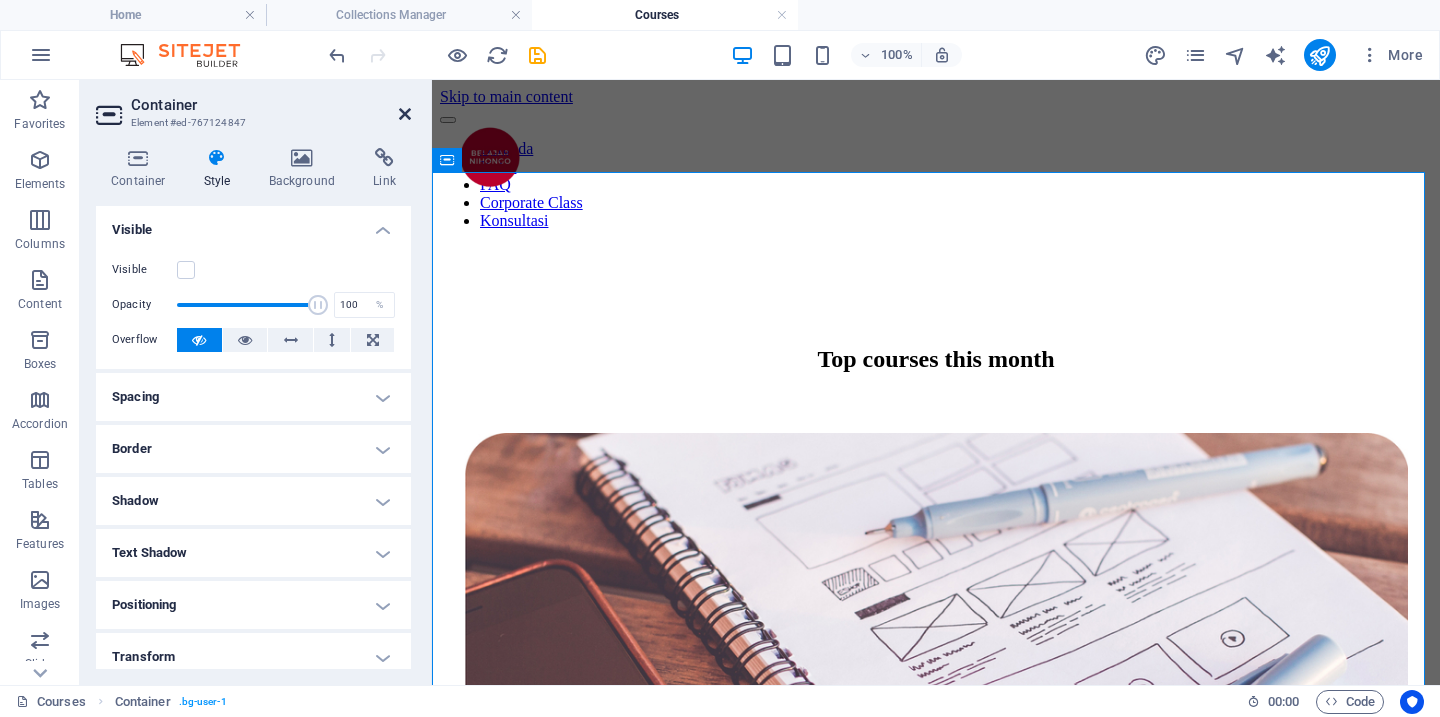 click at bounding box center [405, 114] 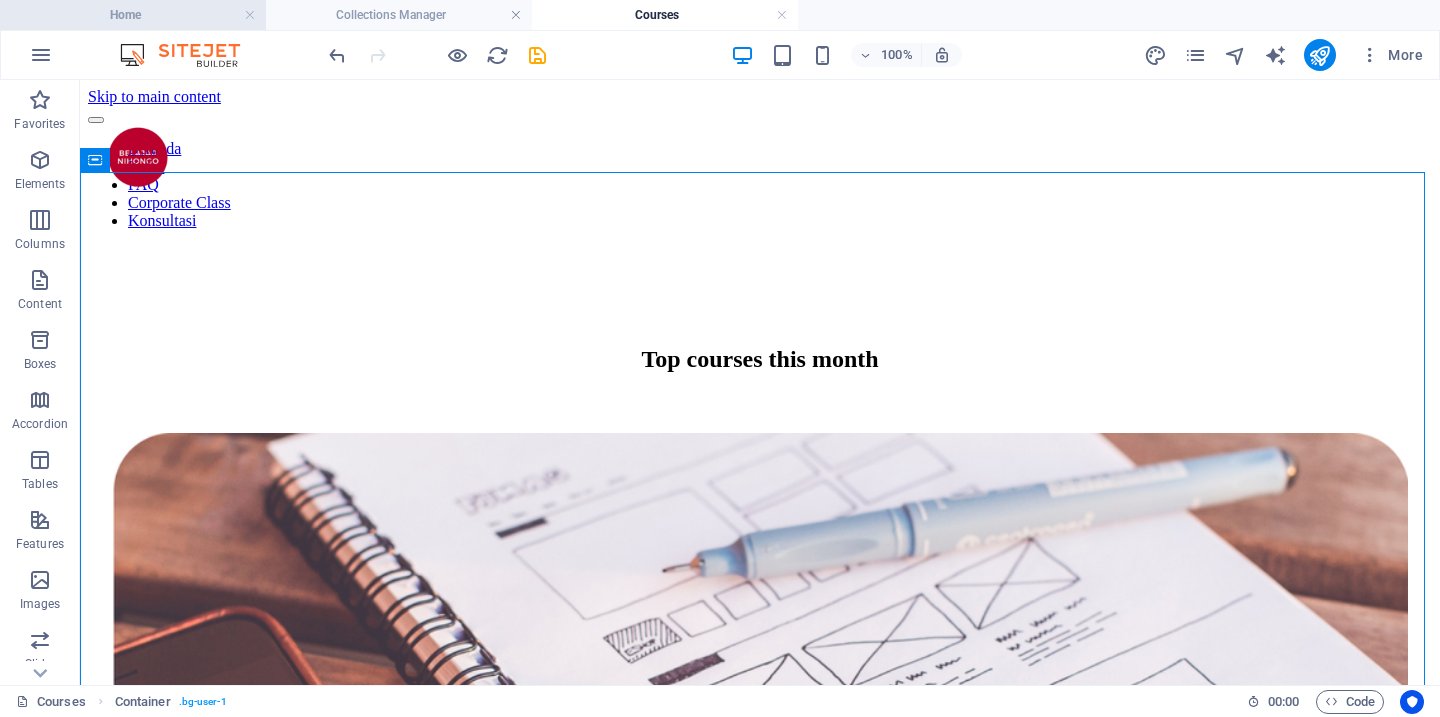 click on "Home" at bounding box center (133, 15) 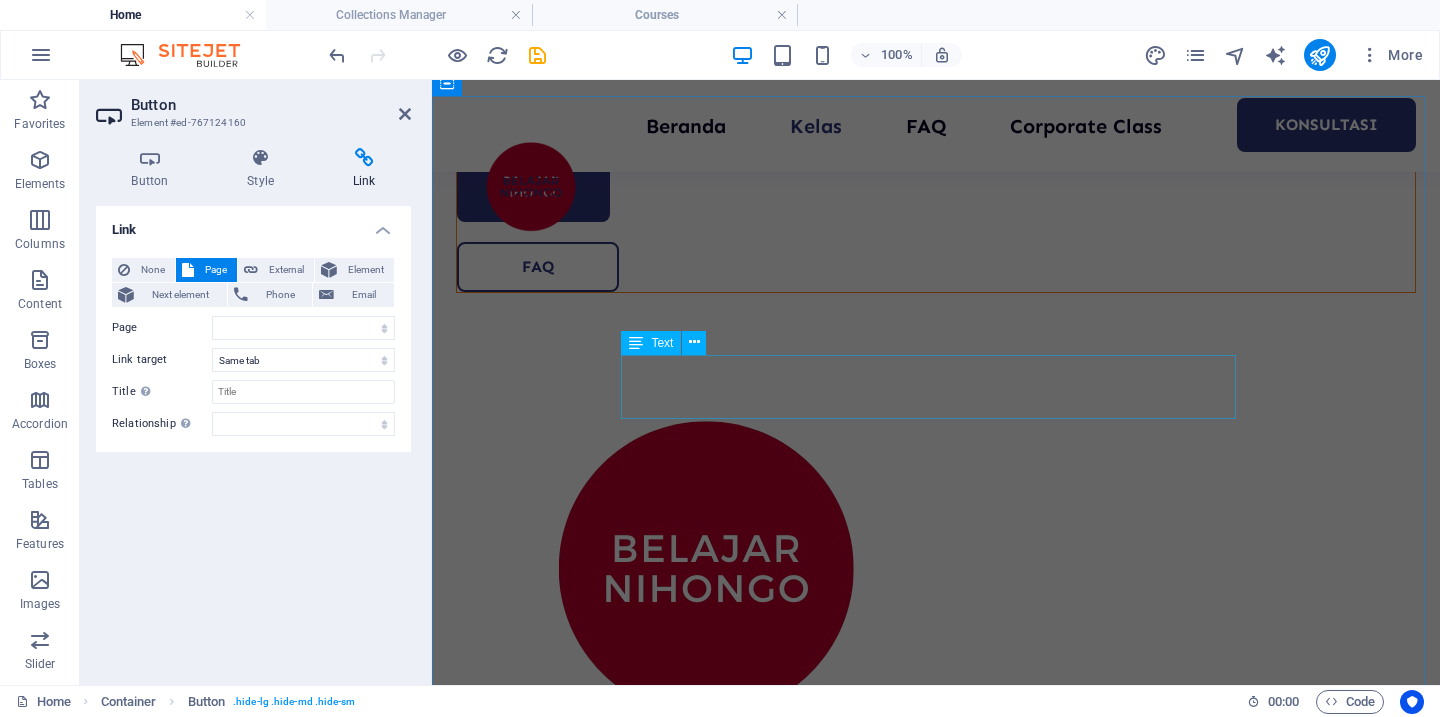 scroll, scrollTop: 430, scrollLeft: 0, axis: vertical 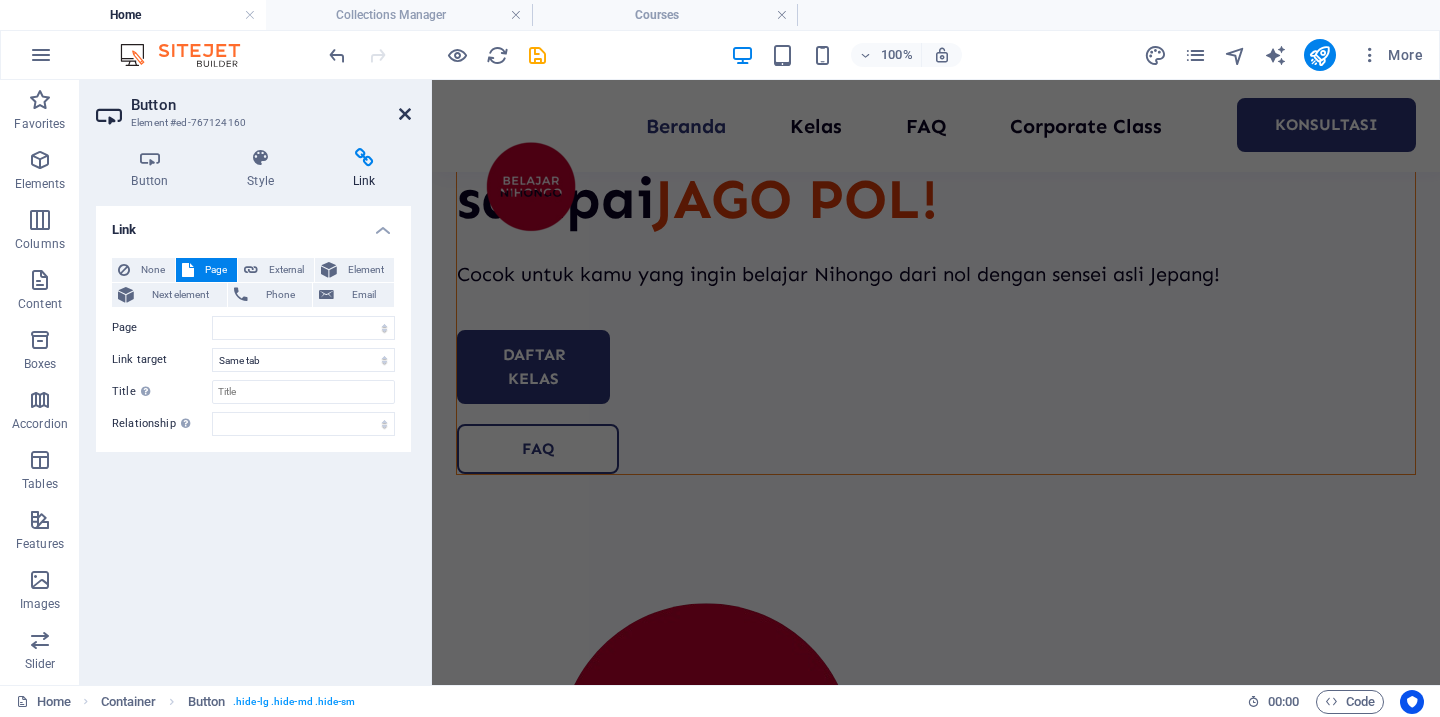 click at bounding box center [405, 114] 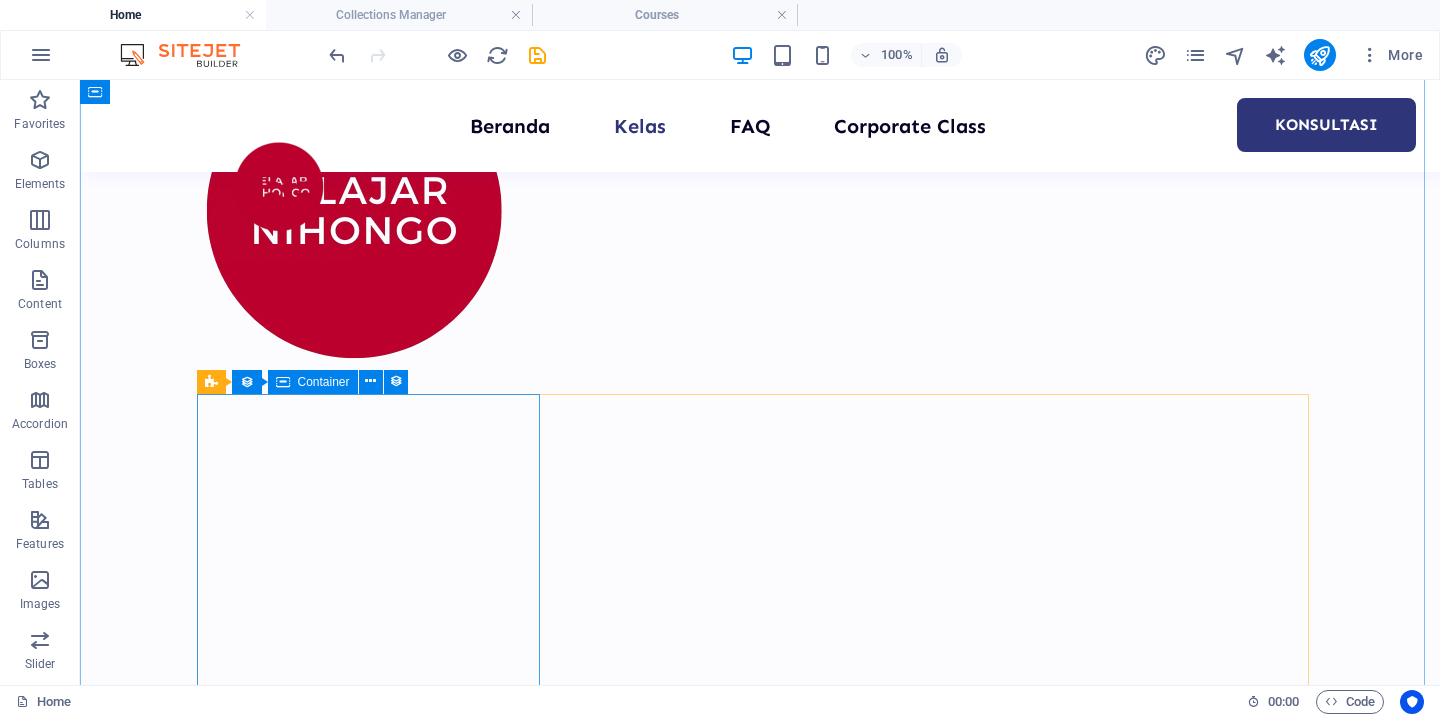 scroll, scrollTop: 940, scrollLeft: 0, axis: vertical 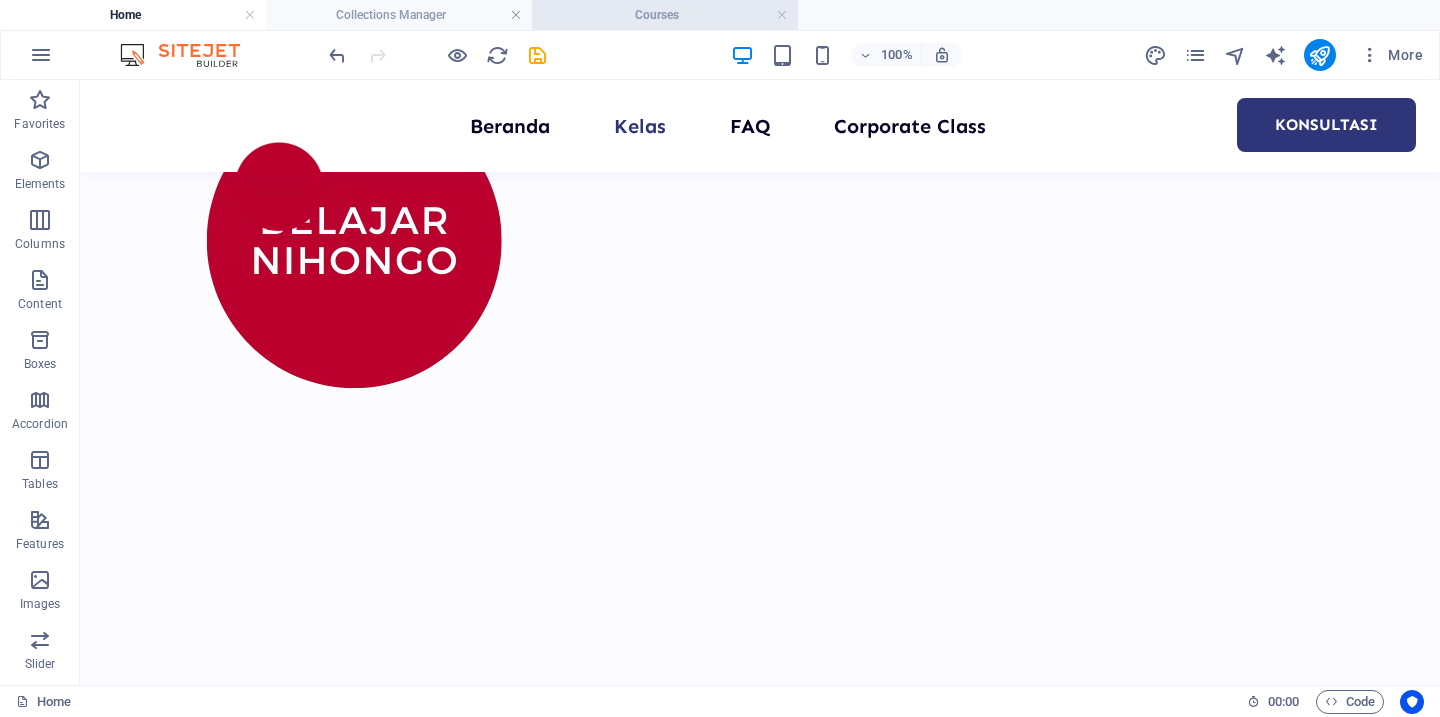 click on "Courses" at bounding box center [665, 15] 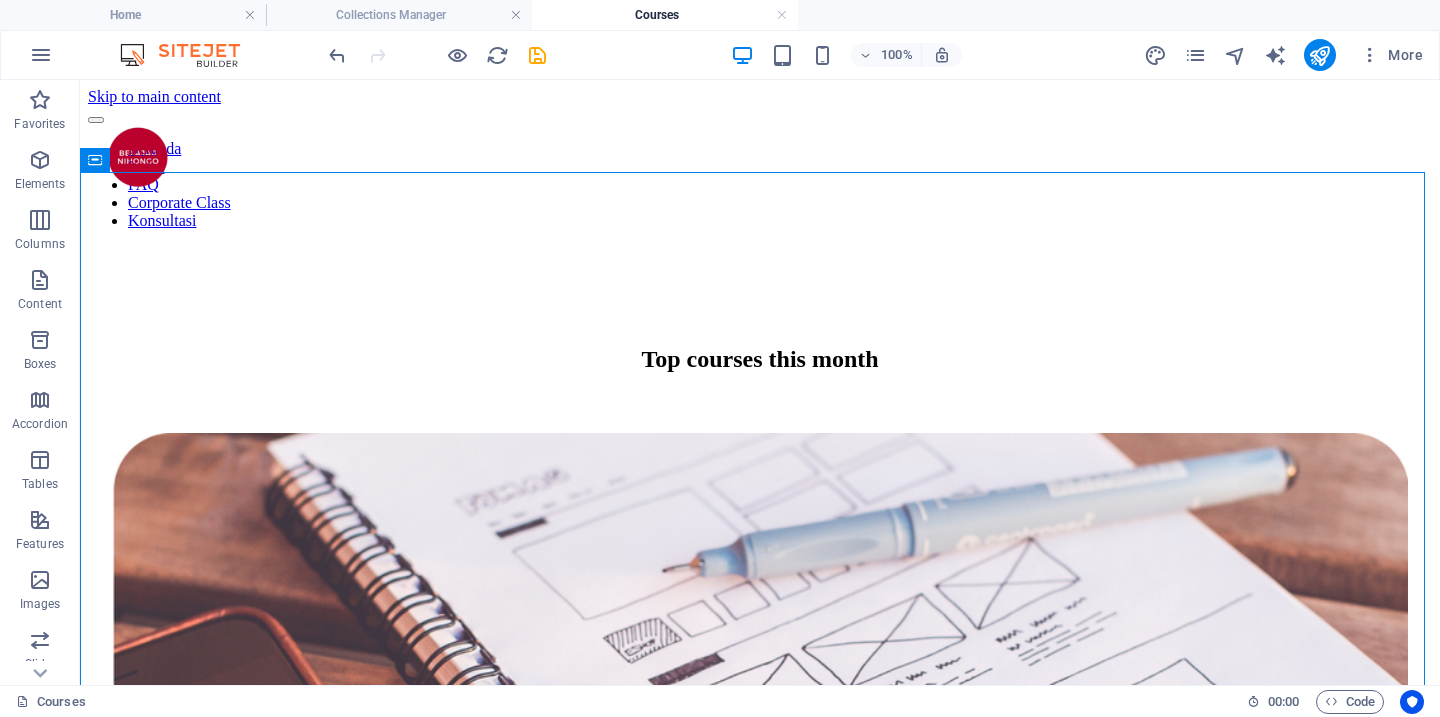 scroll, scrollTop: 0, scrollLeft: 0, axis: both 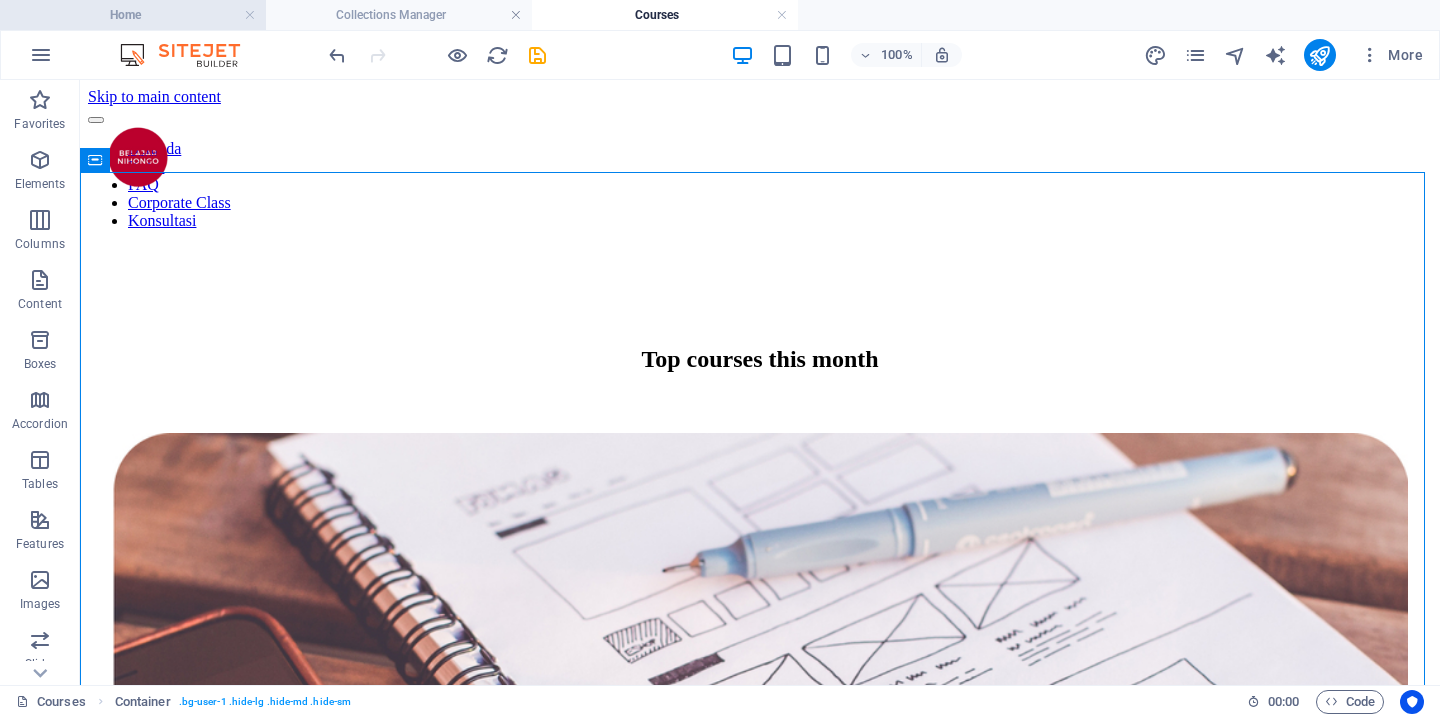 click on "Home" at bounding box center (133, 15) 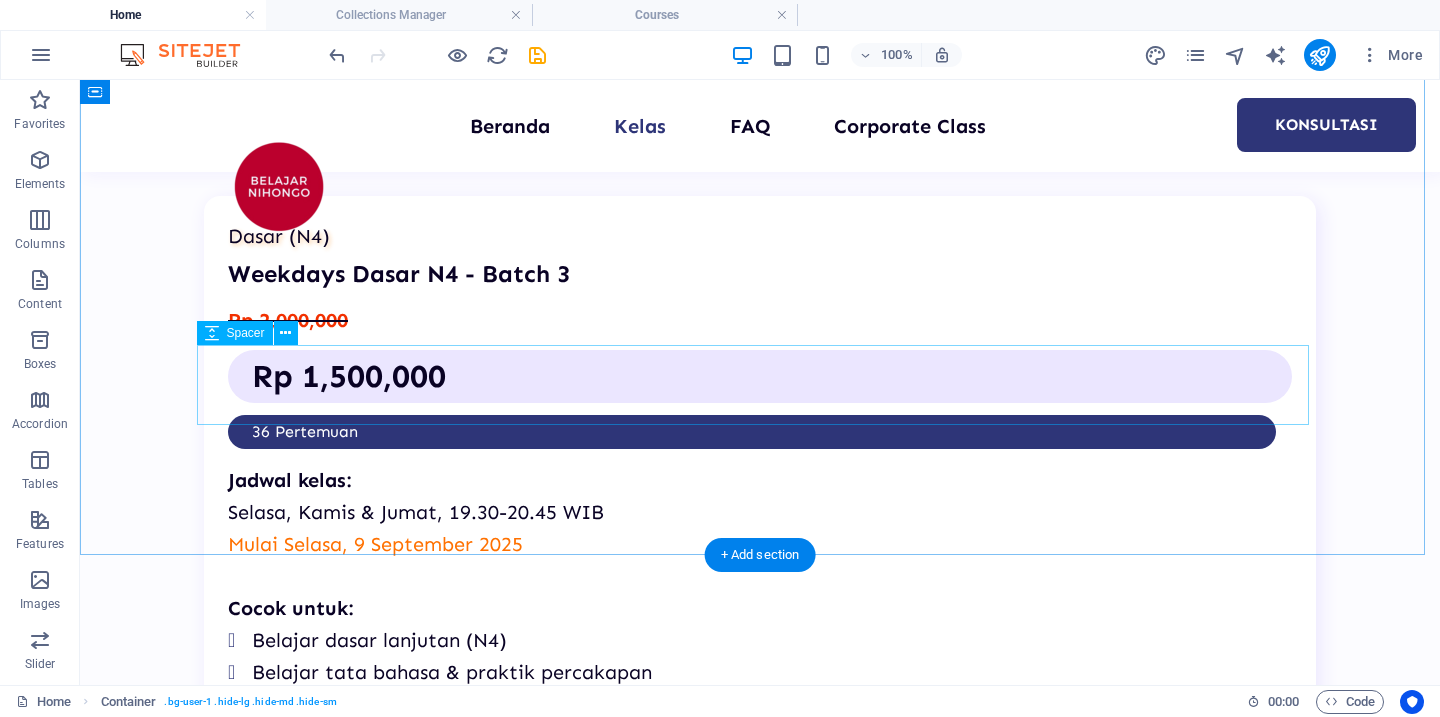scroll, scrollTop: 2038, scrollLeft: 0, axis: vertical 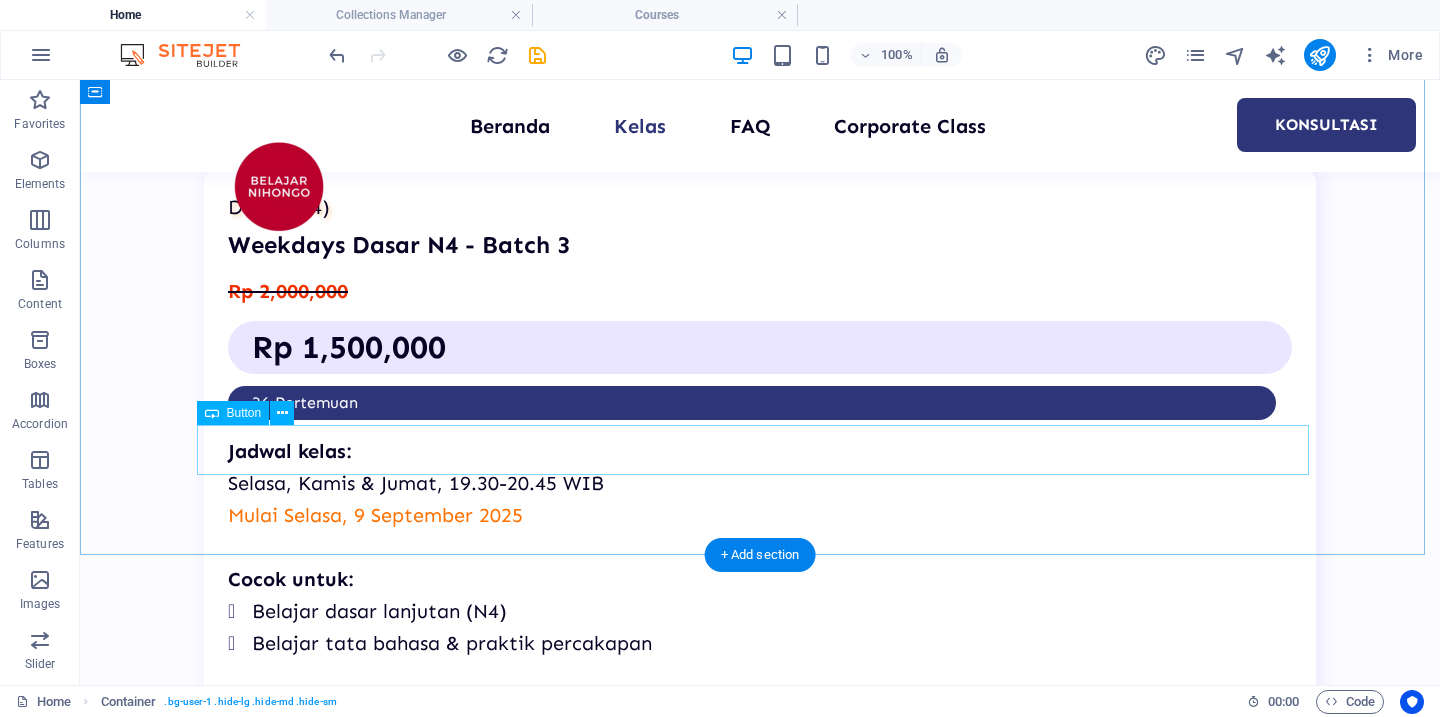 click on "lihat semua kelas" at bounding box center (760, 2858) 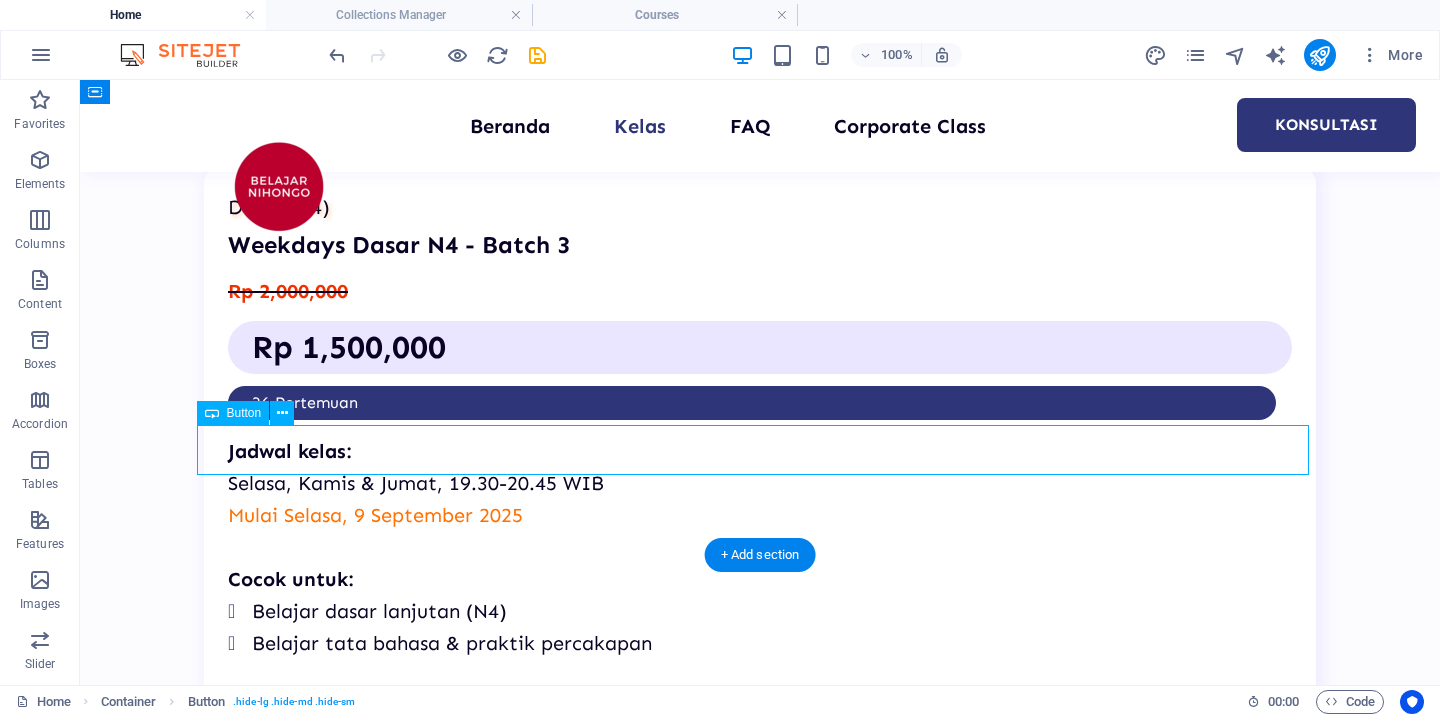 click on "lihat semua kelas" at bounding box center [760, 2858] 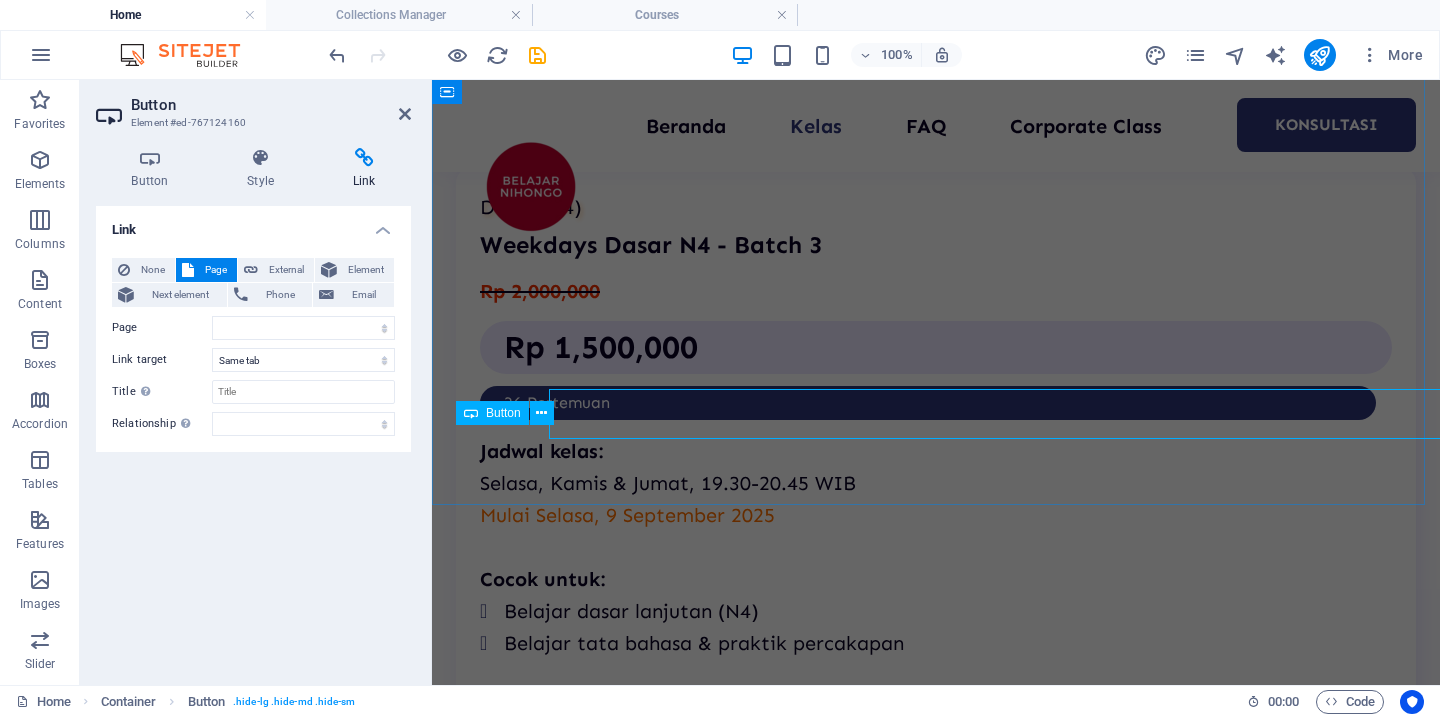 scroll, scrollTop: 2074, scrollLeft: 0, axis: vertical 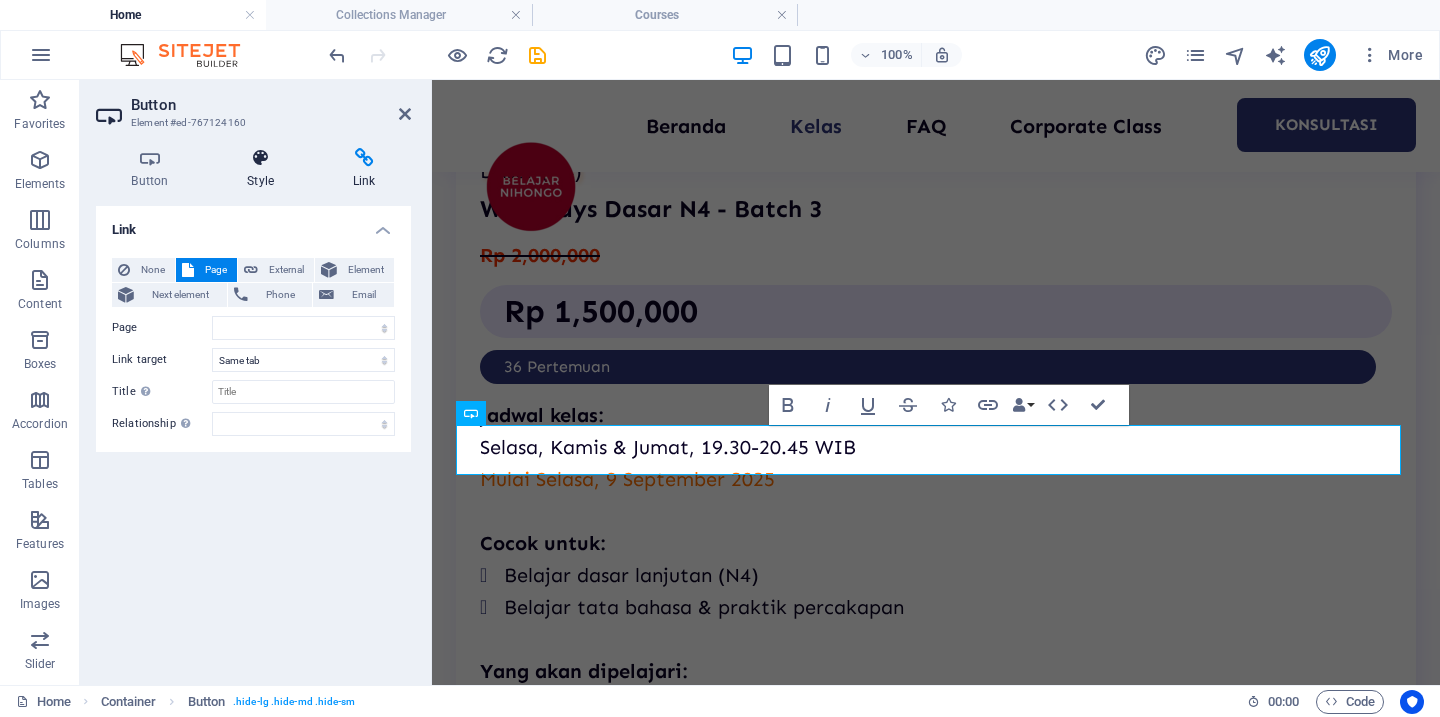 click on "Style" at bounding box center (265, 169) 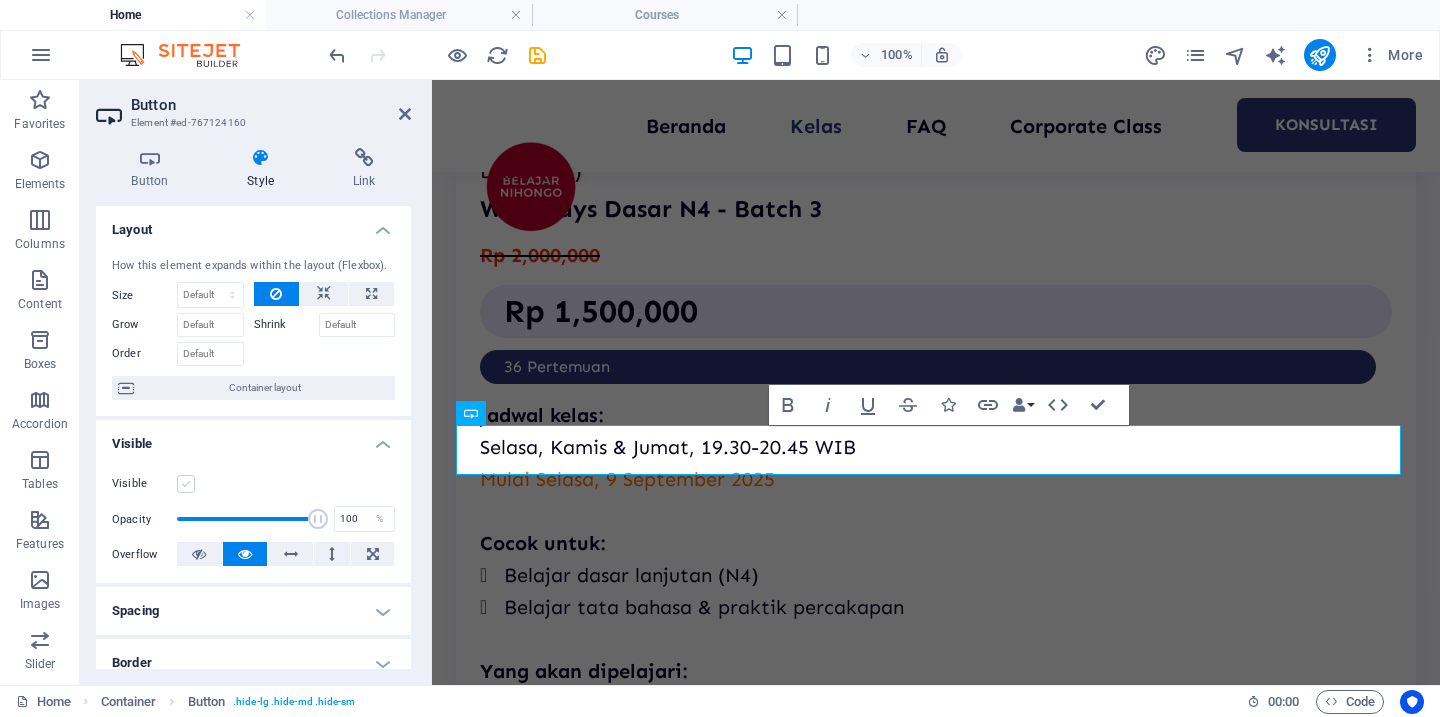 click at bounding box center (186, 484) 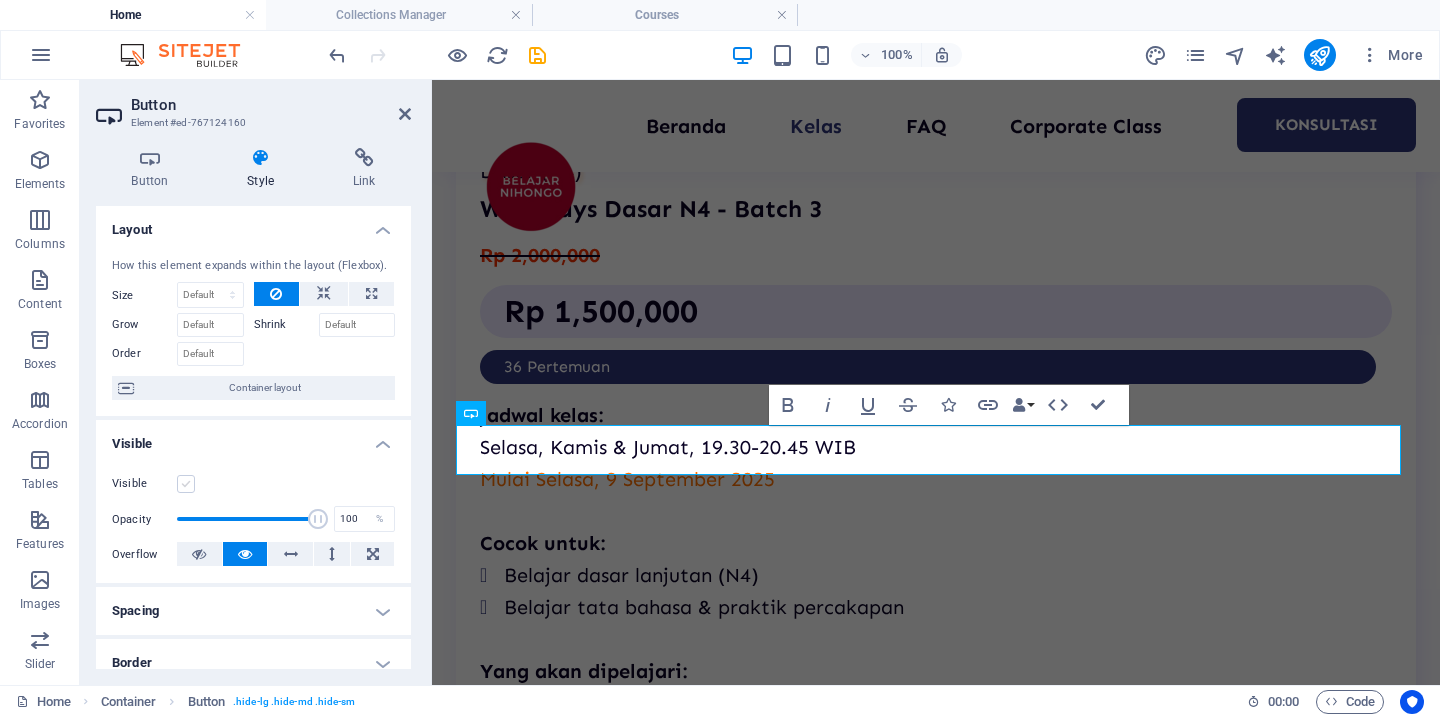 click on "Visible" at bounding box center [0, 0] 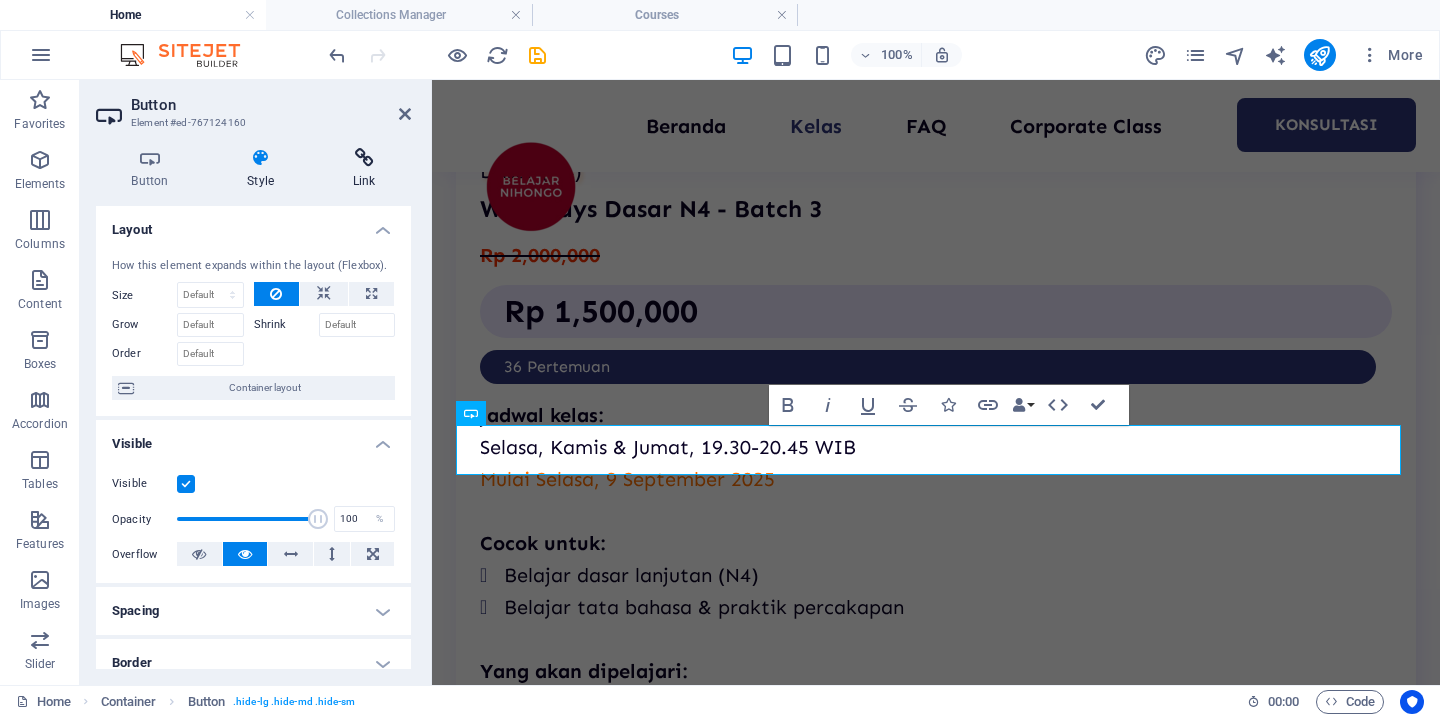 click at bounding box center (364, 158) 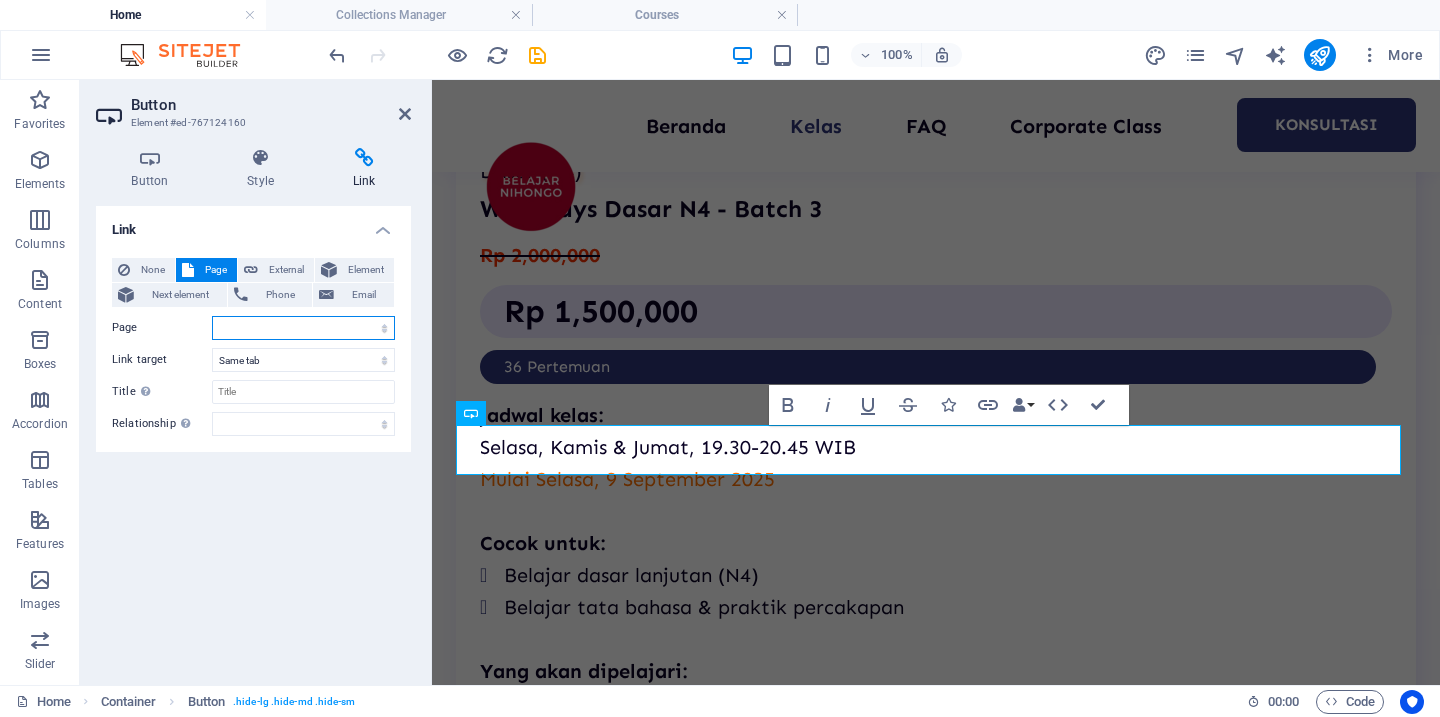 click on "Home Courses Teachers About Corporate Class" at bounding box center (303, 328) 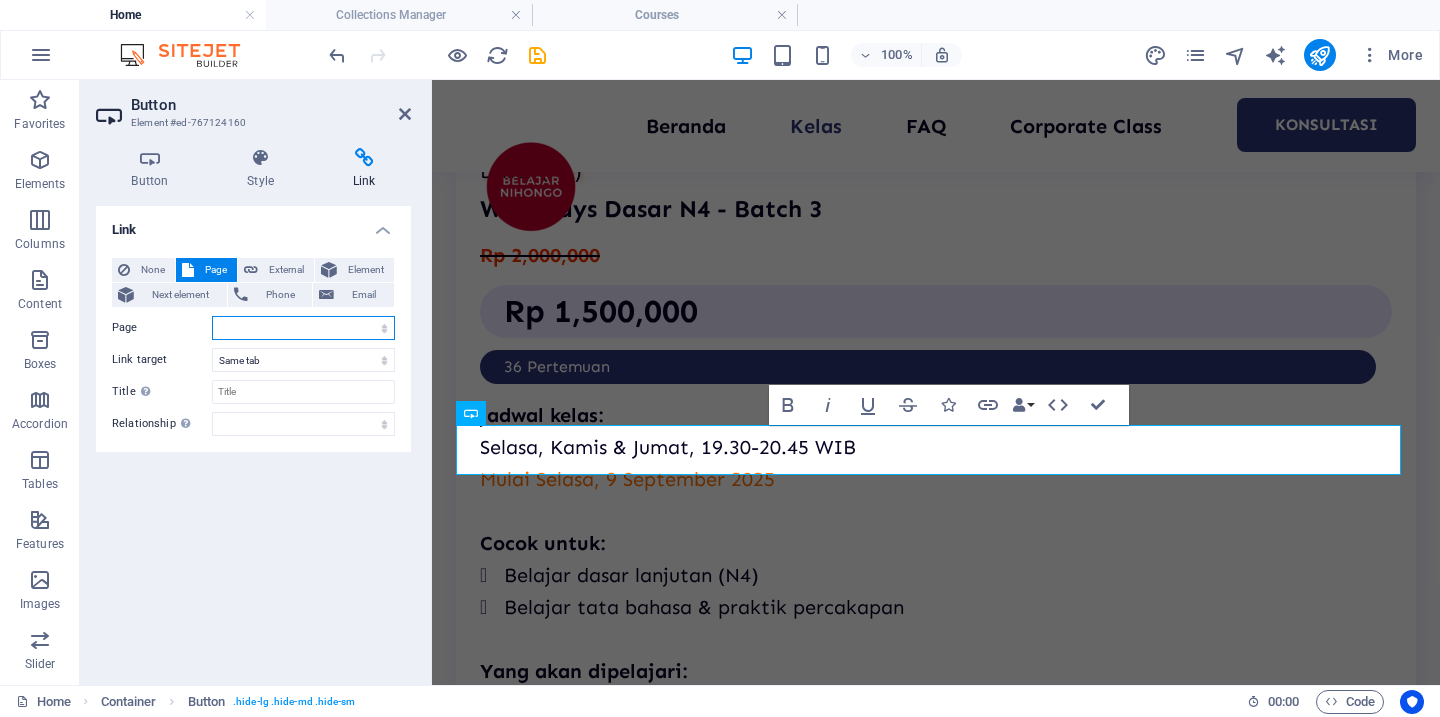 select on "1" 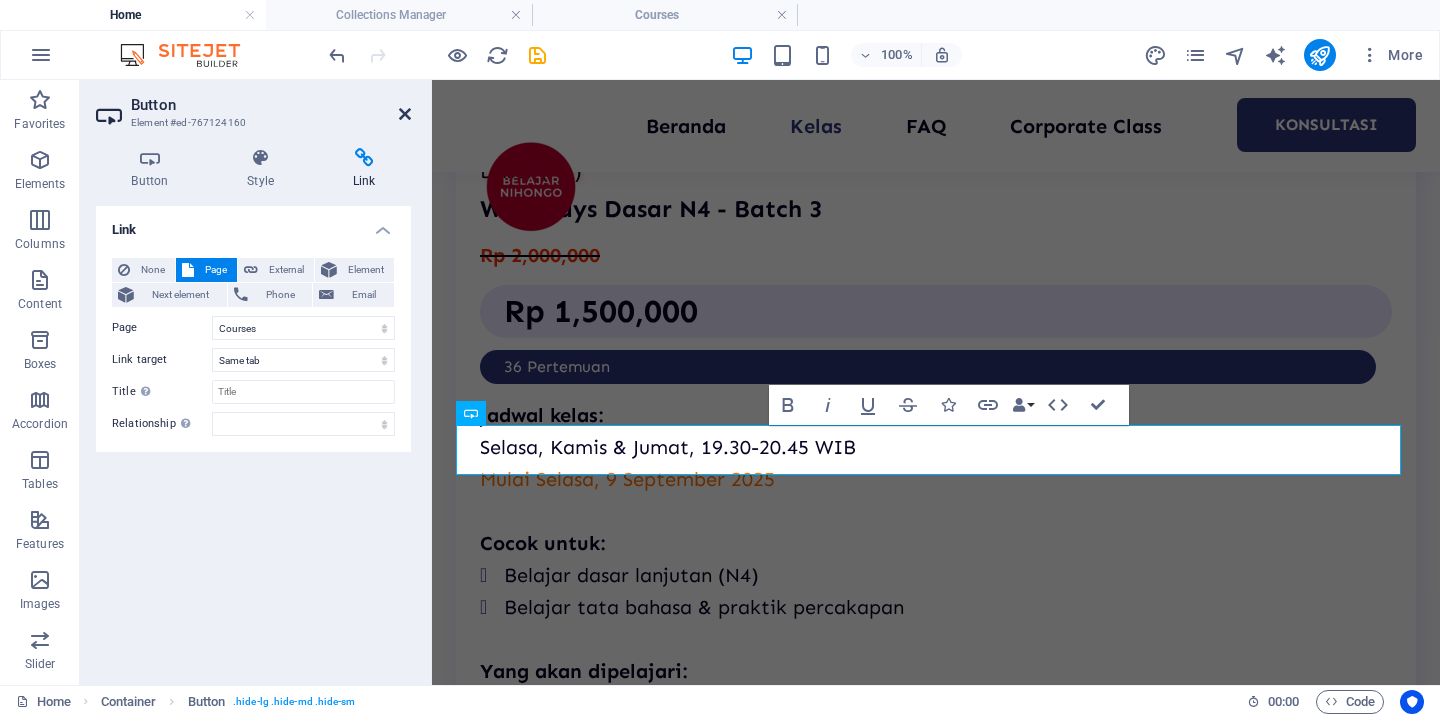 click at bounding box center (405, 114) 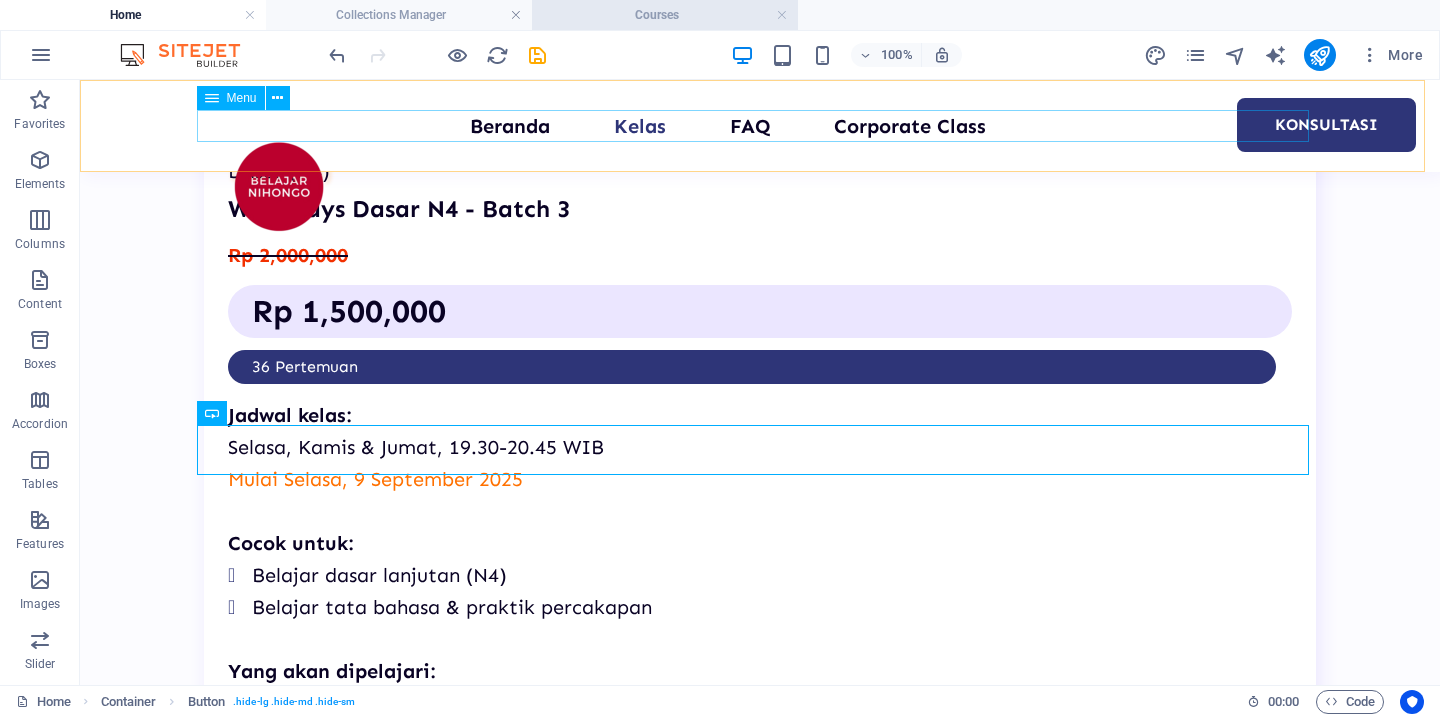 scroll, scrollTop: 2038, scrollLeft: 0, axis: vertical 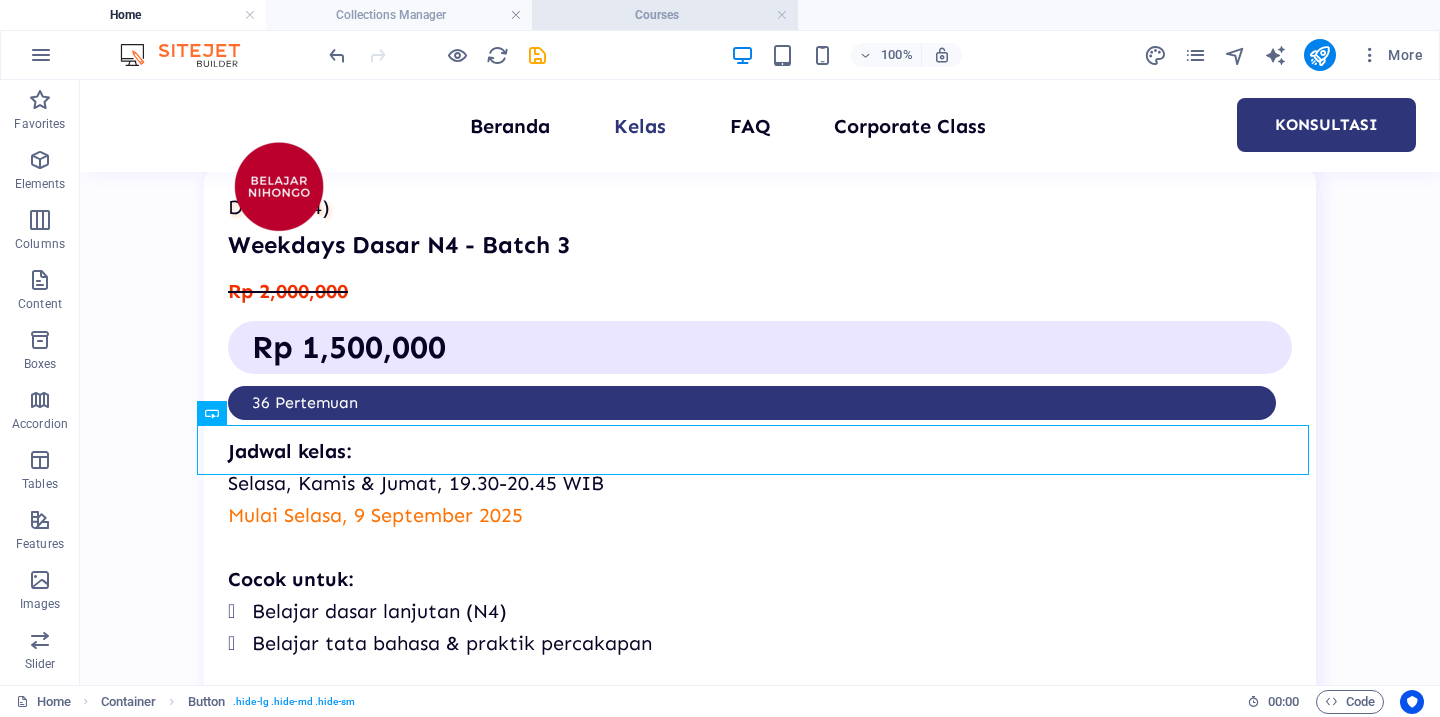 click on "Courses" at bounding box center (665, 15) 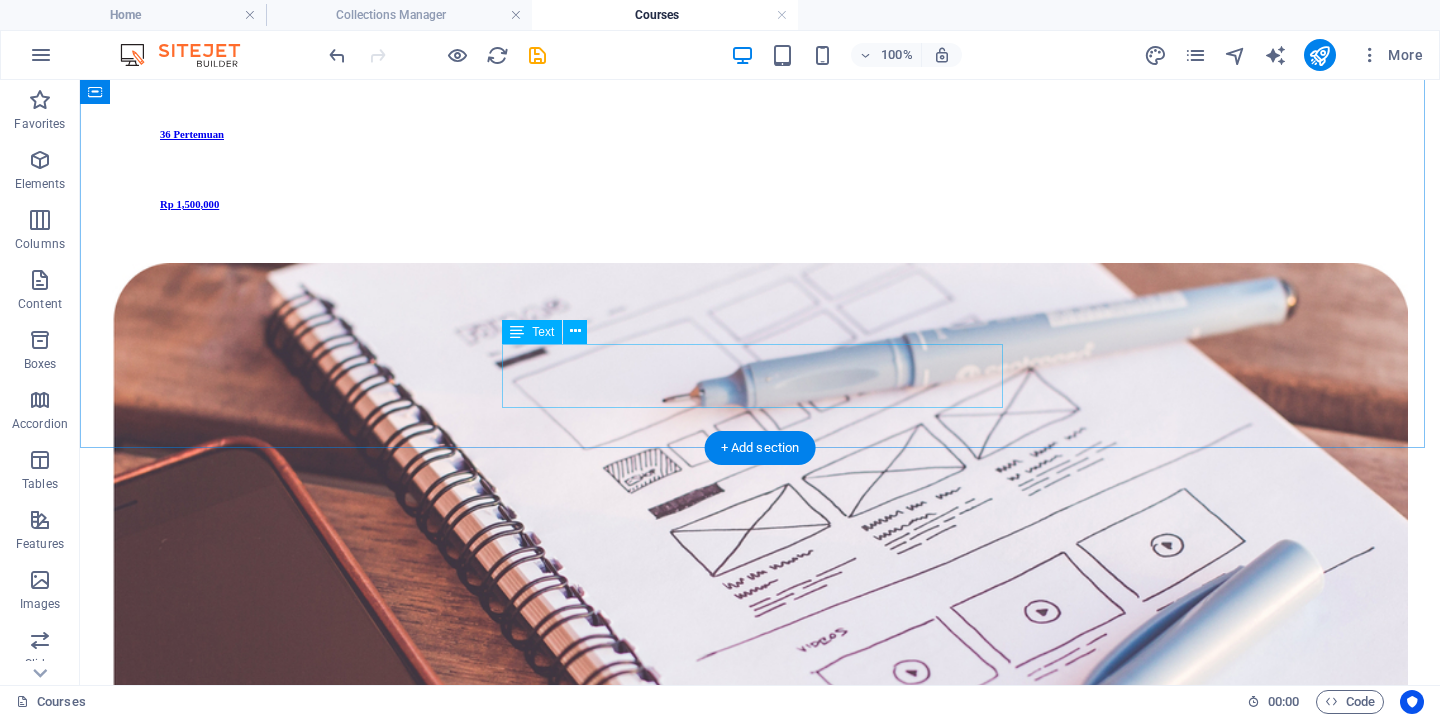 scroll, scrollTop: 1521, scrollLeft: 0, axis: vertical 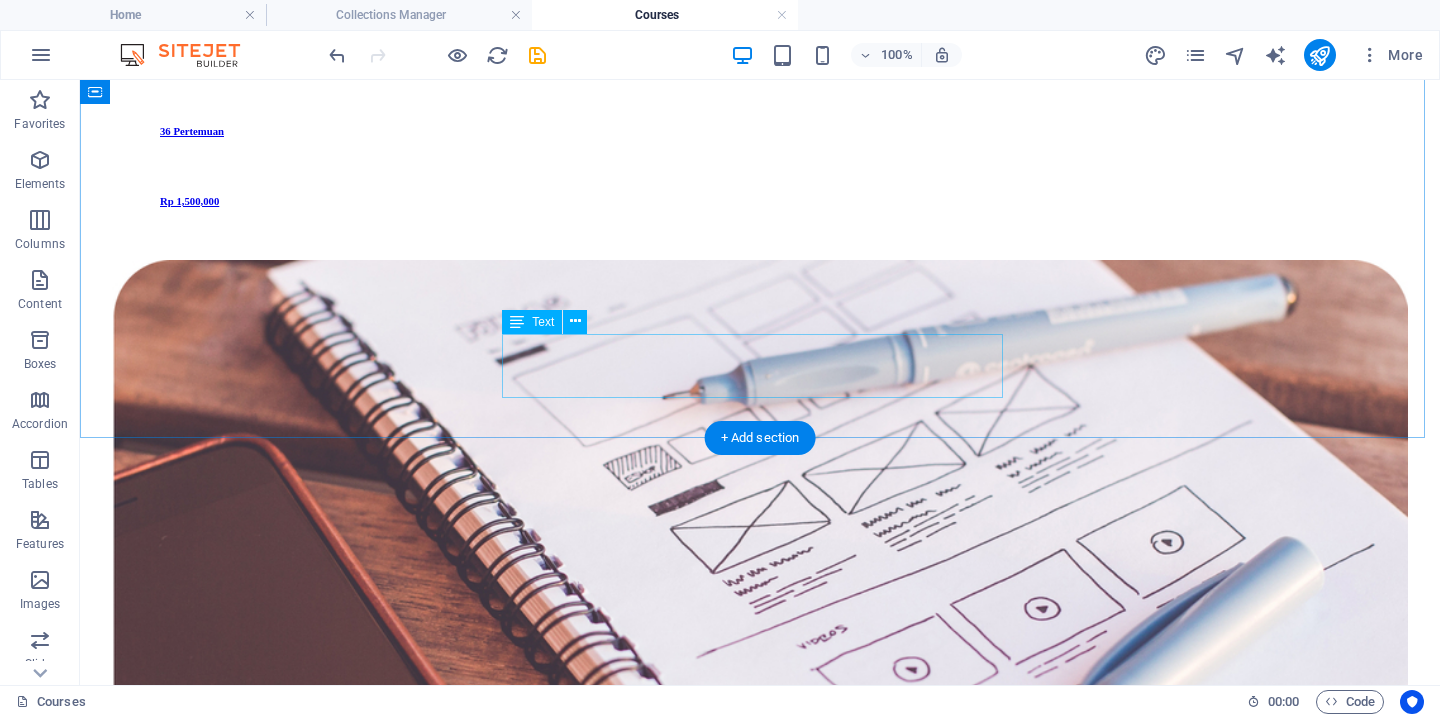 click on "Lorem ipsum dolor sit amet consectetur. Commodo morbi quisque eget amet netus semper egestas." at bounding box center [760, 3662] 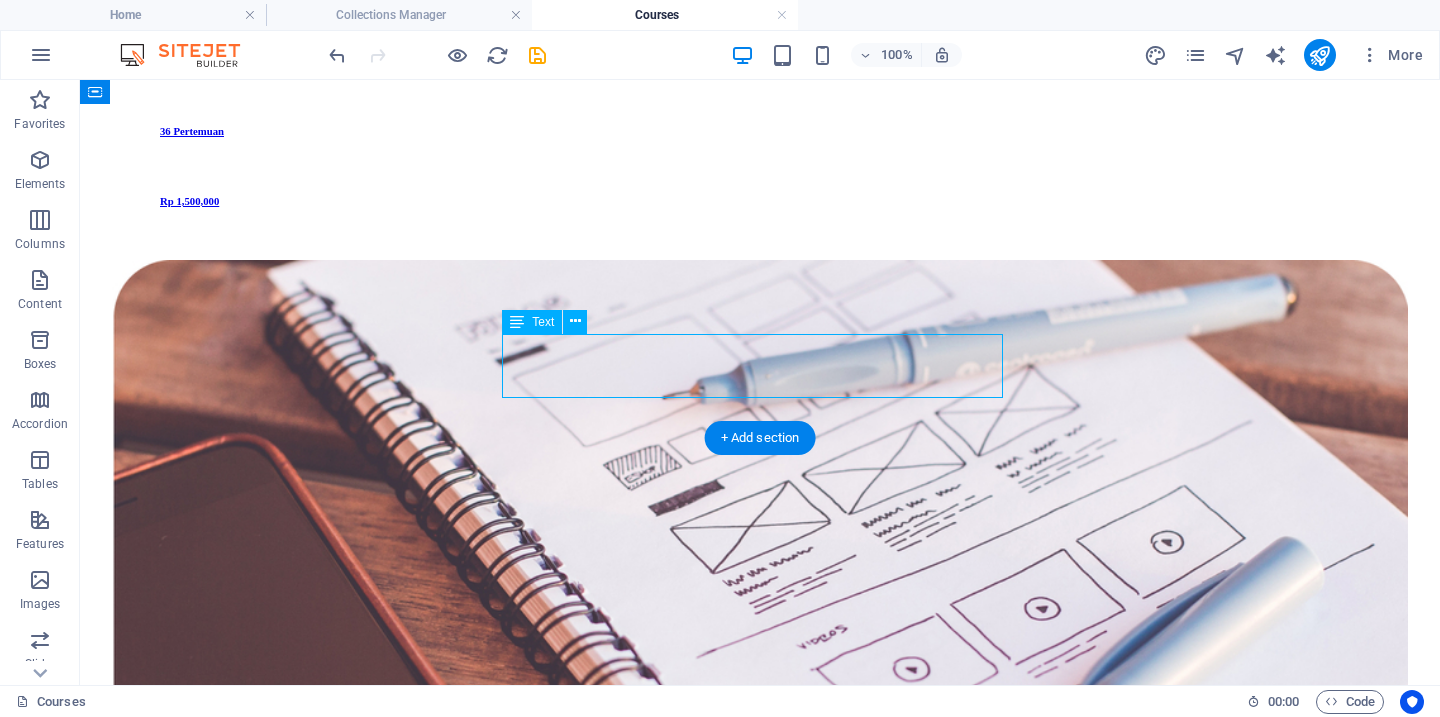 click on "Lorem ipsum dolor sit amet consectetur. Commodo morbi quisque eget amet netus semper egestas." at bounding box center [760, 3662] 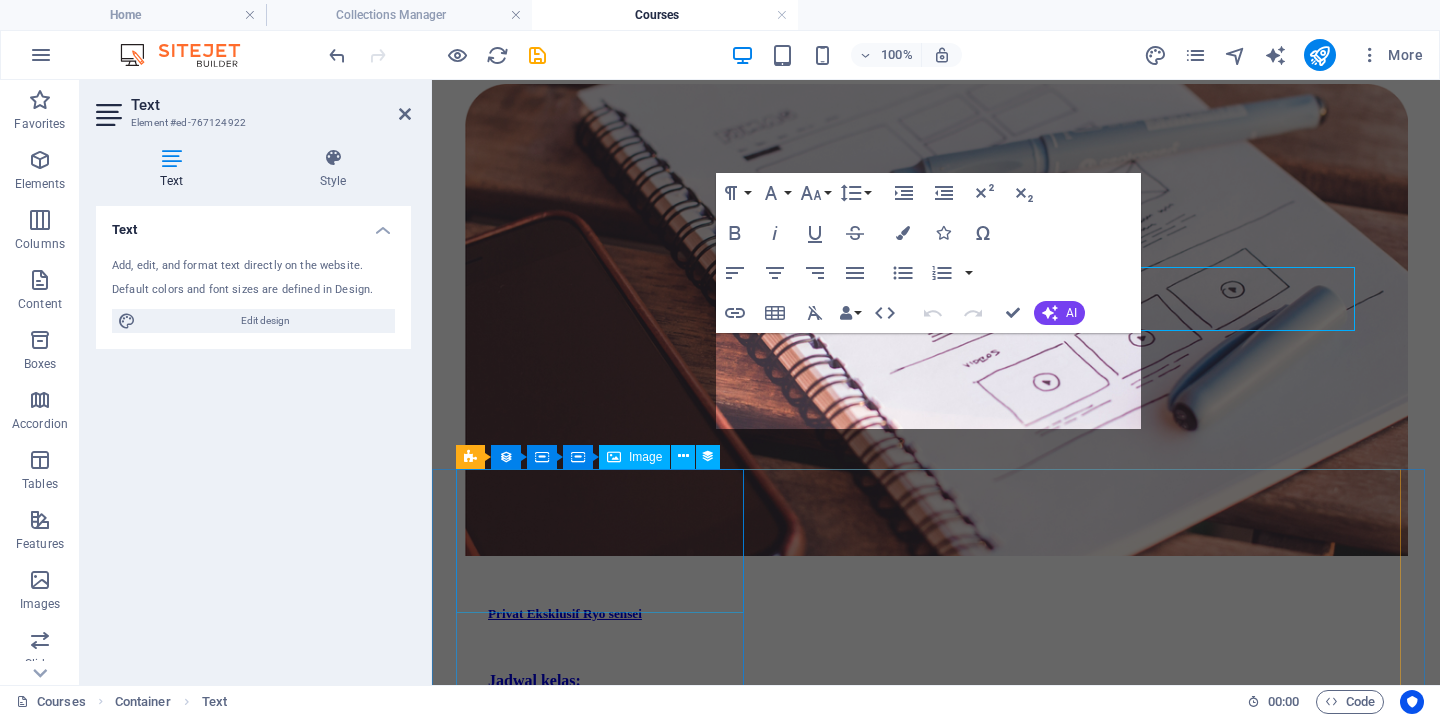 scroll, scrollTop: 1588, scrollLeft: 0, axis: vertical 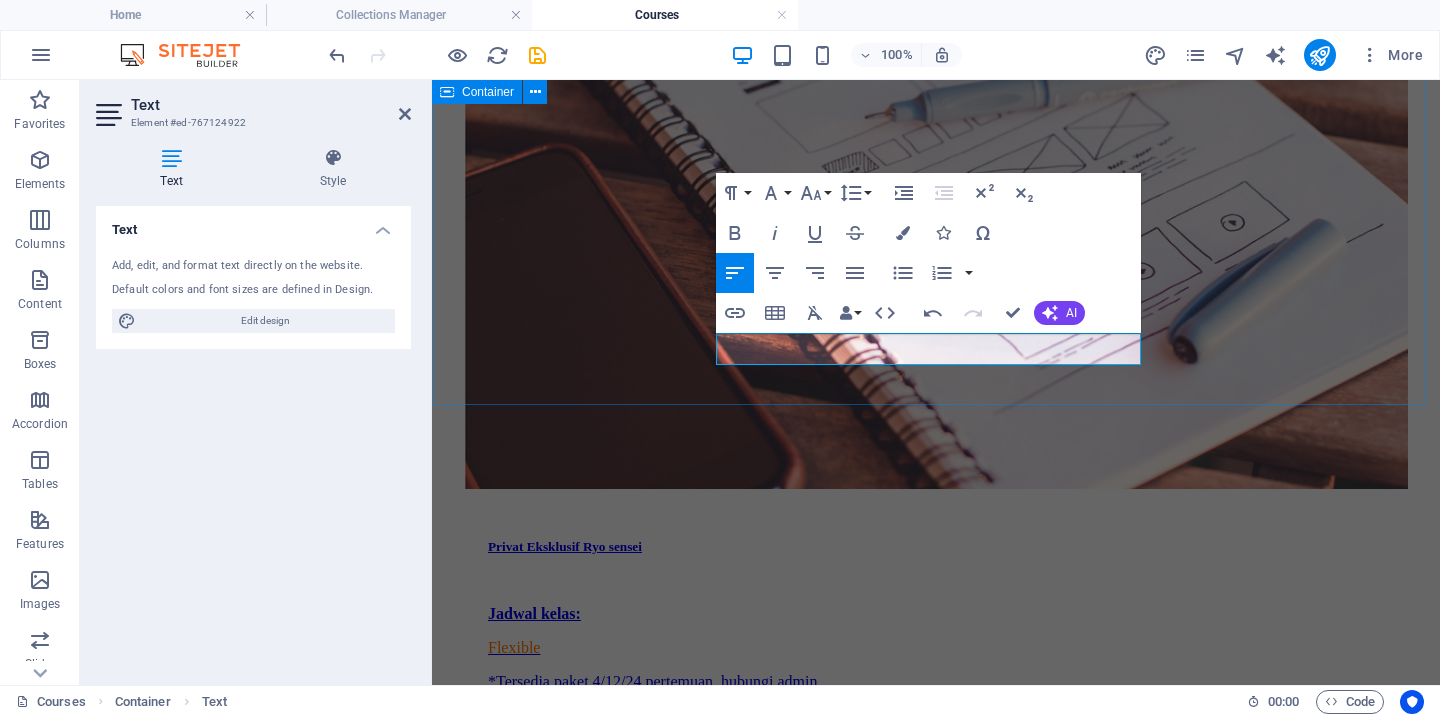click on "Choose from our best courses" at bounding box center [936, 2843] 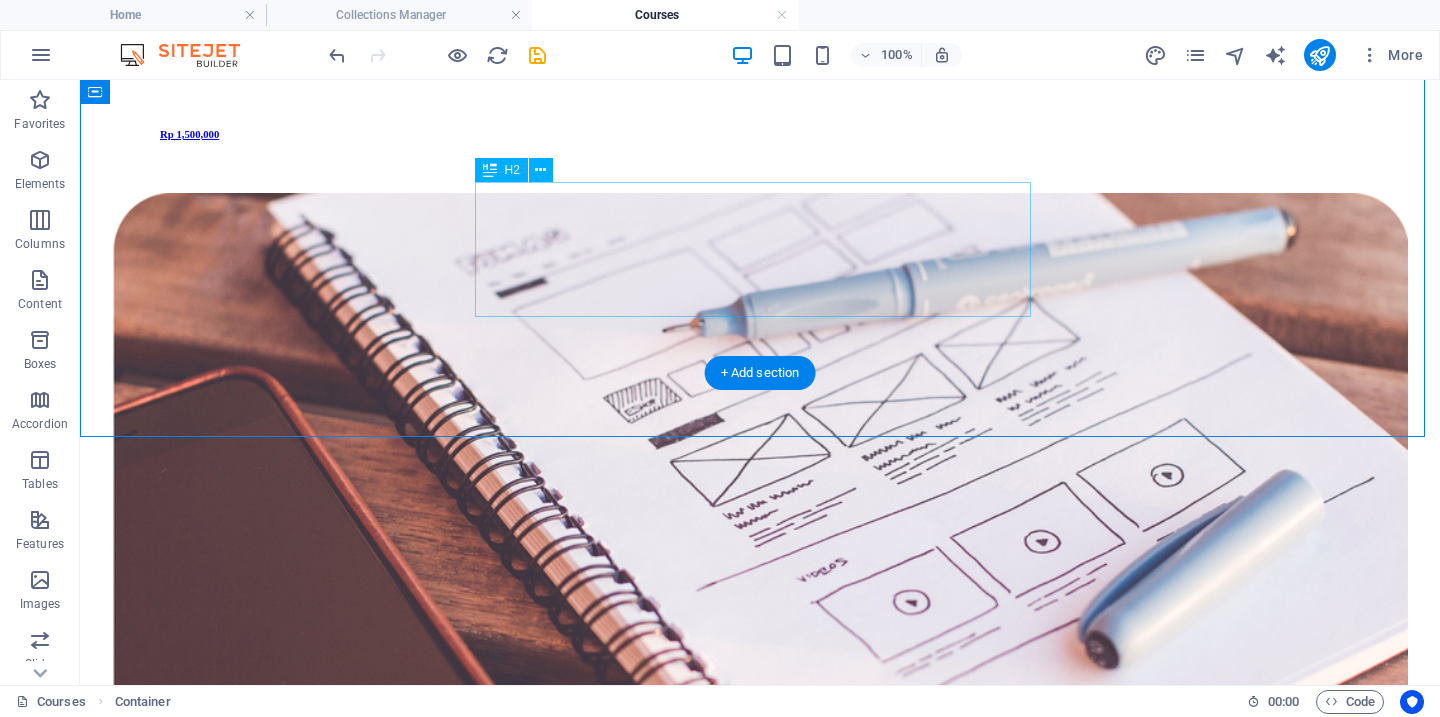 scroll, scrollTop: 1522, scrollLeft: 0, axis: vertical 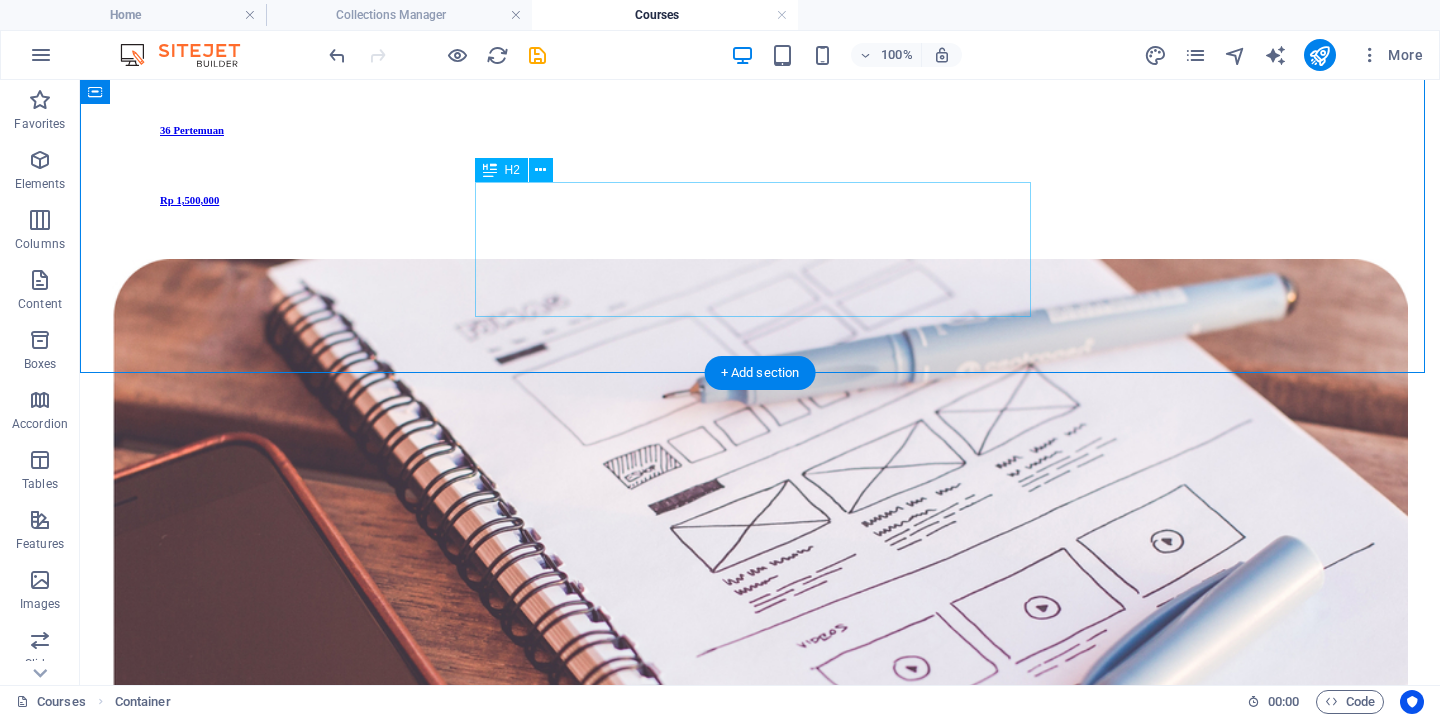 click on "Choose from our best courses" at bounding box center [760, 3586] 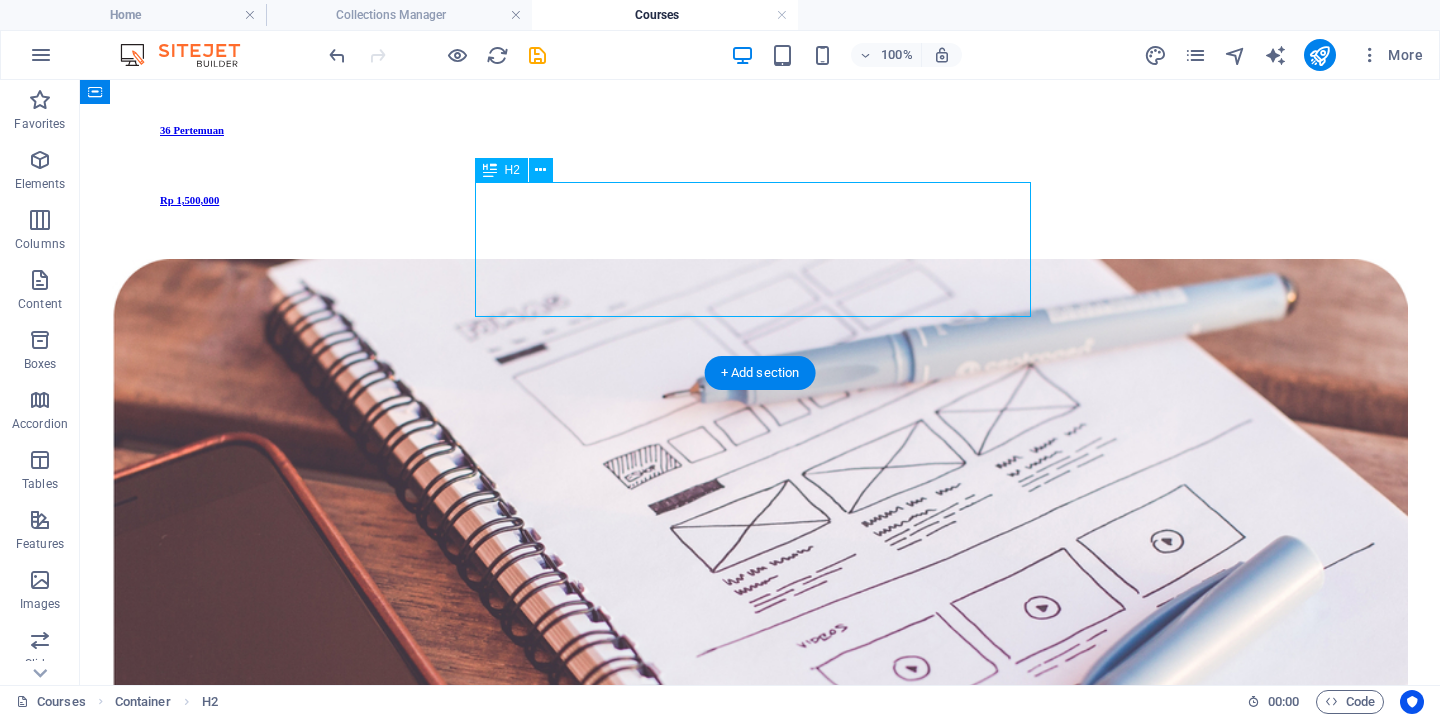click on "Choose from our best courses" at bounding box center [760, 3586] 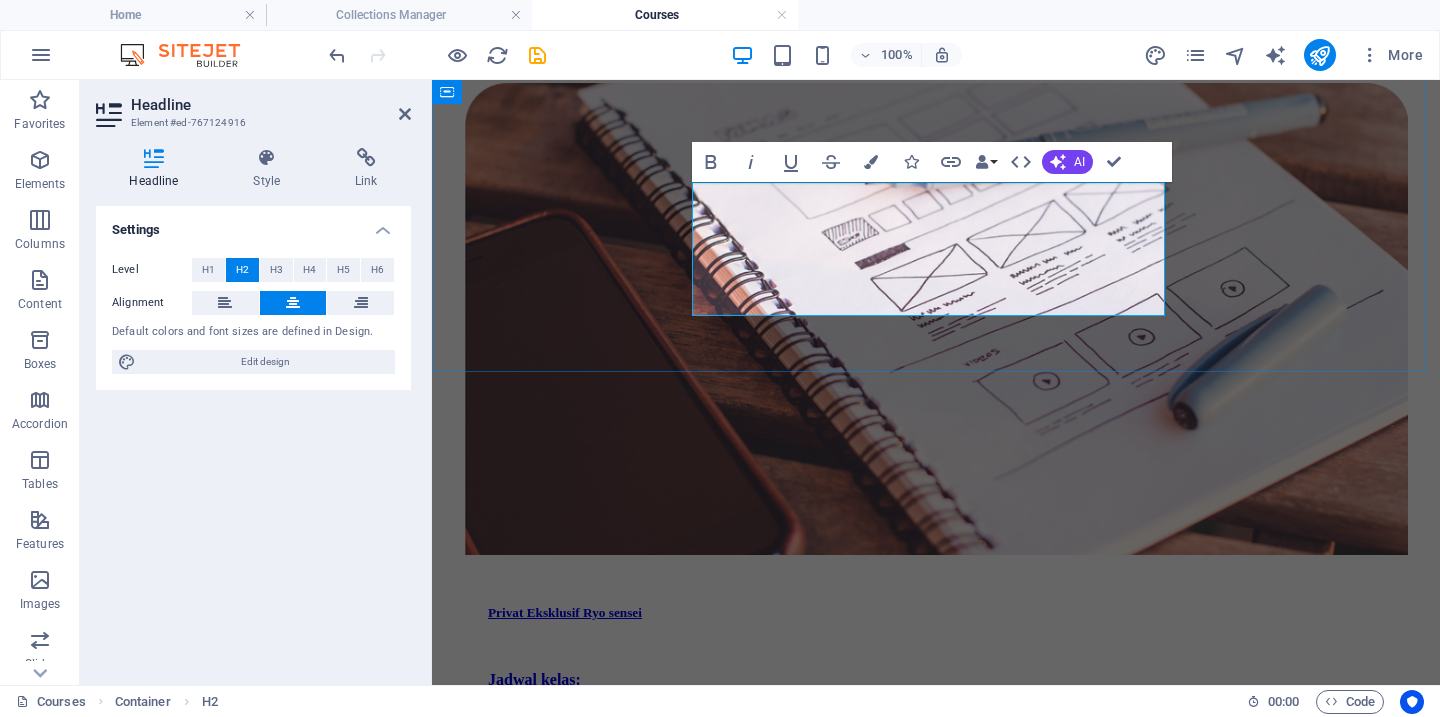 scroll, scrollTop: 1589, scrollLeft: 0, axis: vertical 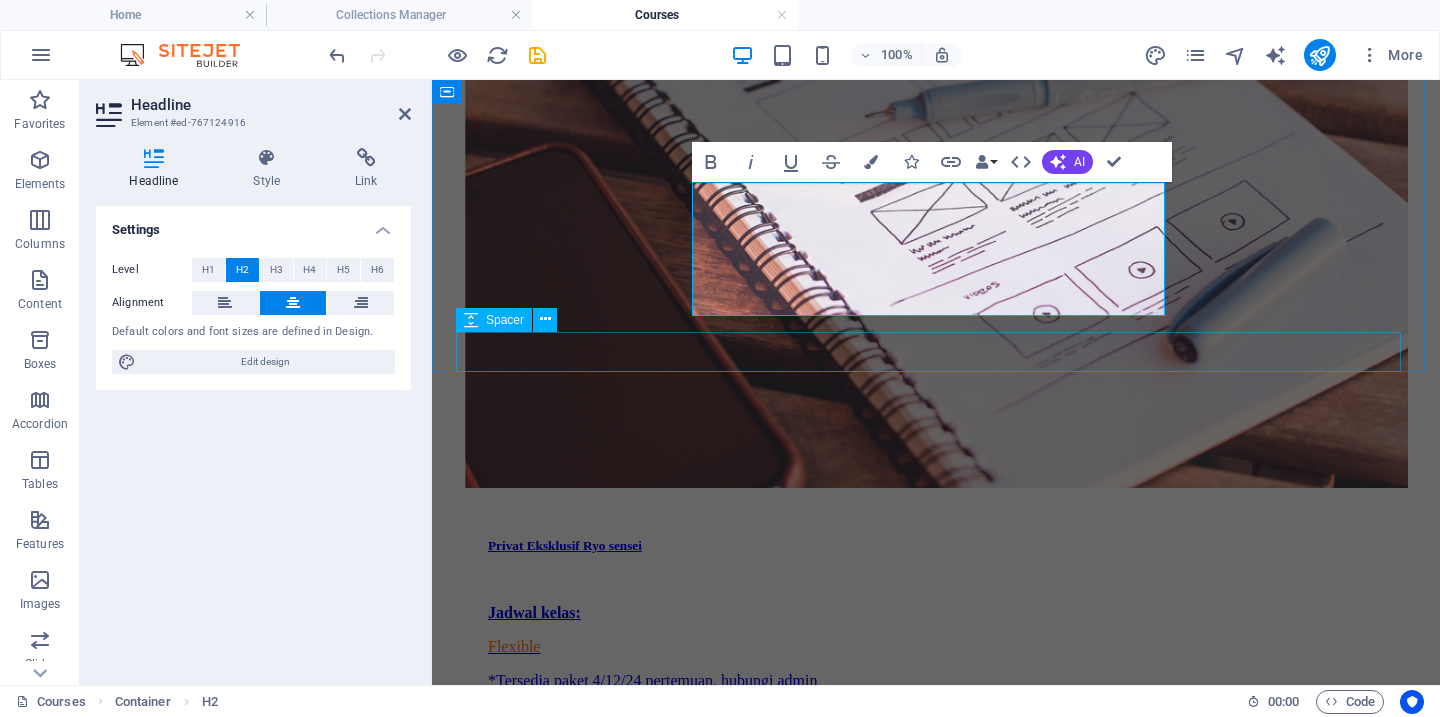 type 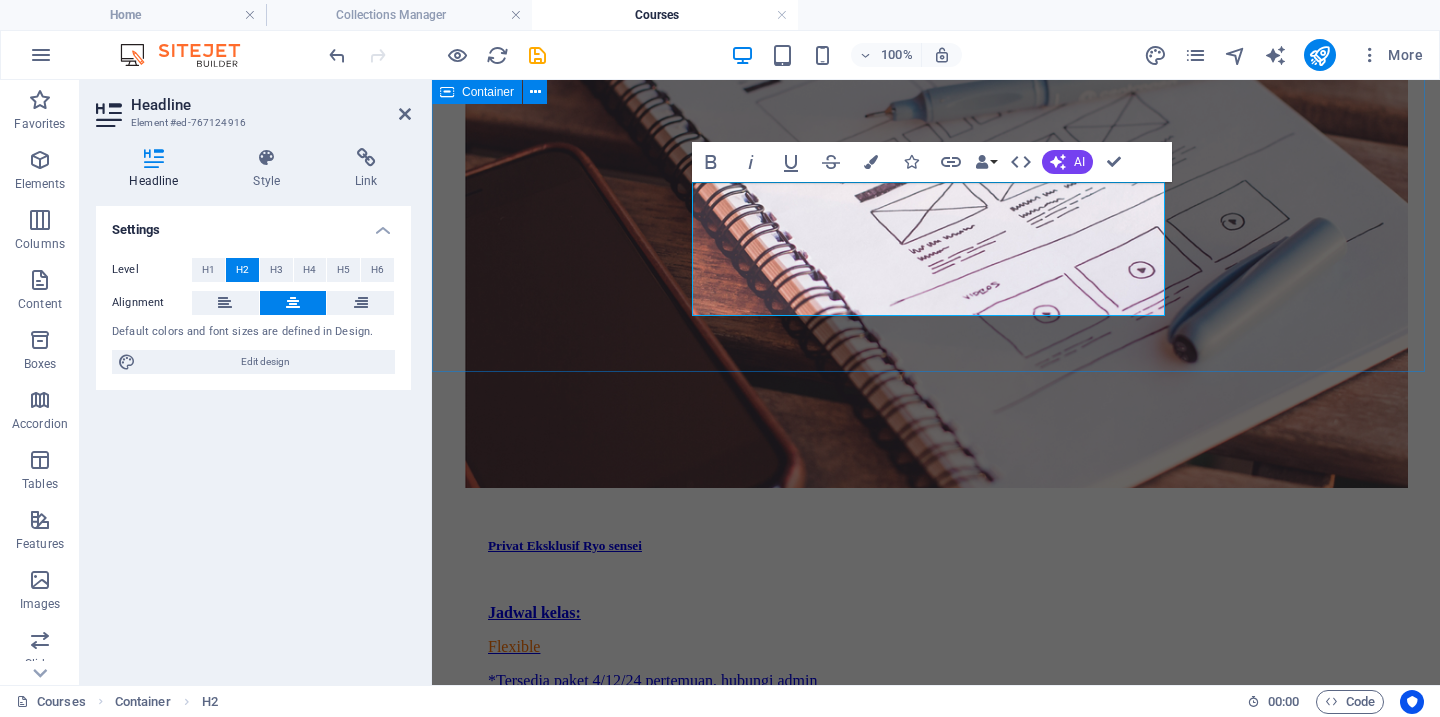 click on "Kelas Belajar Nihongo" at bounding box center (936, 2817) 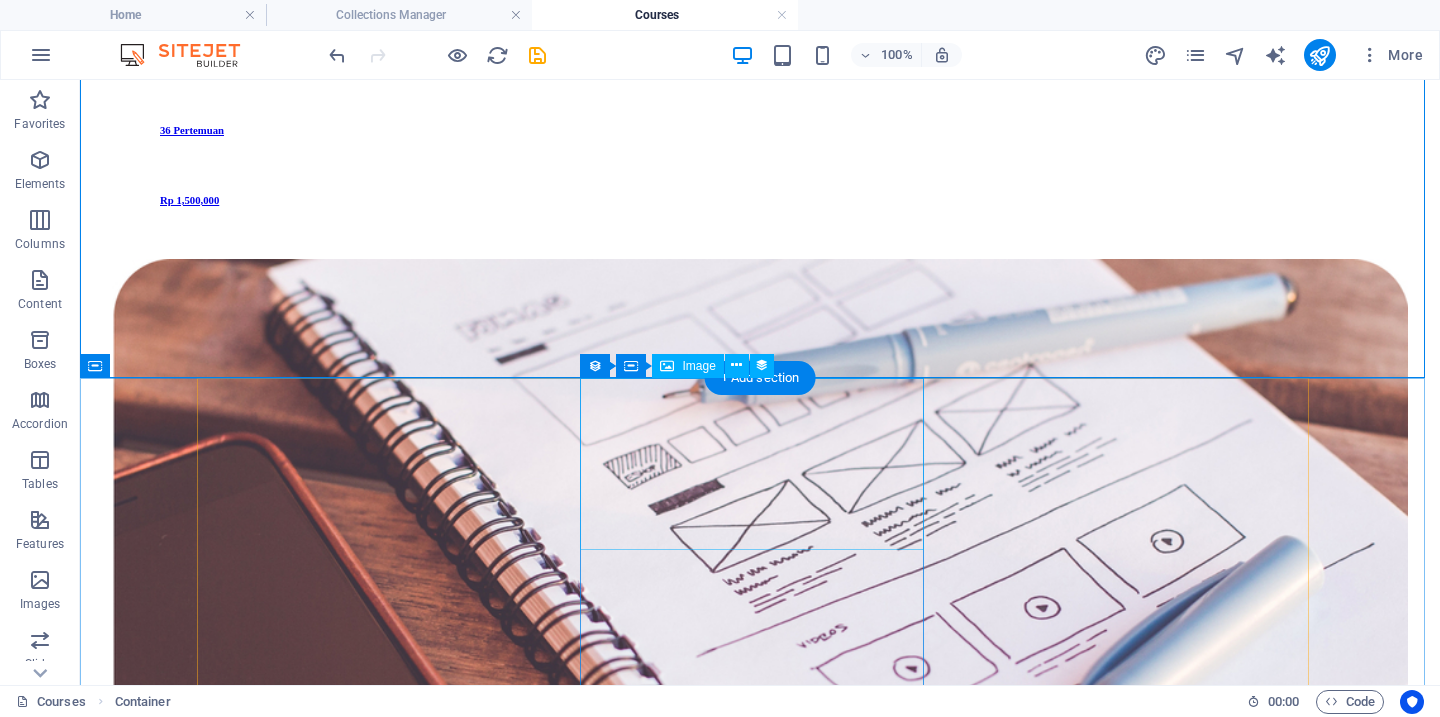 scroll, scrollTop: 1516, scrollLeft: 0, axis: vertical 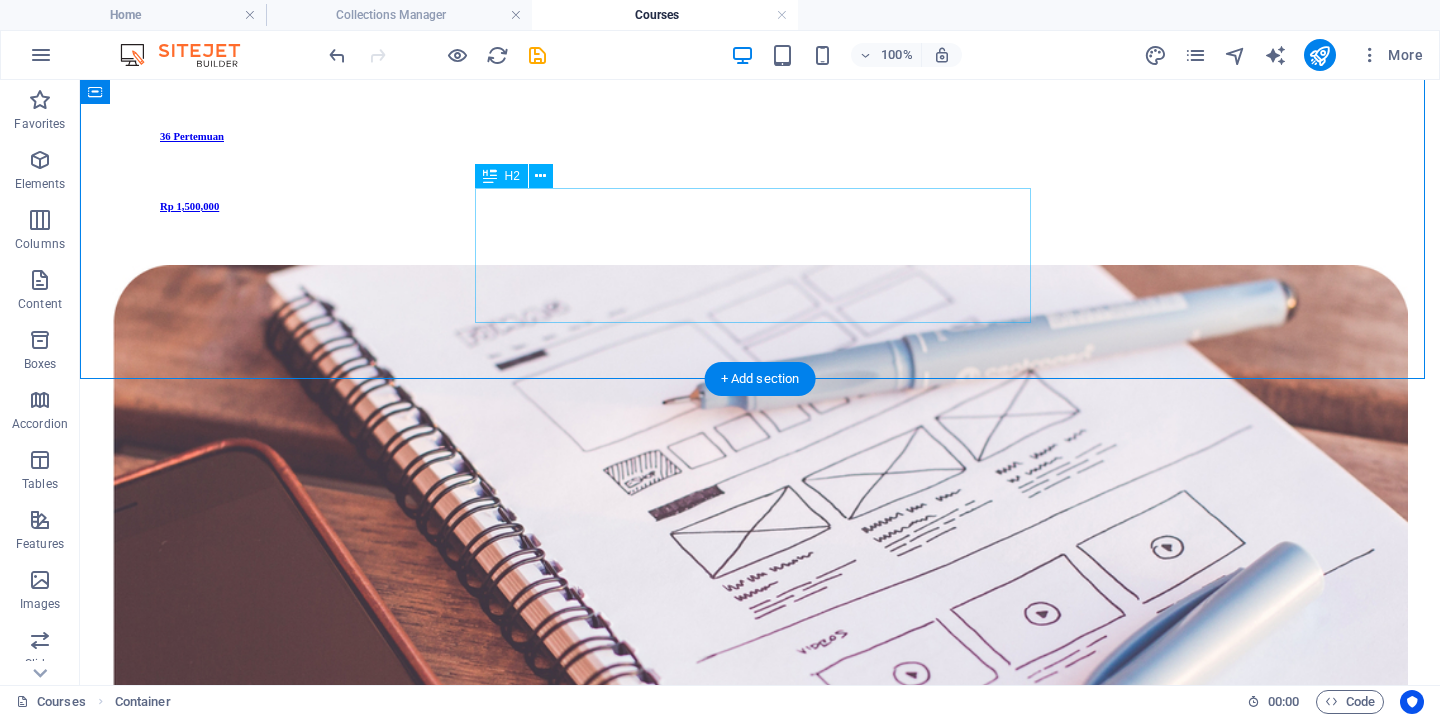 click on "Kelas Belajar Nihongo" at bounding box center [760, 3592] 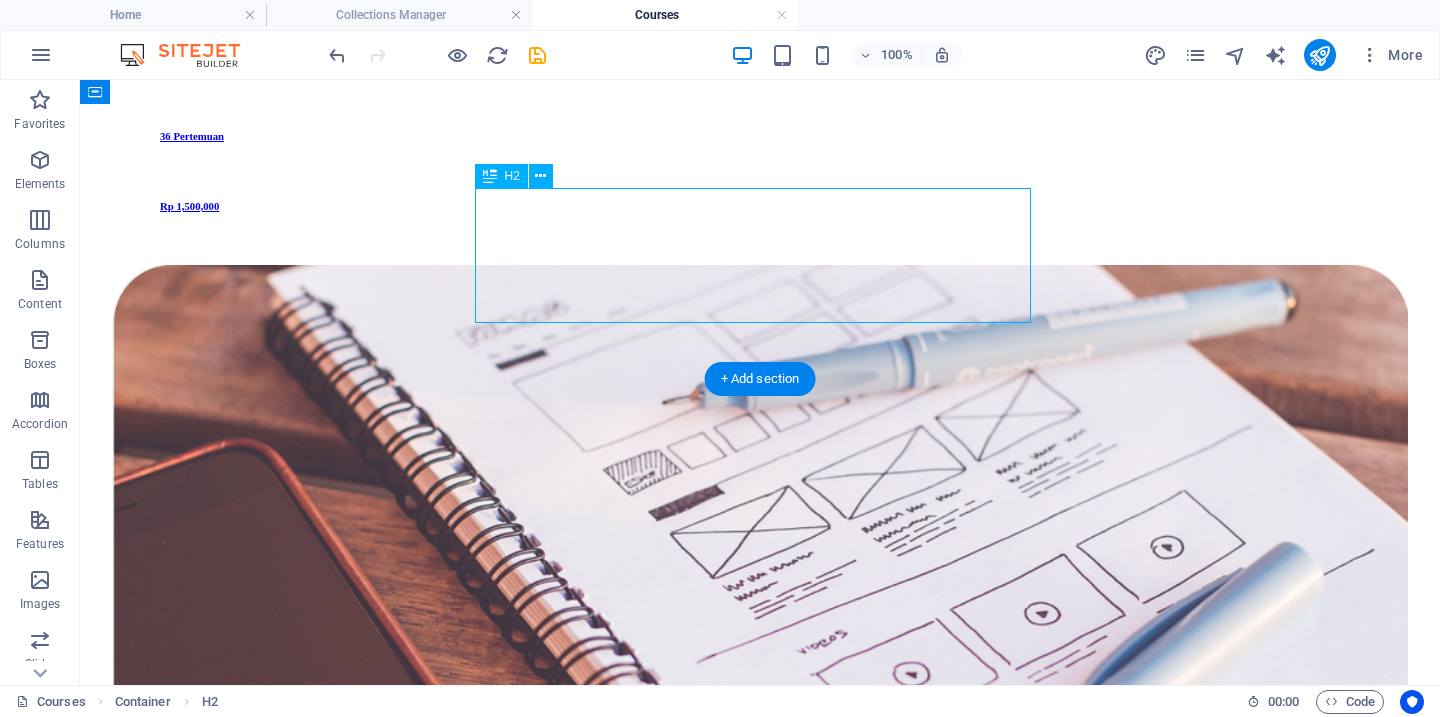 click on "Kelas Belajar Nihongo" at bounding box center [760, 3592] 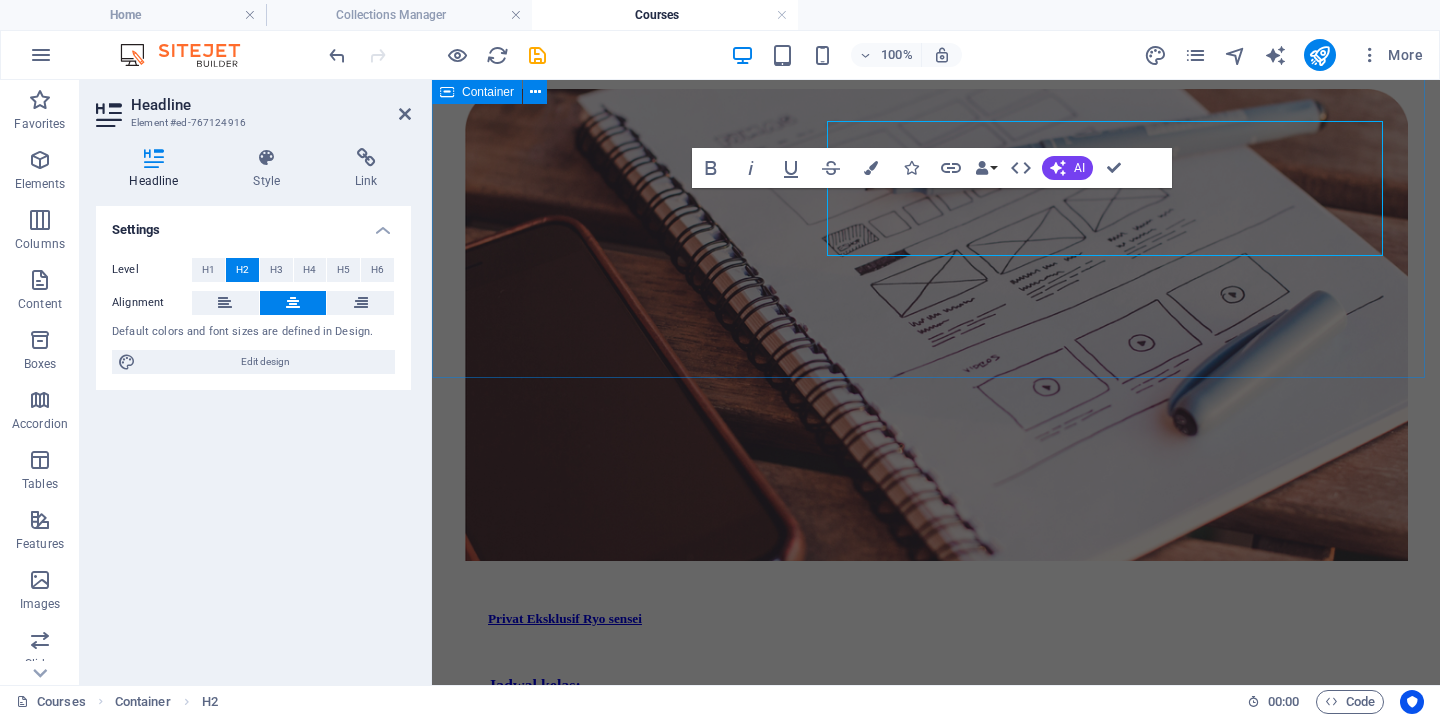 scroll, scrollTop: 1583, scrollLeft: 0, axis: vertical 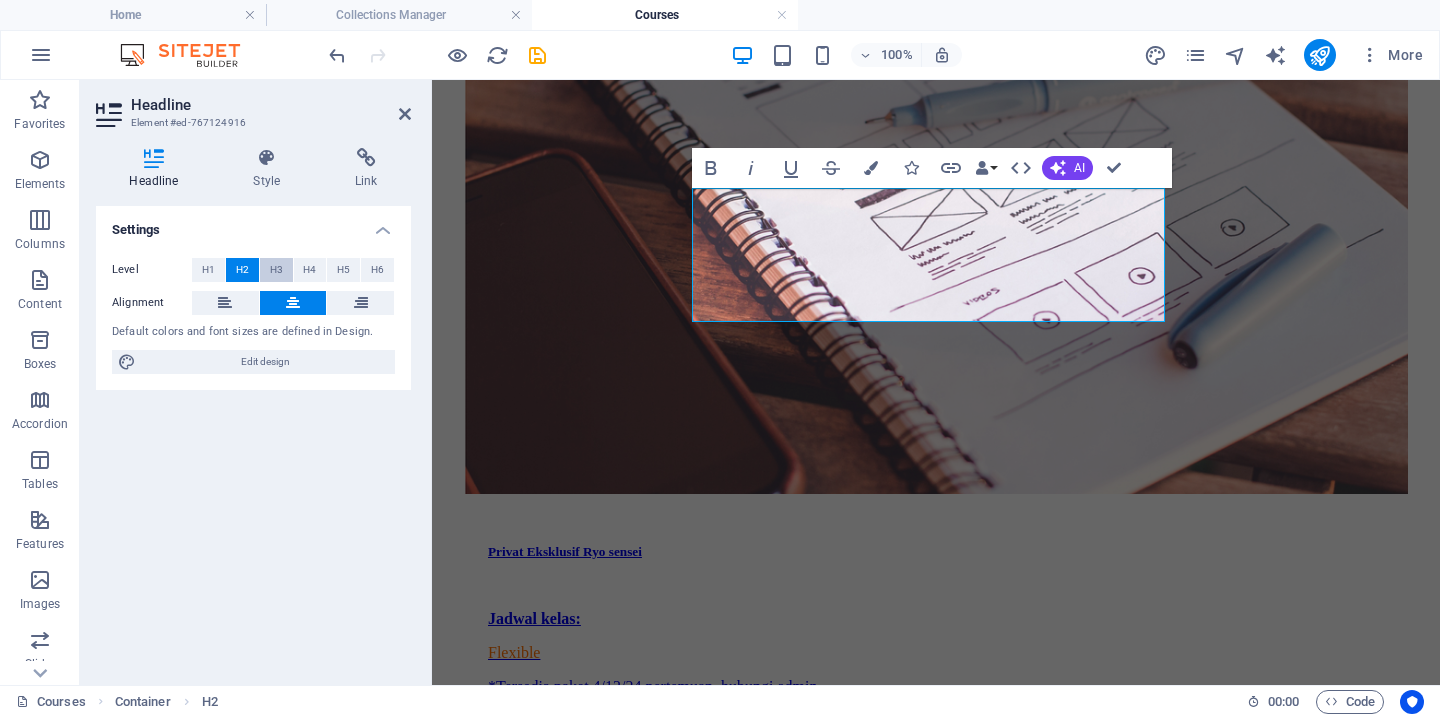 click on "H3" at bounding box center (276, 270) 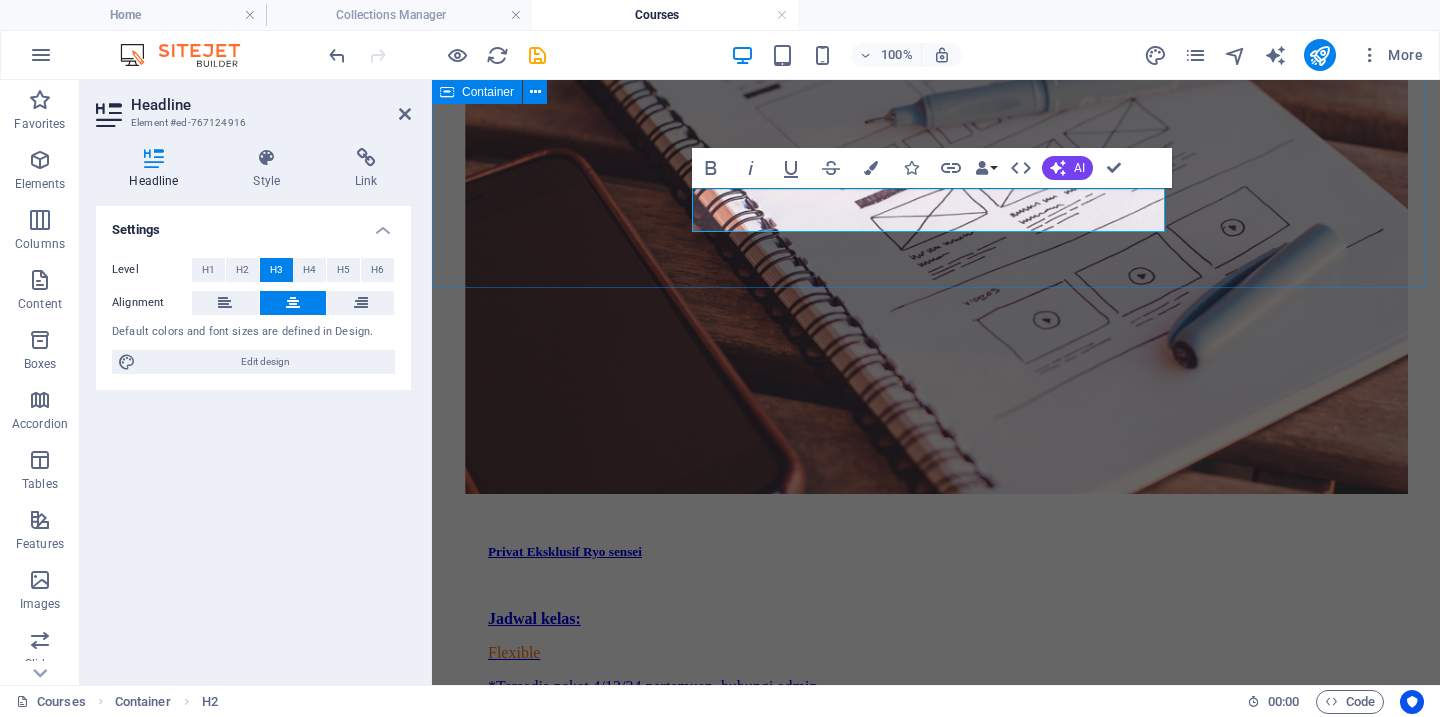 click on "Kelas Belajar Nihongo" at bounding box center (936, 2819) 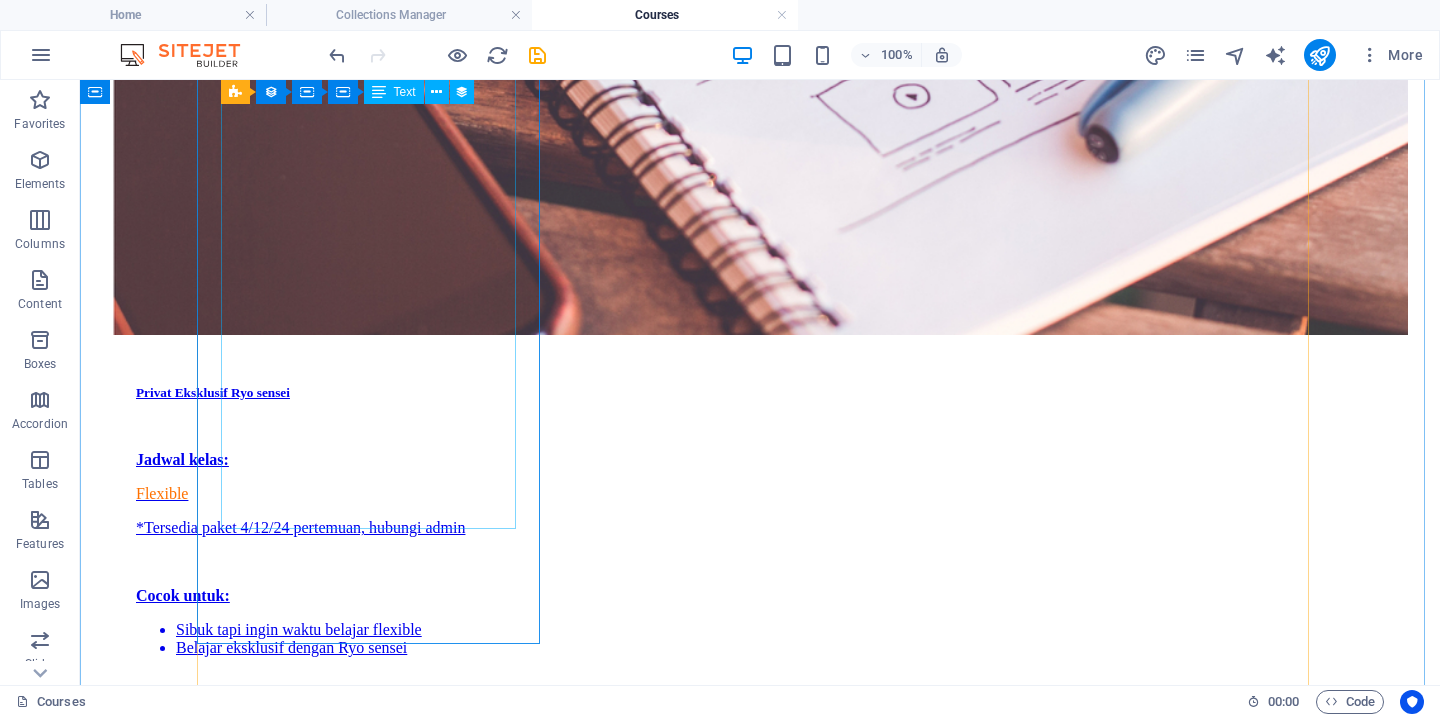 scroll, scrollTop: 2058, scrollLeft: 0, axis: vertical 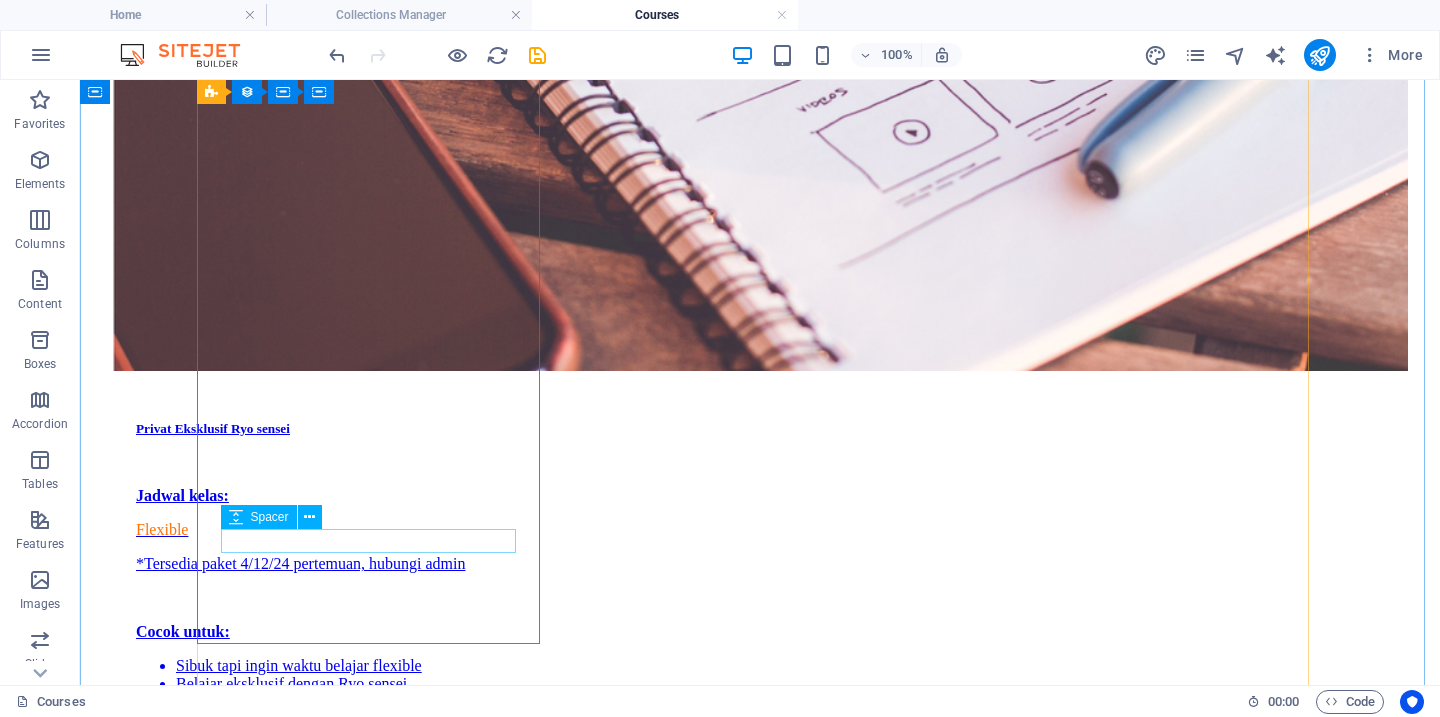 click at bounding box center [760, 4469] 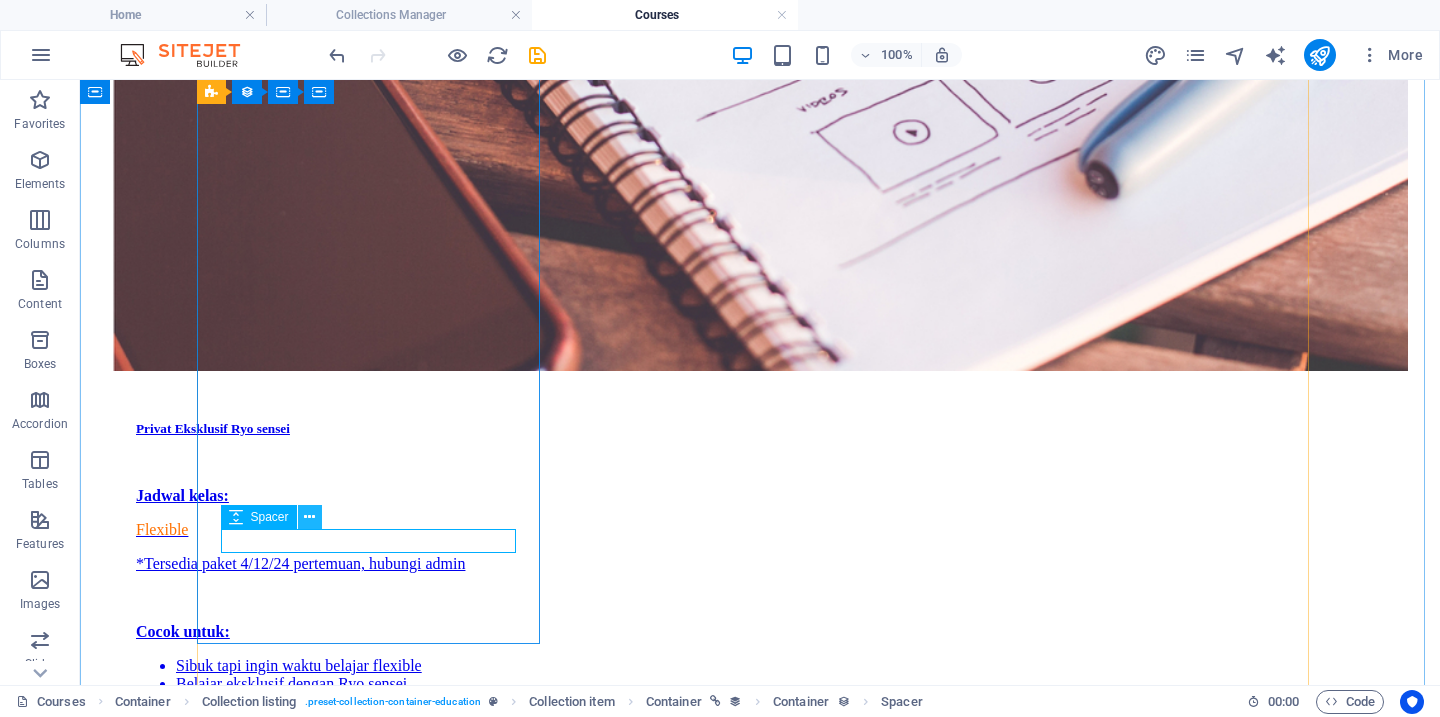 click at bounding box center [309, 517] 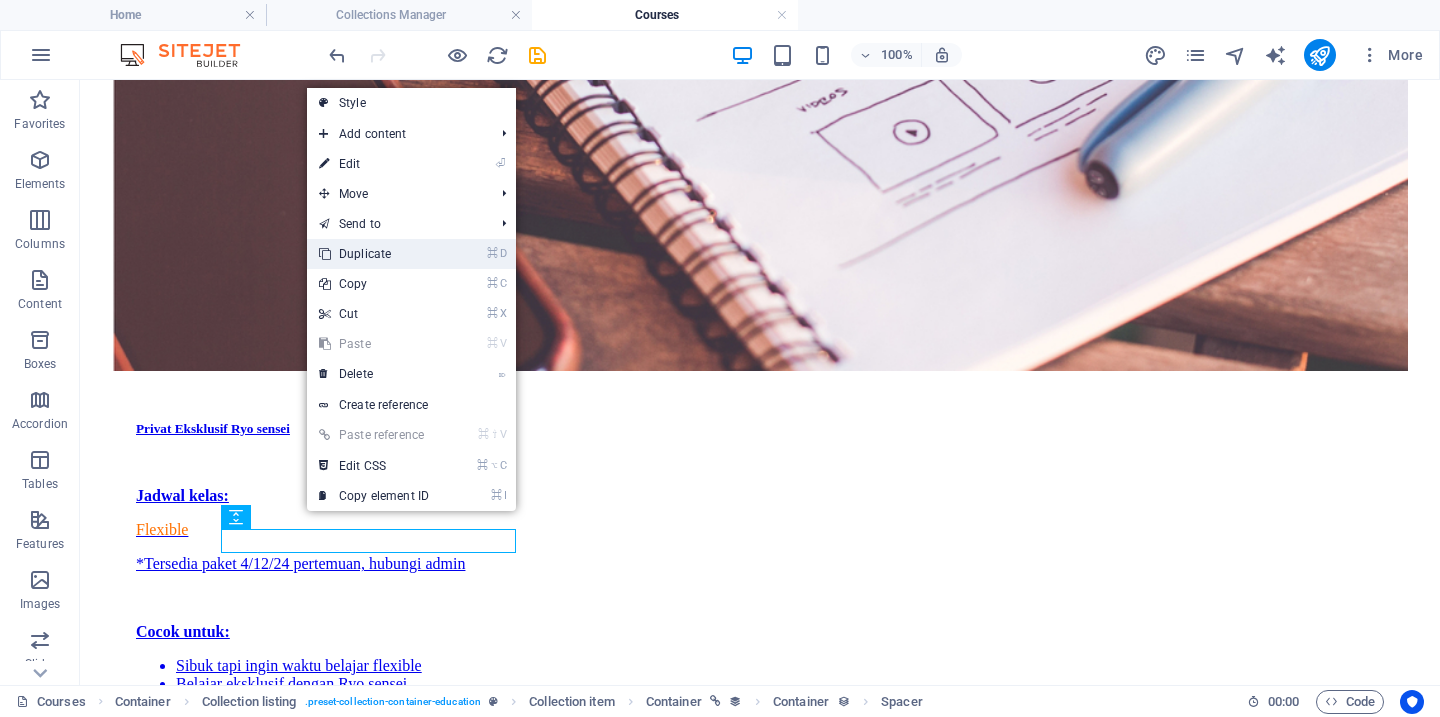 click on "⌘ D  Duplicate" at bounding box center [374, 254] 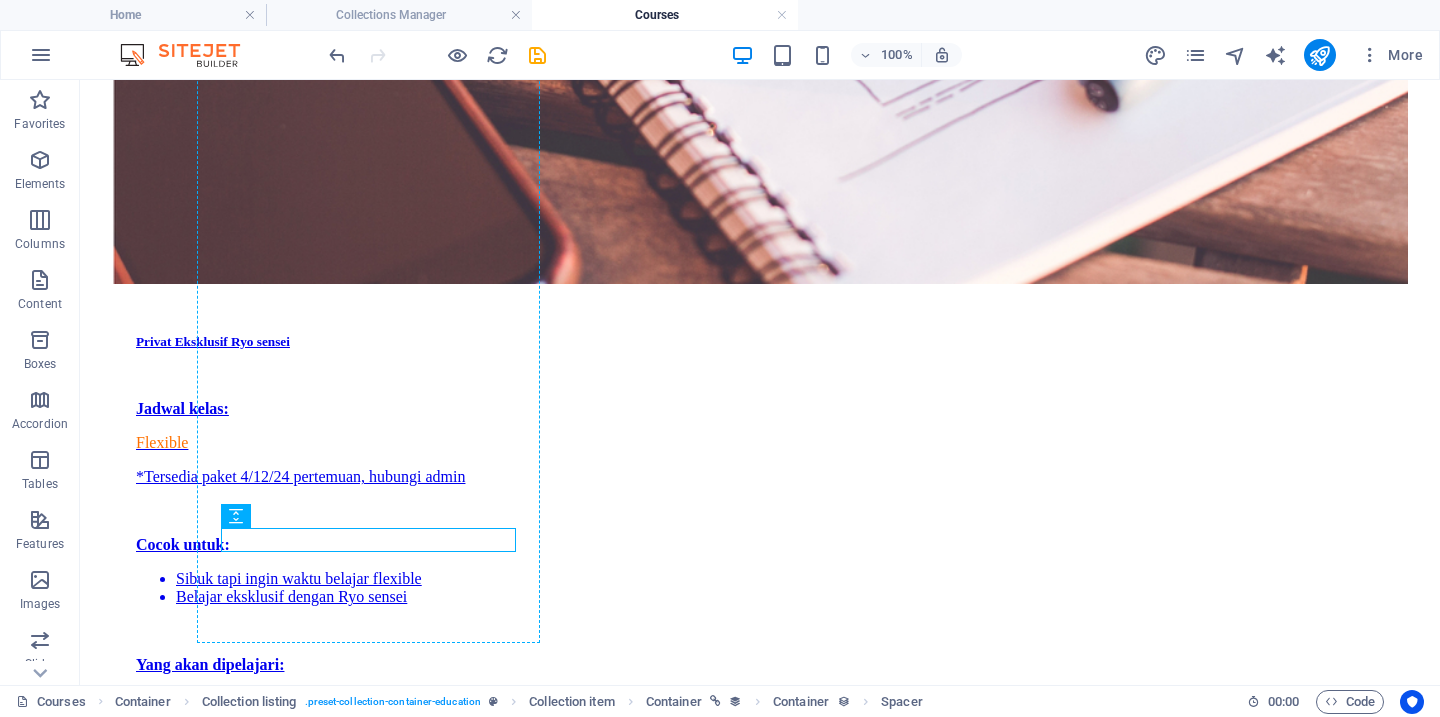 drag, startPoint x: 454, startPoint y: 559, endPoint x: 439, endPoint y: 601, distance: 44.598206 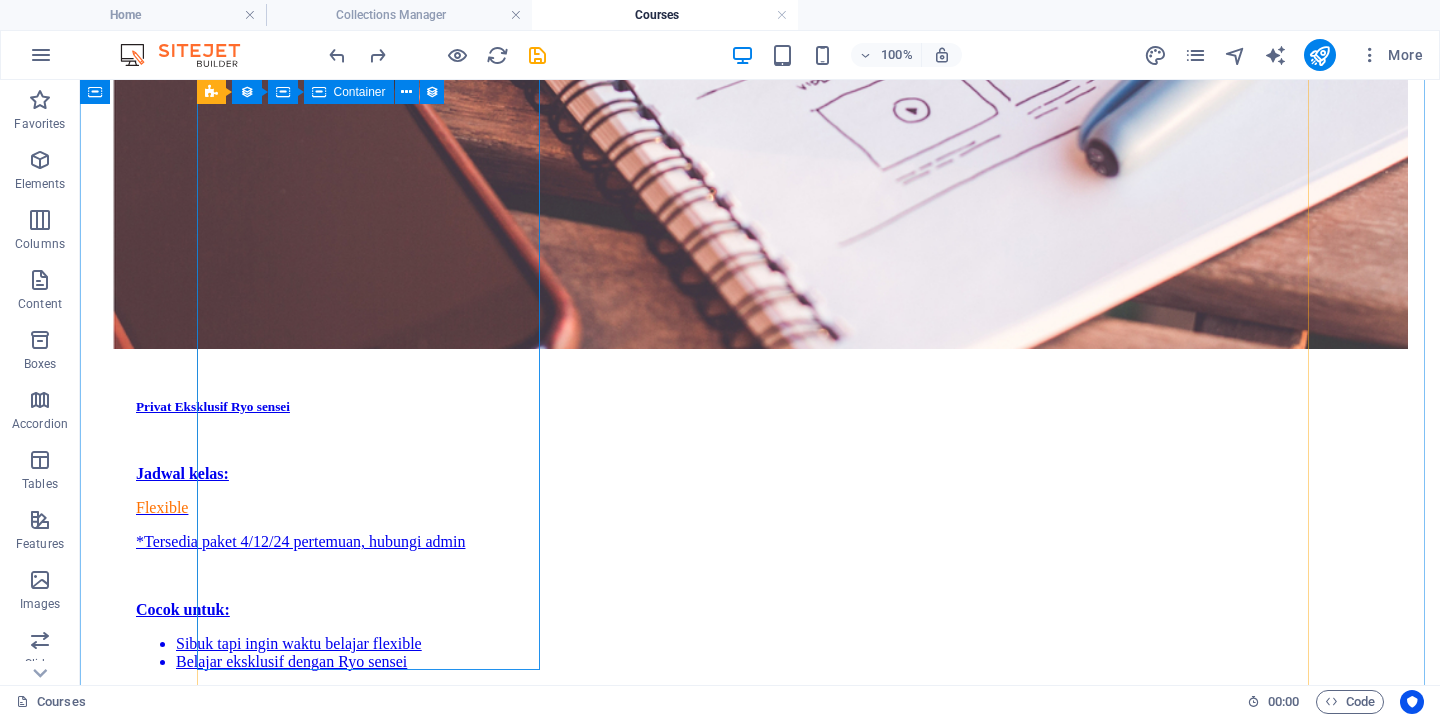 scroll, scrollTop: 2056, scrollLeft: 0, axis: vertical 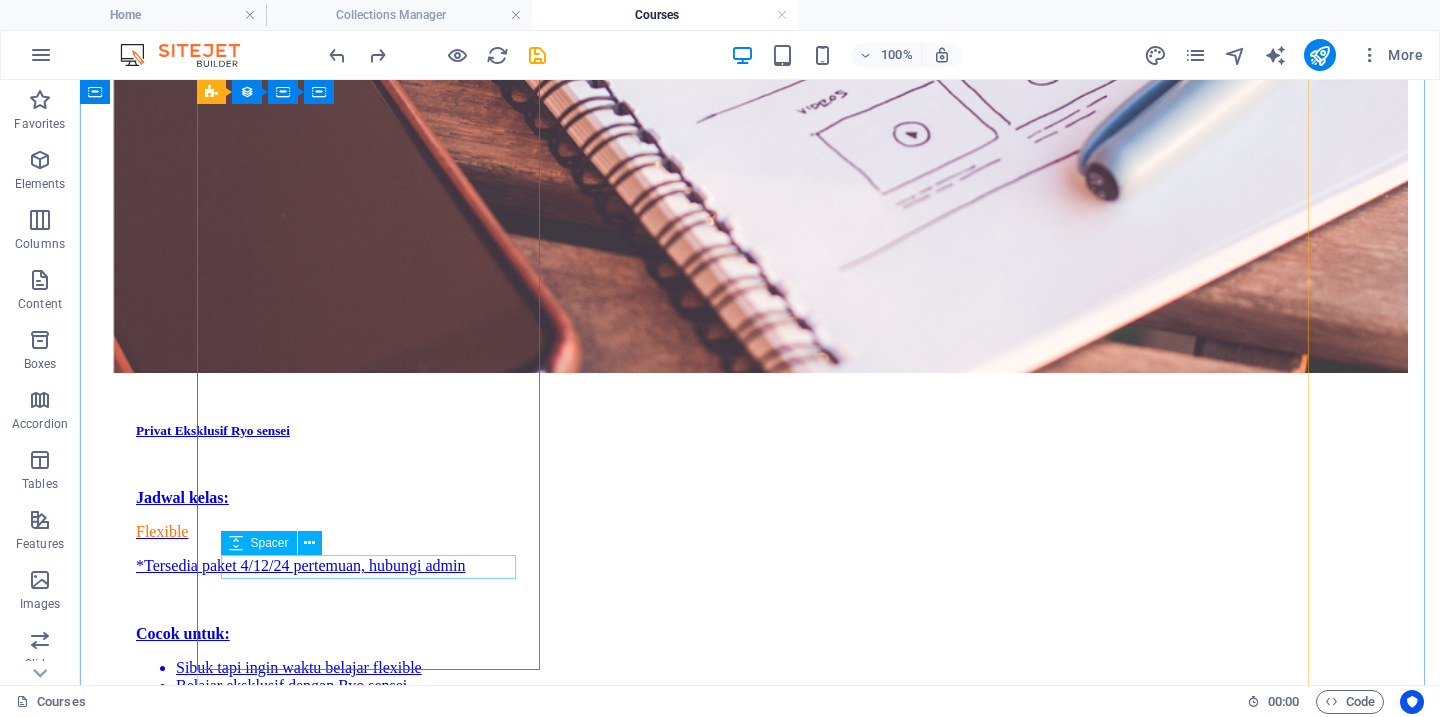 click at bounding box center (760, 4495) 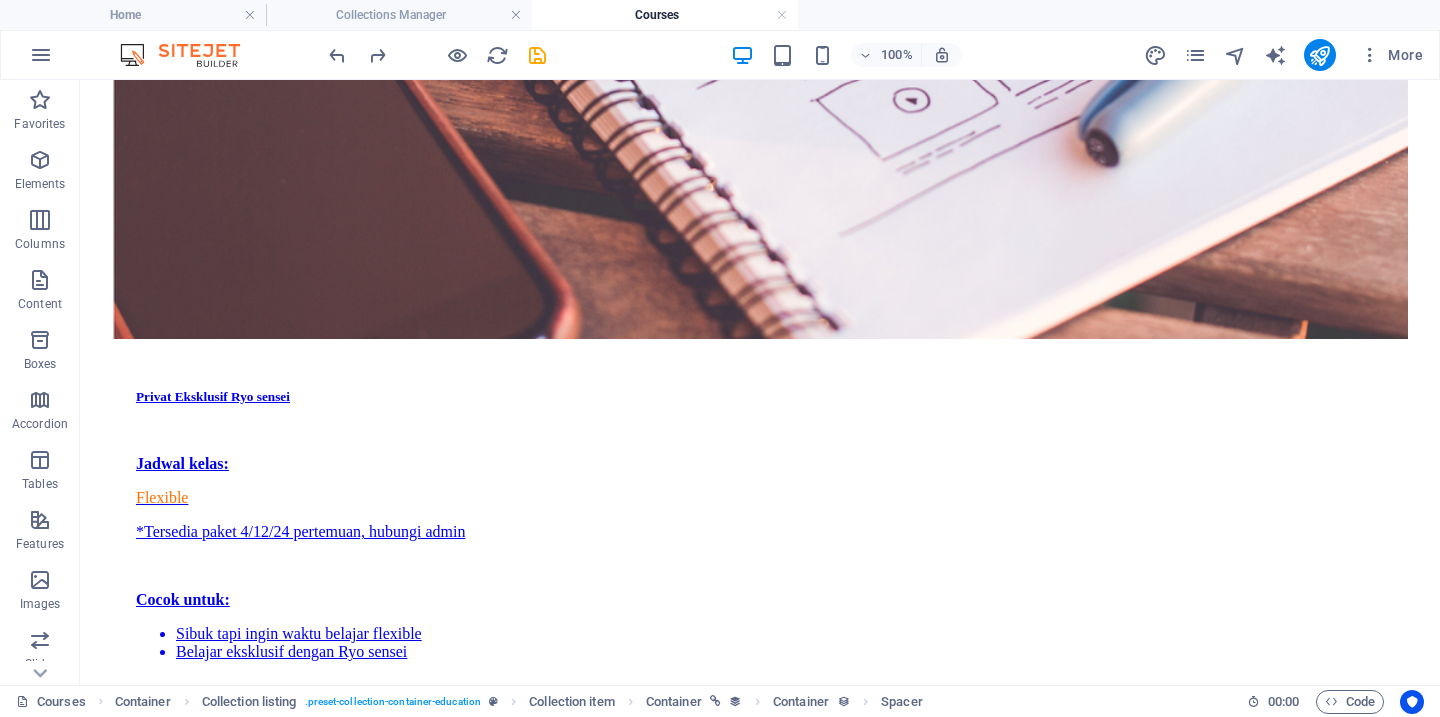 scroll, scrollTop: 2097, scrollLeft: 0, axis: vertical 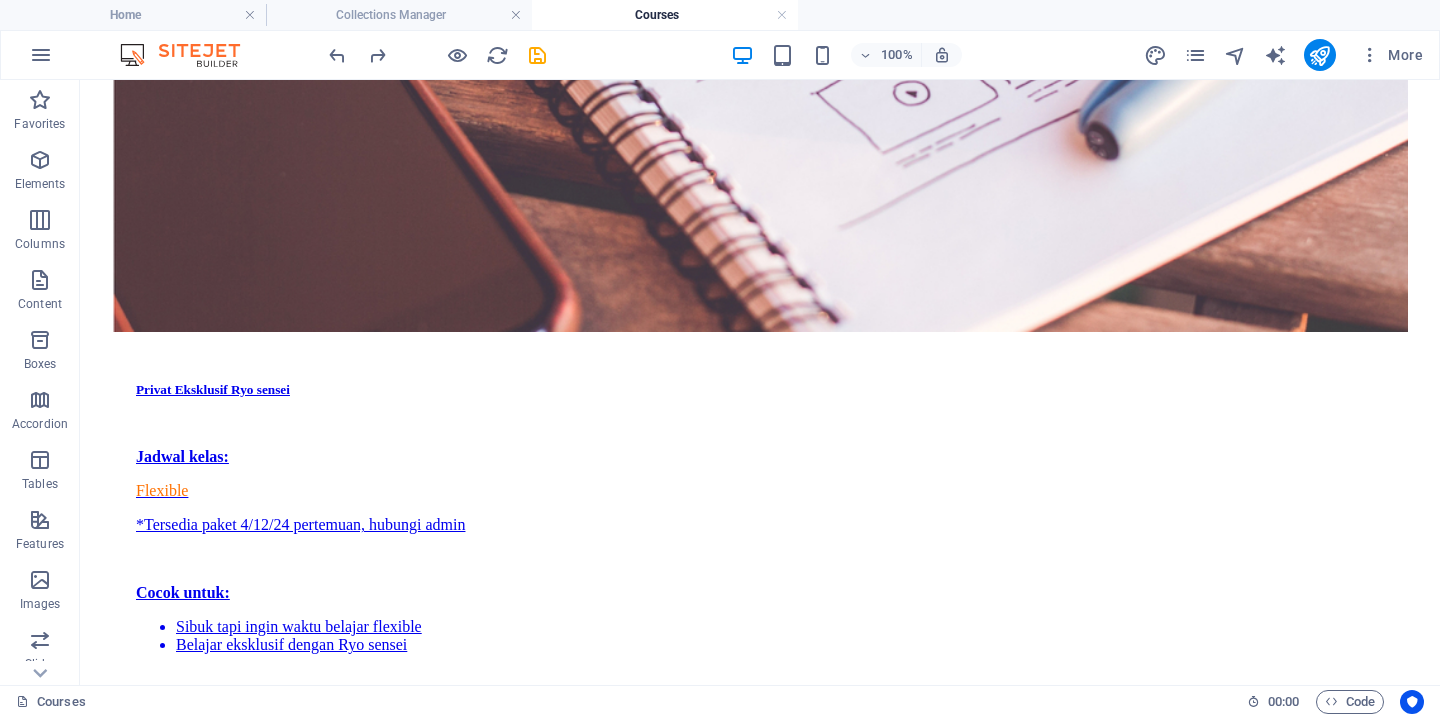 drag, startPoint x: 405, startPoint y: 566, endPoint x: 364, endPoint y: 550, distance: 44.011364 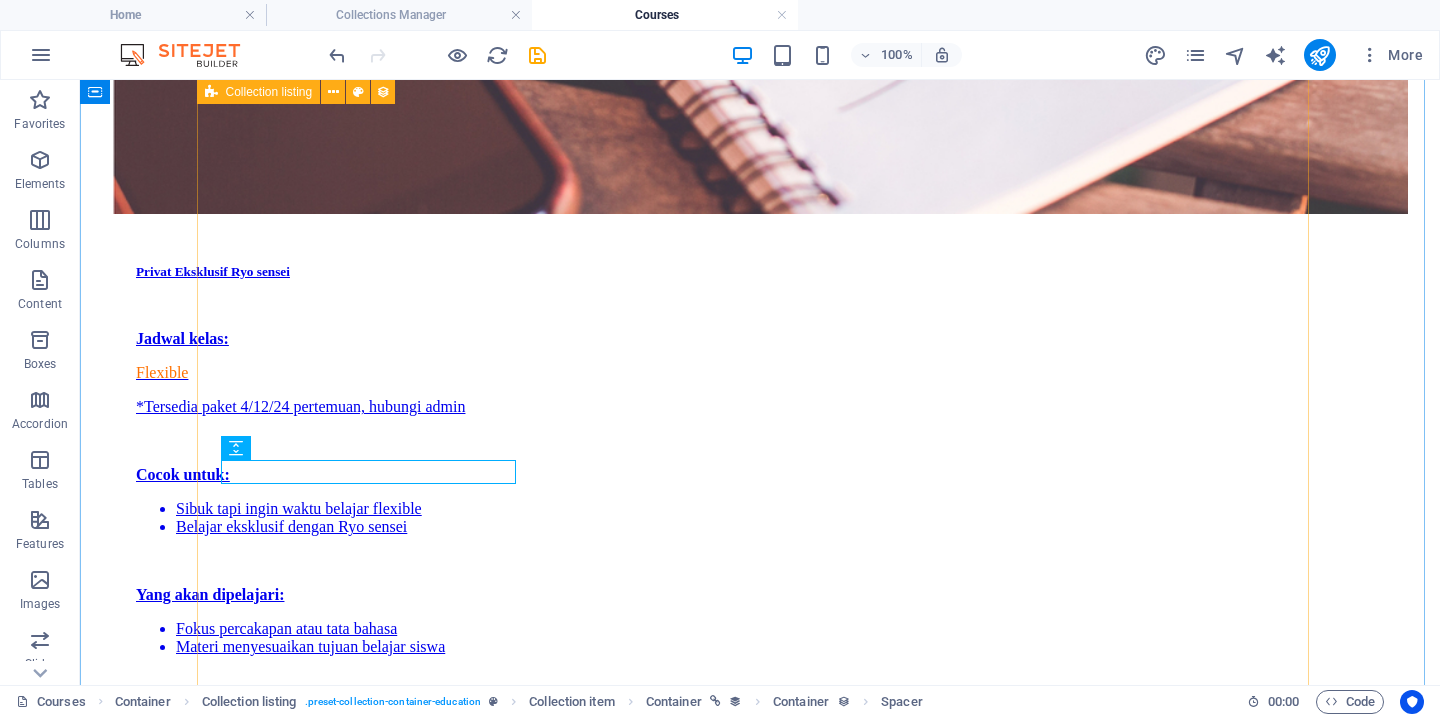 scroll, scrollTop: 2224, scrollLeft: 0, axis: vertical 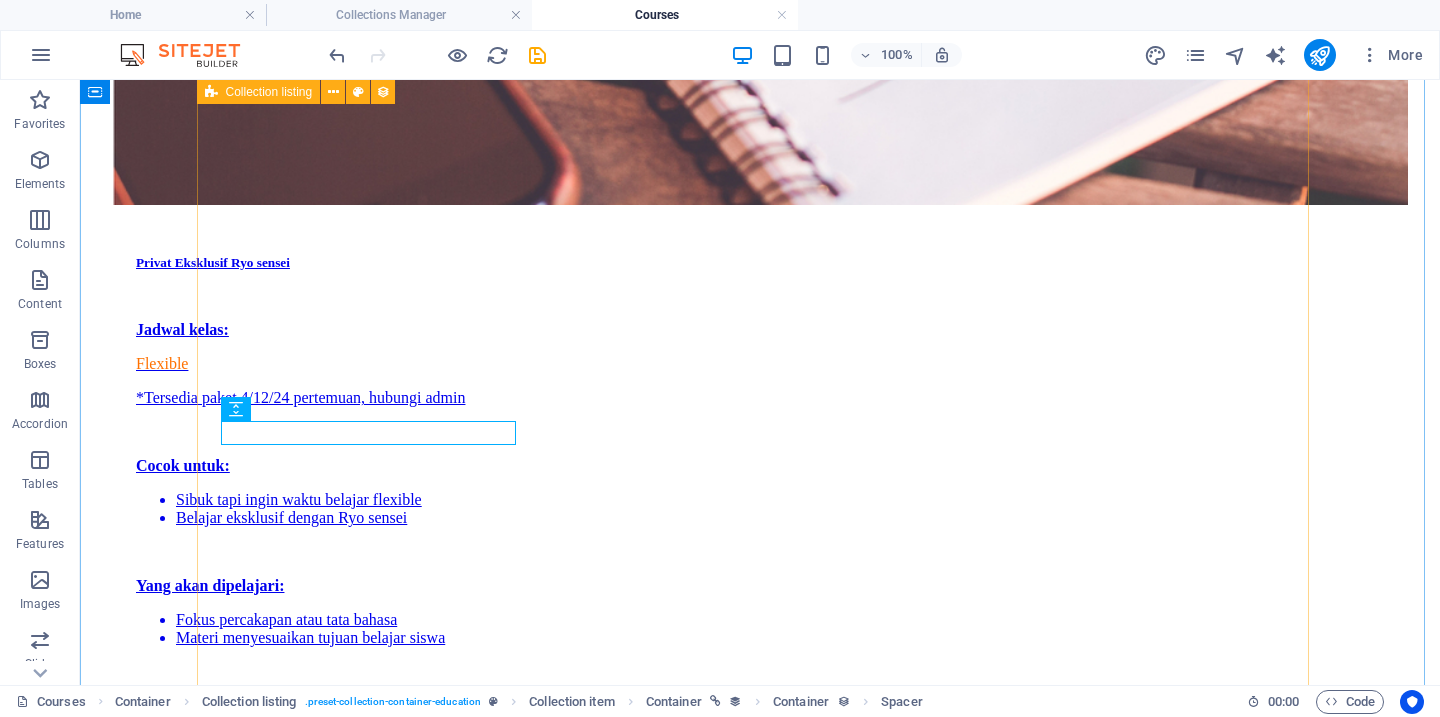click on "Weekdays Dasar N4 - Batch 3 Jadwal kelas: Selasa, Kamis & Jumat, 19.30-20.45 WIB Mulai Selasa, 9 September 2025 Cocok untuk: Belajar dasar lanjutan (N4) Belajar tata bahasa & praktik percakapan Yang akan dipelajari: Percakapan dengan Ryo sensei Kosakata dasar Kanji N4 Pola kalimat dasar Latihan soal 36 Pertemuan Rp 1,500,000 Privat Eksklusif Ryo sensei Jadwal kelas: Flexible *Tersedia paket 4/12/24 pertemuan, hubungi admin Cocok untuk: Sibuk tapi ingin waktu belajar flexible Belajar eksklusif dengan Ryo sensei Yang akan dipelajari: Fokus percakapan atau tata bahasa Materi menyesuaikan tujuan belajar siswa 8 pertemuan Rp 1,800,000 Weekend Pemula N5 - Batch 1 Jadwal kelas: Sabtu & Minggu, 08.00-10.00 WIB Mulai Sabtu, 6 September 2025 Cocok untuk: Belajar dari NOL Belajar kilat persiapan tes JLPT/JFT Pernah belajar & ingin review materi Yang akan dipelajari: Kosakata dasar Kanji N5 Pola kalimat dasar Latihan soal 24 Pertemuan Rp 750,000 Weekdays Pemula N5 - Batch 8 Jadwal kelas: Mulai Senin, 8 September 2025" at bounding box center (760, 5883) 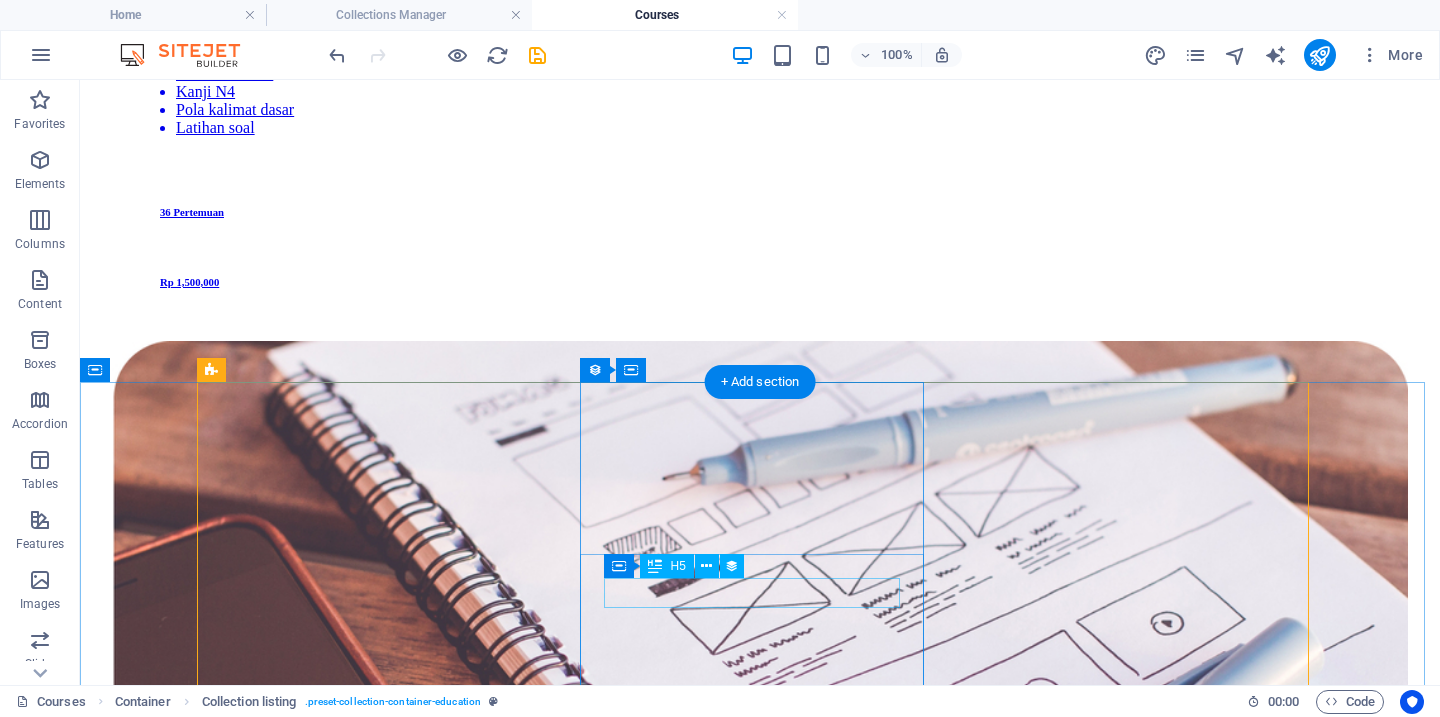 scroll, scrollTop: 1423, scrollLeft: 0, axis: vertical 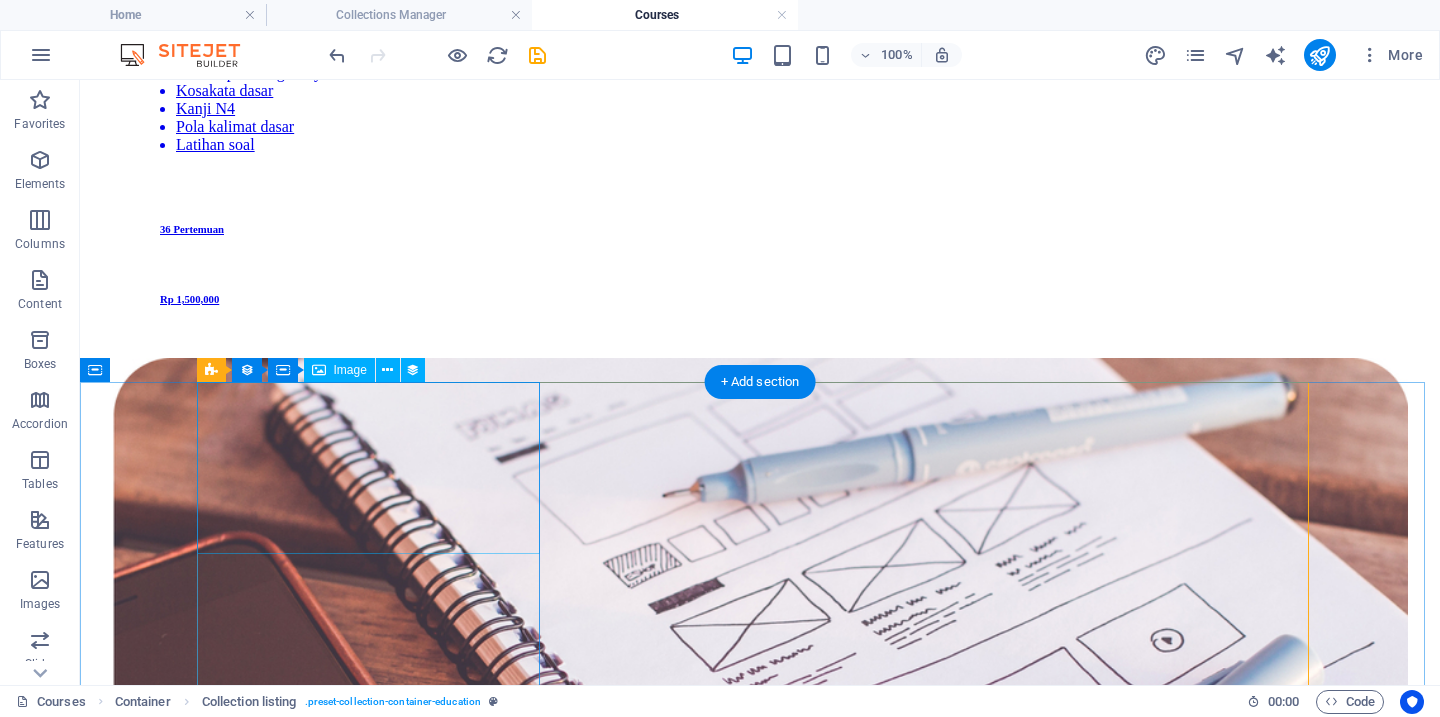 click at bounding box center [760, 4258] 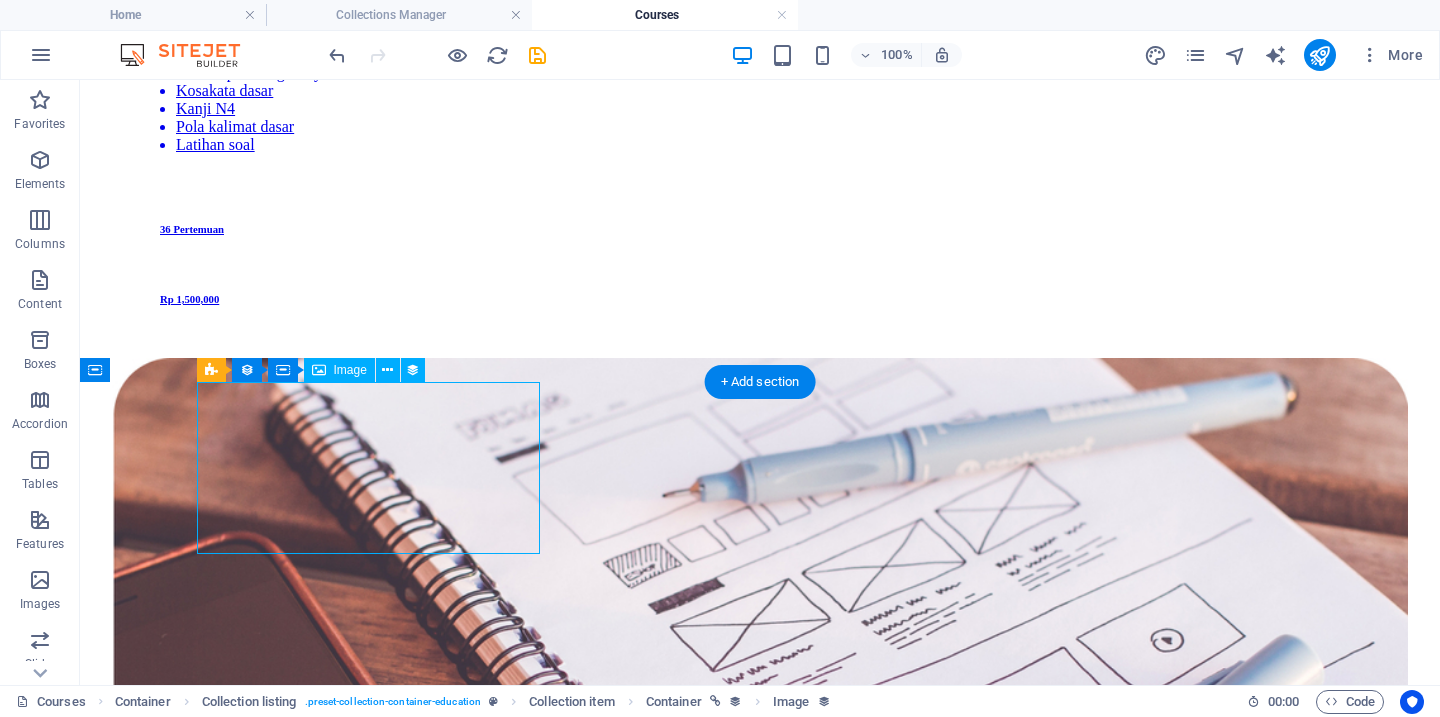 click at bounding box center [760, 4258] 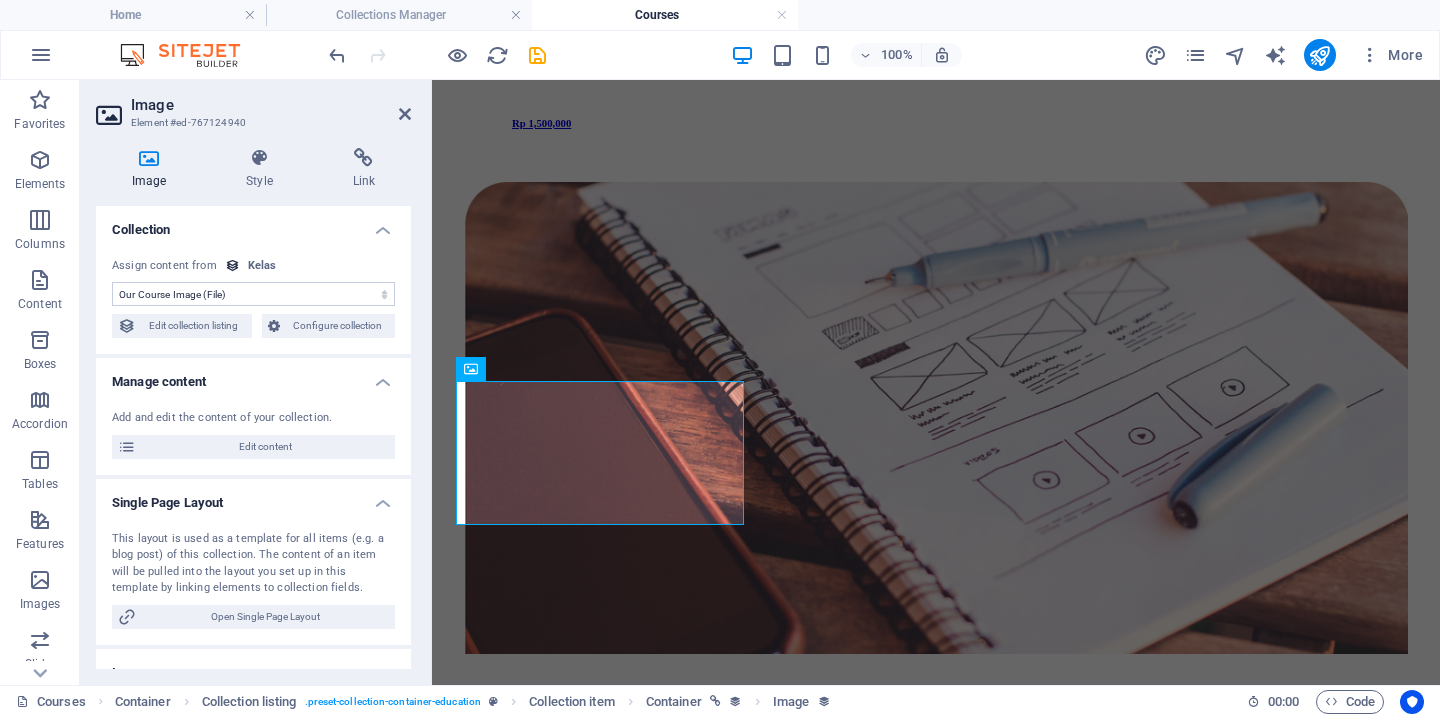 scroll, scrollTop: 1490, scrollLeft: 0, axis: vertical 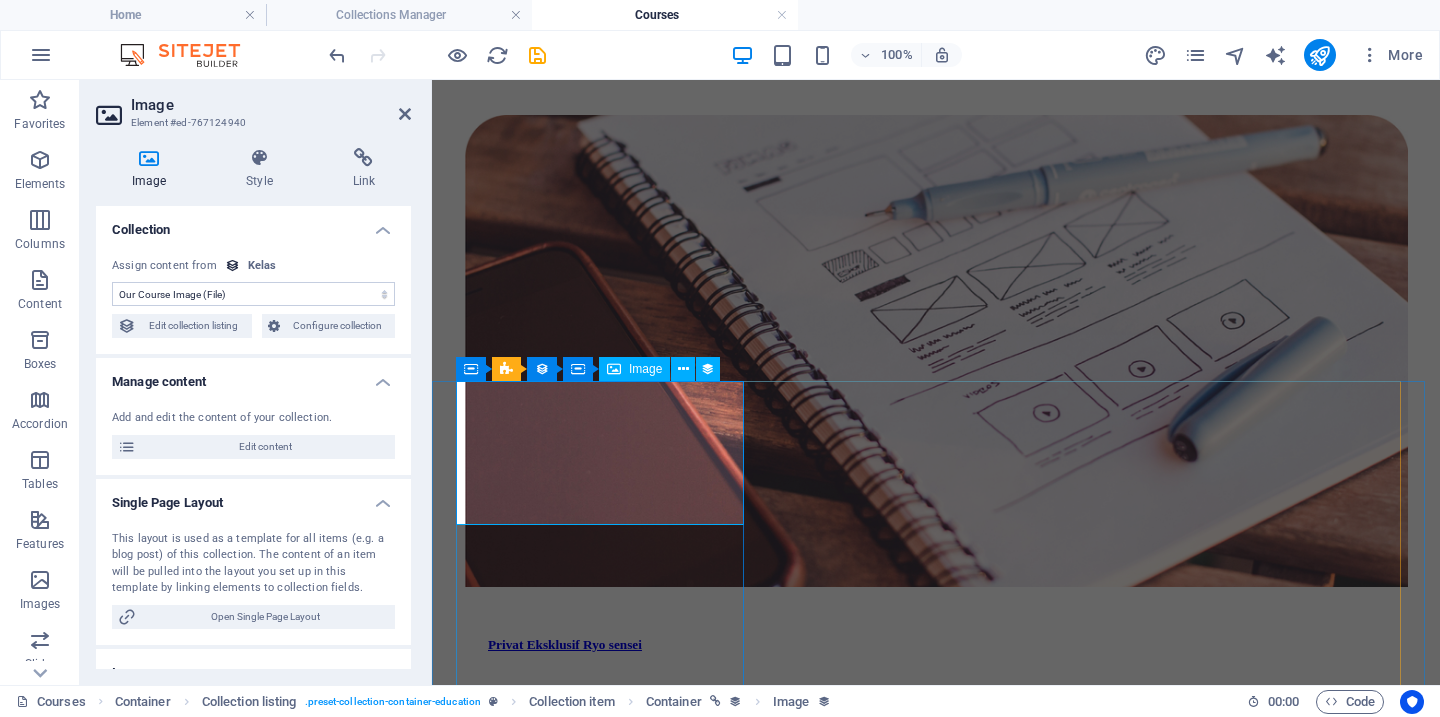 click at bounding box center (936, 3575) 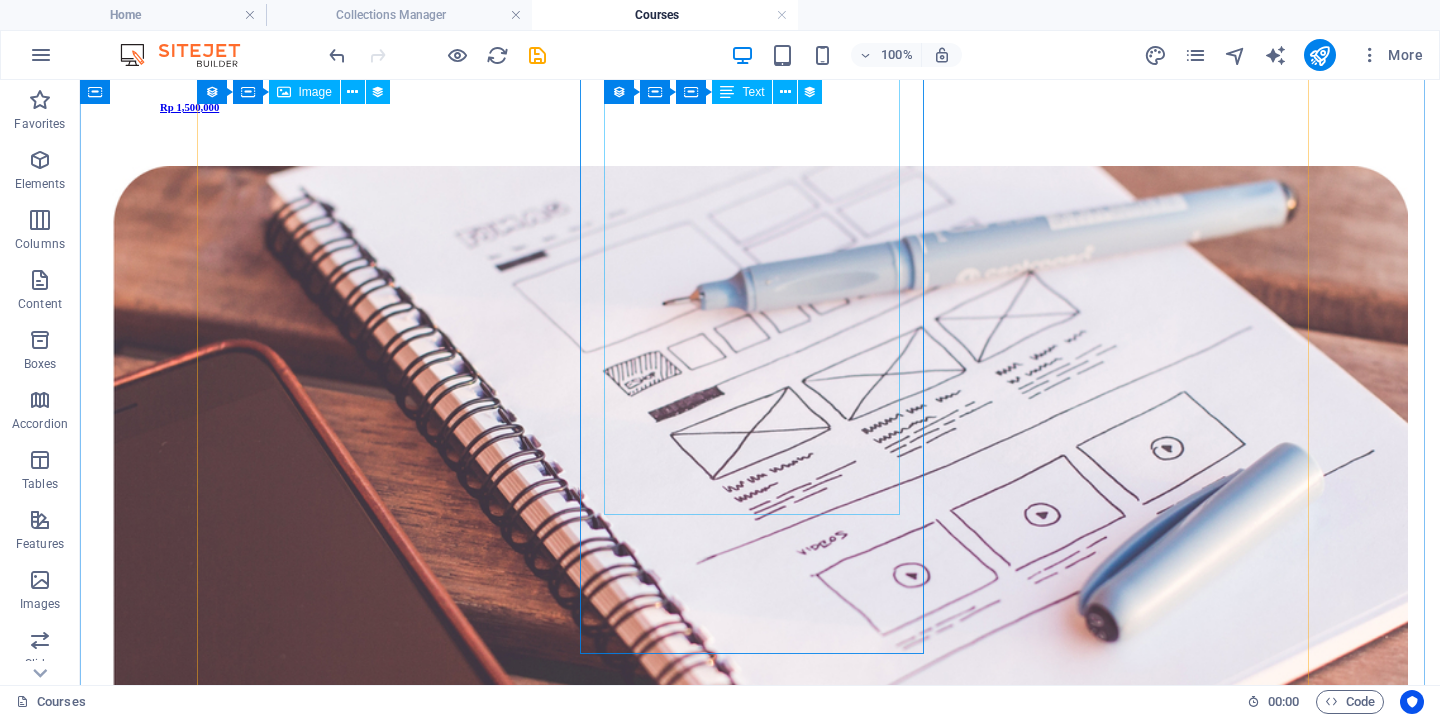 scroll, scrollTop: 1446, scrollLeft: 0, axis: vertical 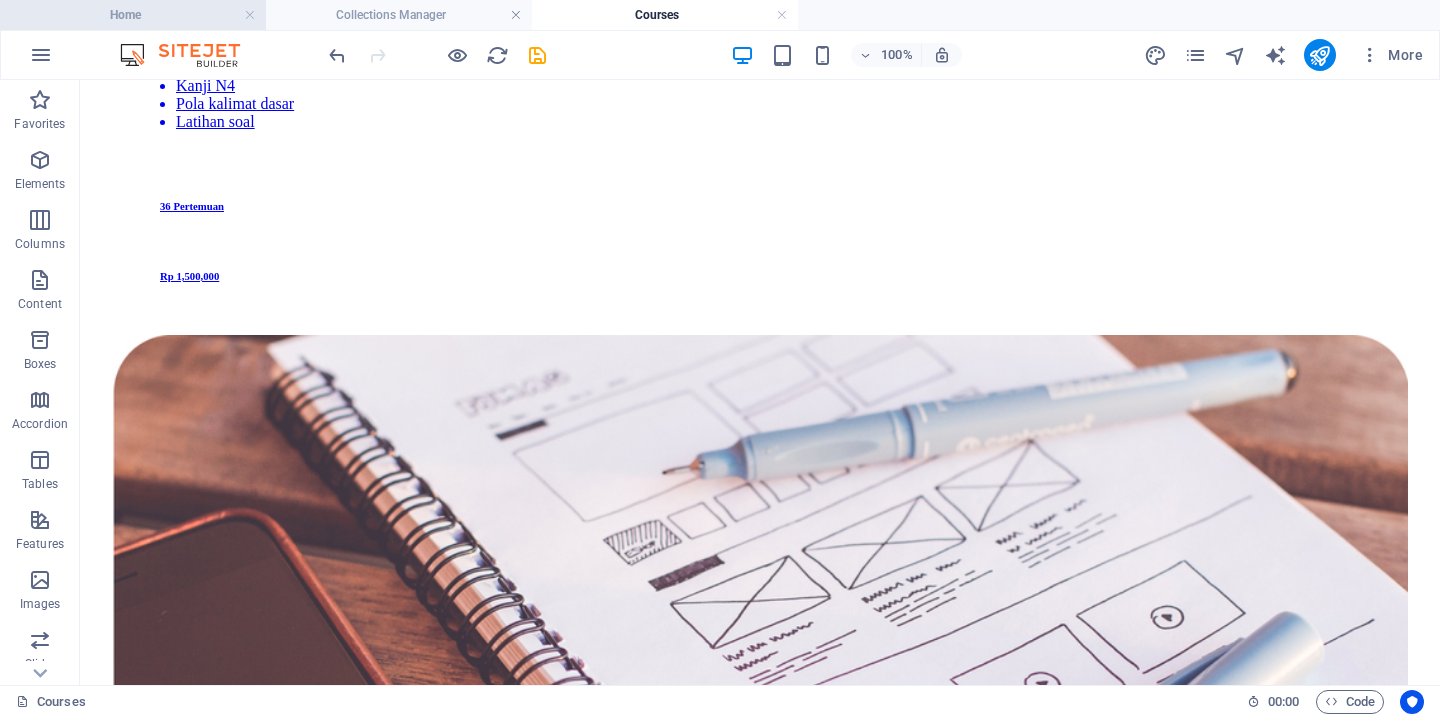 click on "Home" at bounding box center (133, 15) 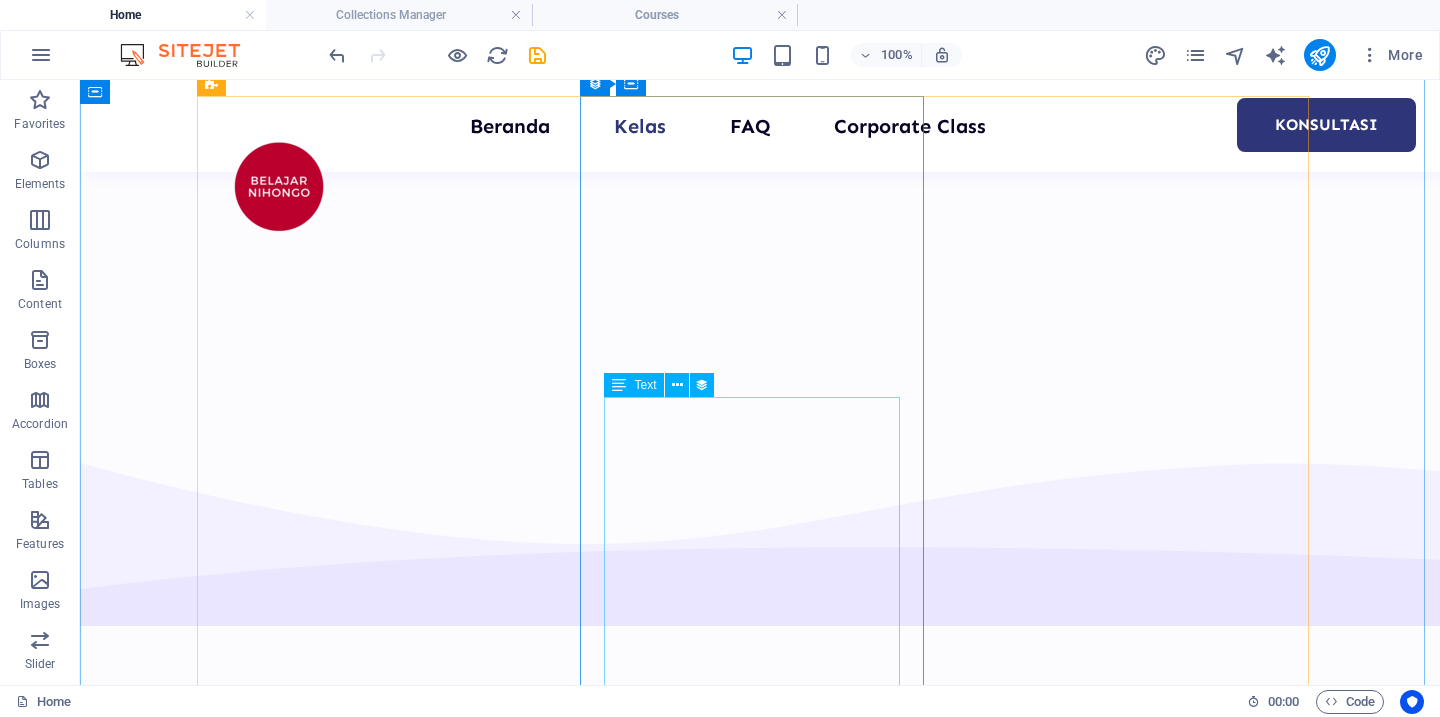scroll, scrollTop: 1238, scrollLeft: 0, axis: vertical 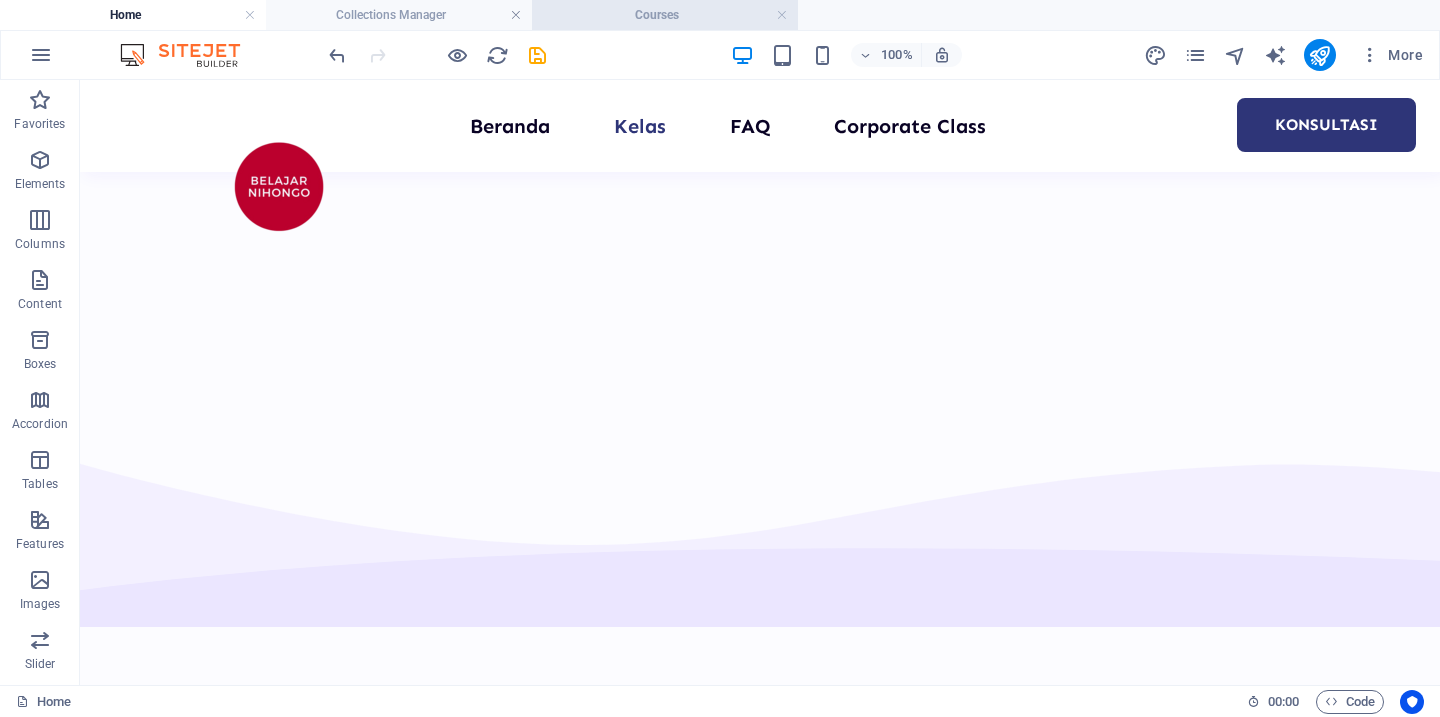 click on "Courses" at bounding box center [665, 15] 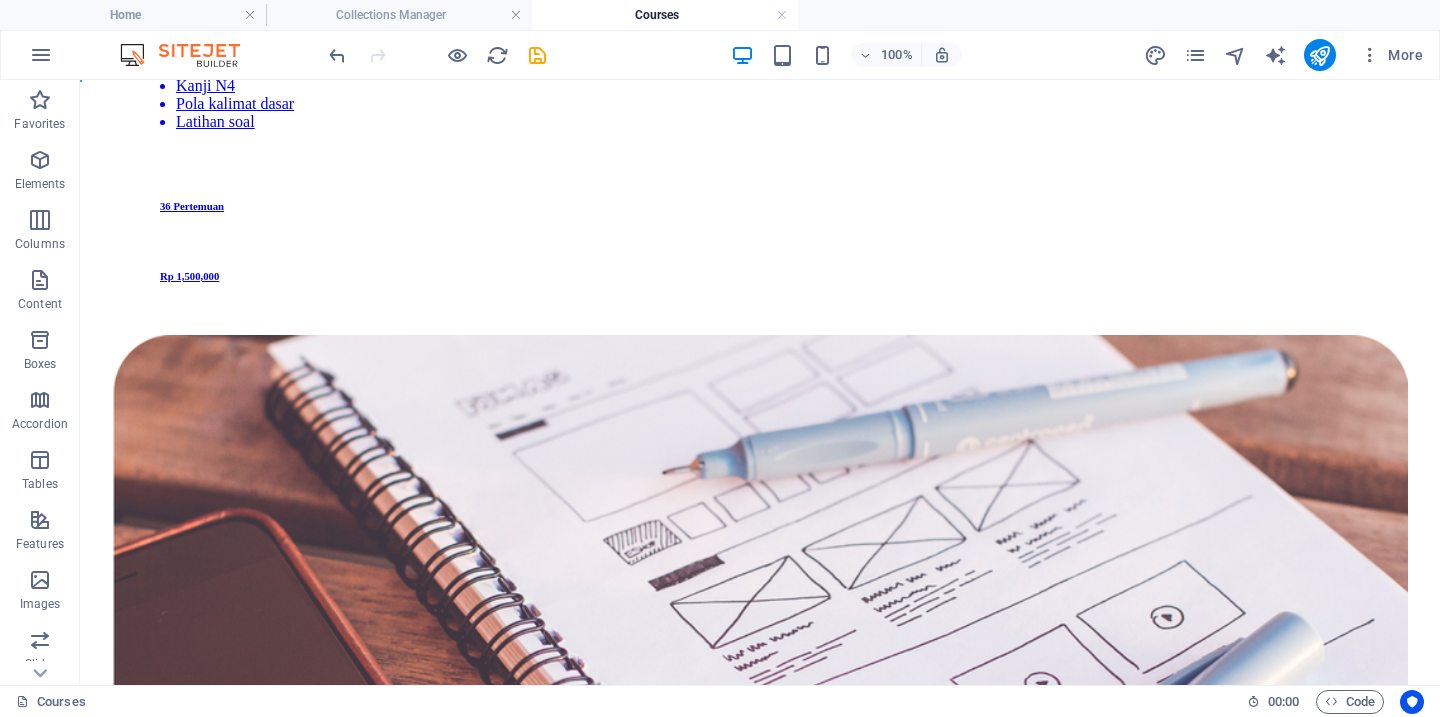 scroll, scrollTop: 0, scrollLeft: 0, axis: both 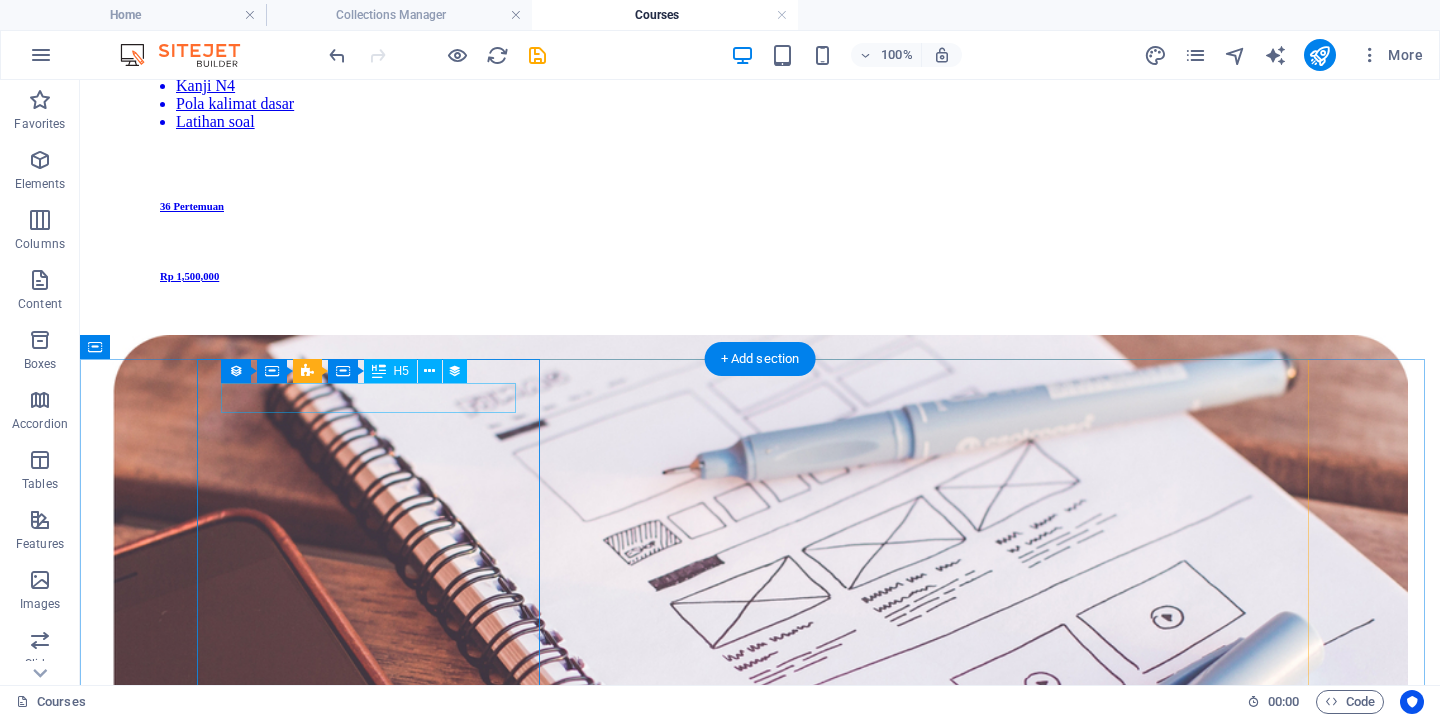 click on "Weekdays Dasar N4 - Batch 3" at bounding box center (760, 3963) 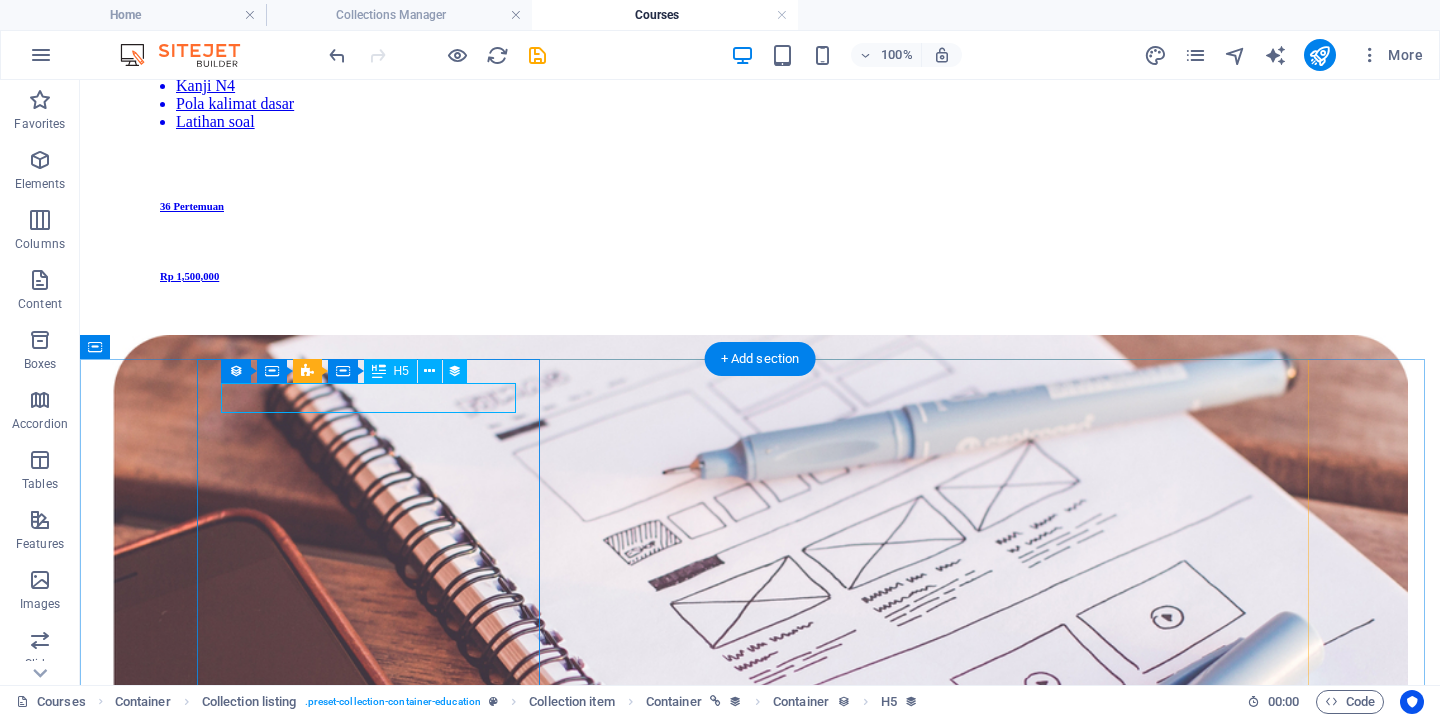 click on "Weekdays Dasar N4 - Batch 3" at bounding box center (760, 3963) 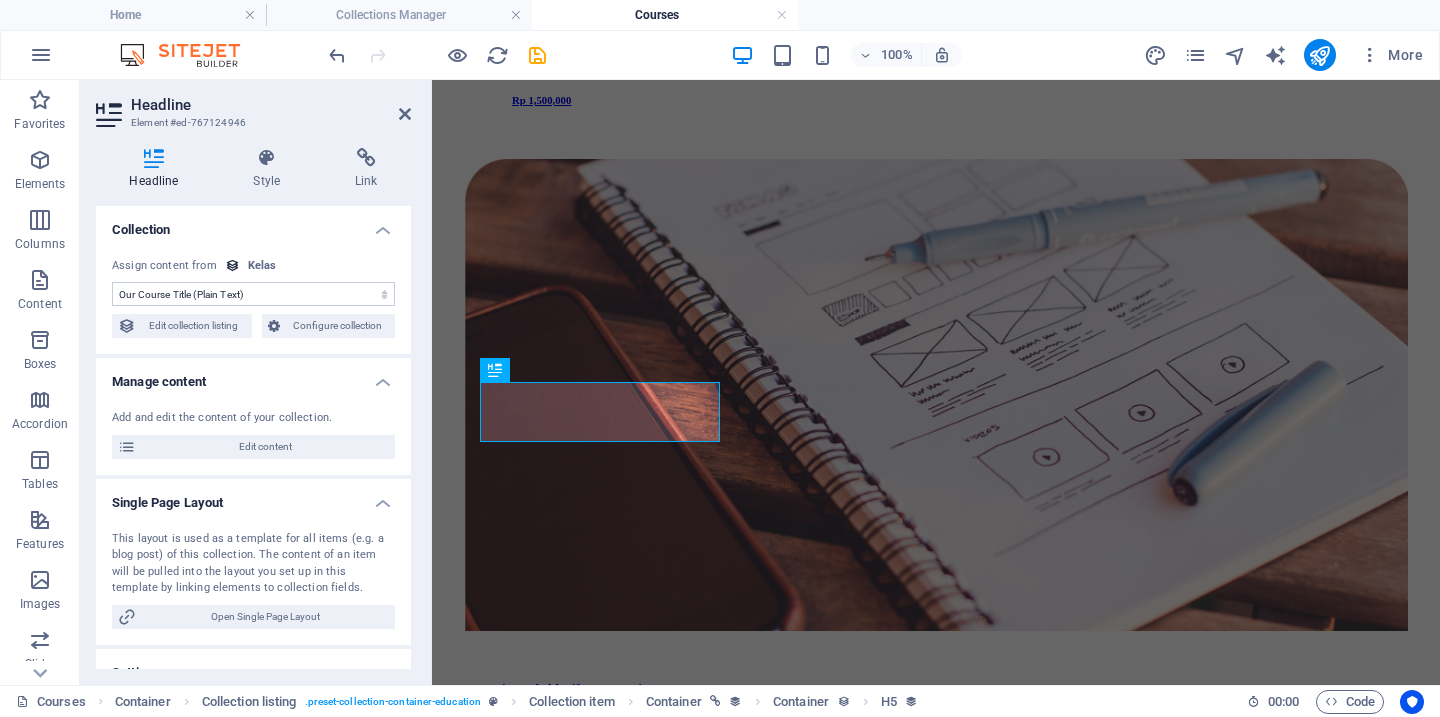 scroll, scrollTop: 1513, scrollLeft: 0, axis: vertical 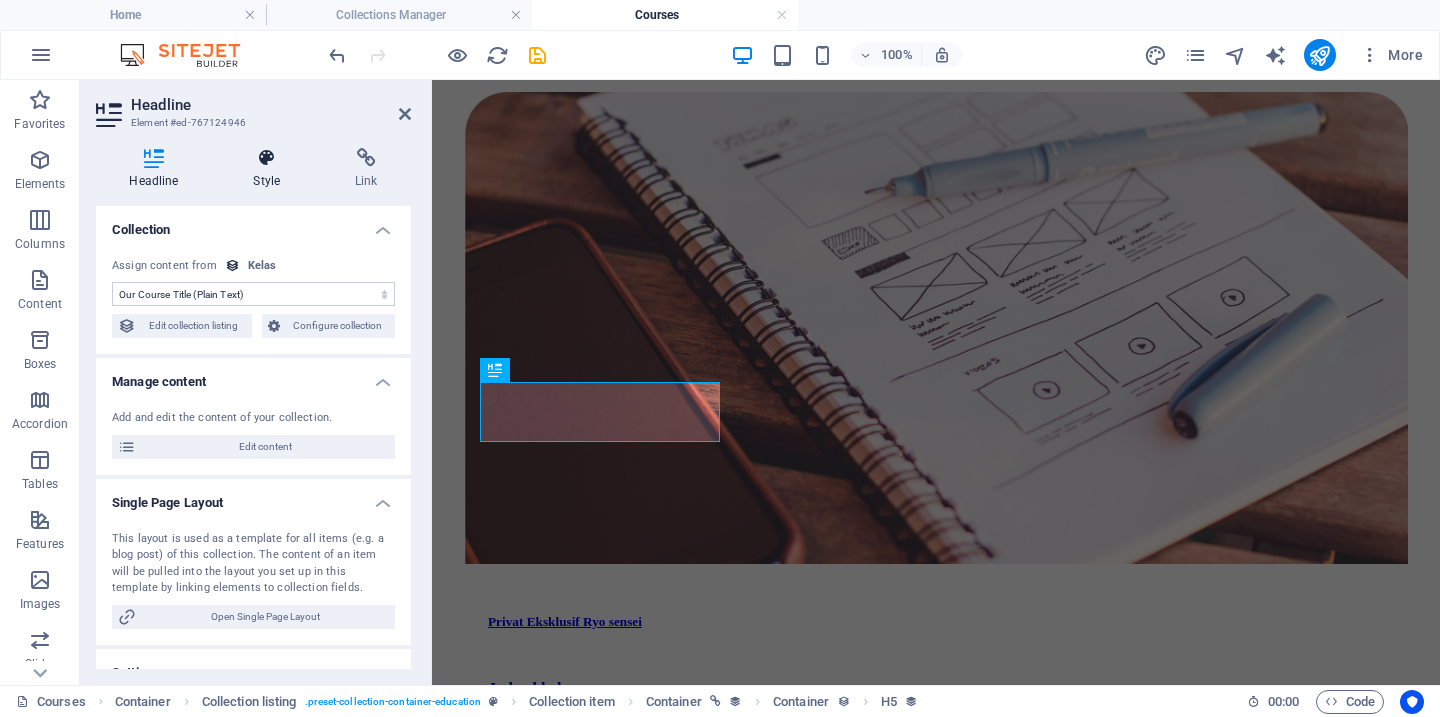 click on "Style" at bounding box center [271, 169] 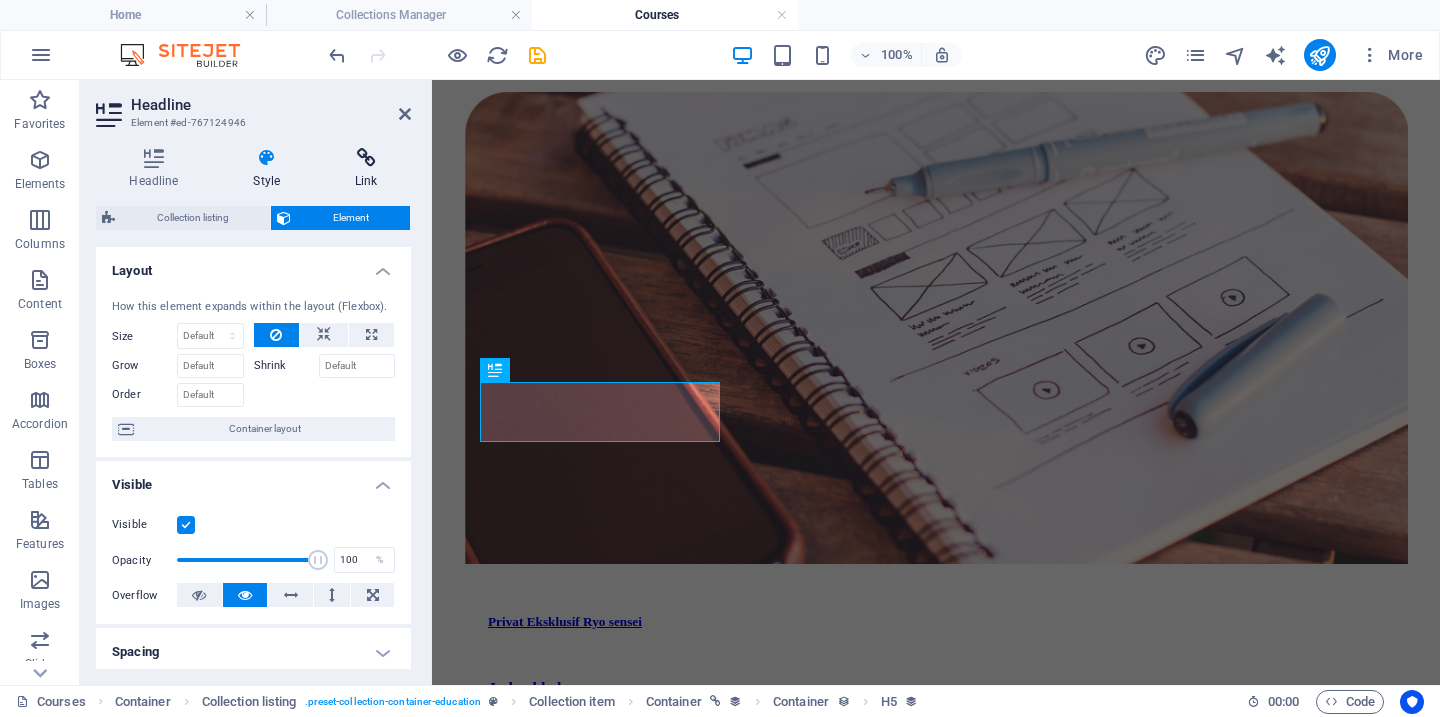 click on "Link" at bounding box center (366, 169) 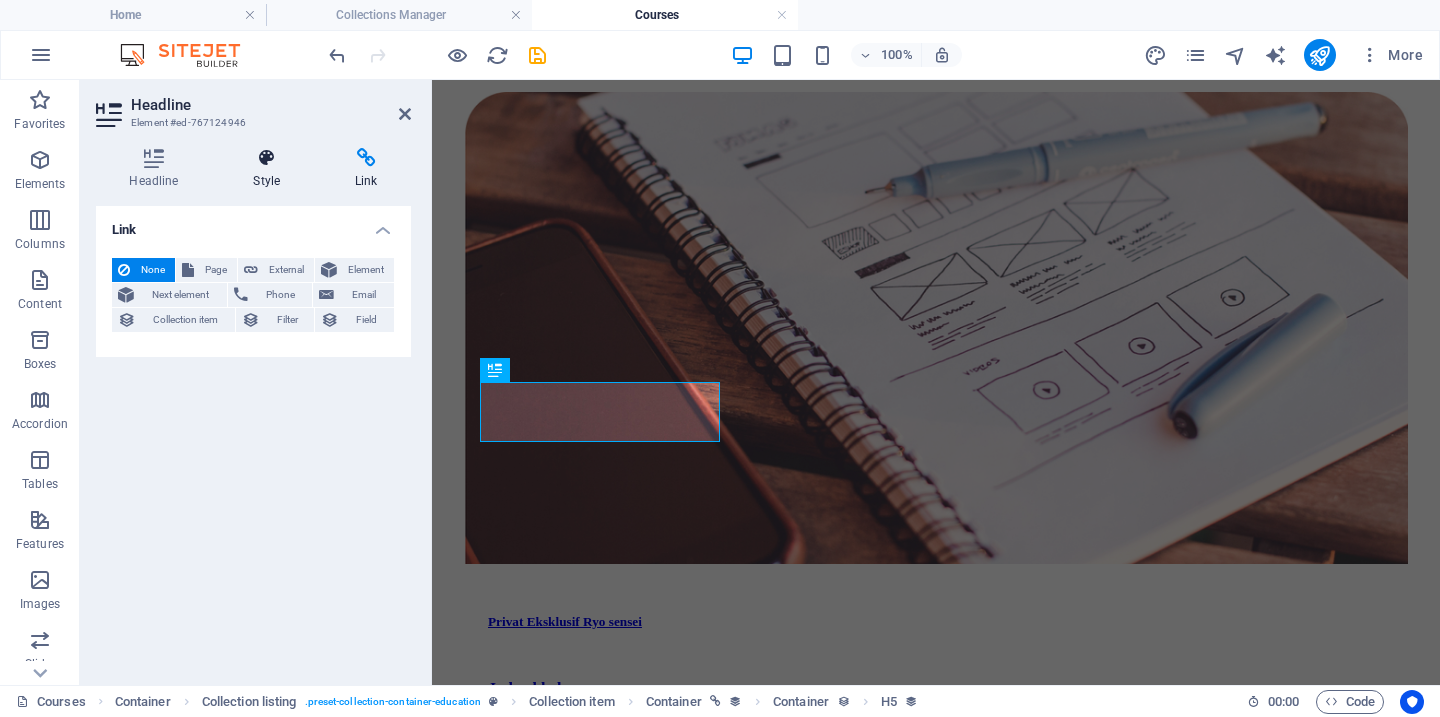 click at bounding box center [267, 158] 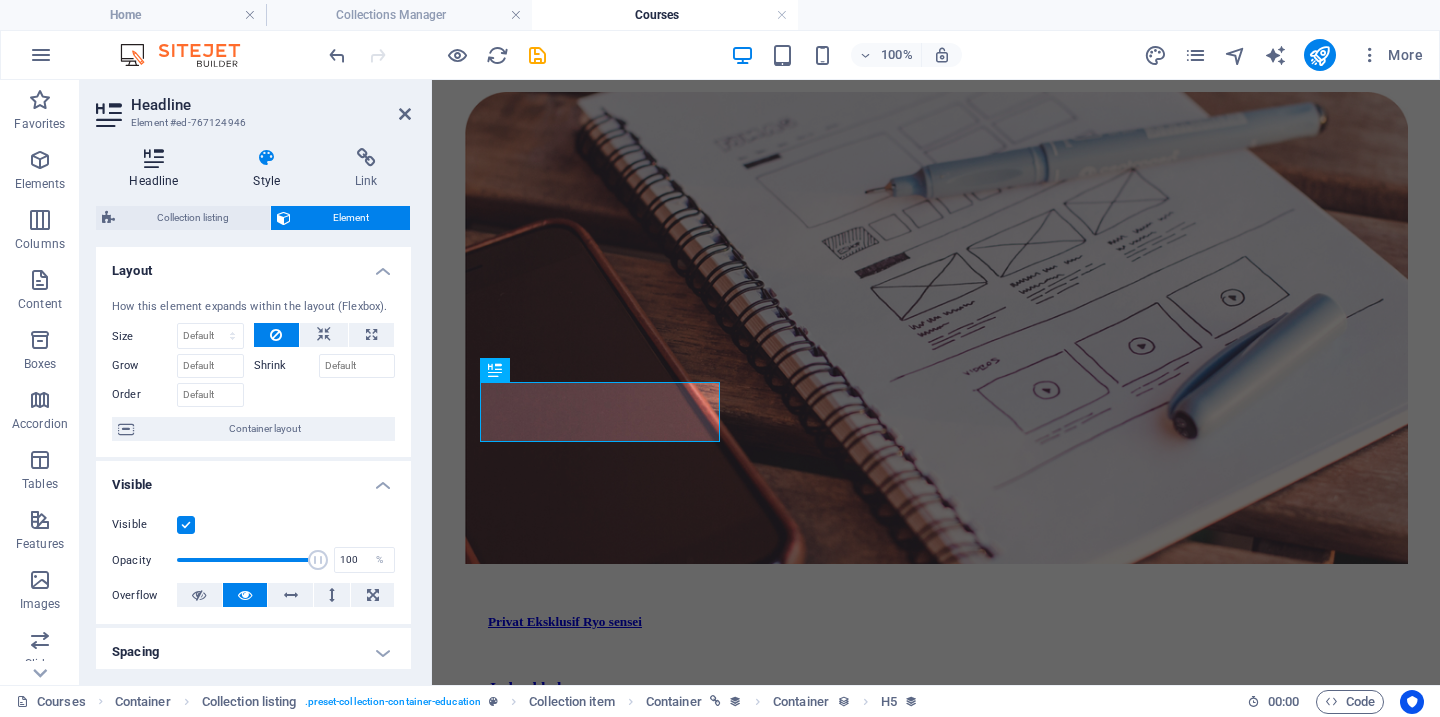 click at bounding box center [154, 158] 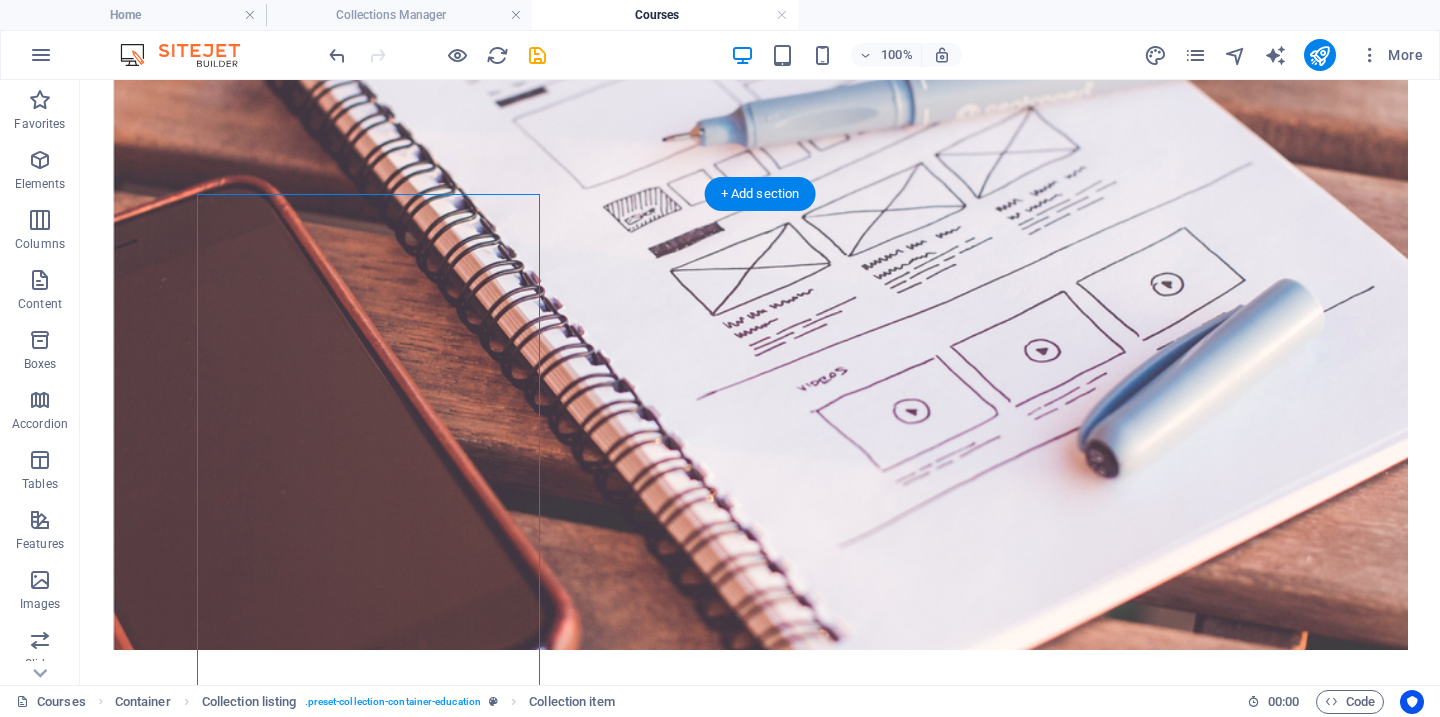 scroll, scrollTop: 1581, scrollLeft: 0, axis: vertical 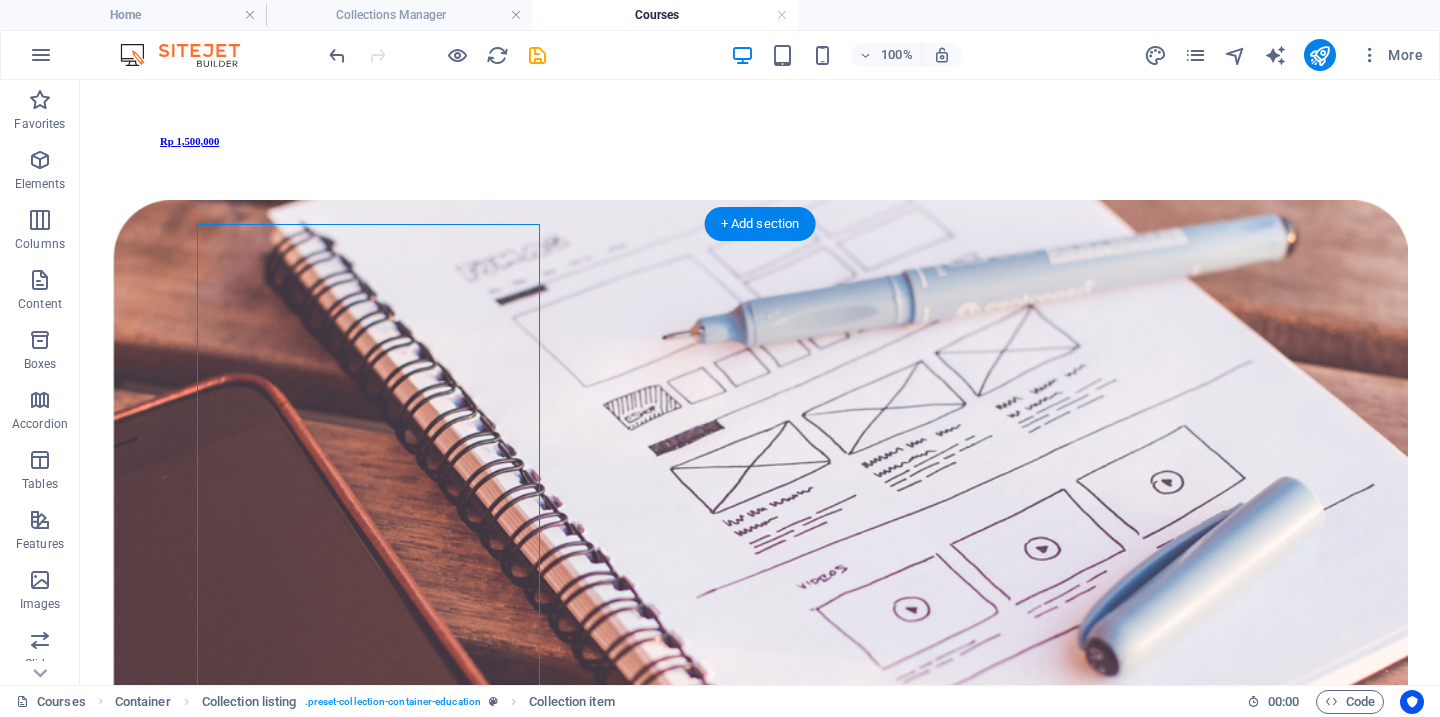 click on "Weekdays Dasar N4 - Batch 3" at bounding box center [760, 3828] 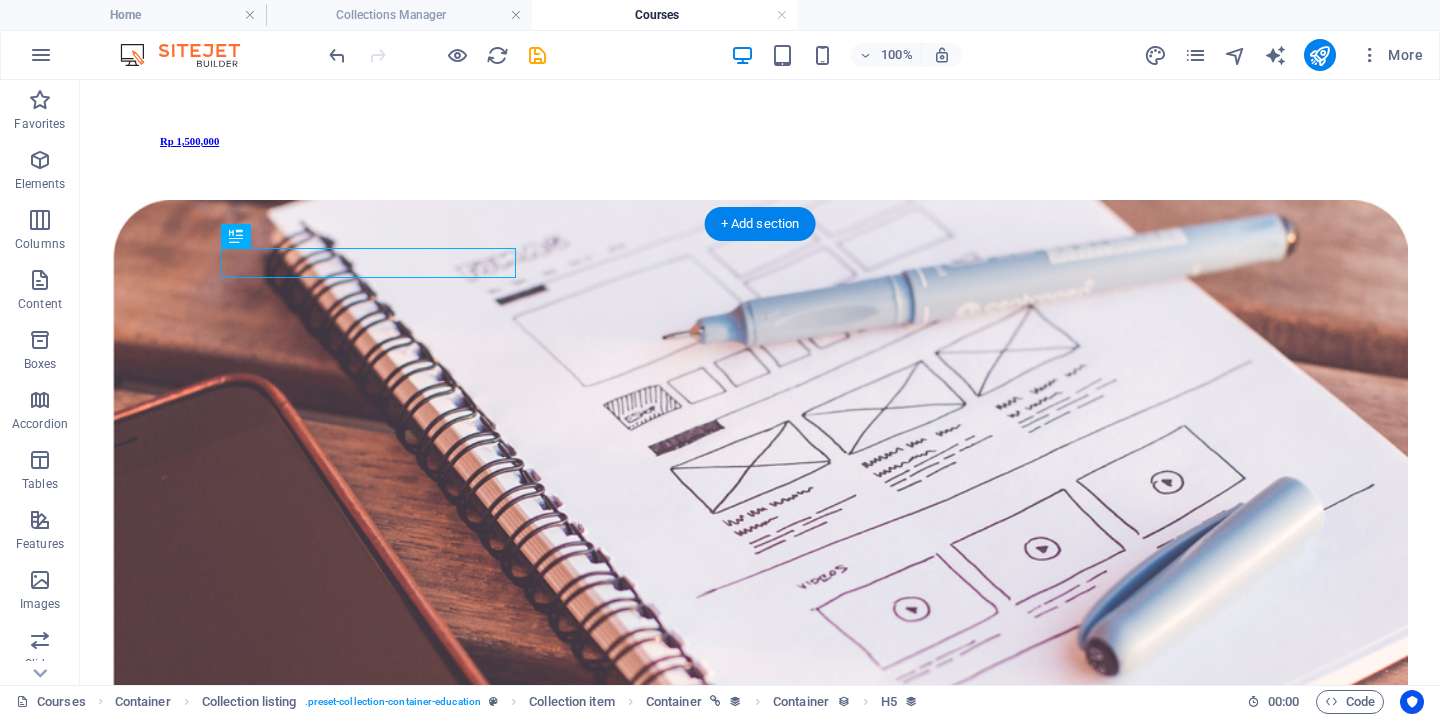 click on "Weekdays Dasar N4 - Batch 3" at bounding box center (760, 3828) 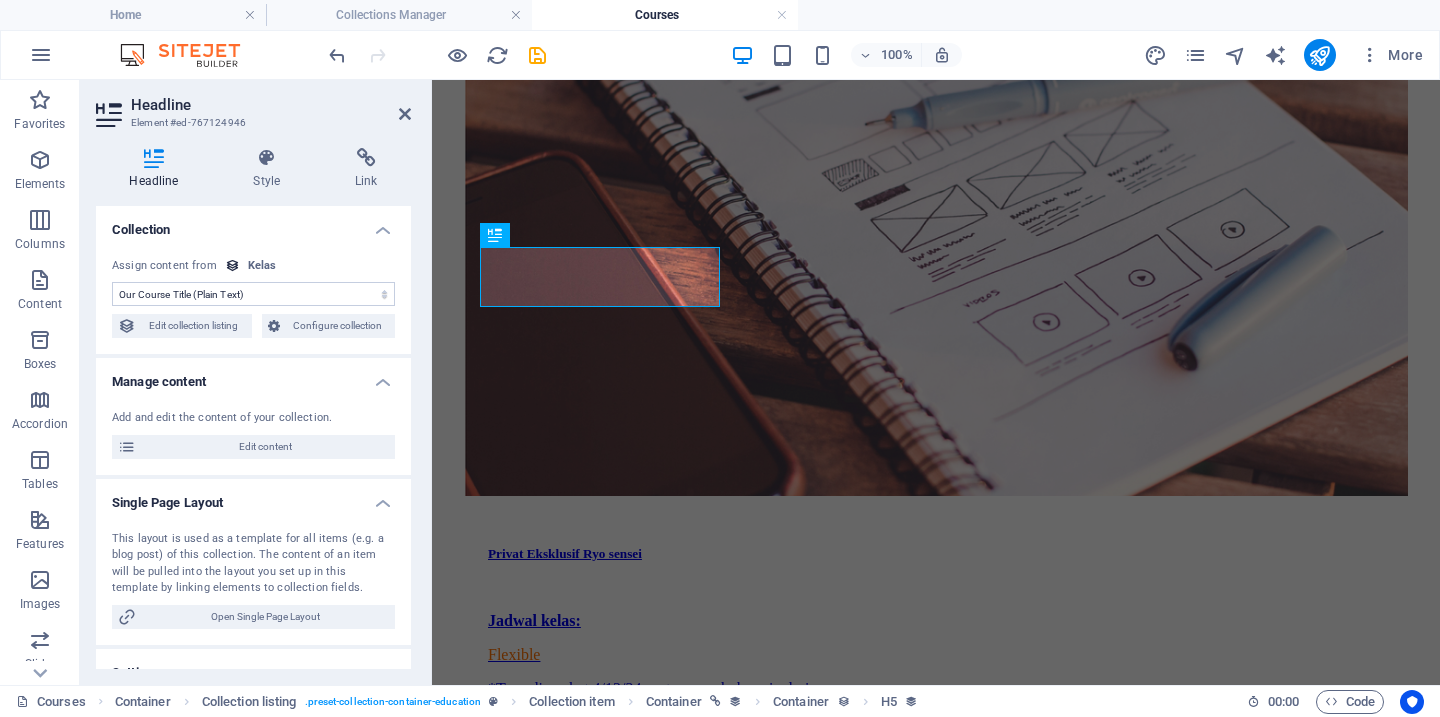 scroll, scrollTop: 1648, scrollLeft: 0, axis: vertical 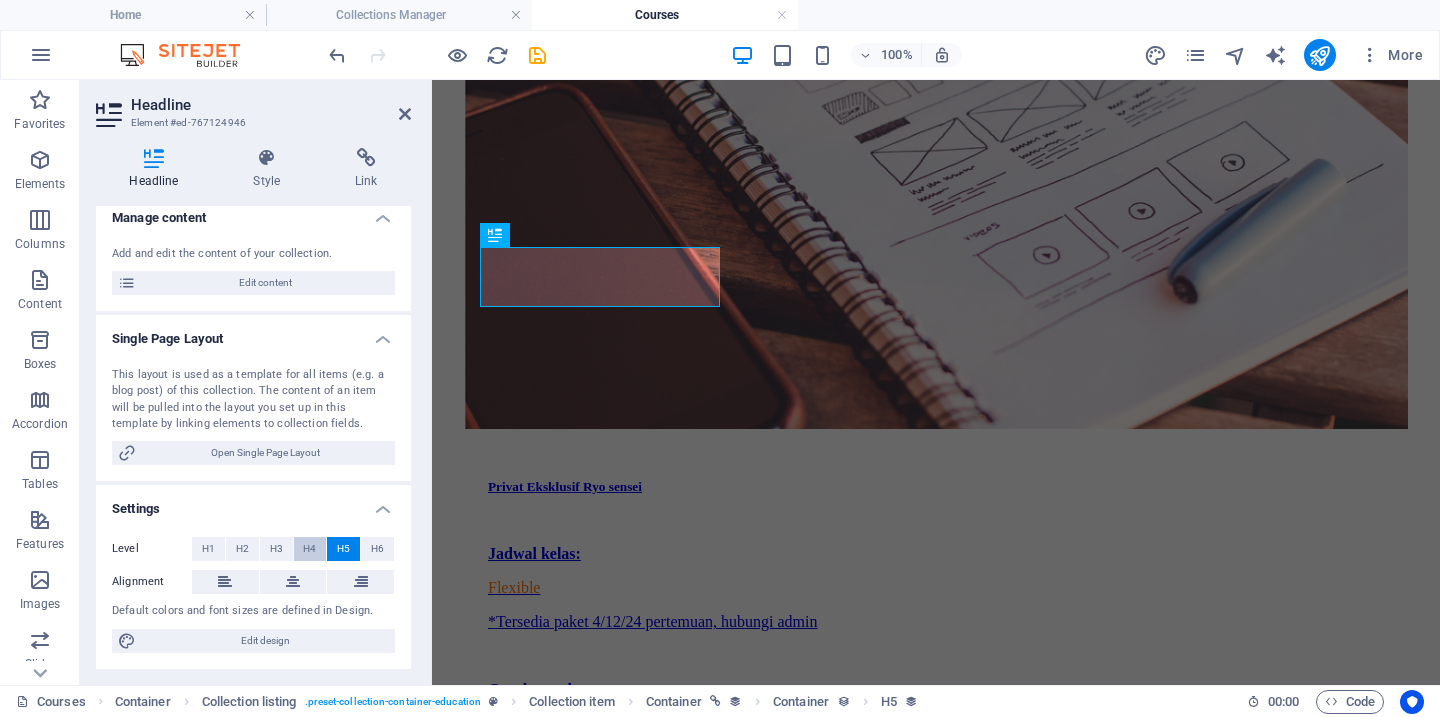 click on "H4" at bounding box center (309, 549) 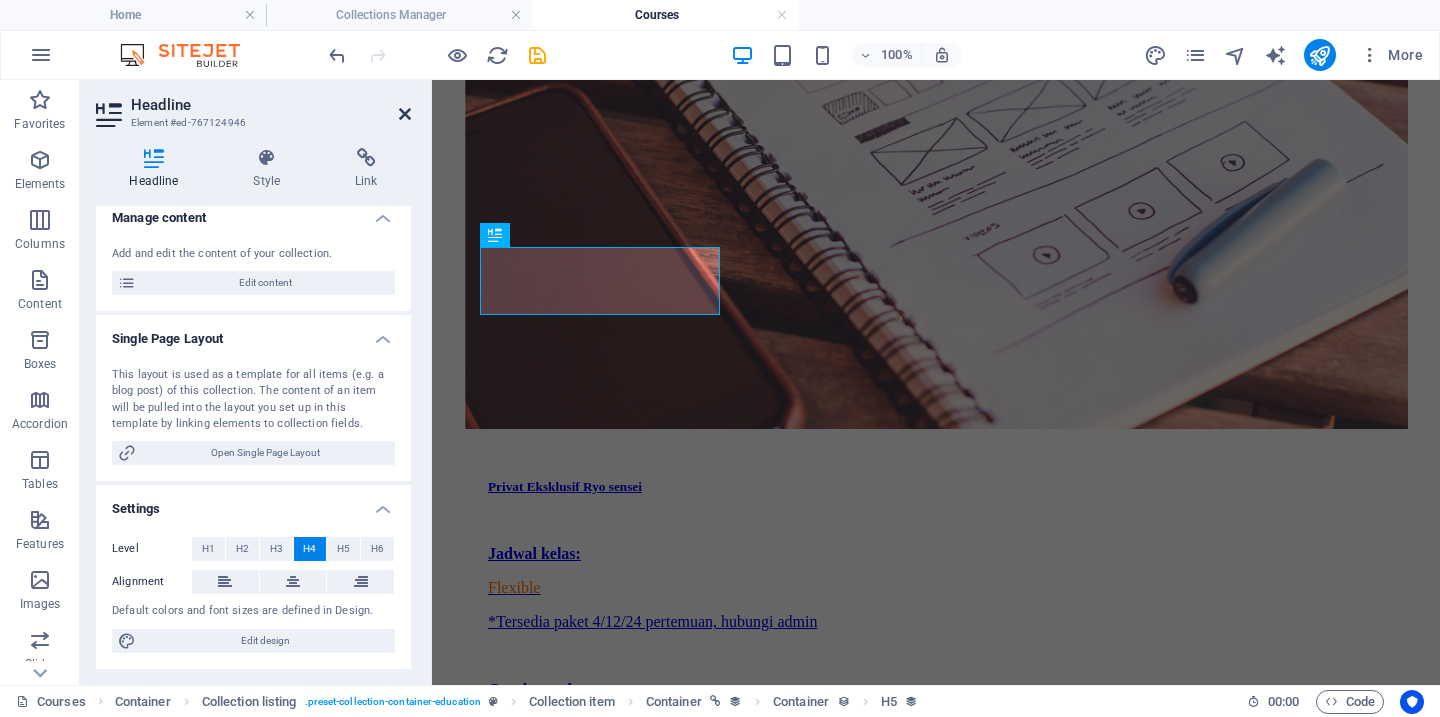 click at bounding box center (405, 114) 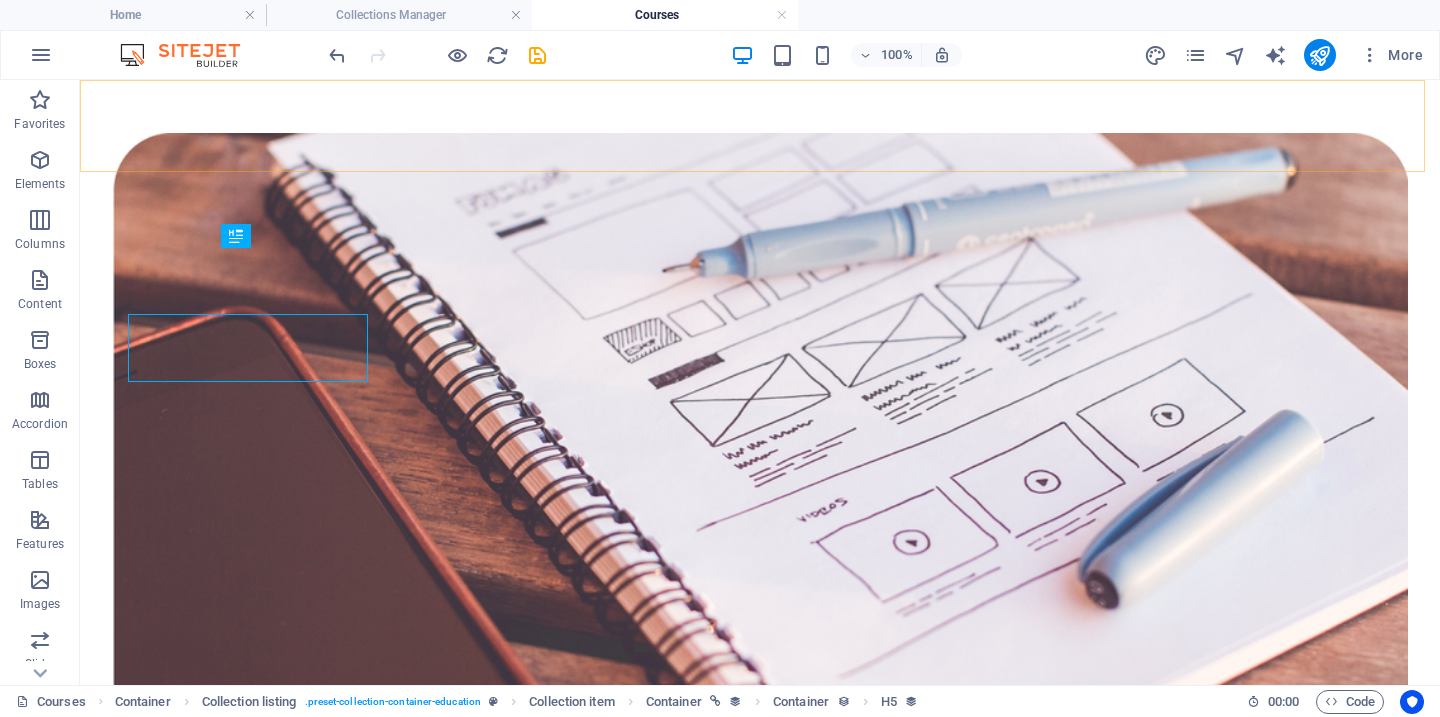 scroll, scrollTop: 1581, scrollLeft: 0, axis: vertical 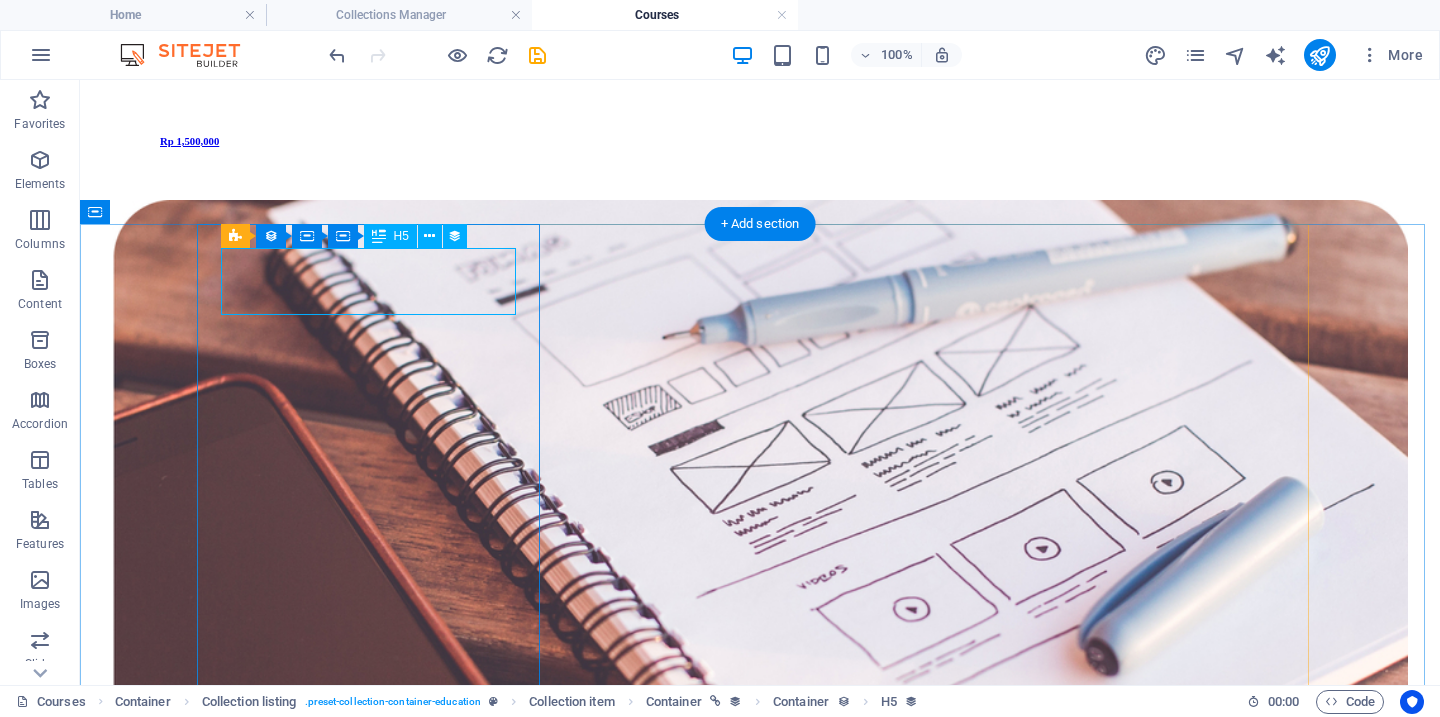click on "Weekdays Dasar N4 - Batch 3" at bounding box center [760, 3828] 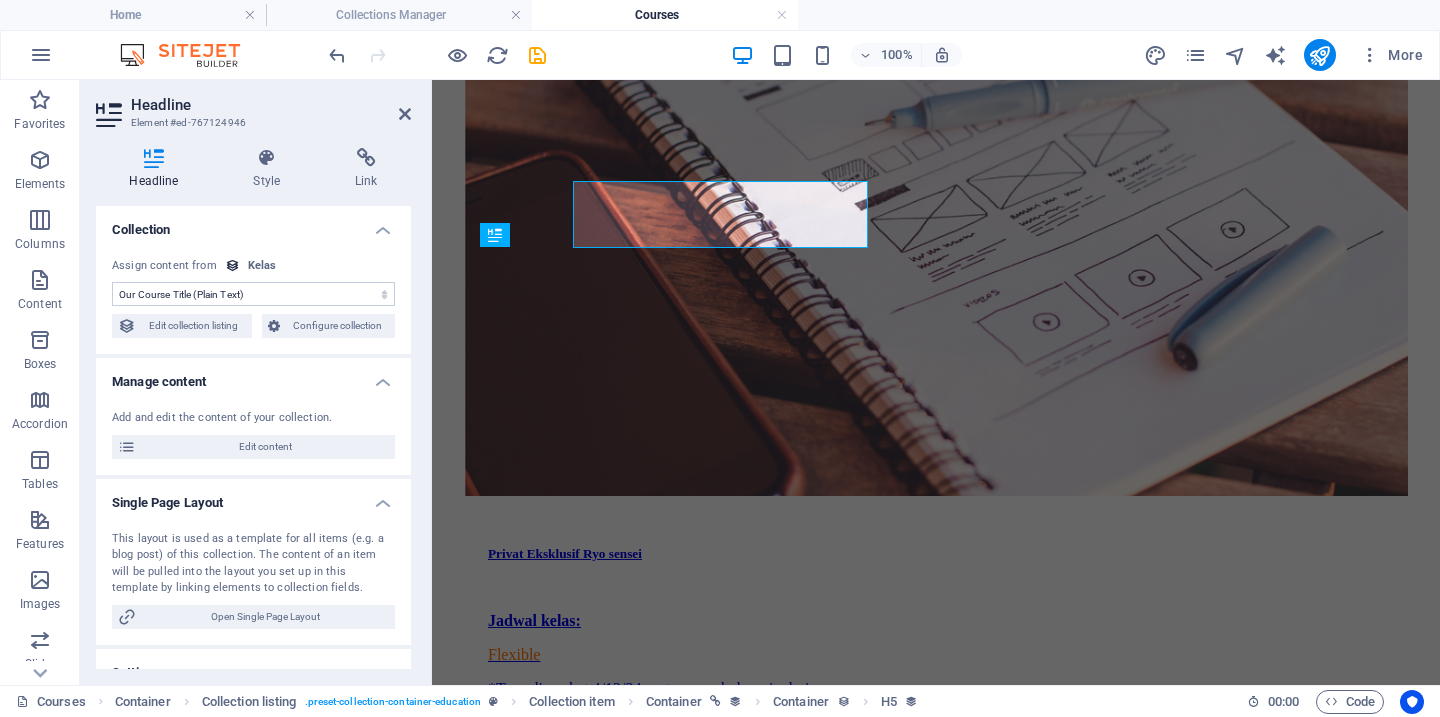 scroll, scrollTop: 1648, scrollLeft: 0, axis: vertical 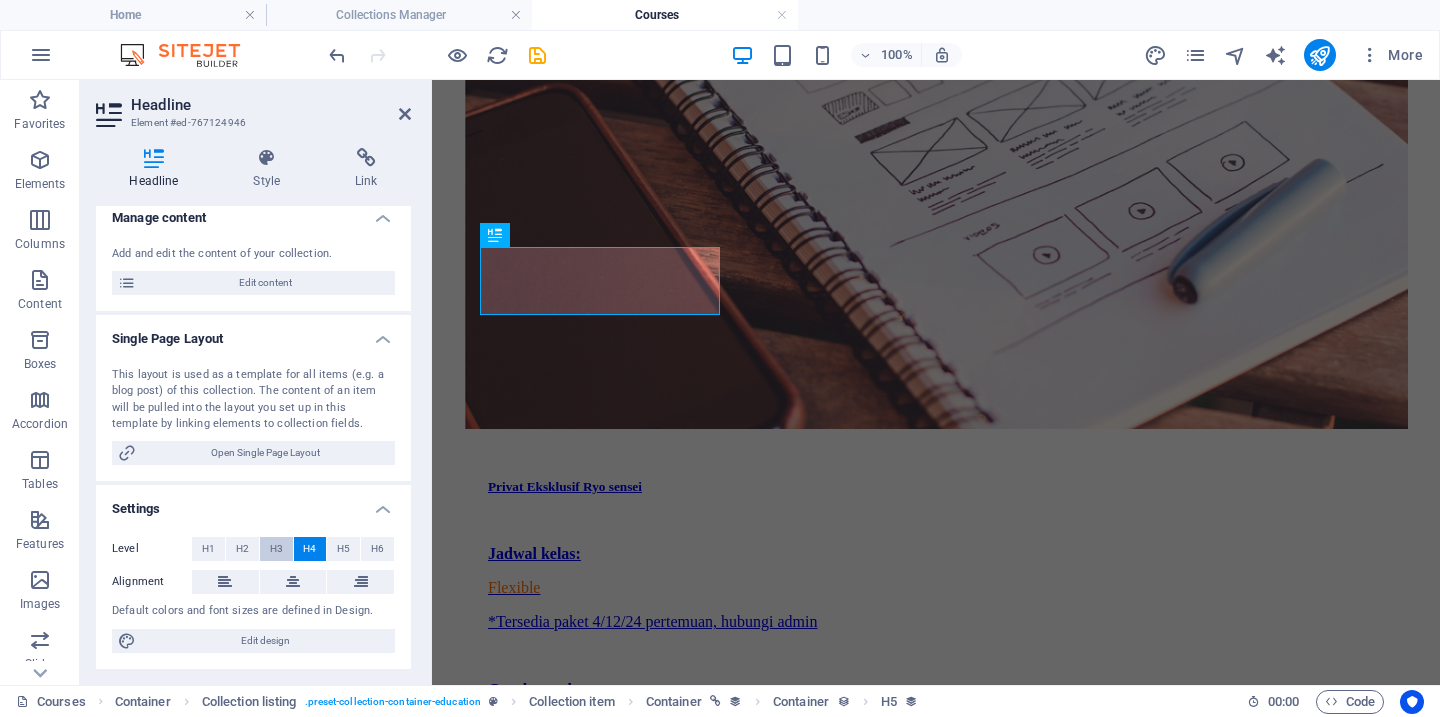 click on "H3" at bounding box center (276, 549) 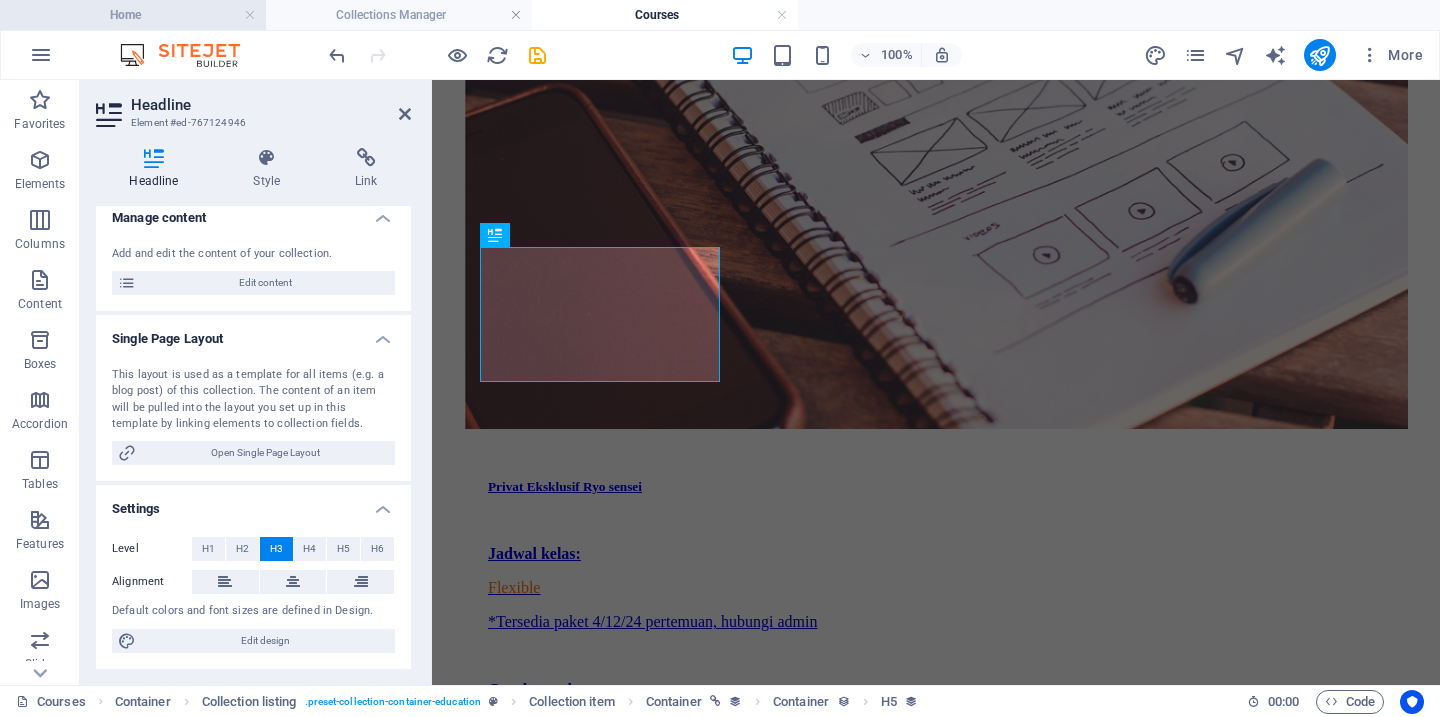 click on "Home" at bounding box center (133, 15) 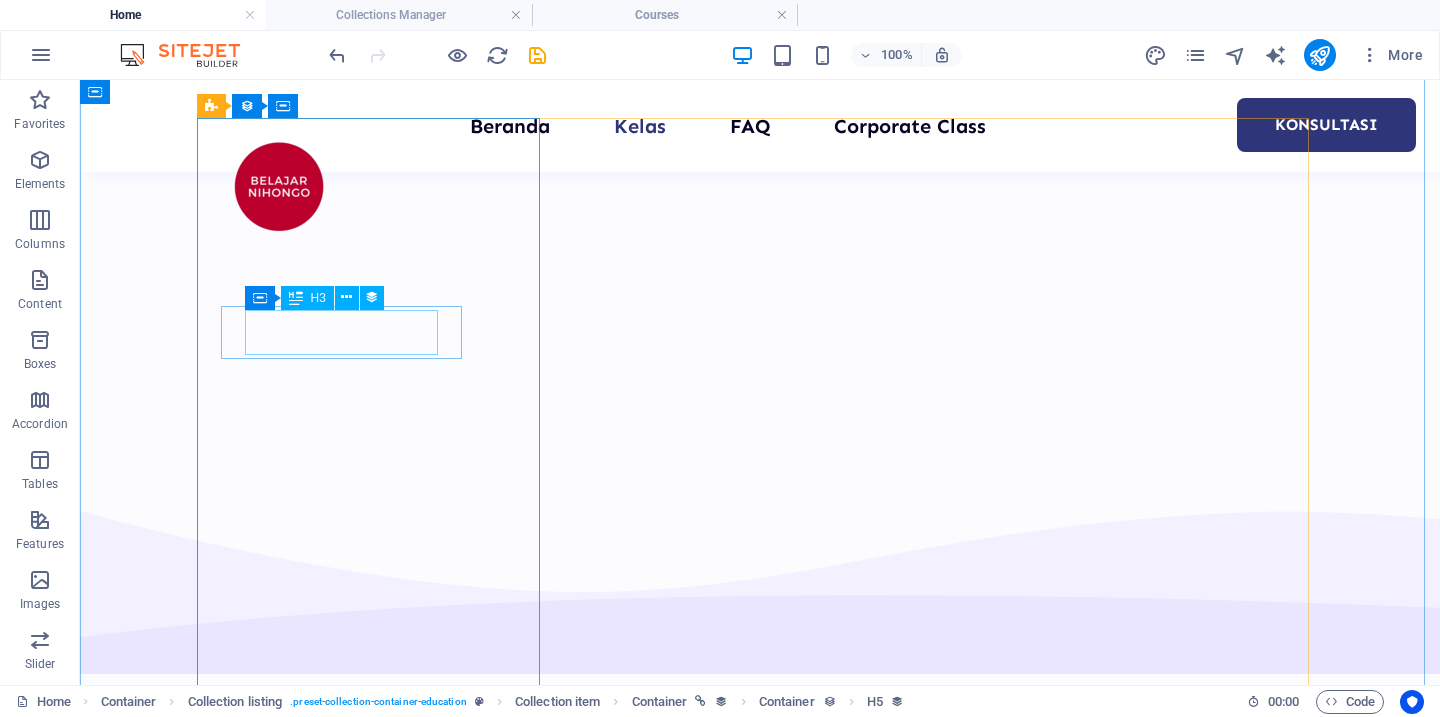 scroll, scrollTop: 1019, scrollLeft: 0, axis: vertical 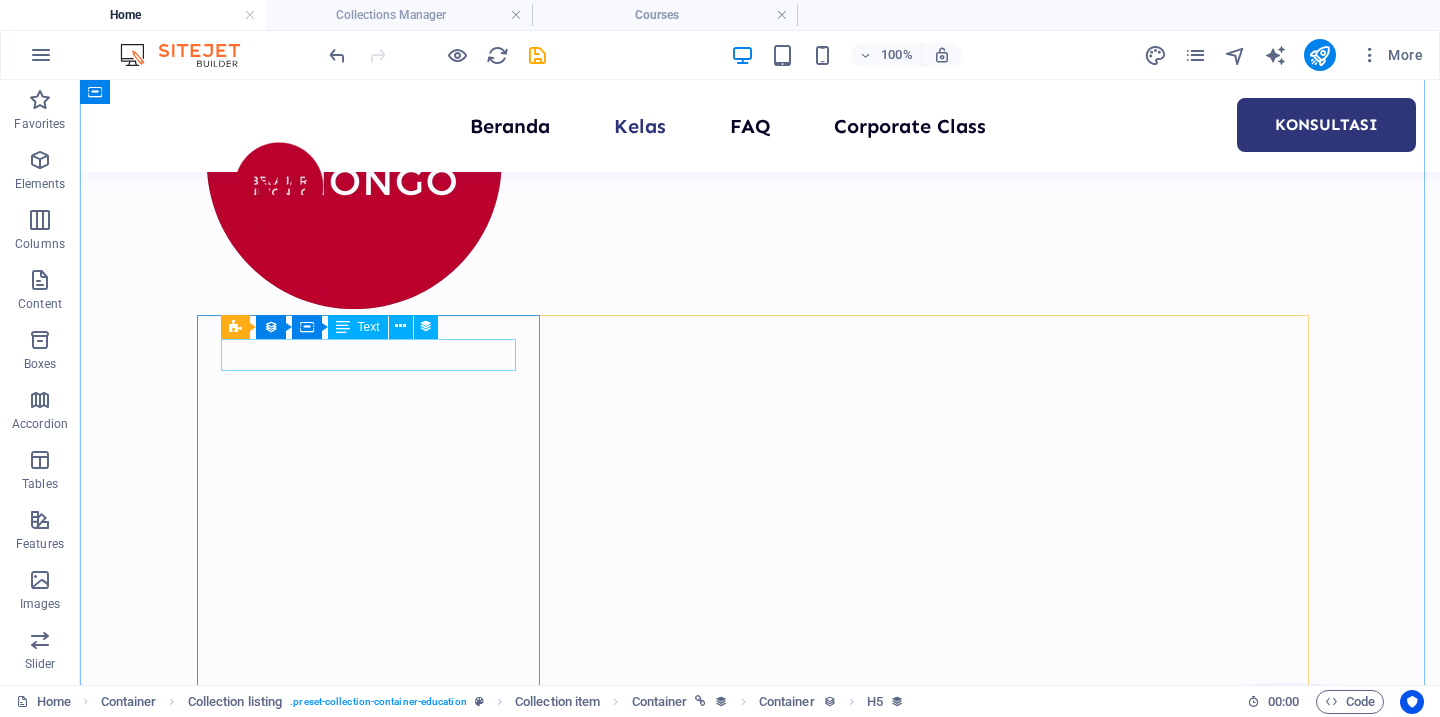 click on "Dasar (N4)" at bounding box center [760, 1226] 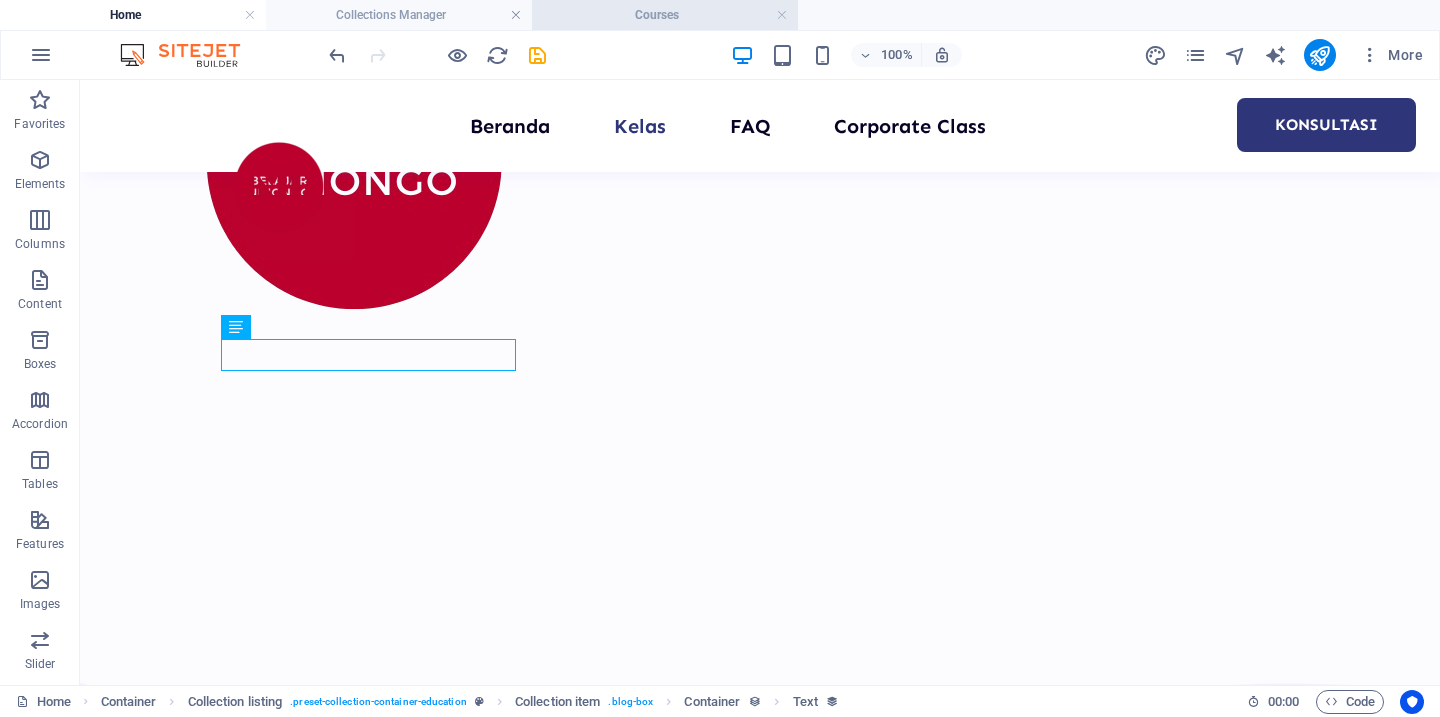 click on "Courses" at bounding box center [665, 15] 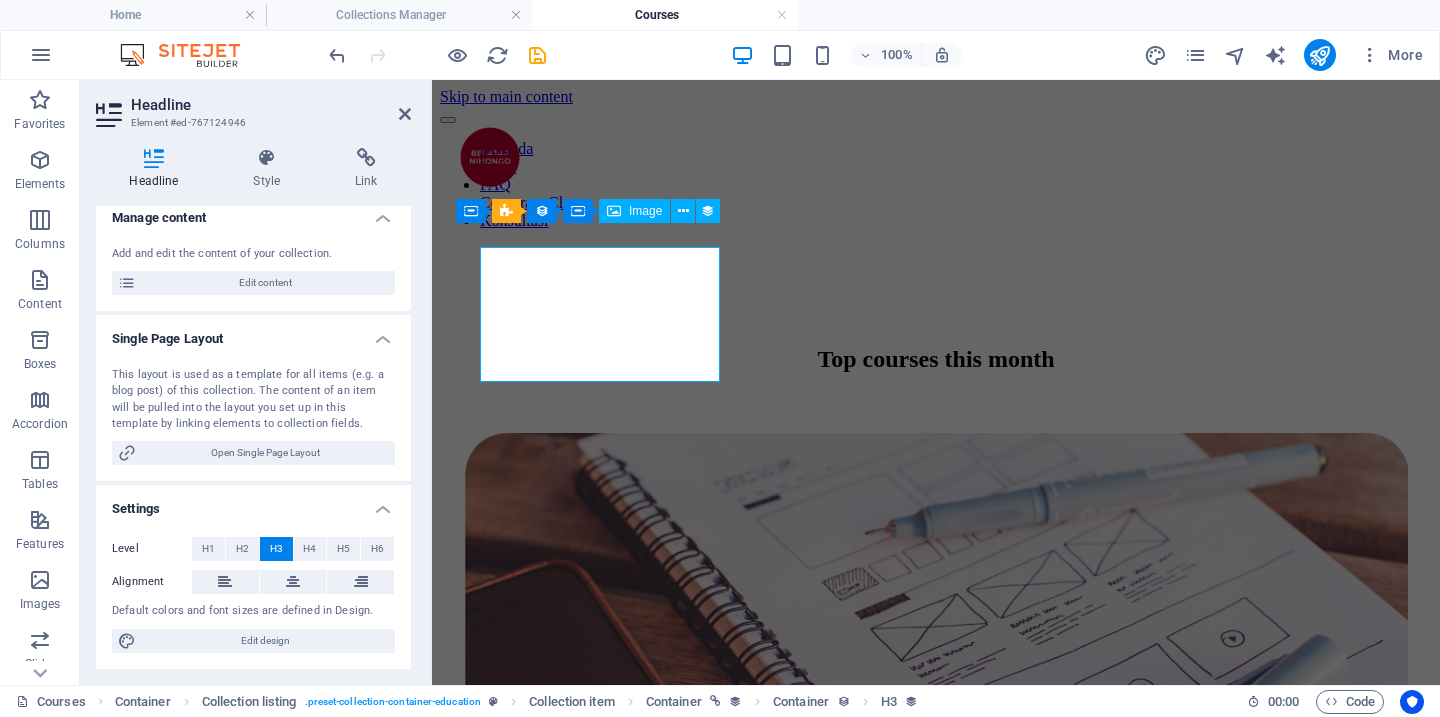 scroll, scrollTop: 1648, scrollLeft: 0, axis: vertical 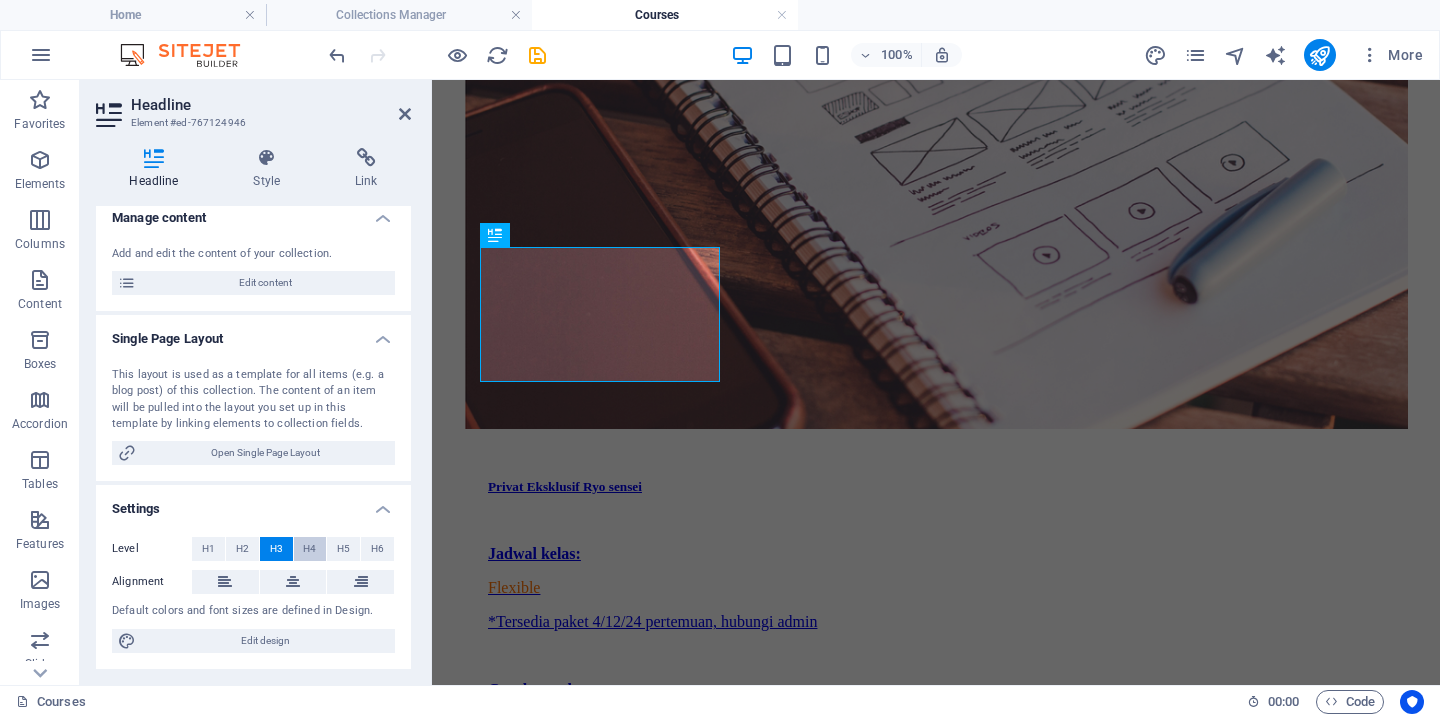 click on "H4" at bounding box center (309, 549) 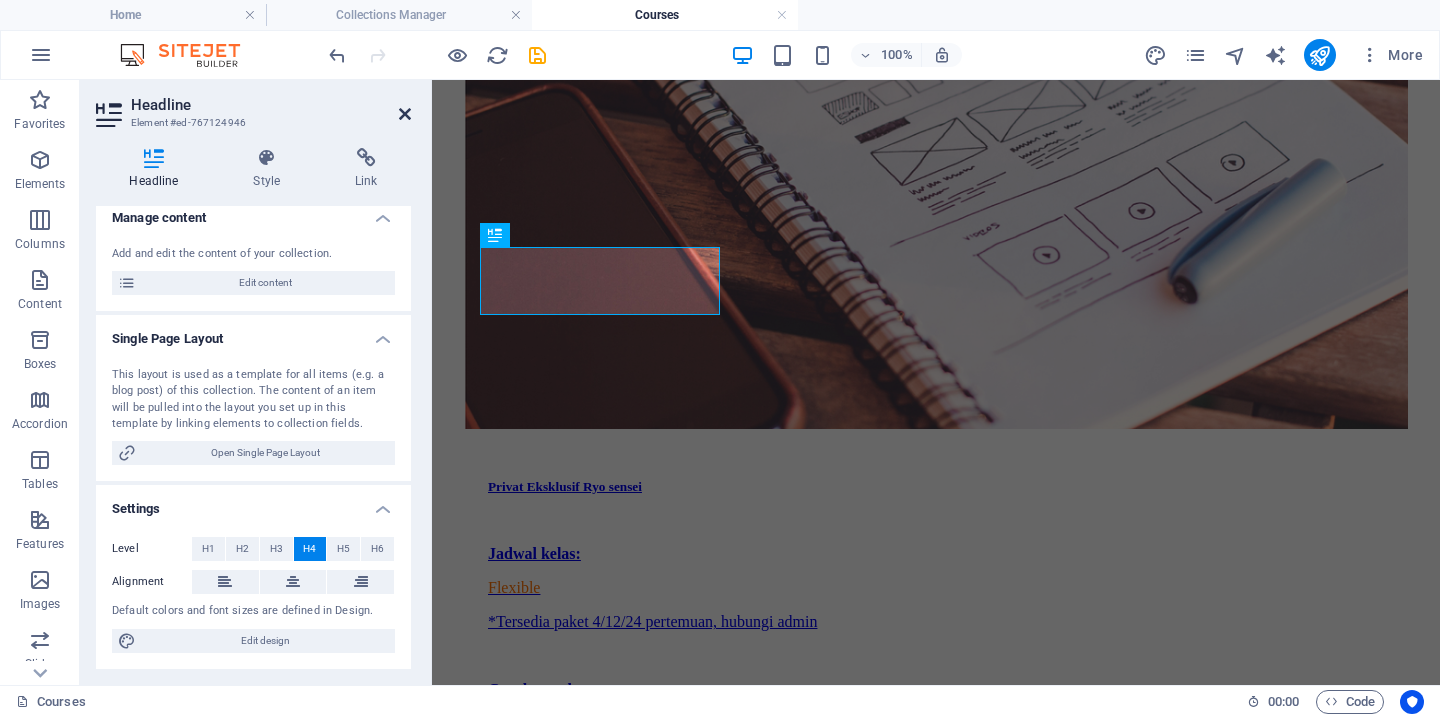 click at bounding box center [405, 114] 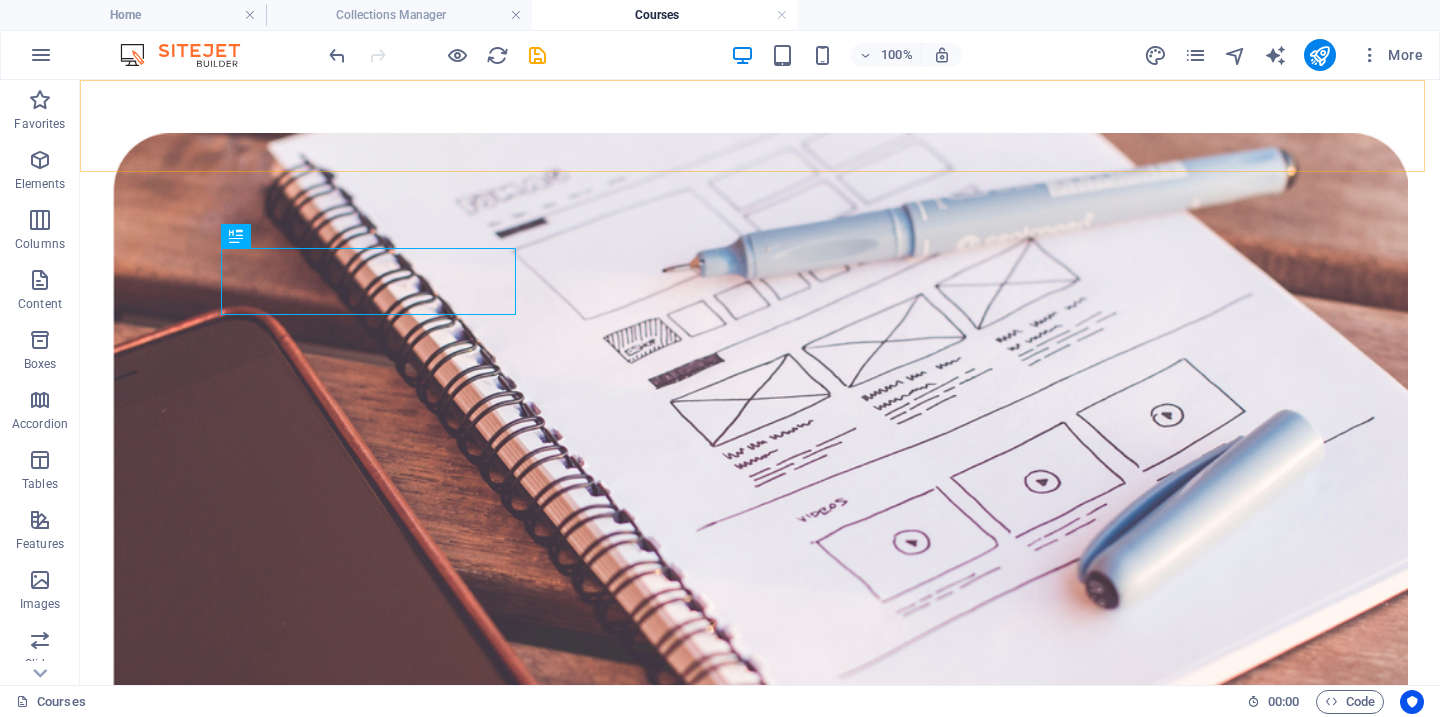 scroll, scrollTop: 1581, scrollLeft: 0, axis: vertical 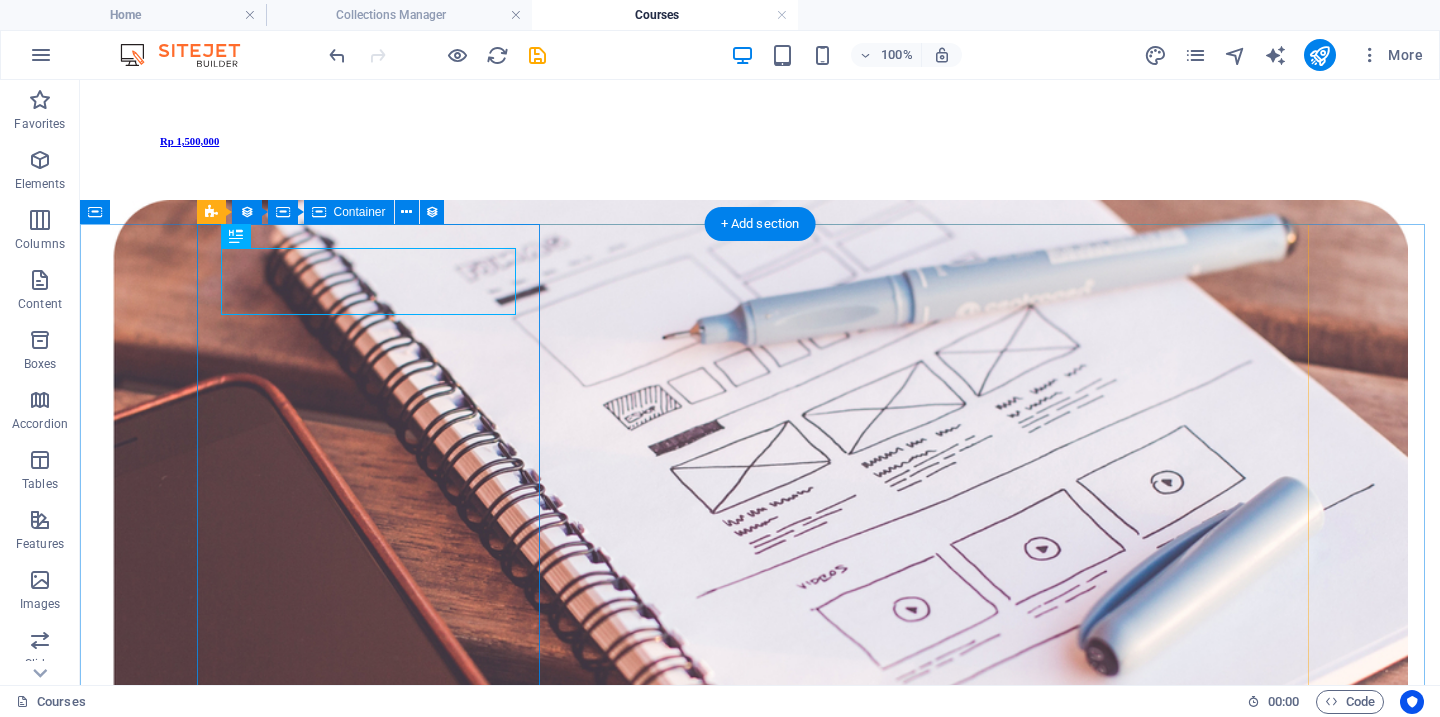 click on "Weekdays Dasar N4 - Batch 3 Jadwal kelas: Selasa, Kamis & Jumat, 19.30-20.45 WIB Mulai Selasa, 9 September 2025 Cocok untuk: Belajar dasar lanjutan (N4) Belajar tata bahasa & praktik percakapan Yang akan dipelajari: Percakapan dengan Ryo sensei Kosakata dasar Kanji N4 Pola kalimat dasar Latihan soal 36 Pertemuan Rp 1,500,000" at bounding box center [760, 4134] 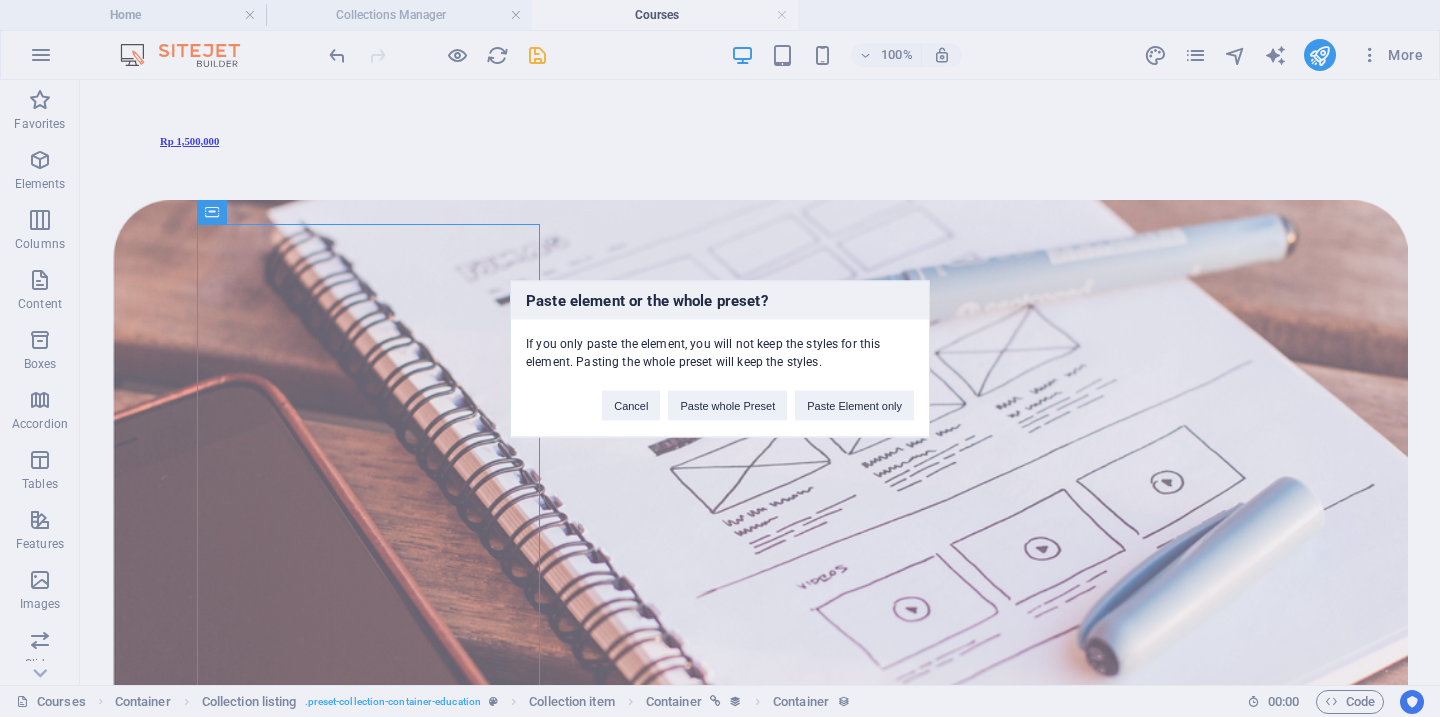 type 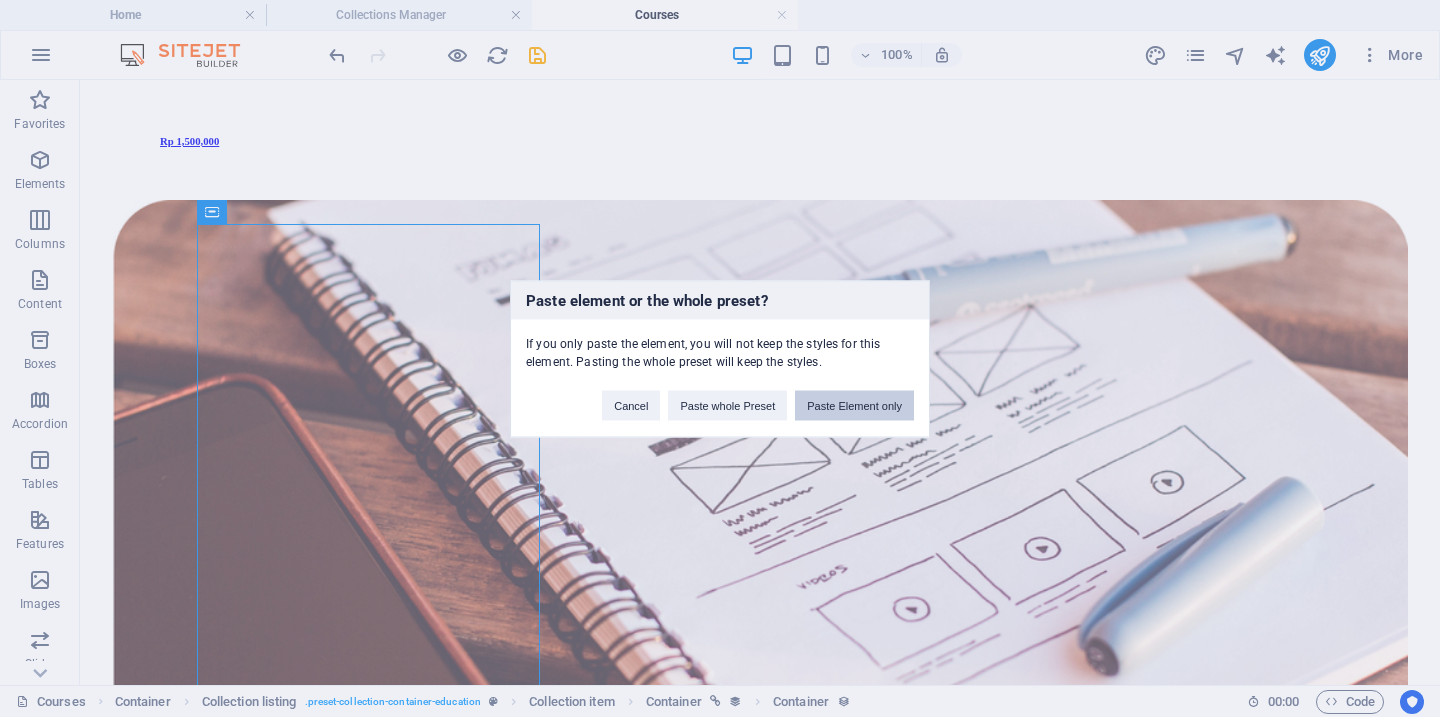 click on "Paste Element only" at bounding box center [854, 405] 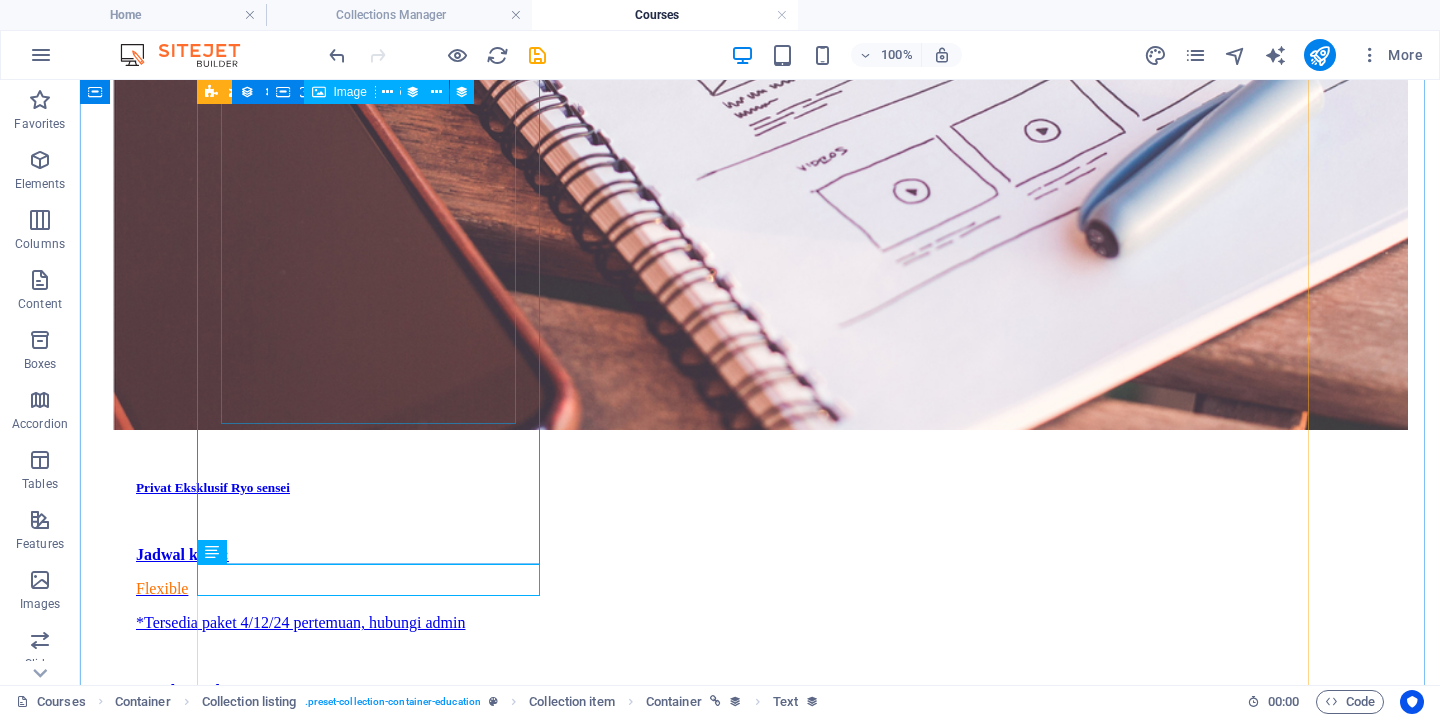 scroll, scrollTop: 1970, scrollLeft: 0, axis: vertical 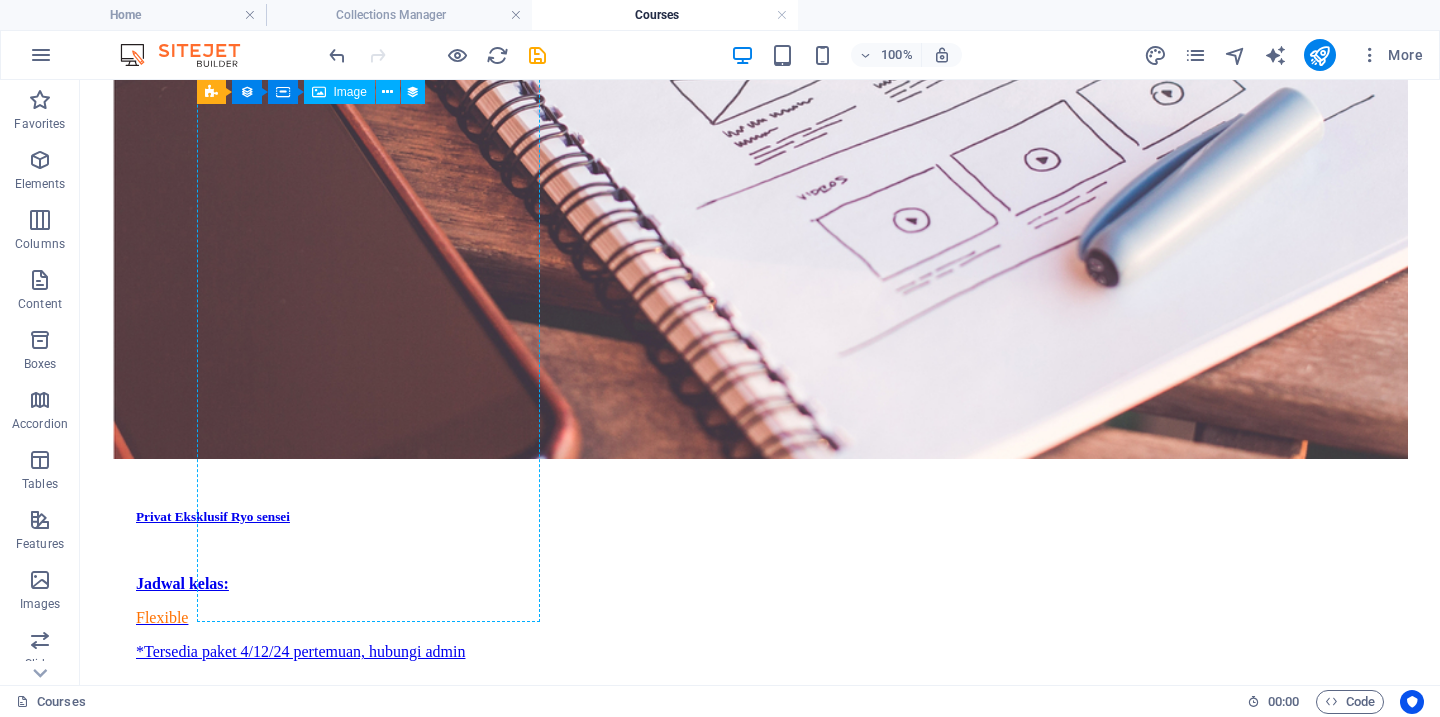 drag, startPoint x: 438, startPoint y: 643, endPoint x: 402, endPoint y: 428, distance: 217.99312 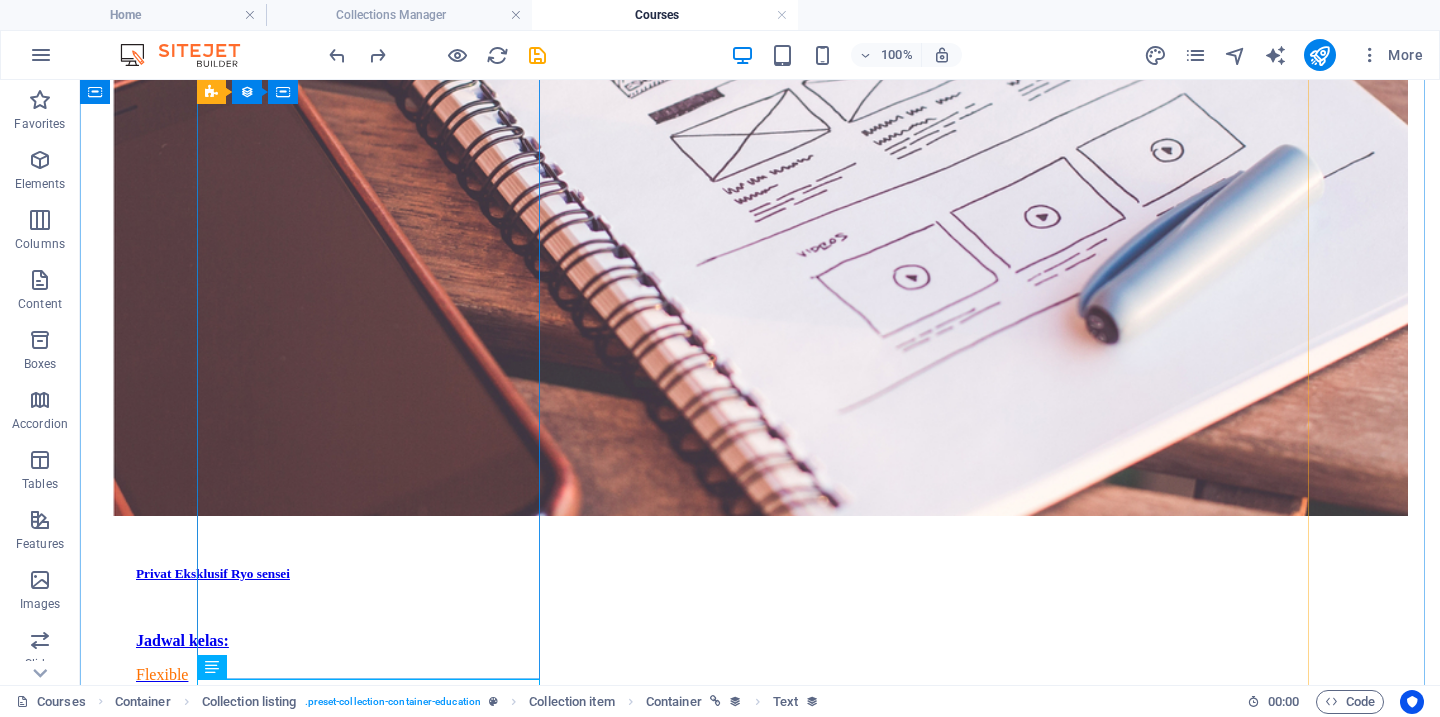 scroll, scrollTop: 2225, scrollLeft: 0, axis: vertical 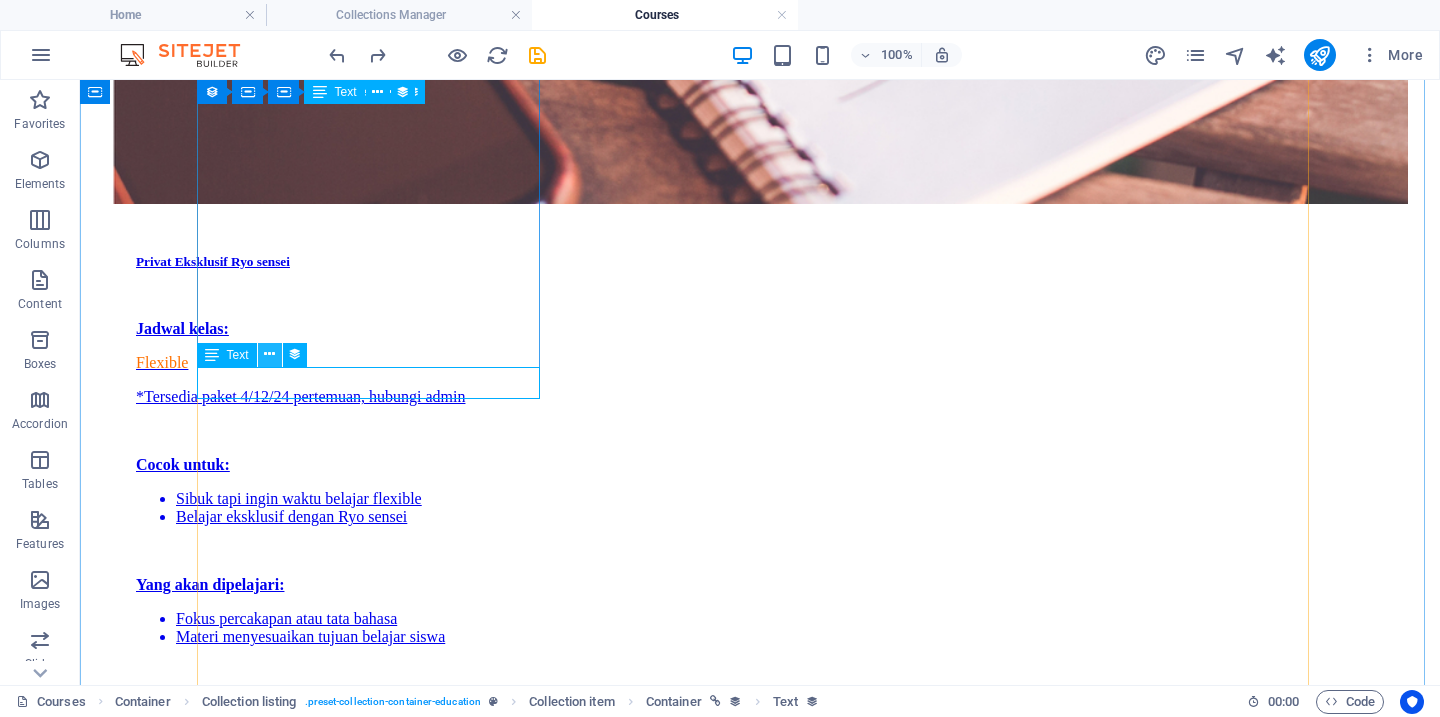 click at bounding box center (269, 354) 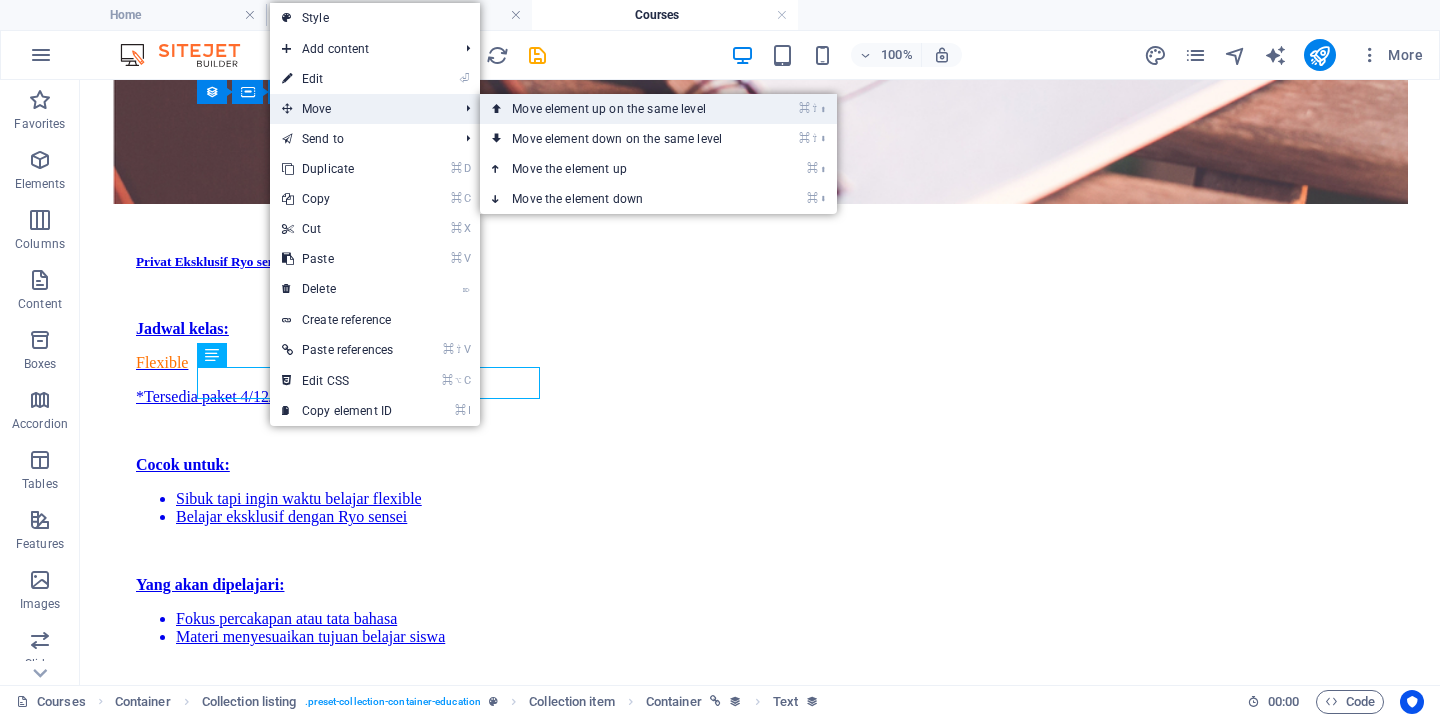 click on "⌘ ⇧ ⬆  Move element up on the same level" at bounding box center (621, 109) 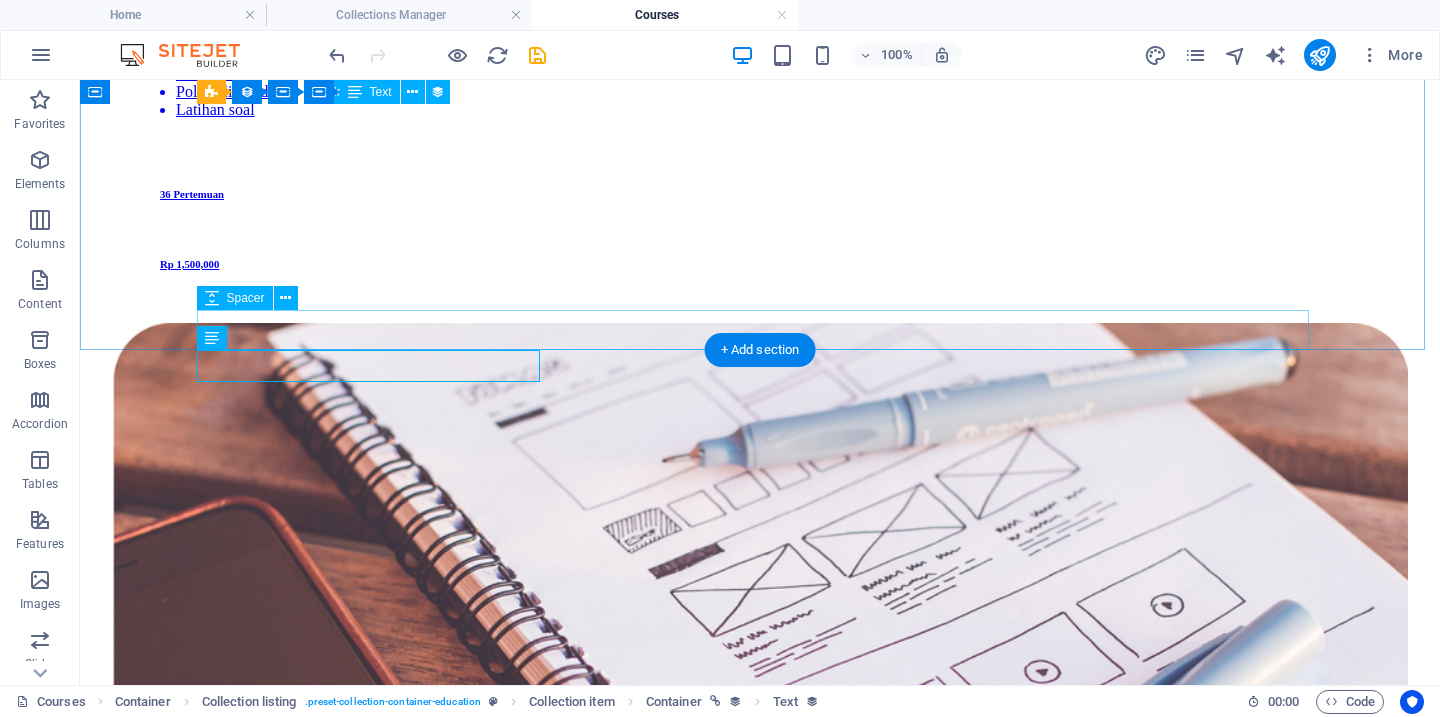 scroll, scrollTop: 1443, scrollLeft: 0, axis: vertical 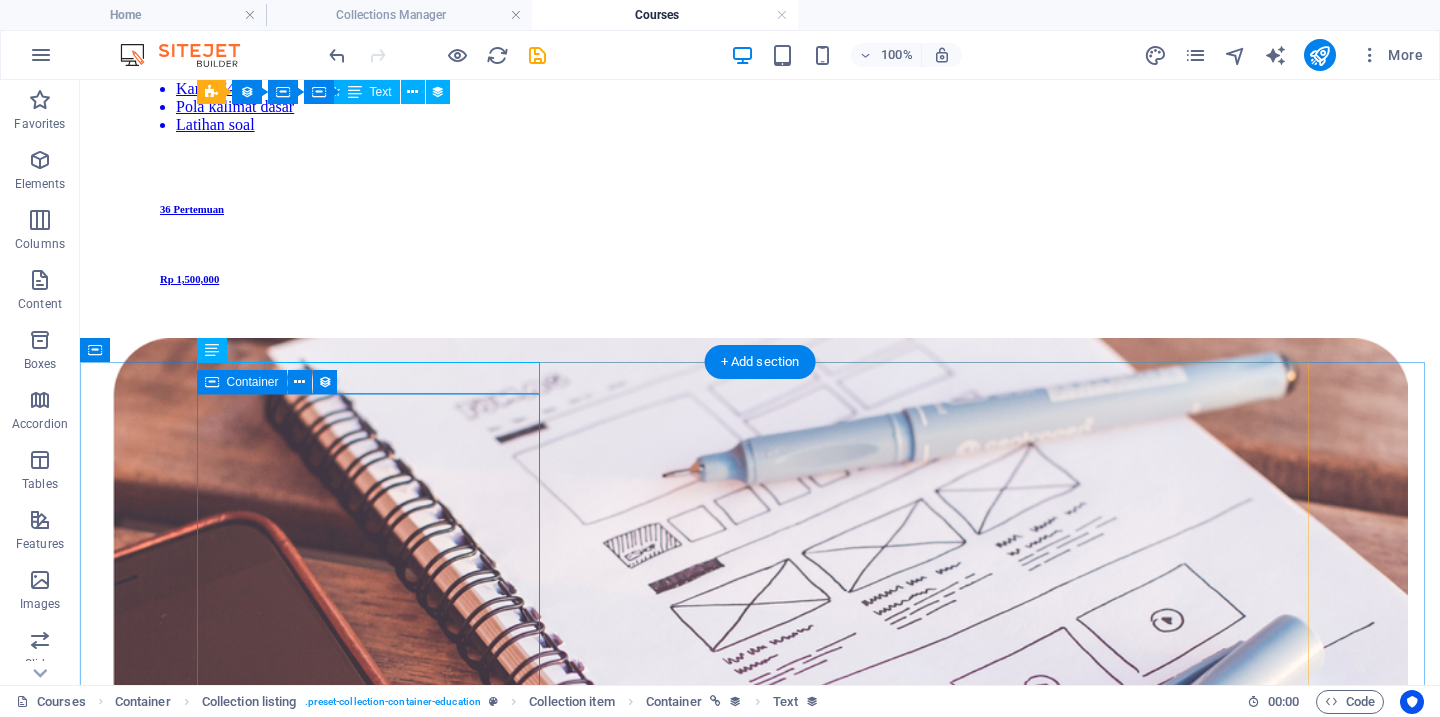 click on "Weekdays Dasar N4 - Batch 3 Jadwal kelas: Selasa, Kamis & Jumat, 19.30-20.45 WIB Mulai Selasa, 9 September 2025 Cocok untuk: Belajar dasar lanjutan (N4) Belajar tata bahasa & praktik percakapan Yang akan dipelajari: Percakapan dengan Ryo sensei Kosakata dasar Kanji N4 Pola kalimat dasar Latihan soal 36 Pertemuan Rp 1,500,000" at bounding box center [760, 4290] 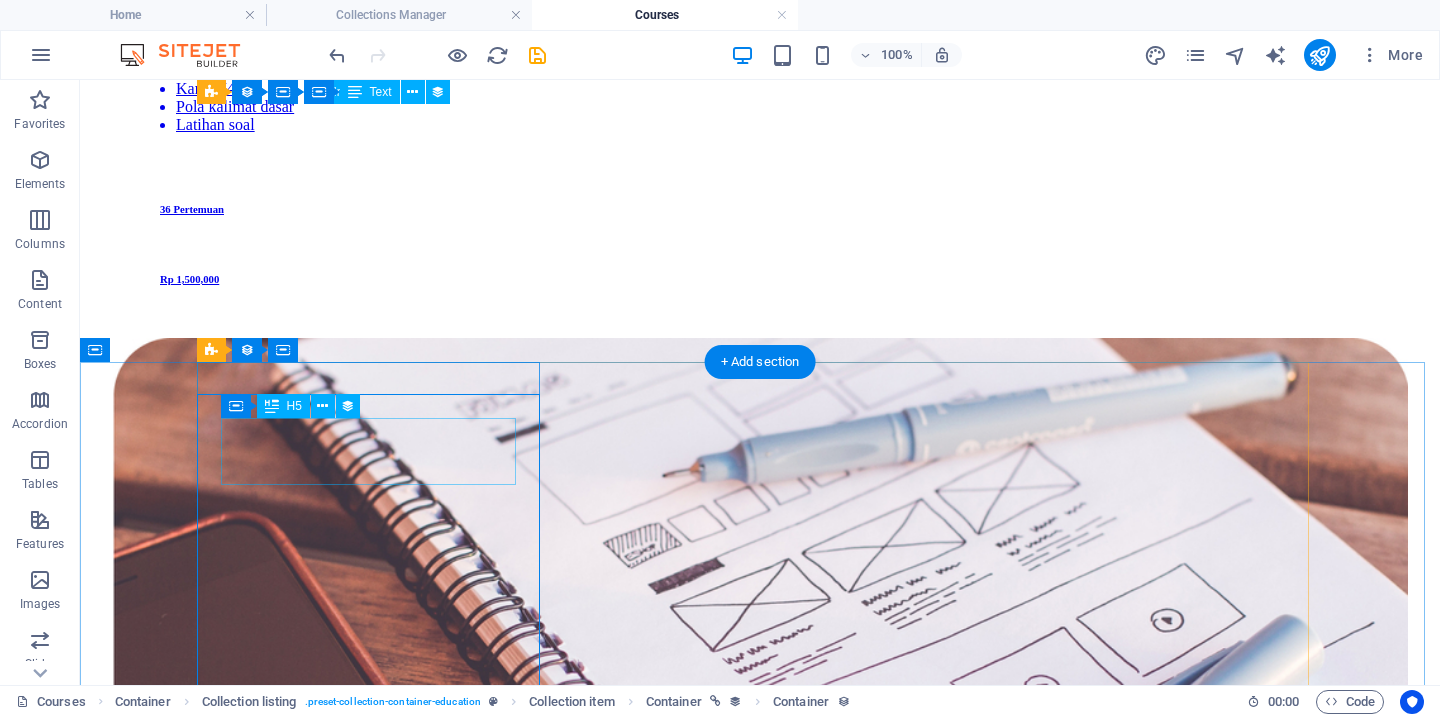 click on "Weekdays Dasar N4 - Batch 3" at bounding box center [760, 3984] 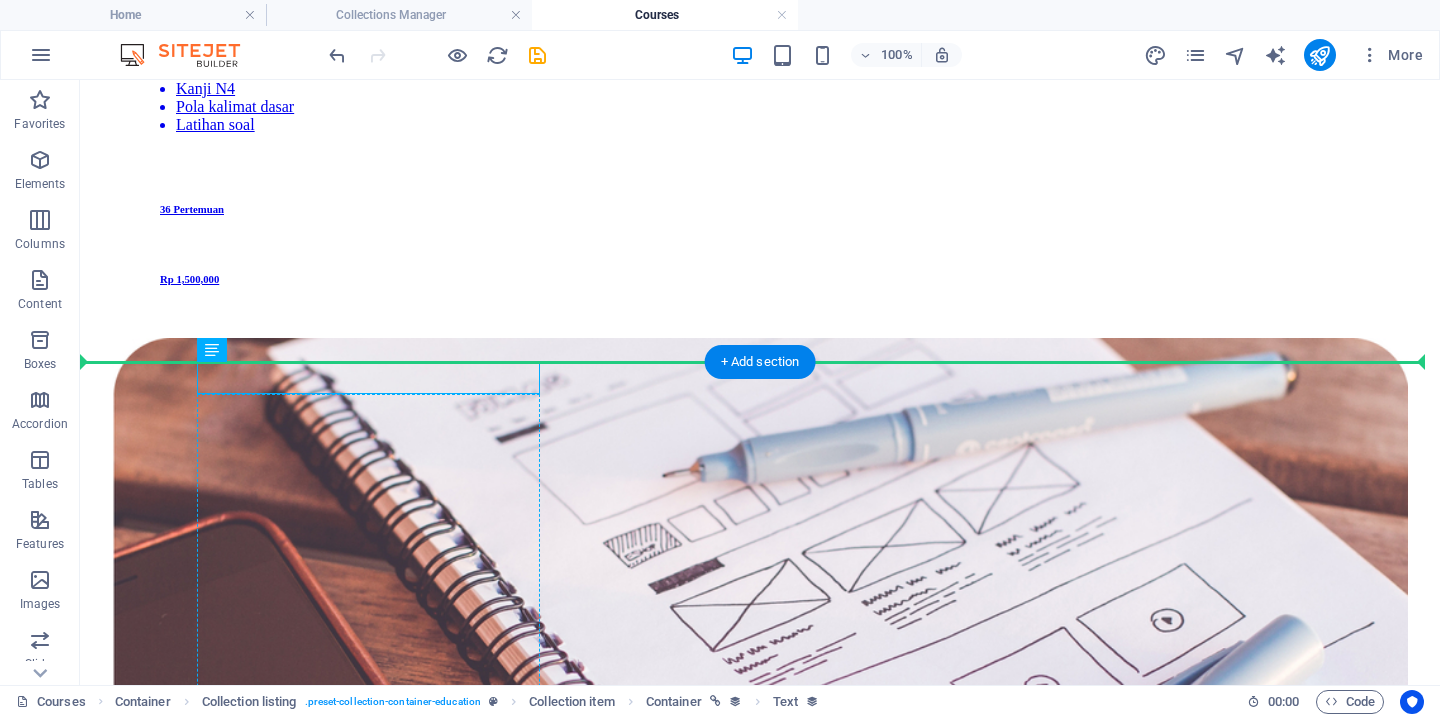 drag, startPoint x: 417, startPoint y: 369, endPoint x: 378, endPoint y: 479, distance: 116.70904 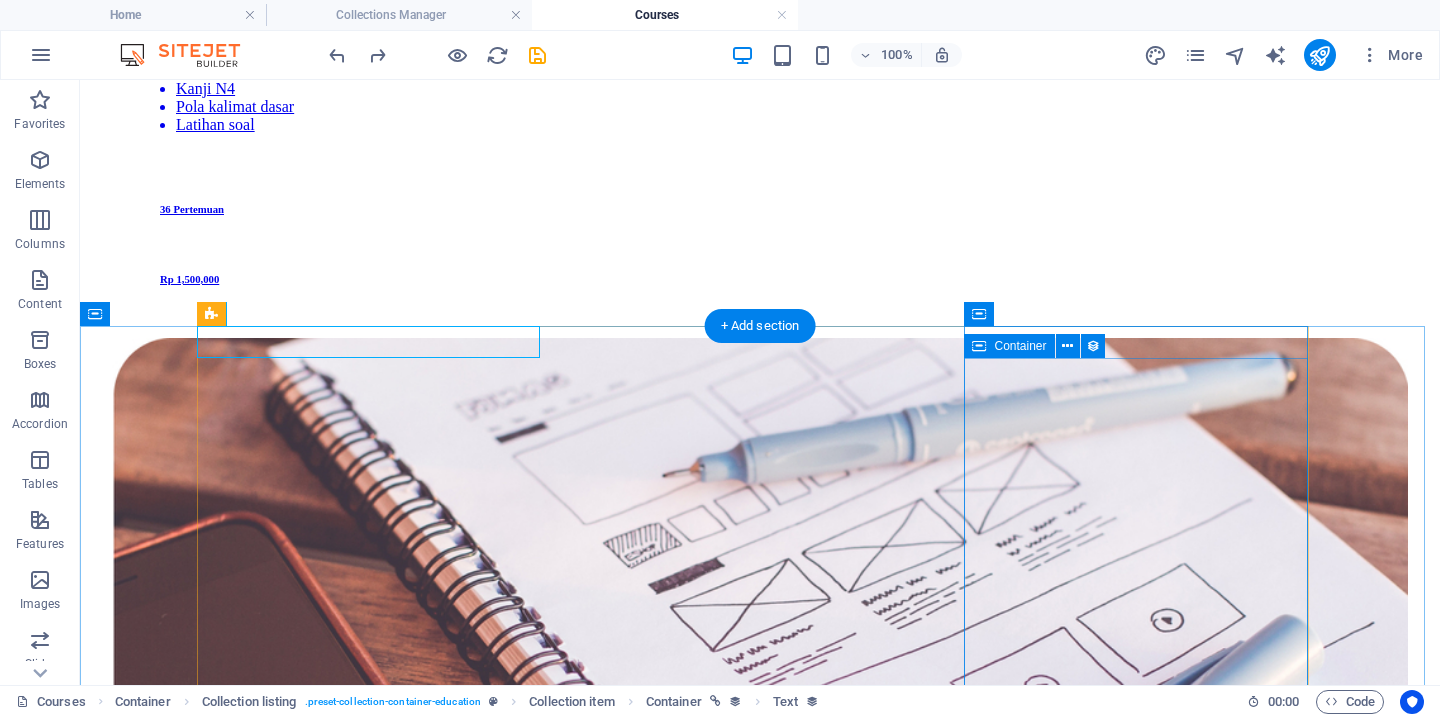 scroll, scrollTop: 1526, scrollLeft: 0, axis: vertical 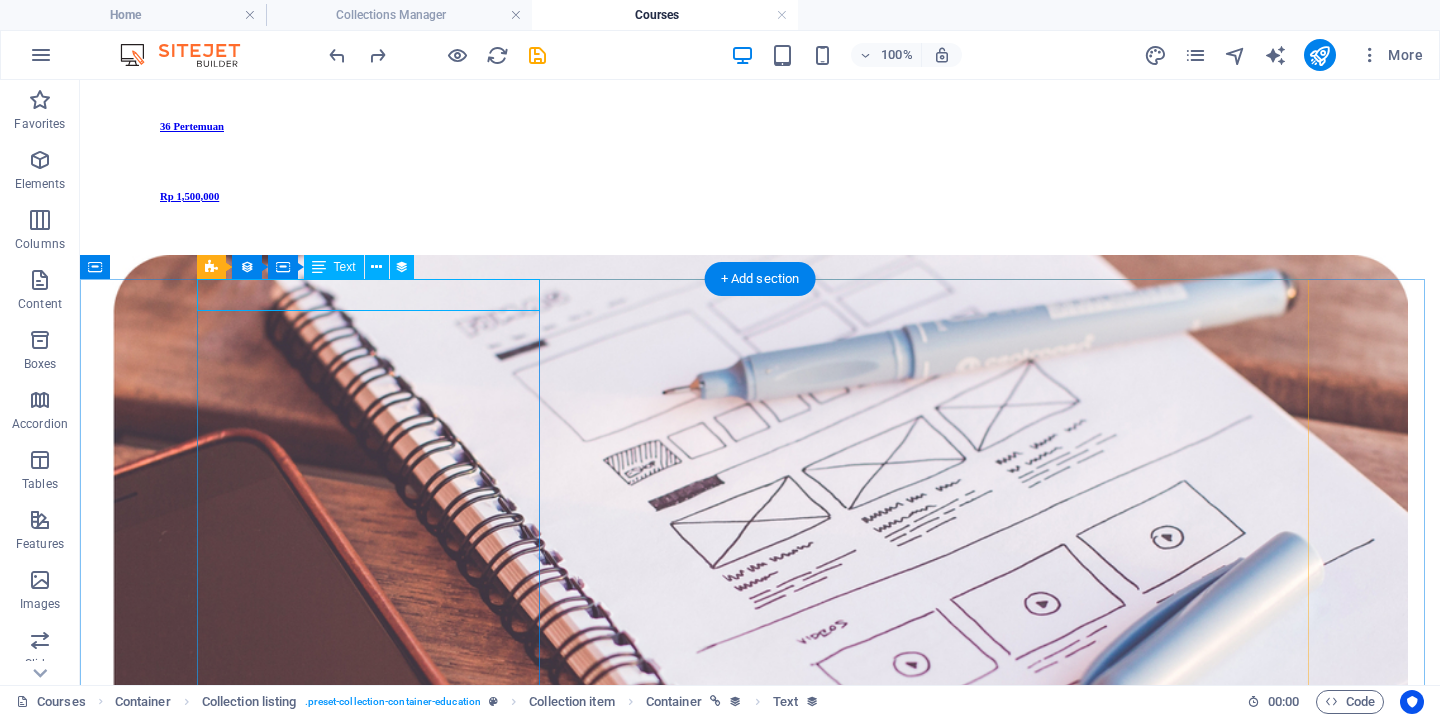 click on "Dasar (N4)" at bounding box center (760, 3838) 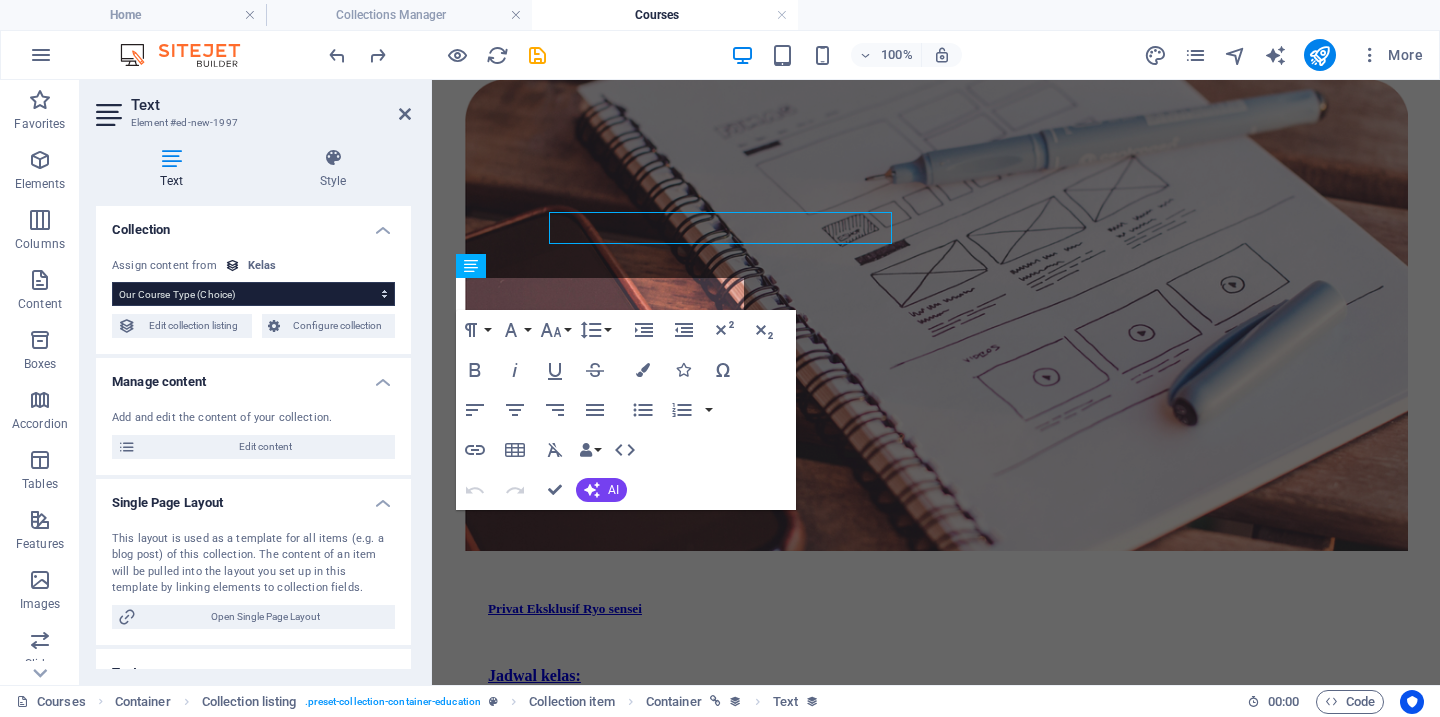 scroll, scrollTop: 1593, scrollLeft: 0, axis: vertical 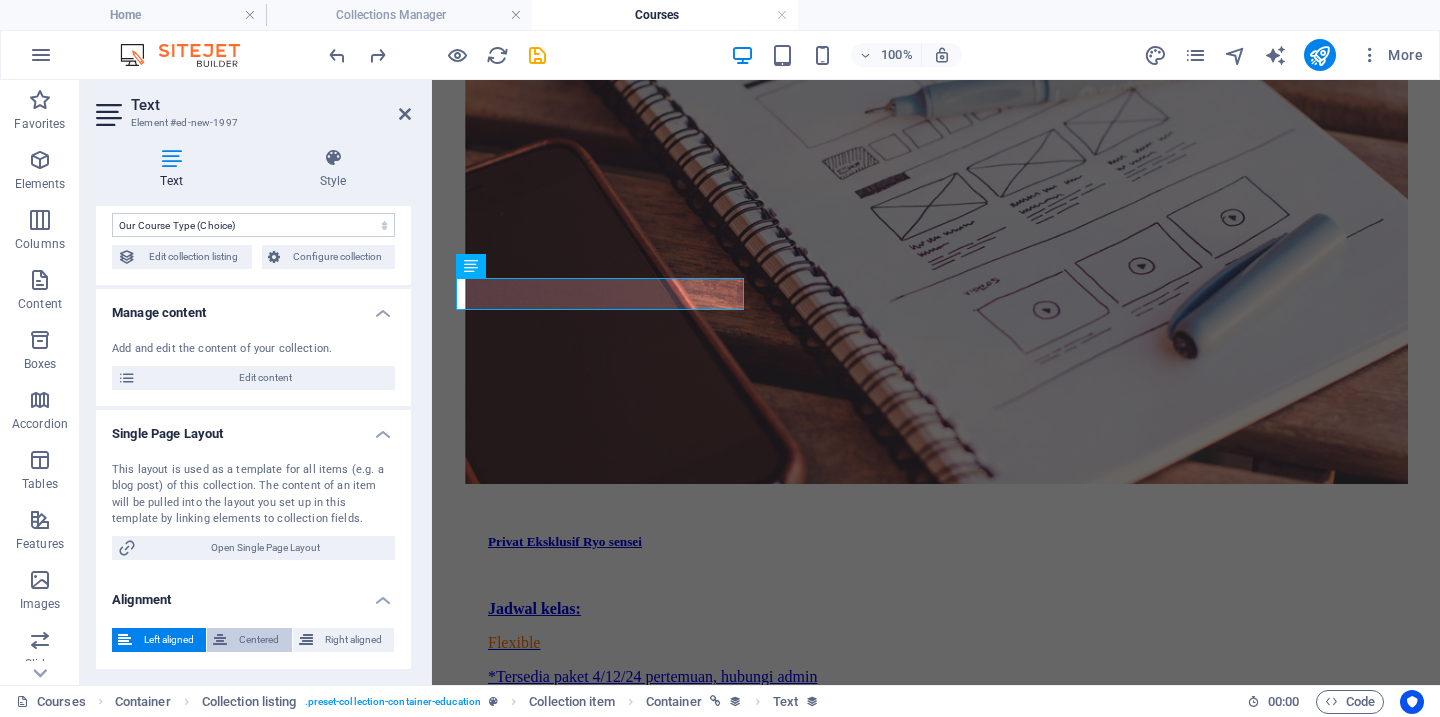 click on "Centered" at bounding box center (259, 640) 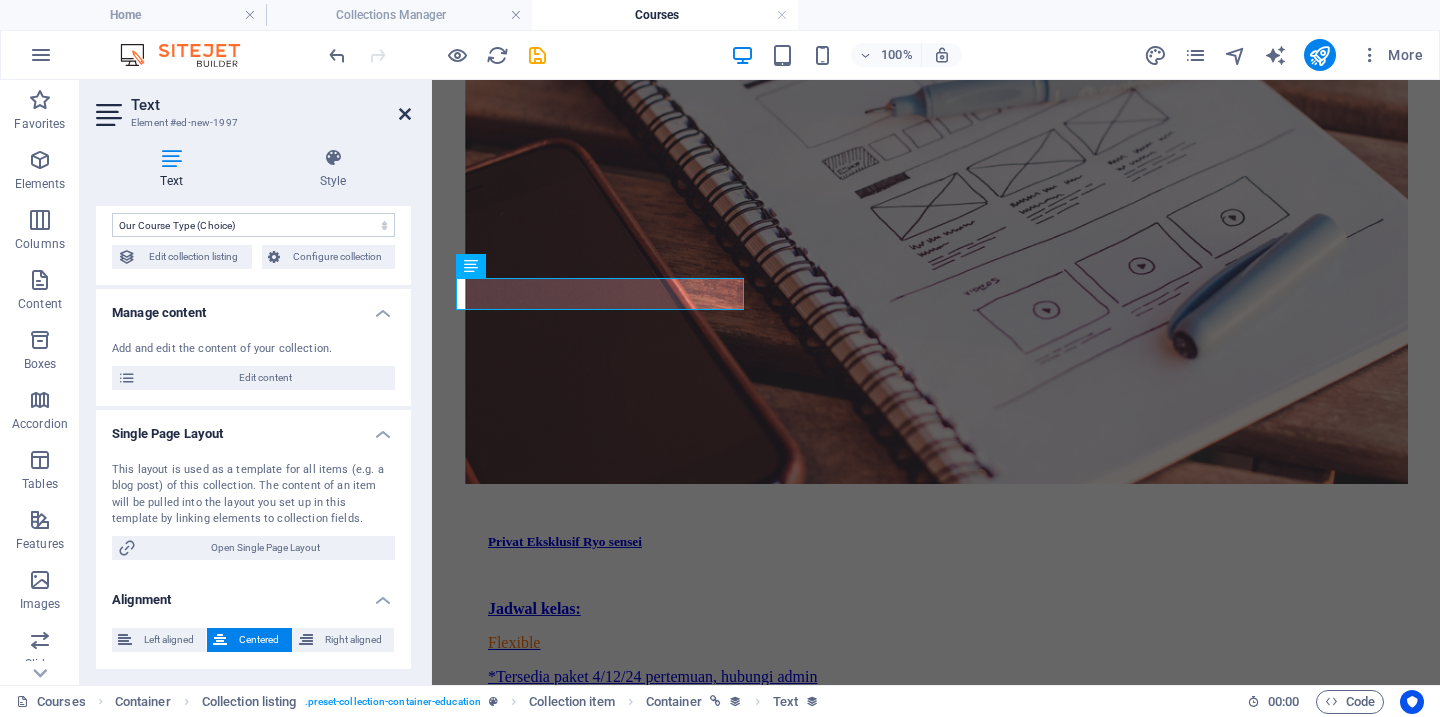 click at bounding box center (405, 114) 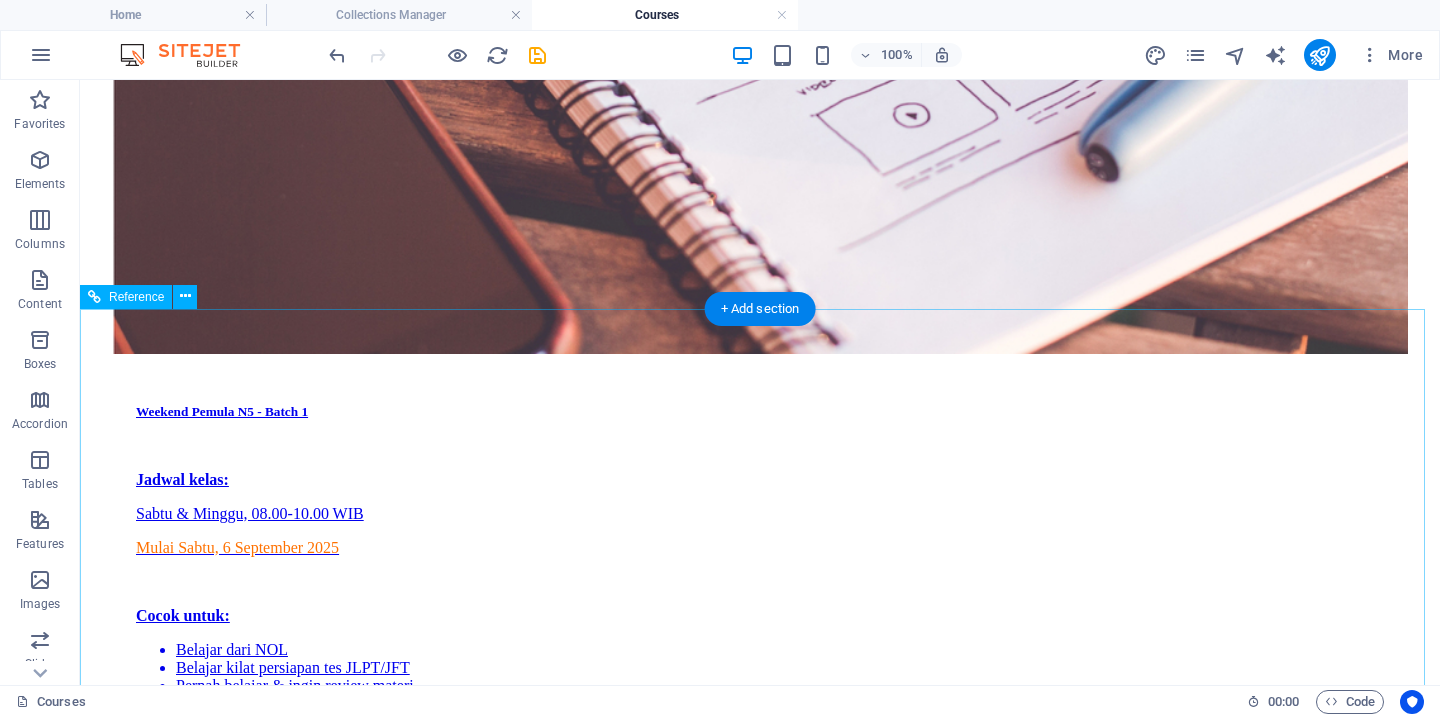scroll, scrollTop: 3399, scrollLeft: 0, axis: vertical 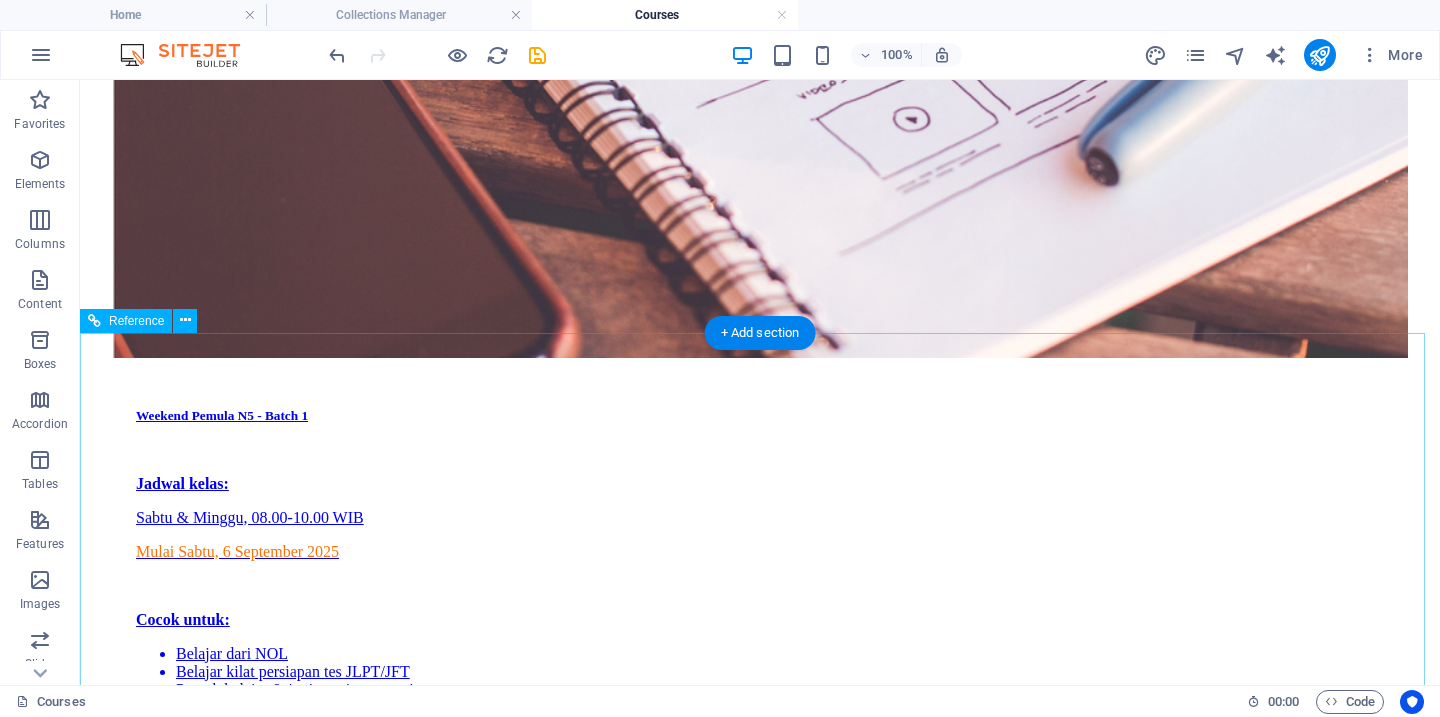 click on "Kenapa Belajar Nihongo? Komunitas & Dukungan Jangka Panjang Pengajar Berpengalaman & Profesional Metode Belajar Interaktif & Praktis Kelas yang Dibuat untuk Mimpimu" at bounding box center [760, 5748] 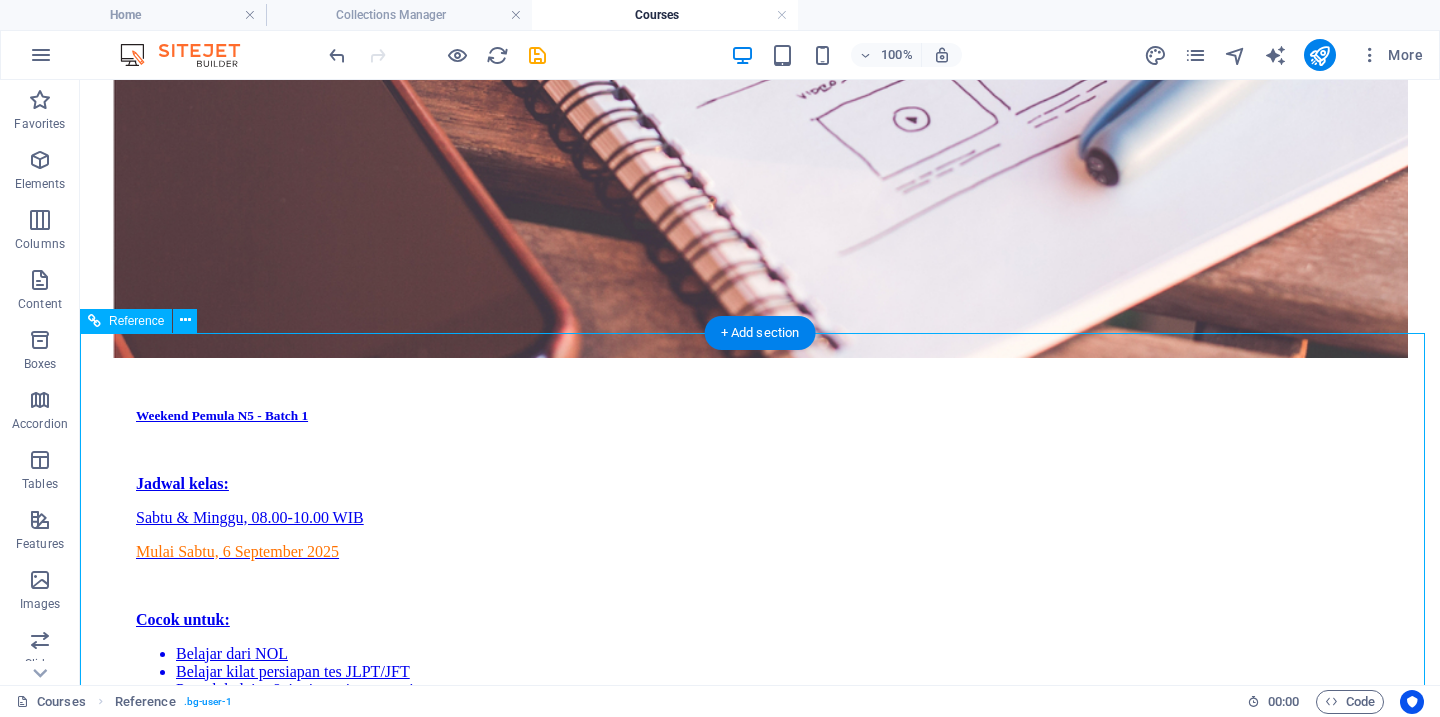 click on "Kenapa Belajar Nihongo? Komunitas & Dukungan Jangka Panjang Pengajar Berpengalaman & Profesional Metode Belajar Interaktif & Praktis Kelas yang Dibuat untuk Mimpimu" at bounding box center [760, 5748] 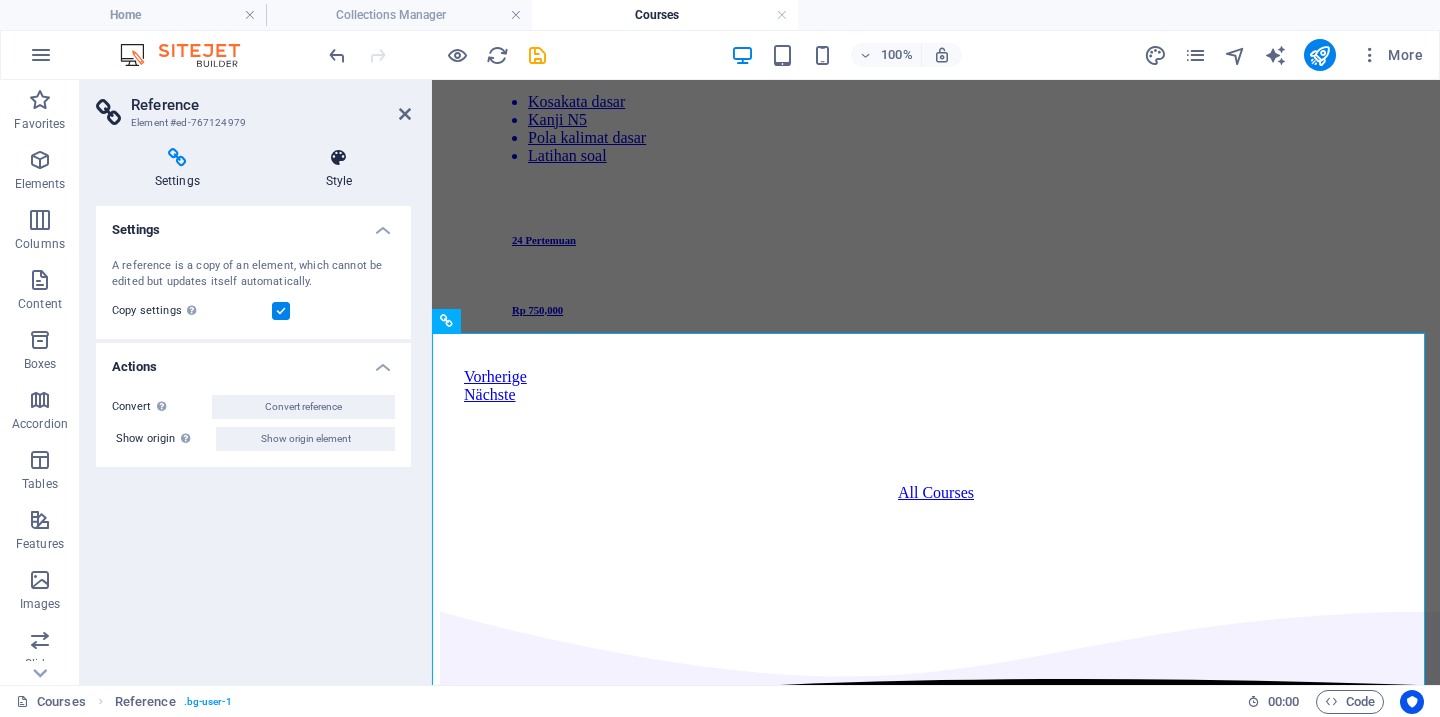 click at bounding box center (339, 158) 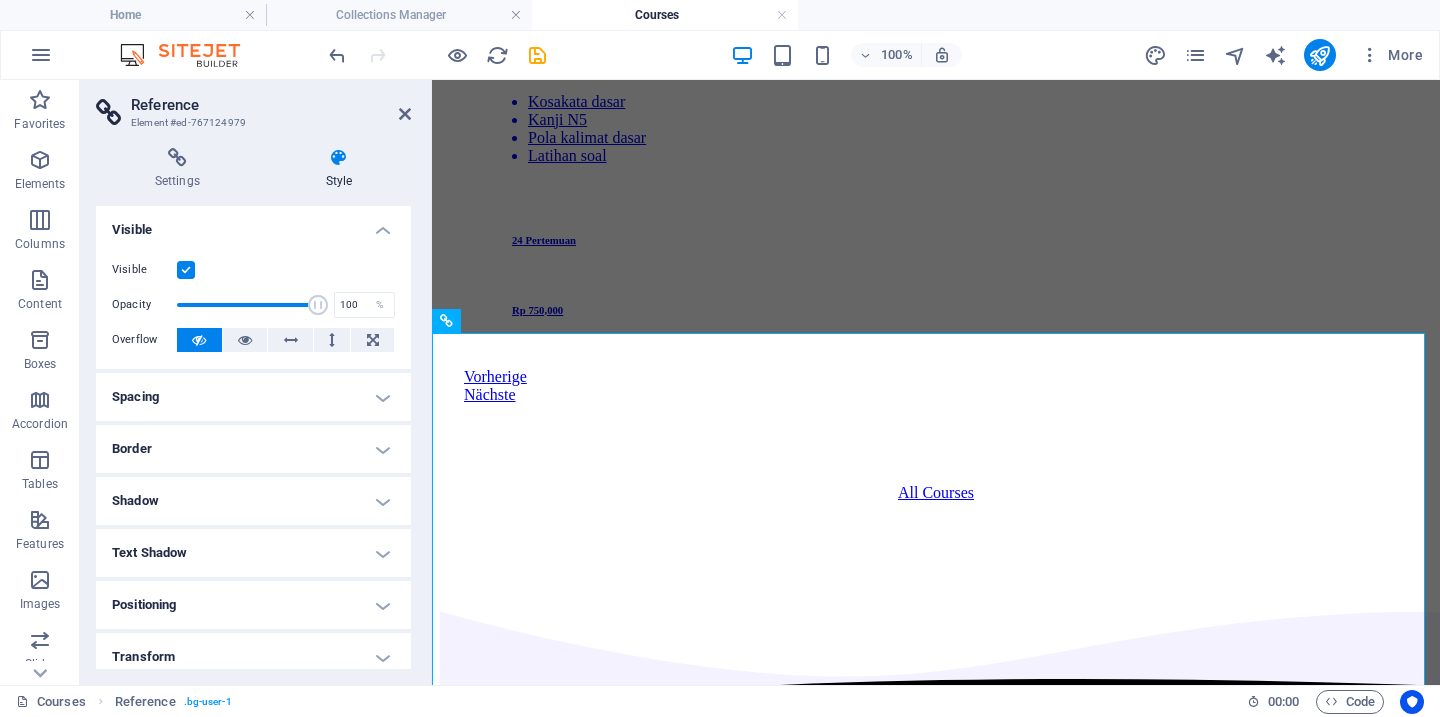 click at bounding box center [186, 270] 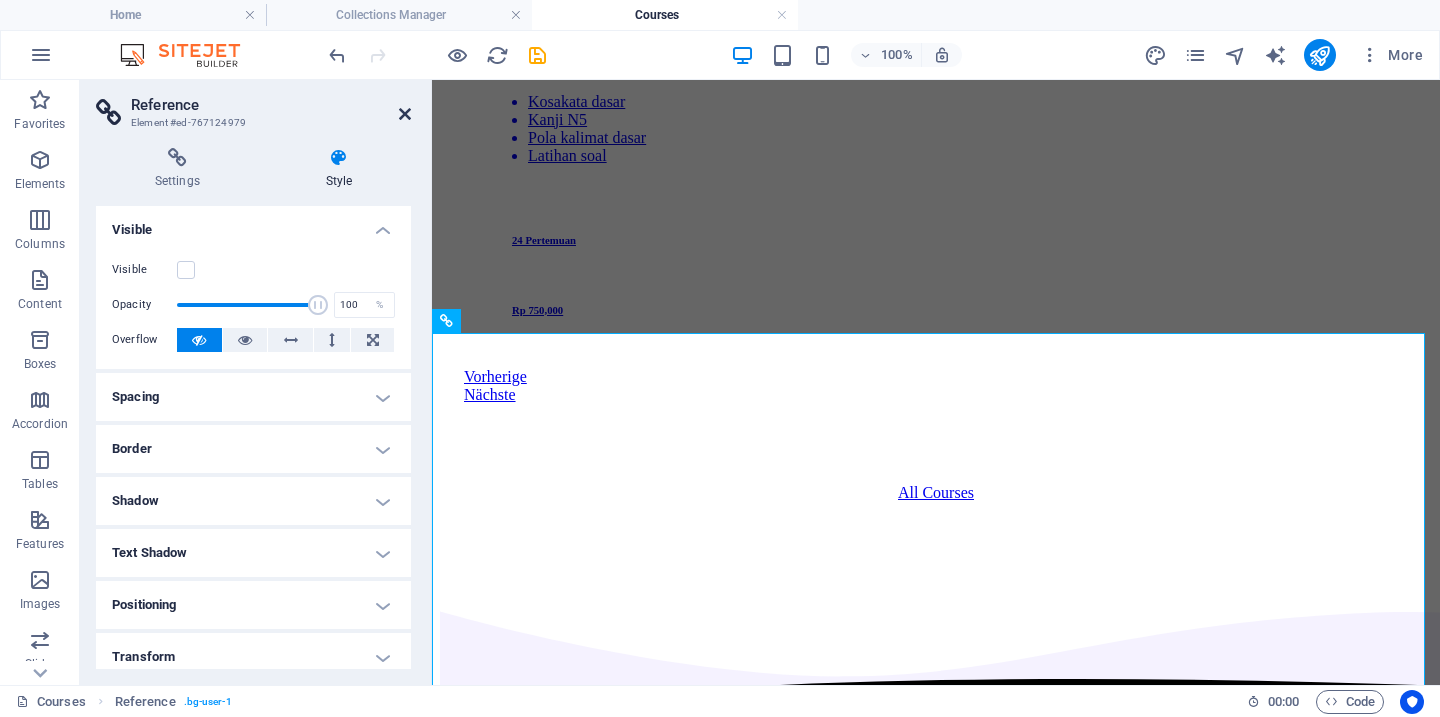 click at bounding box center [405, 114] 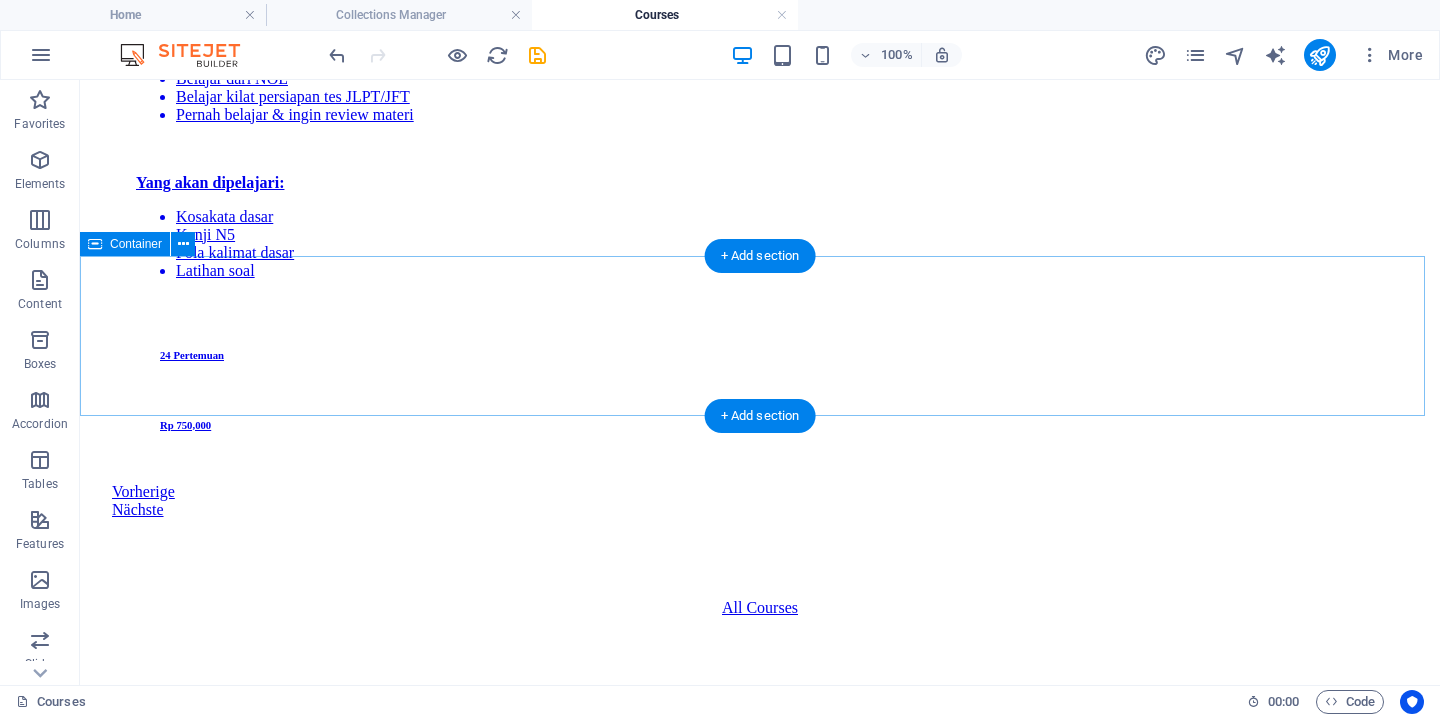 scroll, scrollTop: 4021, scrollLeft: 0, axis: vertical 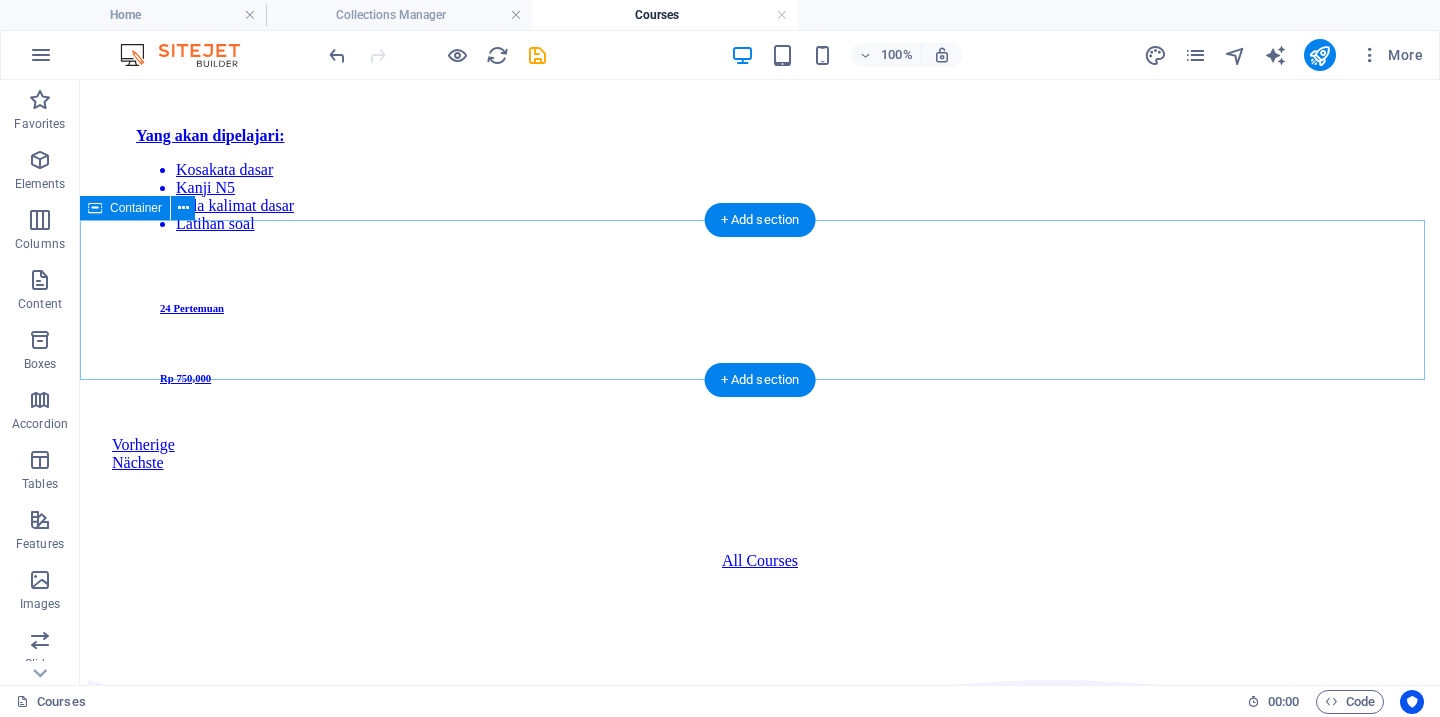 click on "Drop content here or  Add elements  Paste clipboard" at bounding box center [760, 5868] 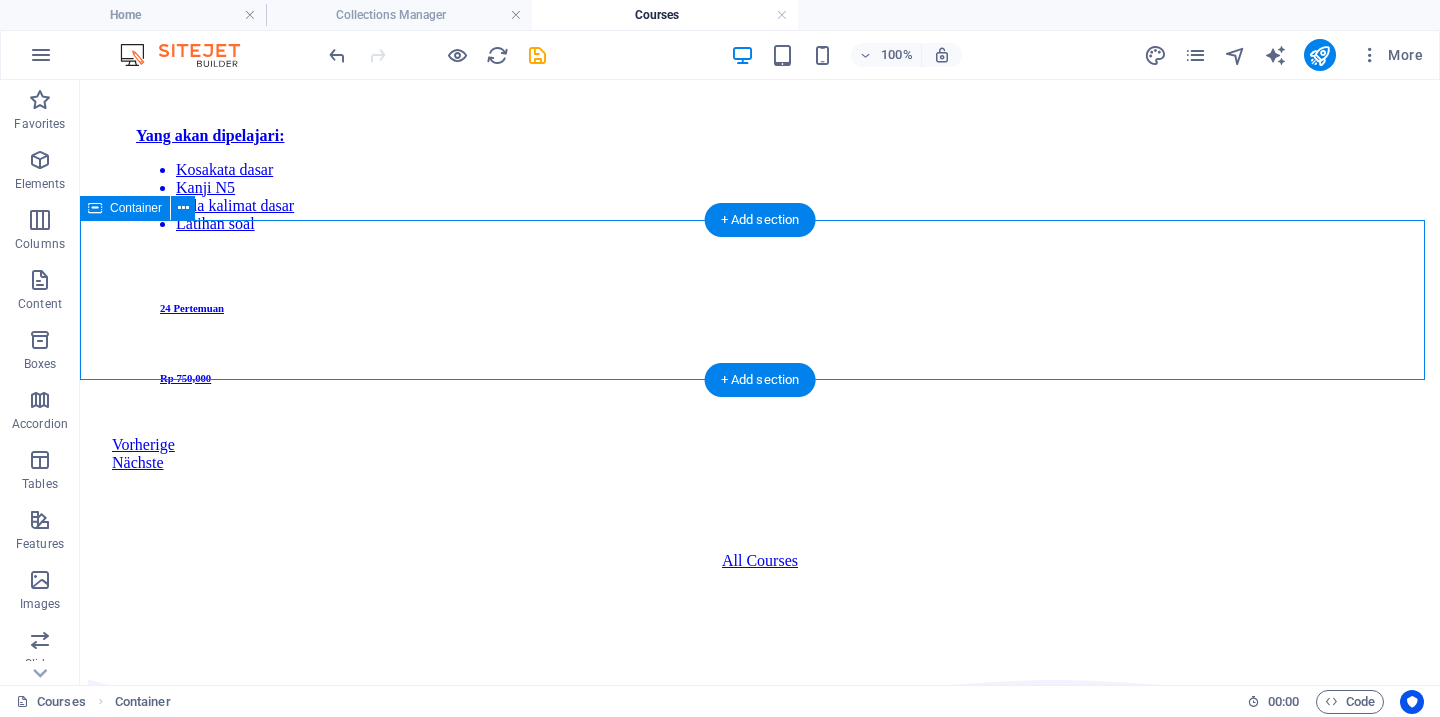 click on "Drop content here or  Add elements  Paste clipboard" at bounding box center [760, 5868] 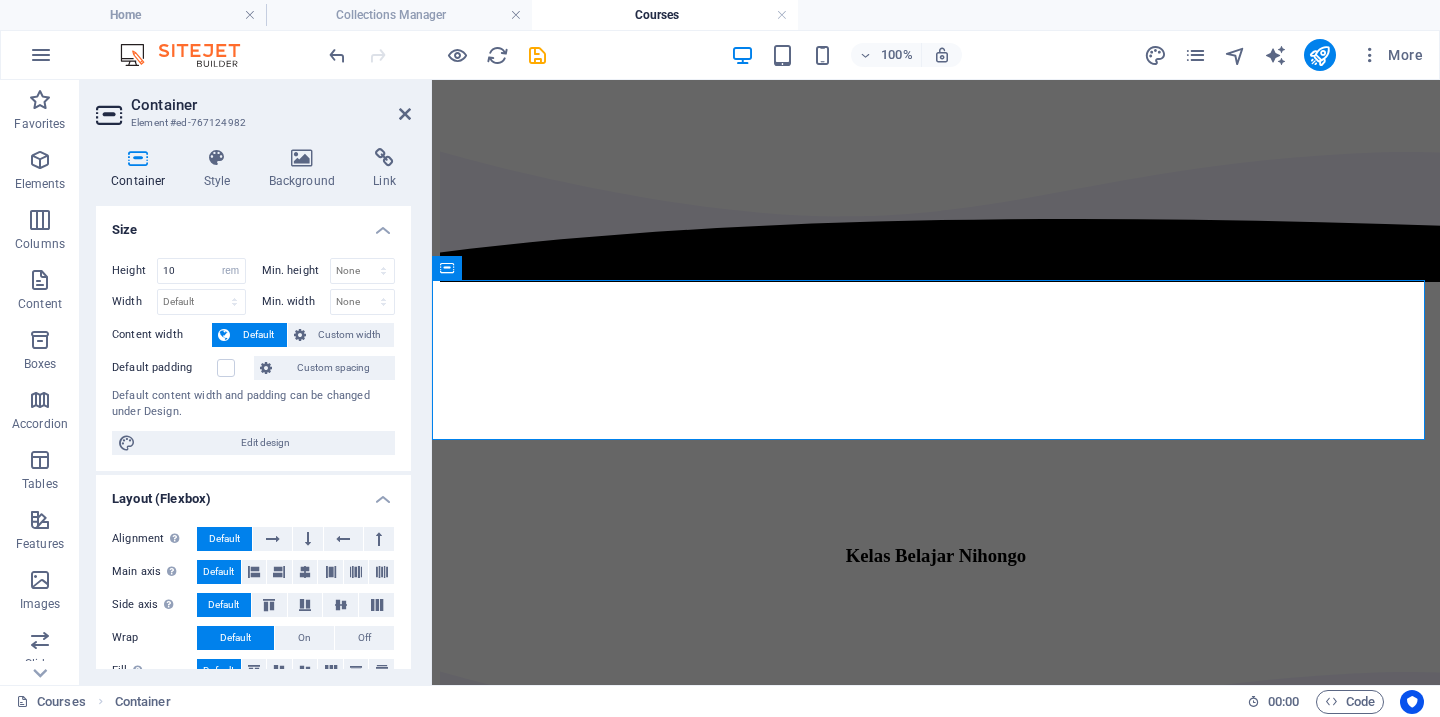scroll, scrollTop: 4183, scrollLeft: 0, axis: vertical 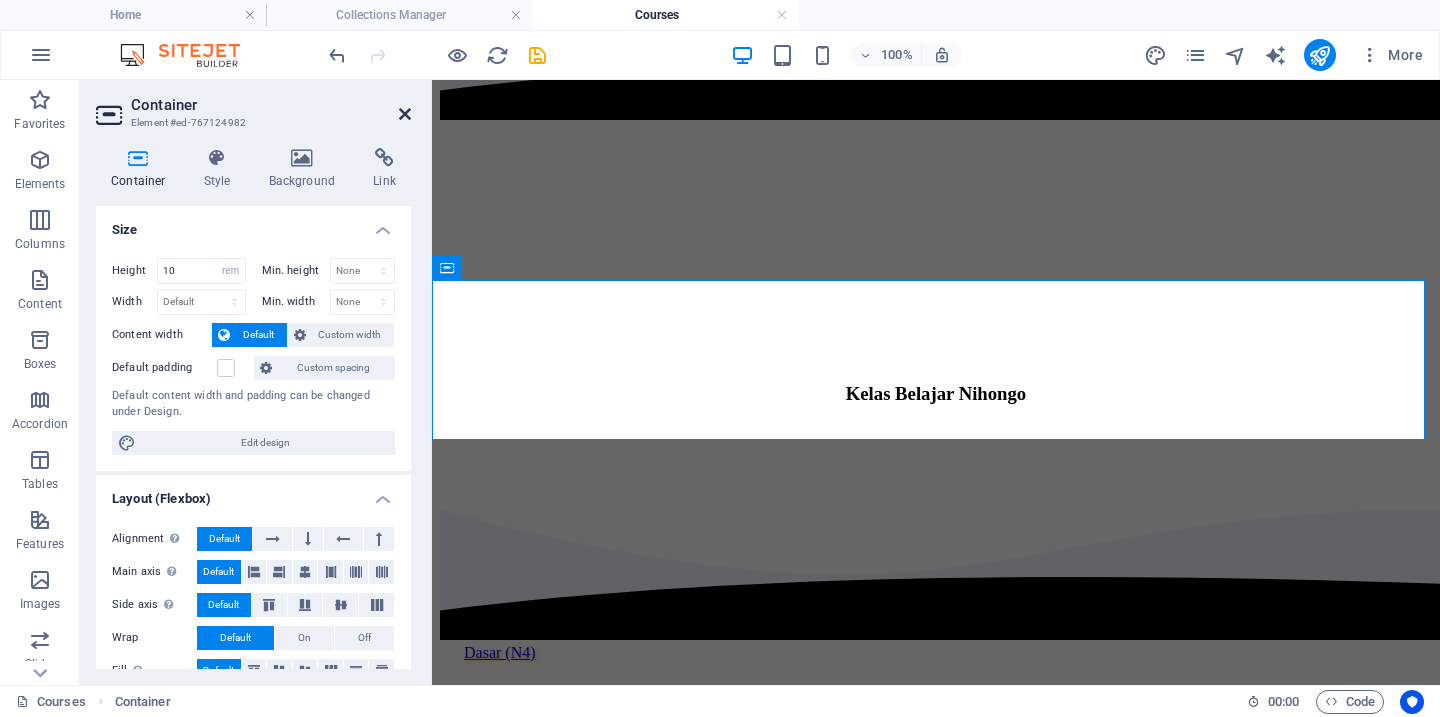 click at bounding box center (405, 114) 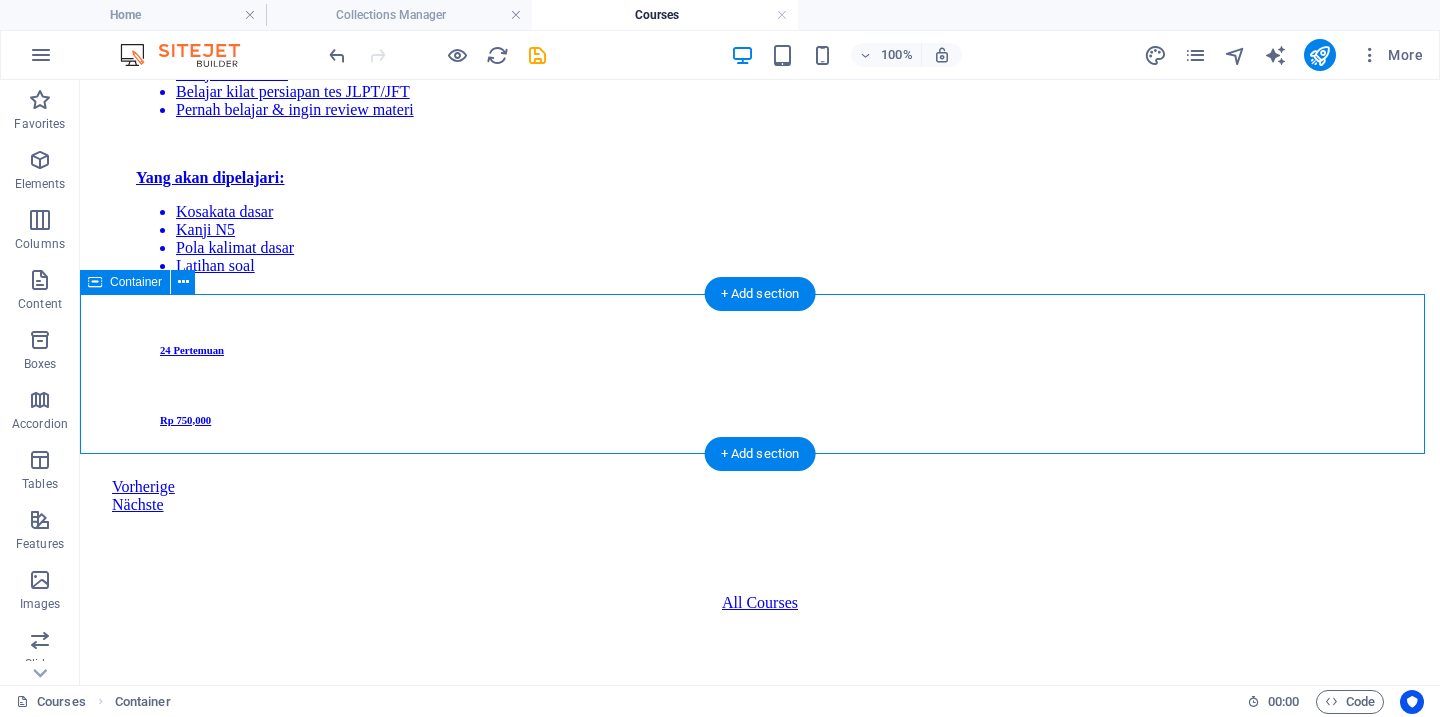 scroll, scrollTop: 3946, scrollLeft: 0, axis: vertical 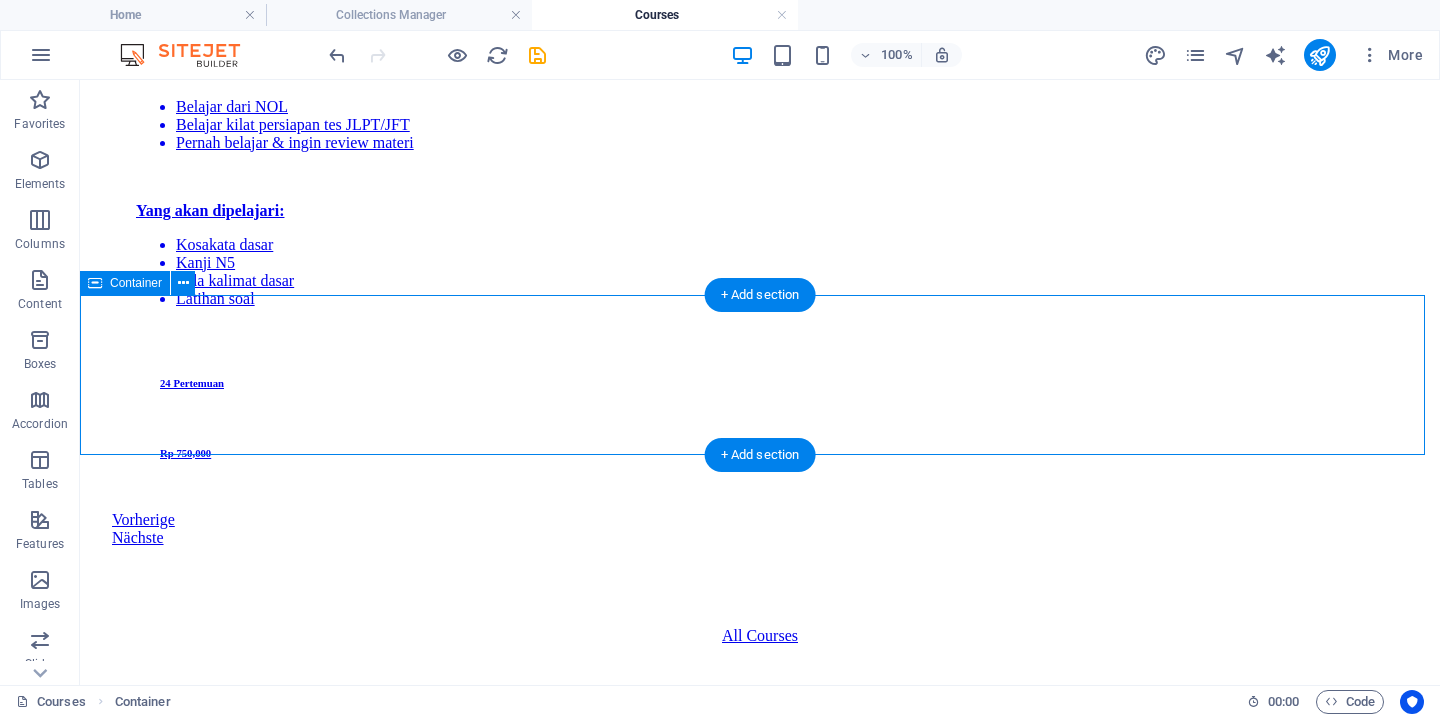 click on "Drop content here or  Add elements  Paste clipboard" at bounding box center [760, 5943] 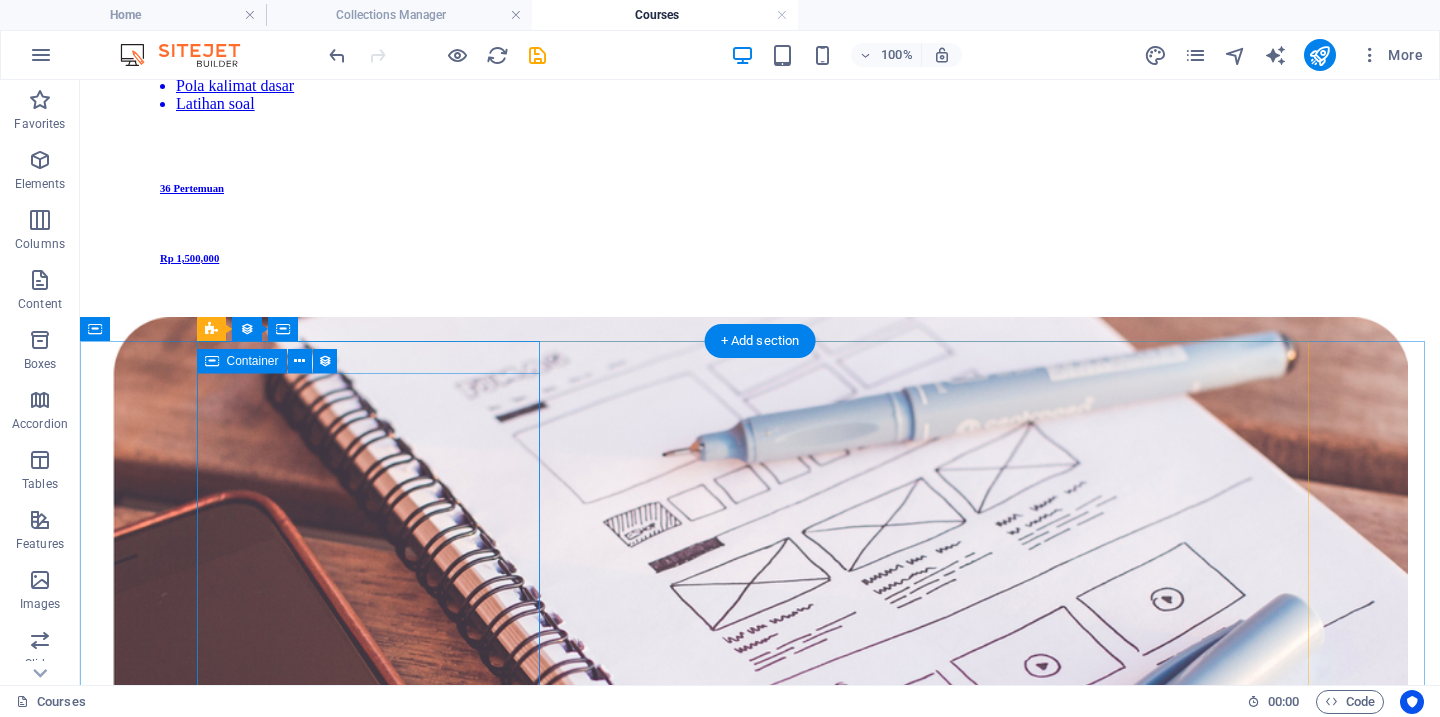 scroll, scrollTop: 1331, scrollLeft: 0, axis: vertical 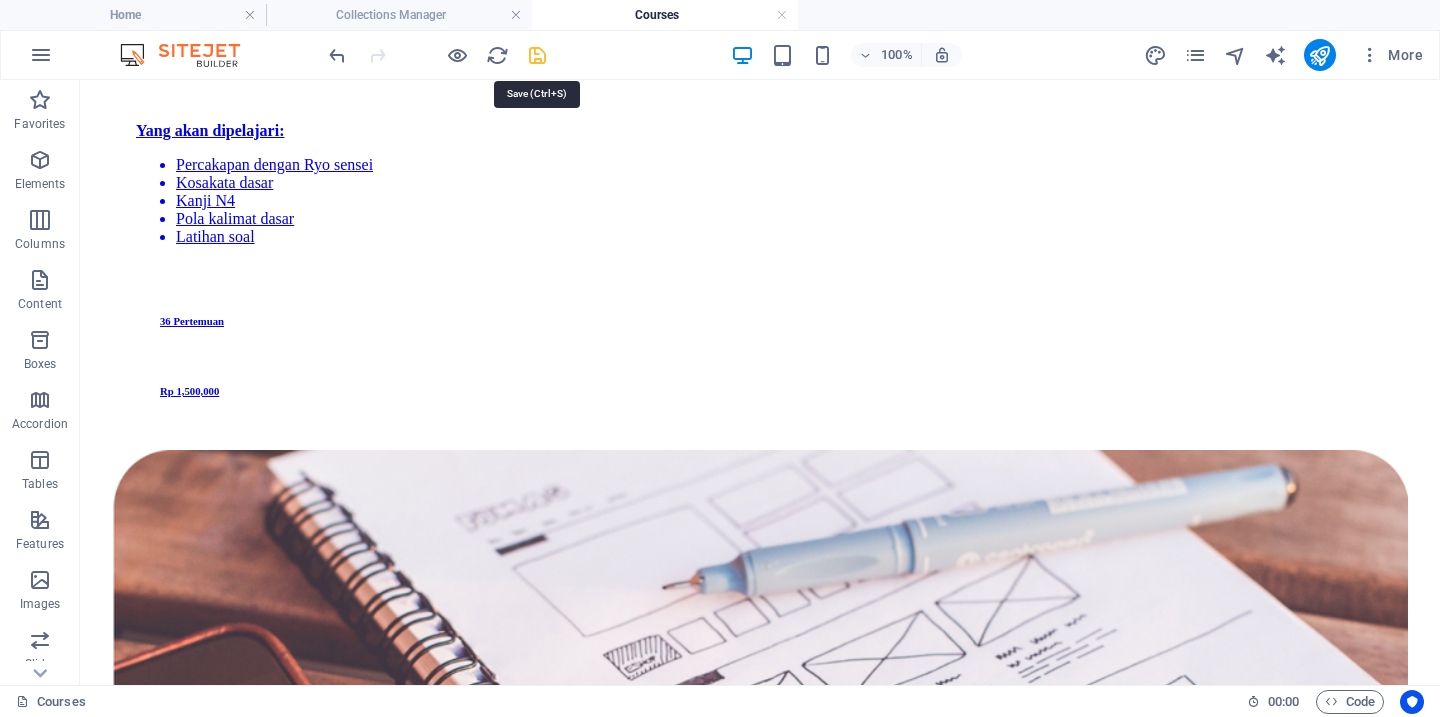 click at bounding box center (537, 55) 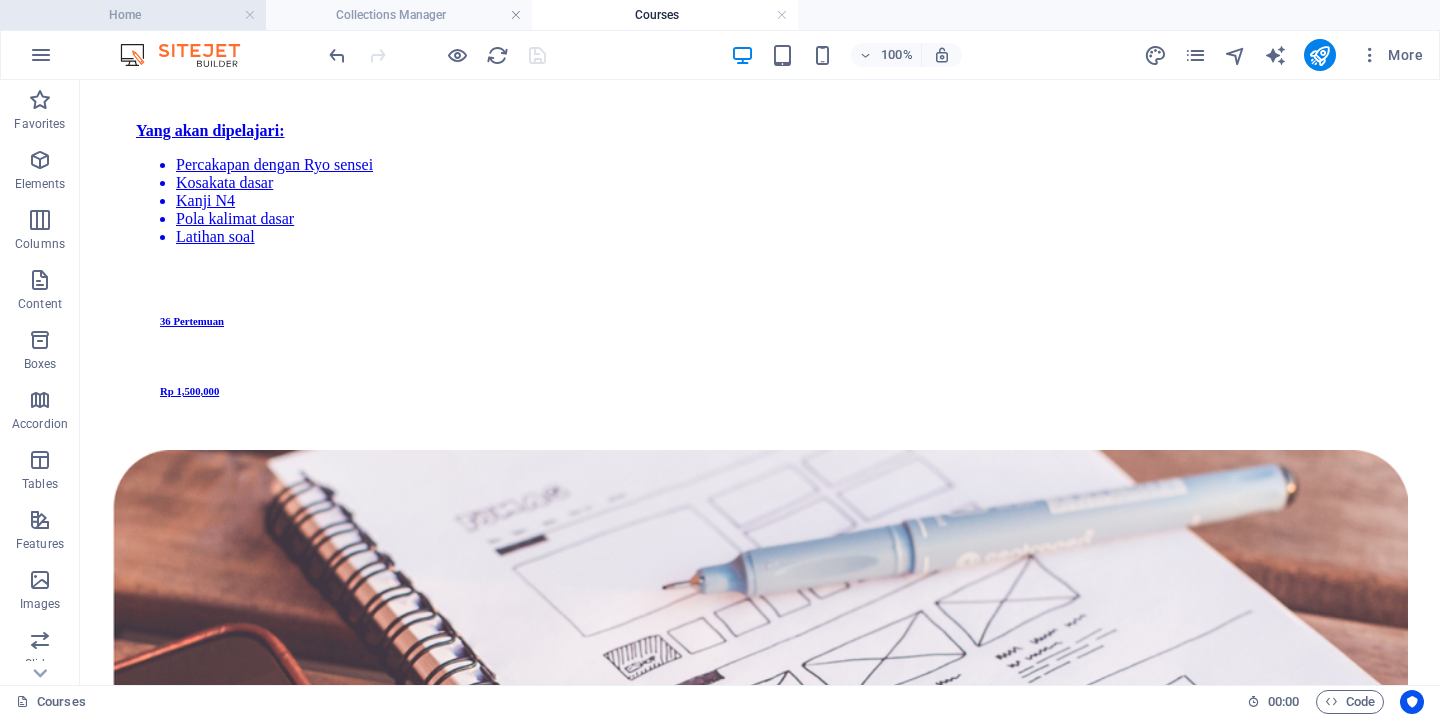 click on "Home" at bounding box center (133, 15) 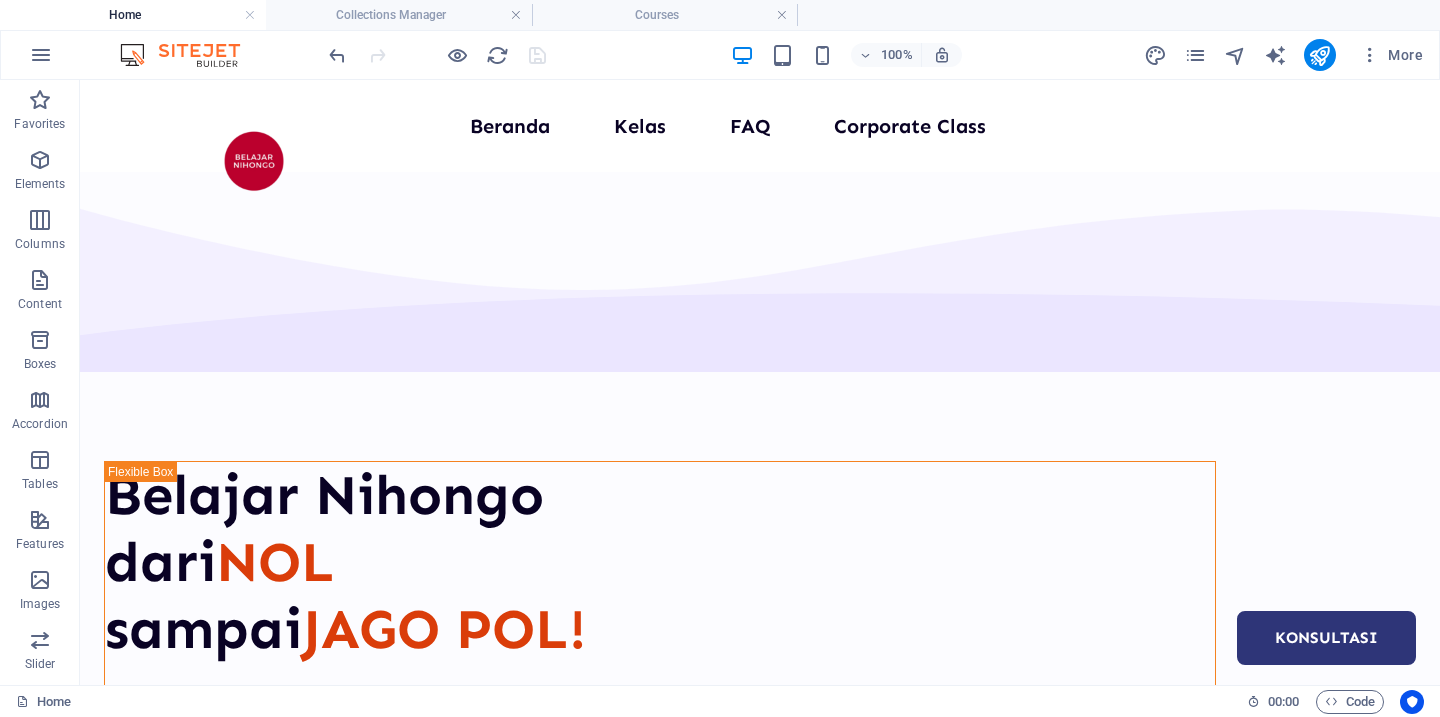 scroll, scrollTop: 1019, scrollLeft: 0, axis: vertical 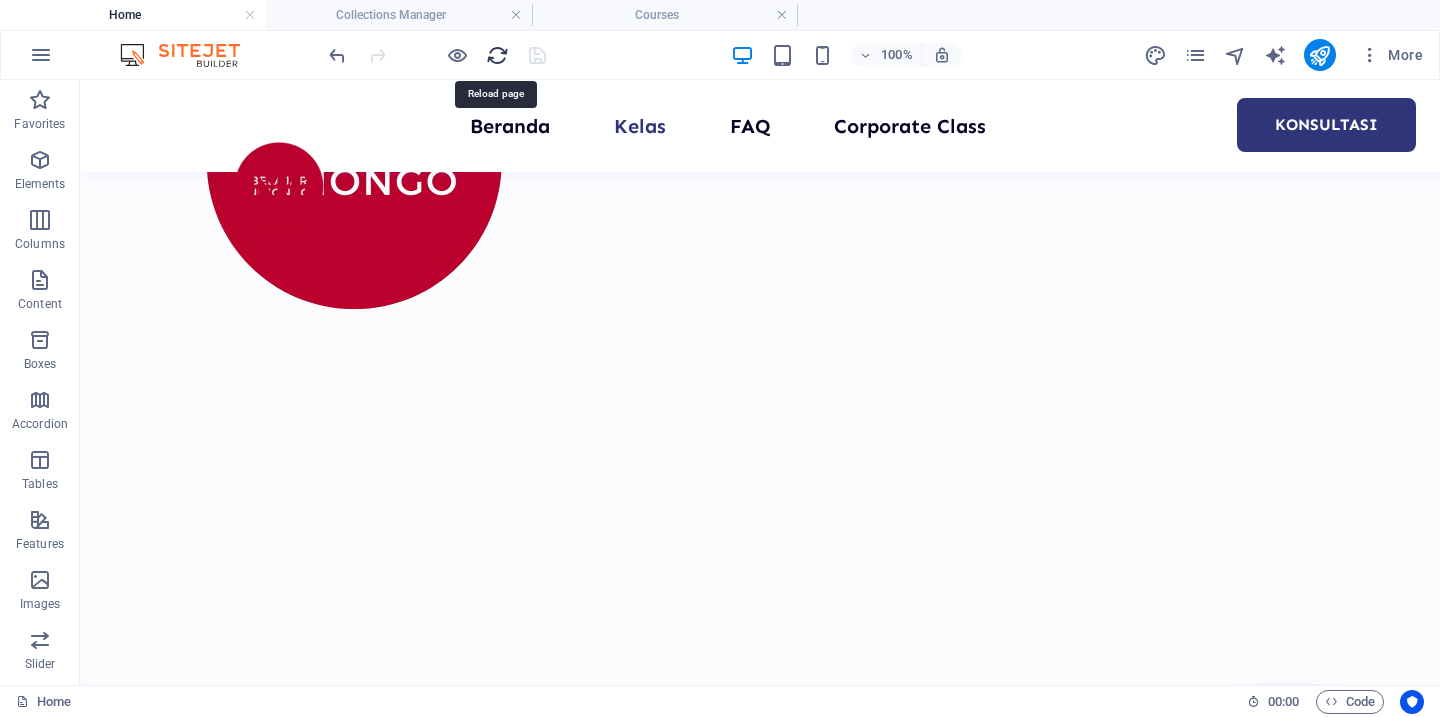 click at bounding box center [497, 55] 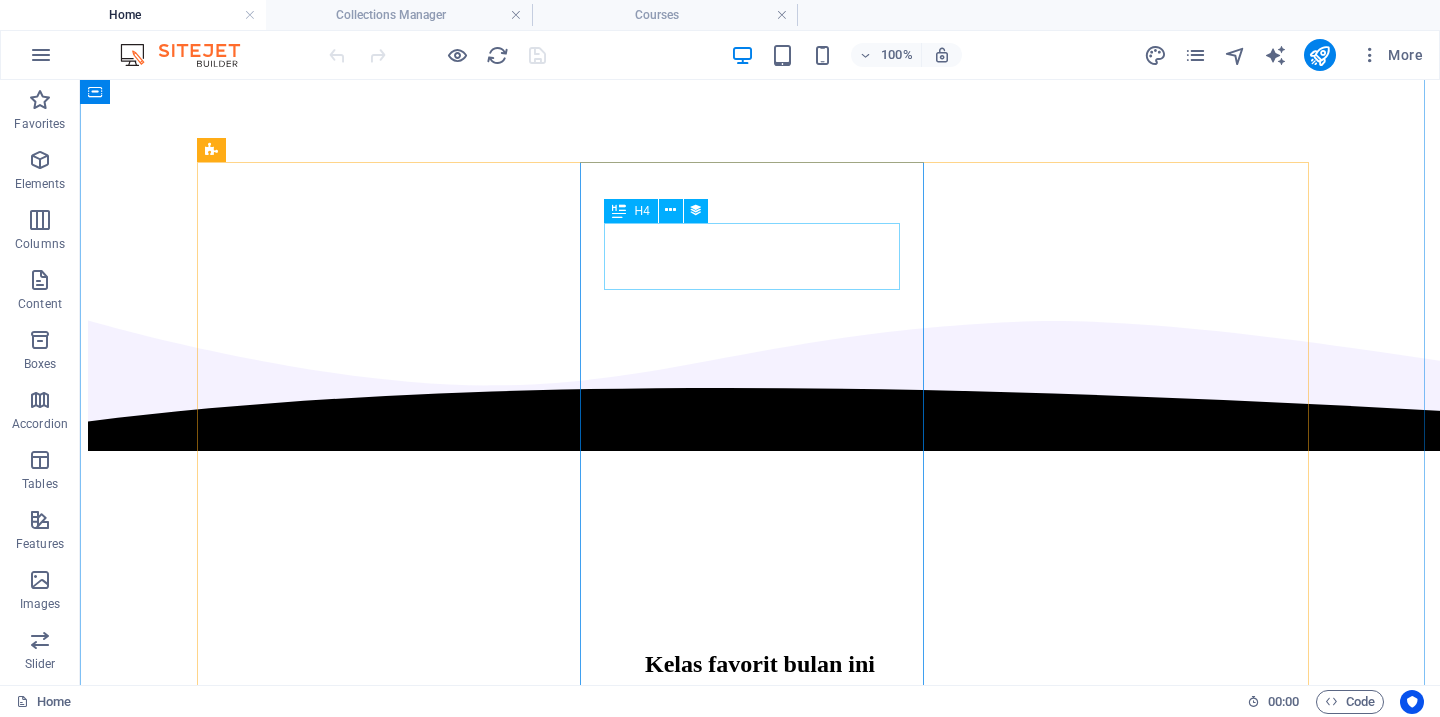 scroll, scrollTop: 1222, scrollLeft: 0, axis: vertical 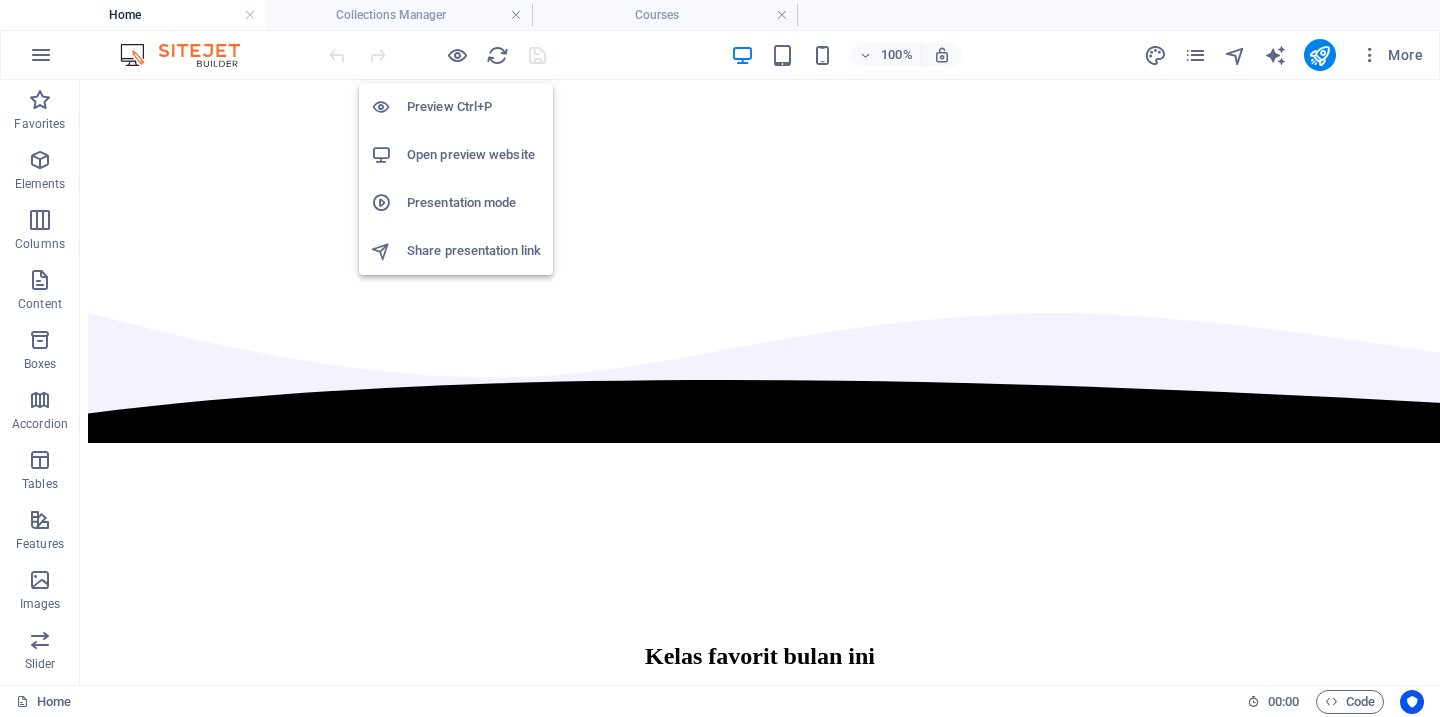 click on "Open preview website" at bounding box center (456, 155) 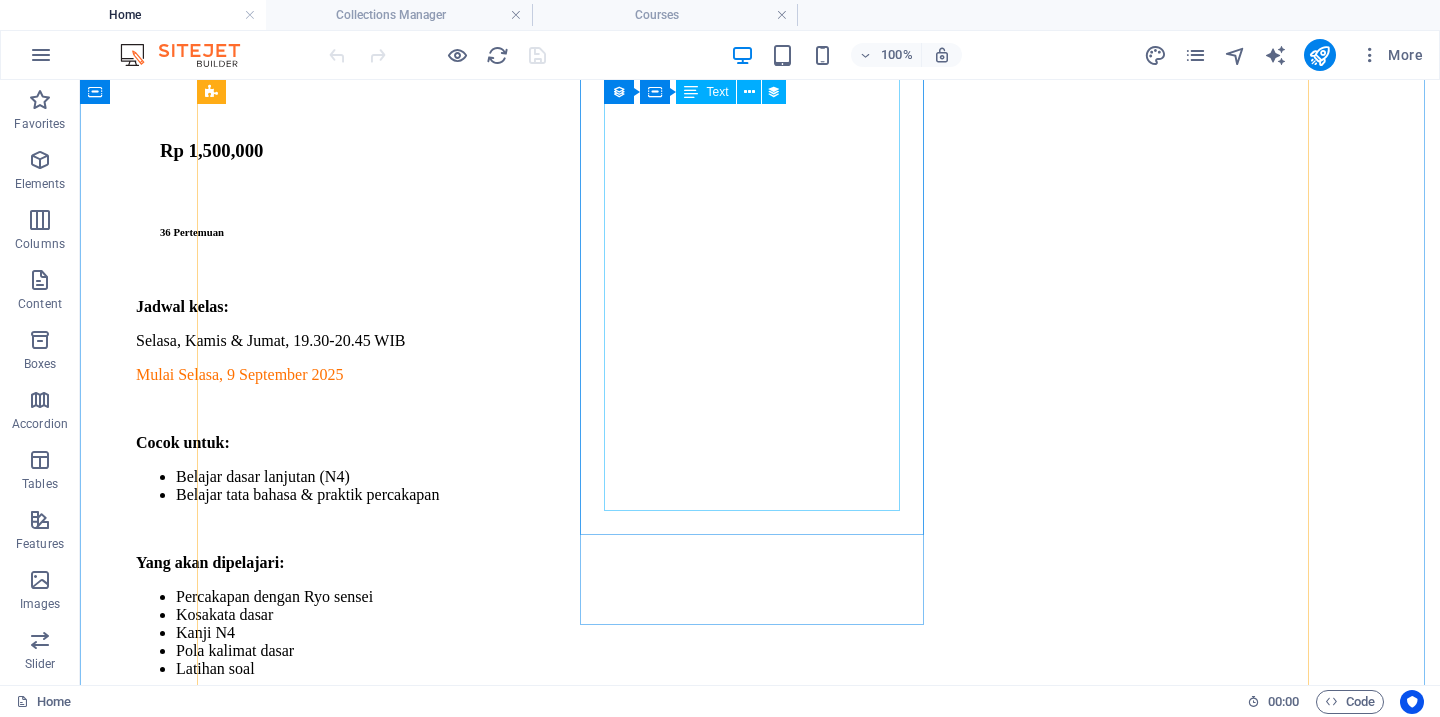 scroll, scrollTop: 1543, scrollLeft: 0, axis: vertical 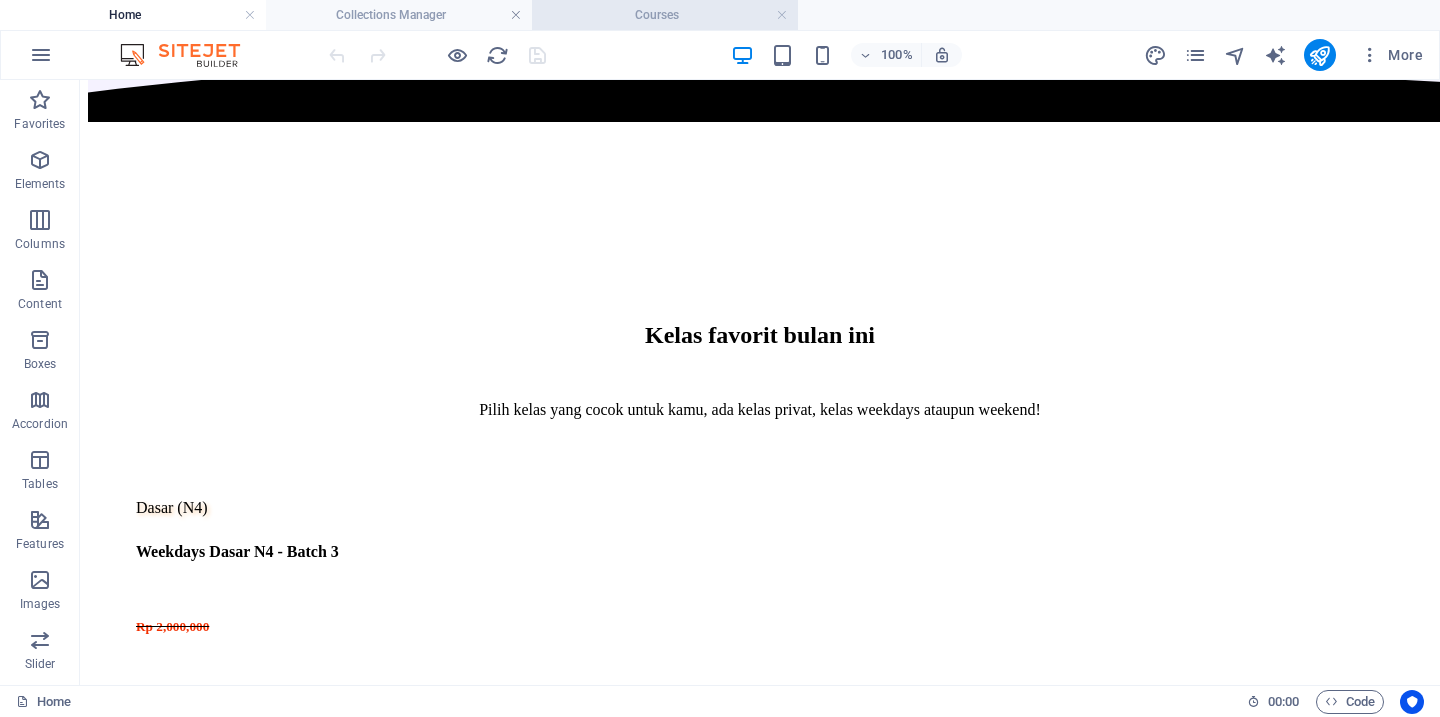 click on "Courses" at bounding box center [665, 15] 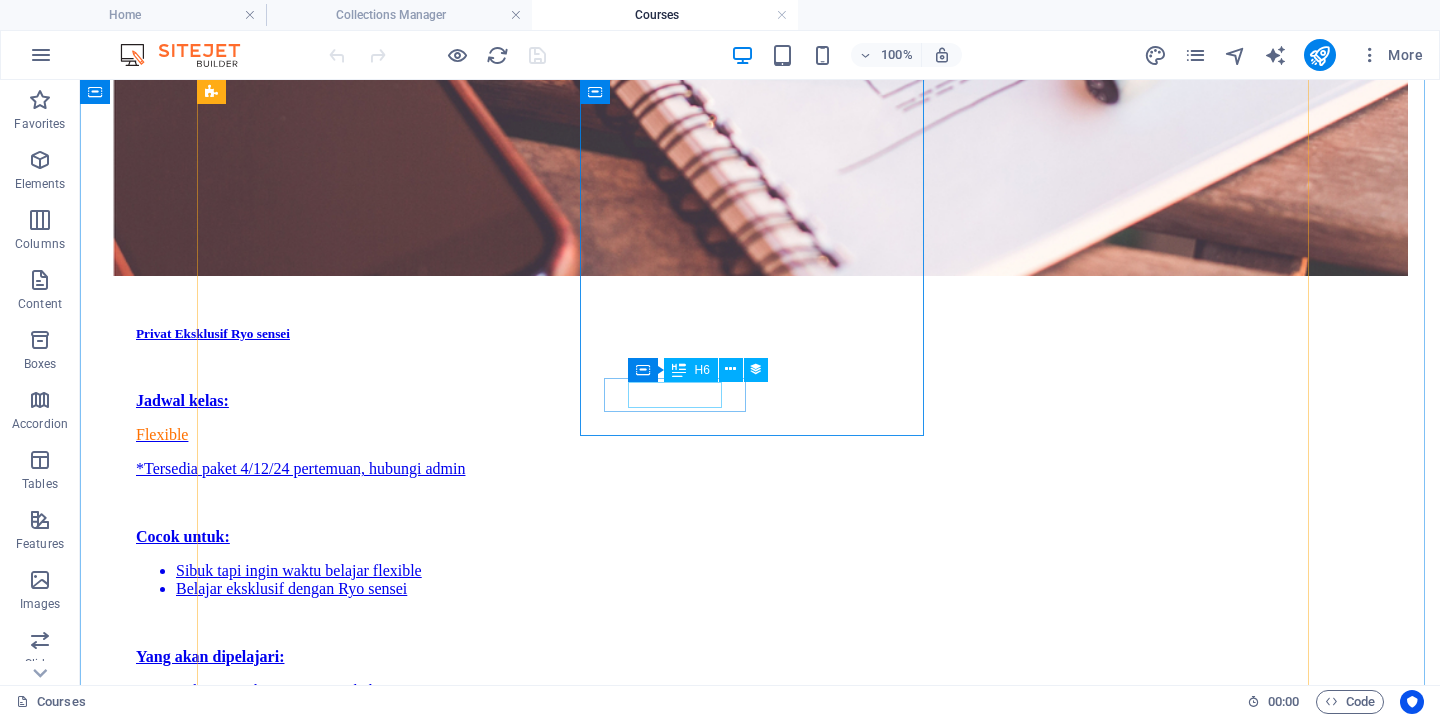 scroll, scrollTop: 2253, scrollLeft: 0, axis: vertical 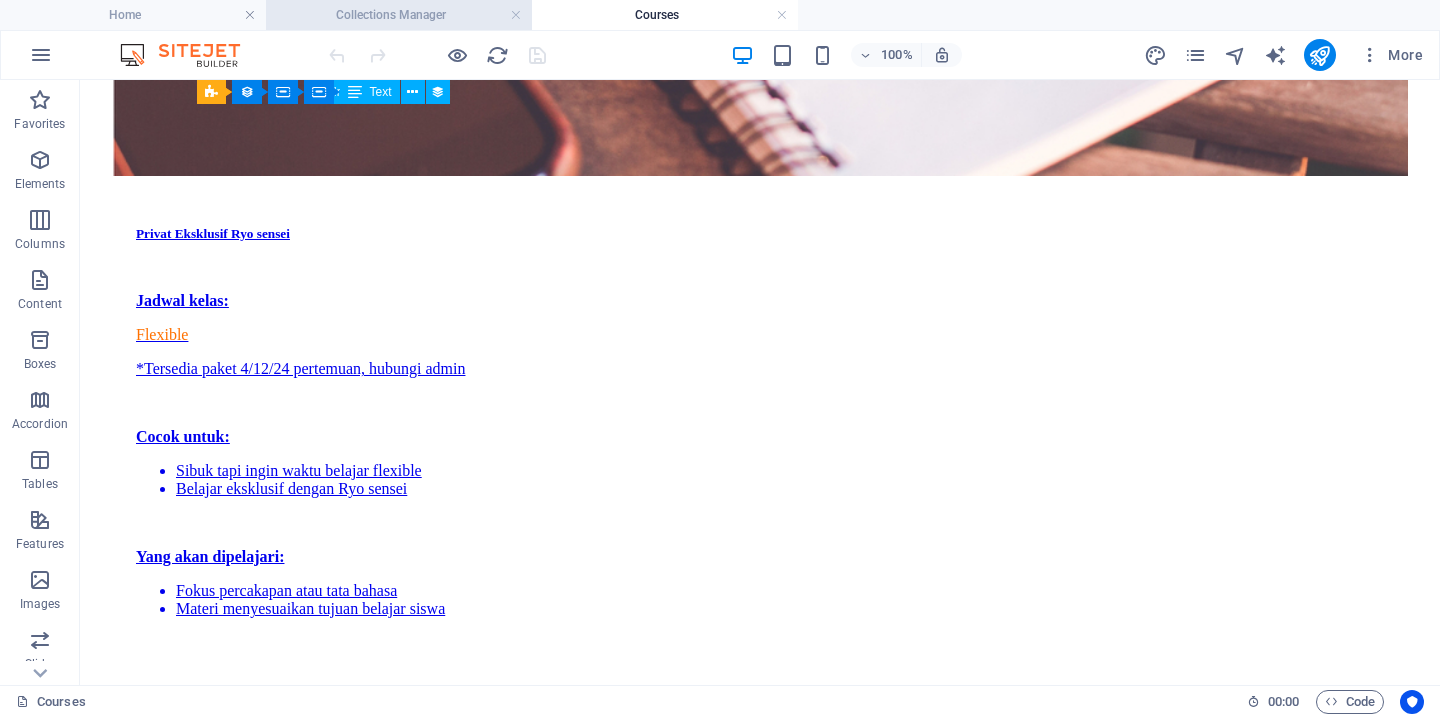 click on "Collections Manager" at bounding box center (399, 15) 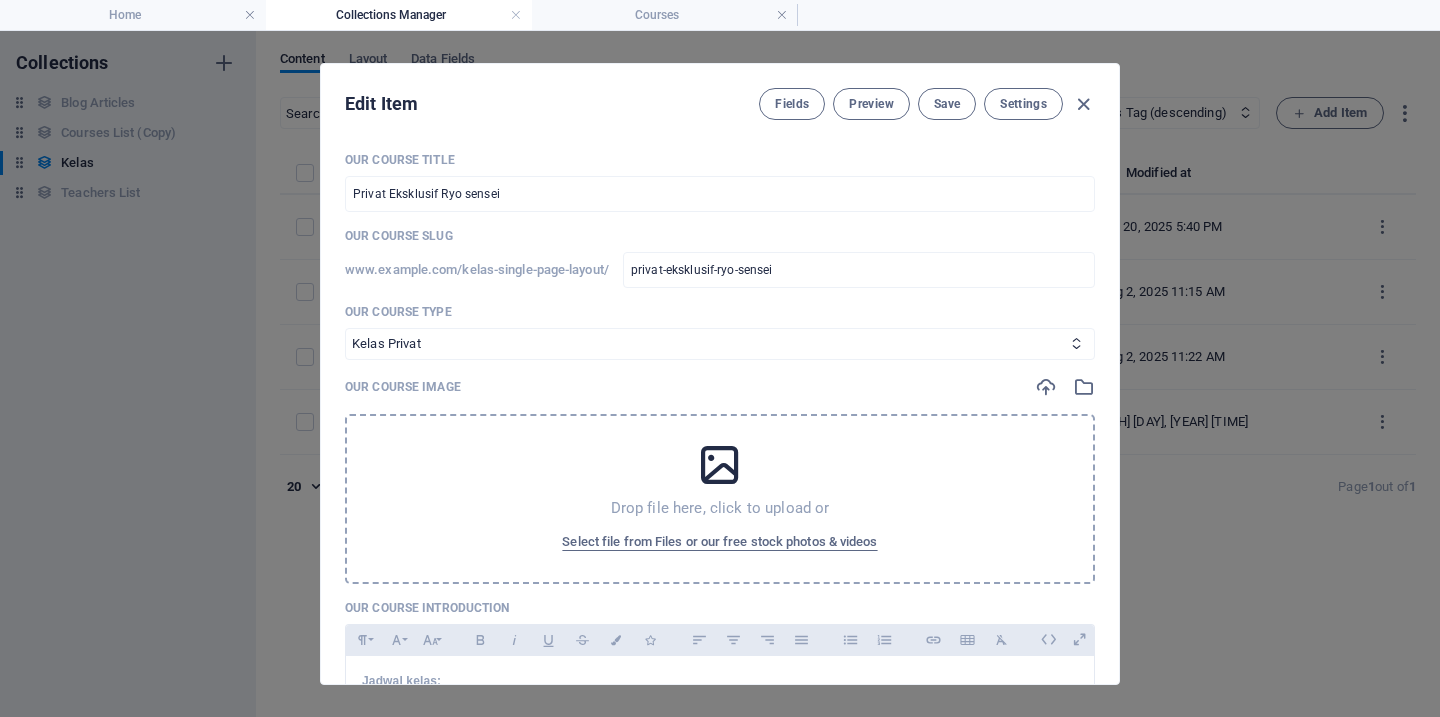 scroll, scrollTop: 0, scrollLeft: 0, axis: both 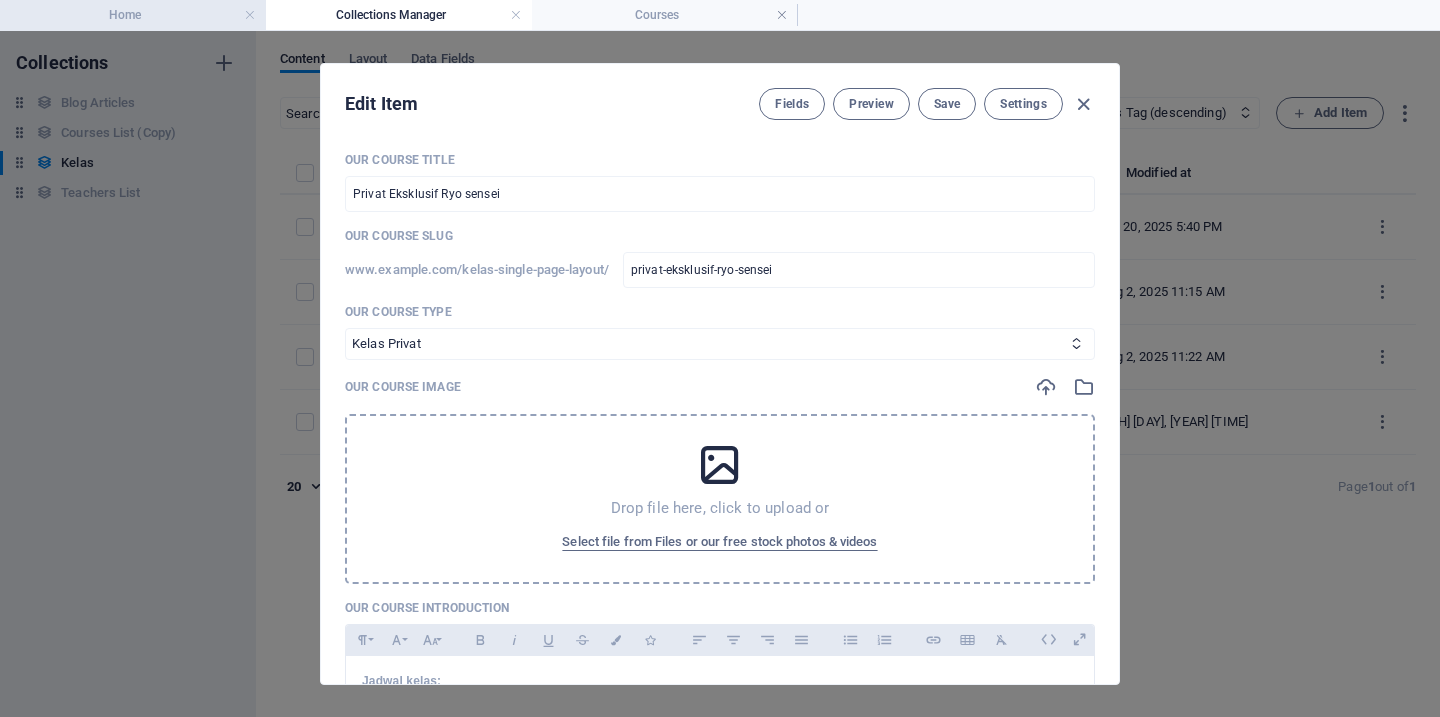 click on "Home" at bounding box center [133, 15] 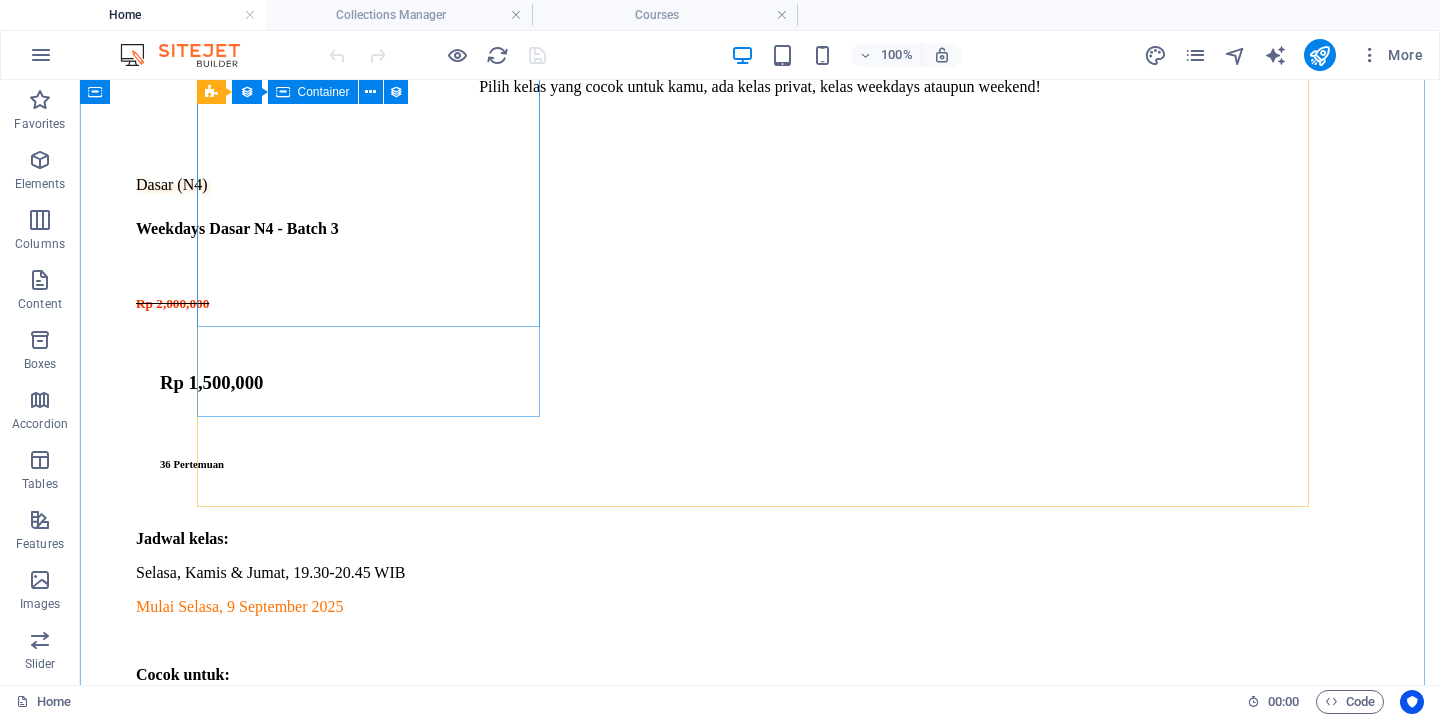 scroll, scrollTop: 1893, scrollLeft: 0, axis: vertical 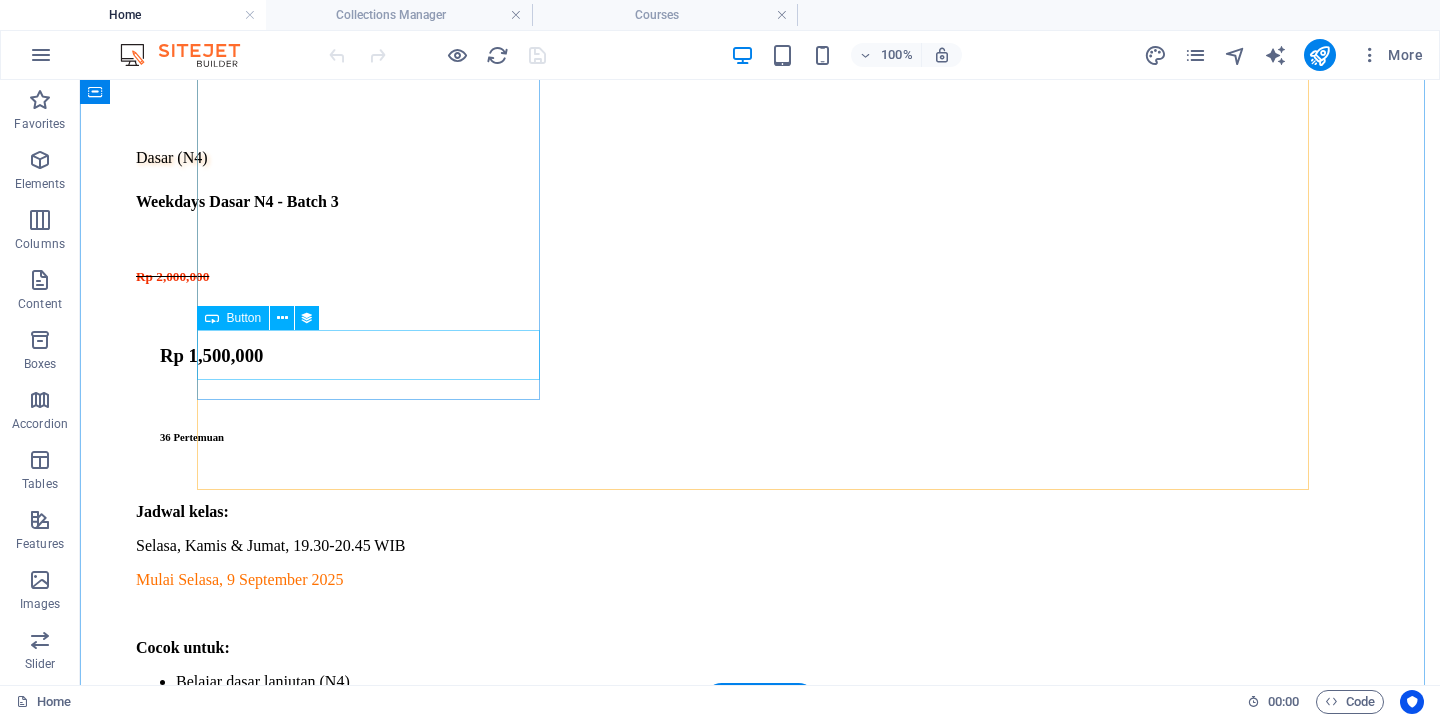 click on "daftar" at bounding box center [760, 952] 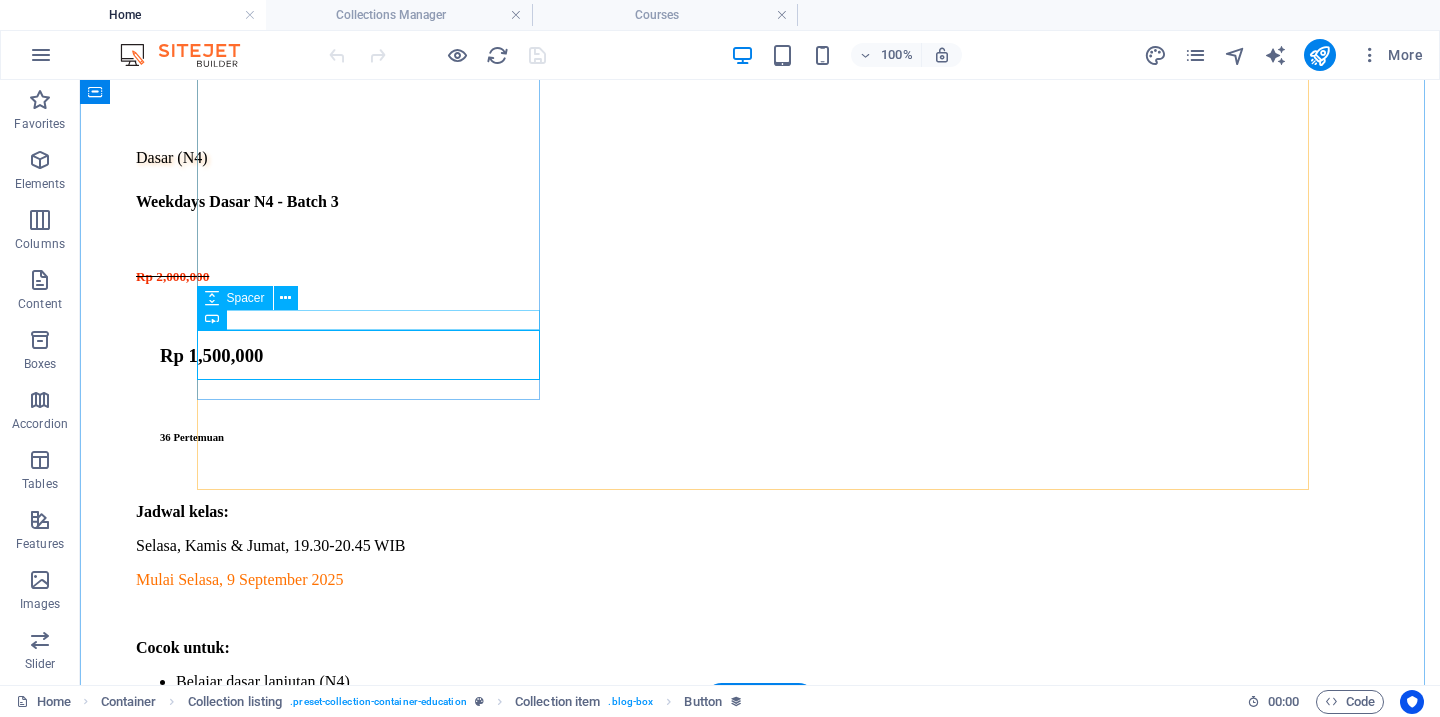 click at bounding box center (760, 933) 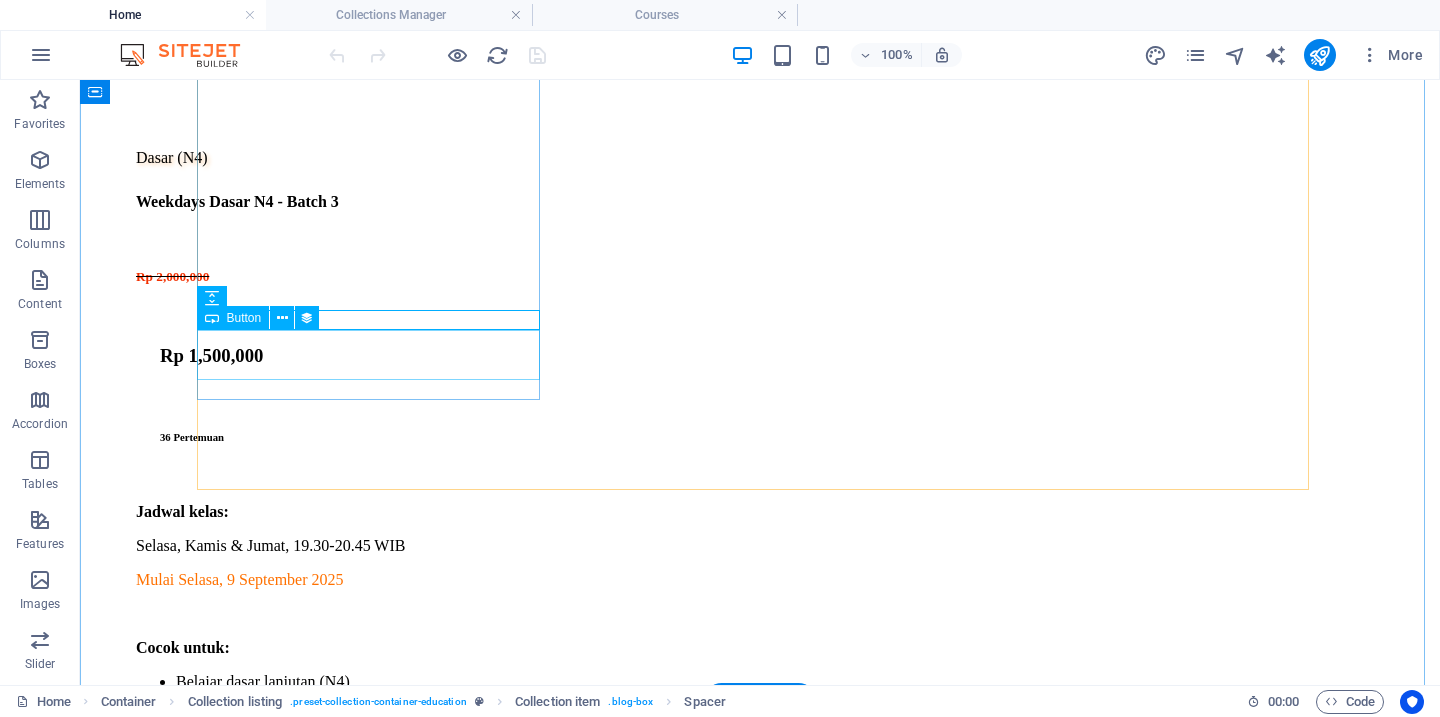 click on "daftar" at bounding box center [760, 952] 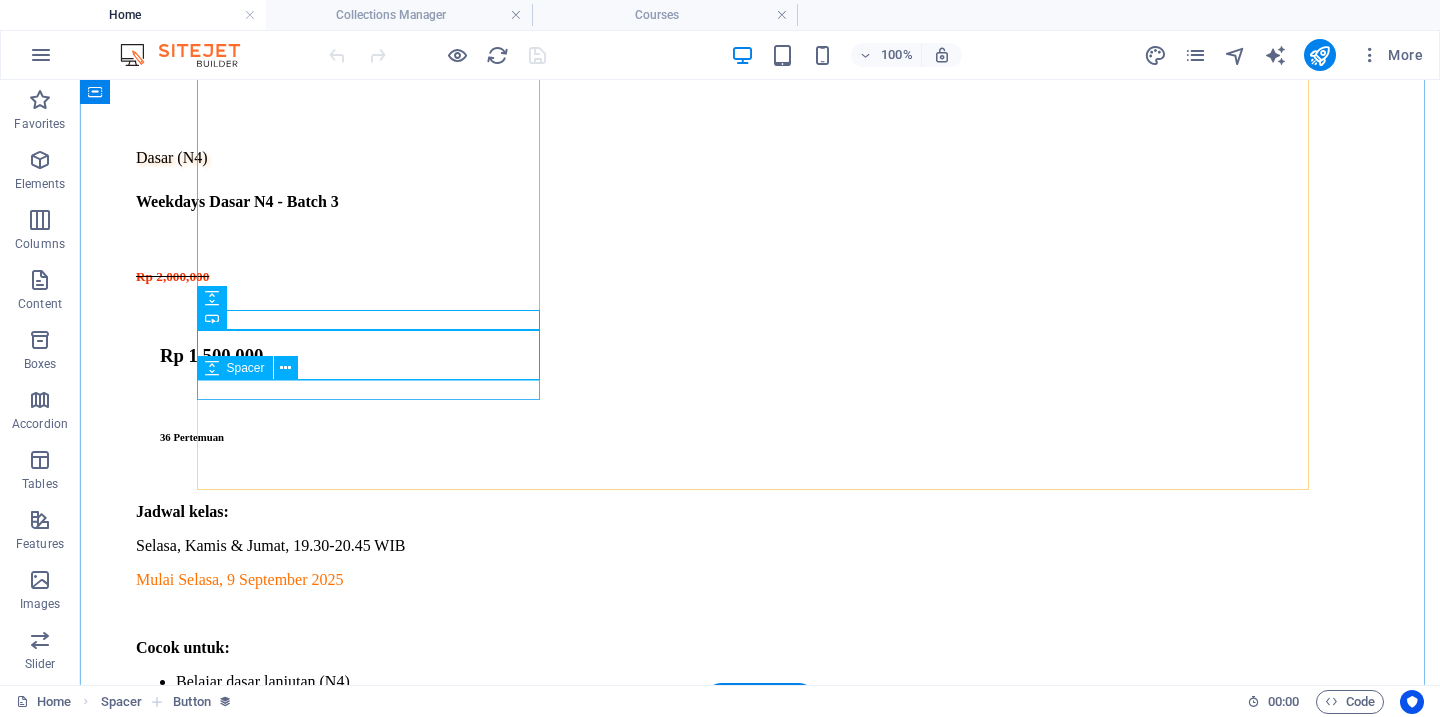 click at bounding box center [760, 971] 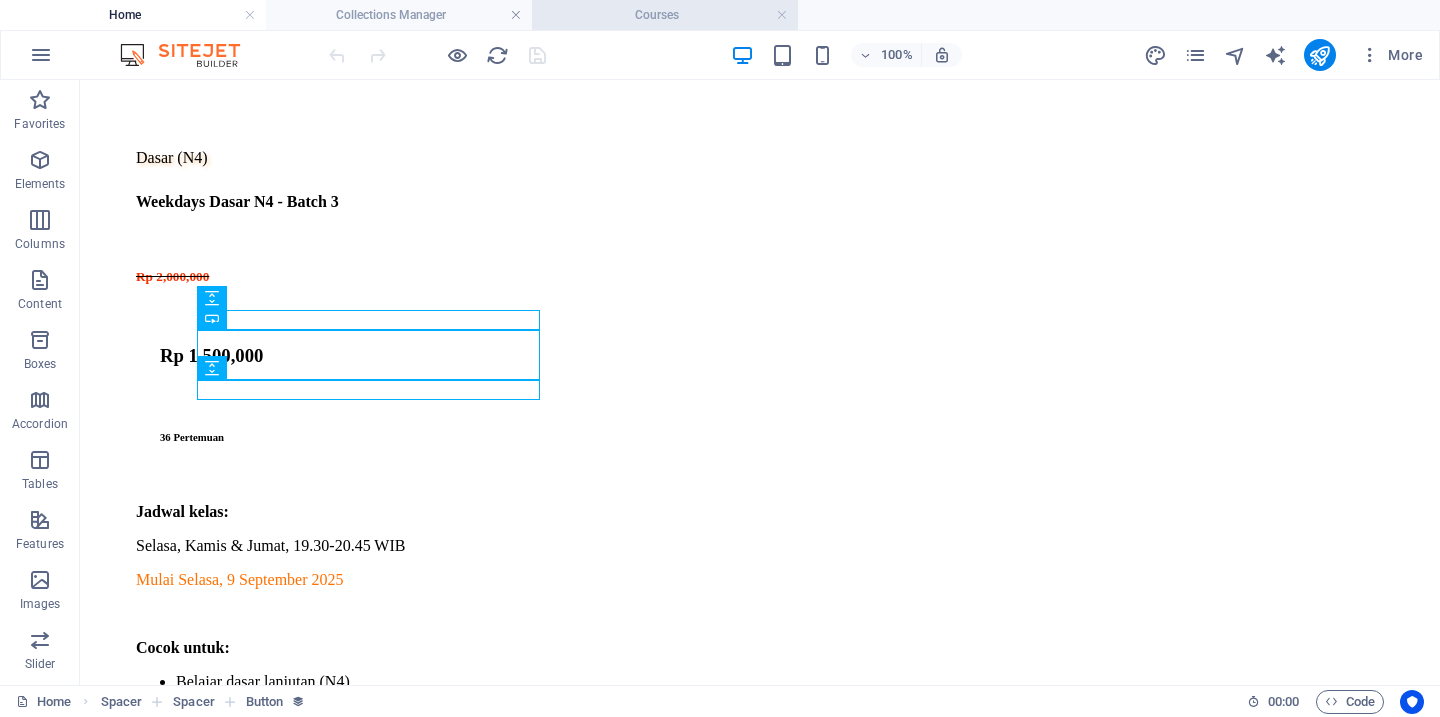 click on "Courses" at bounding box center [665, 15] 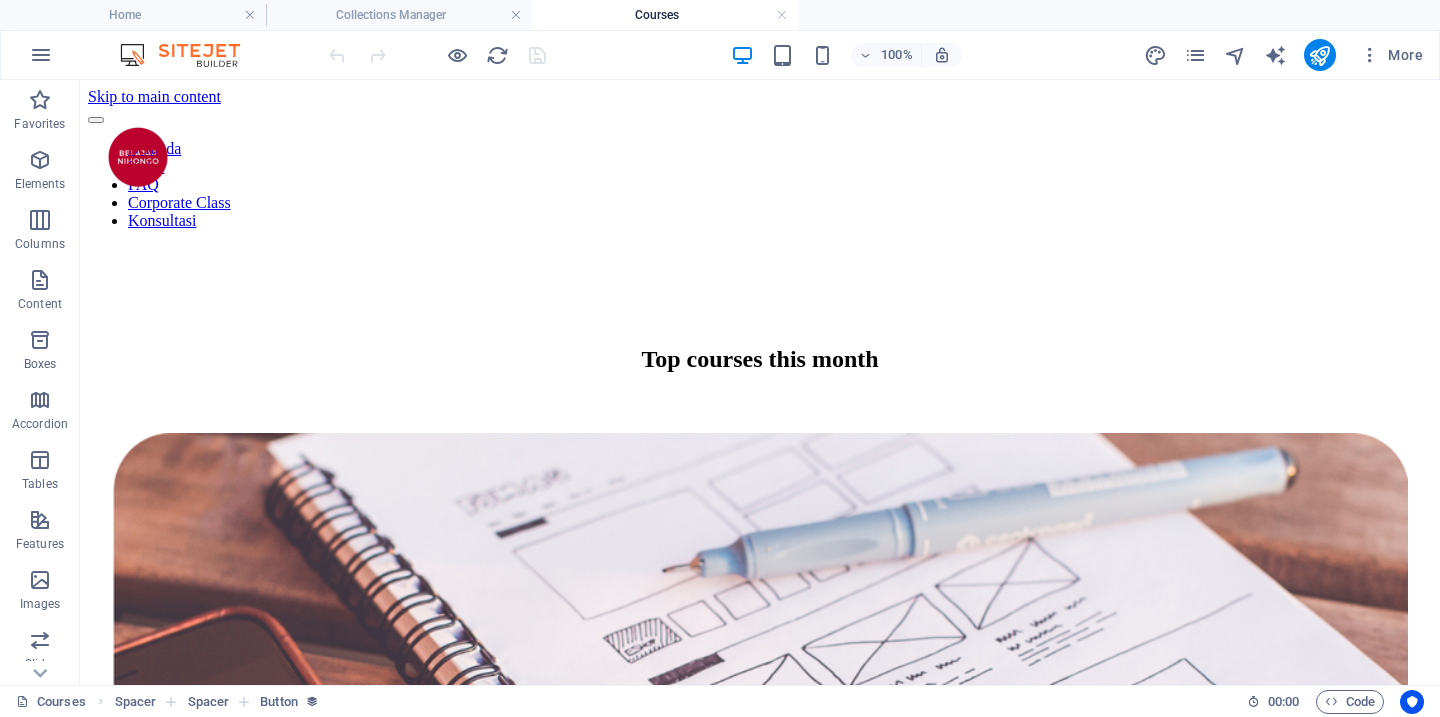 scroll, scrollTop: 2253, scrollLeft: 0, axis: vertical 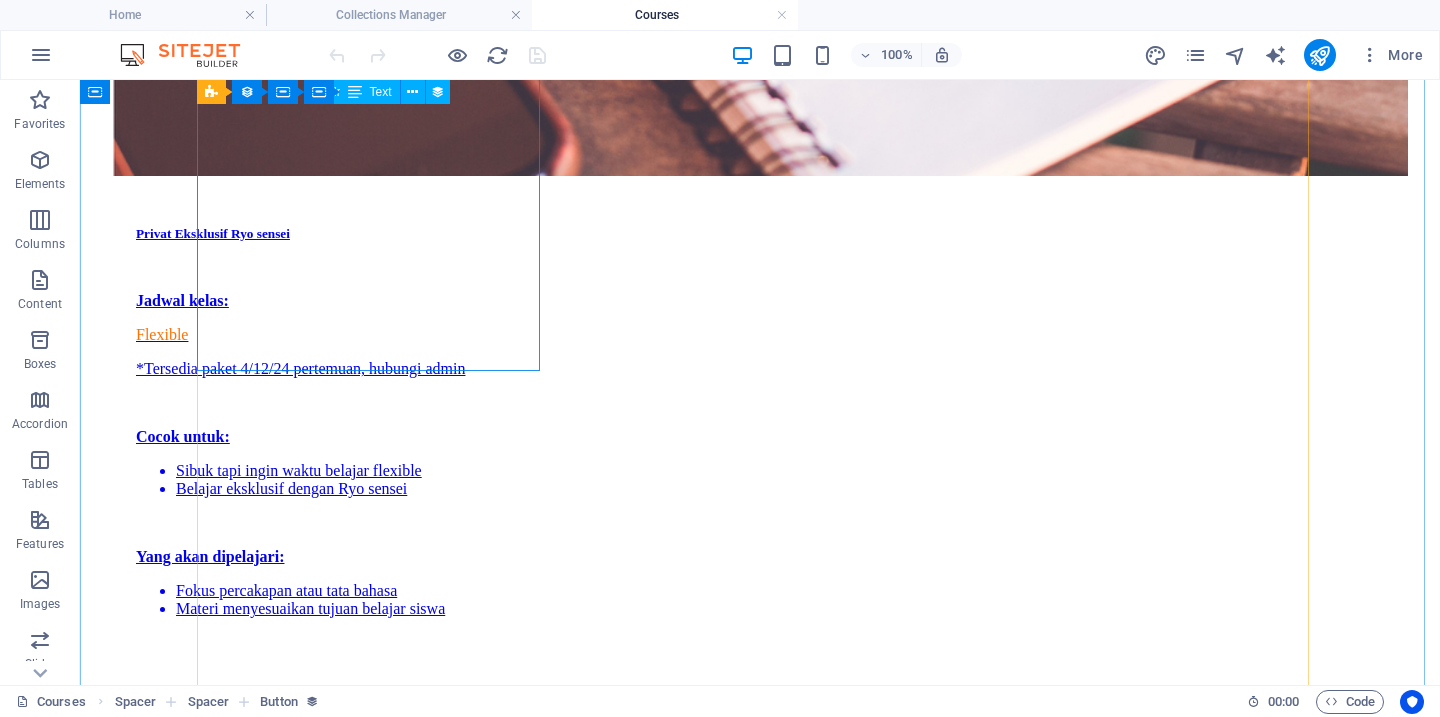 click on "Weekdays Dasar N4 - Batch 3 Jadwal kelas: Selasa, Kamis & Jumat, 19.30-20.45 WIB Mulai Selasa, 9 September 2025 Cocok untuk: Belajar dasar lanjutan (N4) Belajar tata bahasa & praktik percakapan Yang akan dipelajari: Percakapan dengan Ryo sensei Kosakata dasar Kanji N4 Pola kalimat dasar Latihan soal 36 Pertemuan Rp 1,500,000" at bounding box center [760, 3480] 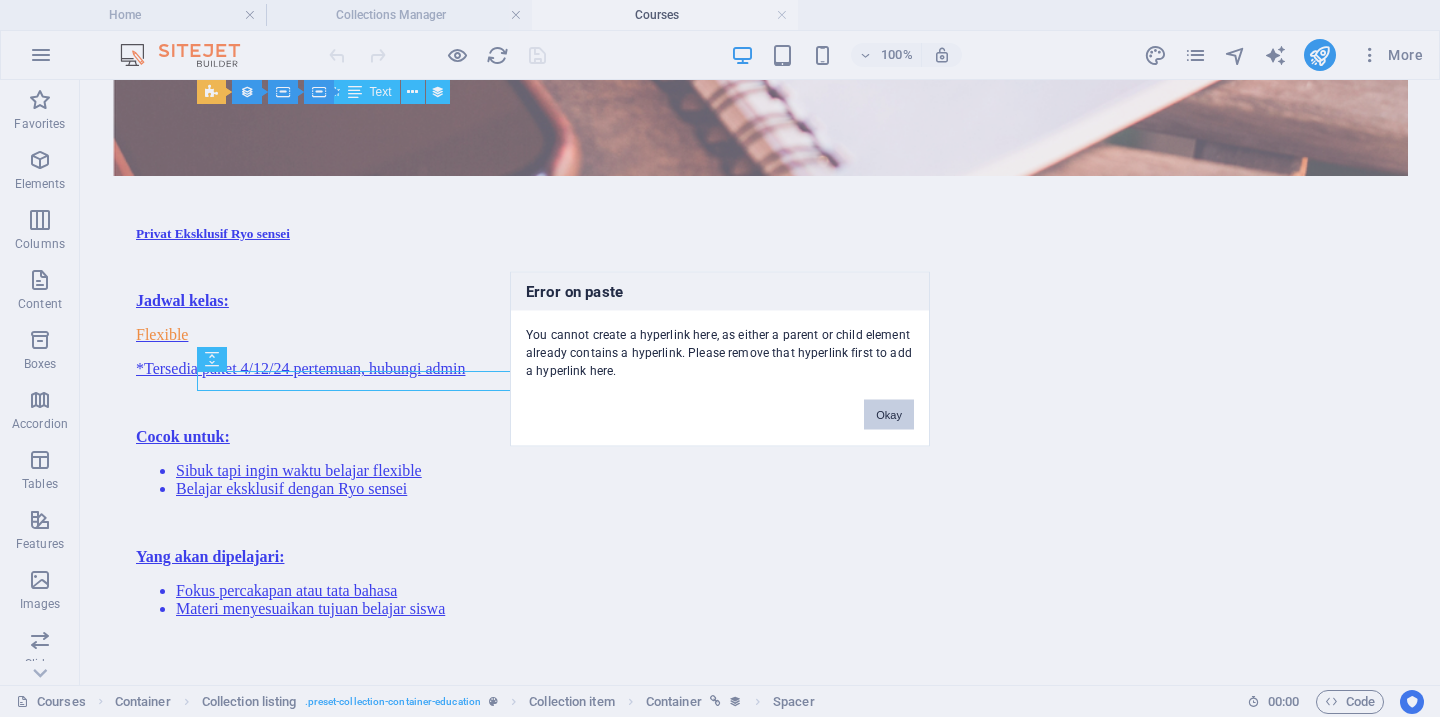 click on "Okay" at bounding box center [889, 414] 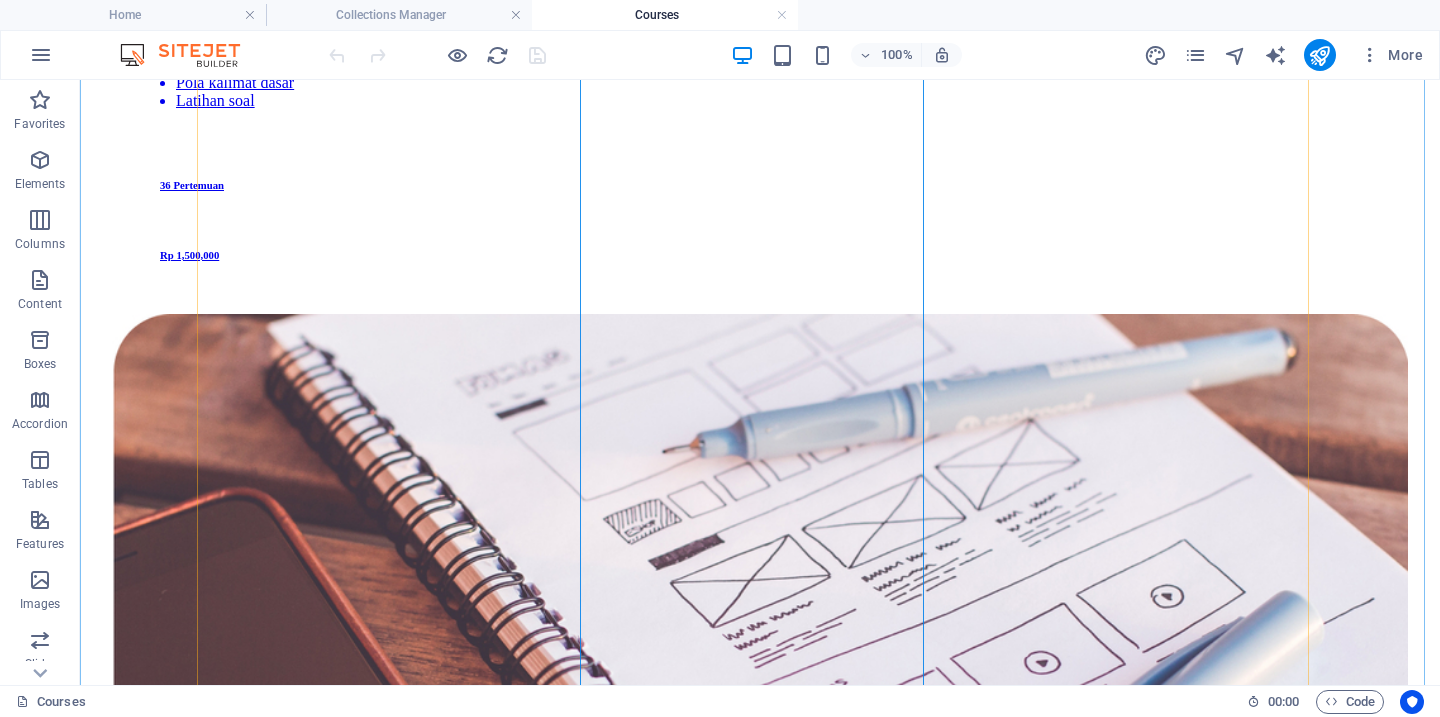scroll, scrollTop: 2000, scrollLeft: 0, axis: vertical 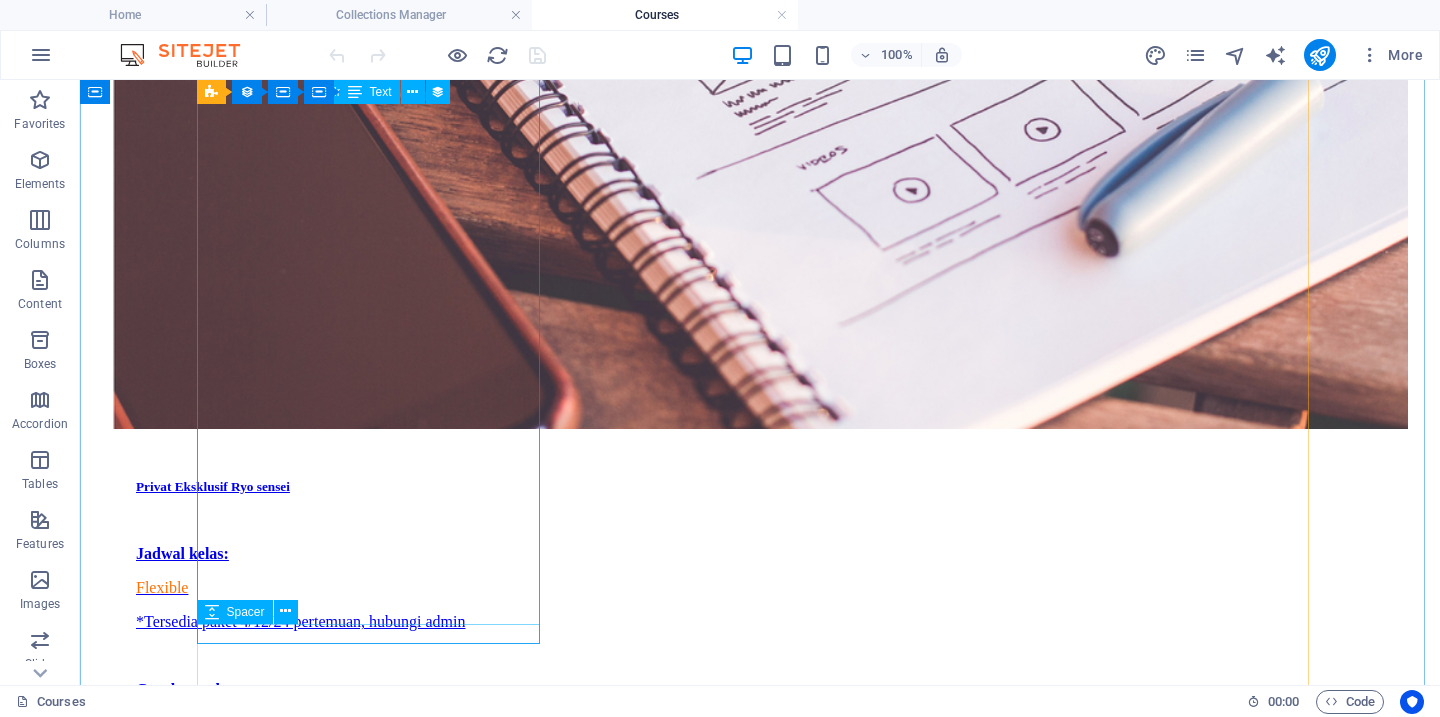 click at bounding box center [760, 4103] 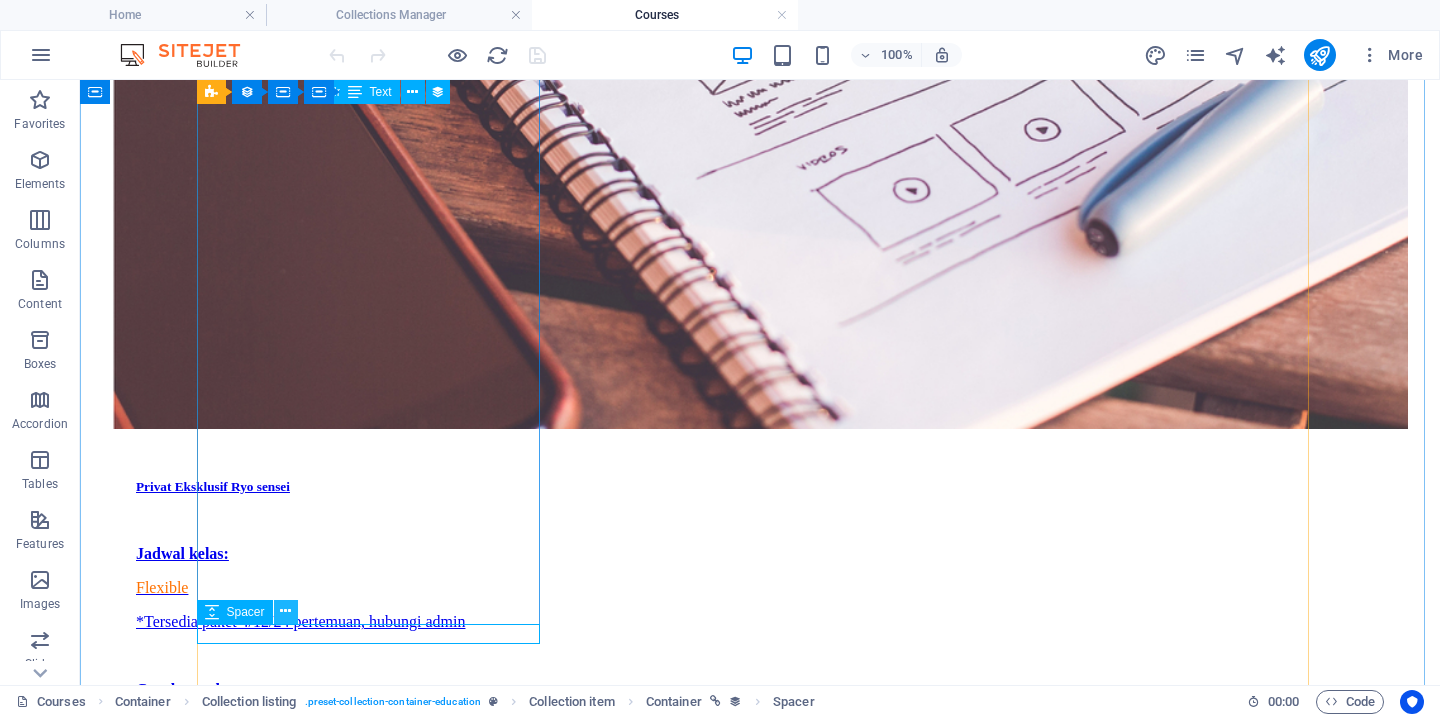 click at bounding box center (285, 611) 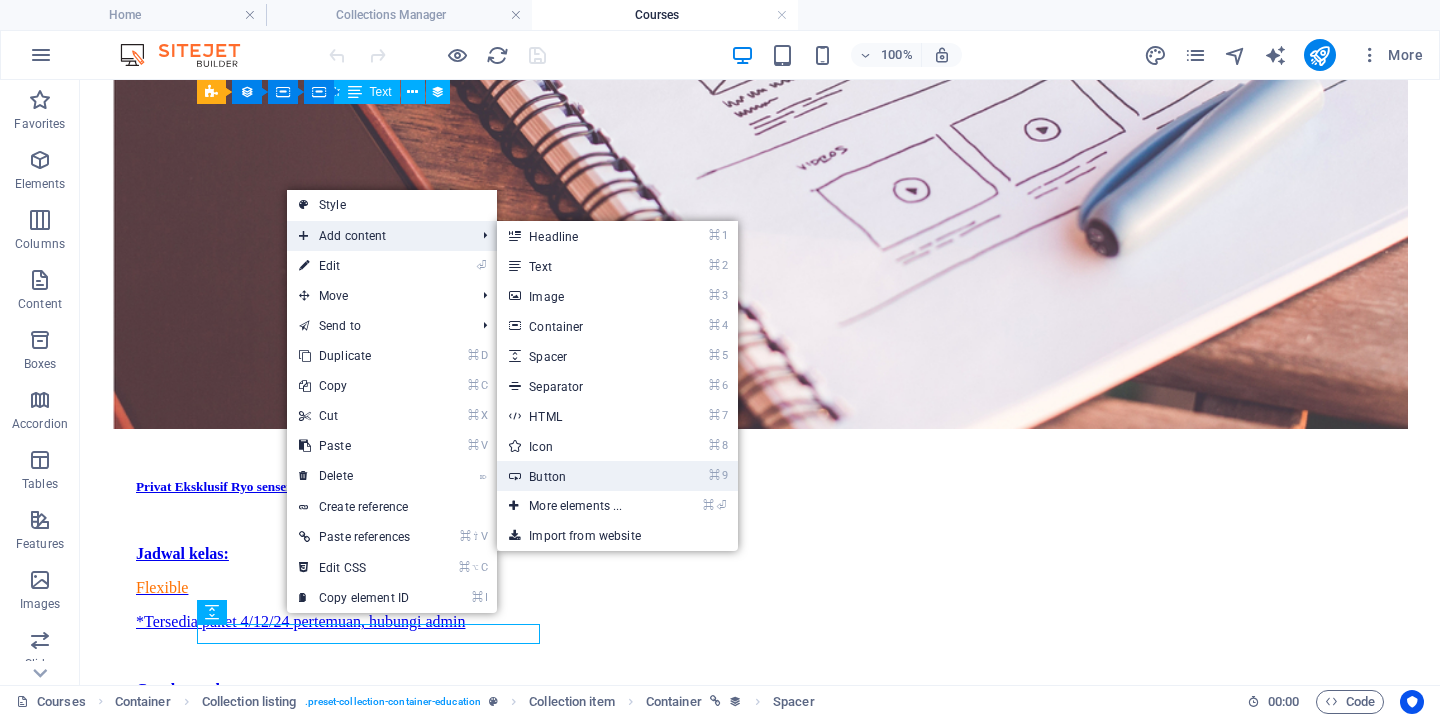 click on "⌘ 9  Button" at bounding box center (579, 476) 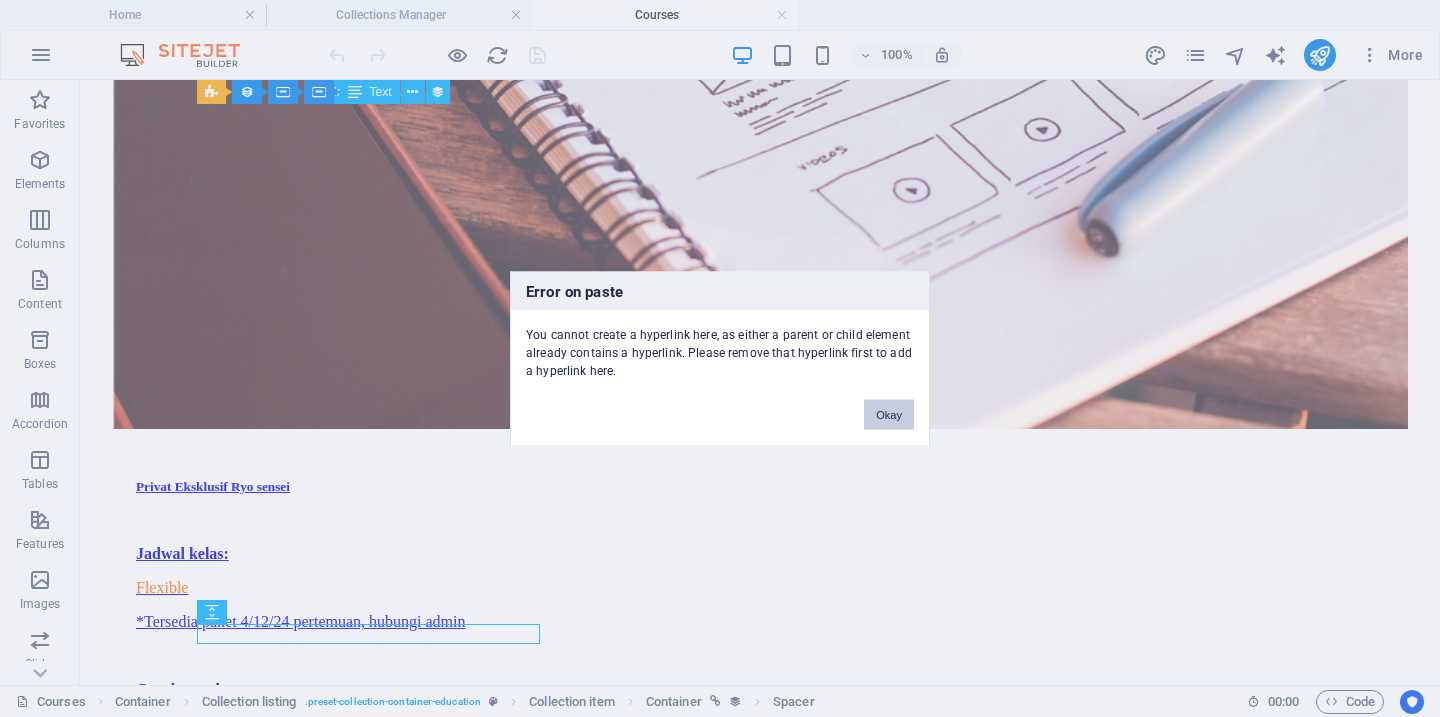 click on "Okay" at bounding box center (889, 414) 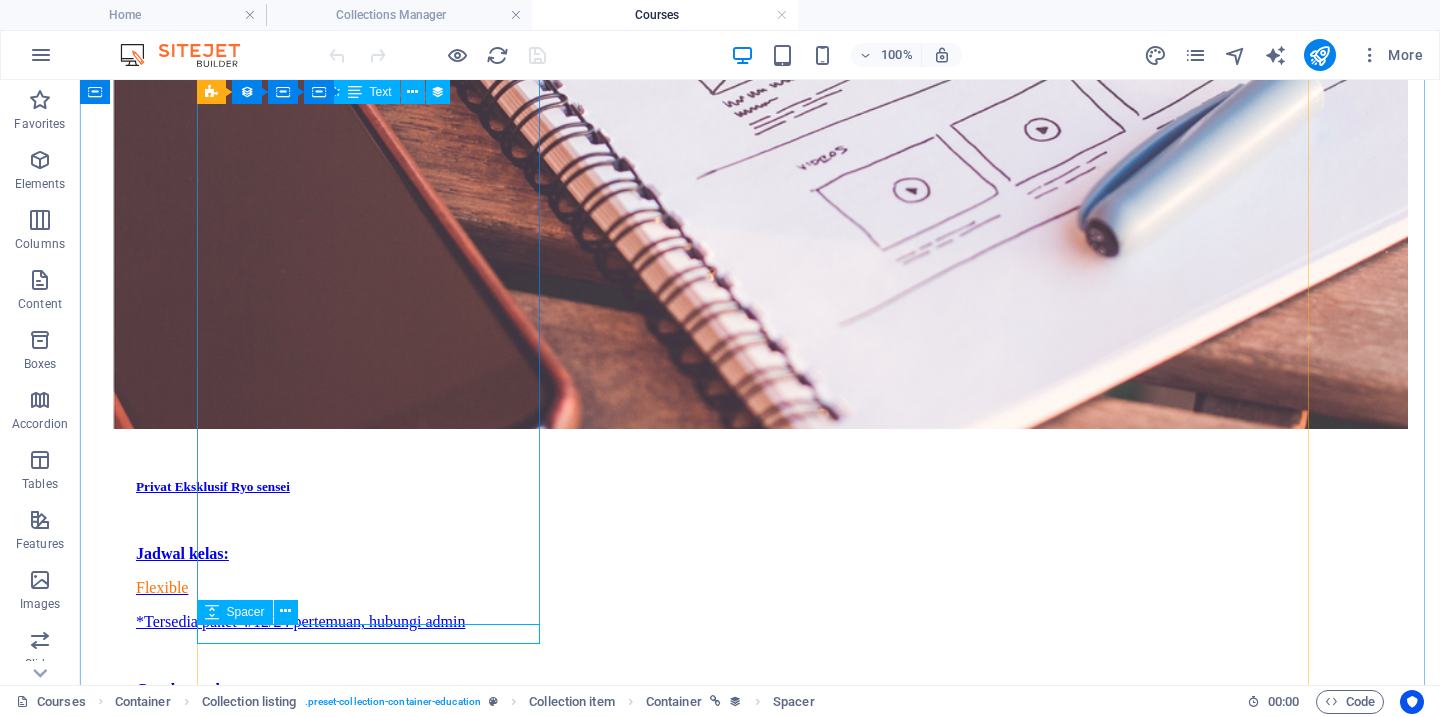 click at bounding box center (760, 4103) 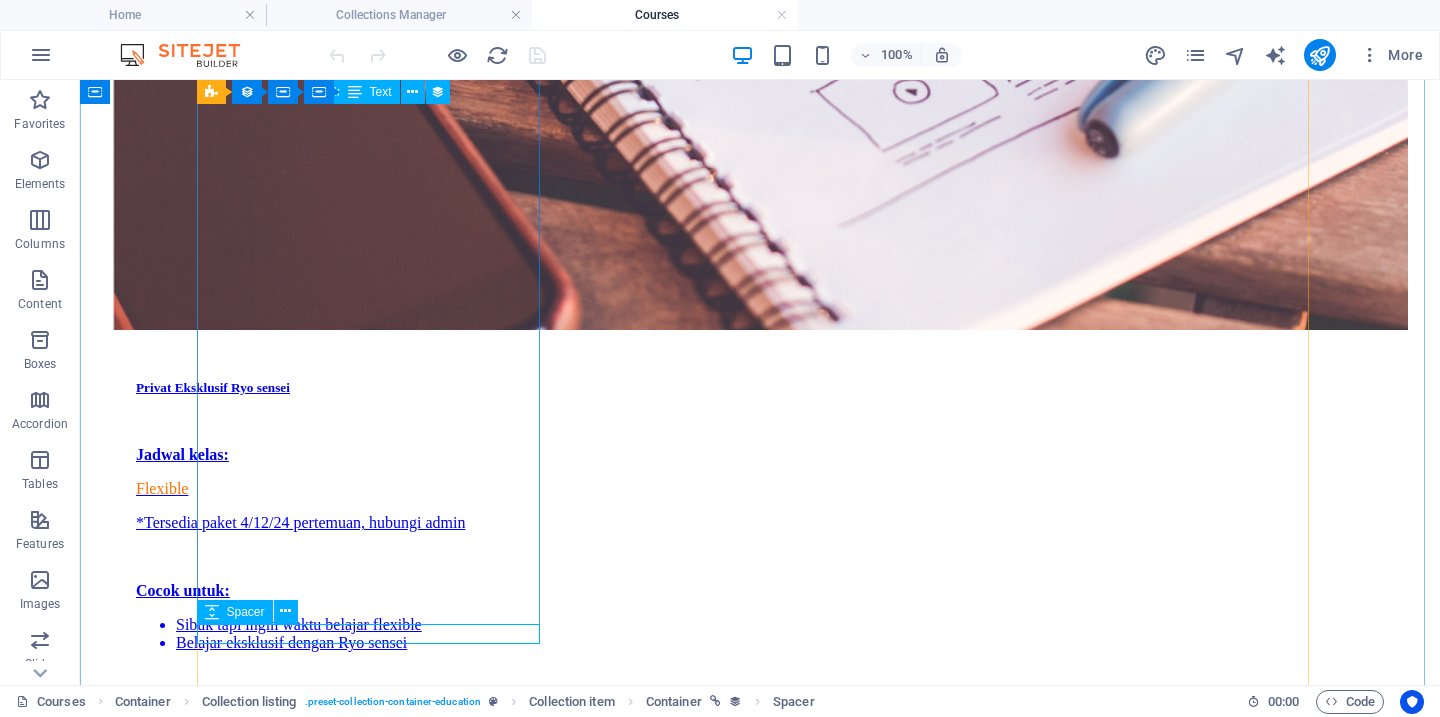select on "px" 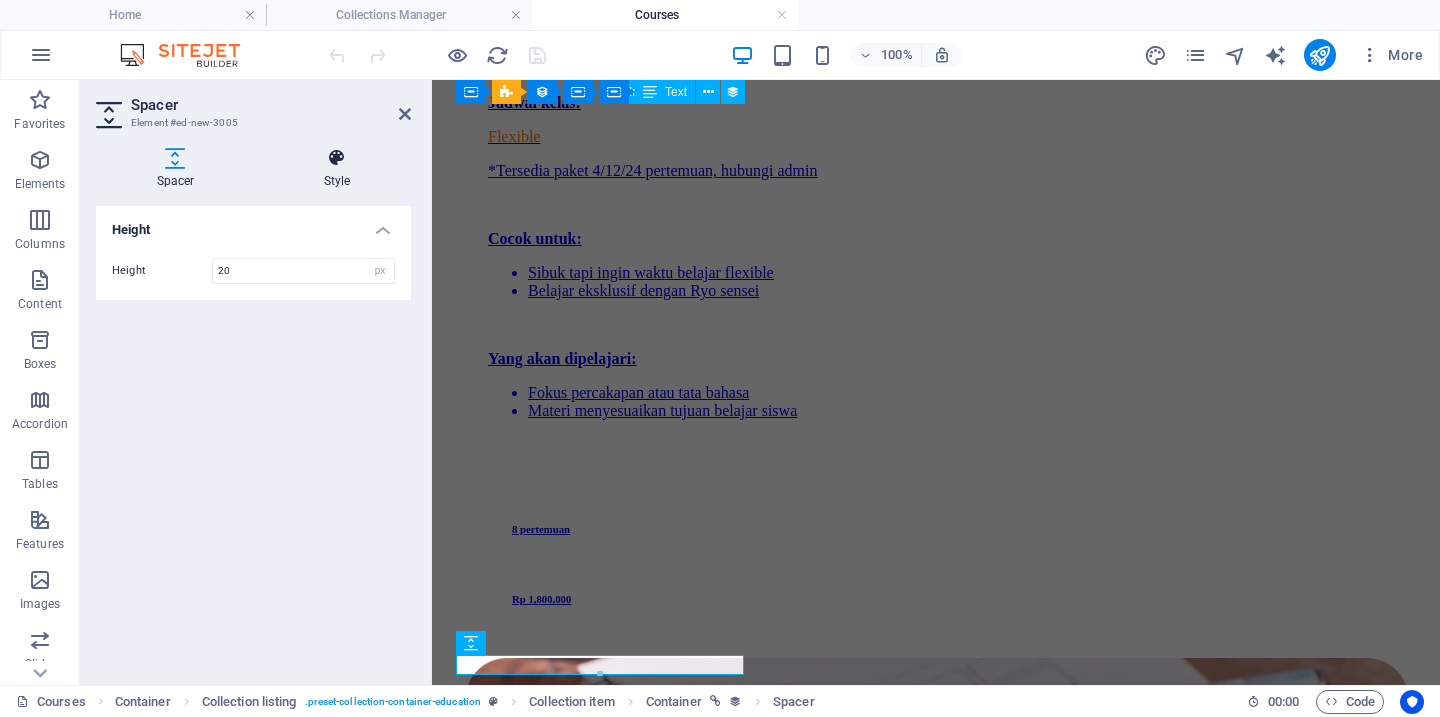 click on "Style" at bounding box center (337, 169) 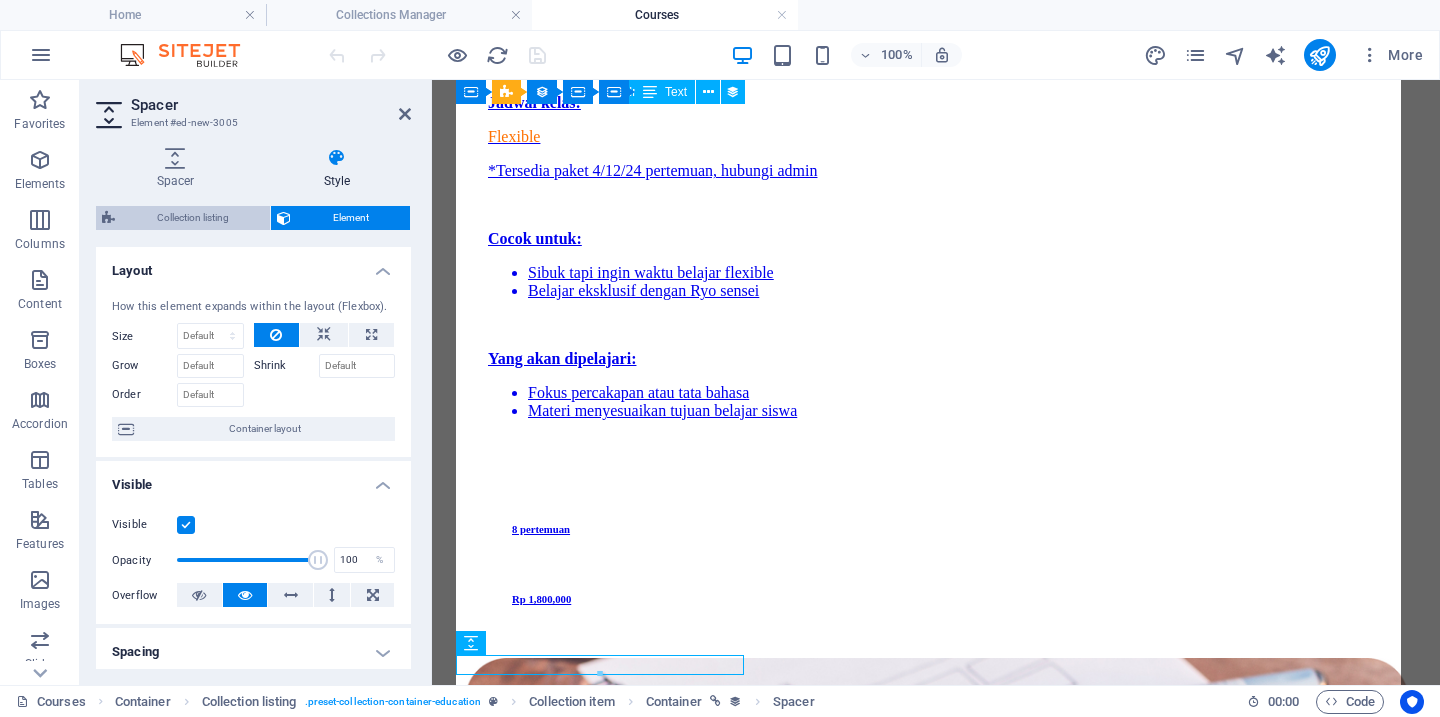 click on "Collection listing" at bounding box center (192, 218) 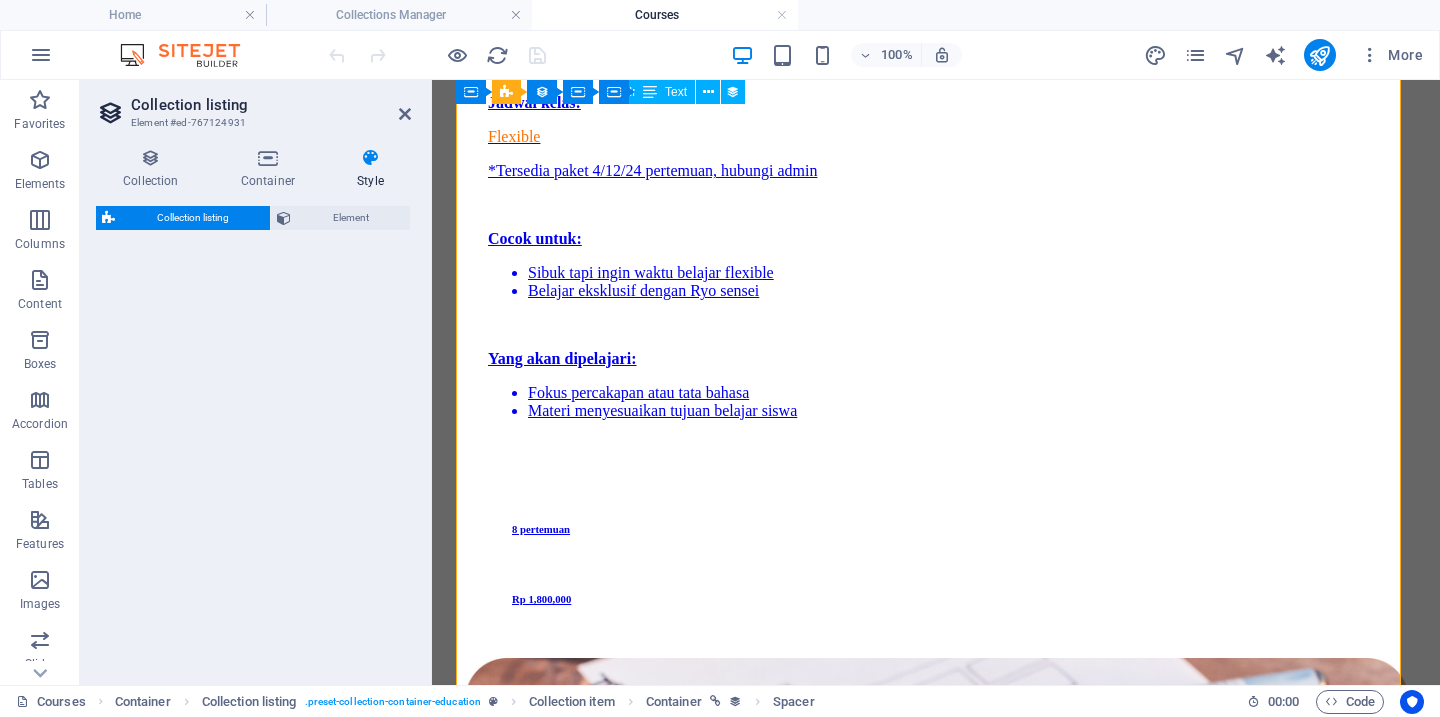 select on "rem" 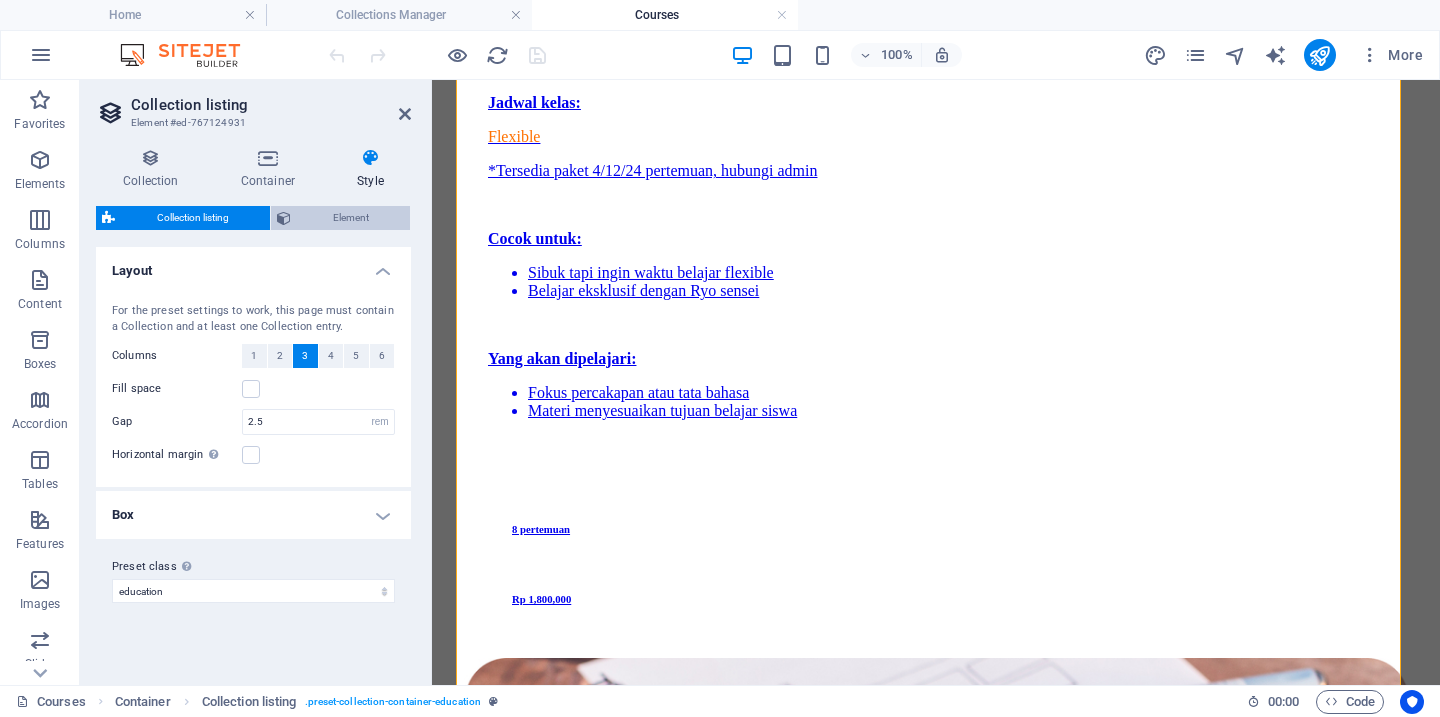 click on "Element" at bounding box center [350, 218] 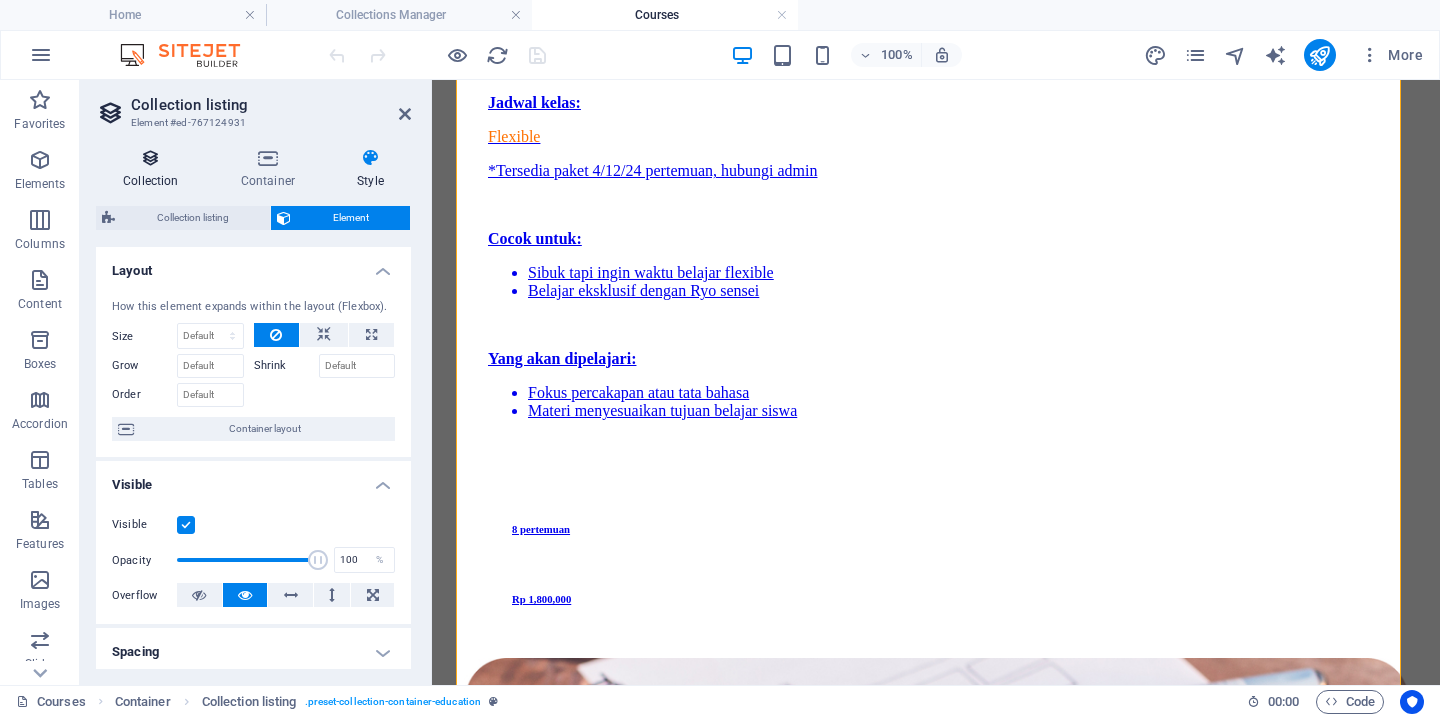 click at bounding box center (151, 158) 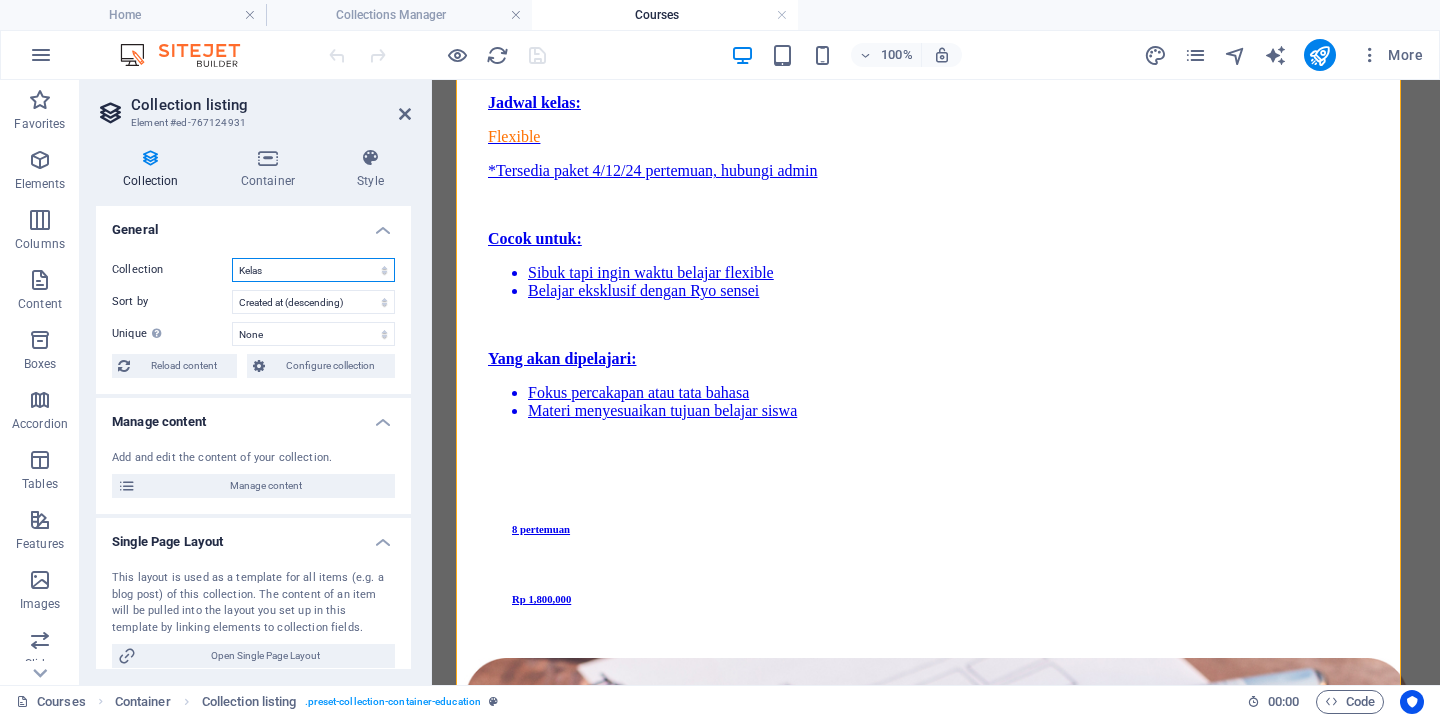 click on "Blog Articles Courses List (Copy) Kelas Teachers List" at bounding box center [313, 270] 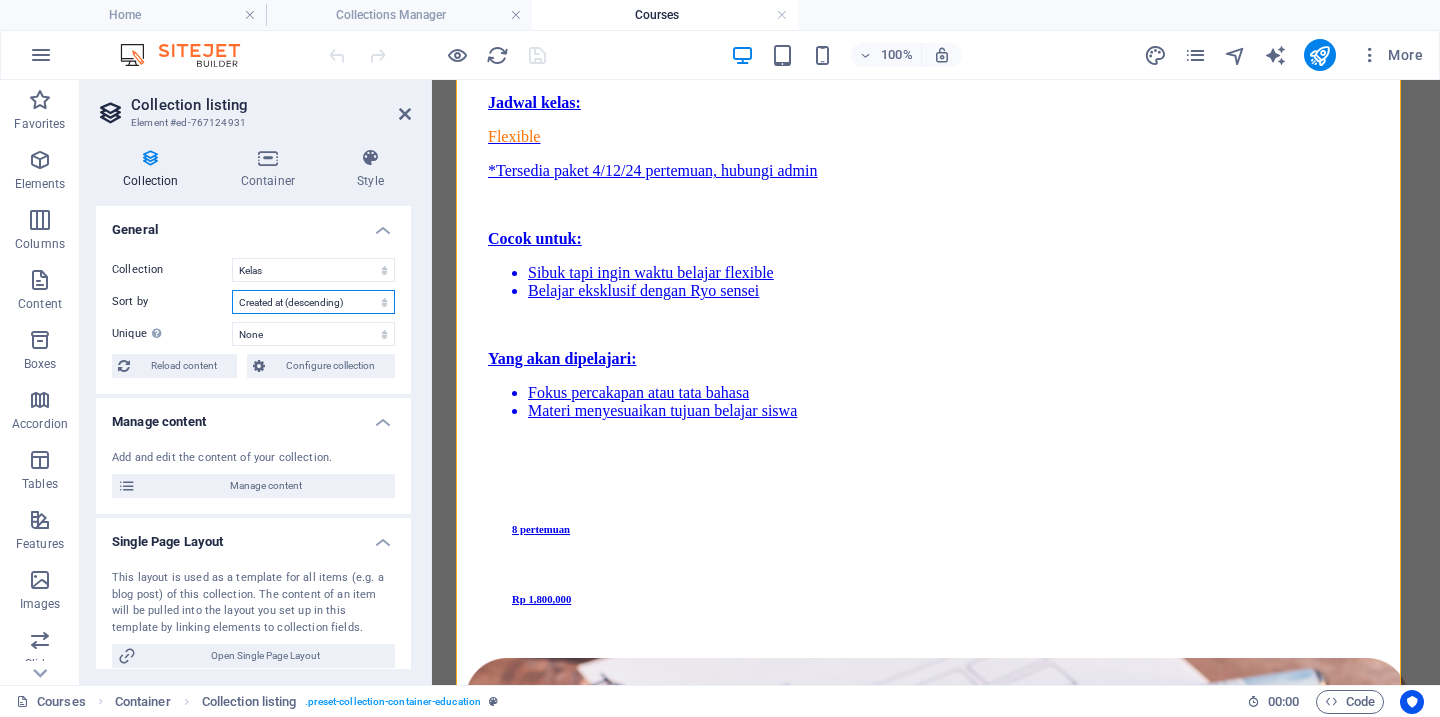 click on "Created at (ascending) Created at (descending) Updated at (ascending) Updated at (descending) Our Course Title (ascending) Our Course Title (descending) Our Course Slug (ascending) Our Course Slug (descending) Our Course Type (ascending) Our Course Type (descending) Our Course Hours Tag (ascending) Our Course Hours Tag (descending) Our Course Price Tag (ascending) Our Course Price Tag (descending) Our Top Course (ascending) Our Top Course (descending) Random" at bounding box center (313, 302) 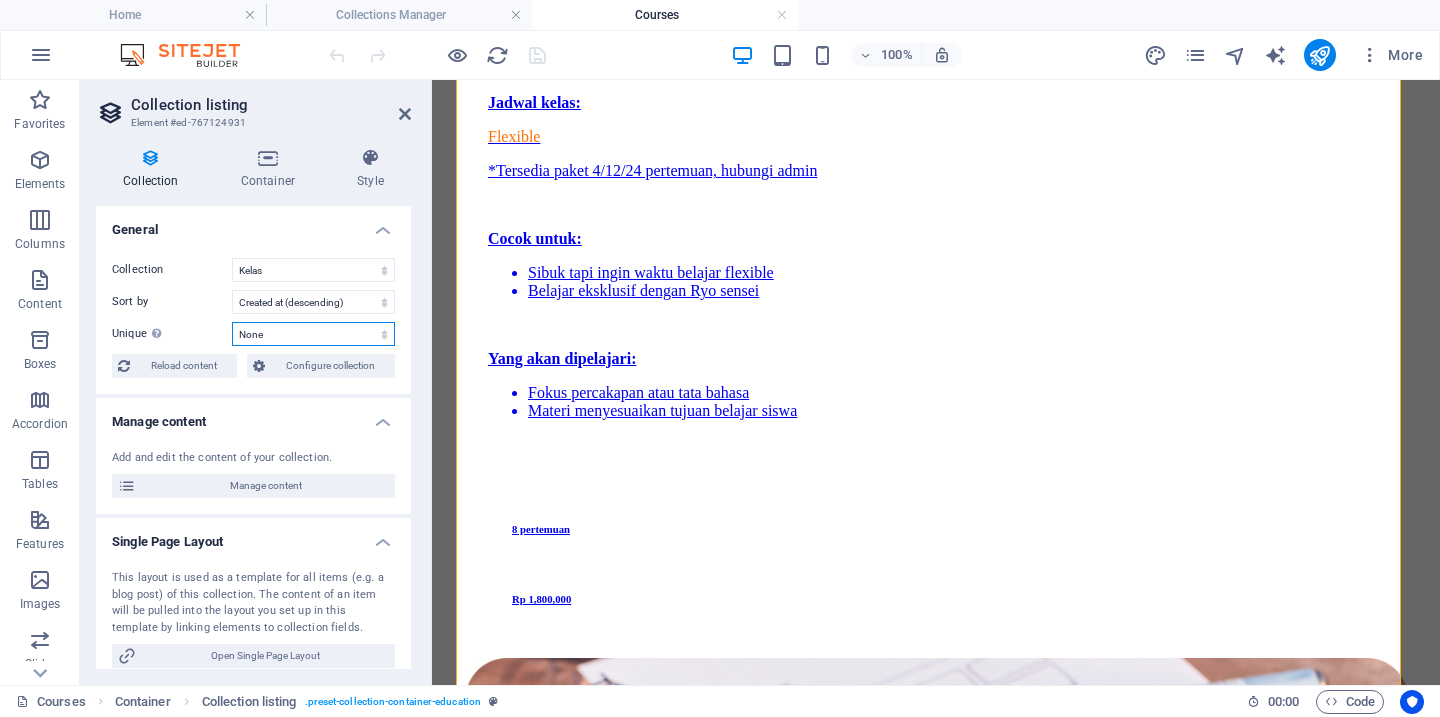 click on "None Our Course Title Our Course Slug Our Course Type Our Course Image Our Course Introduction Our Course Hours Tag Our Course Price Tag Our Top Course Our Course Detailed Description Payment Course Prev Price" at bounding box center [313, 334] 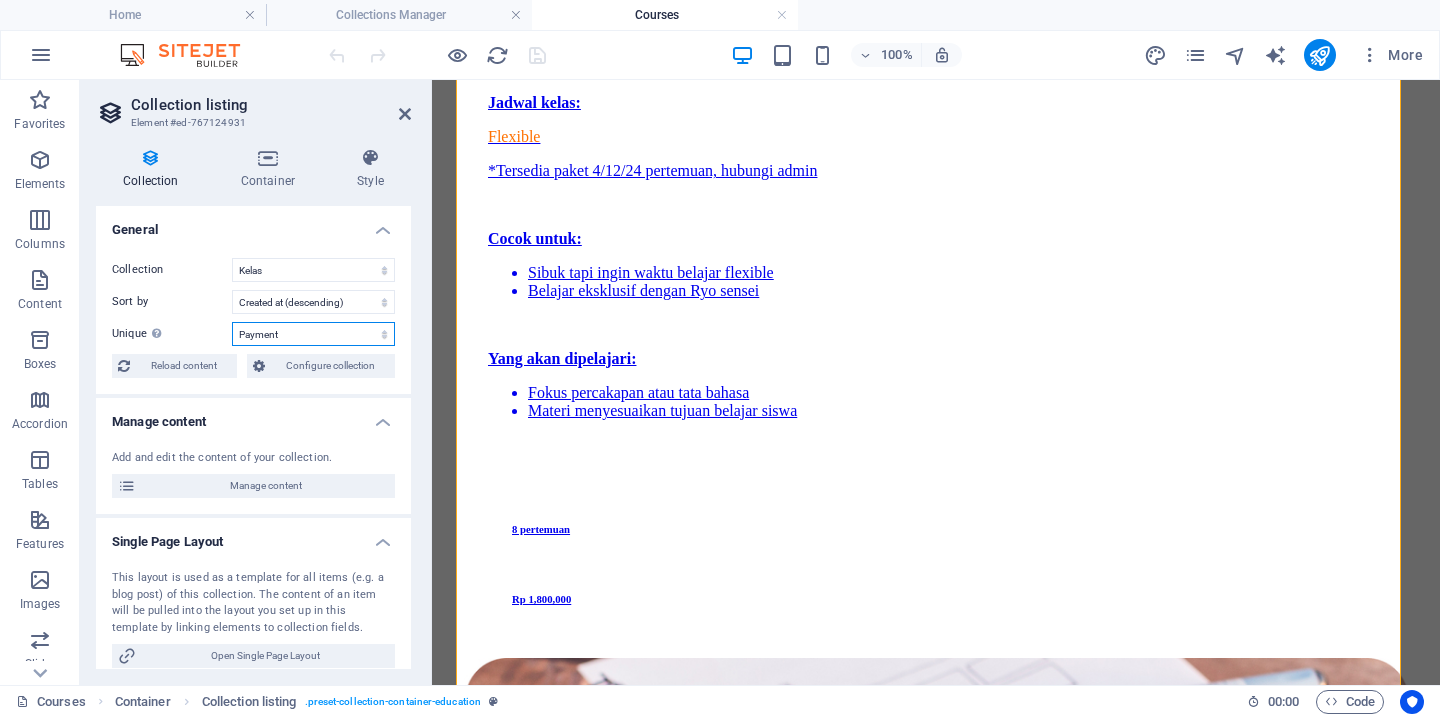 select on "686104b49c75315abb07dcb2" 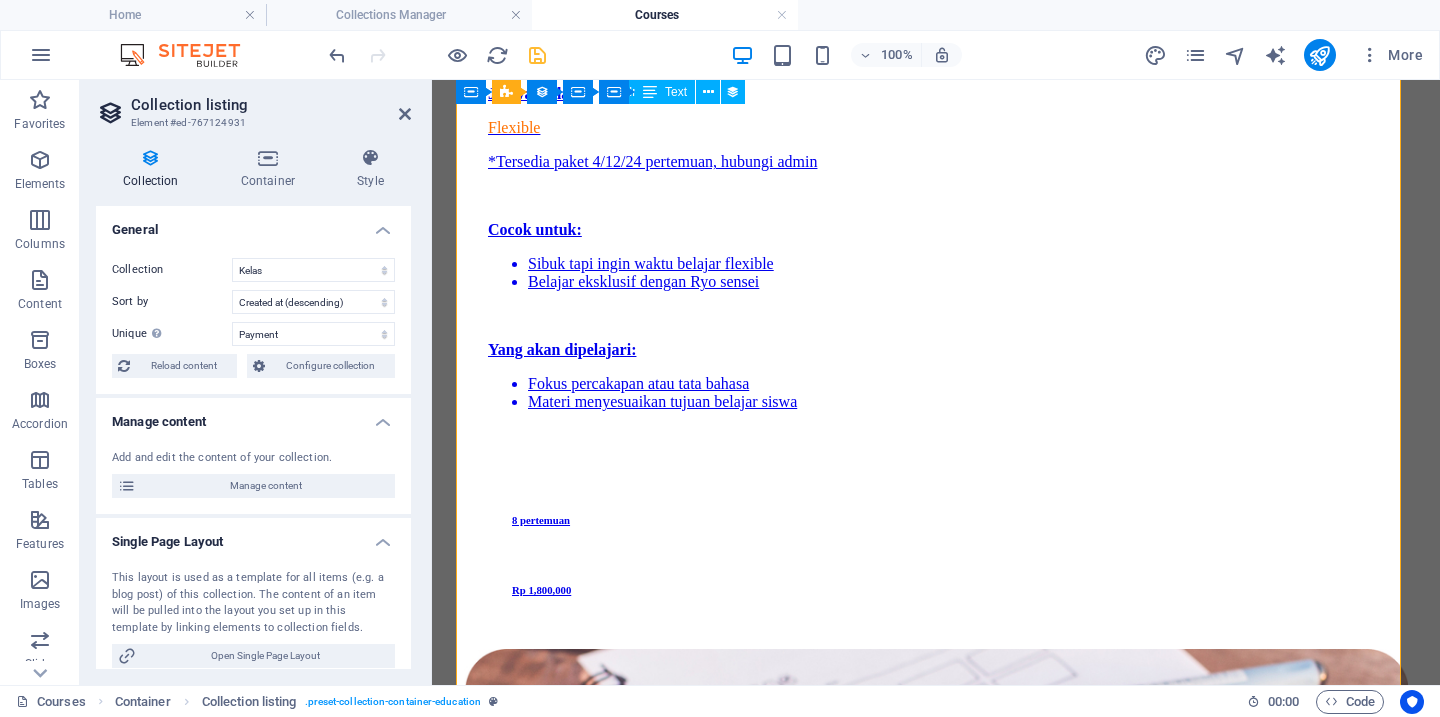 scroll, scrollTop: 2132, scrollLeft: 0, axis: vertical 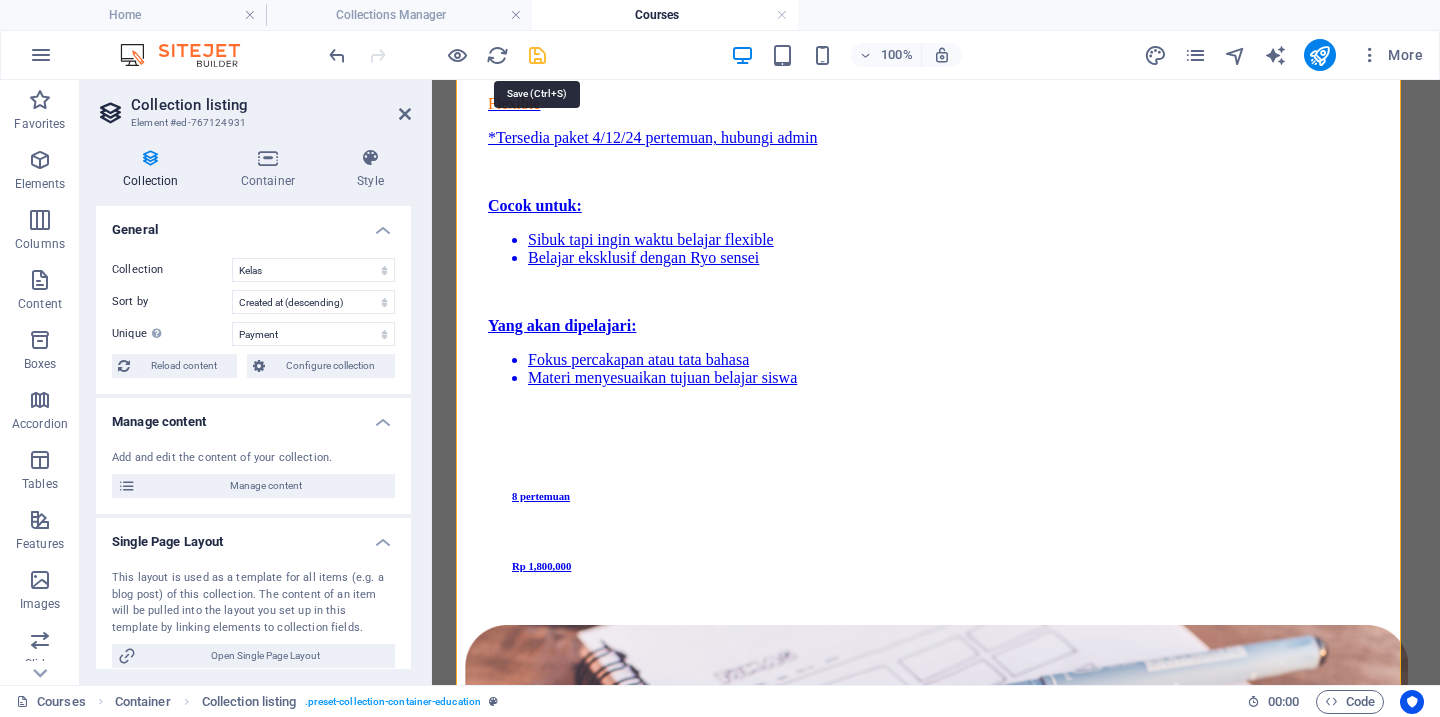 click at bounding box center (537, 55) 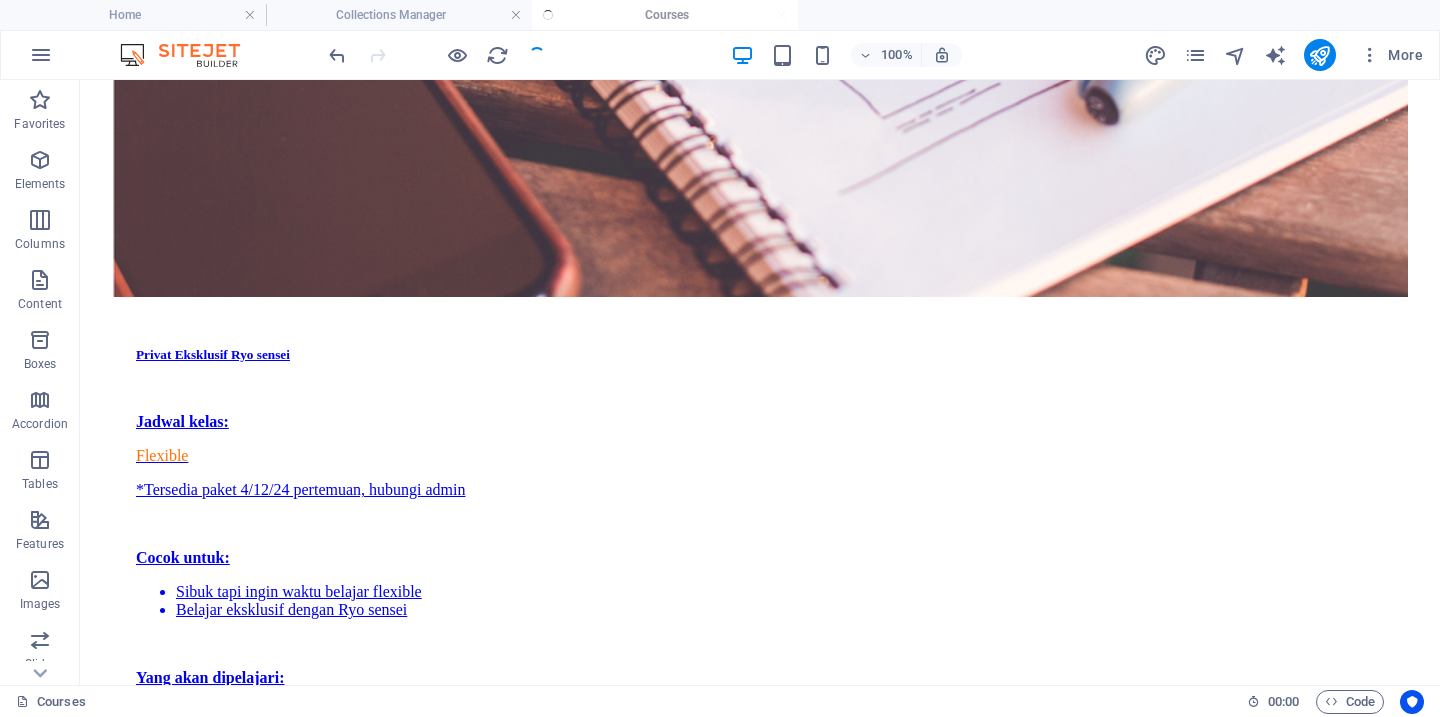 scroll, scrollTop: 2033, scrollLeft: 0, axis: vertical 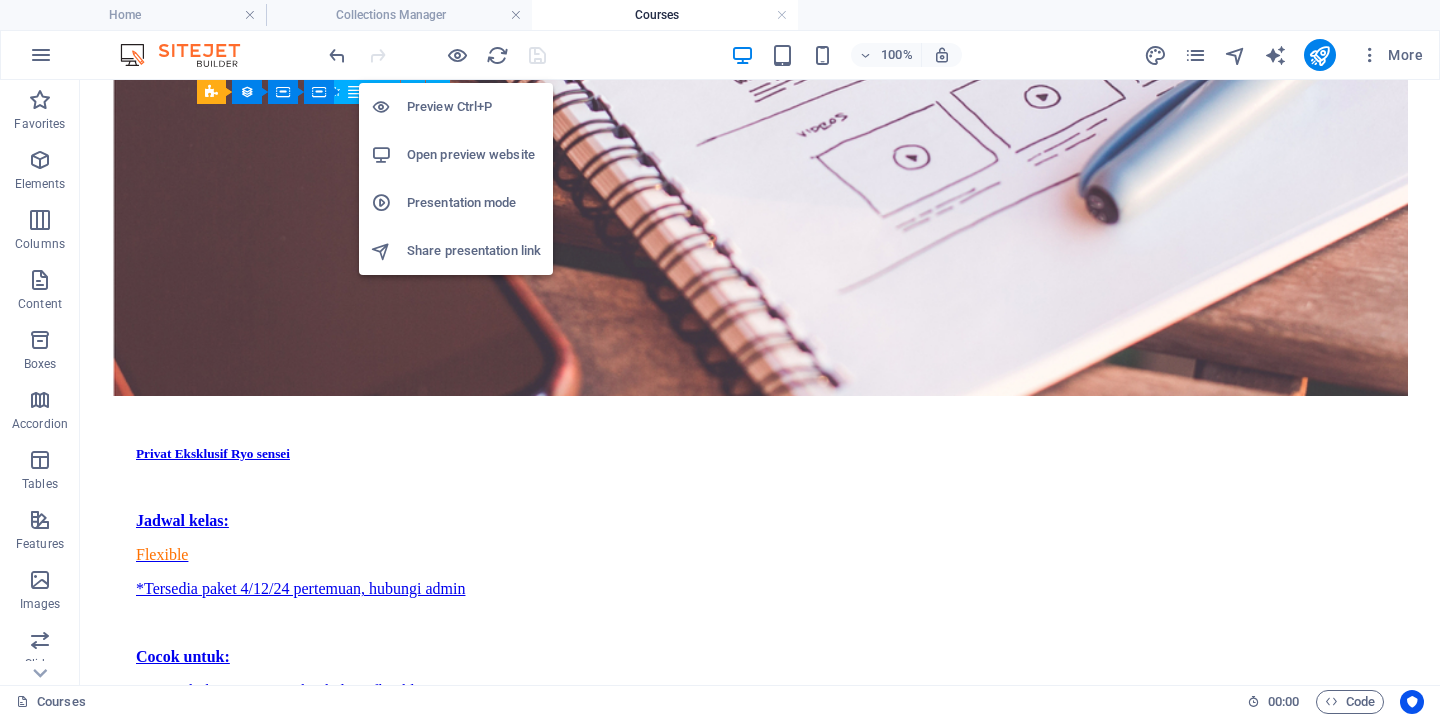click on "Open preview website" at bounding box center (474, 155) 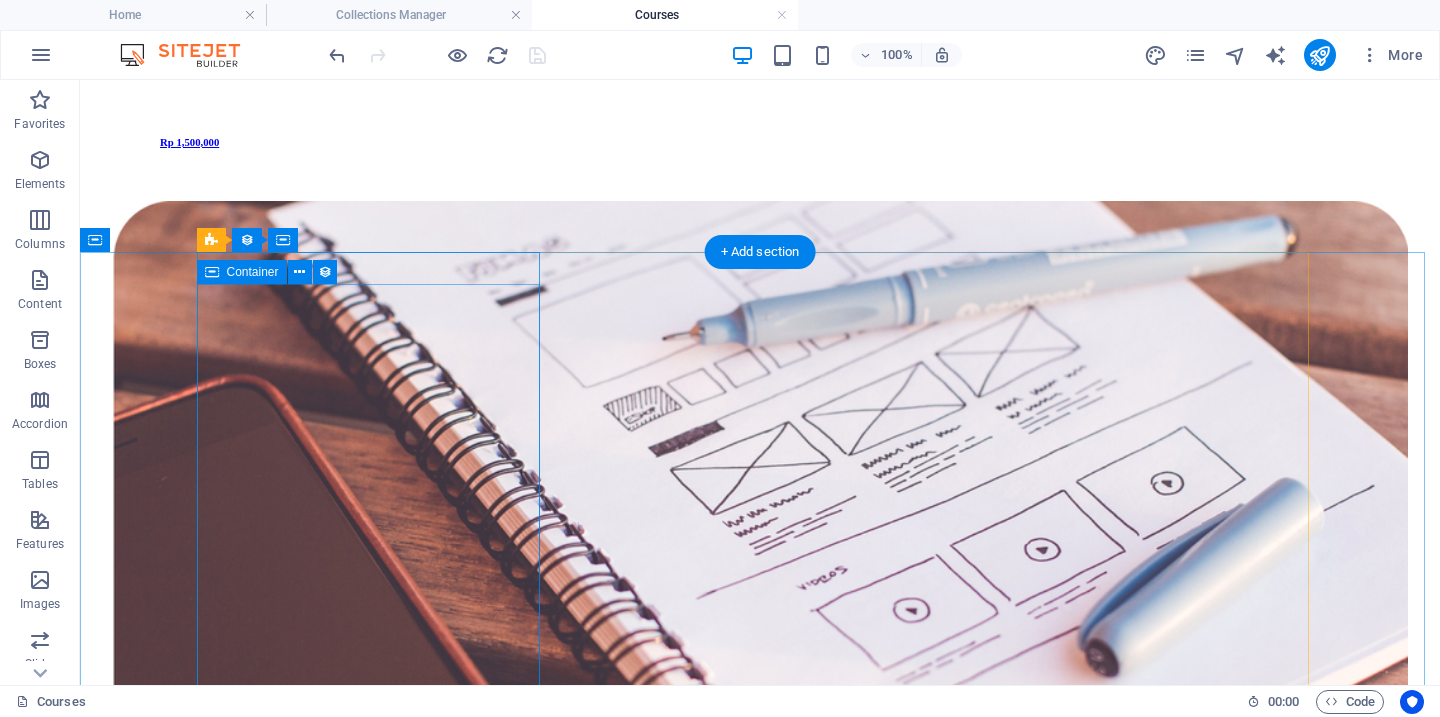 scroll, scrollTop: 1530, scrollLeft: 0, axis: vertical 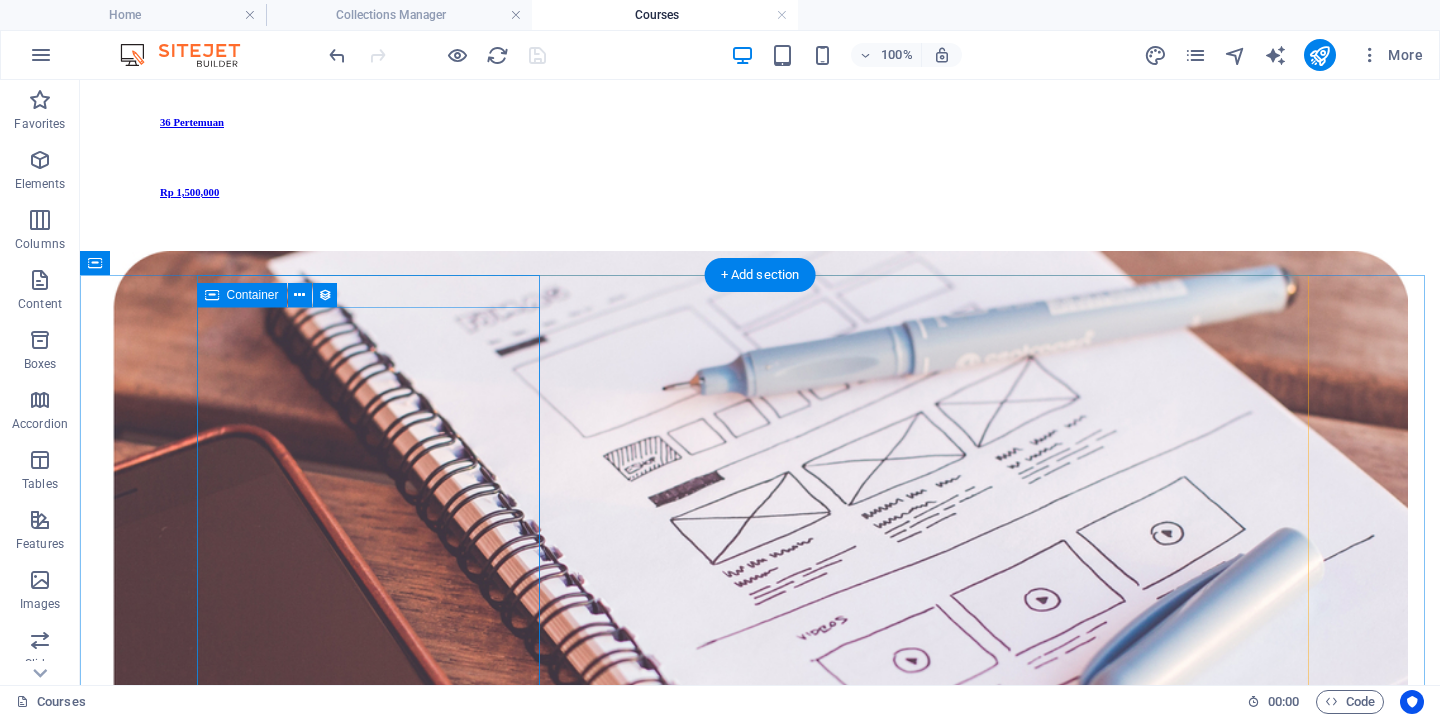 click on "Weekdays Dasar N4 - Batch 3 Jadwal kelas: Selasa, Kamis & Jumat, 19.30-20.45 WIB Mulai Selasa, 9 September 2025 Cocok untuk: Belajar dasar lanjutan (N4) Belajar tata bahasa & praktik percakapan Yang akan dipelajari: Percakapan dengan Ryo sensei Kosakata dasar Kanji N4 Pola kalimat dasar Latihan soal 36 Pertemuan Rp 1,500,000" at bounding box center (760, 4203) 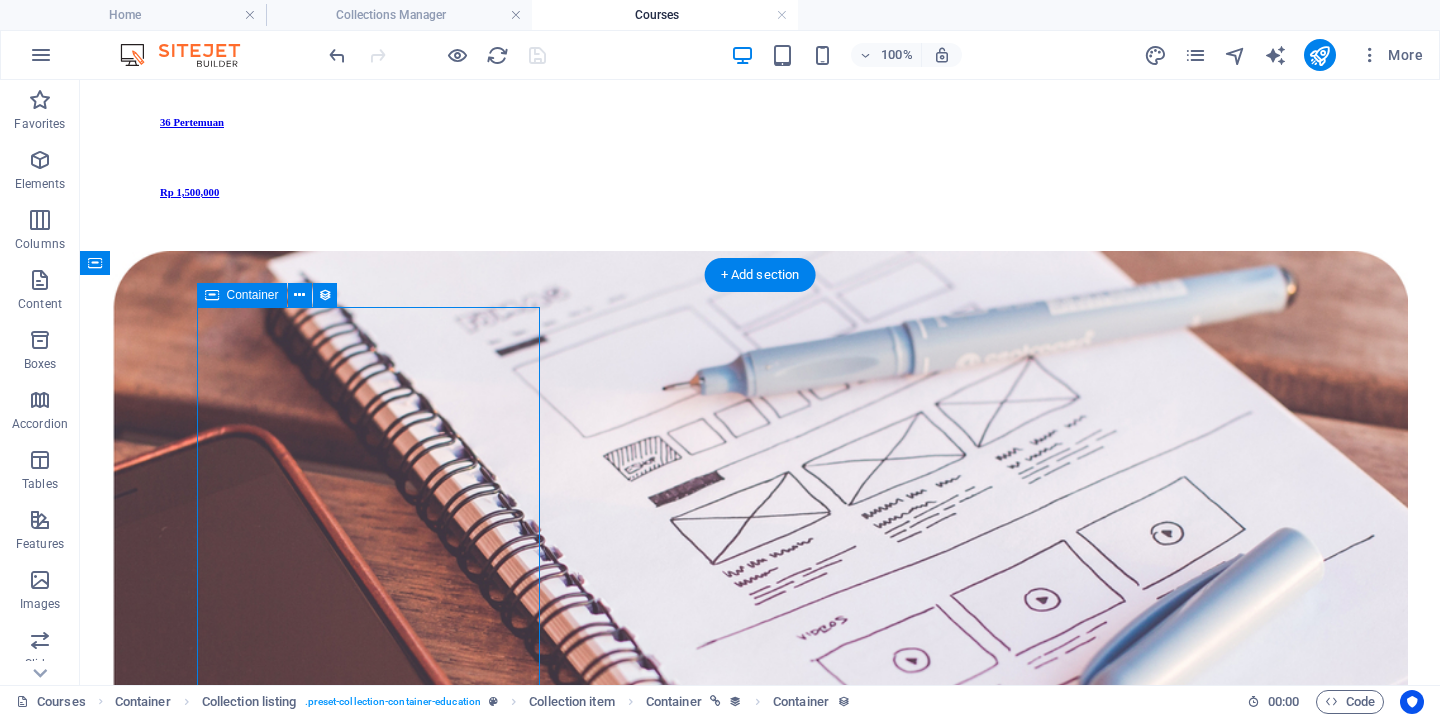 click on "Weekdays Dasar N4 - Batch 3 Jadwal kelas: Selasa, Kamis & Jumat, 19.30-20.45 WIB Mulai Selasa, 9 September 2025 Cocok untuk: Belajar dasar lanjutan (N4) Belajar tata bahasa & praktik percakapan Yang akan dipelajari: Percakapan dengan Ryo sensei Kosakata dasar Kanji N4 Pola kalimat dasar Latihan soal 36 Pertemuan Rp 1,500,000" at bounding box center (760, 4203) 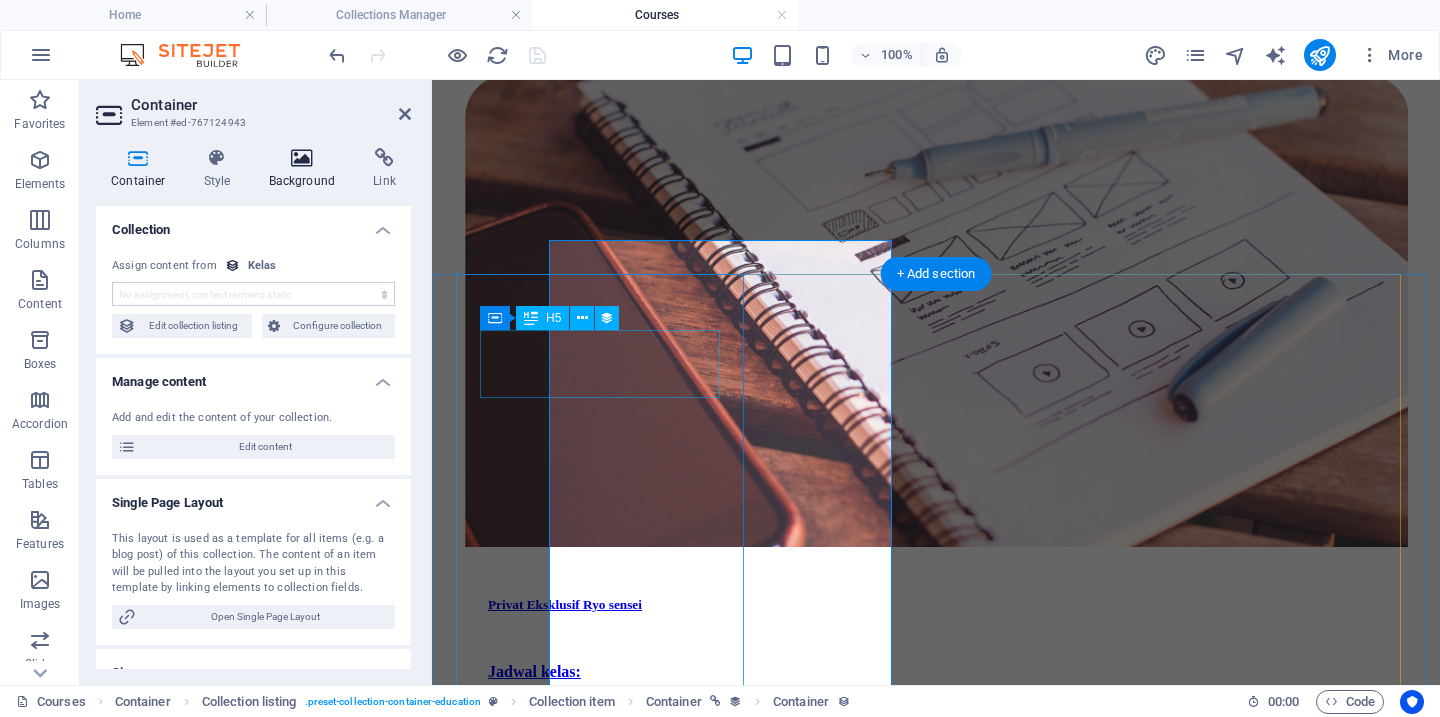 scroll, scrollTop: 1597, scrollLeft: 0, axis: vertical 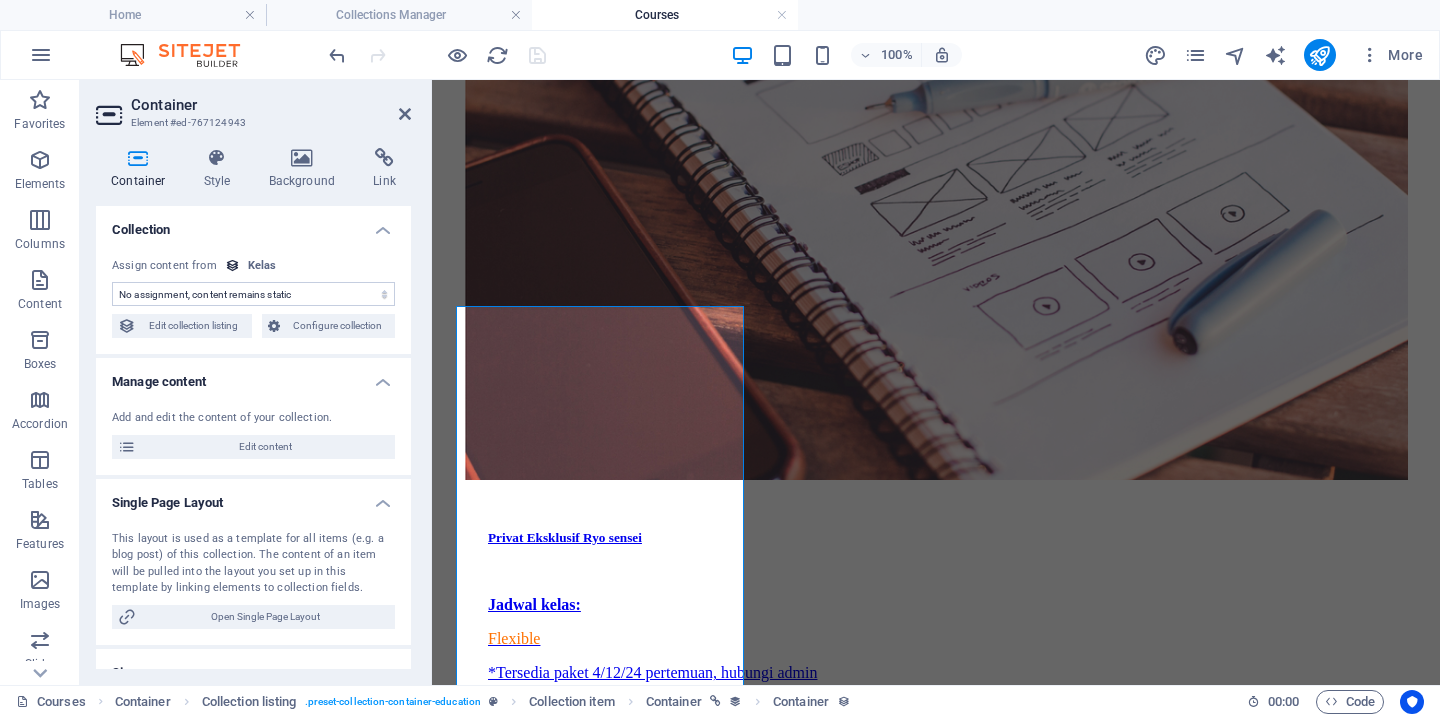 click on "No assignment, content remains static Created at (Date) Updated at (Date) Our Course Title (Plain Text) Our Course Slug (Plain Text) Our Course Type (Choice) Our Course Image (File) Our Course Introduction (Rich Text) Our Course Hours Tag (Plain Text) Our Course Price Tag (Plain Text) Our Top Course (Checkbox) Our Course Detailed Description (CMS) Payment (Link) Course Prev Price (Rich Text)" at bounding box center (253, 294) 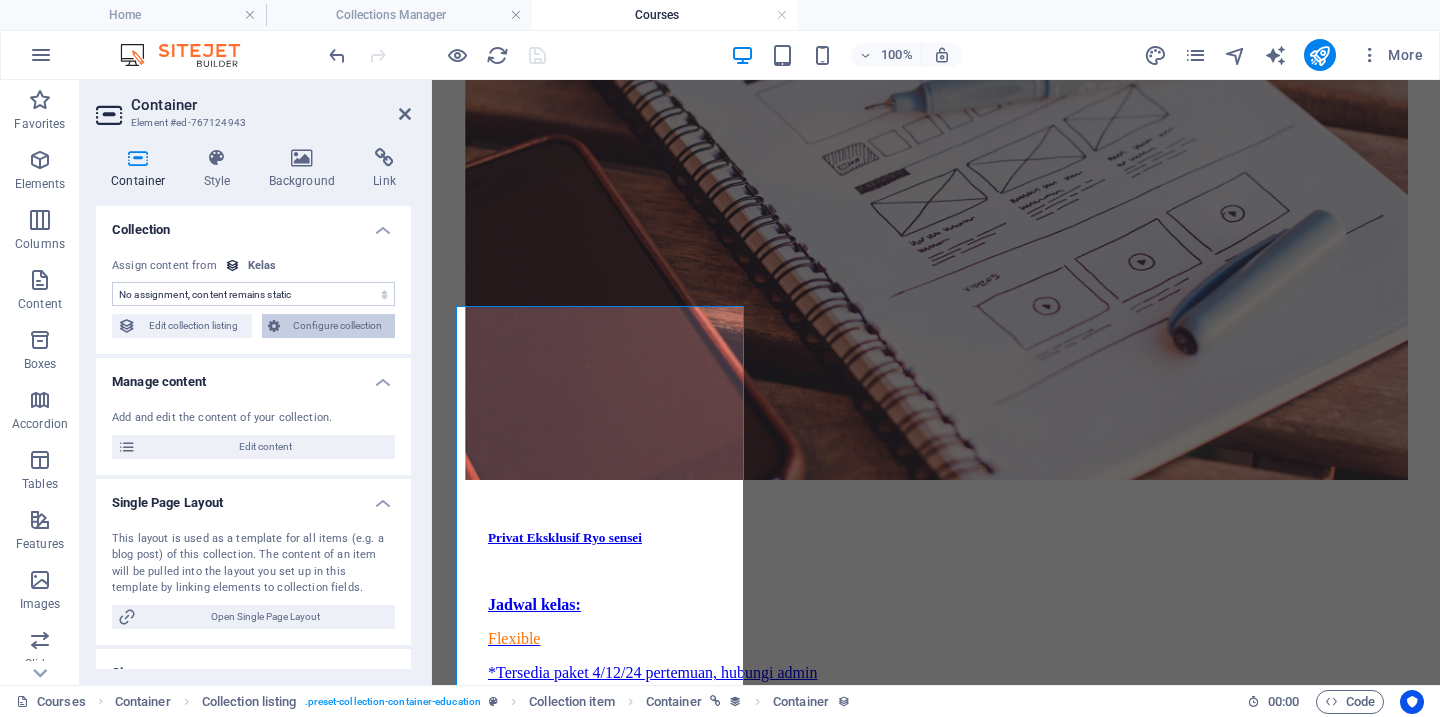 click on "Configure collection" at bounding box center (338, 326) 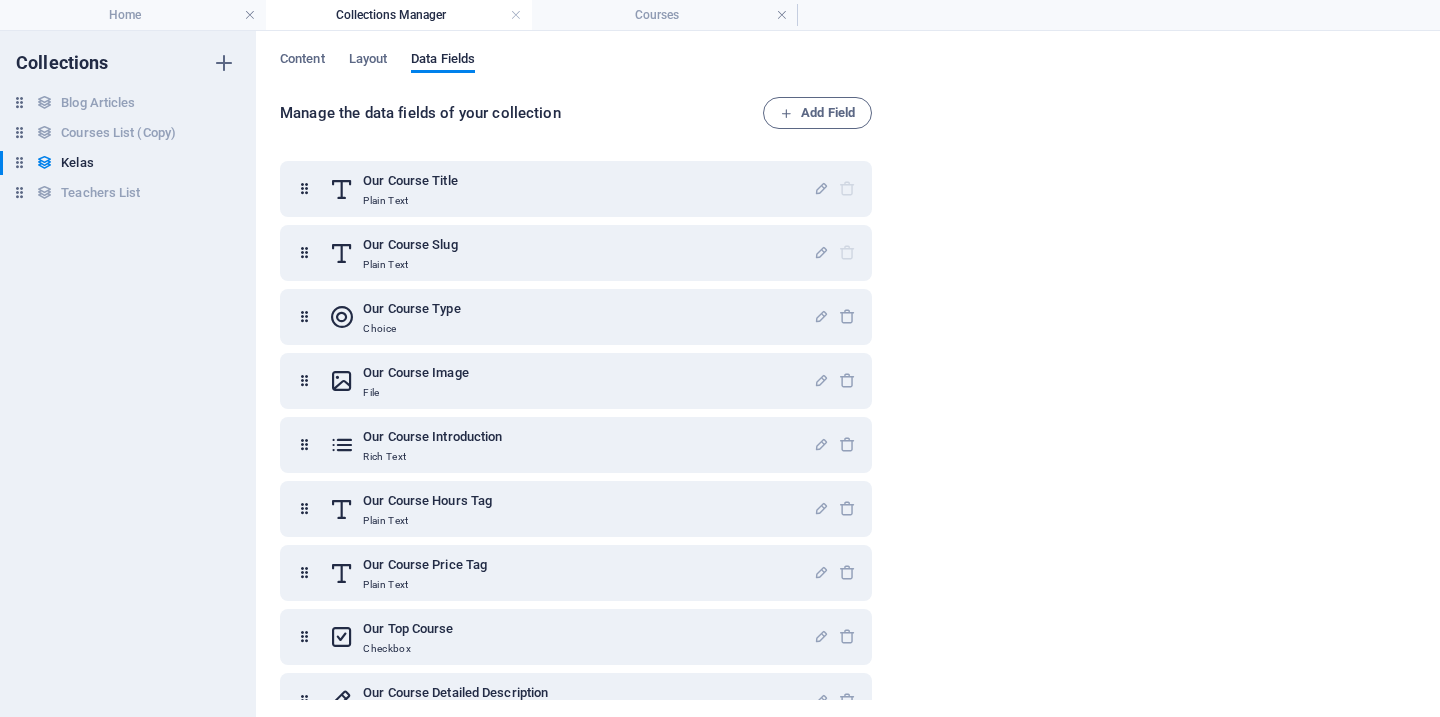 scroll, scrollTop: 0, scrollLeft: 0, axis: both 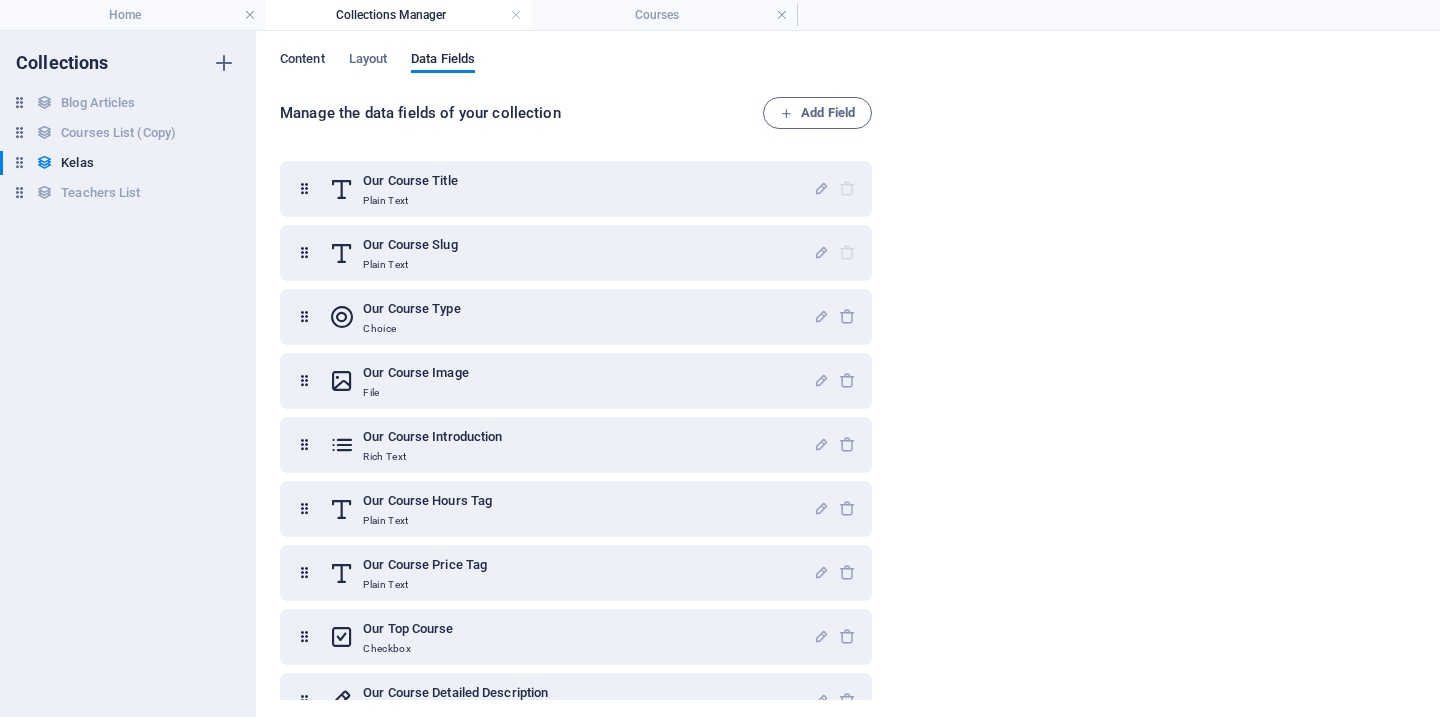 click on "Content" at bounding box center [302, 61] 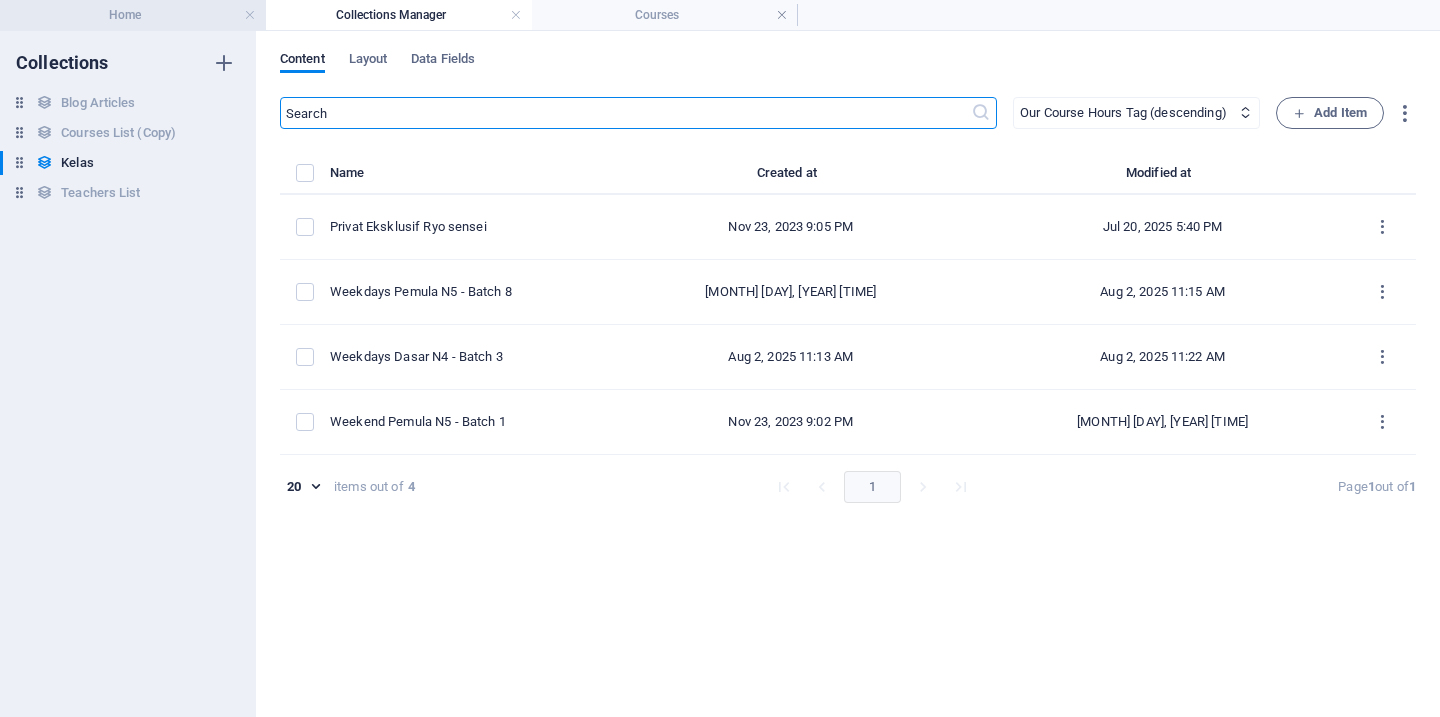 click on "Home" at bounding box center (133, 15) 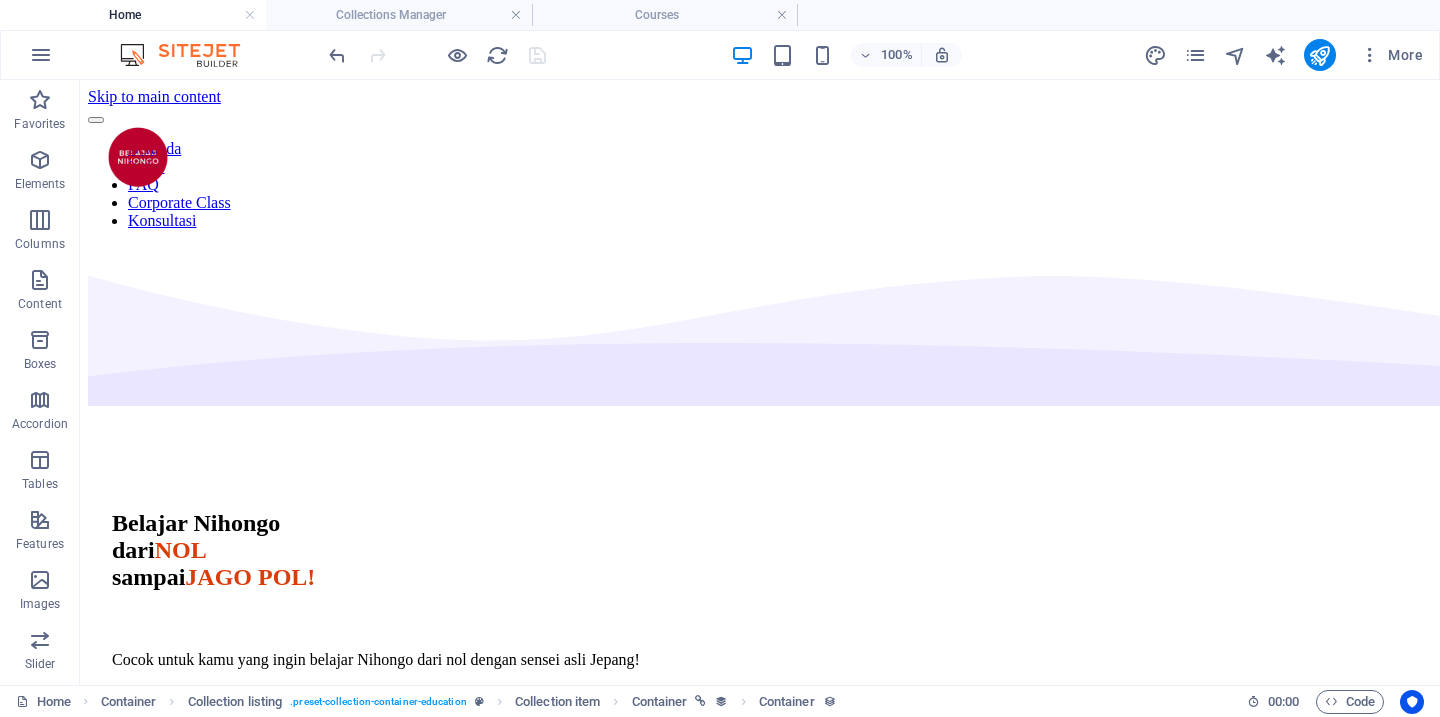 scroll, scrollTop: 1893, scrollLeft: 0, axis: vertical 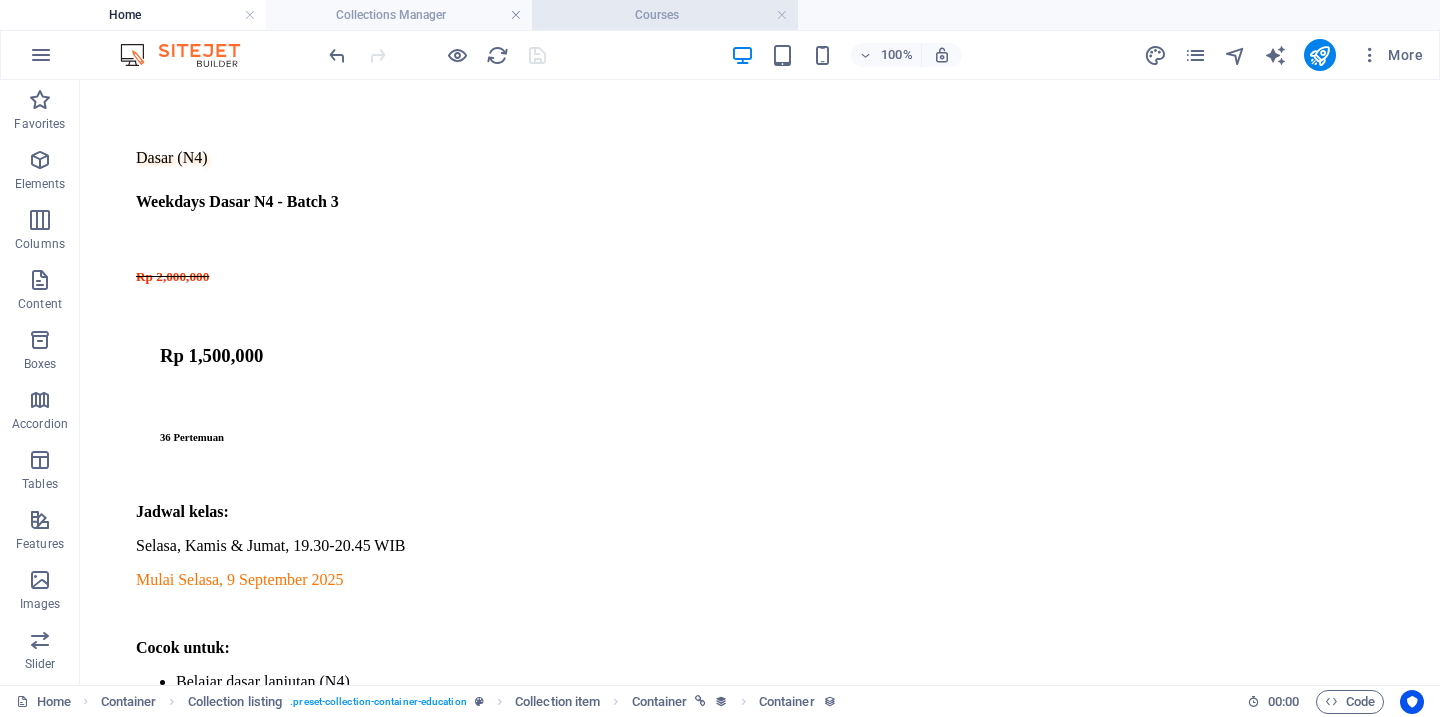 click on "Courses" at bounding box center (665, 15) 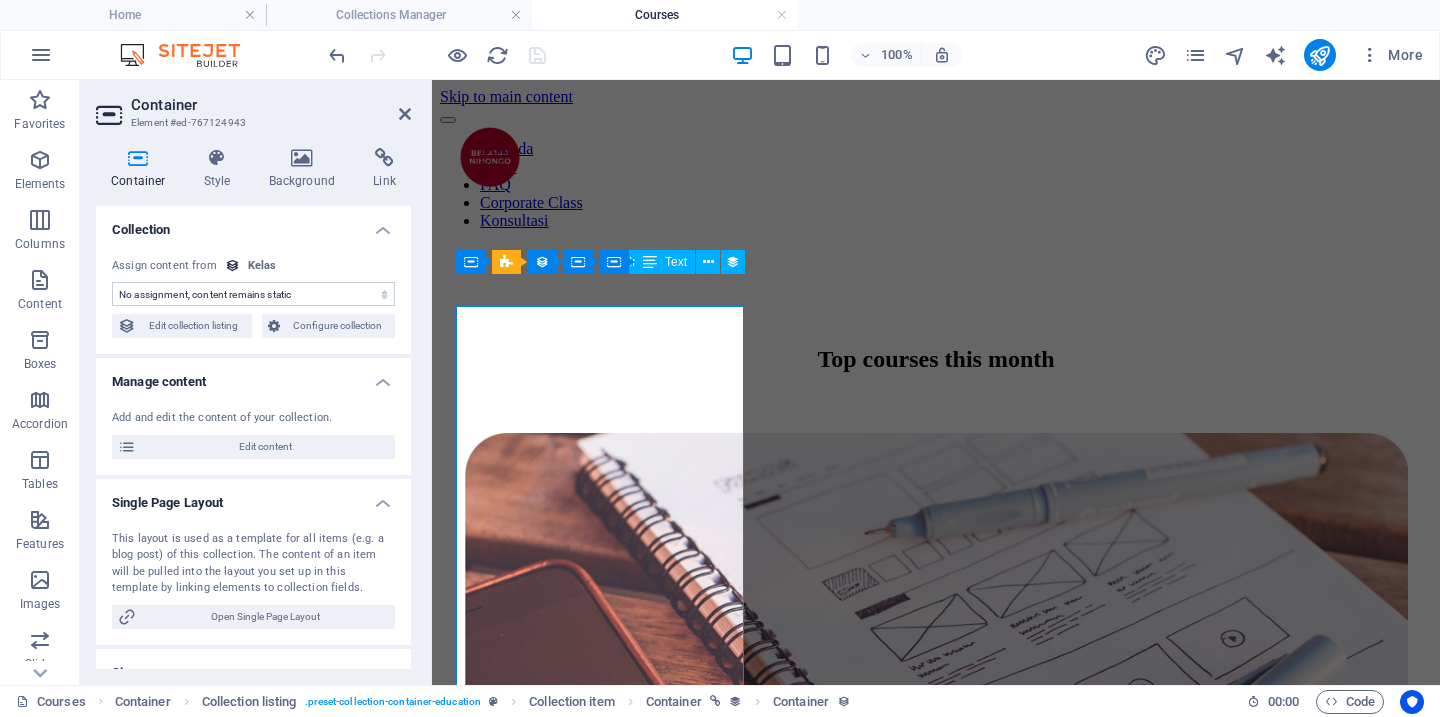 scroll, scrollTop: 1597, scrollLeft: 0, axis: vertical 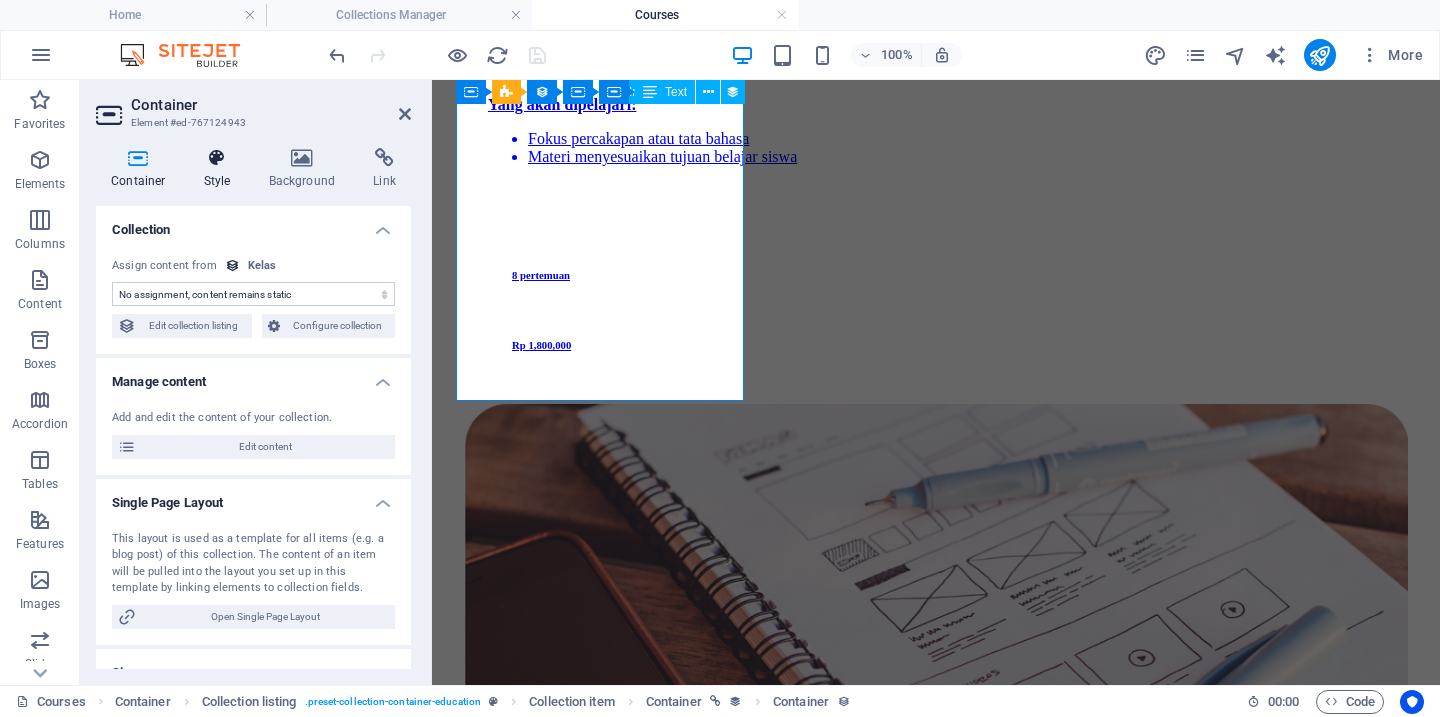 click at bounding box center [217, 158] 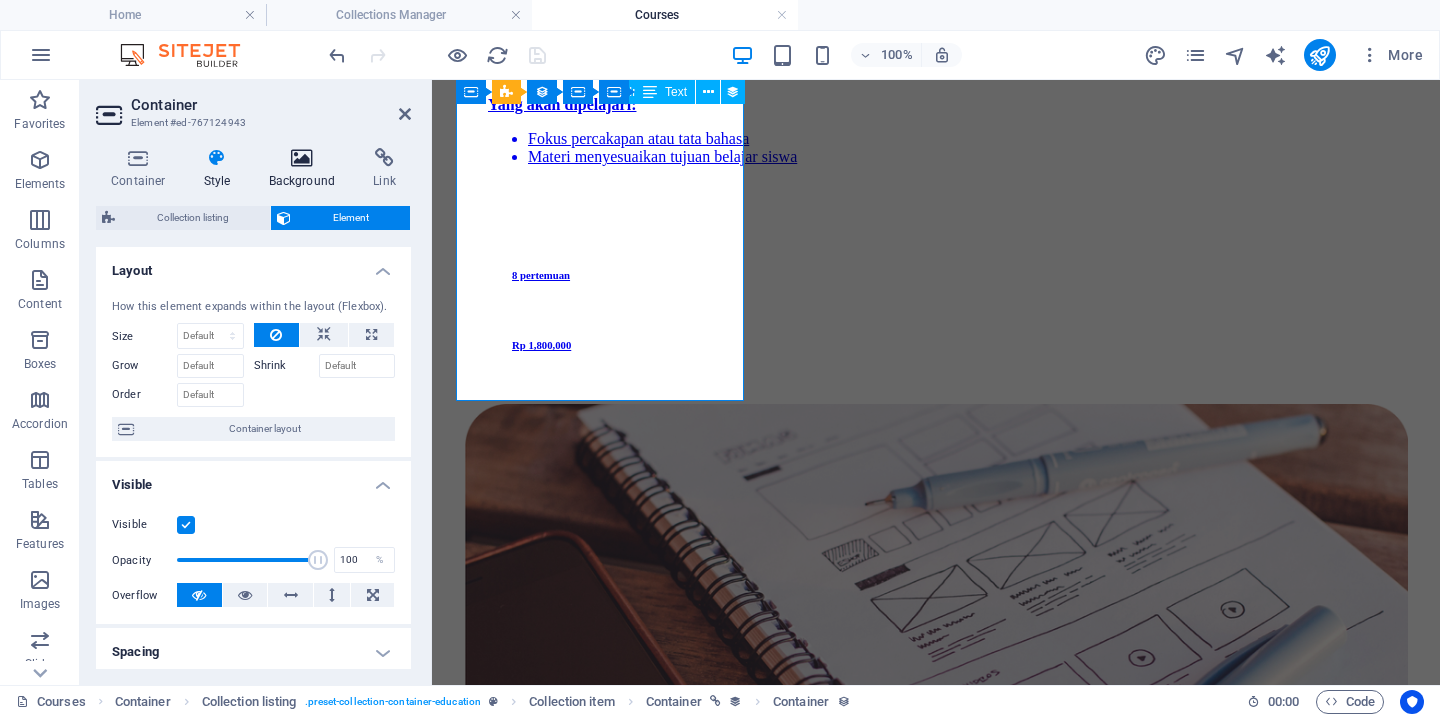 click on "Background" at bounding box center (306, 169) 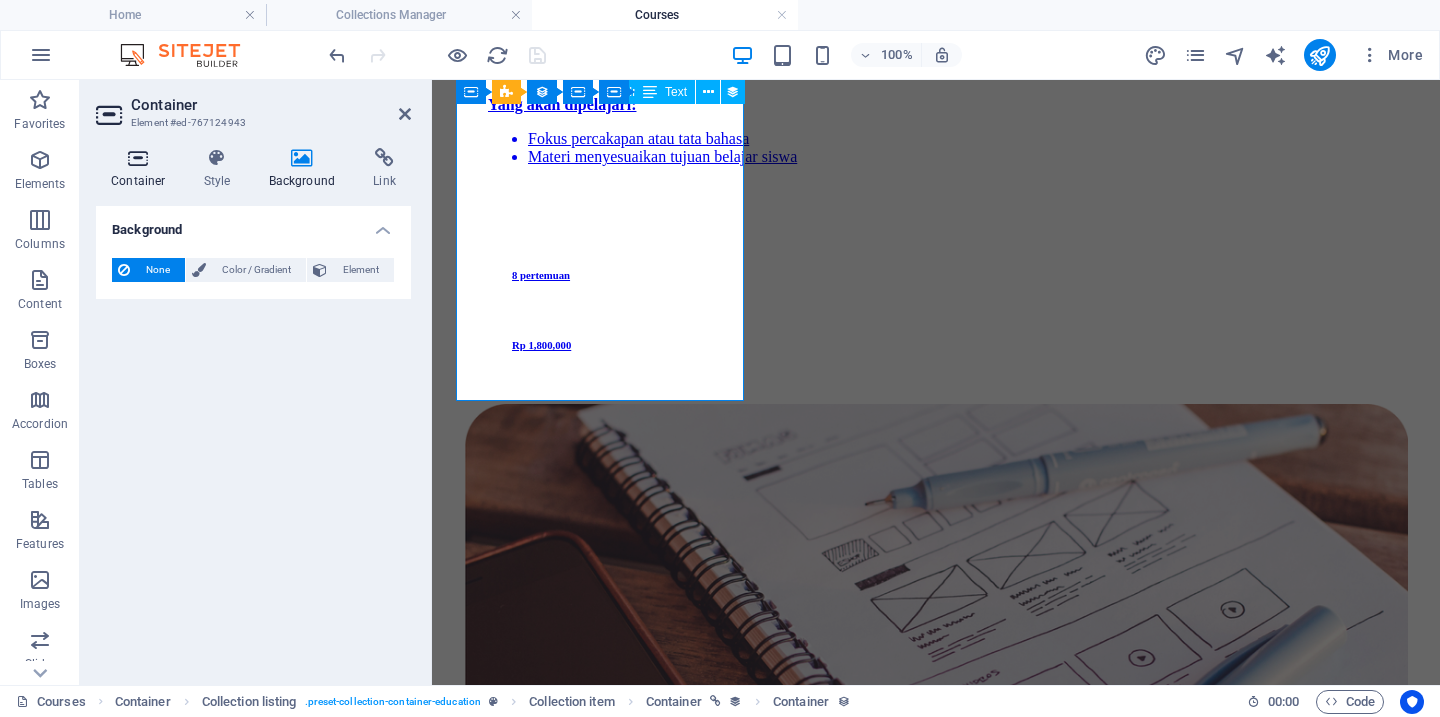 click at bounding box center (138, 158) 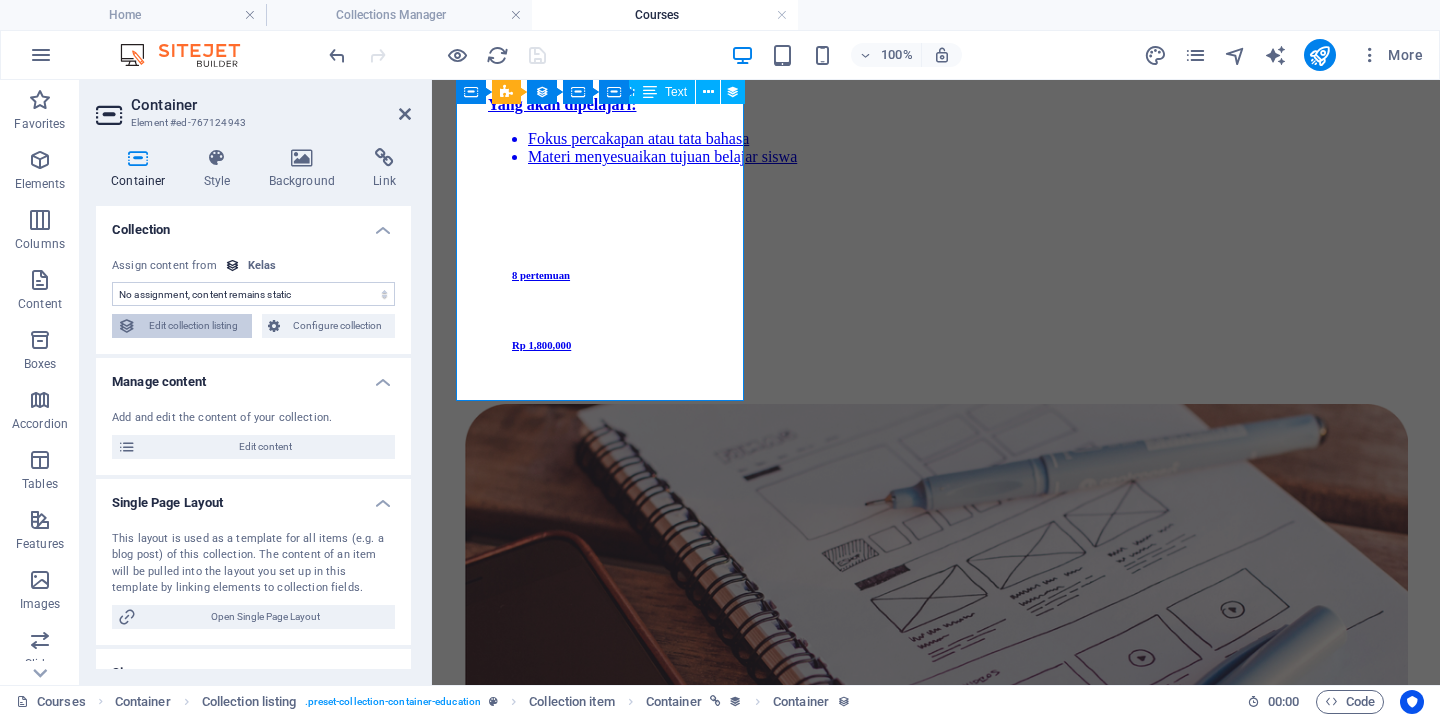 click on "Edit collection listing" at bounding box center (194, 326) 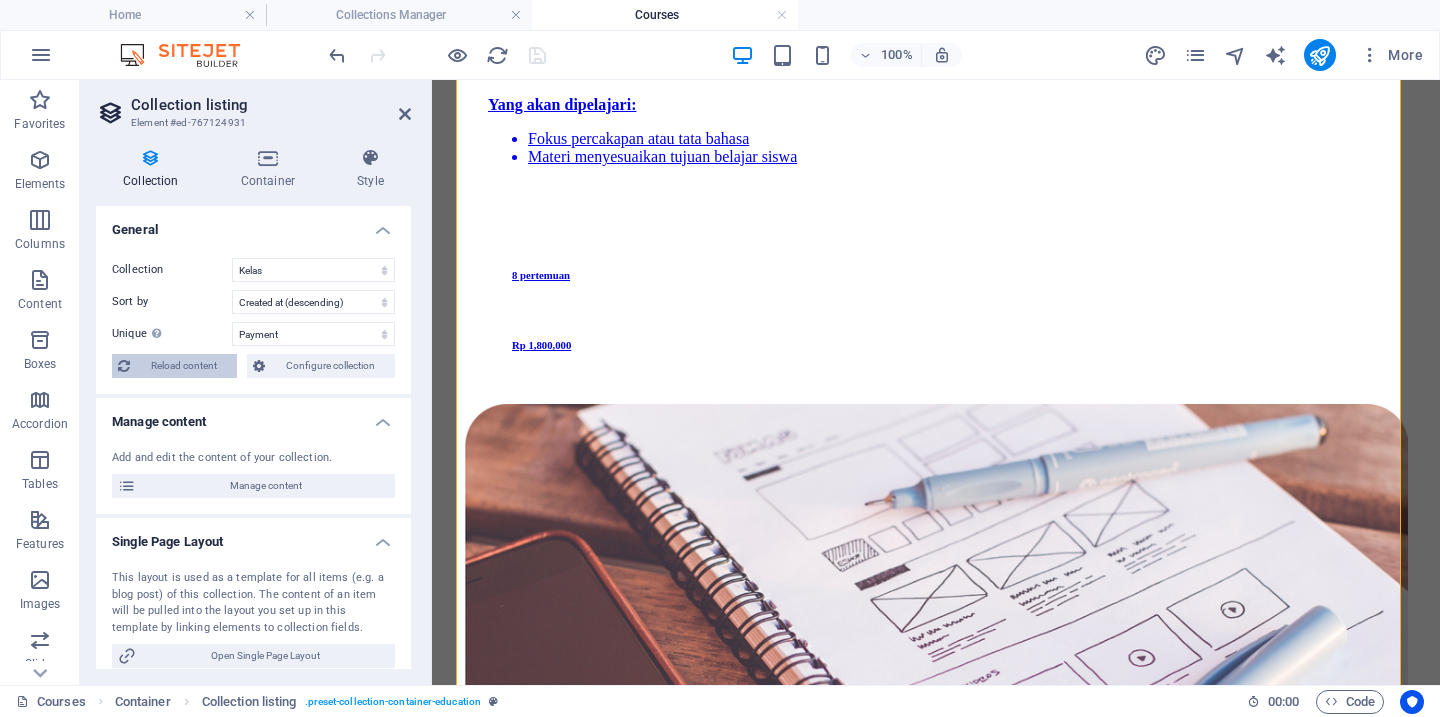 click on "Reload content" at bounding box center [183, 366] 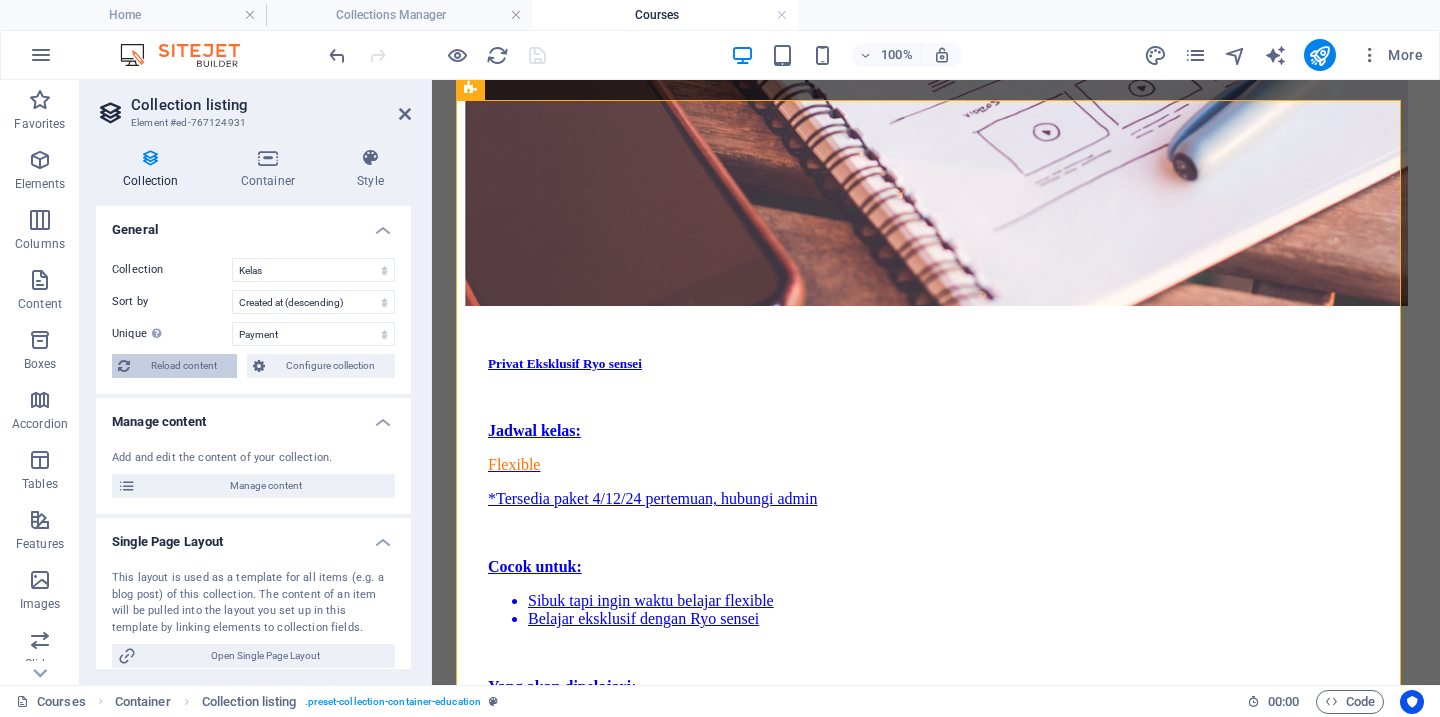 click on "Reload content" at bounding box center [183, 366] 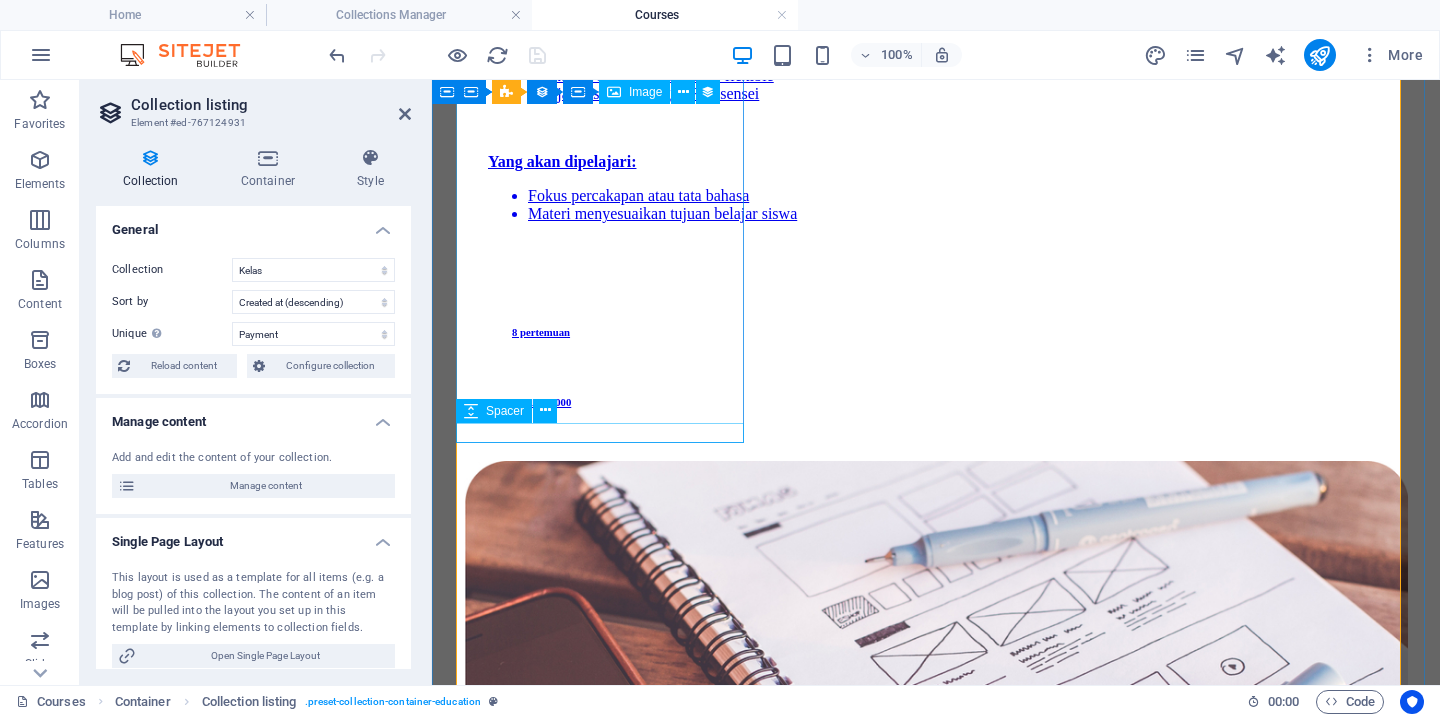 scroll, scrollTop: 2340, scrollLeft: 0, axis: vertical 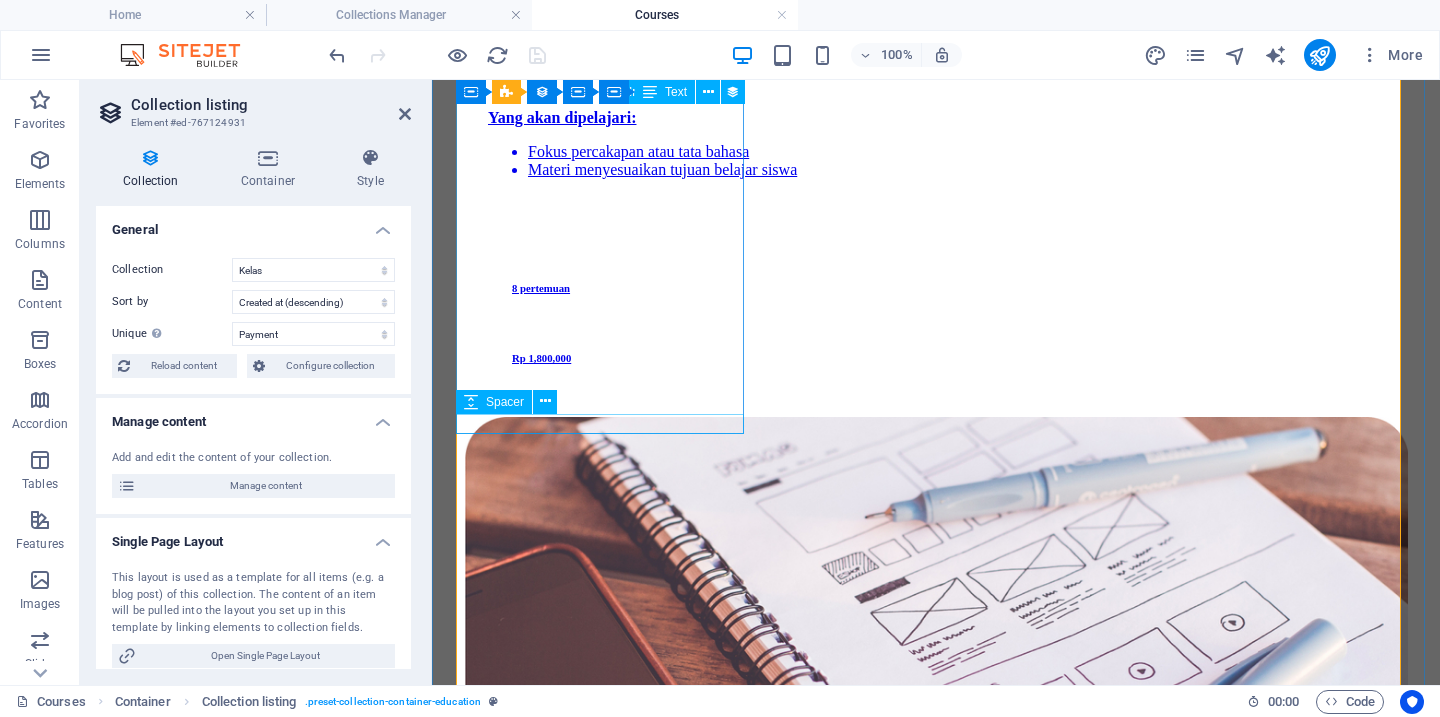 click at bounding box center (936, 3235) 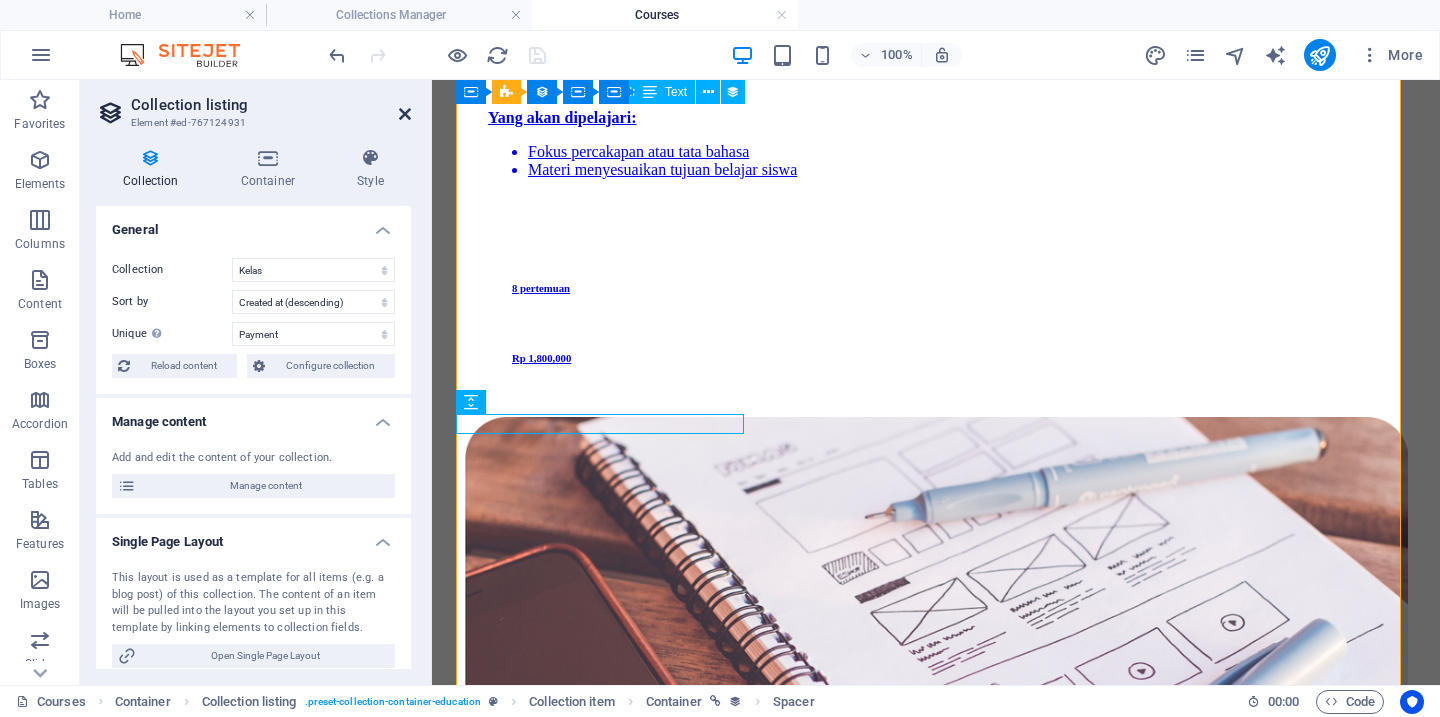 click at bounding box center (405, 114) 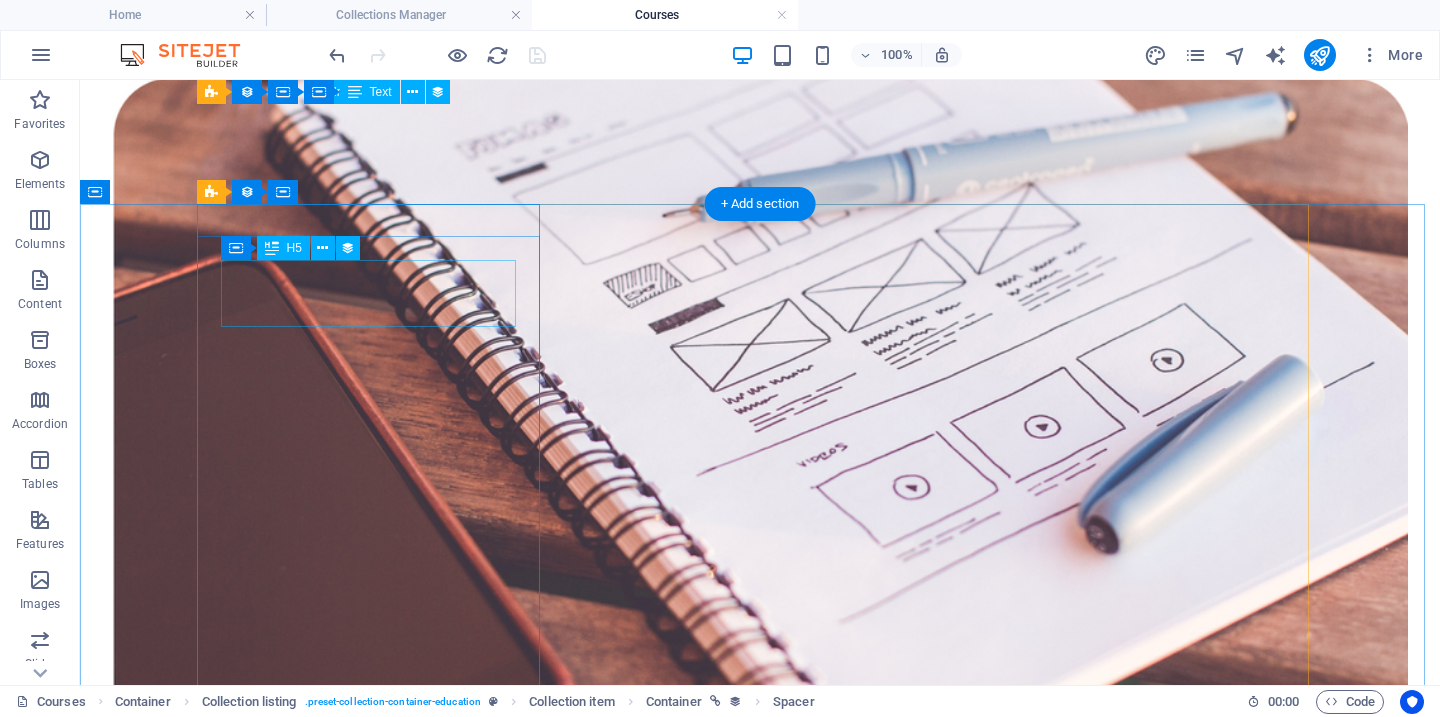 scroll, scrollTop: 1573, scrollLeft: 0, axis: vertical 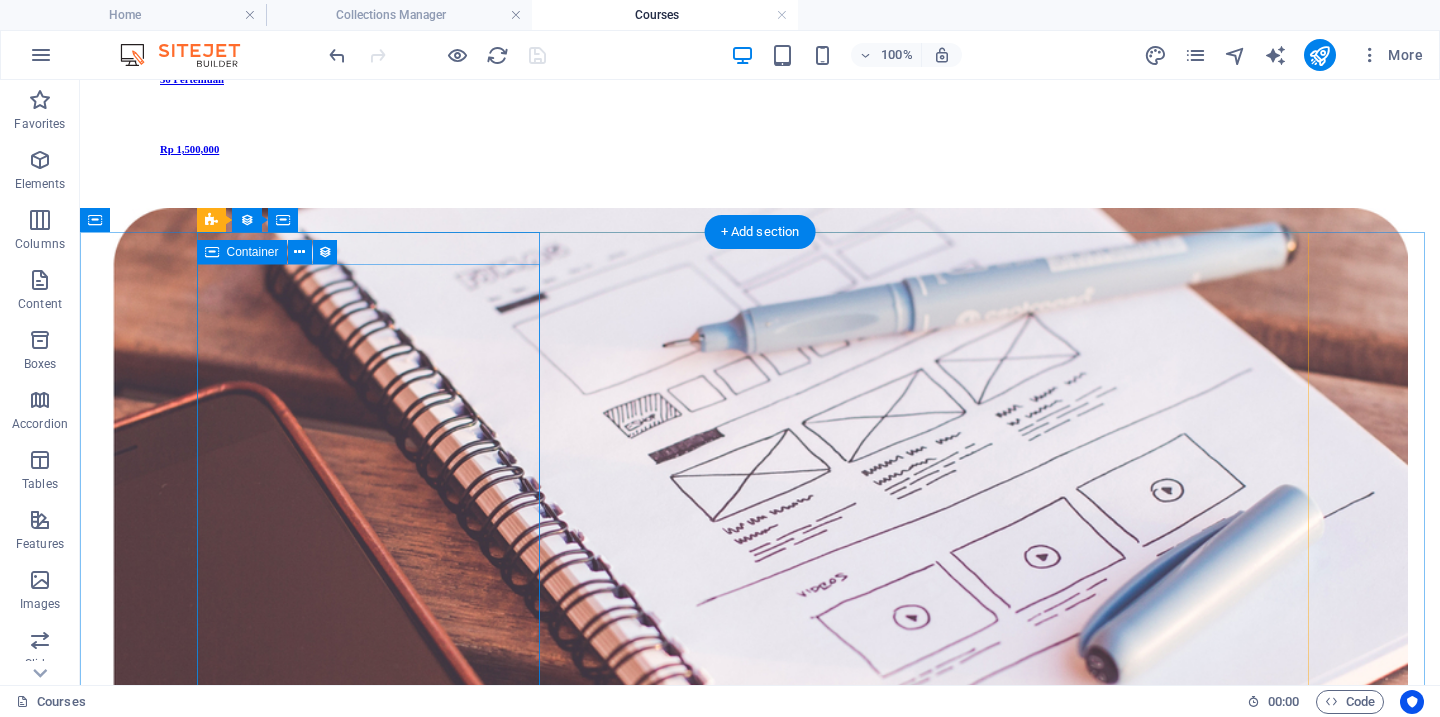 click on "Weekdays Dasar N4 - Batch 3 Jadwal kelas: Selasa, Kamis & Jumat, 19.30-20.45 WIB Mulai Selasa, 9 September 2025 Cocok untuk: Belajar dasar lanjutan (N4) Belajar tata bahasa & praktik percakapan Yang akan dipelajari: Percakapan dengan Ryo sensei Kosakata dasar Kanji N4 Pola kalimat dasar Latihan soal 36 Pertemuan Rp 1,500,000" at bounding box center (760, 4160) 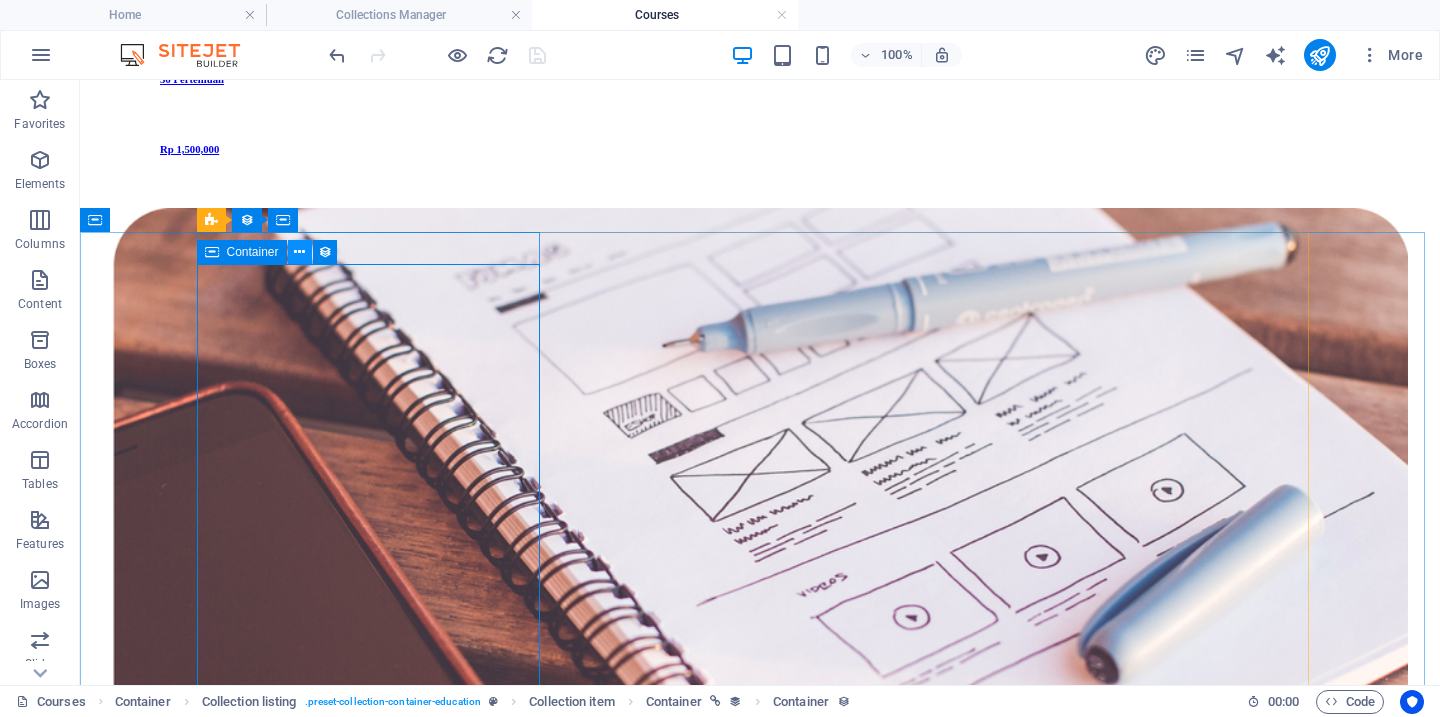 click at bounding box center (299, 252) 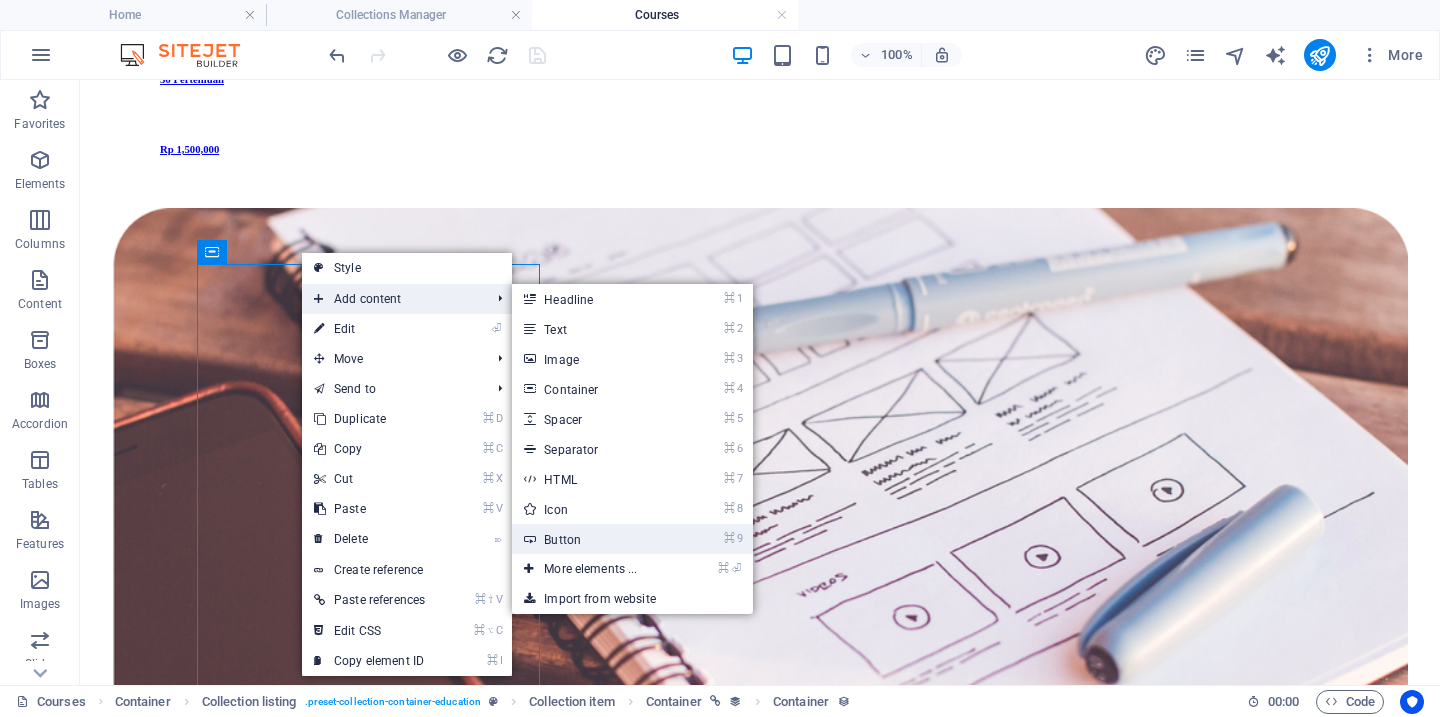 click on "⌘ 9  Button" at bounding box center [594, 539] 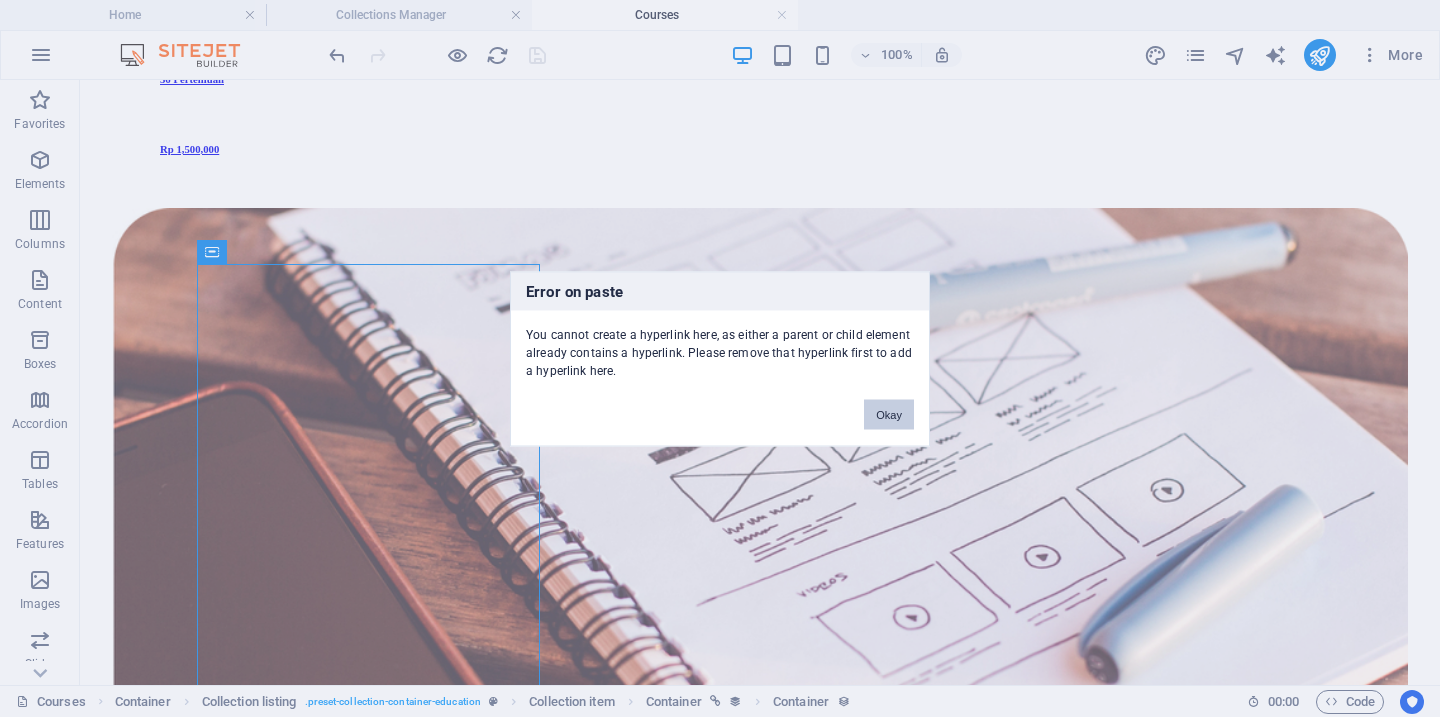 click on "Okay" at bounding box center (889, 414) 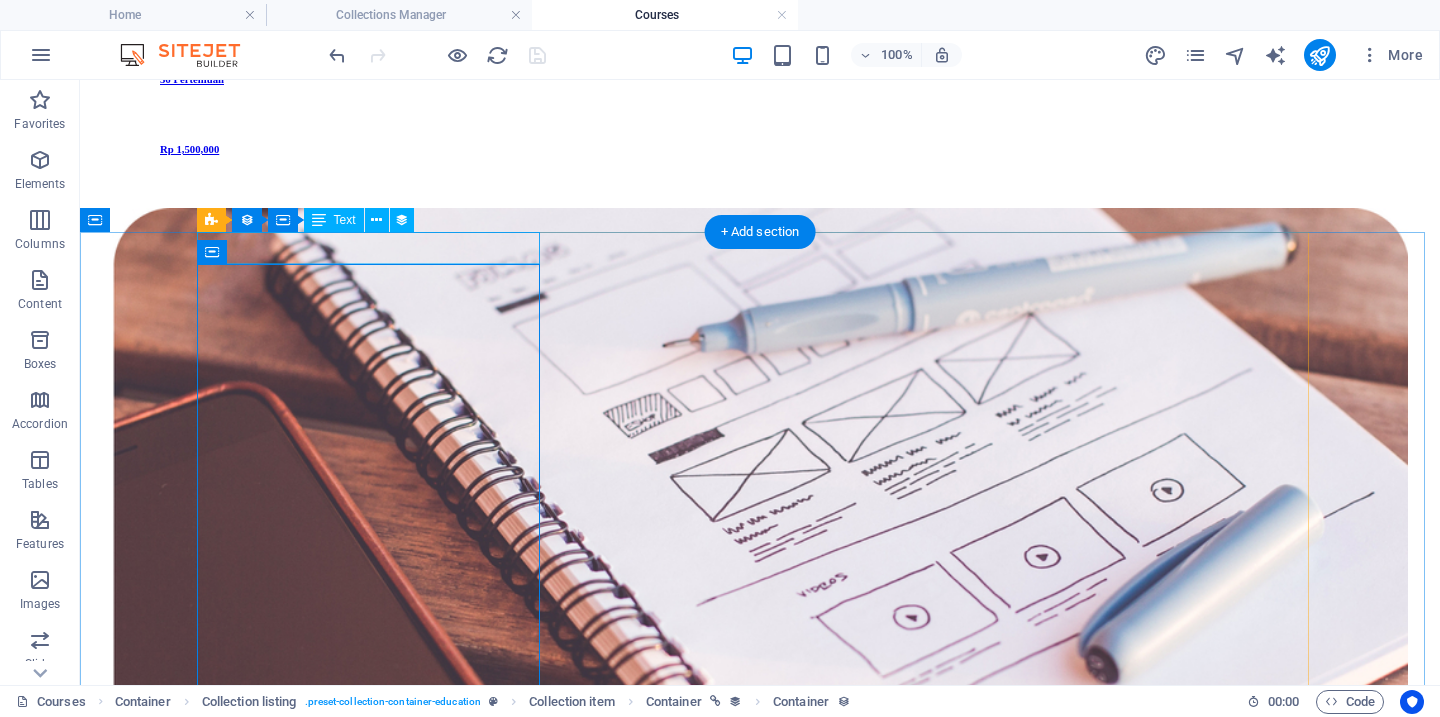 click on "Dasar (N4)" at bounding box center [760, 3791] 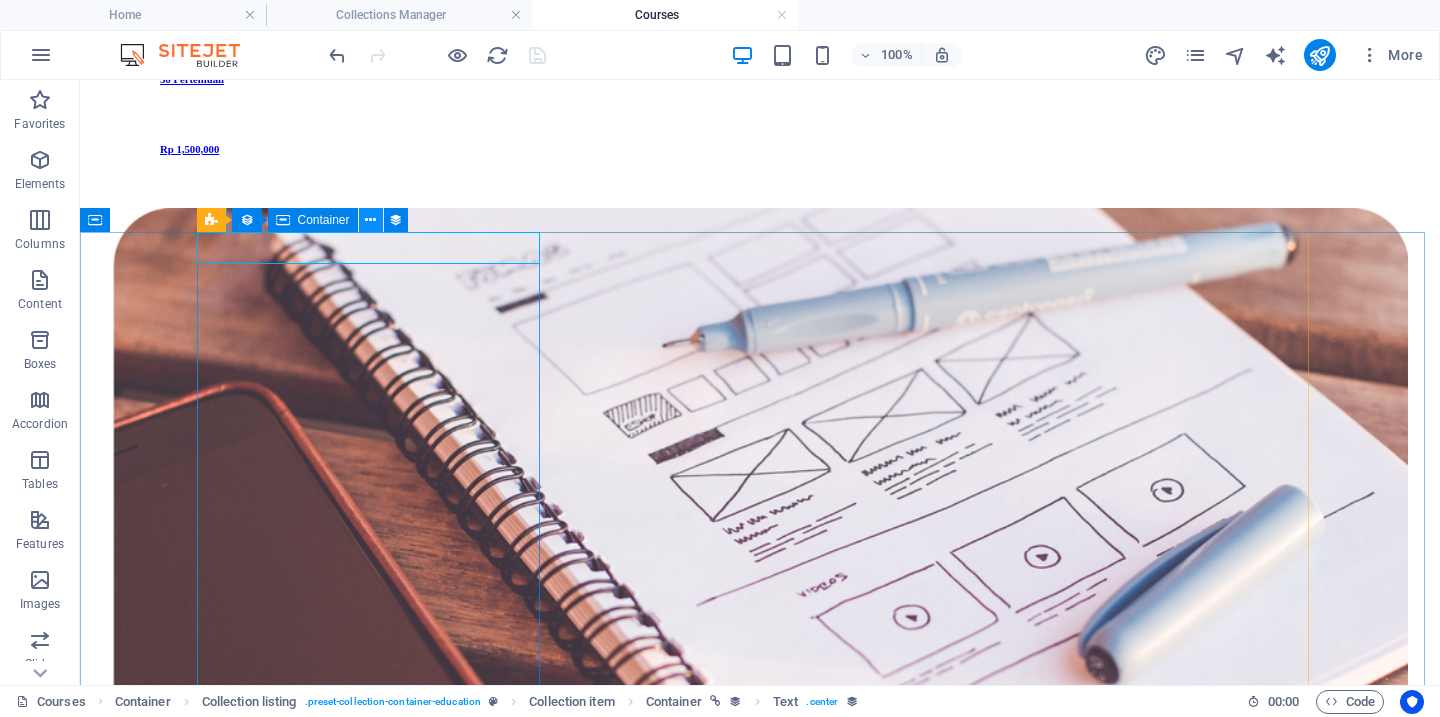 click at bounding box center [371, 220] 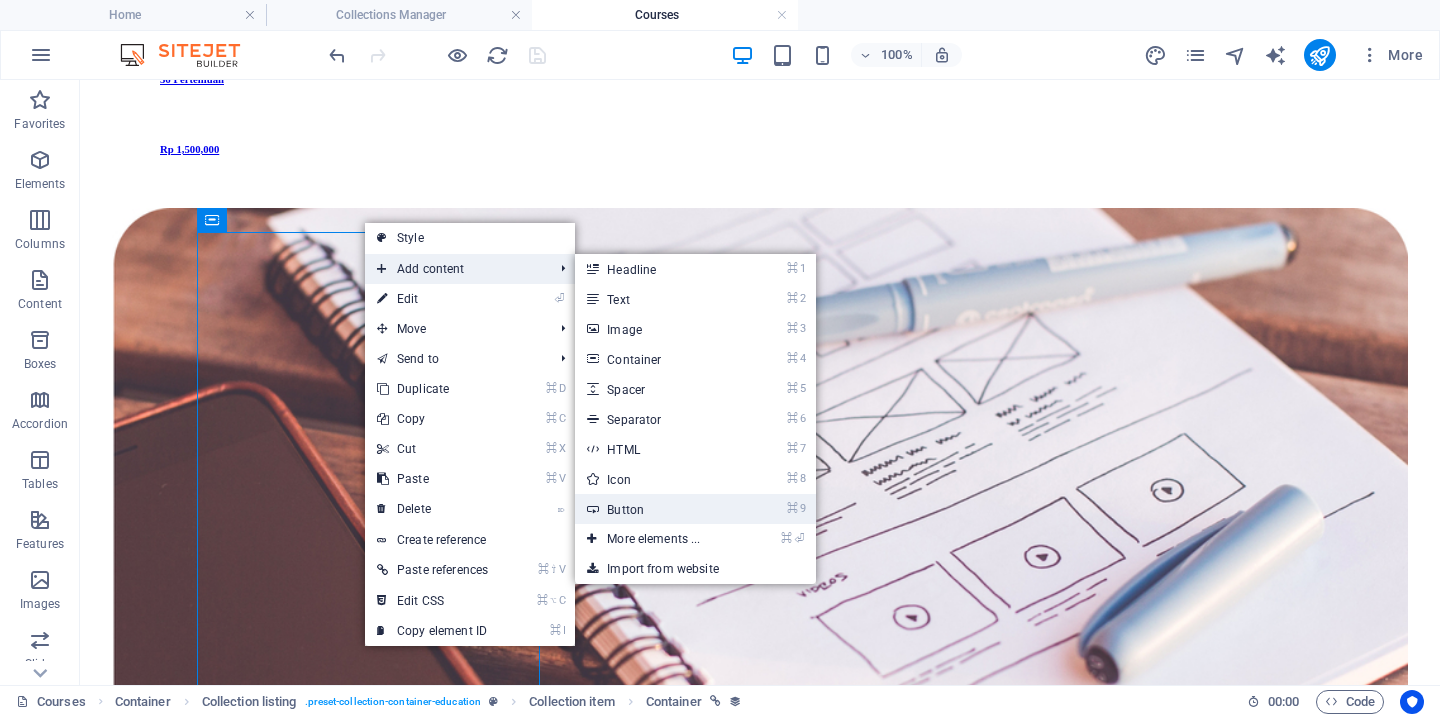 click on "⌘ 9  Button" at bounding box center (657, 509) 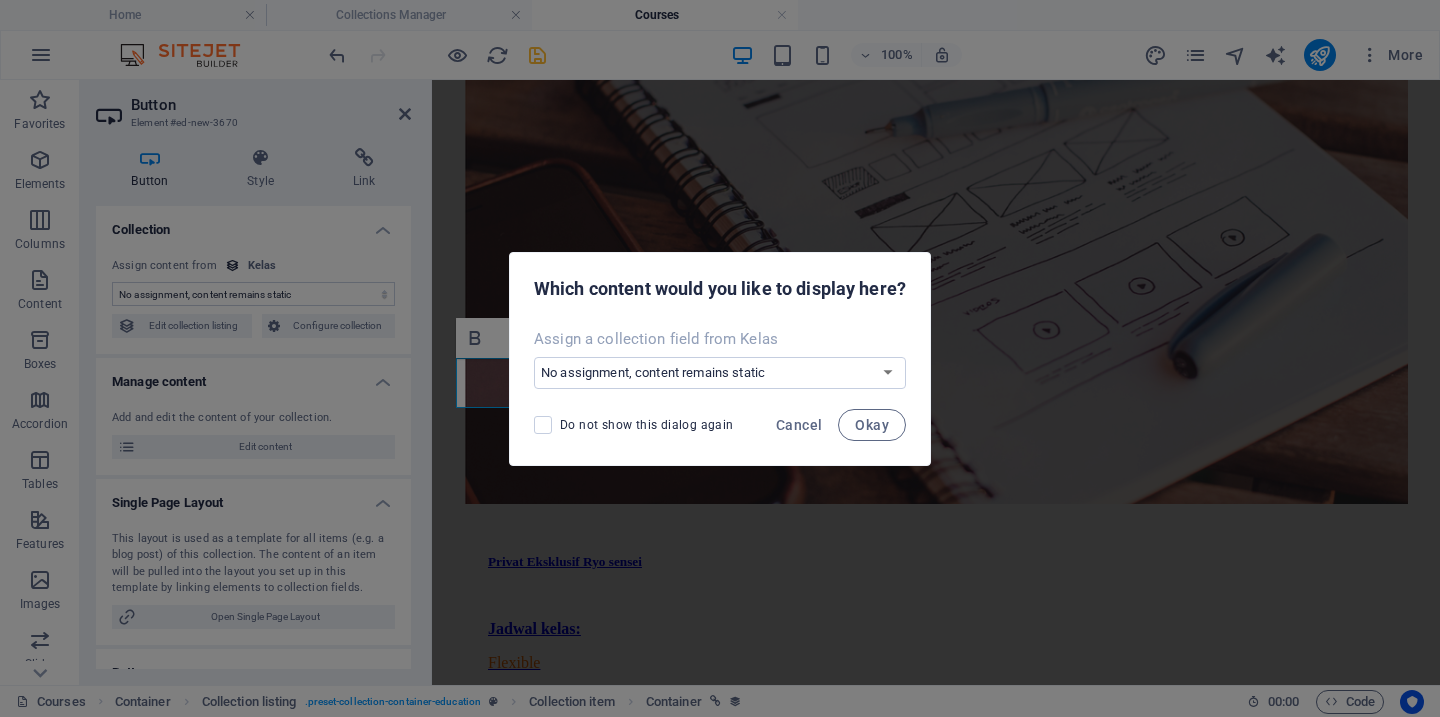 scroll, scrollTop: 2416, scrollLeft: 0, axis: vertical 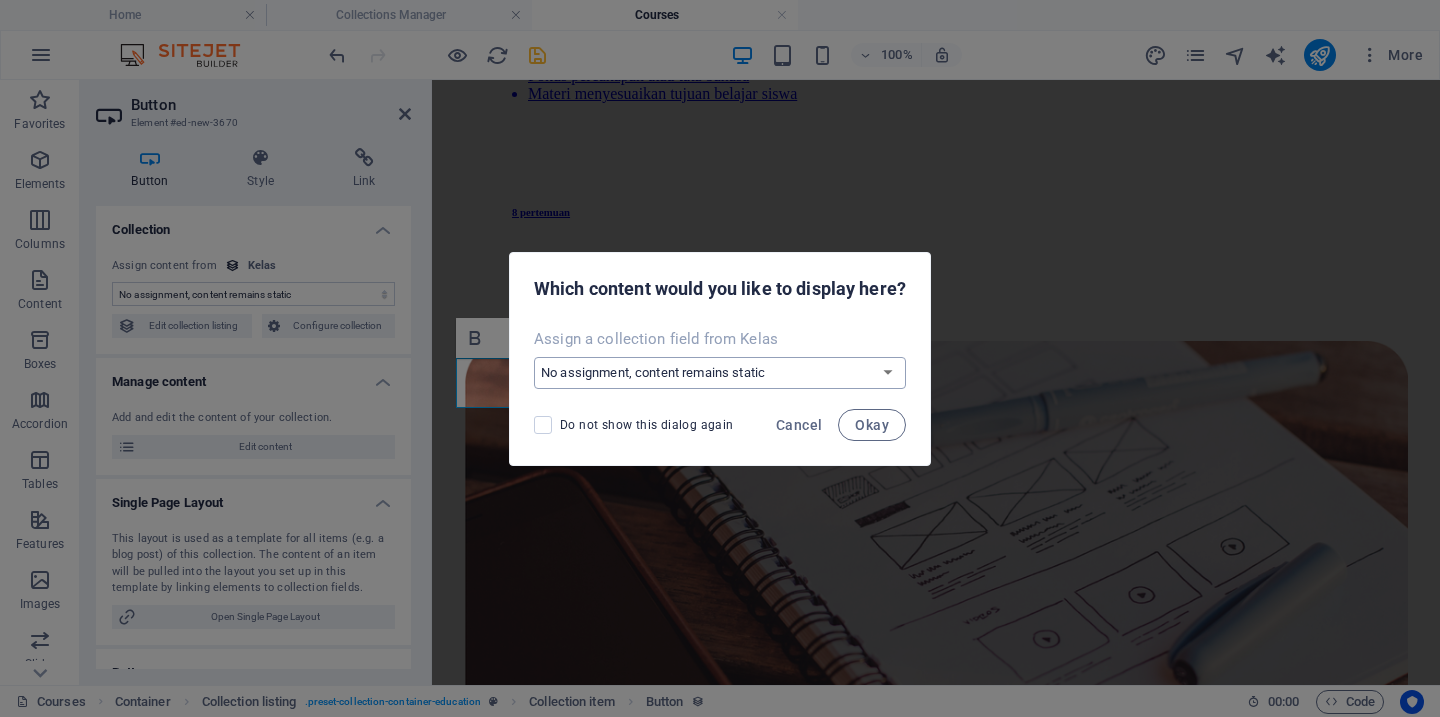 click on "No assignment, content remains static Create a new field Created at (Date) Updated at (Date) Our Course Title (Plain Text) Our Course Slug (Plain Text) Our Course Type (Choice) Our Course Image (File) Our Course Introduction (Rich Text) Our Course Hours Tag (Plain Text) Our Course Price Tag (Plain Text) Our Top Course (Checkbox) Our Course Detailed Description (CMS) Payment (Link) Course Prev Price (Rich Text)" at bounding box center (720, 373) 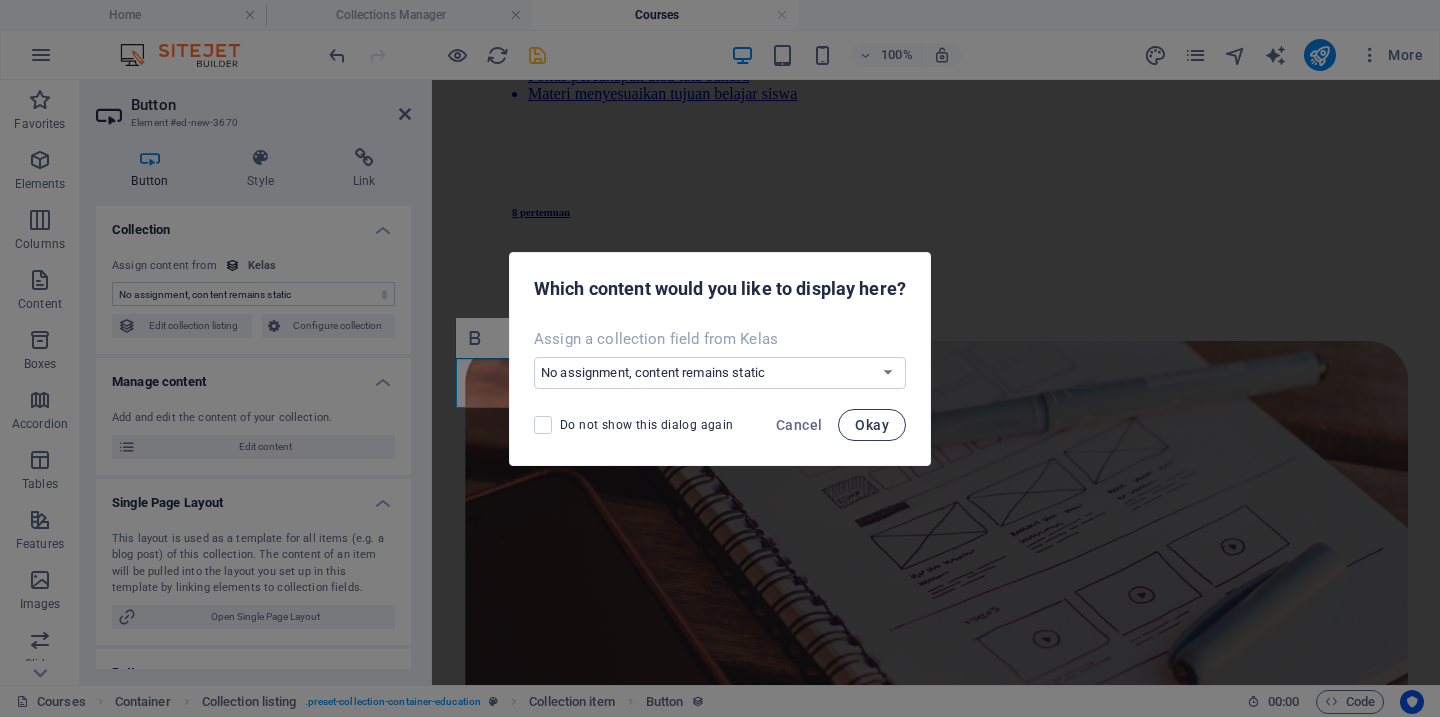 click on "Okay" at bounding box center (872, 425) 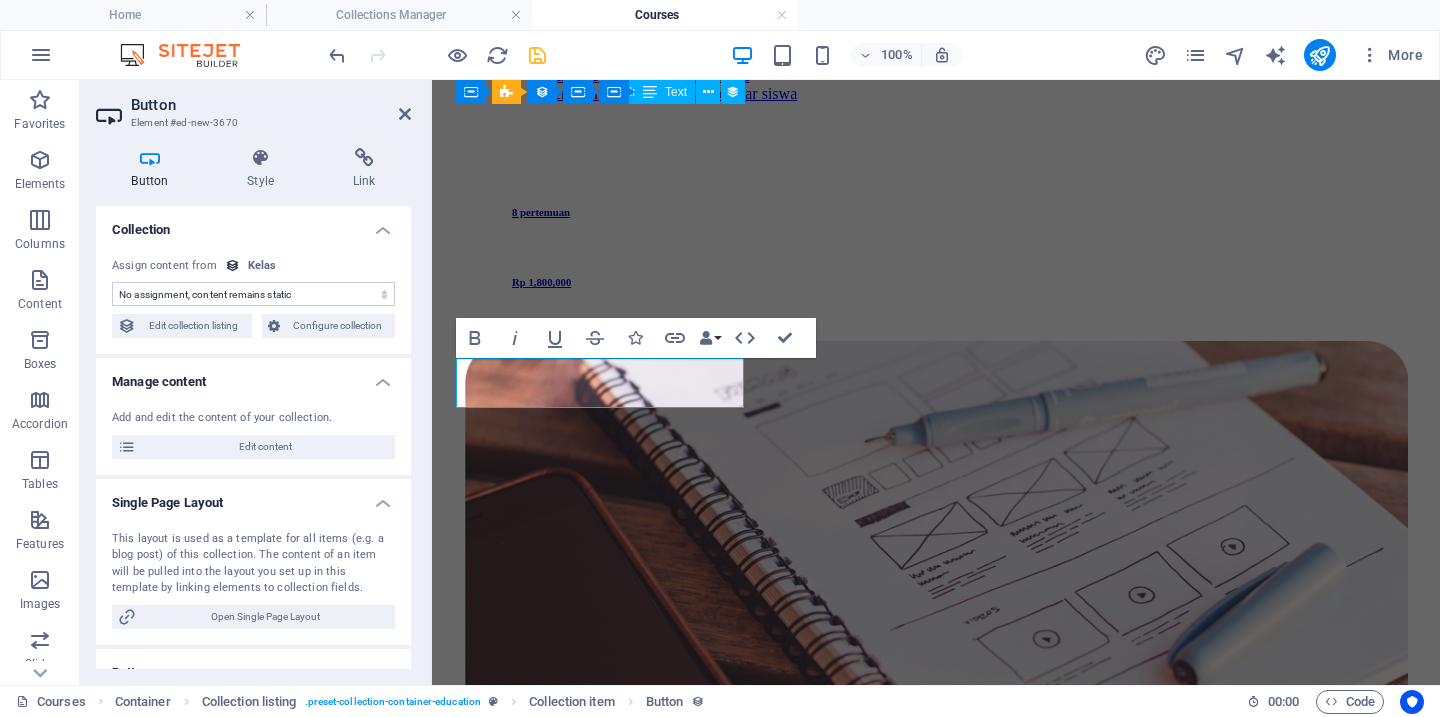 click on "No assignment, content remains static Created at (Date) Updated at (Date) Our Course Title (Plain Text) Our Course Slug (Plain Text) Our Course Type (Choice) Our Course Image (File) Our Course Introduction (Rich Text) Our Course Hours Tag (Plain Text) Our Course Price Tag (Plain Text) Our Top Course (Checkbox) Our Course Detailed Description (CMS) Payment (Link) Course Prev Price (Rich Text)" at bounding box center (253, 294) 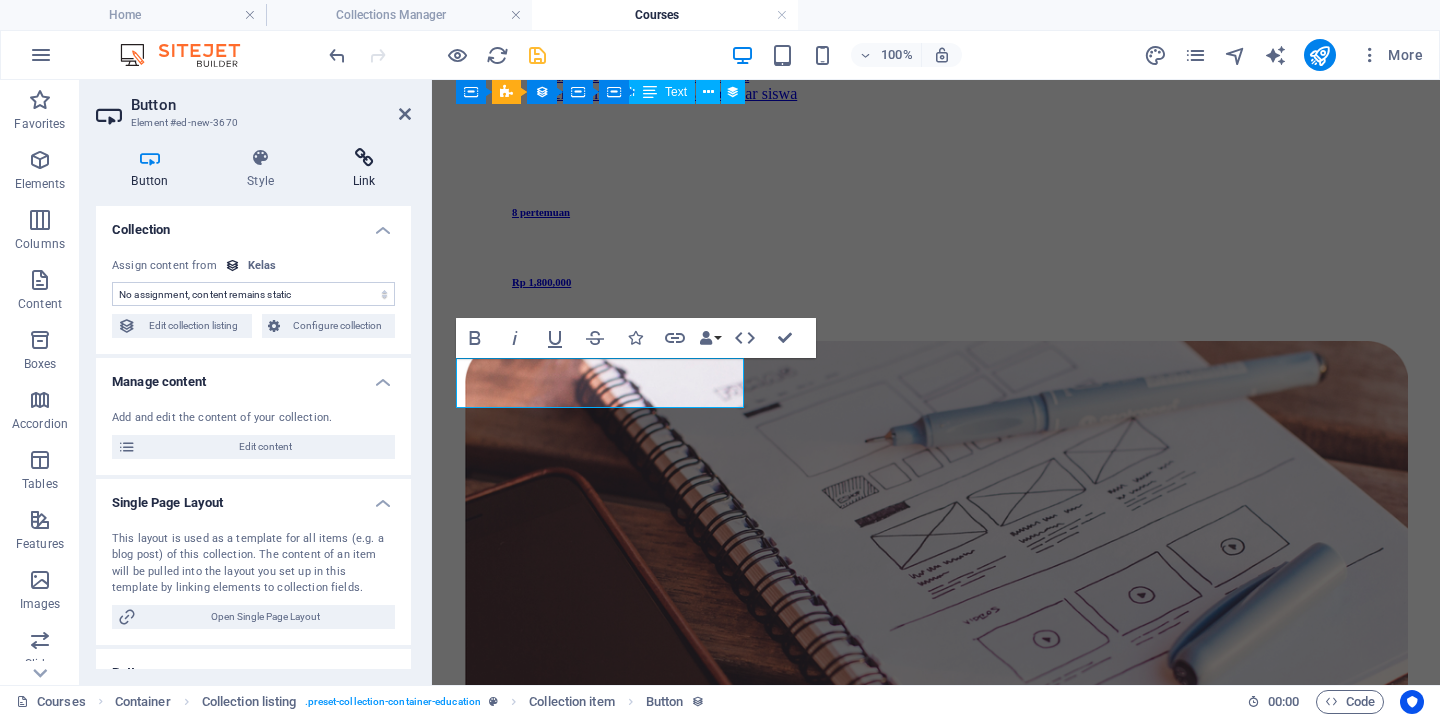 click at bounding box center (364, 158) 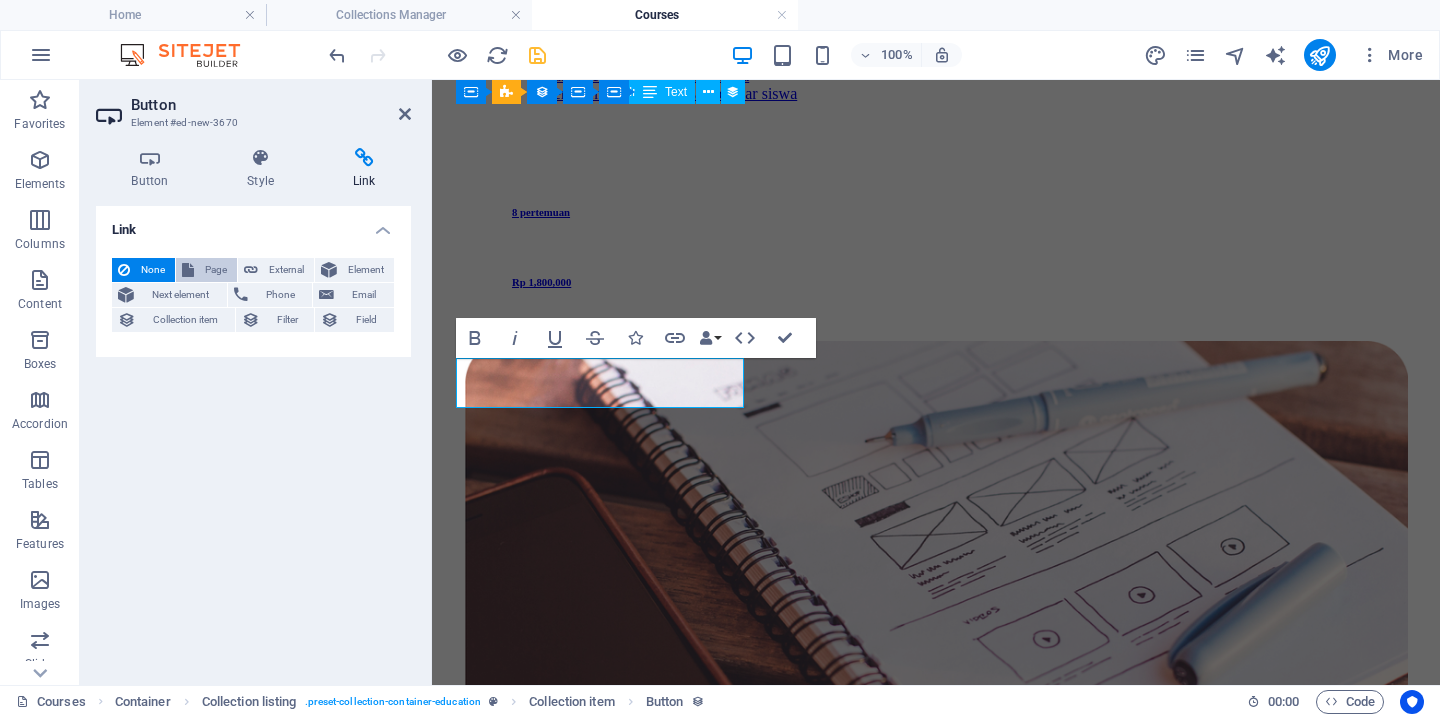 click on "Page" at bounding box center (215, 270) 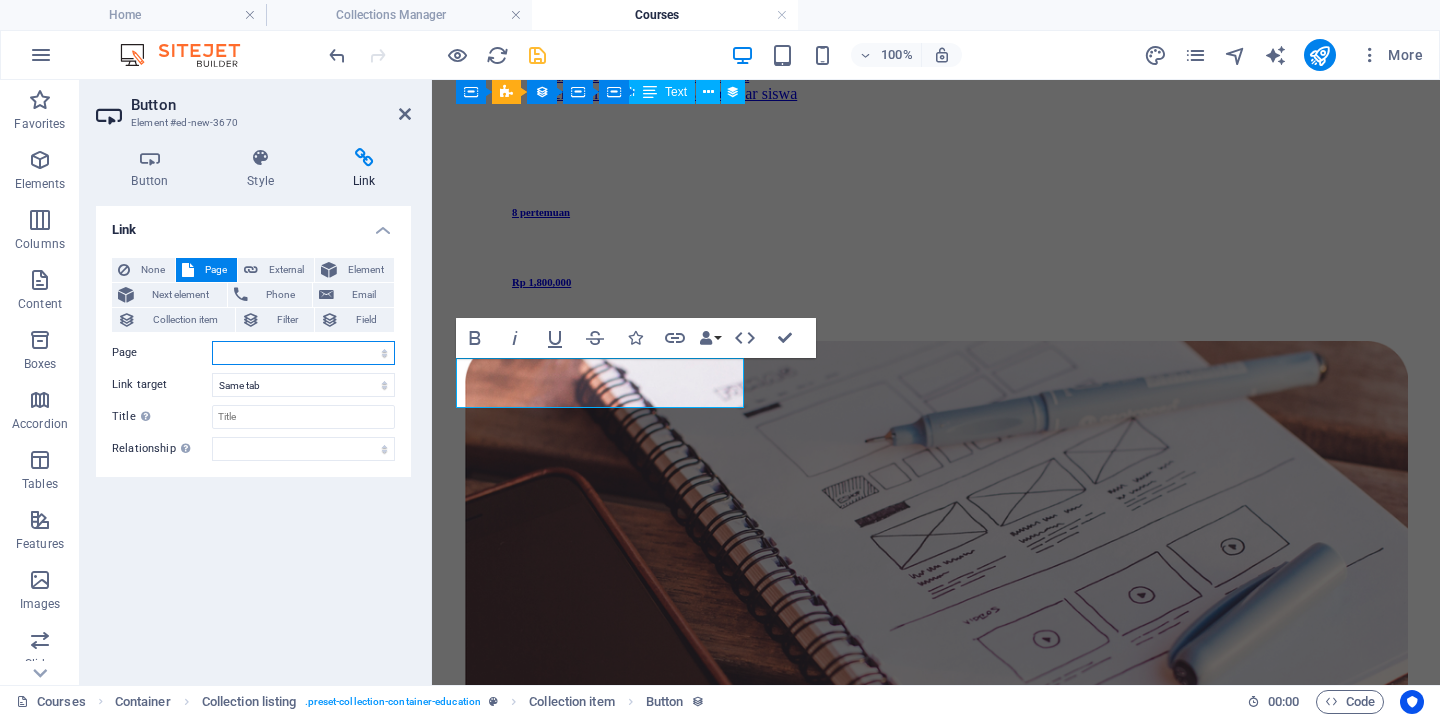 click on "Home Courses Teachers About Corporate Class" at bounding box center [303, 353] 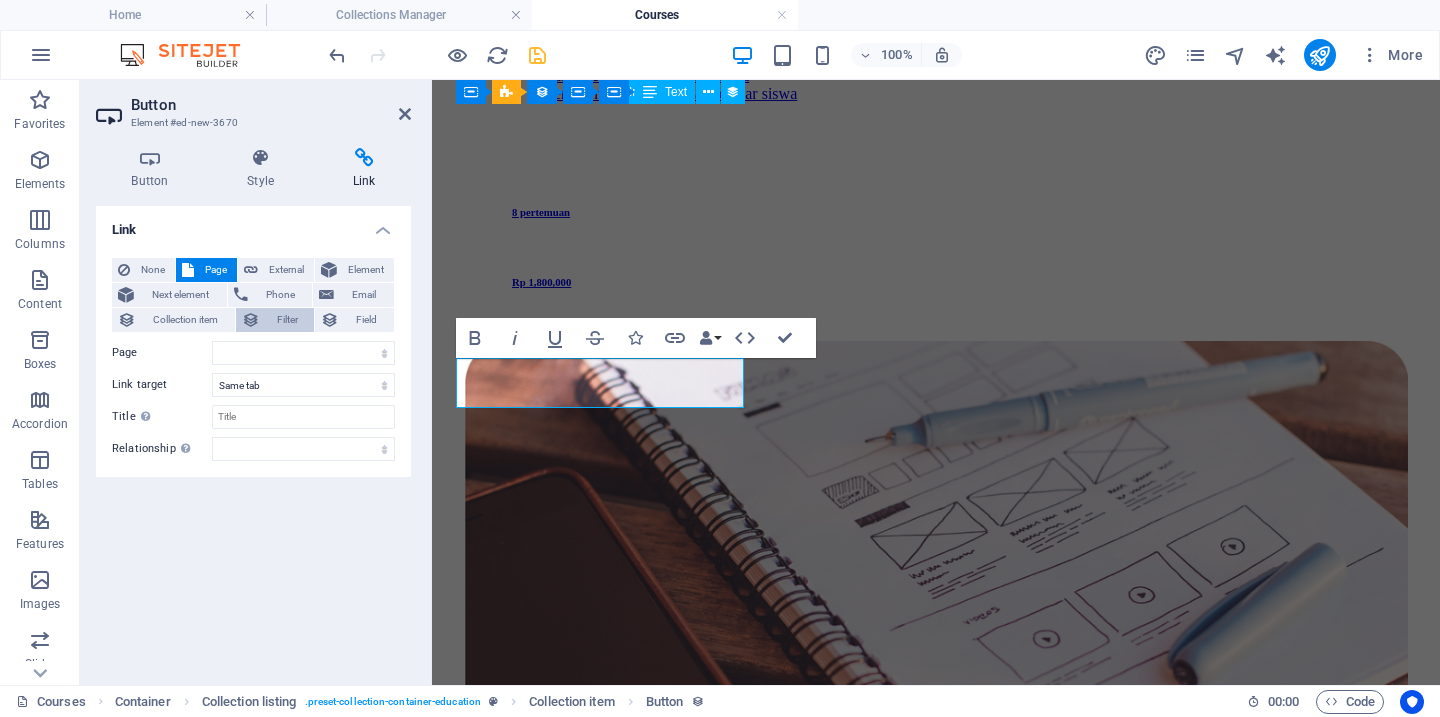 click on "Filter" at bounding box center [287, 320] 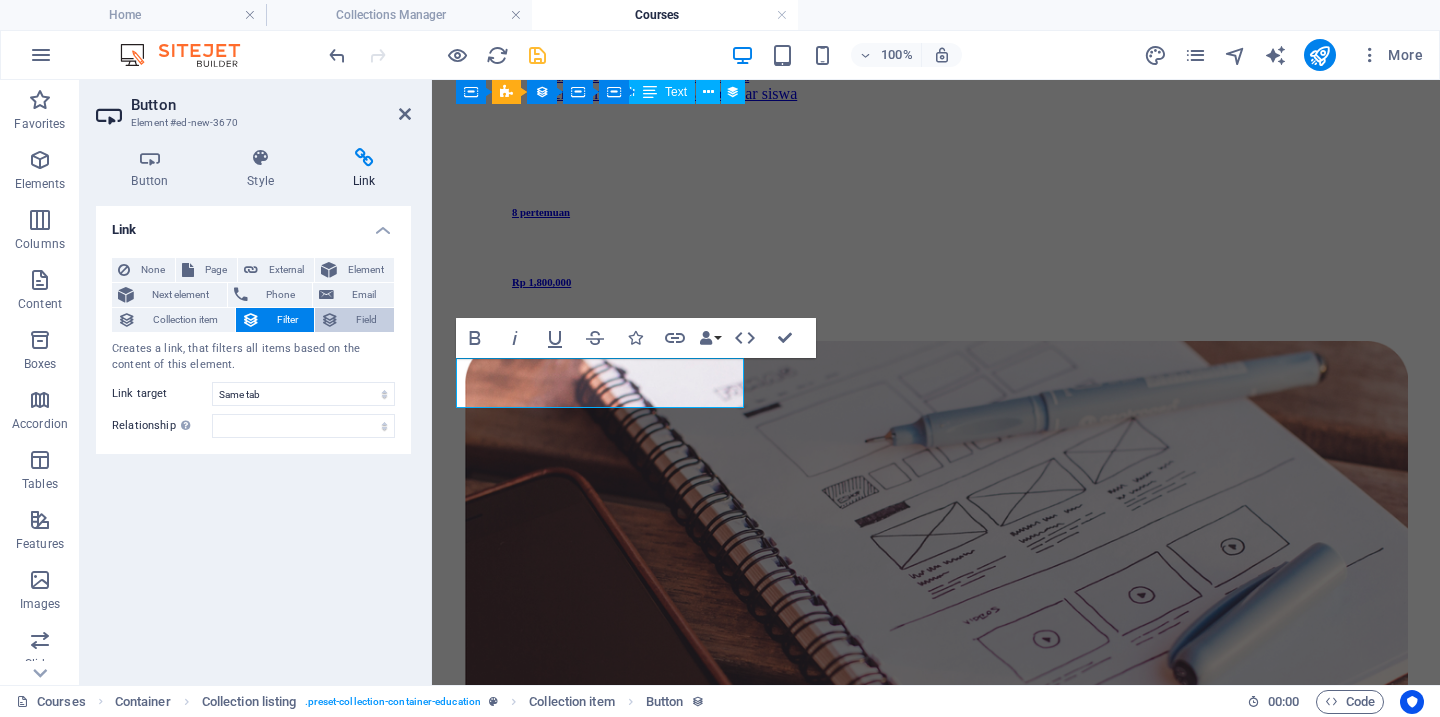 click on "Field" at bounding box center [366, 320] 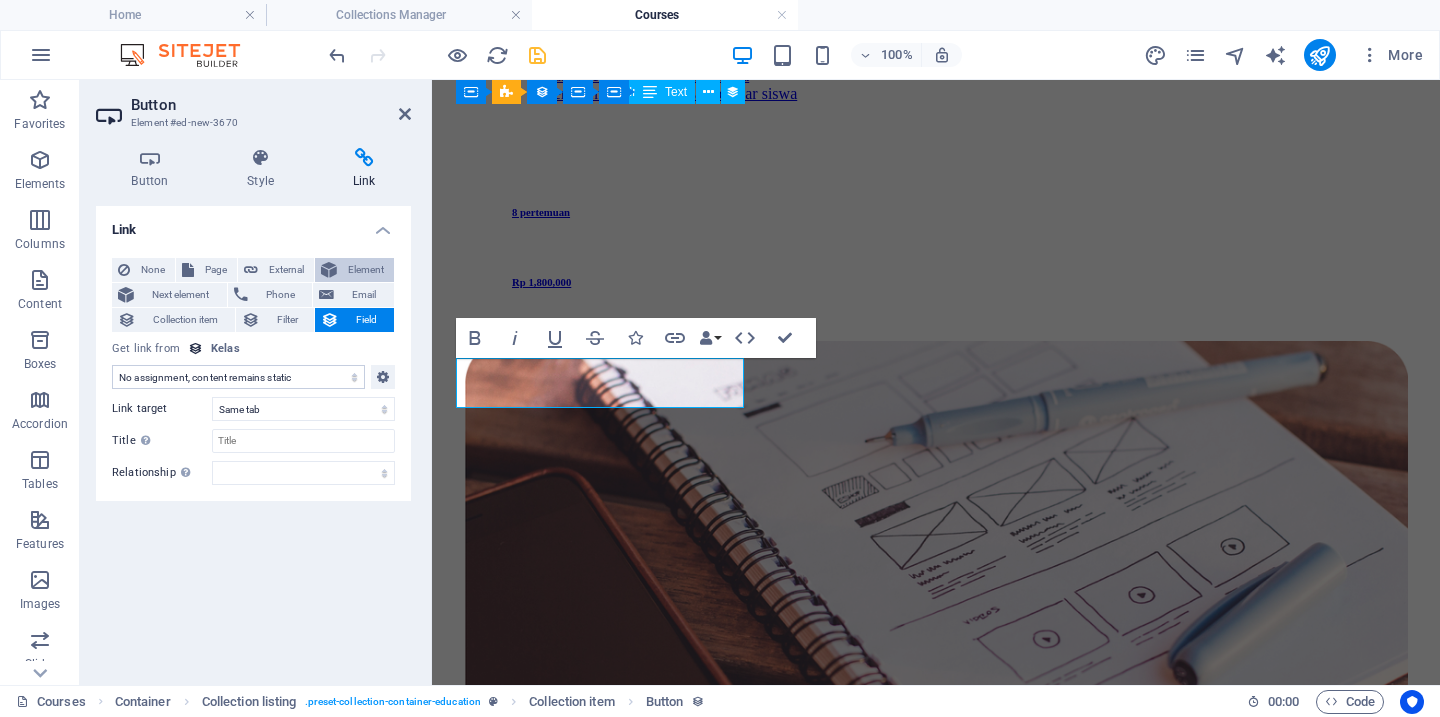 click on "Element" at bounding box center [365, 270] 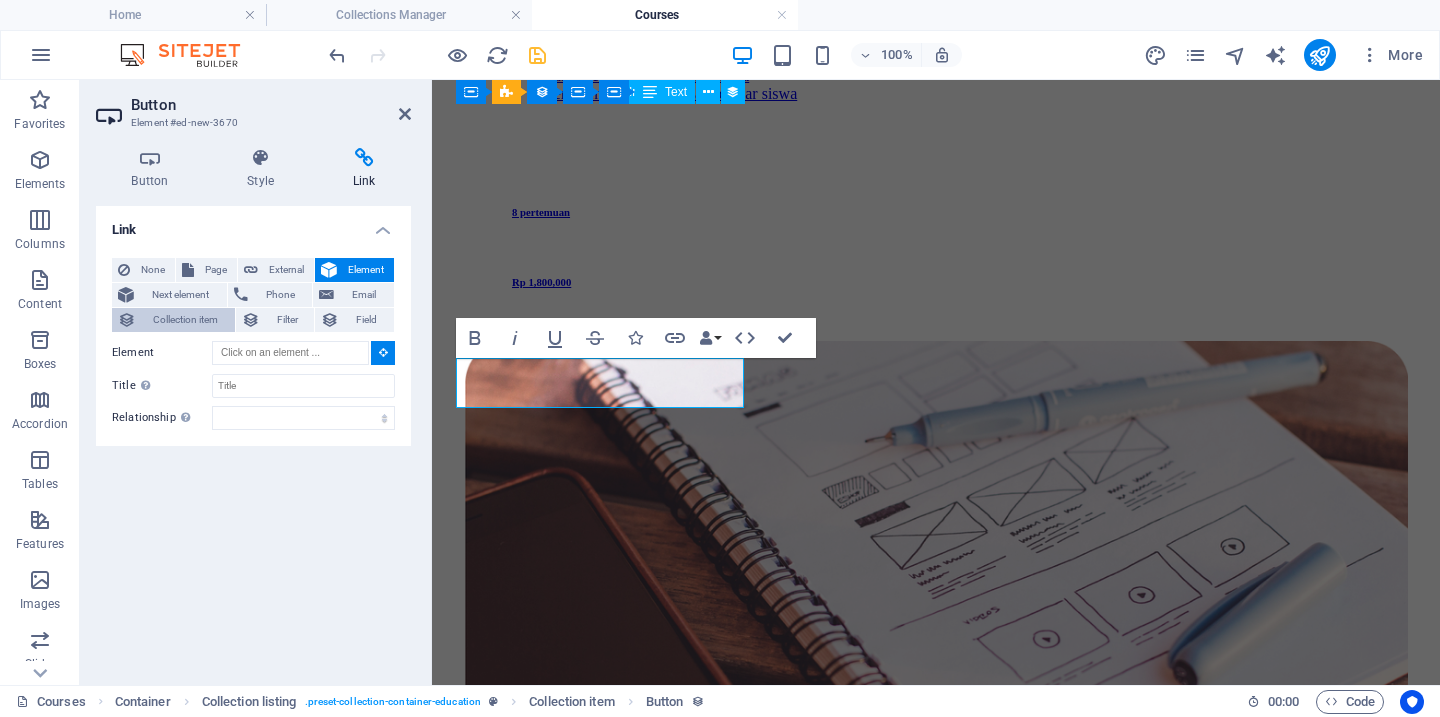 click on "Collection item" at bounding box center (185, 320) 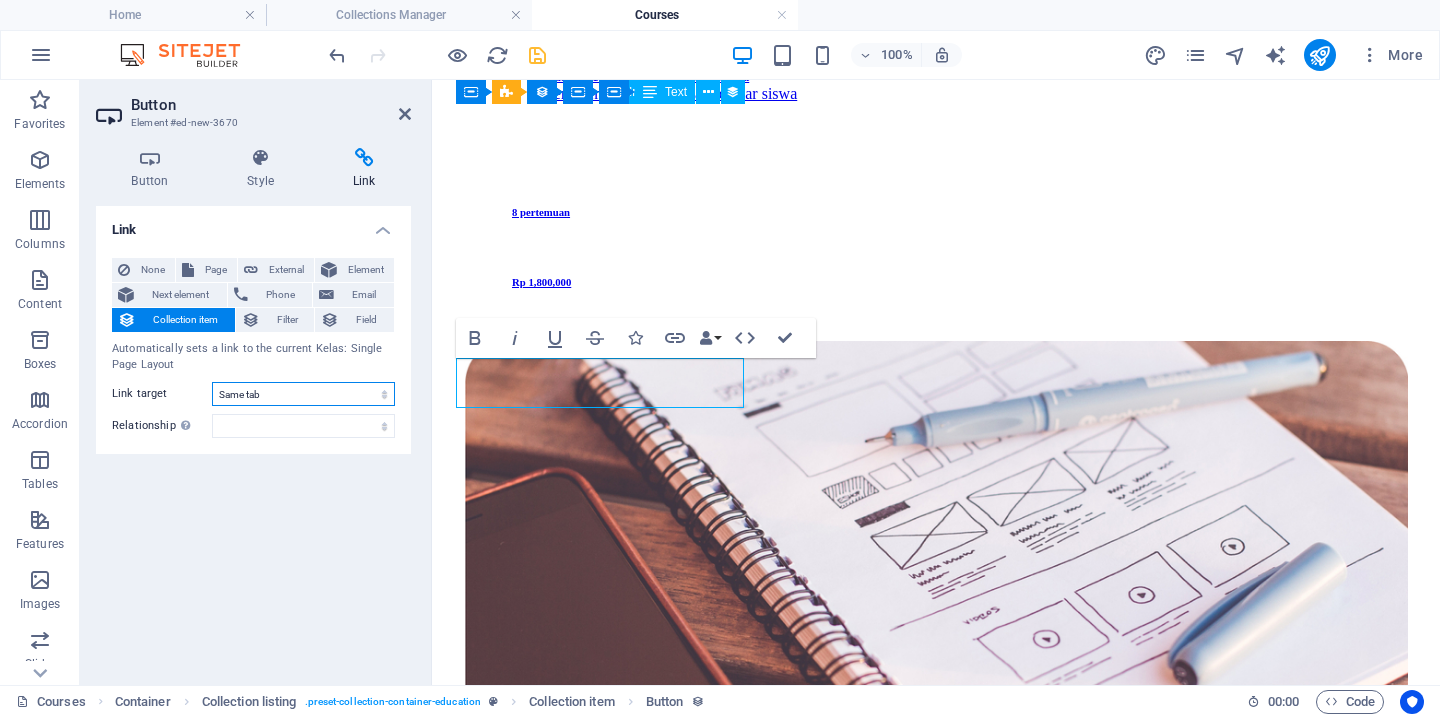 click on "New tab Same tab Overlay" at bounding box center [303, 394] 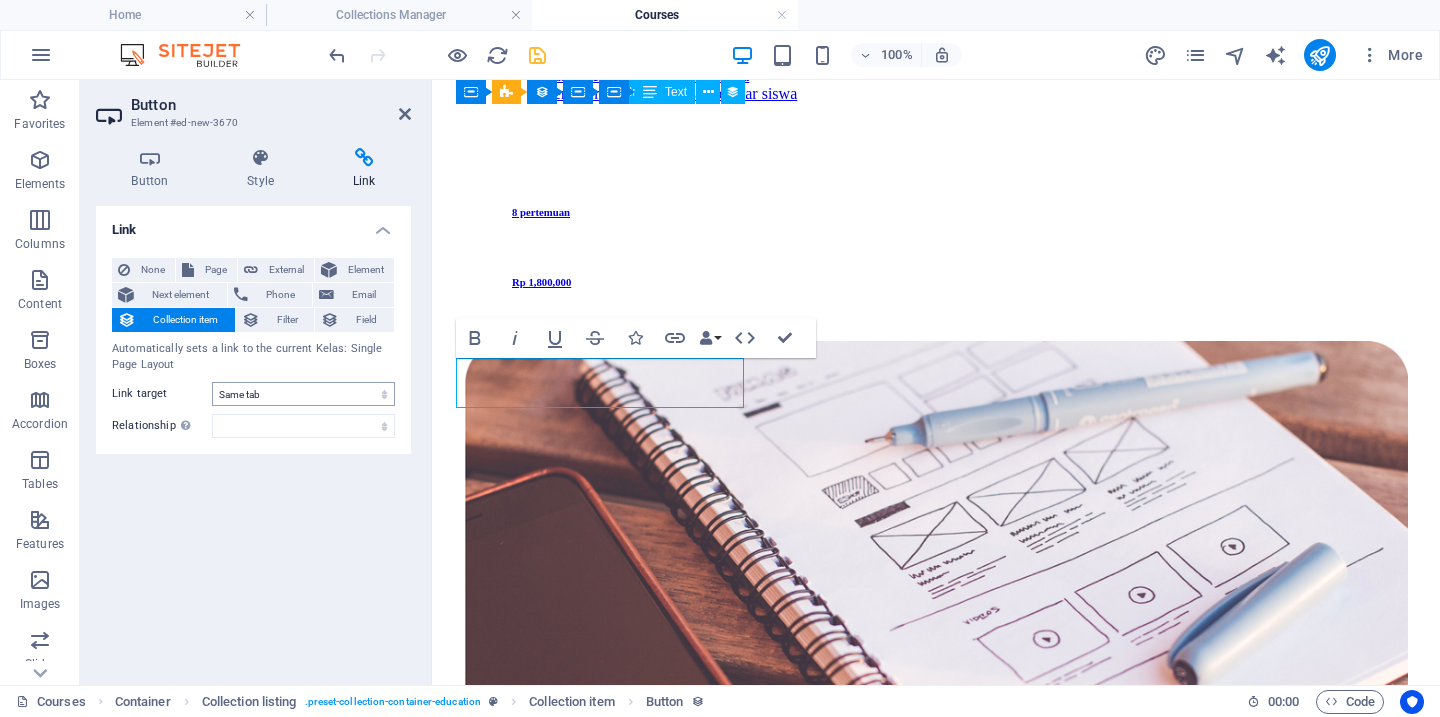 click on "Next element" at bounding box center [180, 295] 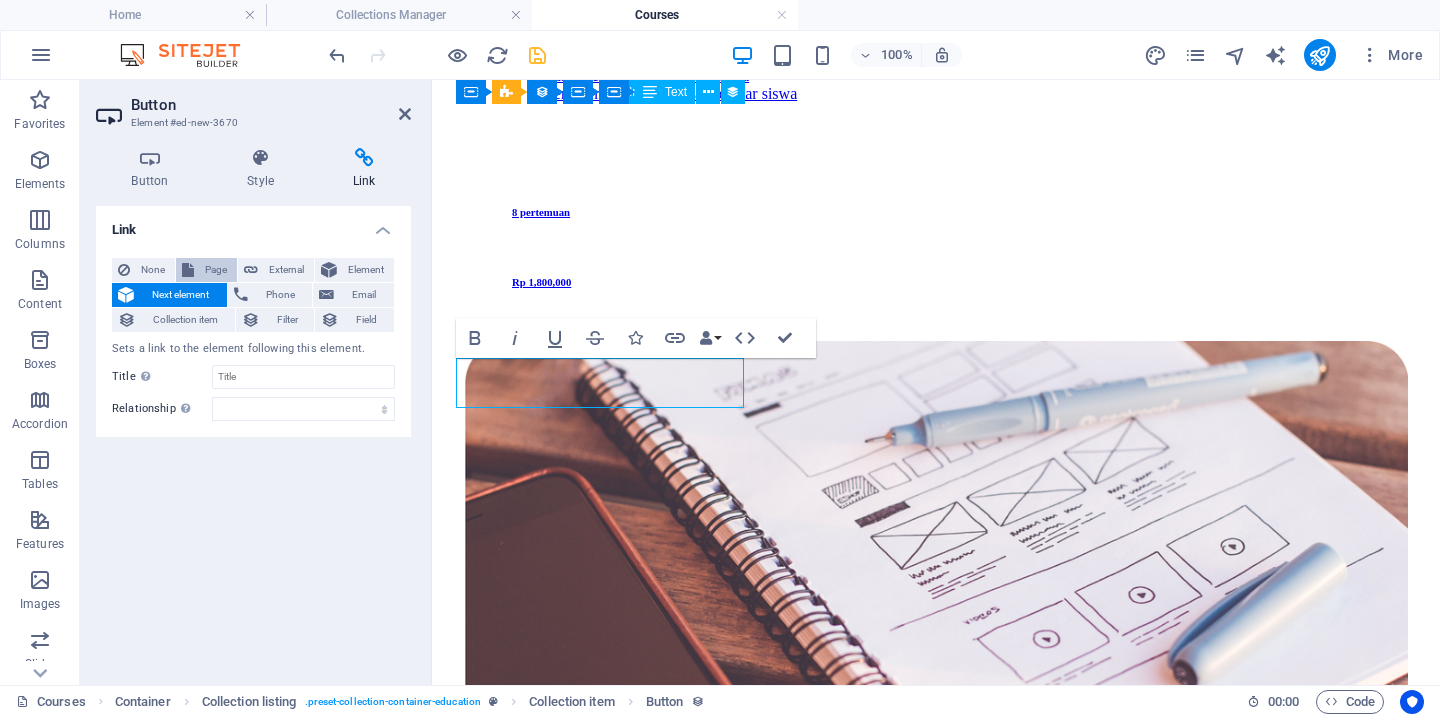 click on "Page" at bounding box center (215, 270) 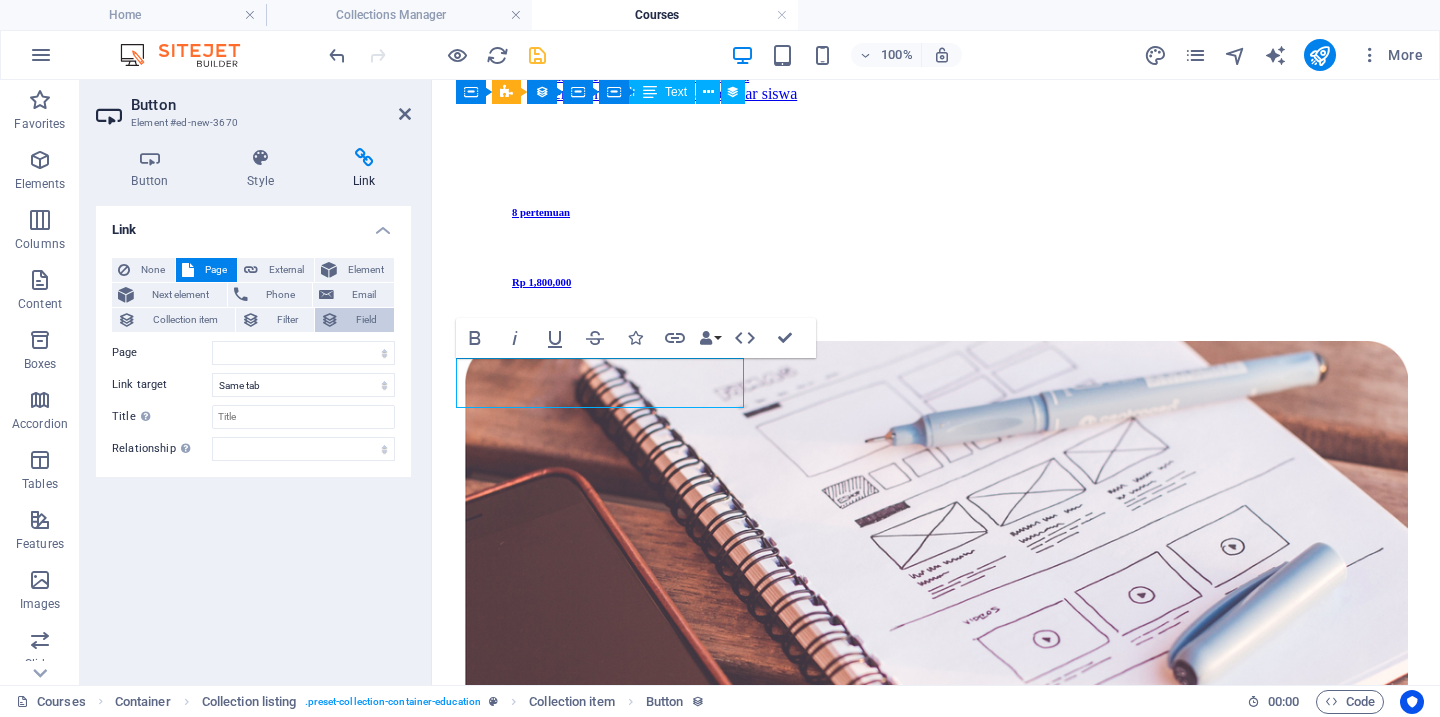 click on "Field" at bounding box center (366, 320) 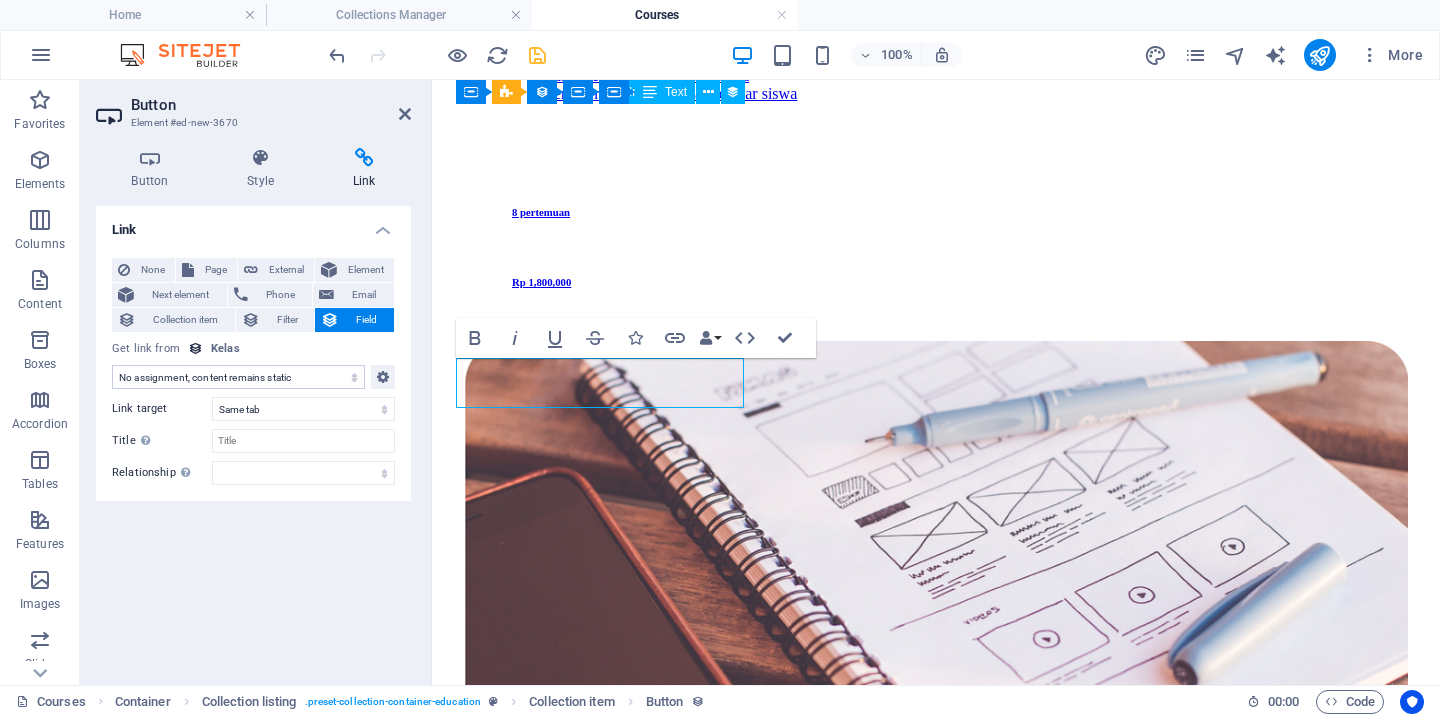 click on "No assignment, content remains static Created at (Date) Updated at (Date) Our Course Title (Plain Text) Our Course Slug (Plain Text) Our Course Type (Choice) Our Course Image (File) Our Course Introduction (Rich Text) Our Course Hours Tag (Plain Text) Our Course Price Tag (Plain Text) Our Top Course (Checkbox) Our Course Detailed Description (CMS) Payment (Link) Course Prev Price (Rich Text)" at bounding box center [238, 377] 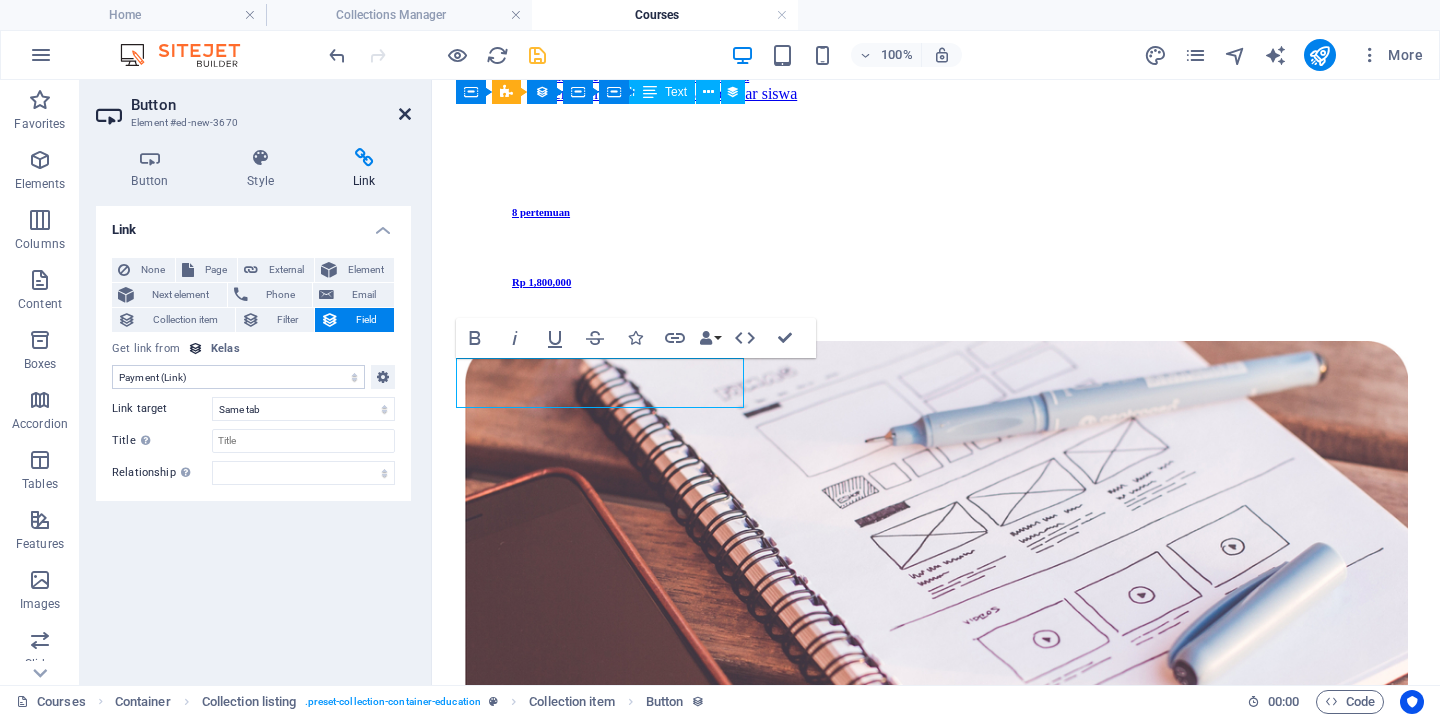 click at bounding box center [405, 114] 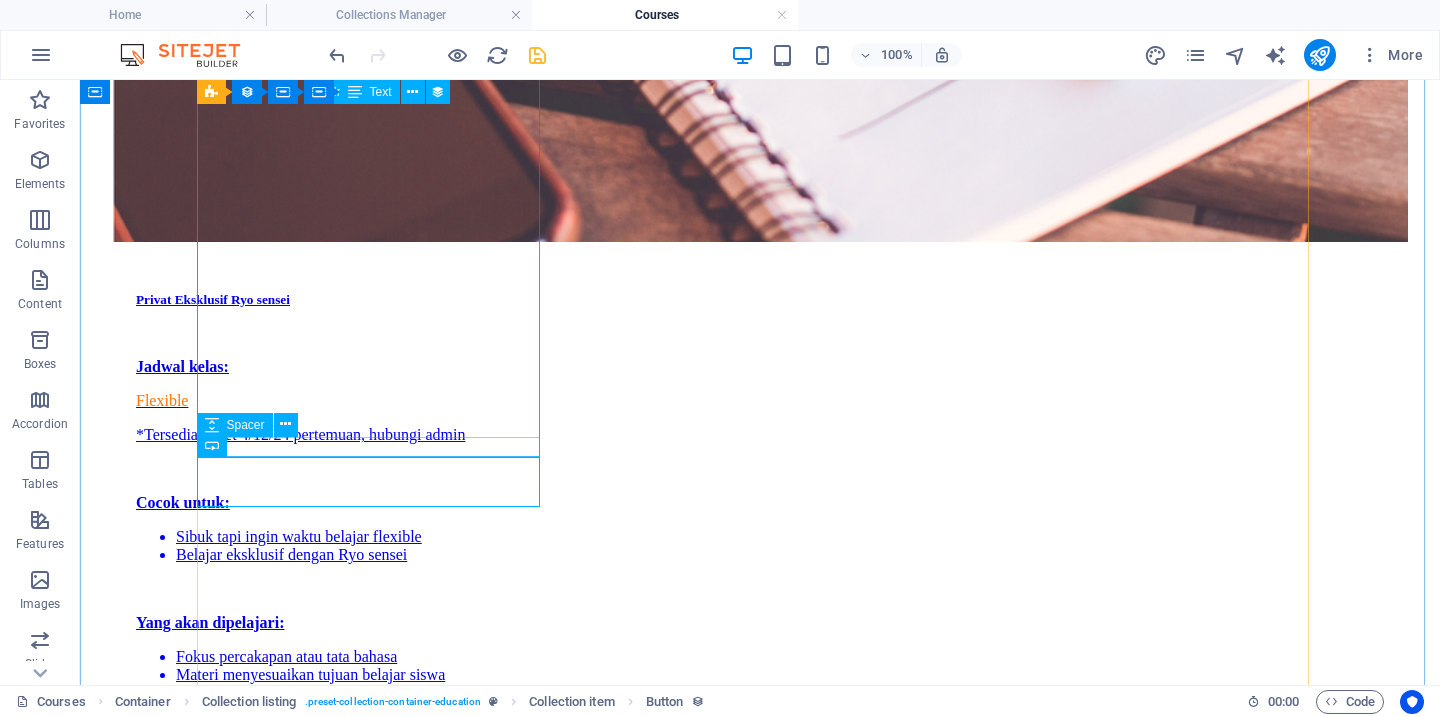 scroll, scrollTop: 2185, scrollLeft: 0, axis: vertical 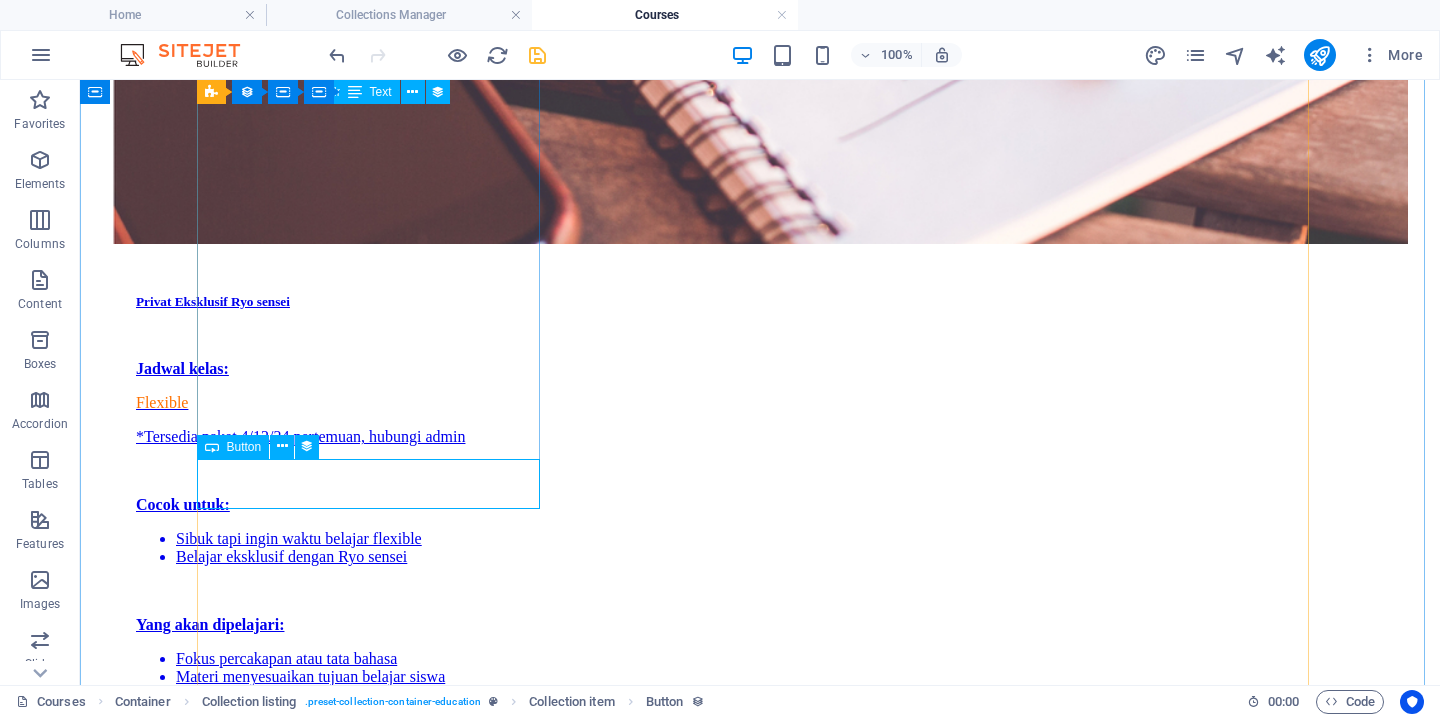 click on "Button label" at bounding box center [760, 3937] 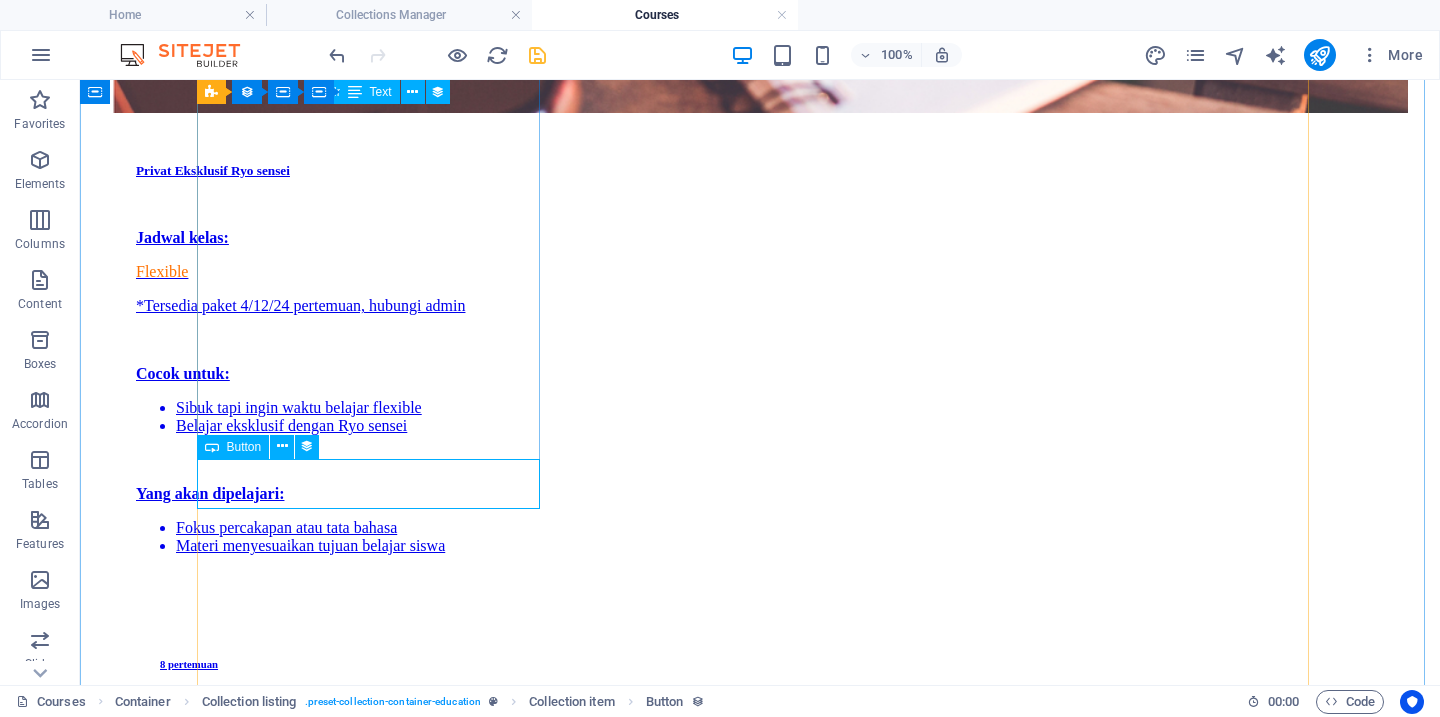 select on "payment" 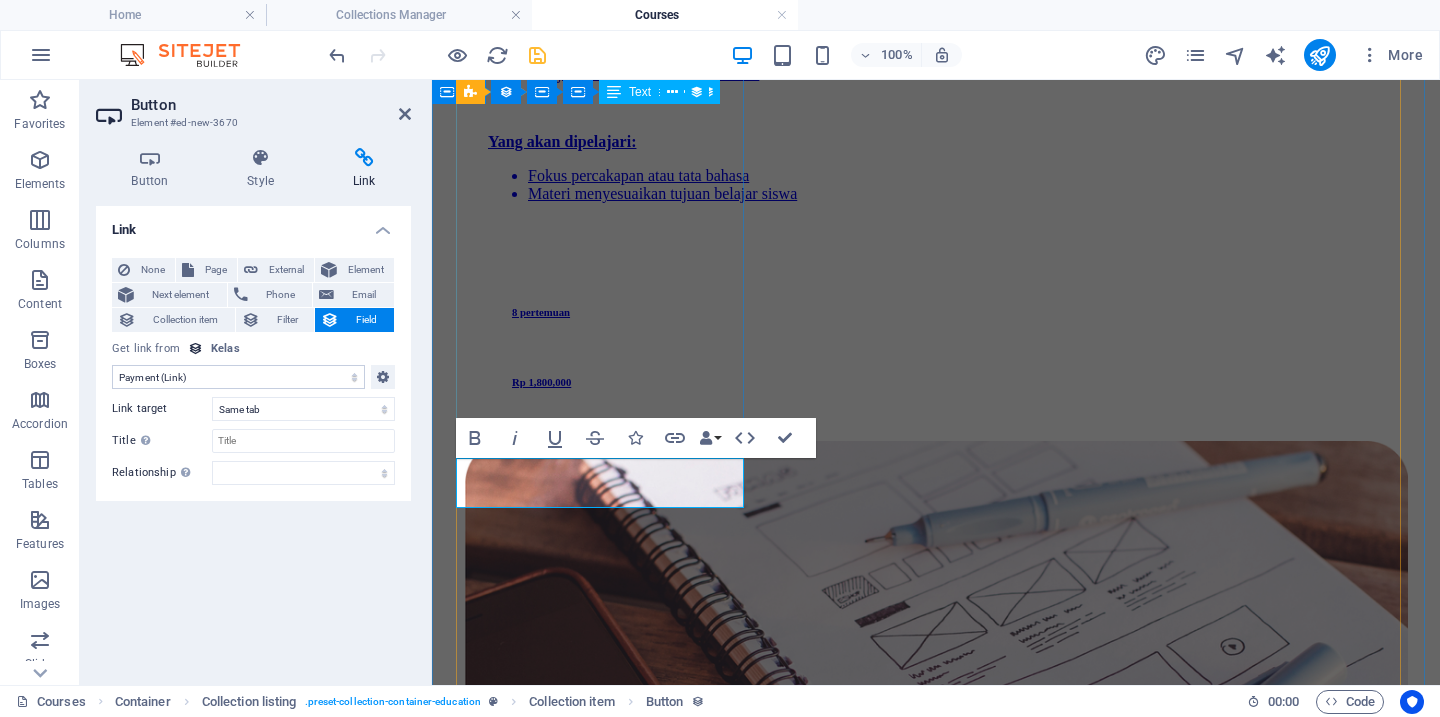 type 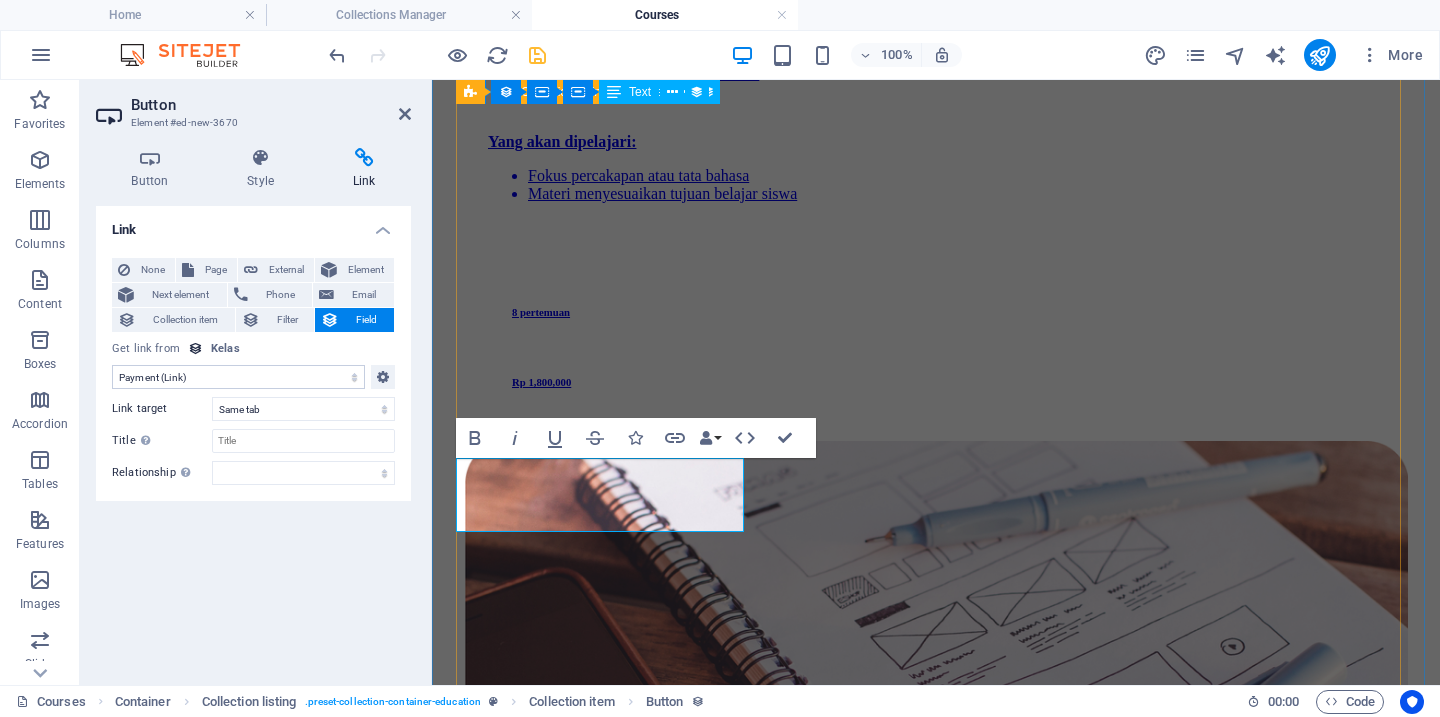 click on "Dasar (N4) Weekdays Dasar N4 - Batch 3 Jadwal kelas: Selasa, Kamis & Jumat, 19.30-20.45 WIB Mulai Selasa, 9 September 2025 Cocok untuk: Belajar dasar lanjutan (N4) Belajar tata bahasa & praktik percakapan Yang akan dipelajari: Percakapan dengan Ryo sensei Kosakata dasar Kanji N4 Pola kalimat dasar Latihan soal 36 Pertemuan Rp 1,500,000 DAFTAR sekarang Kelas Privat Privat Eksklusif Ryo sensei Jadwal kelas: Flexible *Tersedia paket 4/12/24 pertemuan, hubungi admin Cocok untuk: Sibuk tapi ingin waktu belajar flexible Belajar eksklusif dengan Ryo sensei Yang akan dipelajari: Fokus percakapan atau tata bahasa Materi menyesuaikan tujuan belajar siswa 8 pertemuan Rp 1,800,000 Button label Pemula (Dari NOL - N5) Weekend Pemula N5 - Batch 1 Jadwal kelas: Sabtu & Minggu, 08.00-10.00 WIB Mulai Sabtu, 6 September 2025 Cocok untuk: Belajar dari NOL Belajar kilat persiapan tes JLPT/JFT Pernah belajar & ingin review materi Yang akan dipelajari: Kosakata dasar Kanji N5 Pola kalimat dasar Latihan soal 24 Pertemuan Rp 750,000" at bounding box center [936, 4072] 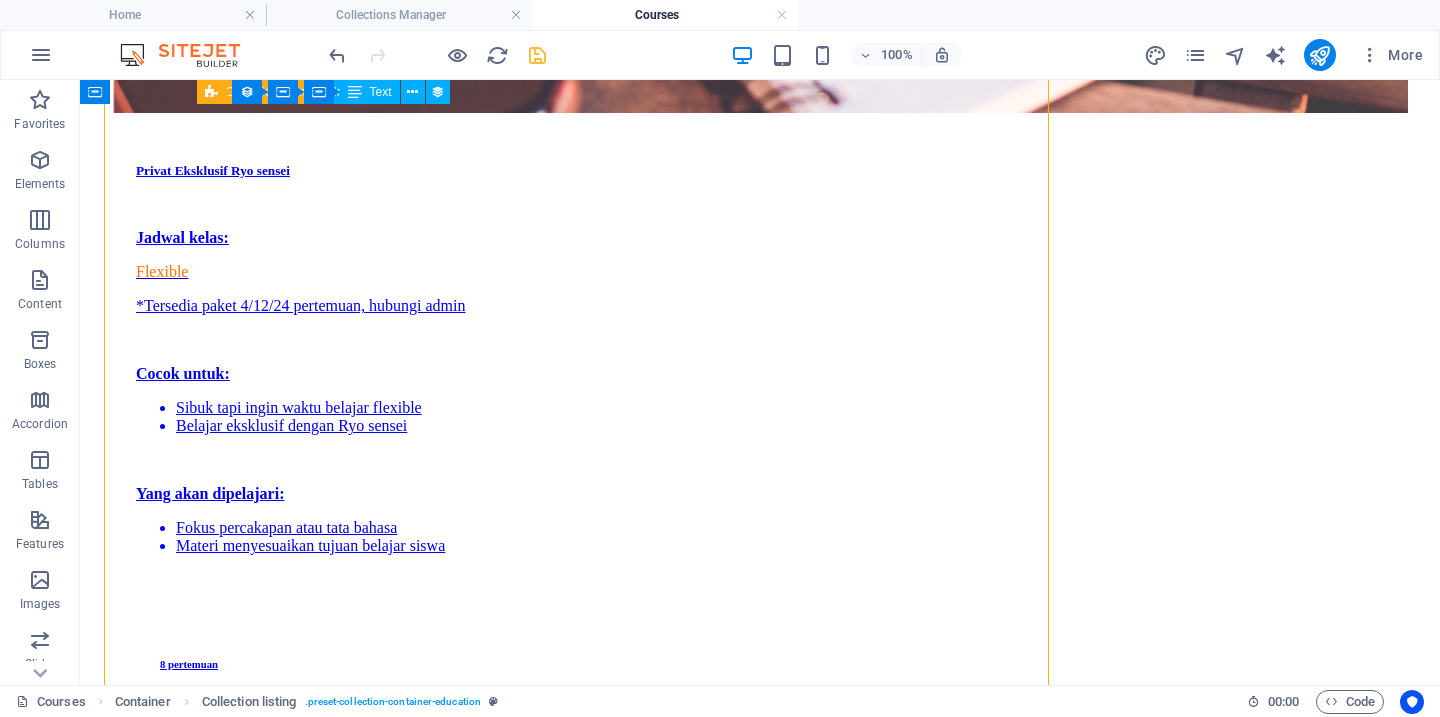 scroll, scrollTop: 2185, scrollLeft: 0, axis: vertical 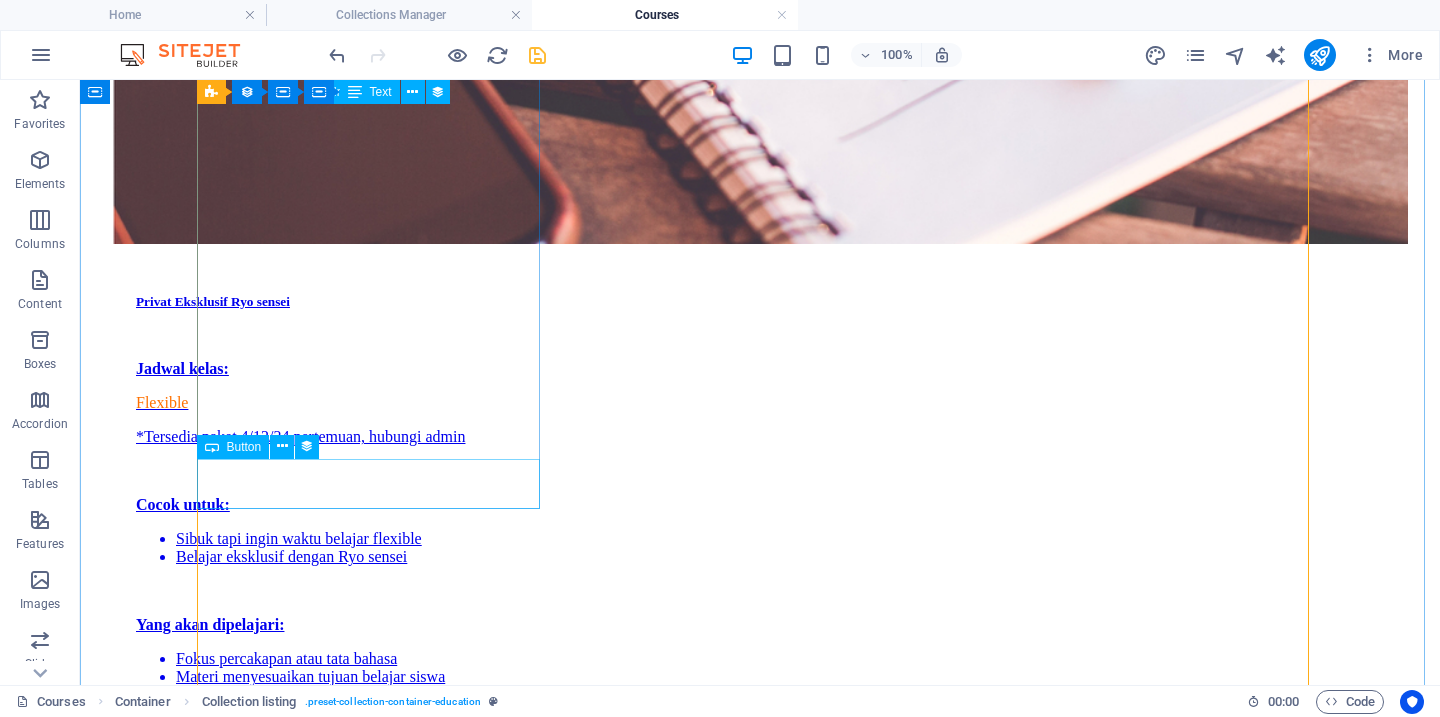 click on "DAFTAR sekarang" at bounding box center [760, 3937] 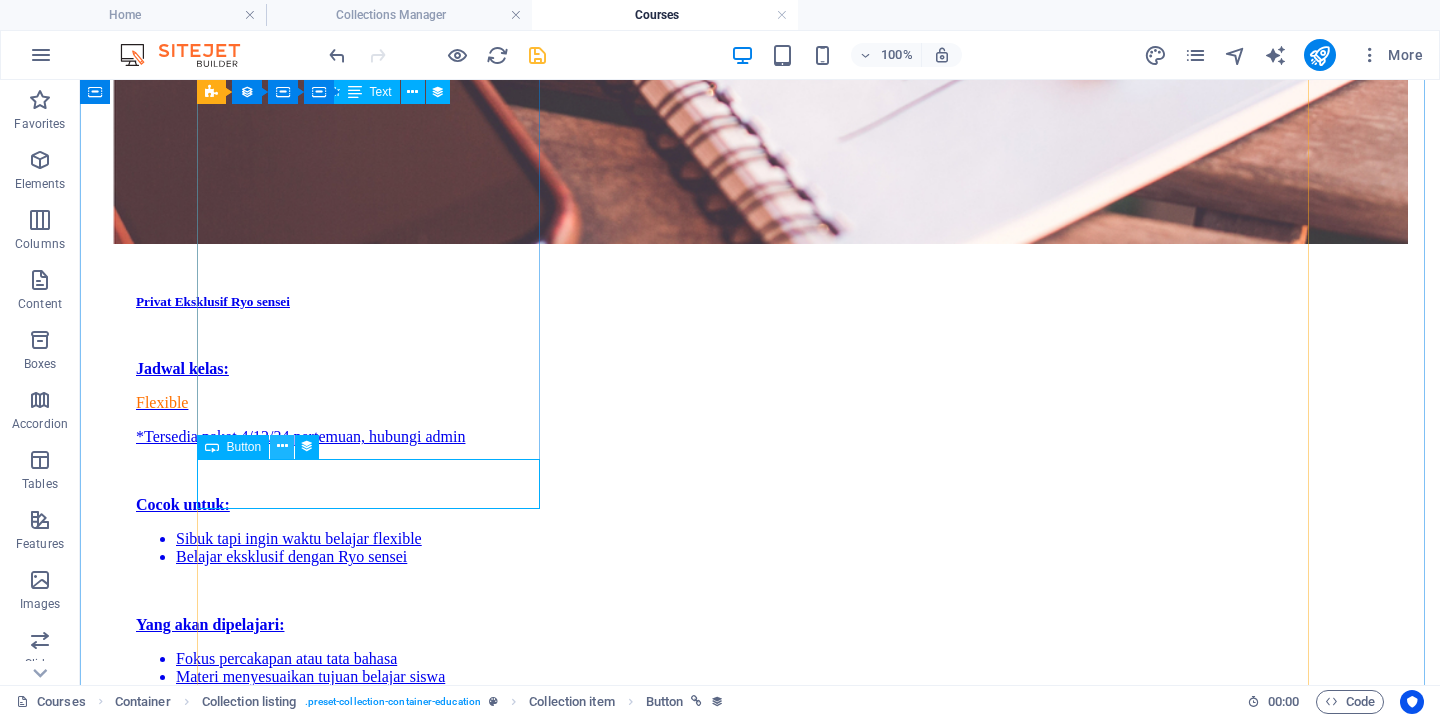 click at bounding box center (282, 446) 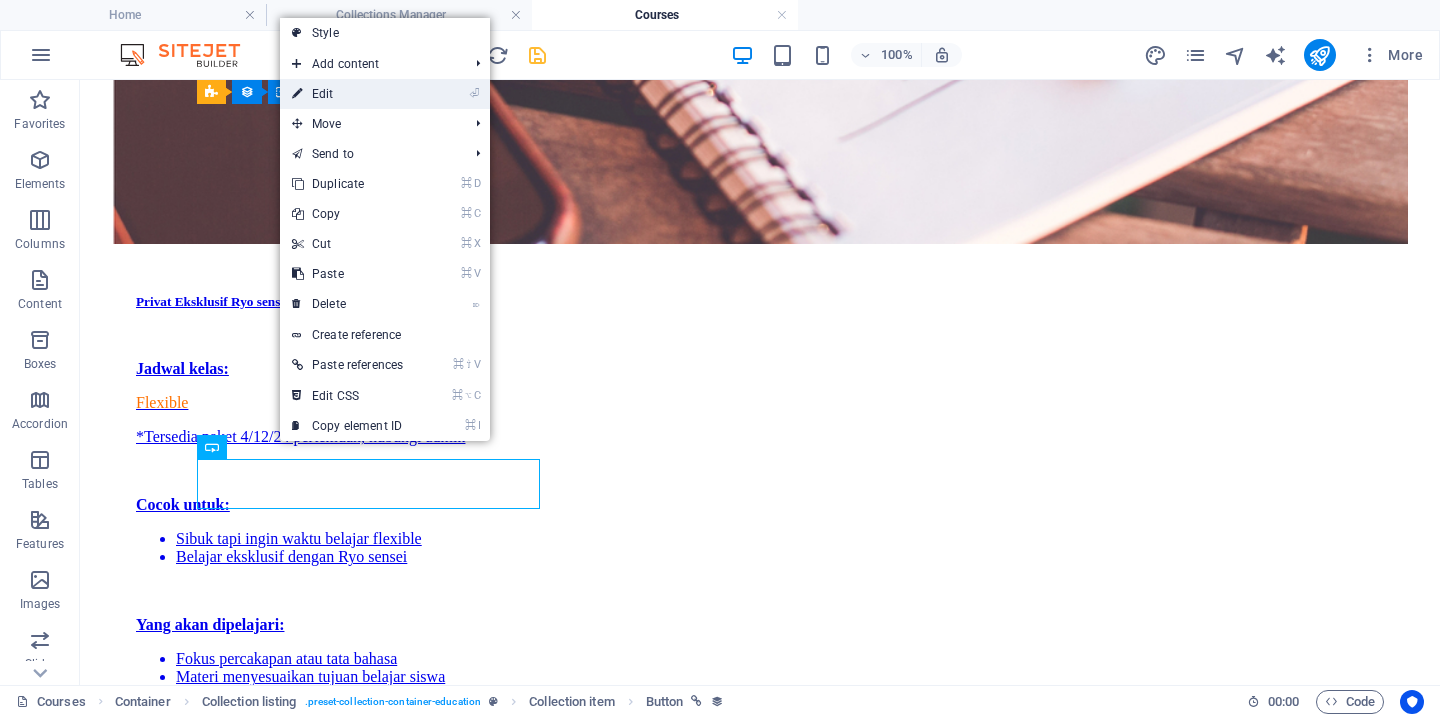 click on "⏎  Edit" at bounding box center (347, 94) 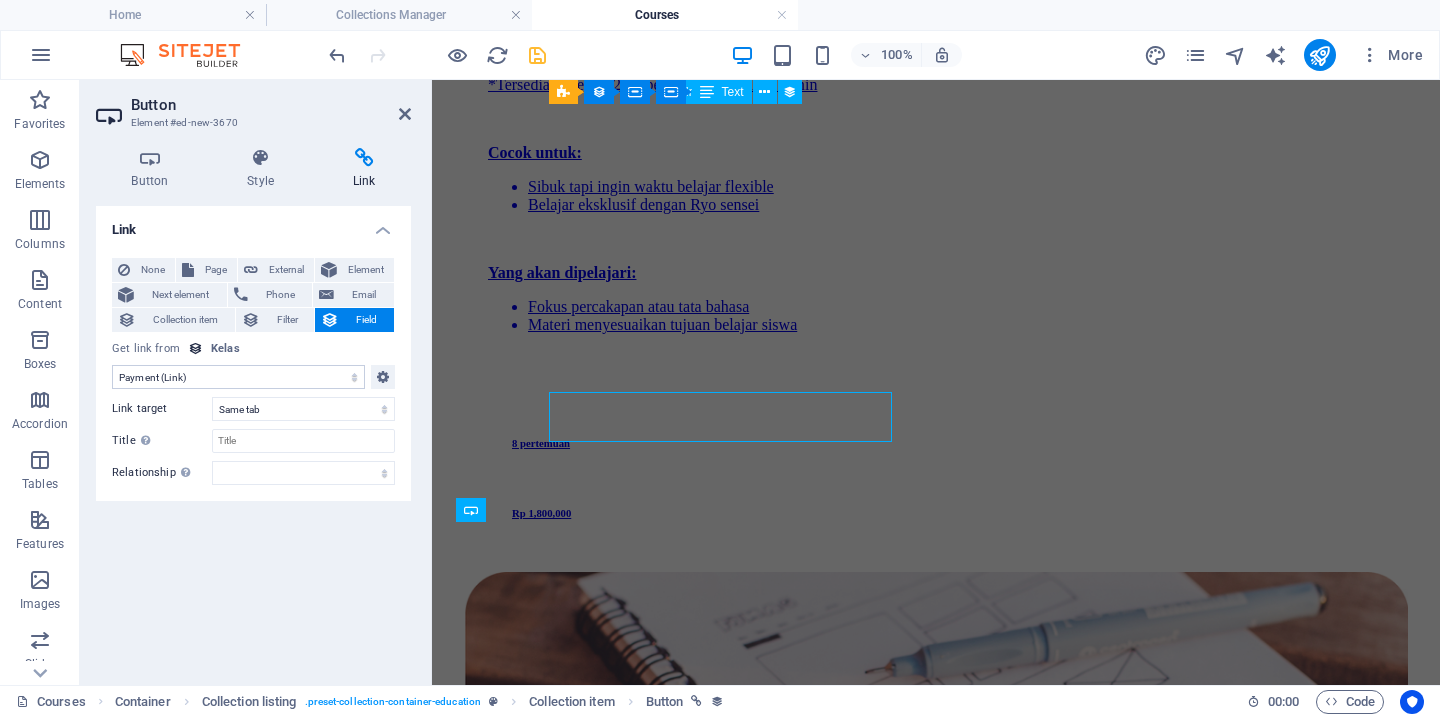 scroll, scrollTop: 2252, scrollLeft: 0, axis: vertical 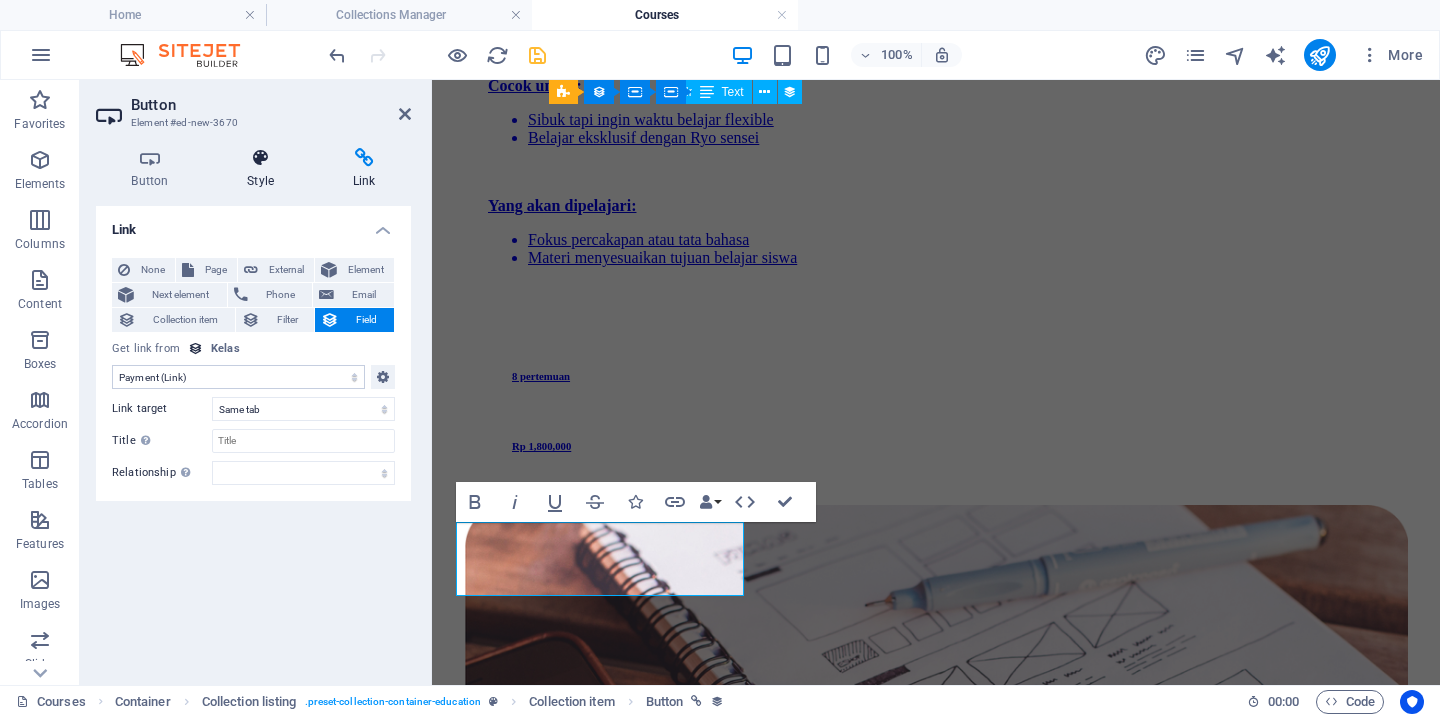 click on "Style" at bounding box center [265, 169] 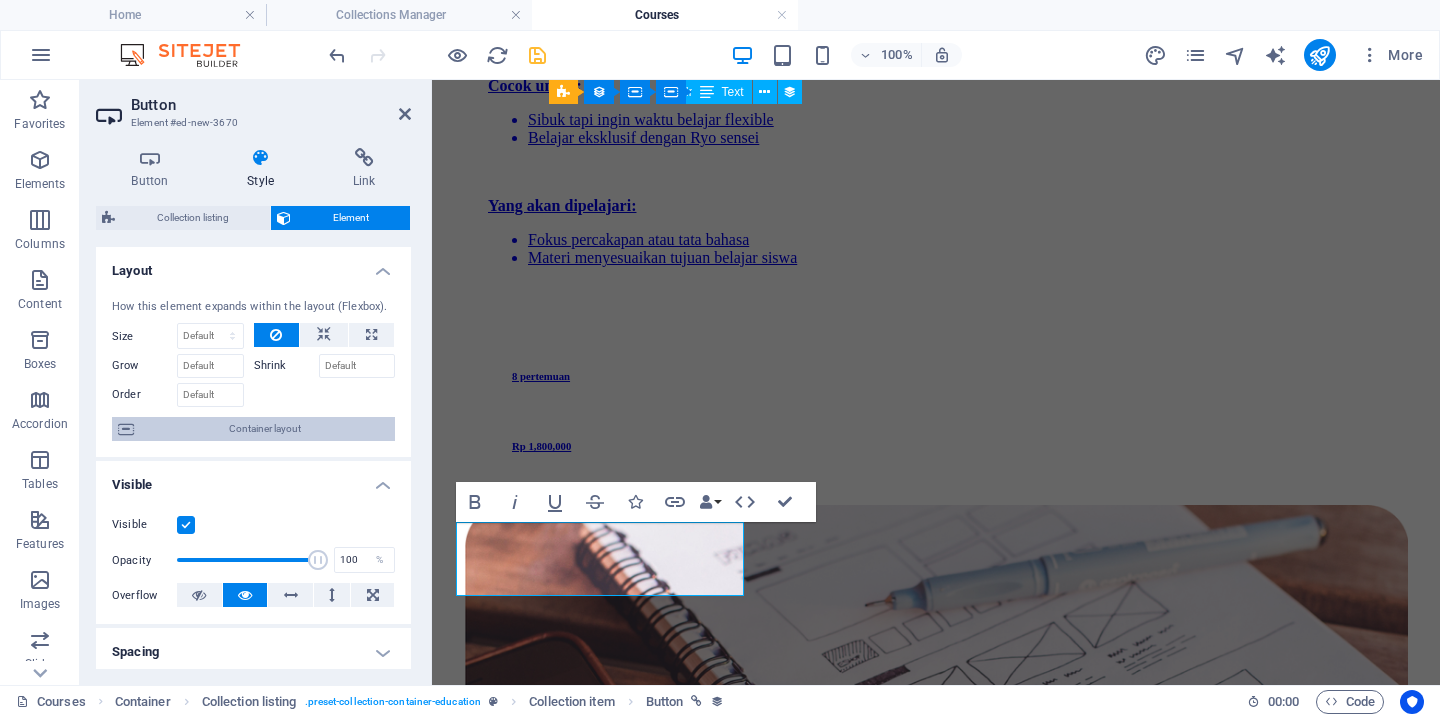 scroll, scrollTop: 423, scrollLeft: 0, axis: vertical 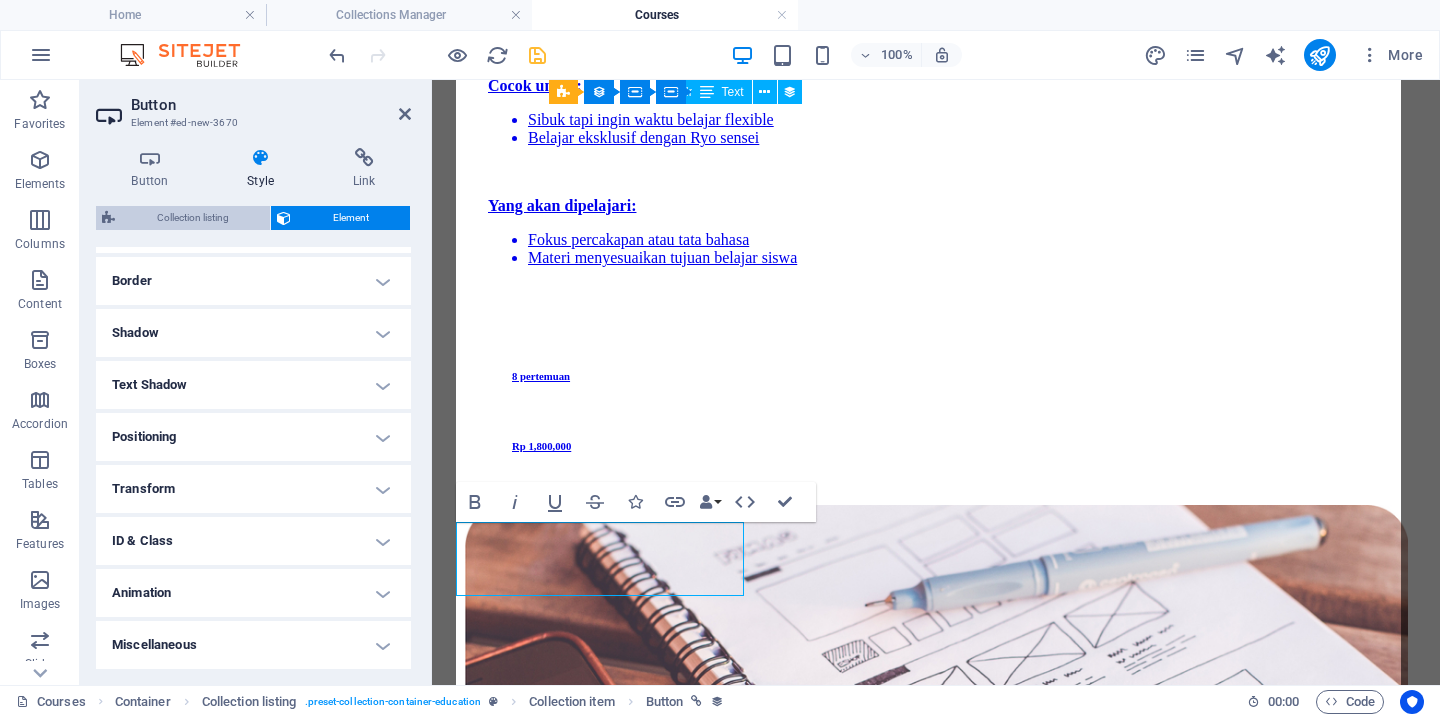 click on "Collection listing" at bounding box center [192, 218] 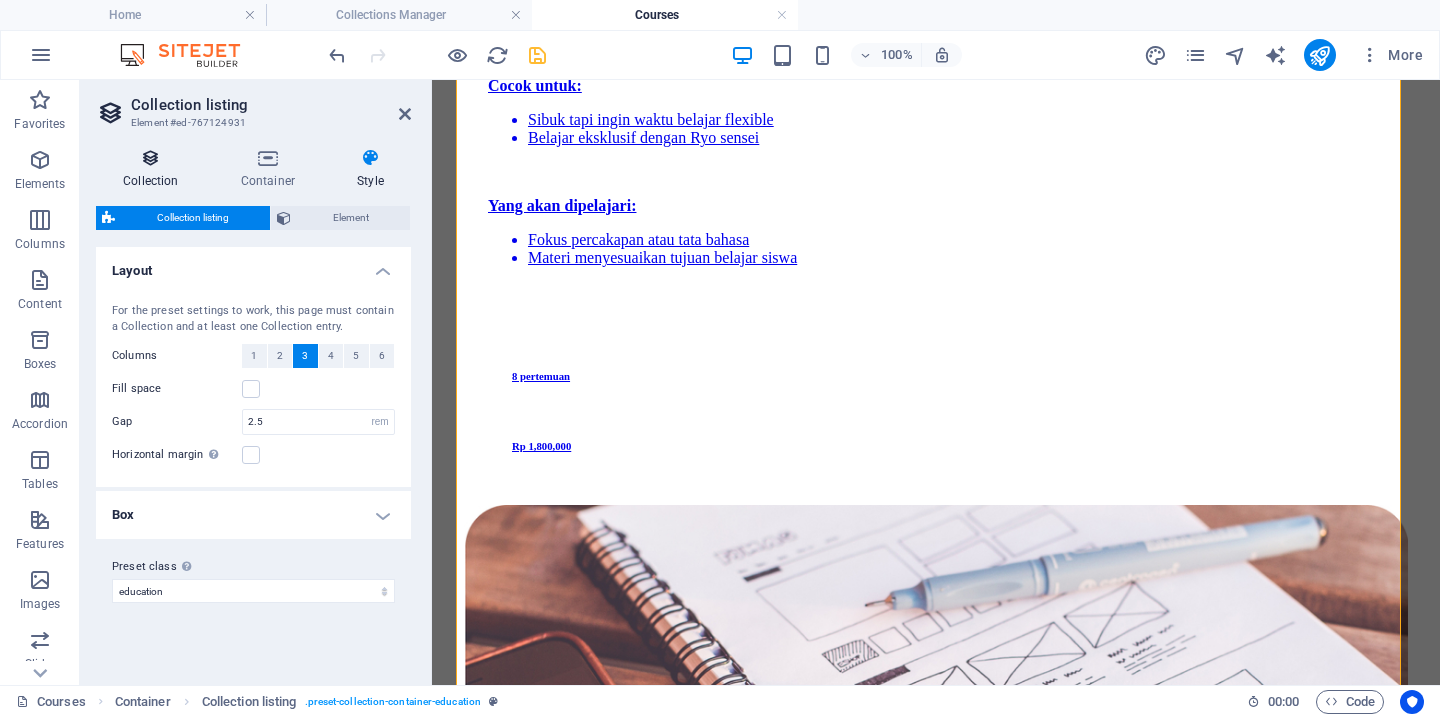 click on "Collection" at bounding box center (155, 169) 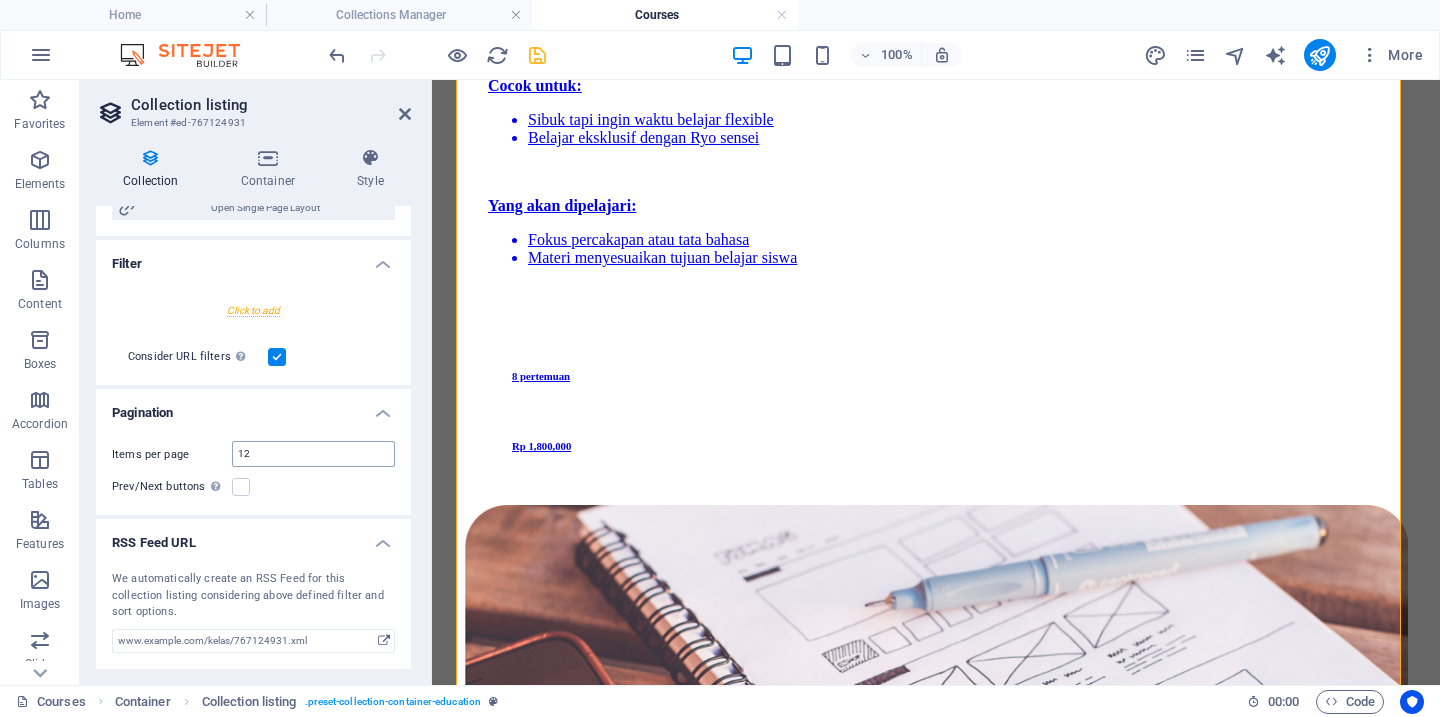 scroll, scrollTop: 0, scrollLeft: 0, axis: both 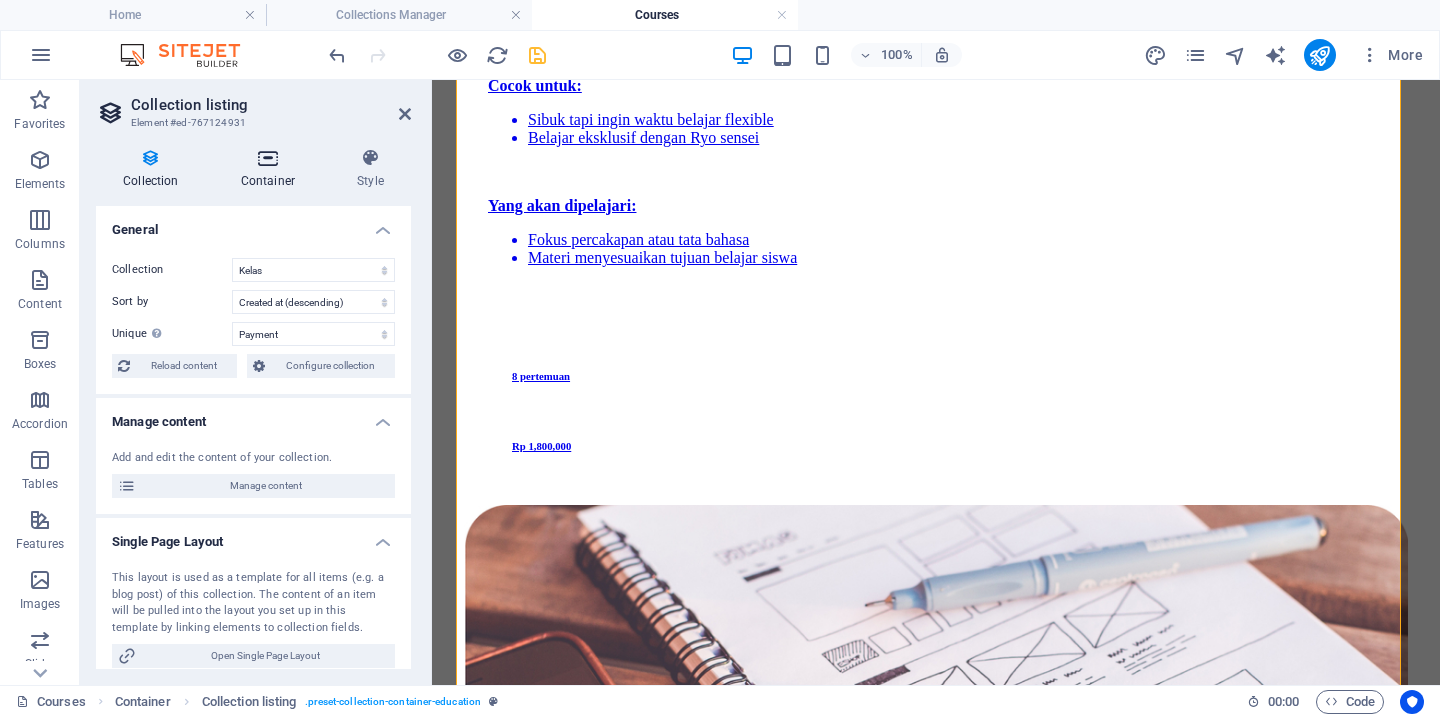click at bounding box center (268, 158) 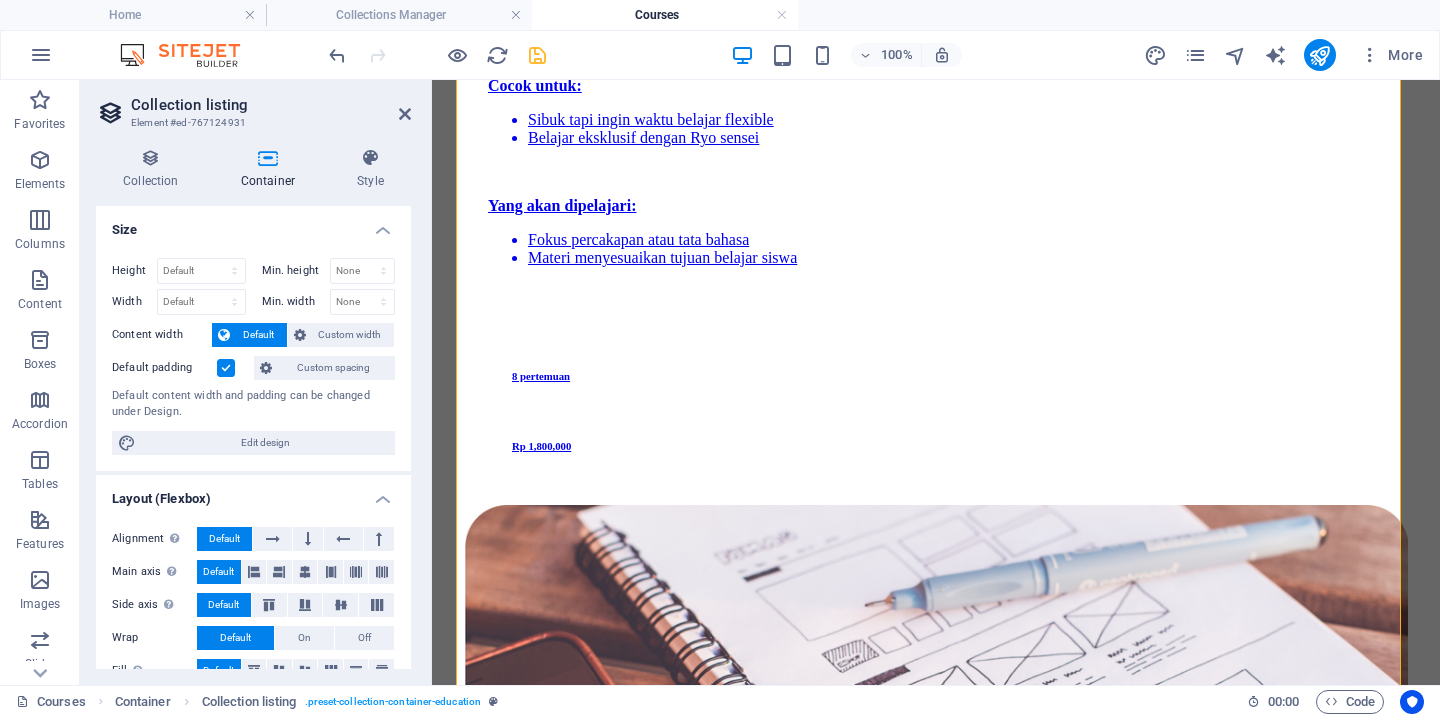 scroll, scrollTop: 31, scrollLeft: 0, axis: vertical 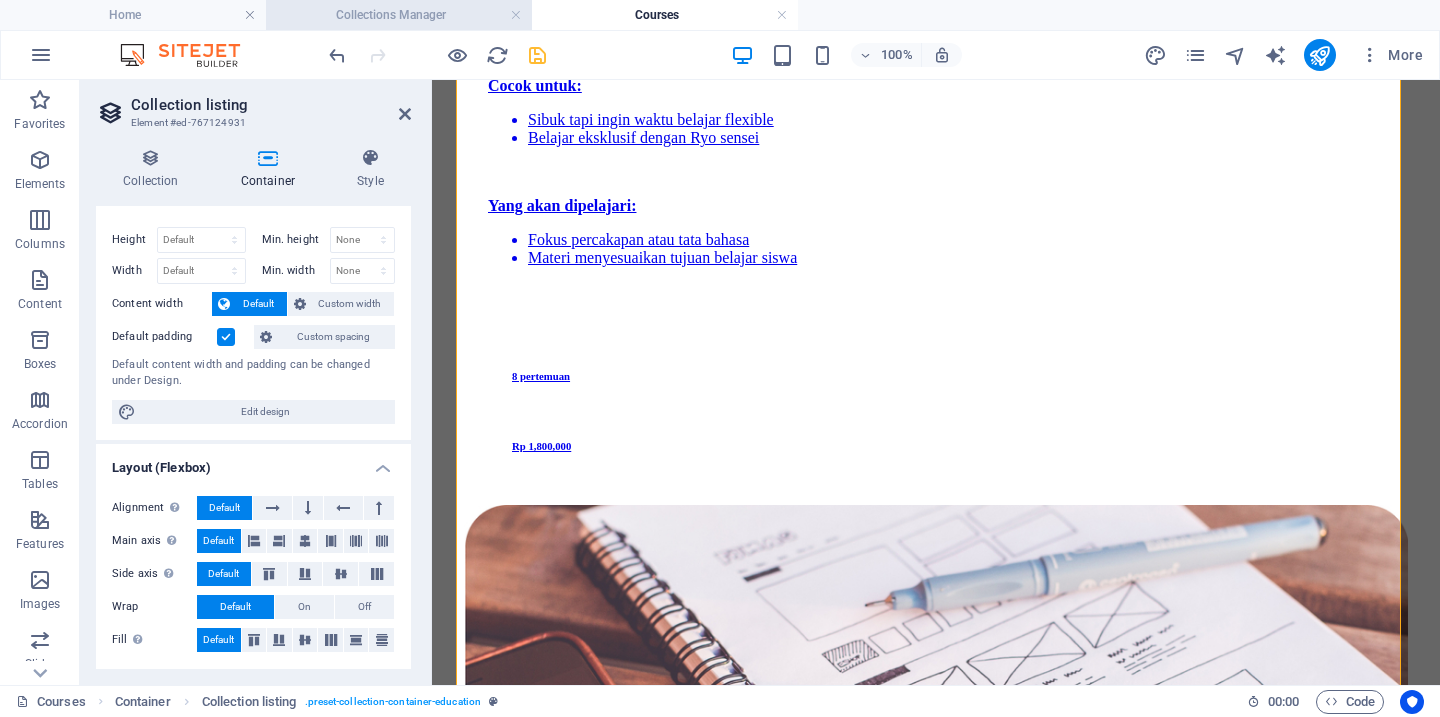 click on "Collections Manager" at bounding box center (399, 15) 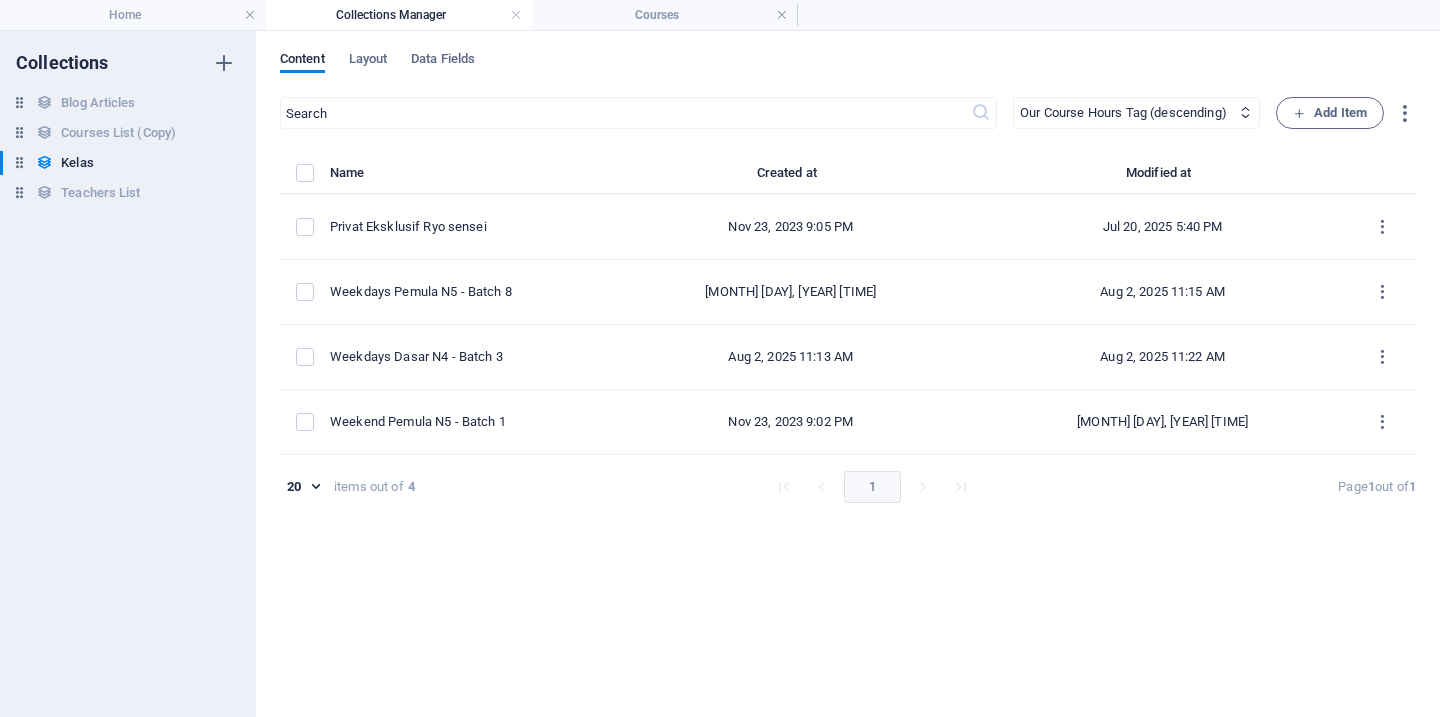 scroll, scrollTop: 0, scrollLeft: 0, axis: both 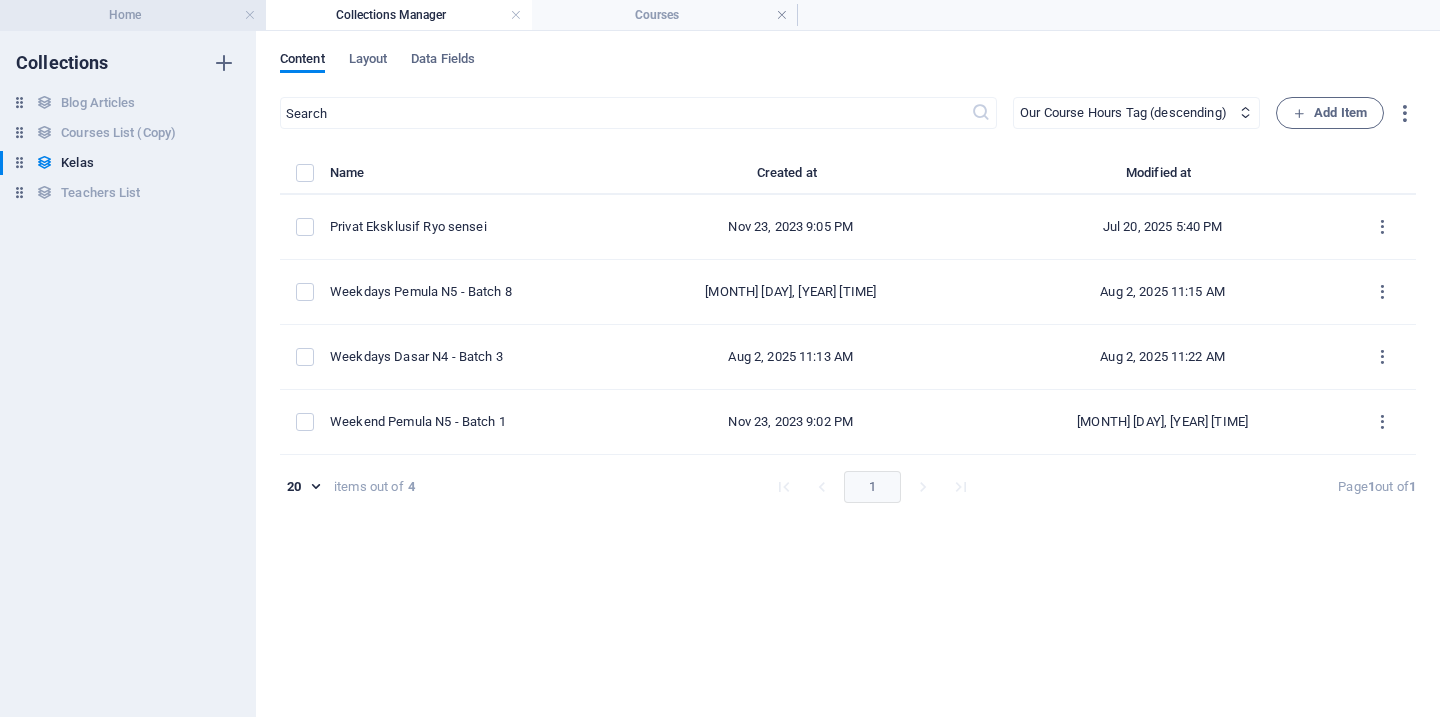 click on "Home" at bounding box center (133, 15) 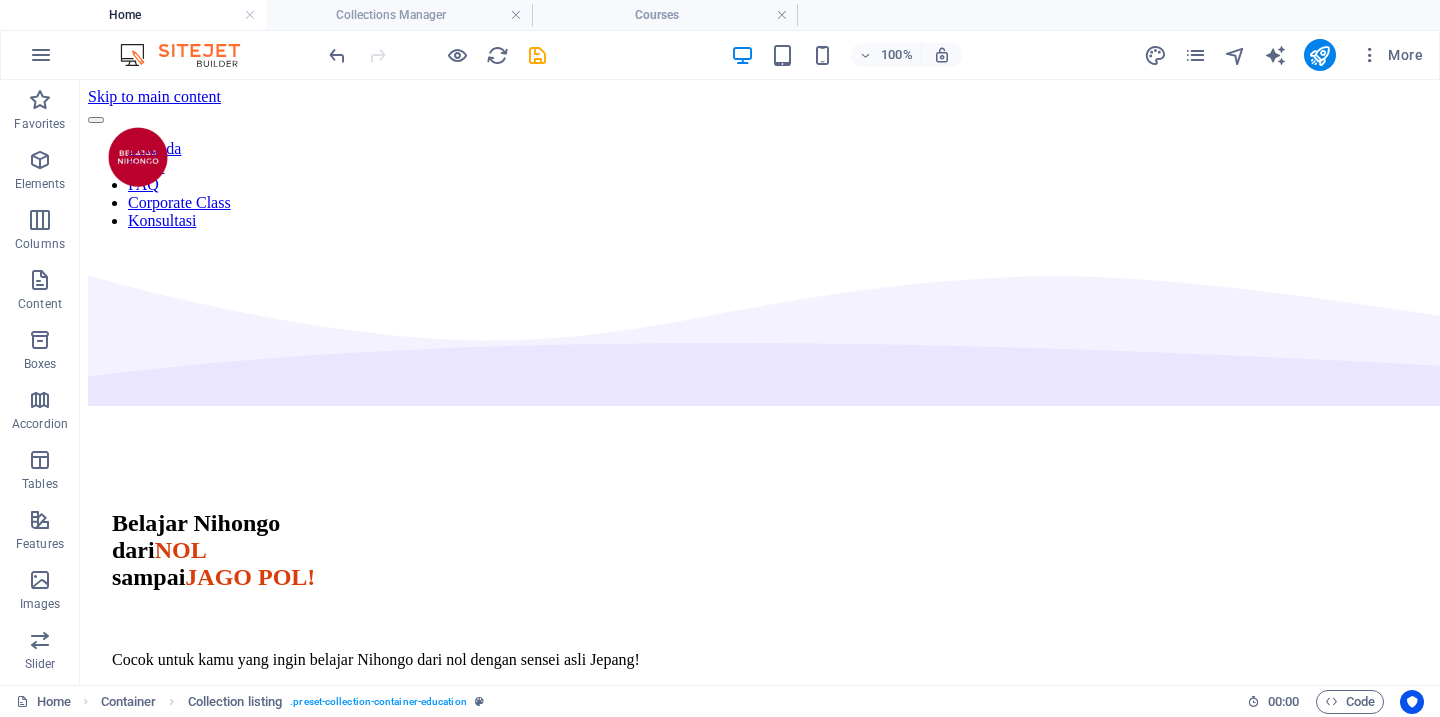 scroll, scrollTop: 1893, scrollLeft: 0, axis: vertical 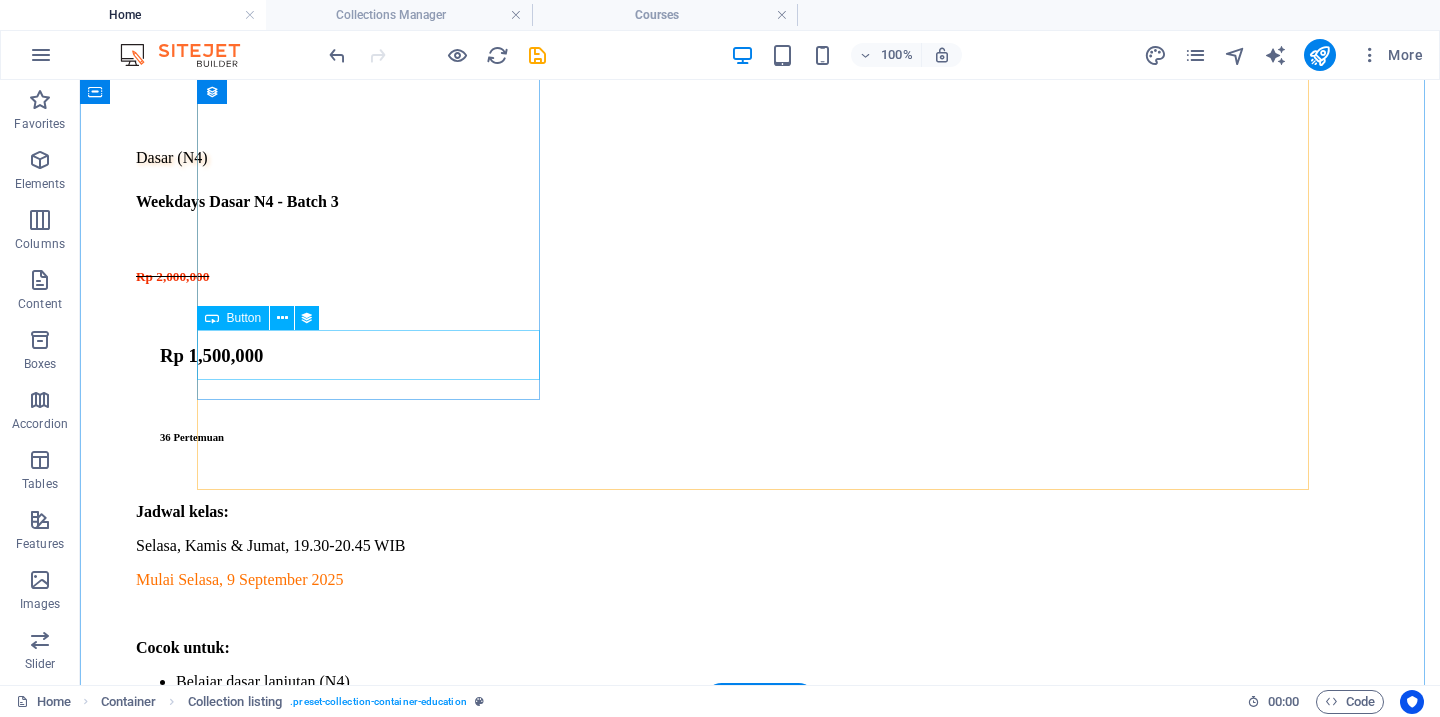 click on "daftar" at bounding box center [760, 952] 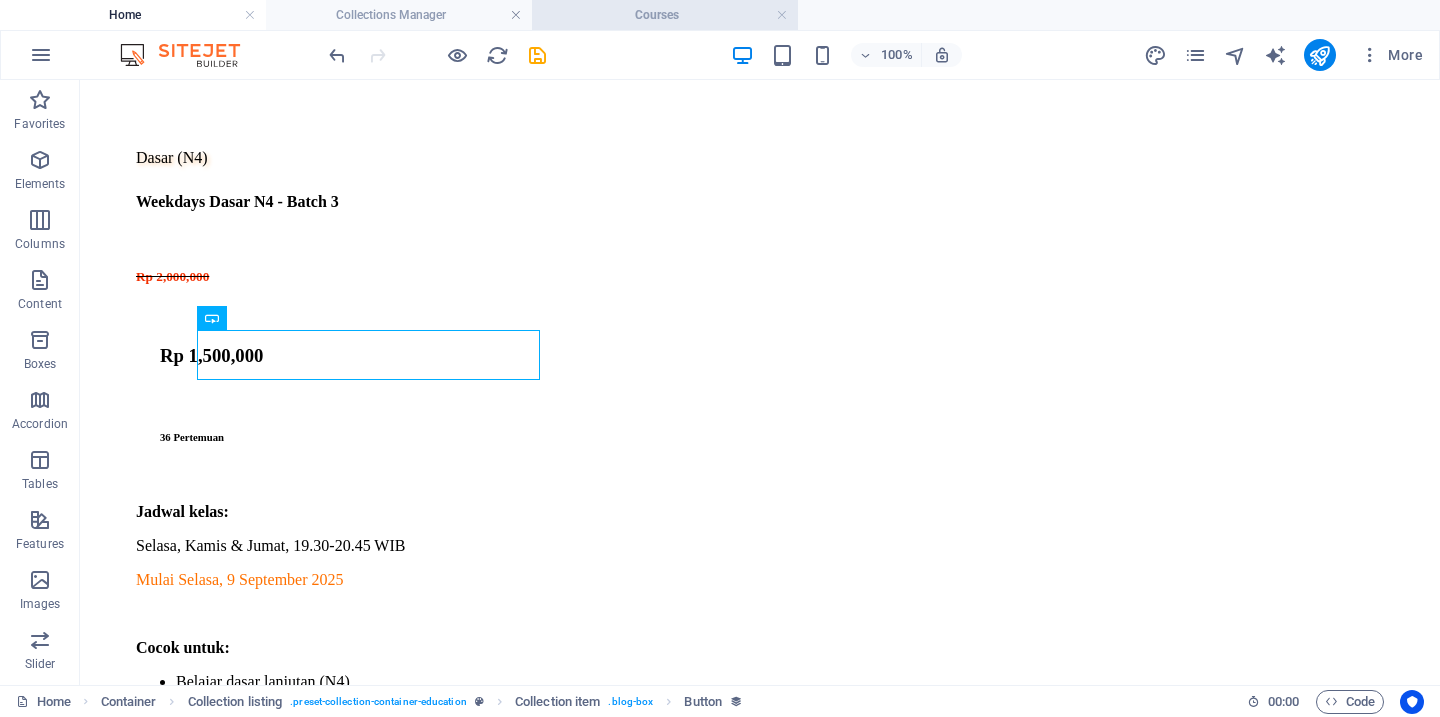 click on "Courses" at bounding box center (665, 15) 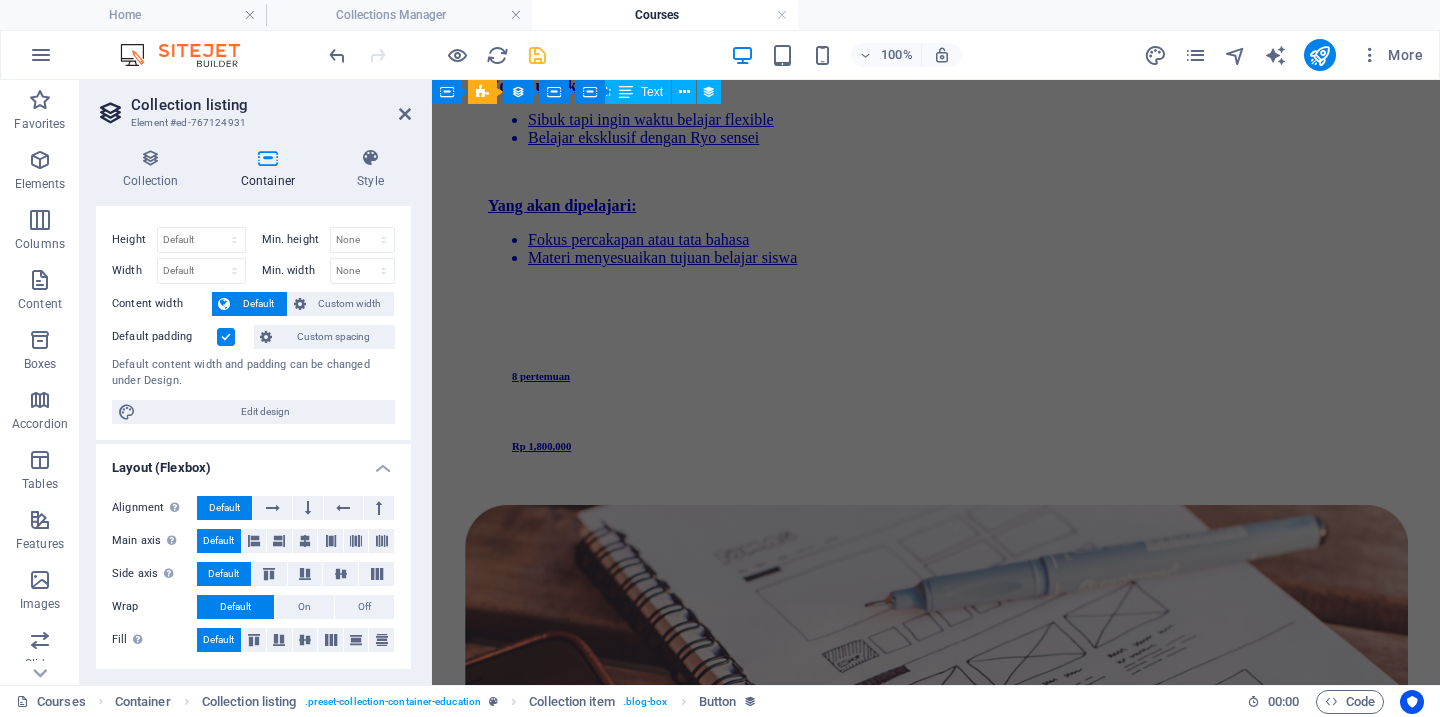 scroll, scrollTop: 0, scrollLeft: 0, axis: both 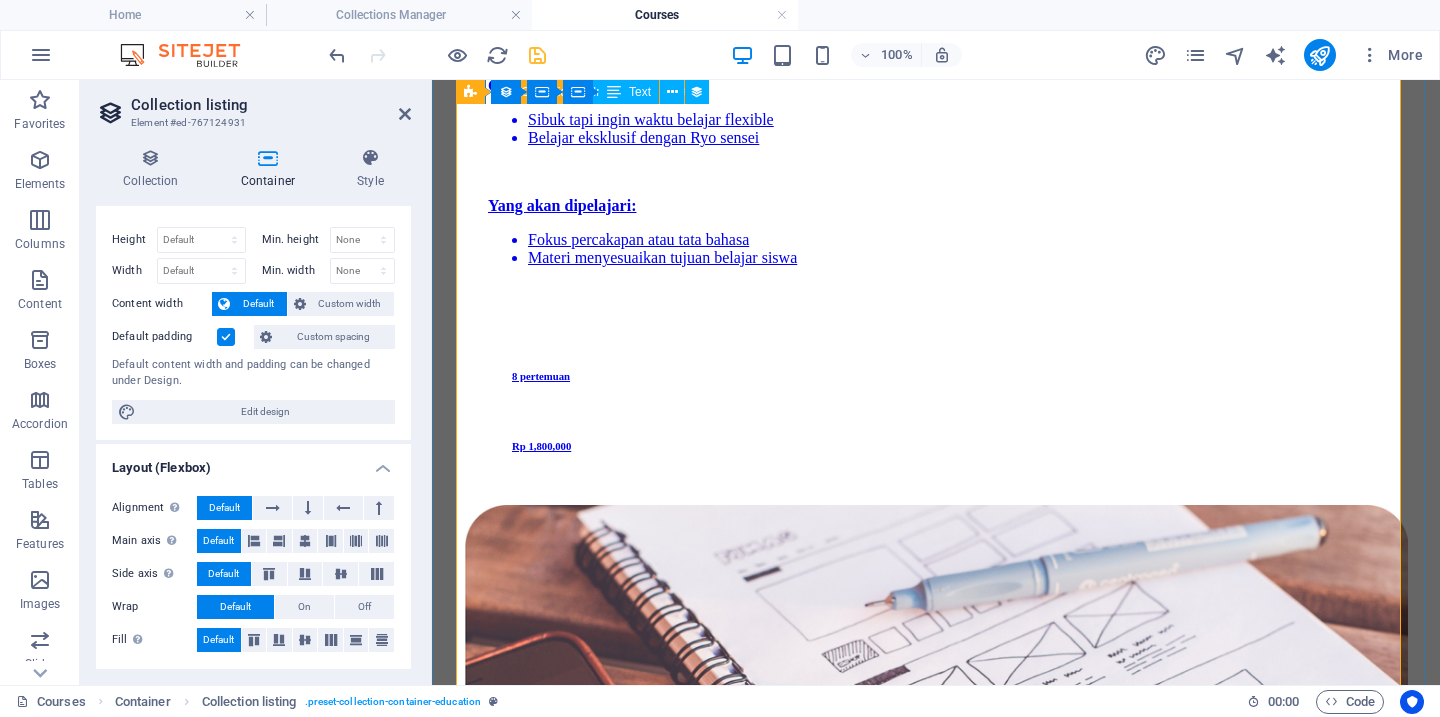 click on "Dasar (N4) Weekdays Dasar N4 - Batch 3 Jadwal kelas: Selasa, Kamis & Jumat, 19.30-20.45 WIB Mulai Selasa, 9 September 2025 Cocok untuk: Belajar dasar lanjutan (N4) Belajar tata bahasa & praktik percakapan Yang akan dipelajari: Percakapan dengan Ryo sensei Kosakata dasar Kanji N4 Pola kalimat dasar Latihan soal 36 Pertemuan Rp 1,500,000 DAFTAR sekarang Kelas Privat Privat Eksklusif Ryo sensei Jadwal kelas: Flexible *Tersedia paket 4/12/24 pertemuan, hubungi admin Cocok untuk: Sibuk tapi ingin waktu belajar flexible Belajar eksklusif dengan Ryo sensei Yang akan dipelajari: Fokus percakapan atau tata bahasa Materi menyesuaikan tujuan belajar siswa 8 pertemuan Rp 1,800,000 DAFTAR sekarang Pemula (Dari NOL - N5) Weekend Pemula N5 - Batch 1 Jadwal kelas: Sabtu & Minggu, 08.00-10.00 WIB Mulai Sabtu, 6 September 2025 Cocok untuk: Belajar dari NOL Belajar kilat persiapan tes JLPT/JFT Pernah belajar & ingin review materi Yang akan dipelajari: Kosakata dasar Kanji N5 Pola kalimat dasar Latihan soal 24 Pertemuan Kanji N5" at bounding box center (936, 4136) 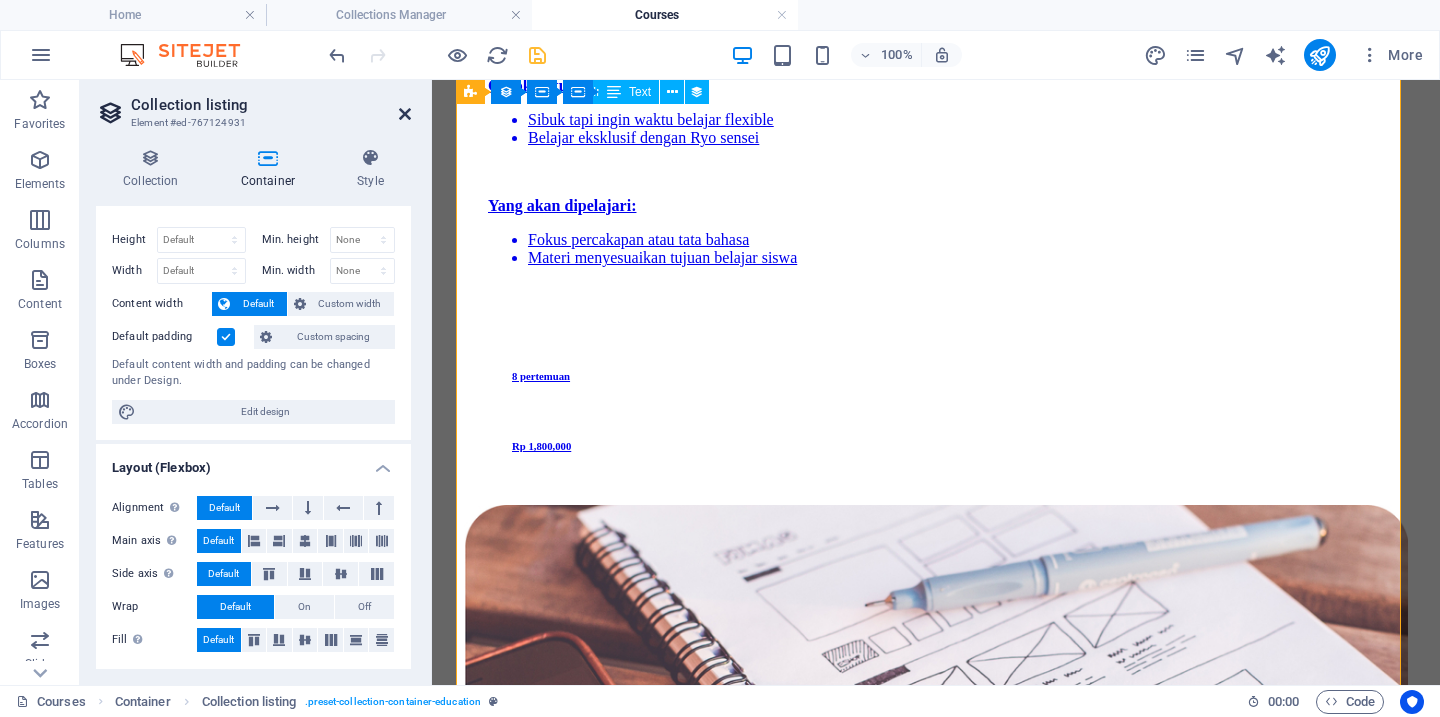 click at bounding box center [405, 114] 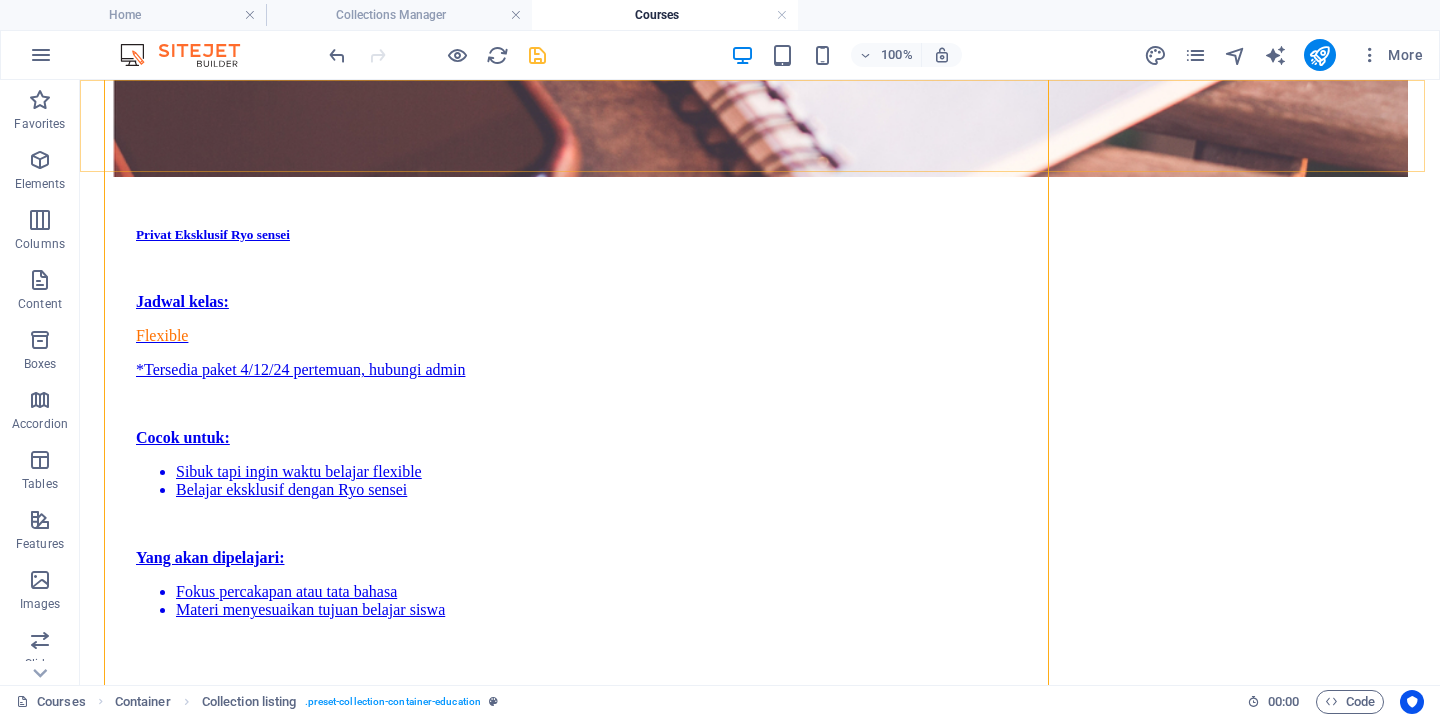 scroll, scrollTop: 2121, scrollLeft: 0, axis: vertical 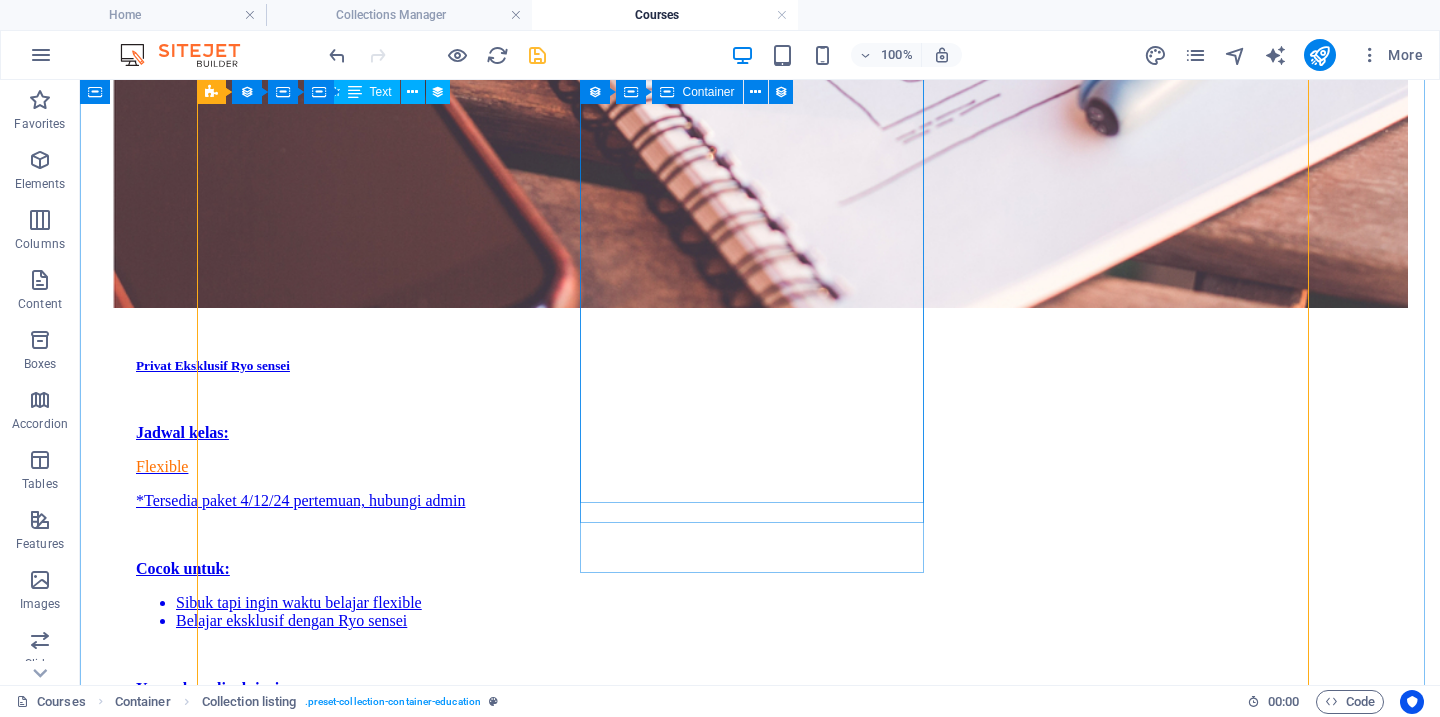 click on "Privat Eksklusif Ryo sensei Jadwal kelas: Flexible *Tersedia paket 4/12/24 pertemuan, hubungi admin Cocok untuk: Sibuk tapi ingin waktu belajar flexible Belajar eksklusif dengan Ryo sensei Yang akan dipelajari: Fokus percakapan atau tata bahasa Materi menyesuaikan tujuan belajar siswa 8 pertemuan Rp 1,800,000" at bounding box center [760, 4378] 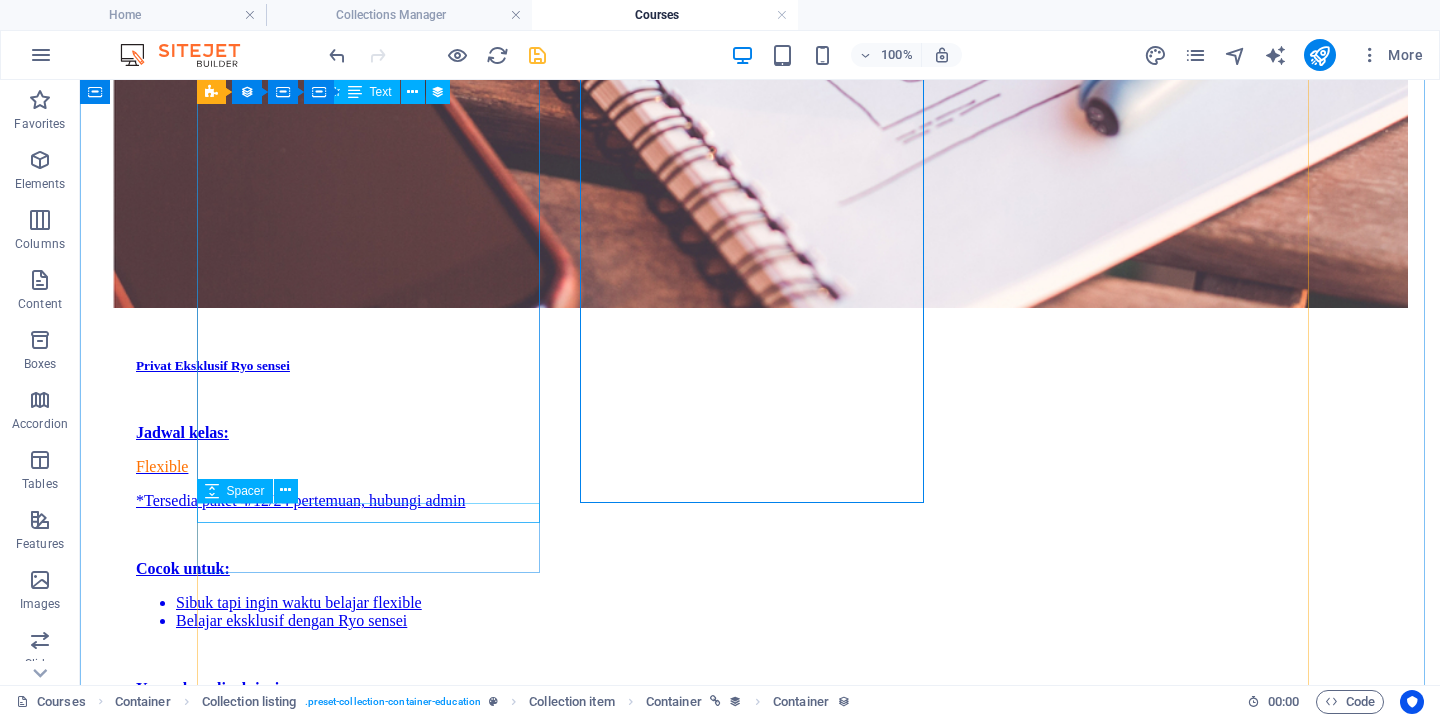 click at bounding box center [760, 3982] 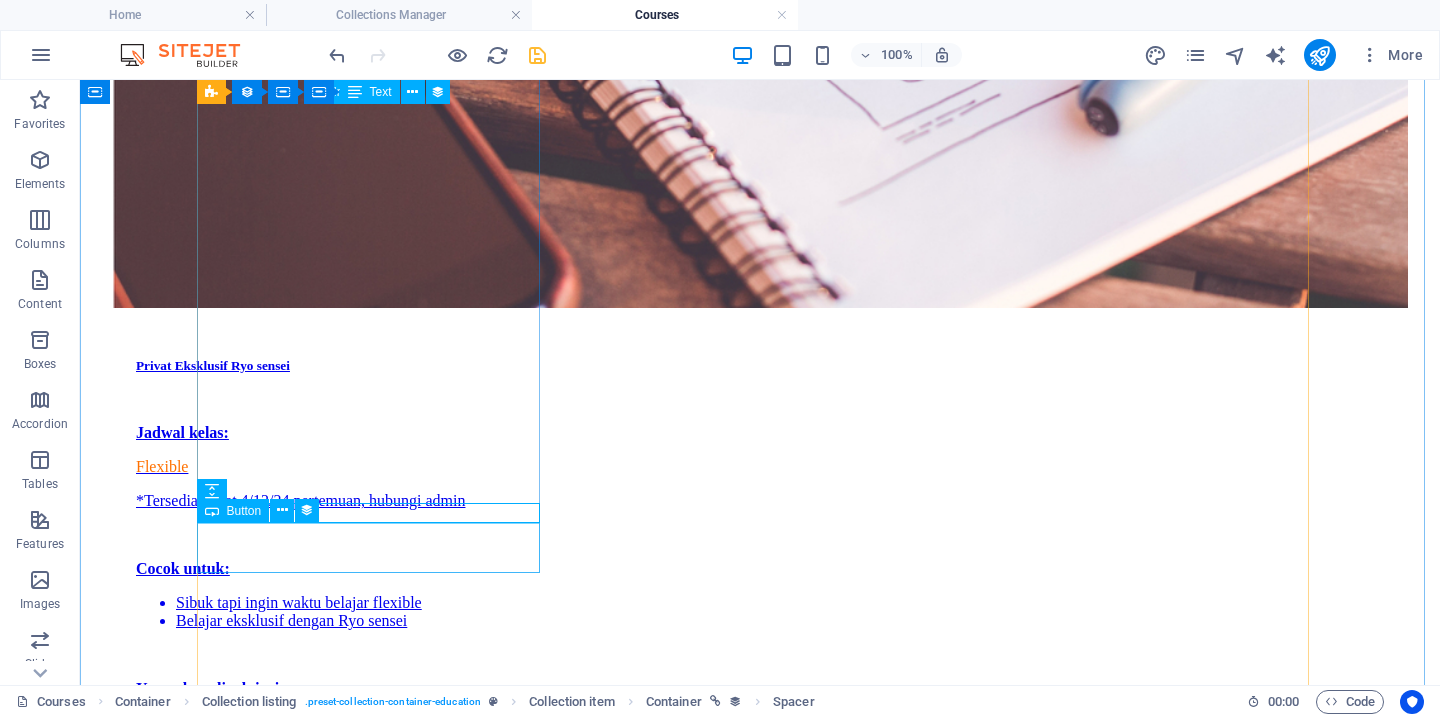 click on "DAFTAR sekarang" at bounding box center (760, 4001) 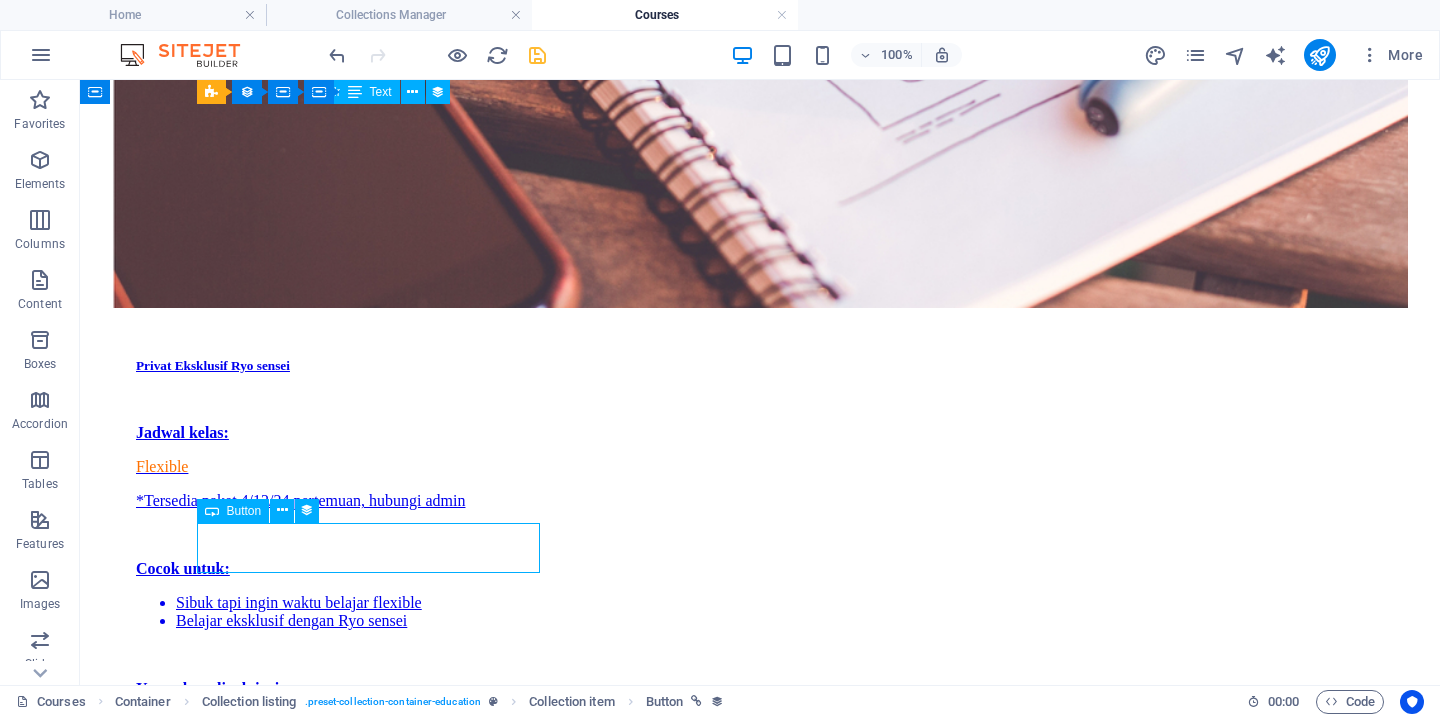 click on "DAFTAR sekarang" at bounding box center [760, 4001] 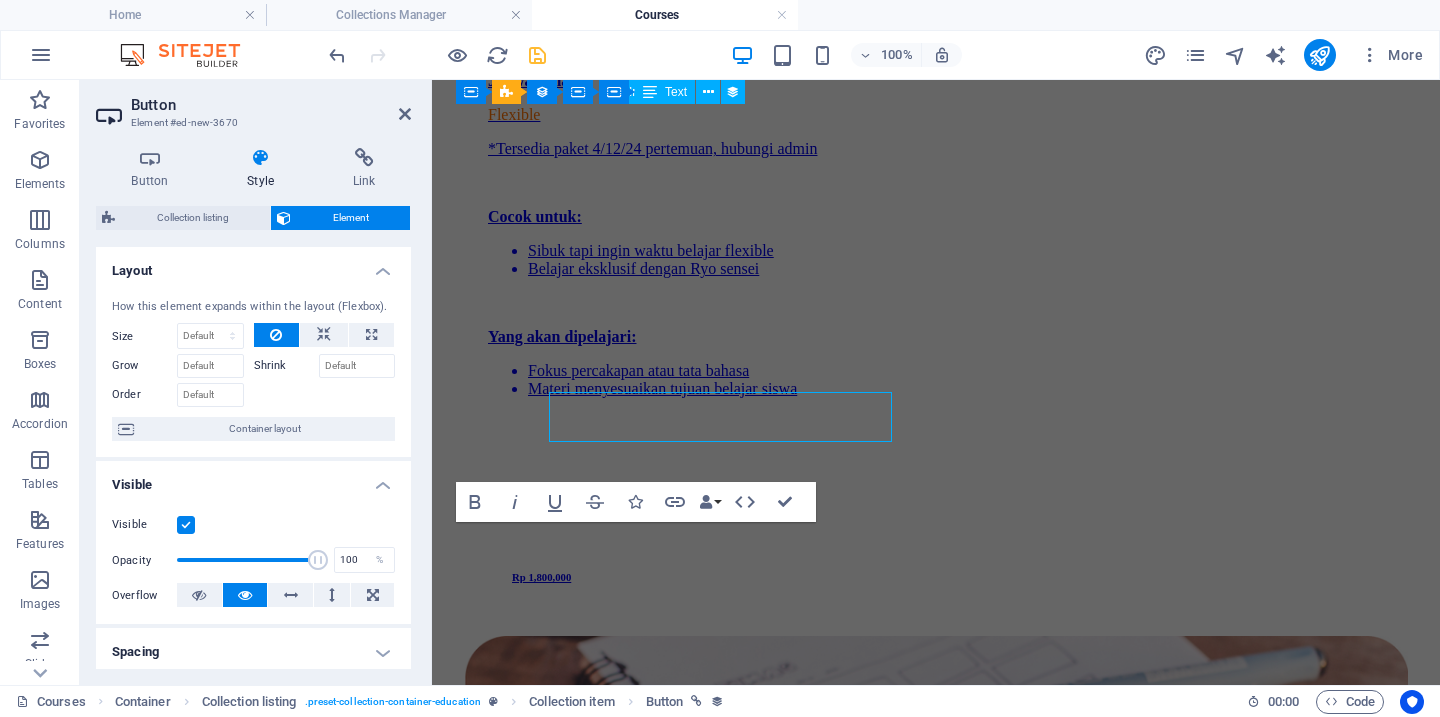 scroll, scrollTop: 2252, scrollLeft: 0, axis: vertical 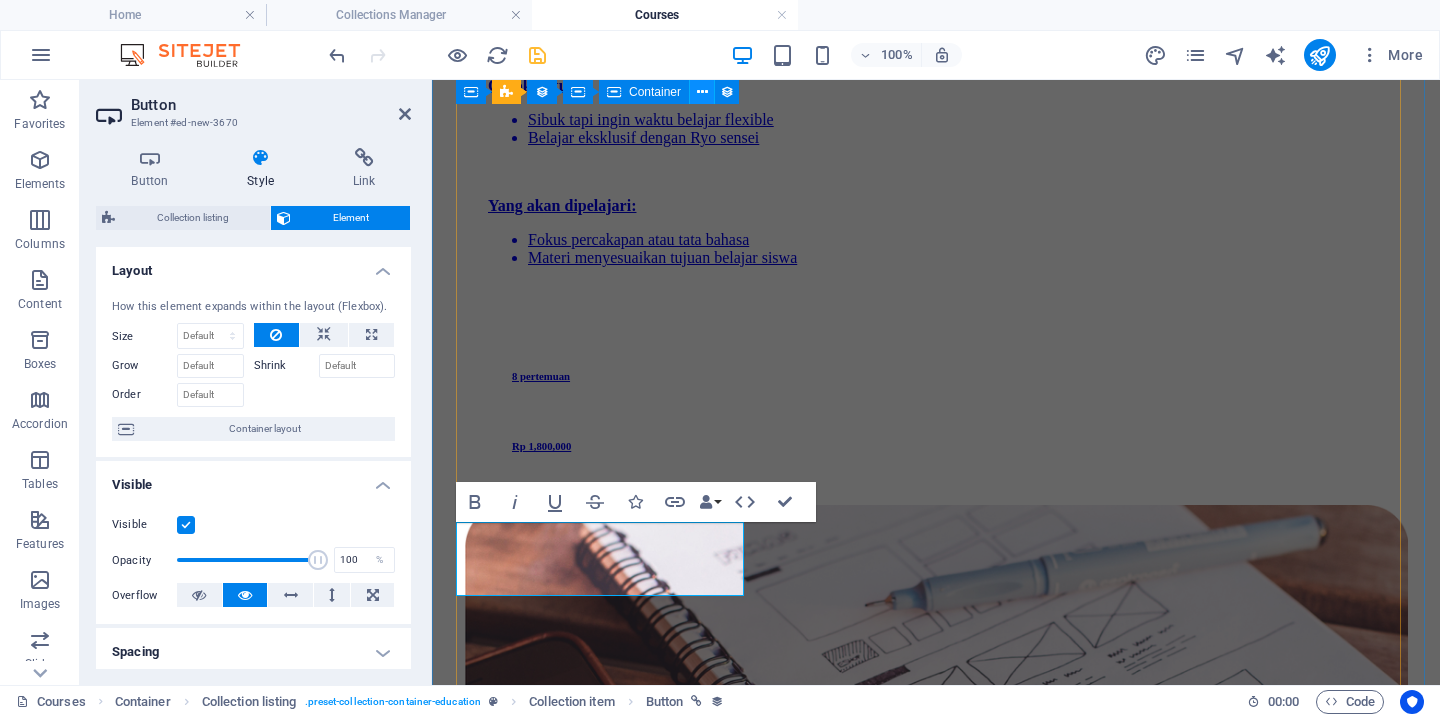 click at bounding box center [702, 92] 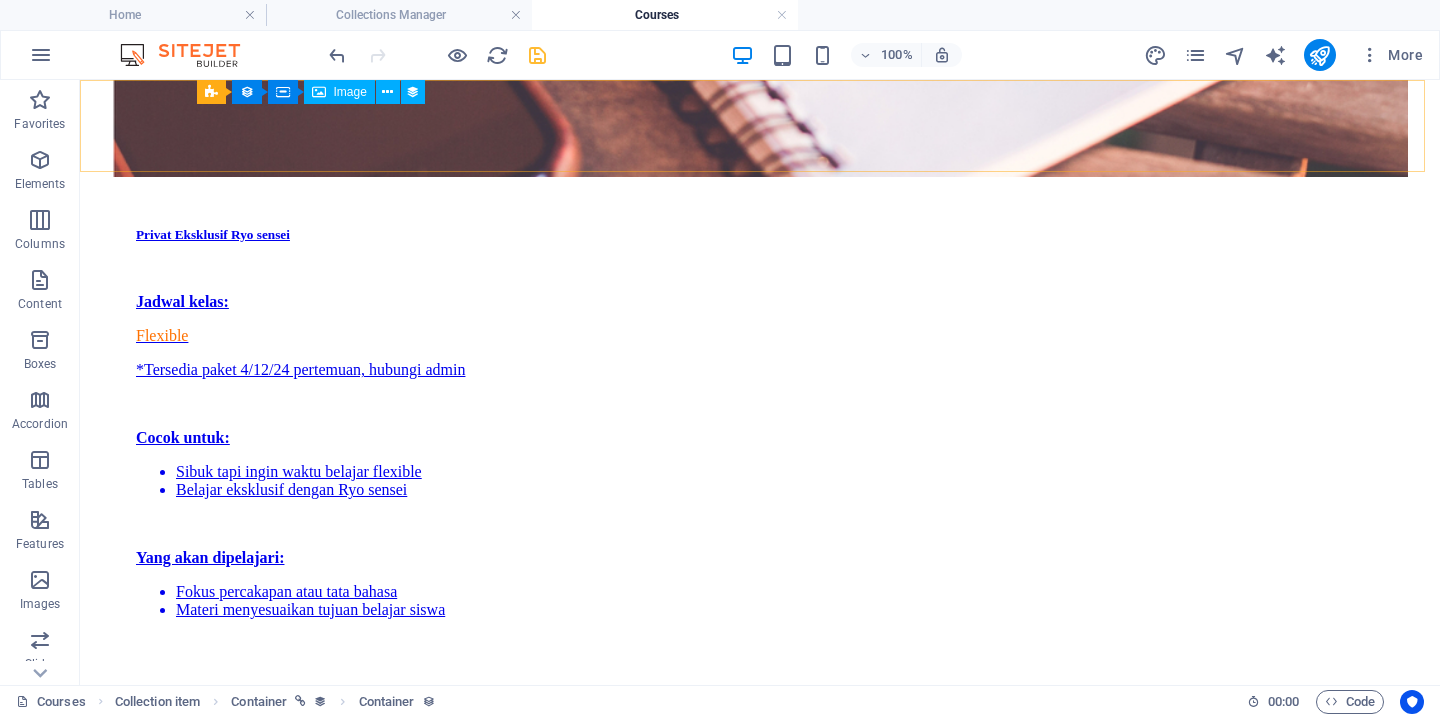 scroll, scrollTop: 2121, scrollLeft: 0, axis: vertical 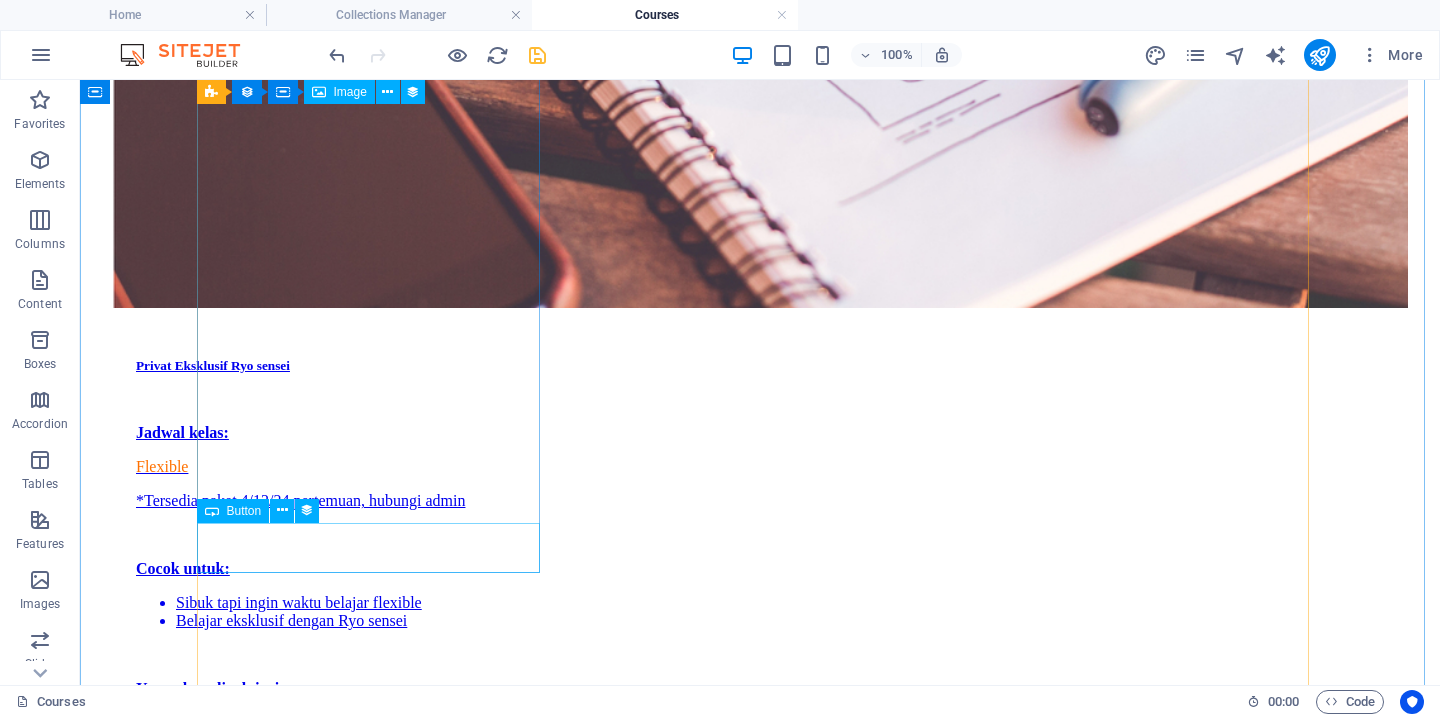click on "DAFTAR sekarang" at bounding box center (760, 4001) 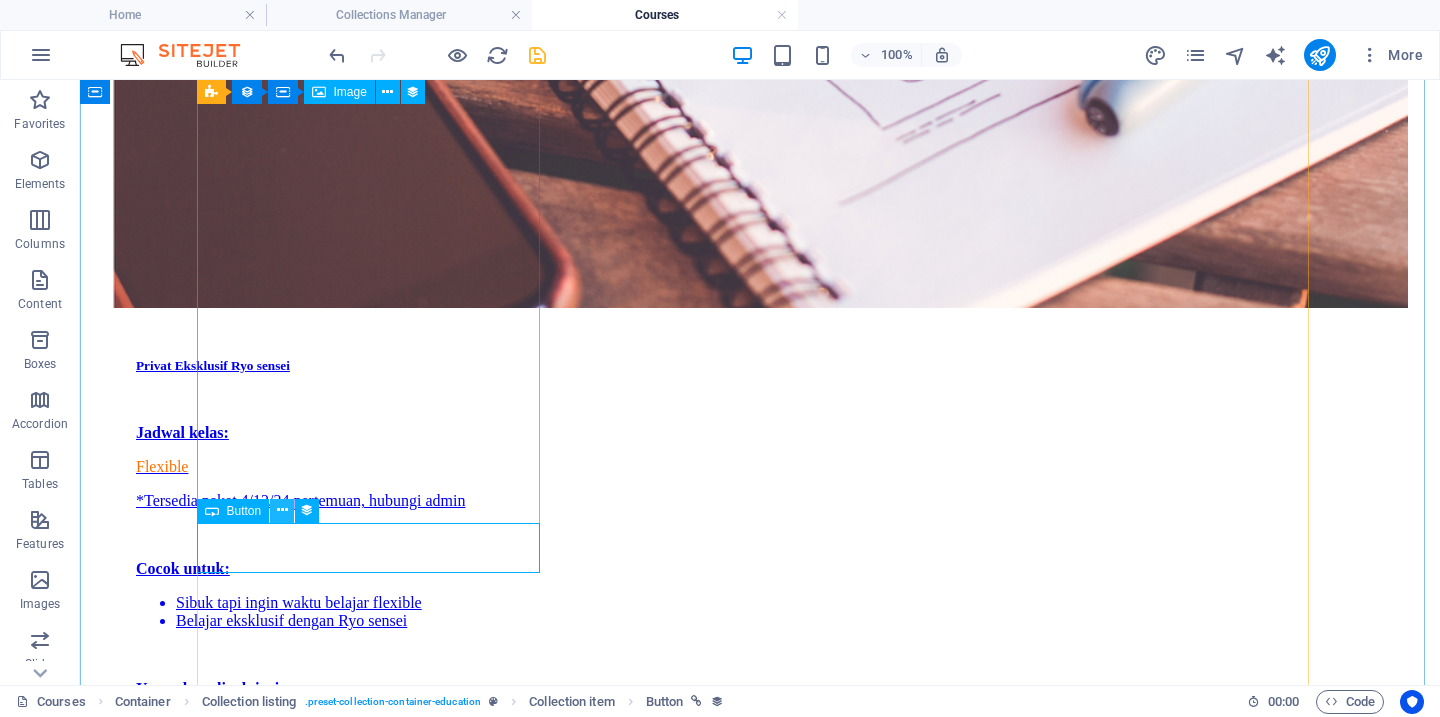 click at bounding box center (282, 510) 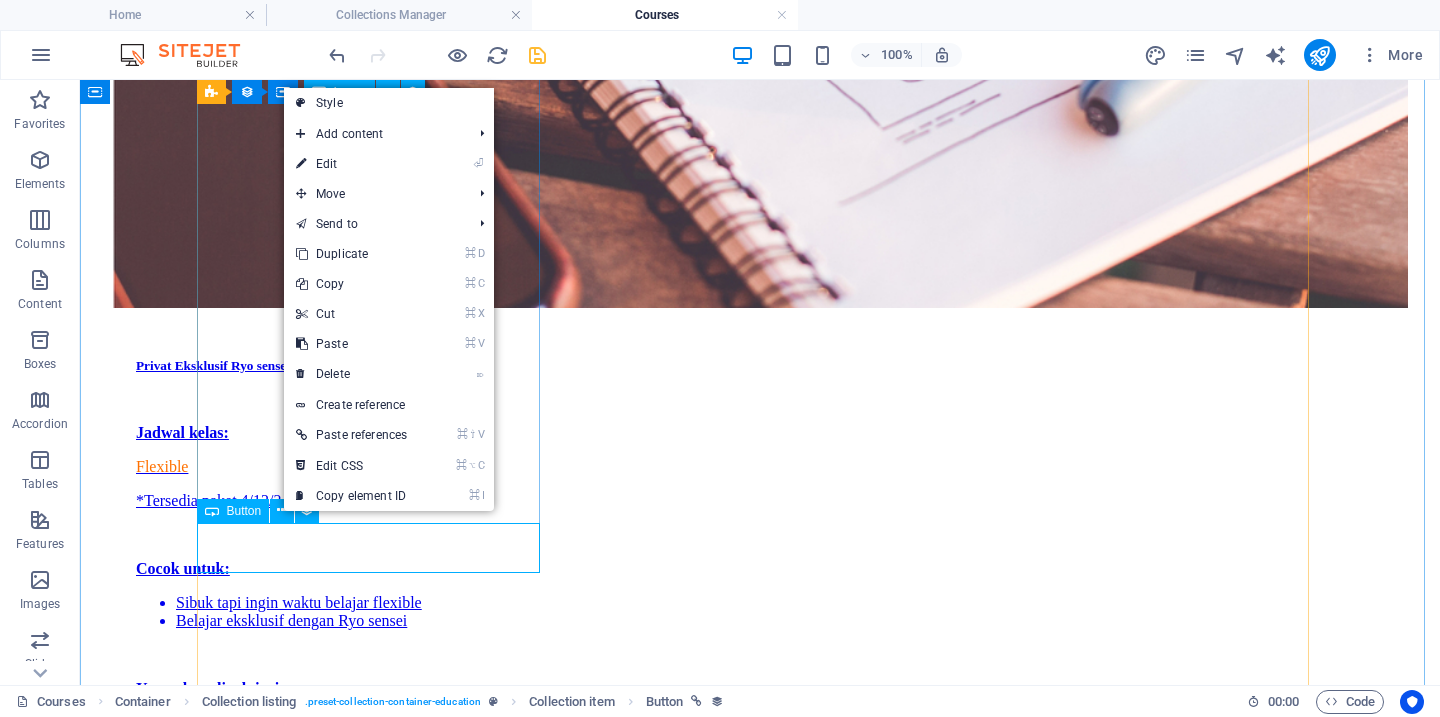click on "DAFTAR sekarang" at bounding box center (760, 4001) 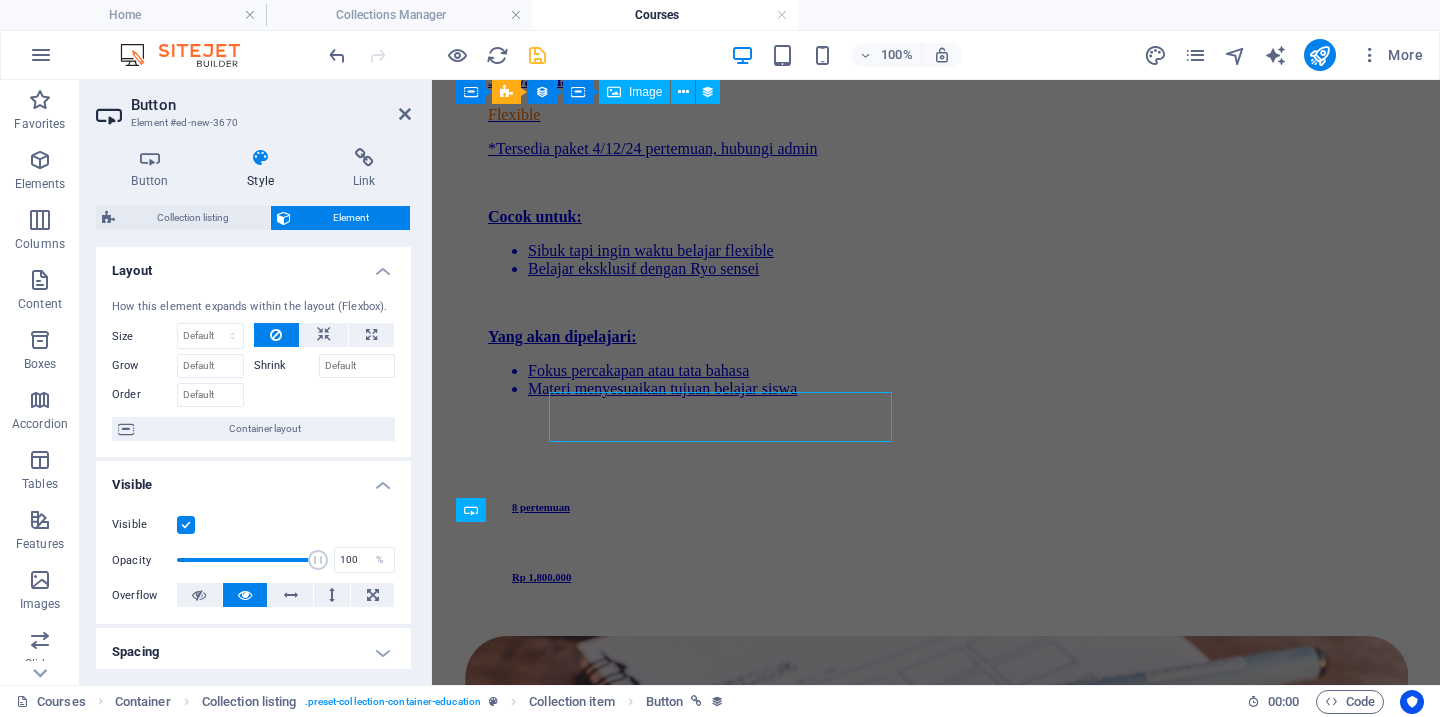 scroll, scrollTop: 2252, scrollLeft: 0, axis: vertical 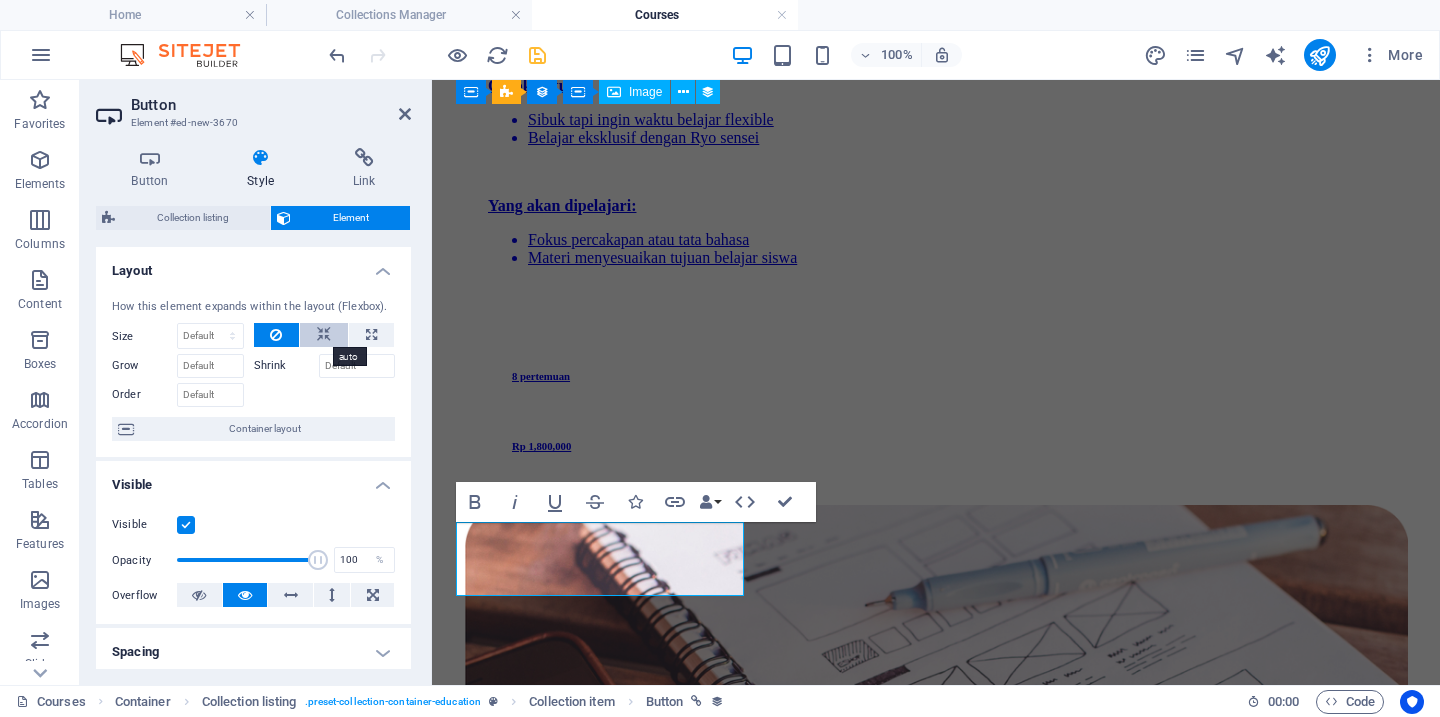 click at bounding box center (324, 335) 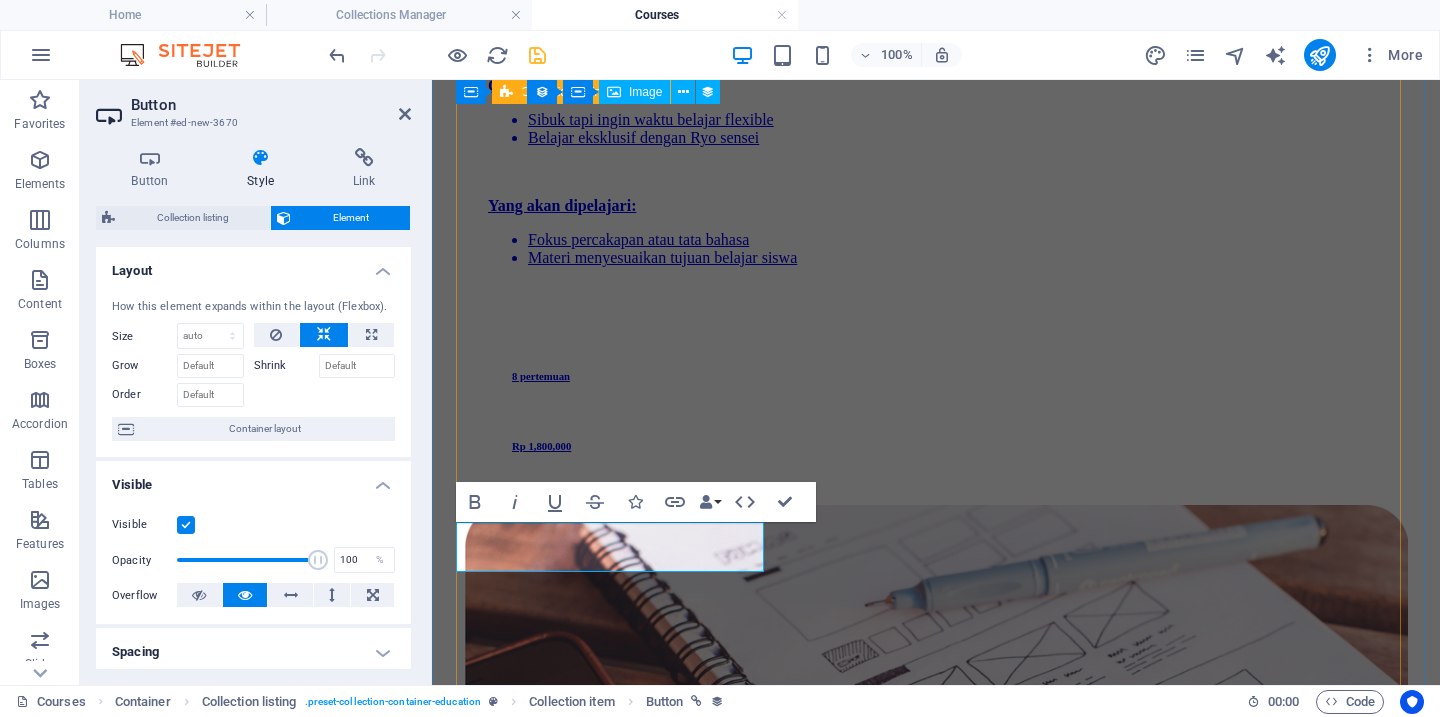click on "Dasar (N4) Weekdays Dasar N4 - Batch 3 Jadwal kelas: Selasa, Kamis & Jumat, 19.30-20.45 WIB Mulai Selasa, 9 September 2025 Cocok untuk: Belajar dasar lanjutan (N4) Belajar tata bahasa & praktik percakapan Yang akan dipelajari: Percakapan dengan Ryo sensei Kosakata dasar Kanji N4 Pola kalimat dasar Latihan soal 36 Pertemuan Rp 1,500,000 DAFTAR sekarang Kelas Privat Privat Eksklusif Ryo sensei Jadwal kelas: Flexible *Tersedia paket 4/12/24 pertemuan, hubungi admin Cocok untuk: Sibuk tapi ingin waktu belajar flexible Belajar eksklusif dengan Ryo sensei Yang akan dipelajari: Fokus percakapan atau tata bahasa Materi menyesuaikan tujuan belajar siswa 8 pertemuan Rp 1,800,000 DAFTAR sekarang Pemula (Dari NOL - N5) Weekend Pemula N5 - Batch 1 Jadwal kelas: Sabtu & Minggu, 08.00-10.00 WIB Mulai Sabtu, 6 September 2025 Cocok untuk: Belajar dari NOL Belajar kilat persiapan tes JLPT/JFT Pernah belajar & ingin review materi Yang akan dipelajari: Kosakata dasar Kanji N5 Pola kalimat dasar Latihan soal 24 Pertemuan Kanji N5" at bounding box center (936, 4136) 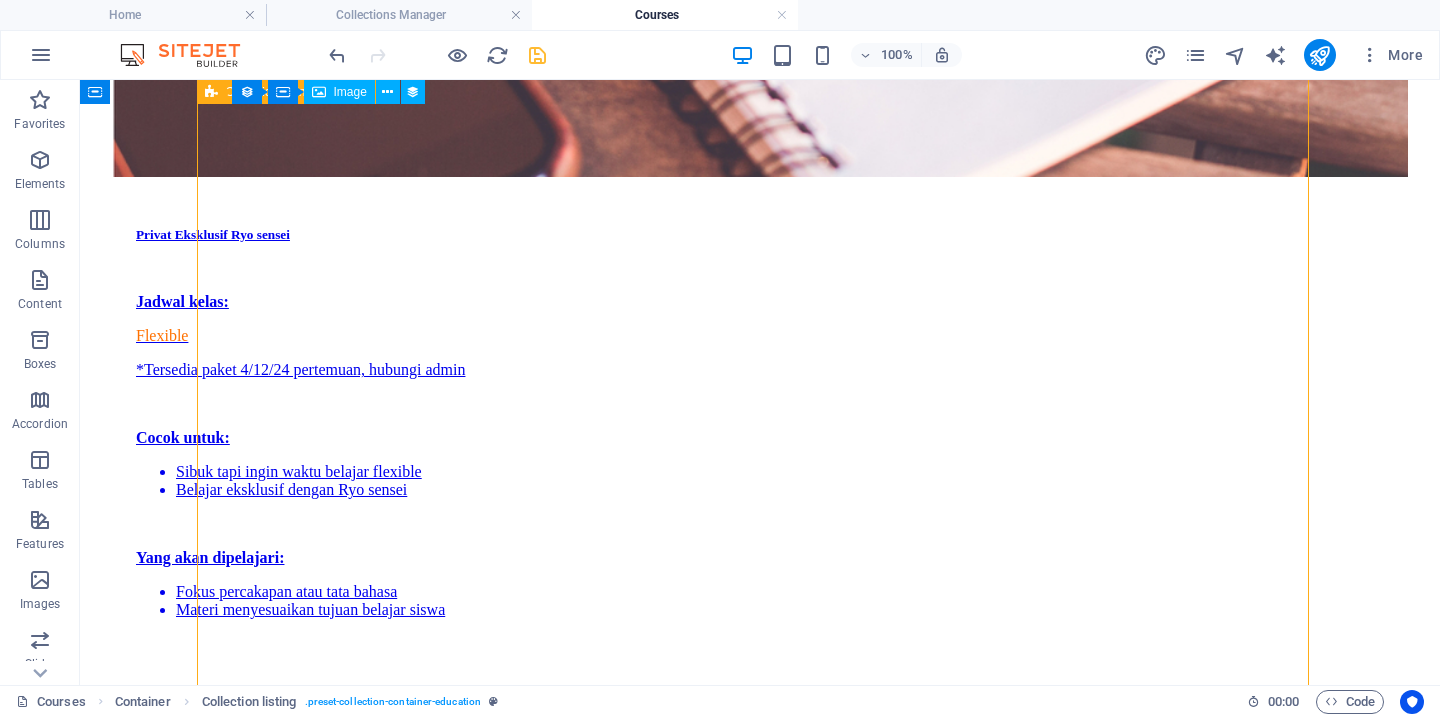 scroll, scrollTop: 2185, scrollLeft: 0, axis: vertical 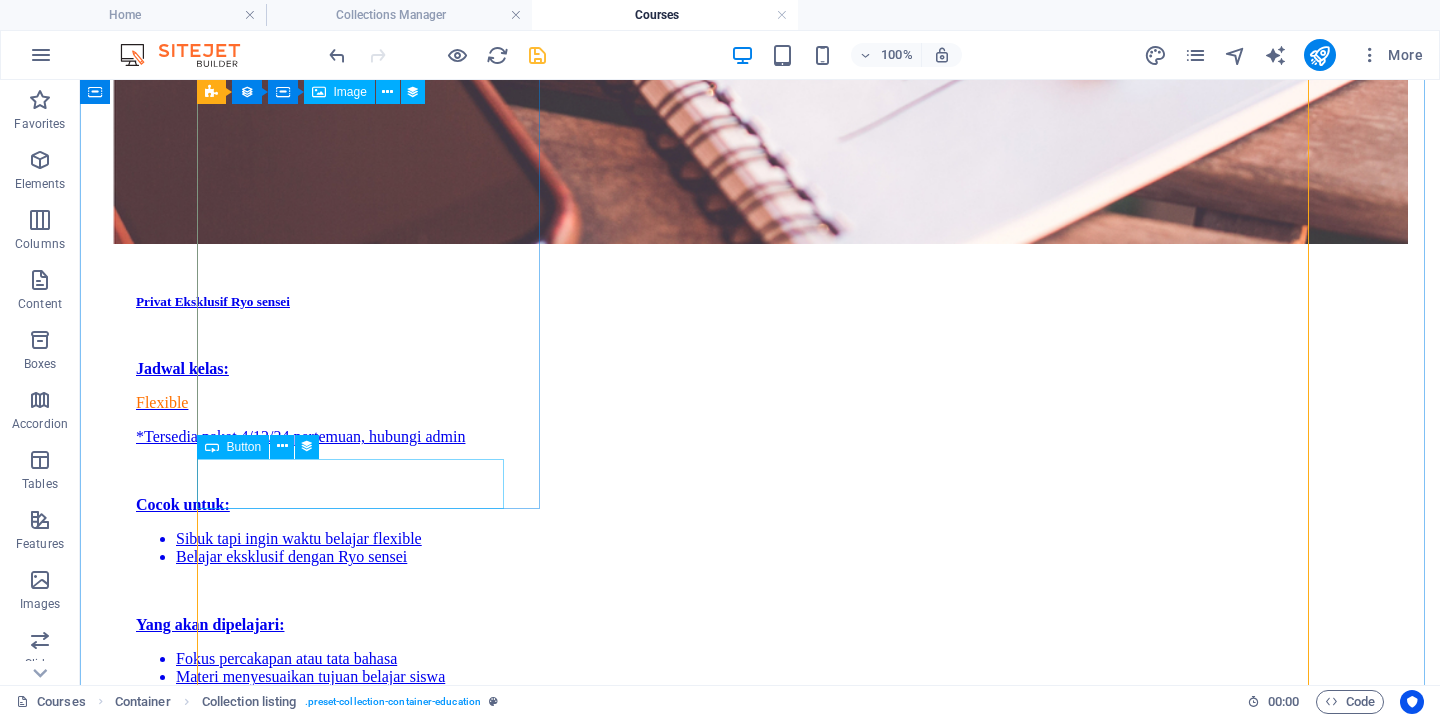 click on "DAFTAR sekarang" at bounding box center (760, 3937) 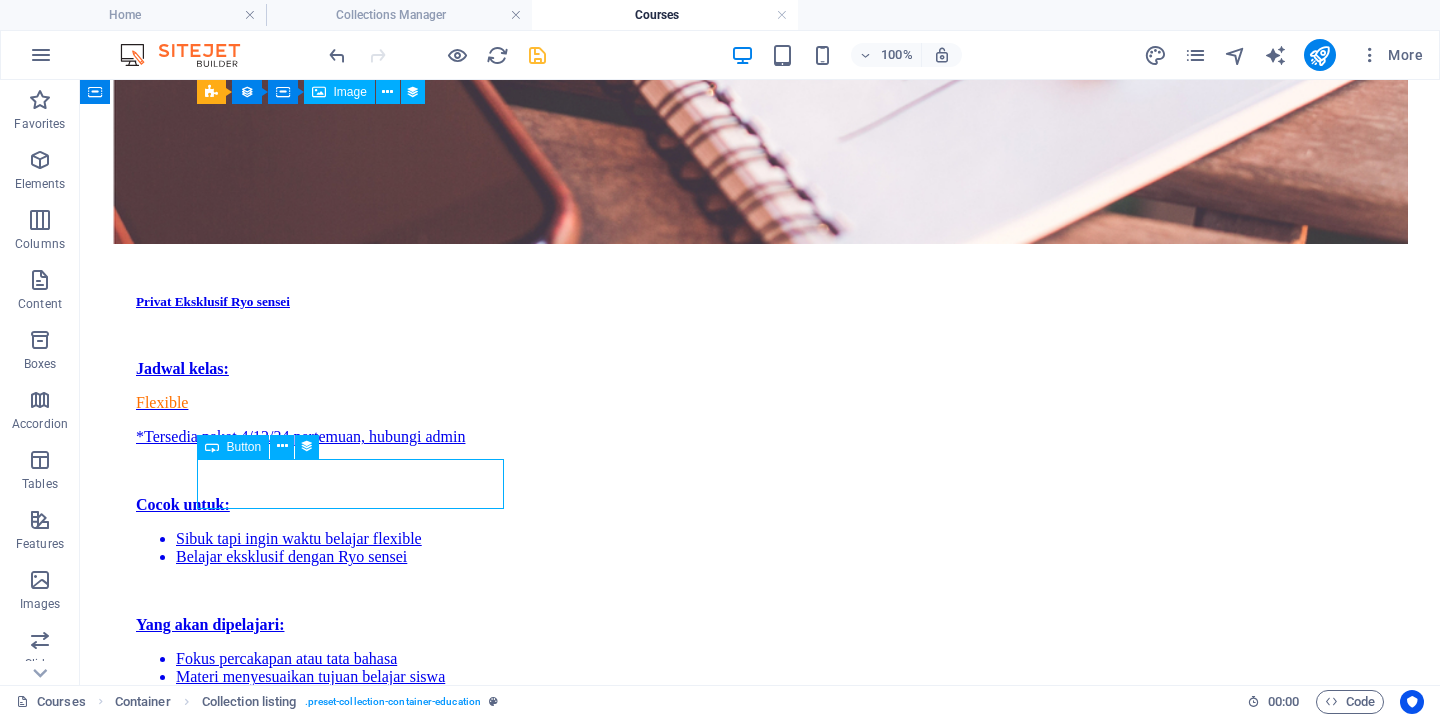 click on "DAFTAR sekarang" at bounding box center (760, 3937) 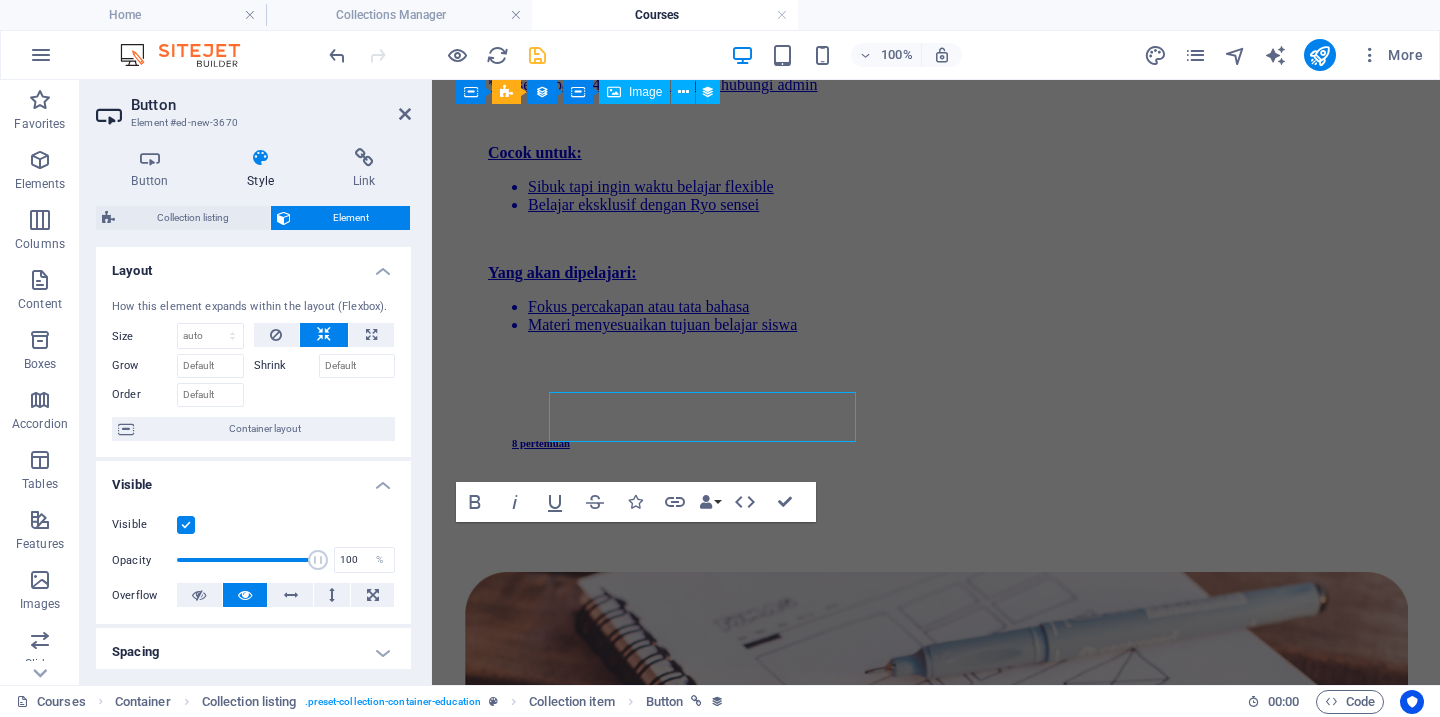 scroll, scrollTop: 2252, scrollLeft: 0, axis: vertical 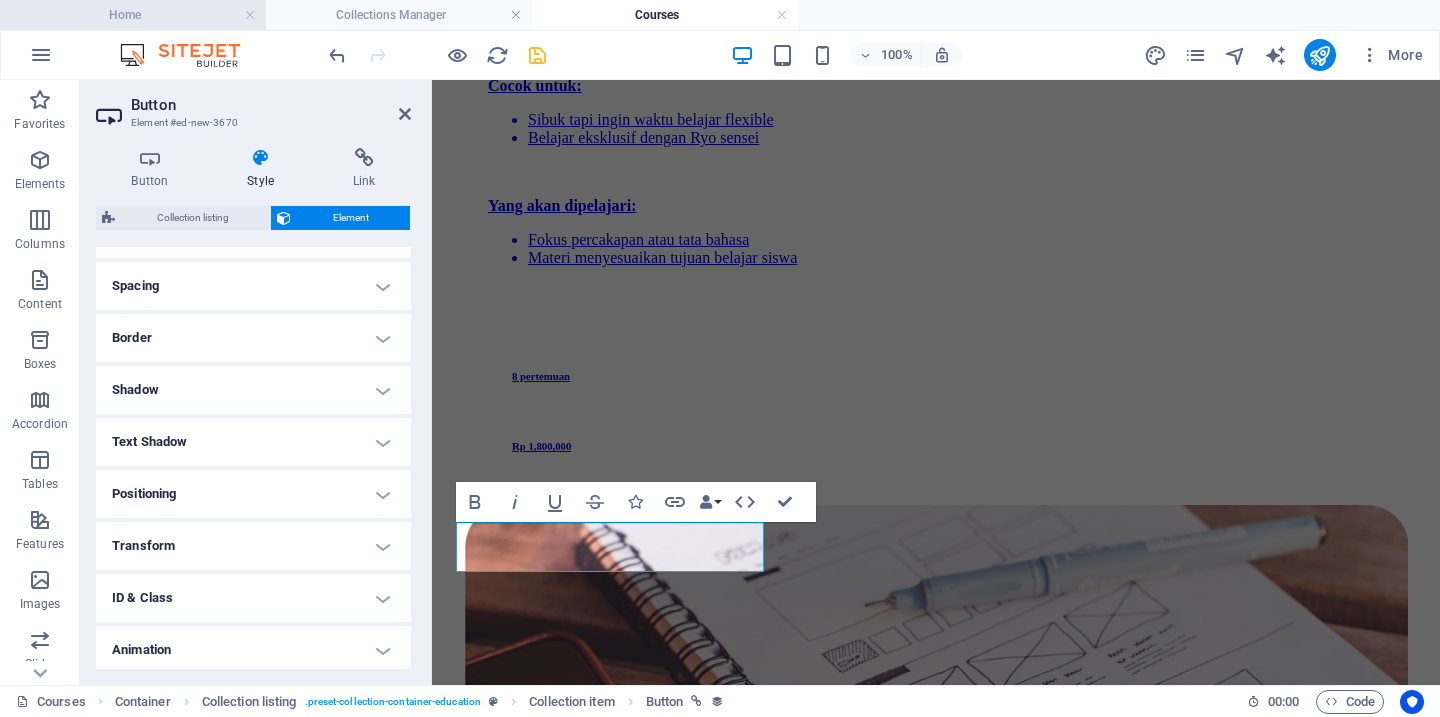 click on "Home" at bounding box center [133, 15] 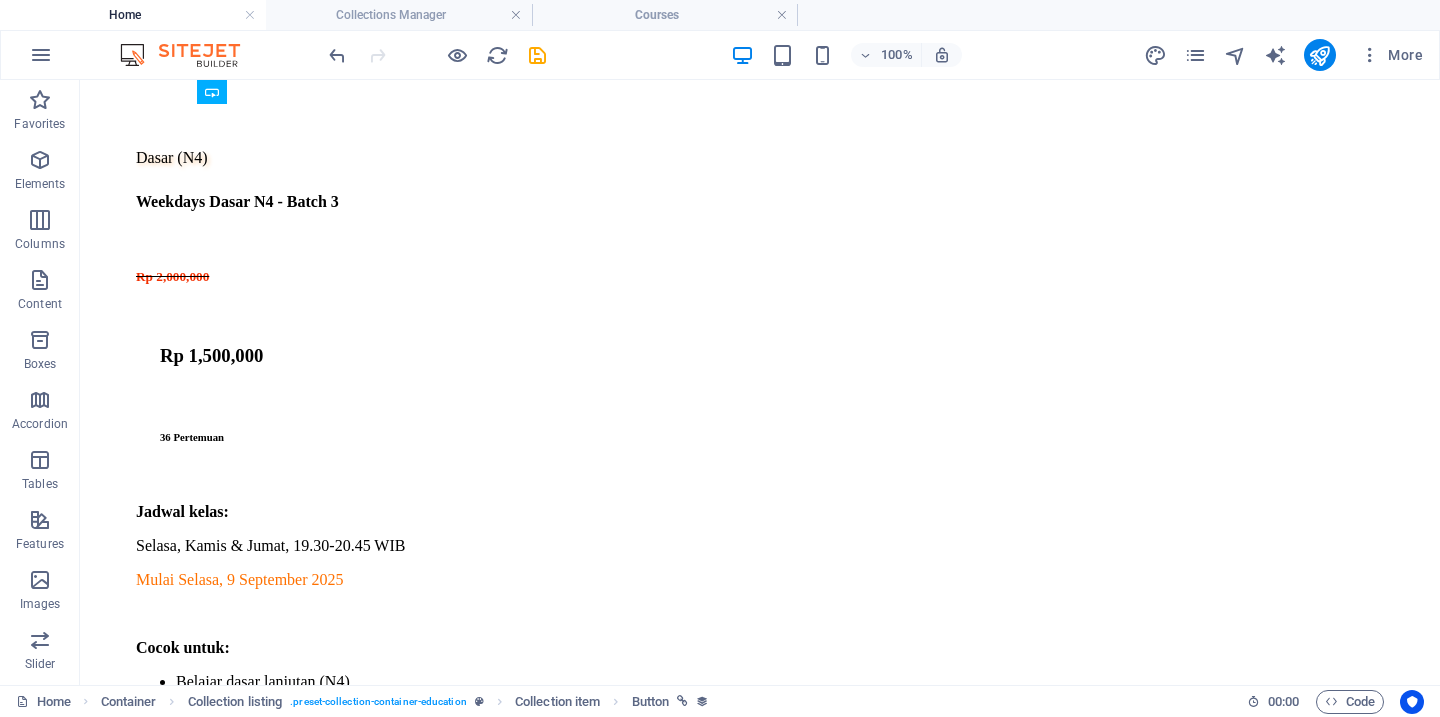 scroll, scrollTop: 0, scrollLeft: 0, axis: both 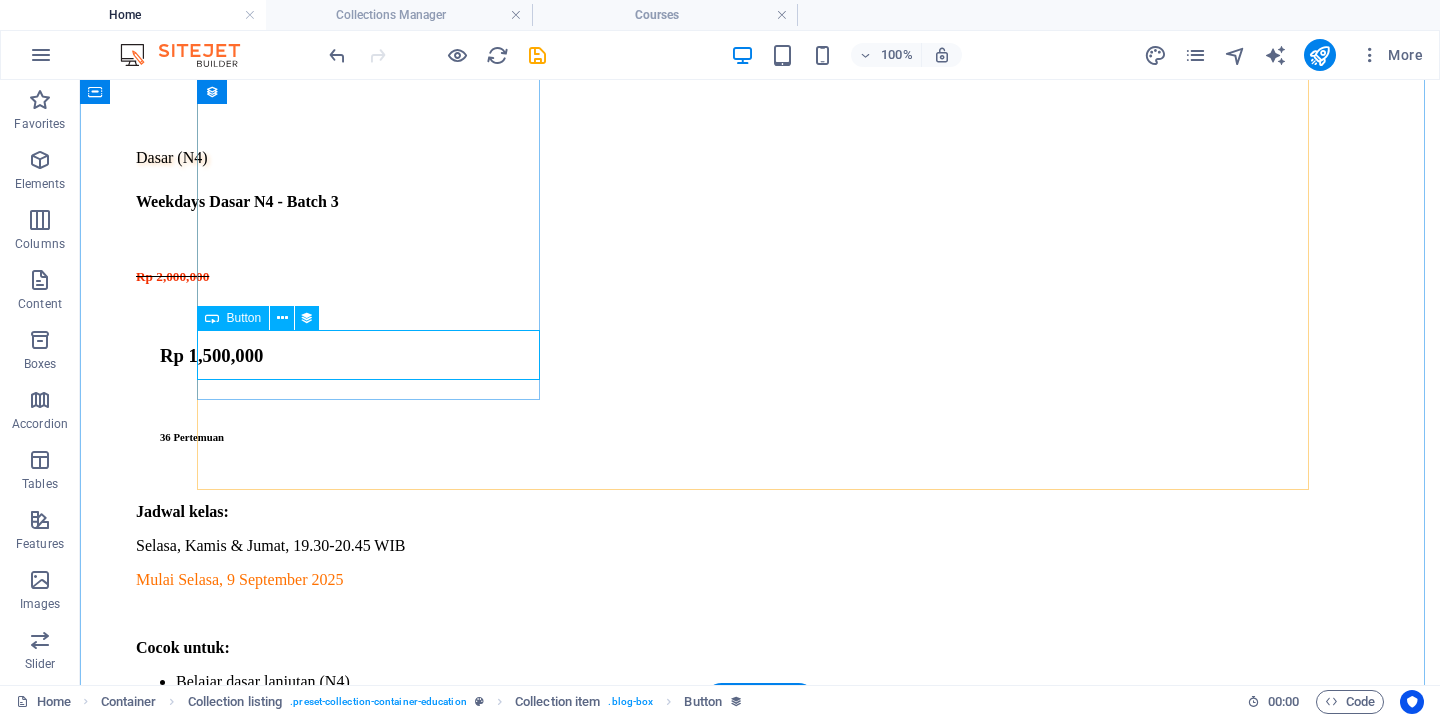 click on "daftar" at bounding box center (760, 952) 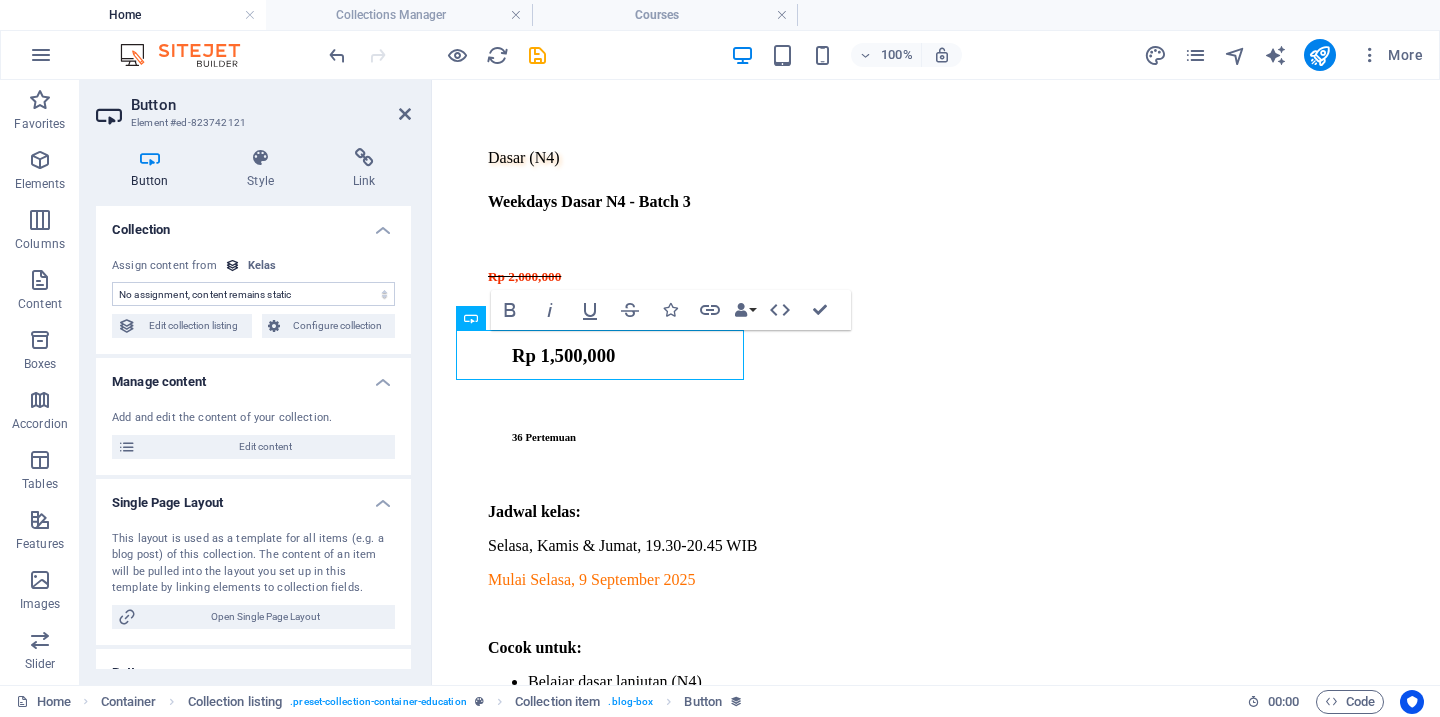 scroll, scrollTop: 1929, scrollLeft: 0, axis: vertical 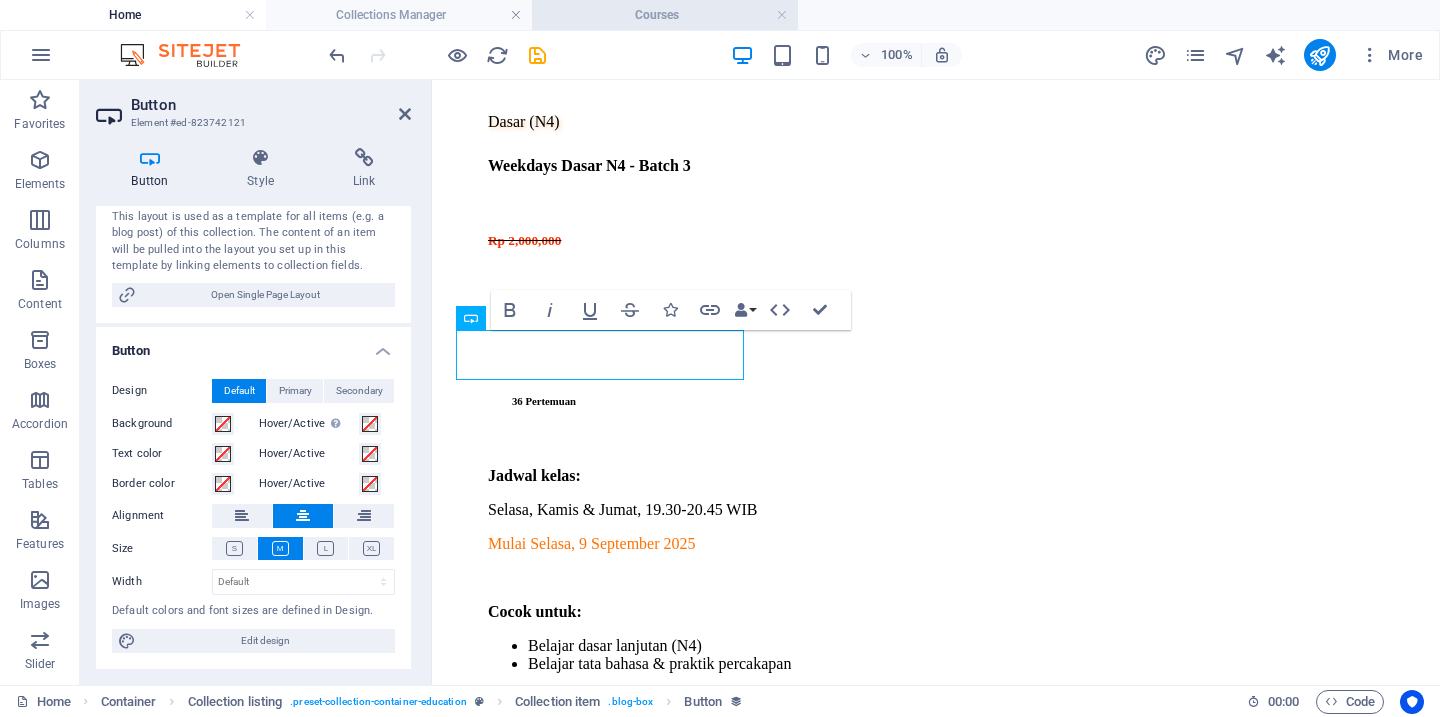 click on "Courses" at bounding box center (665, 15) 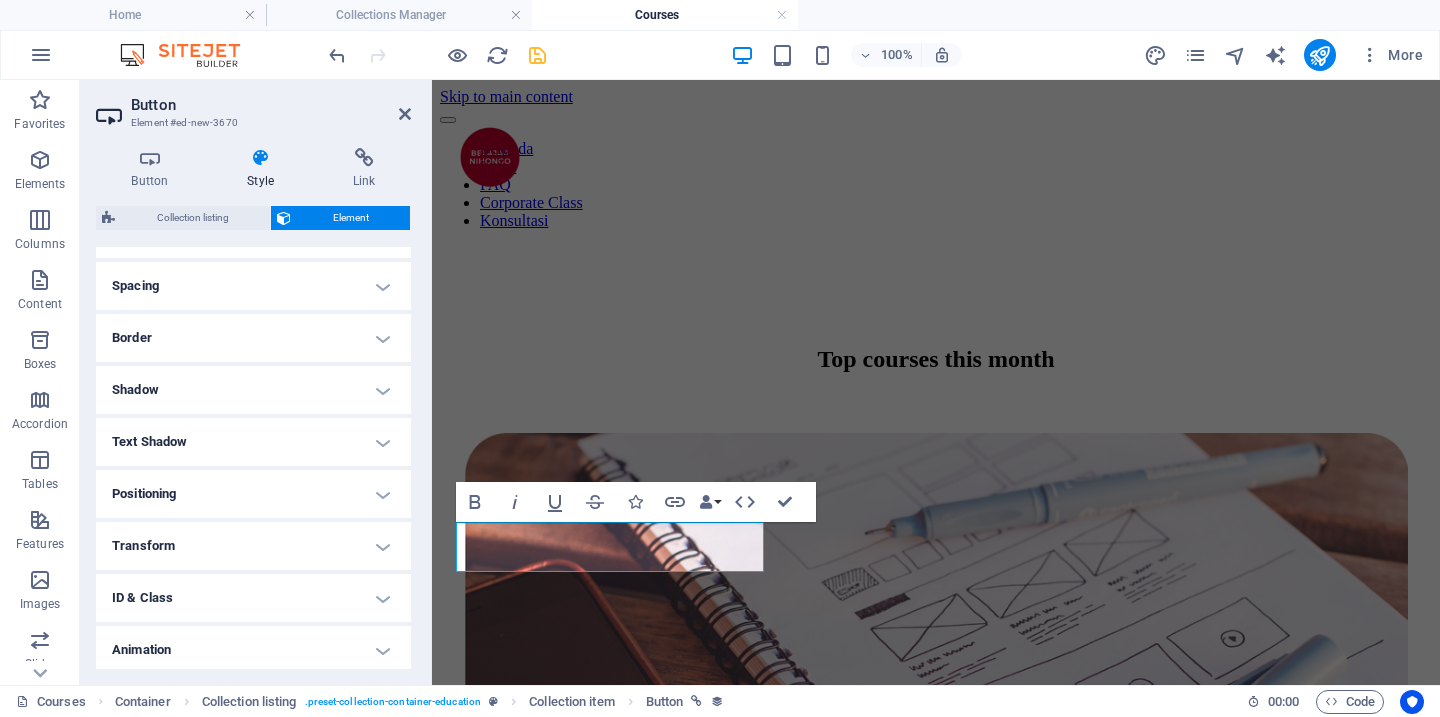 scroll, scrollTop: 2252, scrollLeft: 0, axis: vertical 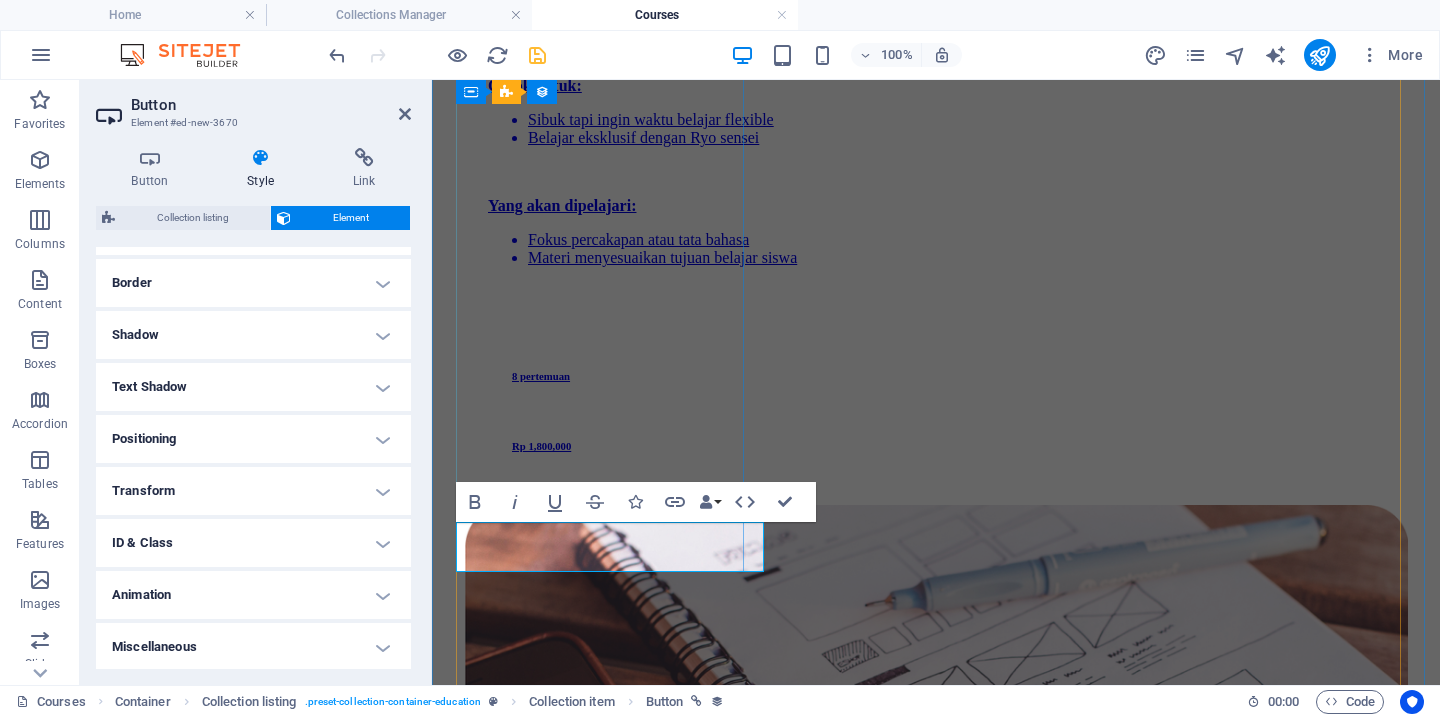 click on "DAFTAR sekarang" at bounding box center [526, 3341] 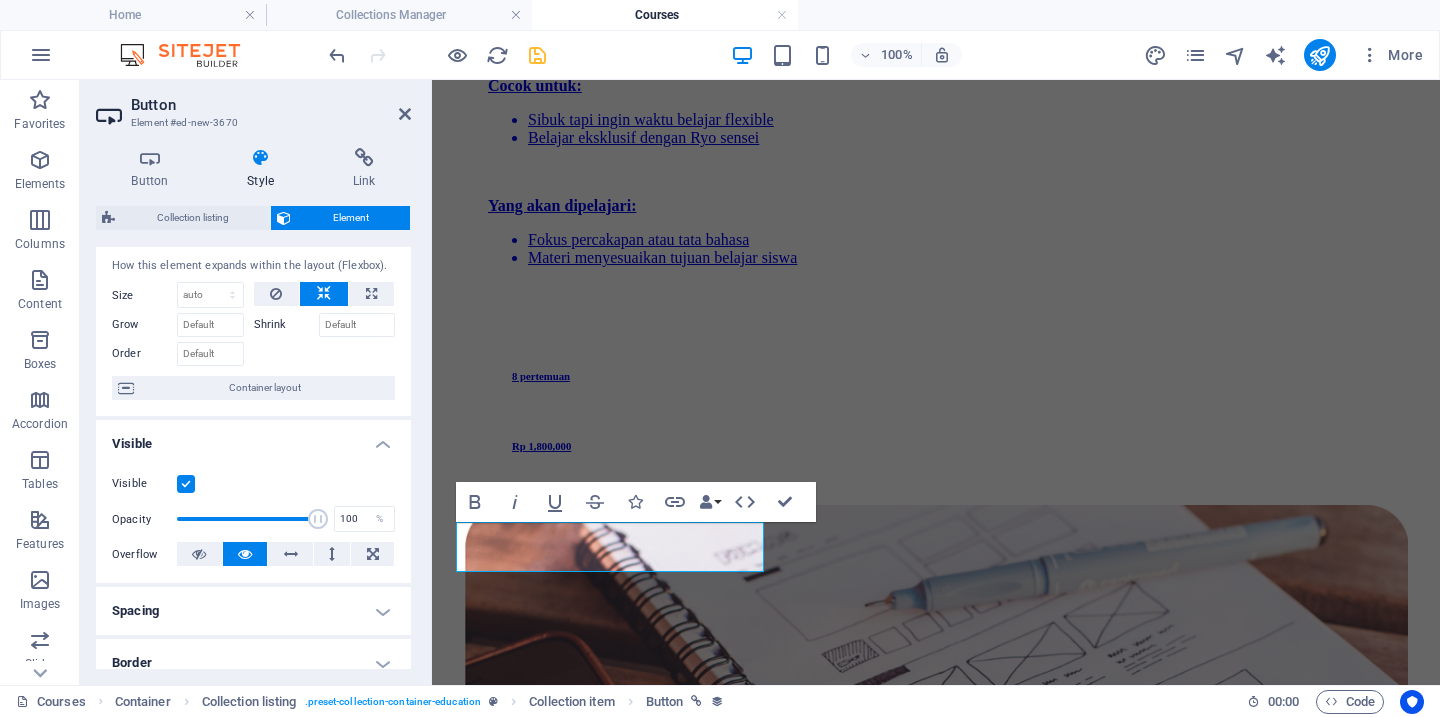 scroll, scrollTop: 0, scrollLeft: 0, axis: both 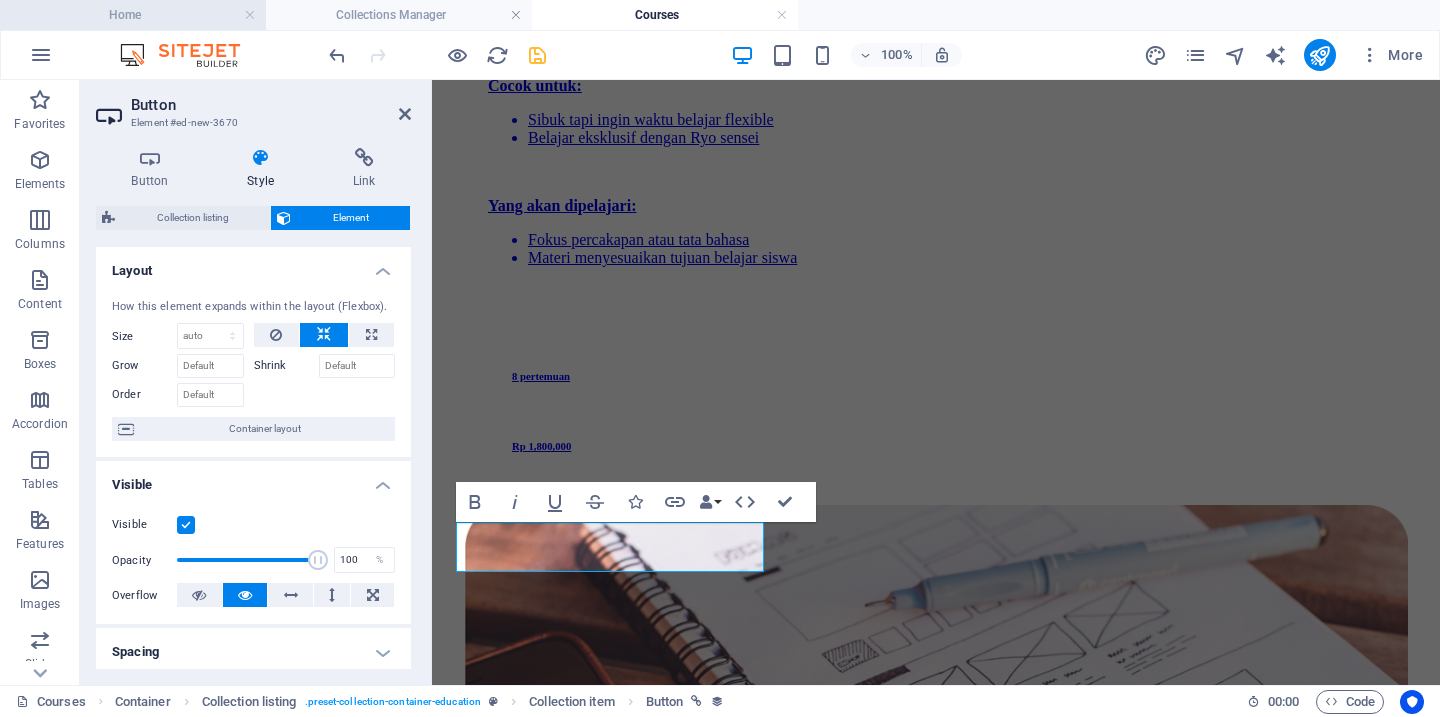 click on "Home" at bounding box center (133, 15) 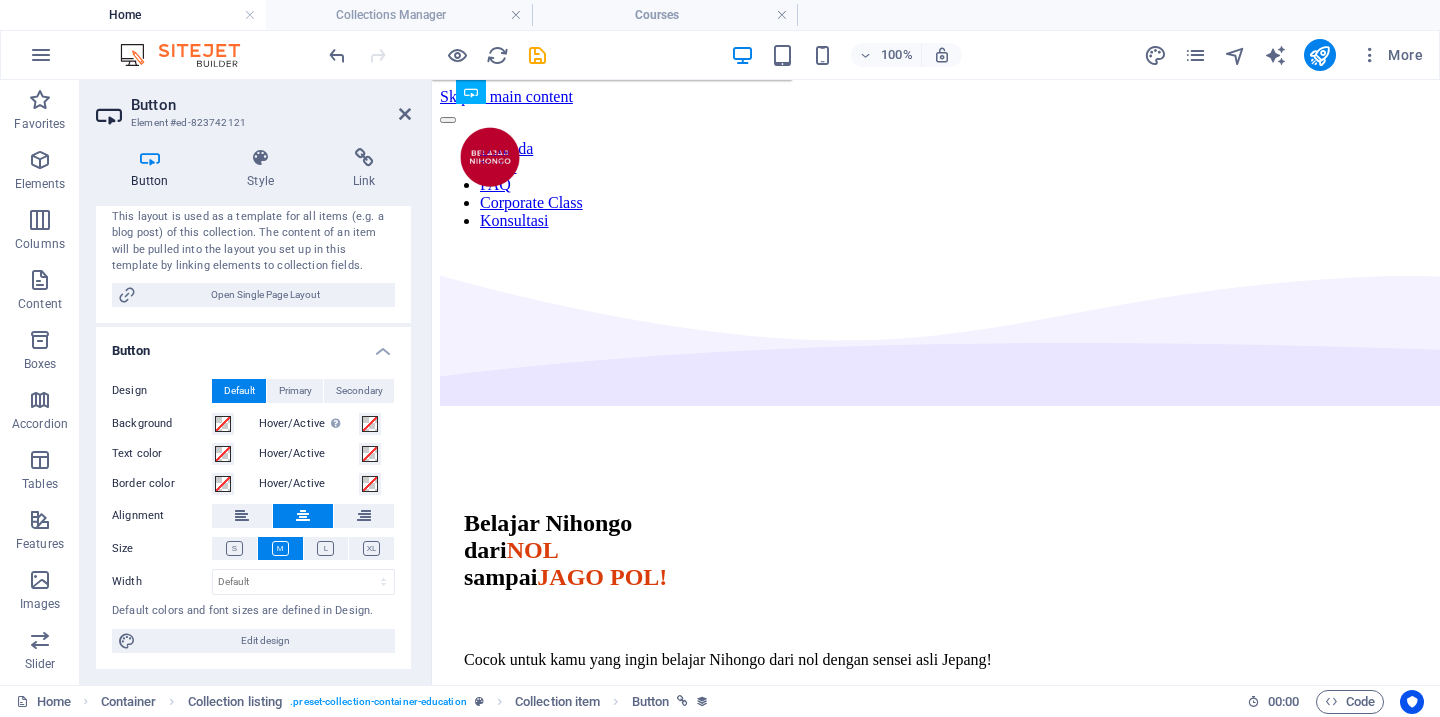 scroll, scrollTop: 1929, scrollLeft: 0, axis: vertical 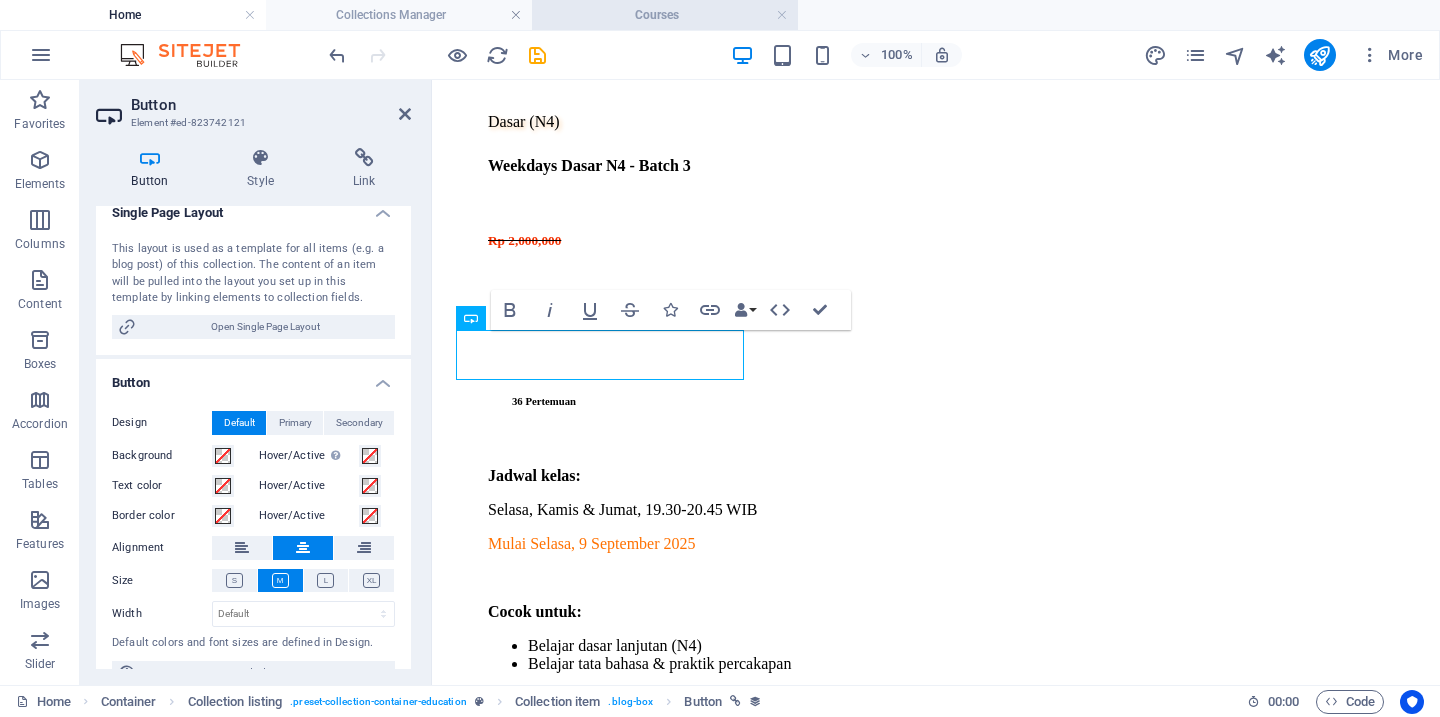 click on "Courses" at bounding box center (665, 15) 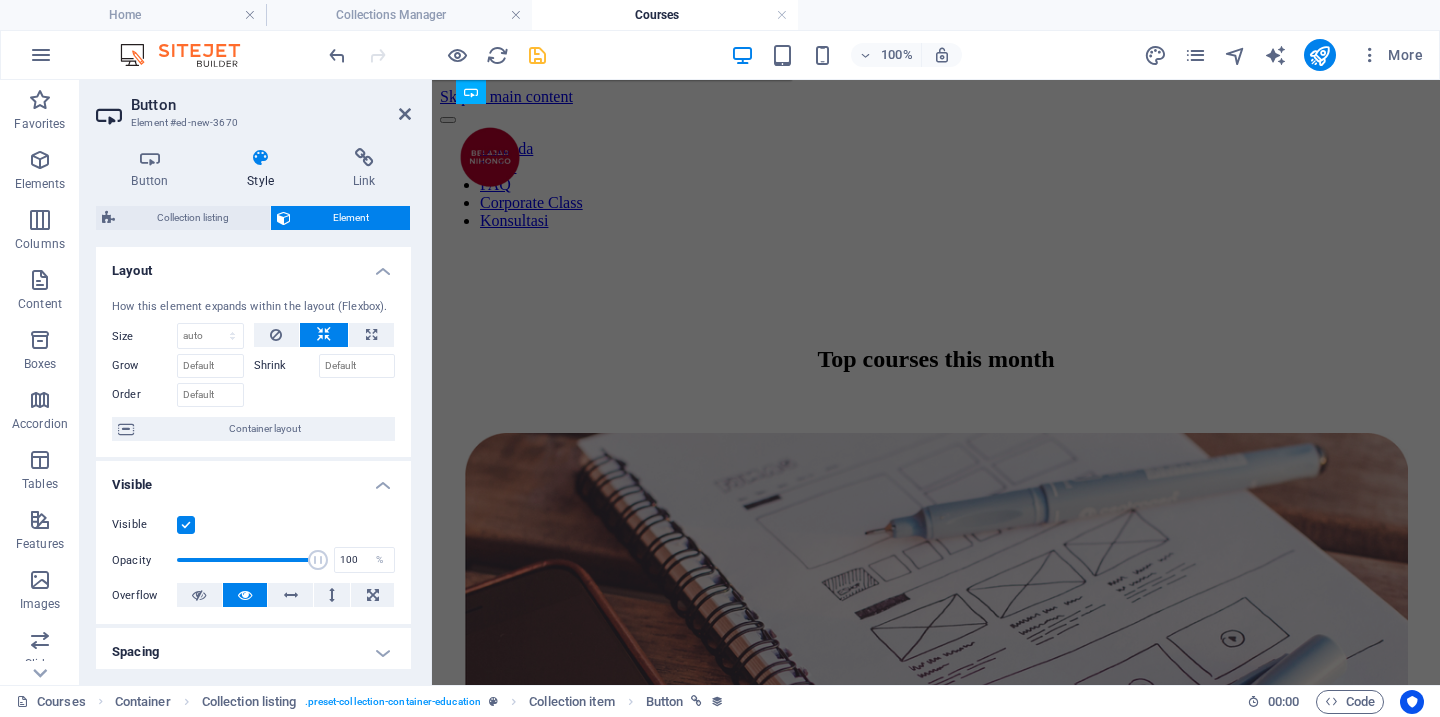 scroll, scrollTop: 2252, scrollLeft: 0, axis: vertical 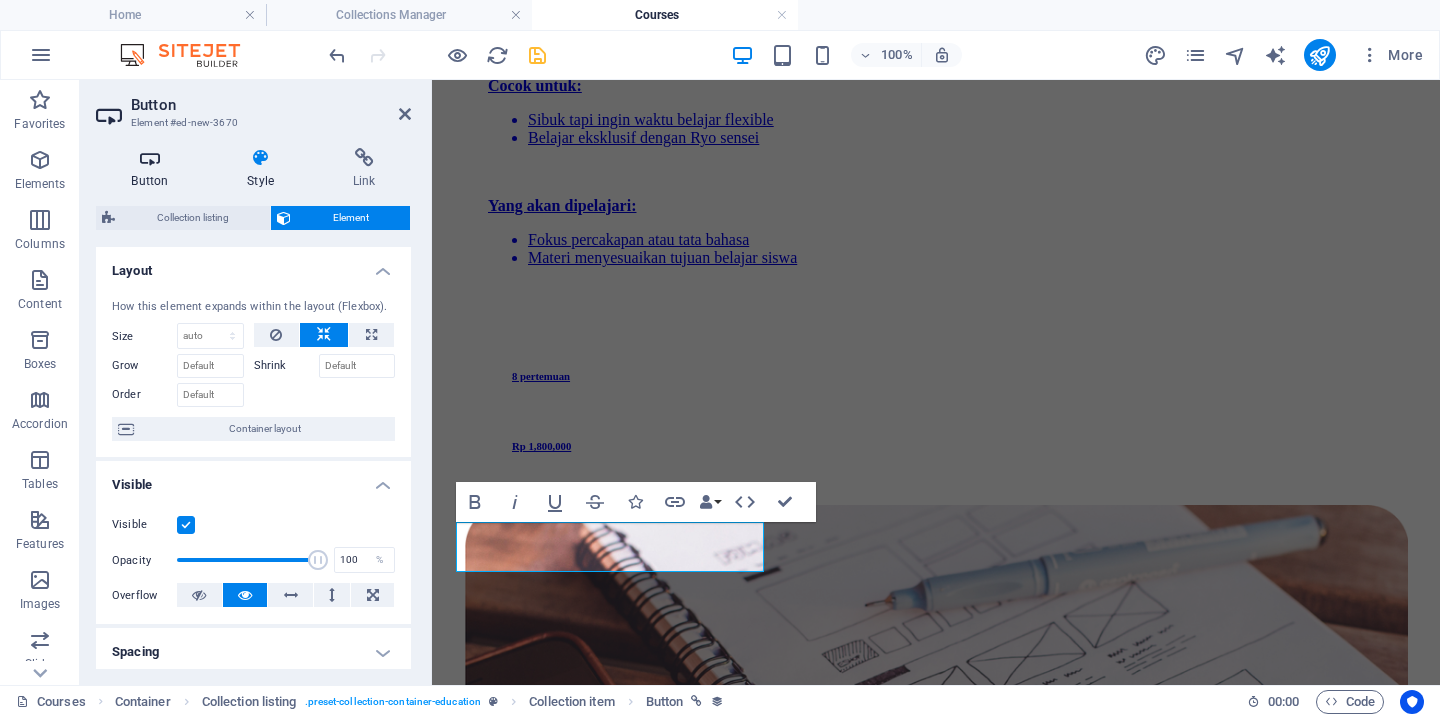 click on "Button" at bounding box center [154, 169] 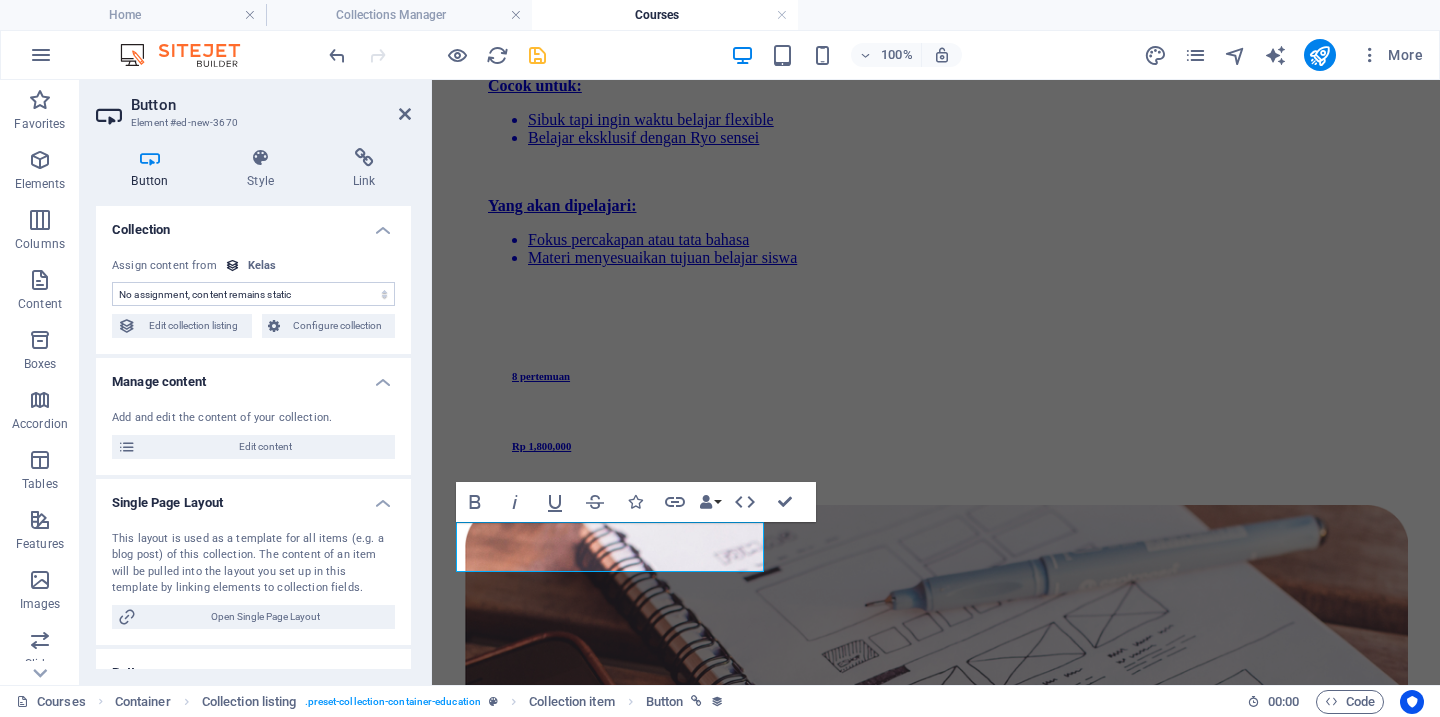 scroll, scrollTop: 322, scrollLeft: 0, axis: vertical 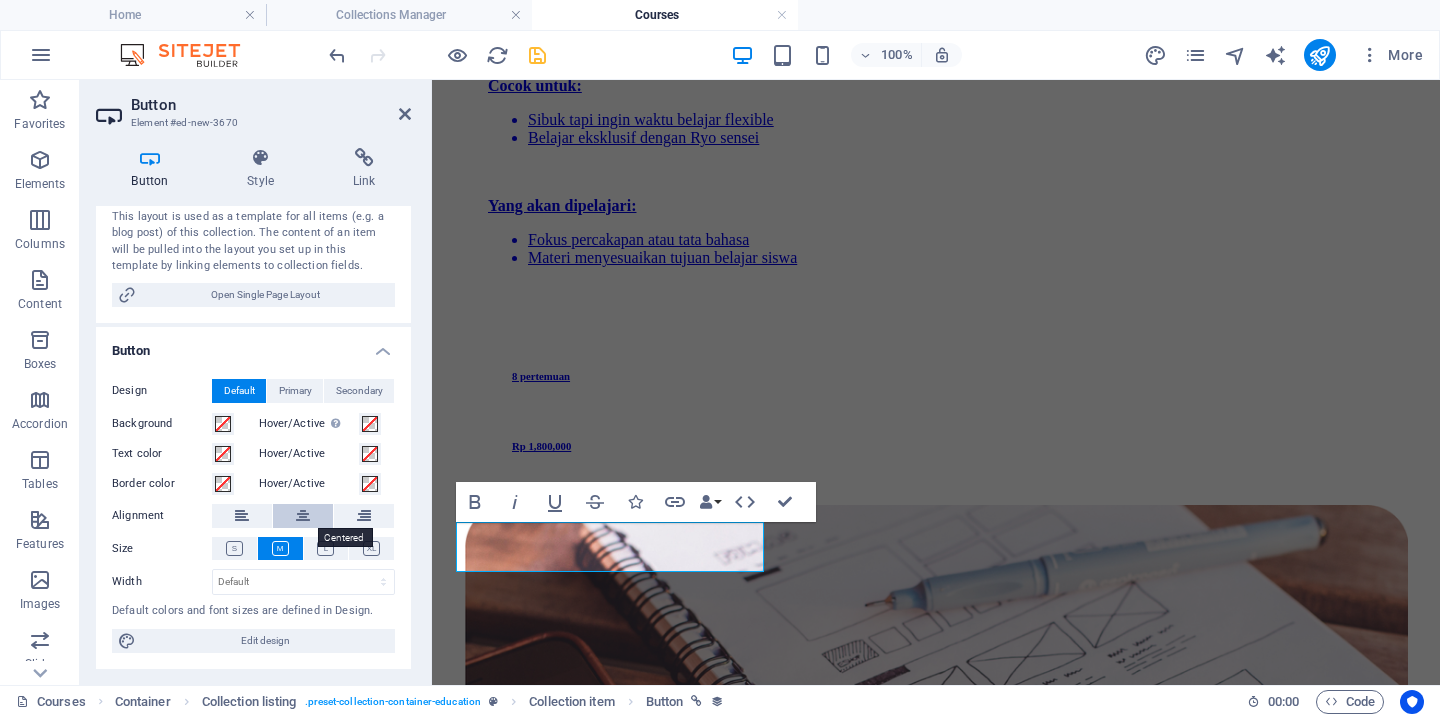 click at bounding box center [303, 516] 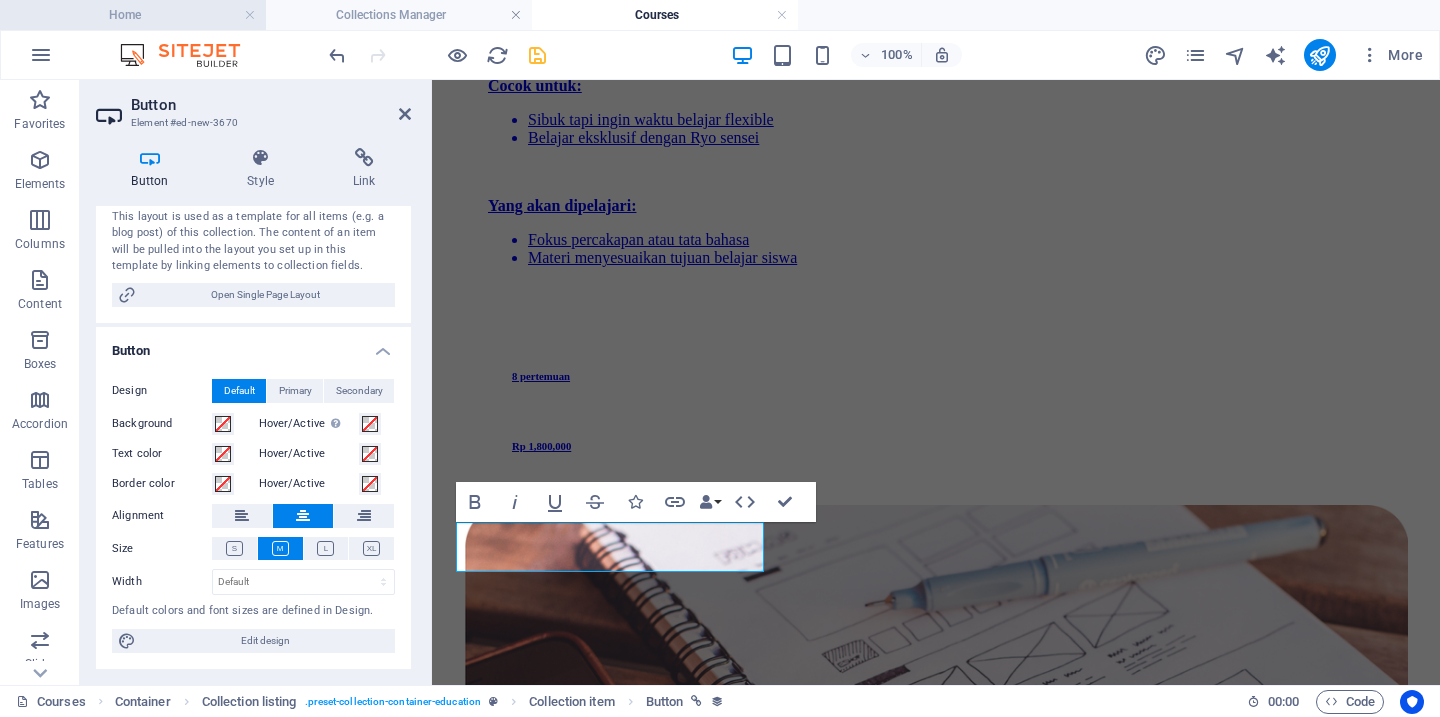 click on "Home" at bounding box center [133, 15] 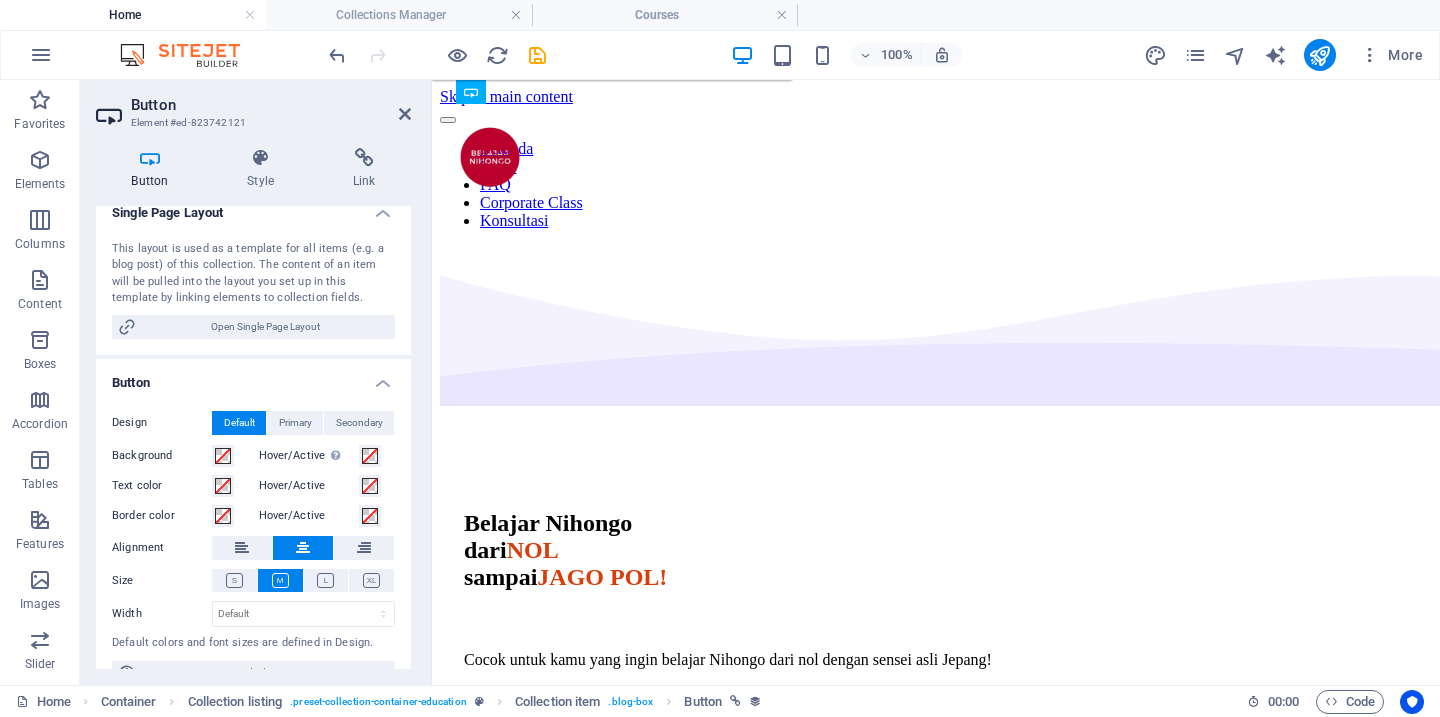 scroll, scrollTop: 0, scrollLeft: 0, axis: both 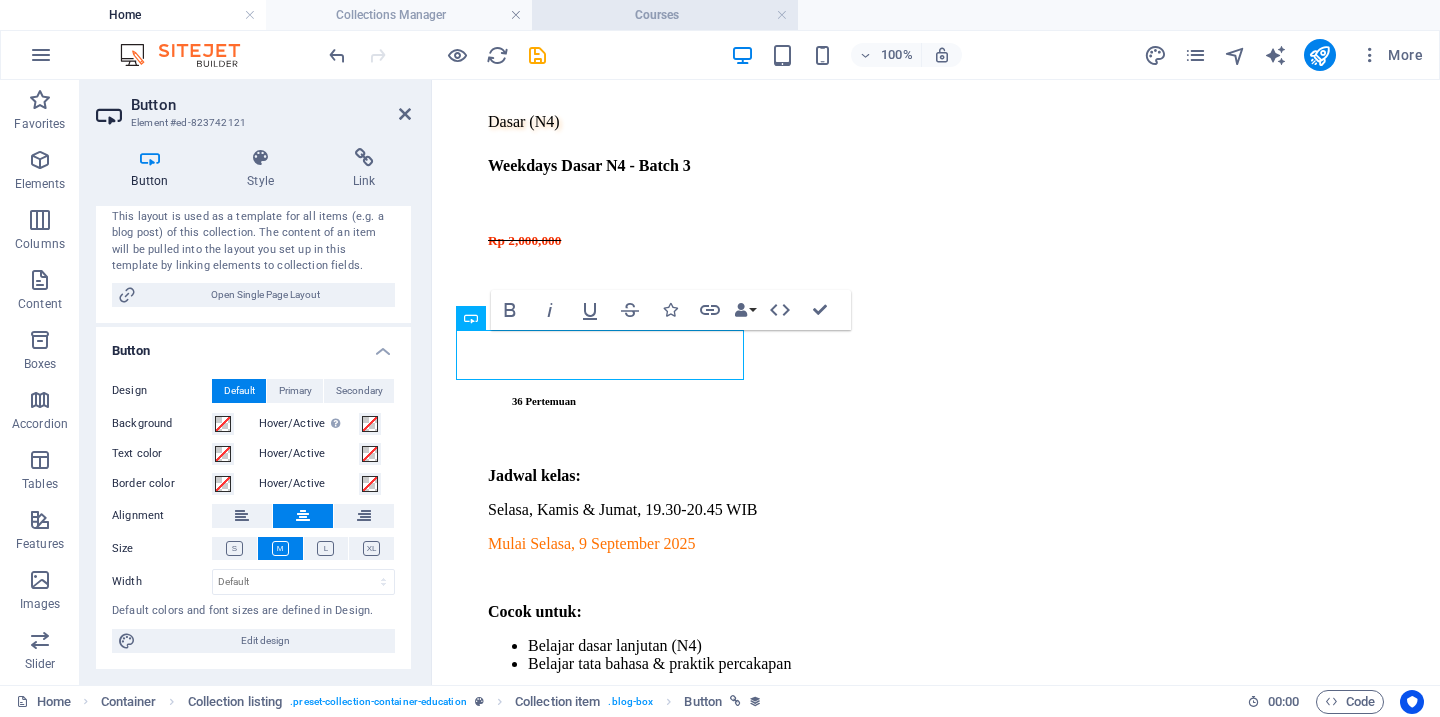 click on "Courses" at bounding box center (665, 15) 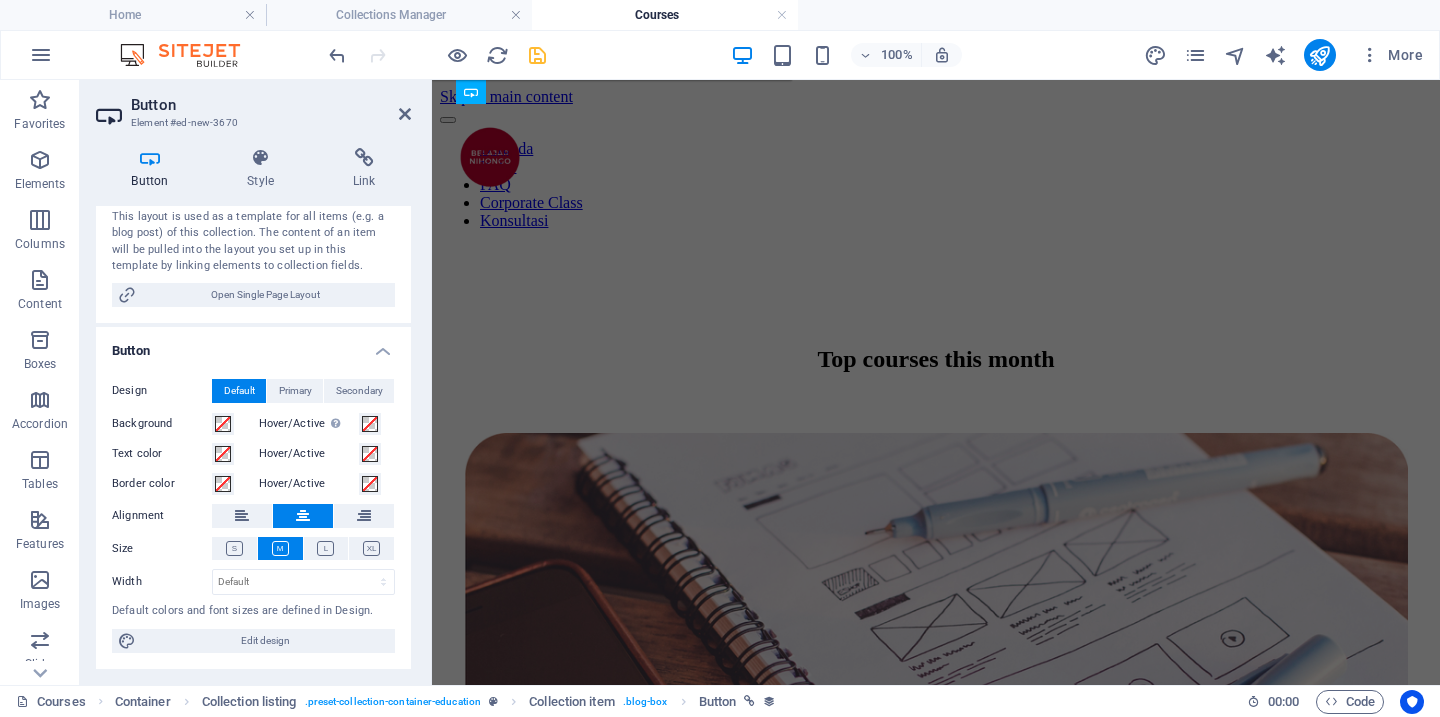 scroll, scrollTop: 0, scrollLeft: 0, axis: both 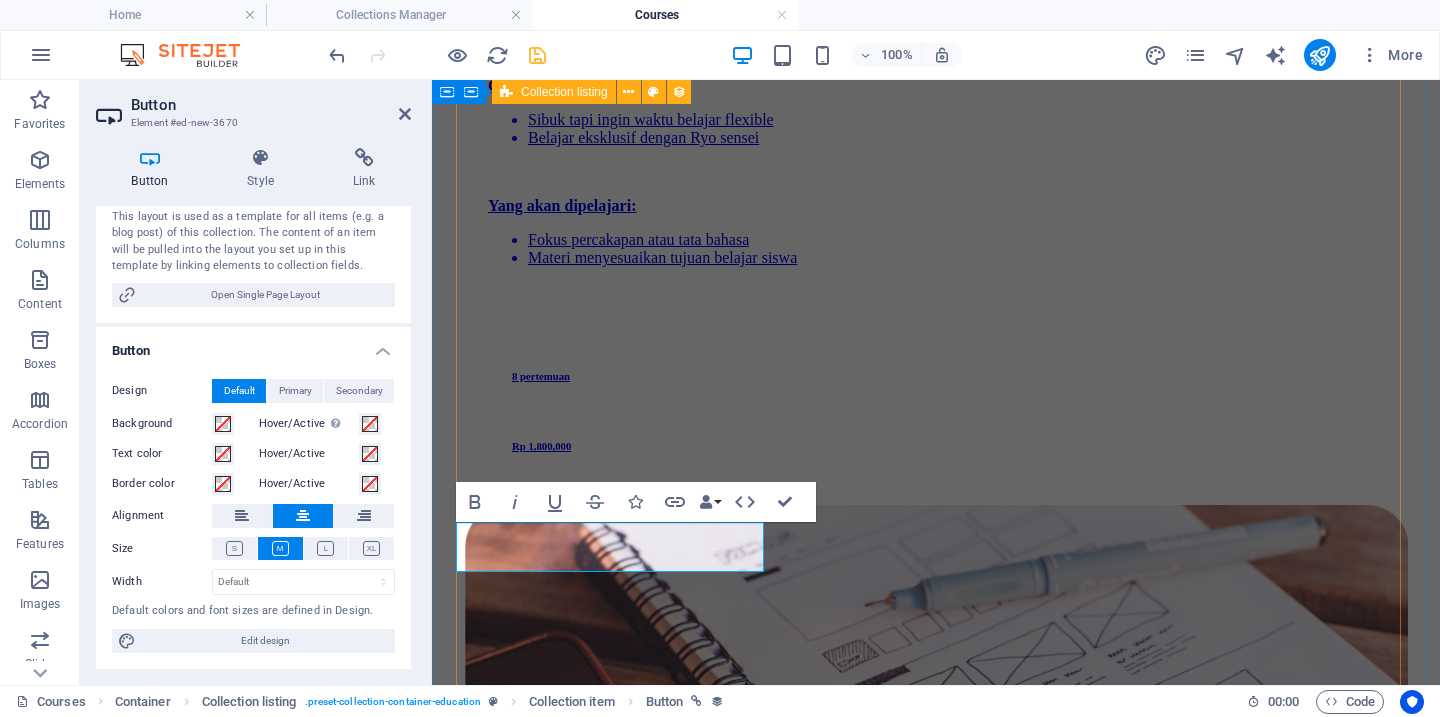 click on "Dasar (N4) Weekdays Dasar N4 - Batch 3 Jadwal kelas: Selasa, Kamis & Jumat, 19.30-20.45 WIB Mulai Selasa, 9 September 2025 Cocok untuk: Belajar dasar lanjutan (N4) Belajar tata bahasa & praktik percakapan Yang akan dipelajari: Percakapan dengan Ryo sensei Kosakata dasar Kanji N4 Pola kalimat dasar Latihan soal 36 Pertemuan Rp 1,500,000 DAFTAR sekarang Kelas Privat Privat Eksklusif Ryo sensei Jadwal kelas: Flexible *Tersedia paket 4/12/24 pertemuan, hubungi admin Cocok untuk: Sibuk tapi ingin waktu belajar flexible Belajar eksklusif dengan Ryo sensei Yang akan dipelajari: Fokus percakapan atau tata bahasa Materi menyesuaikan tujuan belajar siswa 8 pertemuan Rp 1,800,000 DAFTAR sekarang Pemula (Dari NOL - N5) Weekend Pemula N5 - Batch 1 Jadwal kelas: Sabtu & Minggu, 08.00-10.00 WIB Mulai Sabtu, 6 September 2025 Cocok untuk: Belajar dari NOL Belajar kilat persiapan tes JLPT/JFT Pernah belajar & ingin review materi Yang akan dipelajari: Kosakata dasar Kanji N5 Pola kalimat dasar Latihan soal 24 Pertemuan Kanji N5" at bounding box center (936, 4136) 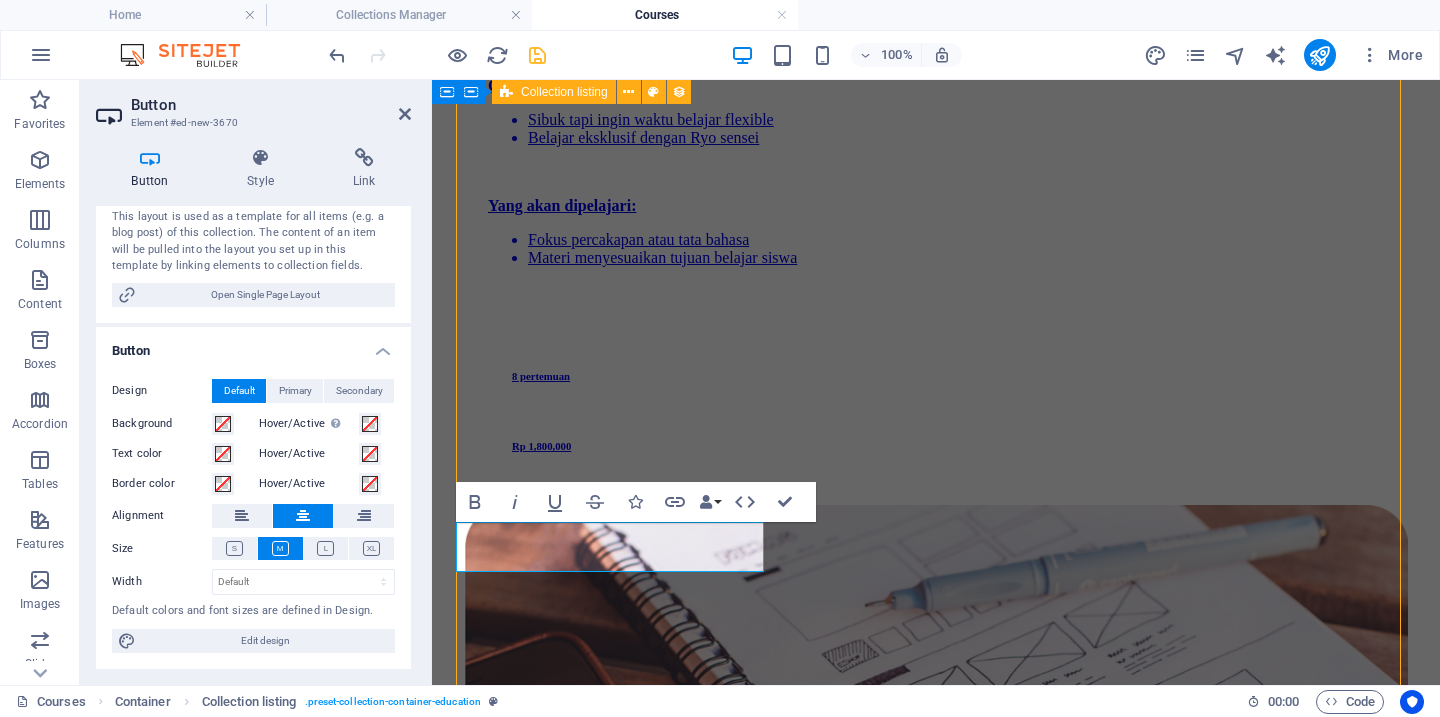 scroll, scrollTop: 2121, scrollLeft: 0, axis: vertical 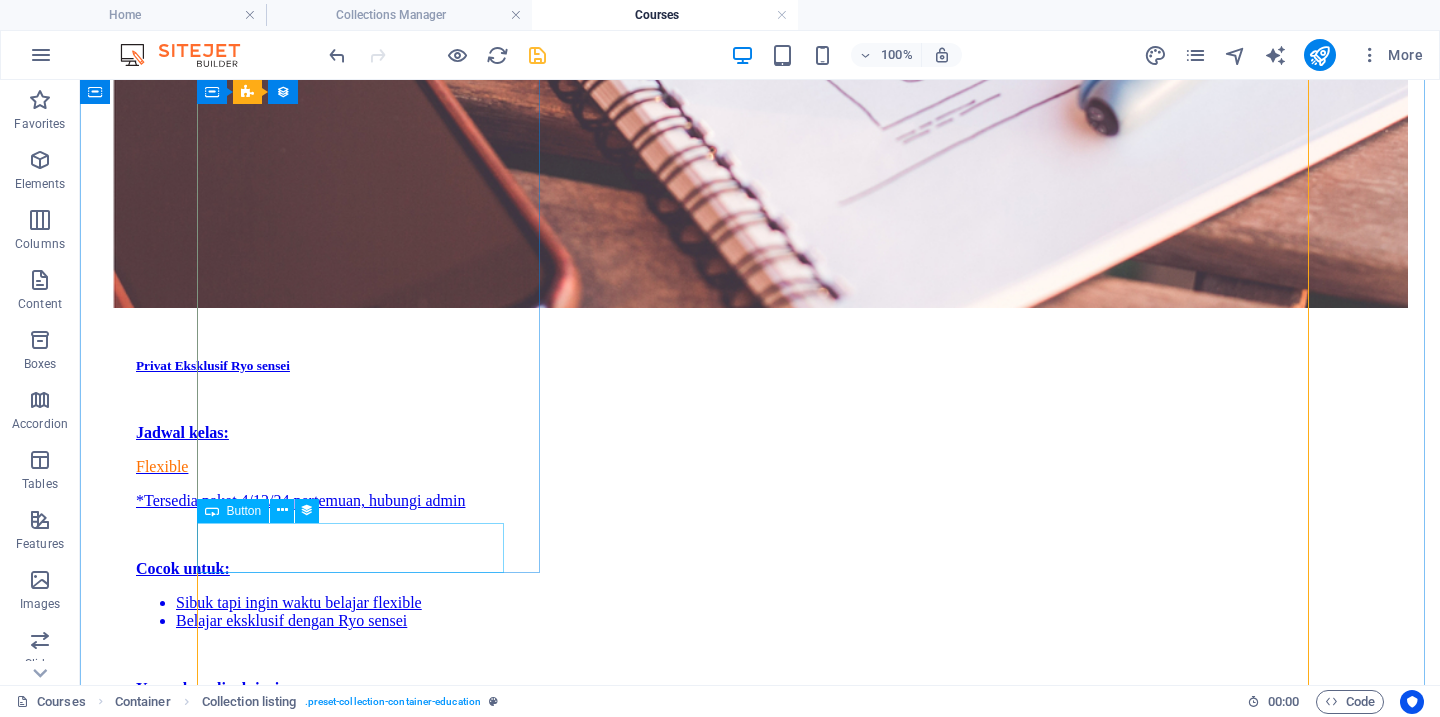 click on "DAFTAR sekarang" at bounding box center (760, 4001) 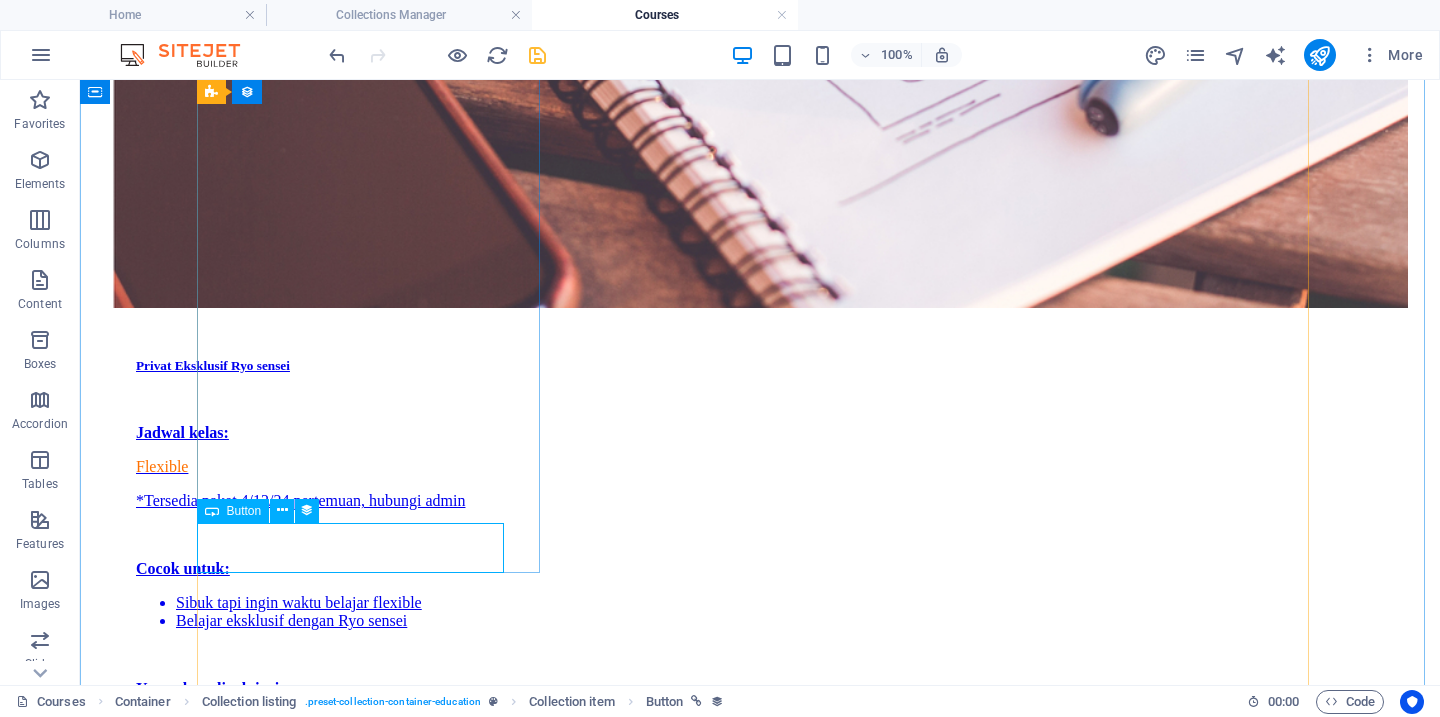 click on "DAFTAR sekarang" at bounding box center [760, 4001] 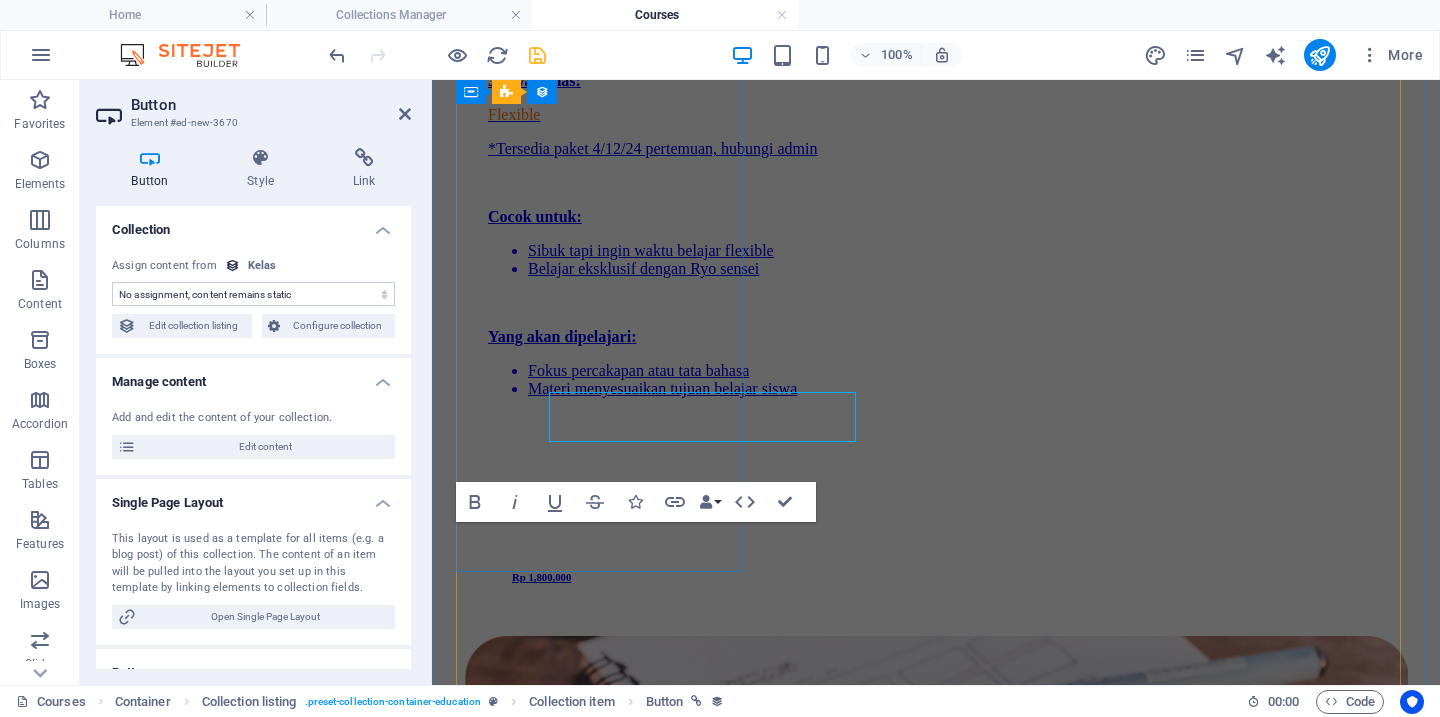 scroll, scrollTop: 2252, scrollLeft: 0, axis: vertical 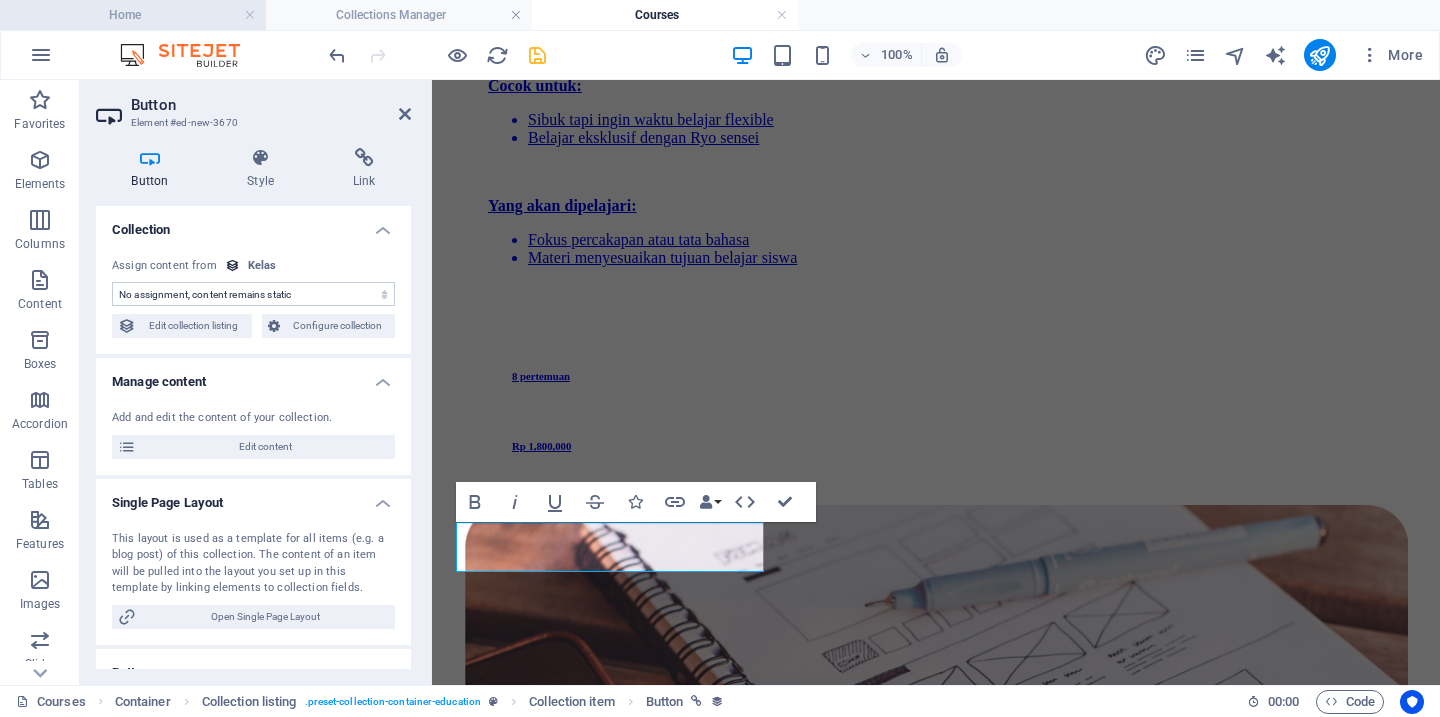 click on "Home" at bounding box center [133, 15] 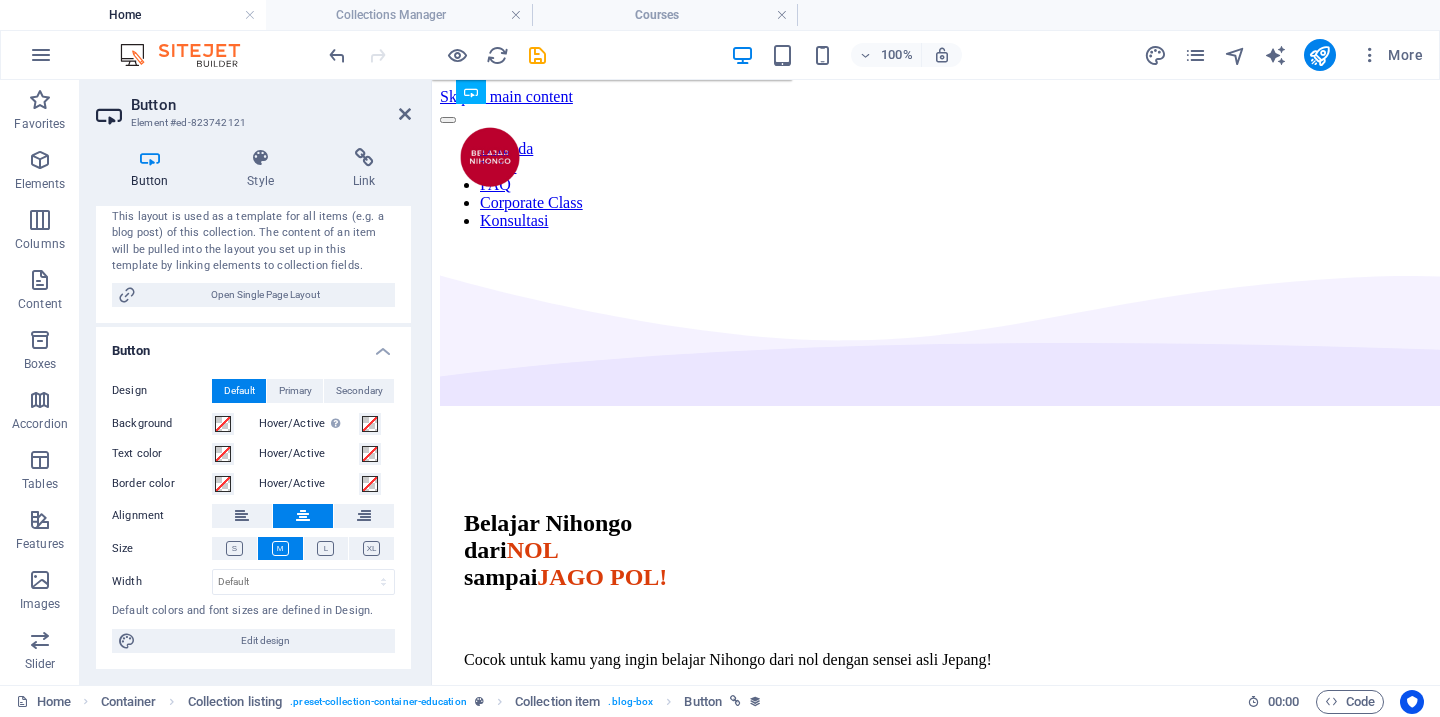 scroll 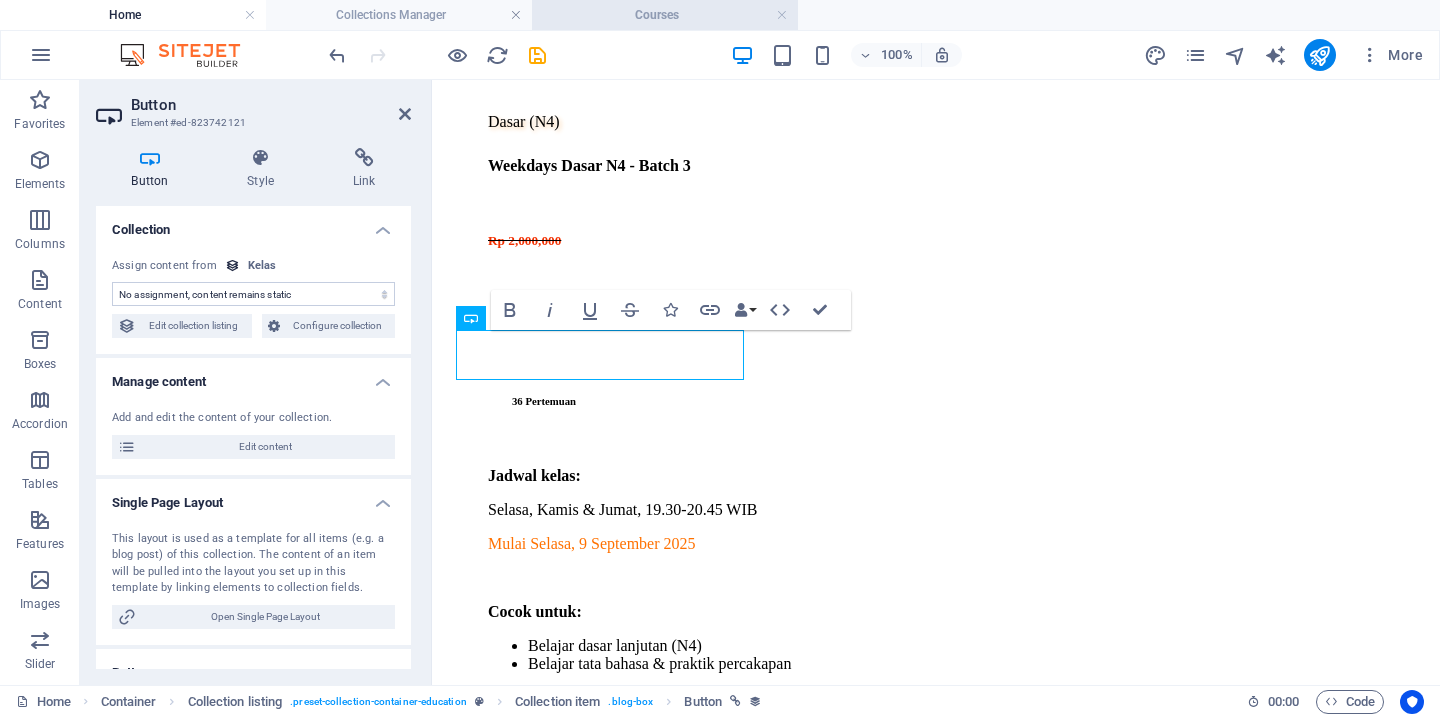 click on "Courses" at bounding box center [665, 15] 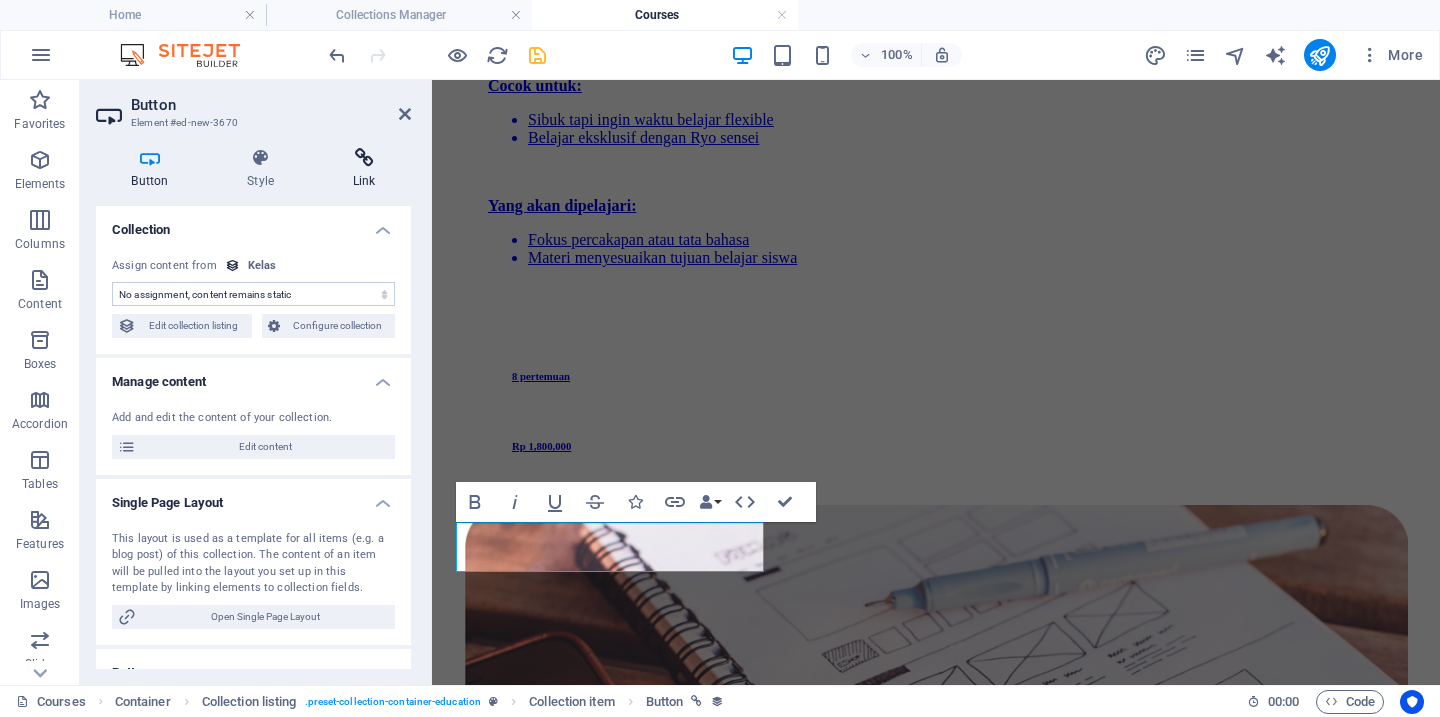 click on "Link" at bounding box center (364, 169) 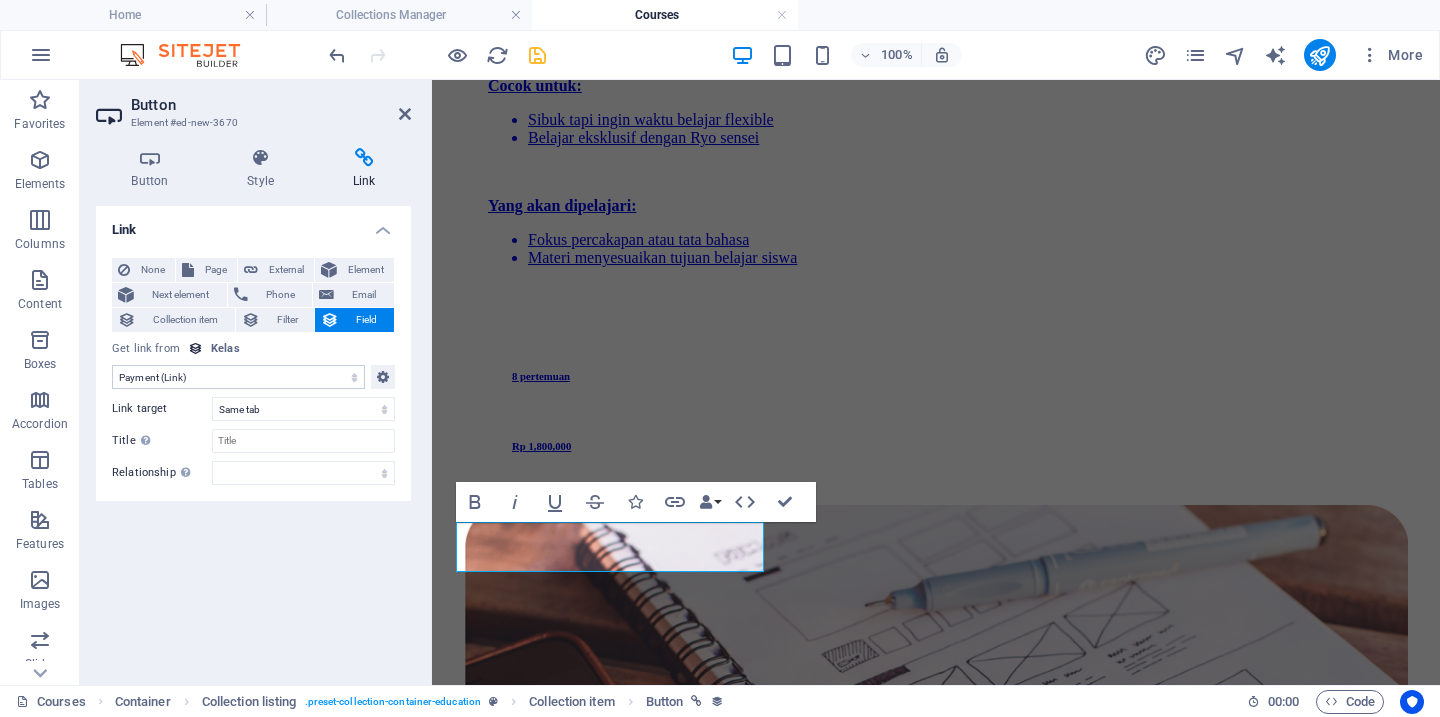 click on "Link" at bounding box center [364, 169] 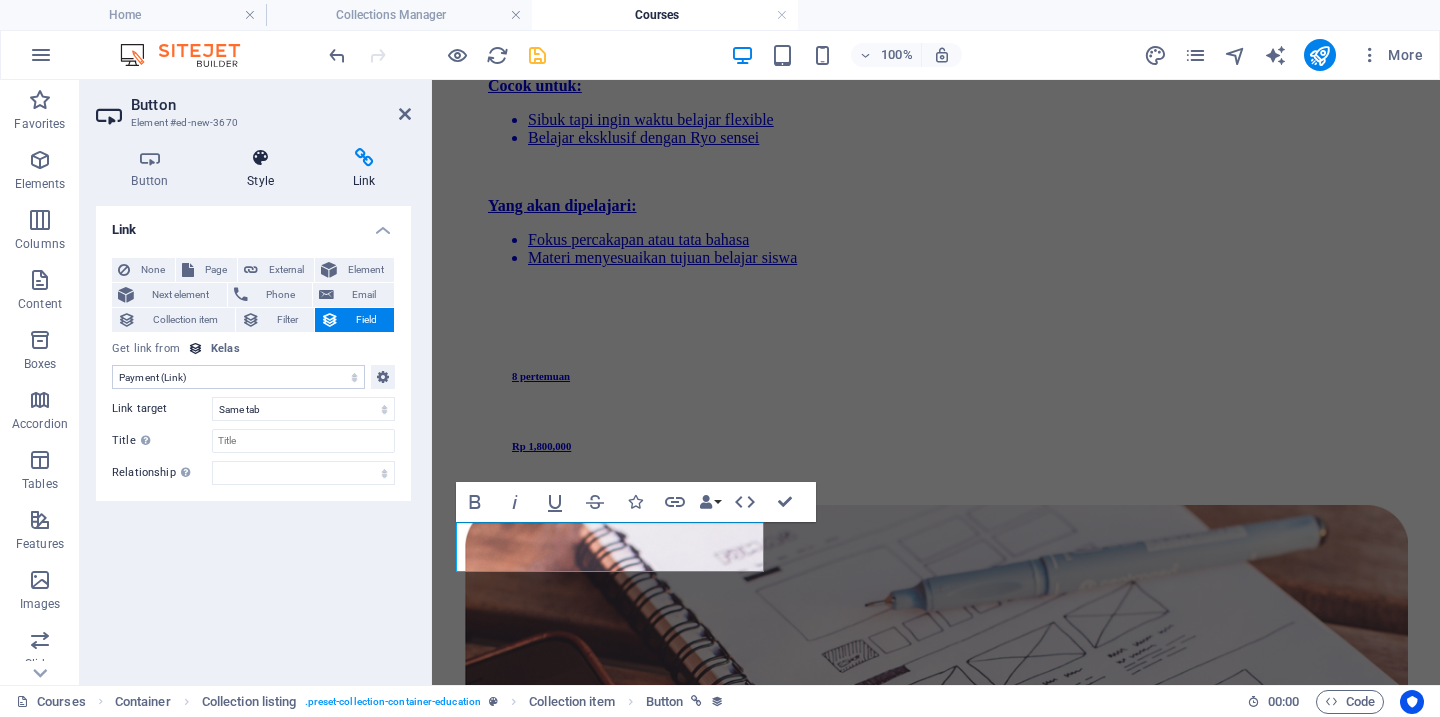 click at bounding box center (261, 158) 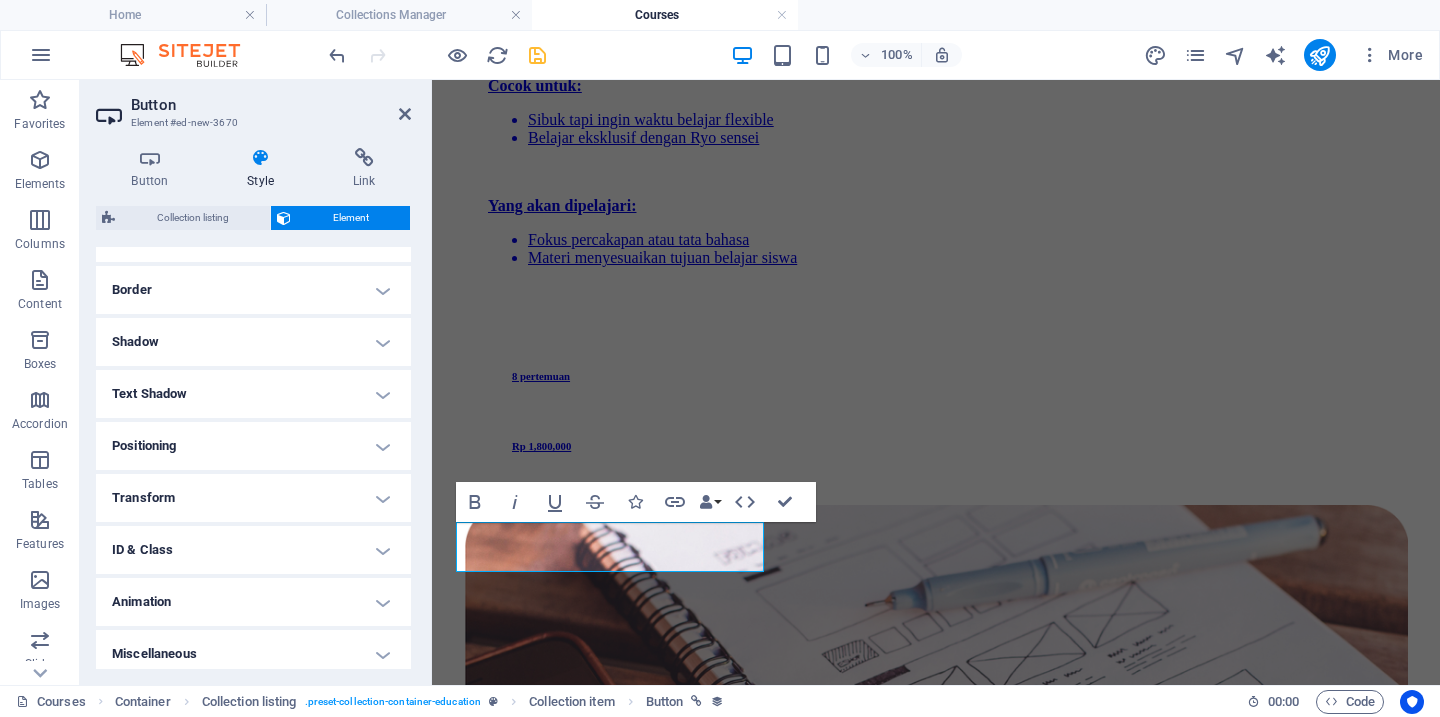 click on "Positioning" at bounding box center (253, 446) 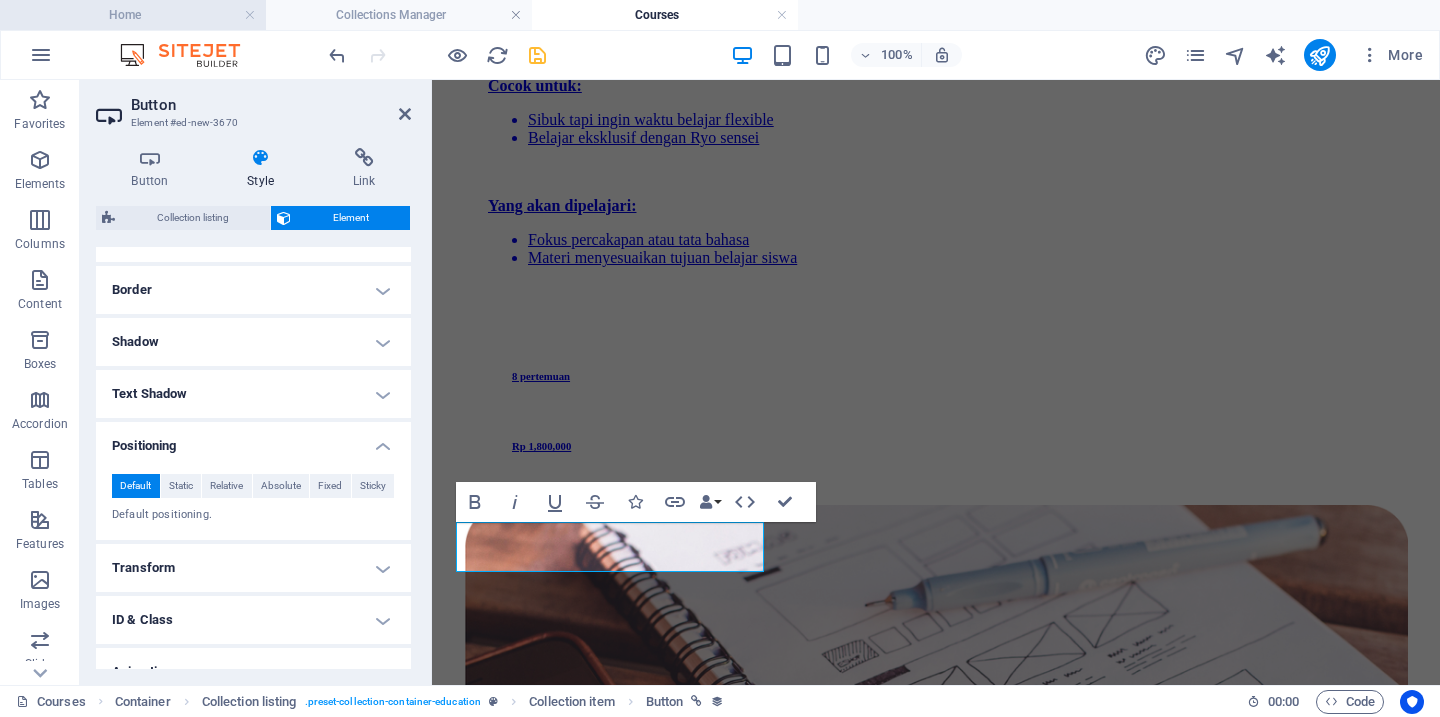 click on "Home" at bounding box center (133, 15) 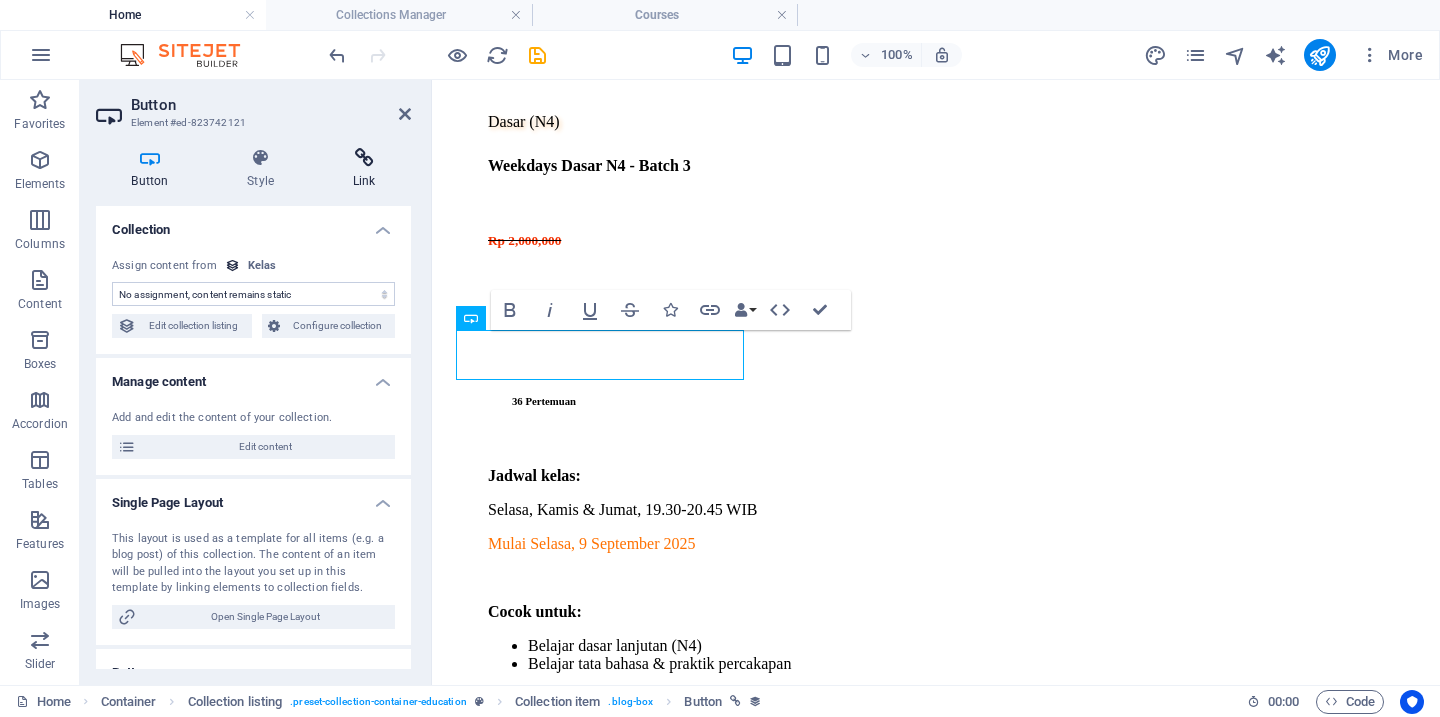 click at bounding box center [364, 158] 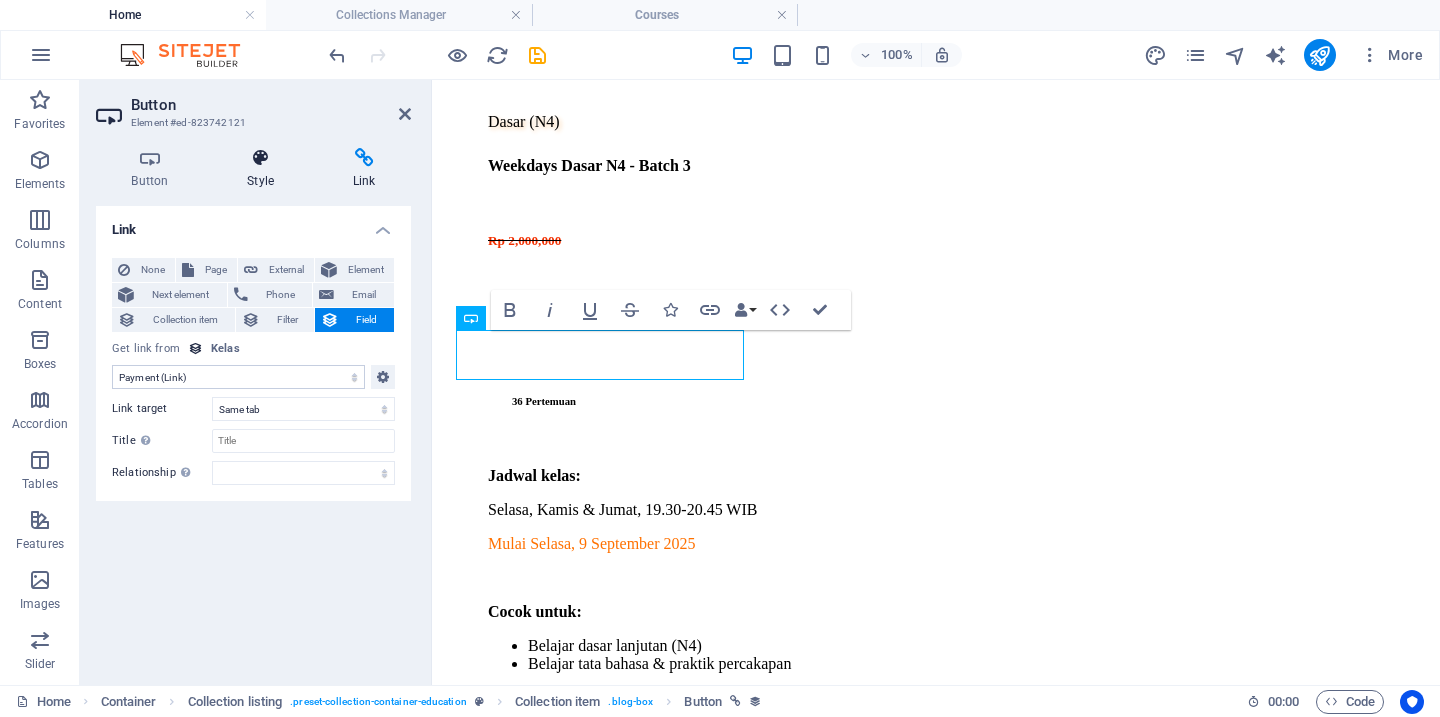 click at bounding box center [261, 158] 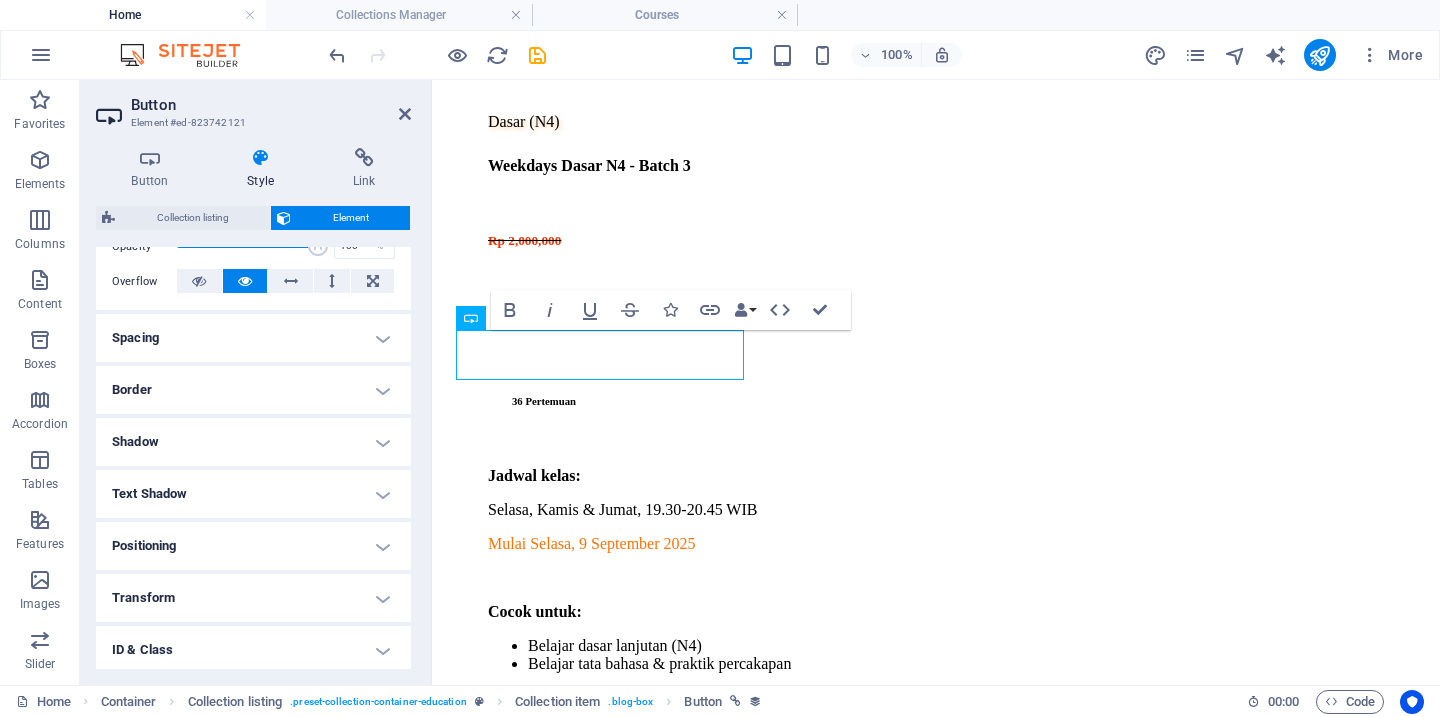 click on "Shadow" at bounding box center (253, 442) 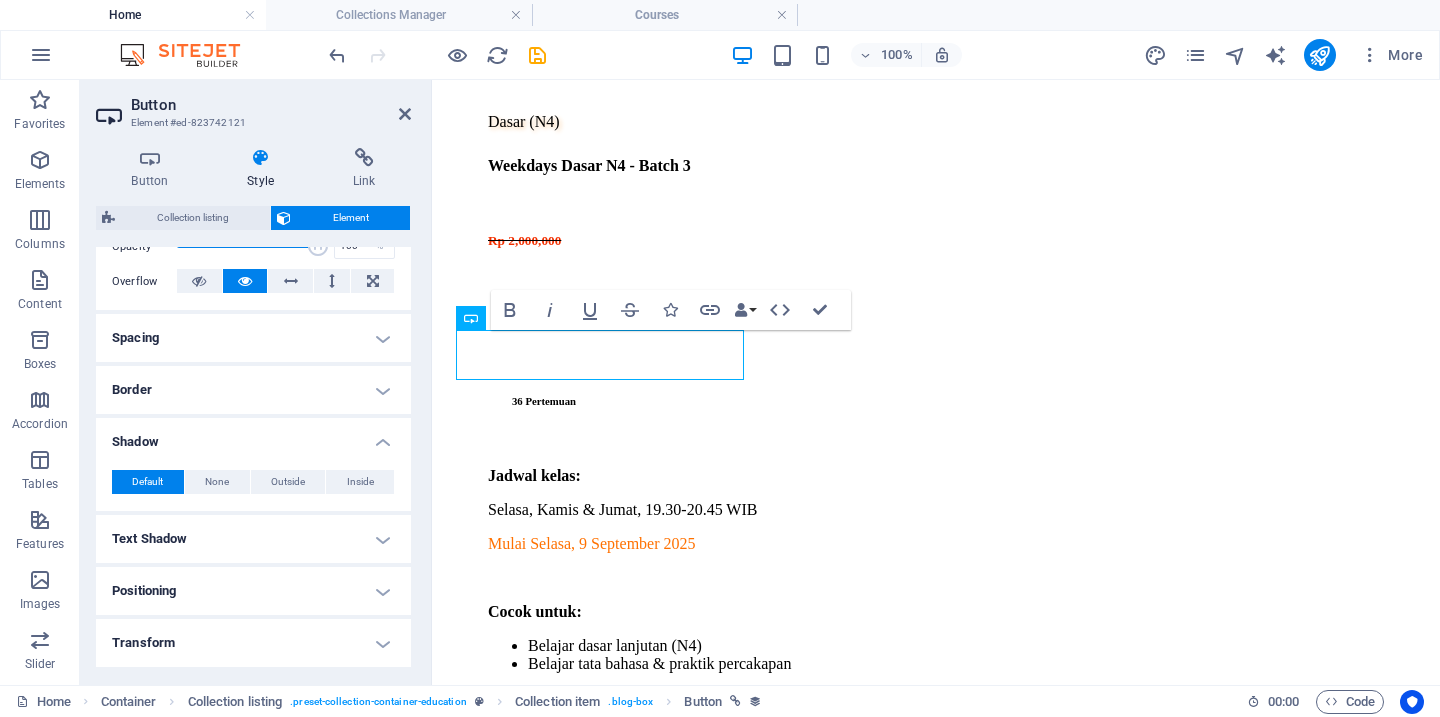 click on "Border" at bounding box center (253, 390) 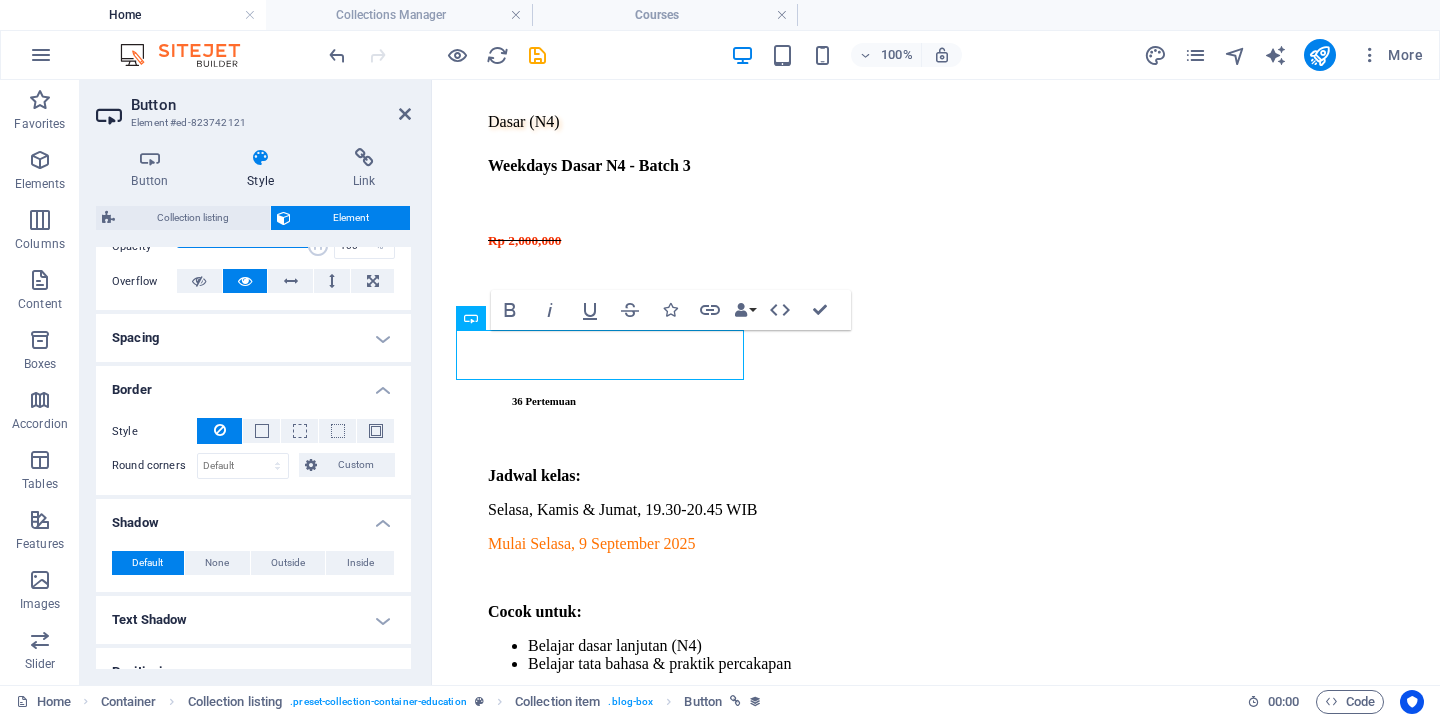 click on "Spacing" at bounding box center (253, 338) 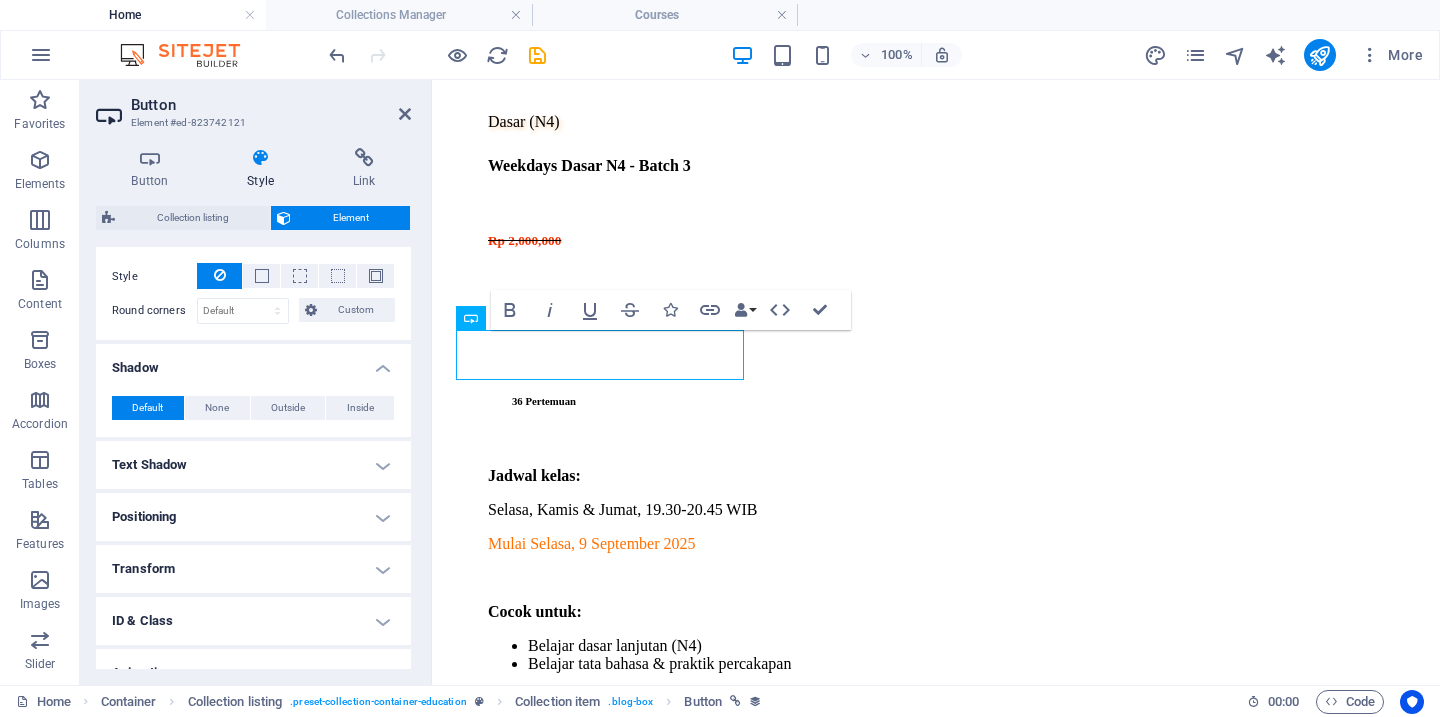 scroll, scrollTop: 629, scrollLeft: 0, axis: vertical 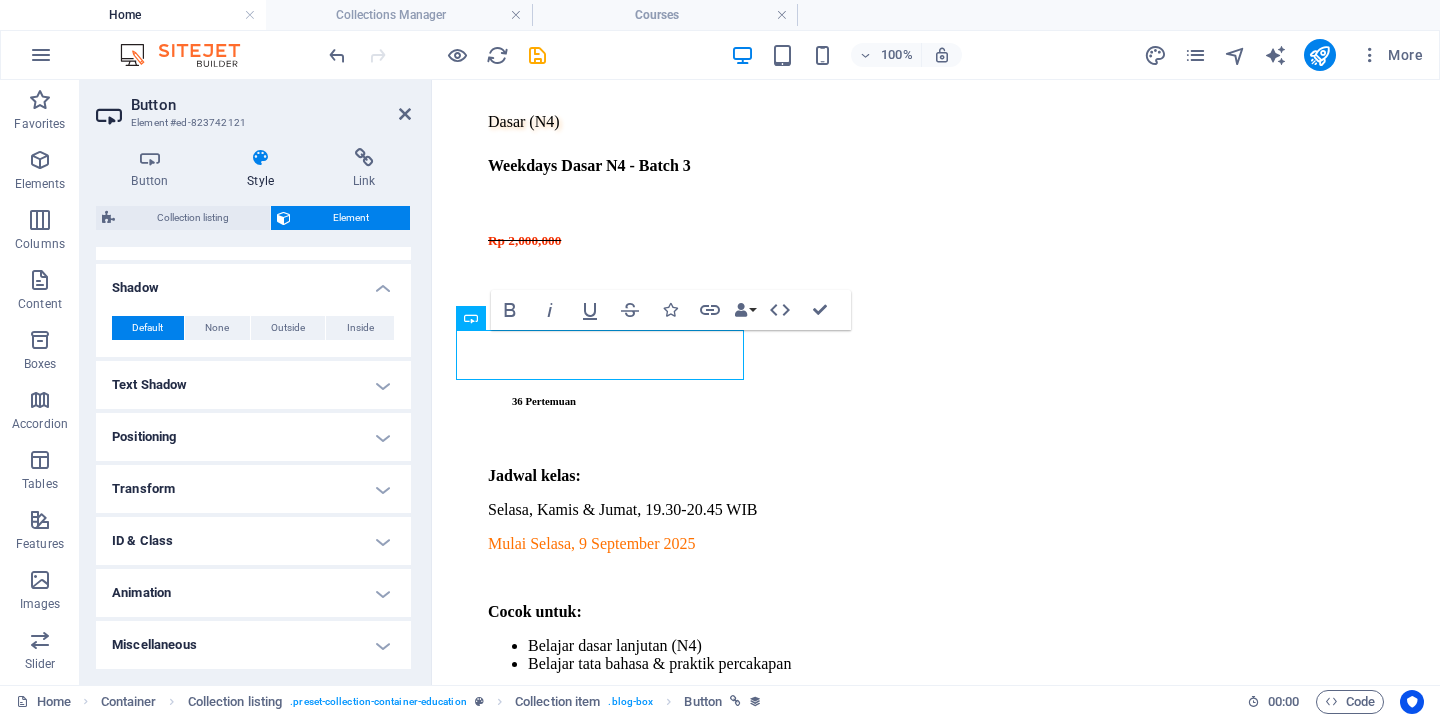 click on "Positioning" at bounding box center [253, 437] 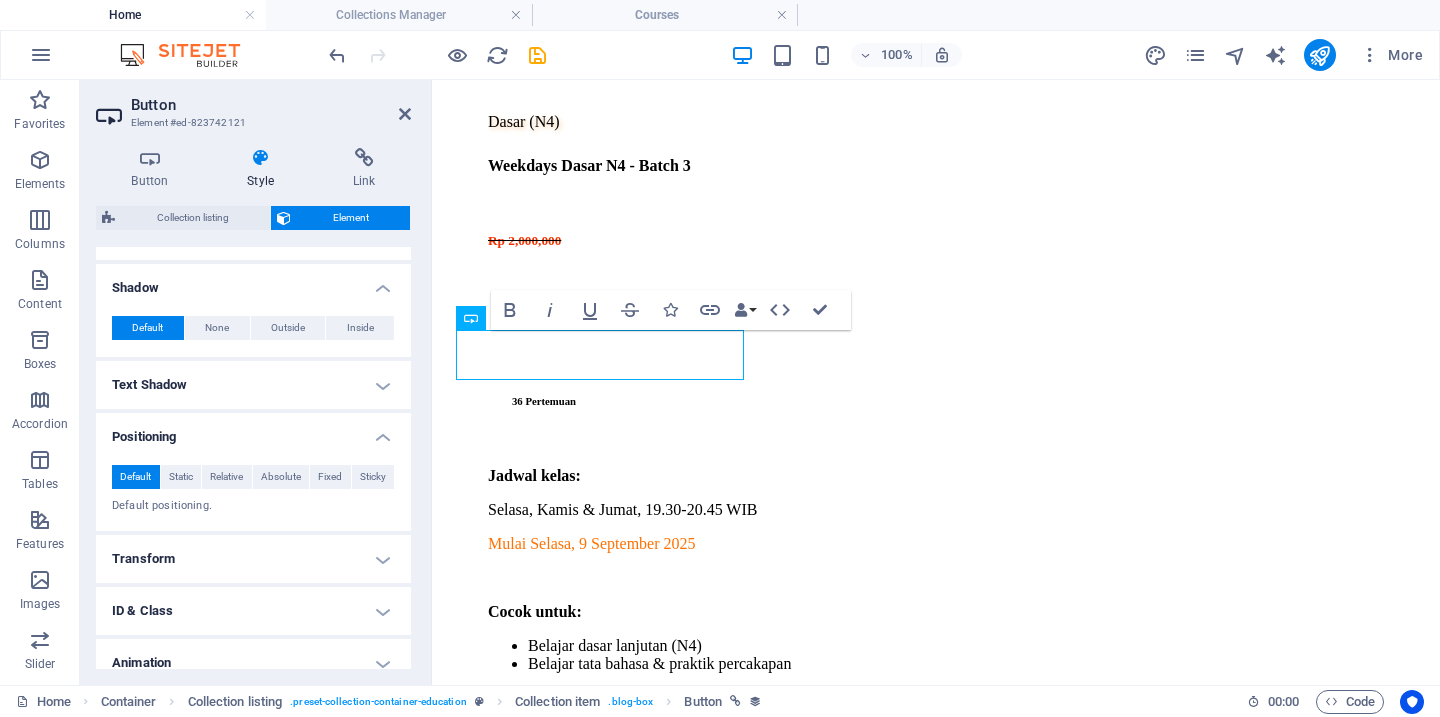 click on "Transform" at bounding box center [253, 559] 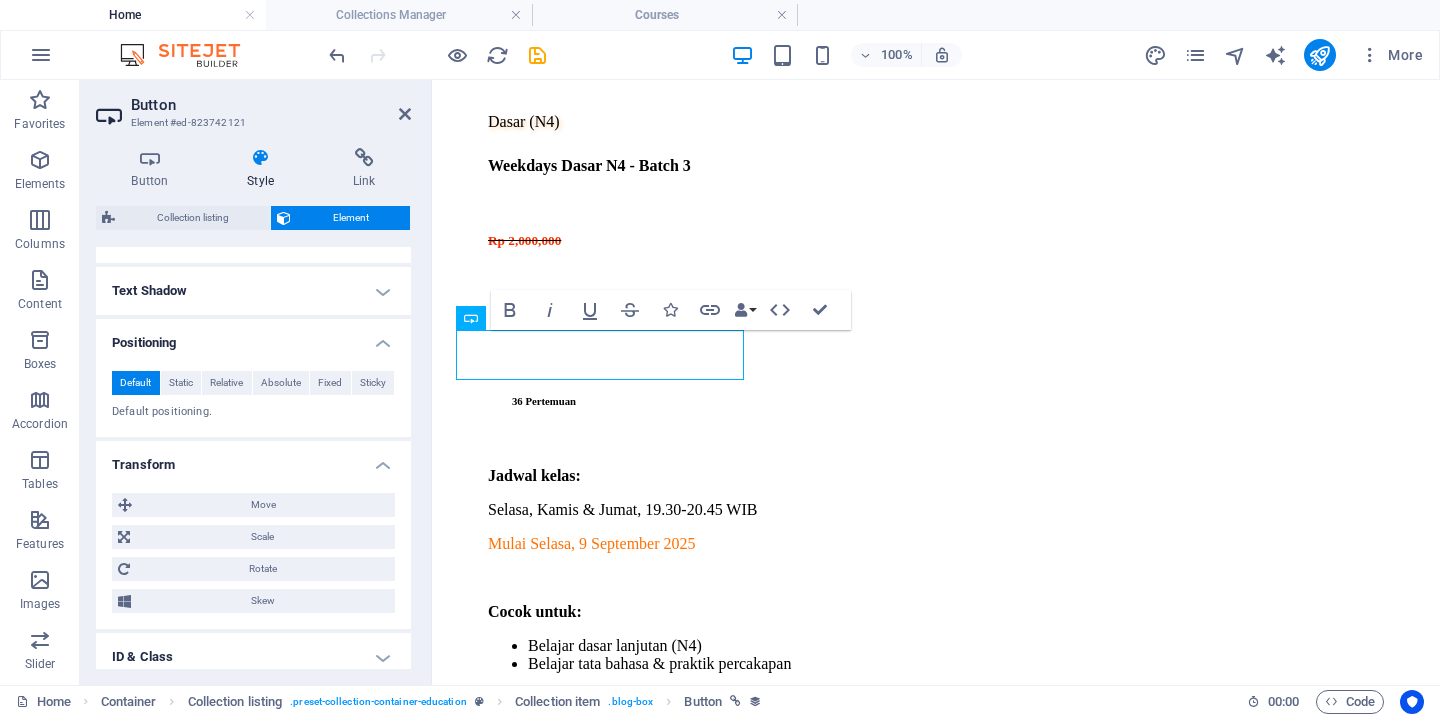 scroll, scrollTop: 839, scrollLeft: 0, axis: vertical 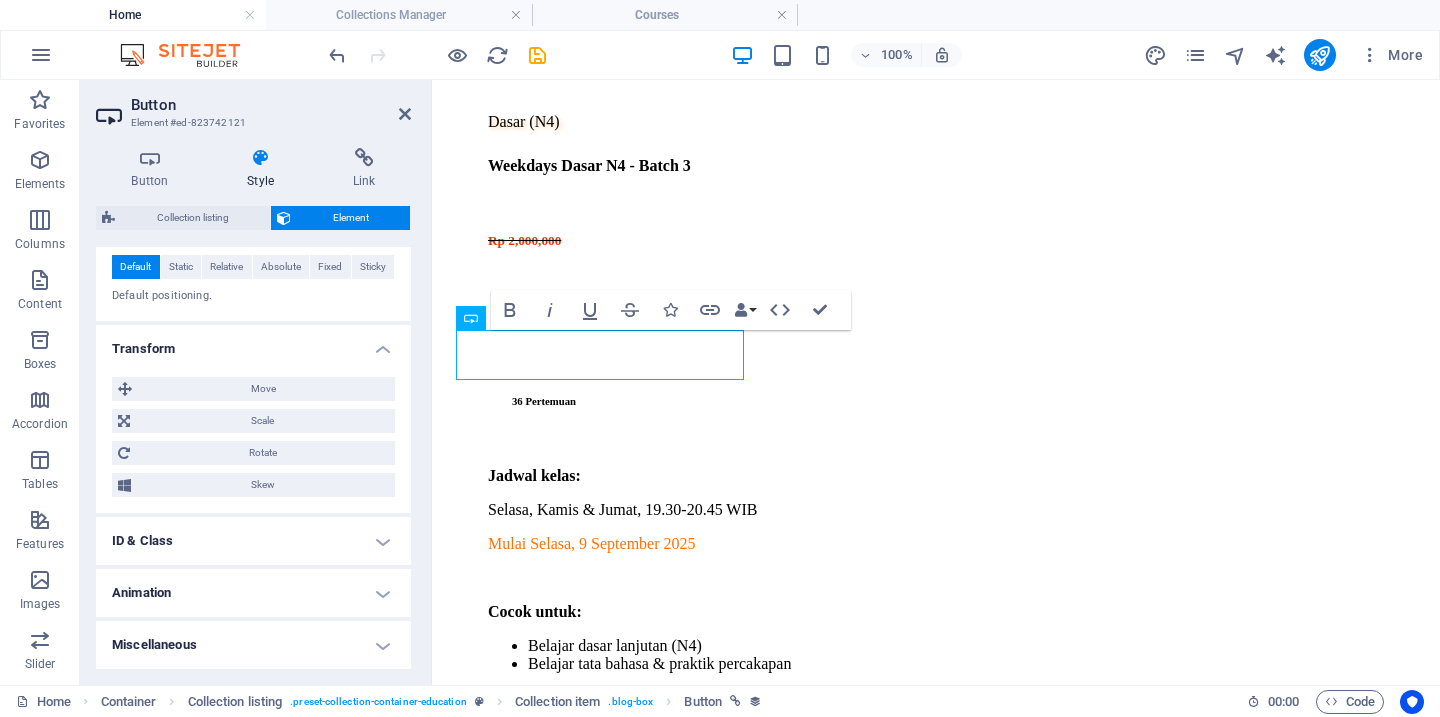 click on "ID & Class" at bounding box center (253, 541) 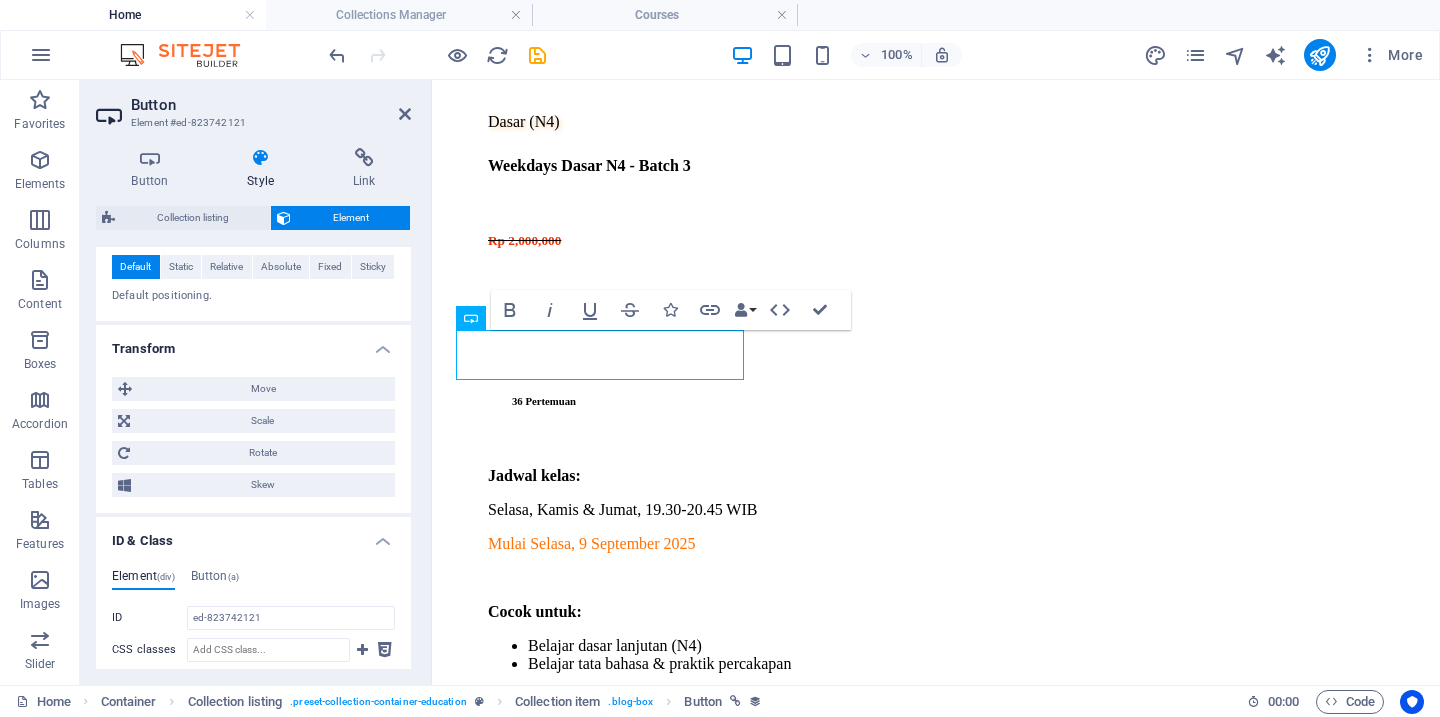 scroll, scrollTop: 1083, scrollLeft: 0, axis: vertical 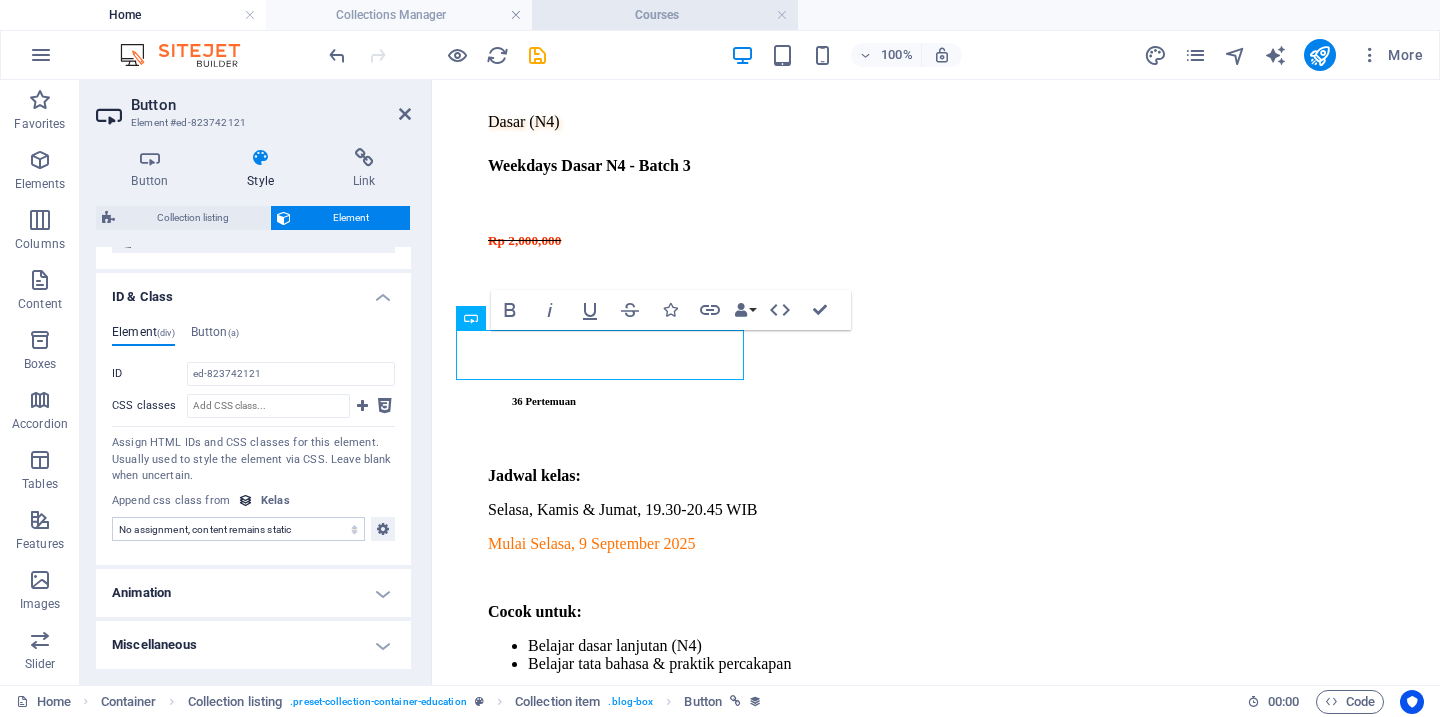 click on "Courses" at bounding box center [665, 15] 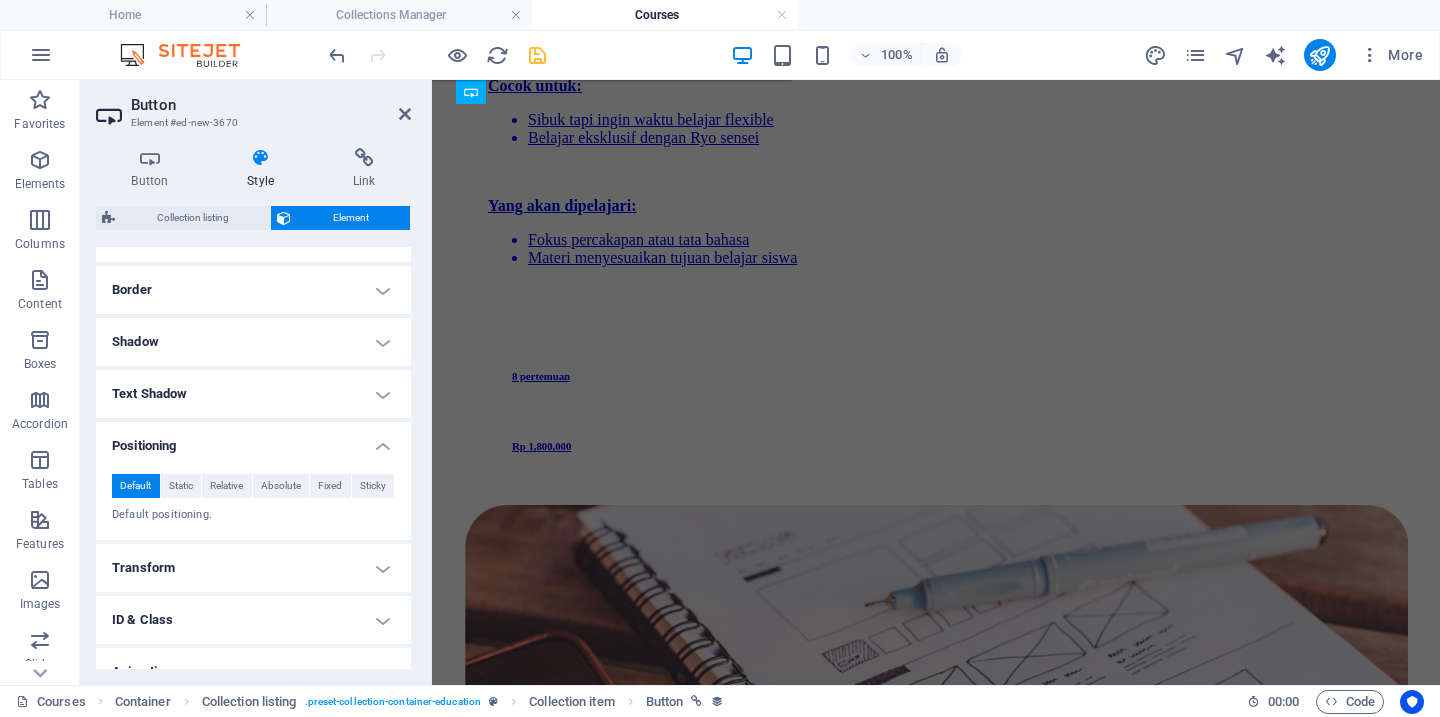 scroll, scrollTop: 0, scrollLeft: 0, axis: both 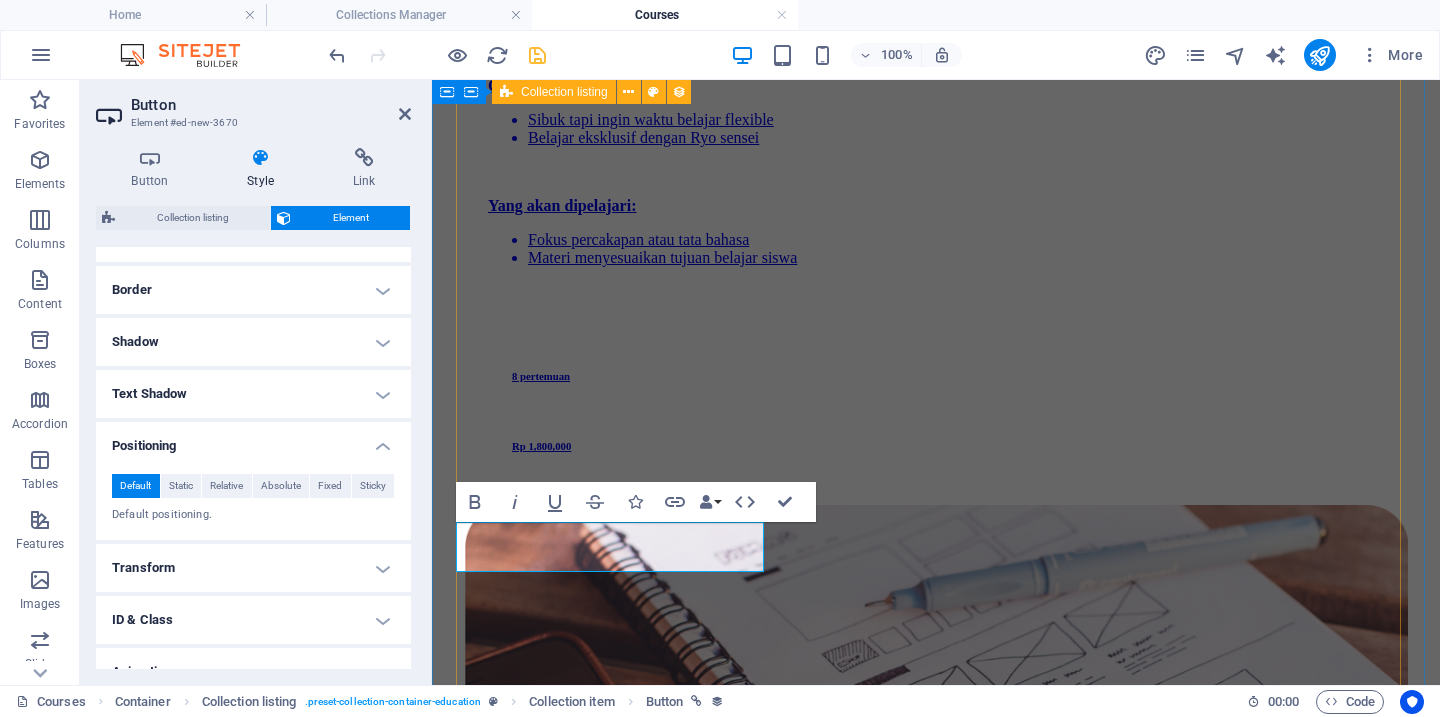 click on "Dasar (N4) Weekdays Dasar N4 - Batch 3 Jadwal kelas: Selasa, Kamis & Jumat, 19.30-20.45 WIB Mulai Selasa, 9 September 2025 Cocok untuk: Belajar dasar lanjutan (N4) Belajar tata bahasa & praktik percakapan Yang akan dipelajari: Percakapan dengan Ryo sensei Kosakata dasar Kanji N4 Pola kalimat dasar Latihan soal 36 Pertemuan Rp 1,500,000 DAFTAR sekarang Kelas Privat Privat Eksklusif Ryo sensei Jadwal kelas: Flexible *Tersedia paket 4/12/24 pertemuan, hubungi admin Cocok untuk: Sibuk tapi ingin waktu belajar flexible Belajar eksklusif dengan Ryo sensei Yang akan dipelajari: Fokus percakapan atau tata bahasa Materi menyesuaikan tujuan belajar siswa 8 pertemuan Rp 1,800,000 DAFTAR sekarang Pemula (Dari NOL - N5) Weekend Pemula N5 - Batch 1 Jadwal kelas: Sabtu & Minggu, 08.00-10.00 WIB Mulai Sabtu, 6 September 2025 Cocok untuk: Belajar dari NOL Belajar kilat persiapan tes JLPT/JFT Pernah belajar & ingin review materi Yang akan dipelajari: Kosakata dasar Kanji N5 Pola kalimat dasar Latihan soal 24 Pertemuan Kanji N5" at bounding box center (936, 4136) 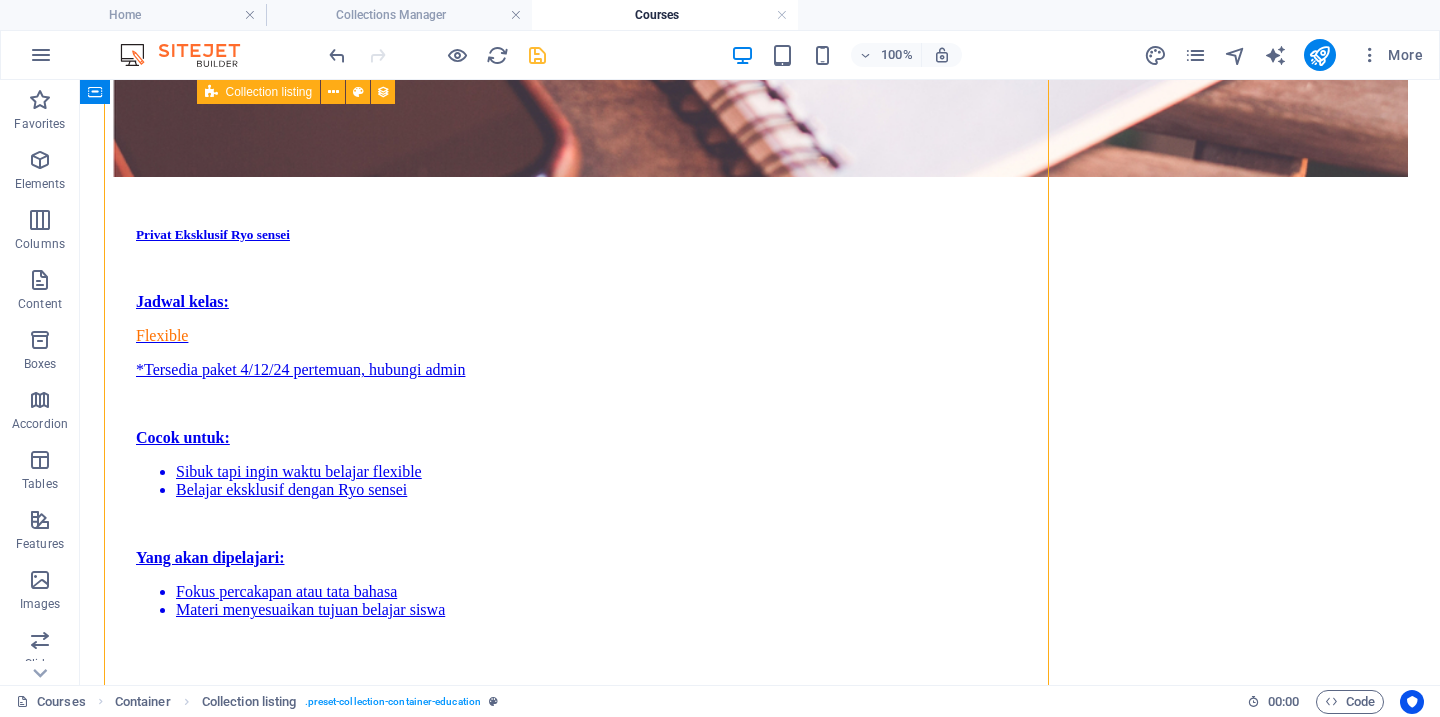 click on "Dasar (N4) Weekdays Dasar N4 - Batch 3 Jadwal kelas: Selasa, Kamis & Jumat, 19.30-20.45 WIB Mulai Selasa, 9 September 2025 Cocok untuk: Belajar dasar lanjutan (N4) Belajar tata bahasa & praktik percakapan Yang akan dipelajari: Percakapan dengan Ryo sensei Kosakata dasar Kanji N4 Pola kalimat dasar Latihan soal 36 Pertemuan Rp 1,500,000 DAFTAR sekarang Kelas Privat Privat Eksklusif Ryo sensei Jadwal kelas: Flexible *Tersedia paket 4/12/24 pertemuan, hubungi admin Cocok untuk: Sibuk tapi ingin waktu belajar flexible Belajar eksklusif dengan Ryo sensei Yang akan dipelajari: Fokus percakapan atau tata bahasa Materi menyesuaikan tujuan belajar siswa 8 pertemuan Rp 1,800,000 DAFTAR sekarang Pemula (Dari NOL - N5) Weekend Pemula N5 - Batch 1 Jadwal kelas: Sabtu & Minggu, 08.00-10.00 WIB Mulai Sabtu, 6 September 2025 Cocok untuk: Belajar dari NOL Belajar kilat persiapan tes JLPT/JFT Pernah belajar & ingin review materi Yang akan dipelajari: Kosakata dasar Kanji N5 Pola kalimat dasar Latihan soal 24 Pertemuan Kanji N5" at bounding box center [760, 4664] 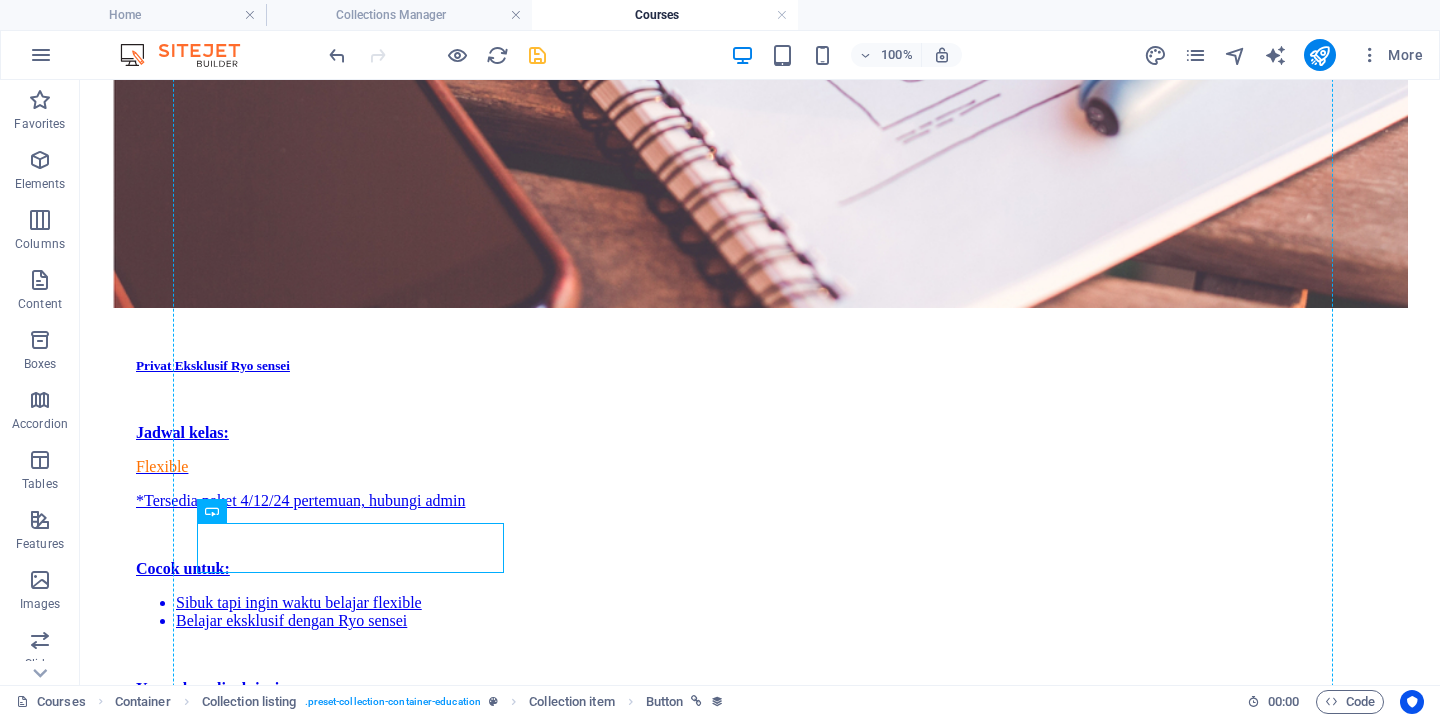 drag, startPoint x: 470, startPoint y: 546, endPoint x: 542, endPoint y: 546, distance: 72 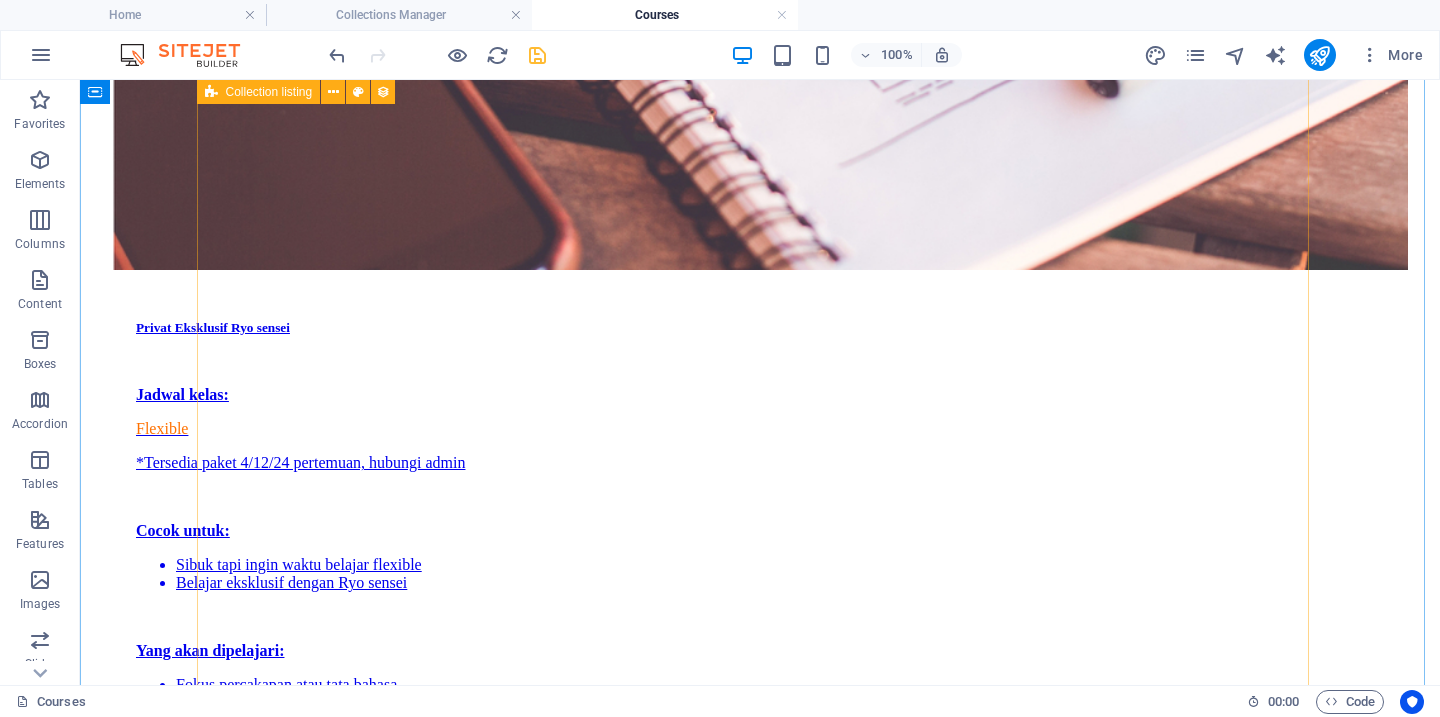 scroll, scrollTop: 2109, scrollLeft: 0, axis: vertical 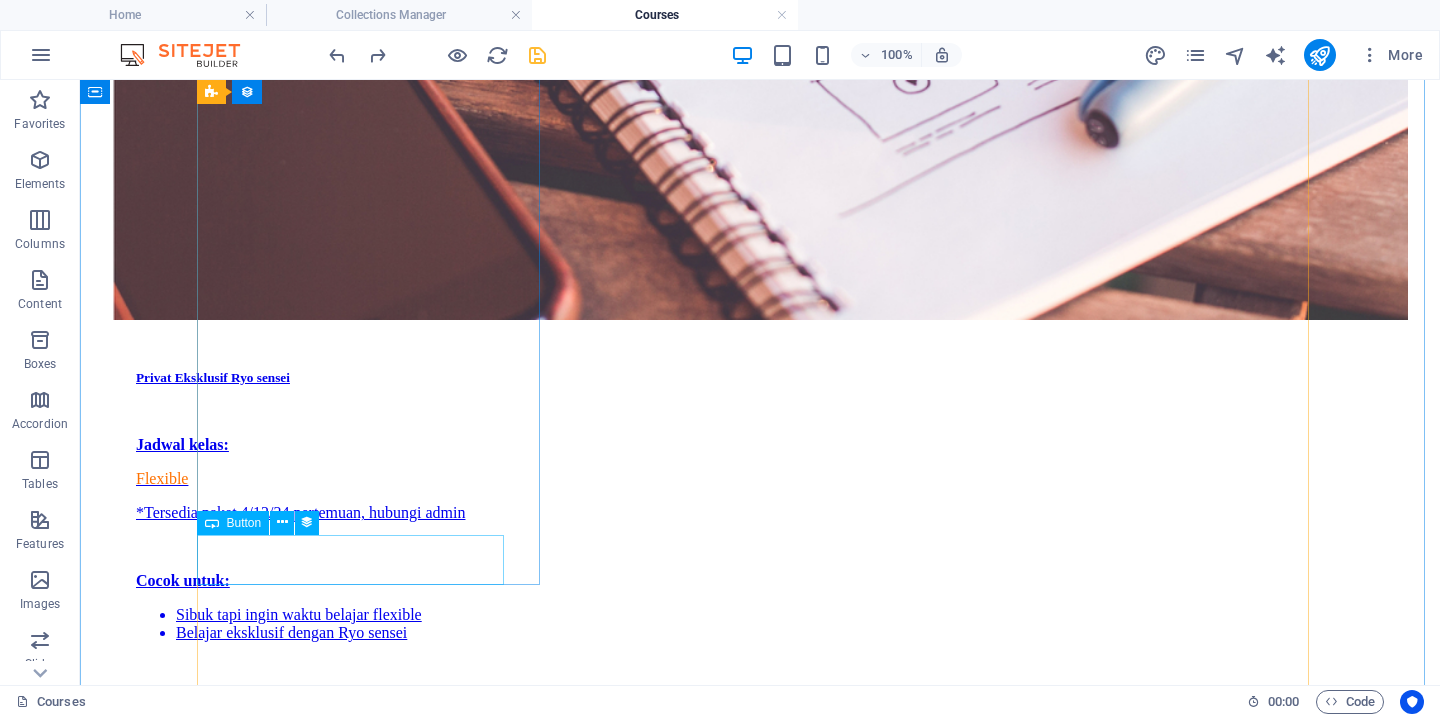 click on "DAFTAR sekarang" at bounding box center [760, 4013] 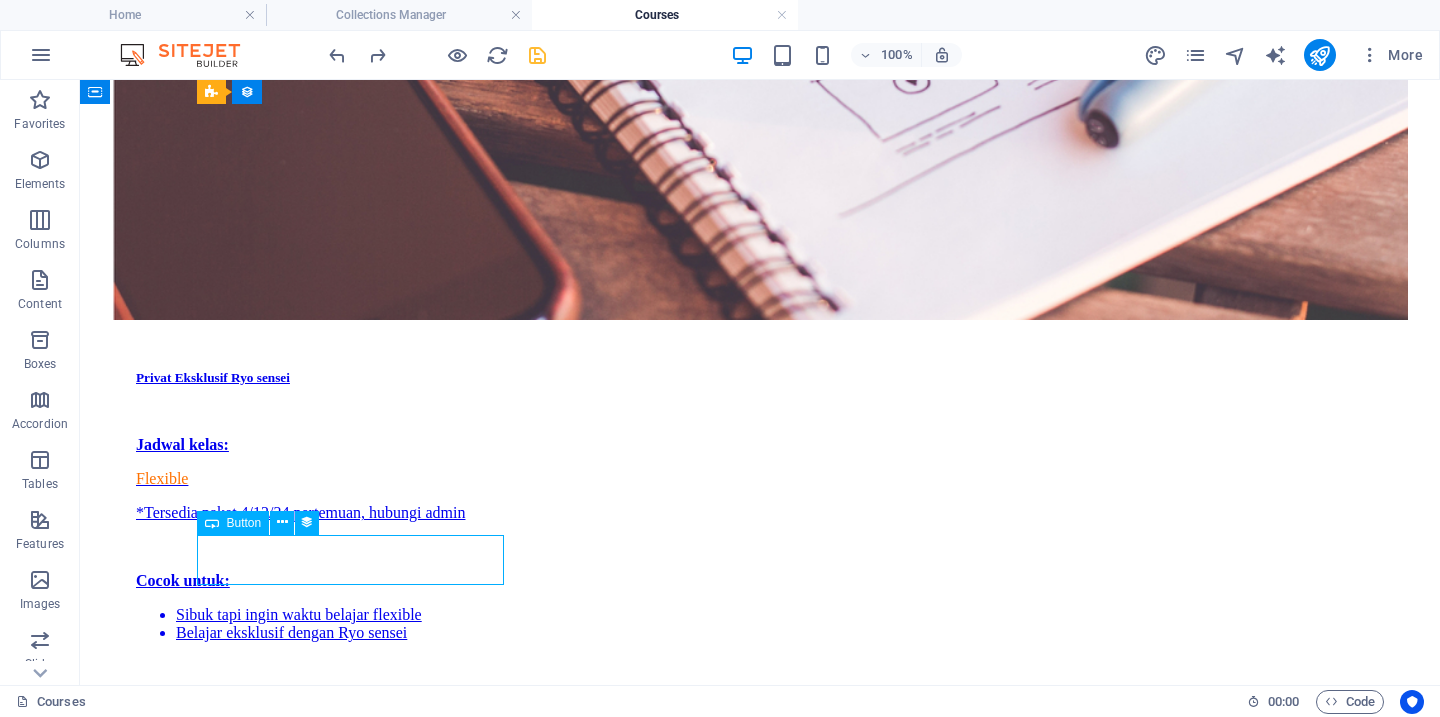 click on "DAFTAR sekarang" at bounding box center [760, 4013] 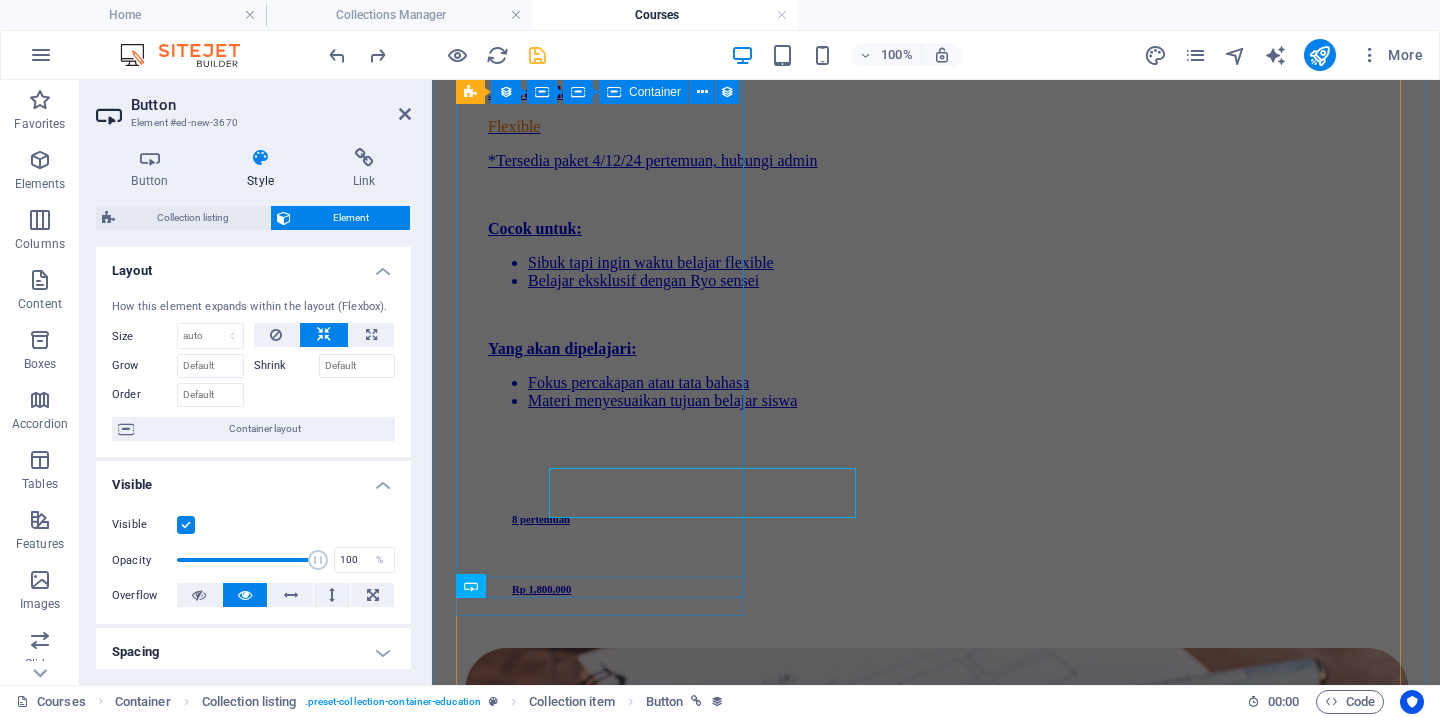 scroll, scrollTop: 2176, scrollLeft: 0, axis: vertical 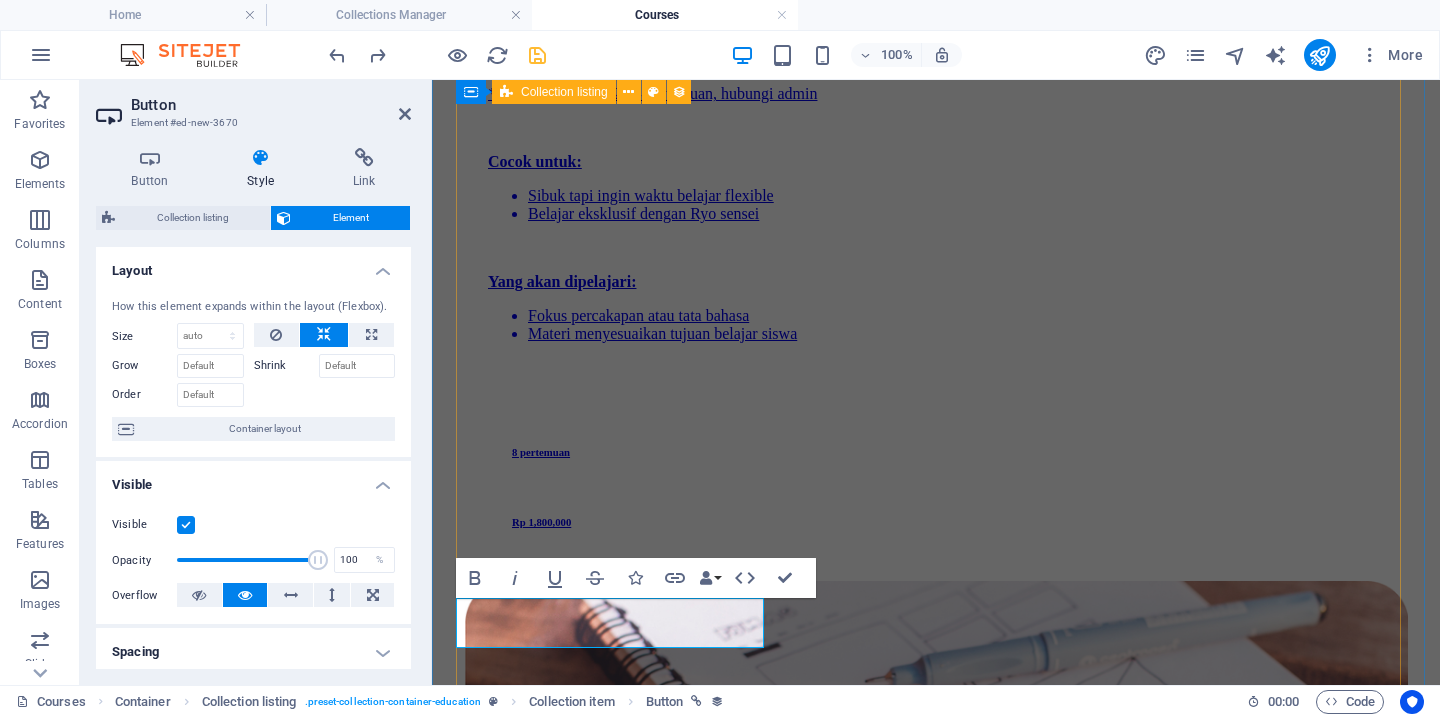 click on "Dasar (N4) Weekdays Dasar N4 - Batch 3 Jadwal kelas: Selasa, Kamis & Jumat, 19.30-20.45 WIB Mulai Selasa, 9 September 2025 Cocok untuk: Belajar dasar lanjutan (N4) Belajar tata bahasa & praktik percakapan Yang akan dipelajari: Percakapan dengan Ryo sensei Kosakata dasar Kanji N4 Pola kalimat dasar Latihan soal 36 Pertemuan Rp 1,500,000 DAFTAR sekarang Kelas Privat Privat Eksklusif Ryo sensei Jadwal kelas: Flexible *Tersedia paket 4/12/24 pertemuan, hubungi admin Cocok untuk: Sibuk tapi ingin waktu belajar flexible Belajar eksklusif dengan Ryo sensei Yang akan dipelajari: Fokus percakapan atau tata bahasa Materi menyesuaikan tujuan belajar siswa 8 pertemuan Rp 1,800,000 DAFTAR sekarang Pemula (Dari NOL - N5) Weekend Pemula N5 - Batch 1 Jadwal kelas: Sabtu & Minggu, 08.00-10.00 WIB Mulai Sabtu, 6 September 2025 Cocok untuk: Belajar dari NOL Belajar kilat persiapan tes JLPT/JFT Pernah belajar & ingin review materi Yang akan dipelajari: Kosakata dasar Kanji N5 Pola kalimat dasar Latihan soal 24 Pertemuan Kanji N5" at bounding box center [936, 4212] 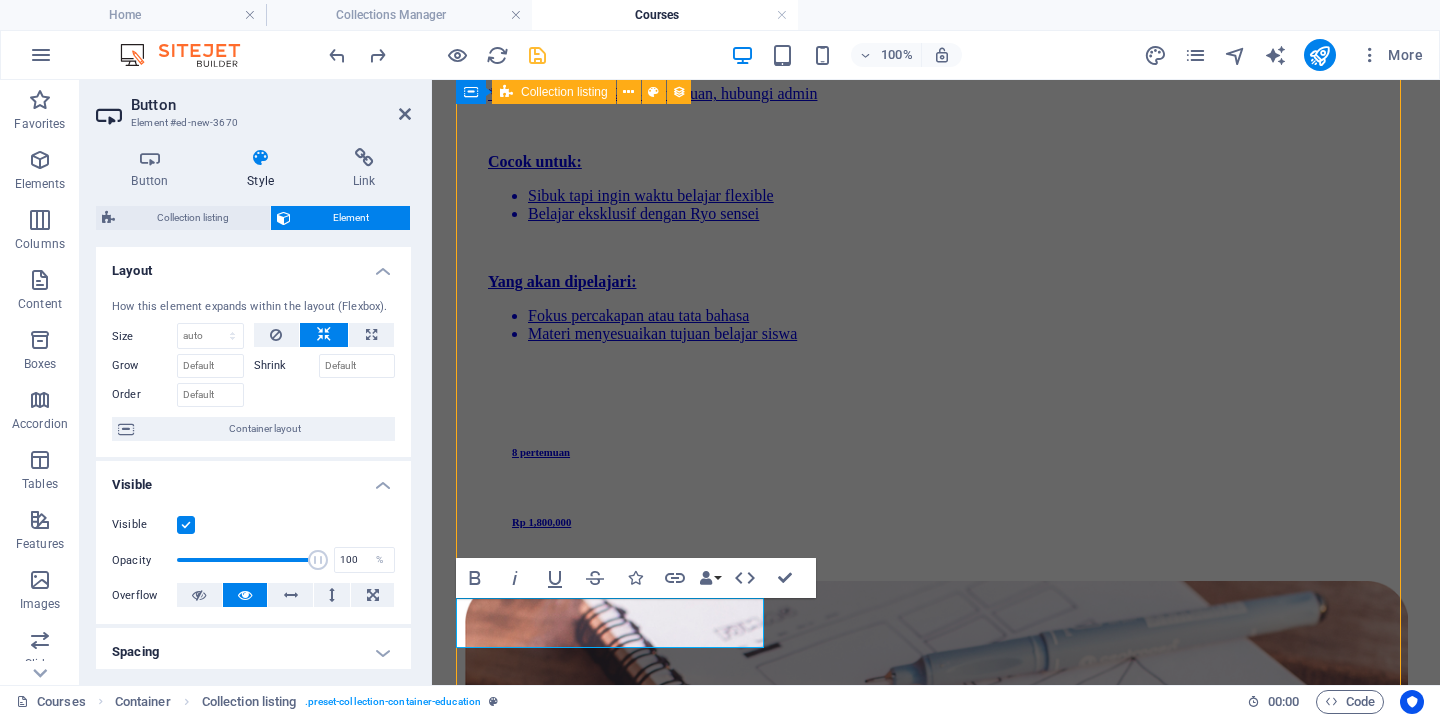 scroll, scrollTop: 2046, scrollLeft: 0, axis: vertical 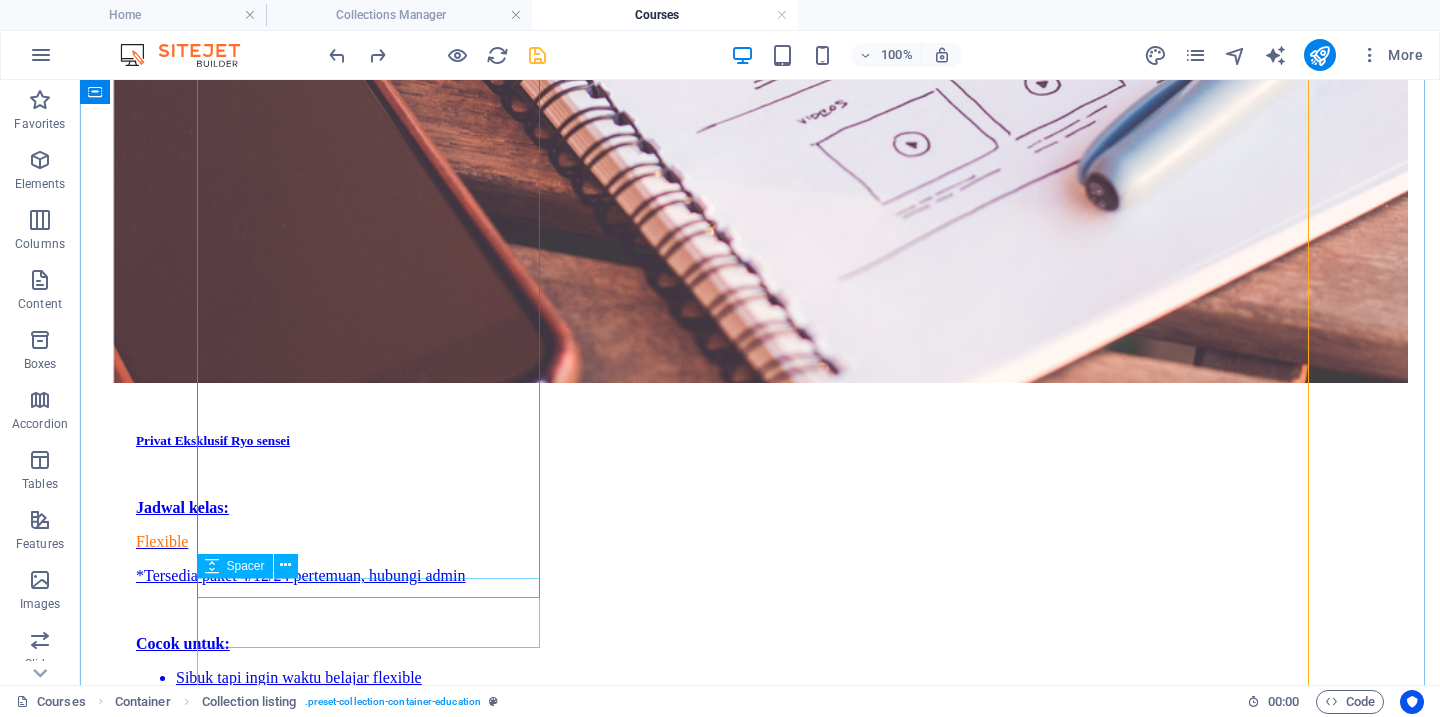 click at bounding box center [760, 4057] 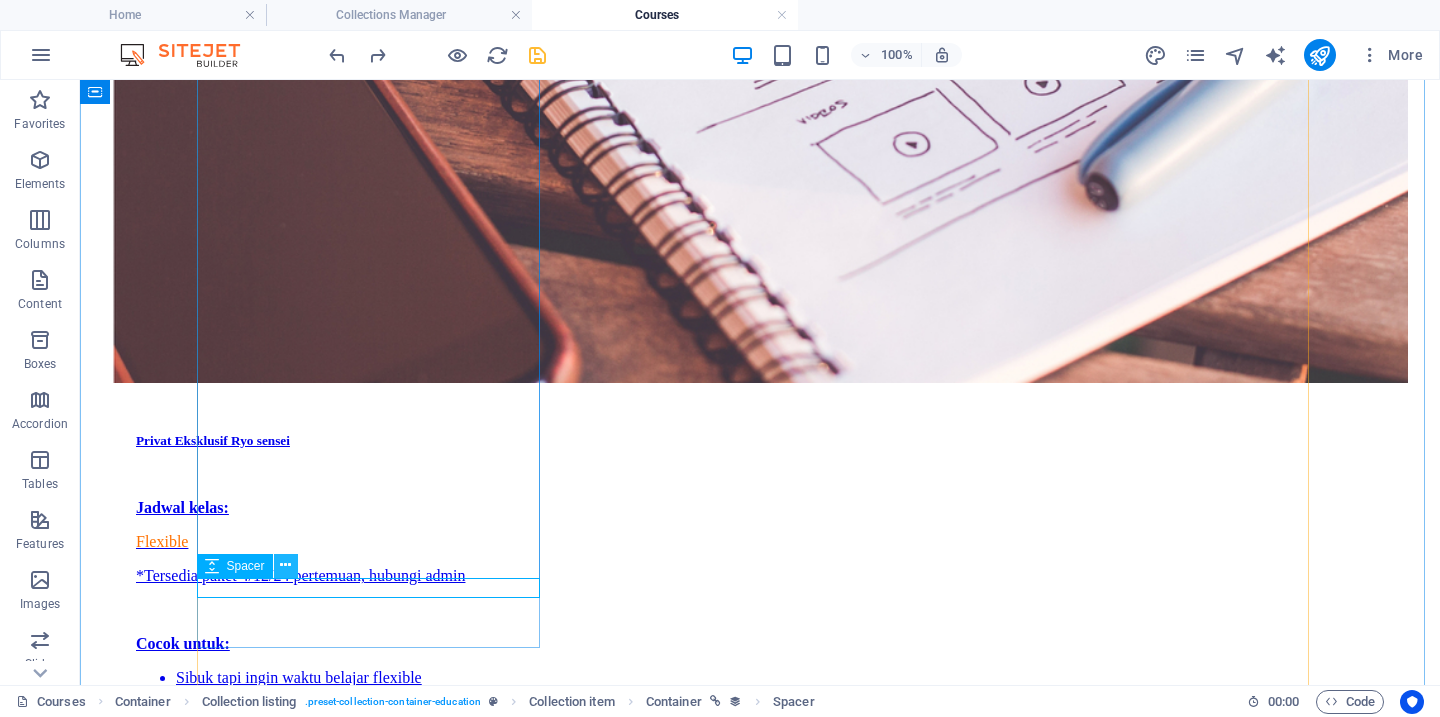 click at bounding box center (285, 565) 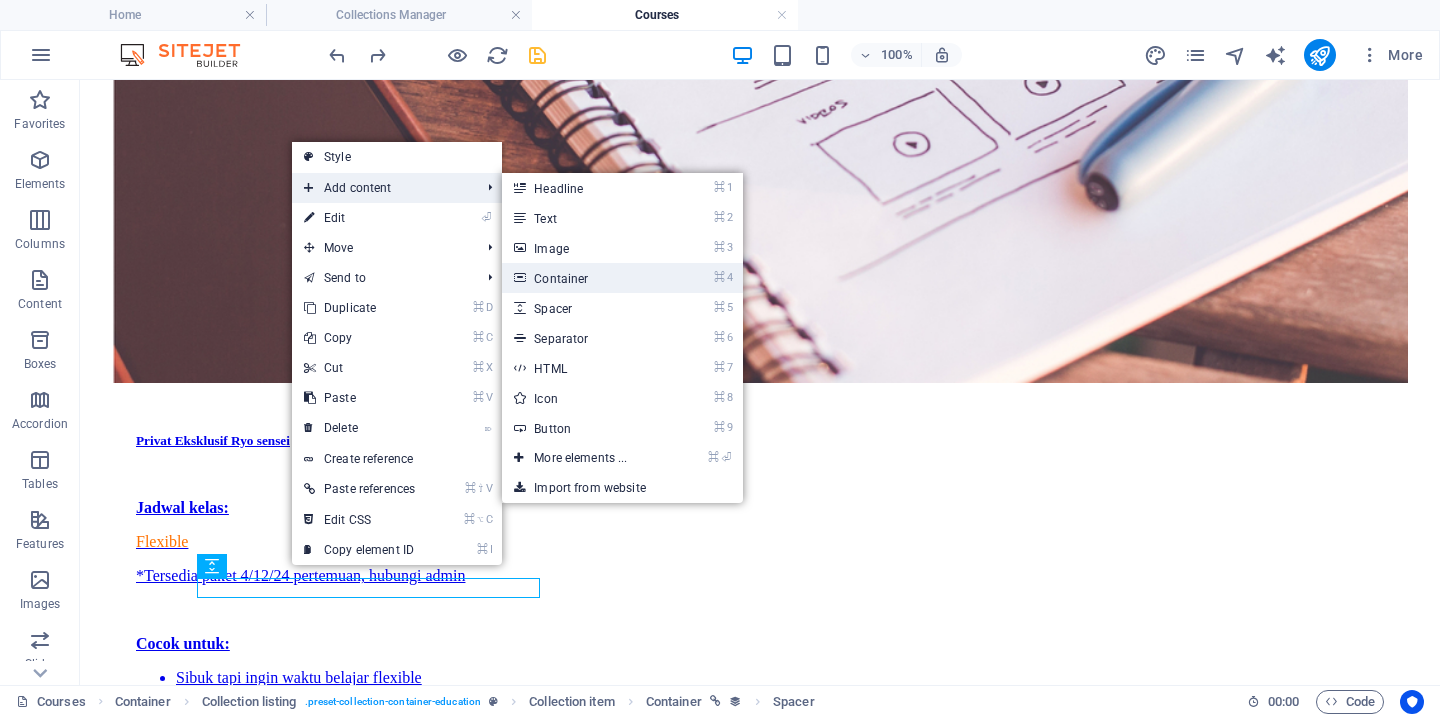 click on "⌘ 4  Container" at bounding box center [584, 278] 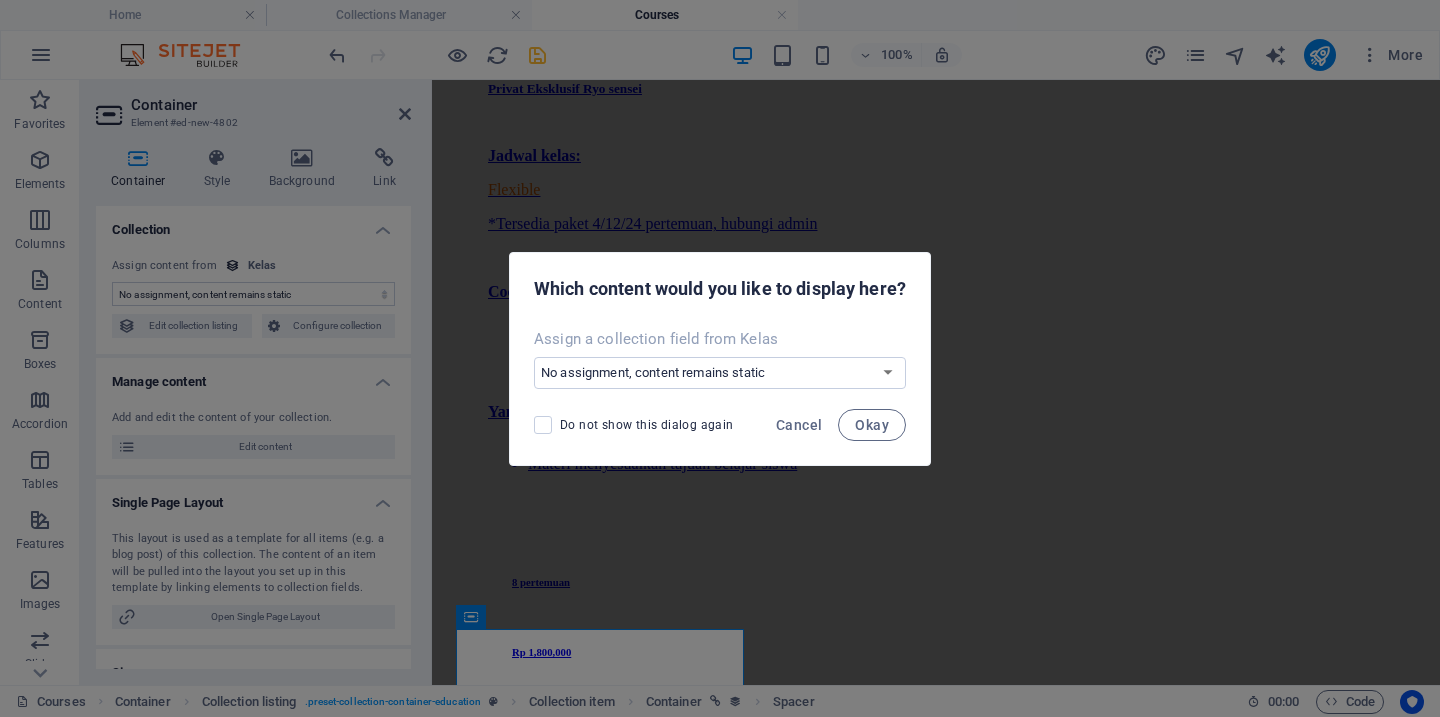 scroll, scrollTop: 2145, scrollLeft: 0, axis: vertical 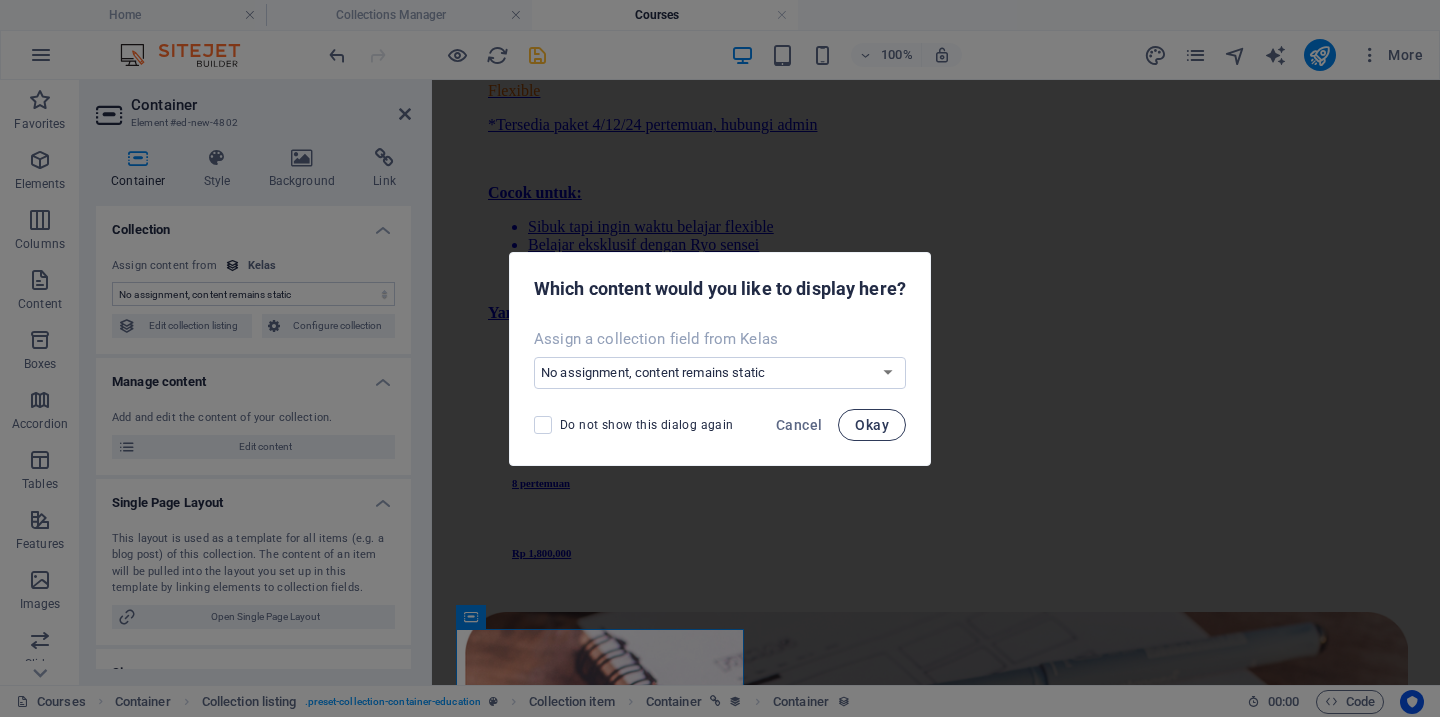 click on "Okay" at bounding box center (872, 425) 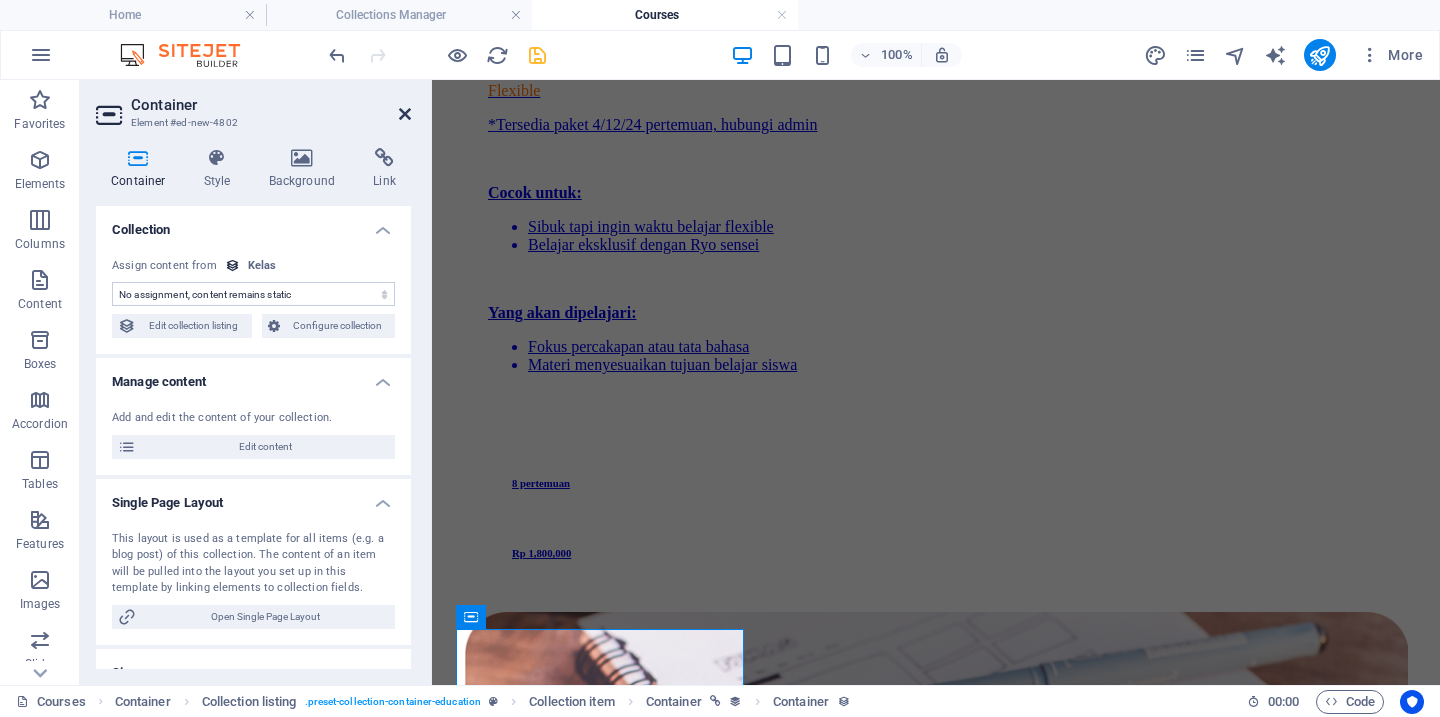 click at bounding box center [405, 114] 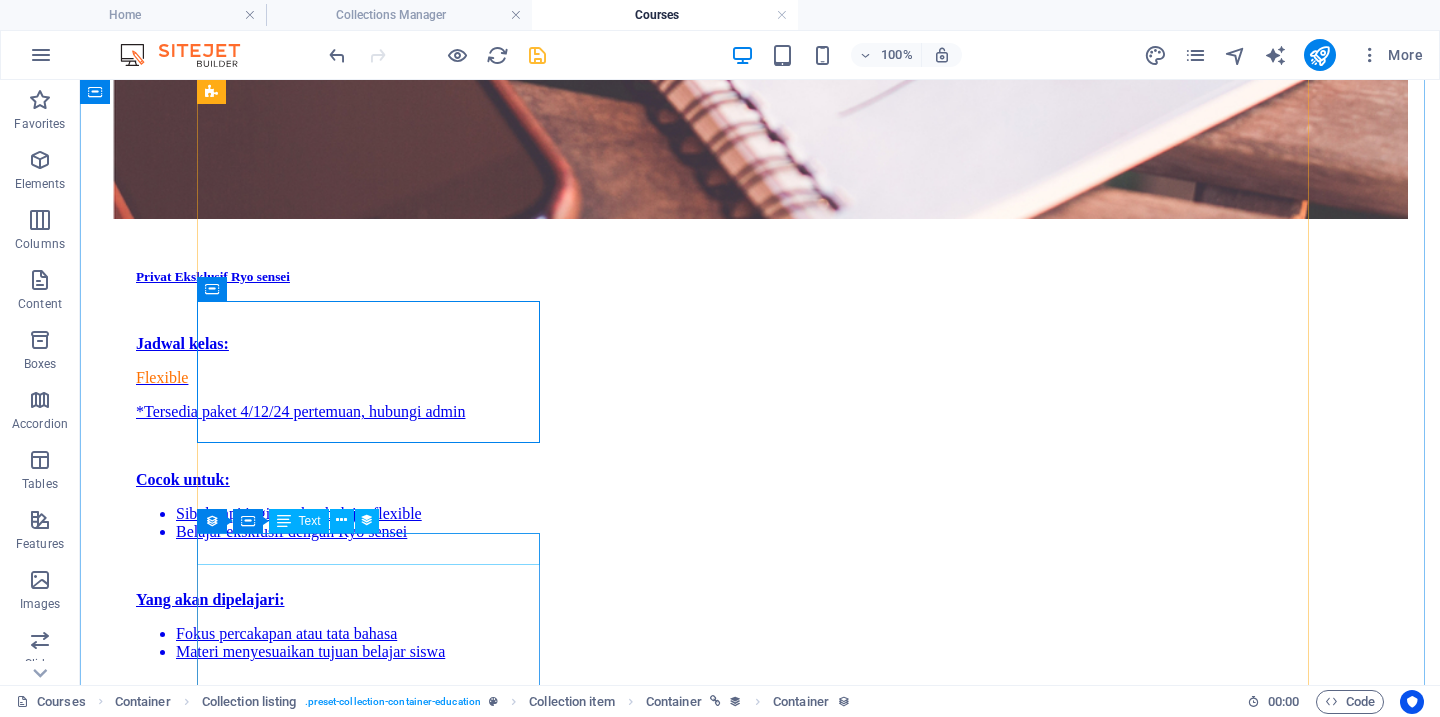 scroll, scrollTop: 2370, scrollLeft: 0, axis: vertical 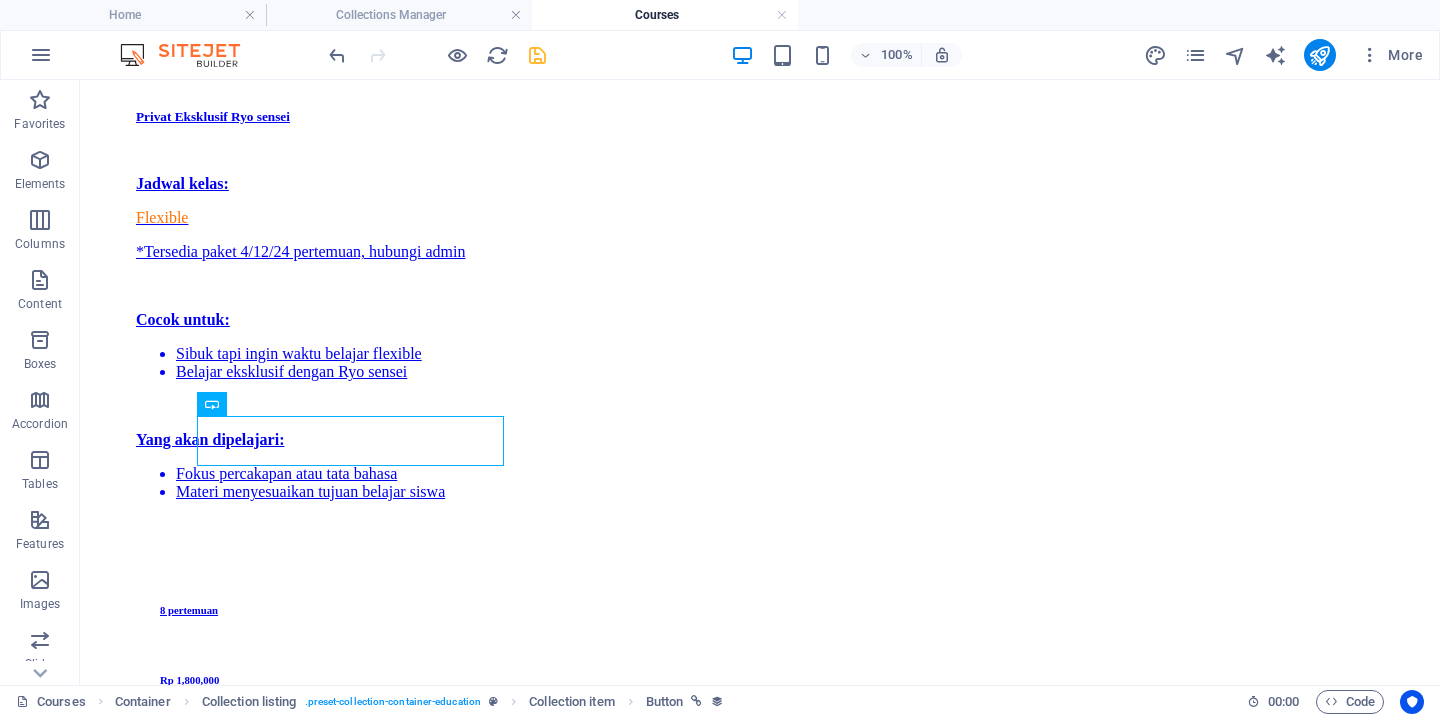 drag, startPoint x: 478, startPoint y: 448, endPoint x: 483, endPoint y: 349, distance: 99.12618 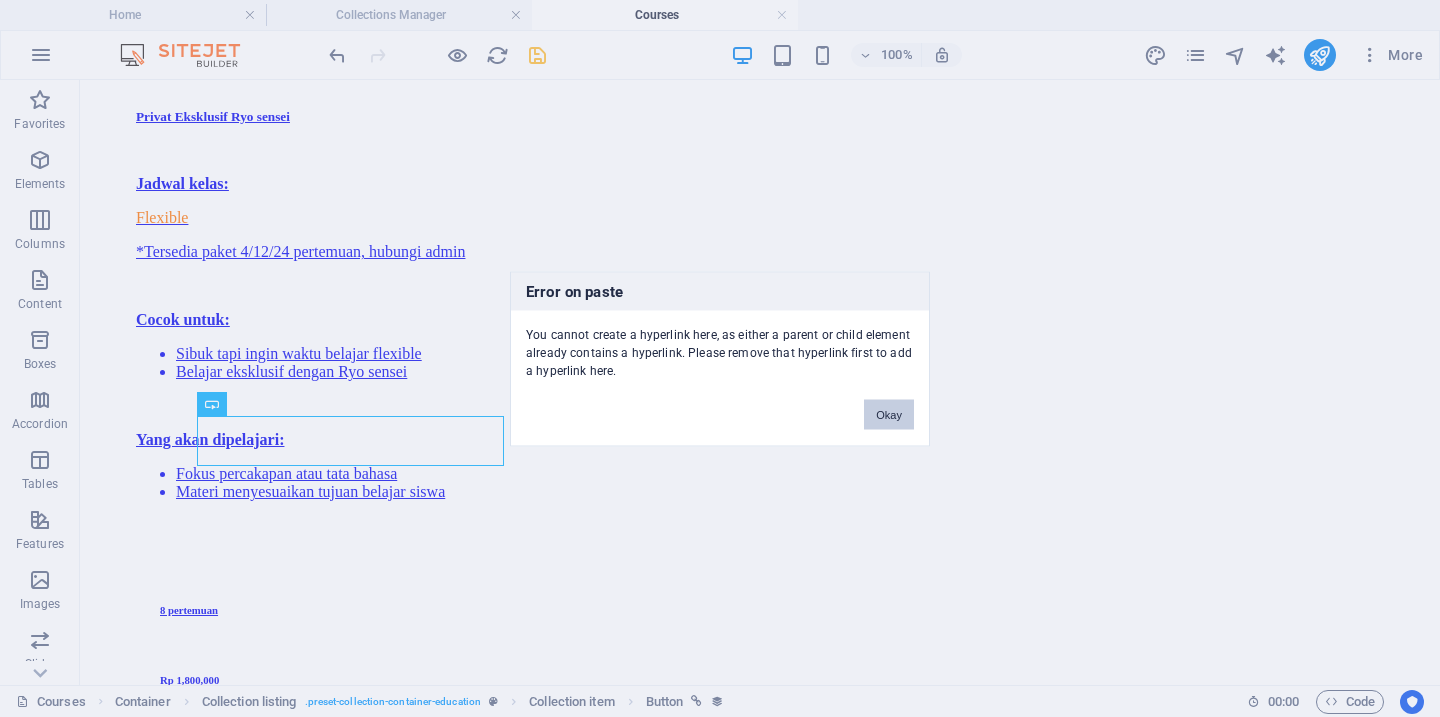 click on "Okay" at bounding box center (889, 414) 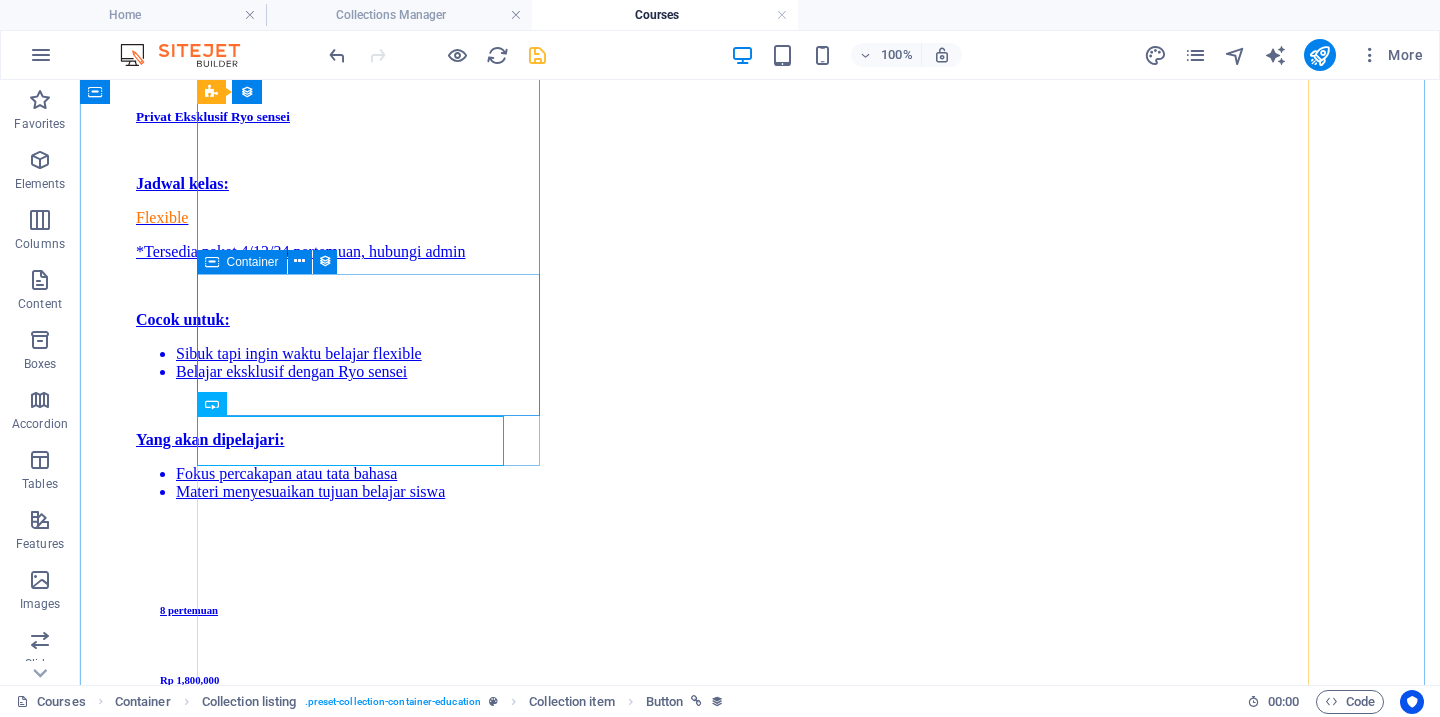 click on "Drop content here or  Add elements  Paste clipboard" at bounding box center (760, 3814) 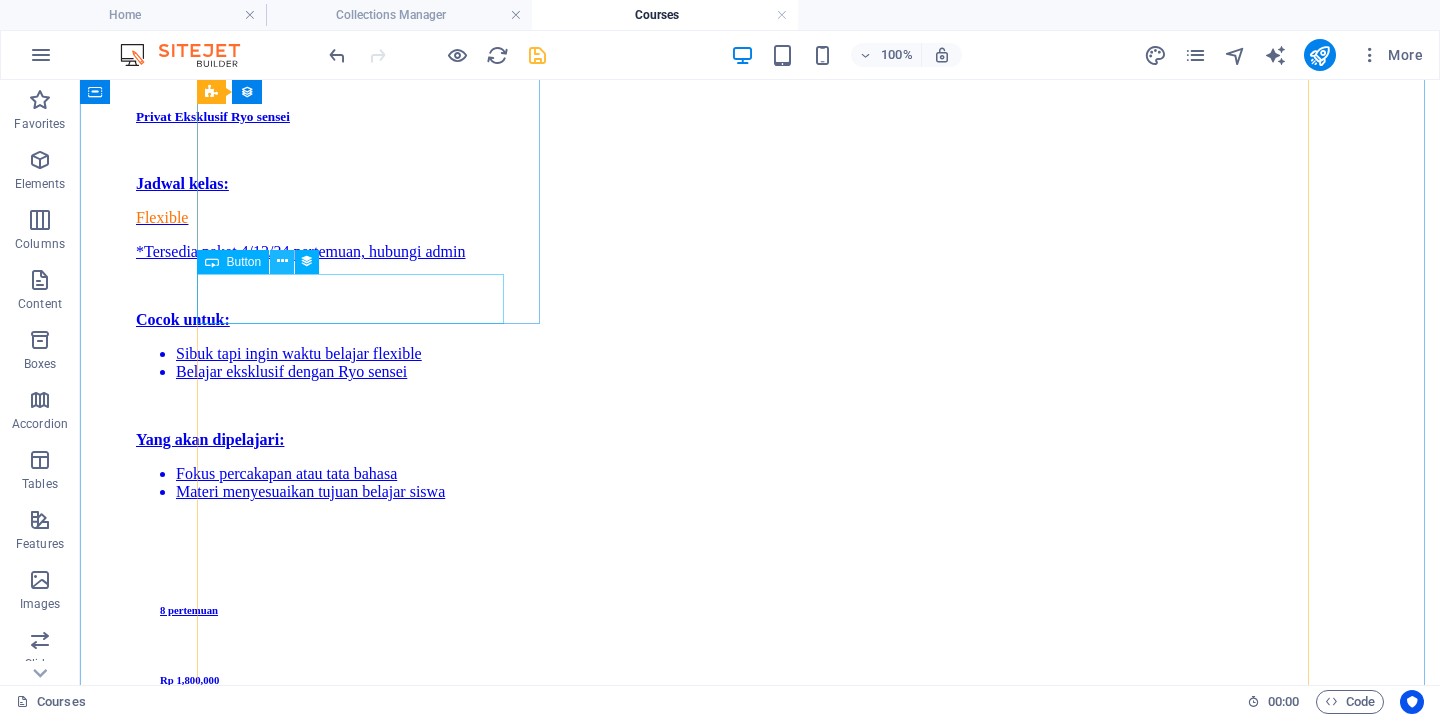 click at bounding box center (282, 261) 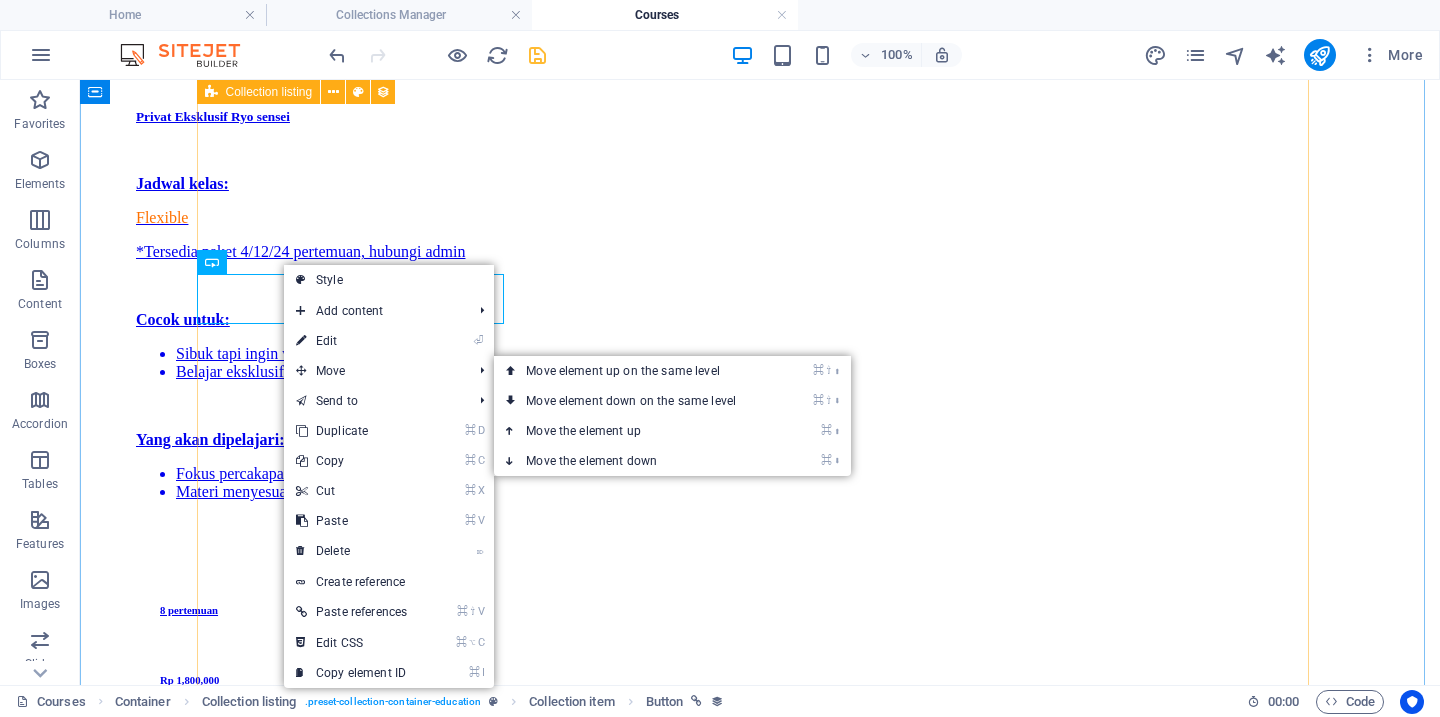 click on "Dasar (N4) Weekdays Dasar N4 - Batch 3 Jadwal kelas: Selasa, Kamis & Jumat, 19.30-20.45 WIB Mulai Selasa, 9 September 2025 Cocok untuk: Belajar dasar lanjutan (N4) Belajar tata bahasa & praktik percakapan Yang akan dipelajari: Percakapan dengan Ryo sensei Kosakata dasar Kanji N4 Pola kalimat dasar Latihan soal 36 Pertemuan Rp 1,500,000 DAFTAR sekarang Kelas Privat Privat Eksklusif Ryo sensei Jadwal kelas: Flexible *Tersedia paket 4/12/24 pertemuan, hubungi admin Cocok untuk: Sibuk tapi ingin waktu belajar flexible Belajar eksklusif dengan Ryo sensei Yang akan dipelajari: Fokus percakapan atau tata bahasa Materi menyesuaikan tujuan belajar siswa 8 pertemuan Rp 1,800,000 DAFTAR sekarang Pemula (Dari NOL - N5) Weekend Pemula N5 - Batch 1 Jadwal kelas: Sabtu & Minggu, 08.00-10.00 WIB Mulai Sabtu, 6 September 2025 Cocok untuk: Belajar dari NOL Belajar kilat persiapan tes JLPT/JFT Pernah belajar & ingin review materi Yang akan dipelajari: Kosakata dasar Kanji N5 Pola kalimat dasar Latihan soal 24 Pertemuan Kanji N5" at bounding box center [760, 4546] 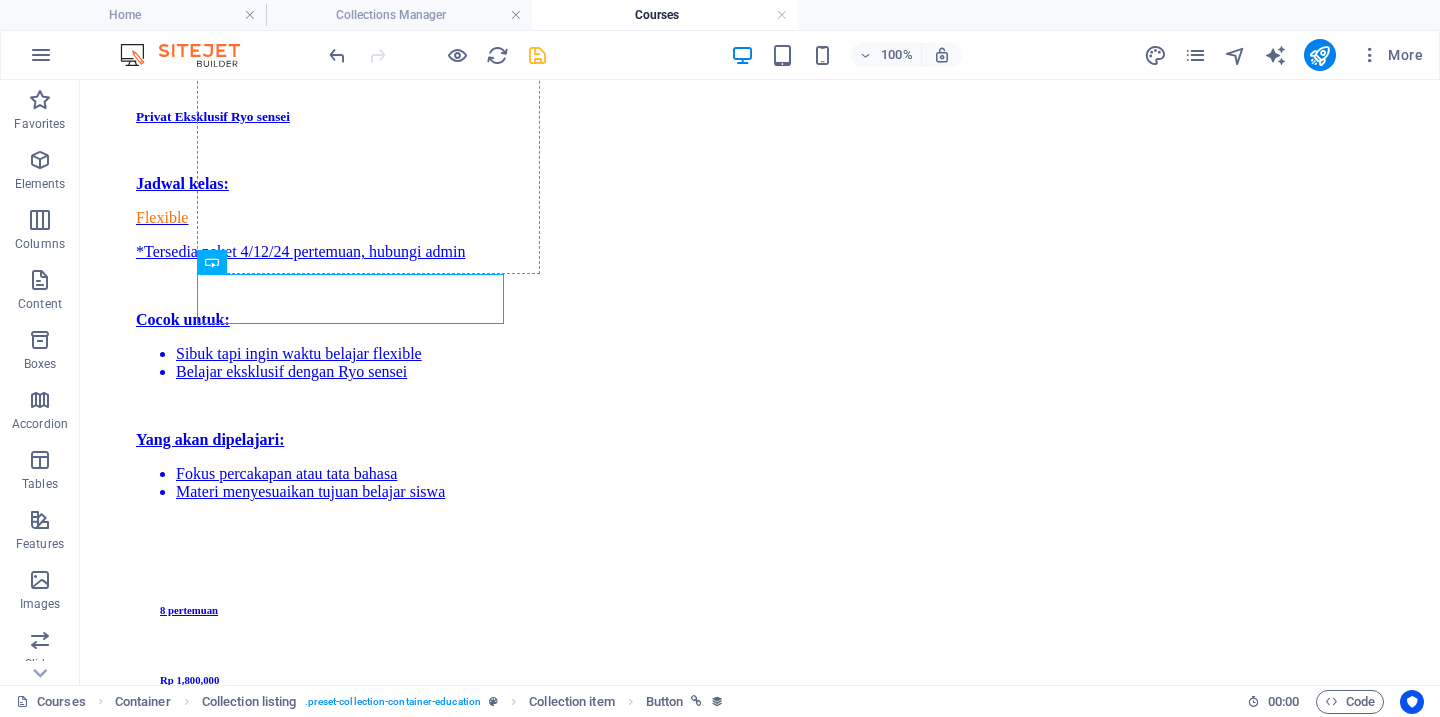 drag, startPoint x: 436, startPoint y: 287, endPoint x: 432, endPoint y: 254, distance: 33.24154 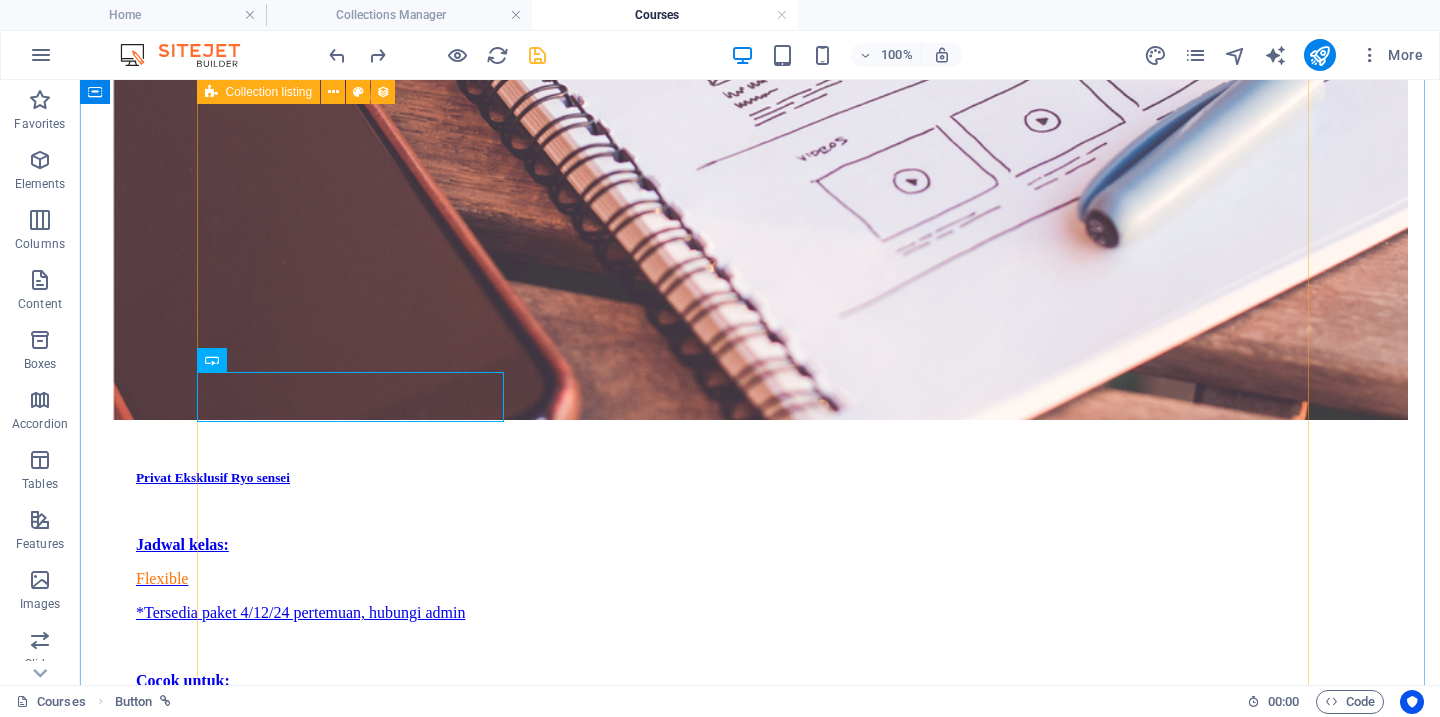 scroll, scrollTop: 2286, scrollLeft: 0, axis: vertical 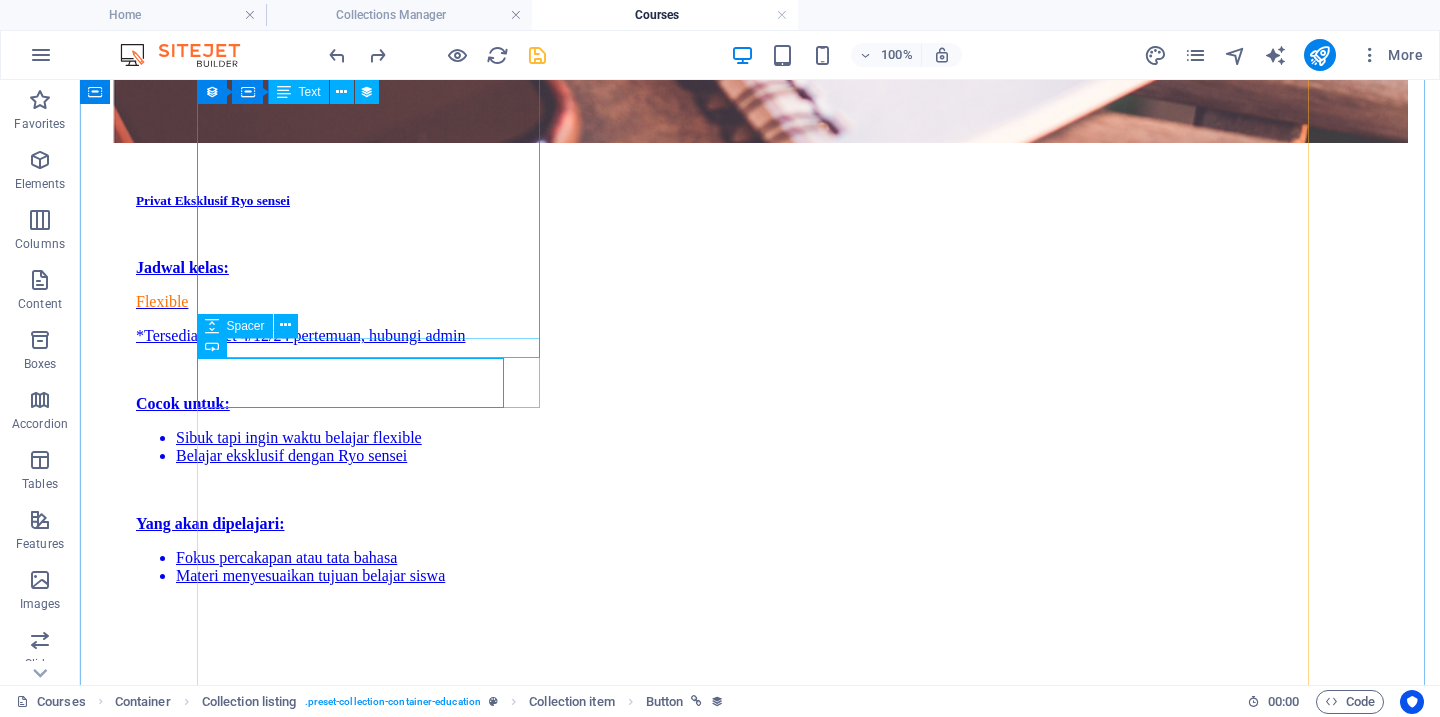 click at bounding box center (760, 3817) 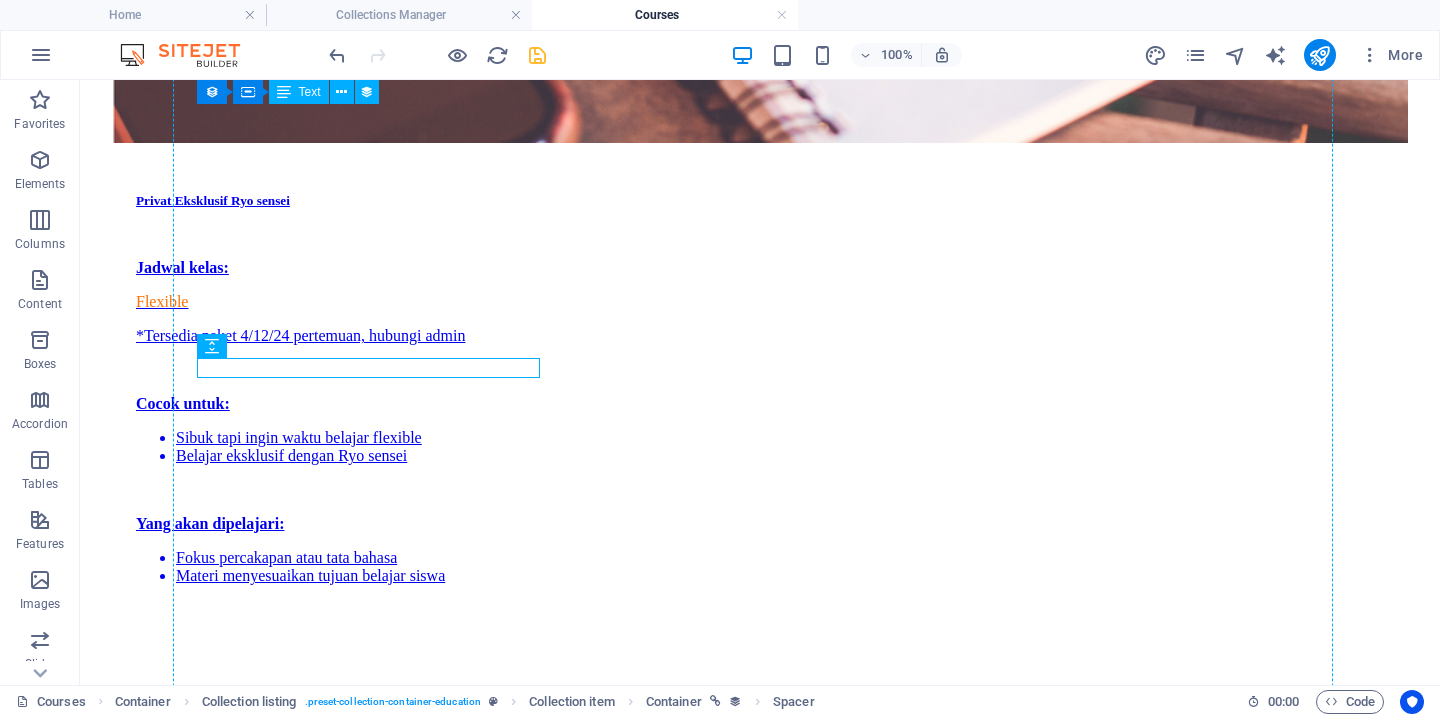 drag, startPoint x: 391, startPoint y: 361, endPoint x: 385, endPoint y: 436, distance: 75.23962 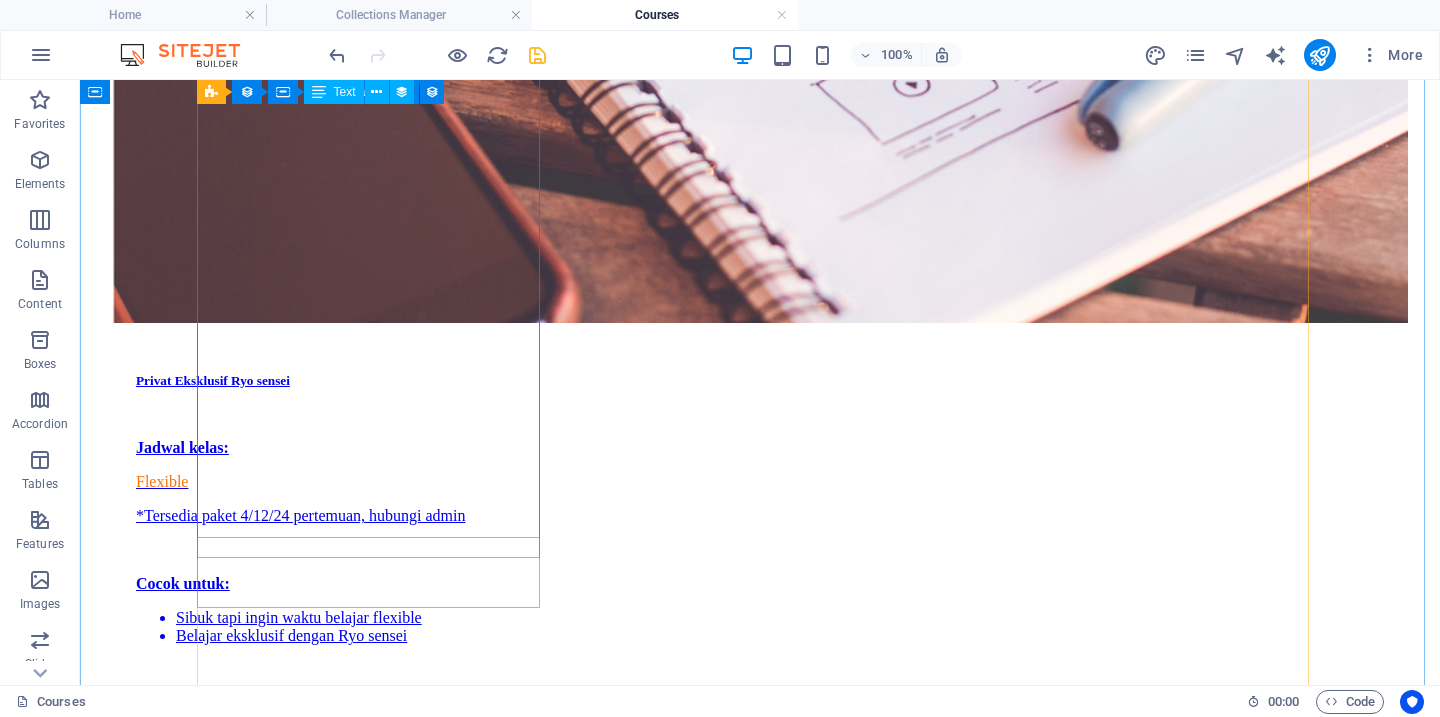 scroll, scrollTop: 2086, scrollLeft: 0, axis: vertical 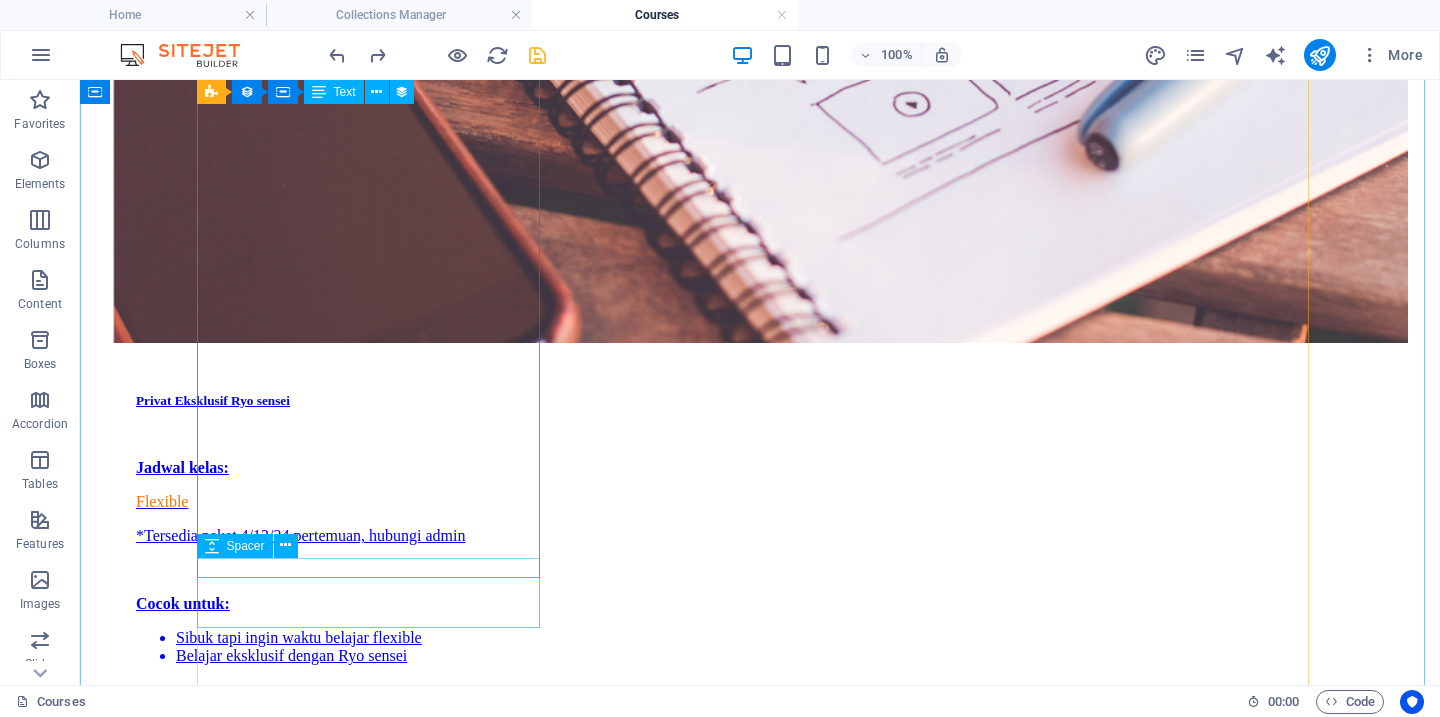 click at bounding box center (760, 4037) 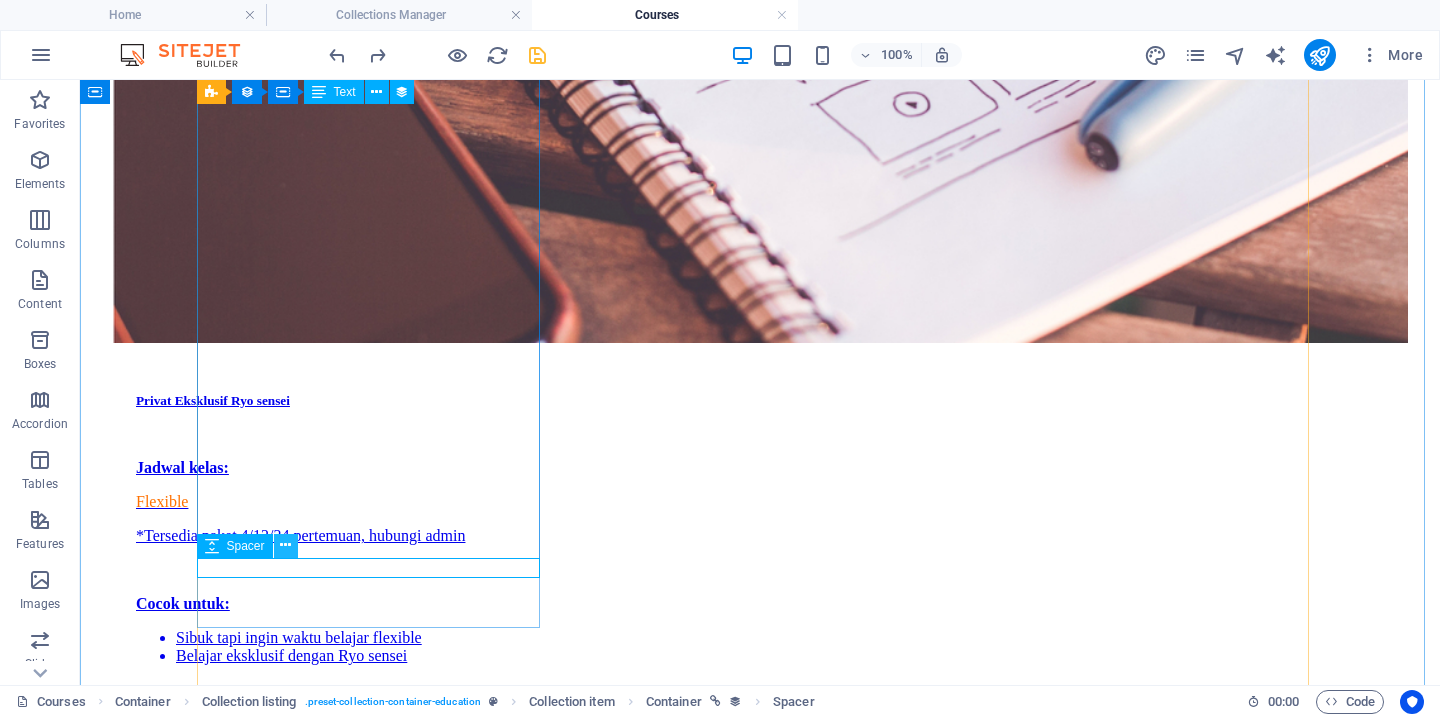 click at bounding box center [285, 545] 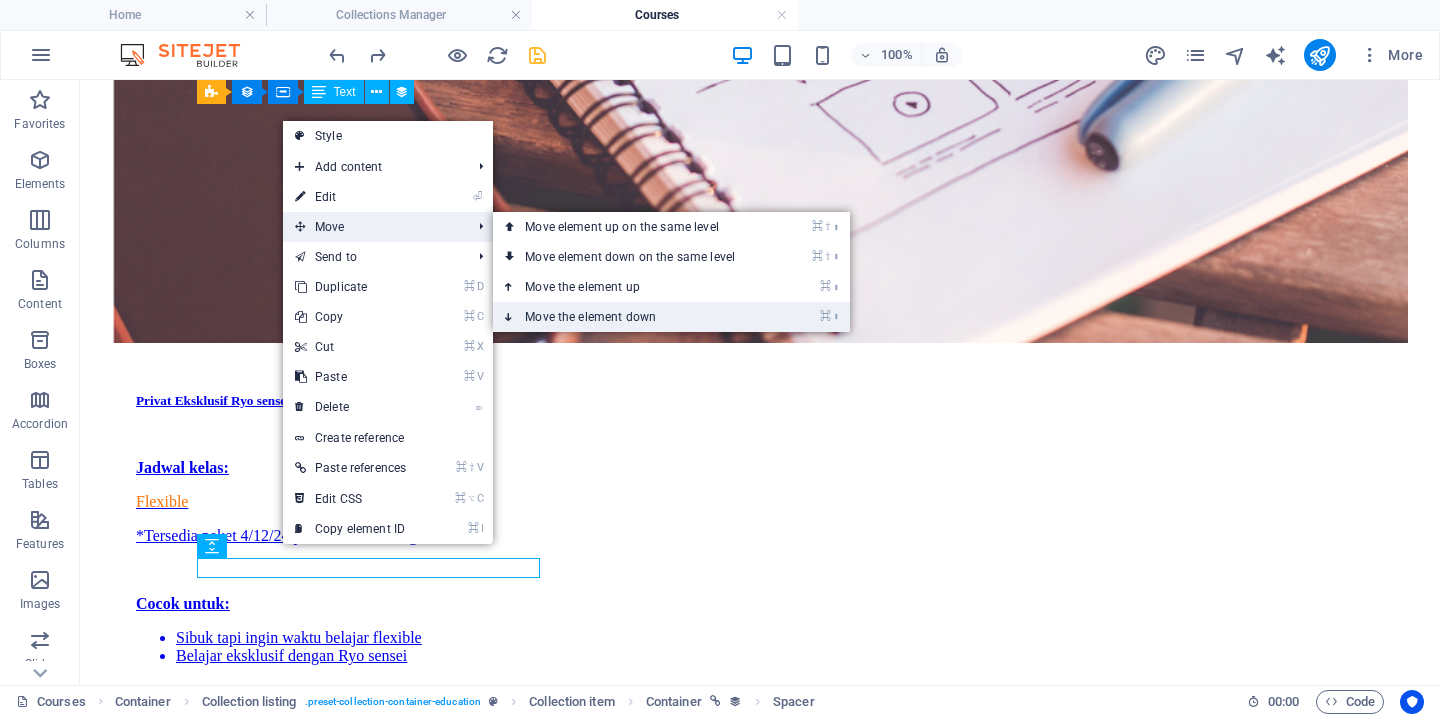 click on "⌘ ⬇  Move the element down" at bounding box center (634, 317) 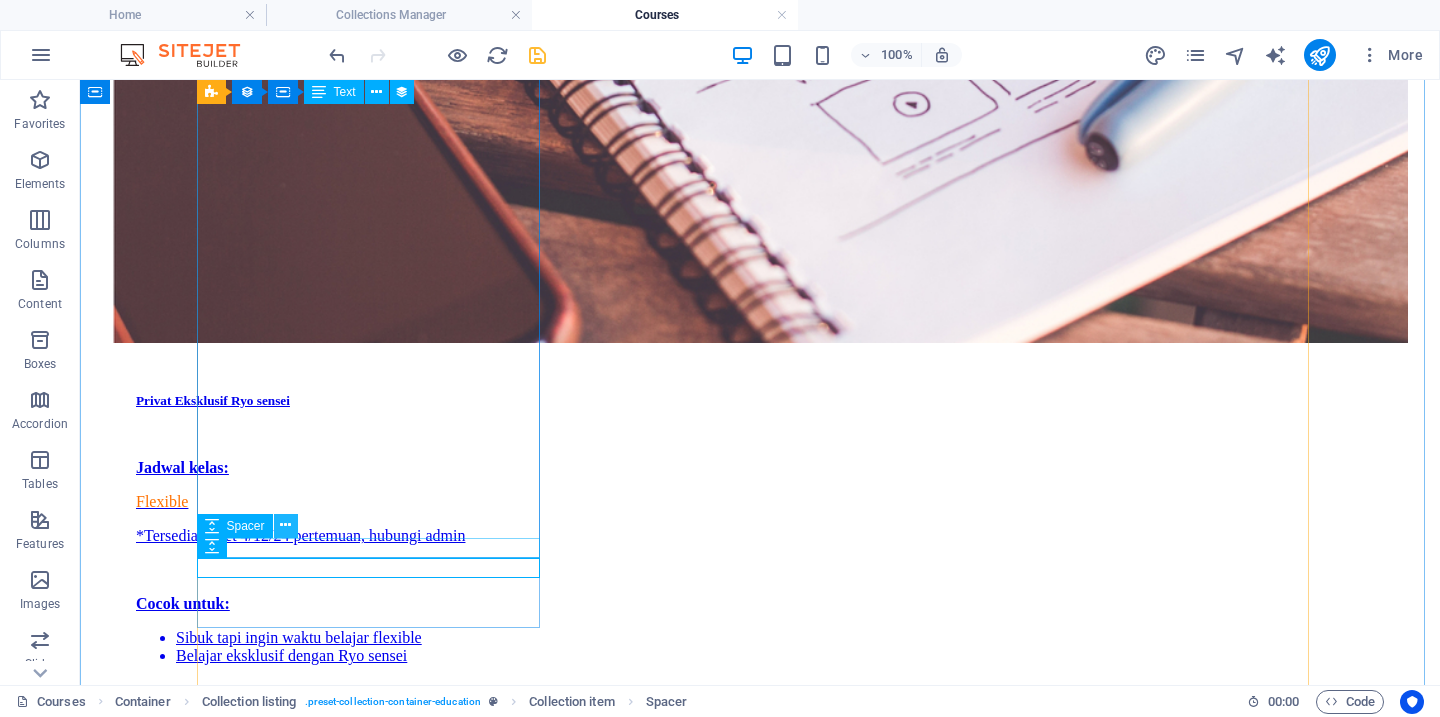 click at bounding box center (285, 525) 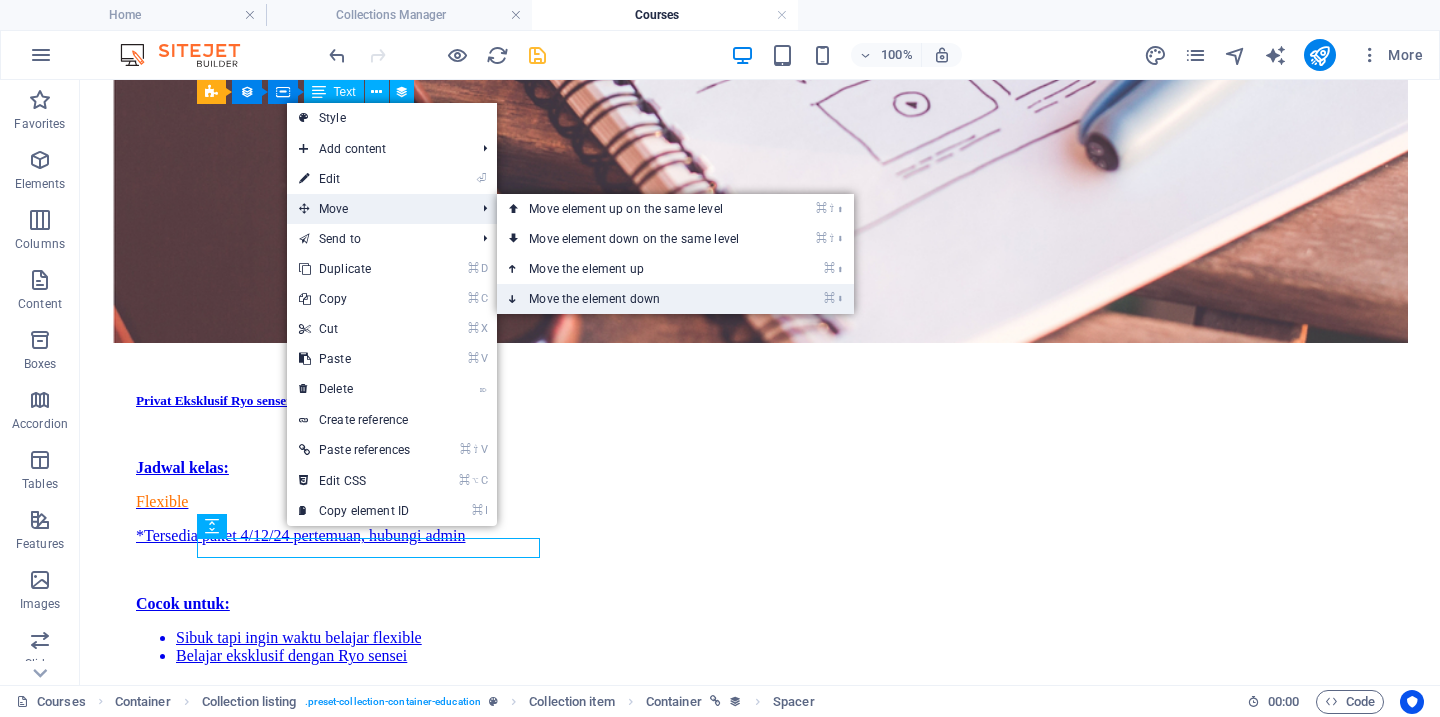 click on "⌘ ⬇  Move the element down" at bounding box center (638, 299) 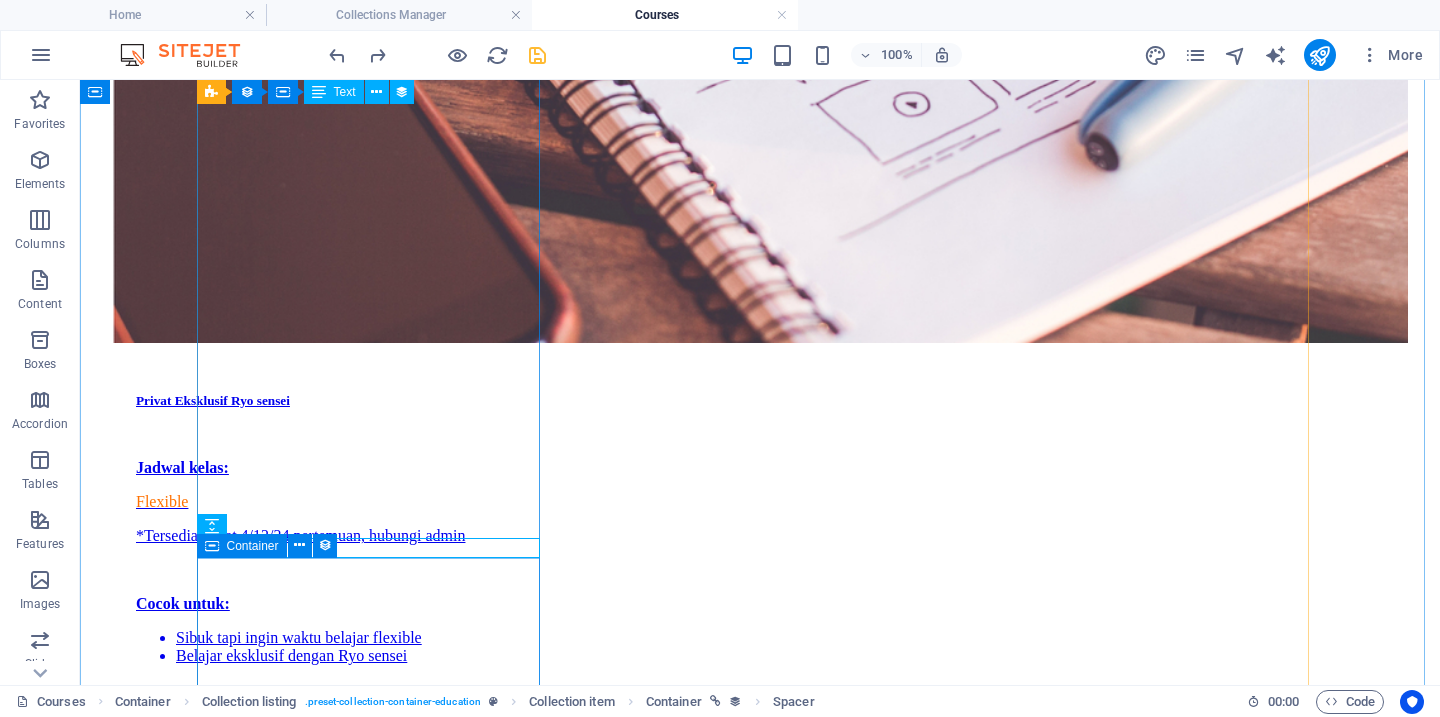 click on "Drop content here or  Add elements  Paste clipboard" at bounding box center (760, 4098) 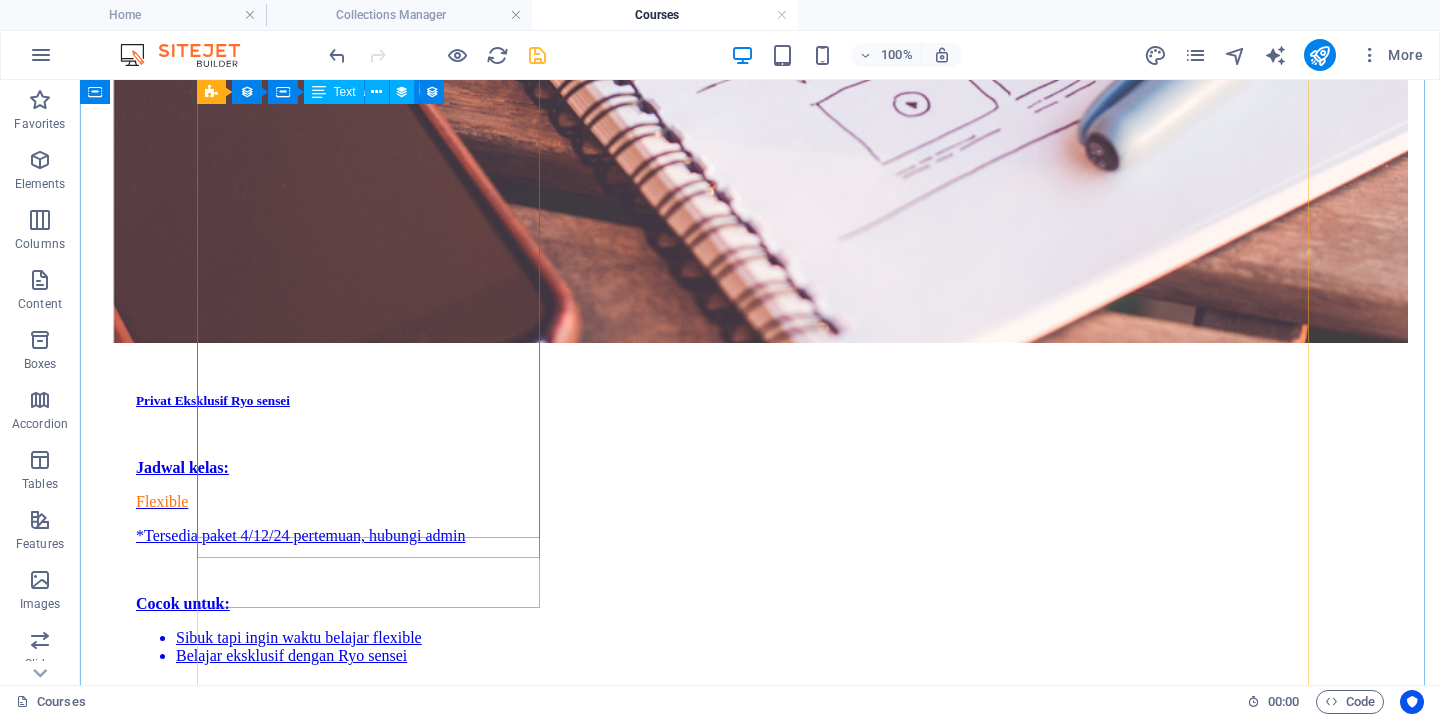 click on "Weekdays Dasar N4 - Batch 3 Jadwal kelas: Selasa, Kamis & Jumat, 19.30-20.45 WIB Mulai Selasa, 9 September 2025 Cocok untuk: Belajar dasar lanjutan (N4) Belajar tata bahasa & praktik percakapan Yang akan dipelajari: Percakapan dengan Ryo sensei Kosakata dasar Kanji N4 Pola kalimat dasar Latihan soal 36 Pertemuan Rp 1,500,000" at bounding box center [760, 3647] 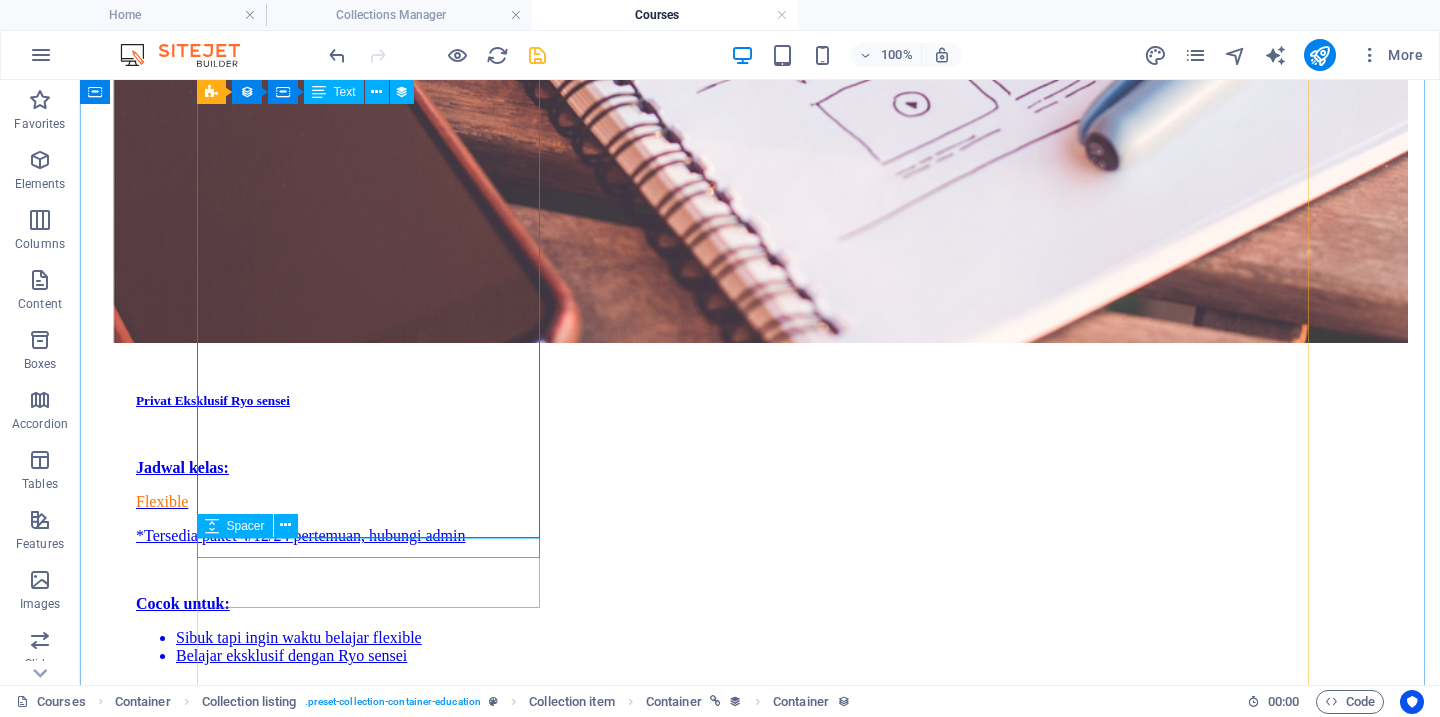 click at bounding box center [760, 4017] 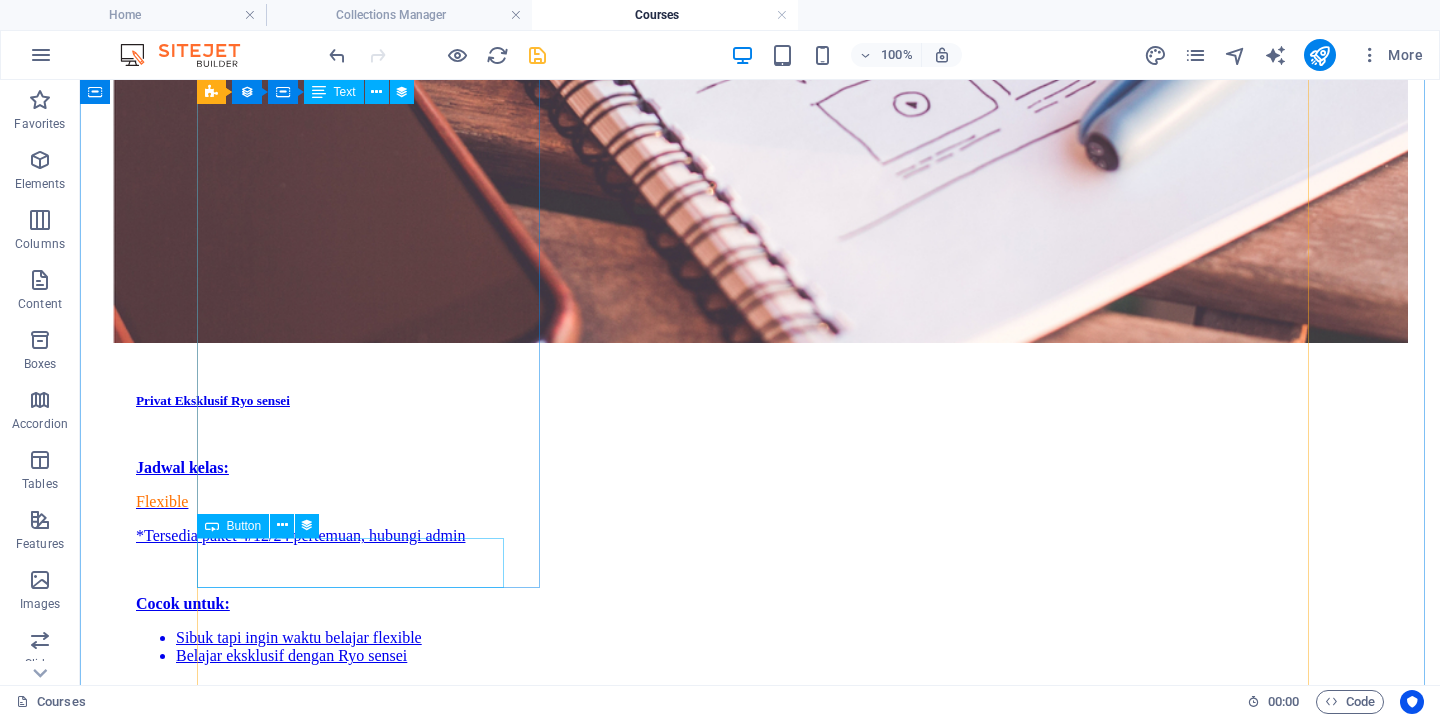 click on "DAFTAR sekarang" at bounding box center (760, 4016) 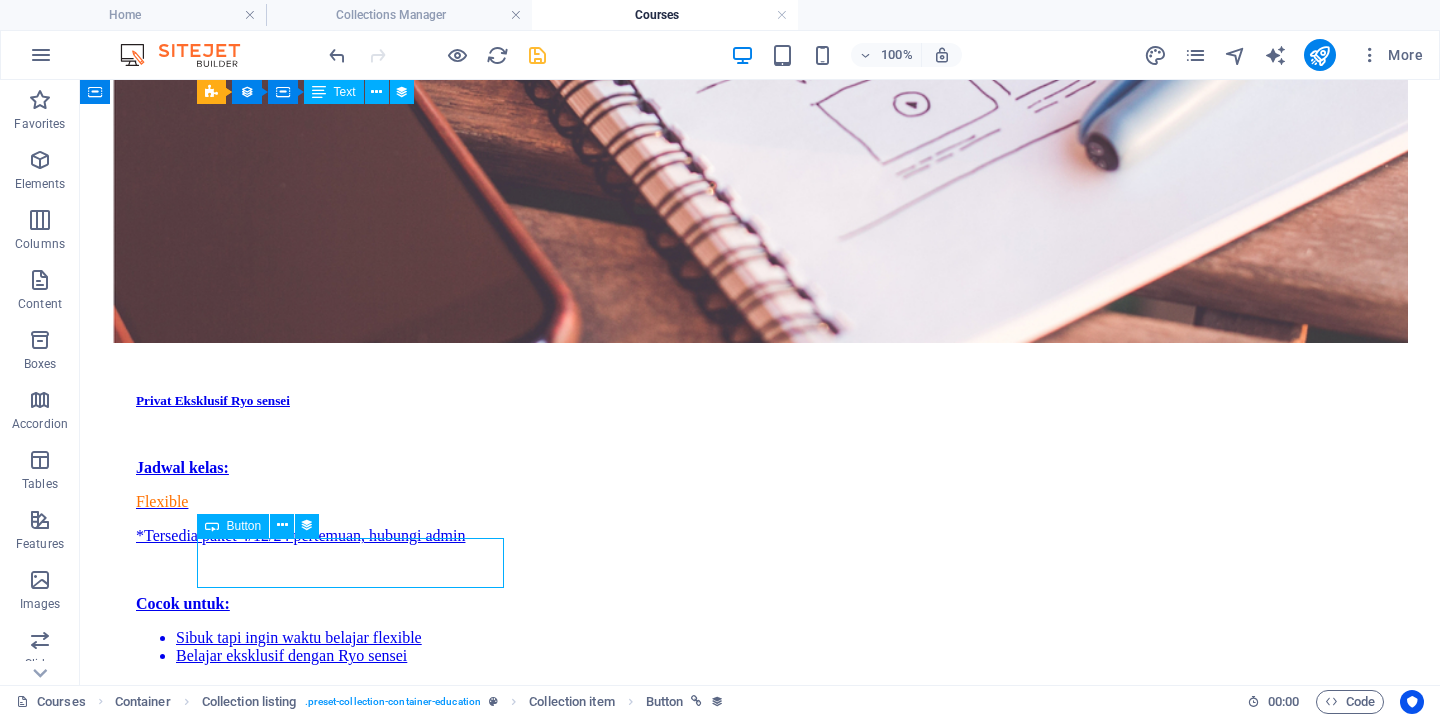 click on "DAFTAR sekarang" at bounding box center [760, 4016] 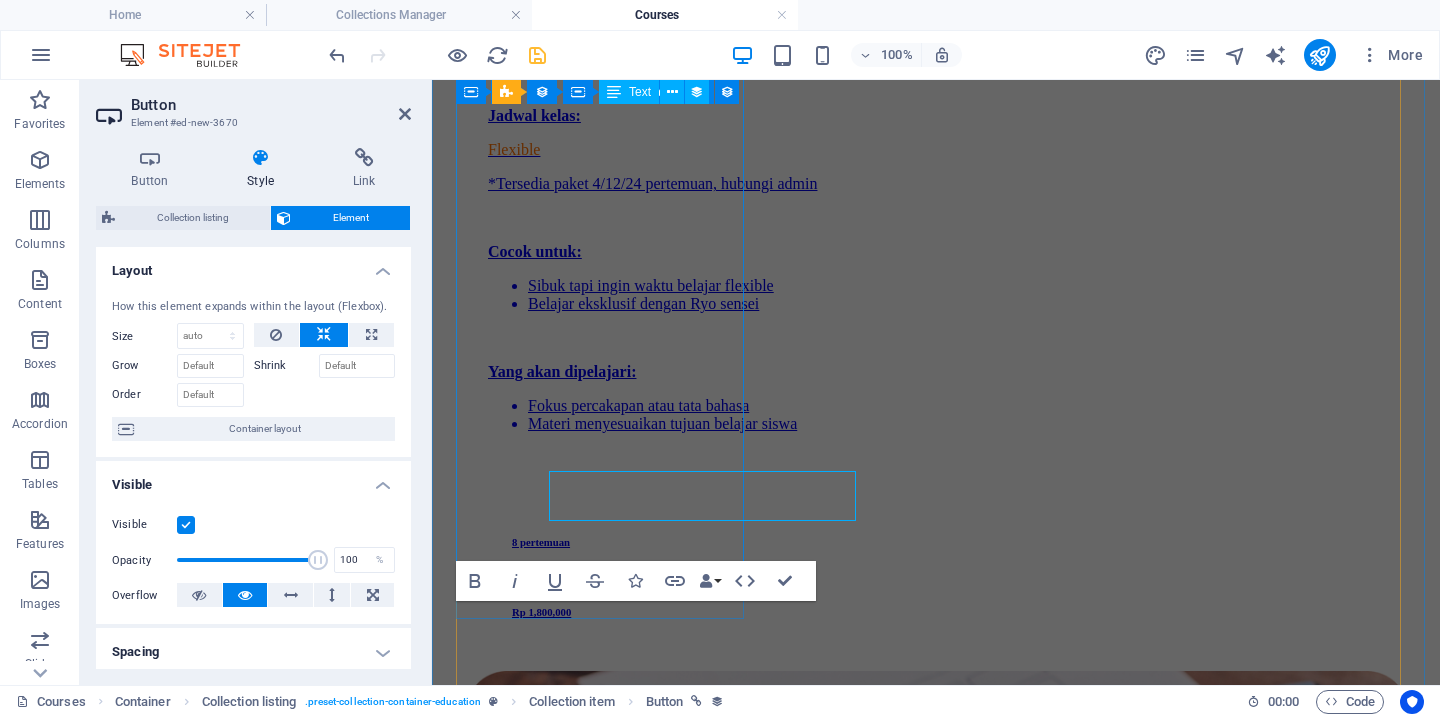 scroll, scrollTop: 2153, scrollLeft: 0, axis: vertical 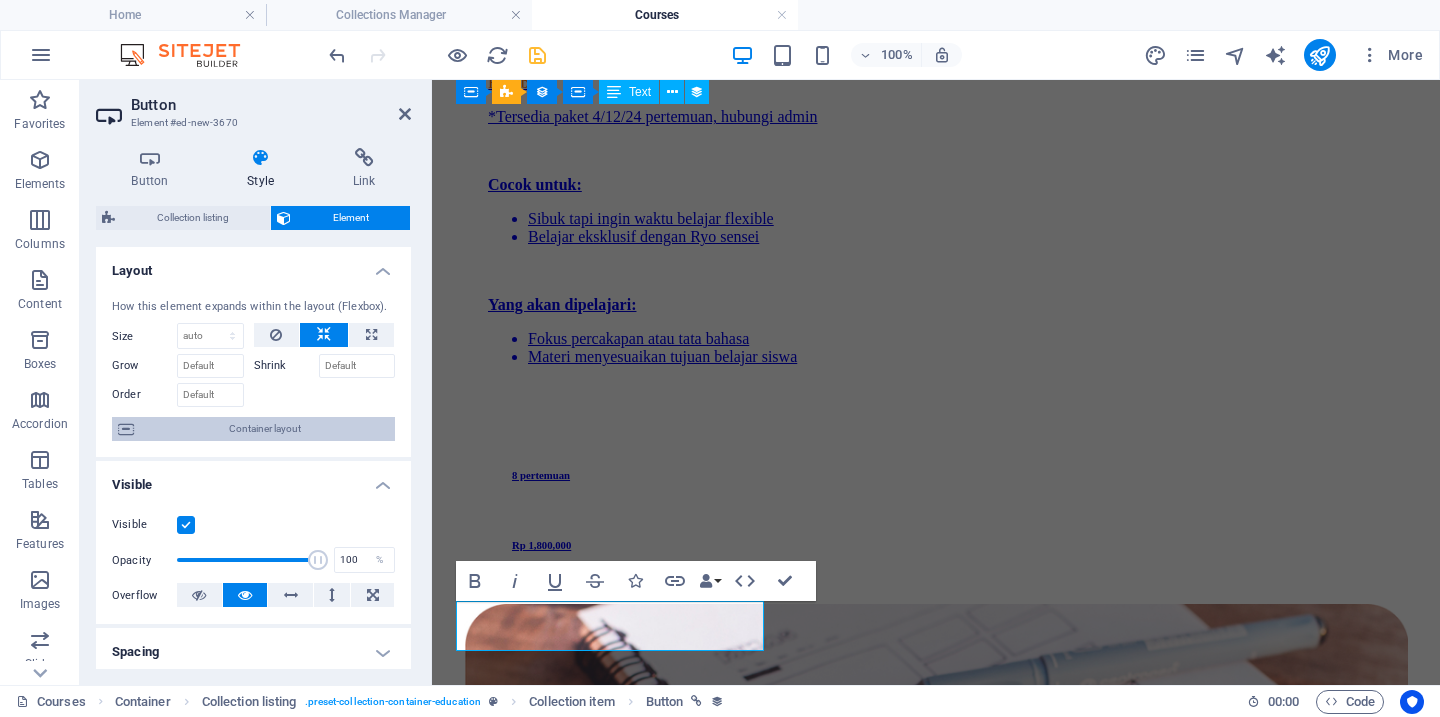 click on "Container layout" at bounding box center [264, 429] 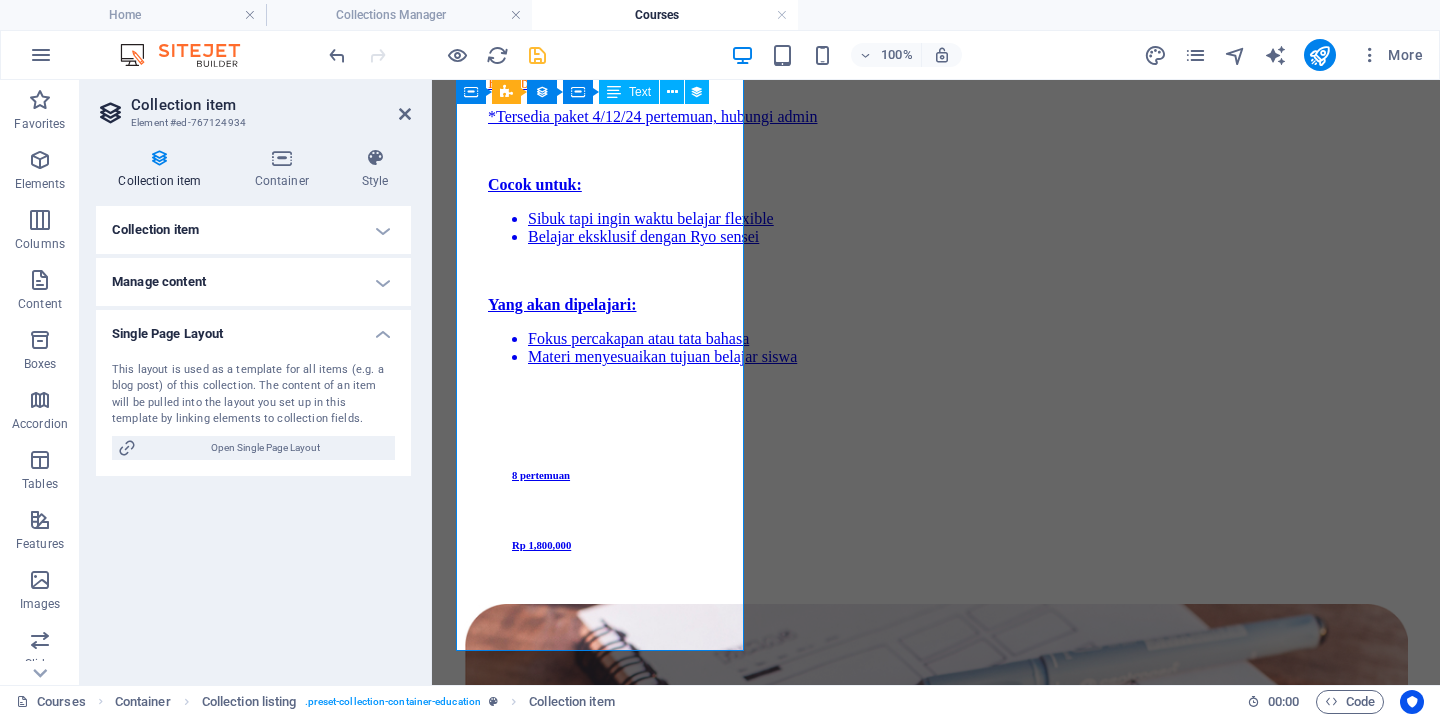 click on "Manage content" at bounding box center (253, 282) 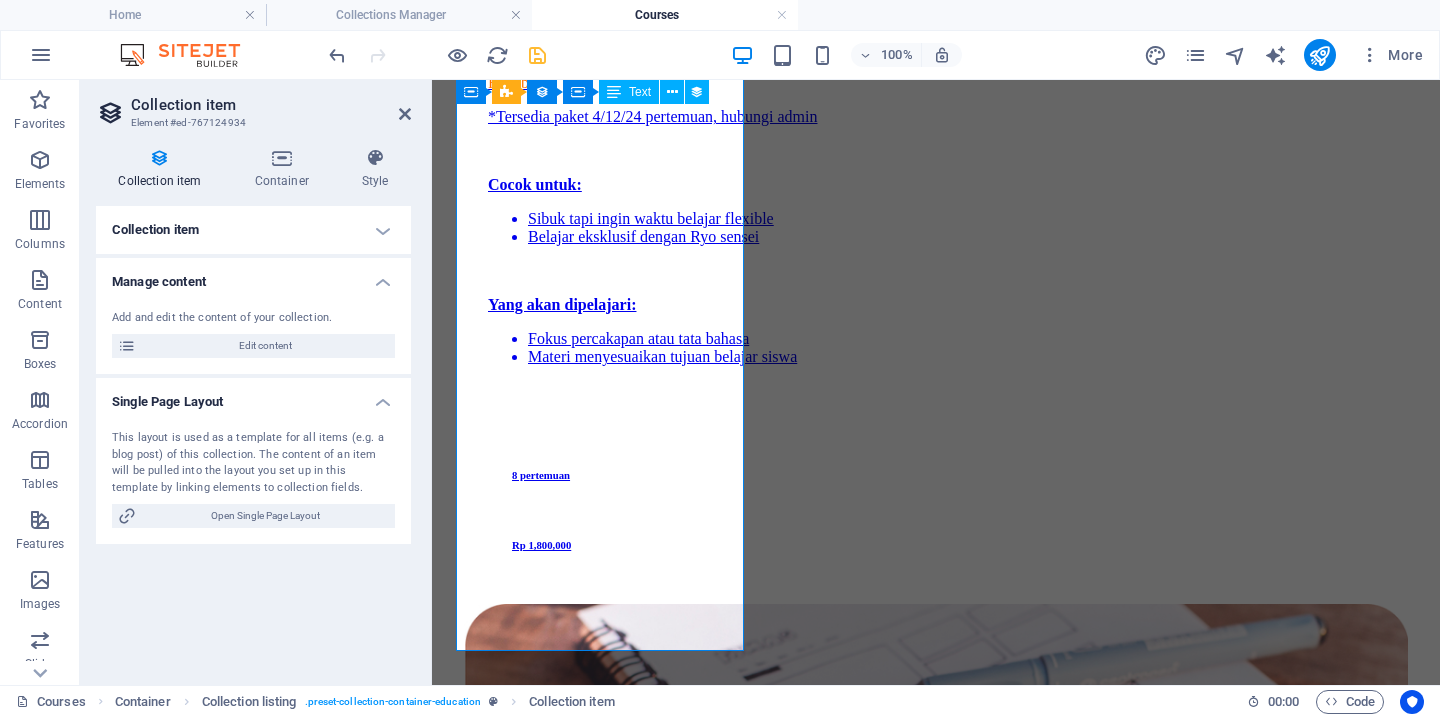 click on "Collection item" at bounding box center (253, 230) 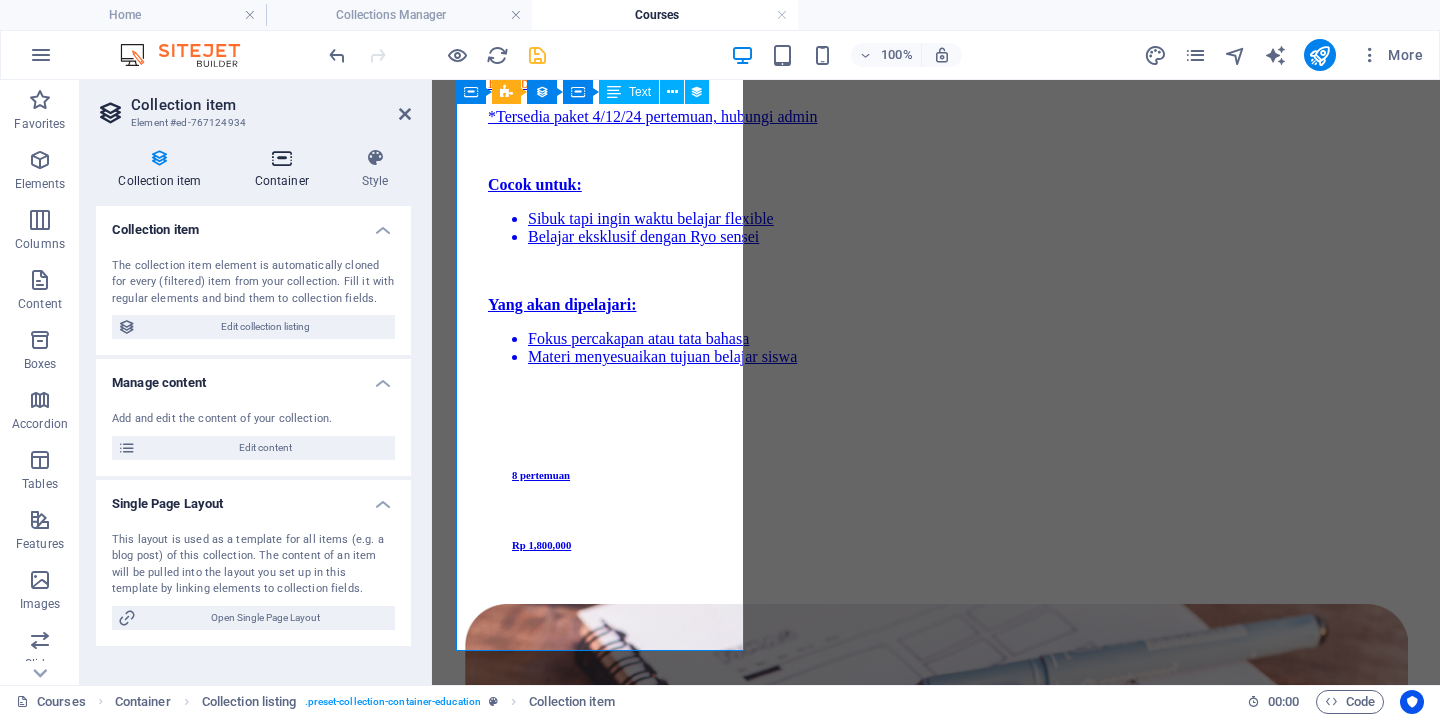 click at bounding box center (281, 158) 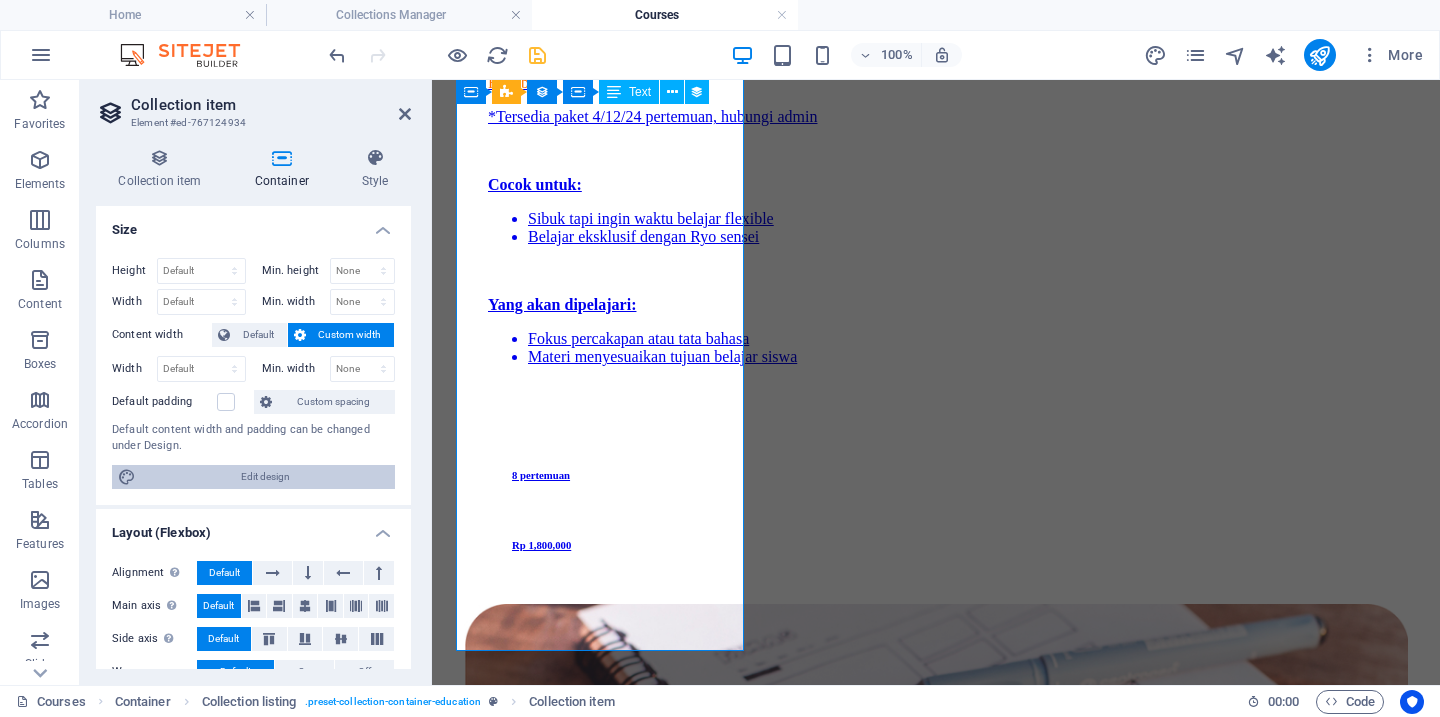 scroll, scrollTop: 65, scrollLeft: 0, axis: vertical 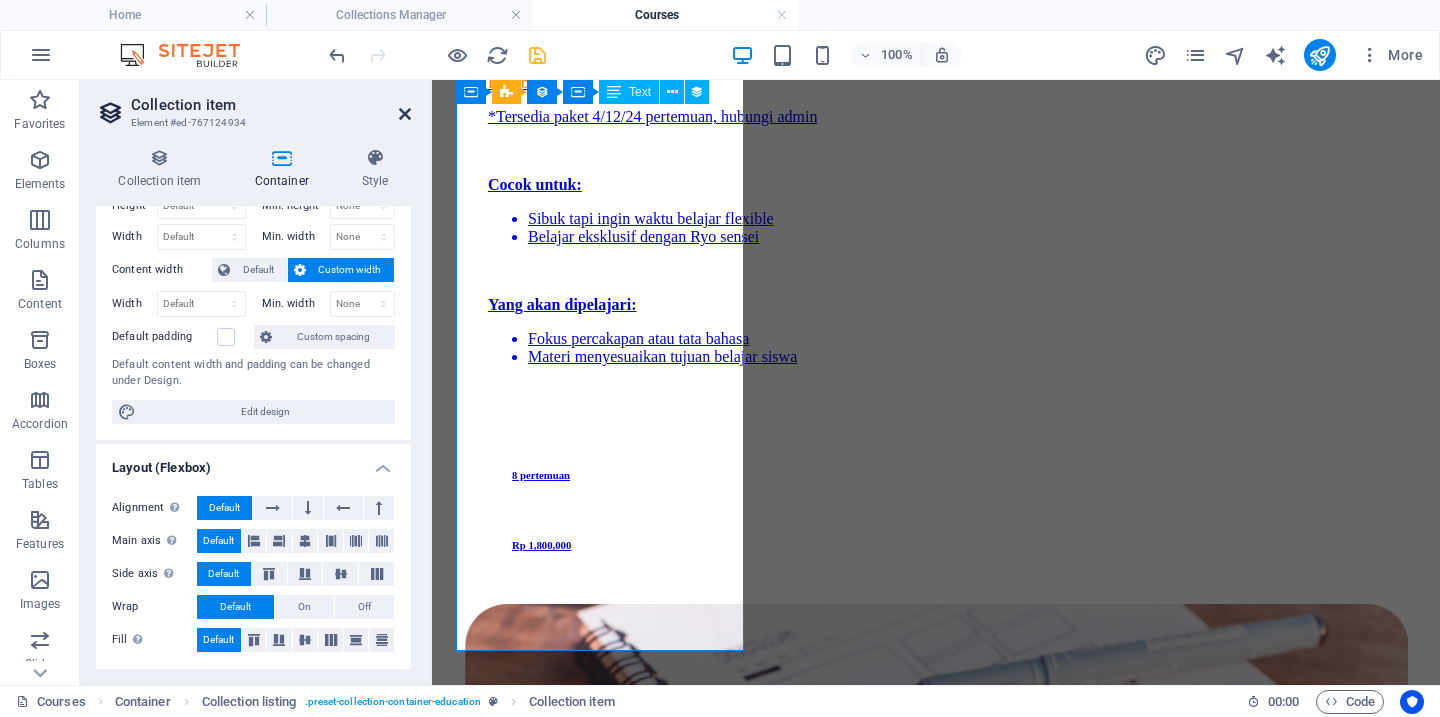 click at bounding box center (405, 114) 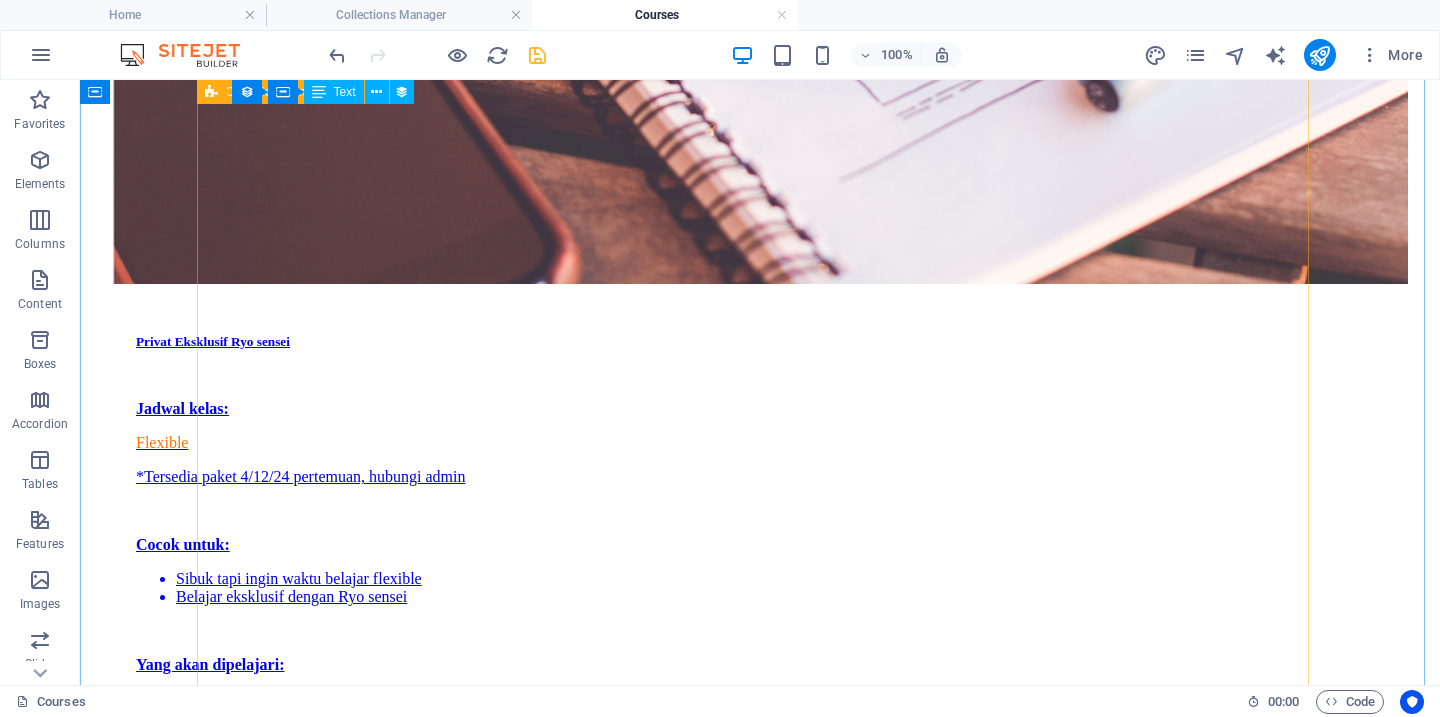 scroll, scrollTop: 2128, scrollLeft: 0, axis: vertical 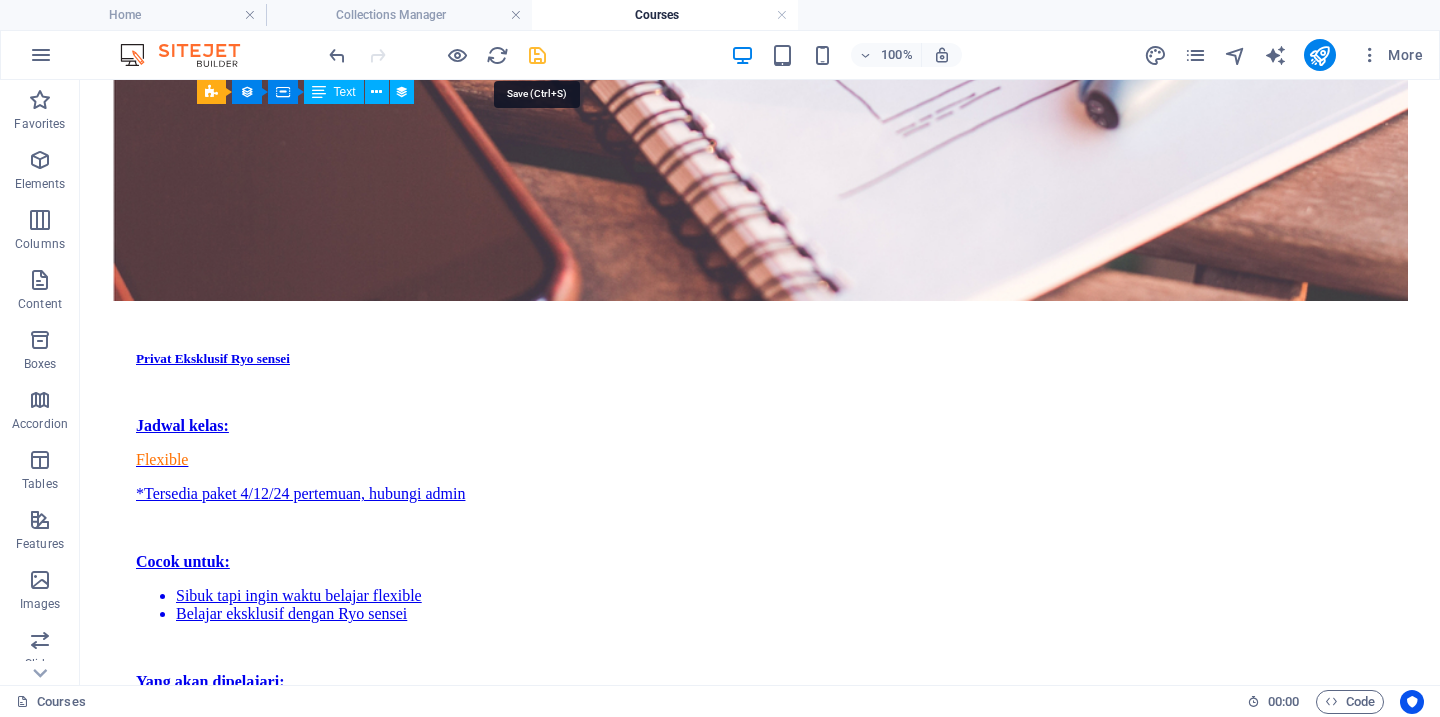 click at bounding box center (537, 55) 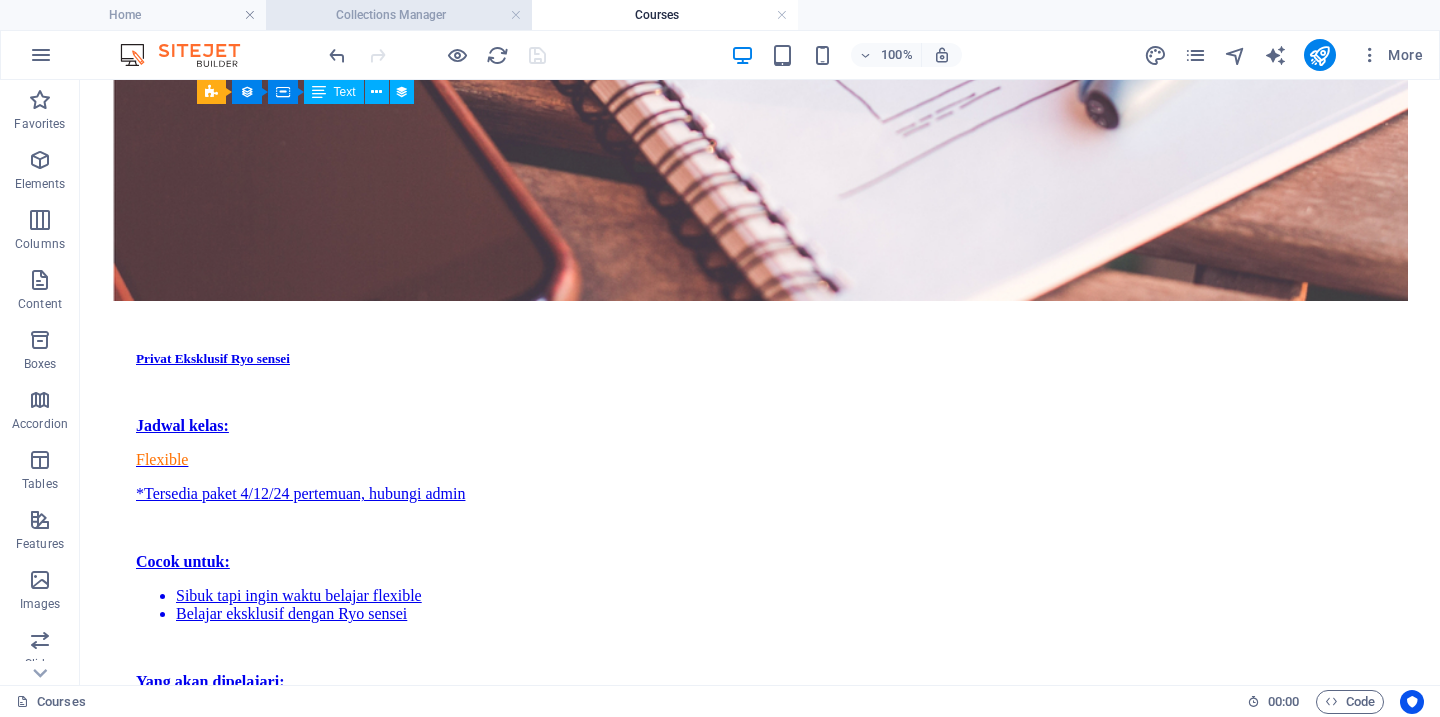 click on "Collections Manager" at bounding box center (399, 15) 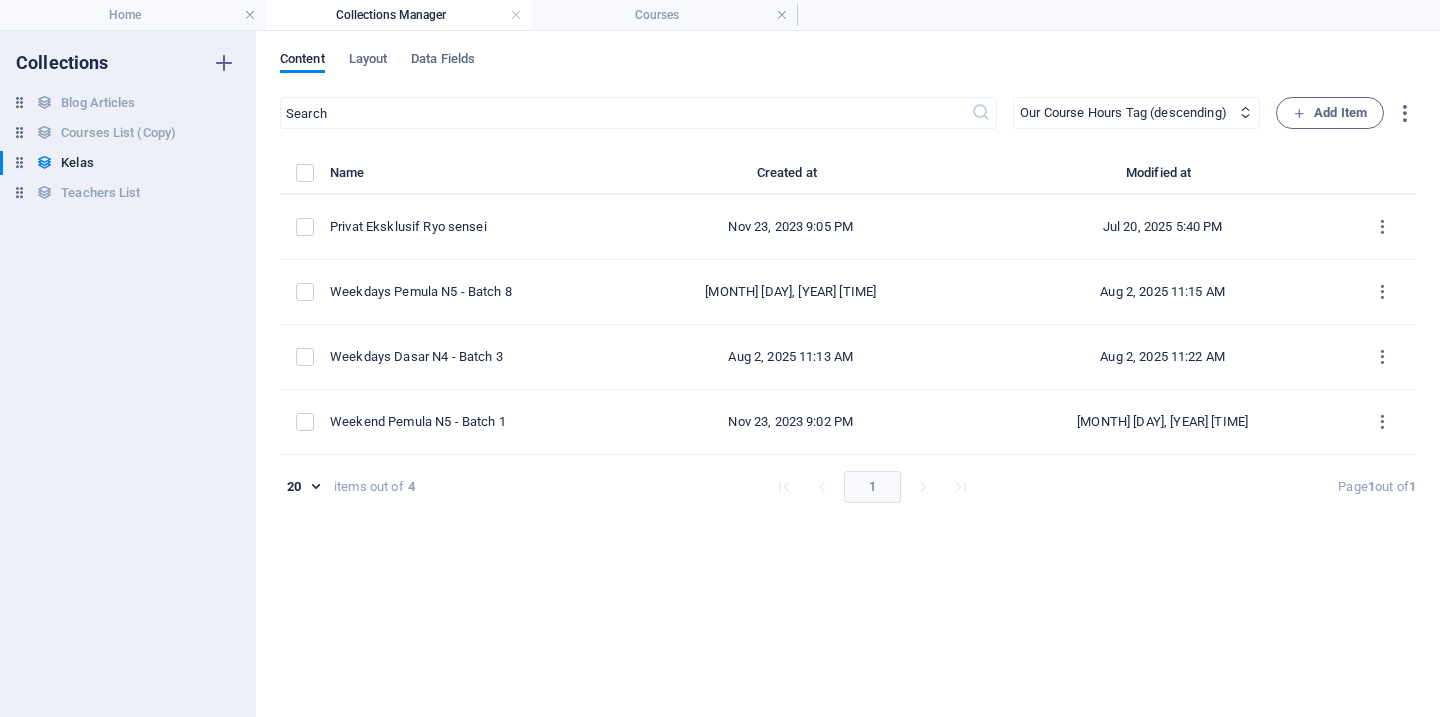 scroll, scrollTop: 0, scrollLeft: 0, axis: both 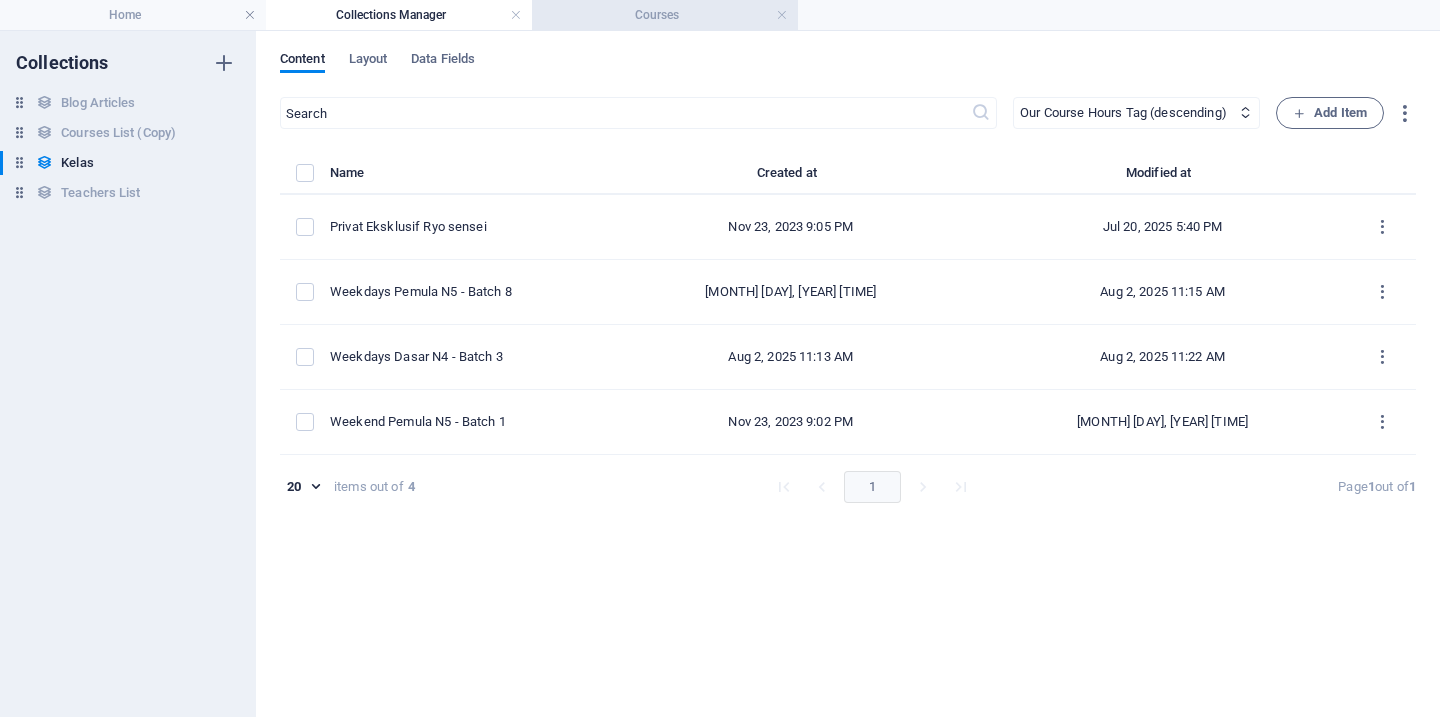click on "Courses" at bounding box center (665, 15) 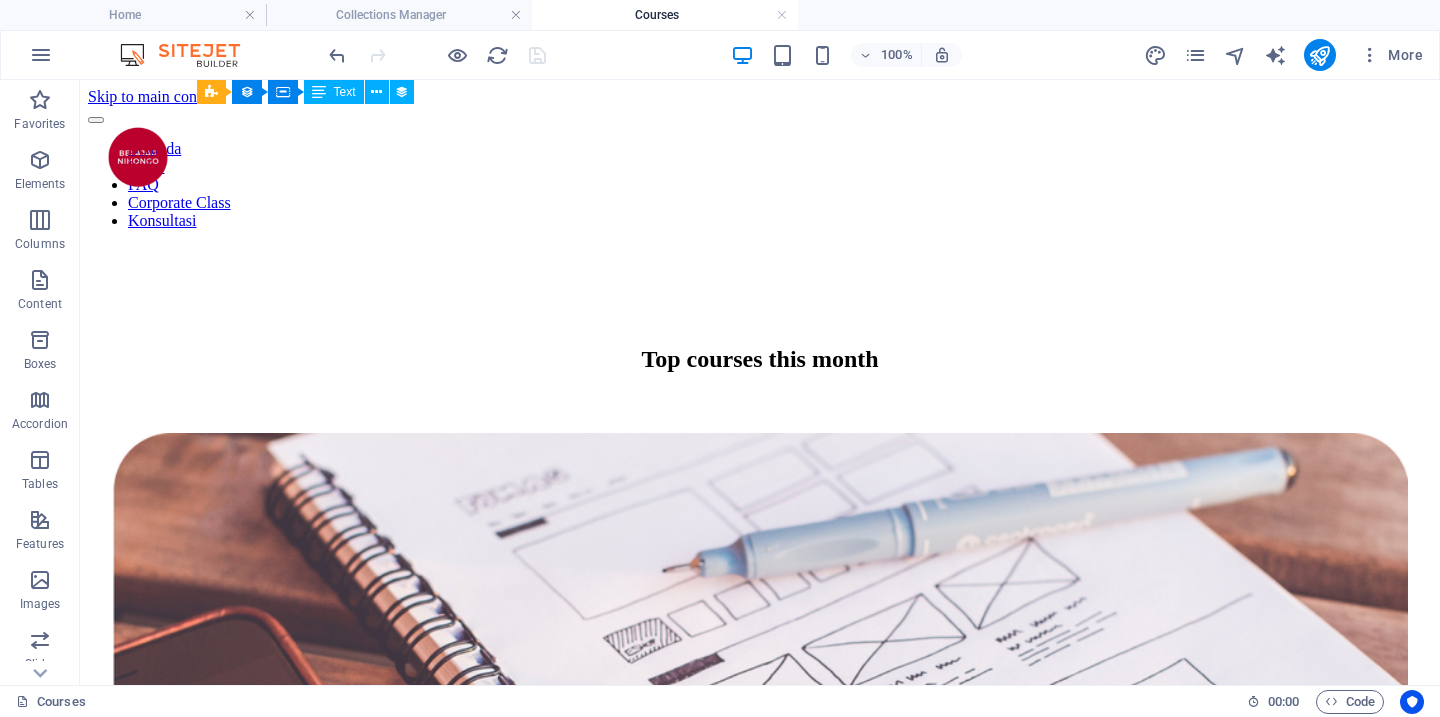 scroll, scrollTop: 2128, scrollLeft: 0, axis: vertical 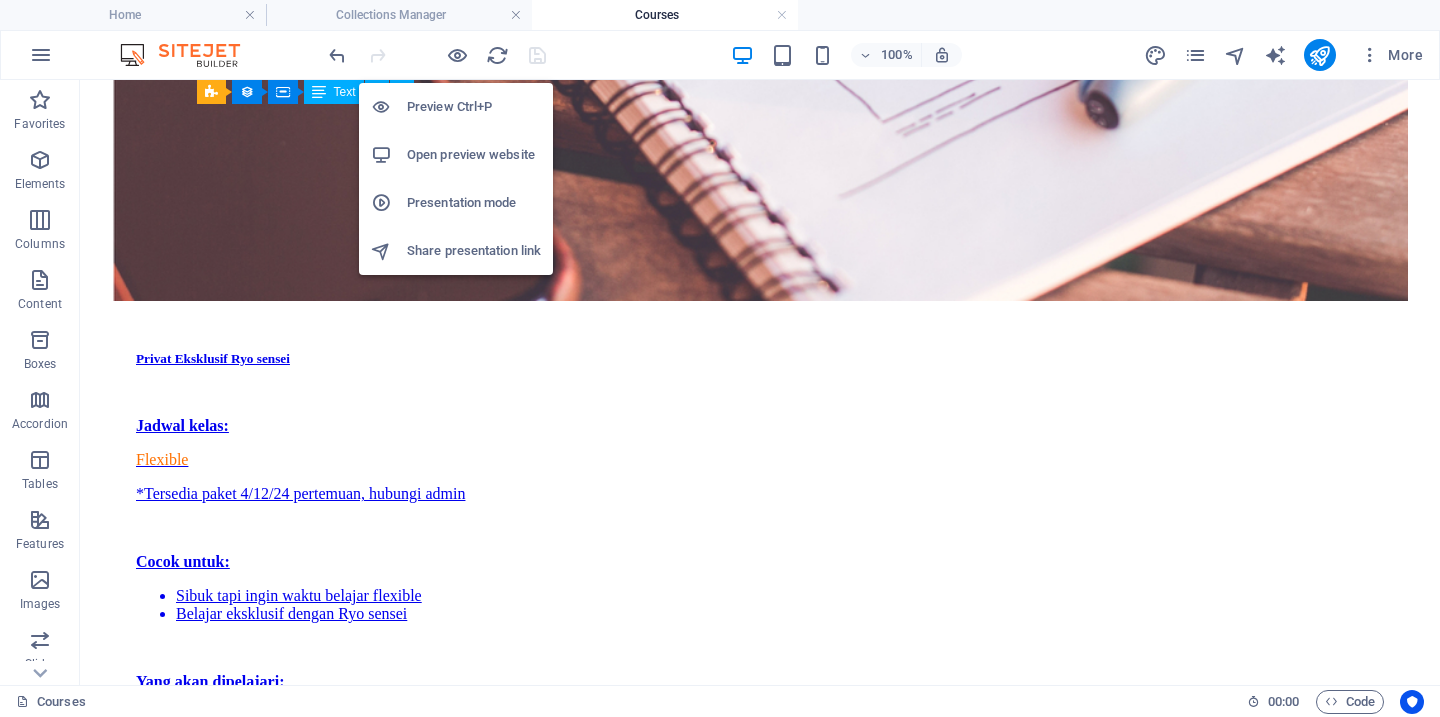click on "Open preview website" at bounding box center (474, 155) 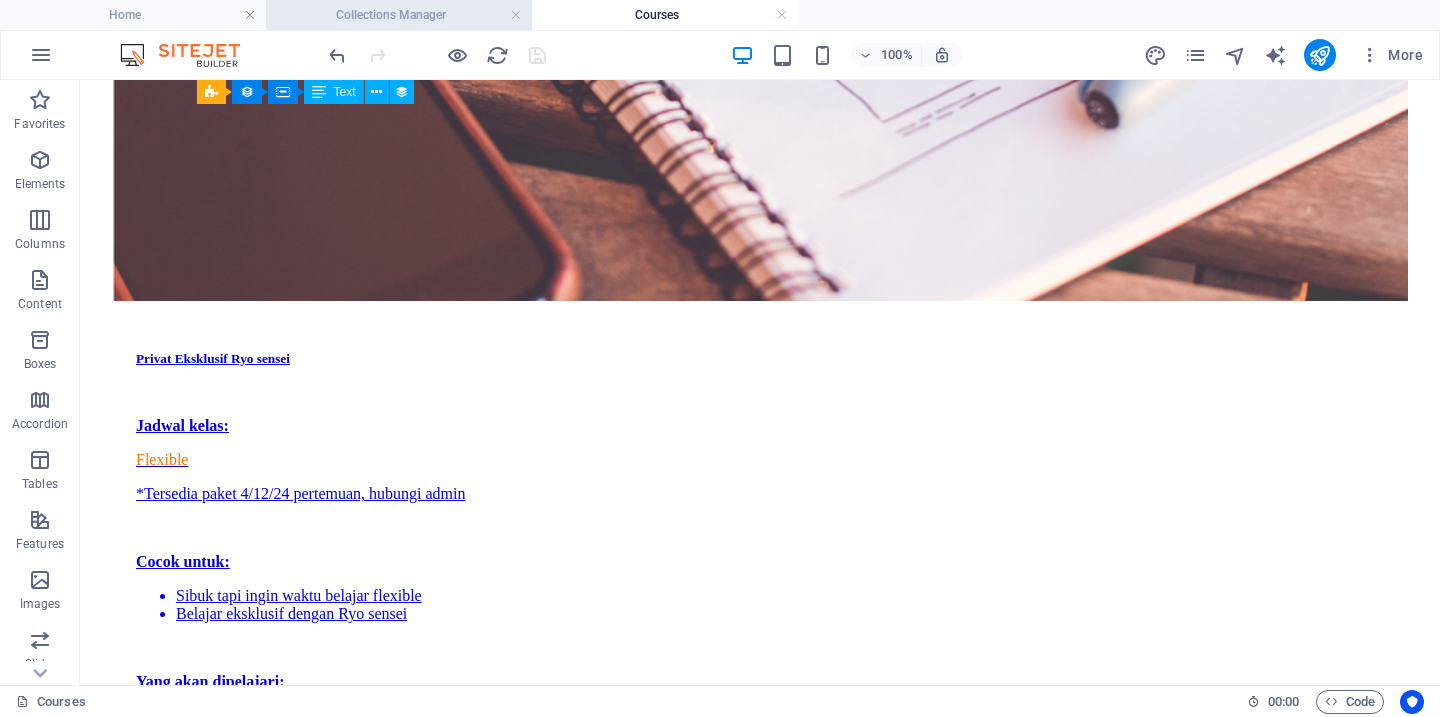 click on "Collections Manager" at bounding box center [399, 15] 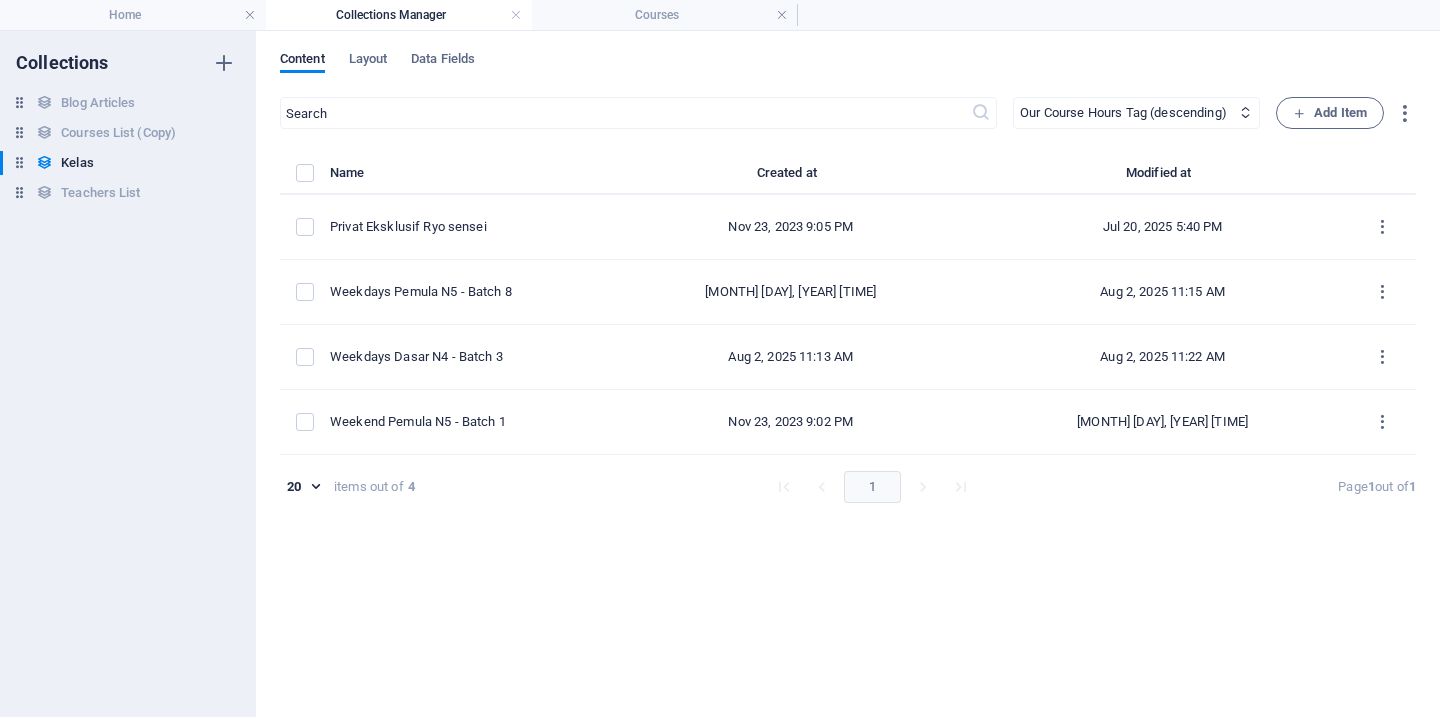 scroll, scrollTop: 0, scrollLeft: 0, axis: both 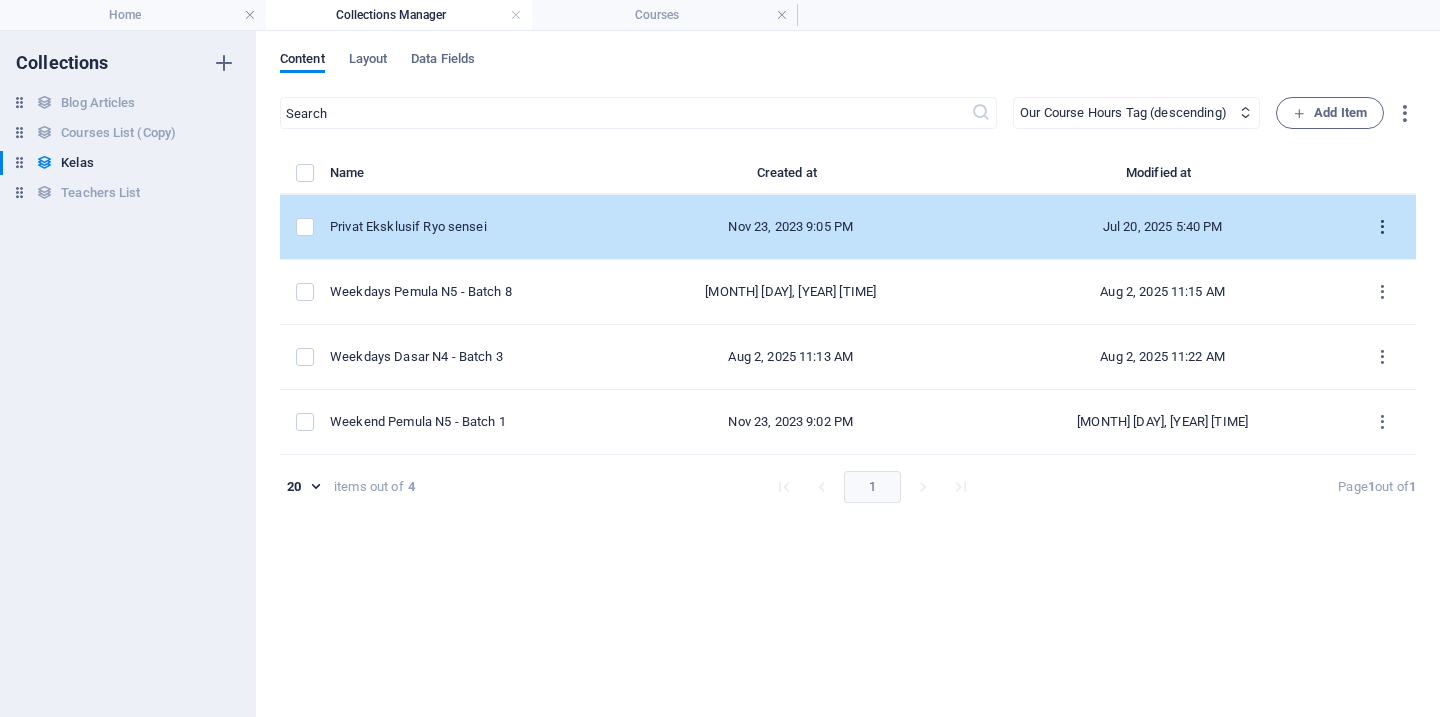 click at bounding box center (1382, 227) 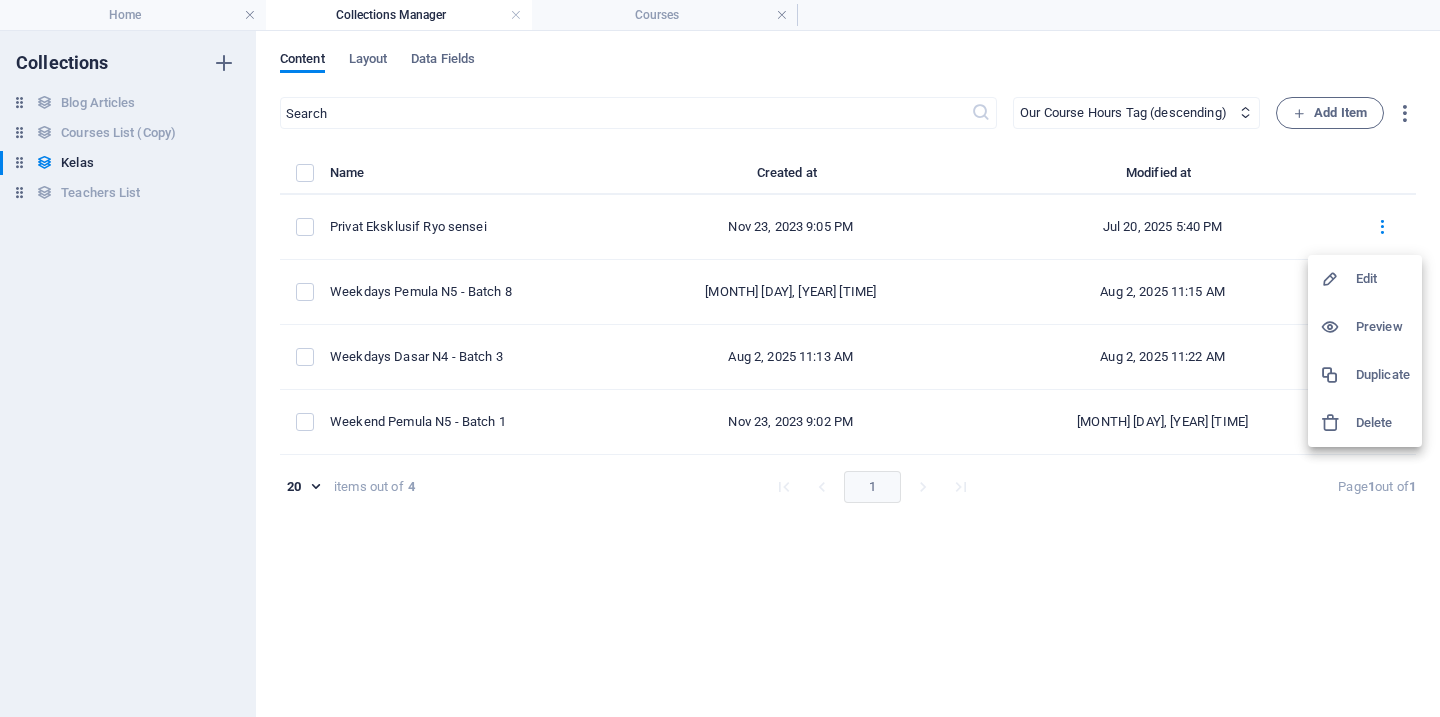 click on "Duplicate" at bounding box center [1383, 375] 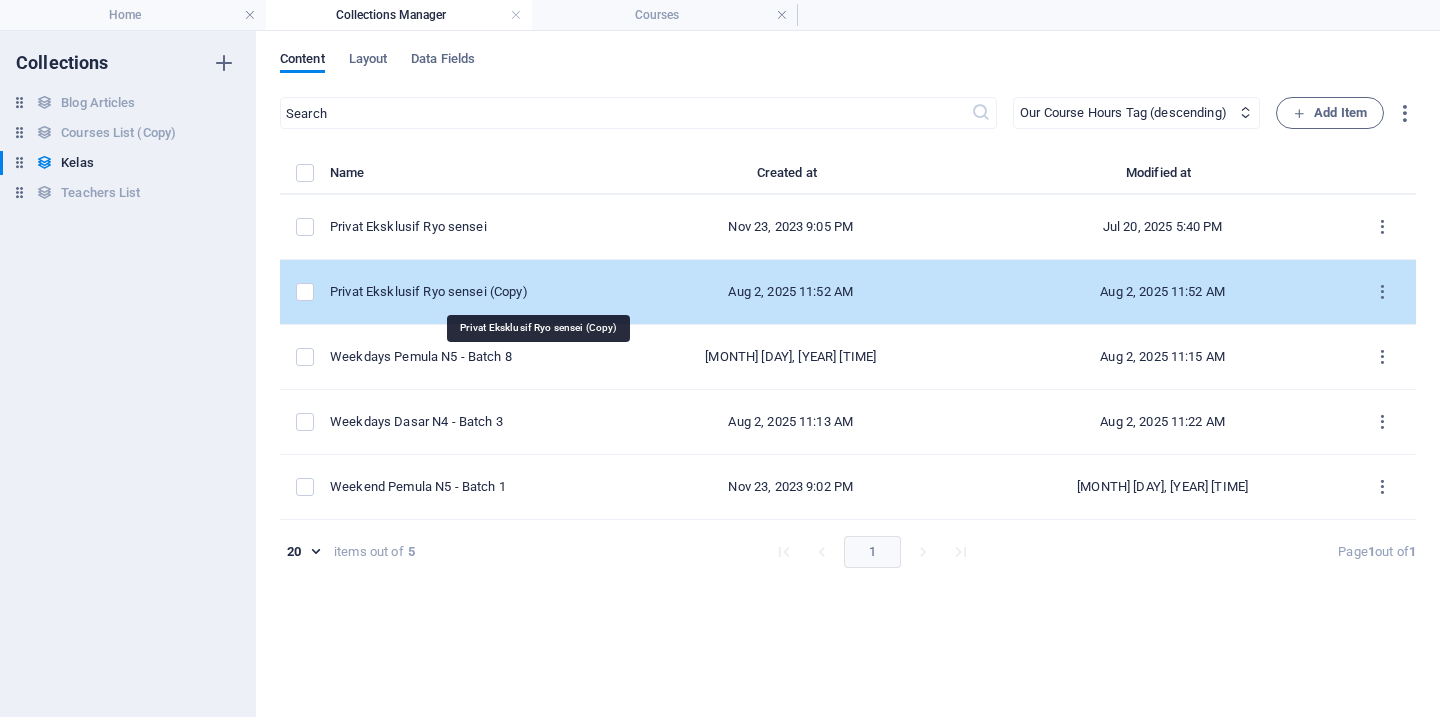 click on "Privat Eksklusif Ryo sensei (Copy)" at bounding box center [459, 292] 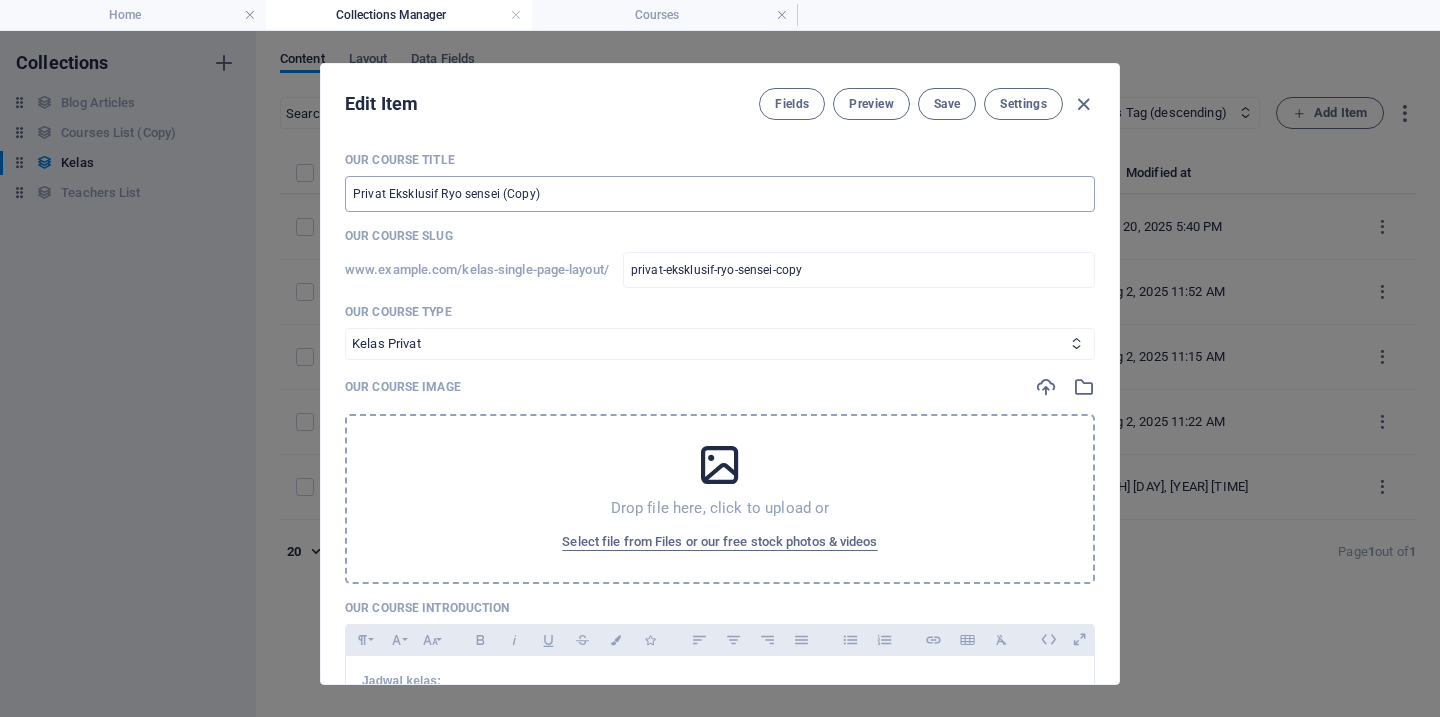 click on "Privat Eksklusif Ryo sensei (Copy)" at bounding box center (720, 194) 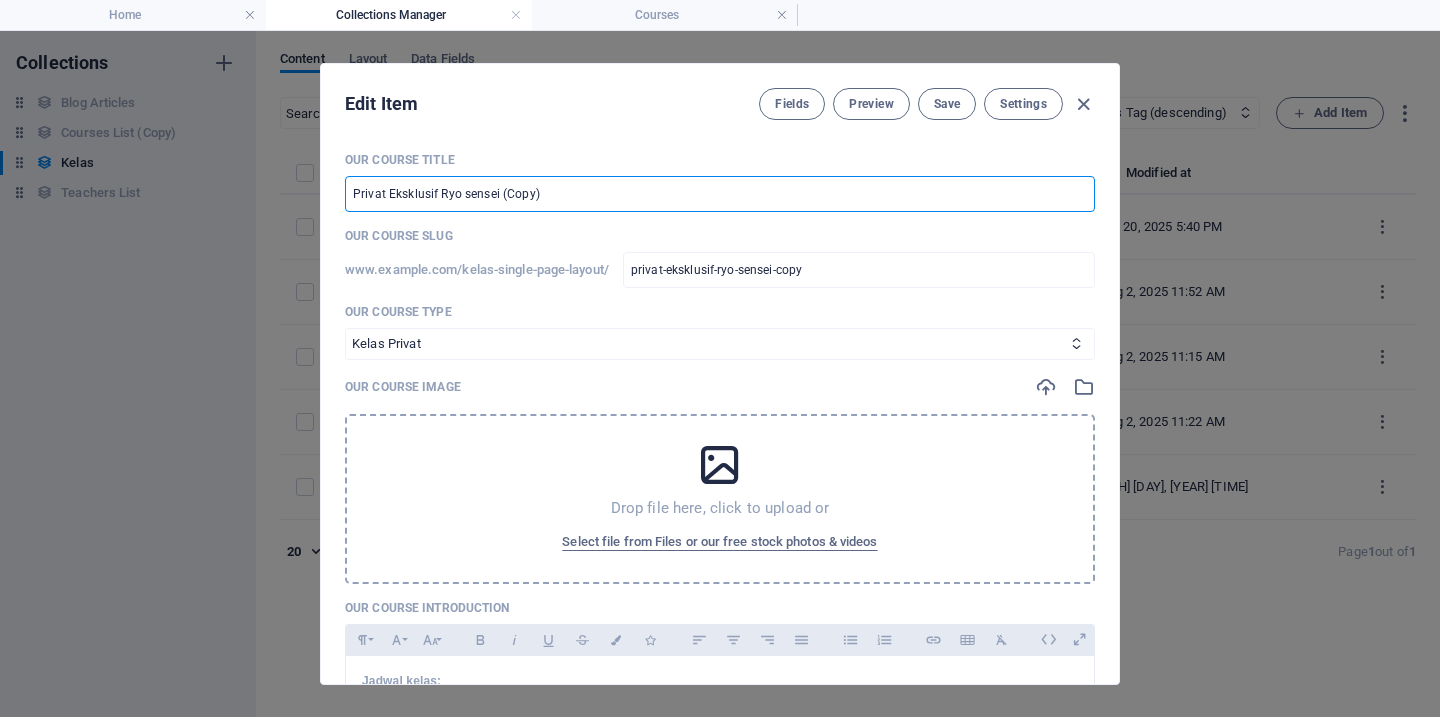 type on "P" 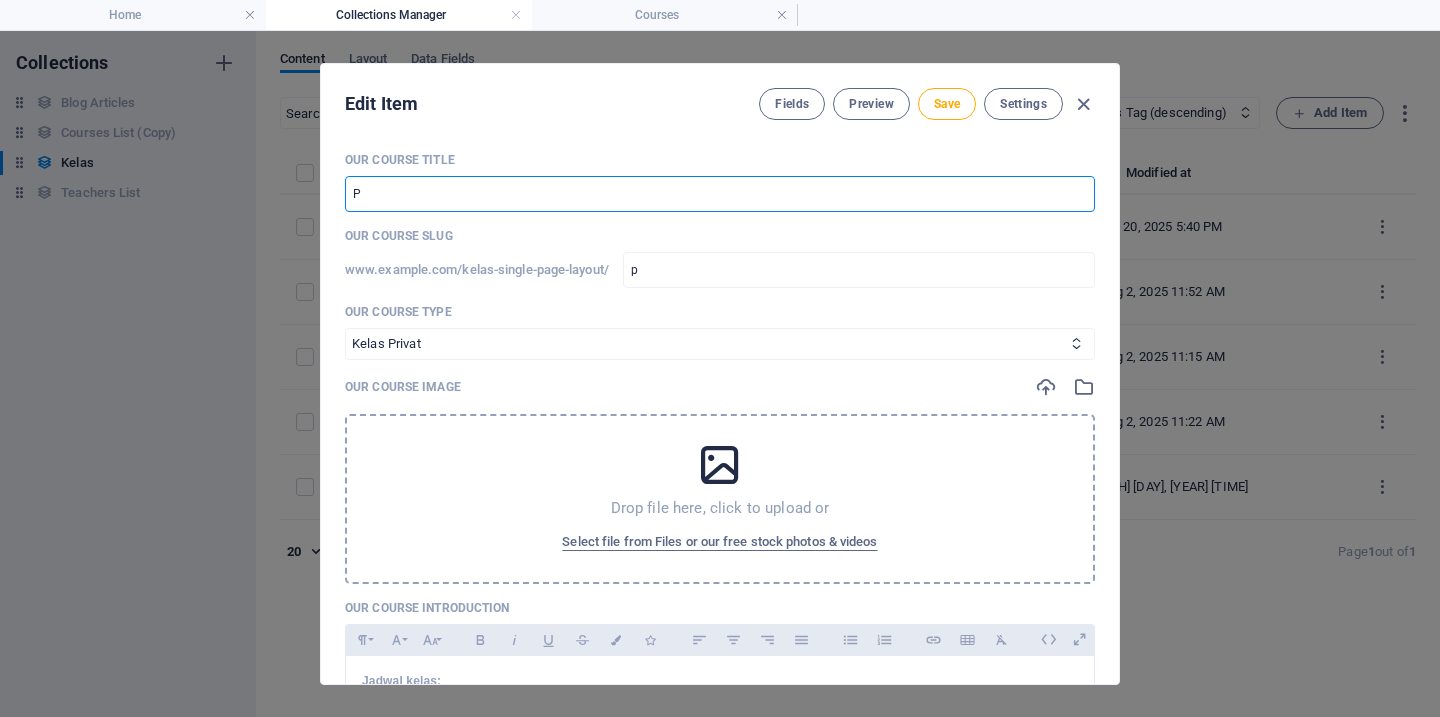 type on "Pr" 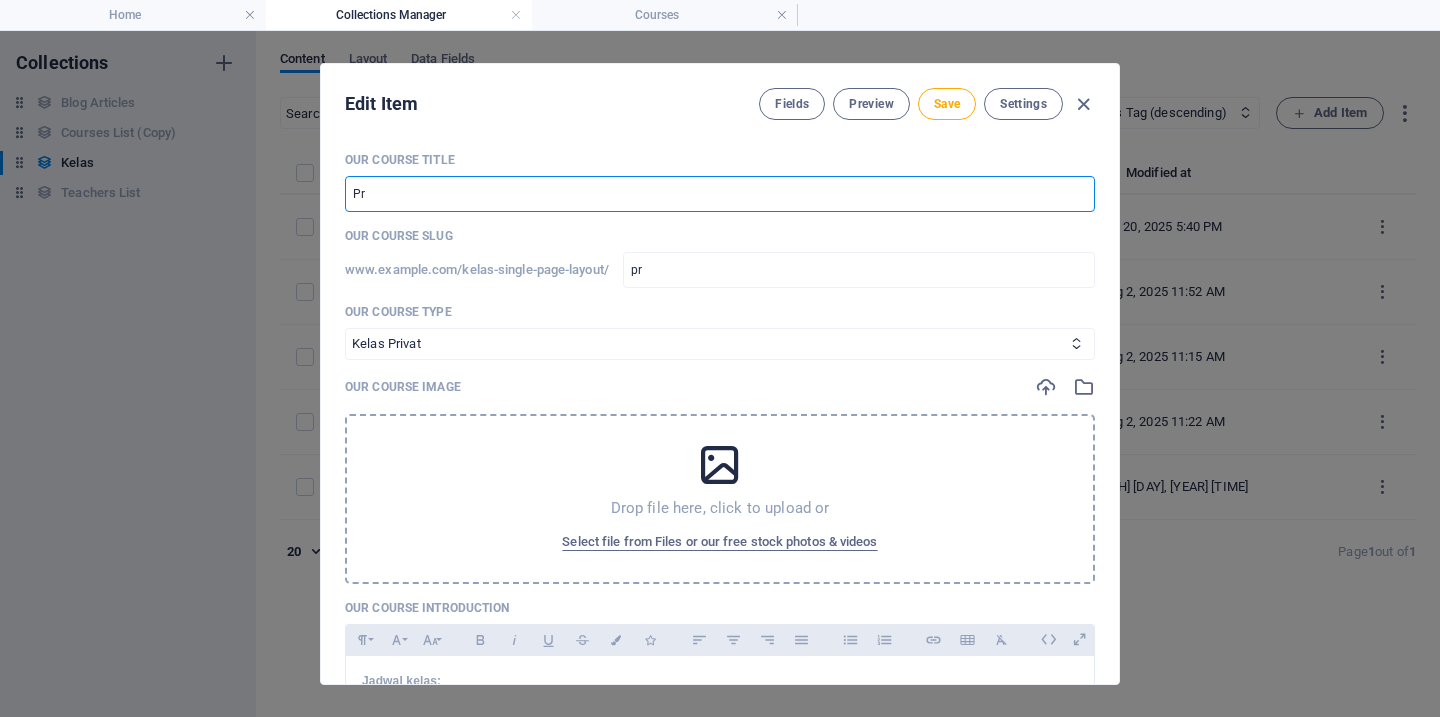 type on "Pri" 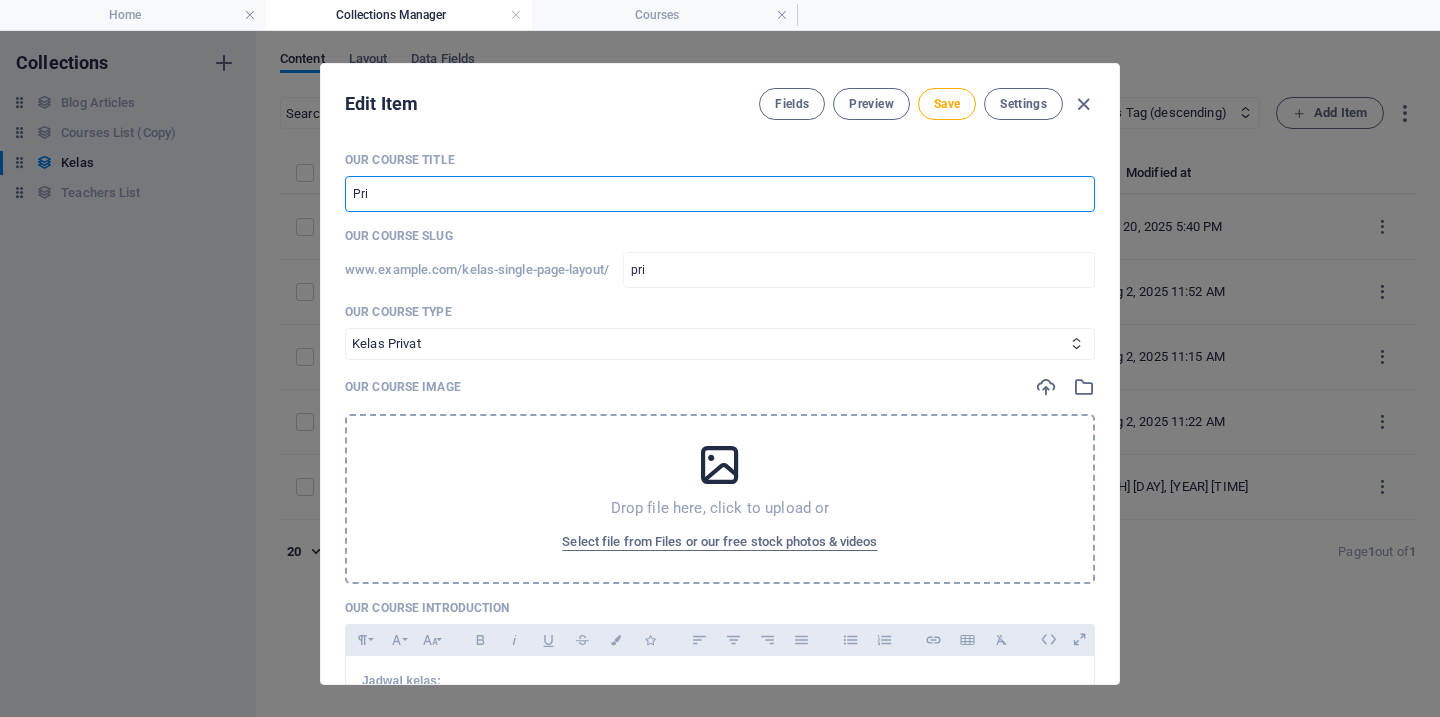 type on "Priv" 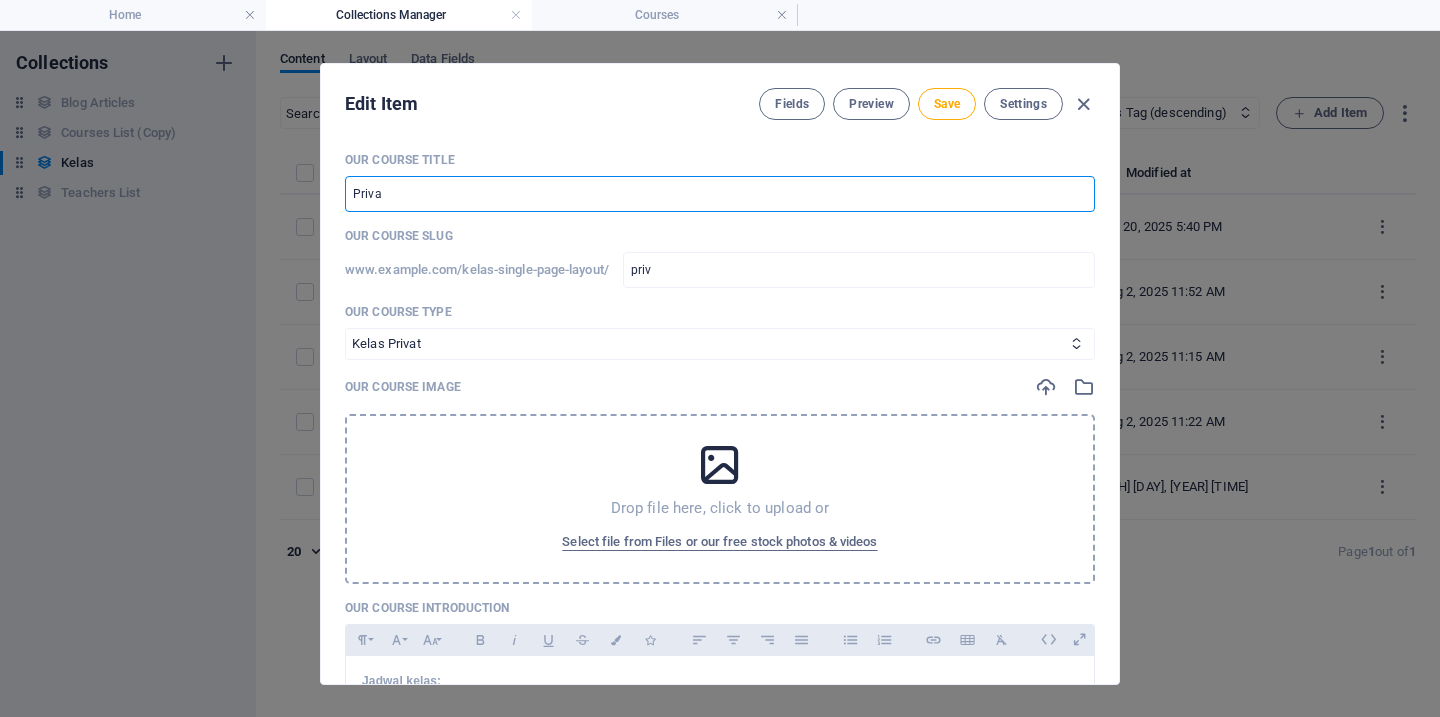type on "Privat" 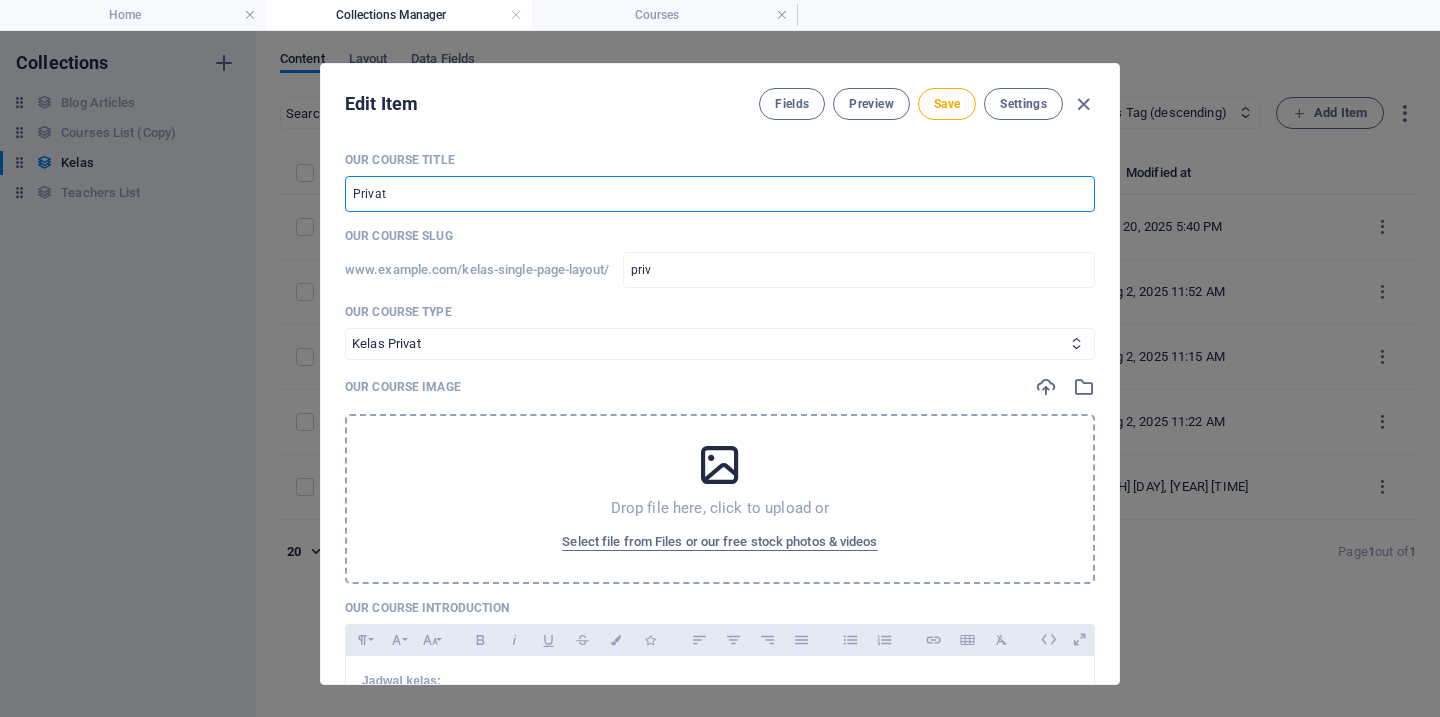 type on "privat" 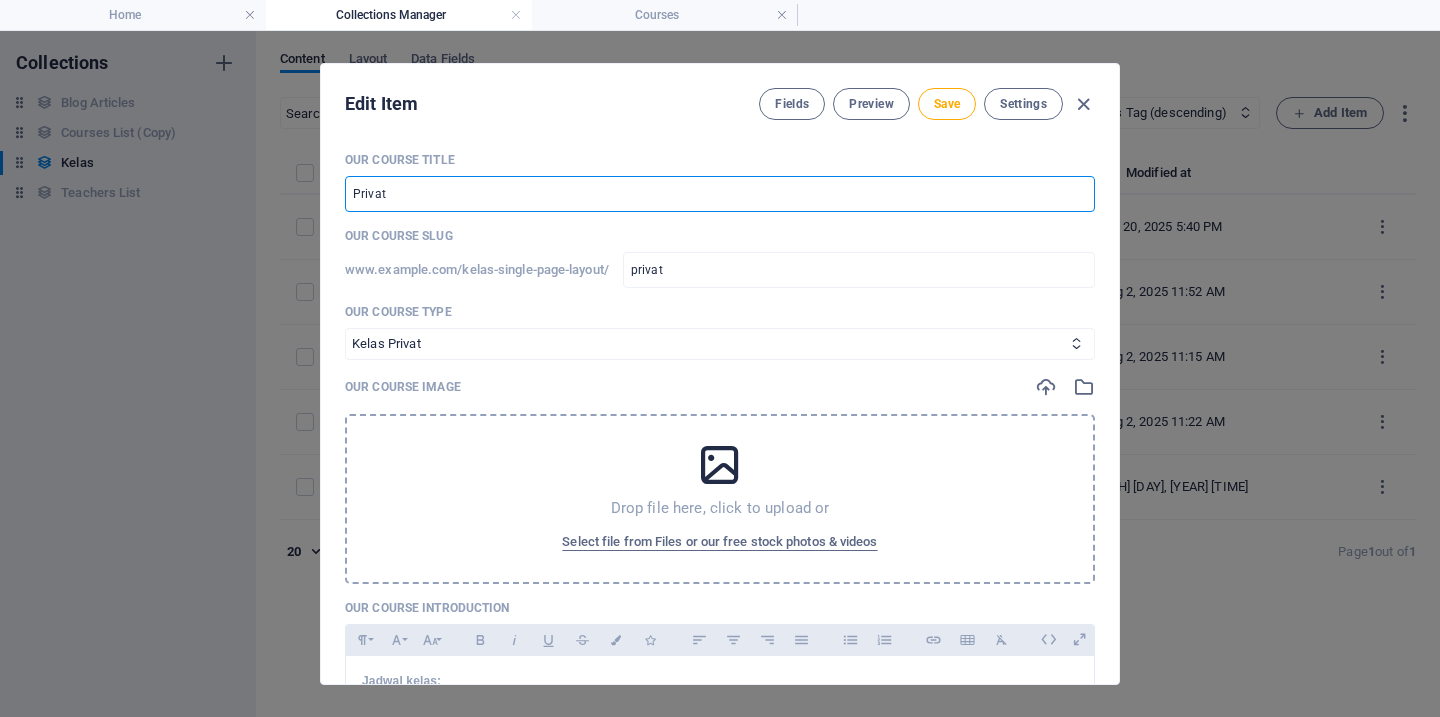 type on "Privat A" 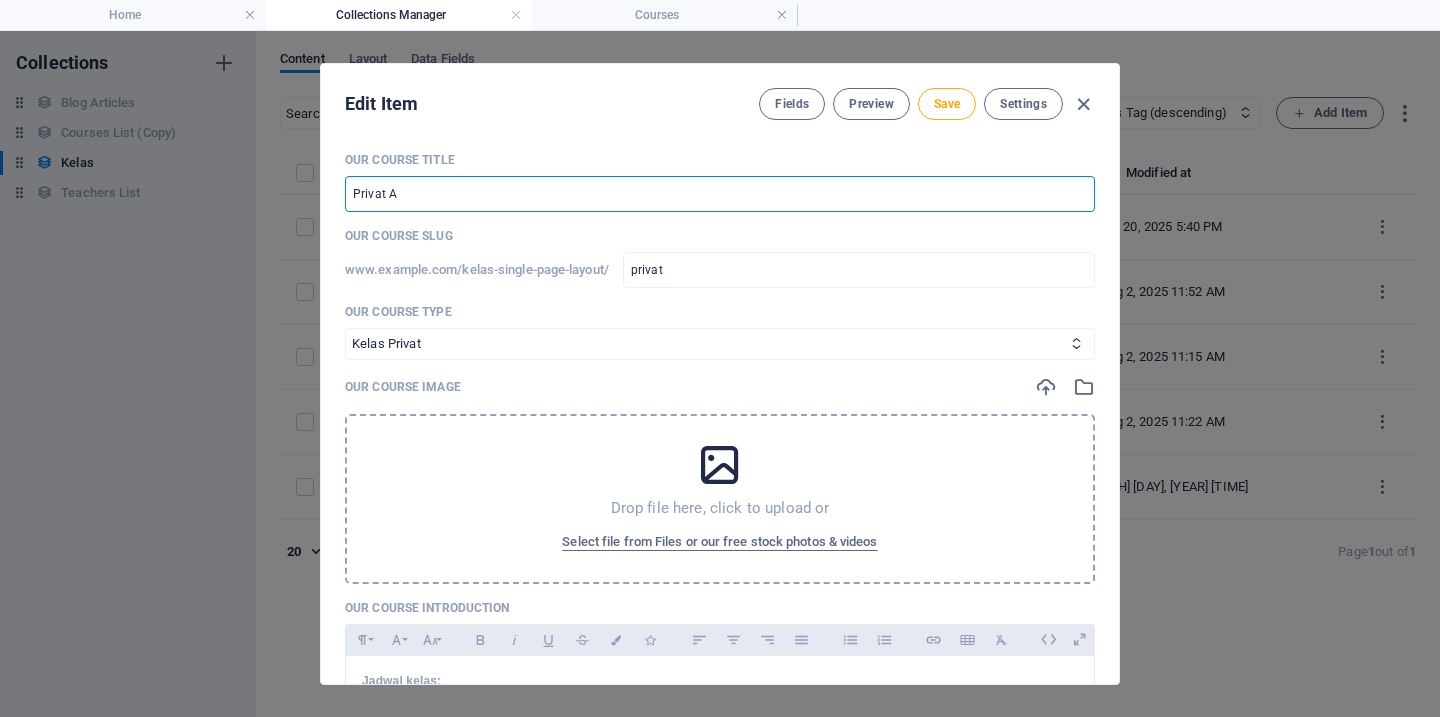 type on "privat-a" 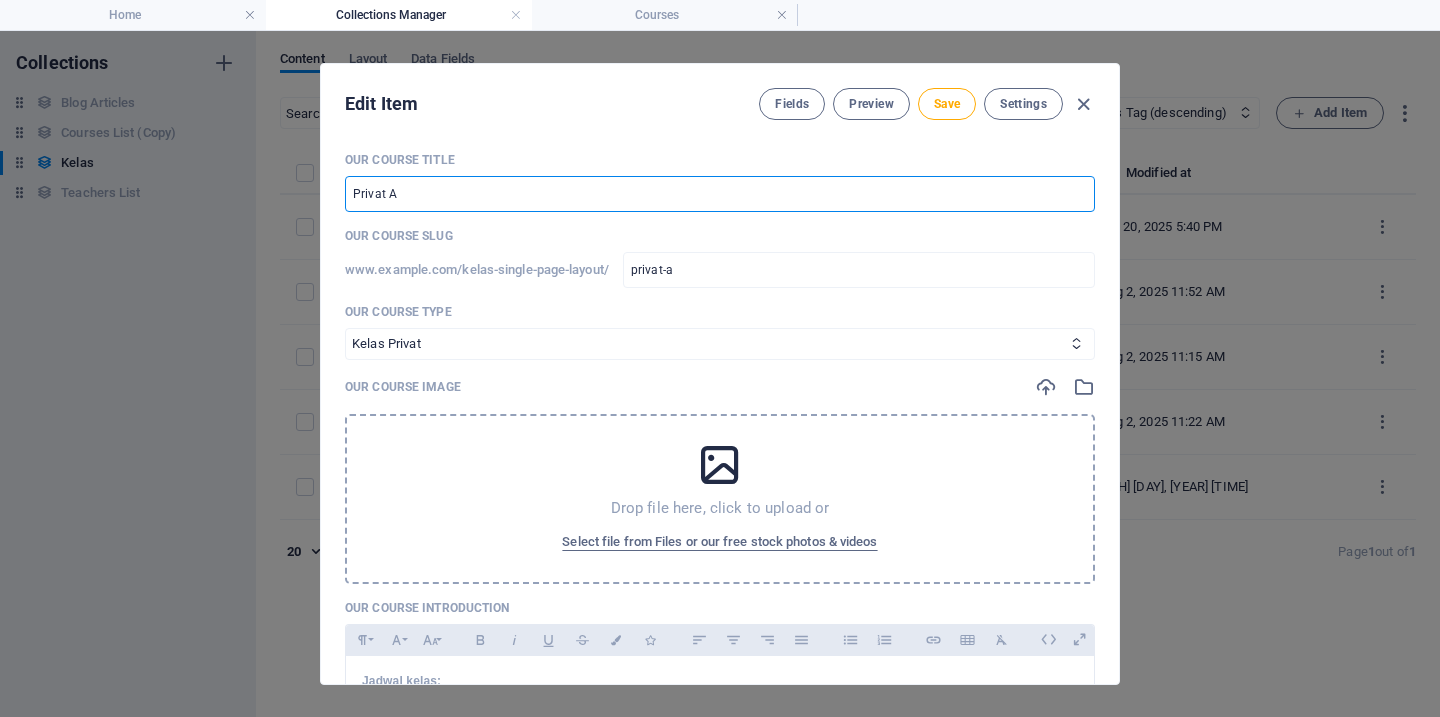 type on "Privat An" 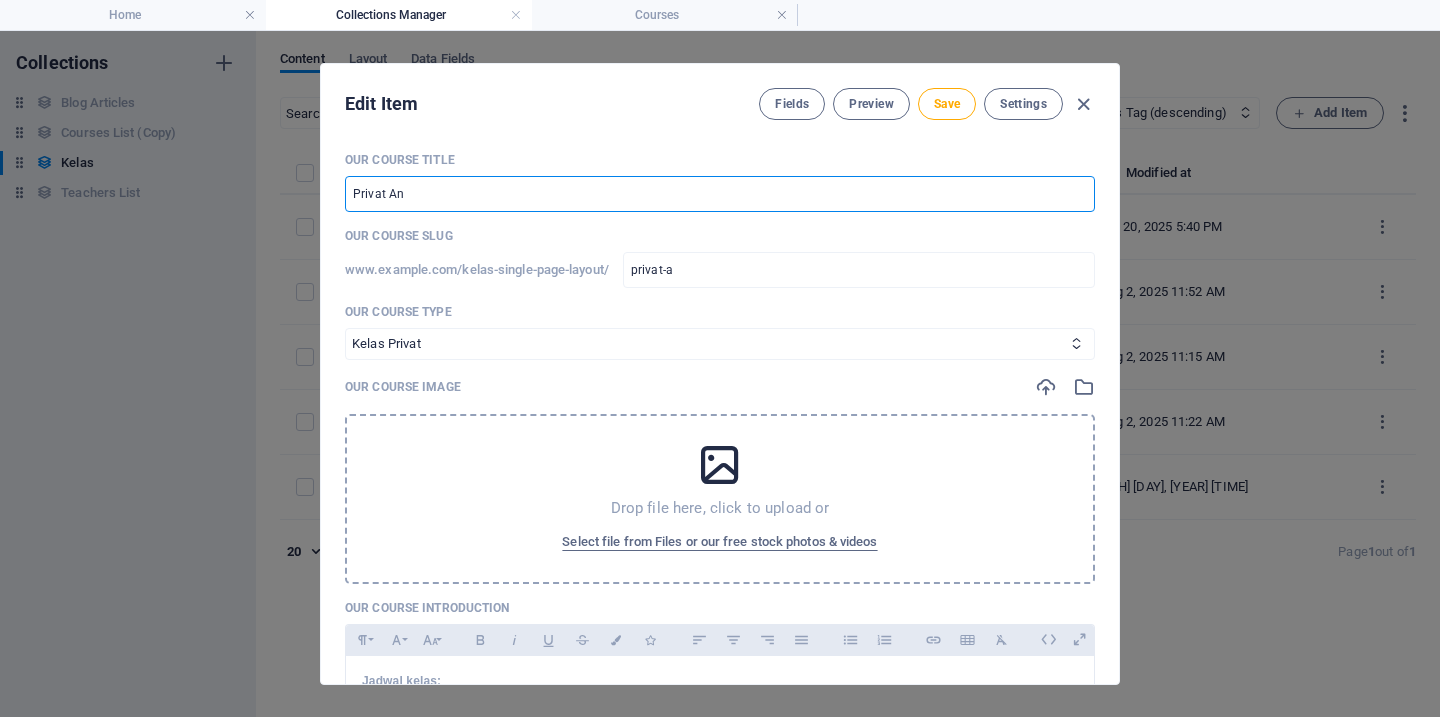 type on "privat-an" 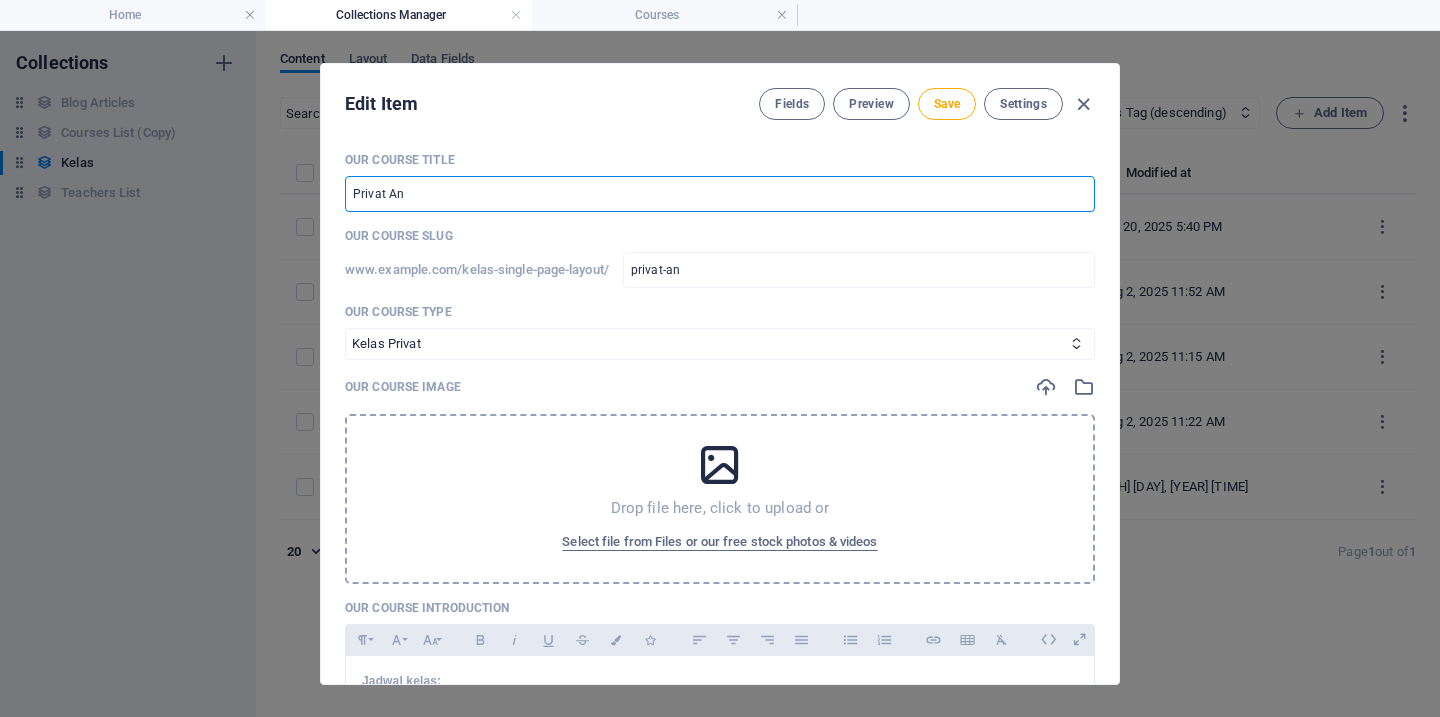 type on "Privat Ana" 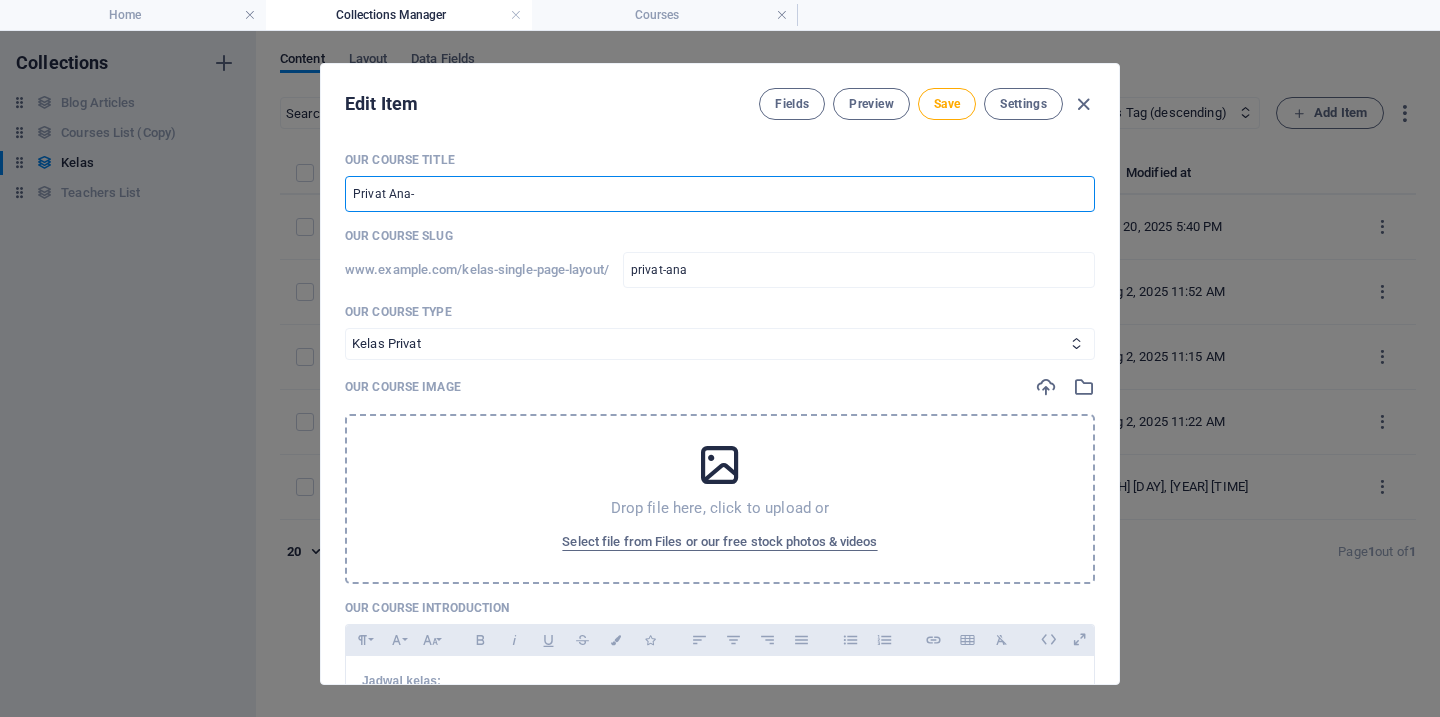 type on "Privat Ana-a" 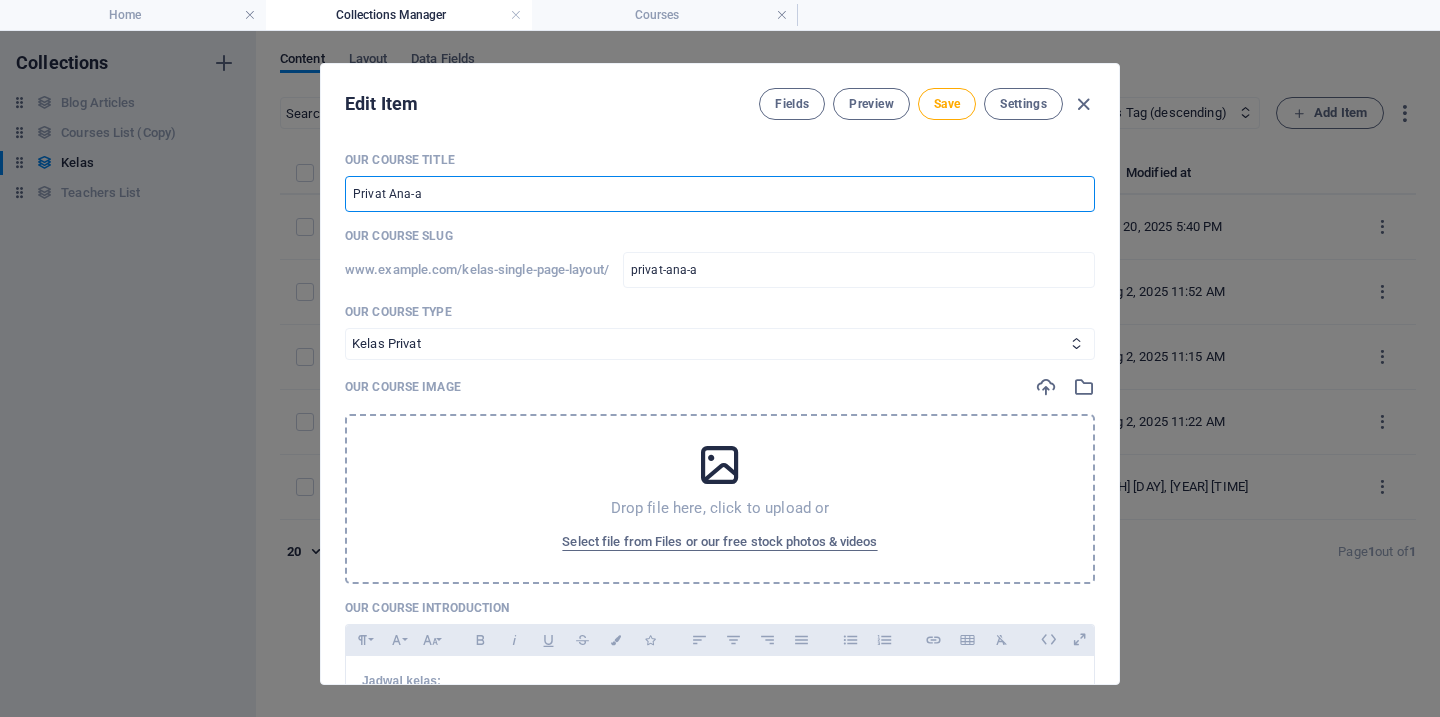 type on "Privat Ana-an" 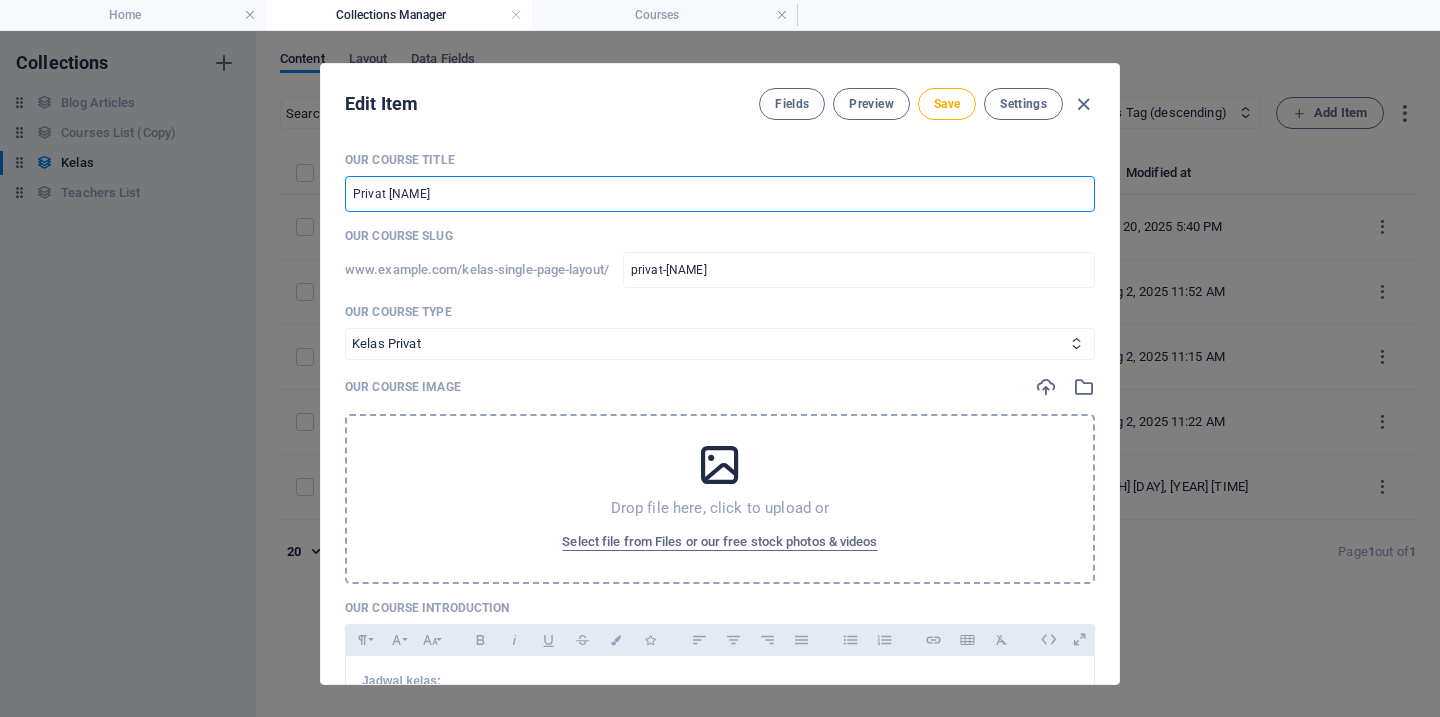 type on "Privat Ana-ana" 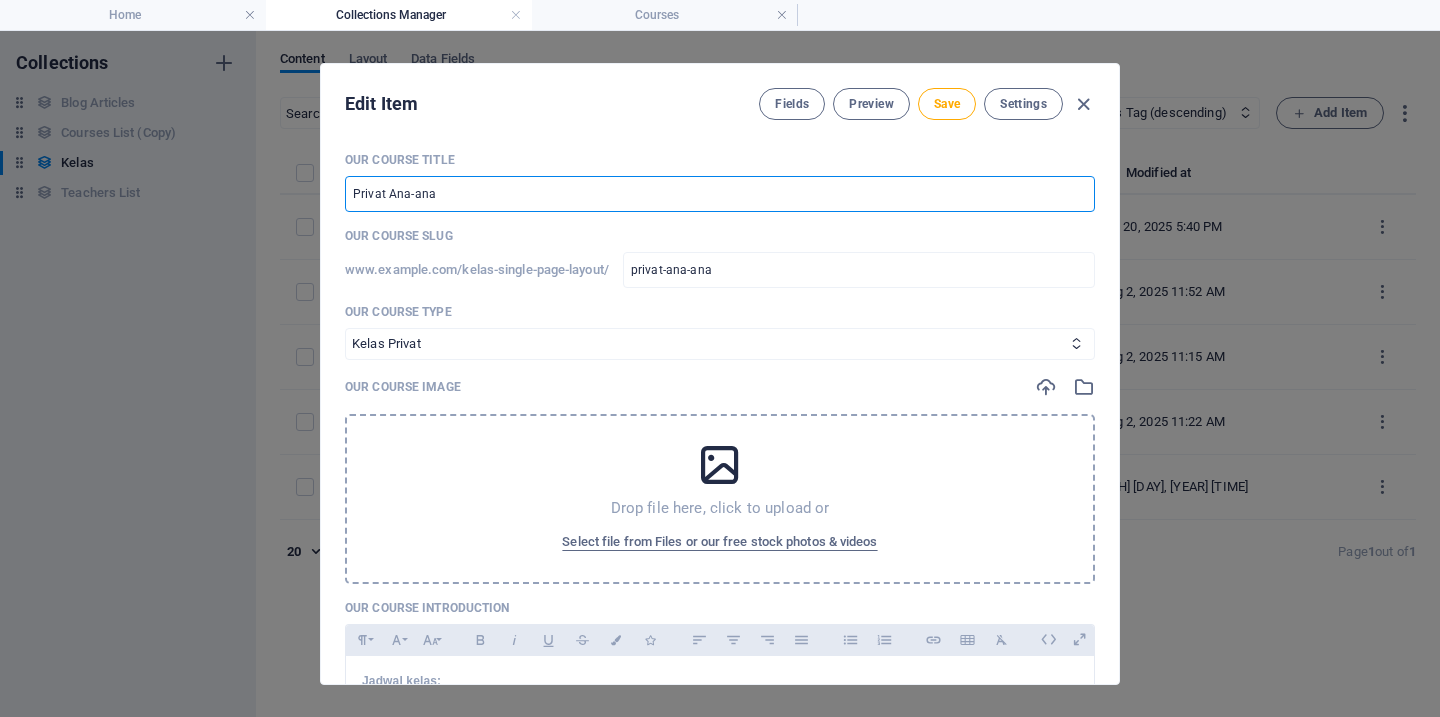 type on "Privat Ana-anak" 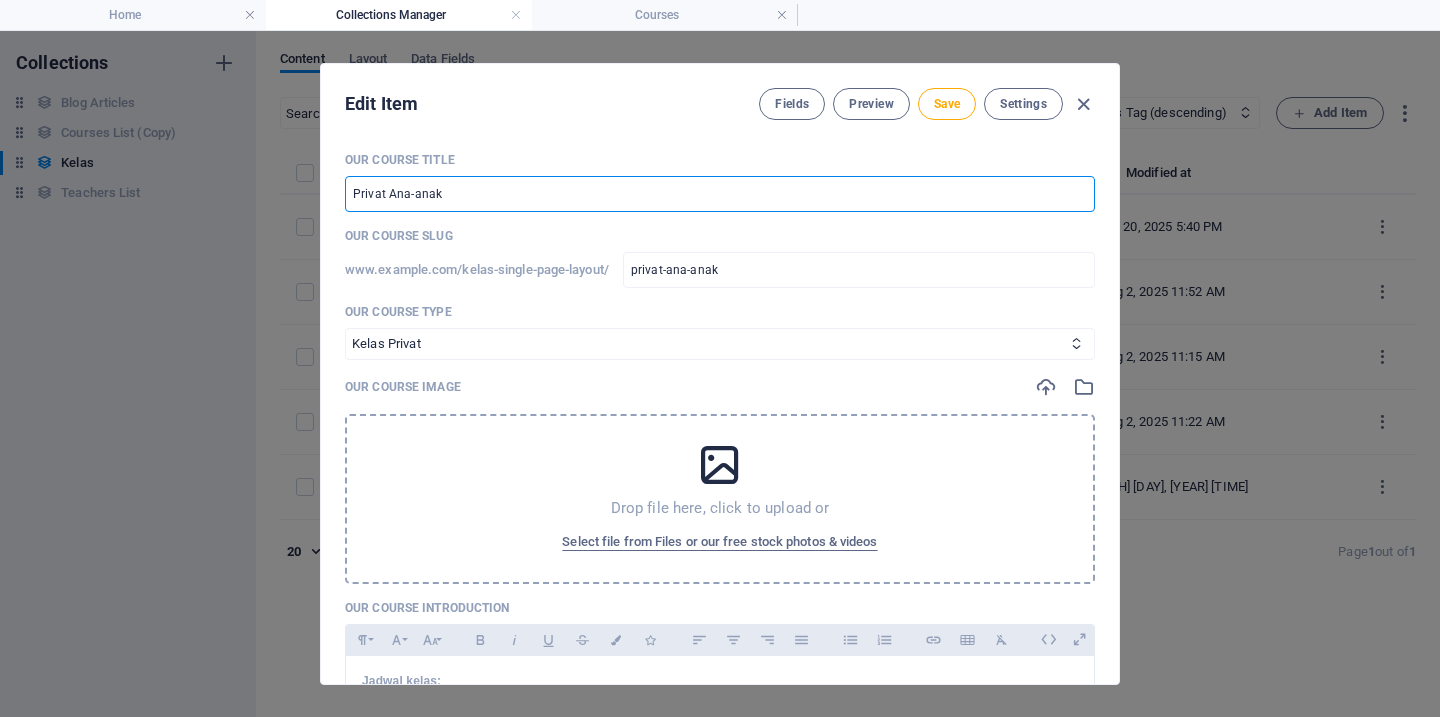 click on "Privat Ana-anak" at bounding box center [720, 194] 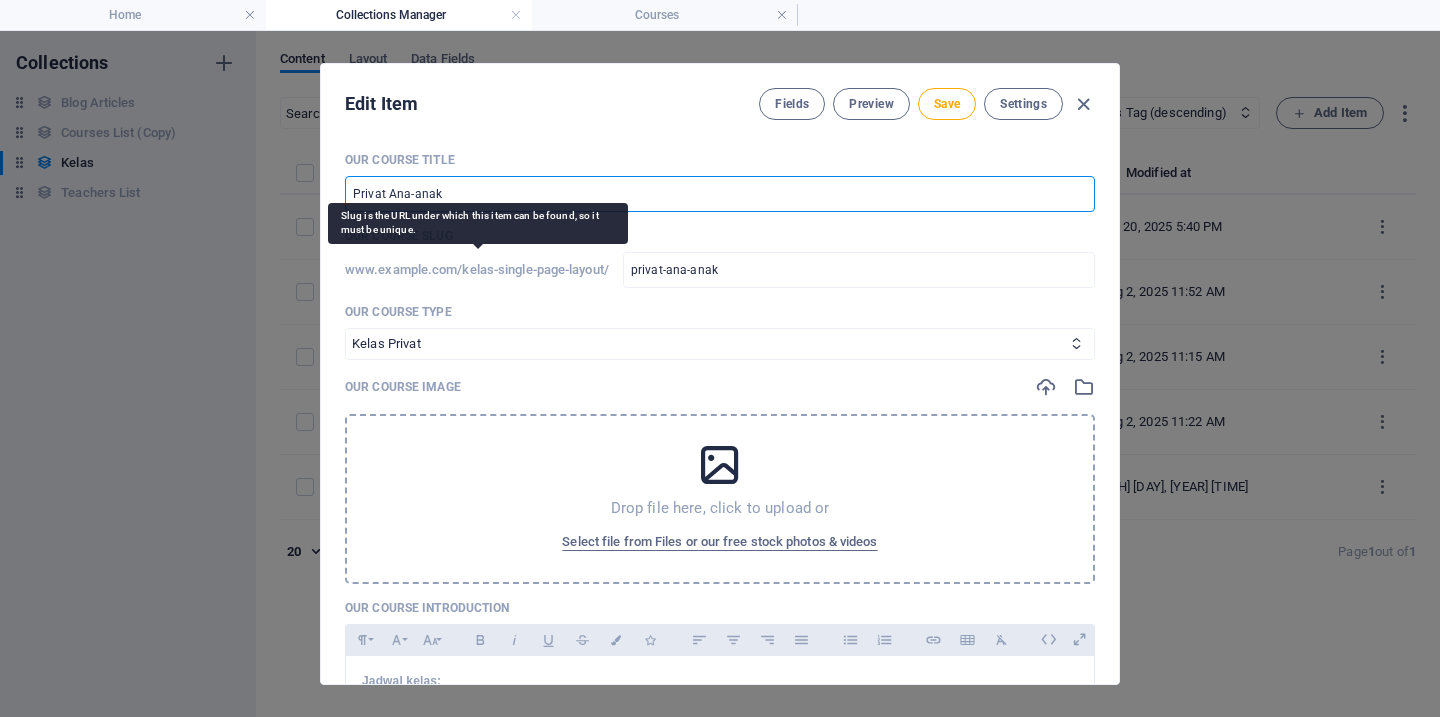 type on "Privat Anak-anak" 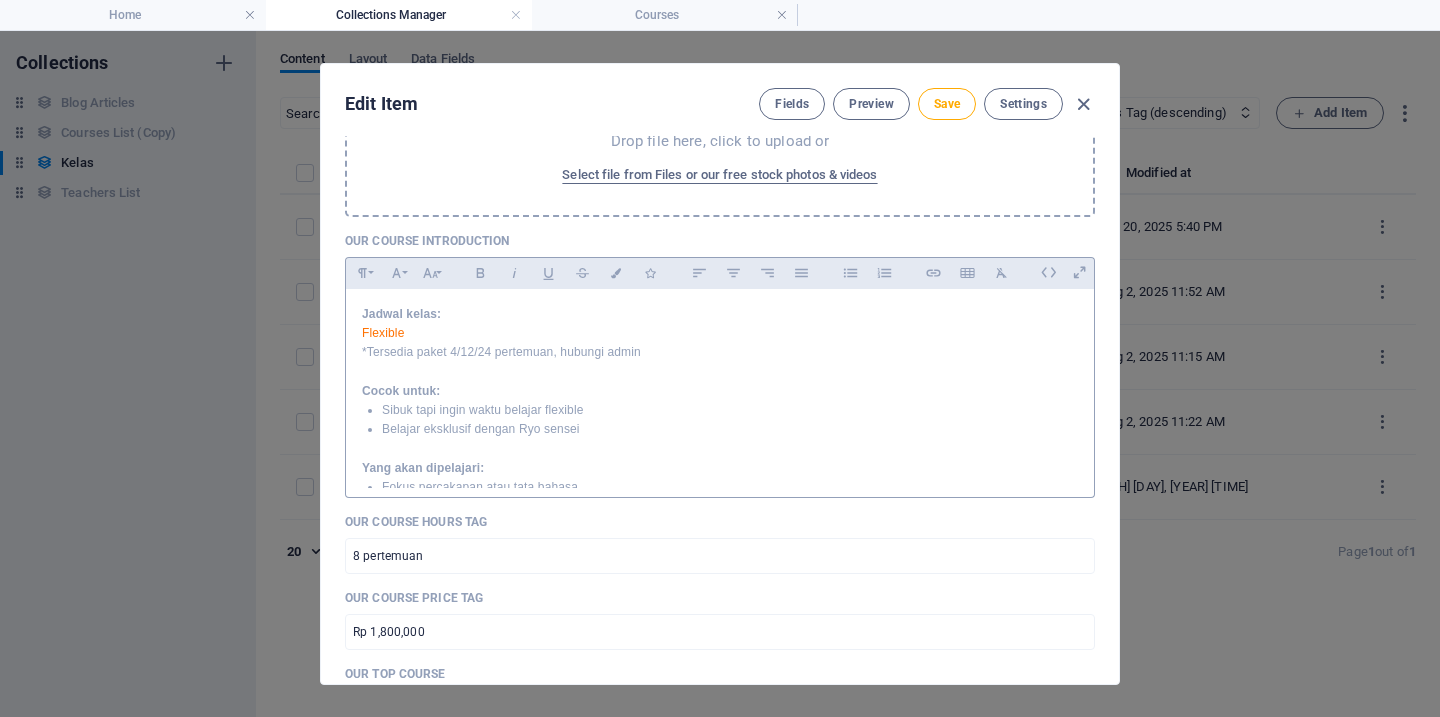 scroll, scrollTop: 584, scrollLeft: 0, axis: vertical 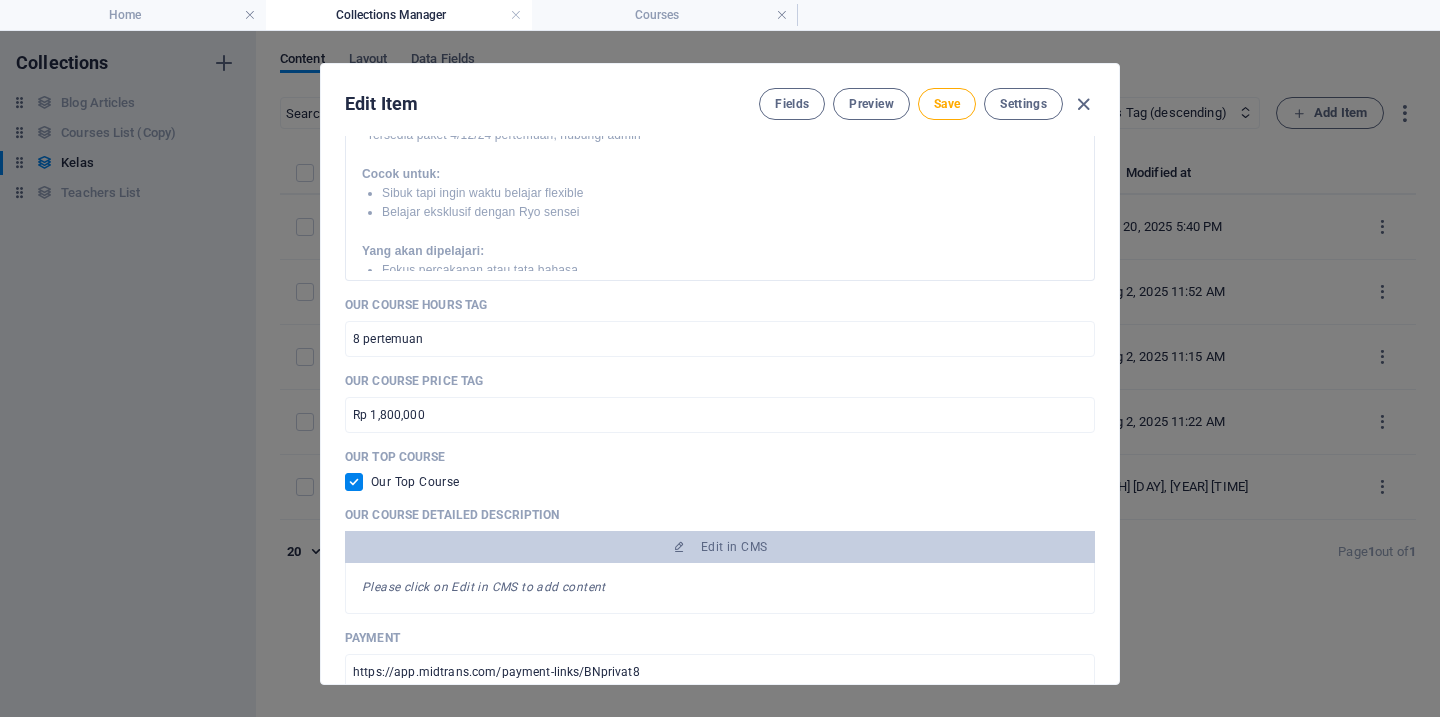 type on "Privat Anak-anak" 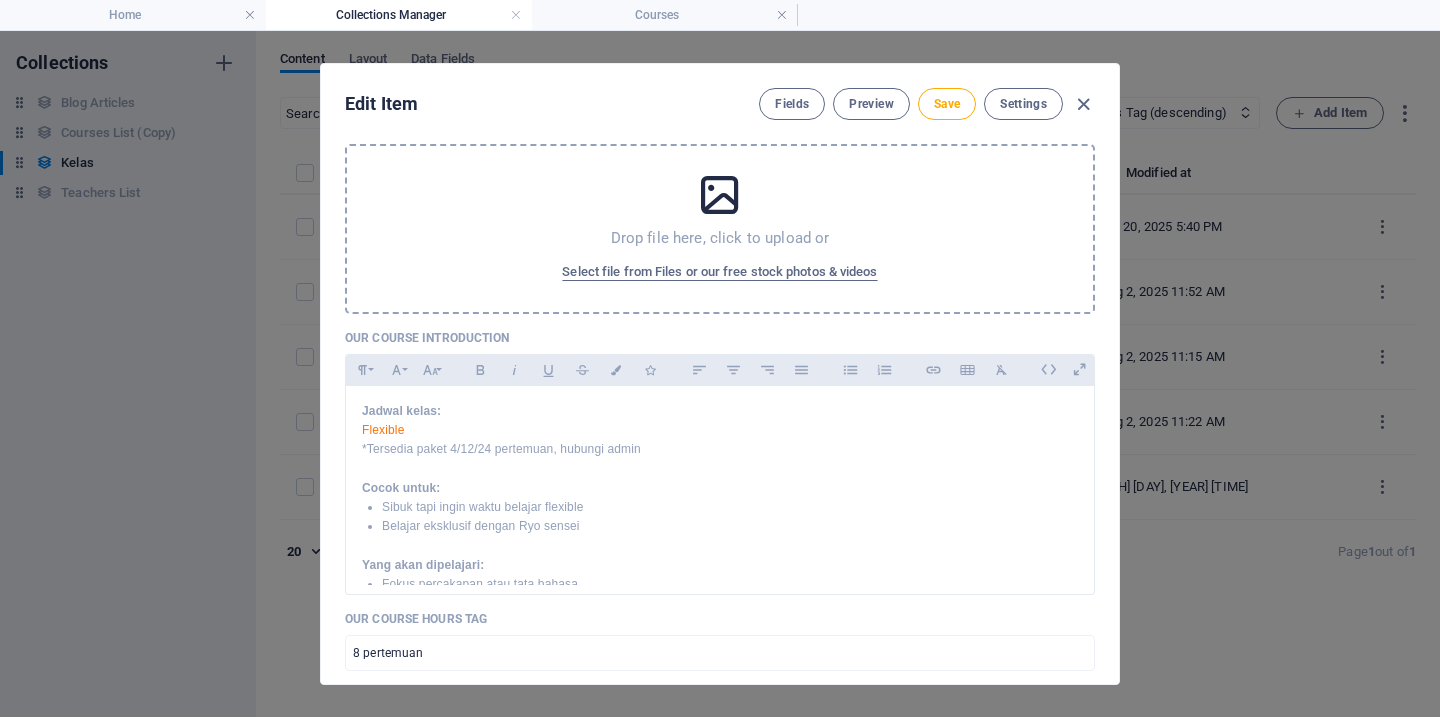scroll, scrollTop: 364, scrollLeft: 0, axis: vertical 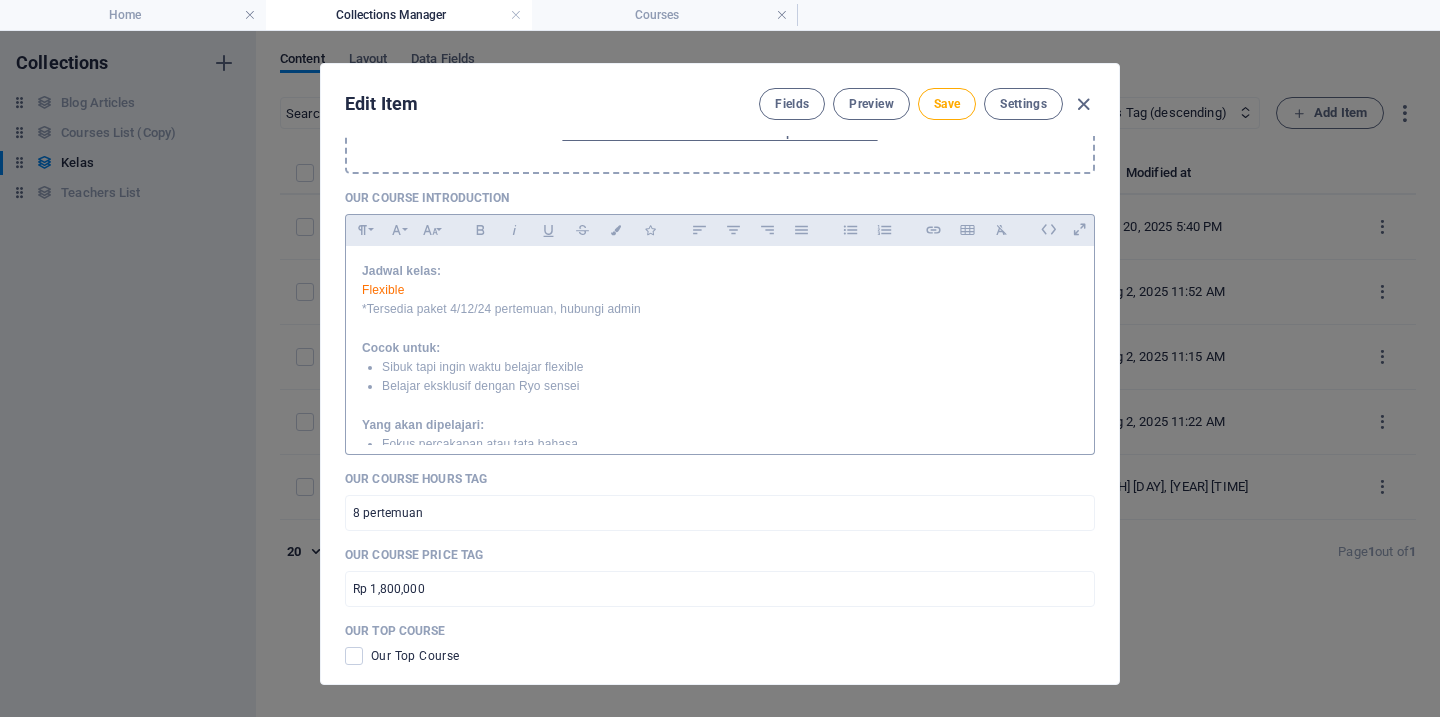click at bounding box center [720, 329] 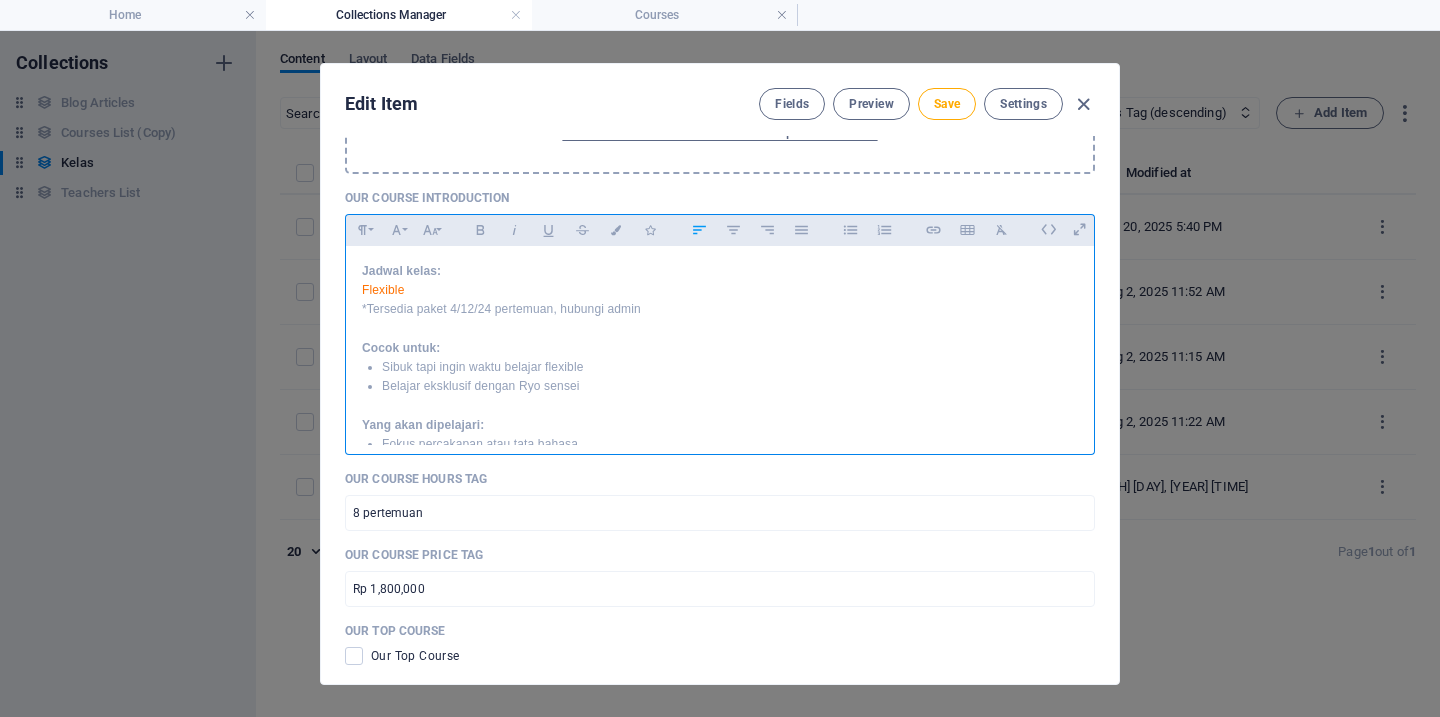 click at bounding box center [720, 329] 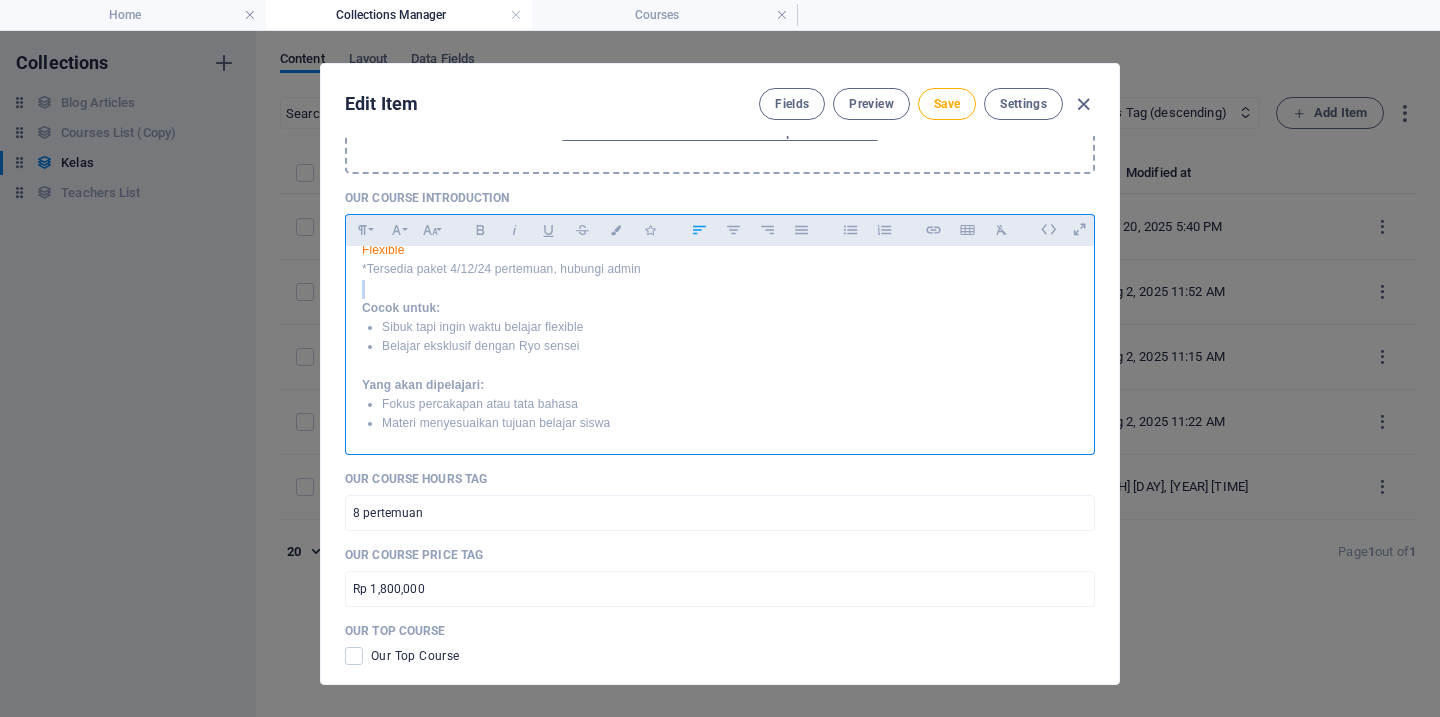 scroll, scrollTop: 63, scrollLeft: 0, axis: vertical 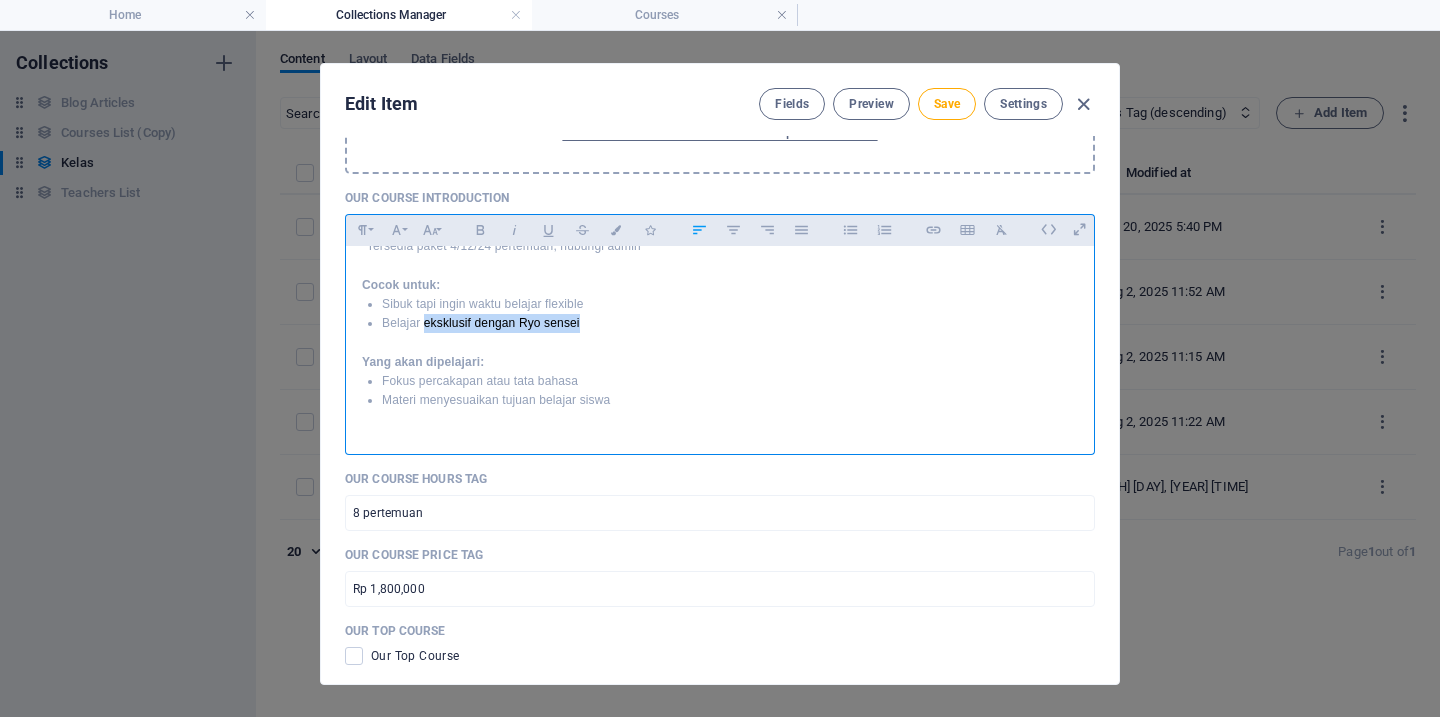 drag, startPoint x: 586, startPoint y: 327, endPoint x: 426, endPoint y: 323, distance: 160.04999 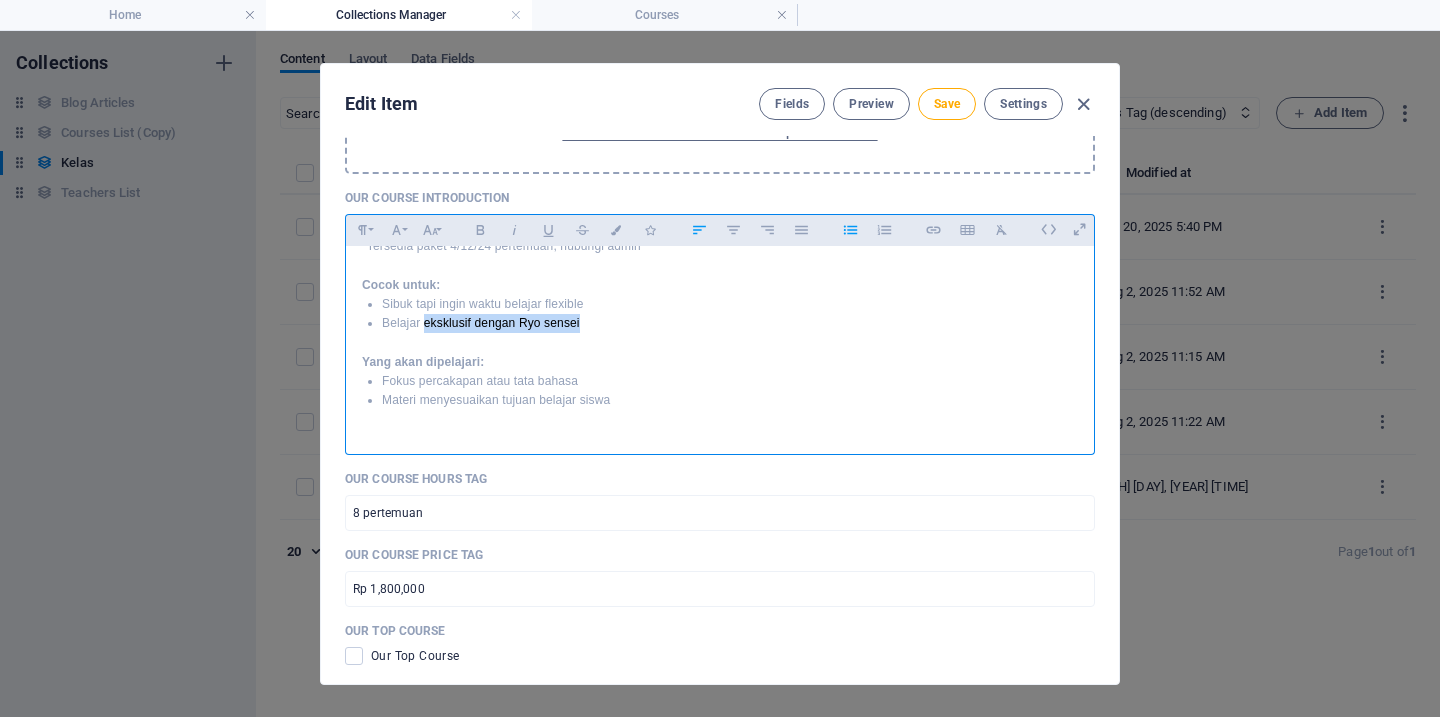 type 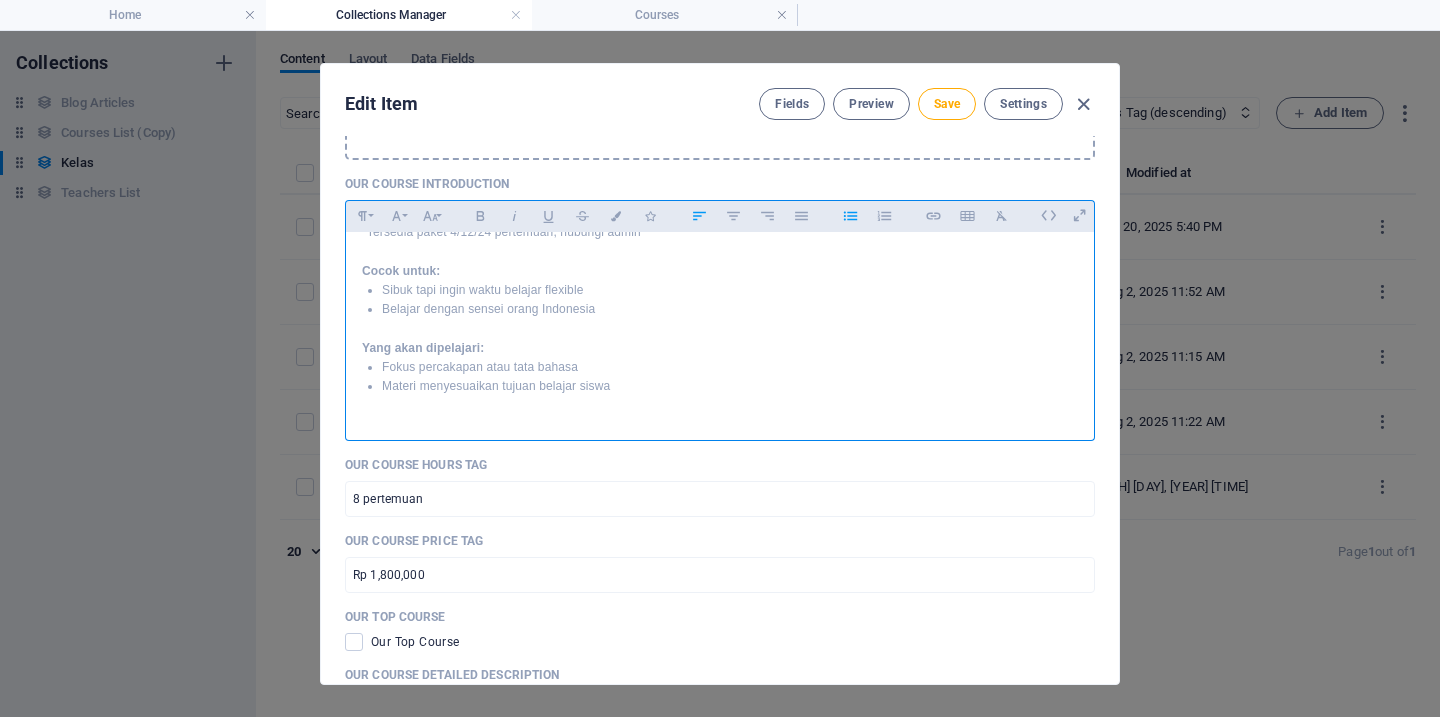 scroll, scrollTop: 348, scrollLeft: 0, axis: vertical 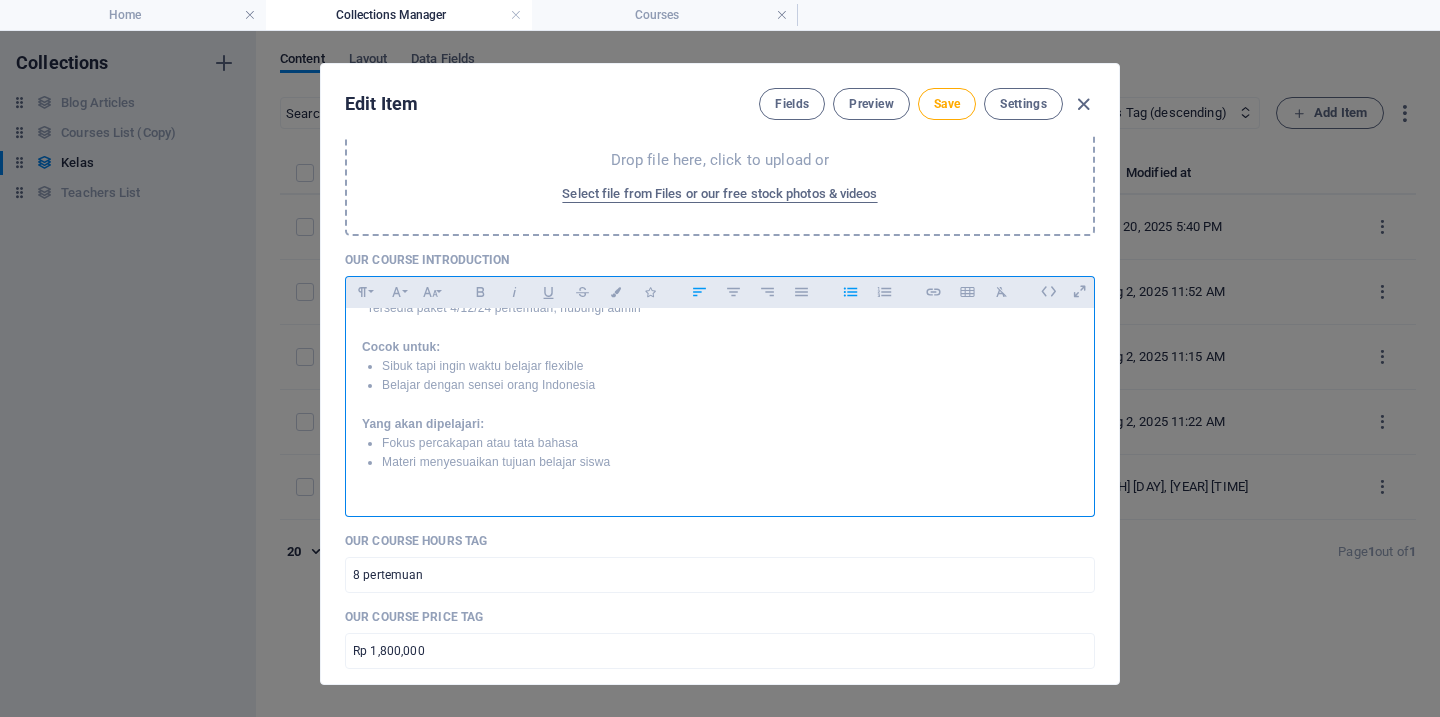 click on "Sibuk tapi ingin waktu belajar flexible" at bounding box center (730, 366) 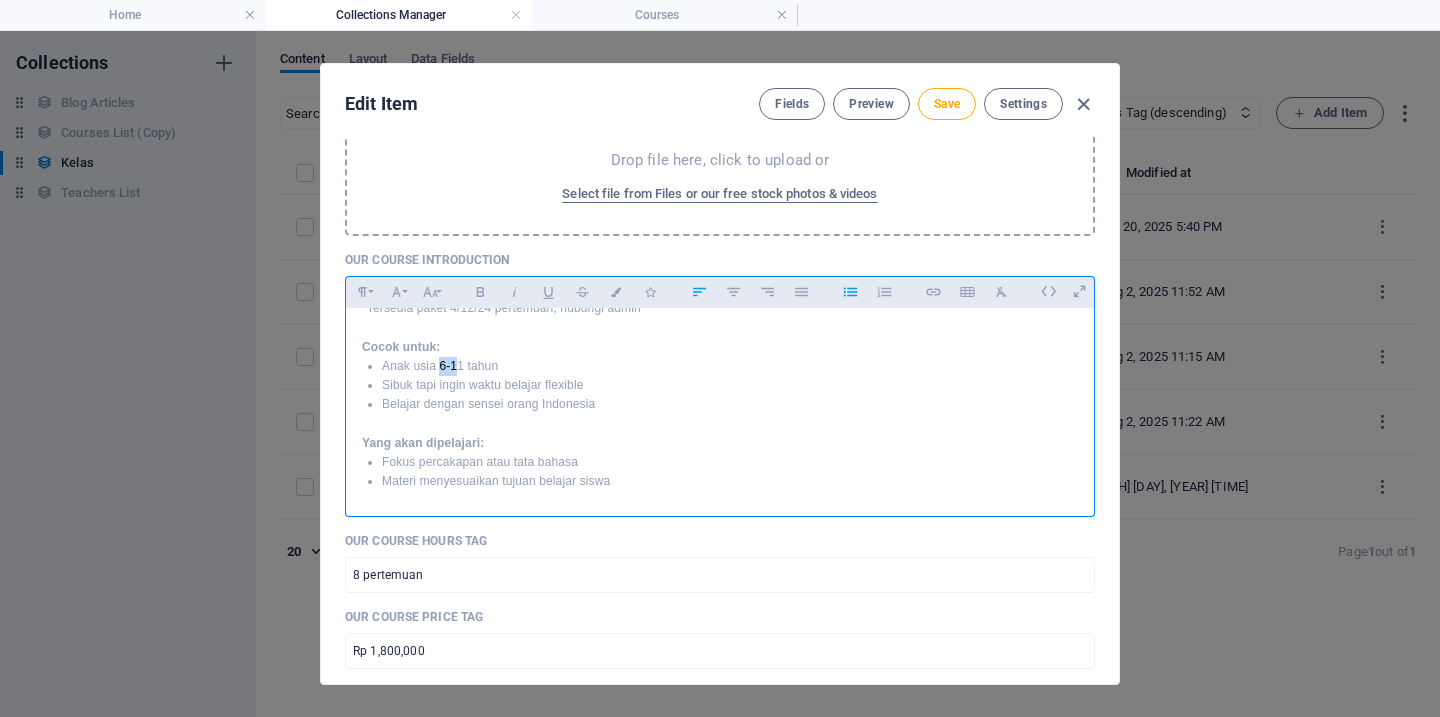 drag, startPoint x: 441, startPoint y: 363, endPoint x: 455, endPoint y: 363, distance: 14 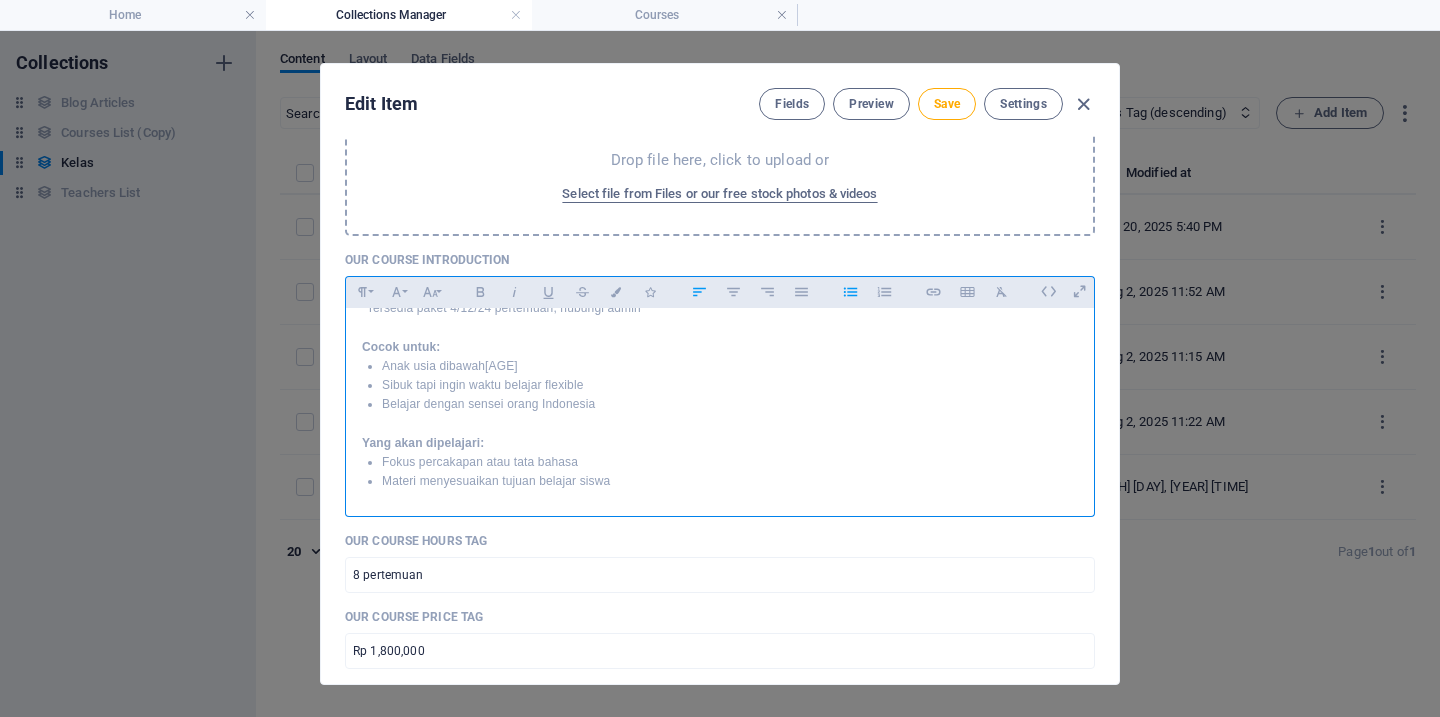 scroll, scrollTop: 82, scrollLeft: 0, axis: vertical 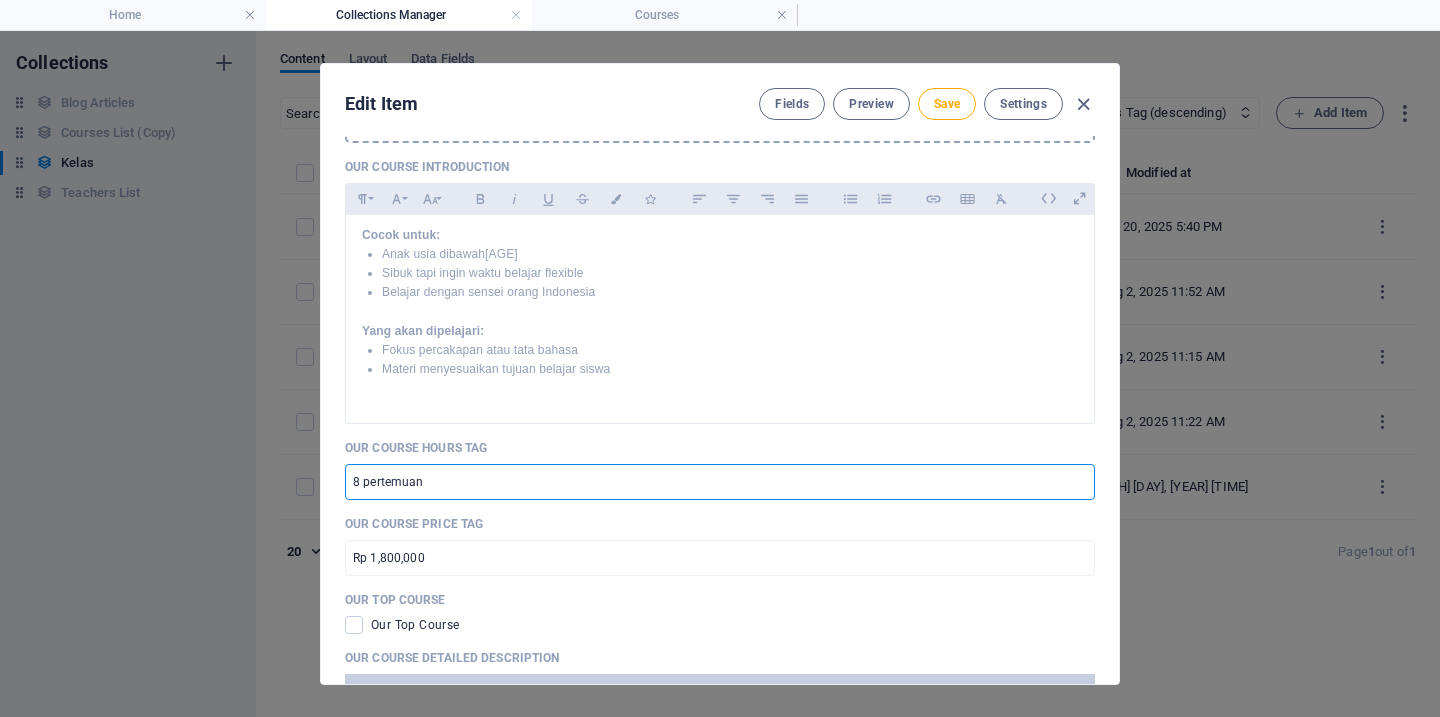 drag, startPoint x: 361, startPoint y: 485, endPoint x: 337, endPoint y: 485, distance: 24 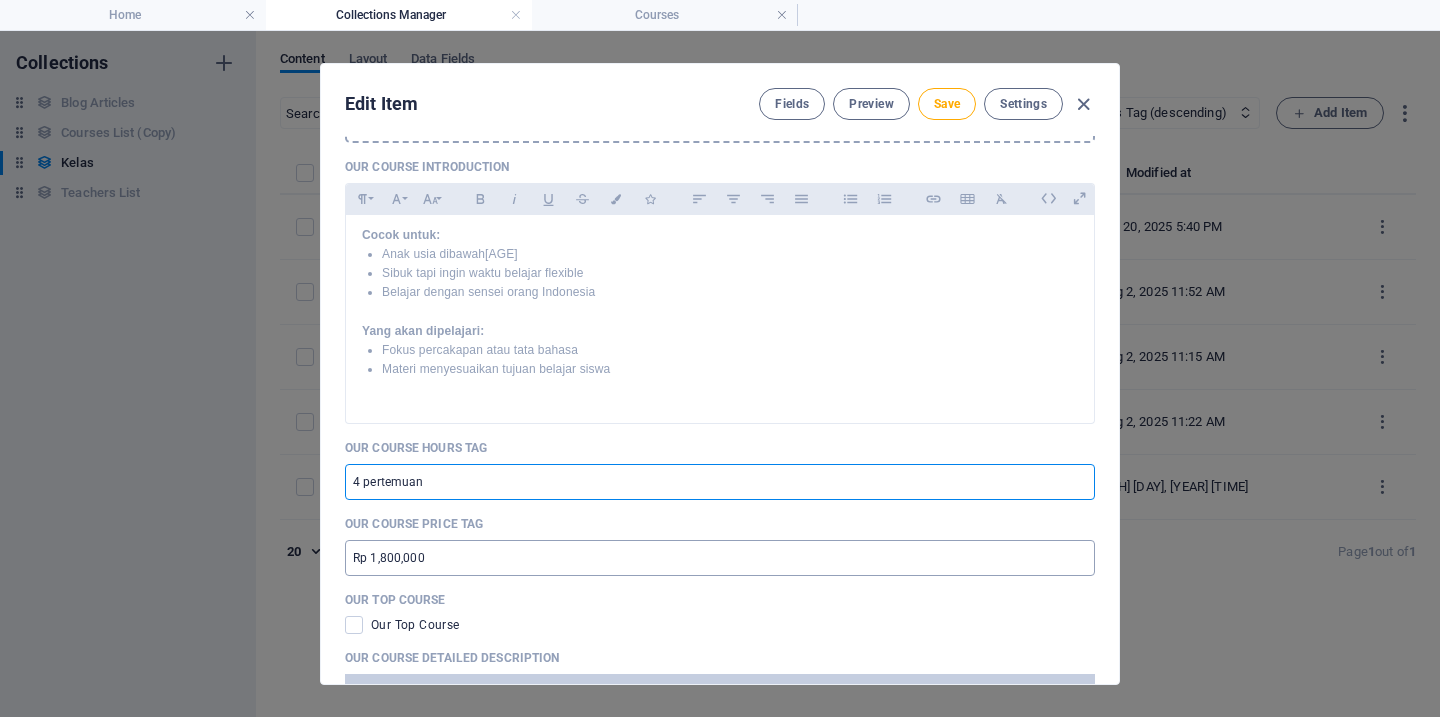 type on "4 pertemuan" 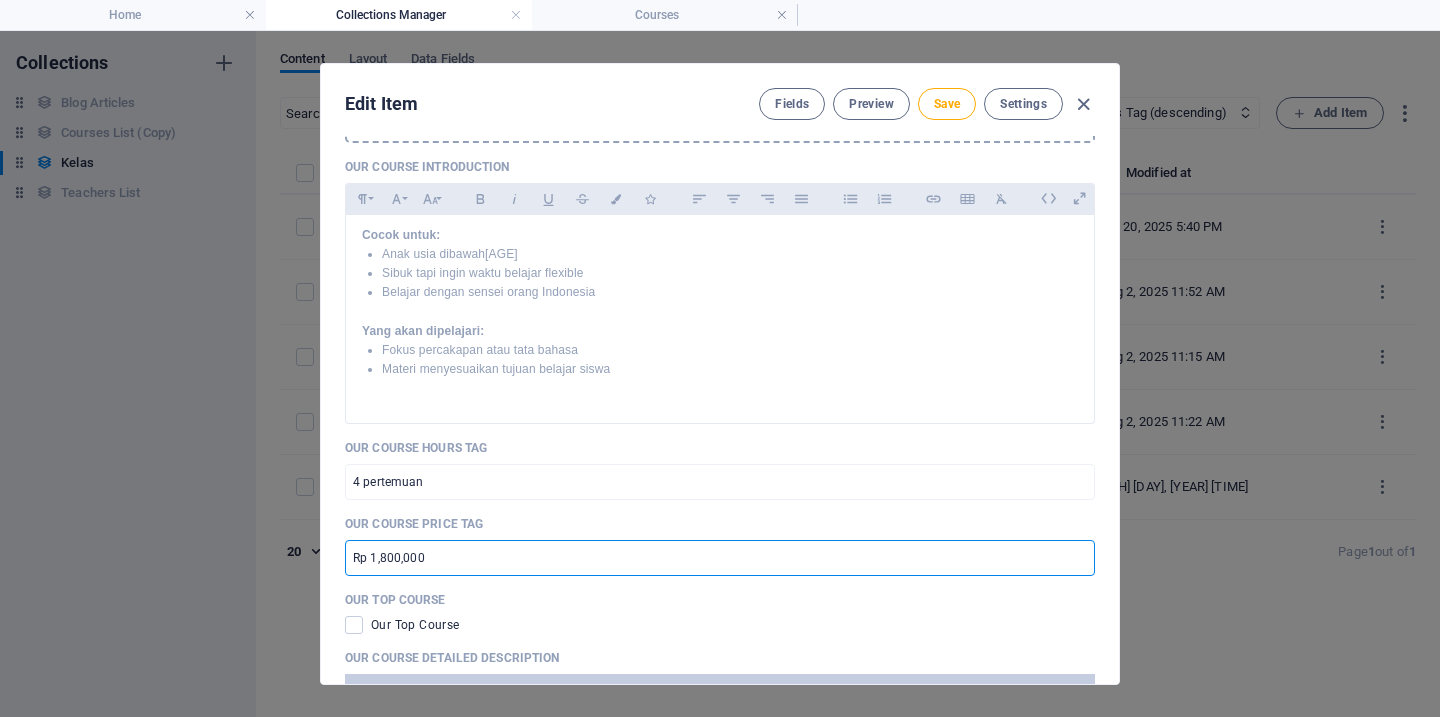 drag, startPoint x: 371, startPoint y: 558, endPoint x: 393, endPoint y: 558, distance: 22 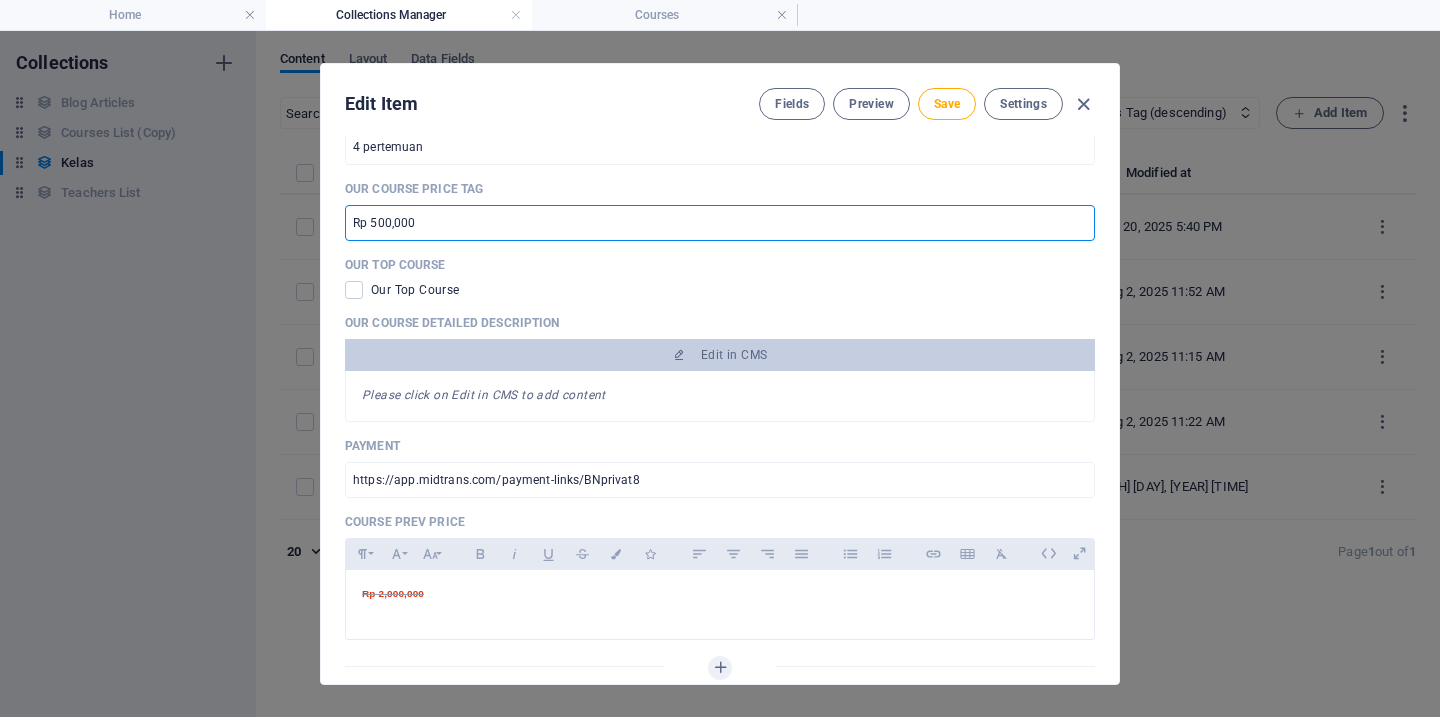 scroll, scrollTop: 777, scrollLeft: 0, axis: vertical 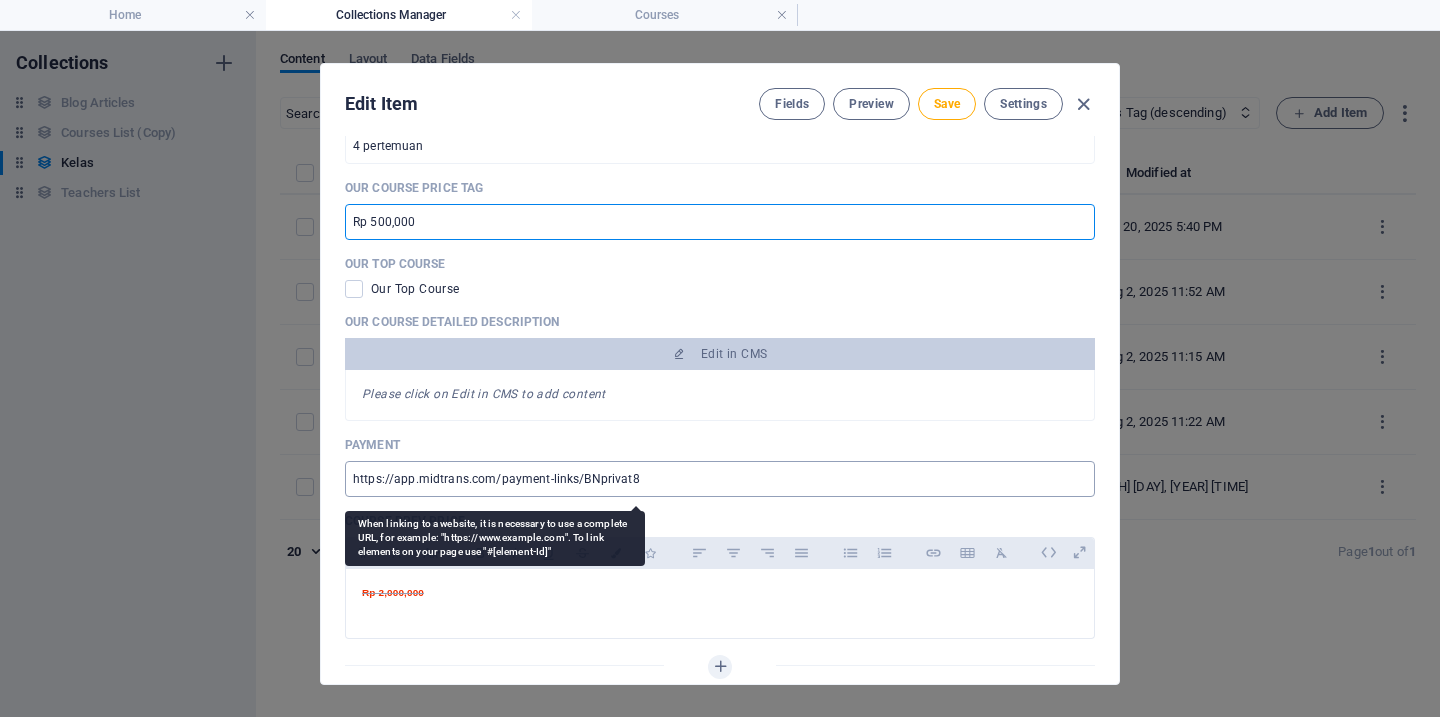 type on "Rp 500,000" 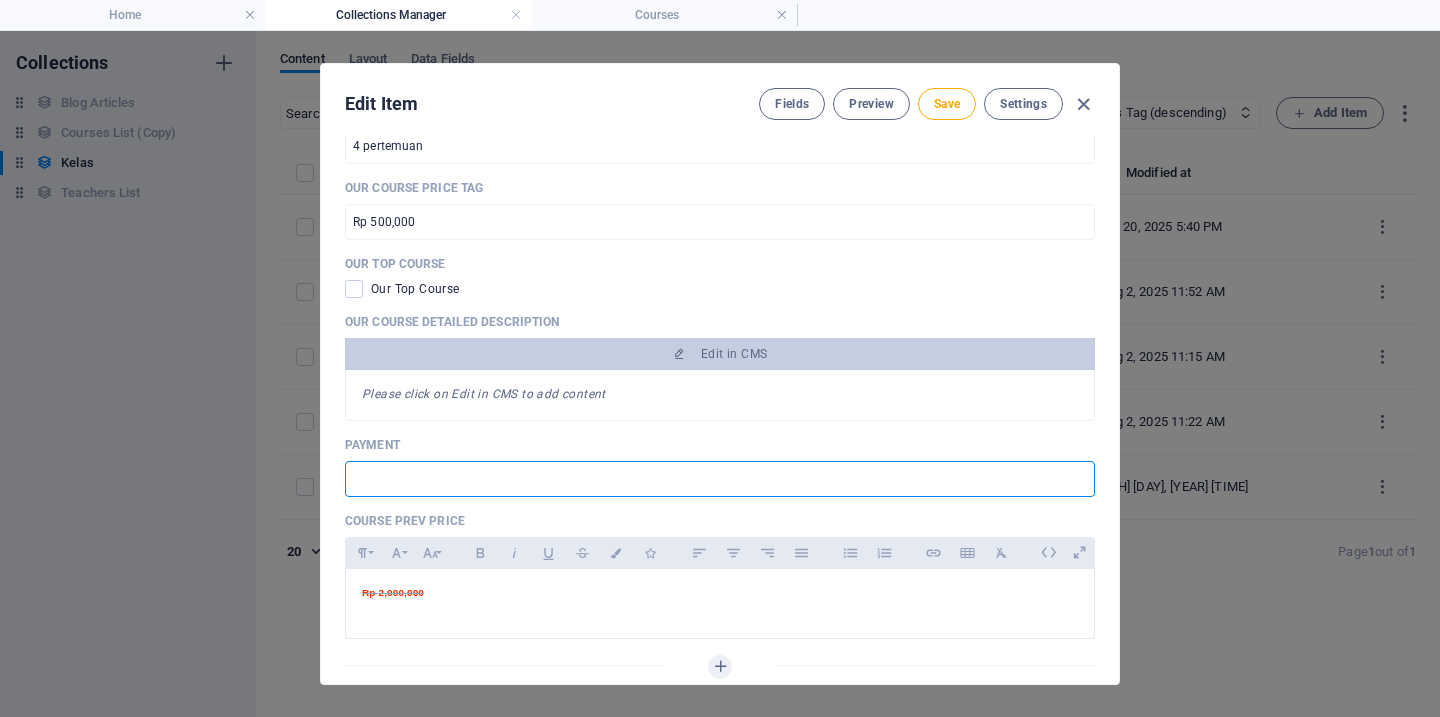 type 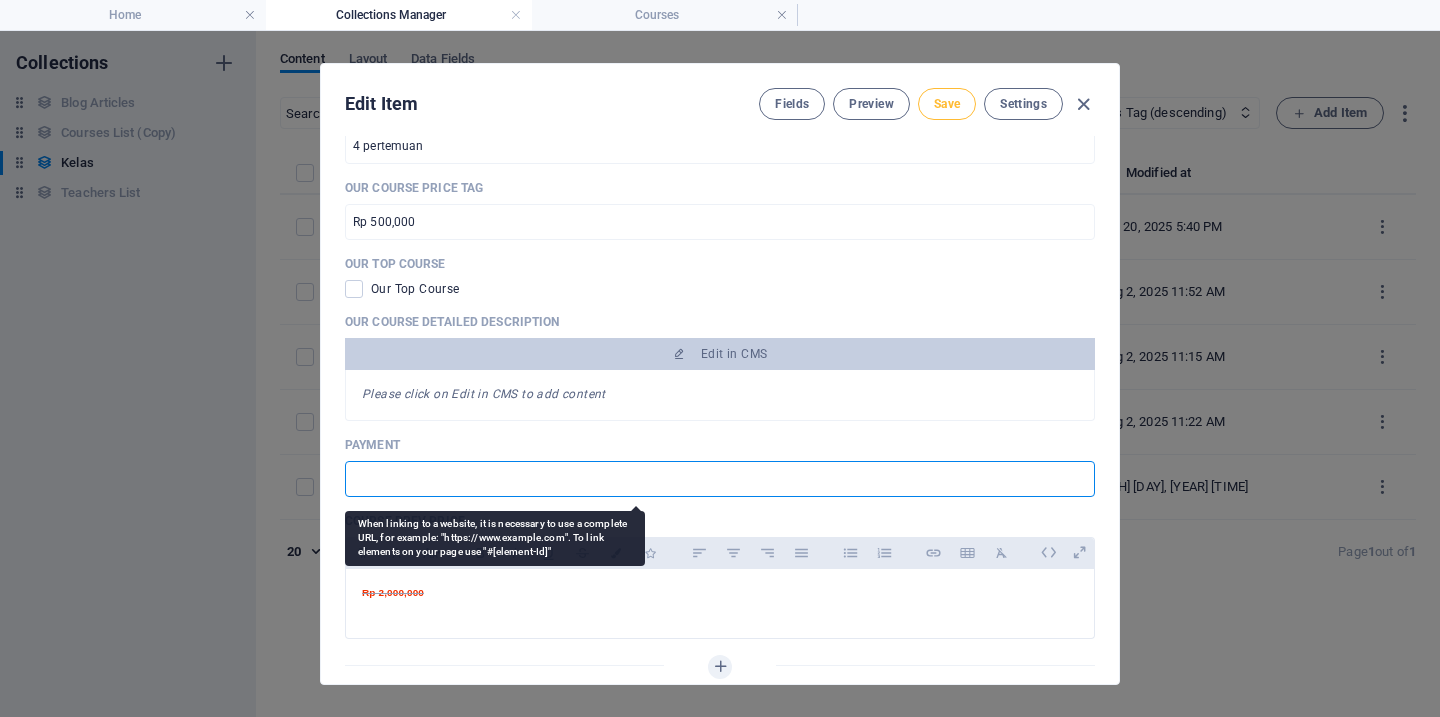 click on "Save" at bounding box center (947, 104) 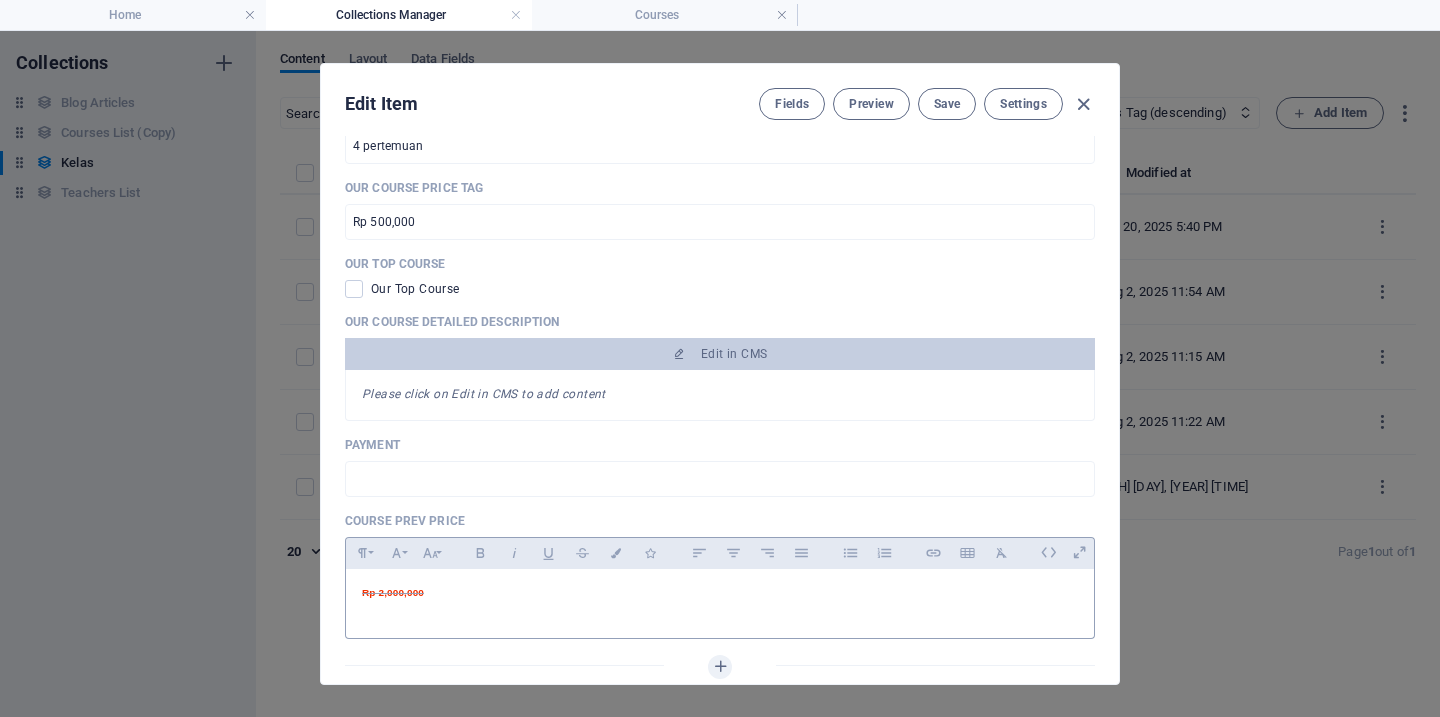 click on "Rp 2,000,000" at bounding box center (720, 593) 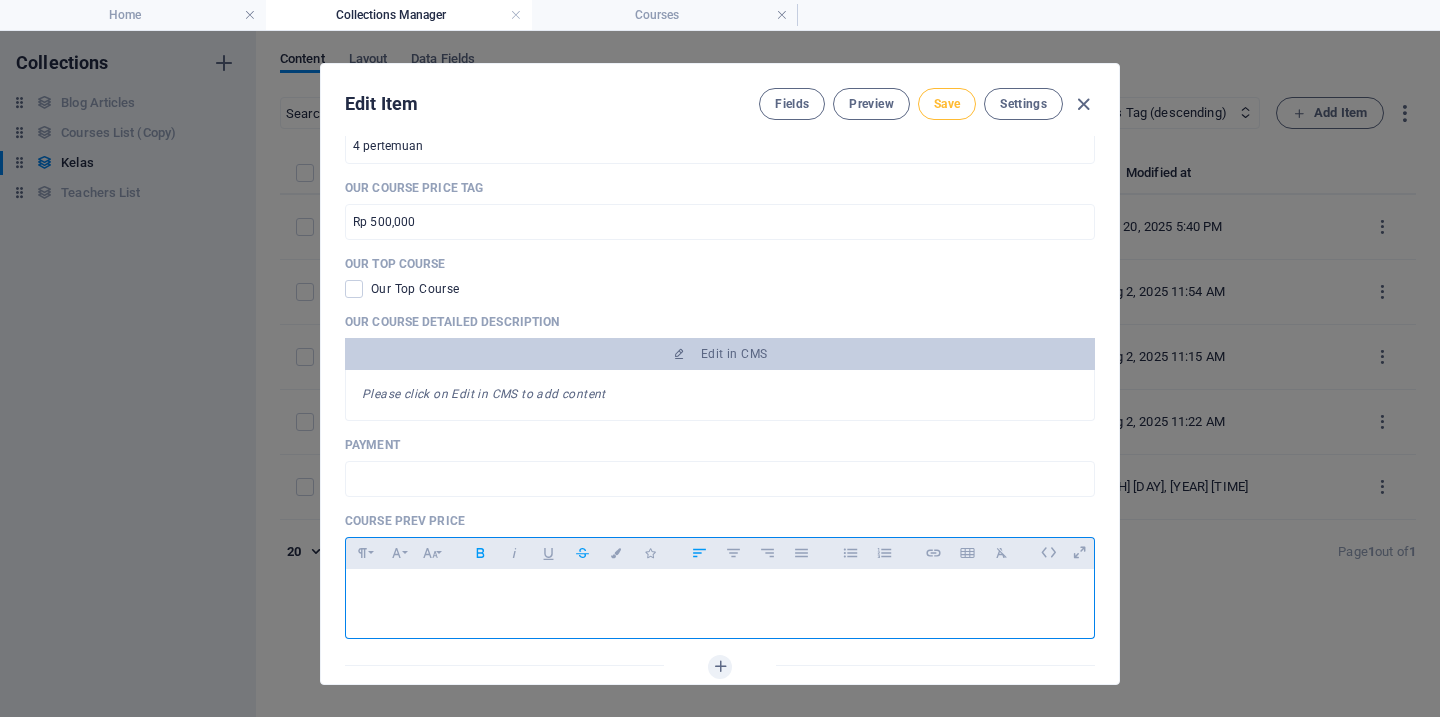 click on "Save" at bounding box center (947, 104) 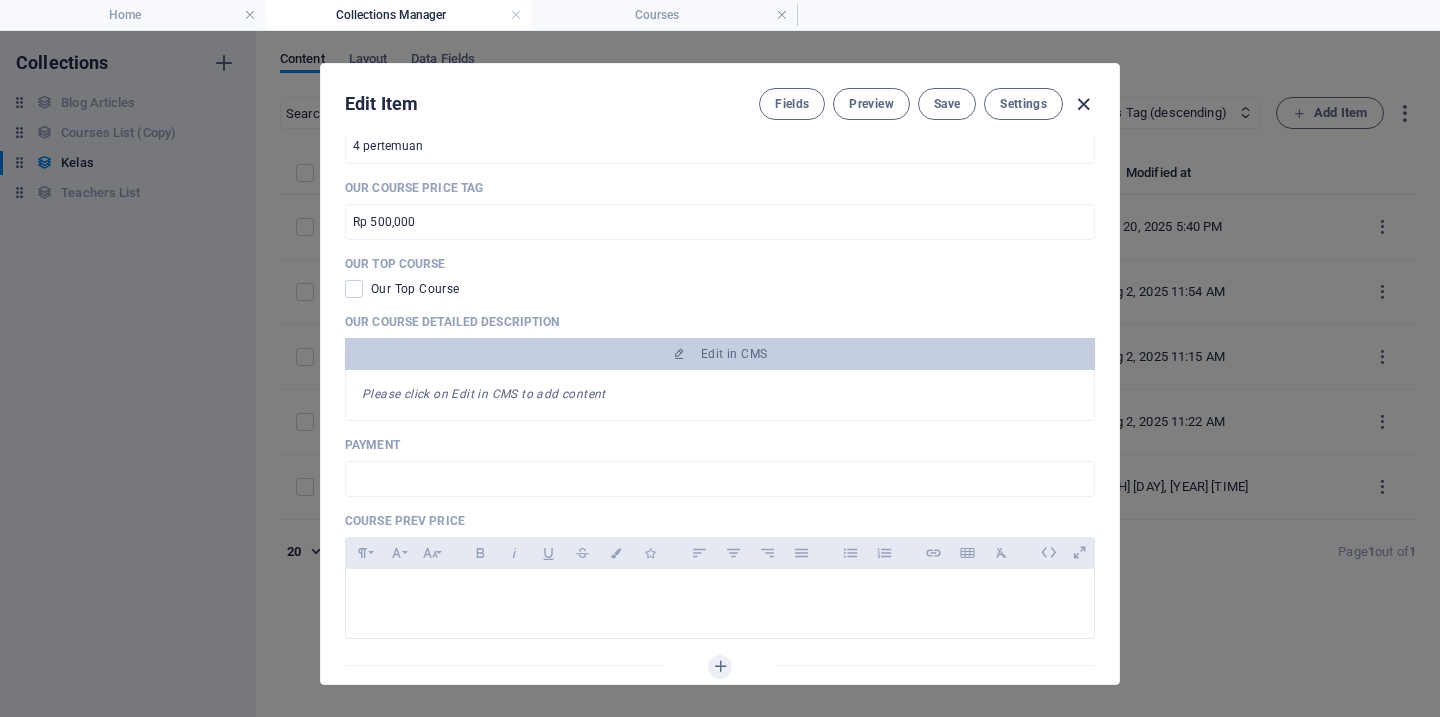 click at bounding box center [1083, 104] 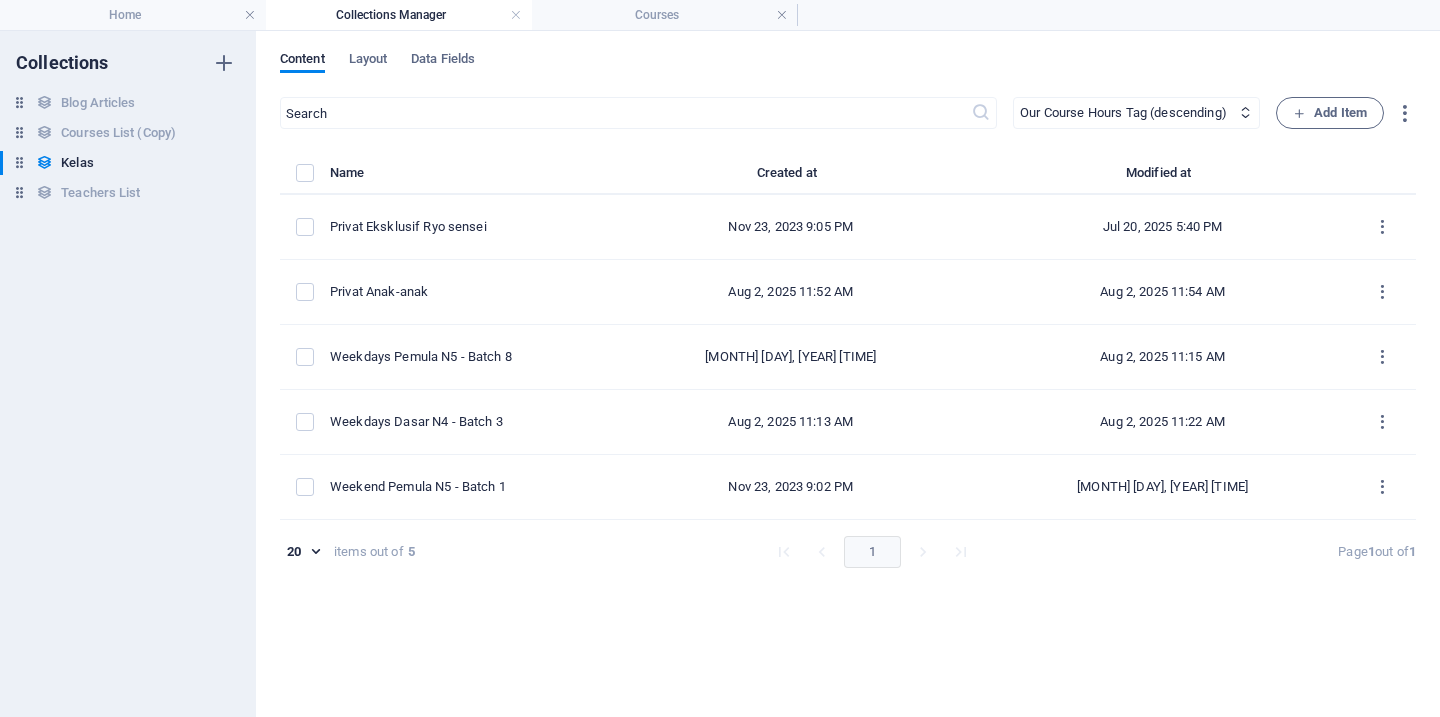 type on "privat-anak-anak" 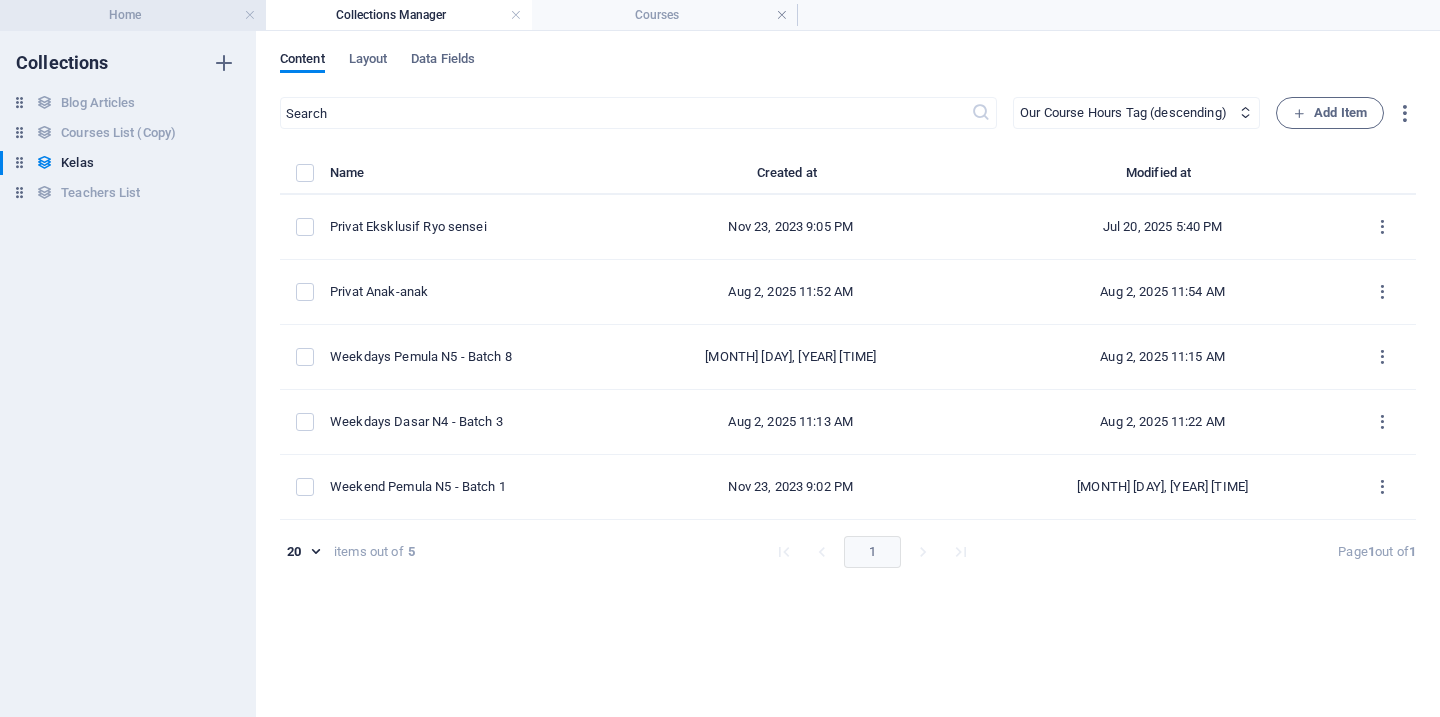 click on "Home" at bounding box center [133, 15] 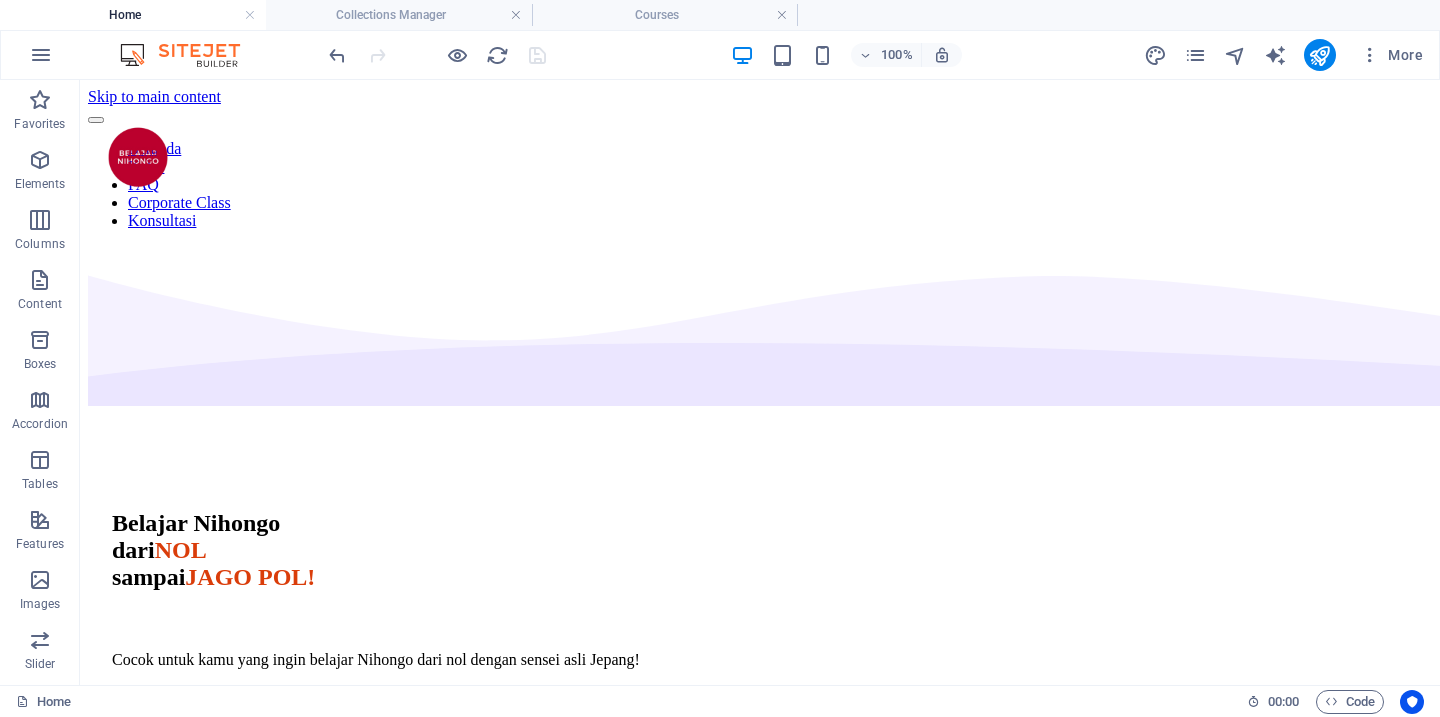 scroll, scrollTop: 1929, scrollLeft: 0, axis: vertical 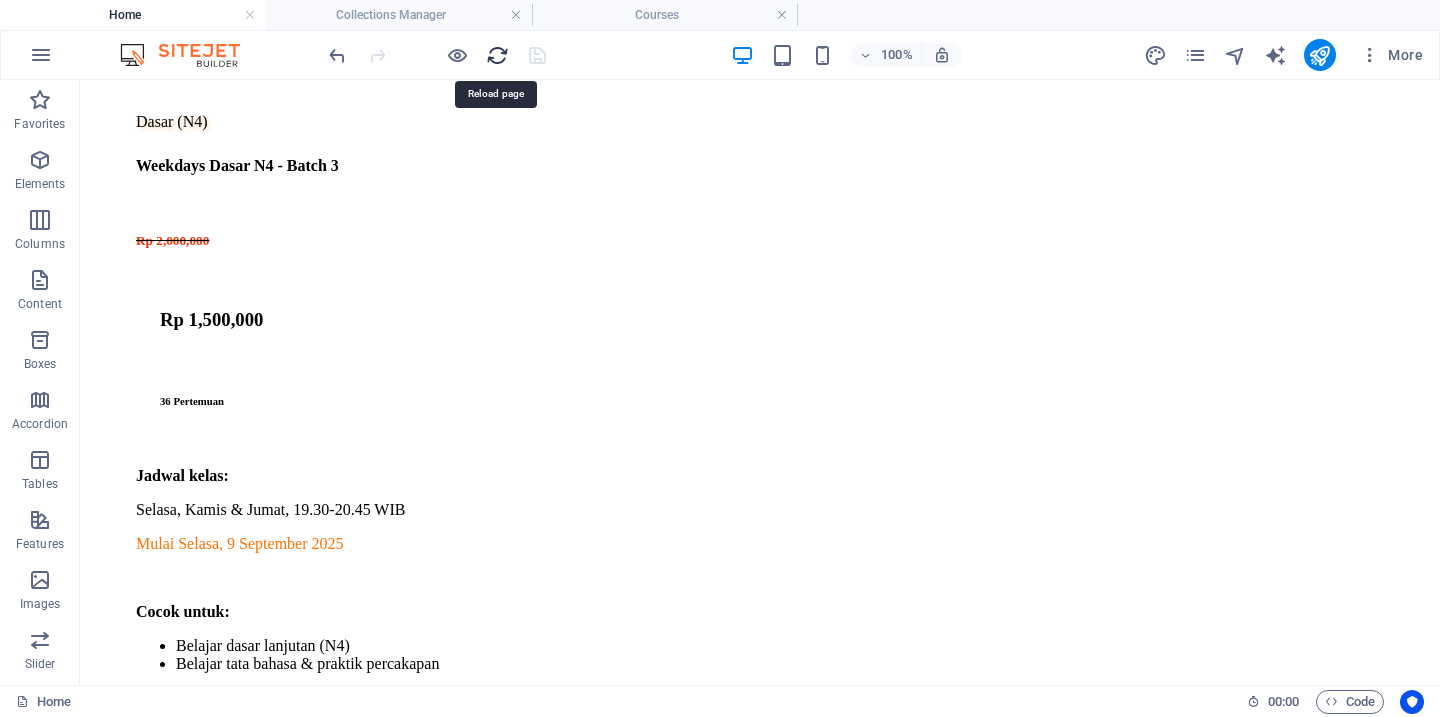 click at bounding box center [497, 55] 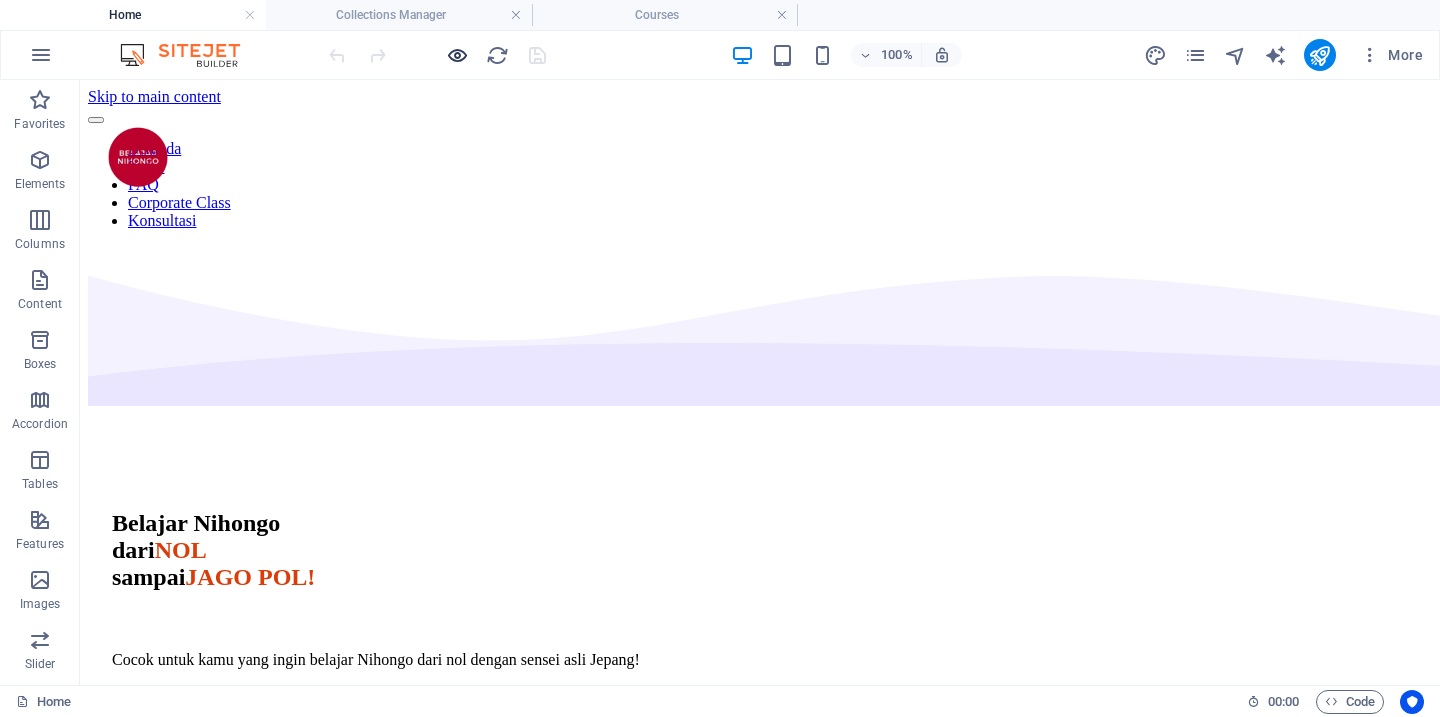 scroll, scrollTop: 0, scrollLeft: 0, axis: both 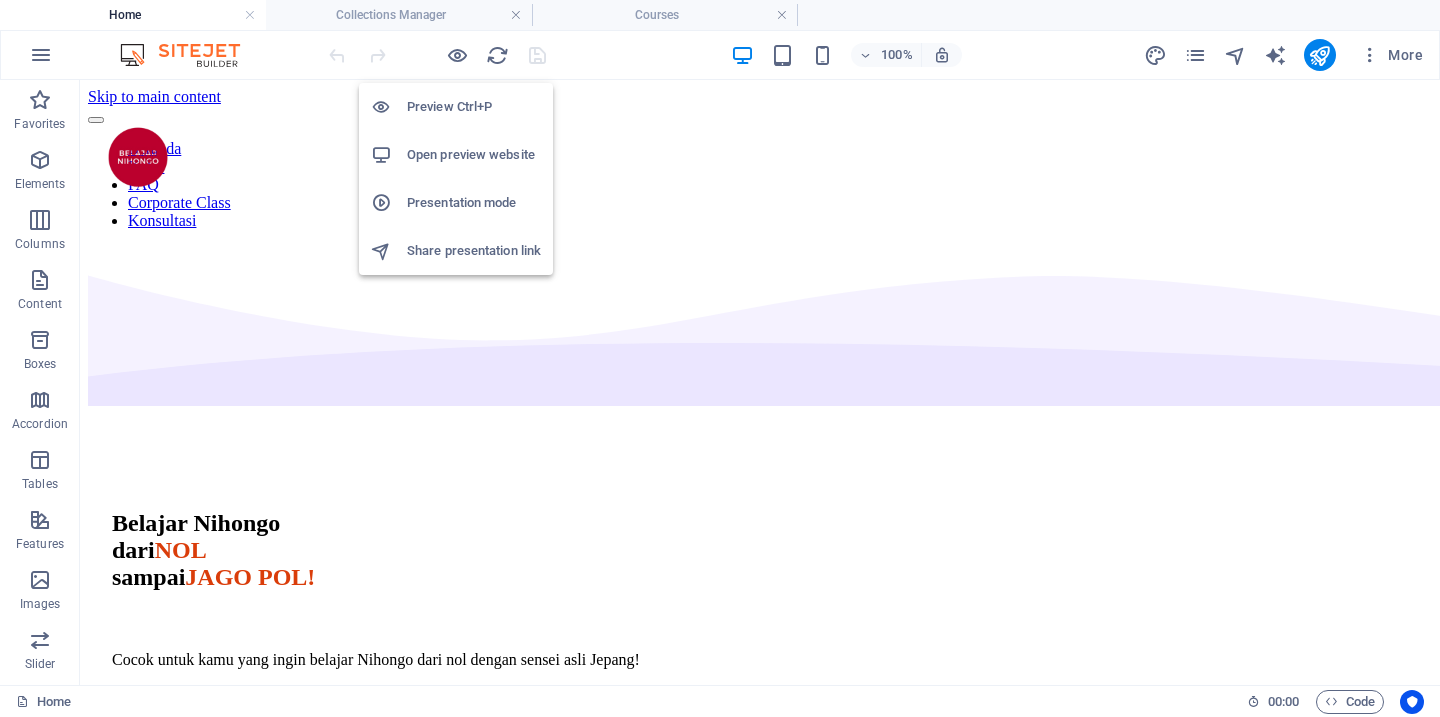 click on "Open preview website" at bounding box center [474, 155] 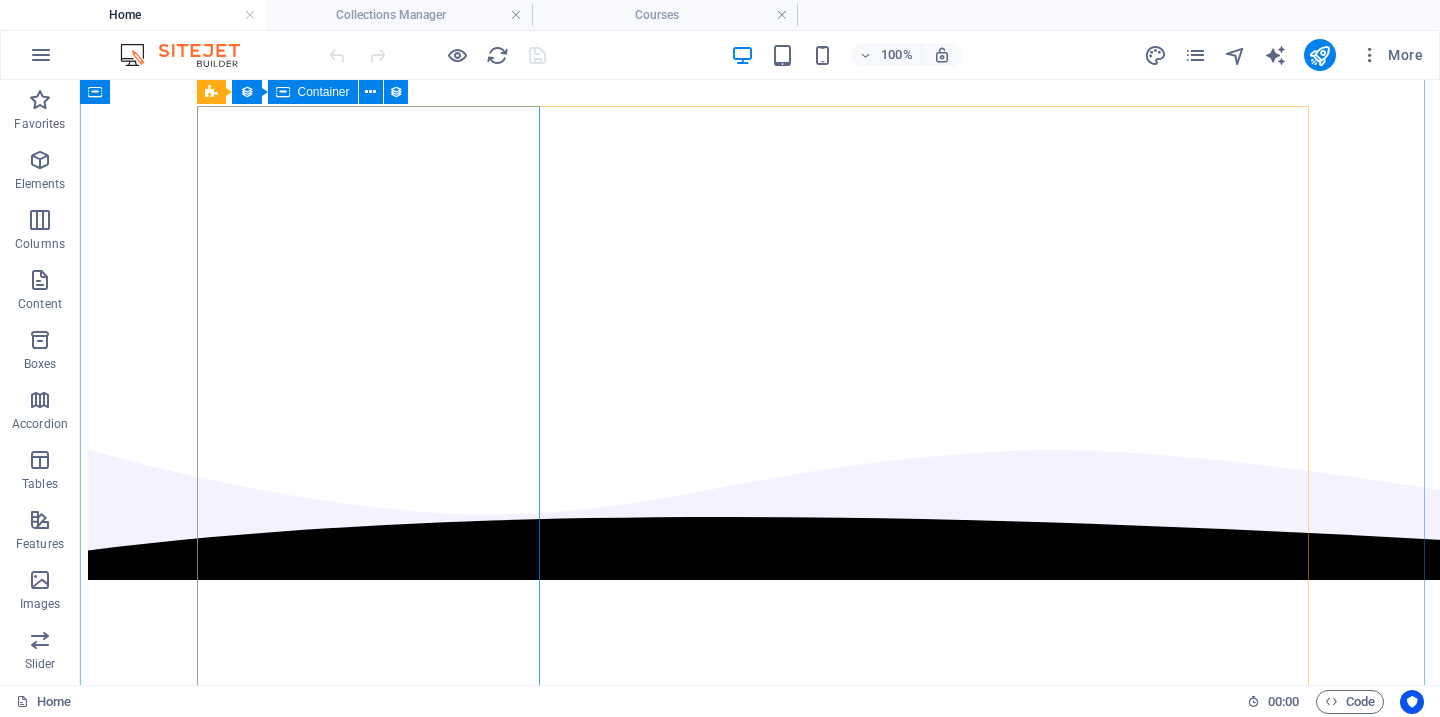 scroll, scrollTop: 739, scrollLeft: 0, axis: vertical 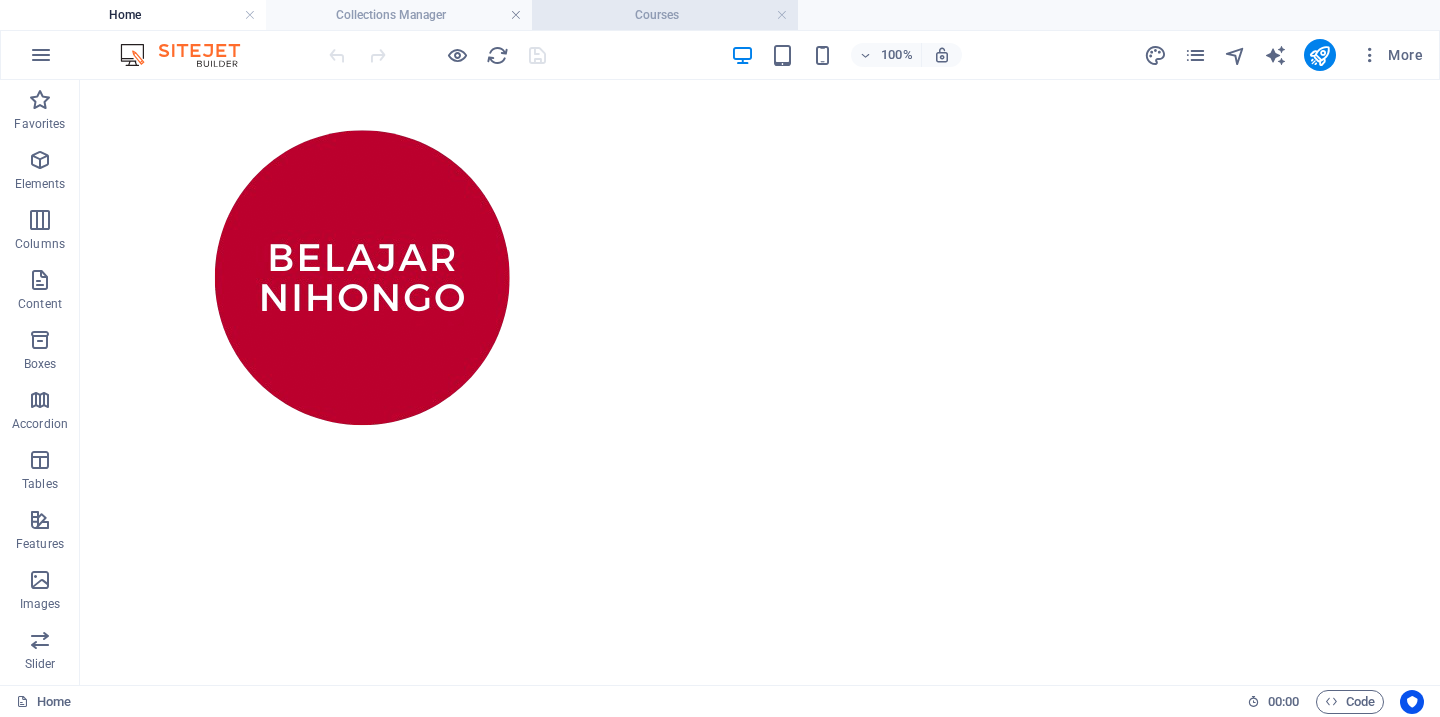 click on "Courses" at bounding box center [665, 15] 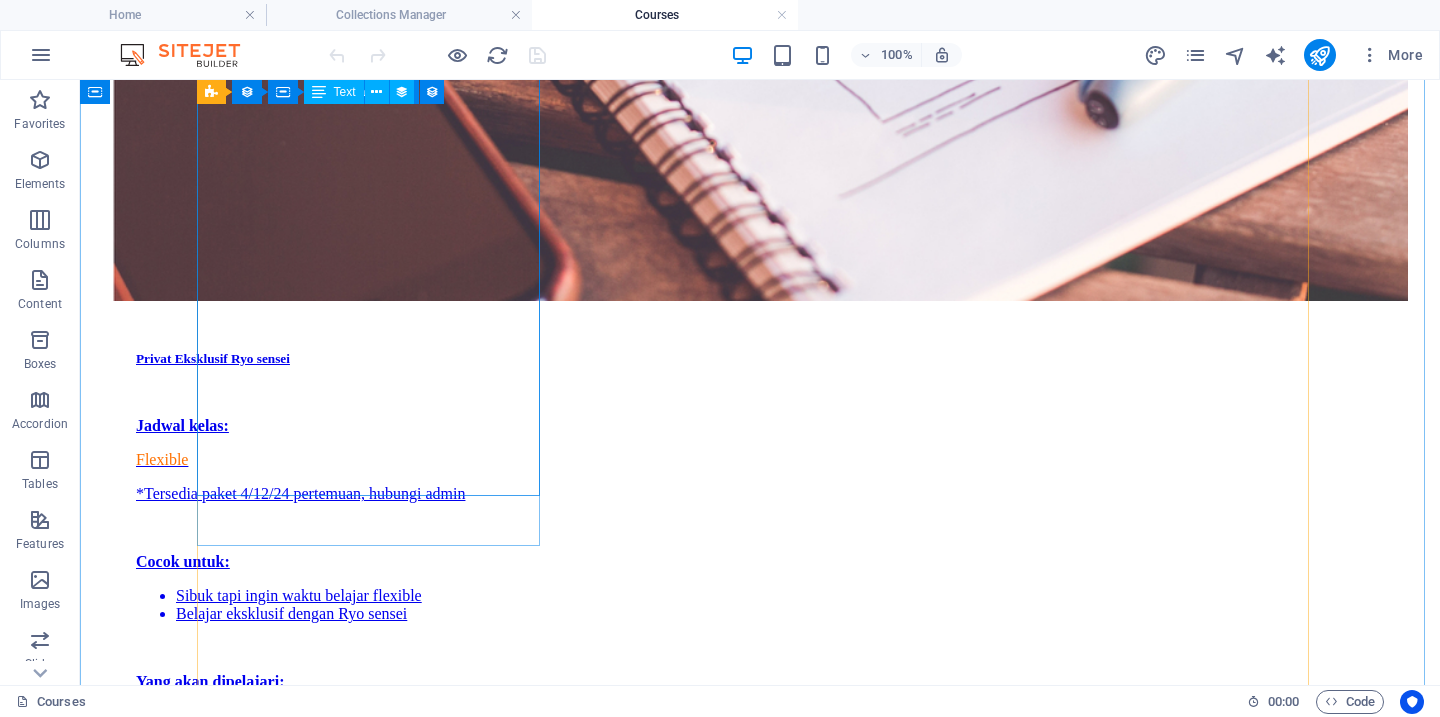 scroll, scrollTop: 2184, scrollLeft: 0, axis: vertical 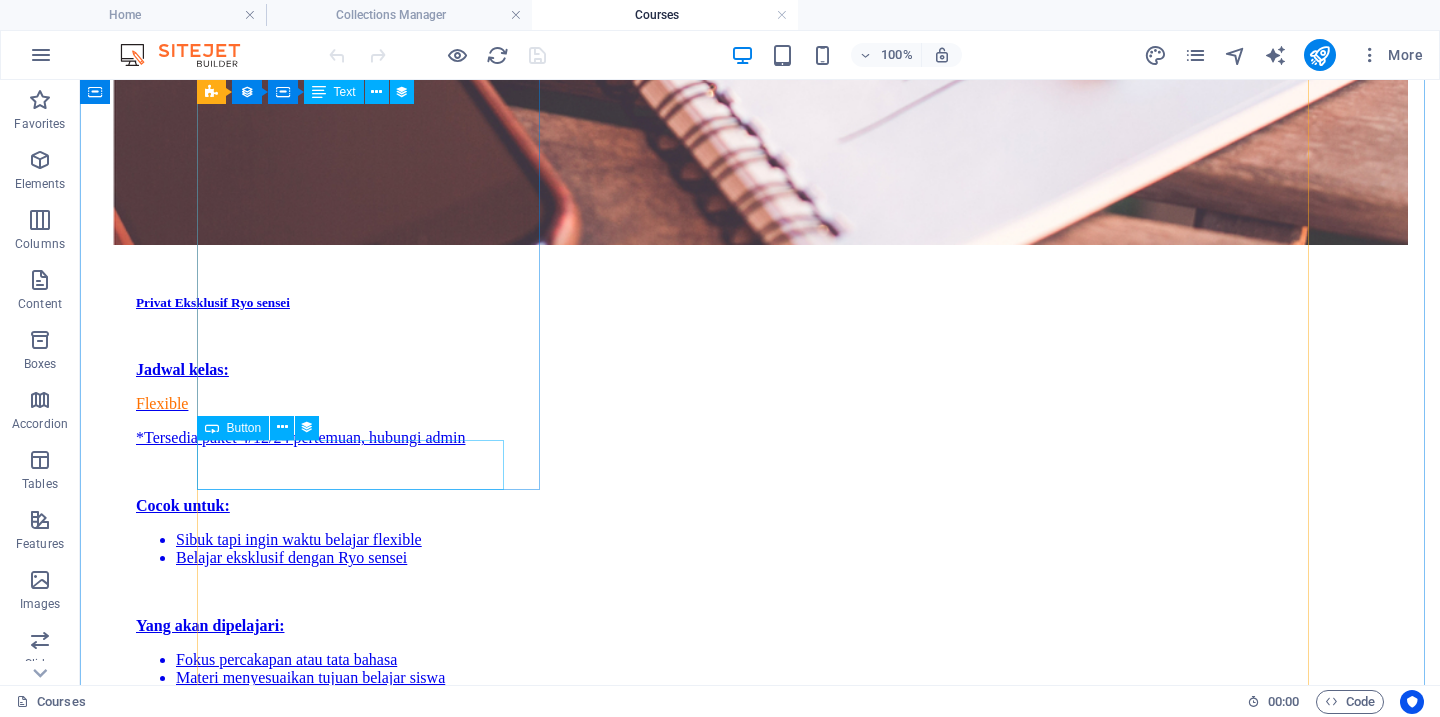 click on "DAFTAR sekarang" at bounding box center [760, 3918] 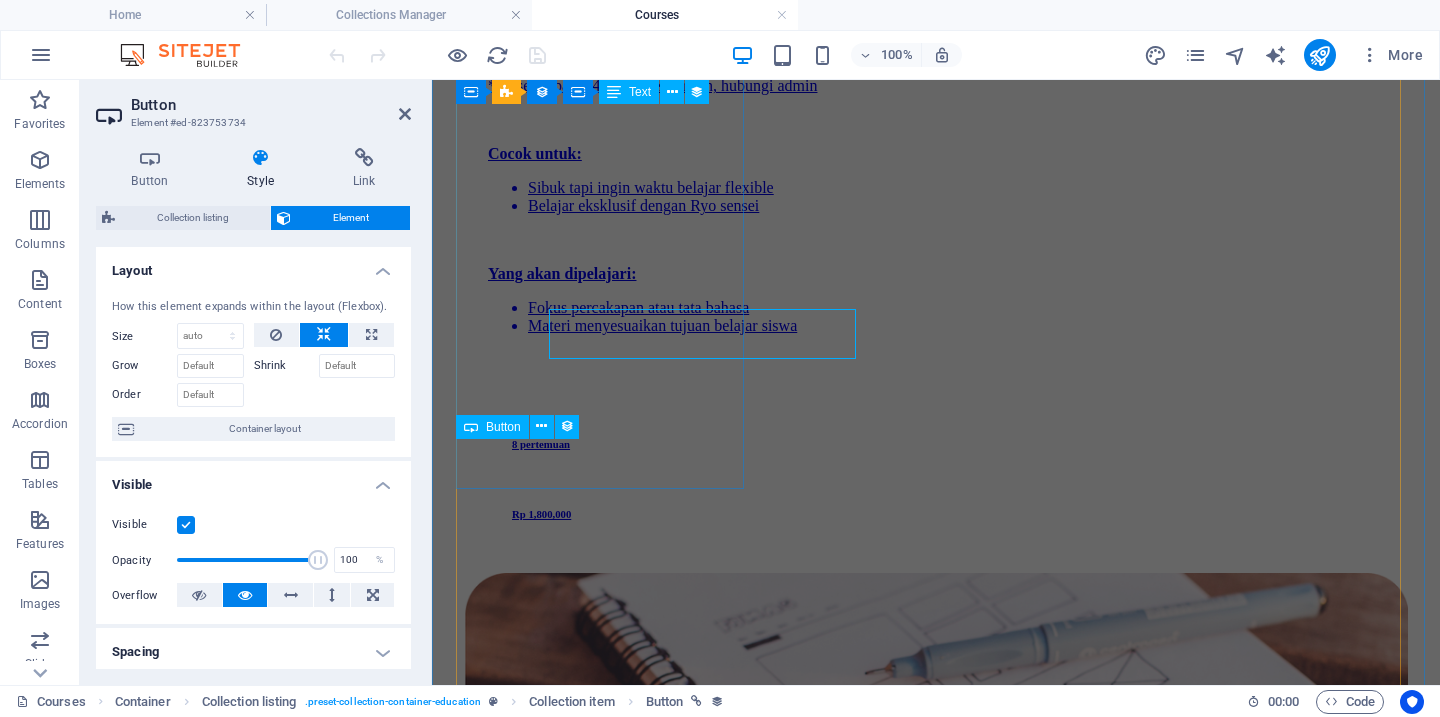scroll, scrollTop: 2315, scrollLeft: 0, axis: vertical 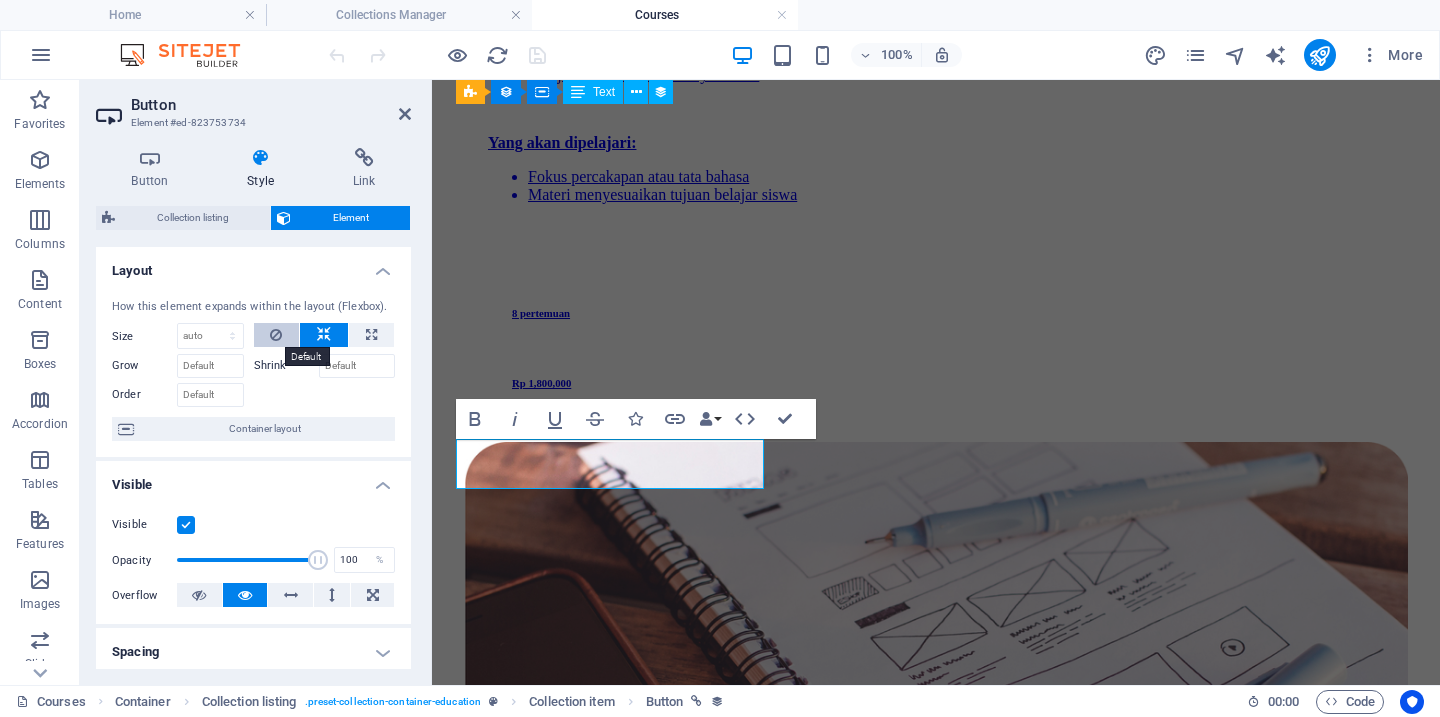 click at bounding box center (277, 335) 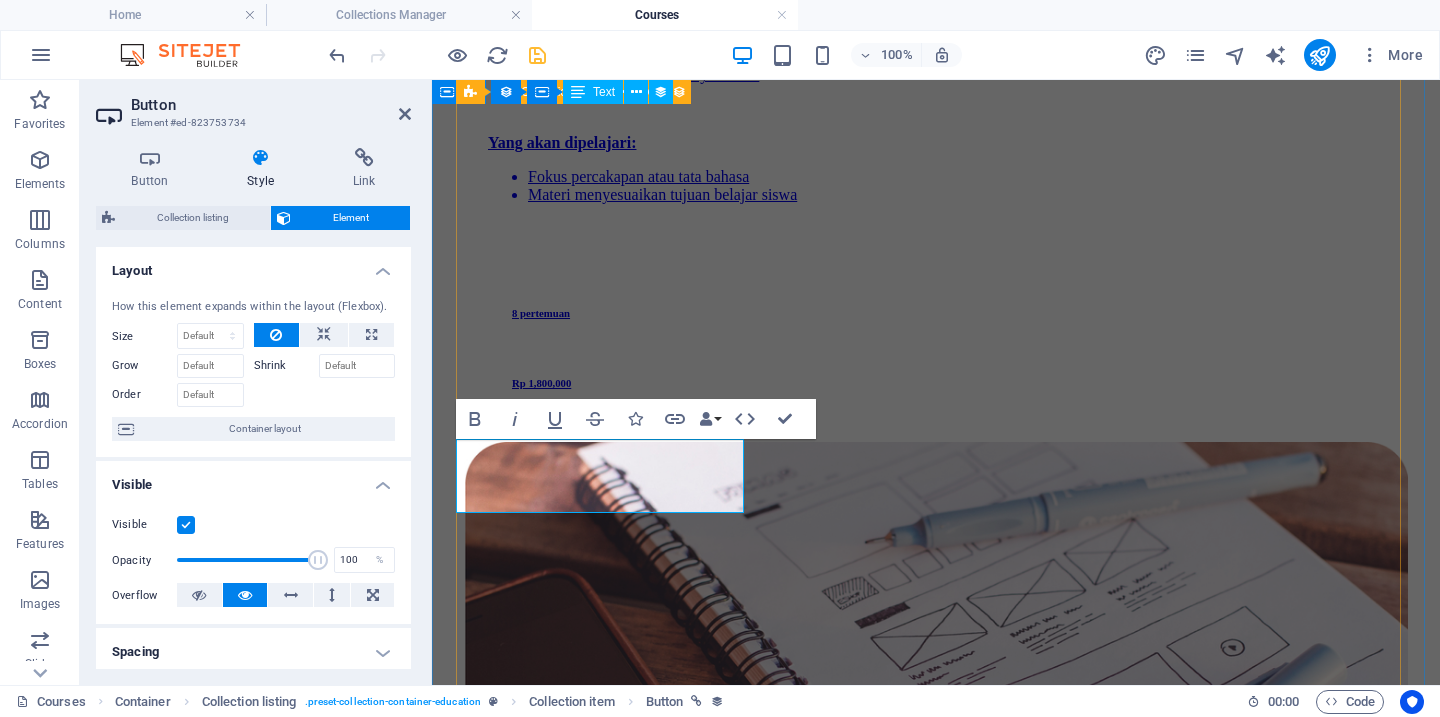 click on "Dasar (N4) Weekdays Dasar N4 - Batch 3 Jadwal kelas: Selasa, Kamis & Jumat, 19.30-20.45 WIB Mulai Selasa, 9 September 2025 Cocok untuk: Belajar dasar lanjutan (N4) Belajar tata bahasa & praktik percakapan Yang akan dipelajari: Percakapan dengan Ryo sensei Kosakata dasar Kanji N4 Pola kalimat dasar Latihan soal 36 Pertemuan Rp 1,500,000 DAFTAR sekarang Kelas Privat Privat Eksklusif Ryo sensei Jadwal kelas: Flexible *Tersedia paket 4/12/24 pertemuan, hubungi admin Cocok untuk: Sibuk tapi ingin waktu belajar flexible Belajar eksklusif dengan Ryo sensei Yang akan dipelajari: Fokus percakapan atau tata bahasa Materi menyesuaikan tujuan belajar siswa 8 pertemuan Rp 1,800,000 DAFTAR sekarang Pemula (Dari NOL - N5) Weekend Pemula N5 - Batch 1 Jadwal kelas: Sabtu & Minggu, 08.00-10.00 WIB Mulai Sabtu, 6 September 2025 Cocok untuk: Belajar dari NOL Belajar kilat persiapan tes JLPT/JFT Pernah belajar & ingin review materi Yang akan dipelajari: Kosakata dasar Kanji N5 Pola kalimat dasar Latihan soal 24 Pertemuan Kanji N5" at bounding box center (936, 4033) 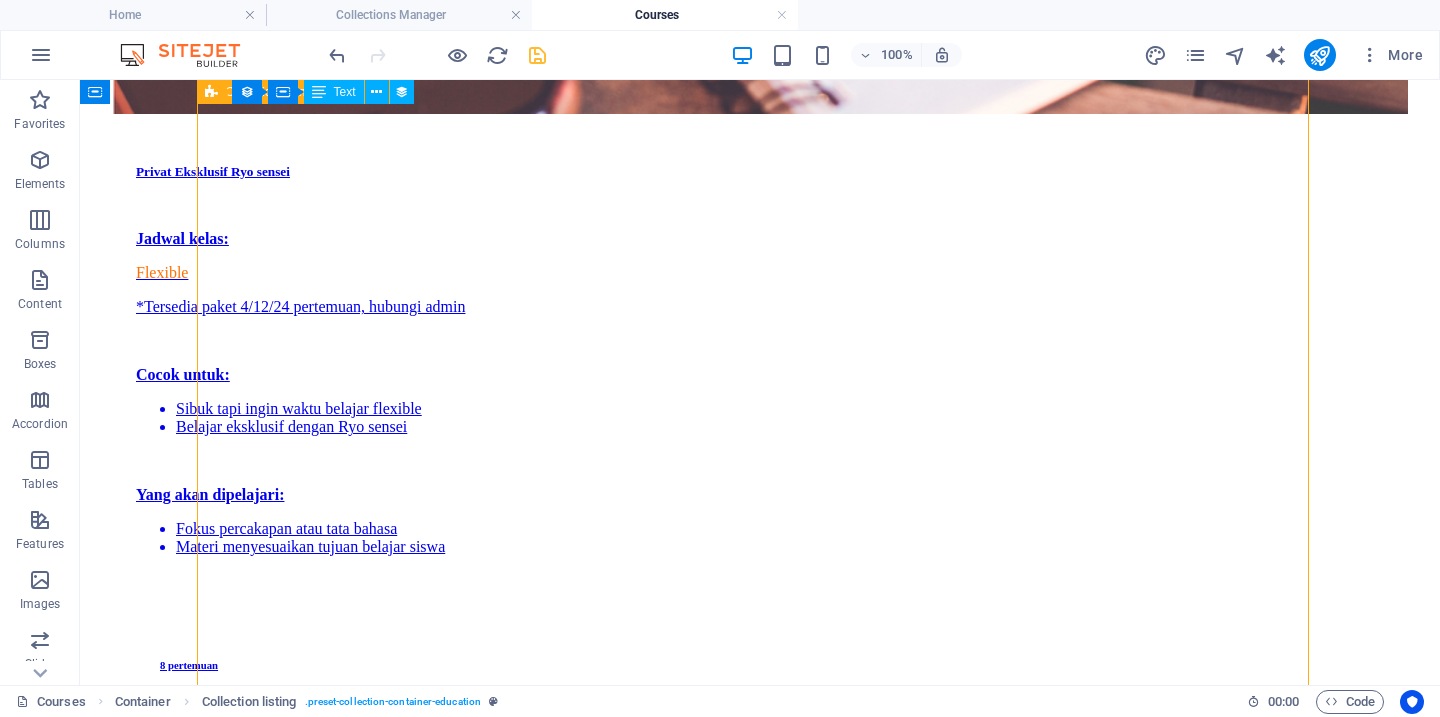 scroll, scrollTop: 2248, scrollLeft: 0, axis: vertical 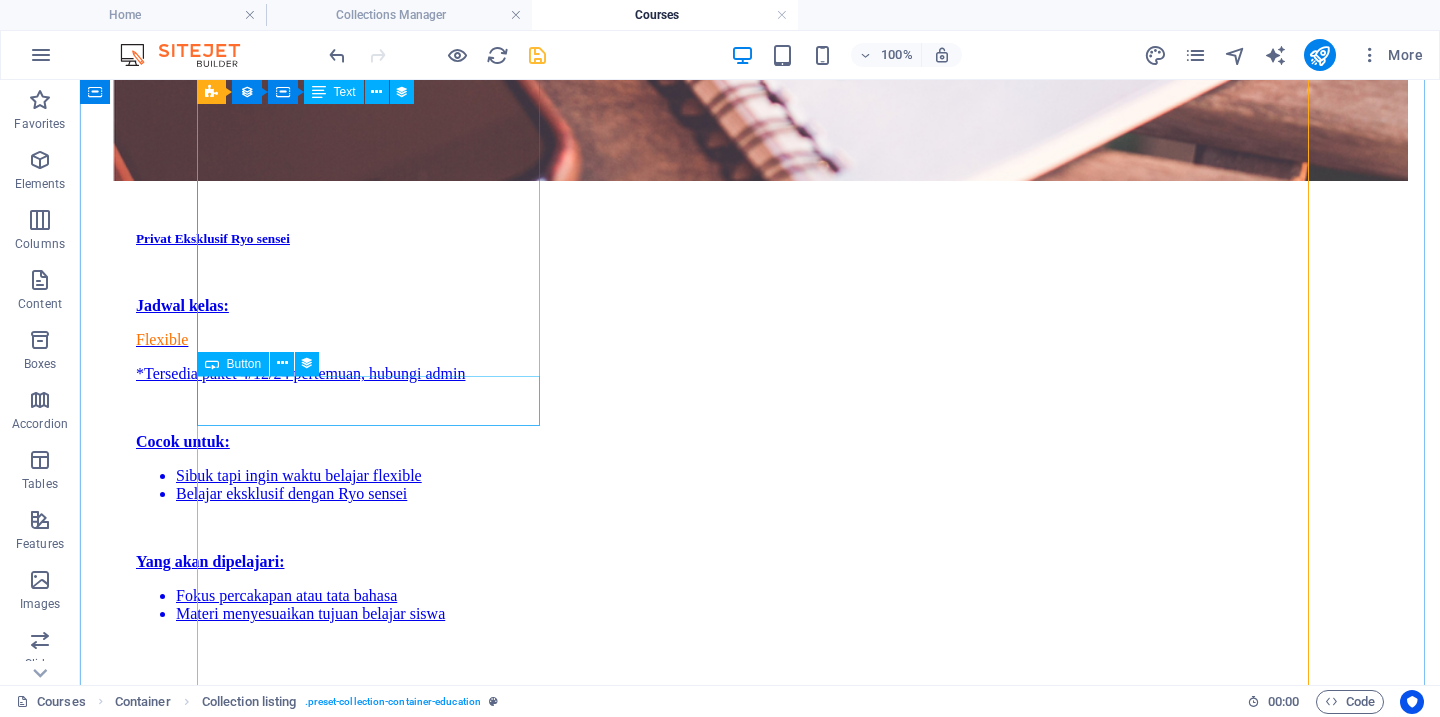 click on "DAFTAR sekarang" at bounding box center [760, 3854] 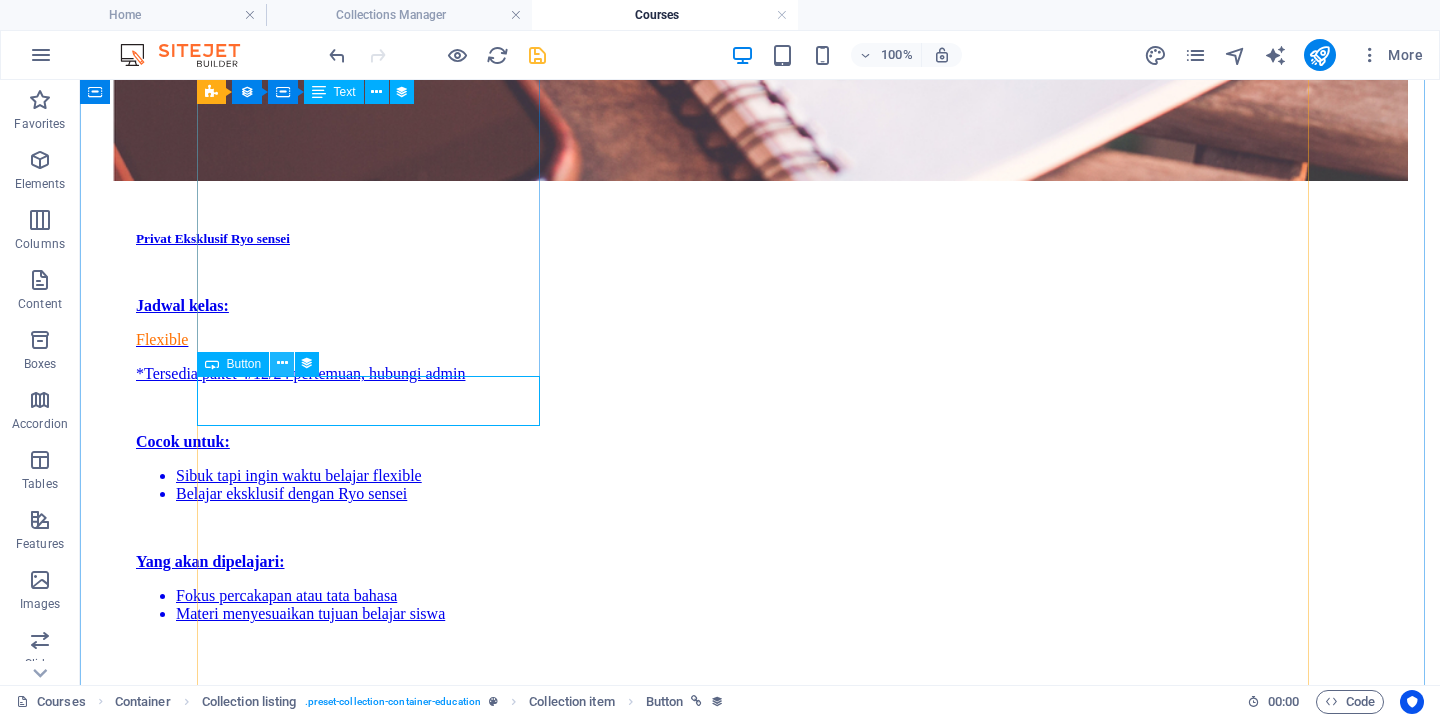 click at bounding box center (282, 363) 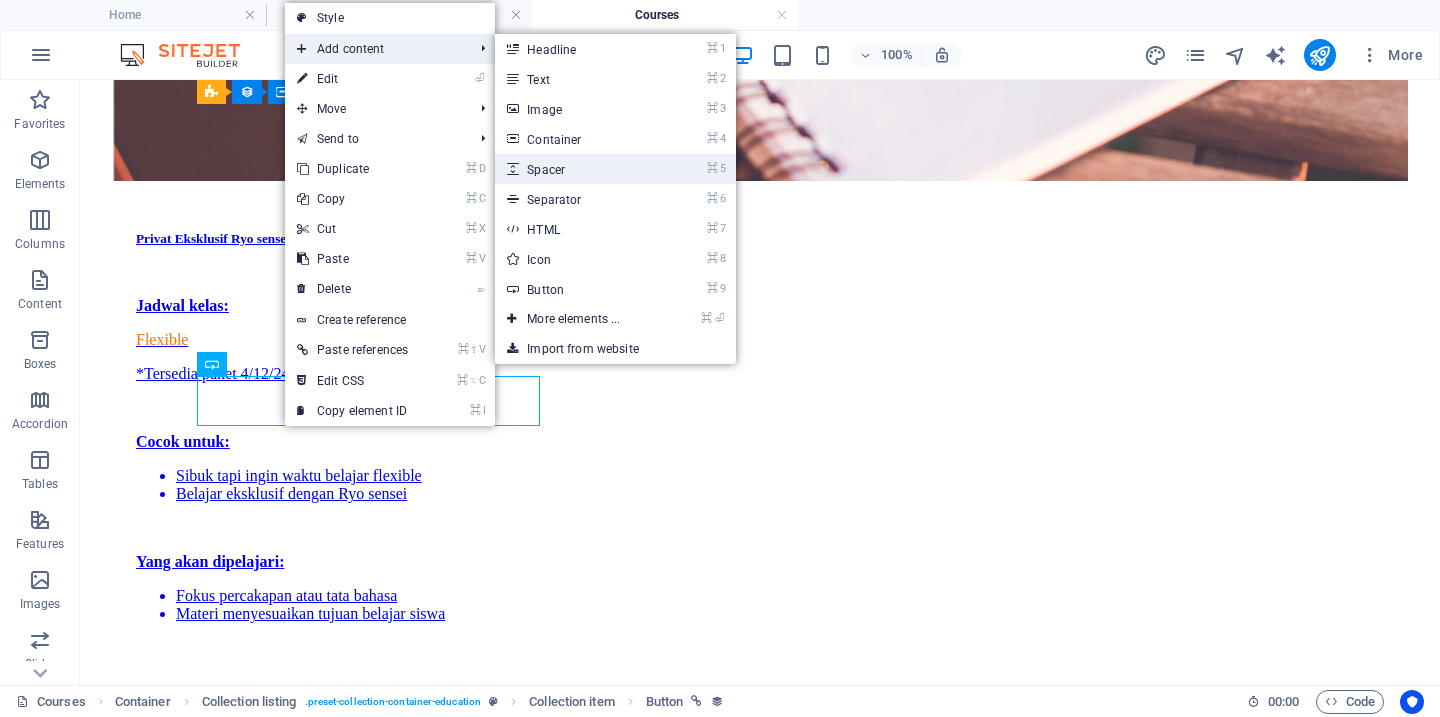 click on "⌘ 5  Spacer" at bounding box center (577, 169) 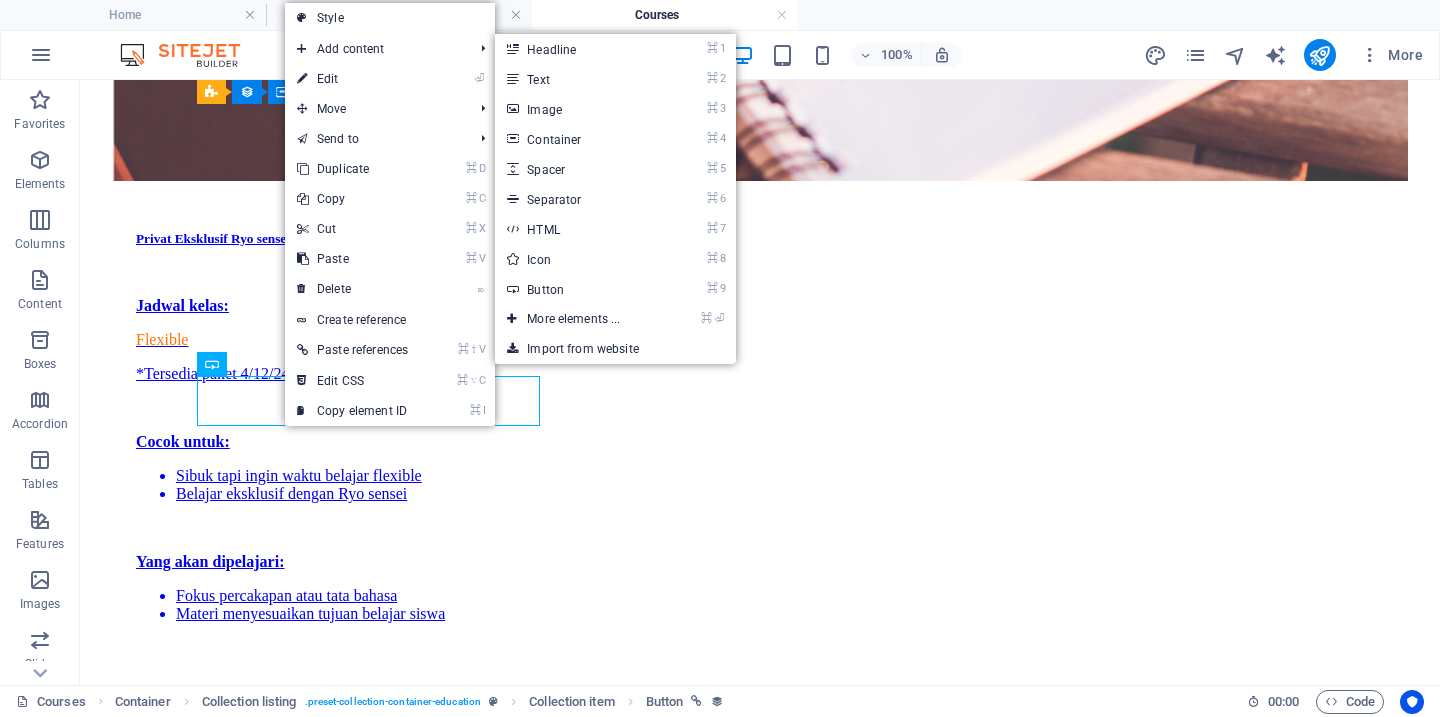 select on "px" 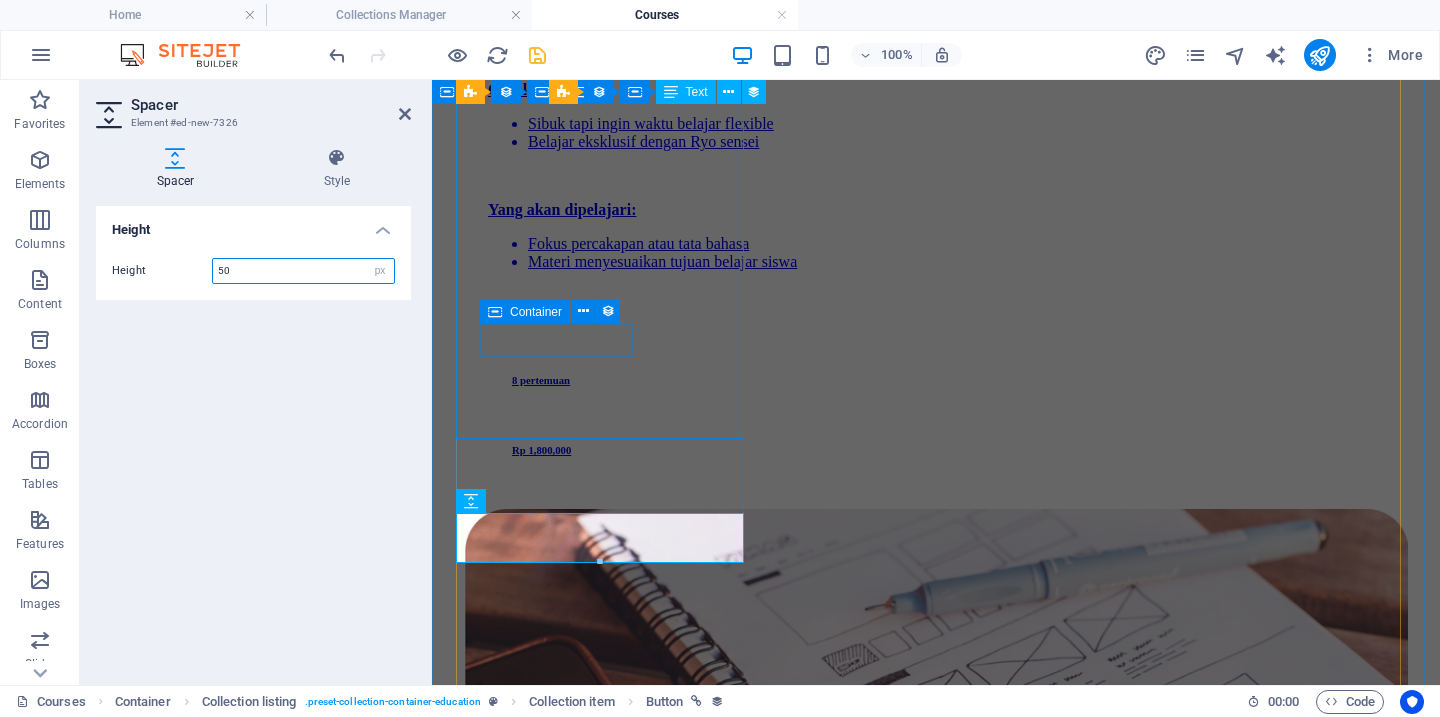 scroll, scrollTop: 2315, scrollLeft: 0, axis: vertical 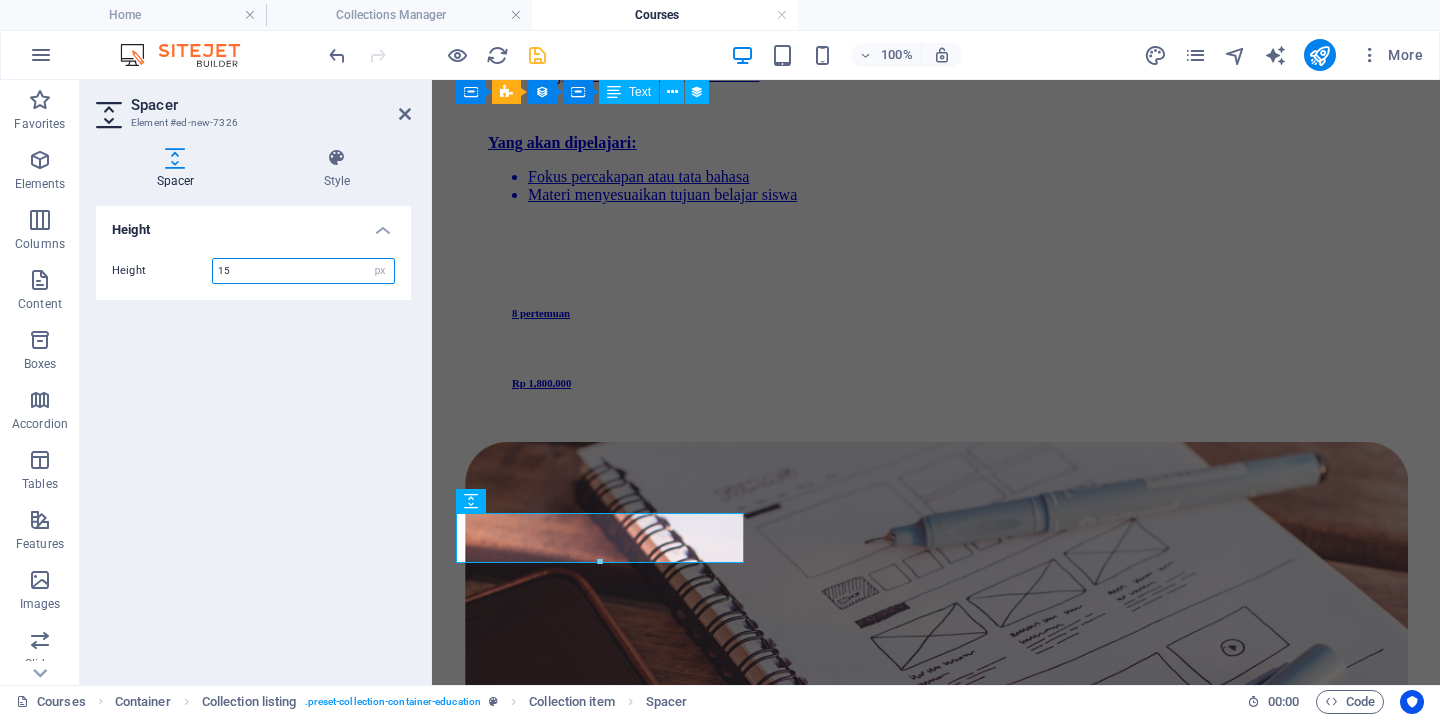 type on "15" 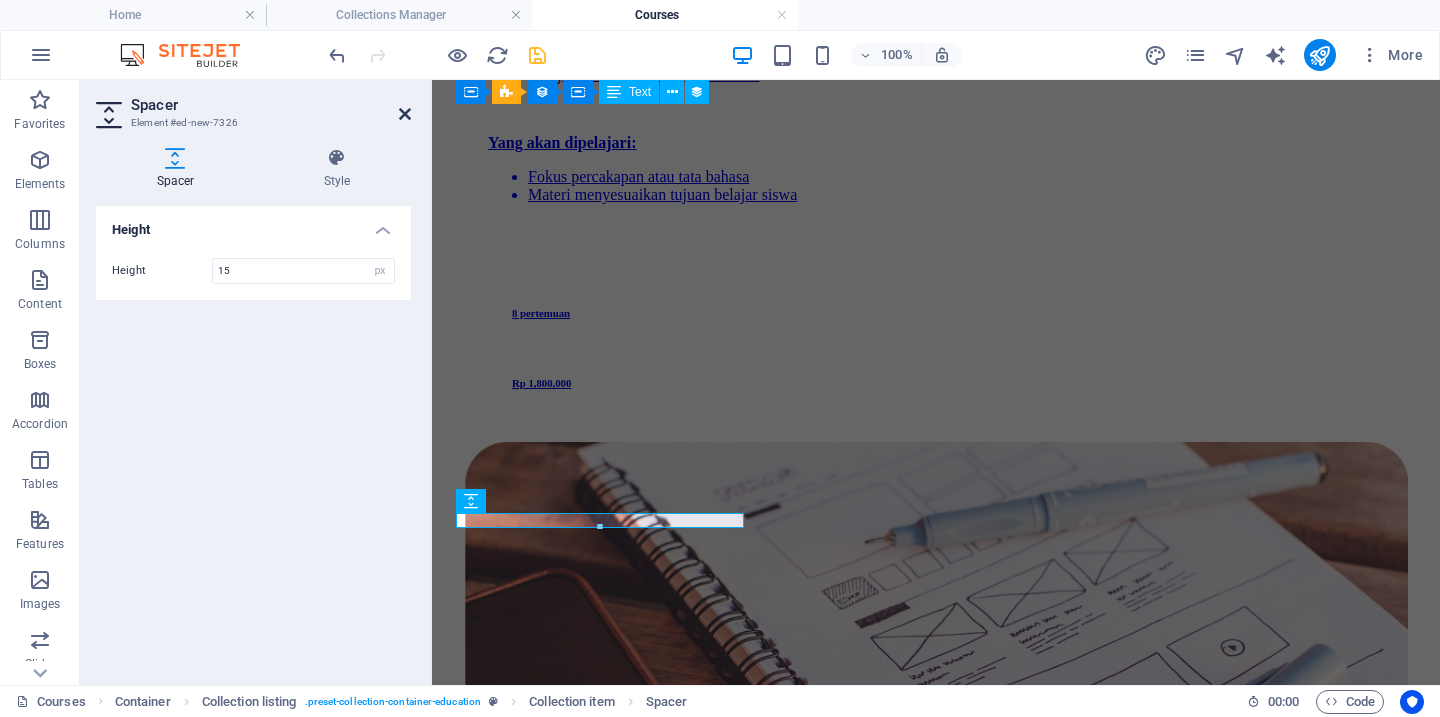 click at bounding box center (405, 114) 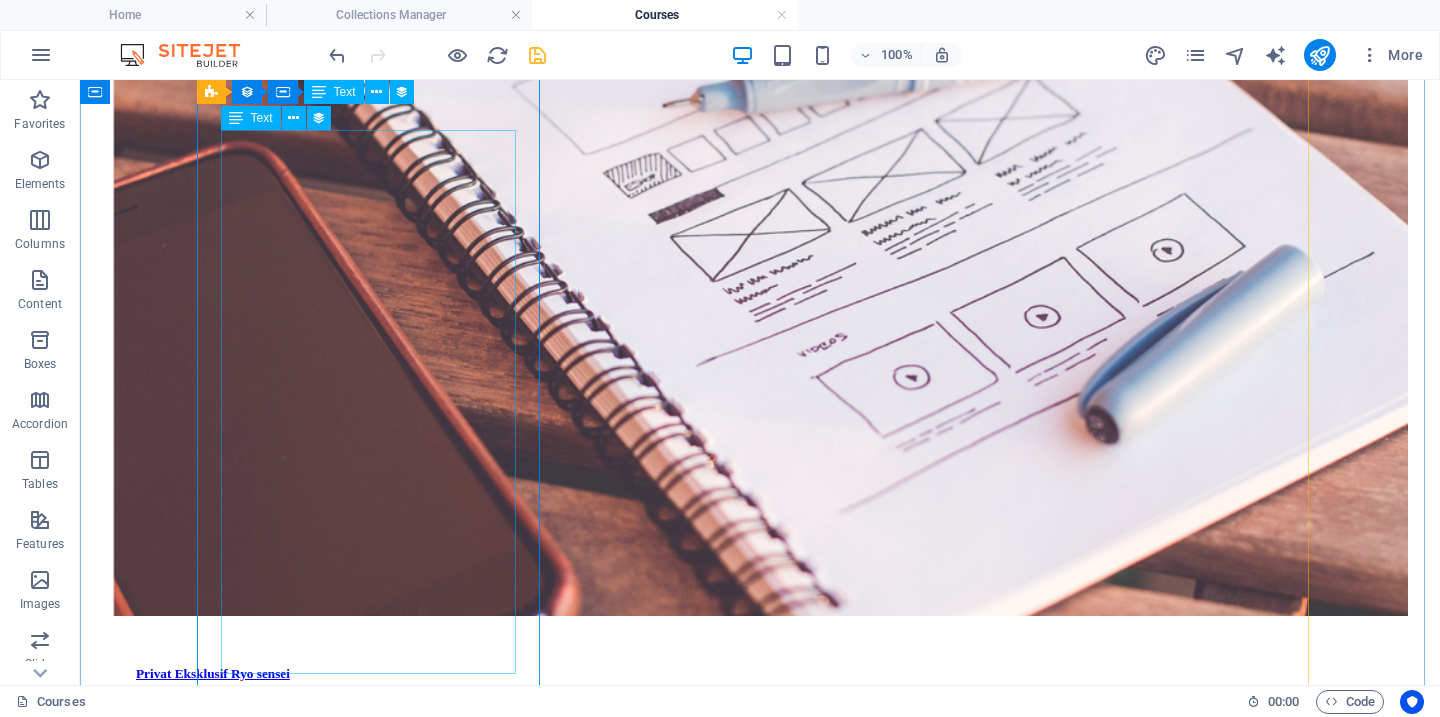 scroll, scrollTop: 1957, scrollLeft: 0, axis: vertical 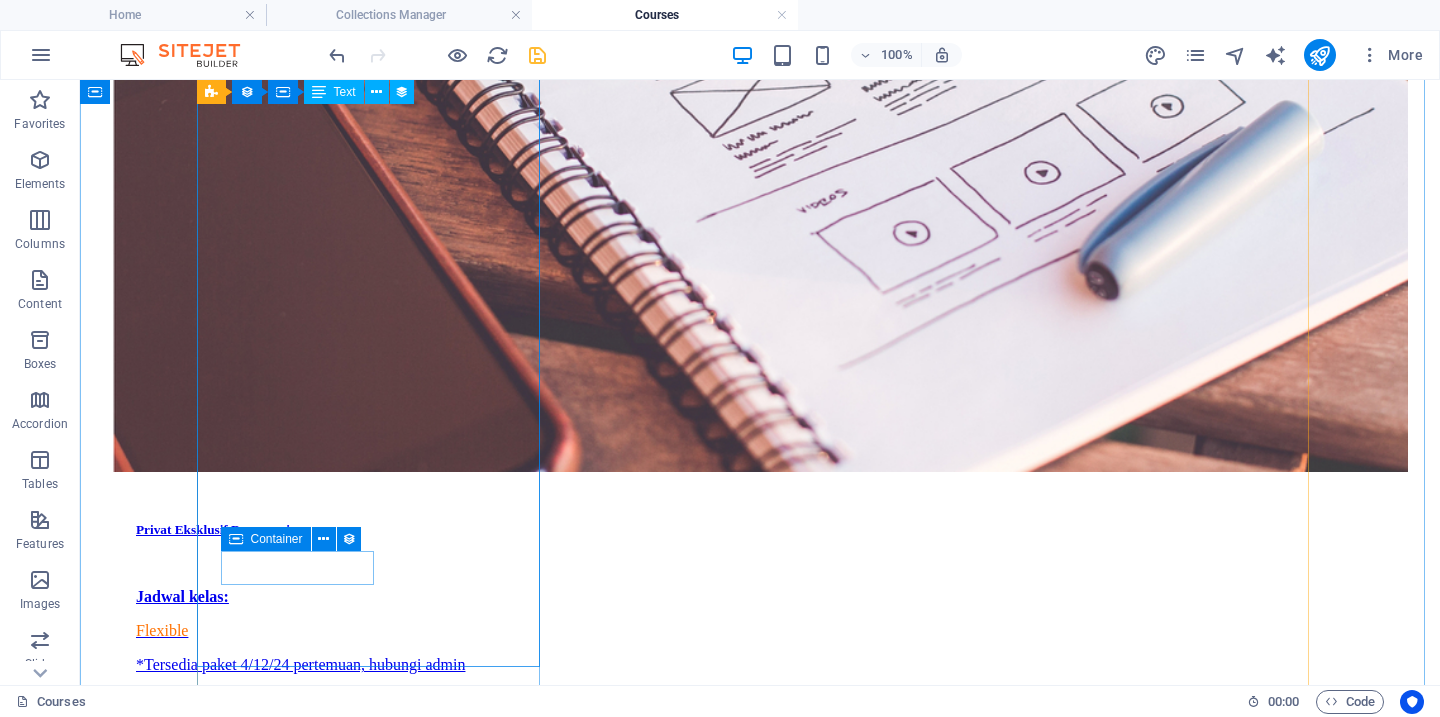 click on "36 Pertemuan" at bounding box center [752, 3983] 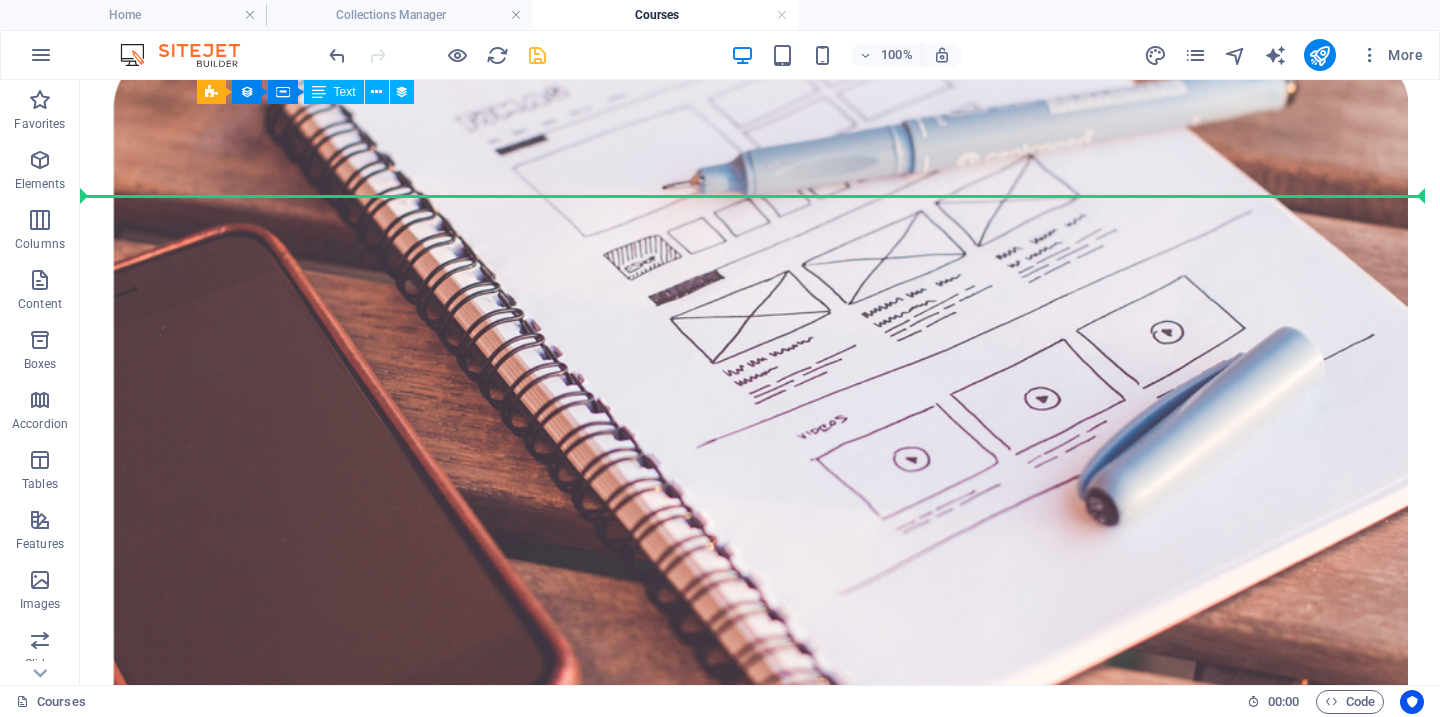 scroll, scrollTop: 1707, scrollLeft: 0, axis: vertical 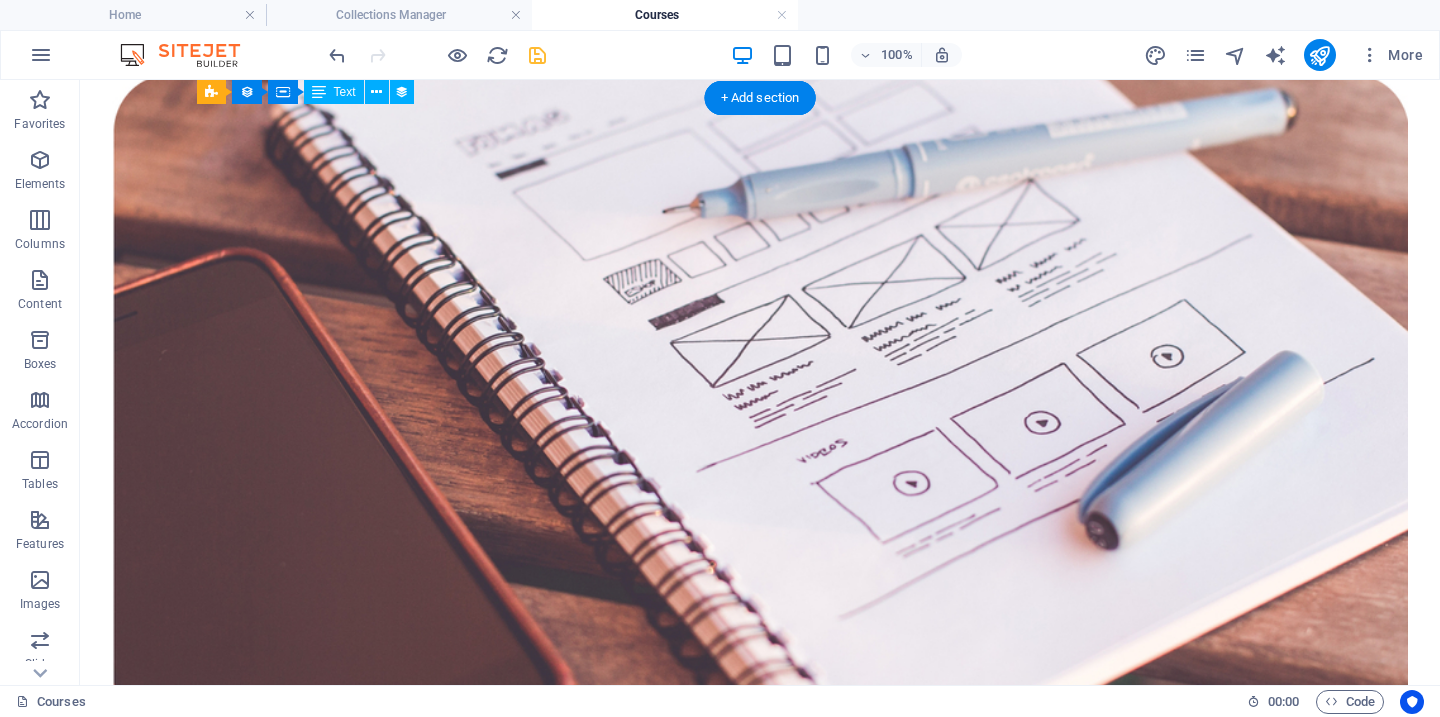 drag, startPoint x: 332, startPoint y: 620, endPoint x: 259, endPoint y: 230, distance: 396.77322 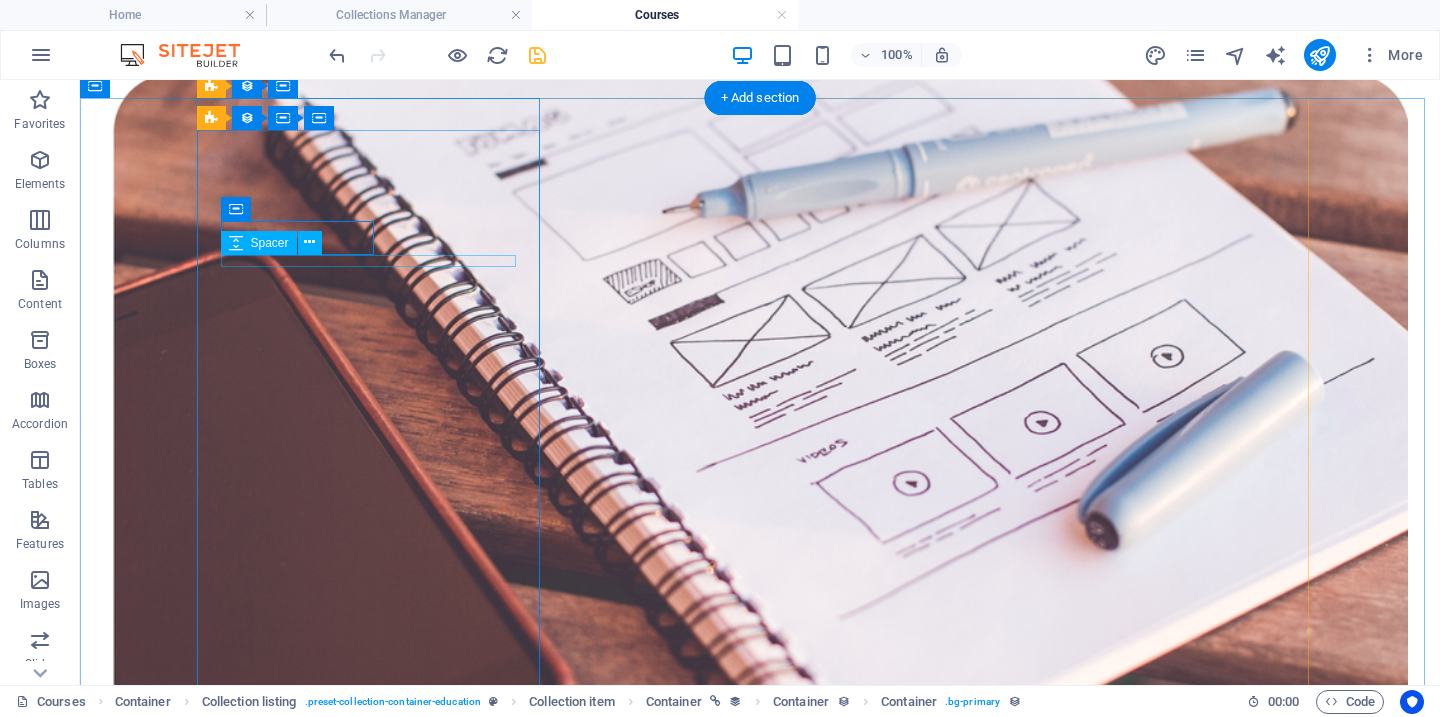 click at bounding box center (760, 3826) 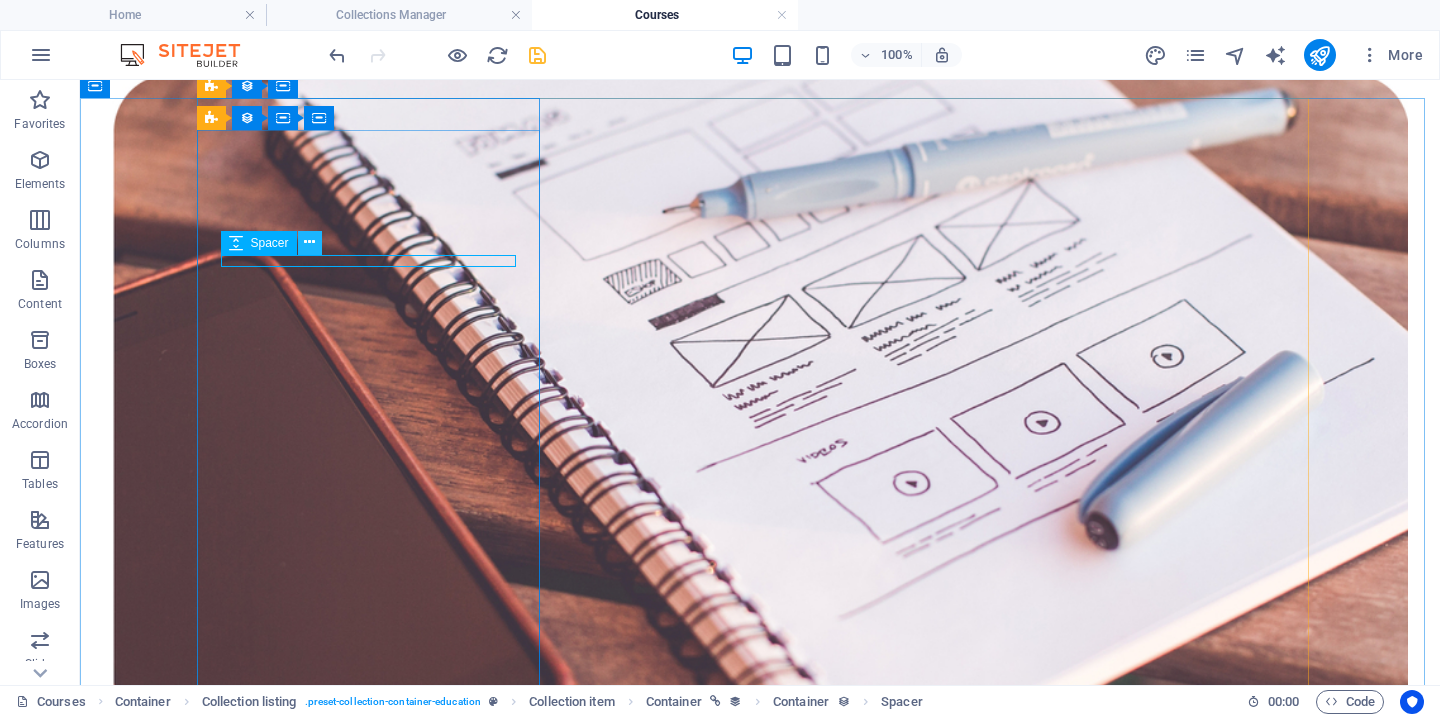 click at bounding box center [309, 242] 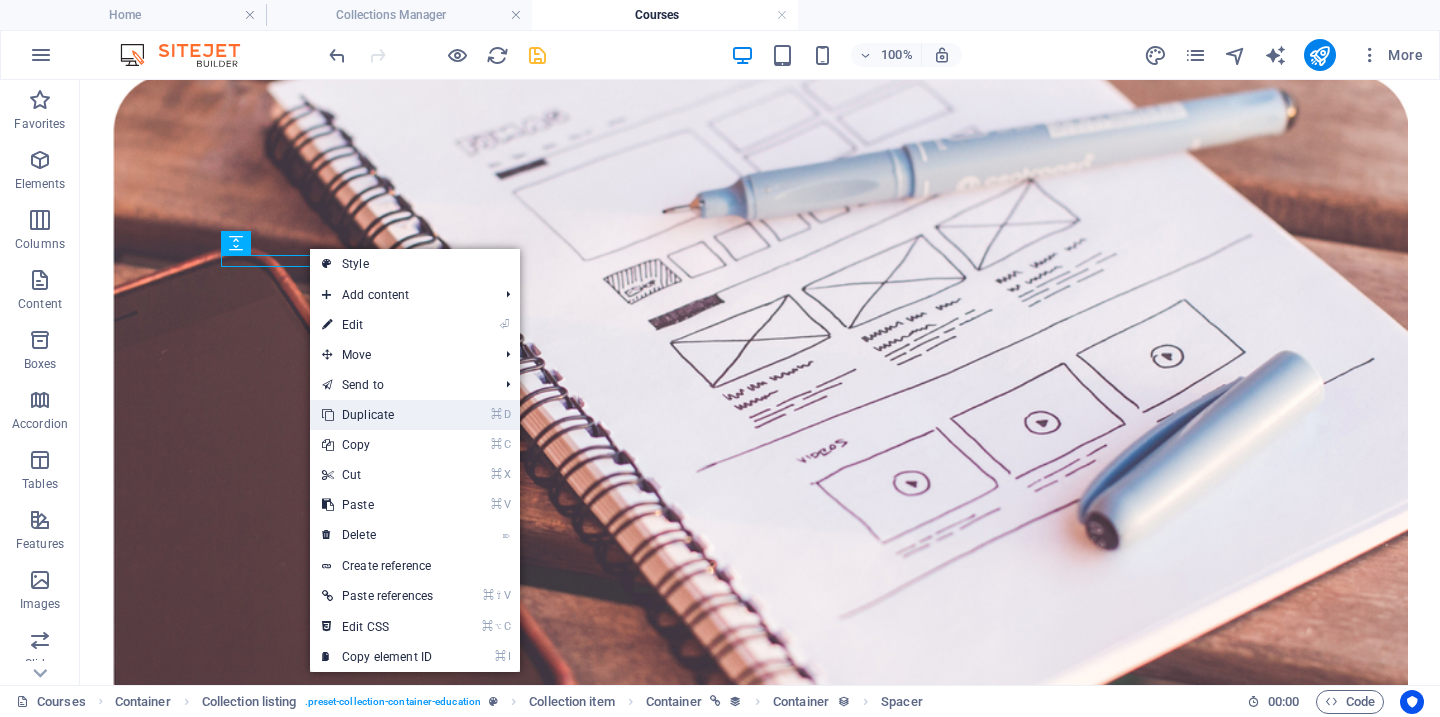 click on "⌘ D  Duplicate" at bounding box center [377, 415] 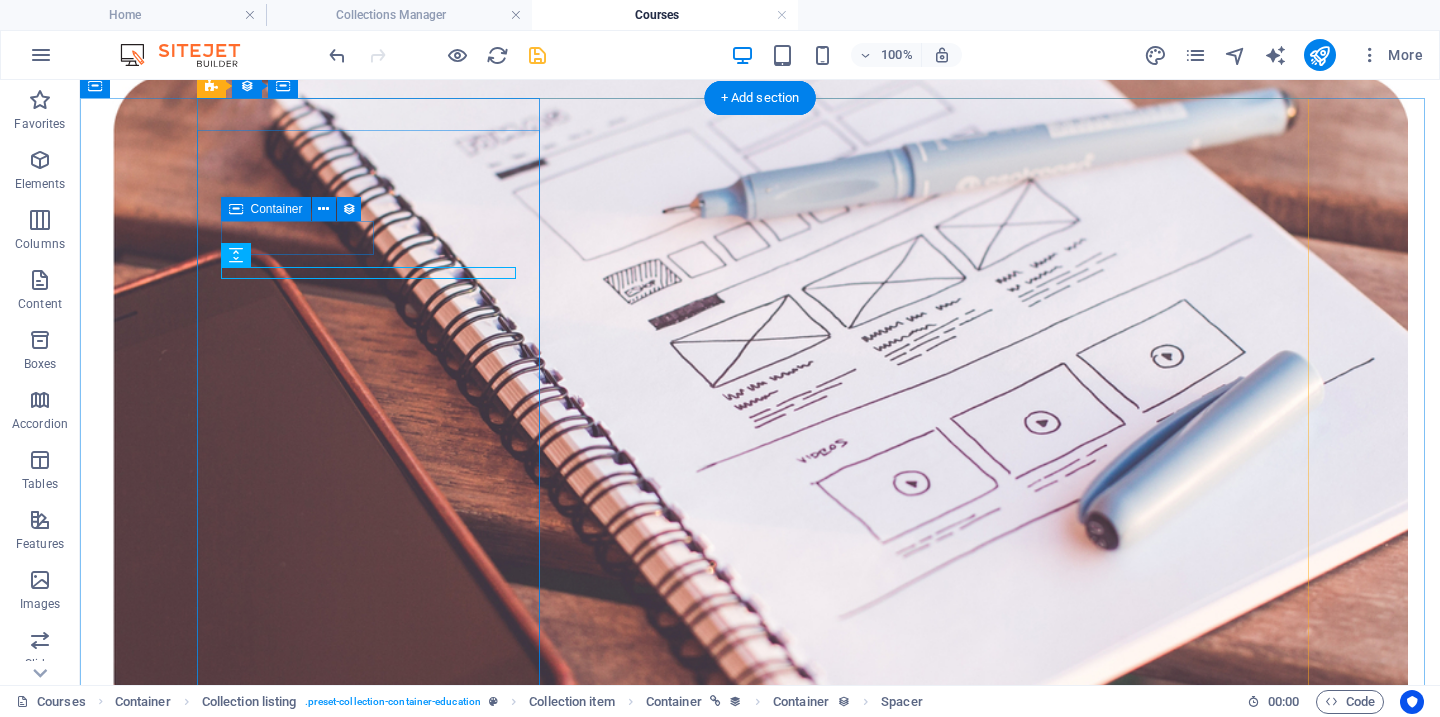 drag, startPoint x: 356, startPoint y: 268, endPoint x: 344, endPoint y: 221, distance: 48.507732 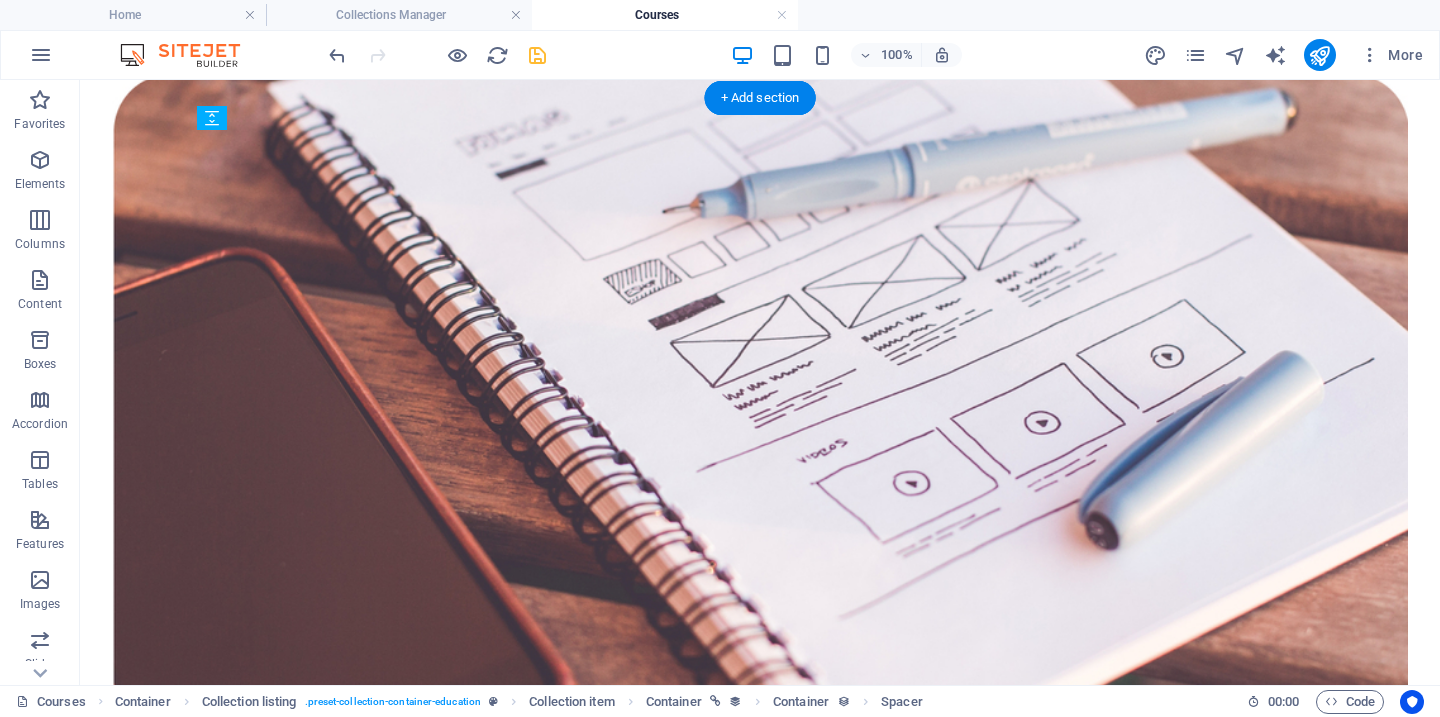 drag, startPoint x: 422, startPoint y: 272, endPoint x: 372, endPoint y: 230, distance: 65.29931 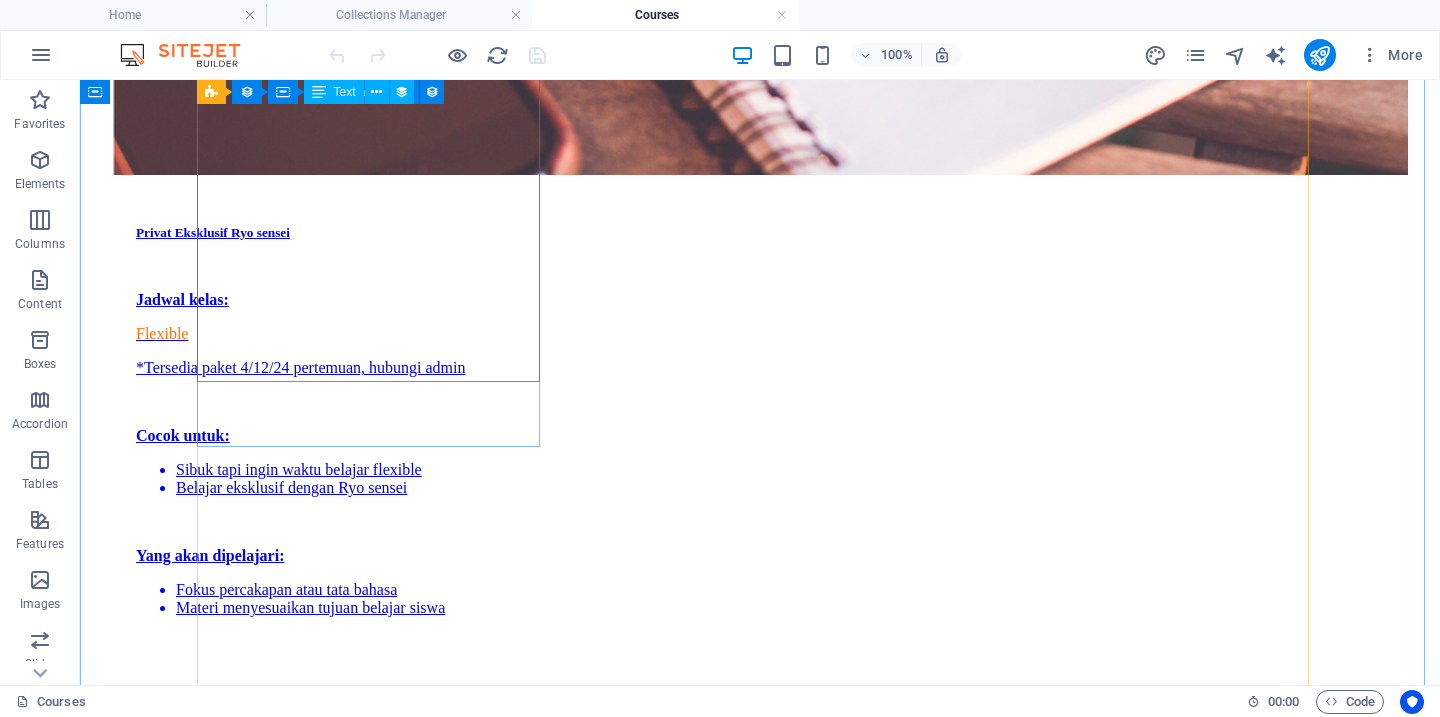 scroll, scrollTop: 0, scrollLeft: 0, axis: both 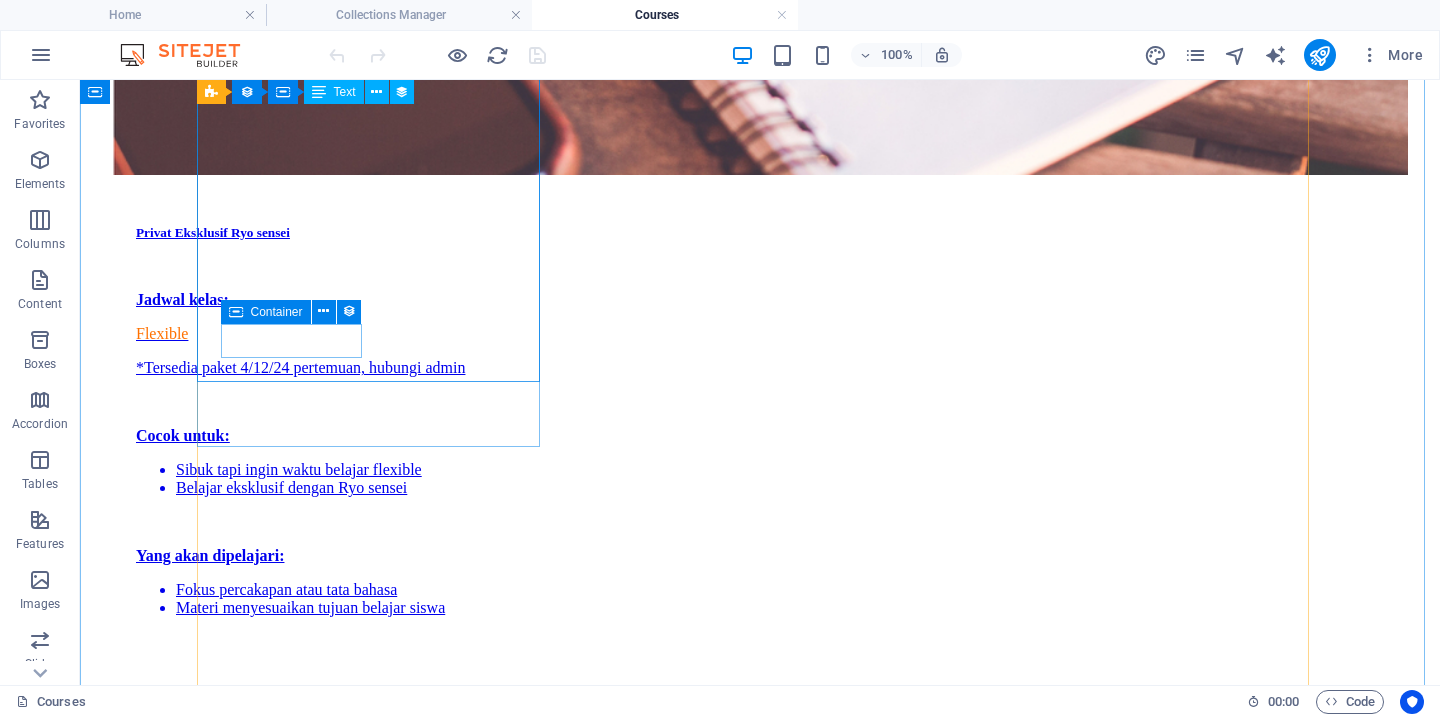 click on "Container" at bounding box center [266, 312] 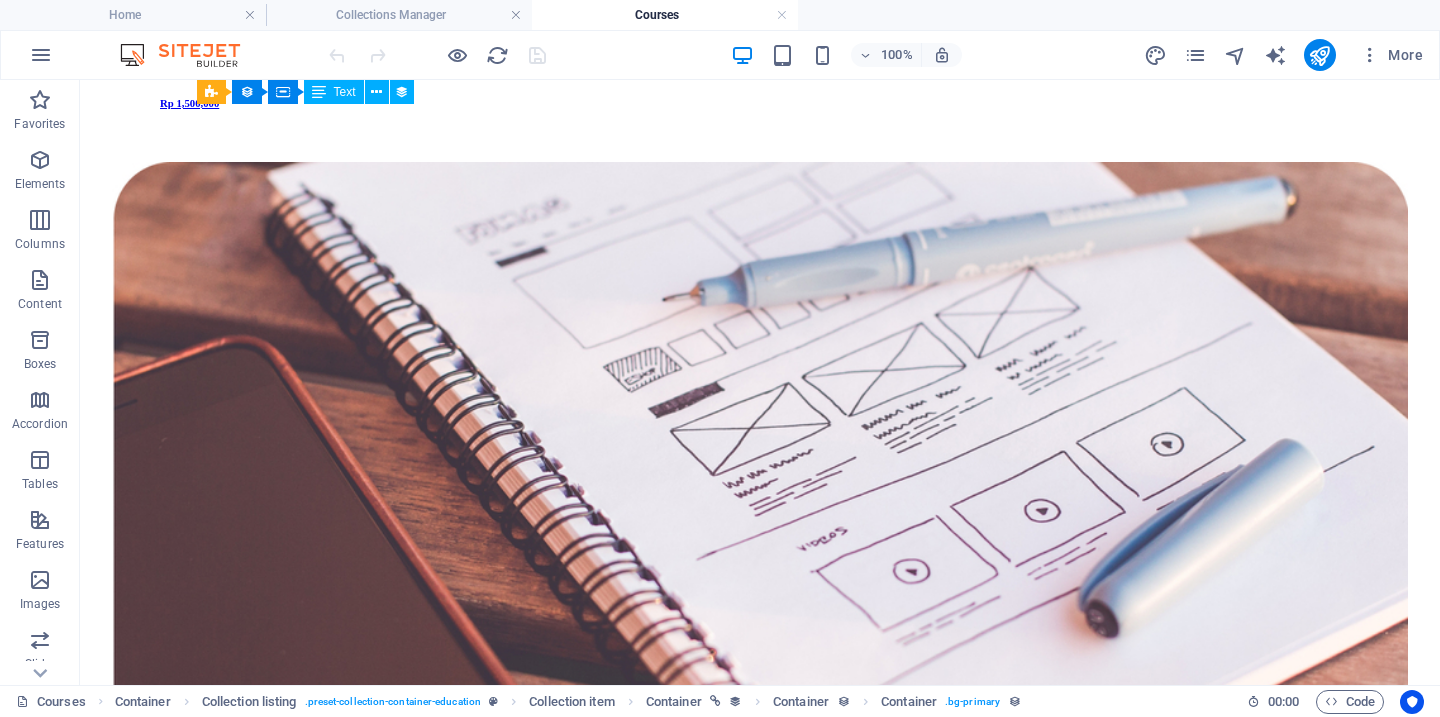 scroll, scrollTop: 1569, scrollLeft: 0, axis: vertical 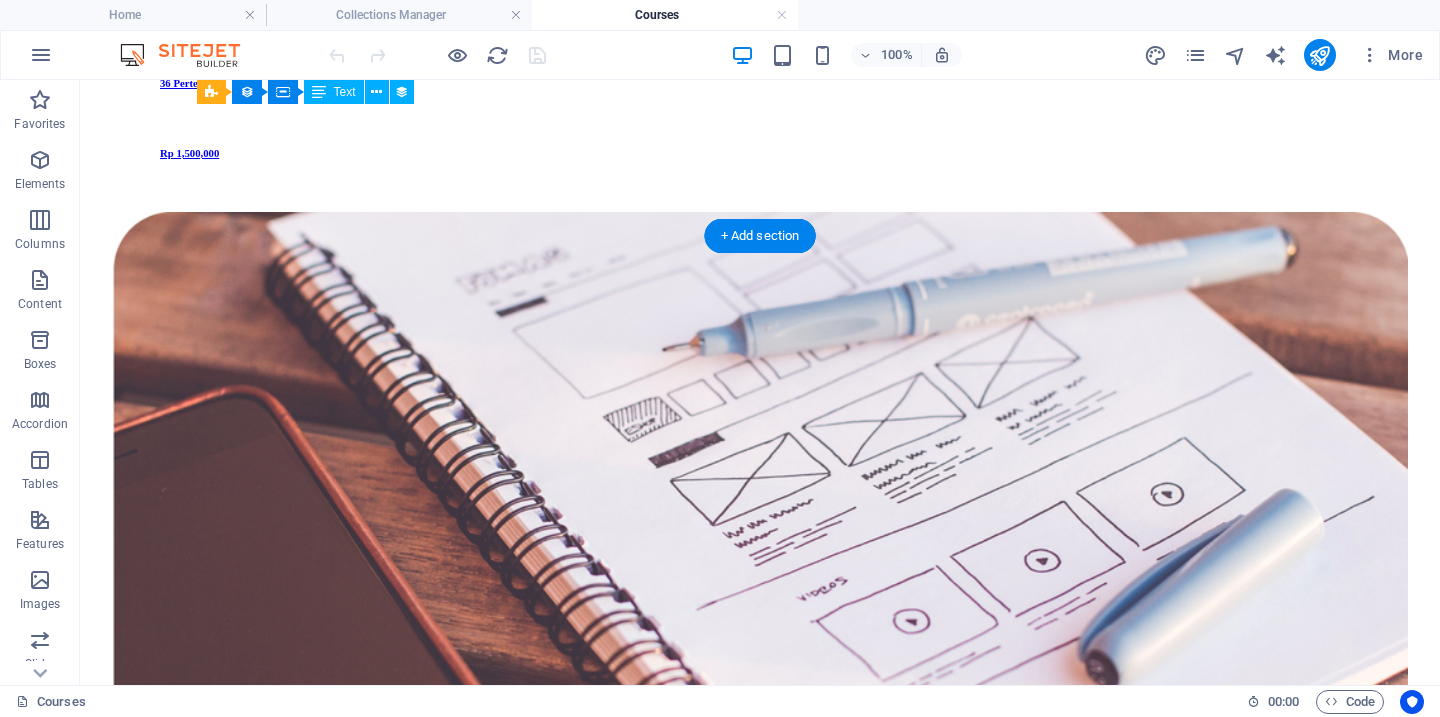 drag, startPoint x: 338, startPoint y: 391, endPoint x: 262, endPoint y: 361, distance: 81.706795 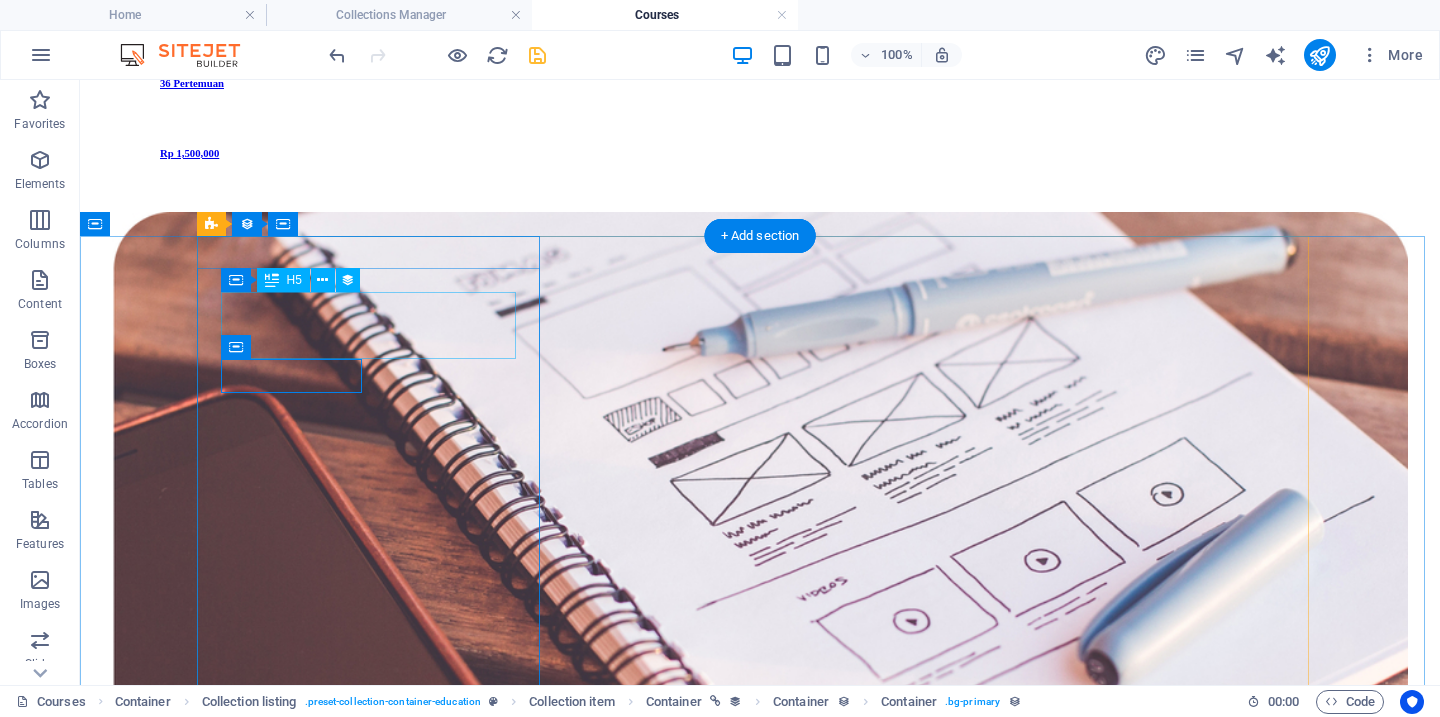 click on "Weekdays Dasar N4 - Batch 3" at bounding box center [760, 3858] 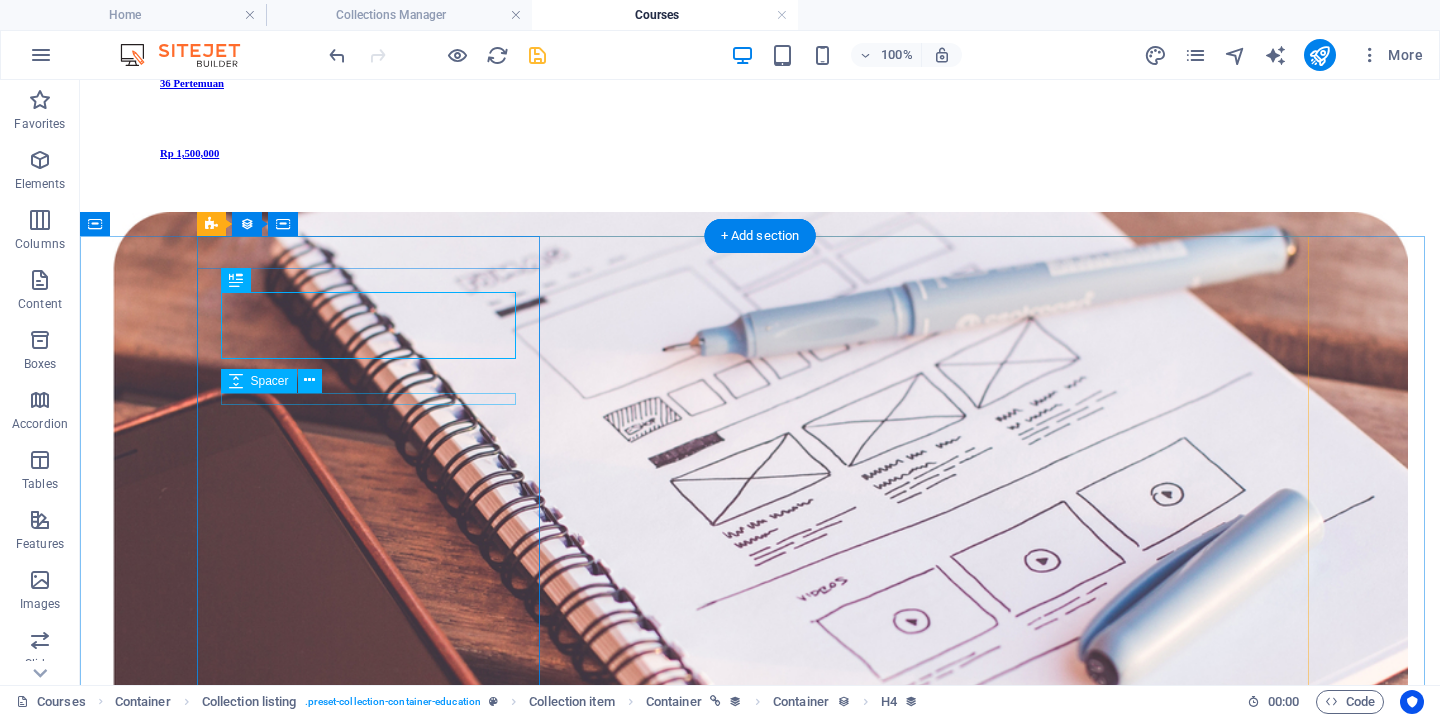 click at bounding box center (760, 3964) 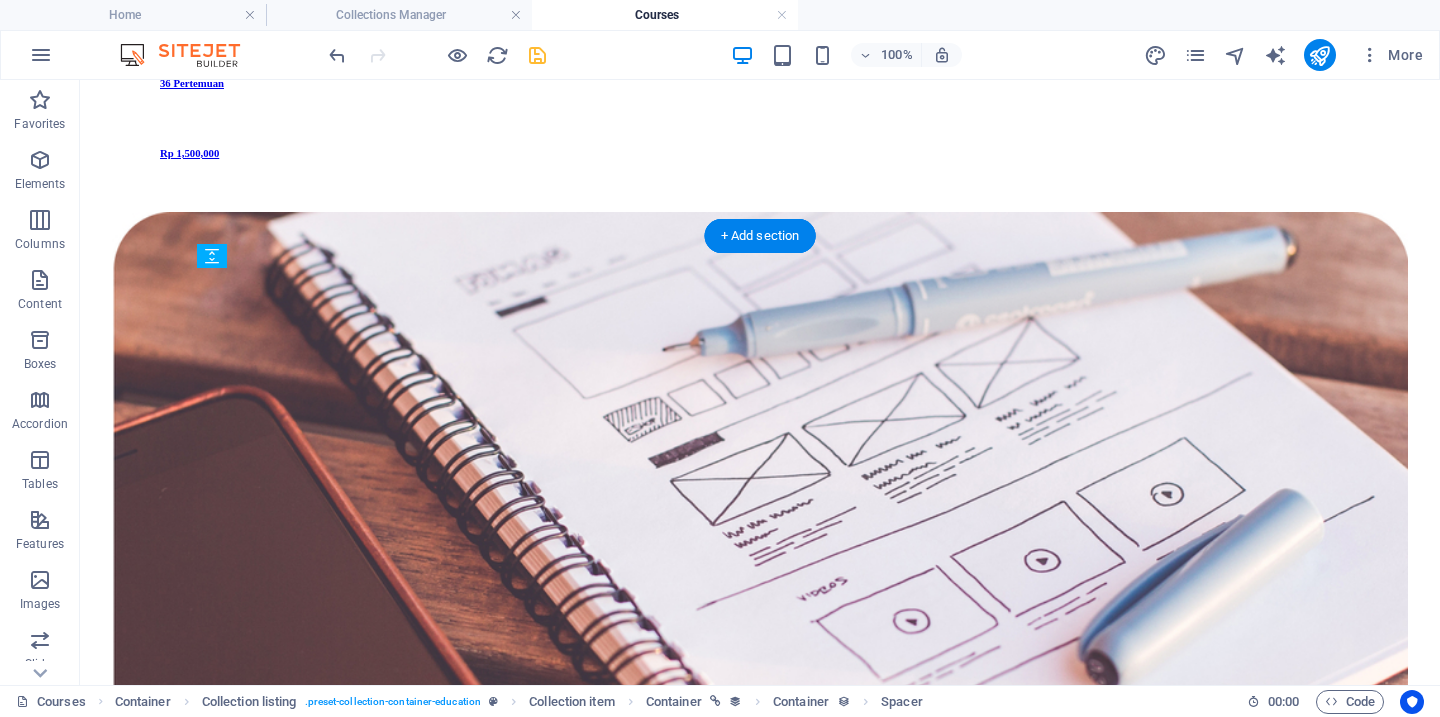 drag, startPoint x: 381, startPoint y: 409, endPoint x: 337, endPoint y: 369, distance: 59.464275 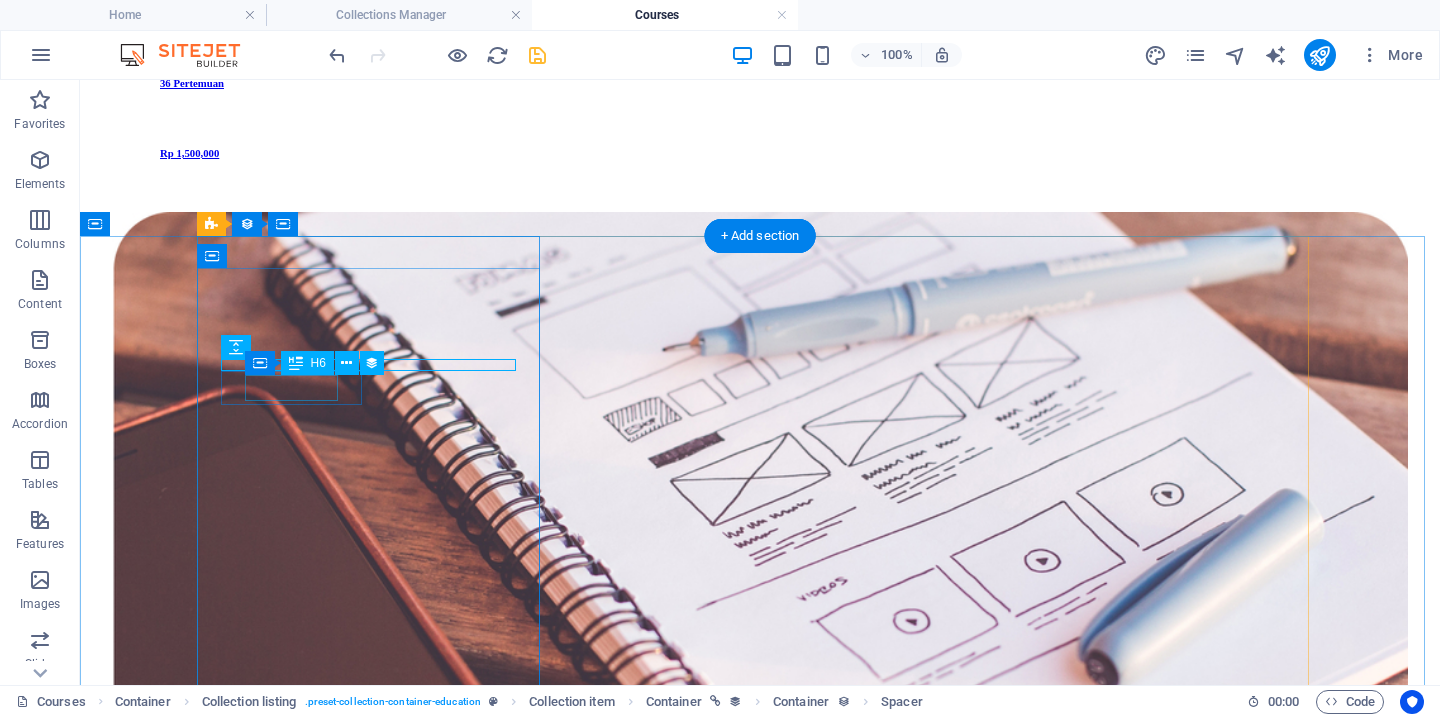 click on "Rp 1,500,000" at bounding box center [760, 3935] 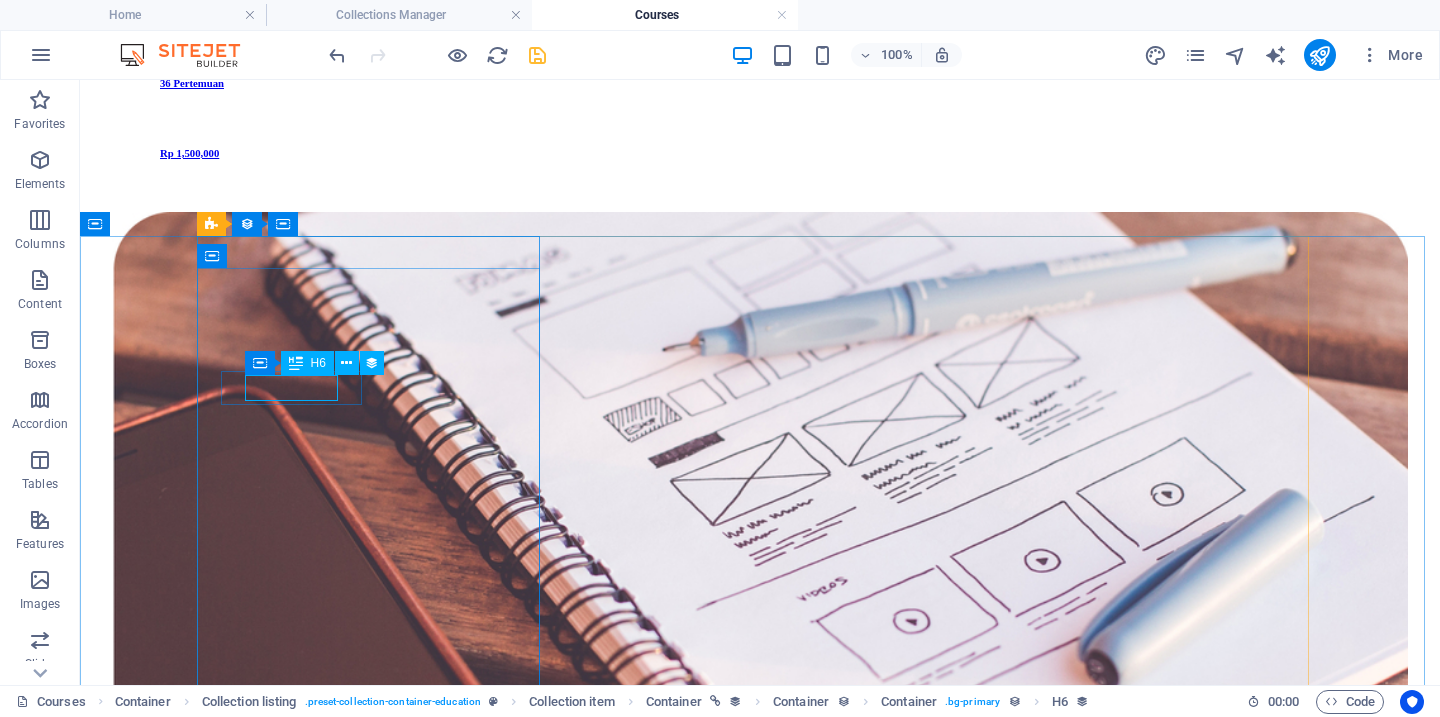 click on "H6" at bounding box center (307, 363) 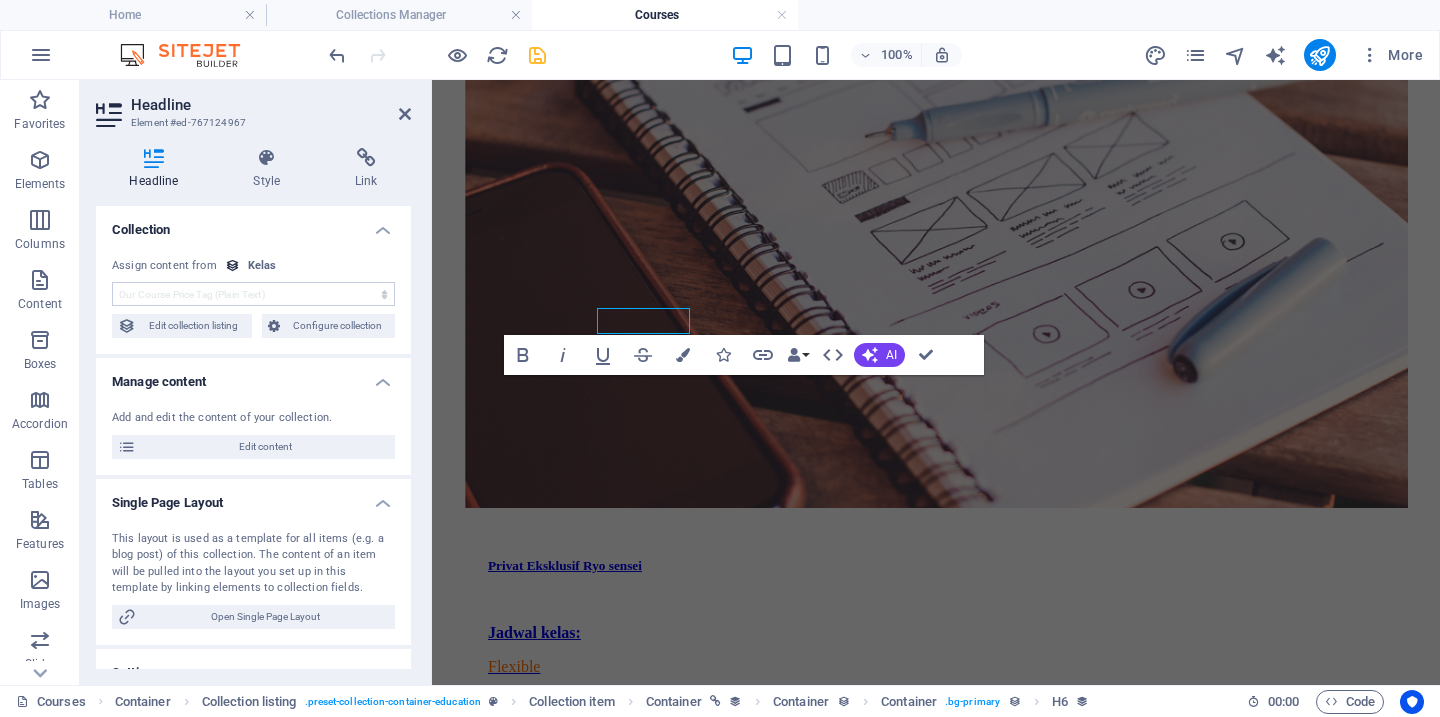 scroll, scrollTop: 1636, scrollLeft: 0, axis: vertical 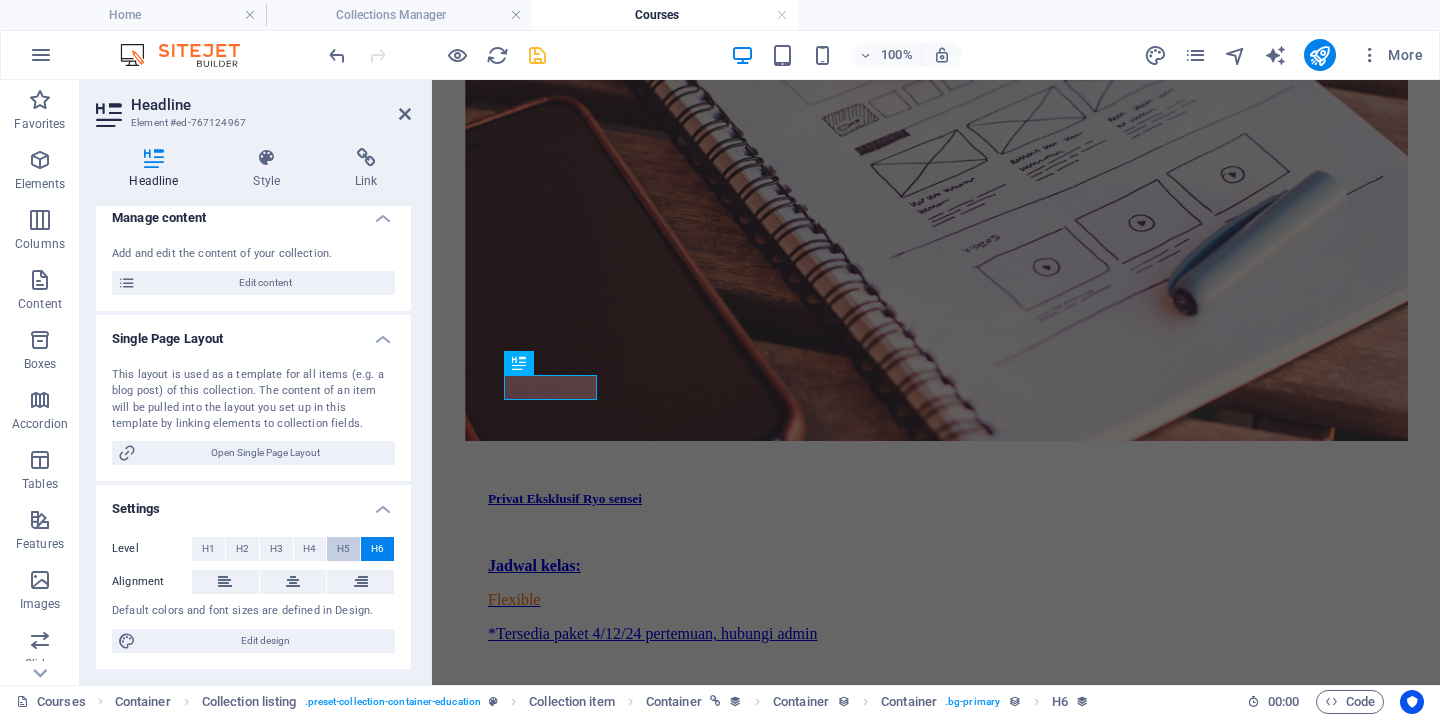 click on "H5" at bounding box center (343, 549) 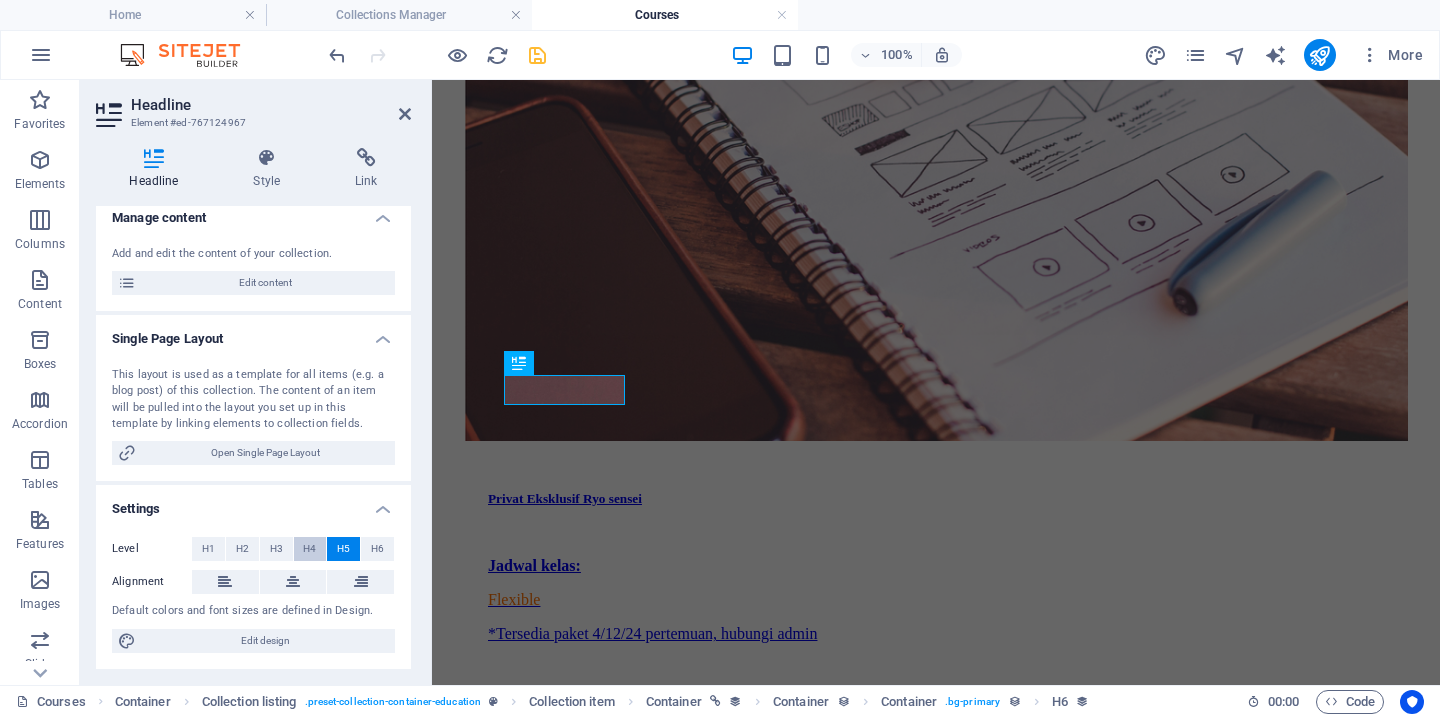 click on "H4" at bounding box center (309, 549) 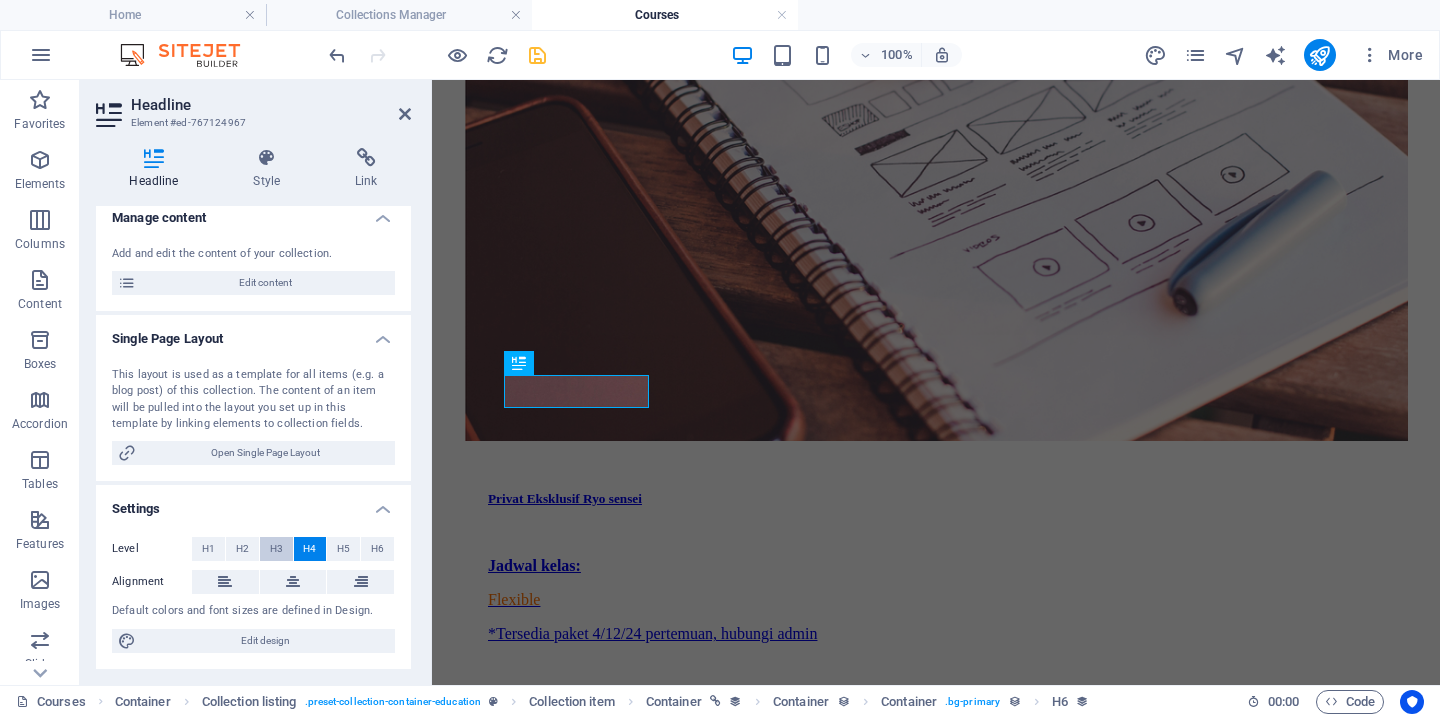 click on "H3" at bounding box center (276, 549) 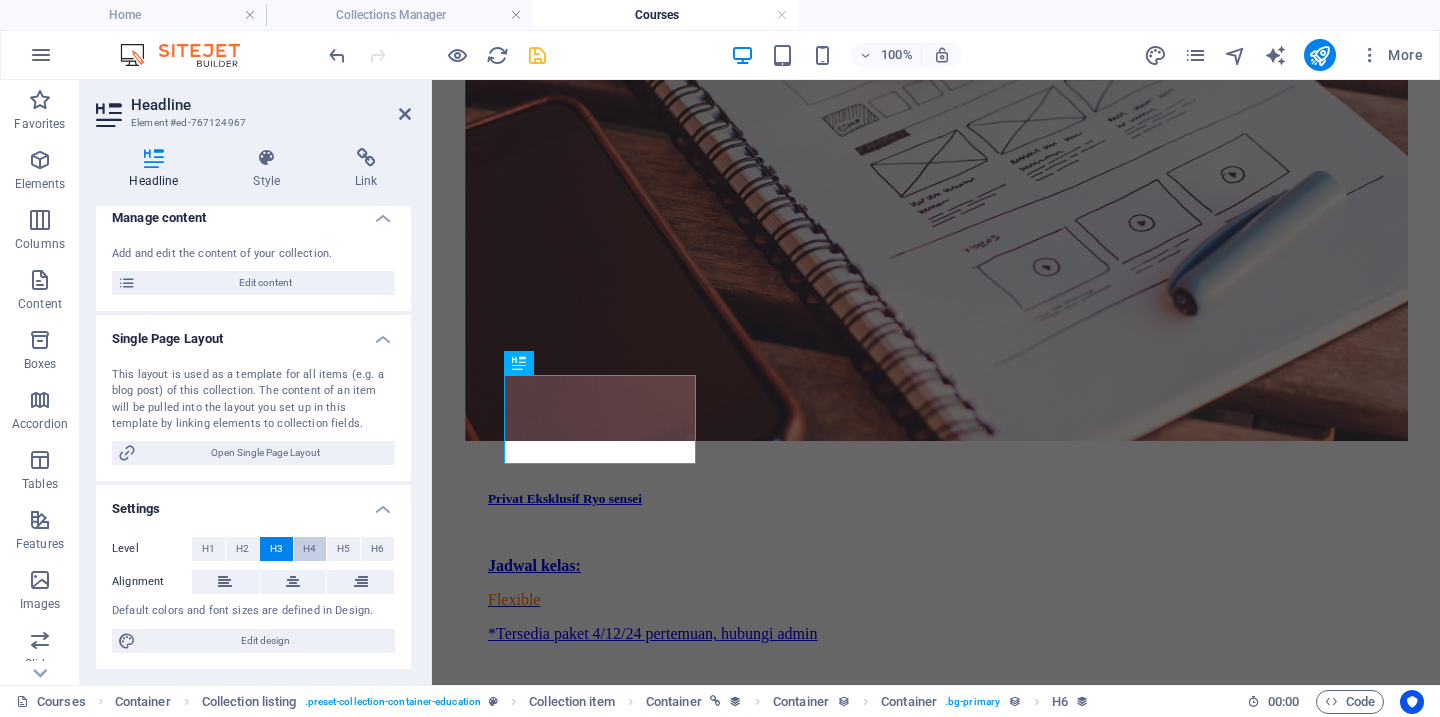 click on "H4" at bounding box center (309, 549) 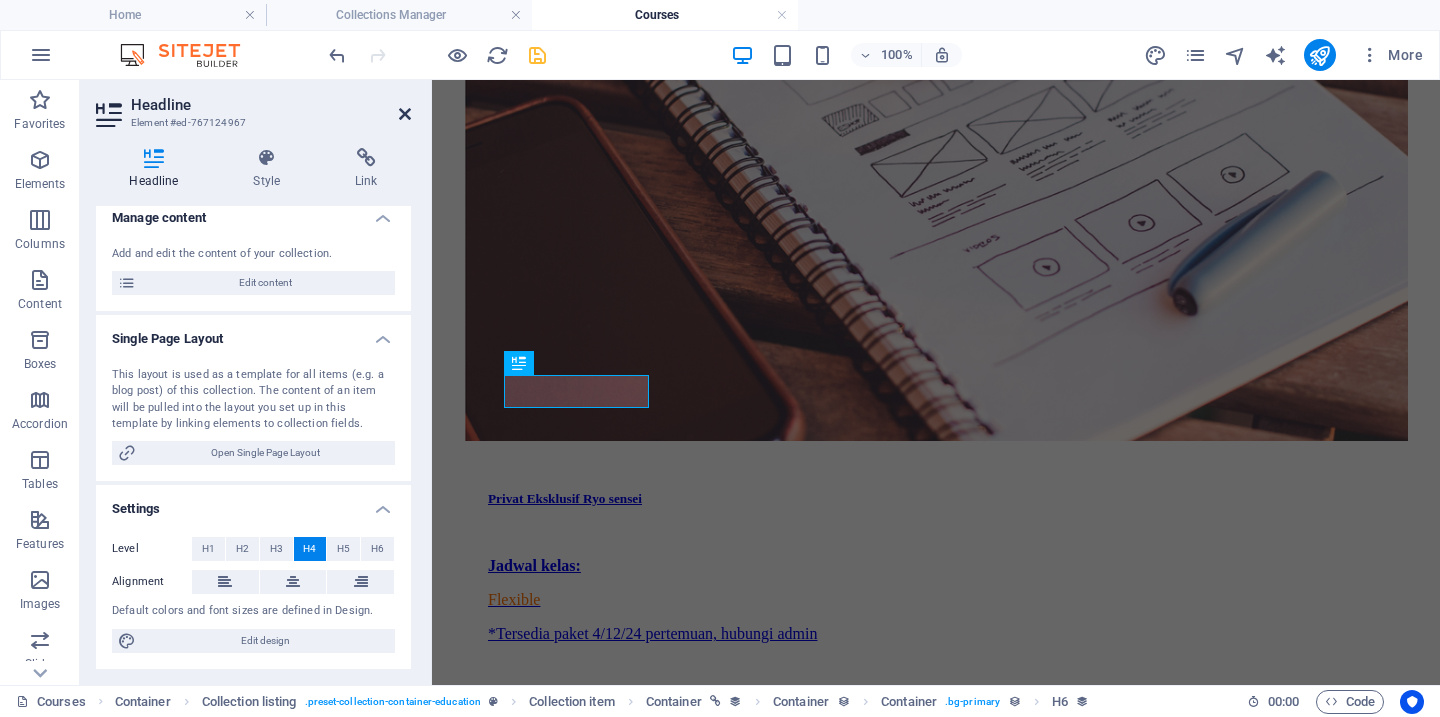 click at bounding box center (405, 114) 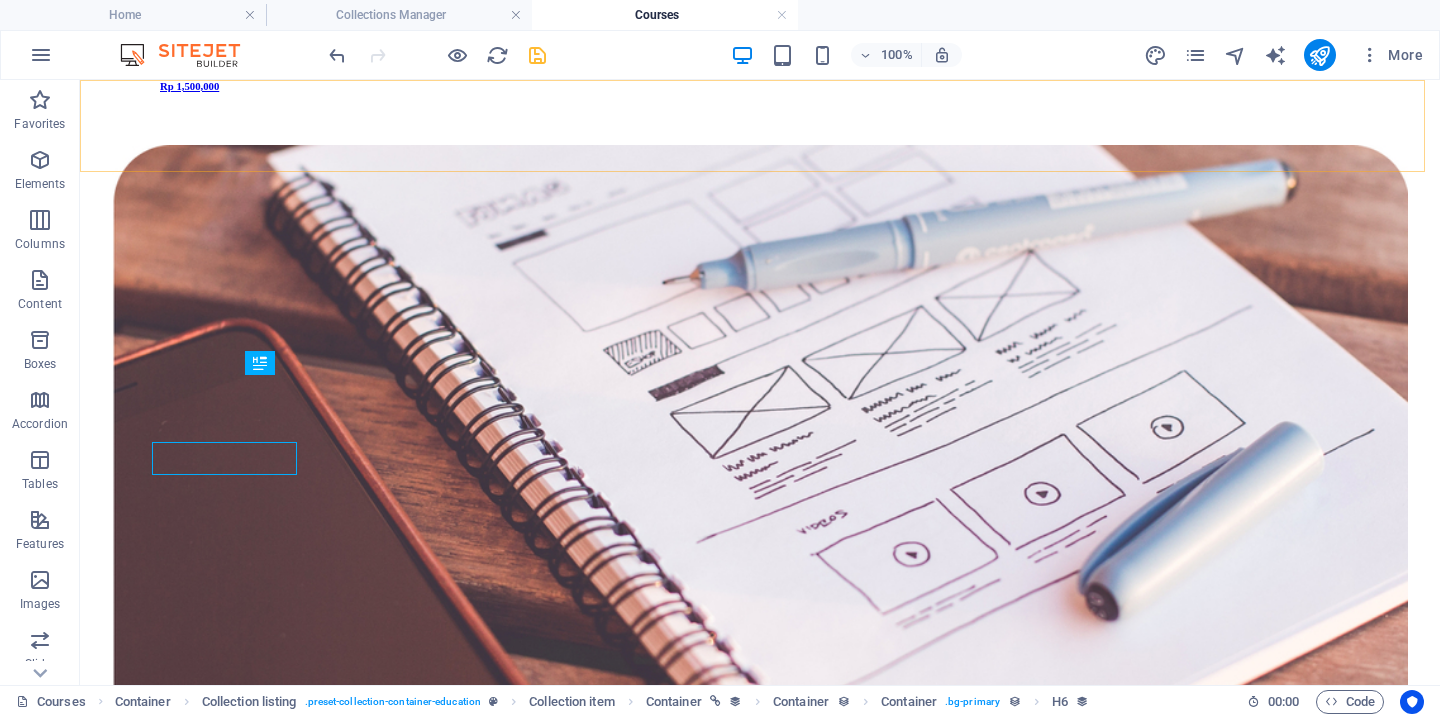 scroll, scrollTop: 1569, scrollLeft: 0, axis: vertical 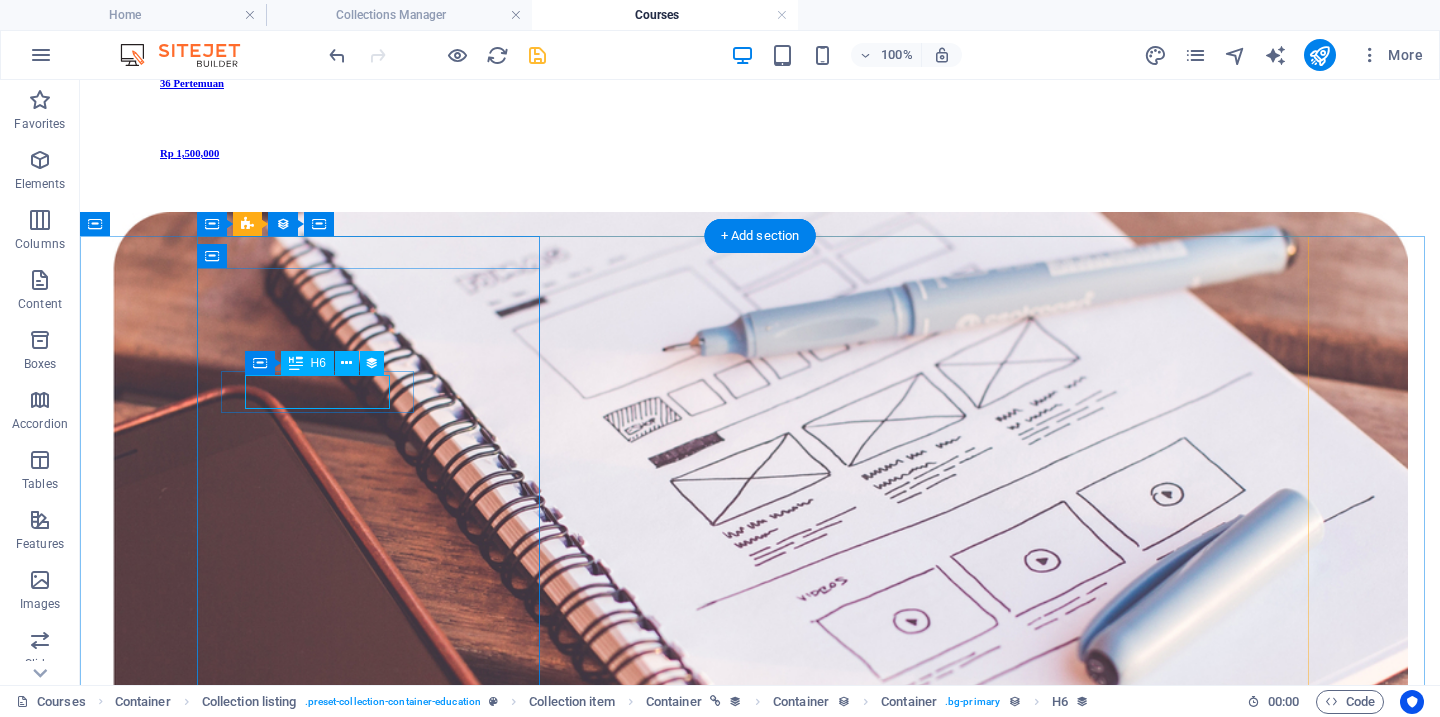 click on "Rp 1,500,000" at bounding box center (760, 3935) 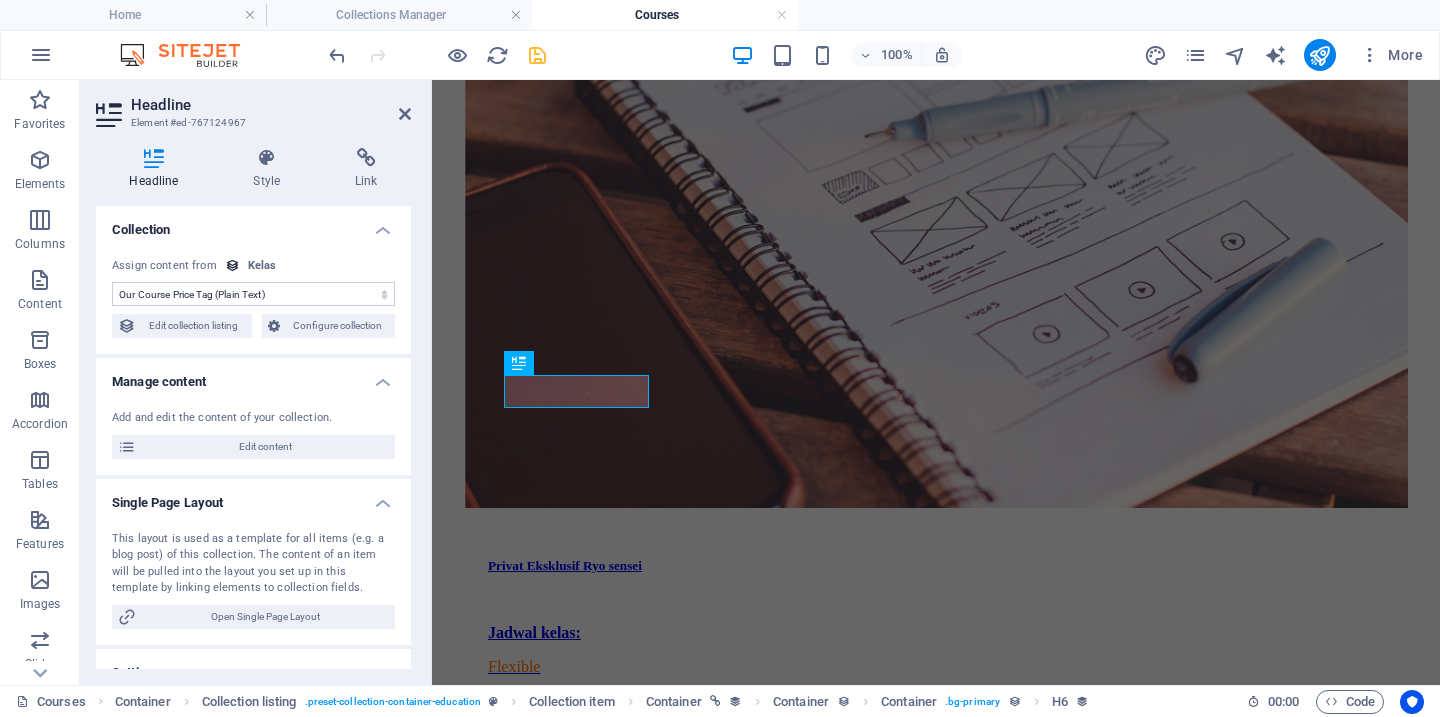scroll, scrollTop: 1636, scrollLeft: 0, axis: vertical 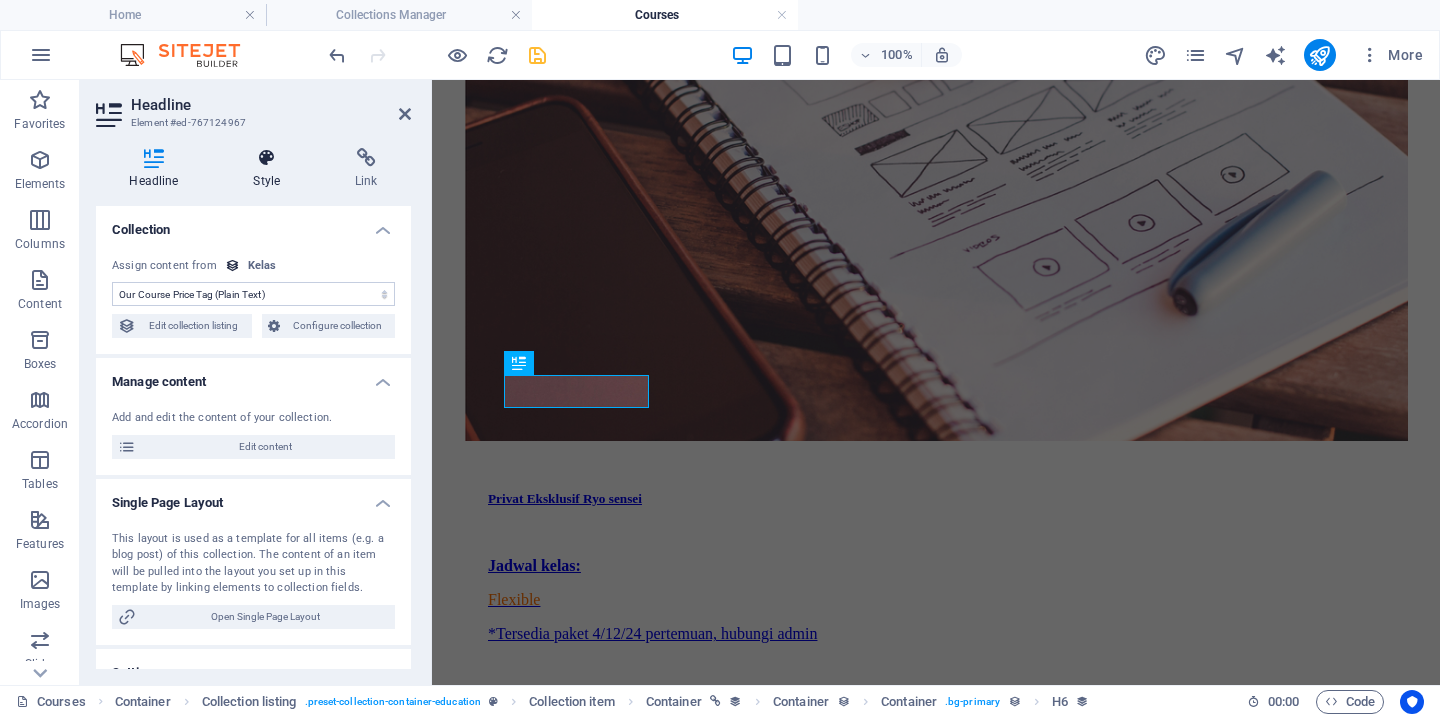 click on "Style" at bounding box center (271, 169) 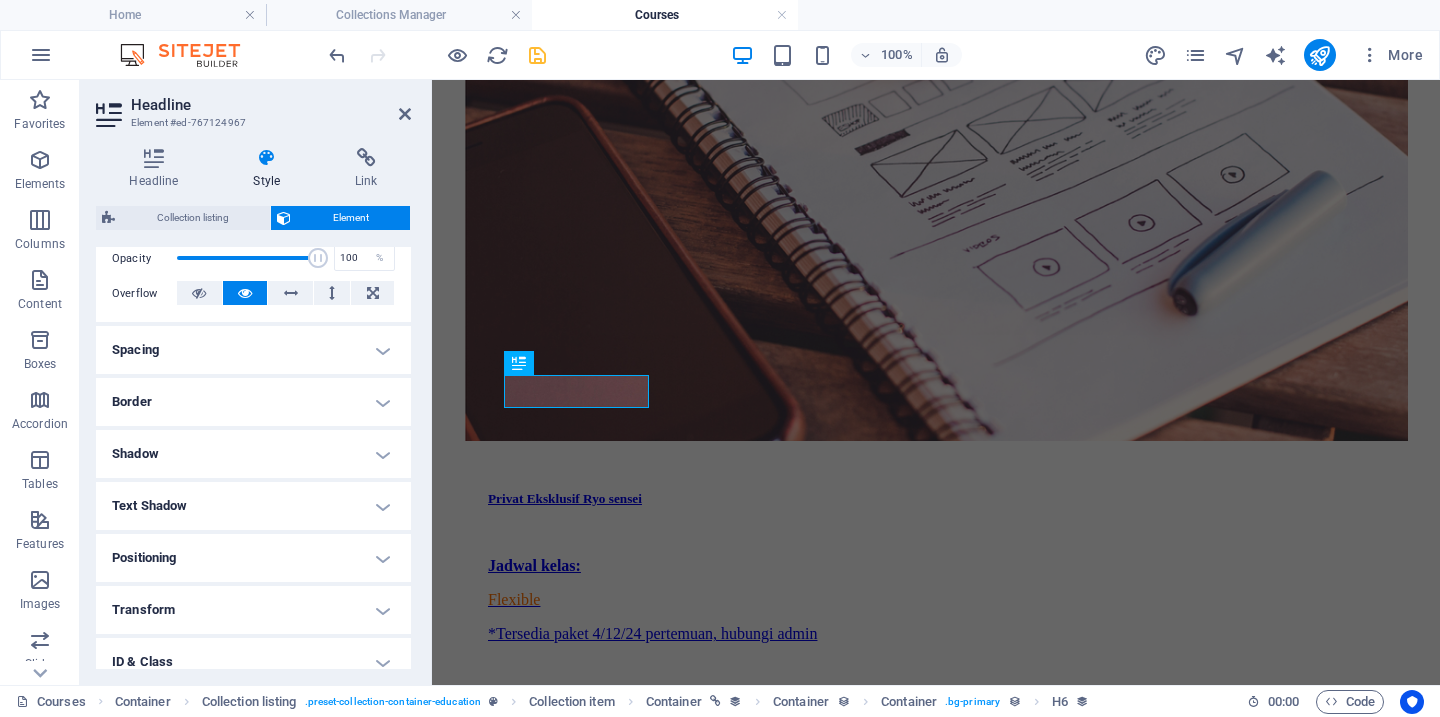 scroll, scrollTop: 301, scrollLeft: 0, axis: vertical 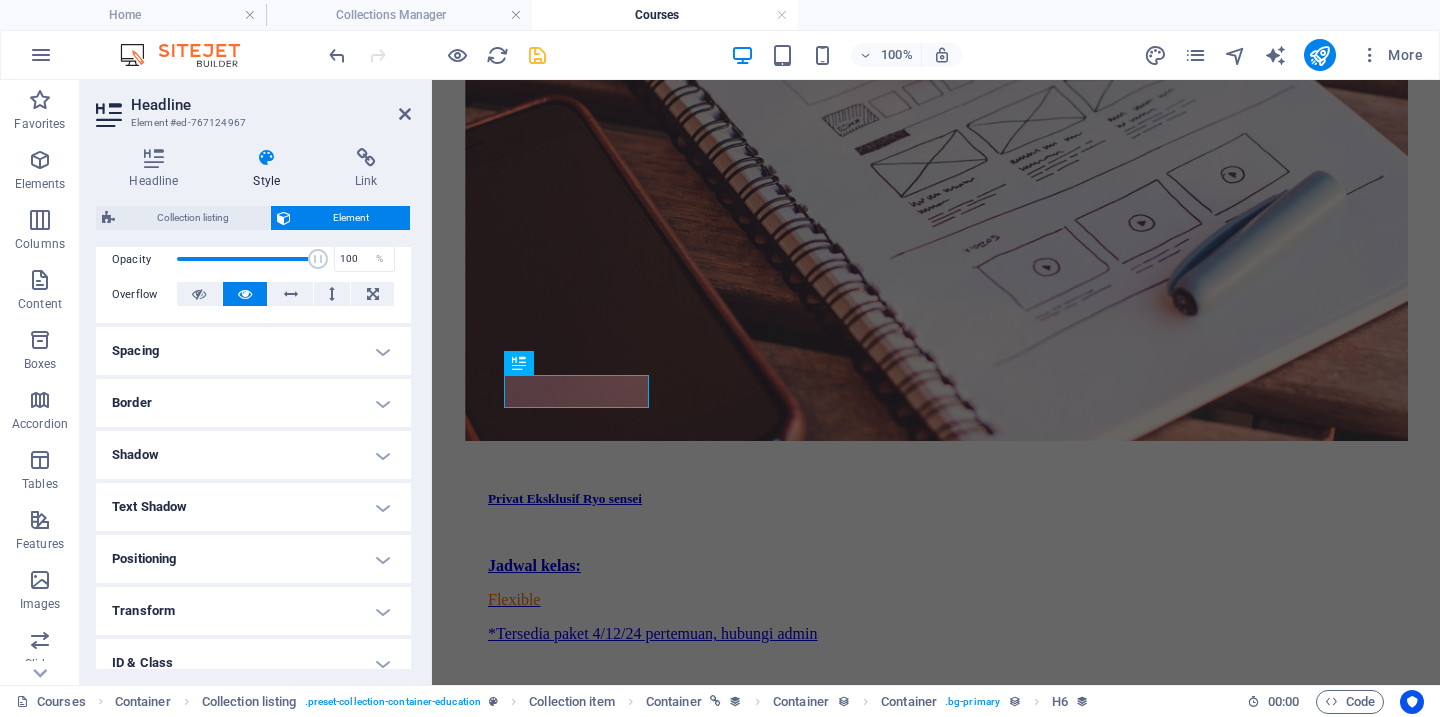 click on "Spacing" at bounding box center [253, 351] 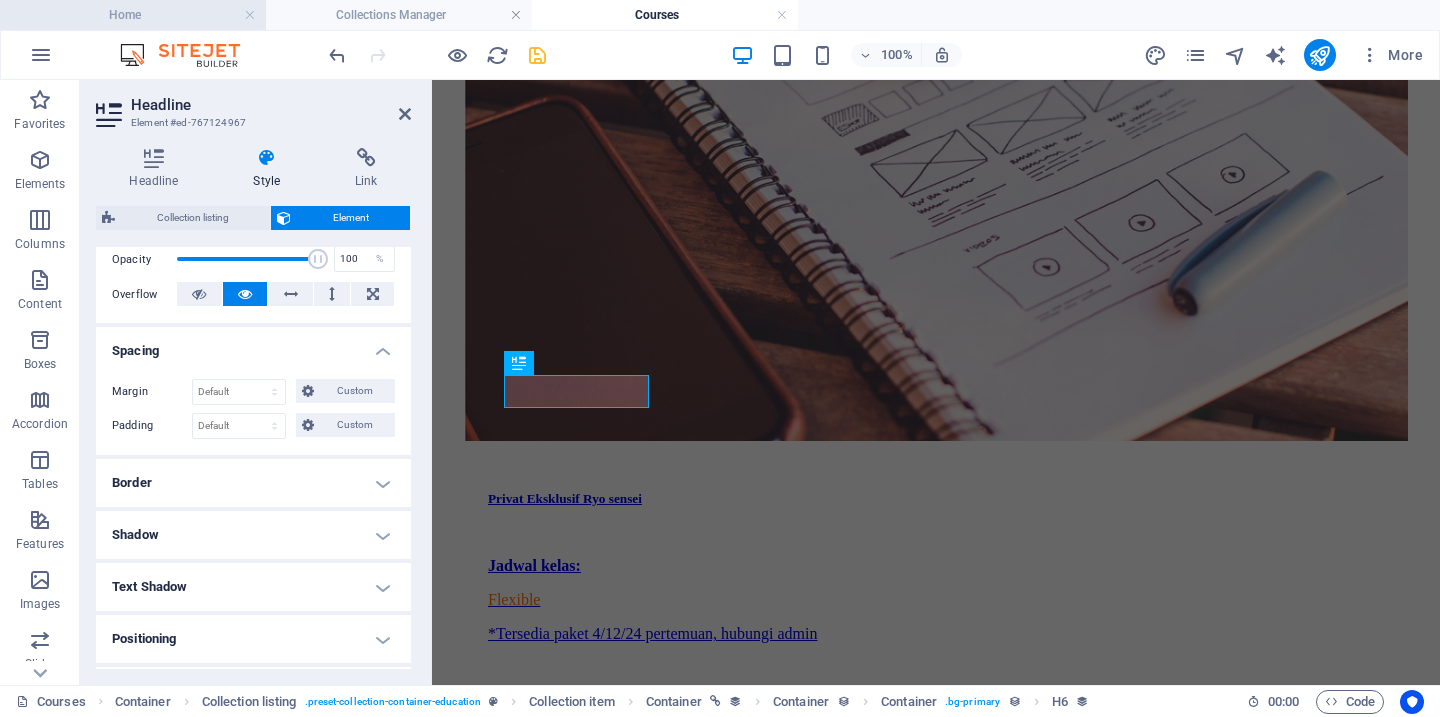 click on "Home" at bounding box center (133, 15) 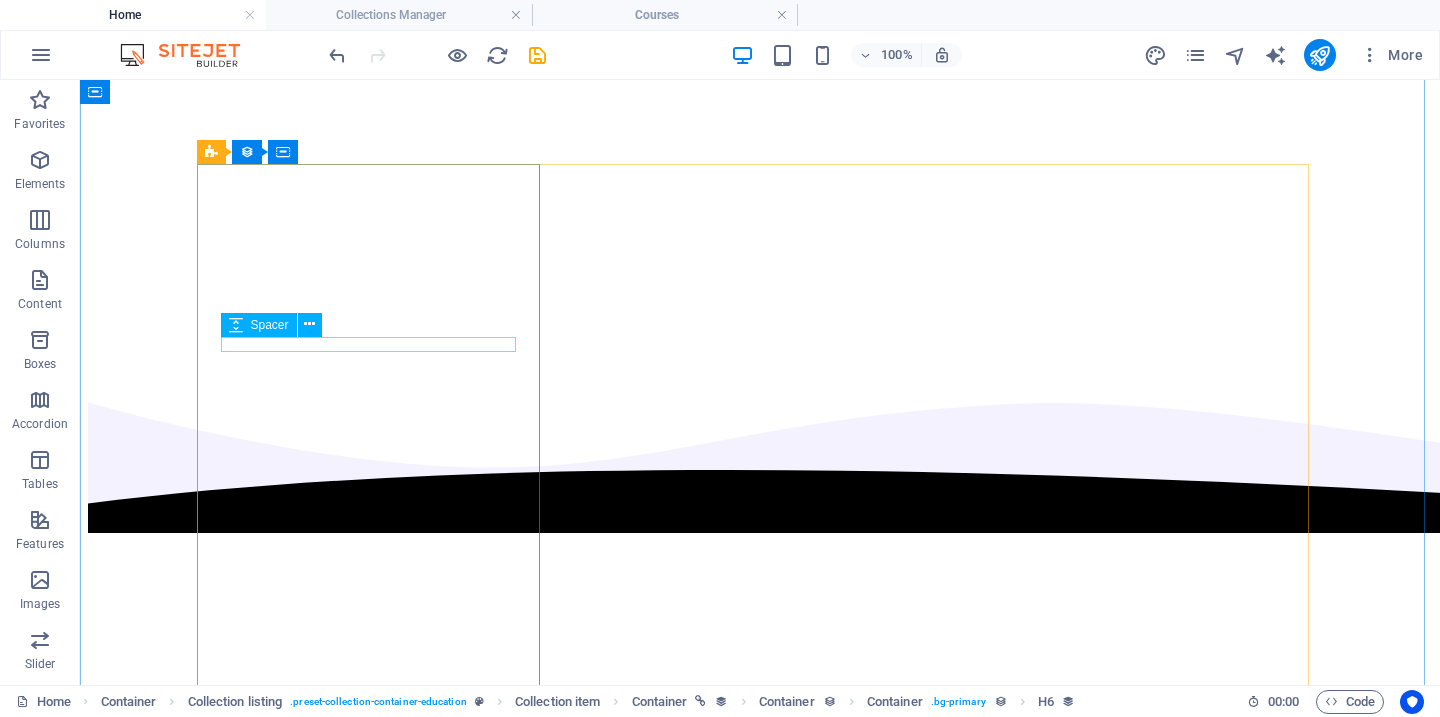 scroll, scrollTop: 1124, scrollLeft: 0, axis: vertical 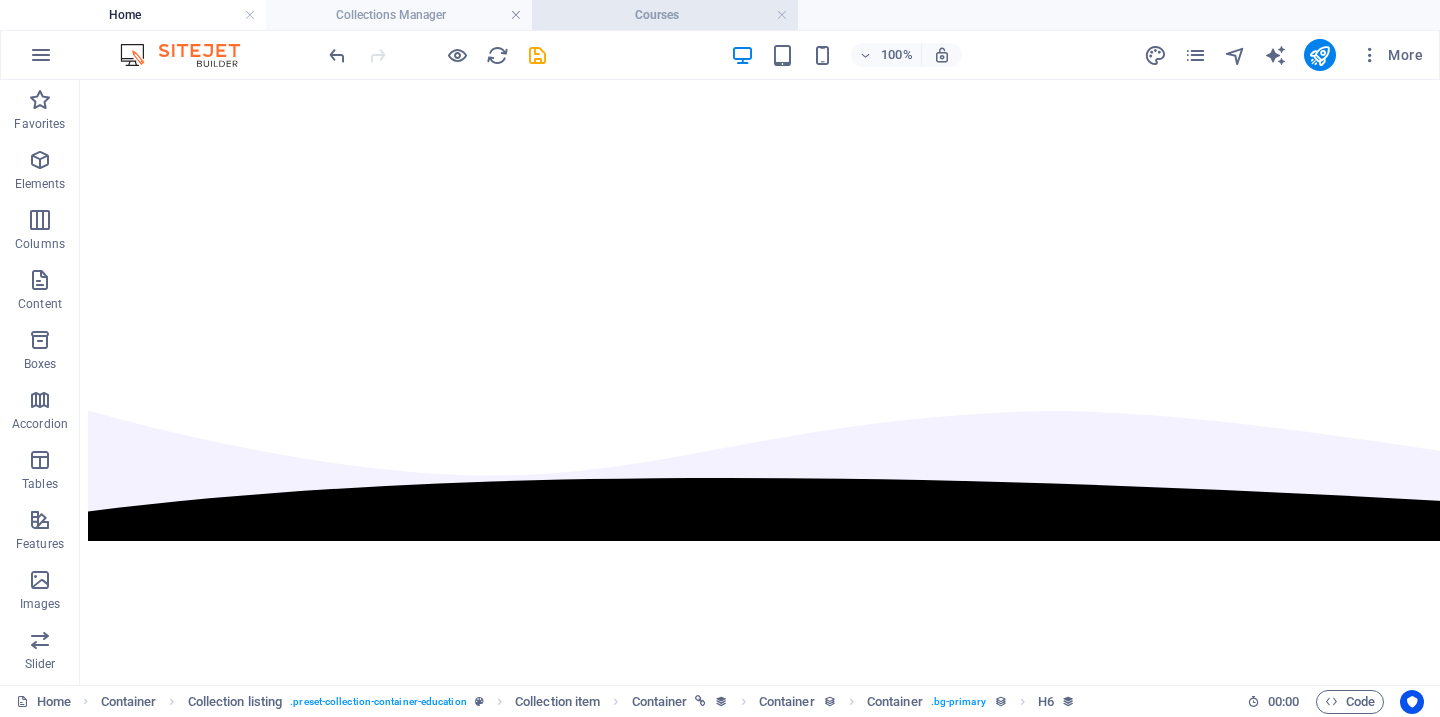 click on "Courses" at bounding box center (665, 15) 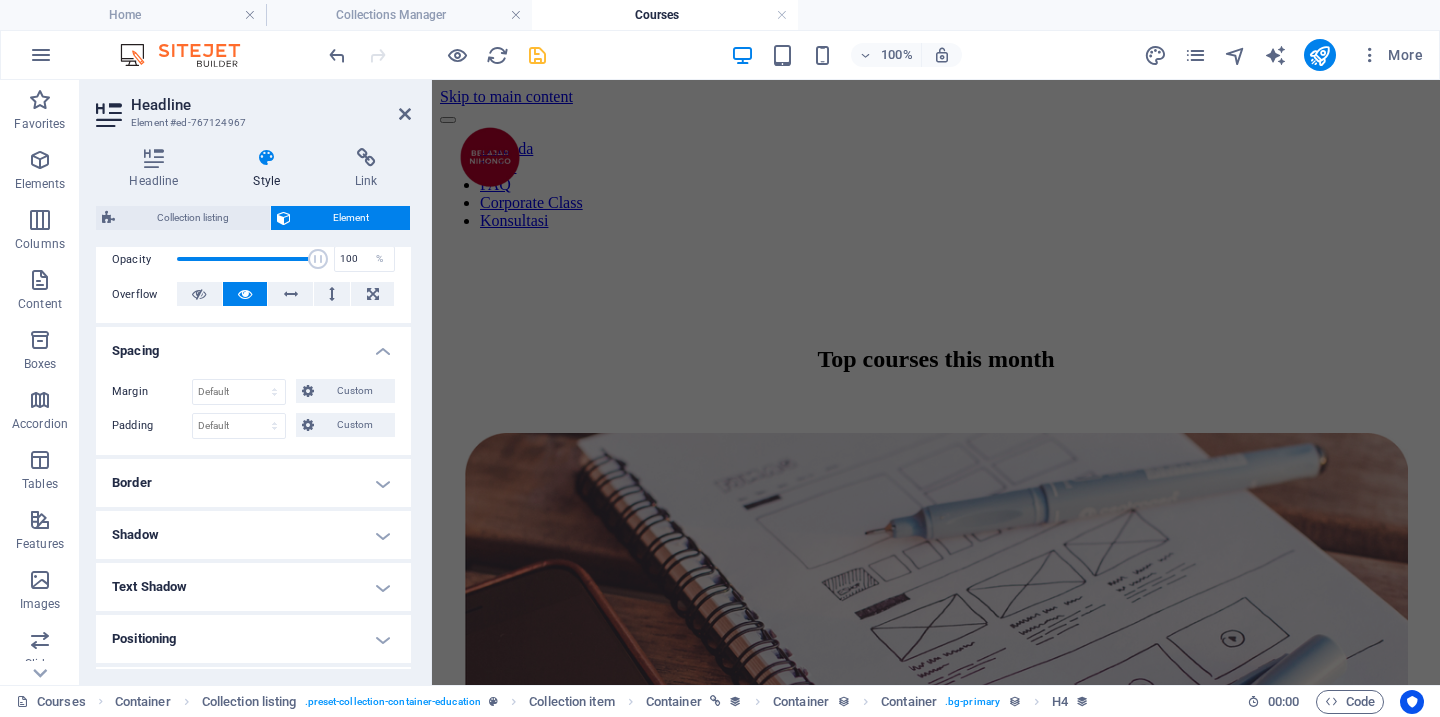 scroll, scrollTop: 1636, scrollLeft: 0, axis: vertical 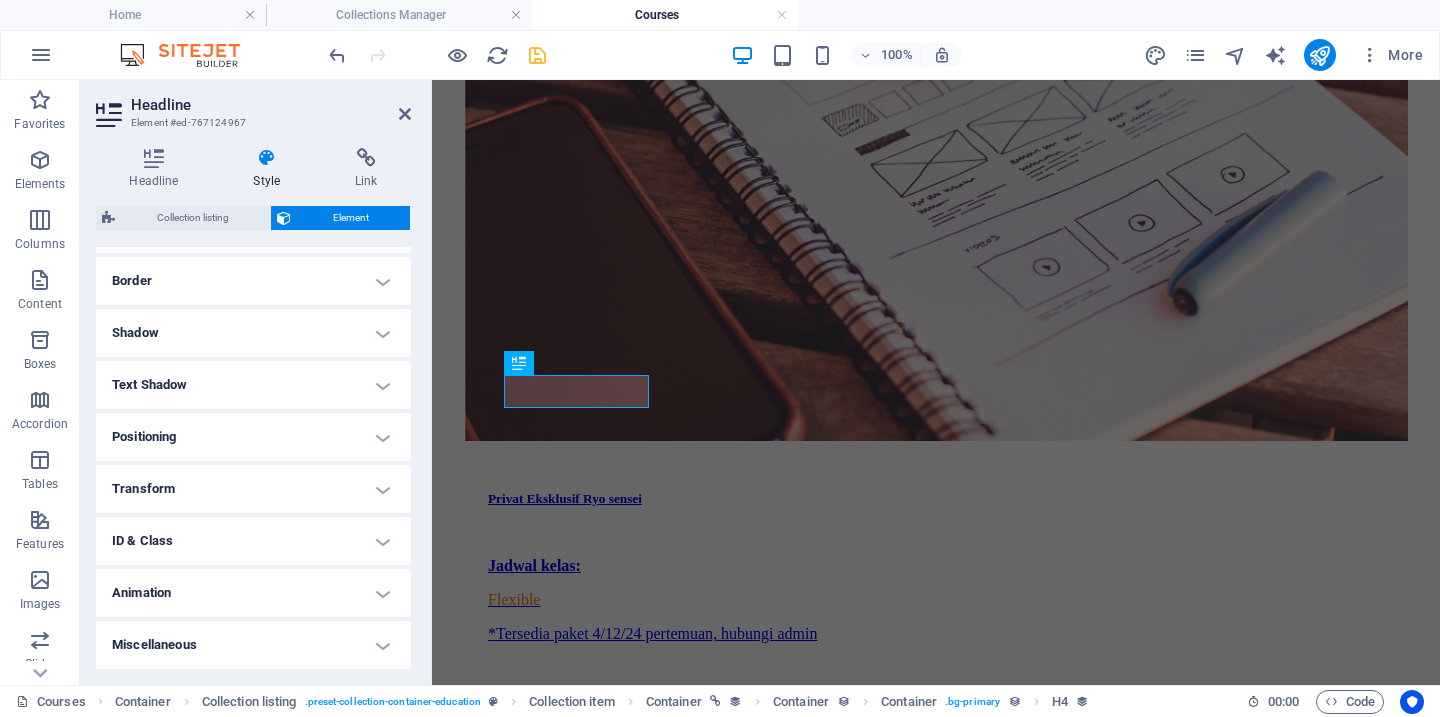 click on "Shadow" at bounding box center [253, 333] 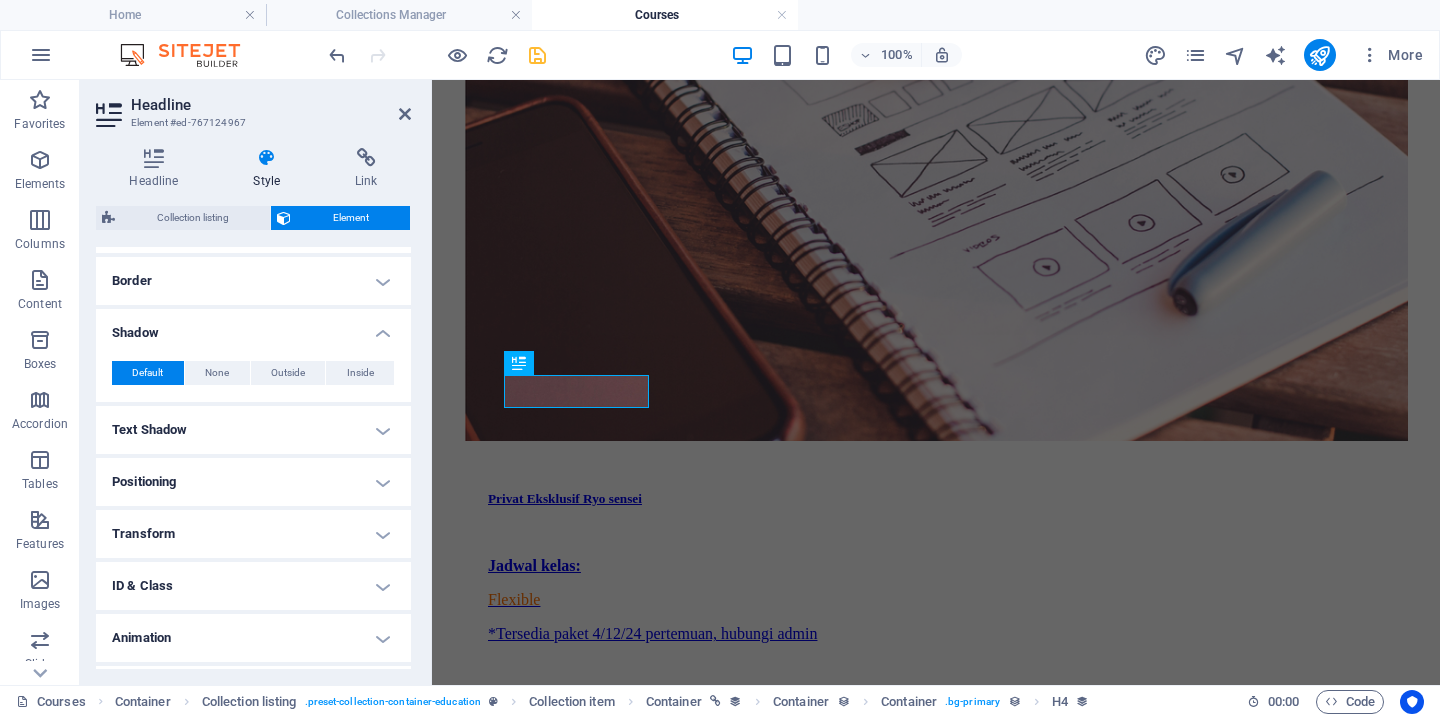 click on "Border" at bounding box center [253, 281] 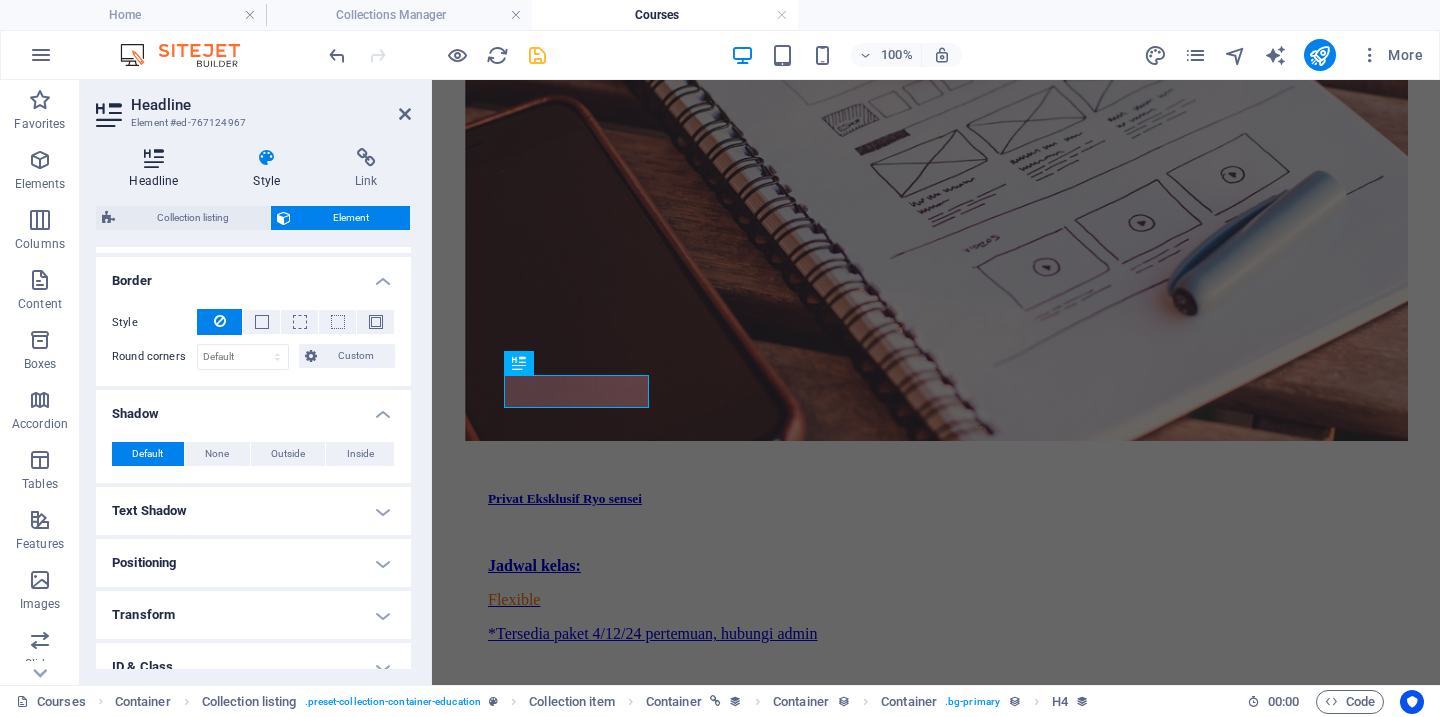 click on "Headline" at bounding box center [158, 169] 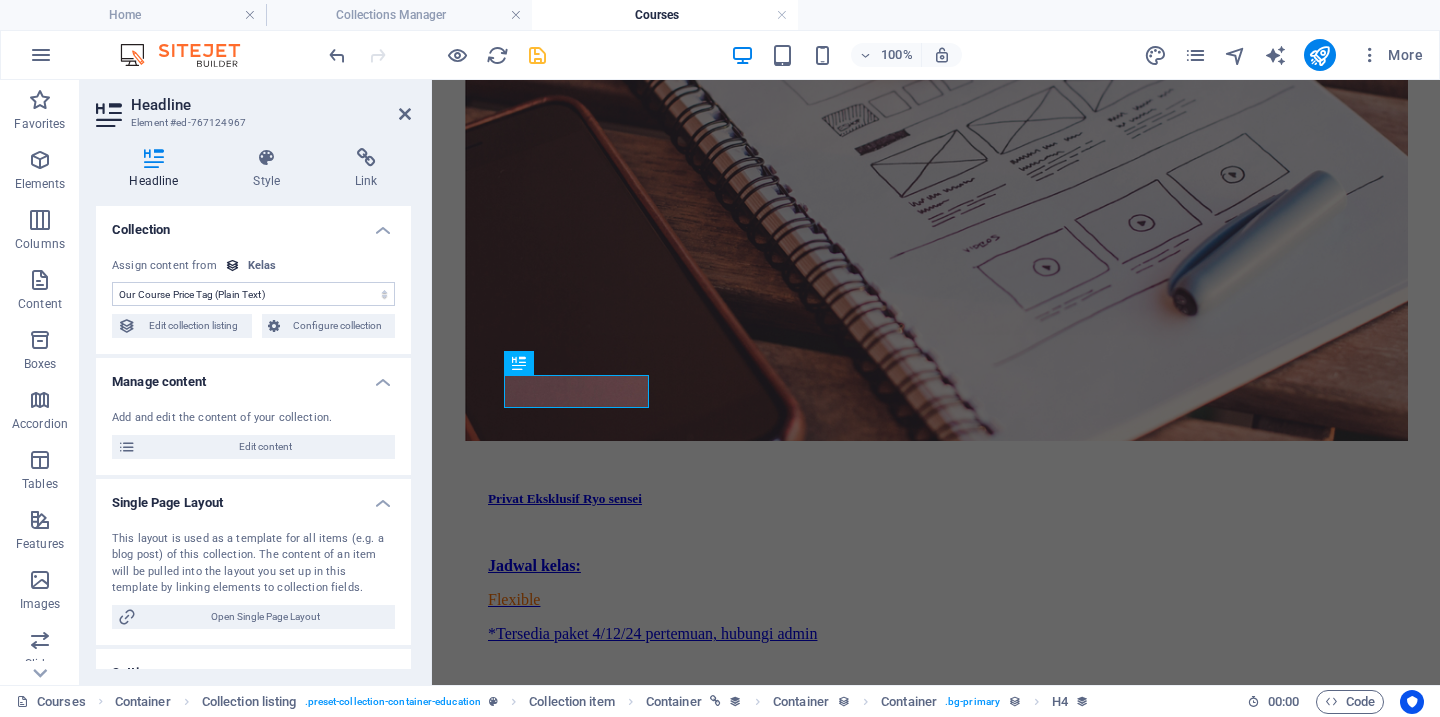 scroll, scrollTop: 164, scrollLeft: 0, axis: vertical 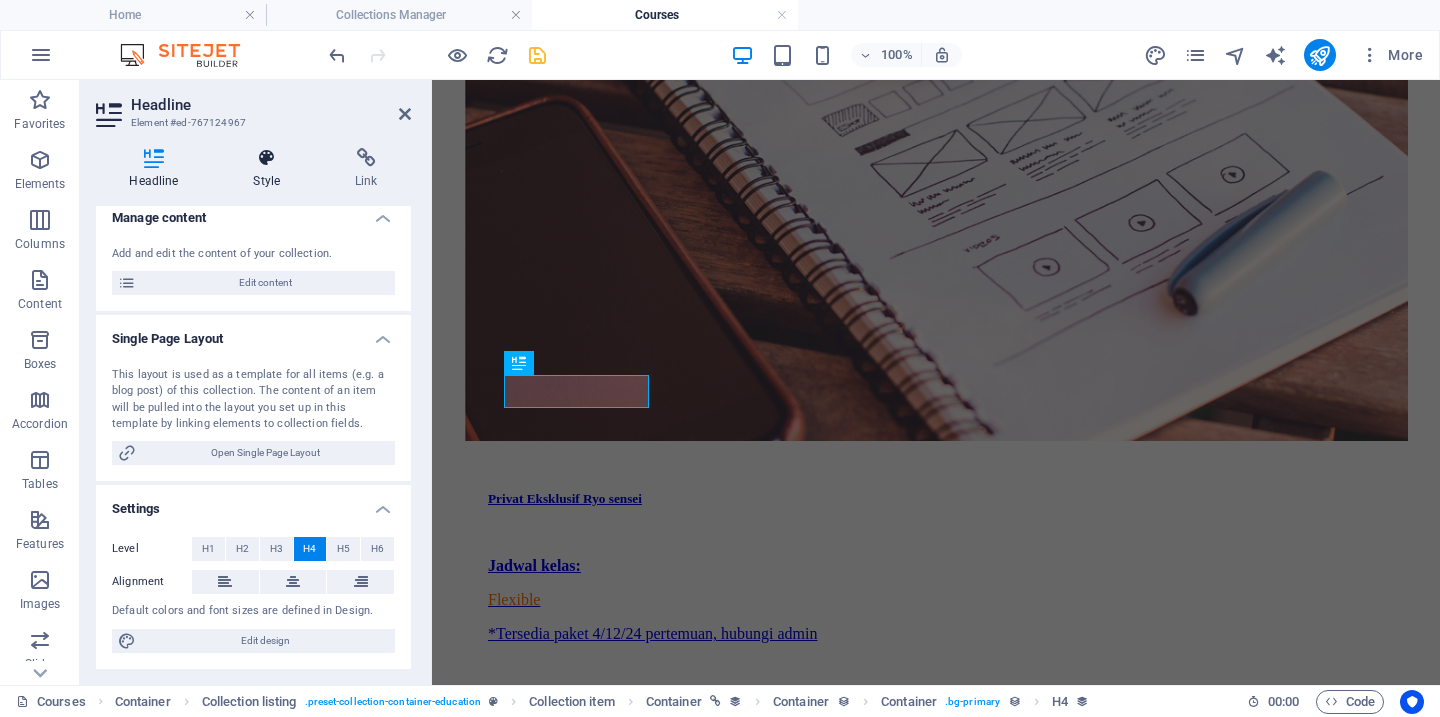 click on "Style" at bounding box center [271, 169] 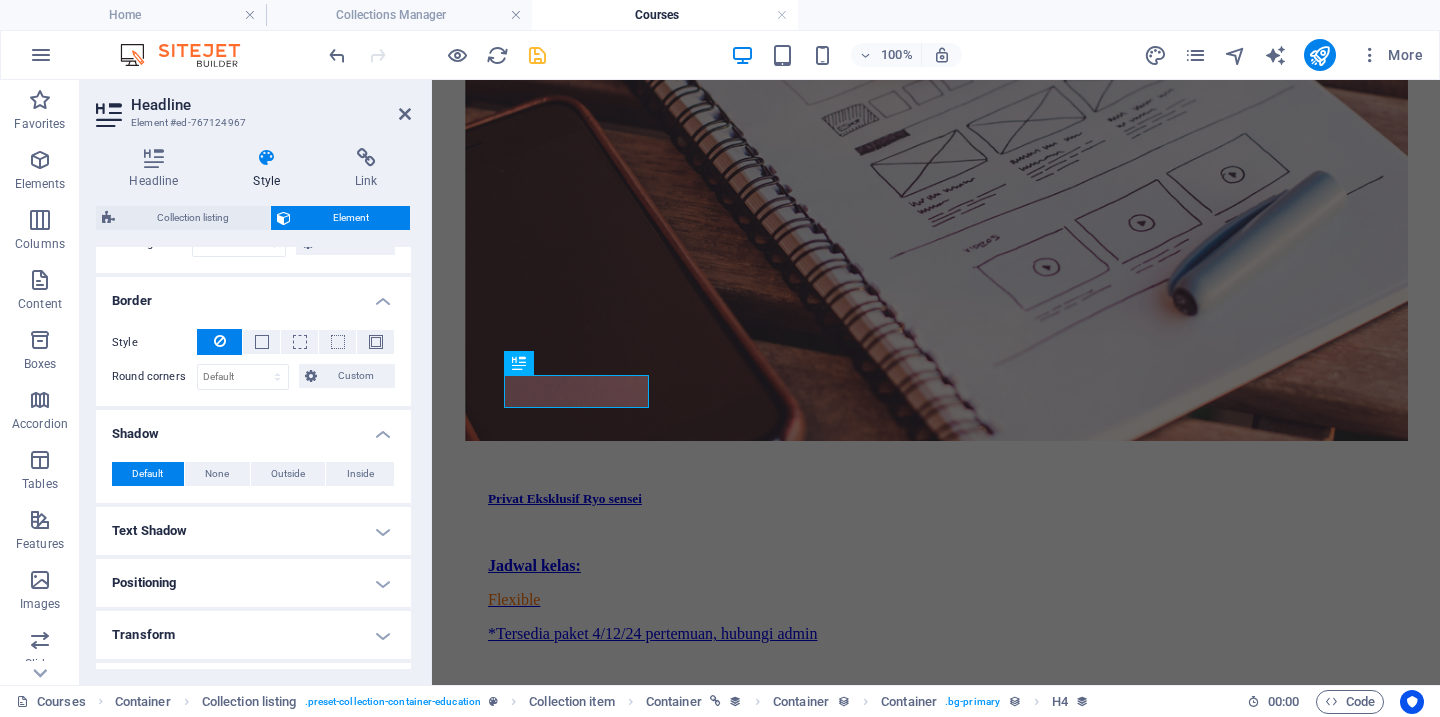 scroll, scrollTop: 629, scrollLeft: 0, axis: vertical 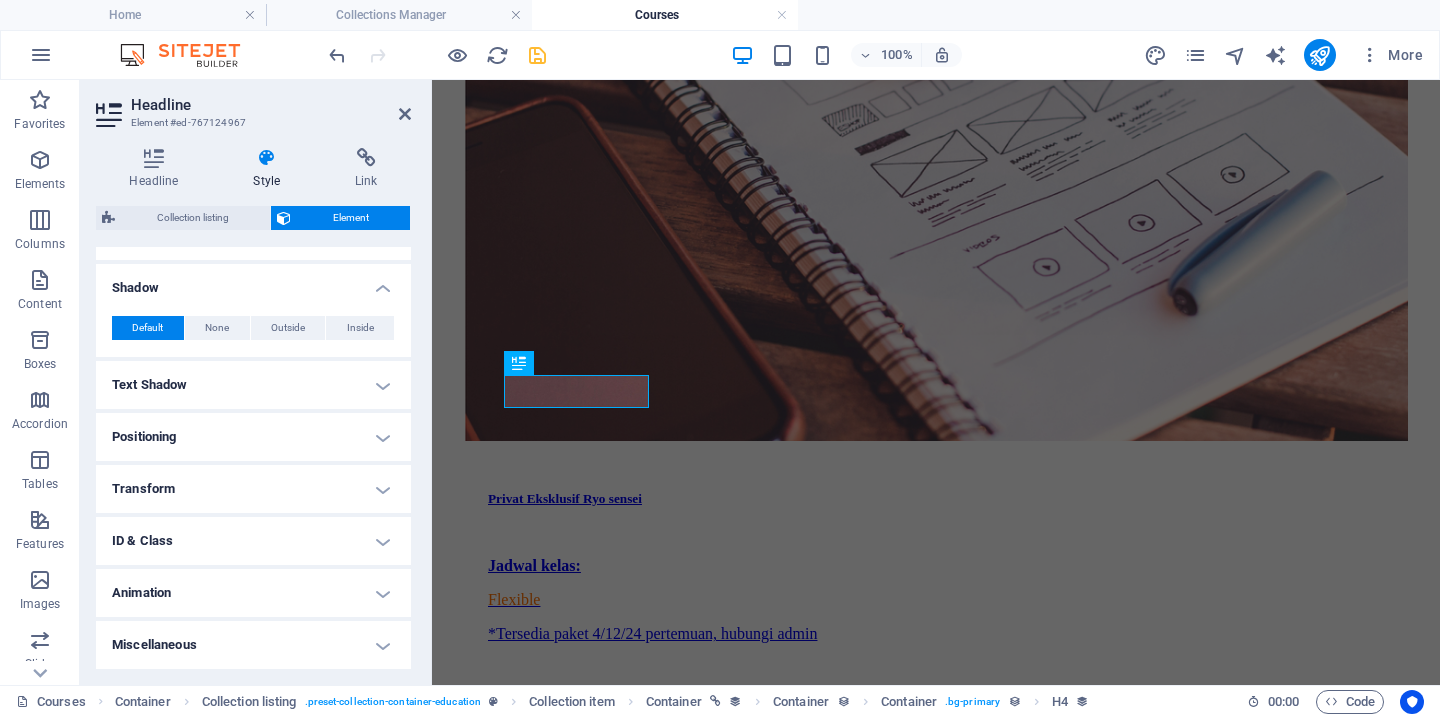 click on "Text Shadow" at bounding box center [253, 385] 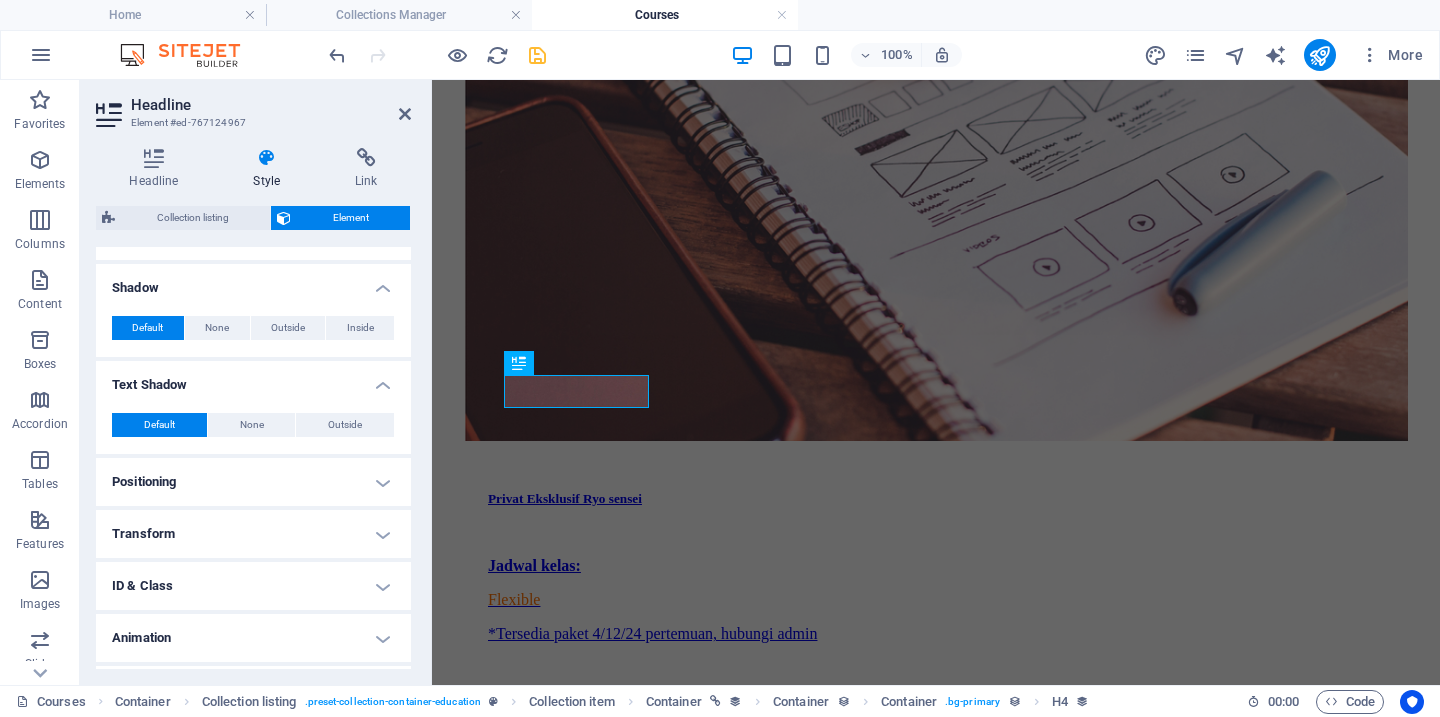 click on "Positioning" at bounding box center [253, 482] 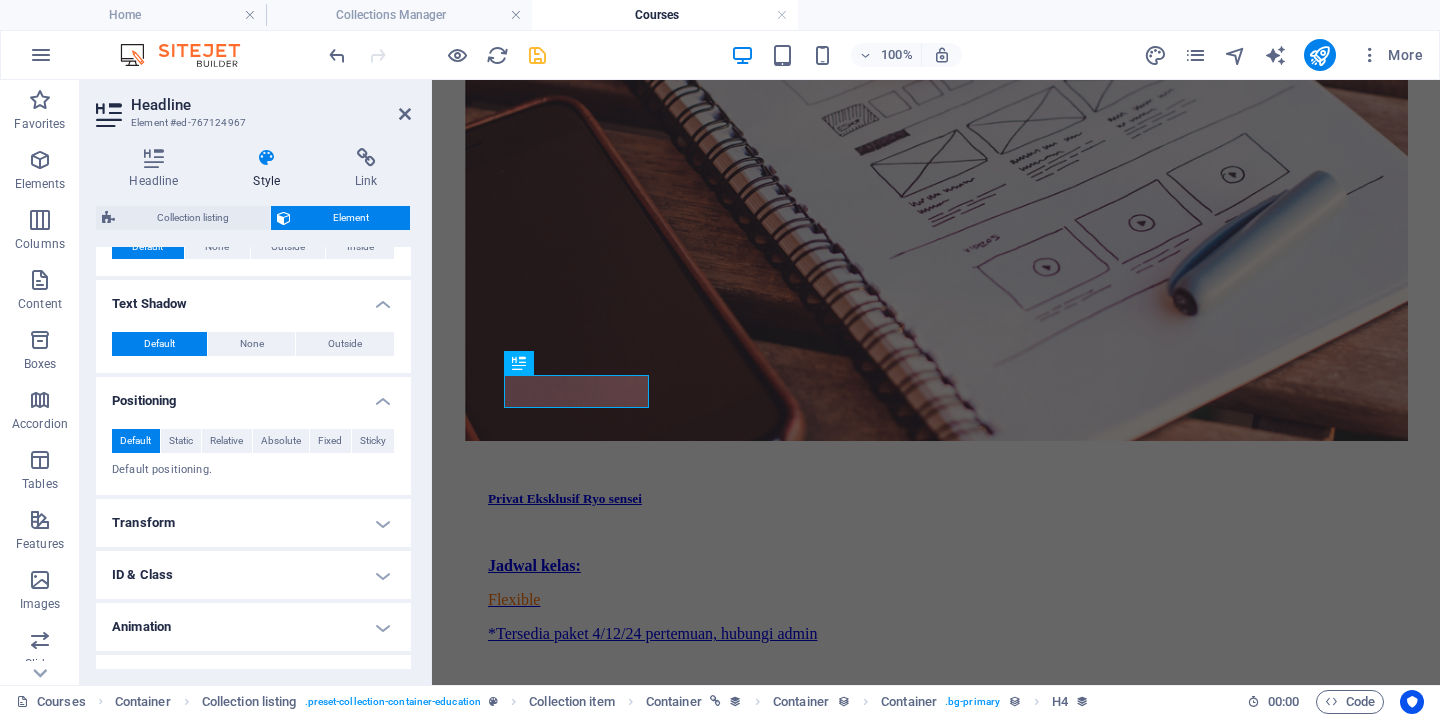 scroll, scrollTop: 744, scrollLeft: 0, axis: vertical 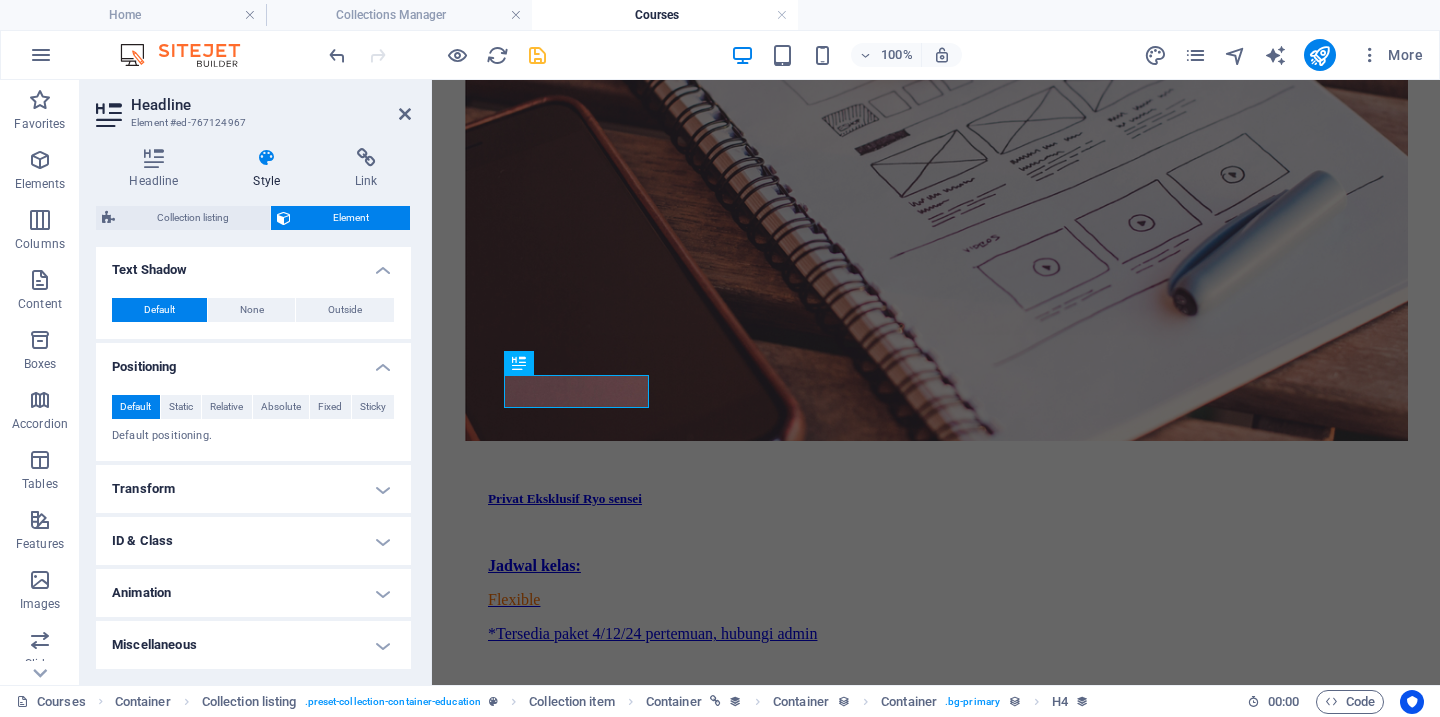 click on "Transform" at bounding box center (253, 489) 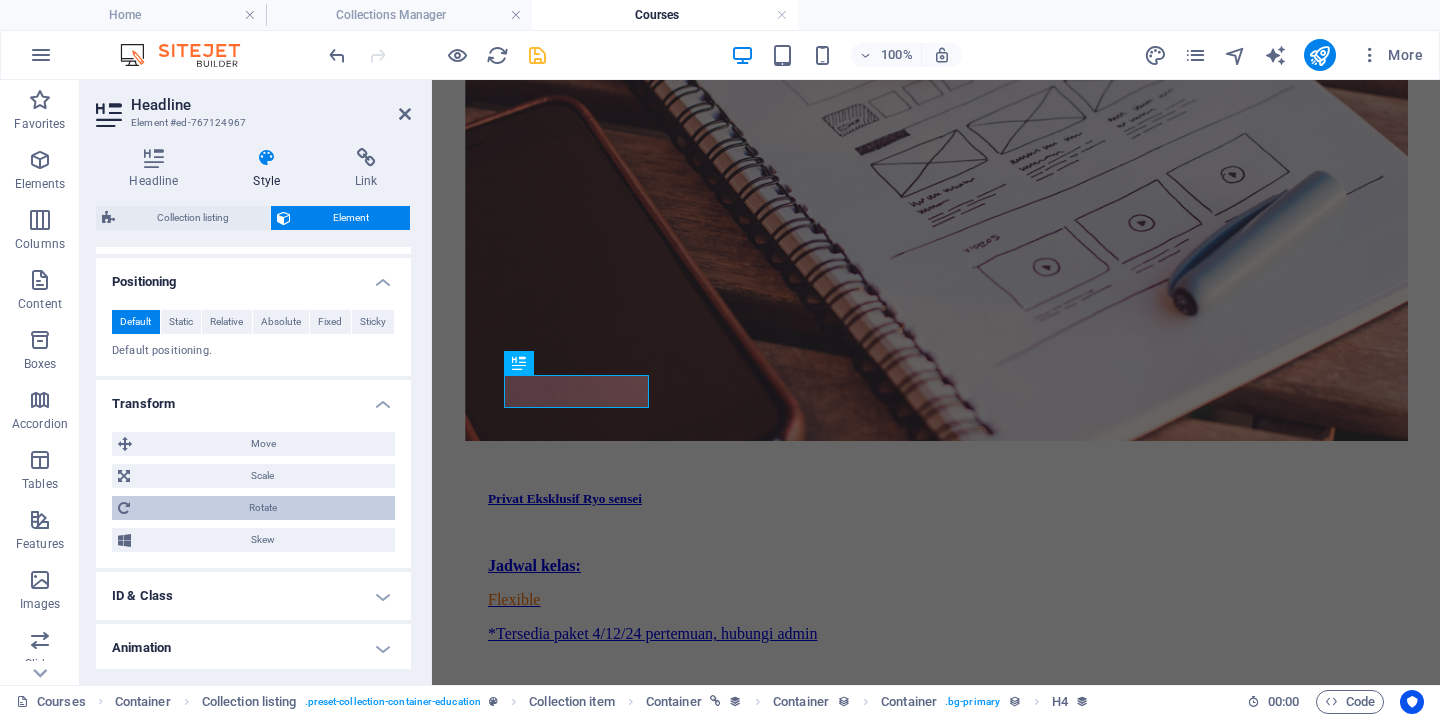 scroll, scrollTop: 884, scrollLeft: 0, axis: vertical 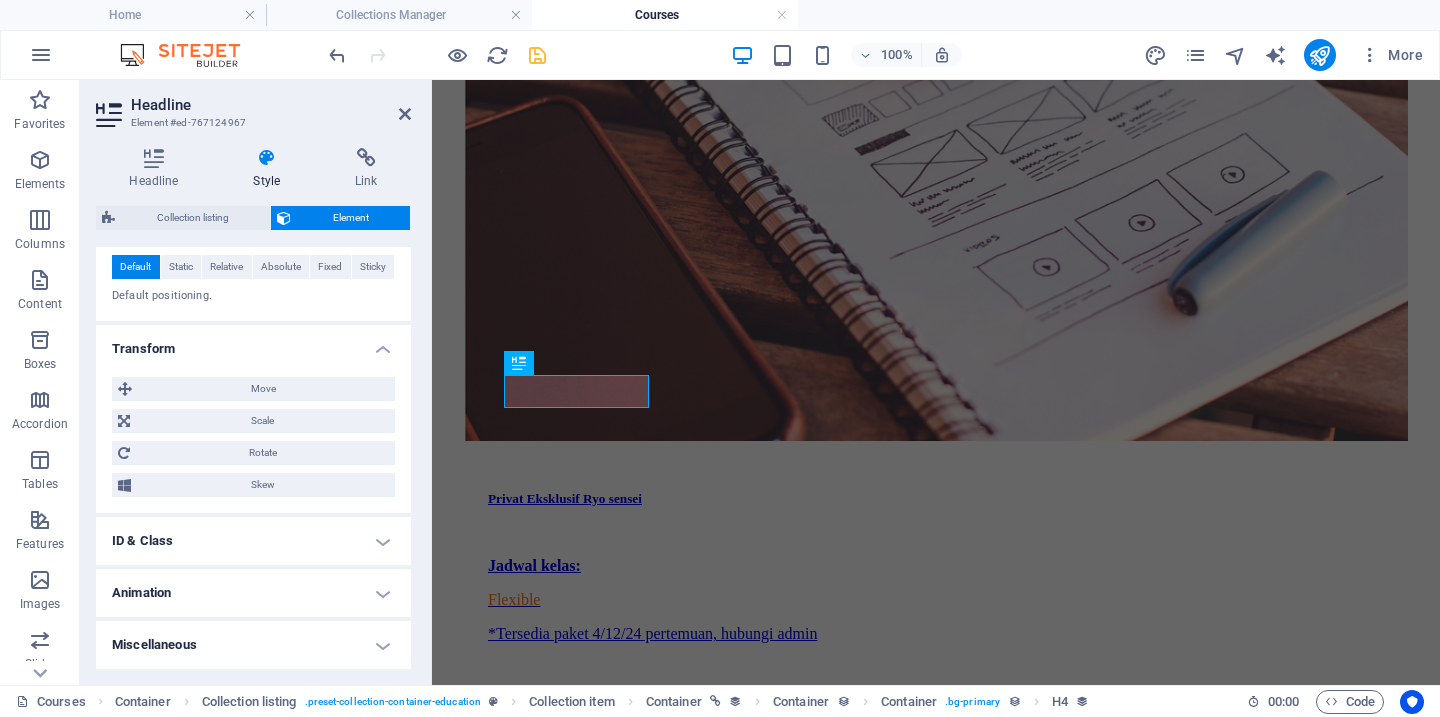 click on "ID & Class" at bounding box center [253, 541] 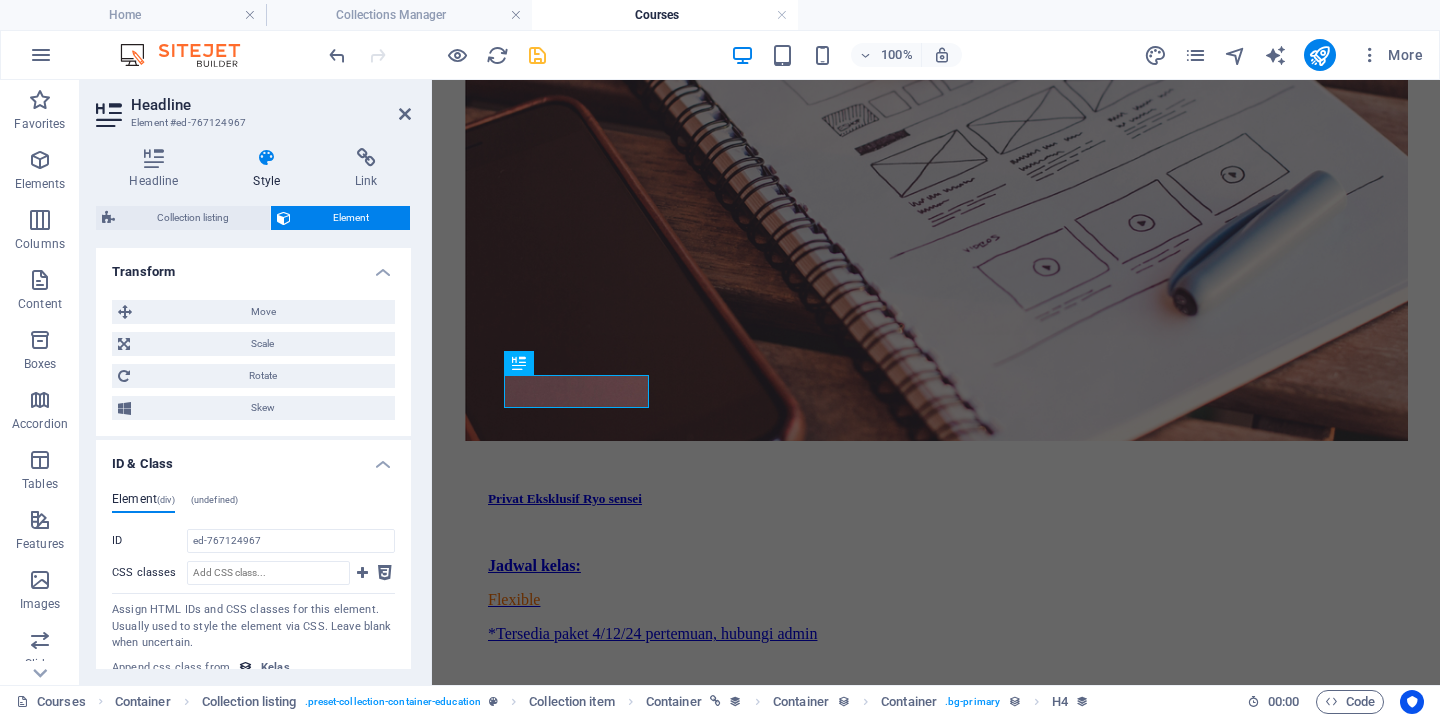 scroll, scrollTop: 1128, scrollLeft: 0, axis: vertical 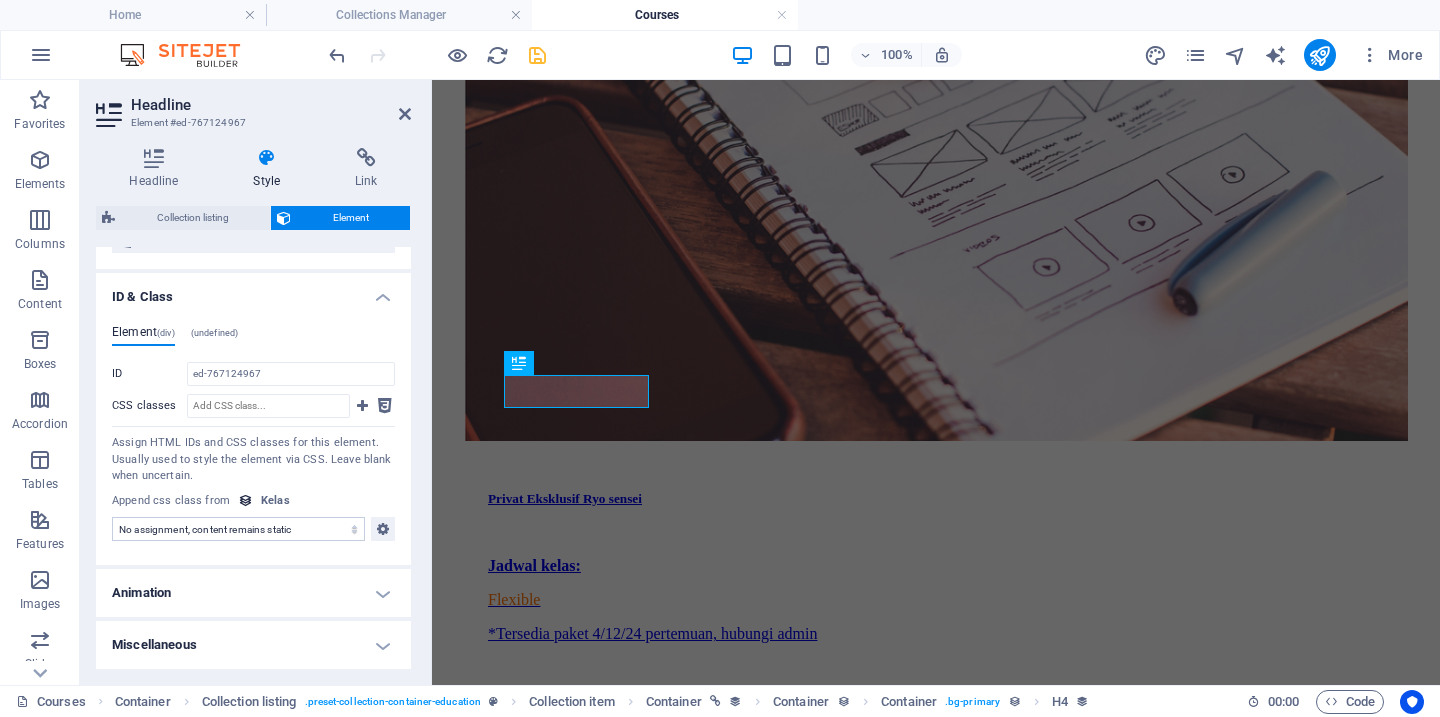 click on "Animation" at bounding box center [253, 593] 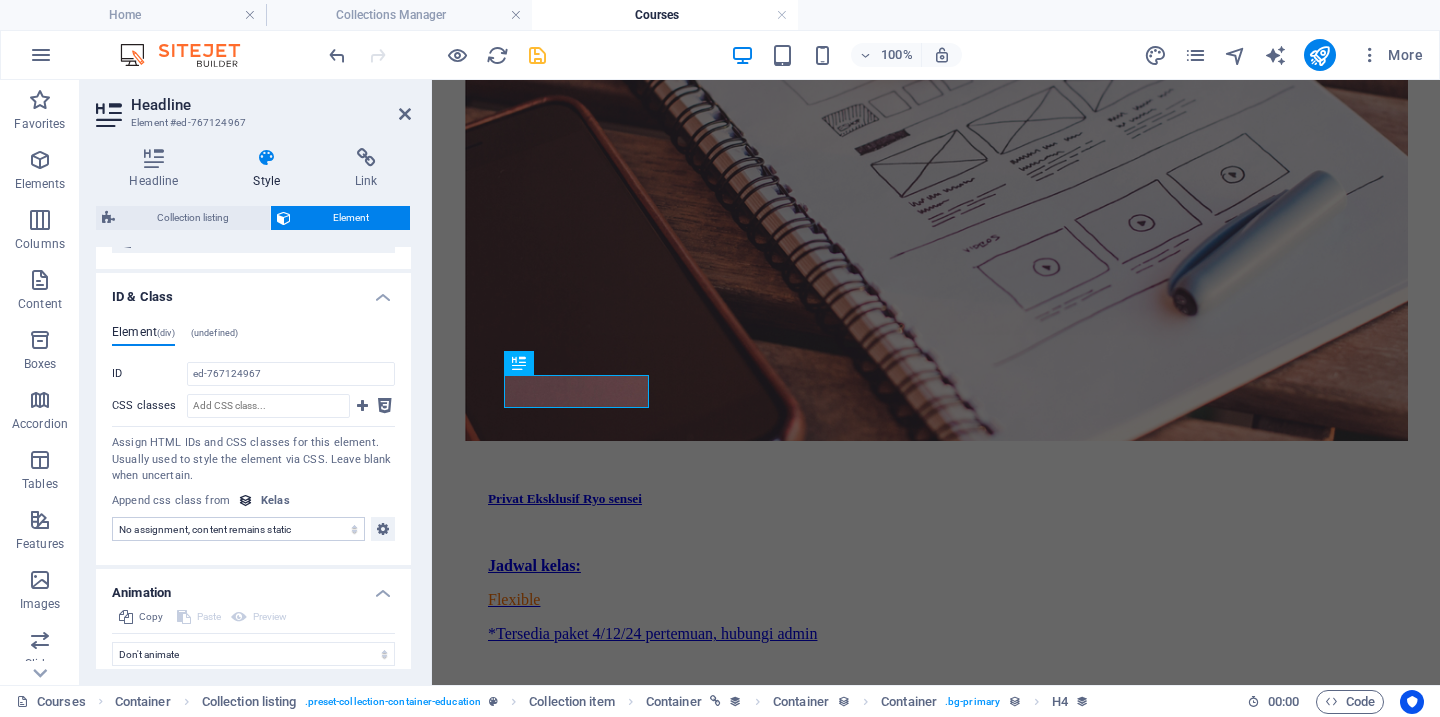 scroll, scrollTop: 1193, scrollLeft: 0, axis: vertical 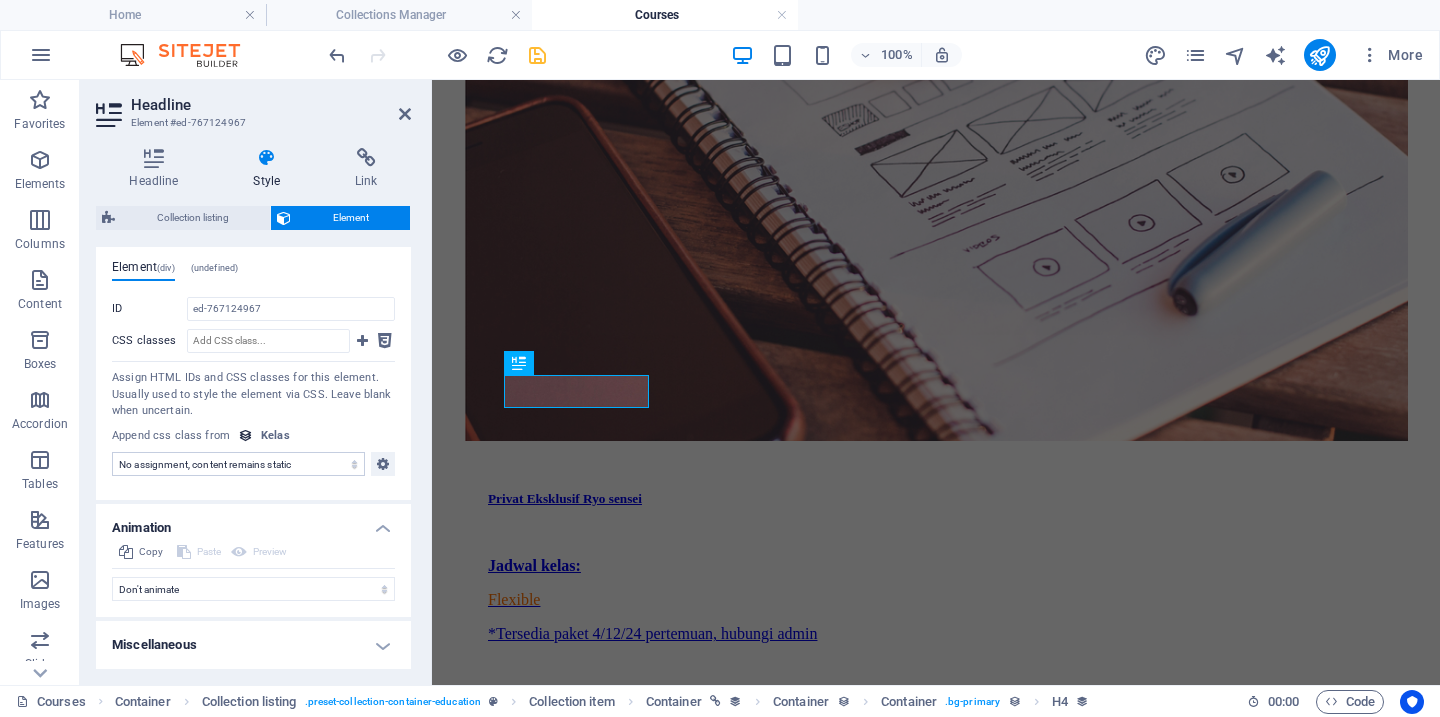 click on "Miscellaneous" at bounding box center (253, 645) 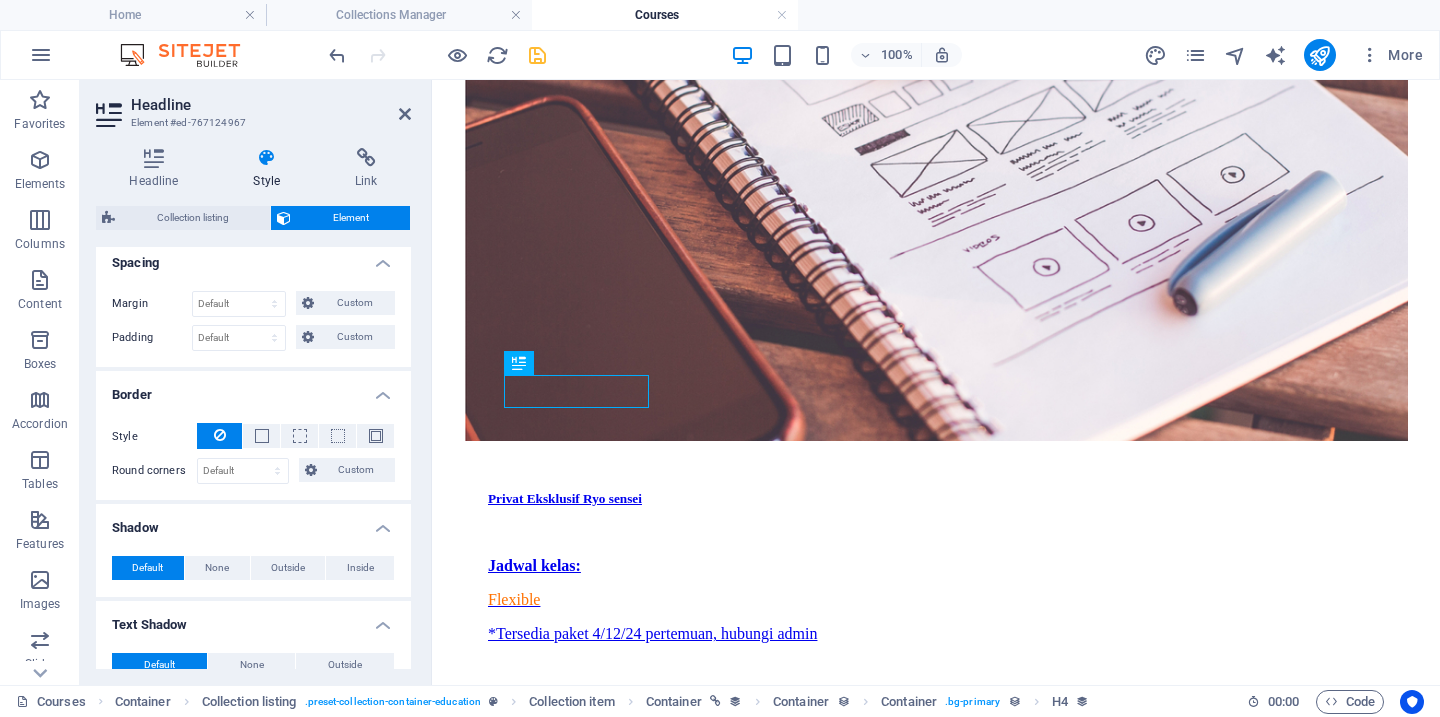 scroll, scrollTop: 0, scrollLeft: 0, axis: both 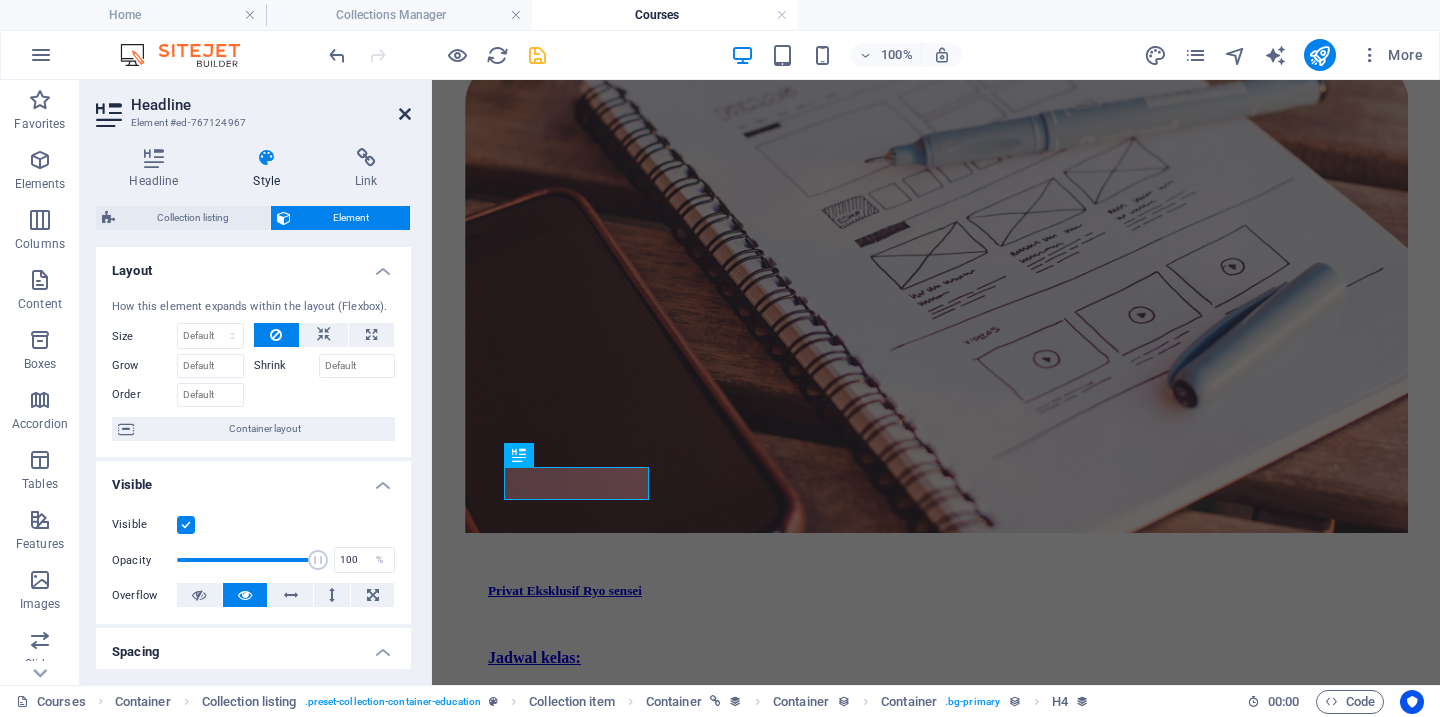 click at bounding box center (405, 114) 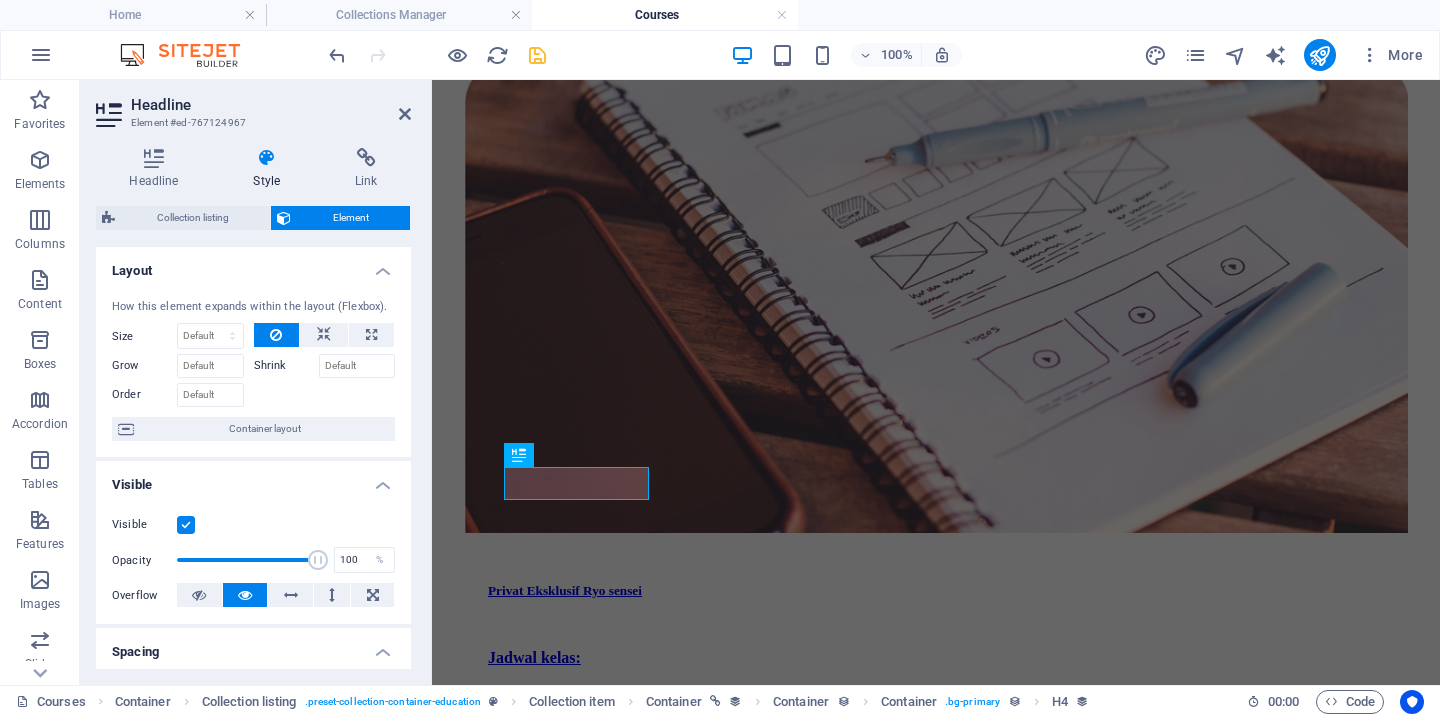 scroll, scrollTop: 1477, scrollLeft: 0, axis: vertical 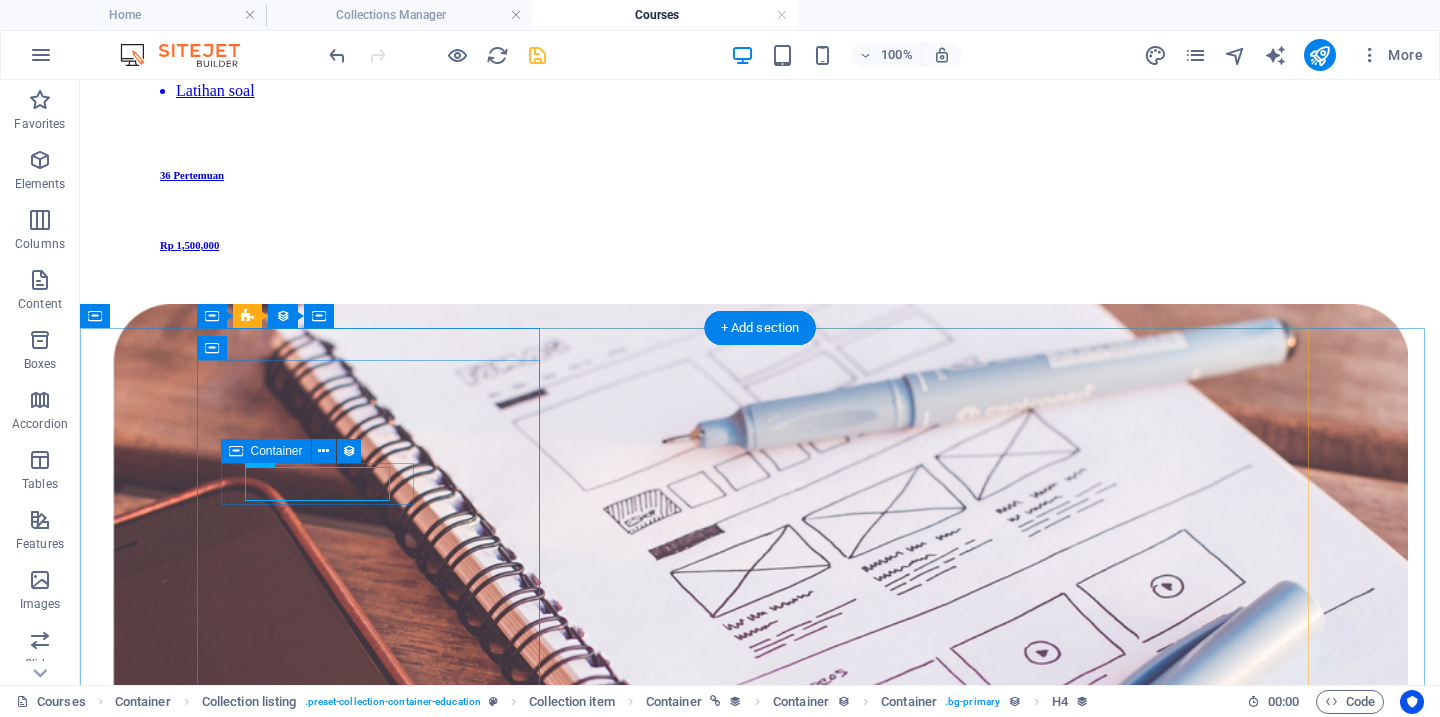 click on "Rp 1,500,000" at bounding box center [760, 4026] 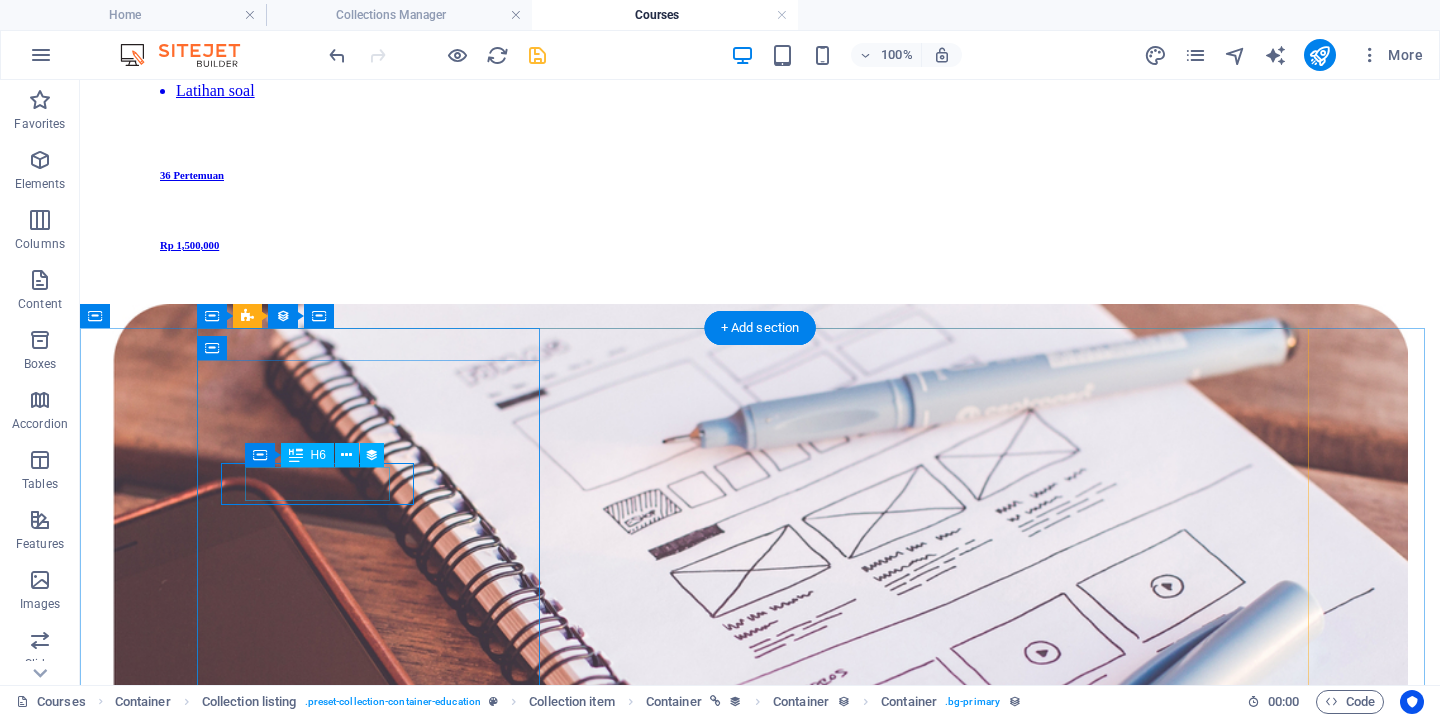click on "Rp 1,500,000" at bounding box center [760, 4027] 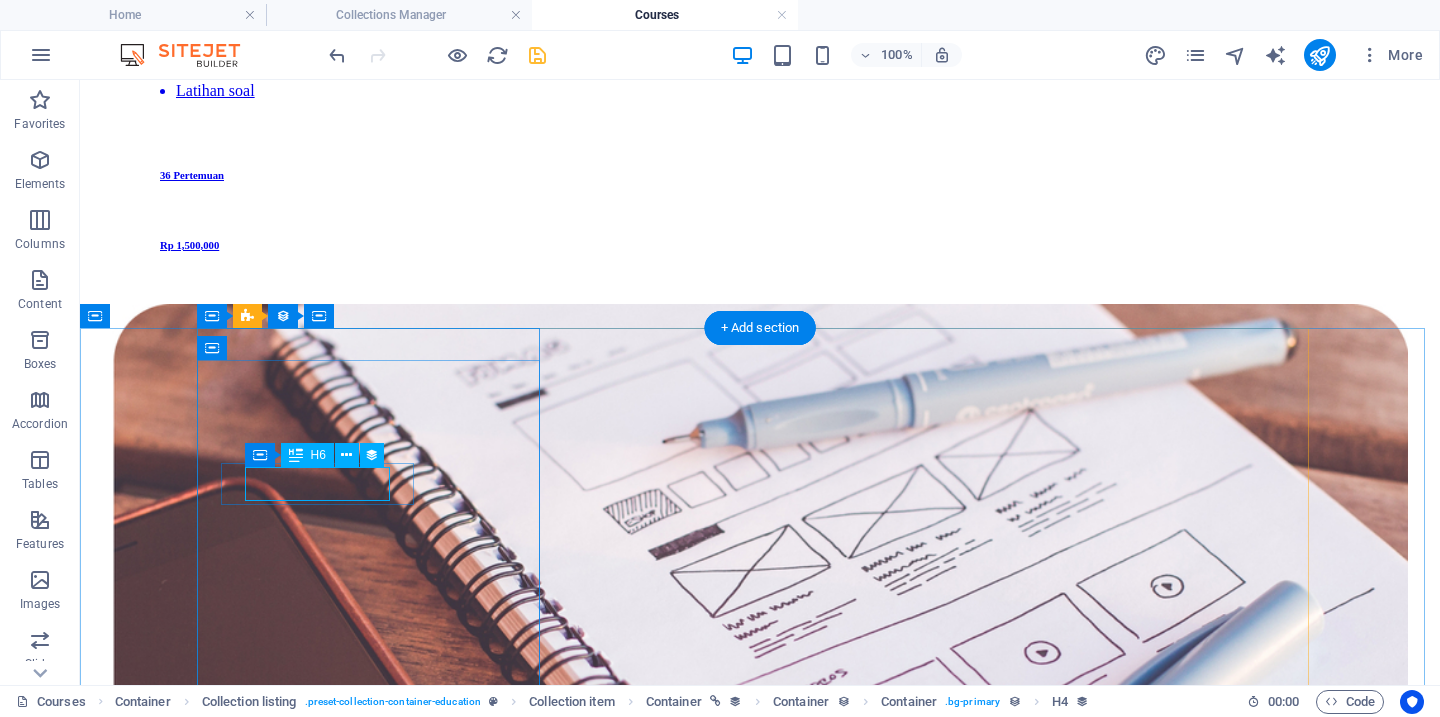 click on "Rp 1,500,000" at bounding box center (760, 4027) 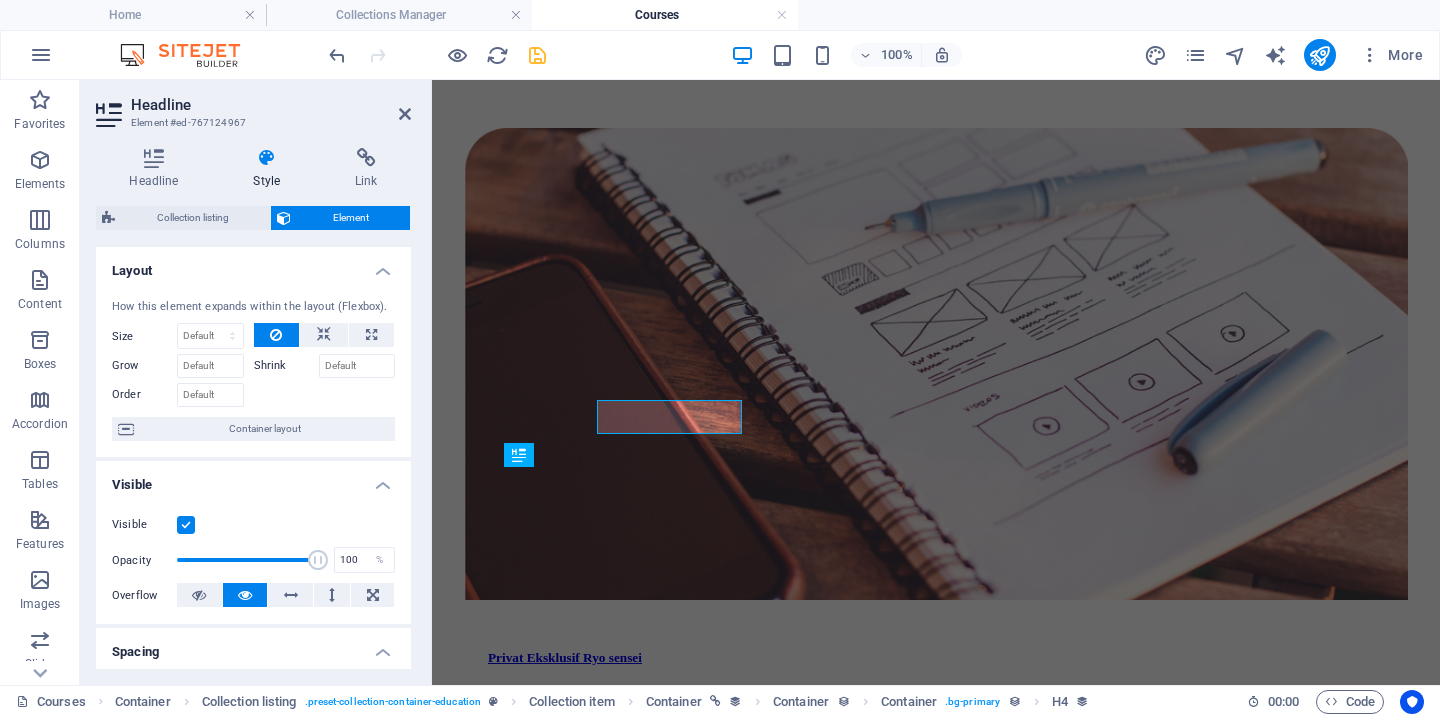 scroll, scrollTop: 1544, scrollLeft: 0, axis: vertical 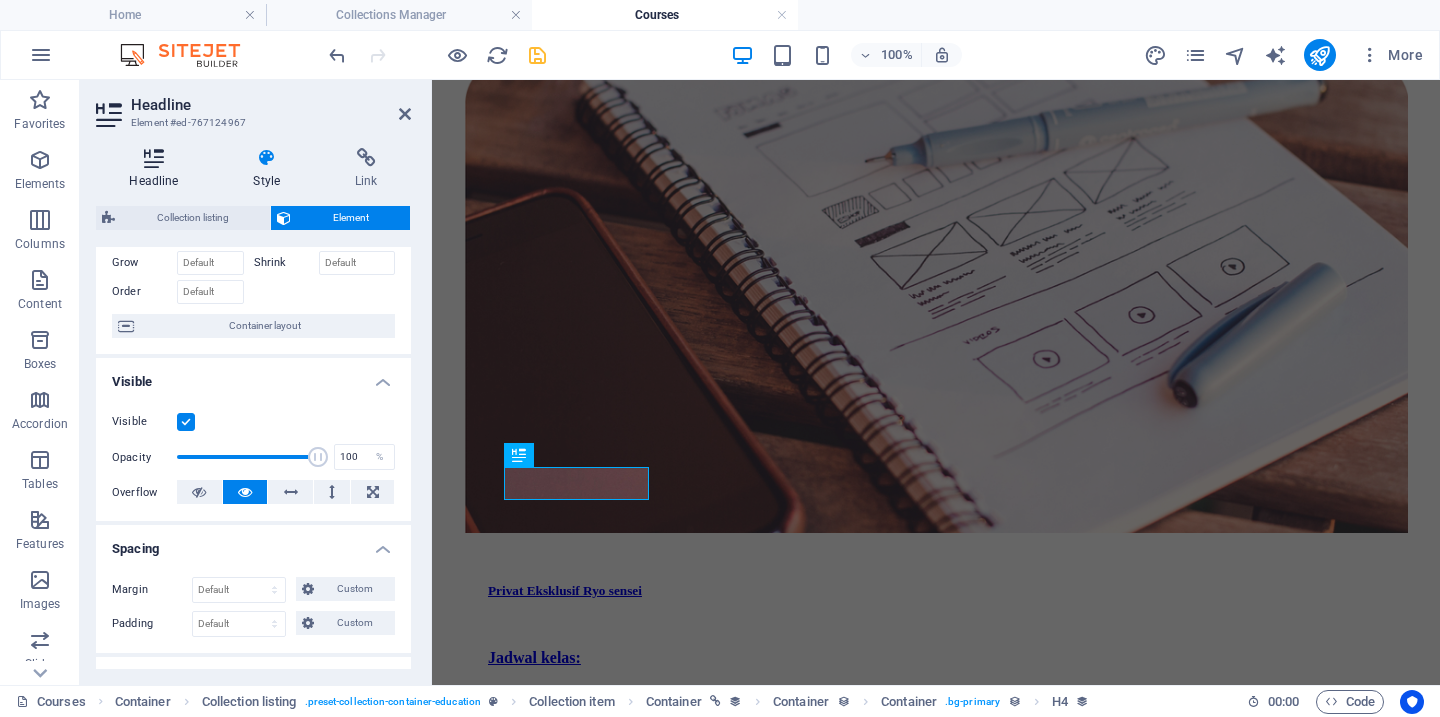 click at bounding box center [154, 158] 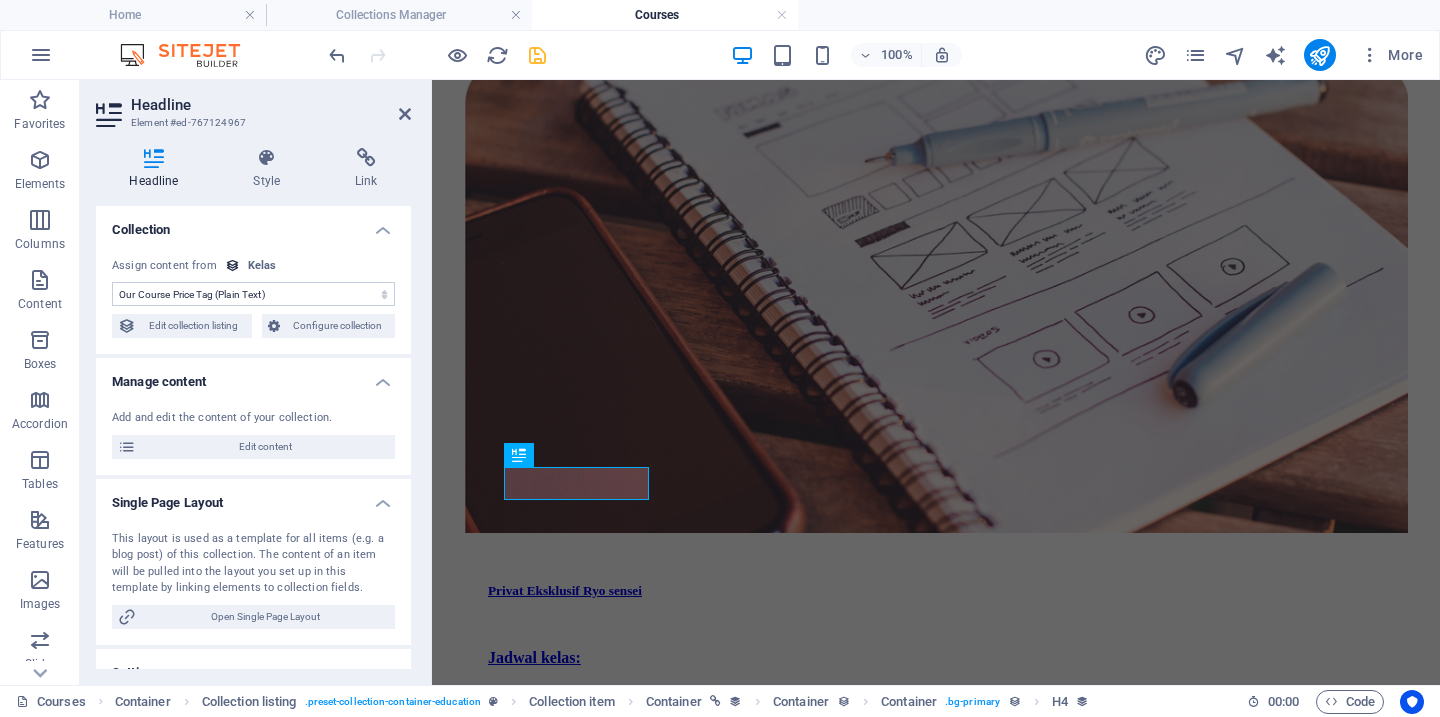 scroll, scrollTop: 164, scrollLeft: 0, axis: vertical 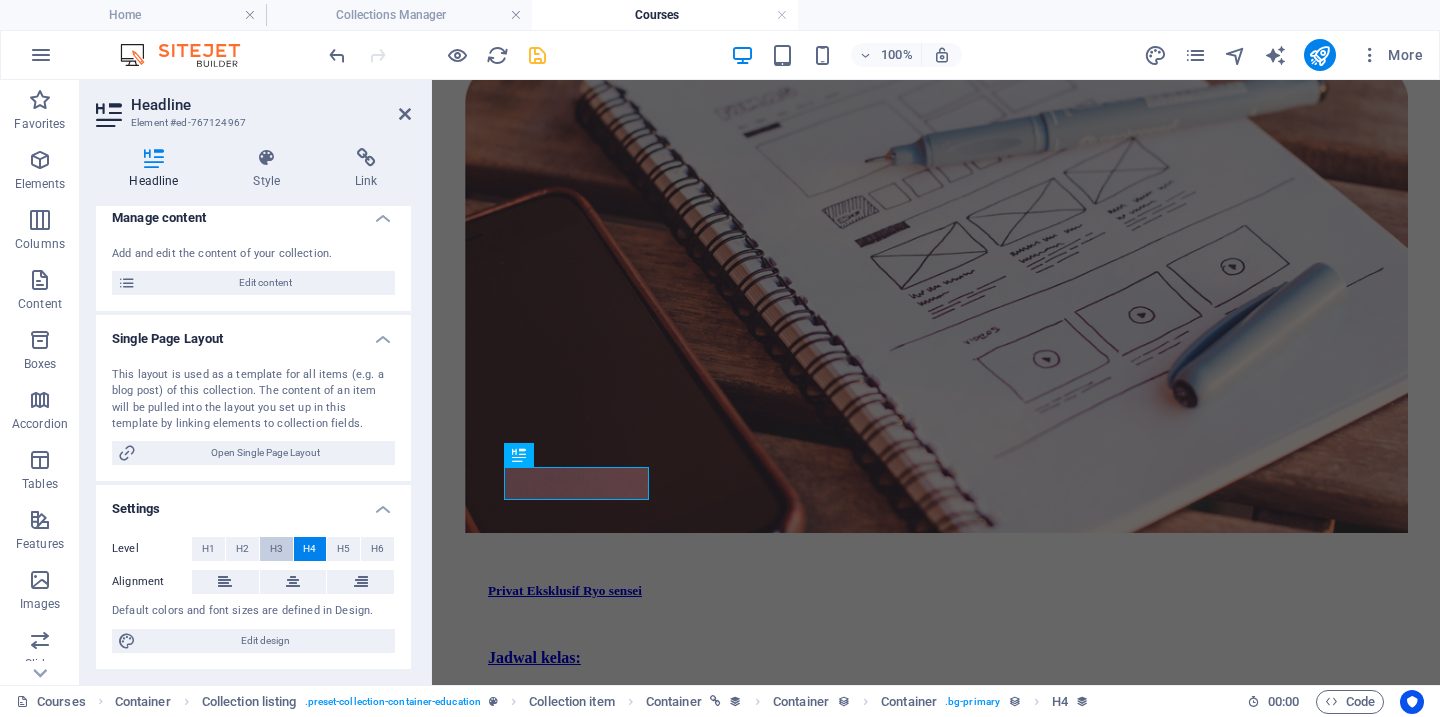 click on "H3" at bounding box center [276, 549] 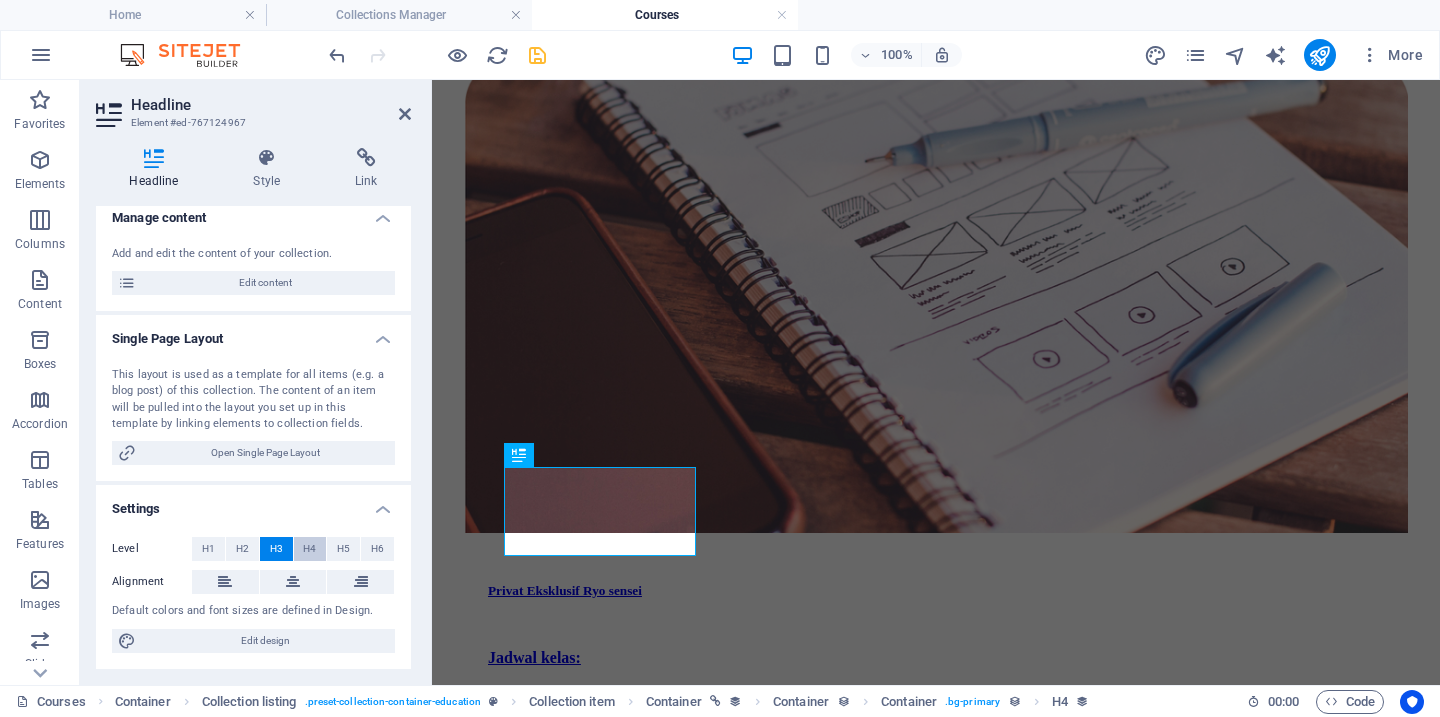 click on "H4" at bounding box center [309, 549] 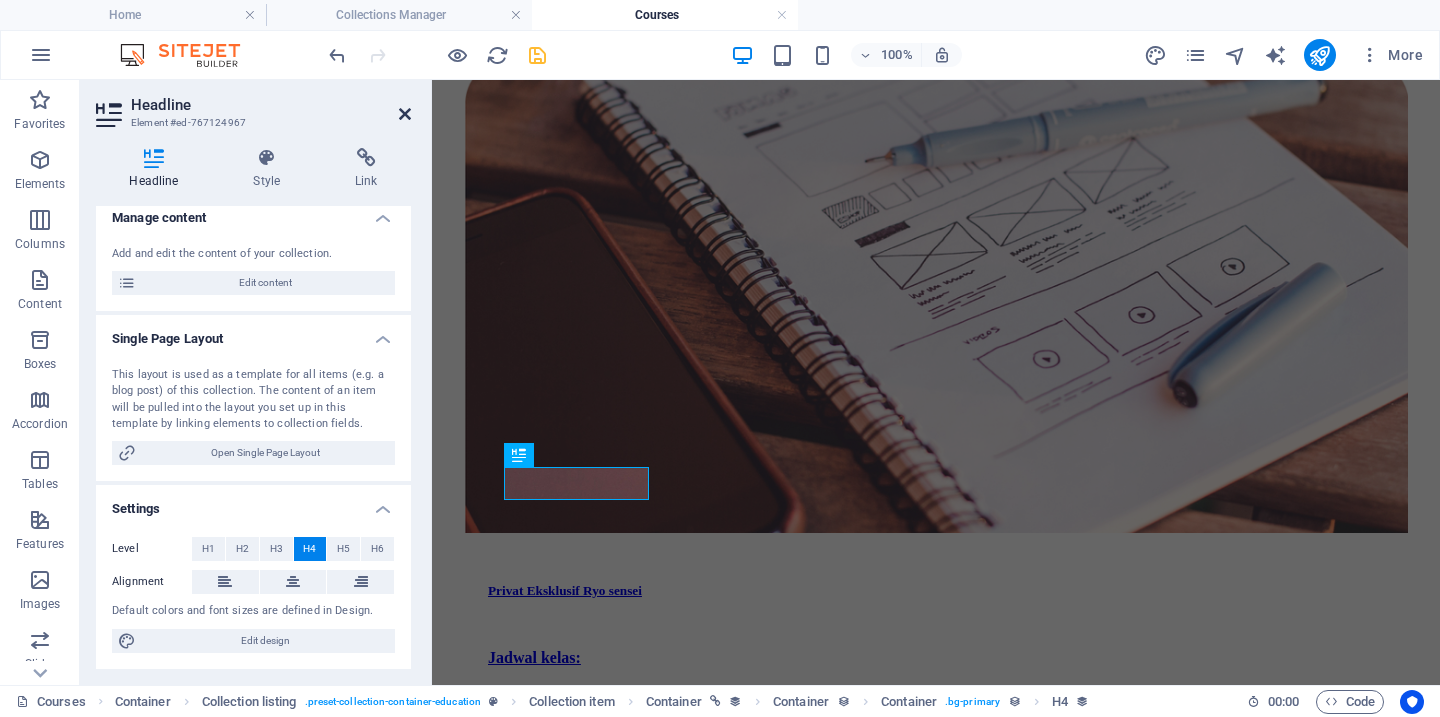 click at bounding box center (405, 114) 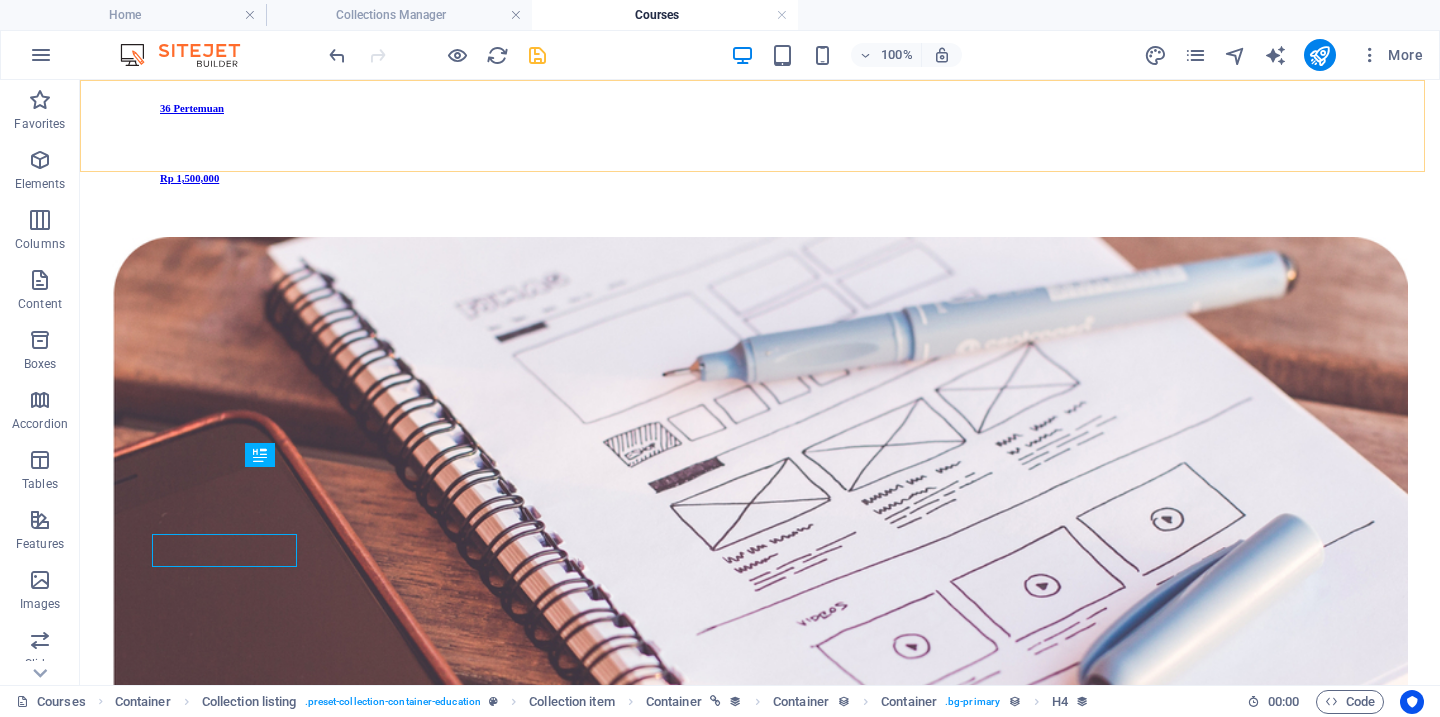 scroll, scrollTop: 1477, scrollLeft: 0, axis: vertical 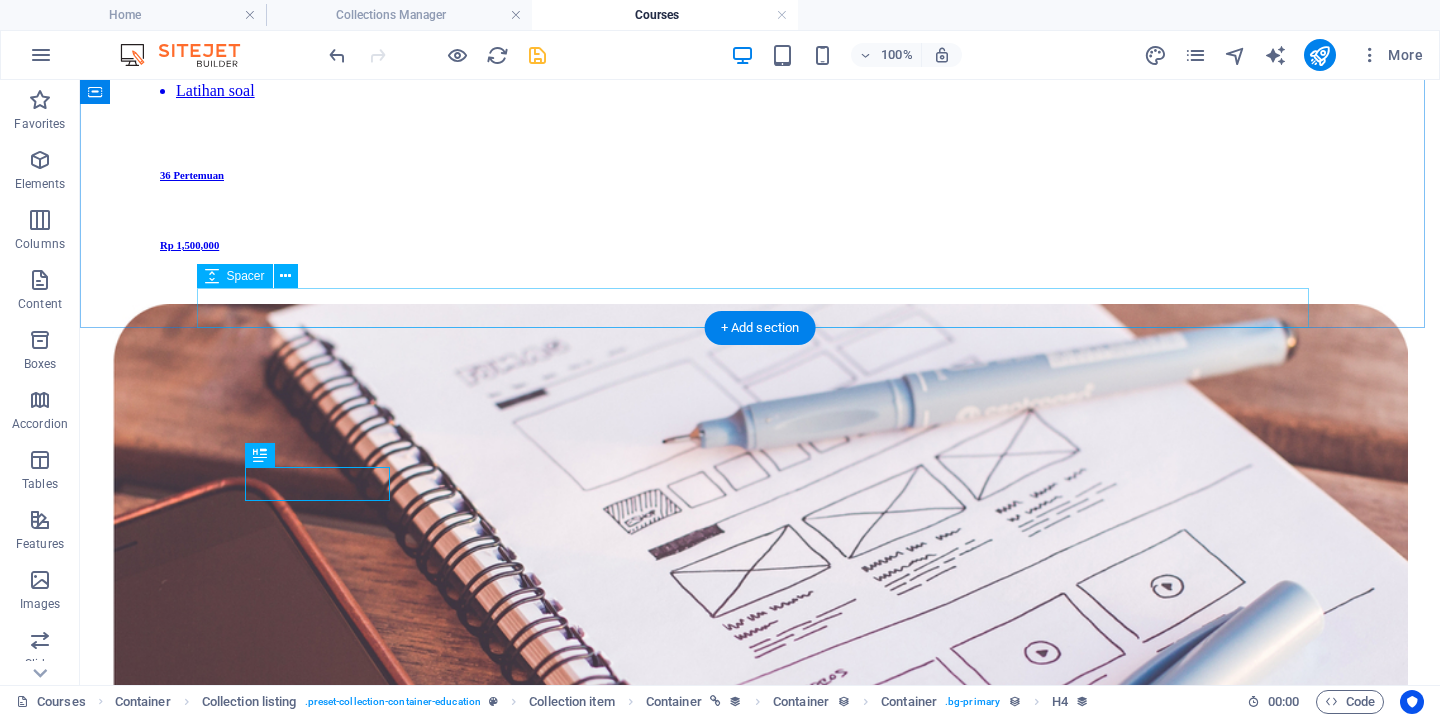 click at bounding box center [760, 3694] 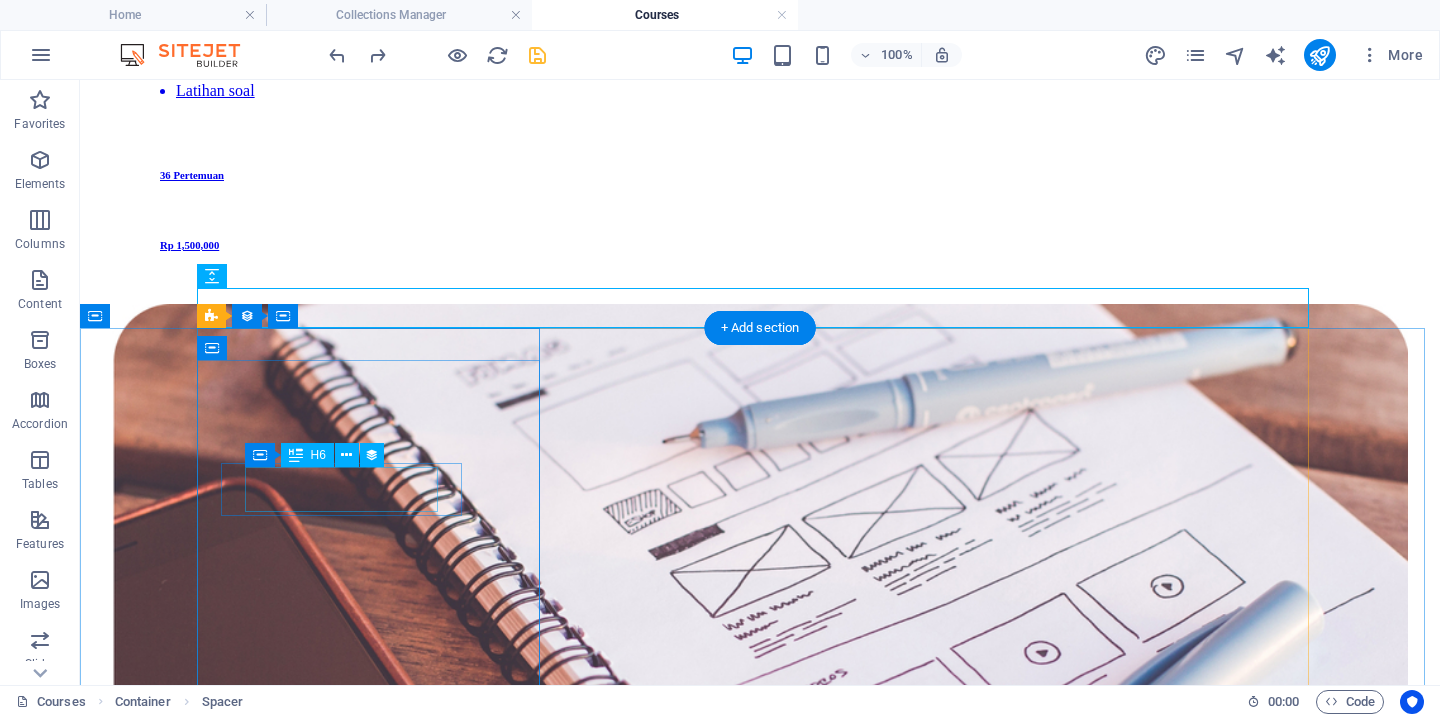 click on "Rp 1,500,000" at bounding box center [760, 4026] 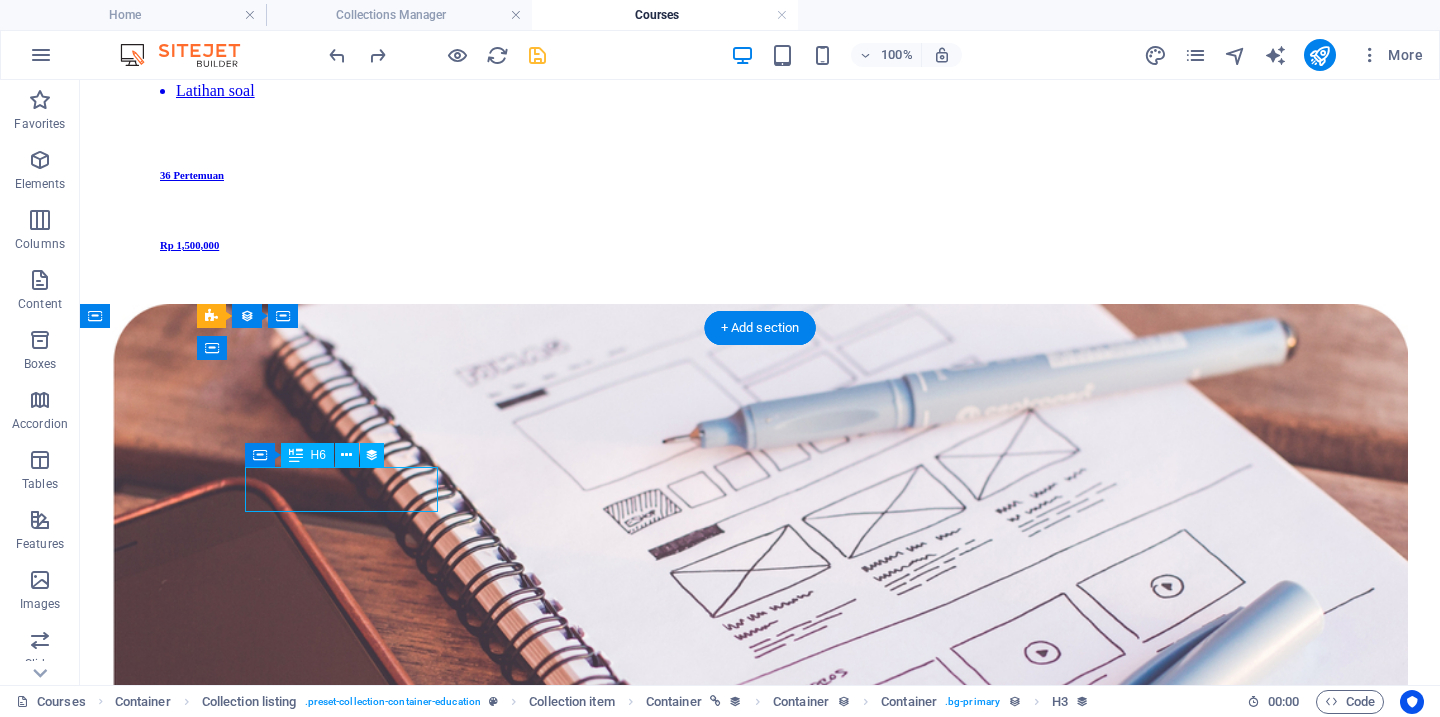 click on "Rp 1,500,000" at bounding box center (760, 4026) 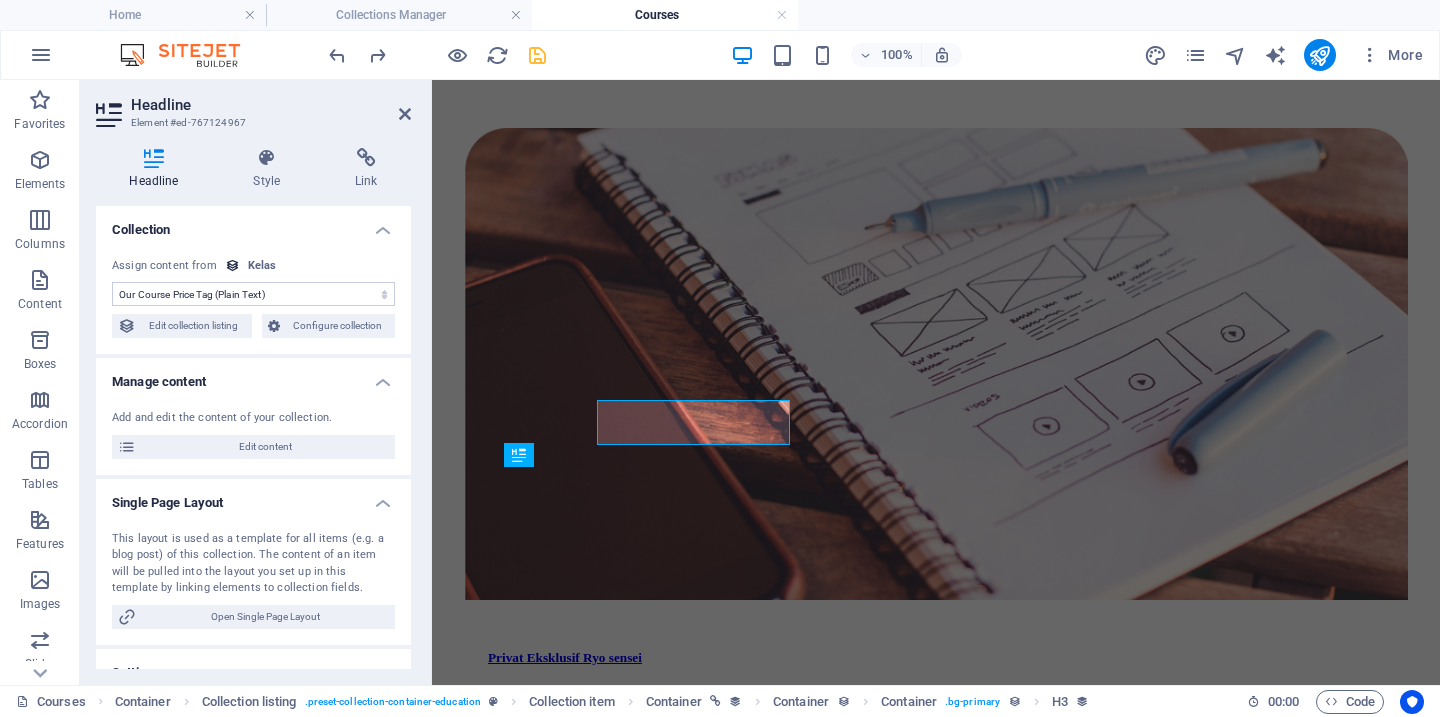scroll, scrollTop: 1544, scrollLeft: 0, axis: vertical 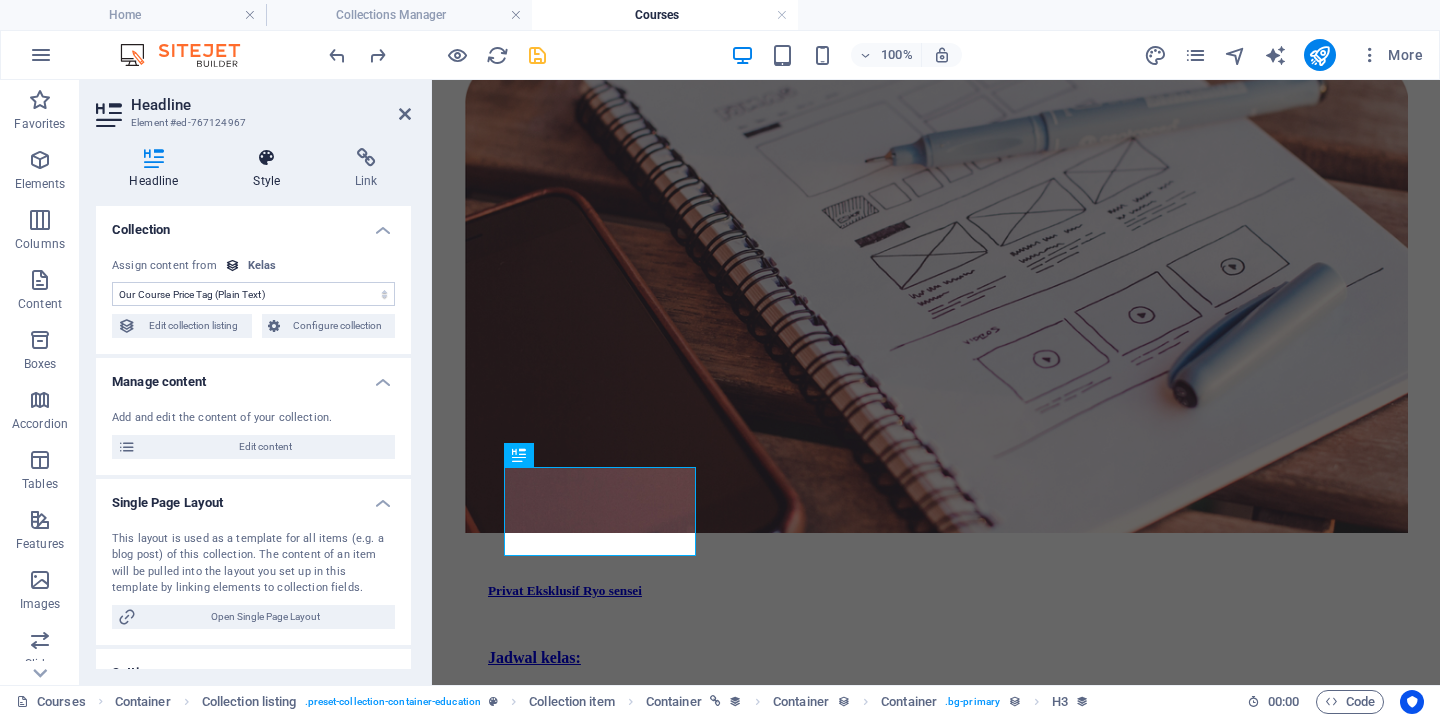 click on "Style" at bounding box center (271, 169) 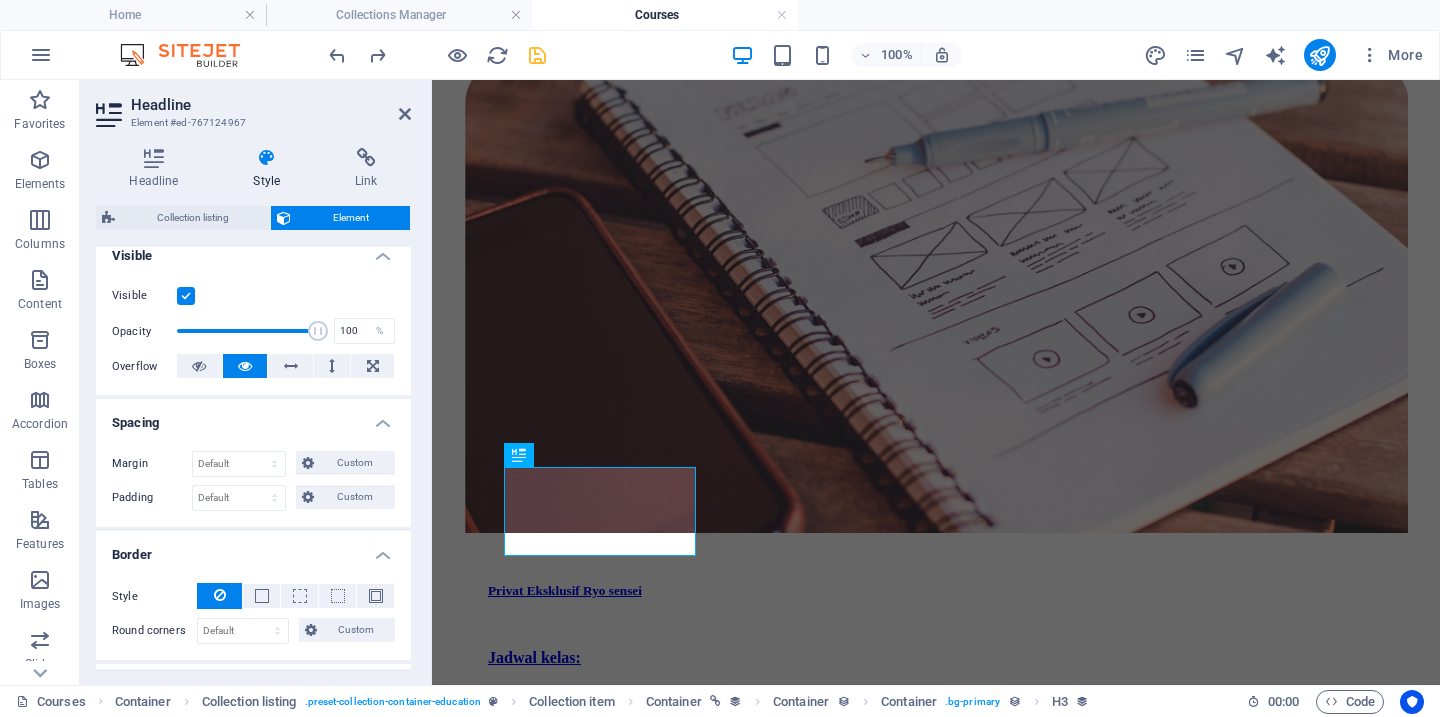 scroll, scrollTop: 0, scrollLeft: 0, axis: both 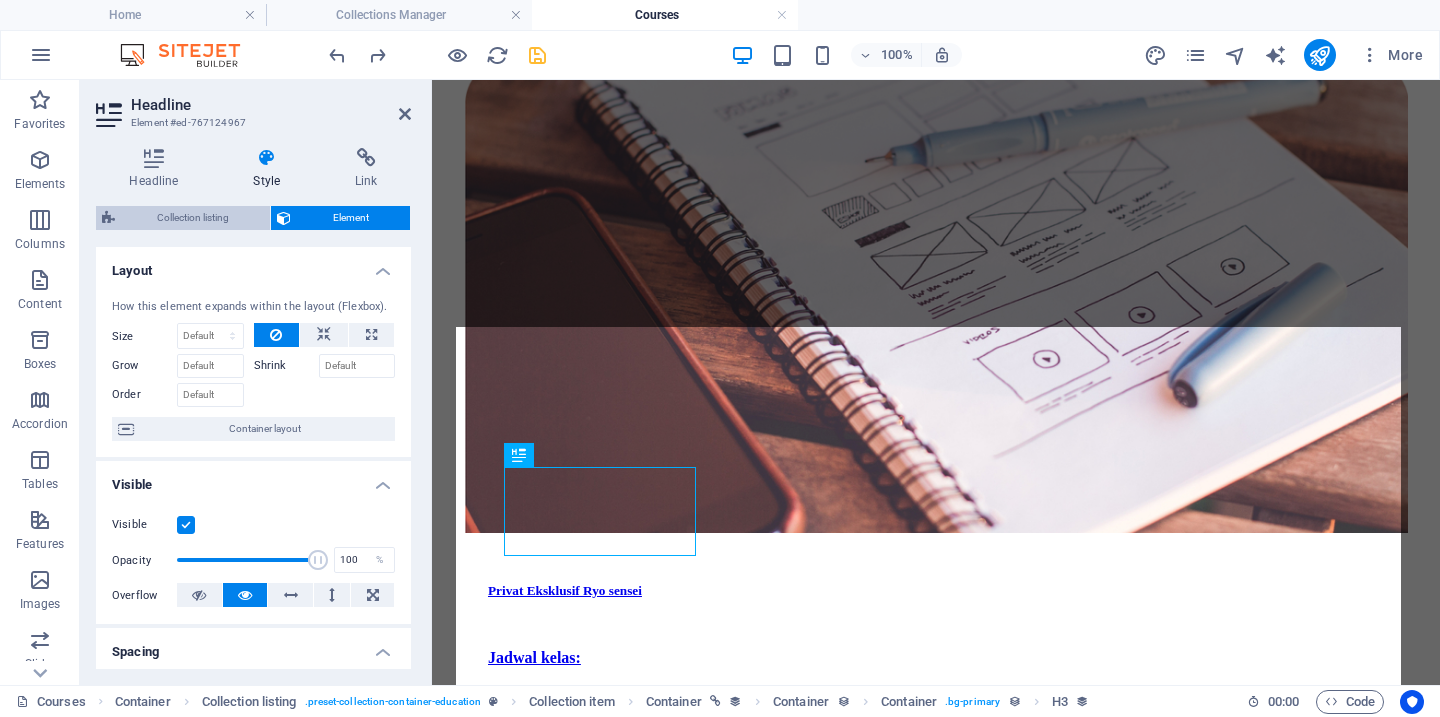 click on "Collection listing" at bounding box center [192, 218] 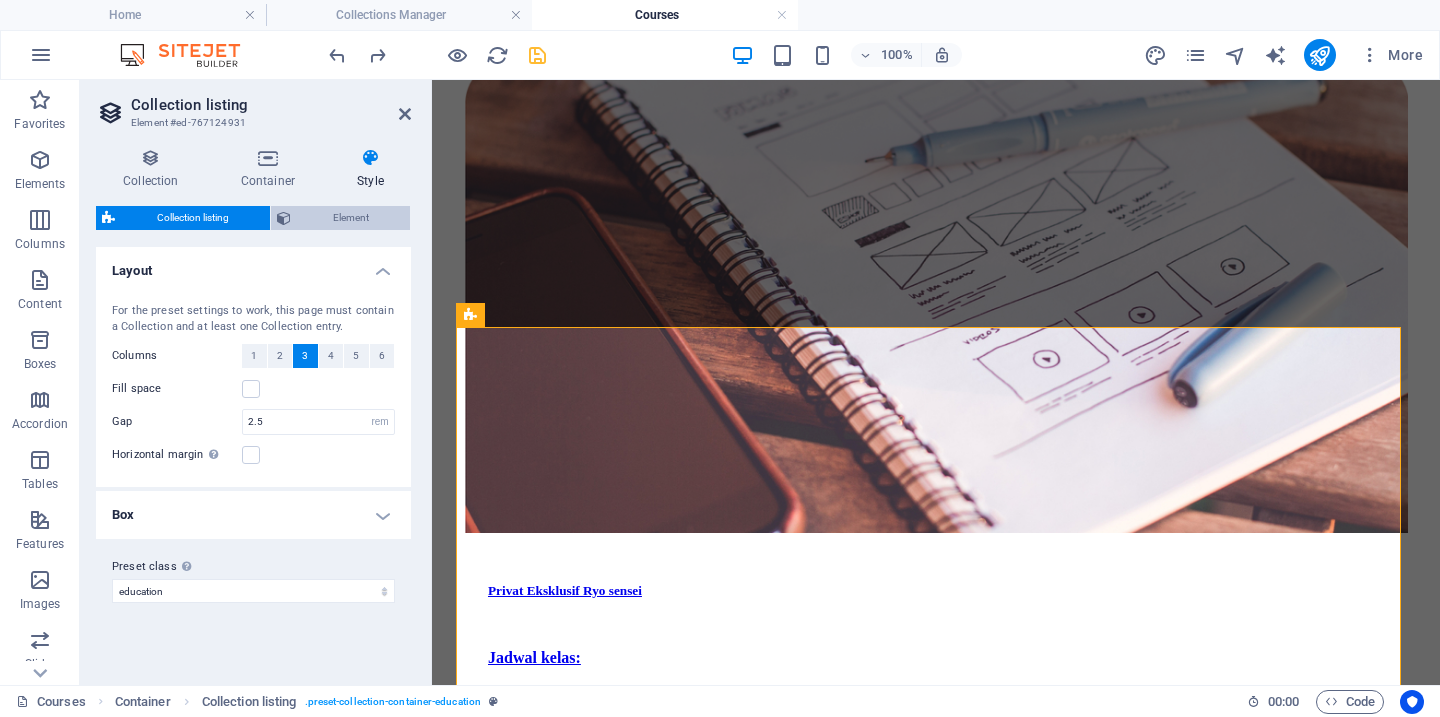 click on "Element" at bounding box center (350, 218) 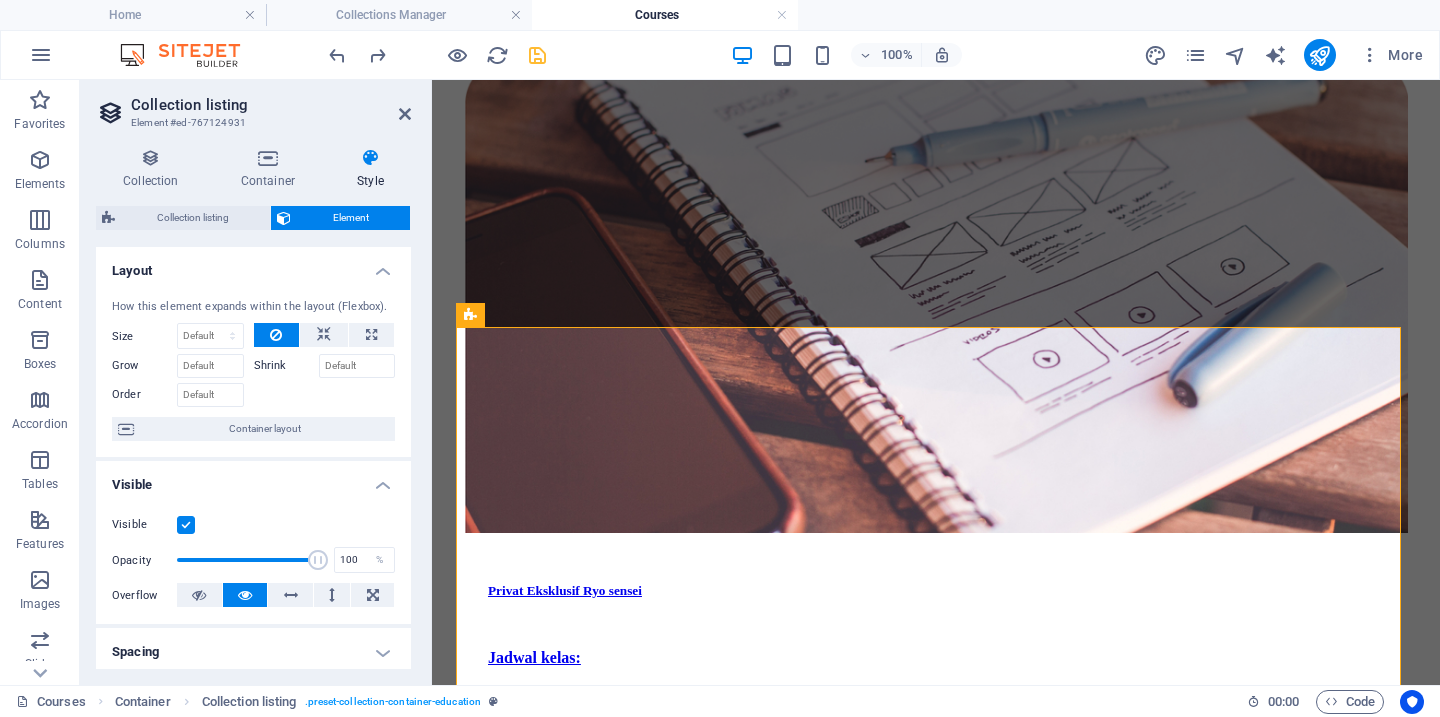 click on "Style" at bounding box center [370, 169] 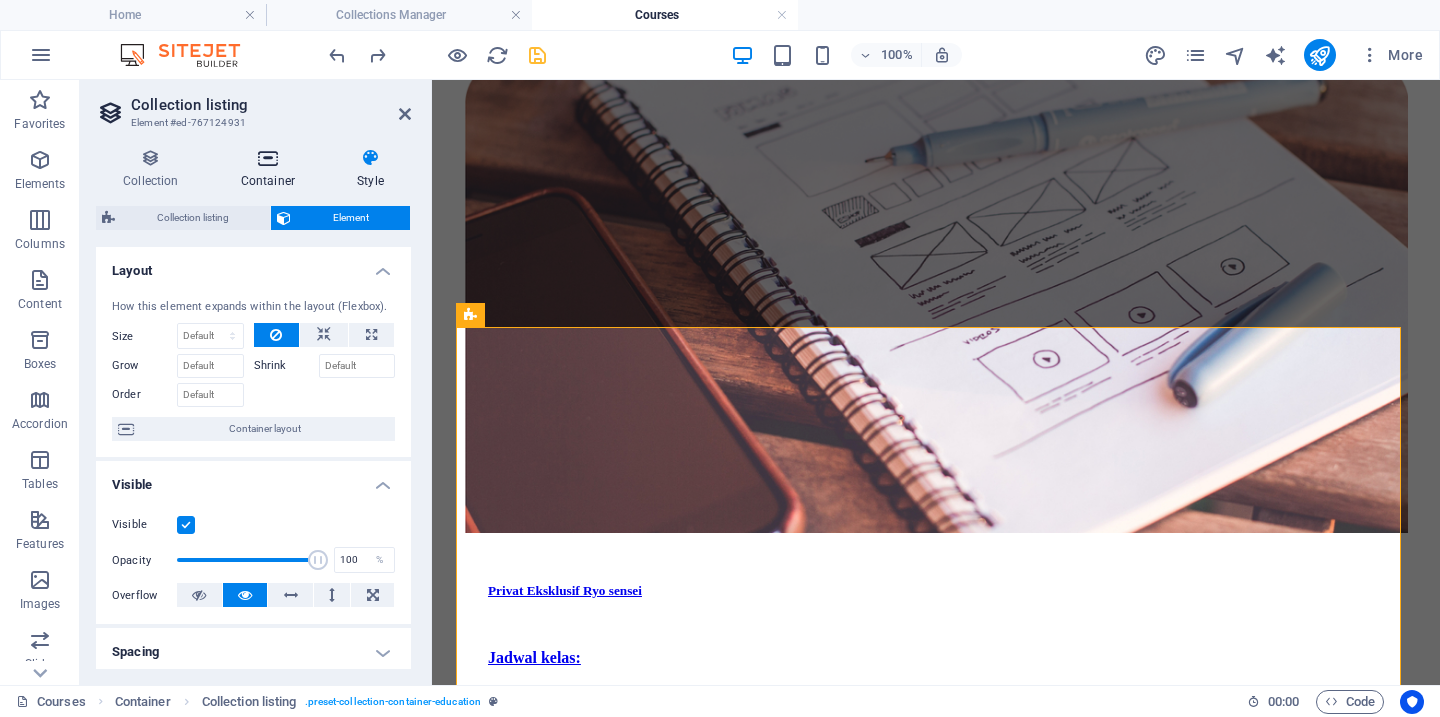 click at bounding box center (268, 158) 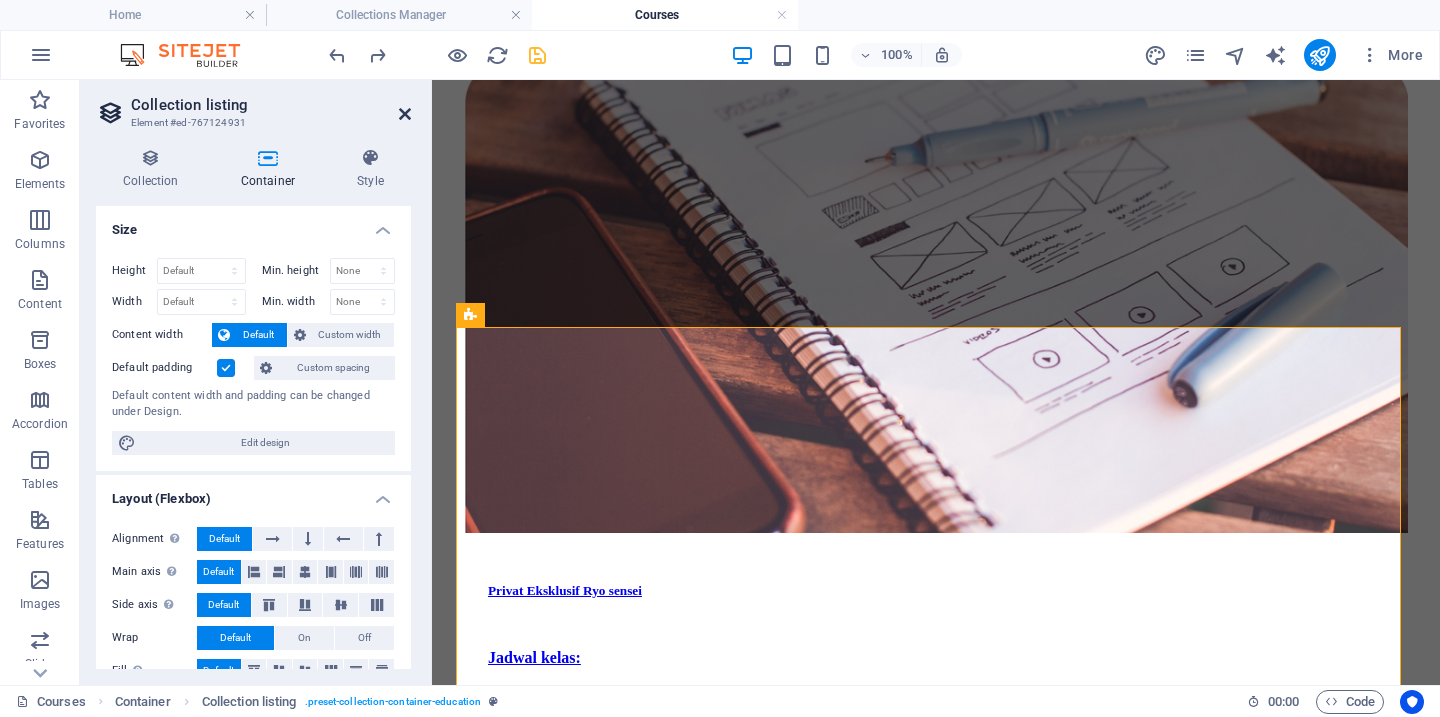 click at bounding box center [405, 114] 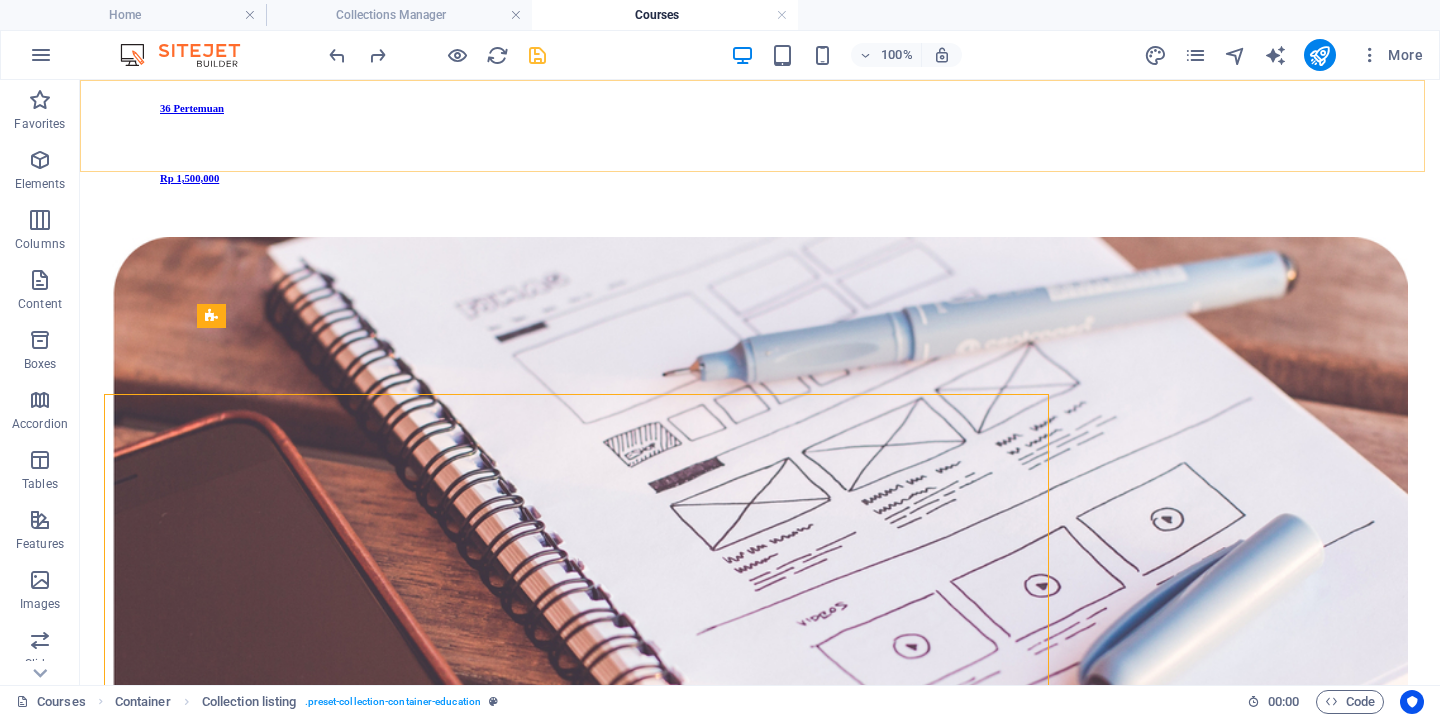 scroll, scrollTop: 1477, scrollLeft: 0, axis: vertical 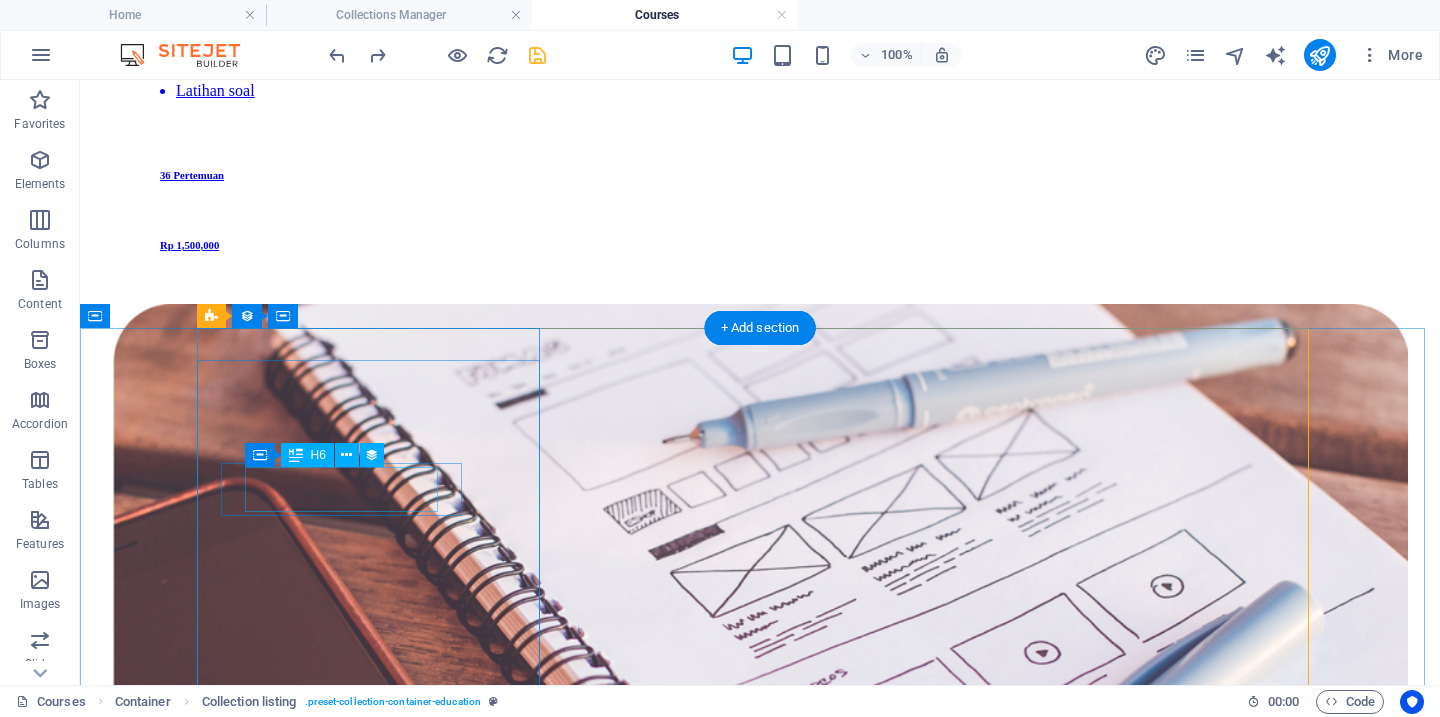 click on "Rp 1,500,000" at bounding box center (760, 4026) 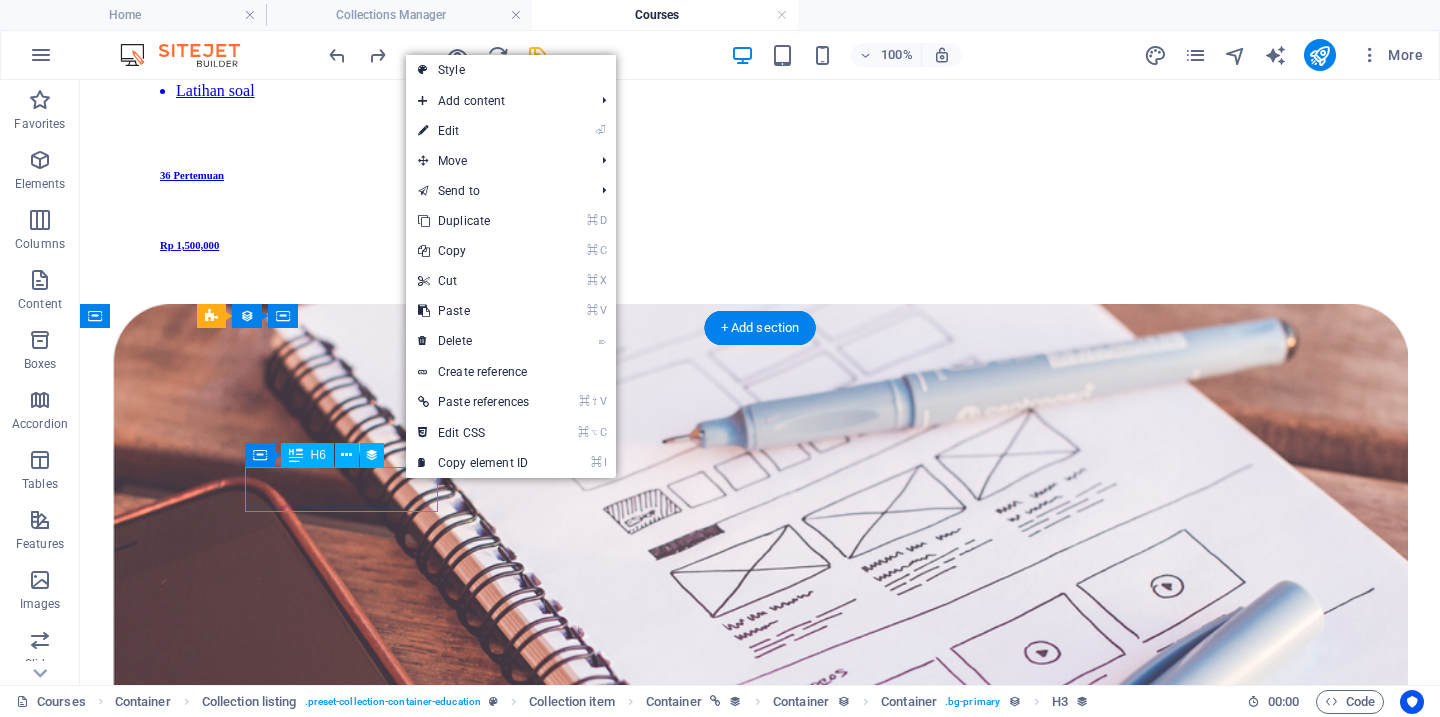 click on "Rp 1,500,000" at bounding box center [760, 4026] 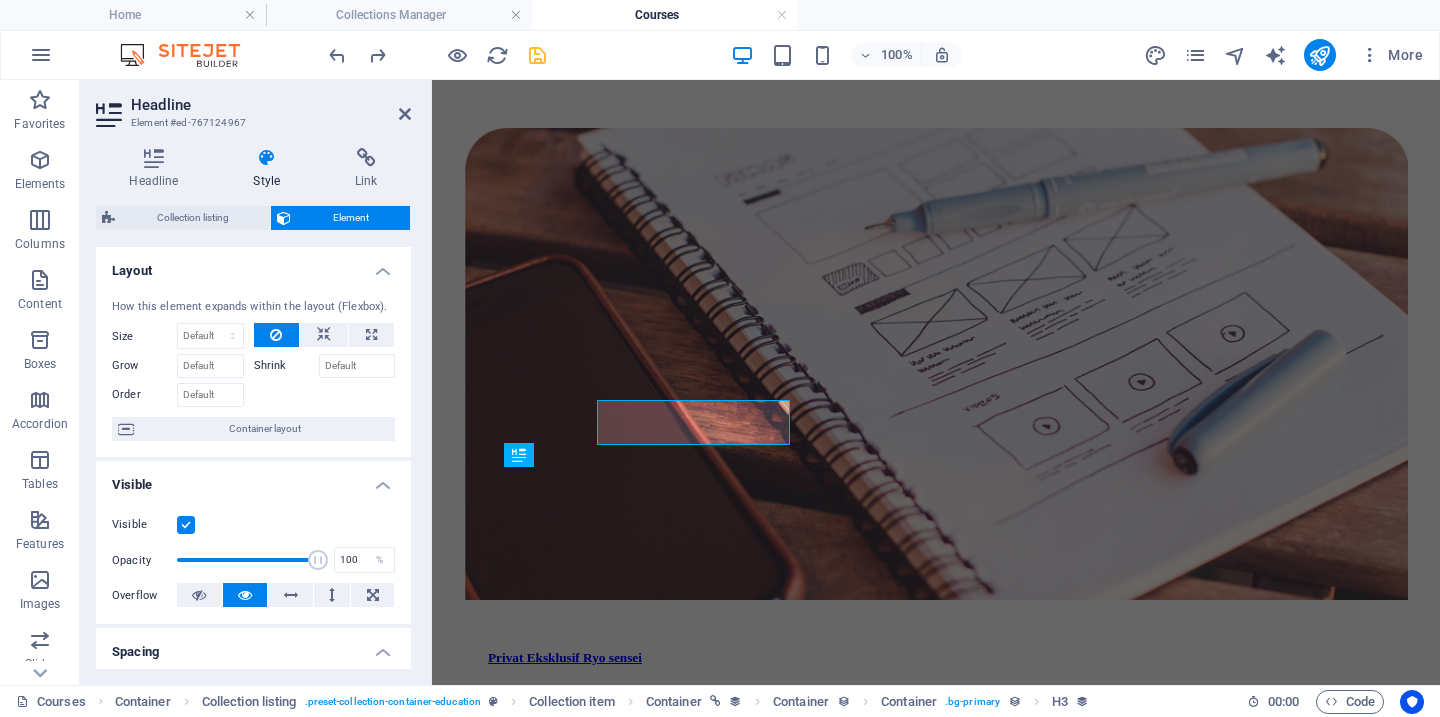 scroll, scrollTop: 1544, scrollLeft: 0, axis: vertical 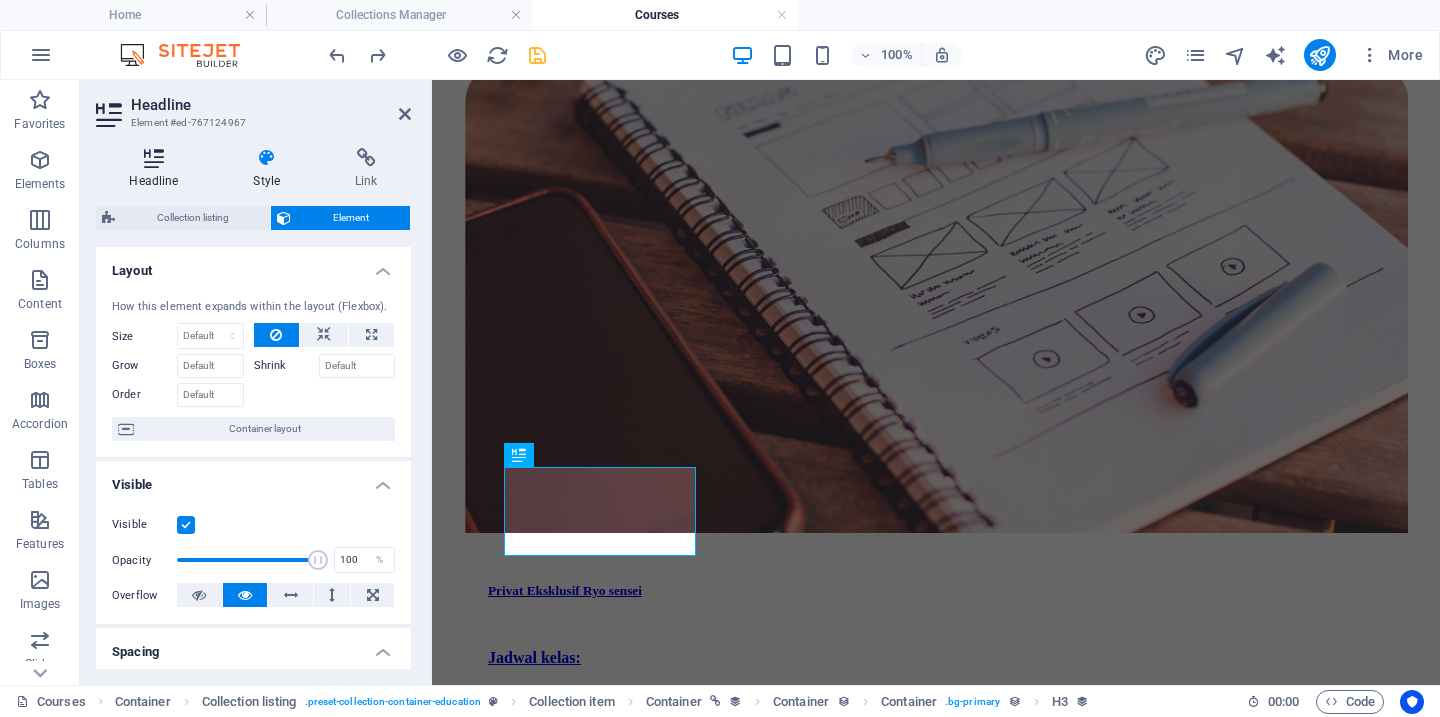 click at bounding box center (154, 158) 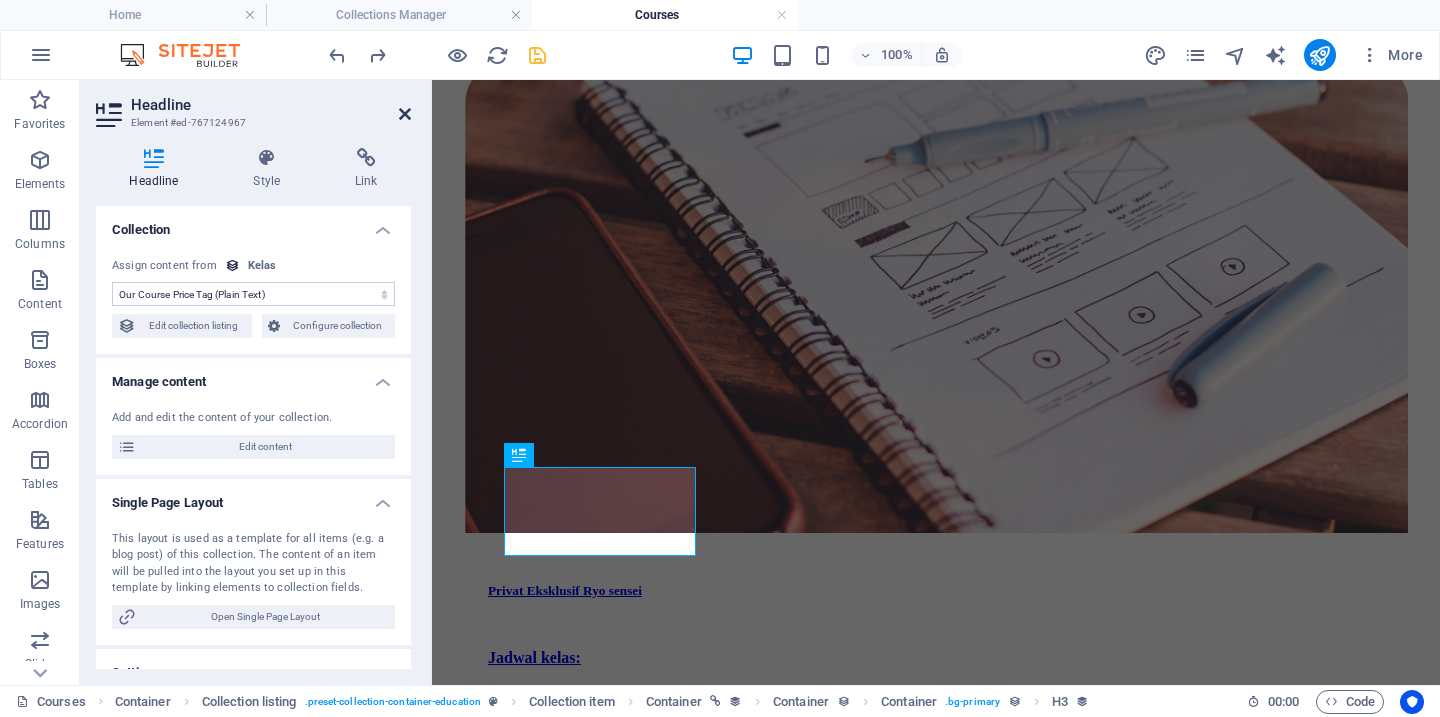 click at bounding box center (405, 114) 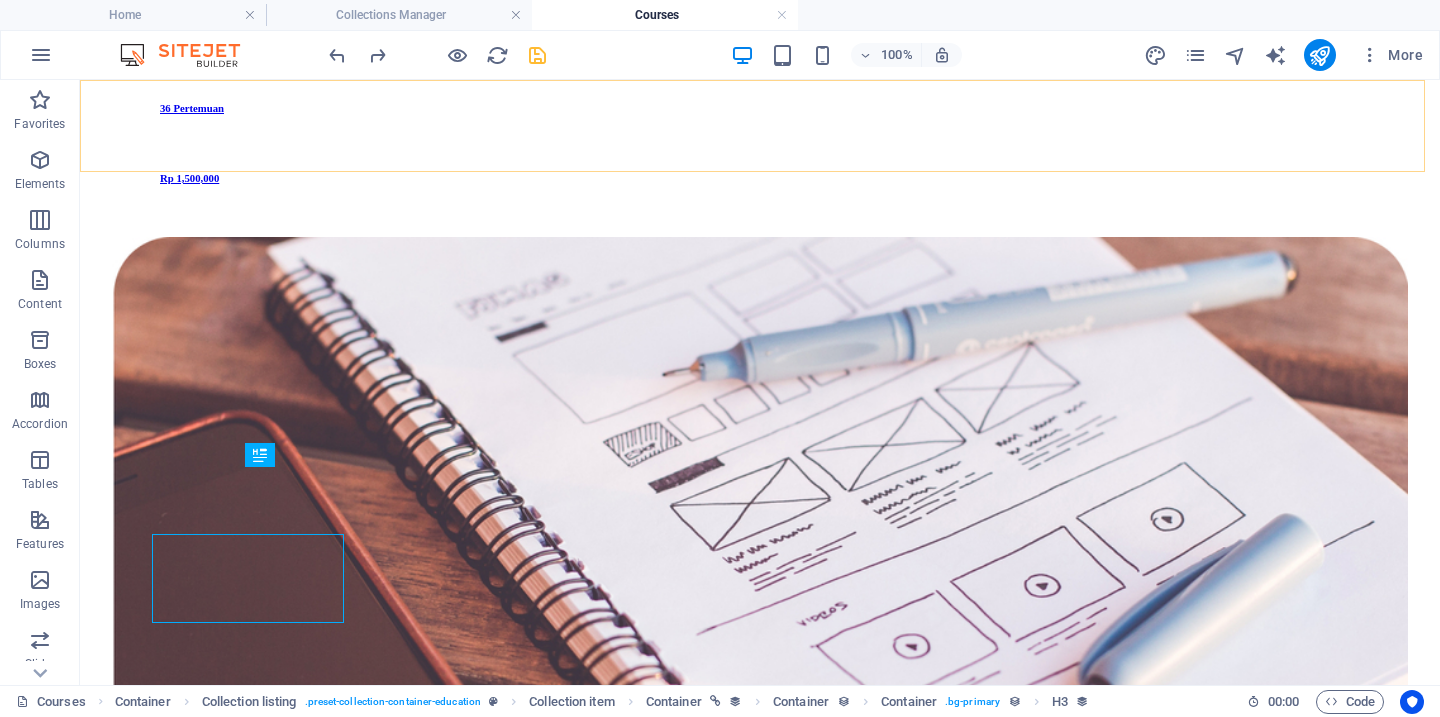 scroll, scrollTop: 1477, scrollLeft: 0, axis: vertical 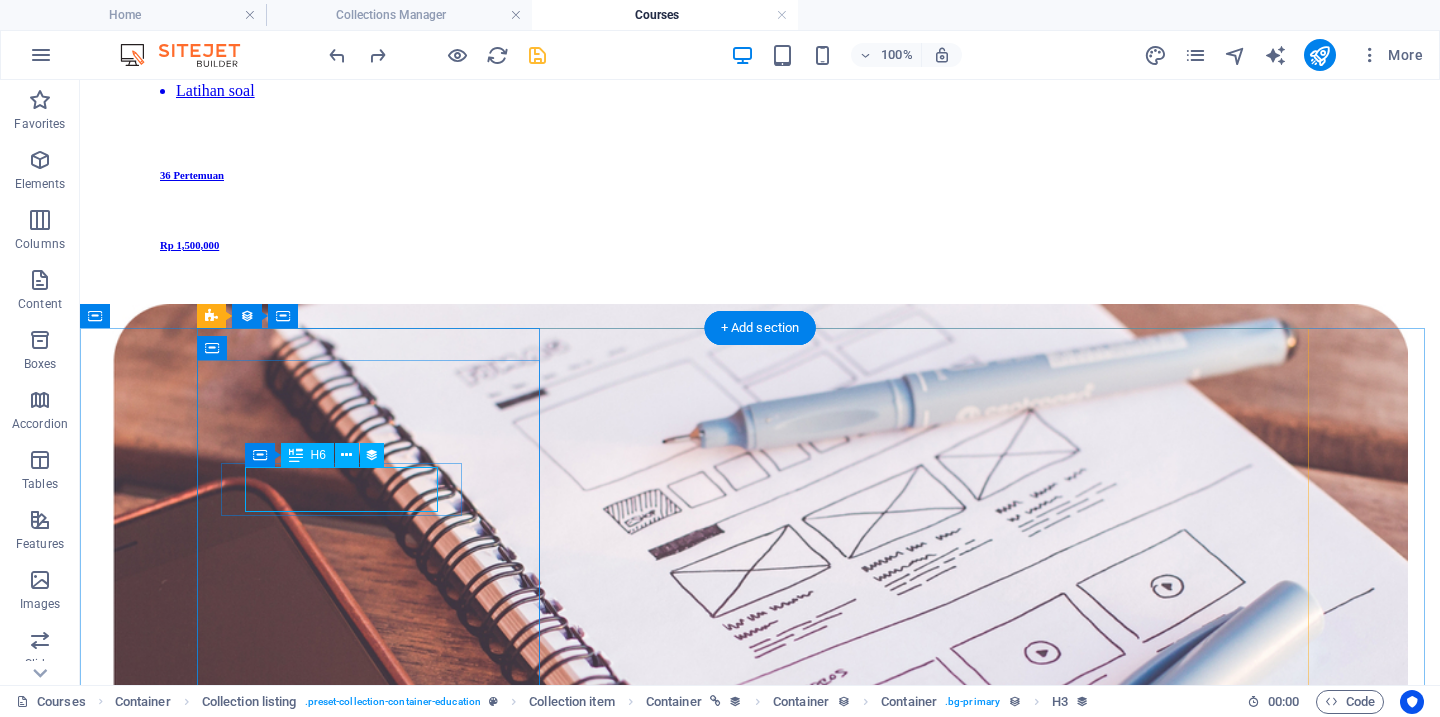 click on "Rp 1,500,000" at bounding box center [760, 4026] 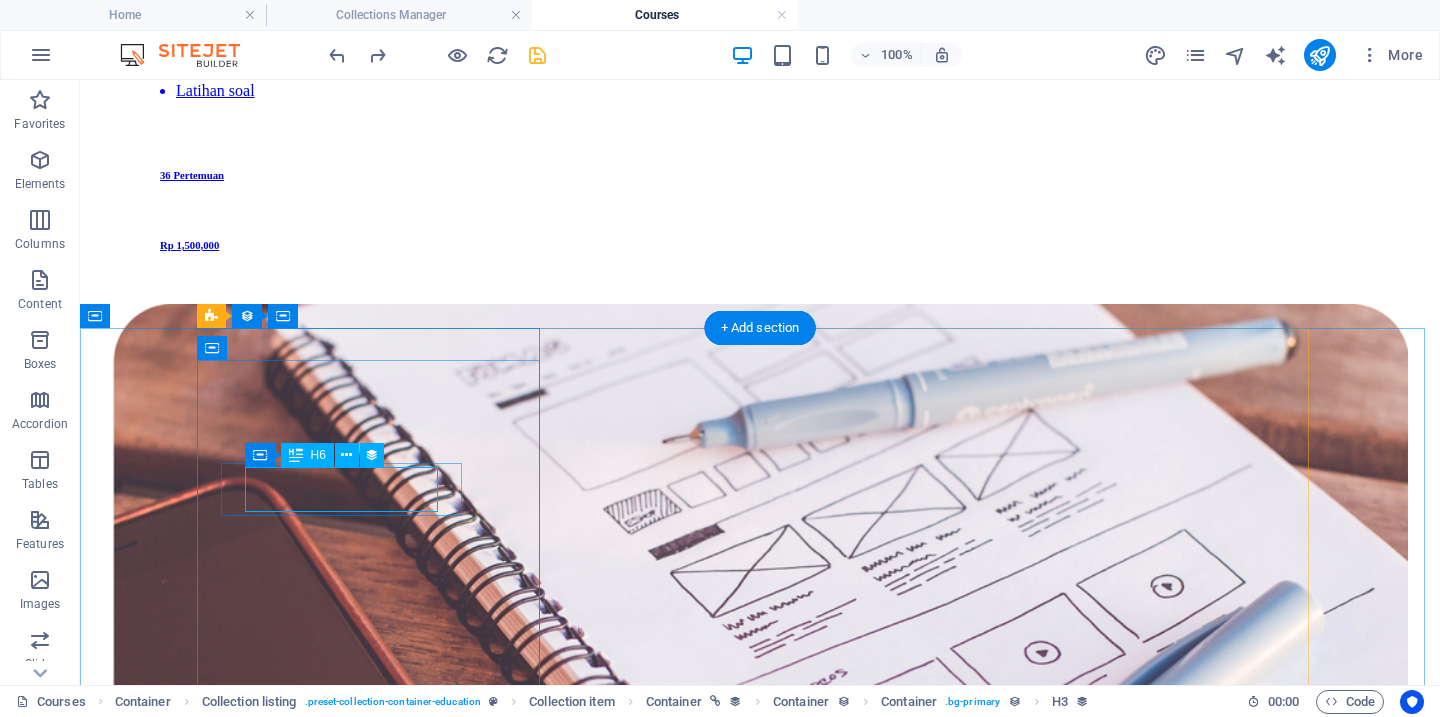click on "Rp 1,500,000" at bounding box center (760, 4026) 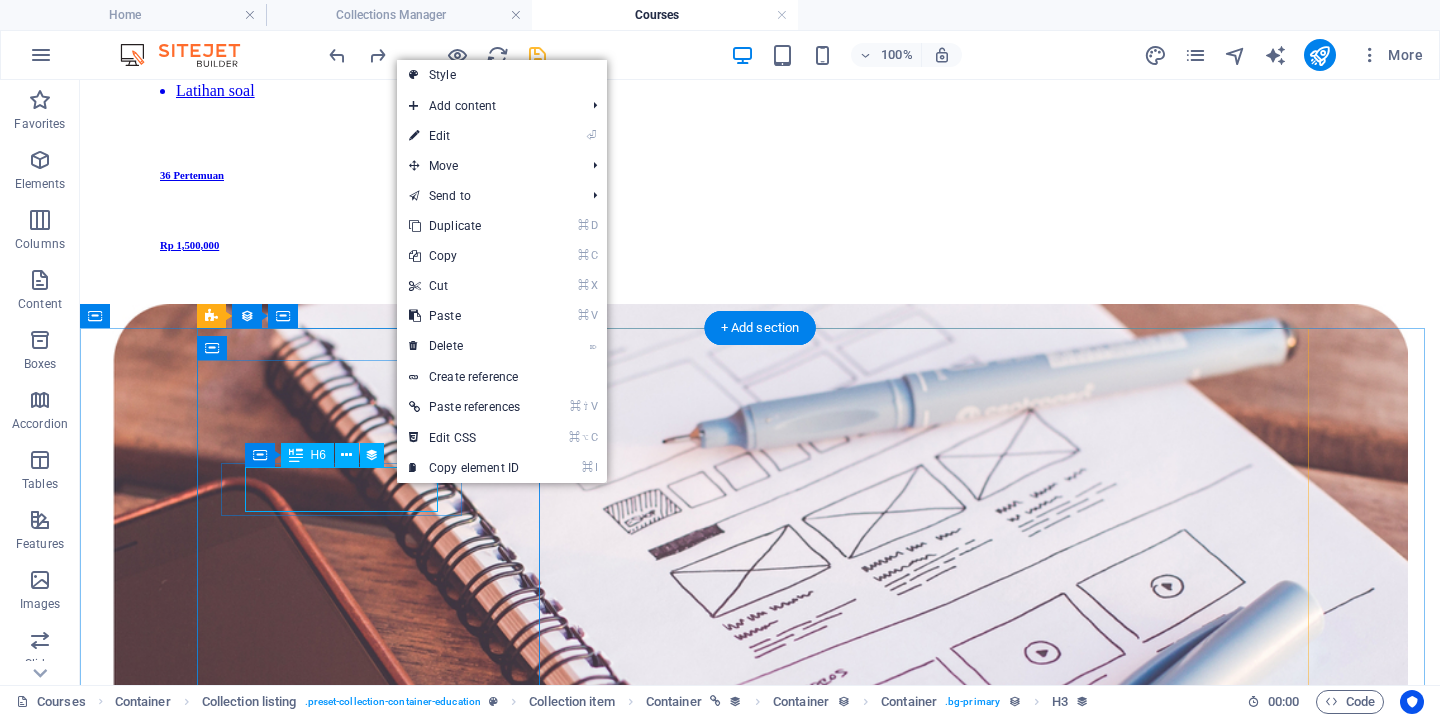 click on "Rp 1,500,000" at bounding box center [760, 4026] 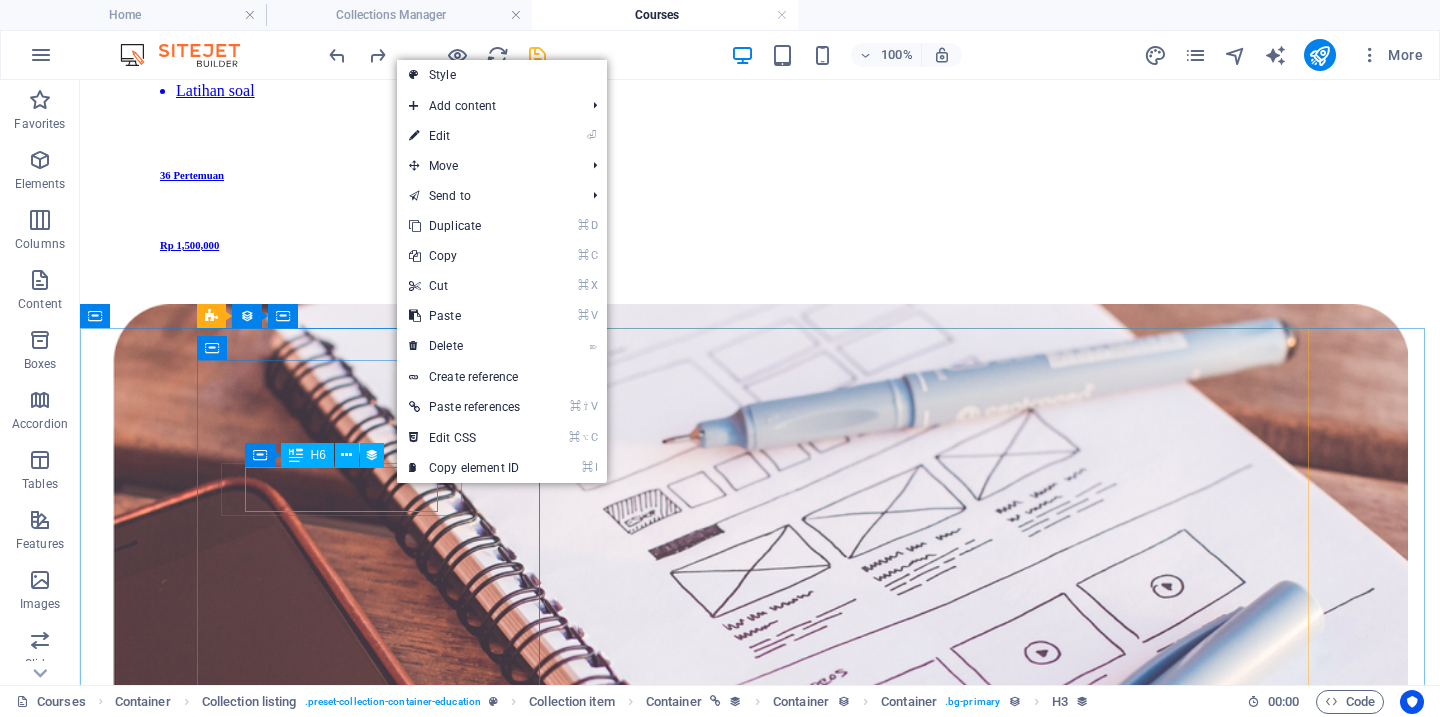 click on "H6" at bounding box center (307, 455) 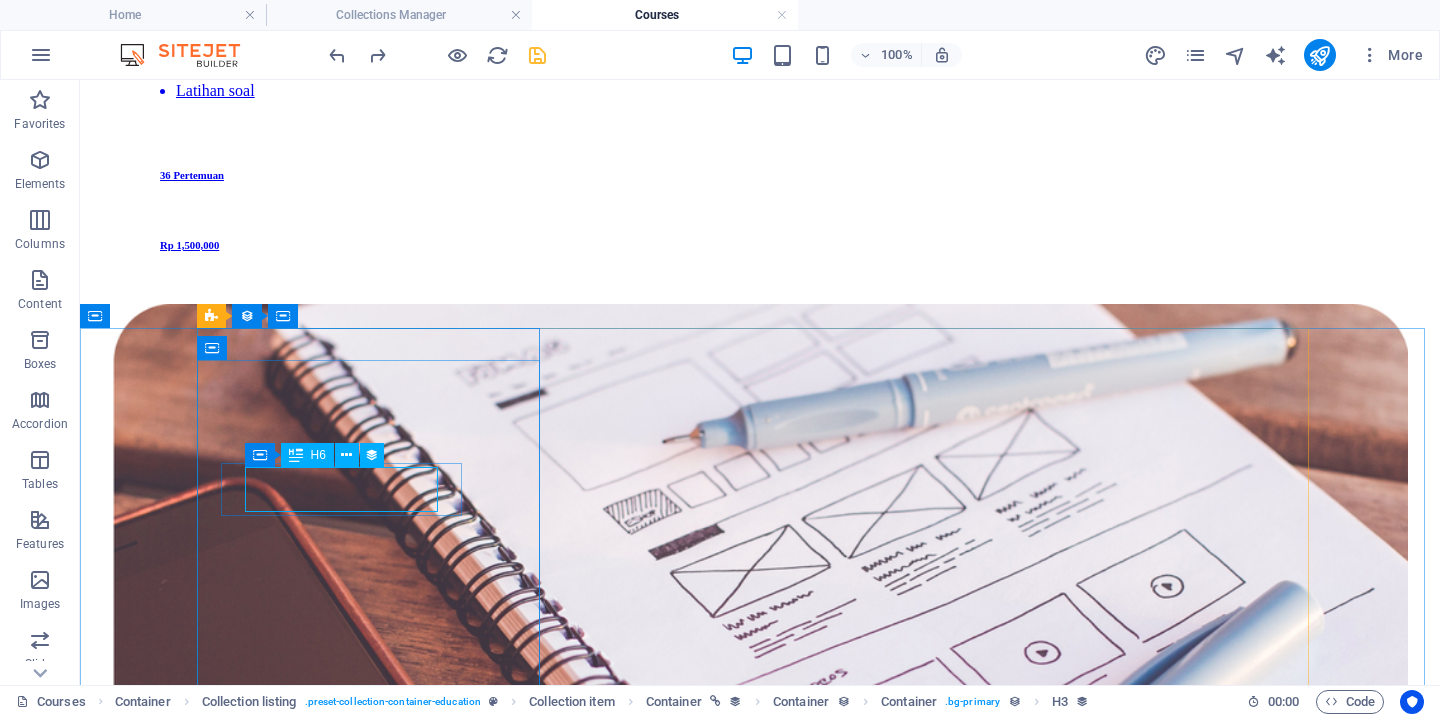 click on "H6" at bounding box center [307, 455] 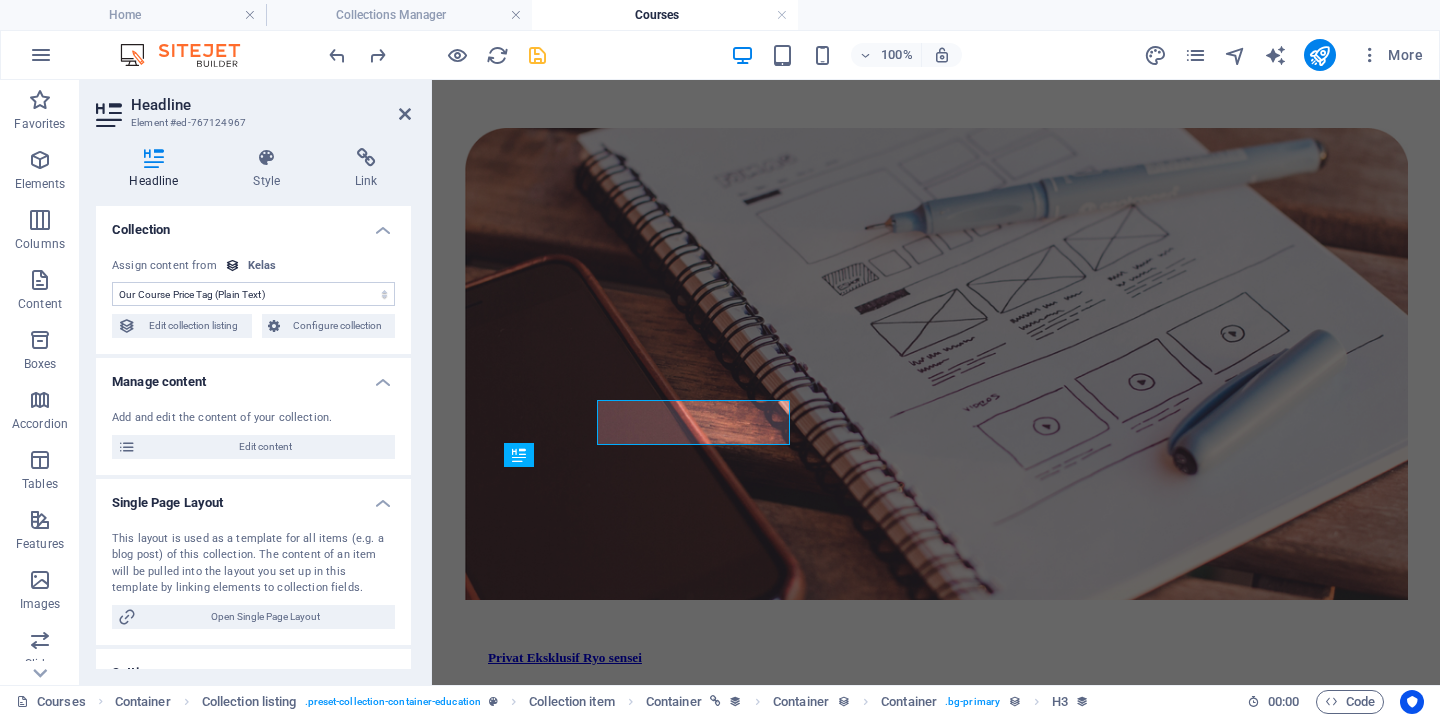 scroll, scrollTop: 1544, scrollLeft: 0, axis: vertical 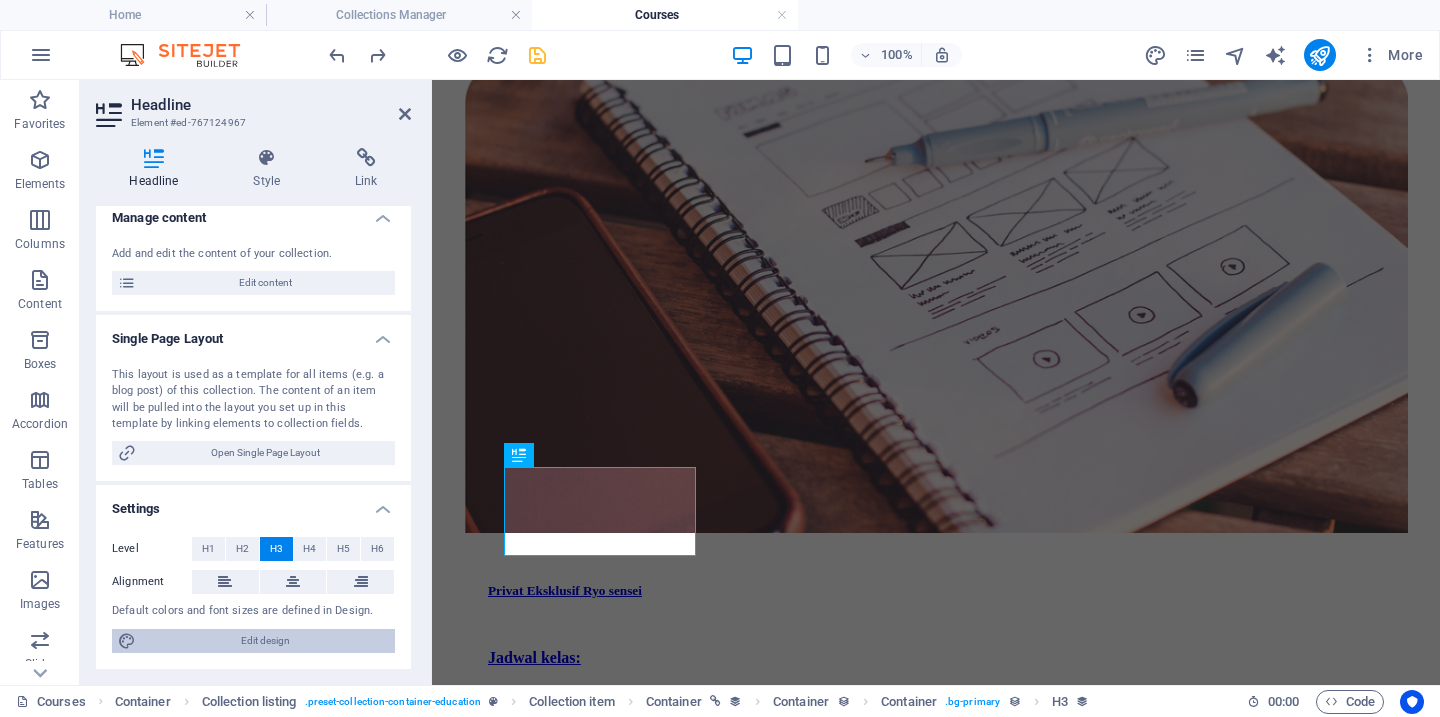 click on "Edit design" at bounding box center [265, 641] 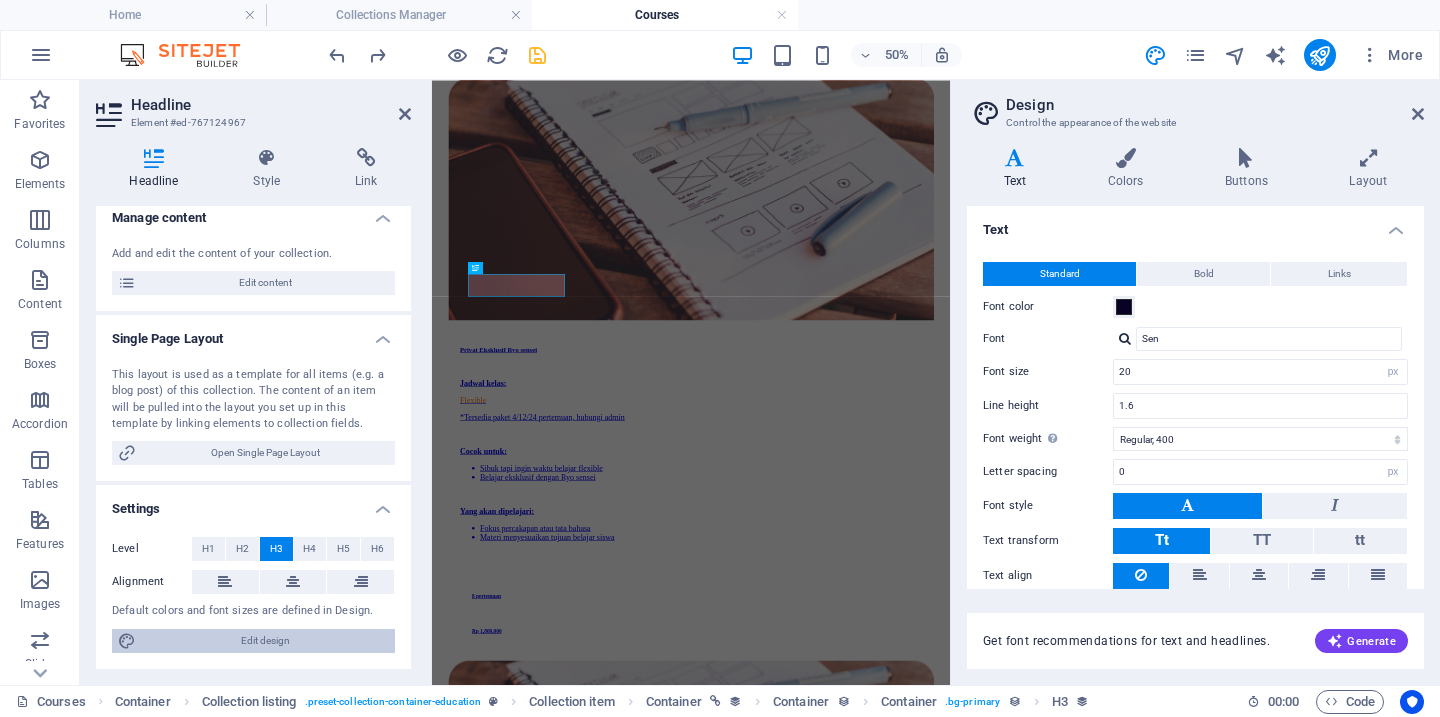 scroll, scrollTop: 1548, scrollLeft: 0, axis: vertical 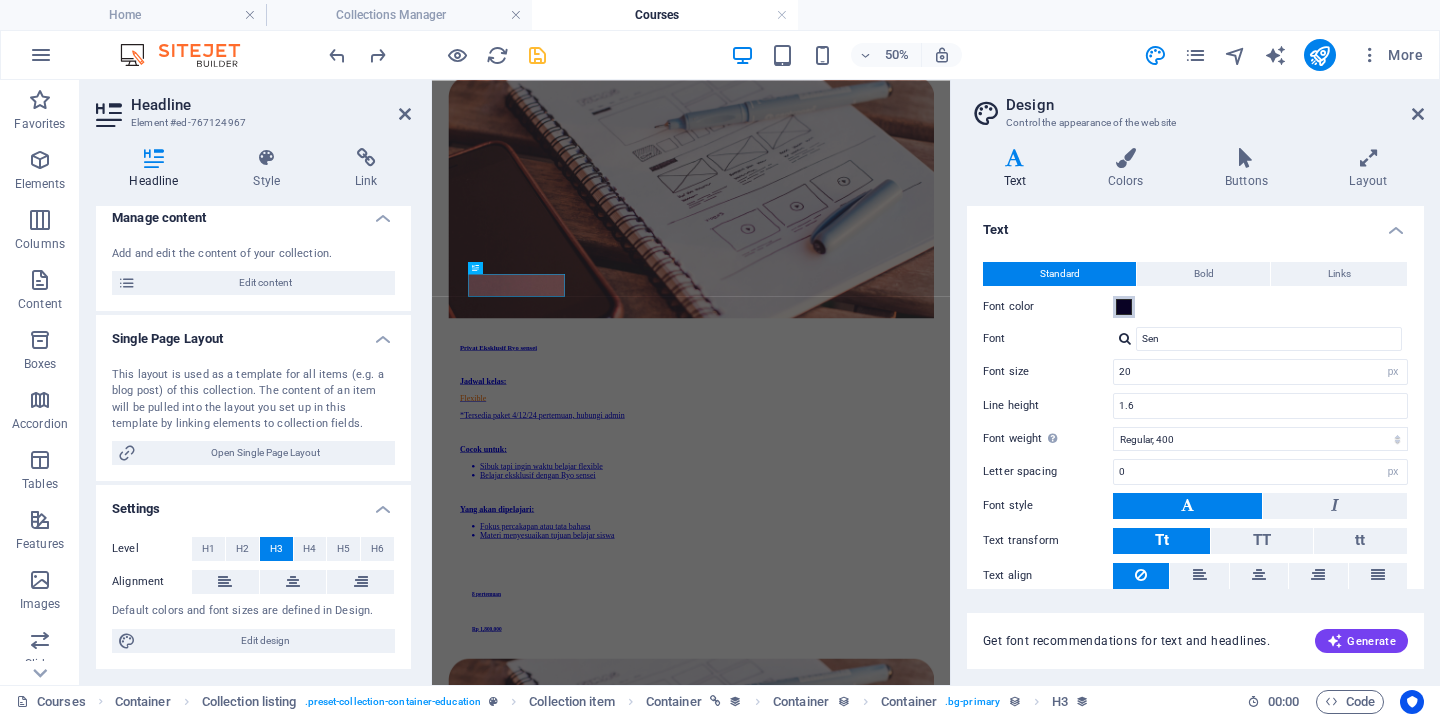 click at bounding box center (1124, 307) 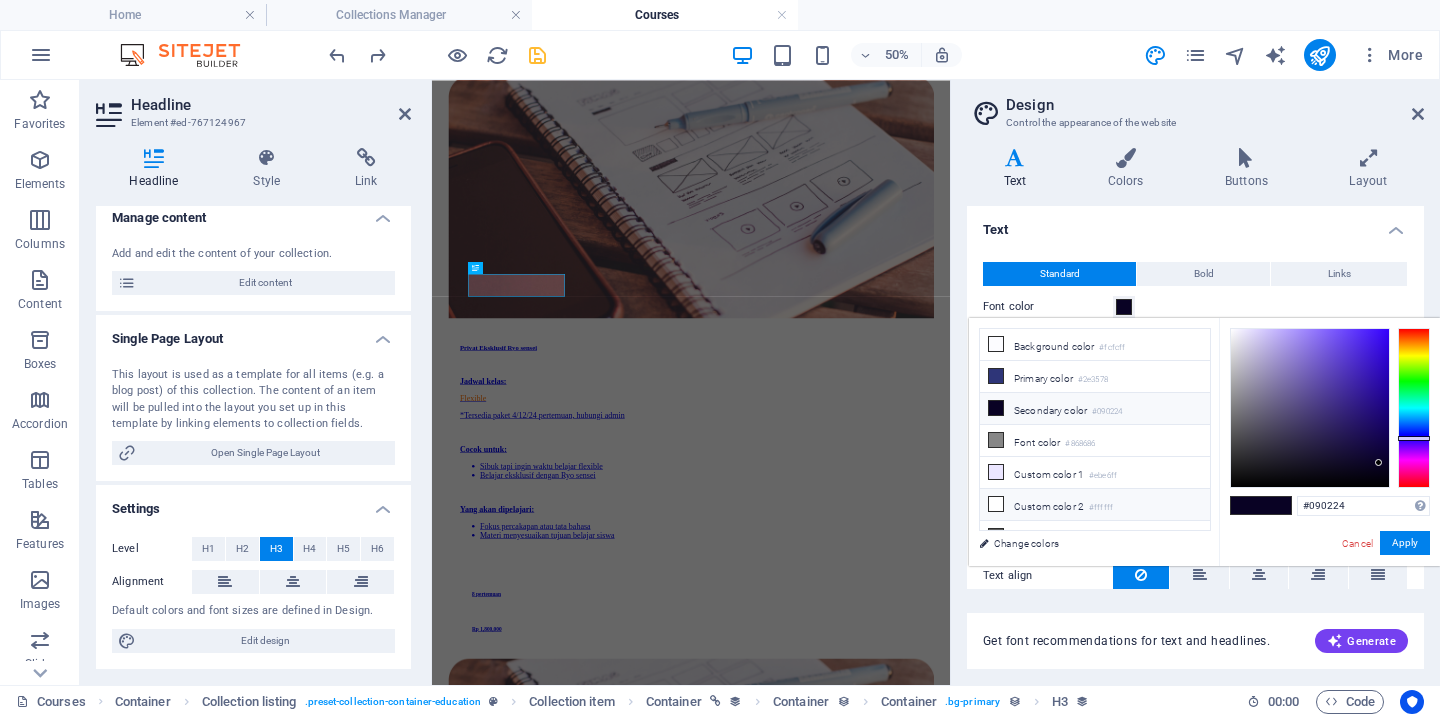 click on "Custom color 2
#ffffff" at bounding box center (1095, 505) 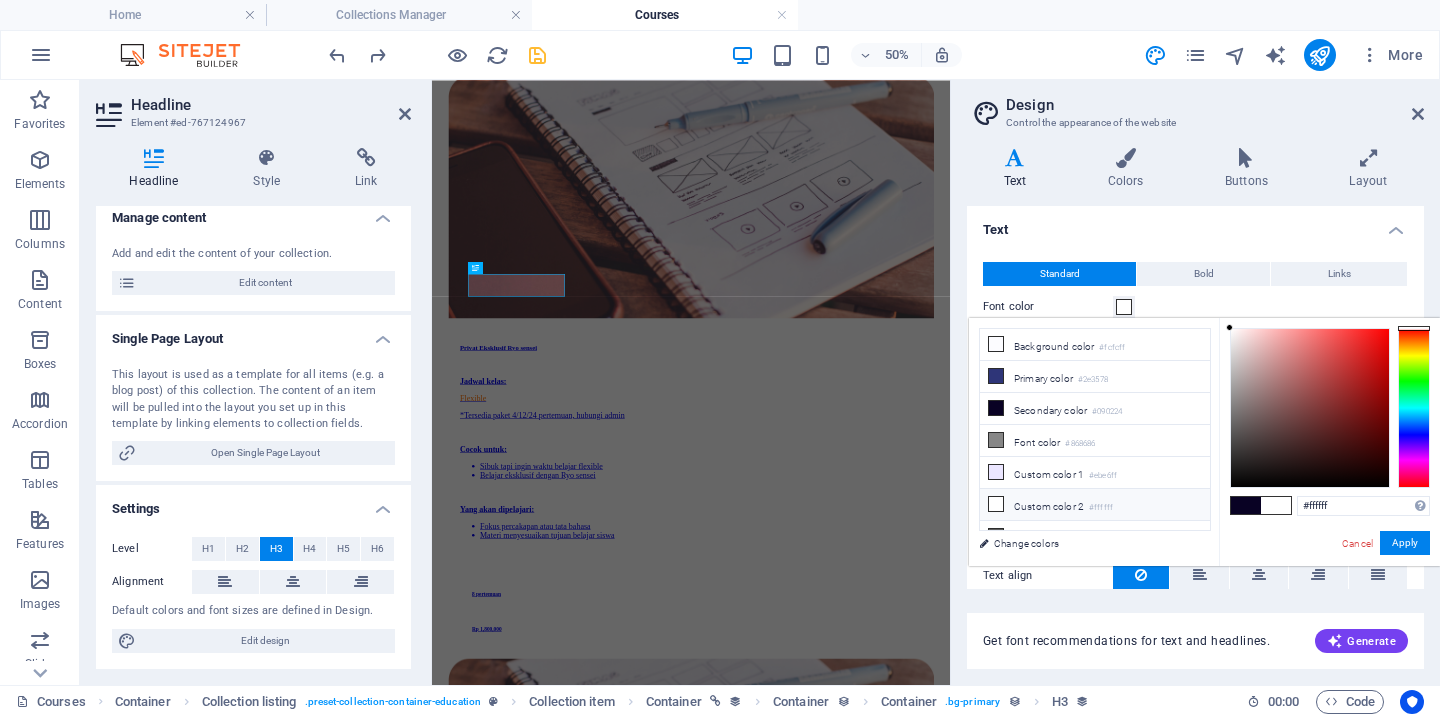click on "Text" at bounding box center (1195, 224) 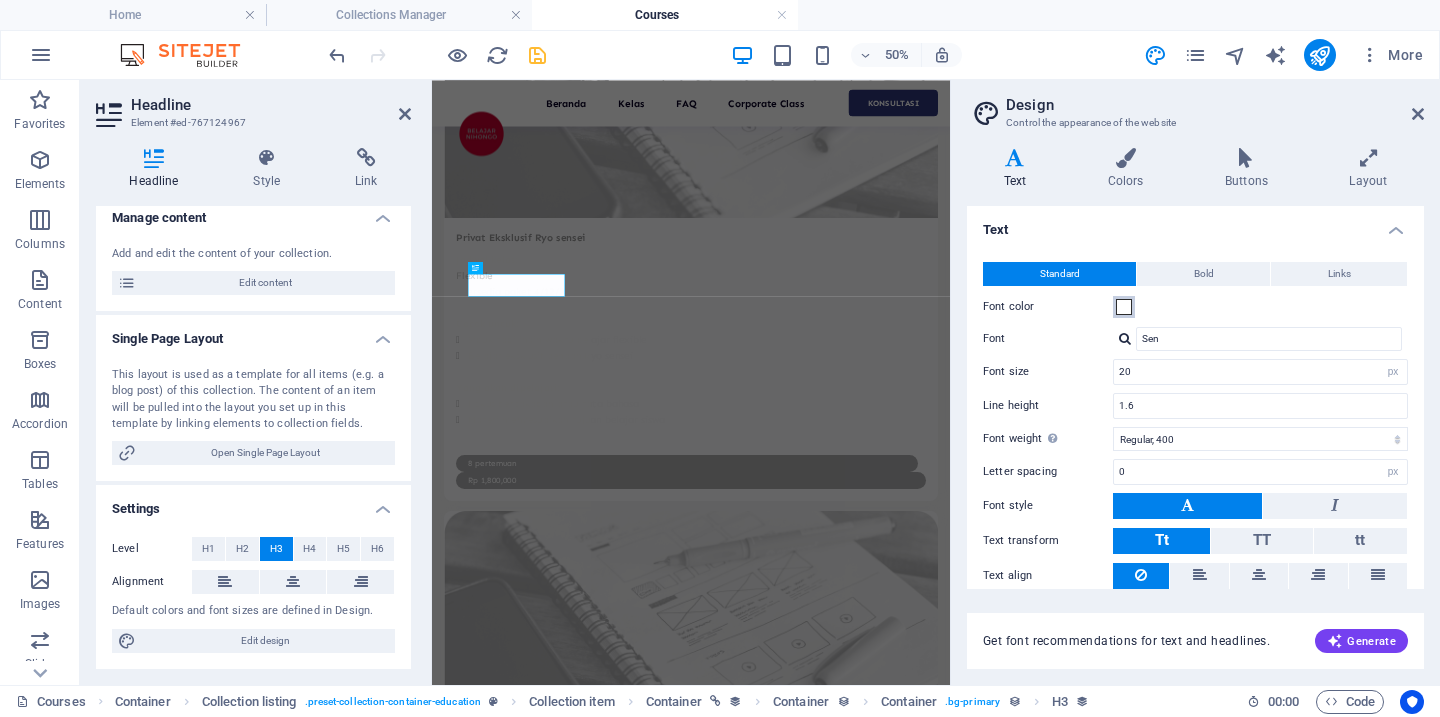 click at bounding box center (1124, 307) 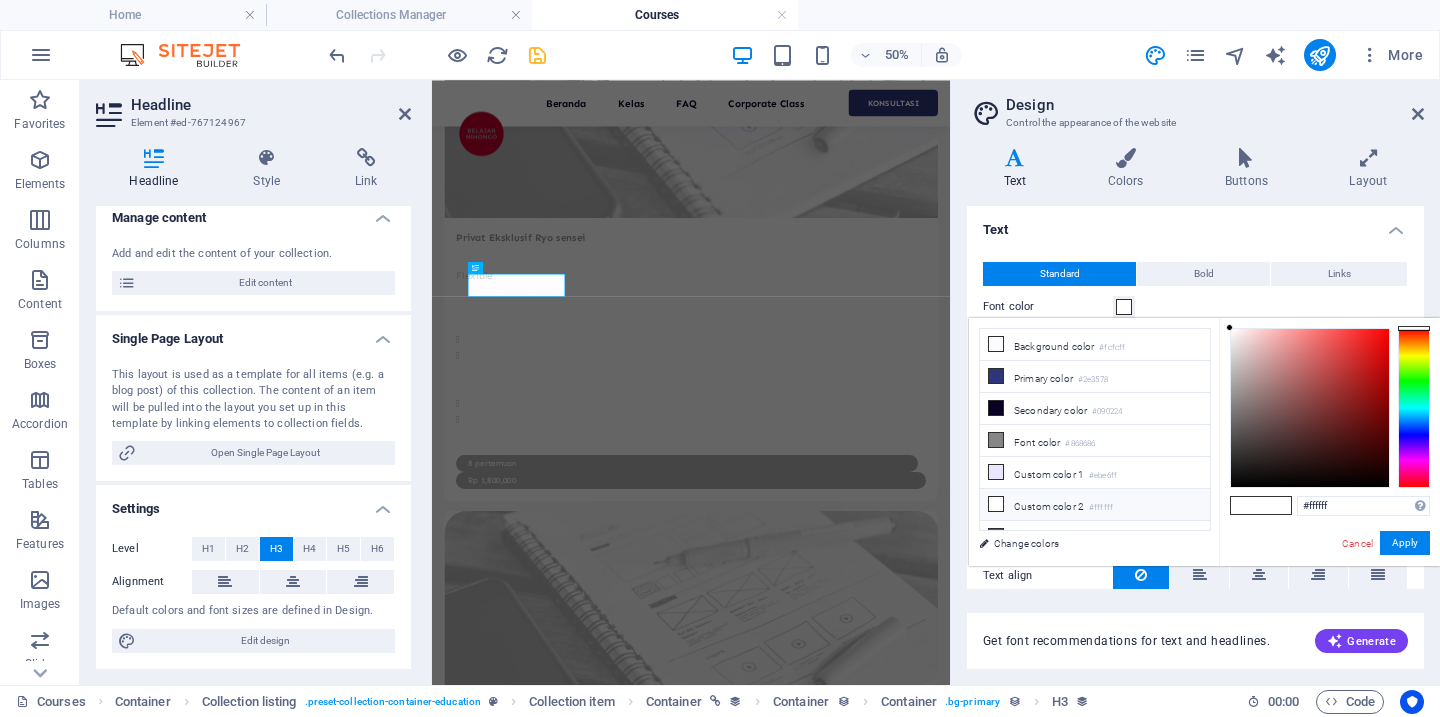 click at bounding box center (1310, 408) 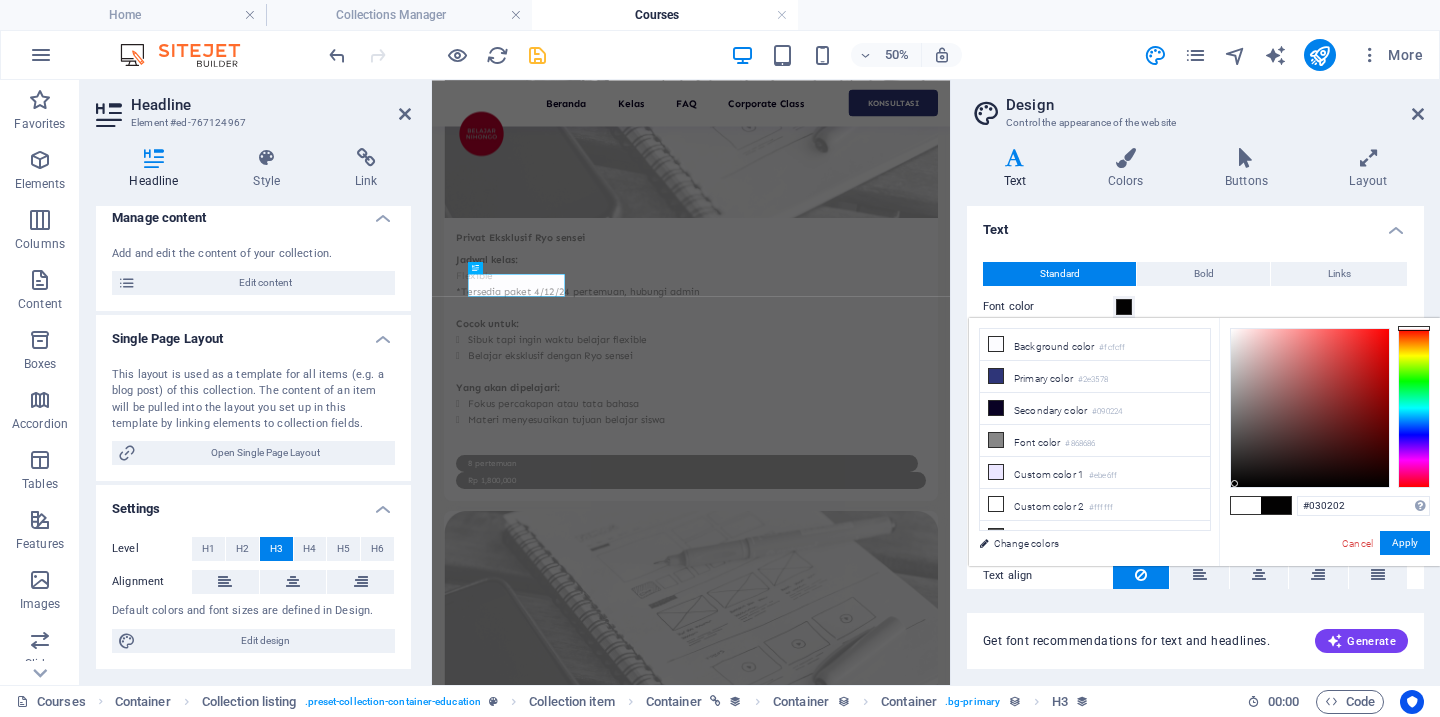click on "Text" at bounding box center [1195, 224] 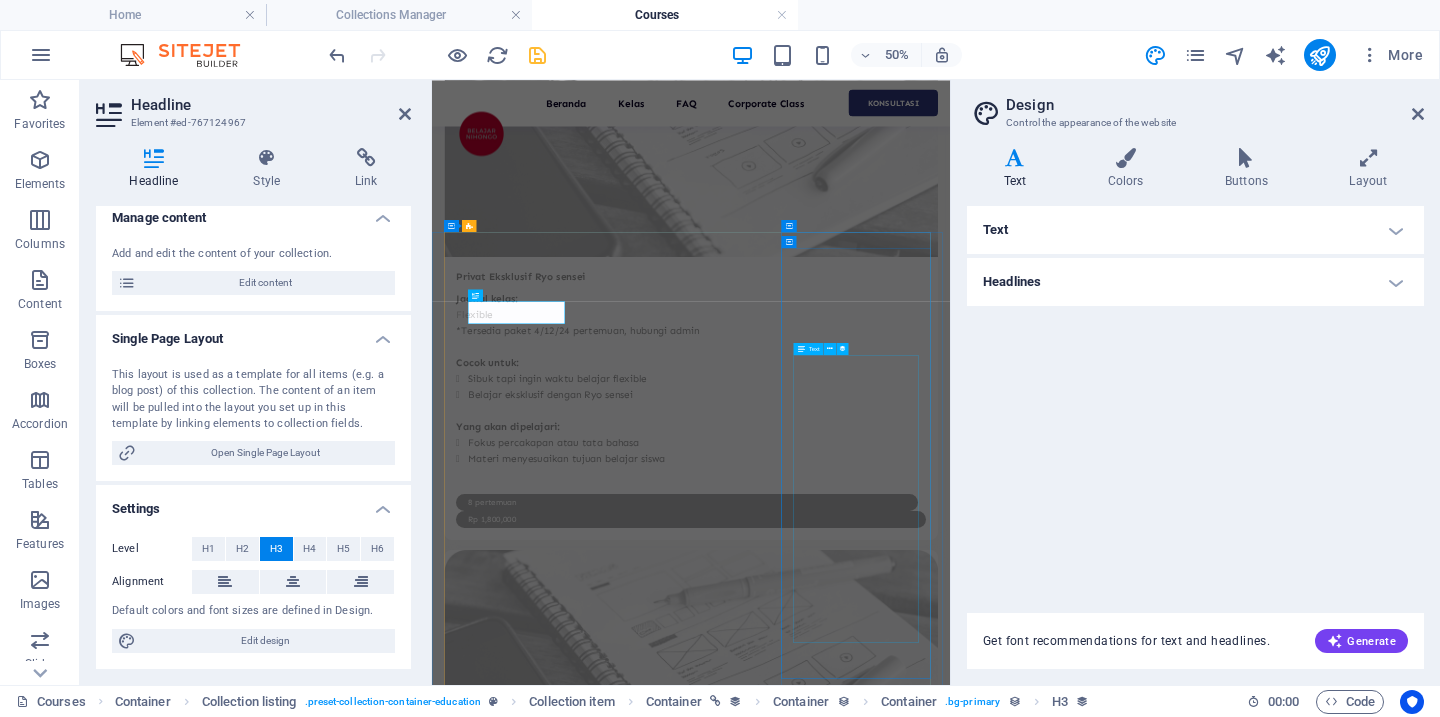 scroll, scrollTop: 1340, scrollLeft: 0, axis: vertical 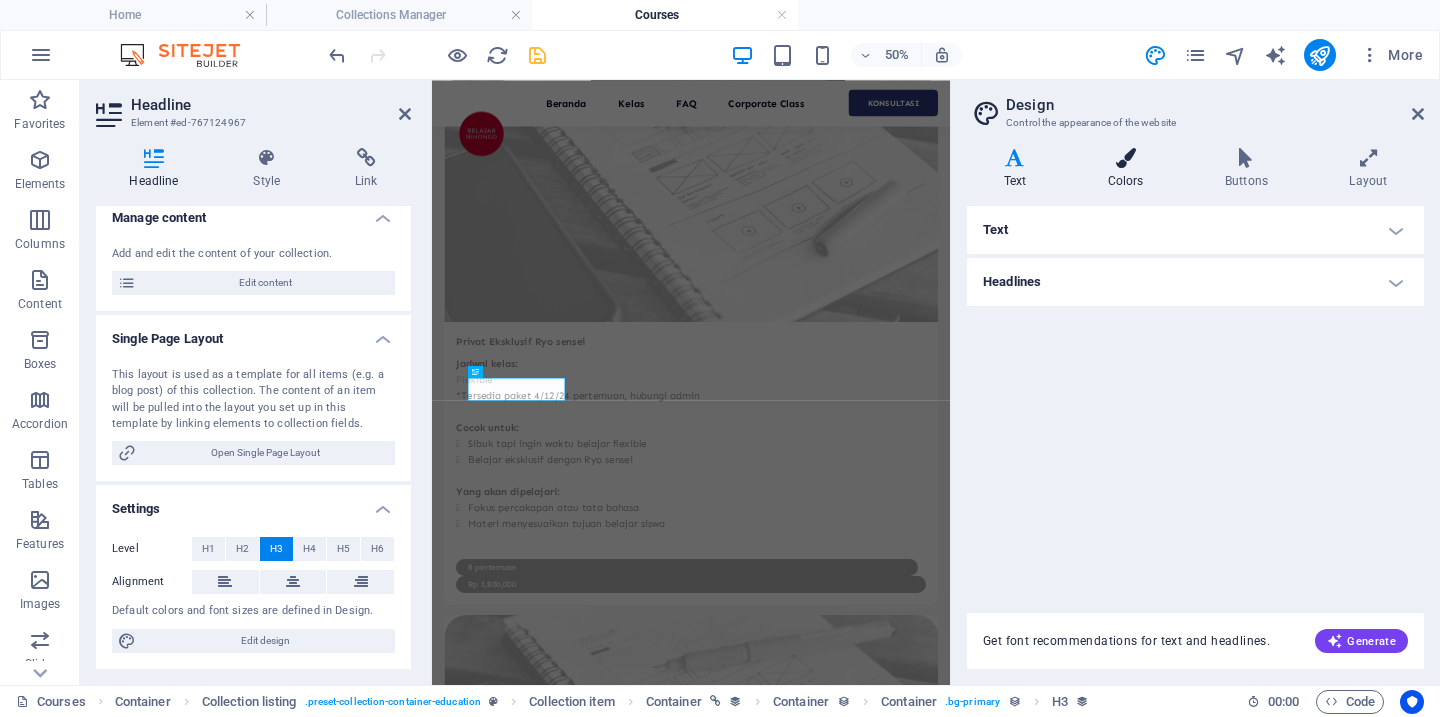 click on "Colors" at bounding box center [1129, 169] 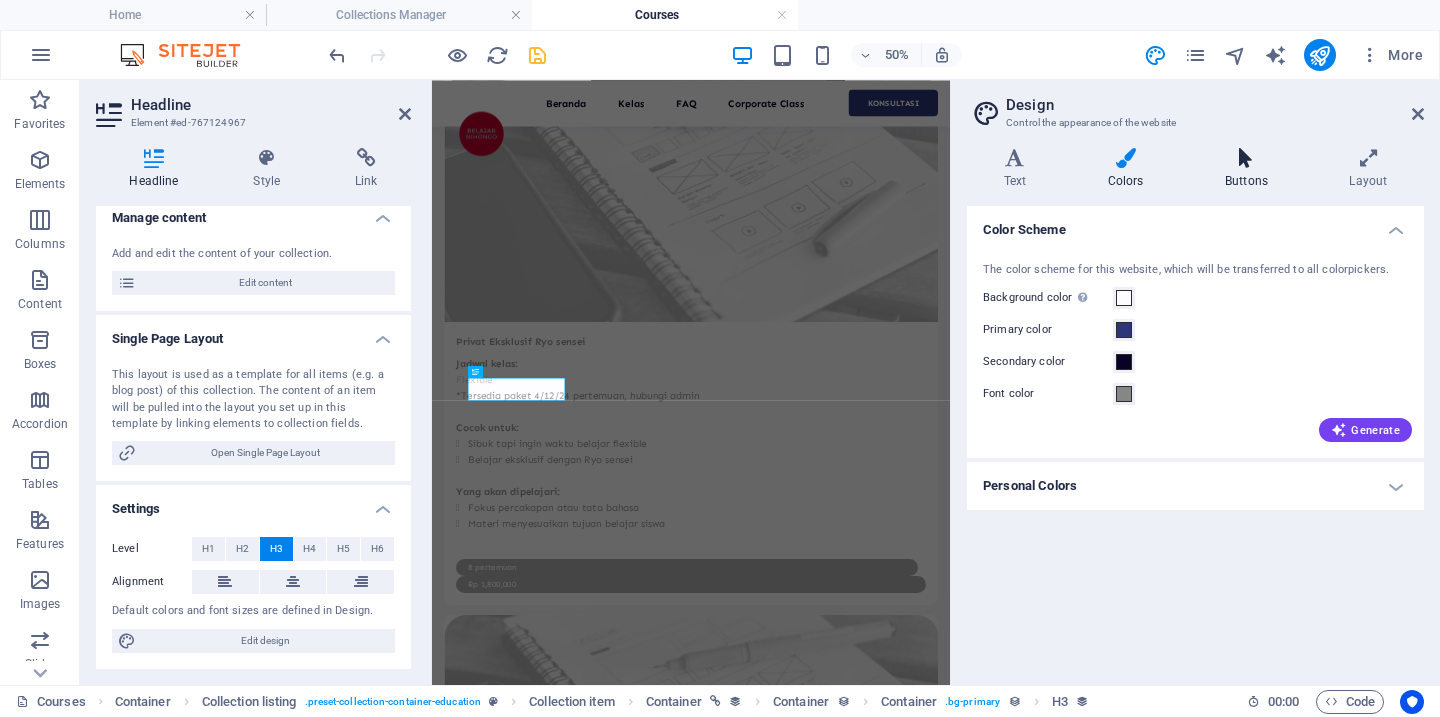 click at bounding box center [1246, 158] 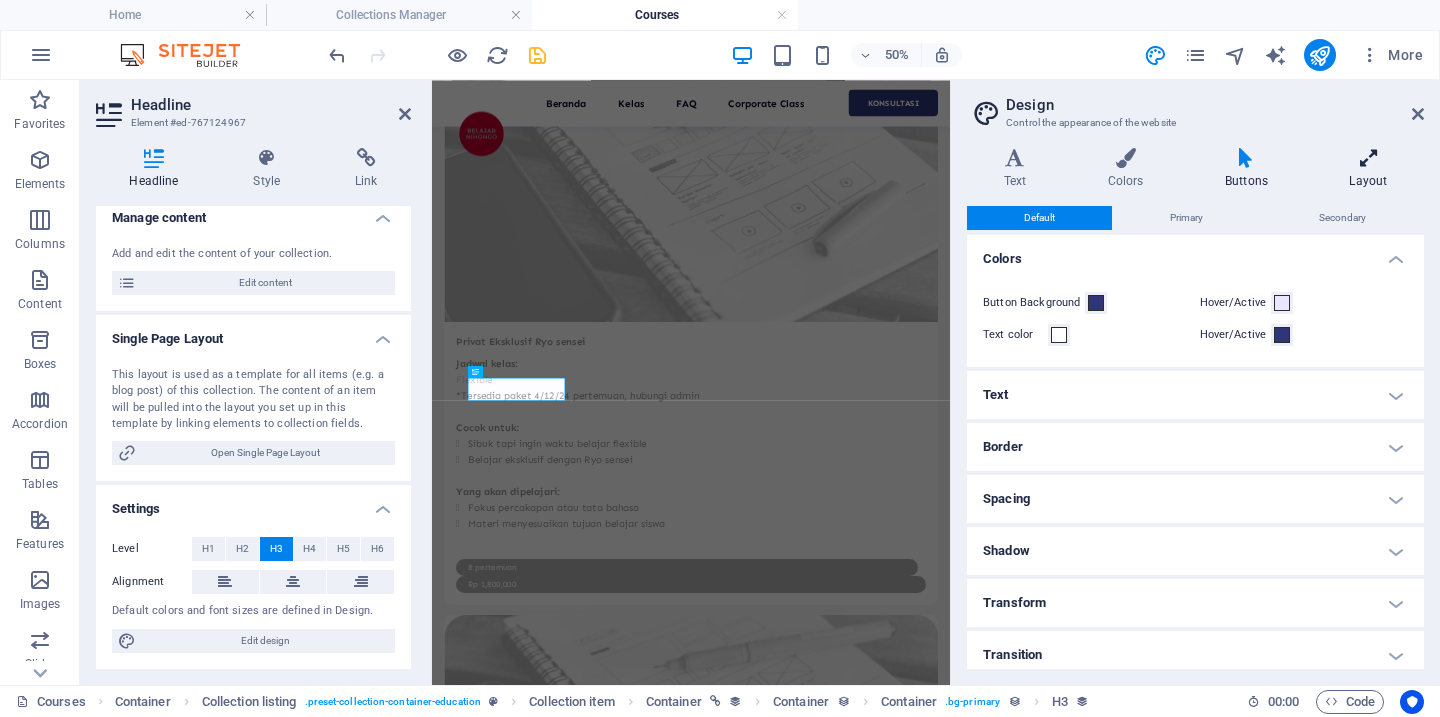click on "Layout" at bounding box center (1368, 169) 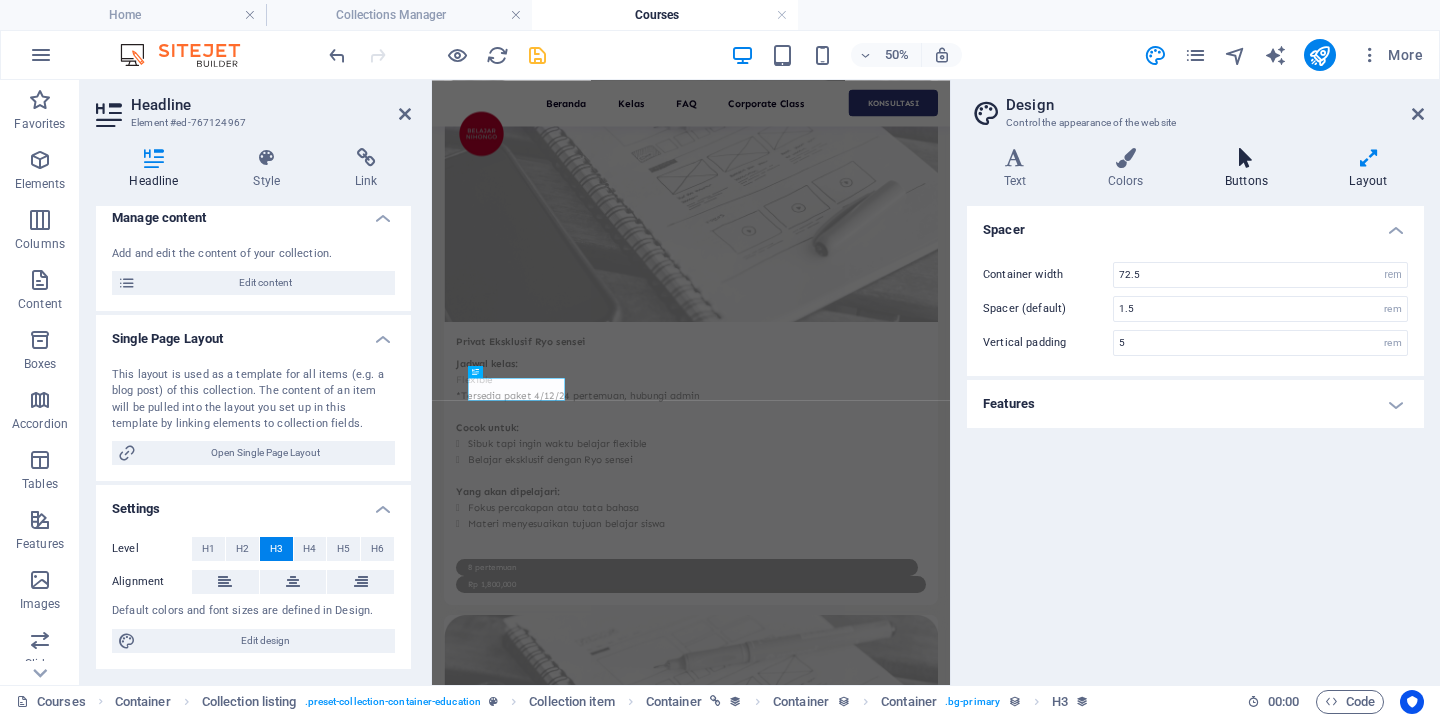 click at bounding box center [1246, 158] 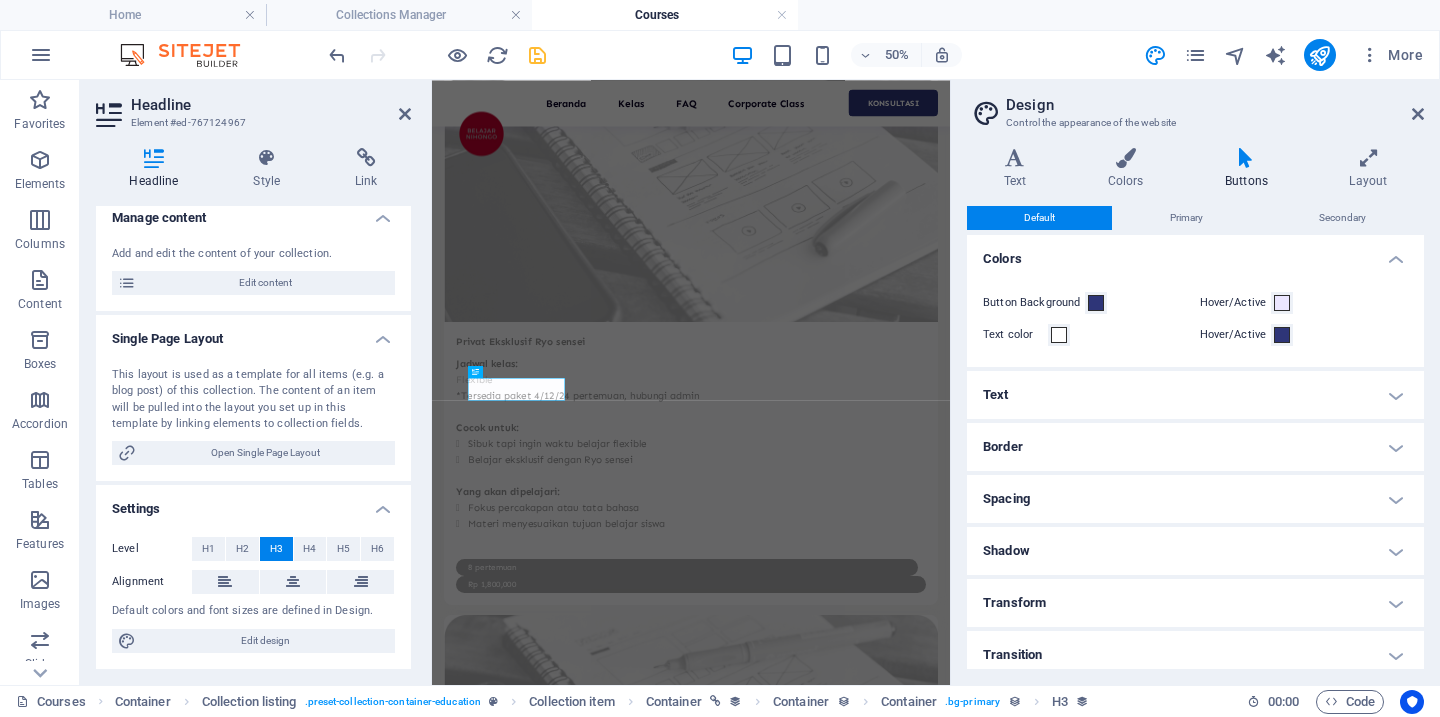 click on "Text" at bounding box center (1195, 395) 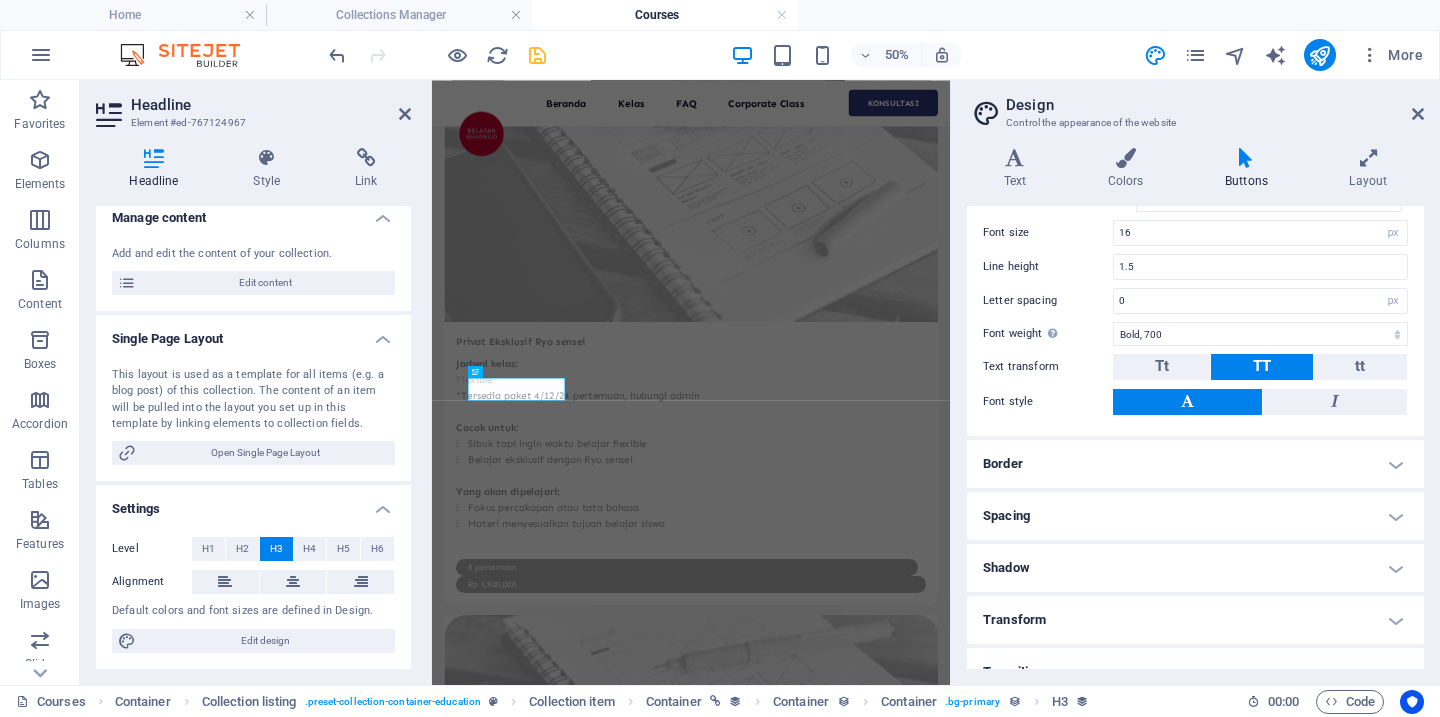 scroll, scrollTop: 299, scrollLeft: 0, axis: vertical 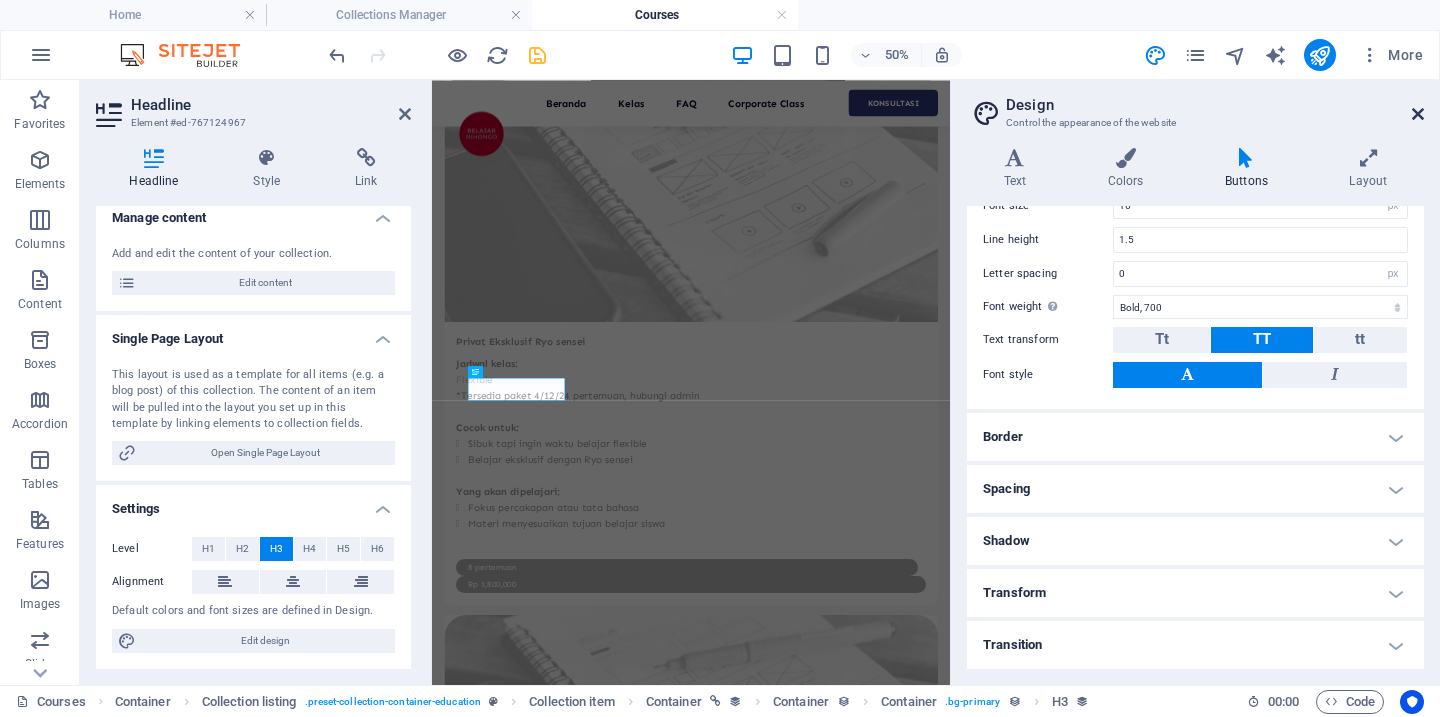 click at bounding box center [1418, 114] 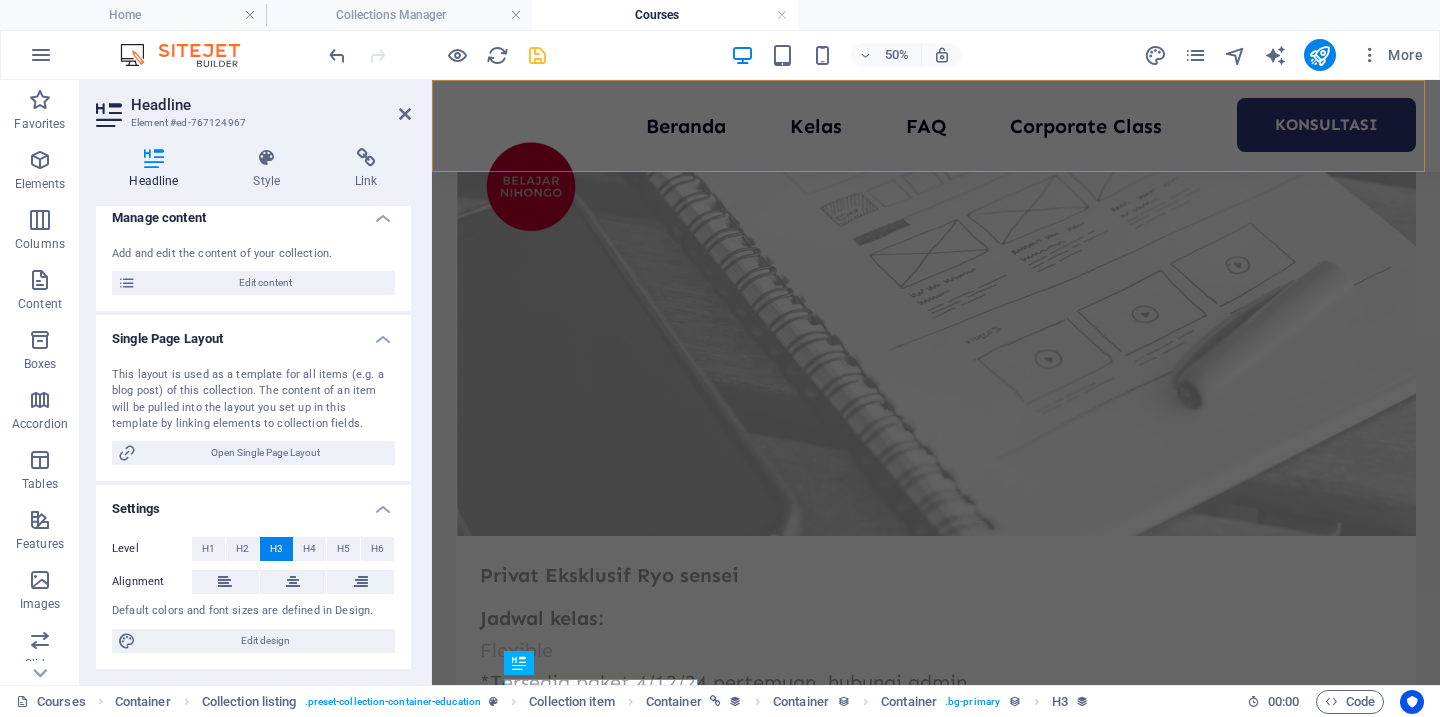 scroll, scrollTop: 1336, scrollLeft: 0, axis: vertical 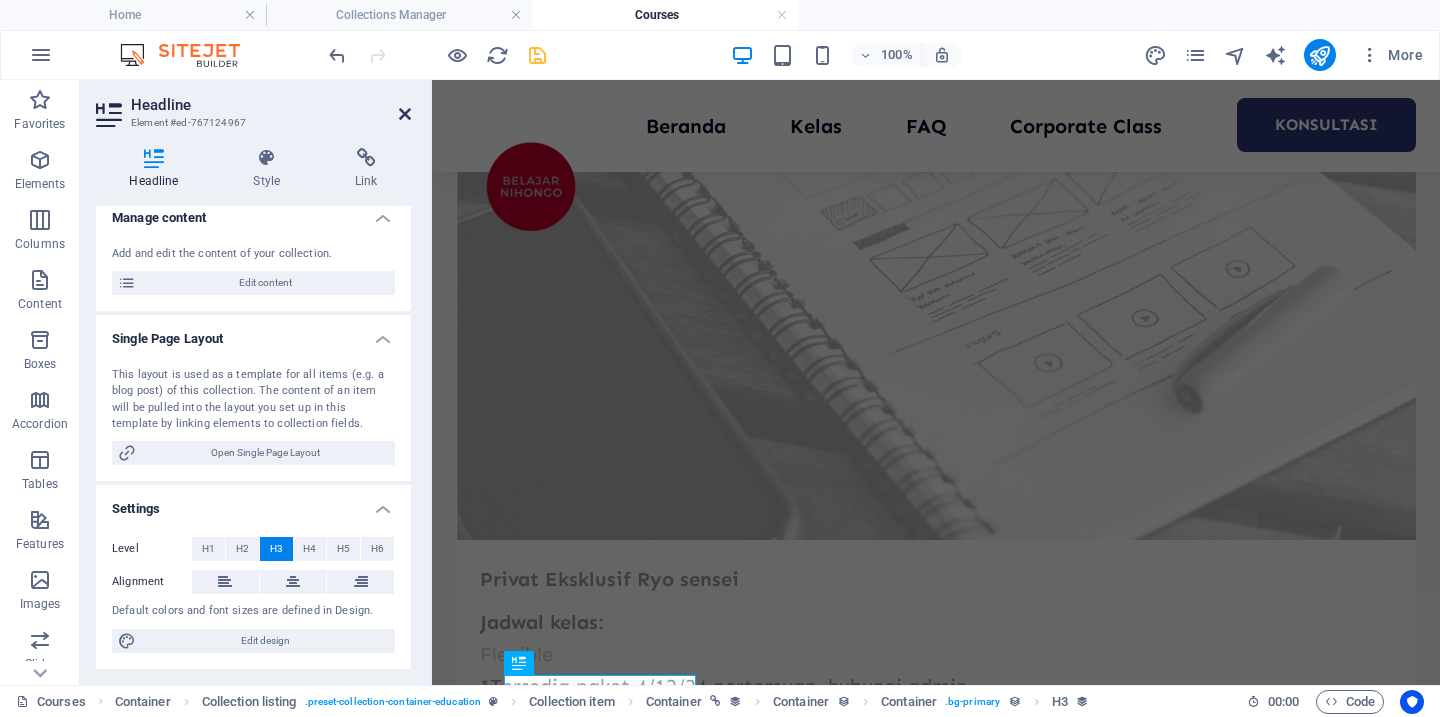 click at bounding box center [405, 114] 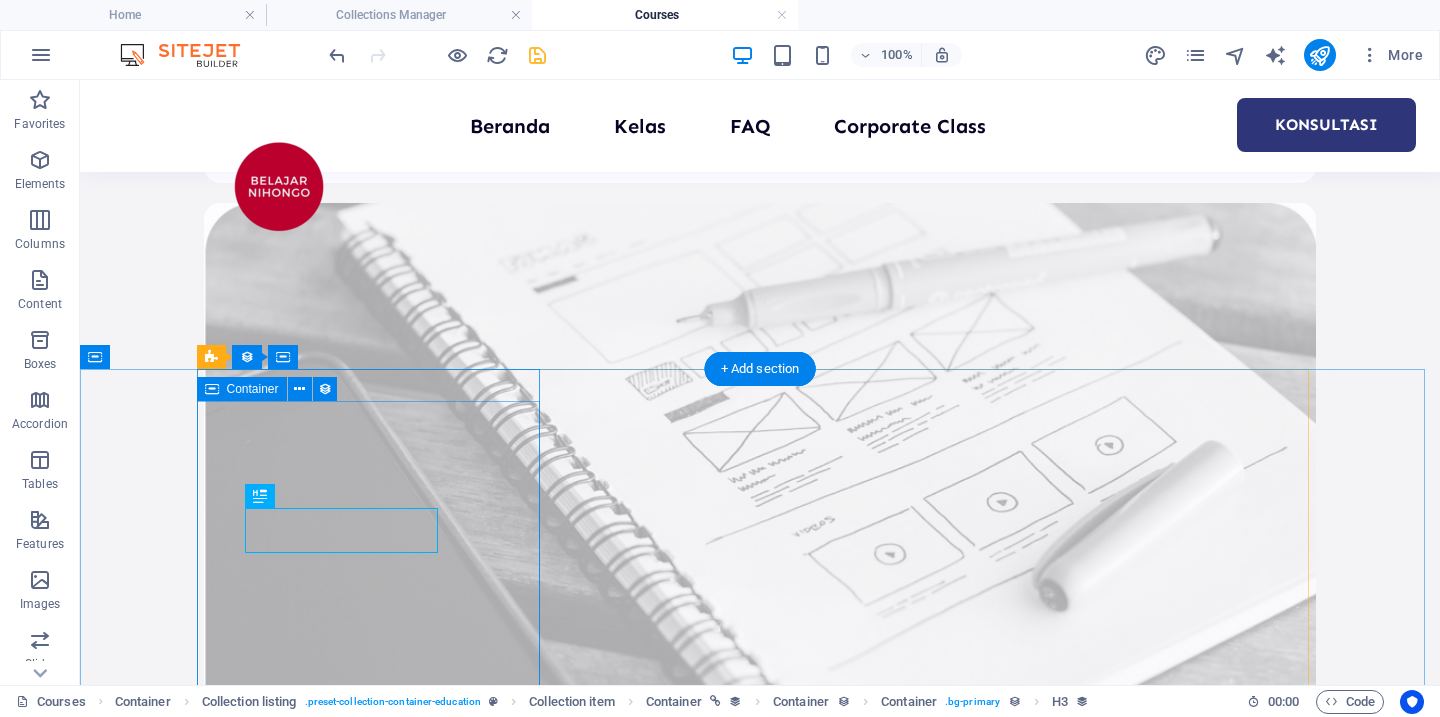 scroll, scrollTop: 1572, scrollLeft: 0, axis: vertical 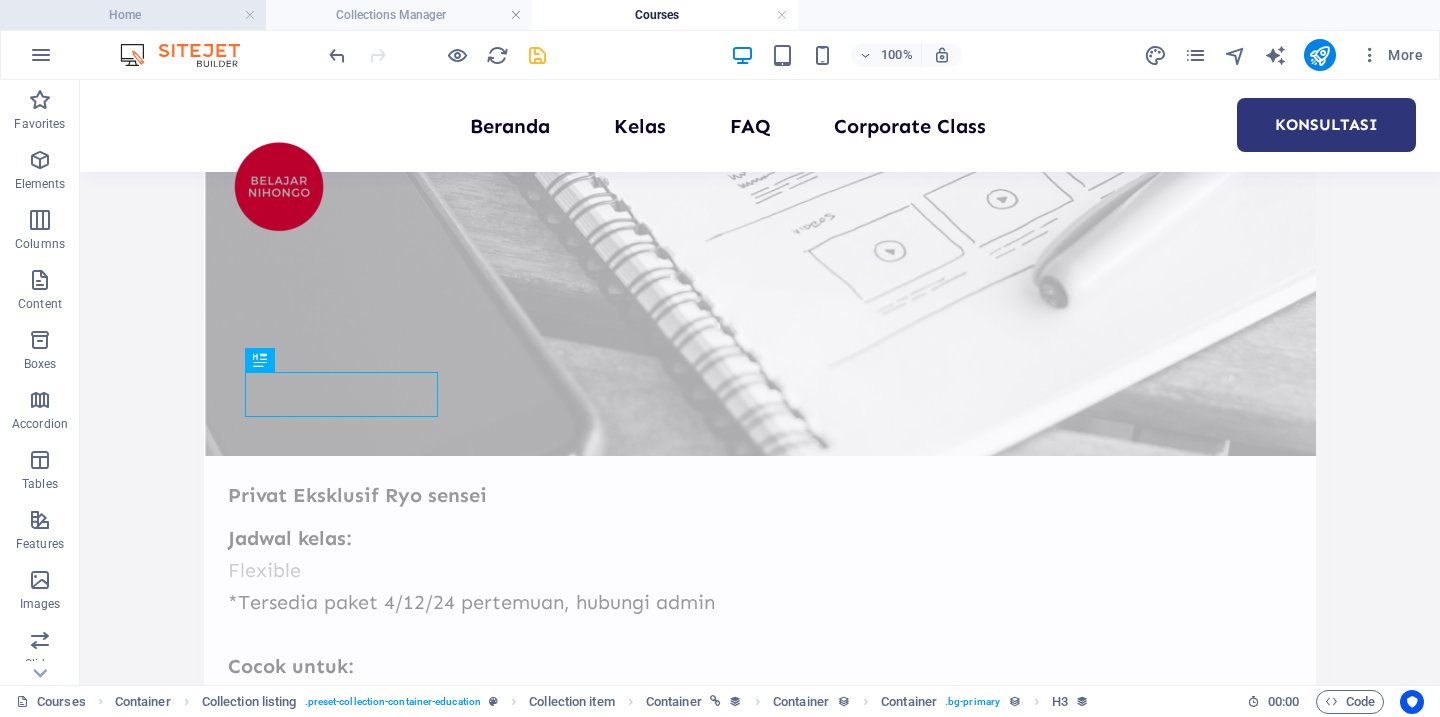 click on "Home" at bounding box center (133, 15) 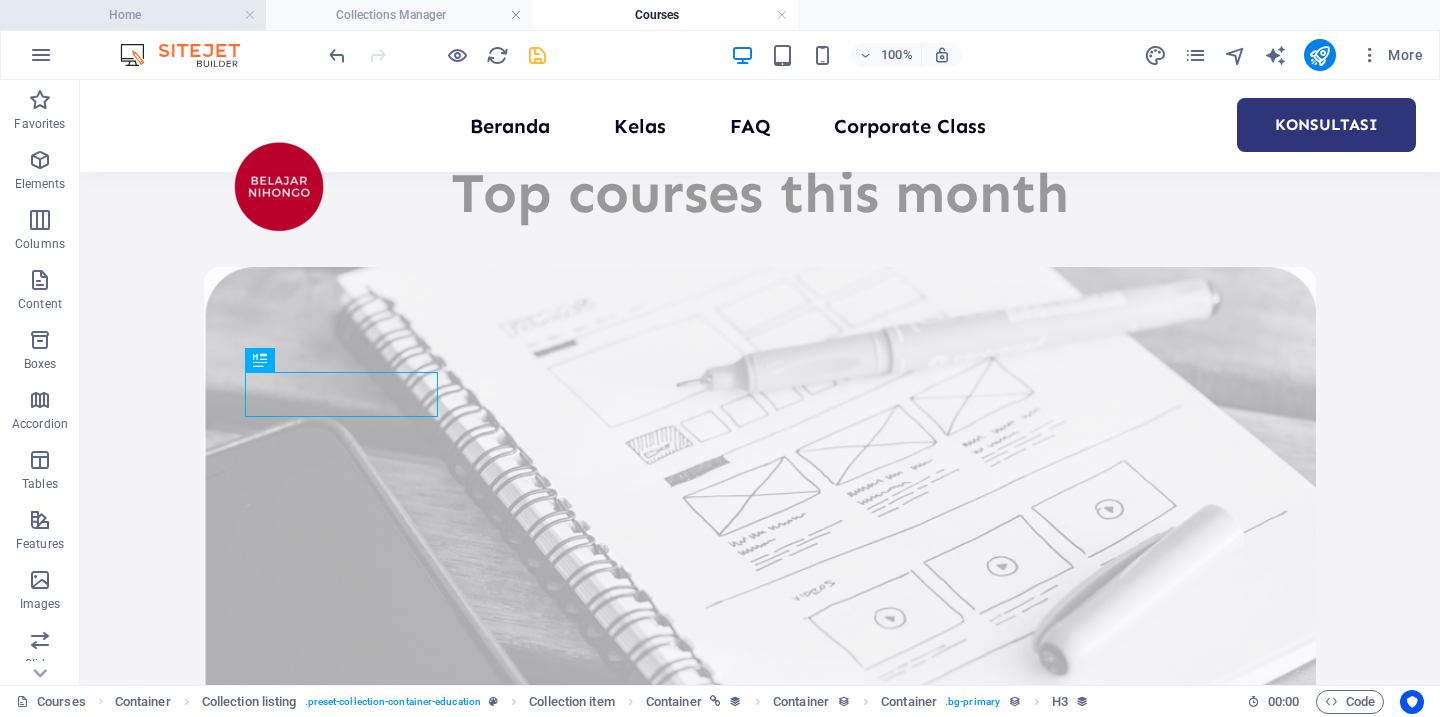 scroll, scrollTop: 1124, scrollLeft: 0, axis: vertical 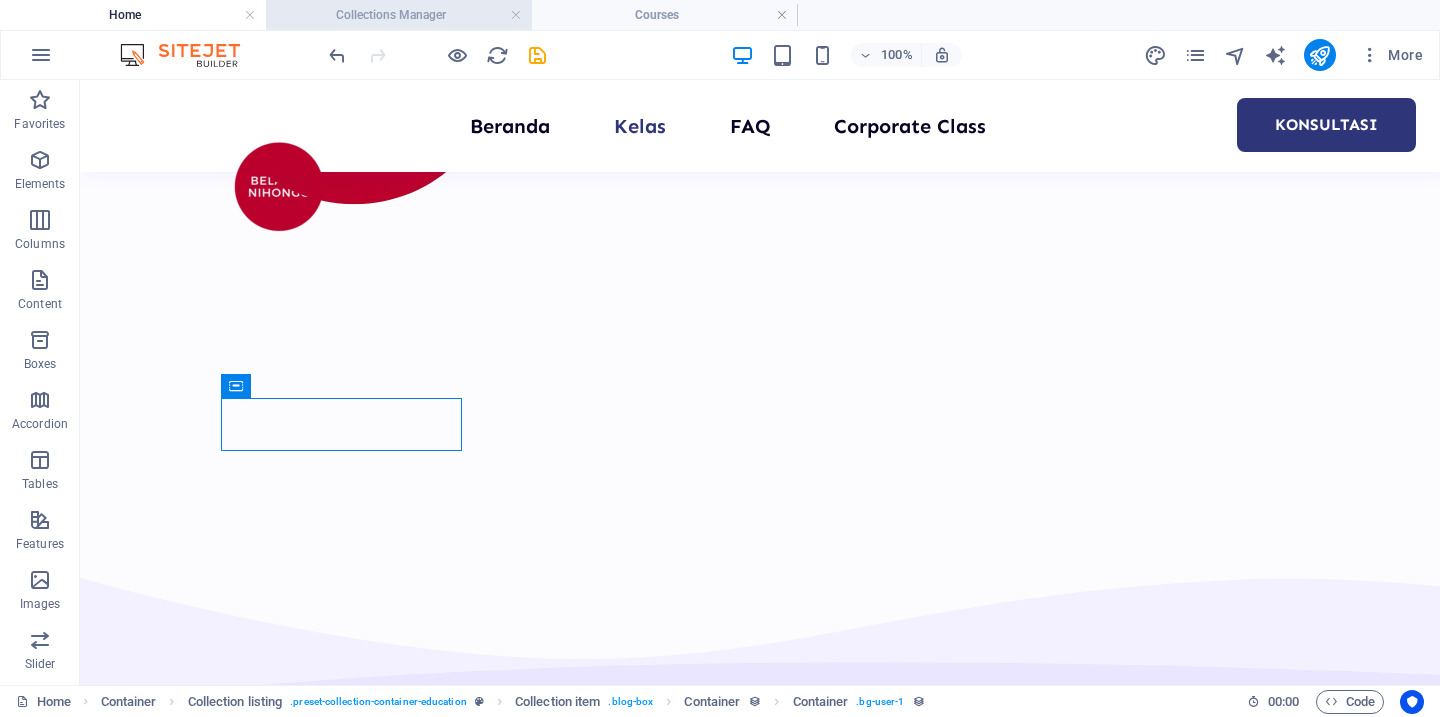 click on "Collections Manager" at bounding box center [399, 15] 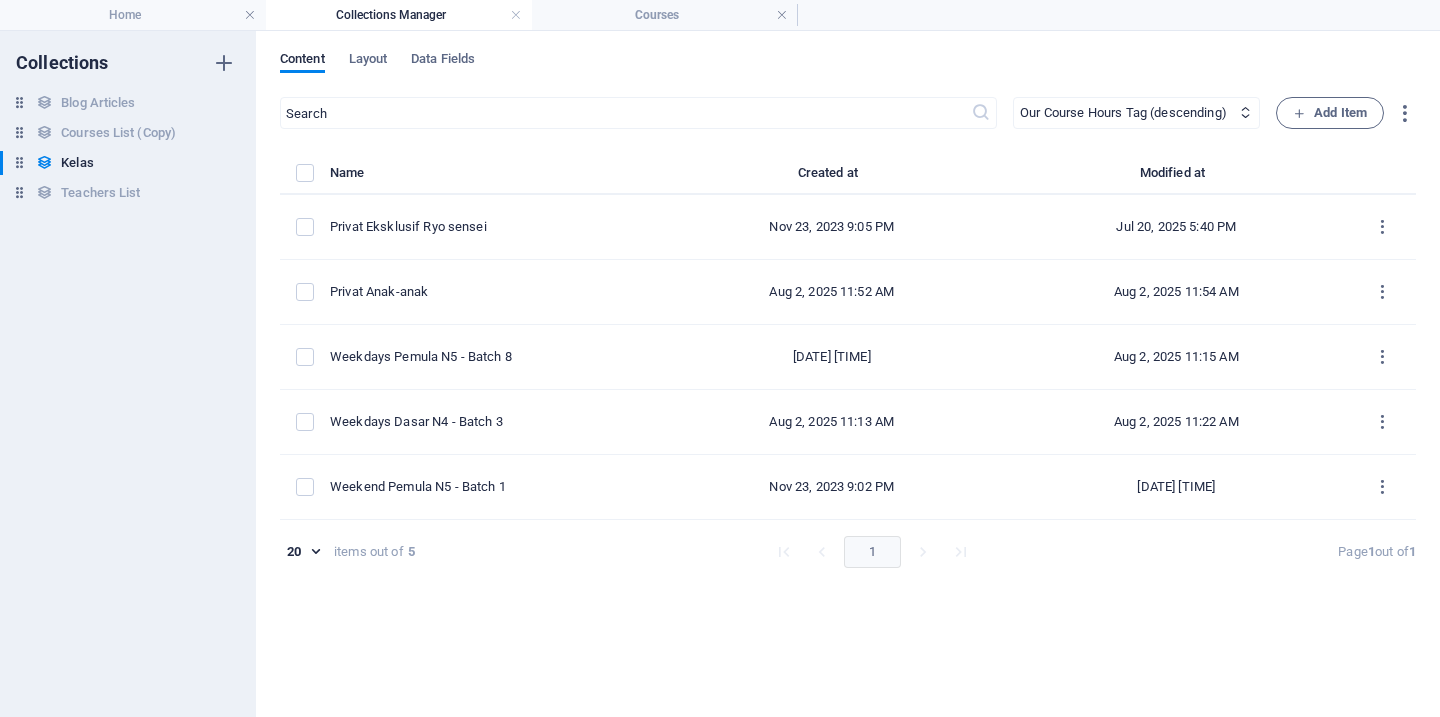 scroll, scrollTop: 0, scrollLeft: 0, axis: both 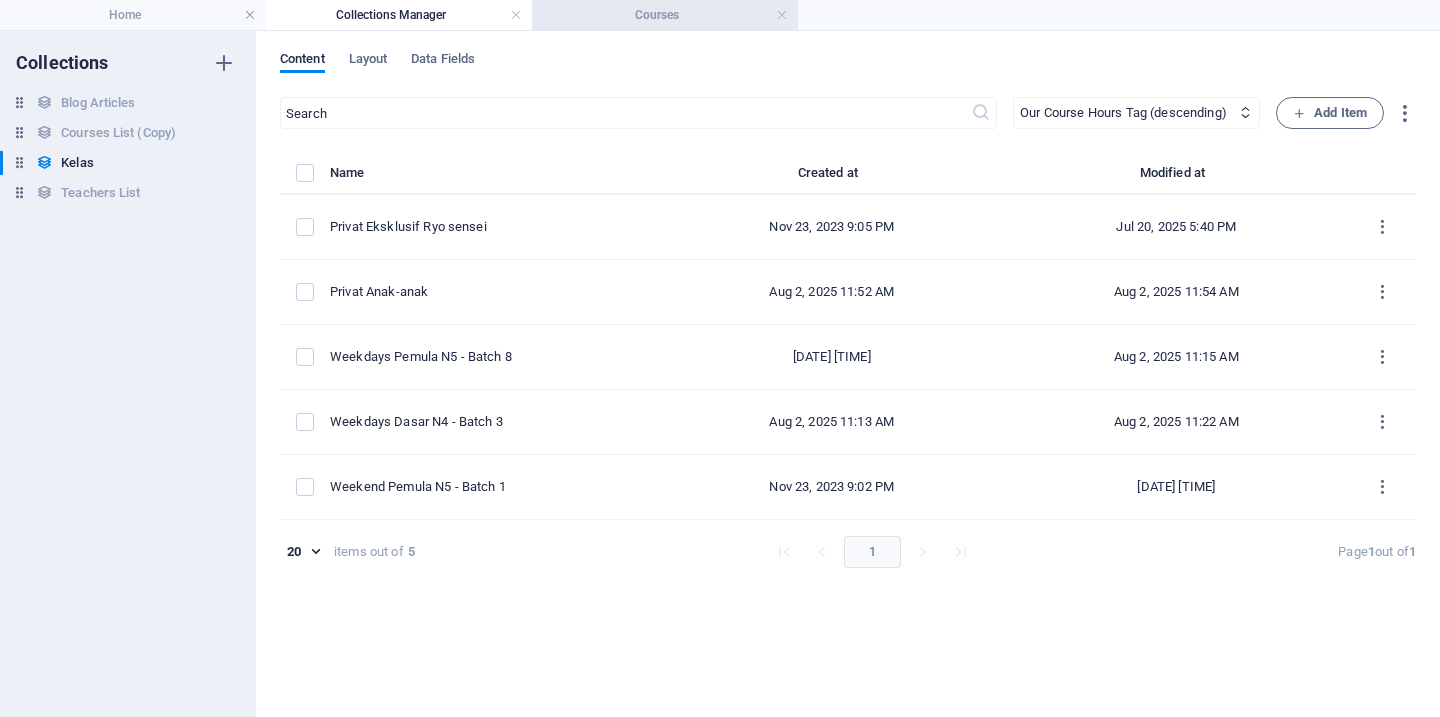 click on "Courses" at bounding box center [665, 15] 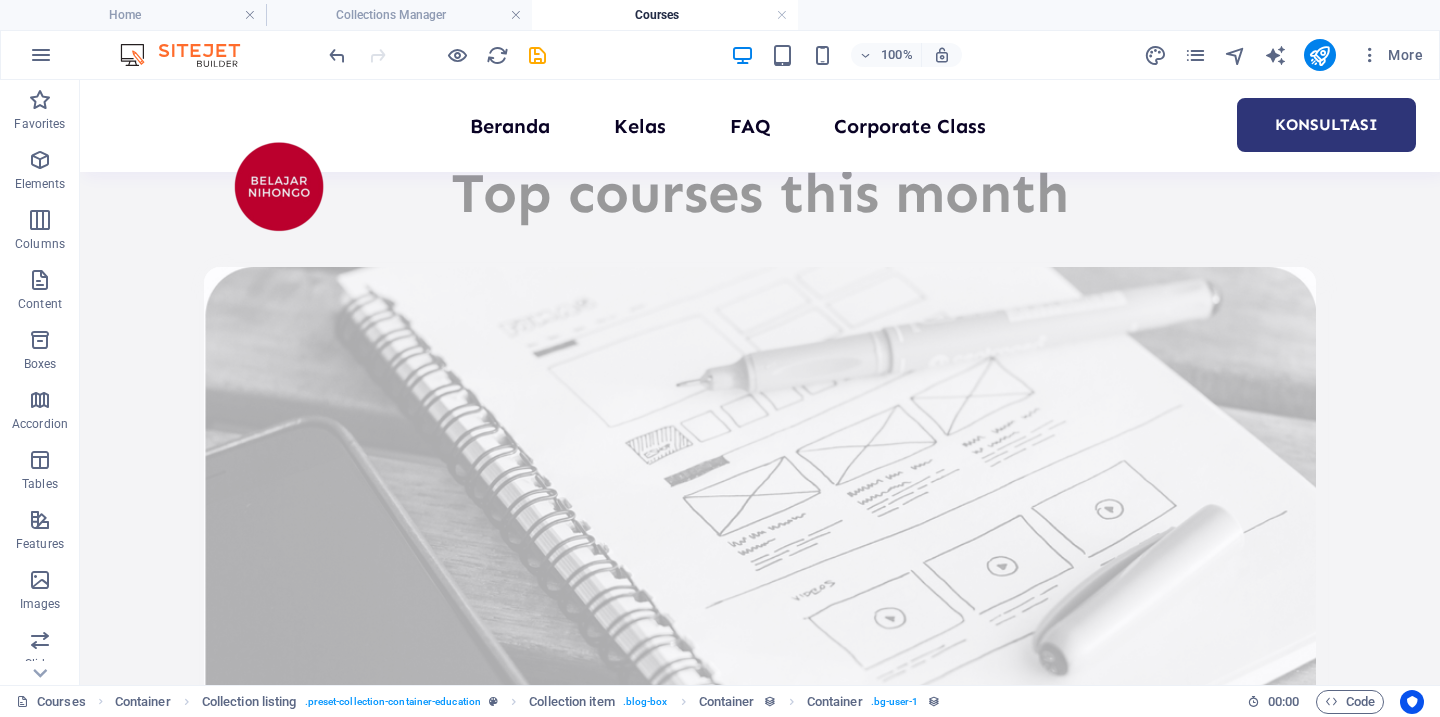 scroll, scrollTop: 1572, scrollLeft: 0, axis: vertical 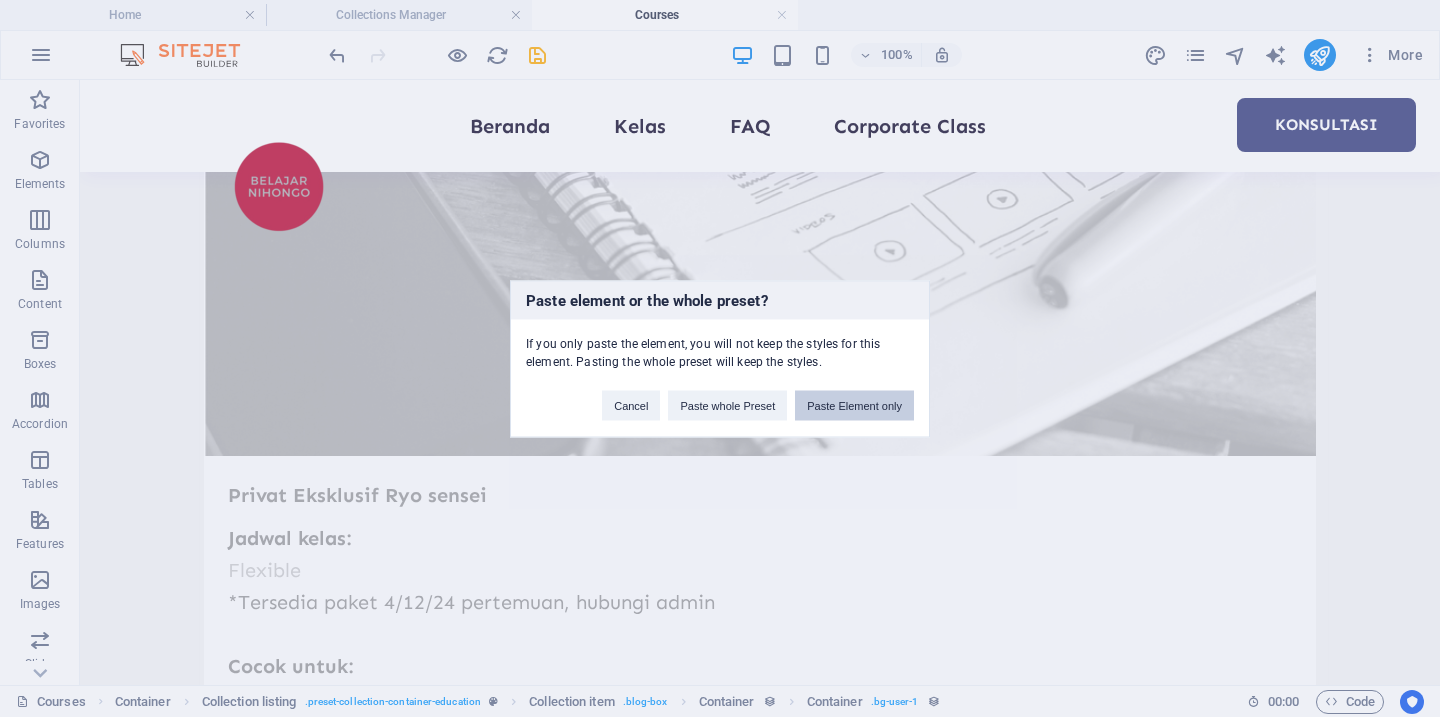 click on "Paste Element only" at bounding box center [854, 405] 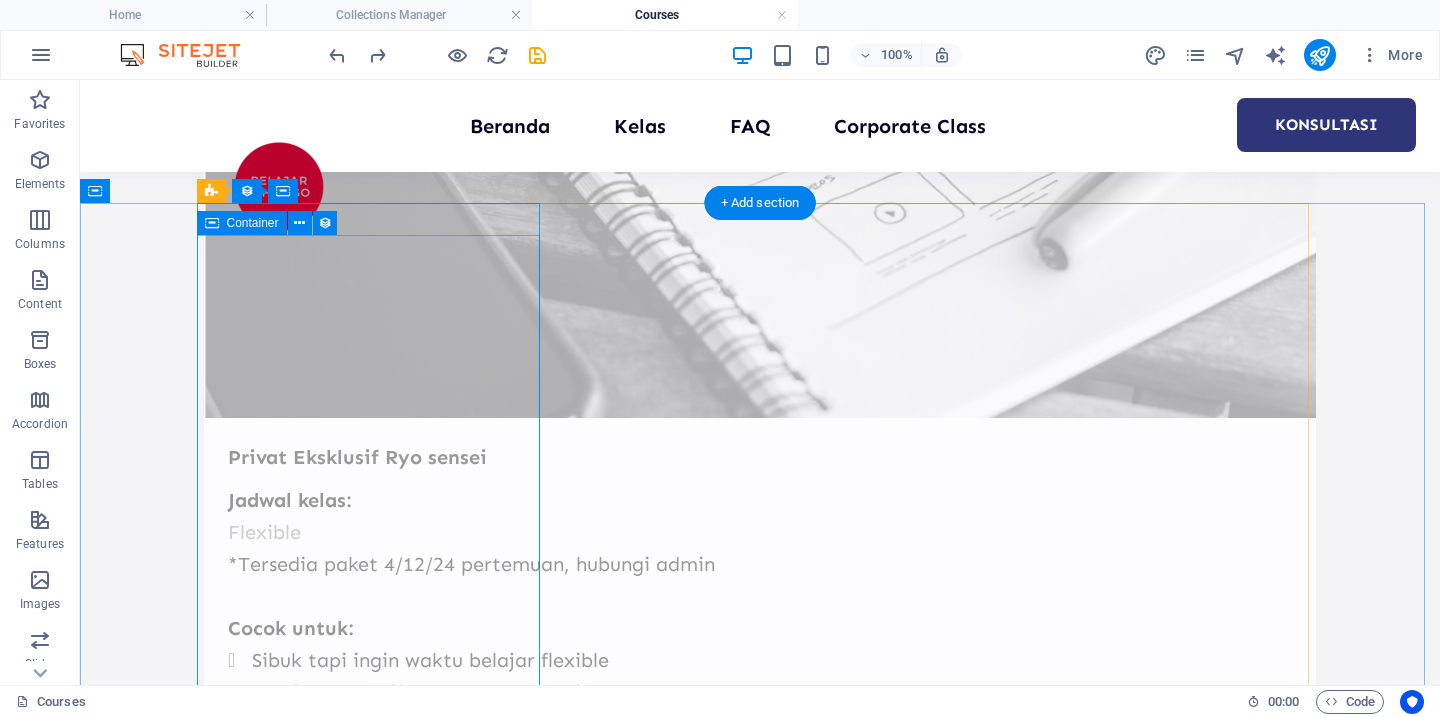 scroll, scrollTop: 1602, scrollLeft: 0, axis: vertical 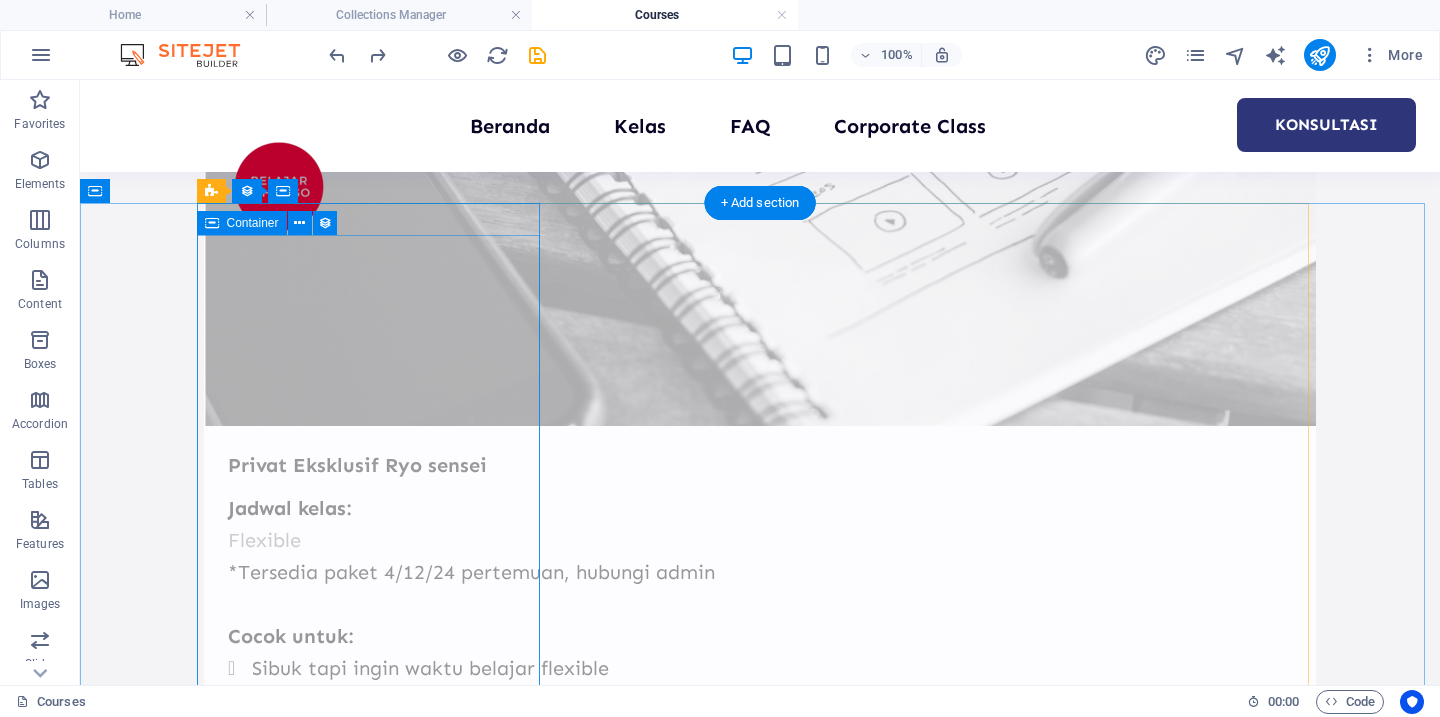 click on "Weekdays Dasar N4 - Batch 3 Rp 1,500,000 36 Pertemuan Jadwal kelas: Selasa, Kamis & Jumat, 19.30-20.45 WIB Mulai Selasa, 9 September 2025 Cocok untuk: Belajar dasar lanjutan (N4) Belajar tata bahasa & praktik percakapan Yang akan dipelajari: Percakapan dengan Ryo sensei Kosakata dasar Kanji N4 Pola kalimat dasar Latihan soal" at bounding box center (760, 3628) 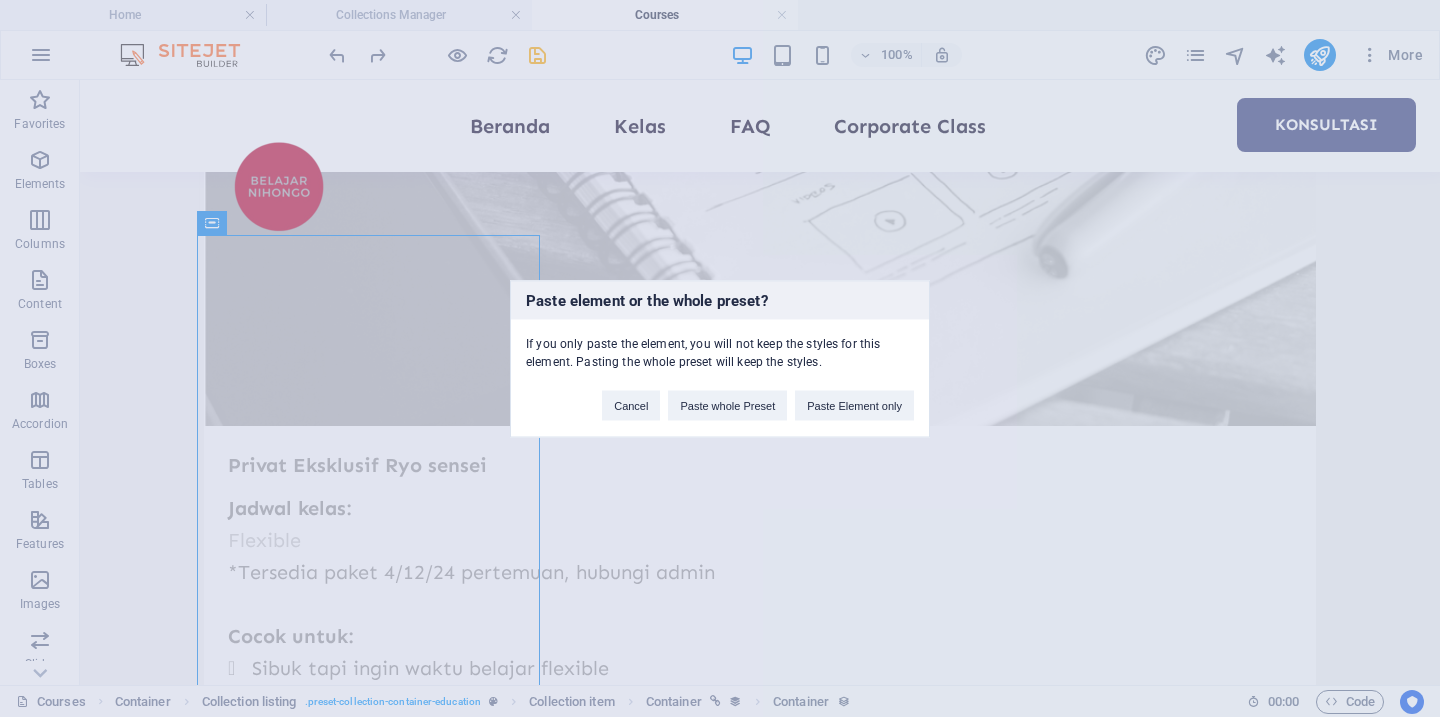type 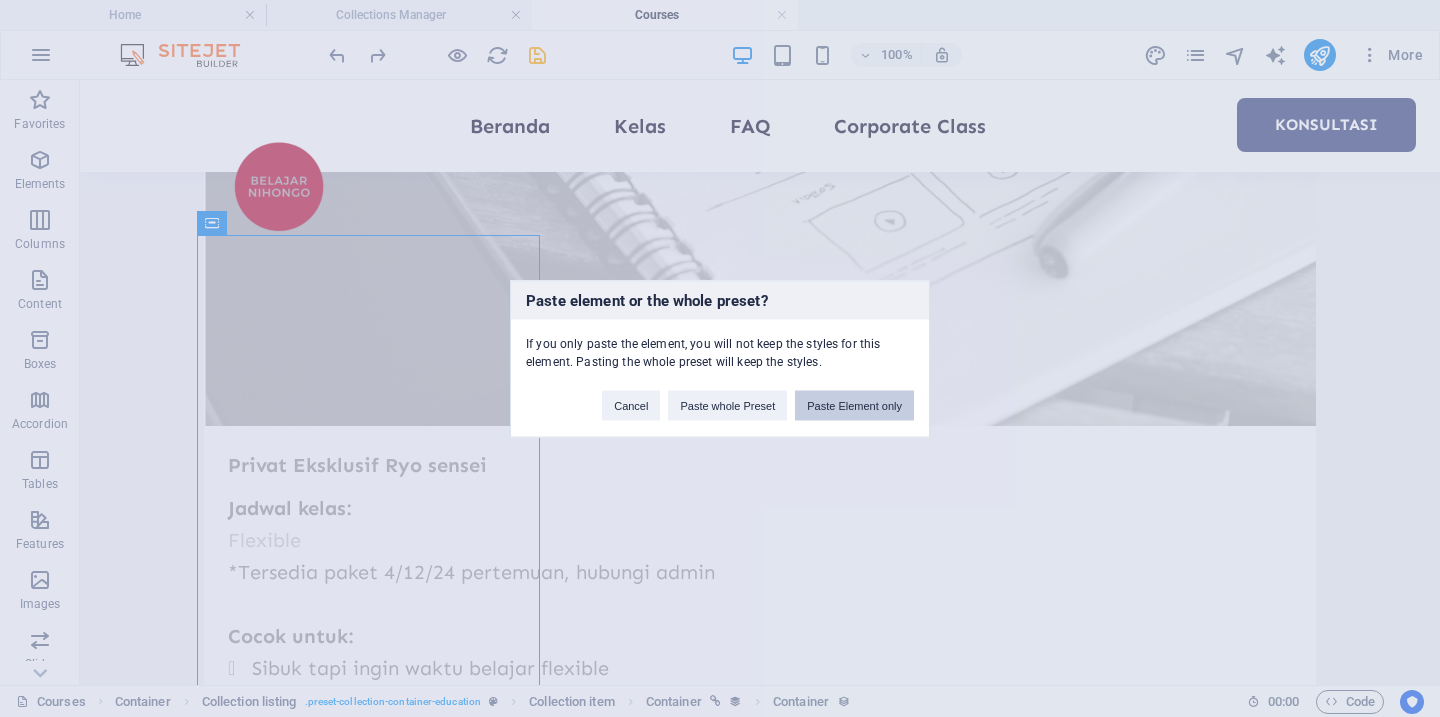 click on "Paste Element only" at bounding box center (854, 405) 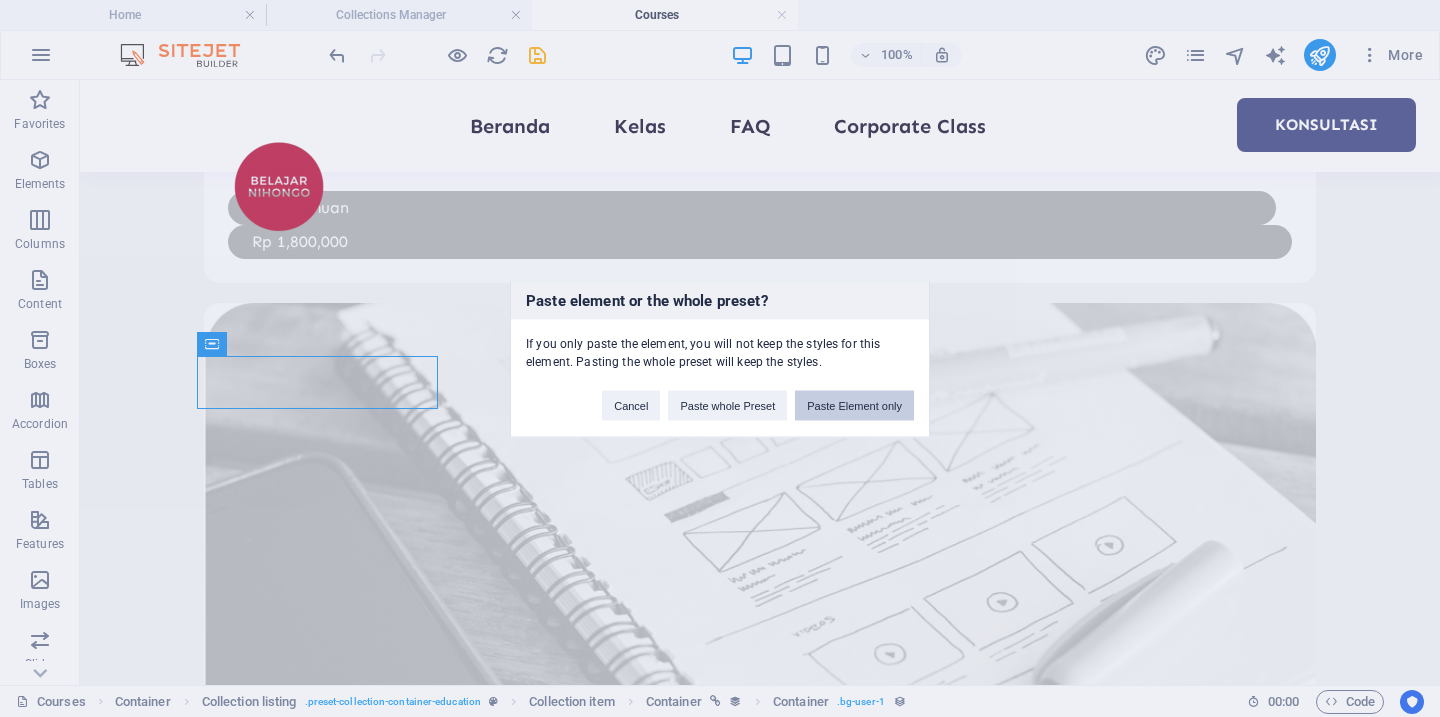 click on "Paste Element only" at bounding box center (854, 405) 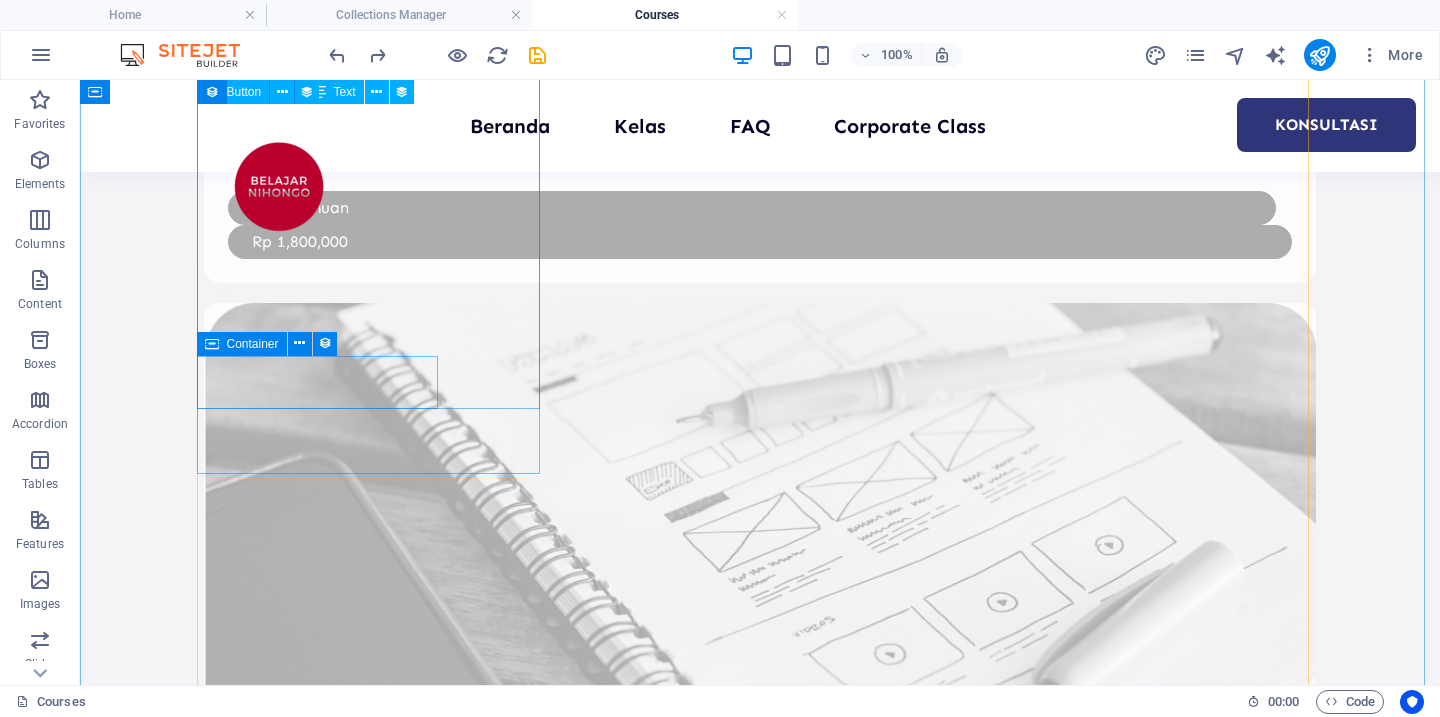 click on "Rp 1,500,000" at bounding box center [760, 3295] 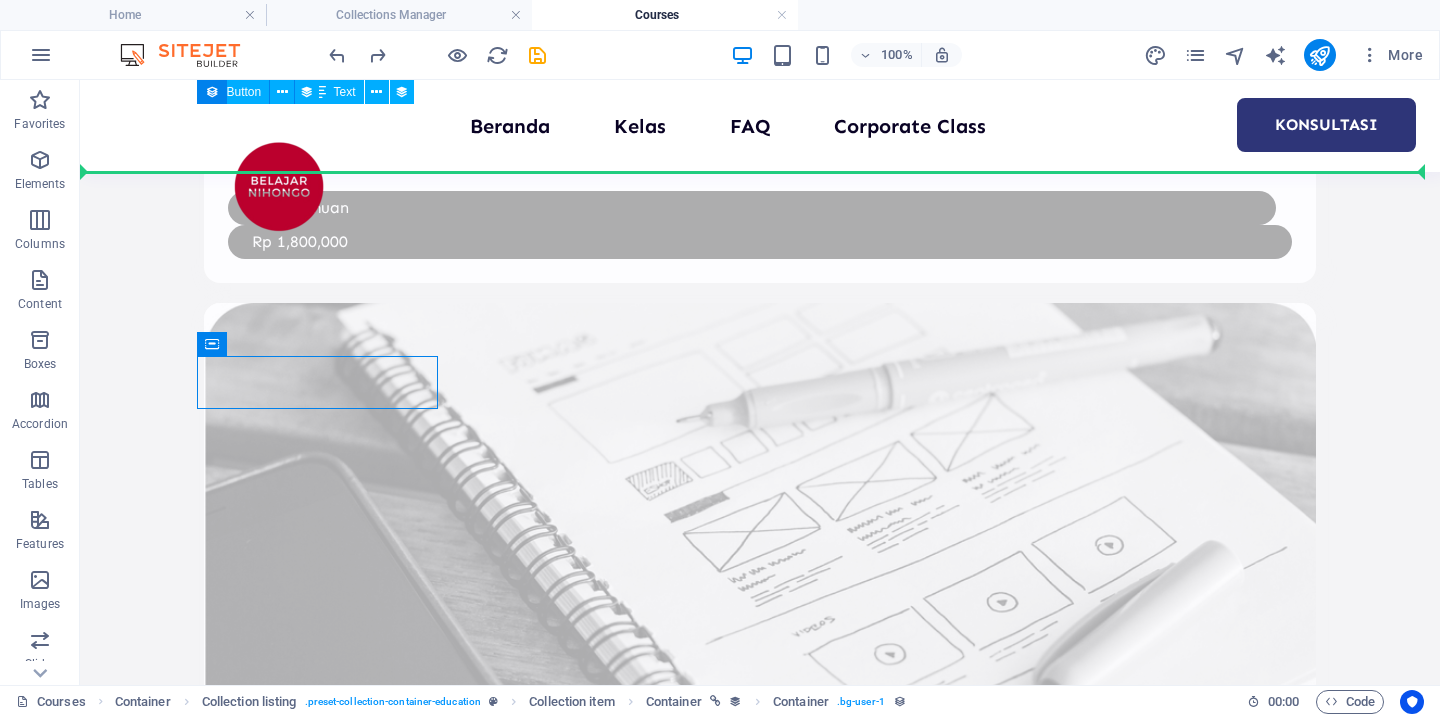scroll, scrollTop: 2199, scrollLeft: 0, axis: vertical 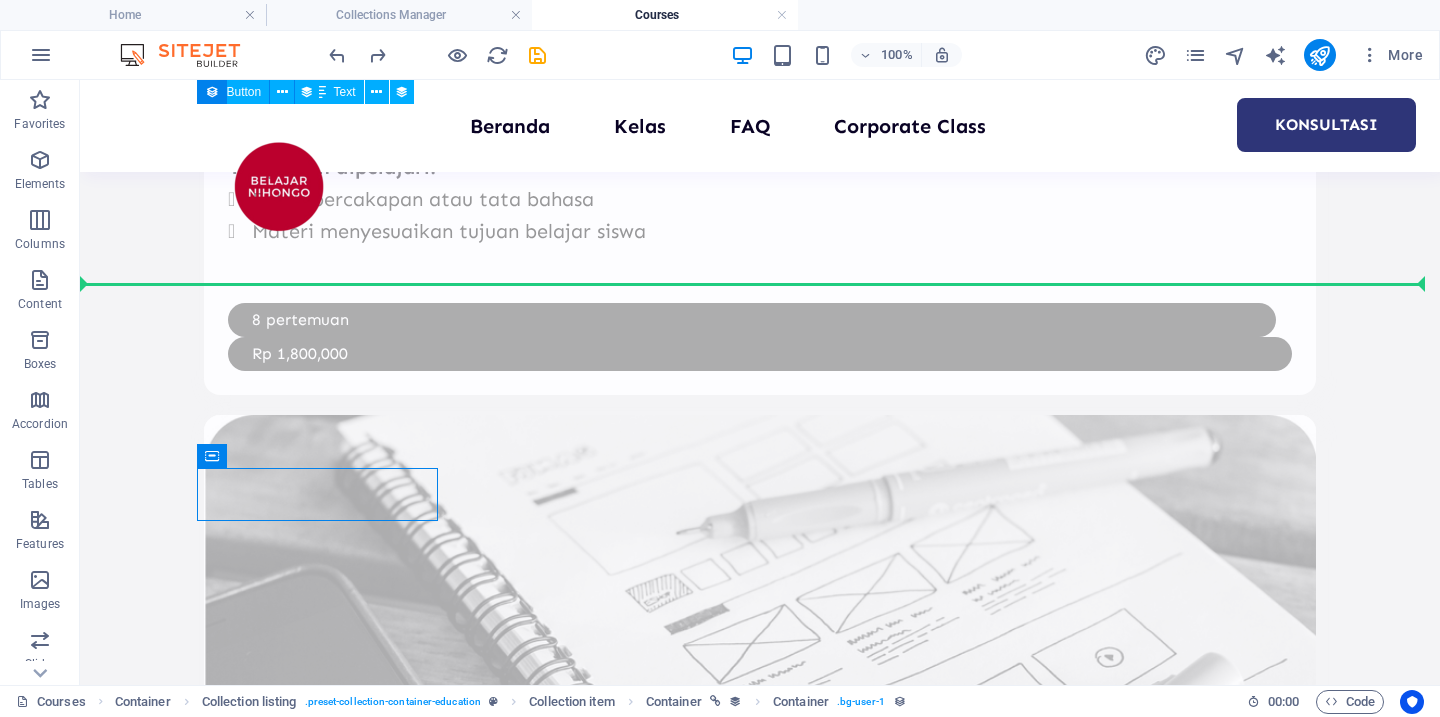 drag, startPoint x: 426, startPoint y: 391, endPoint x: 431, endPoint y: 126, distance: 265.04718 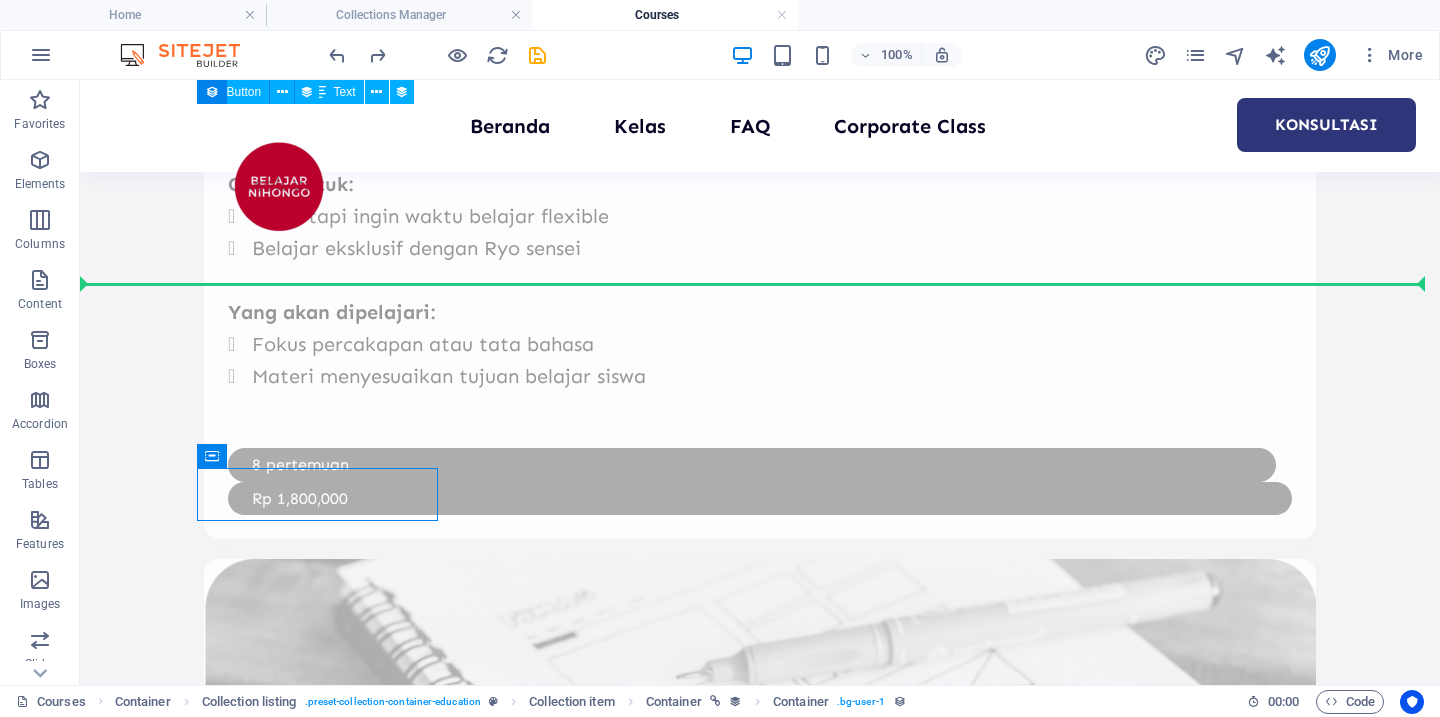 click on "Beranda Kelas FAQ Corporate Class Konsultasi" at bounding box center [760, 126] 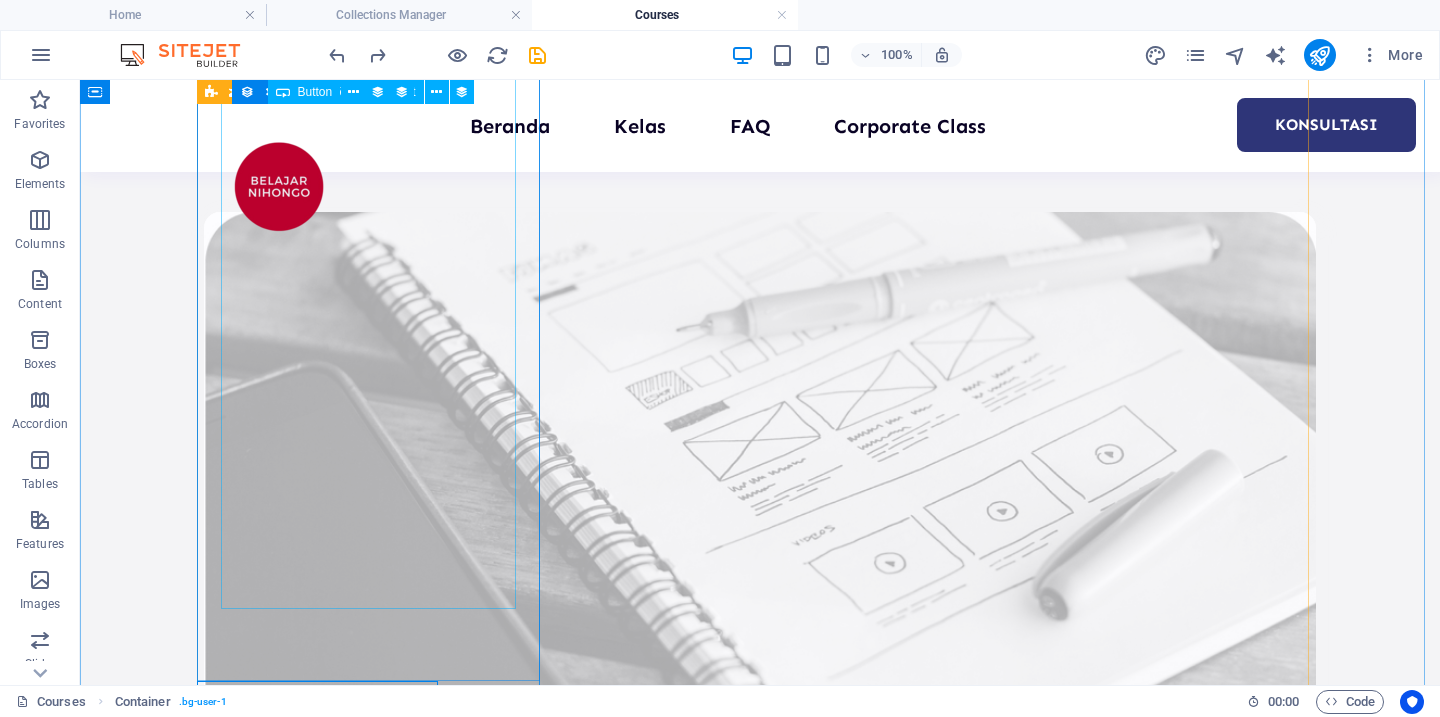 scroll, scrollTop: 2311, scrollLeft: 0, axis: vertical 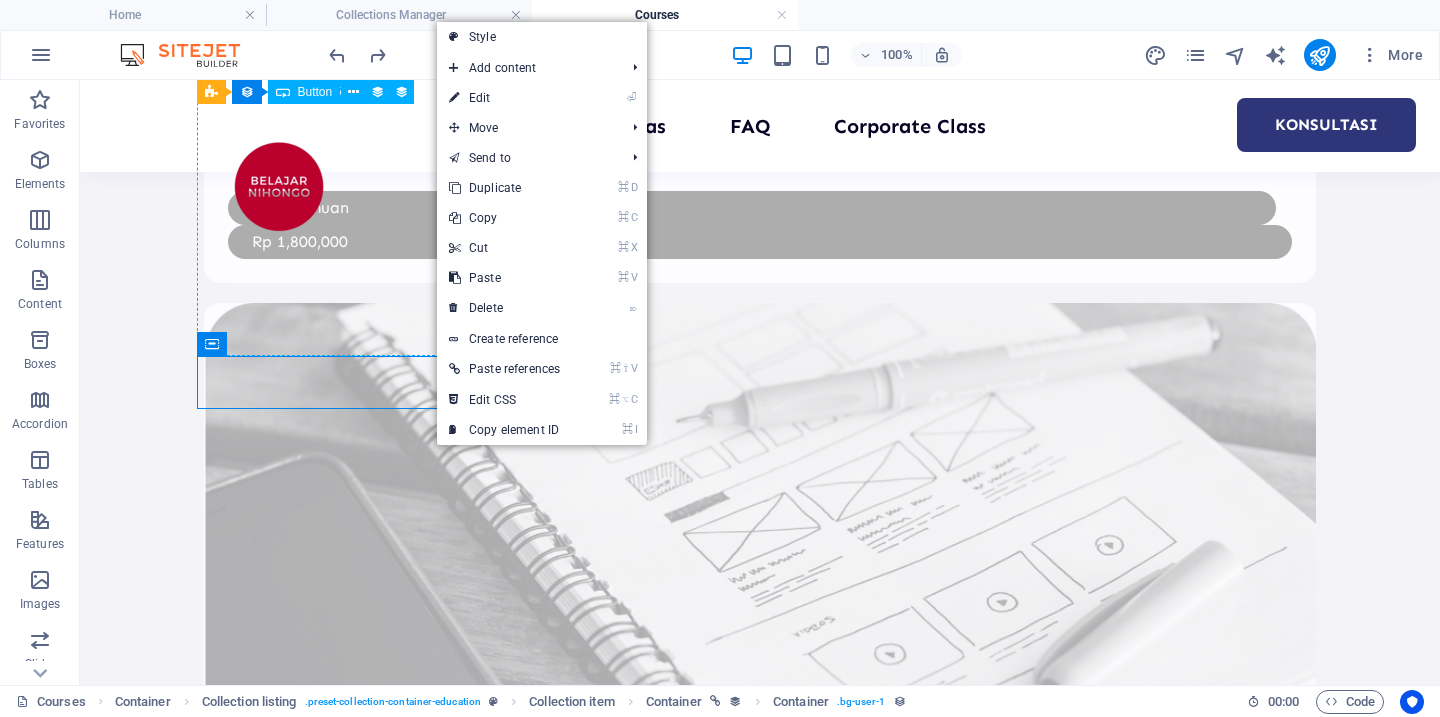 drag, startPoint x: 429, startPoint y: 389, endPoint x: 398, endPoint y: 224, distance: 167.88687 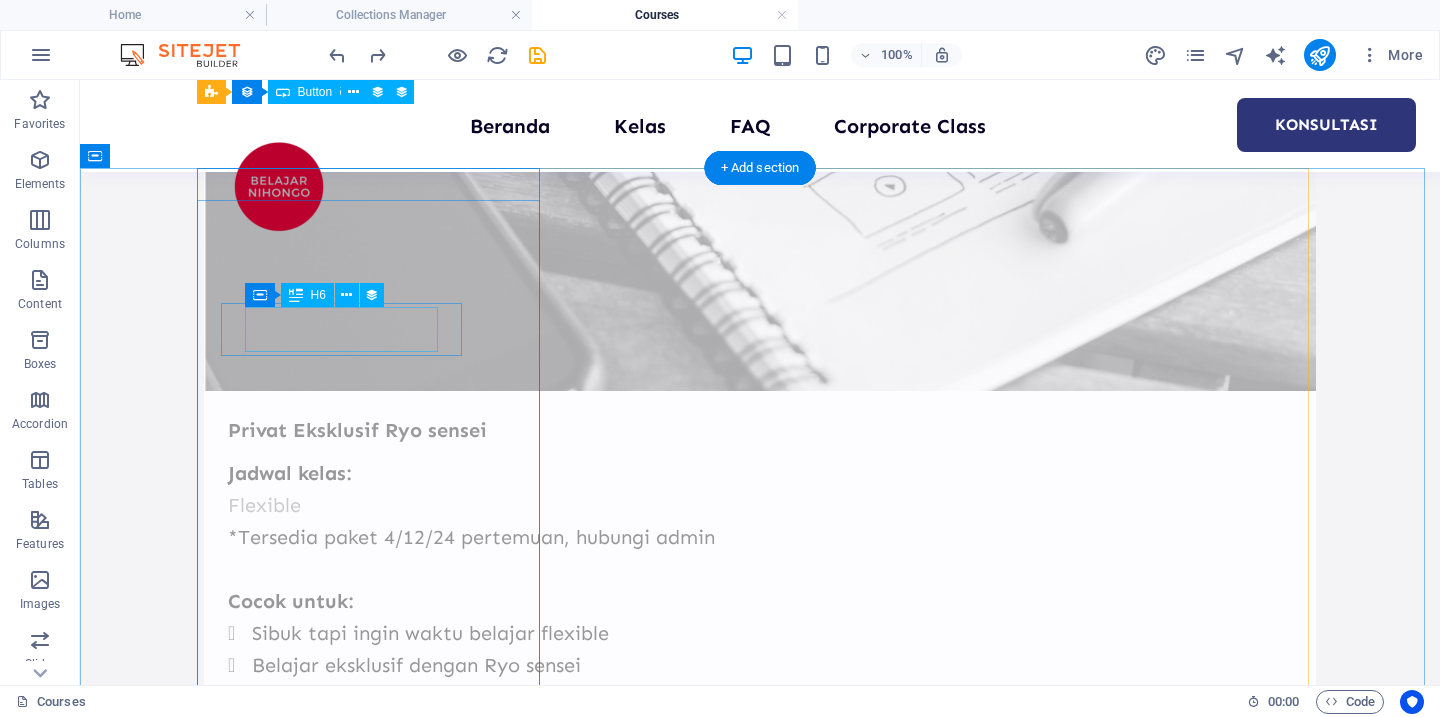 scroll, scrollTop: 1616, scrollLeft: 0, axis: vertical 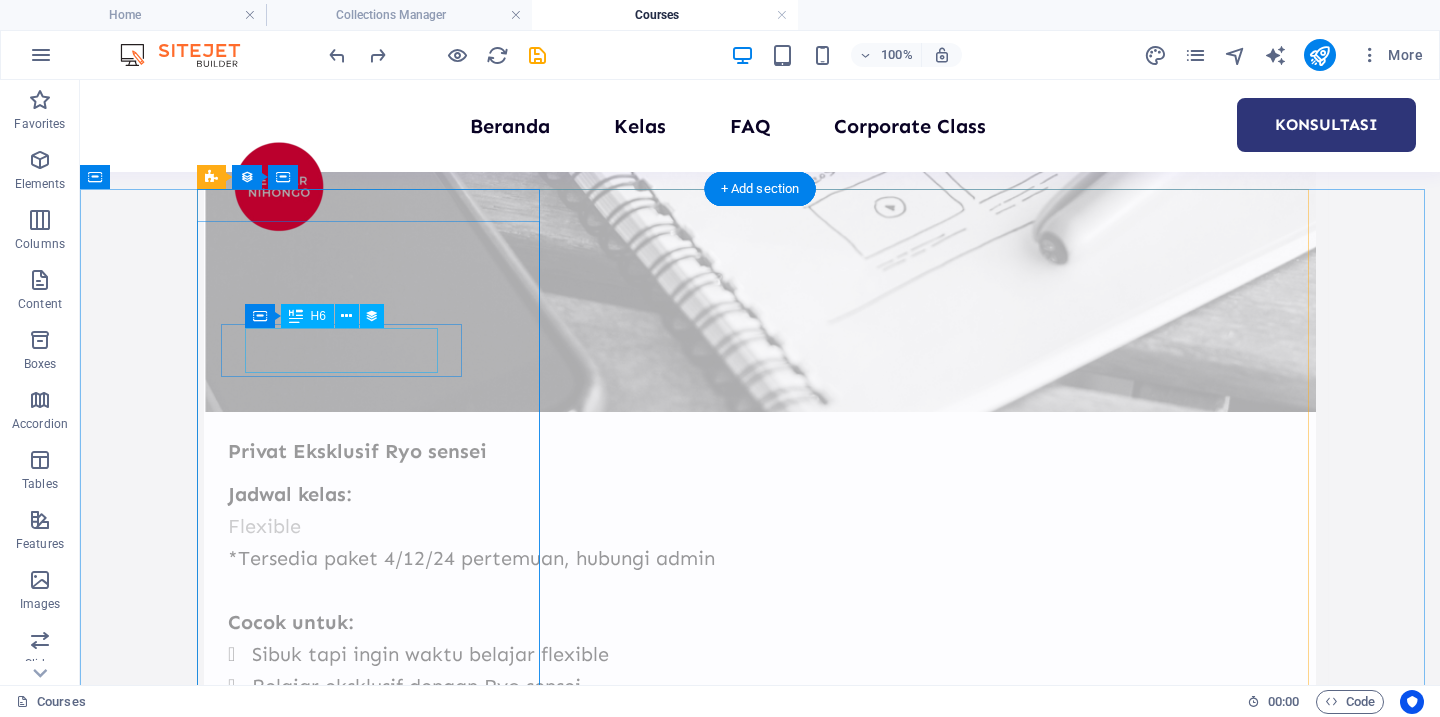 click on "Rp 1,500,000" at bounding box center [760, 3359] 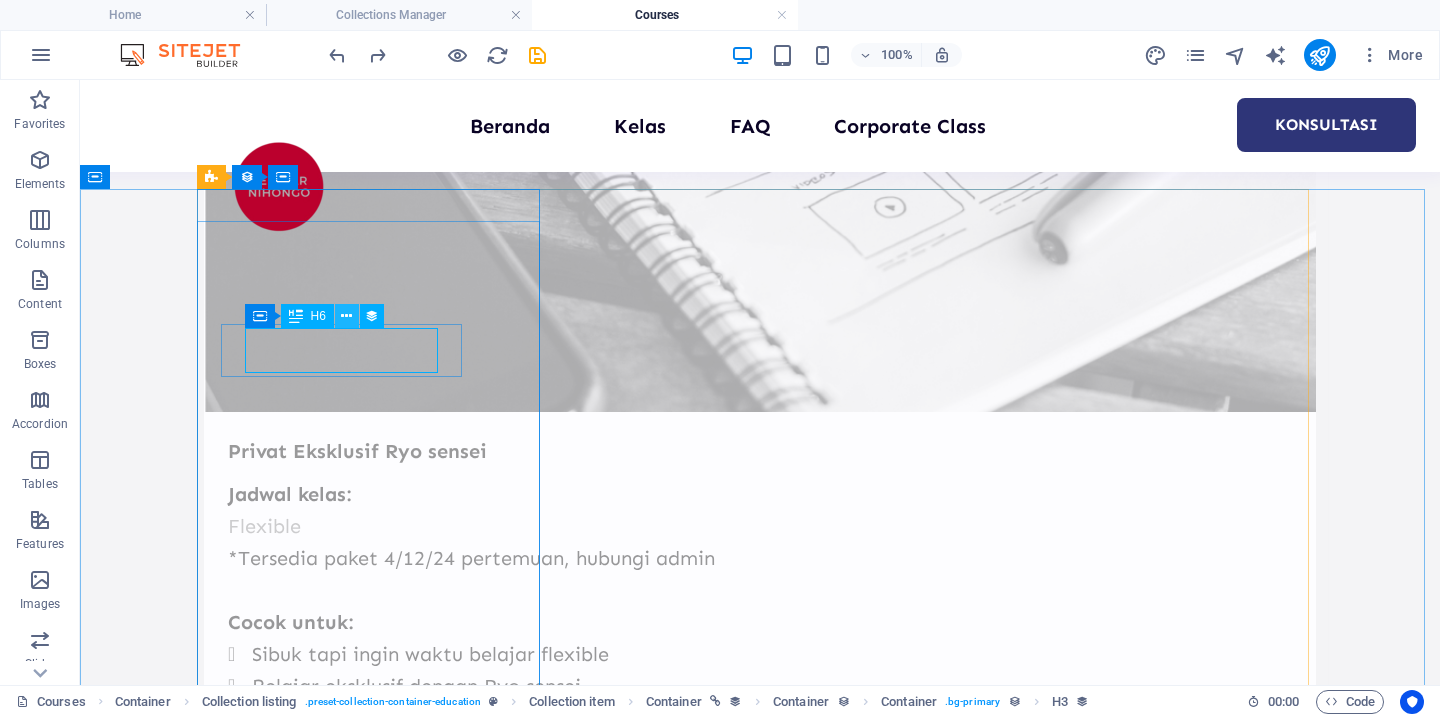 click at bounding box center [346, 316] 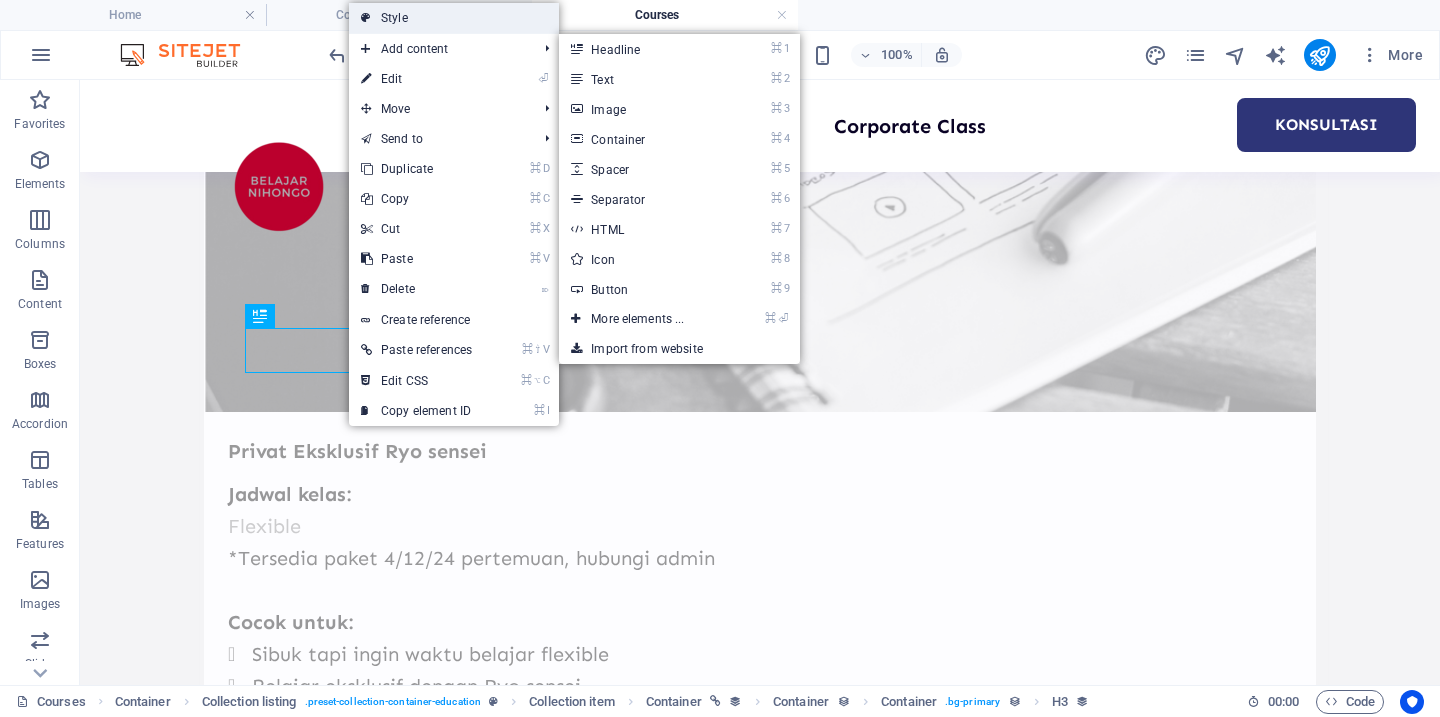 click on "Style" at bounding box center [454, 18] 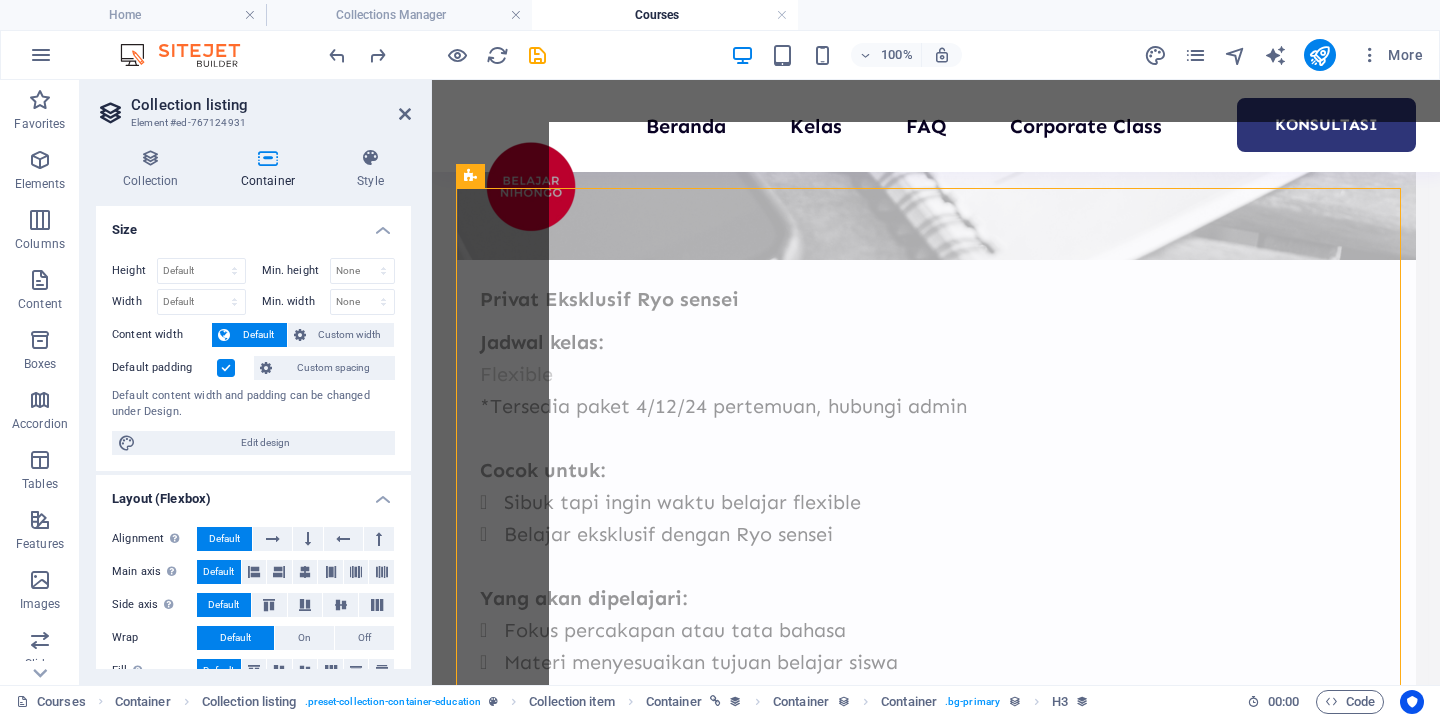 scroll, scrollTop: 1683, scrollLeft: 0, axis: vertical 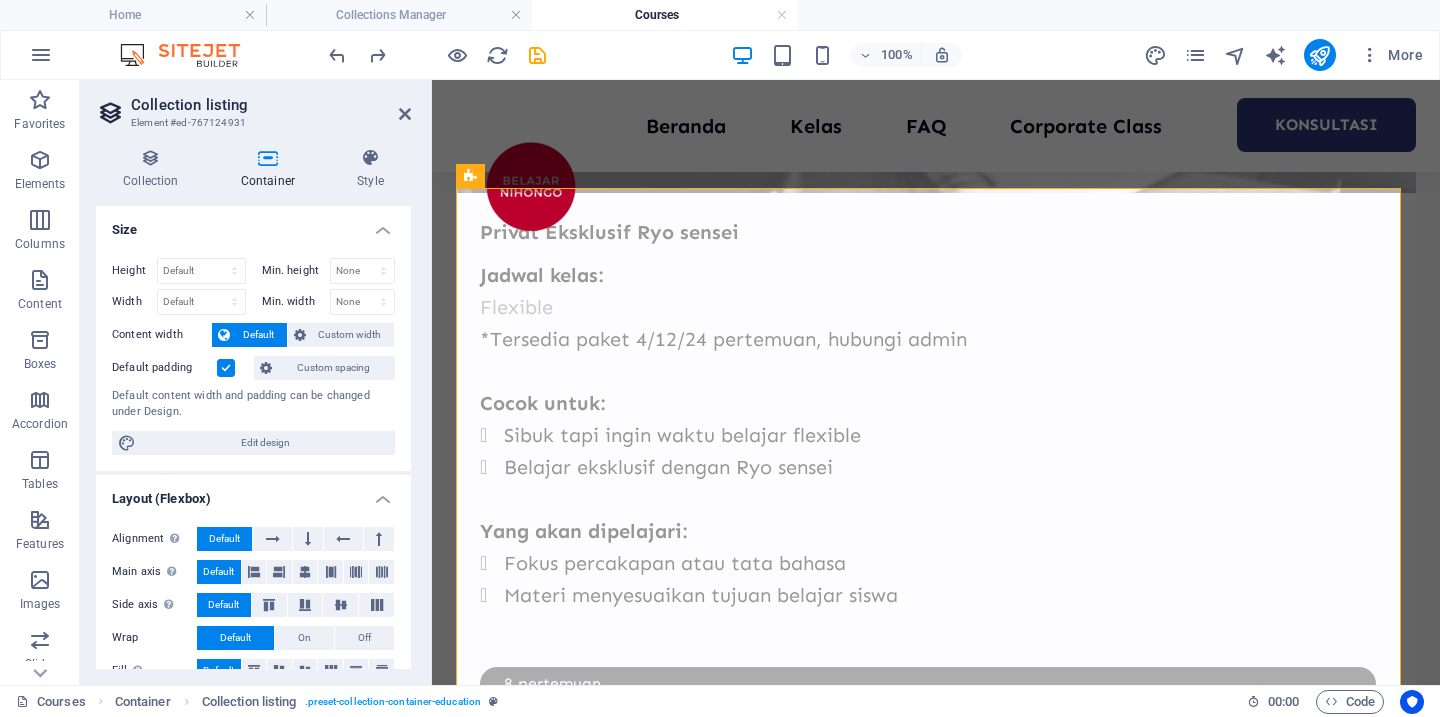 click at bounding box center (226, 368) 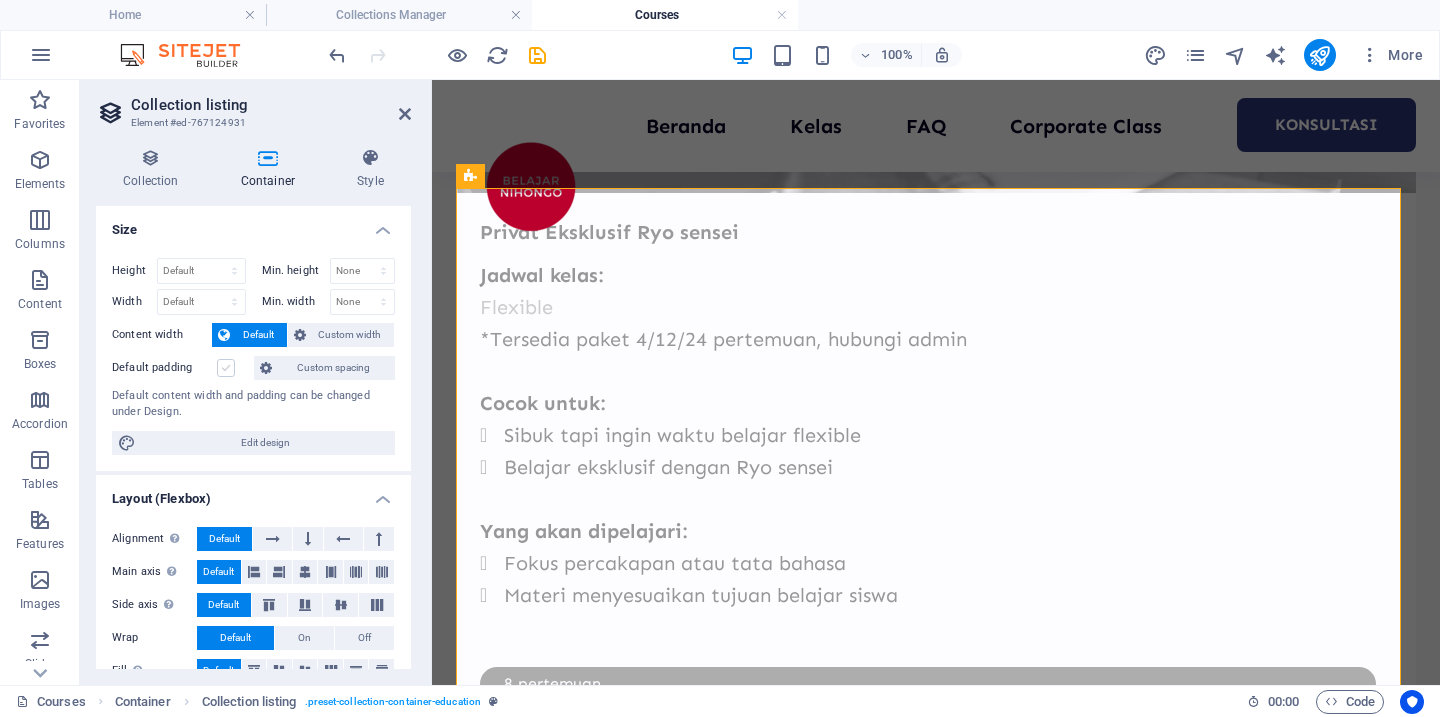 click at bounding box center [226, 368] 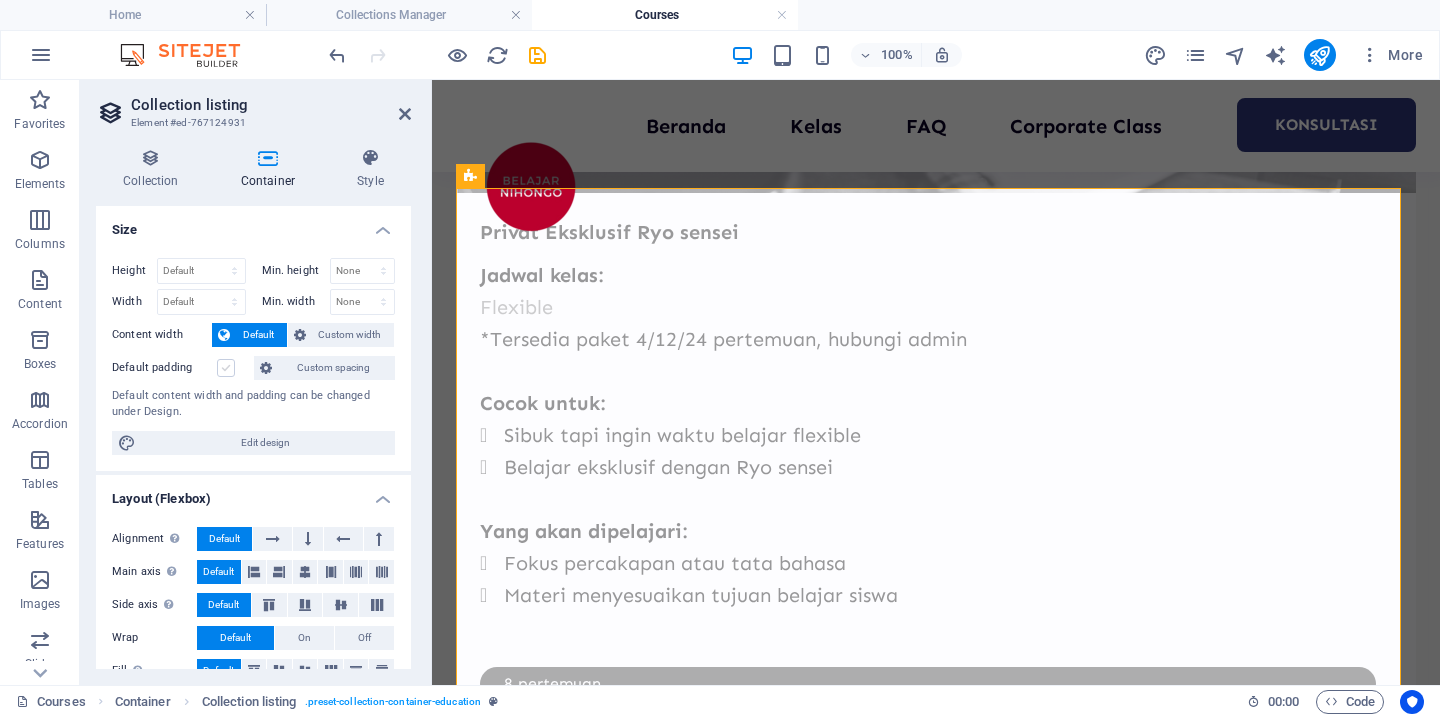 click on "Default padding" at bounding box center [0, 0] 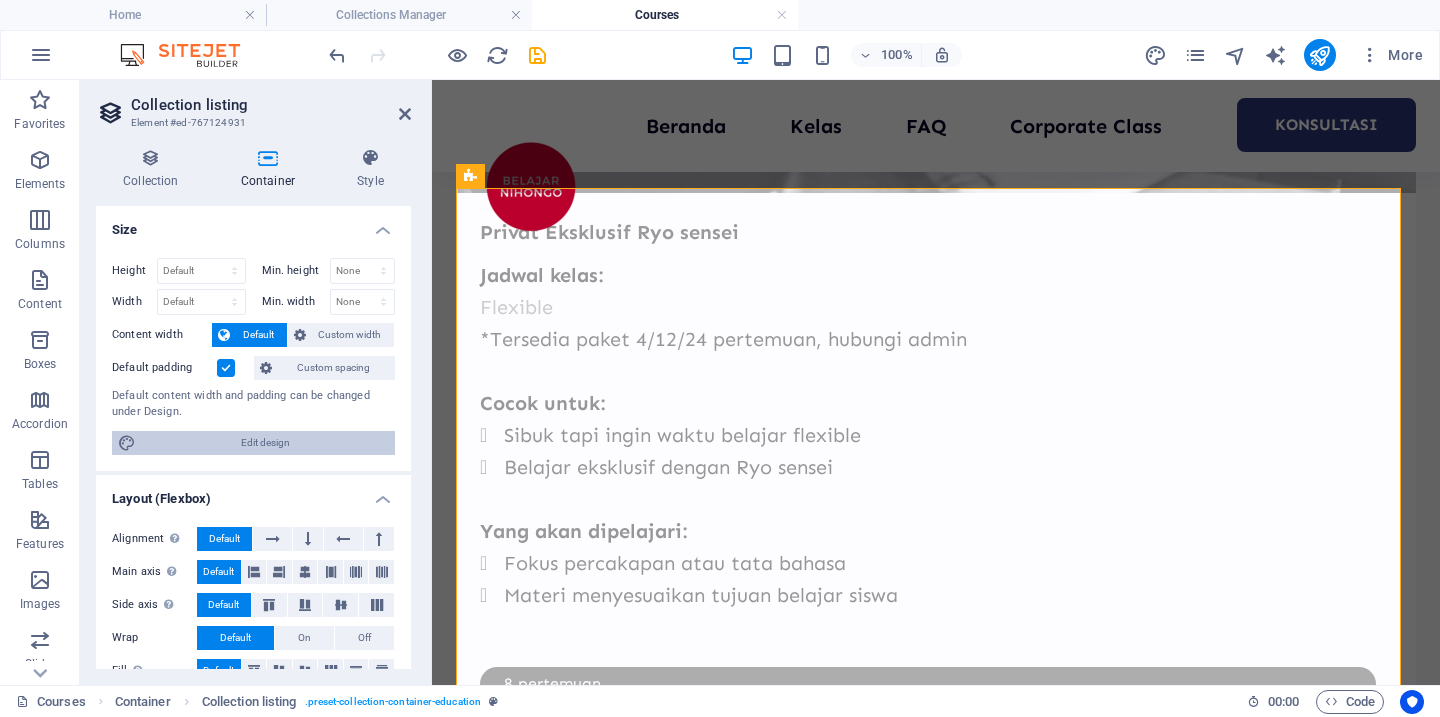 scroll, scrollTop: 31, scrollLeft: 0, axis: vertical 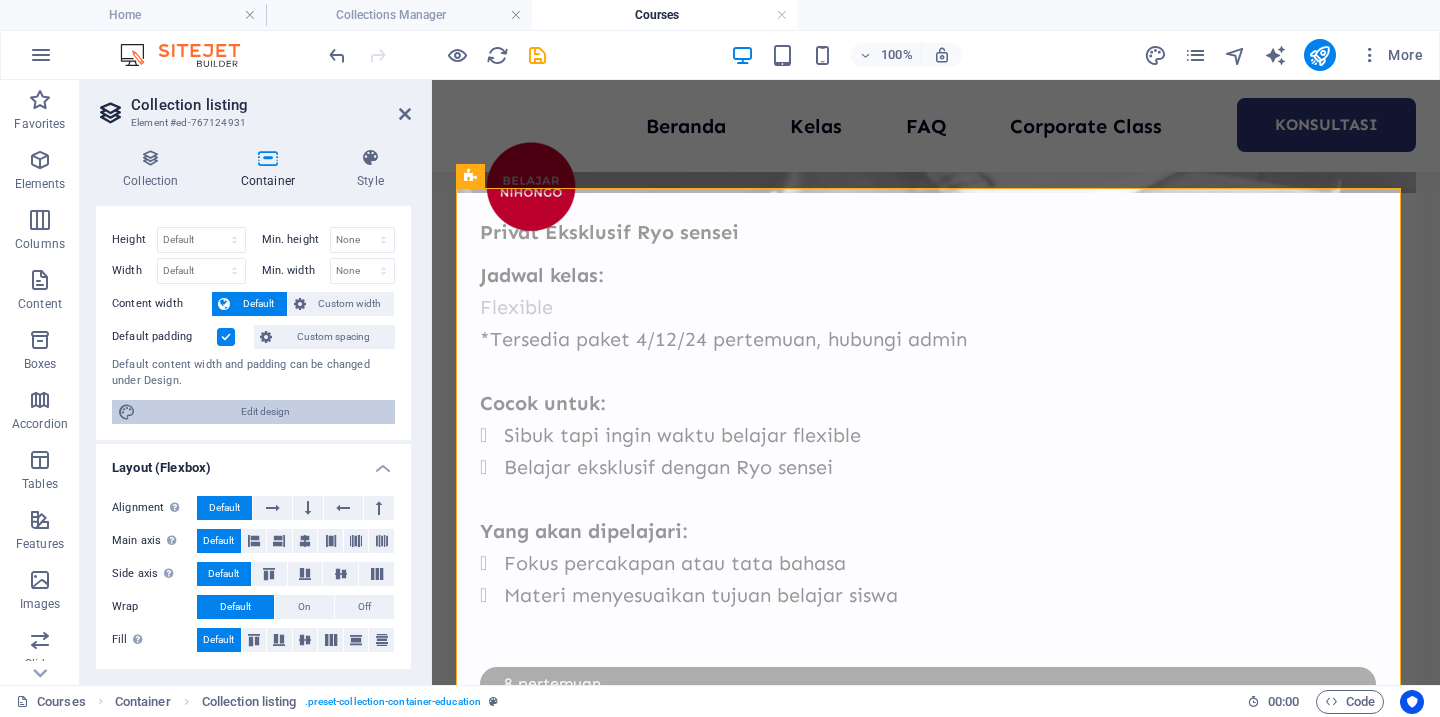 click on "Edit design" at bounding box center (265, 412) 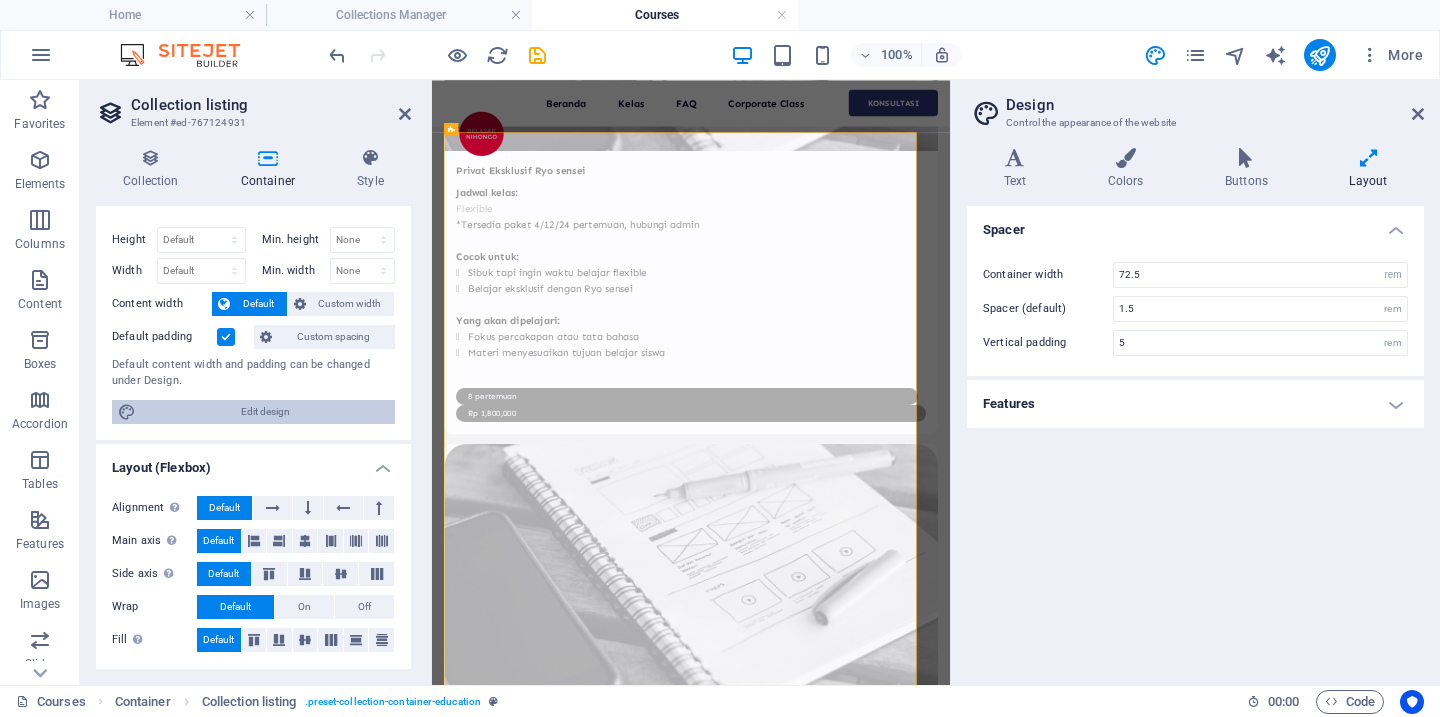 scroll, scrollTop: 1687, scrollLeft: 0, axis: vertical 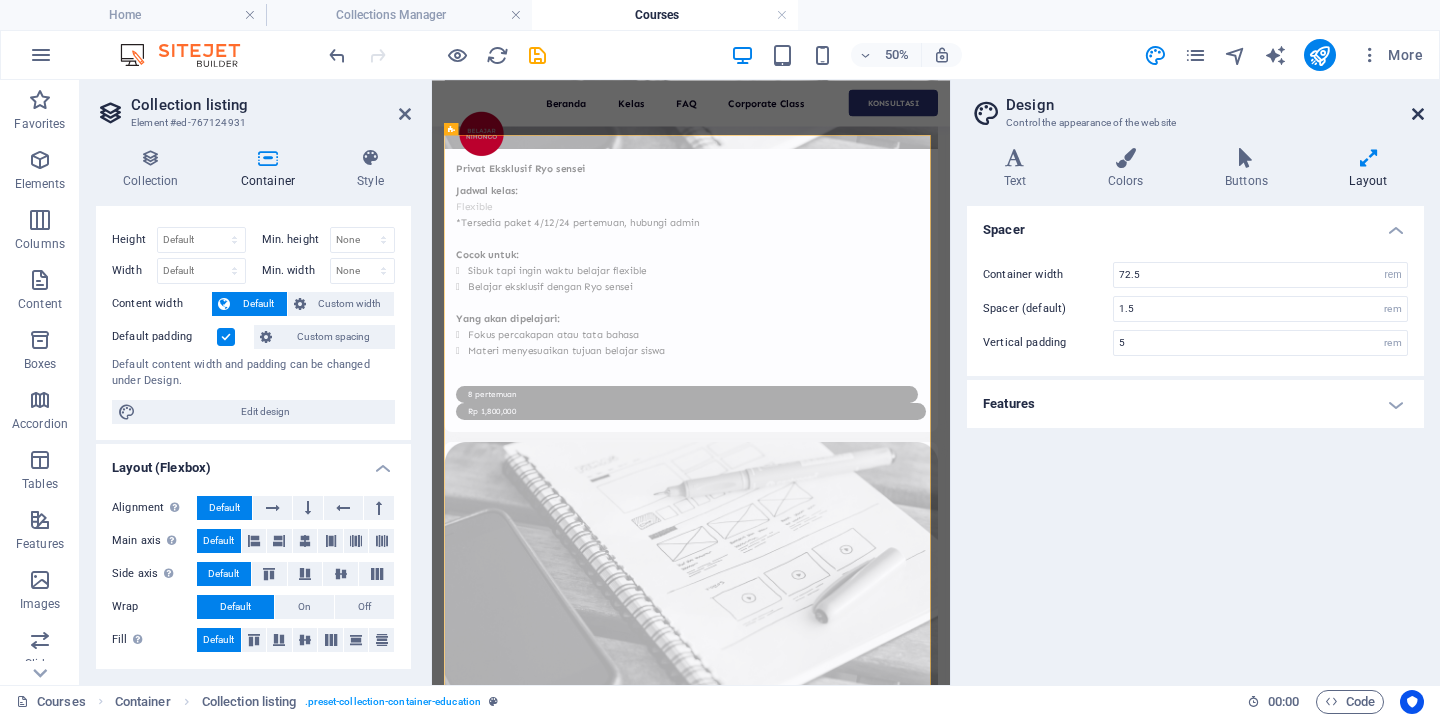 click at bounding box center [1418, 114] 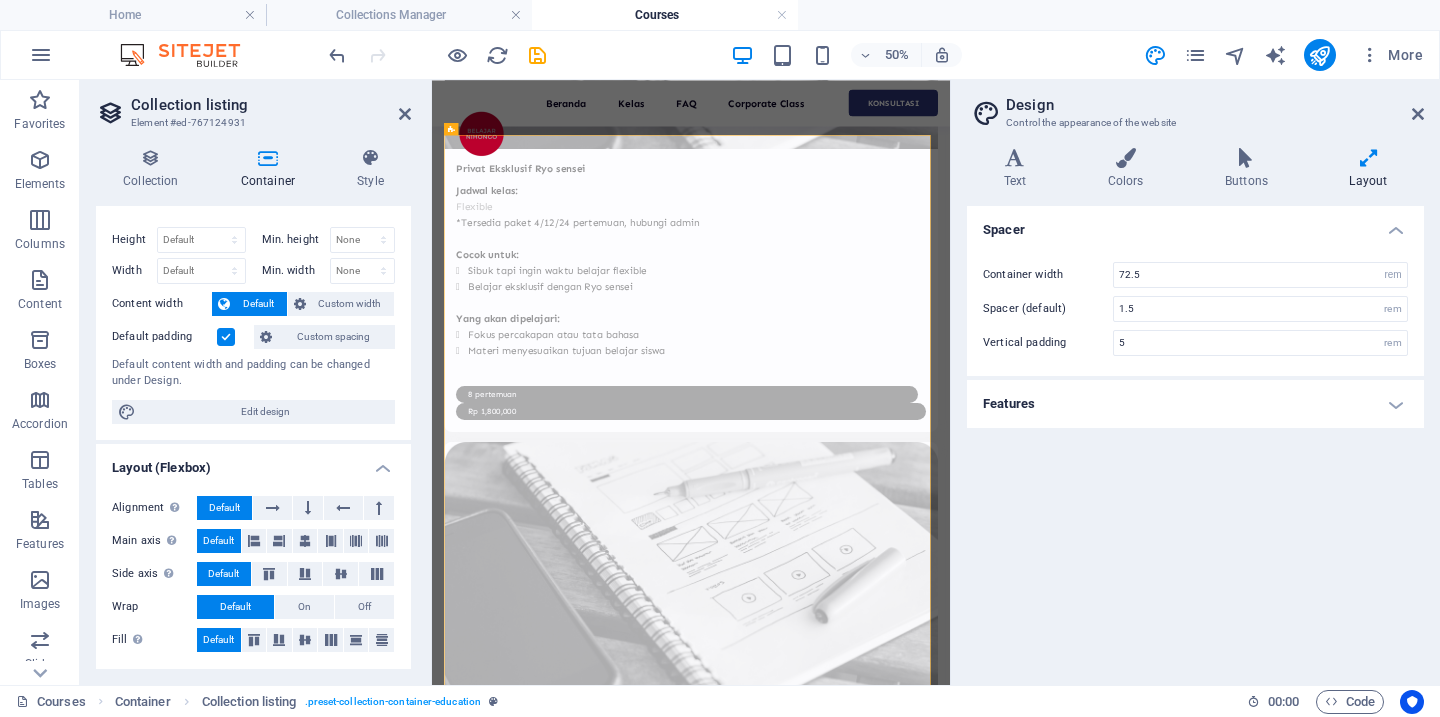 scroll, scrollTop: 1683, scrollLeft: 0, axis: vertical 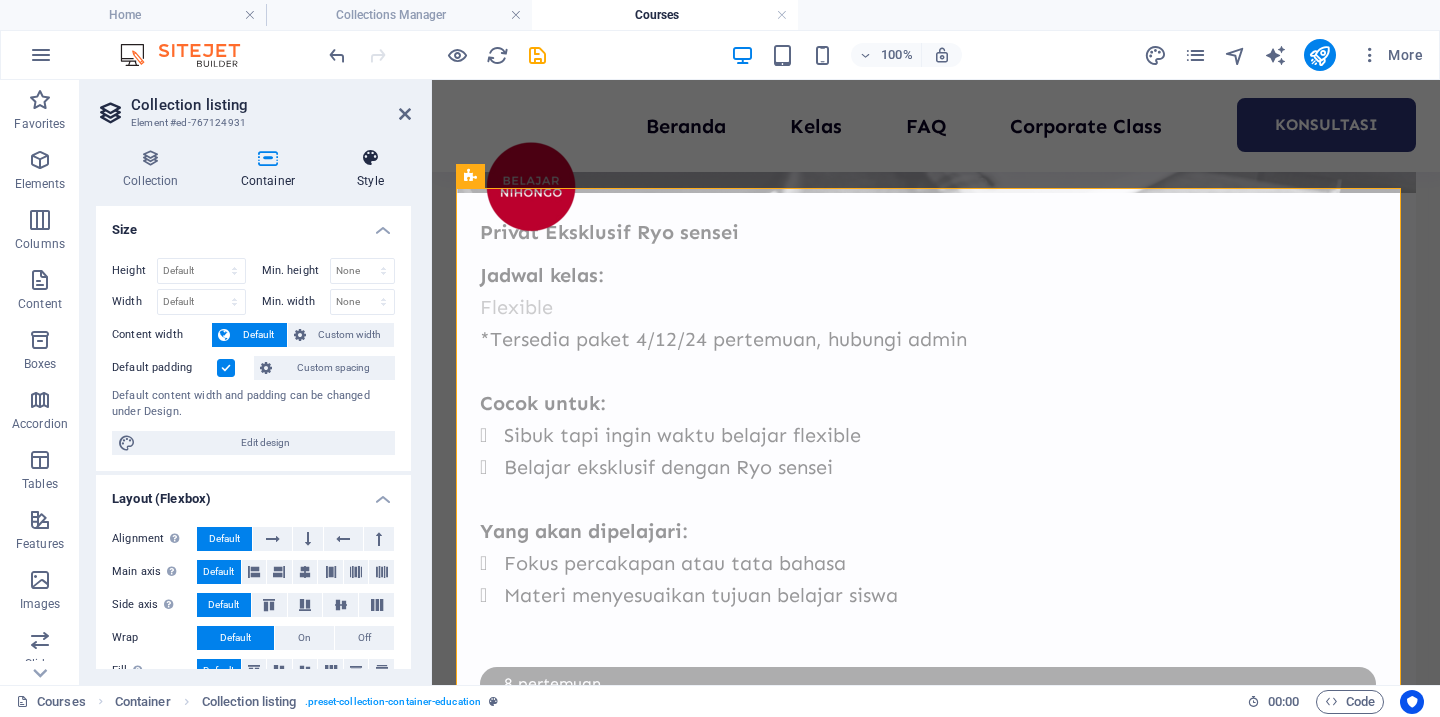click on "Style" at bounding box center (370, 169) 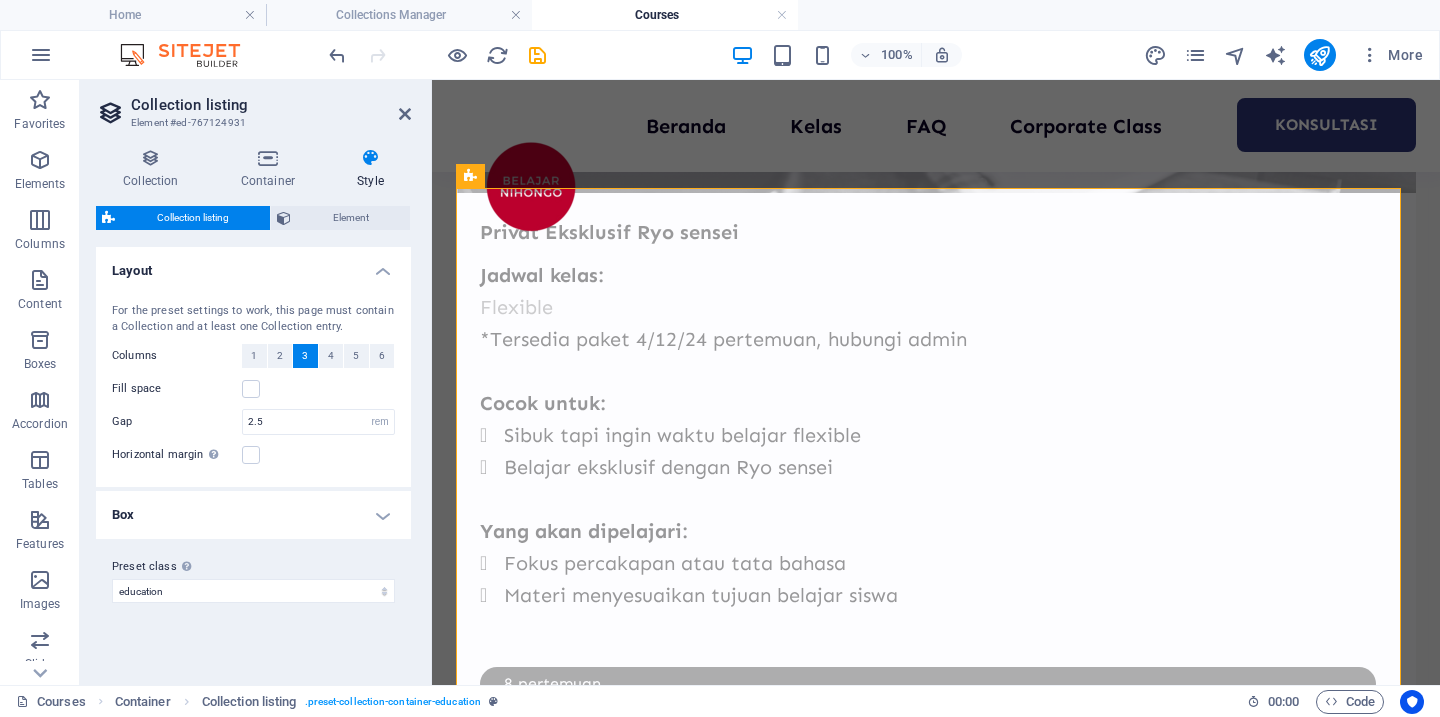 click on "Box" at bounding box center (253, 515) 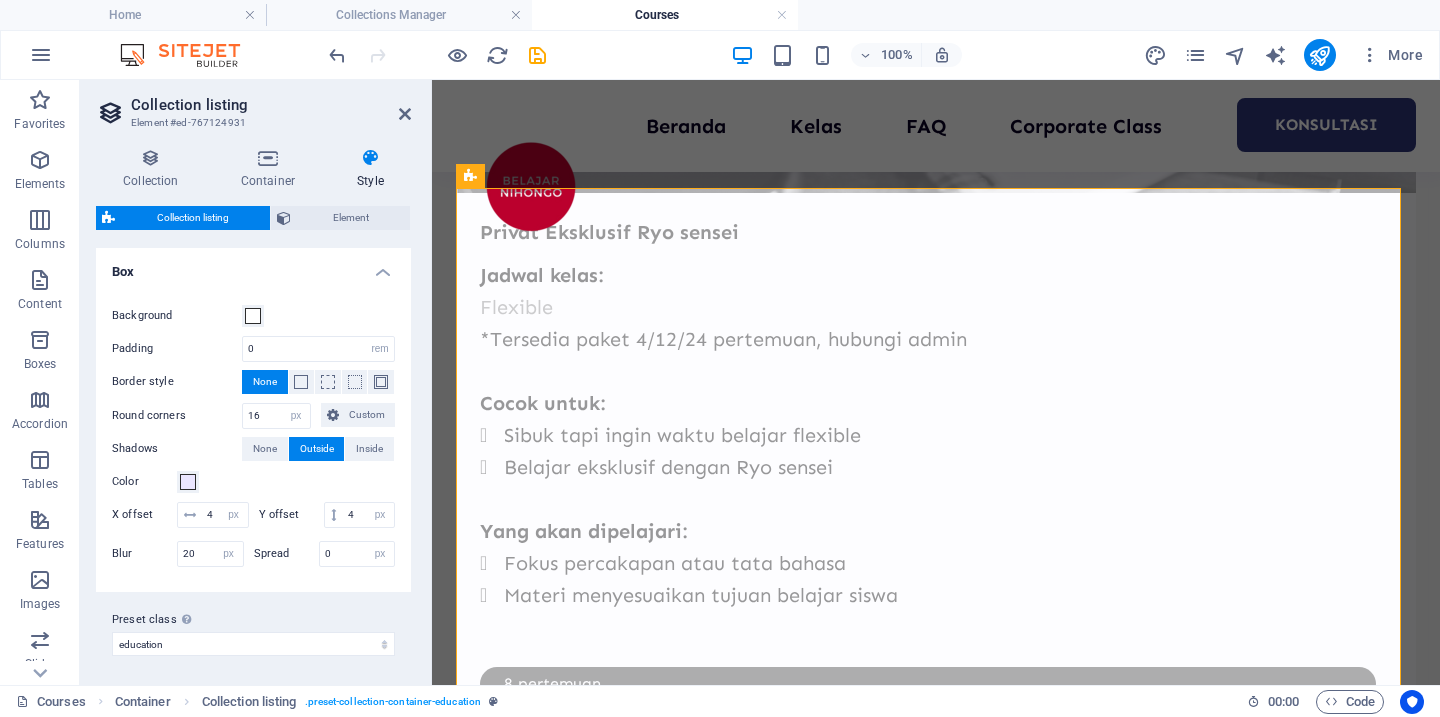 scroll, scrollTop: 253, scrollLeft: 0, axis: vertical 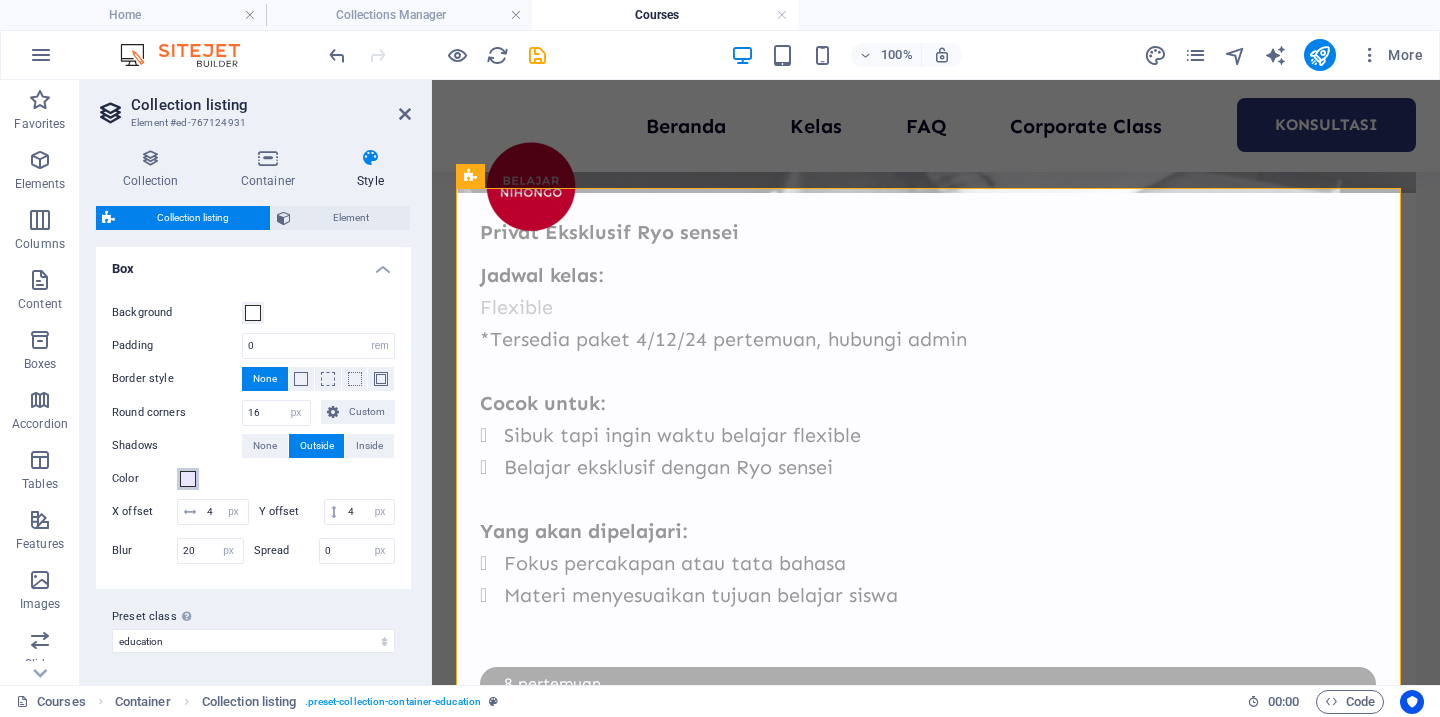 click at bounding box center [188, 479] 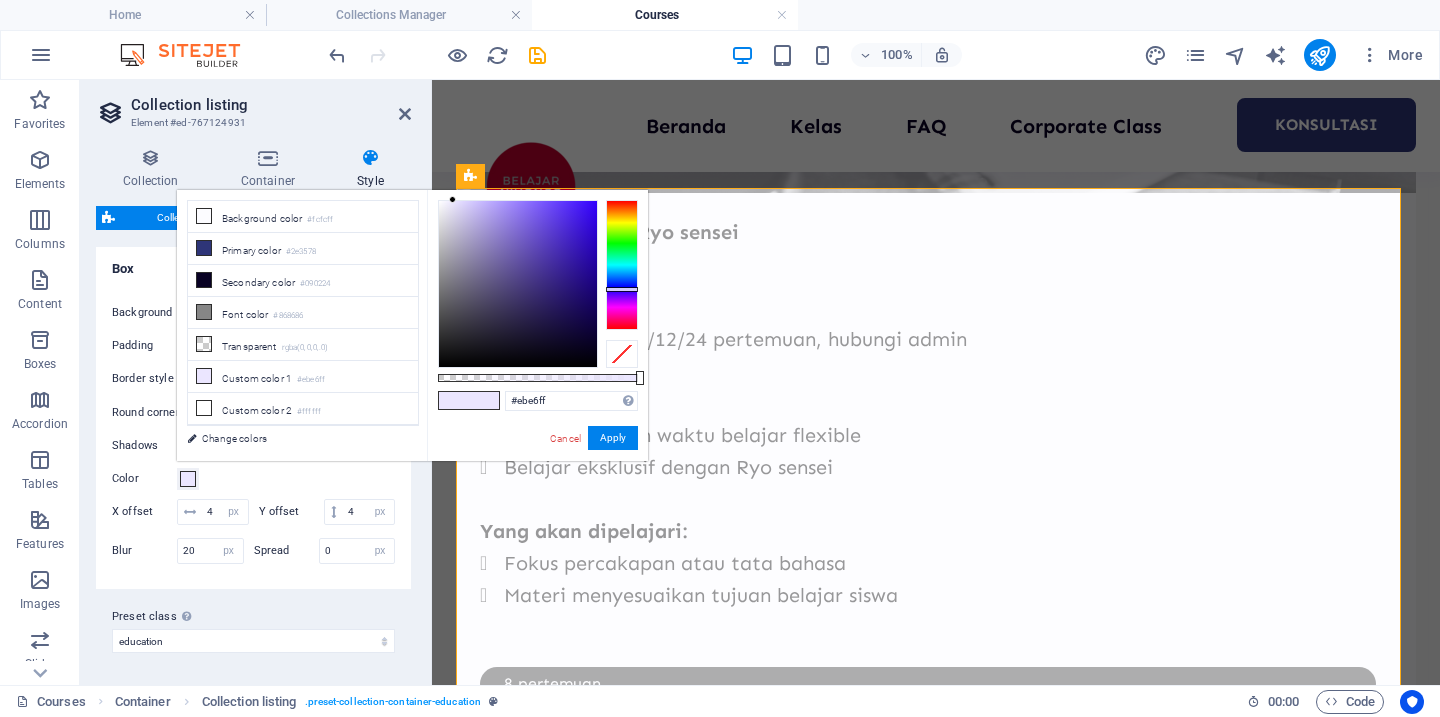 click at bounding box center [188, 479] 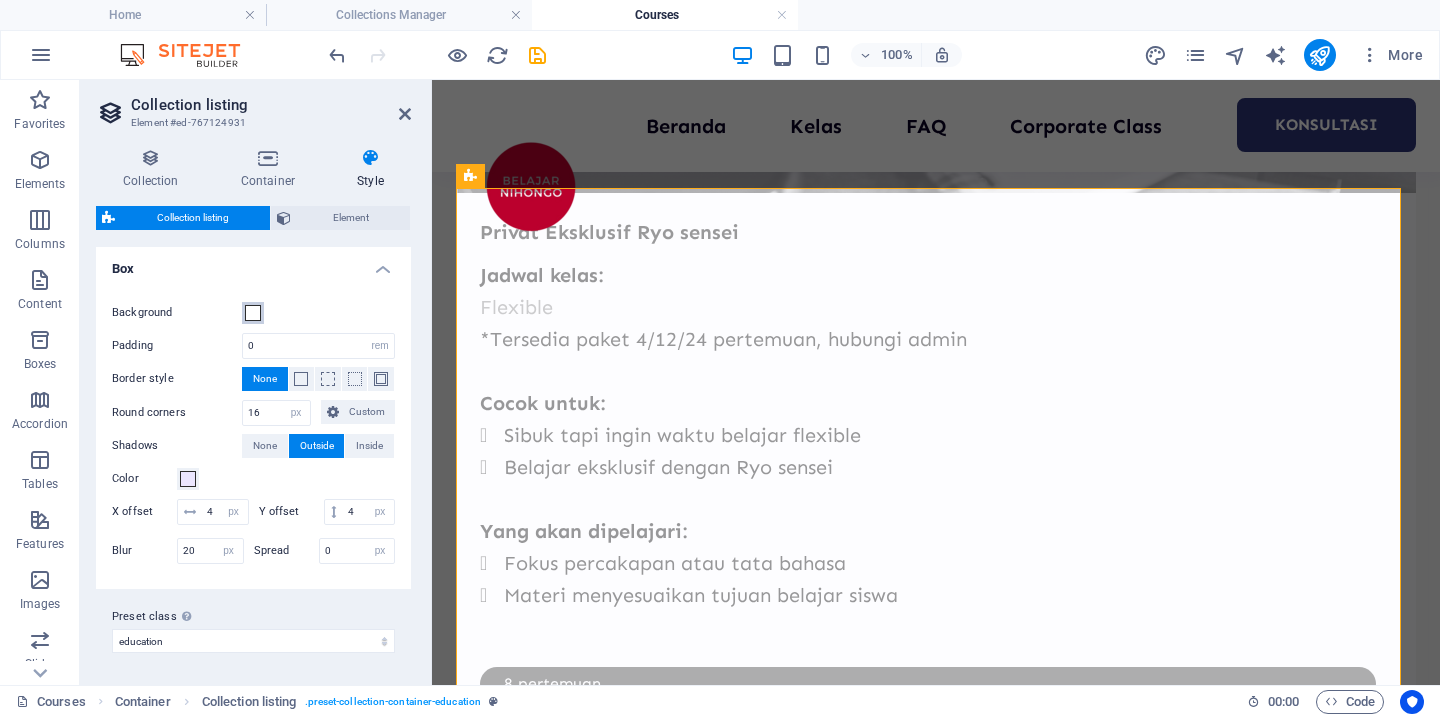 click at bounding box center (253, 313) 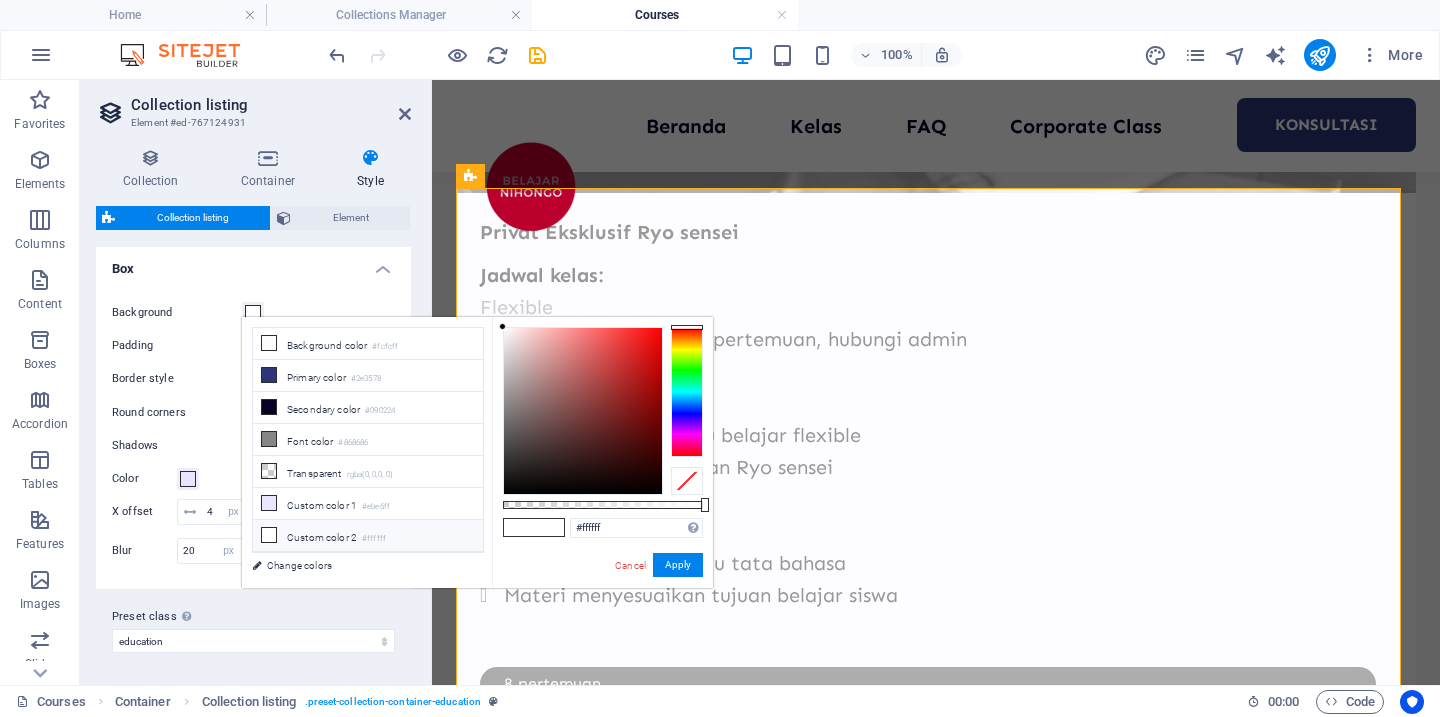 click at bounding box center (253, 313) 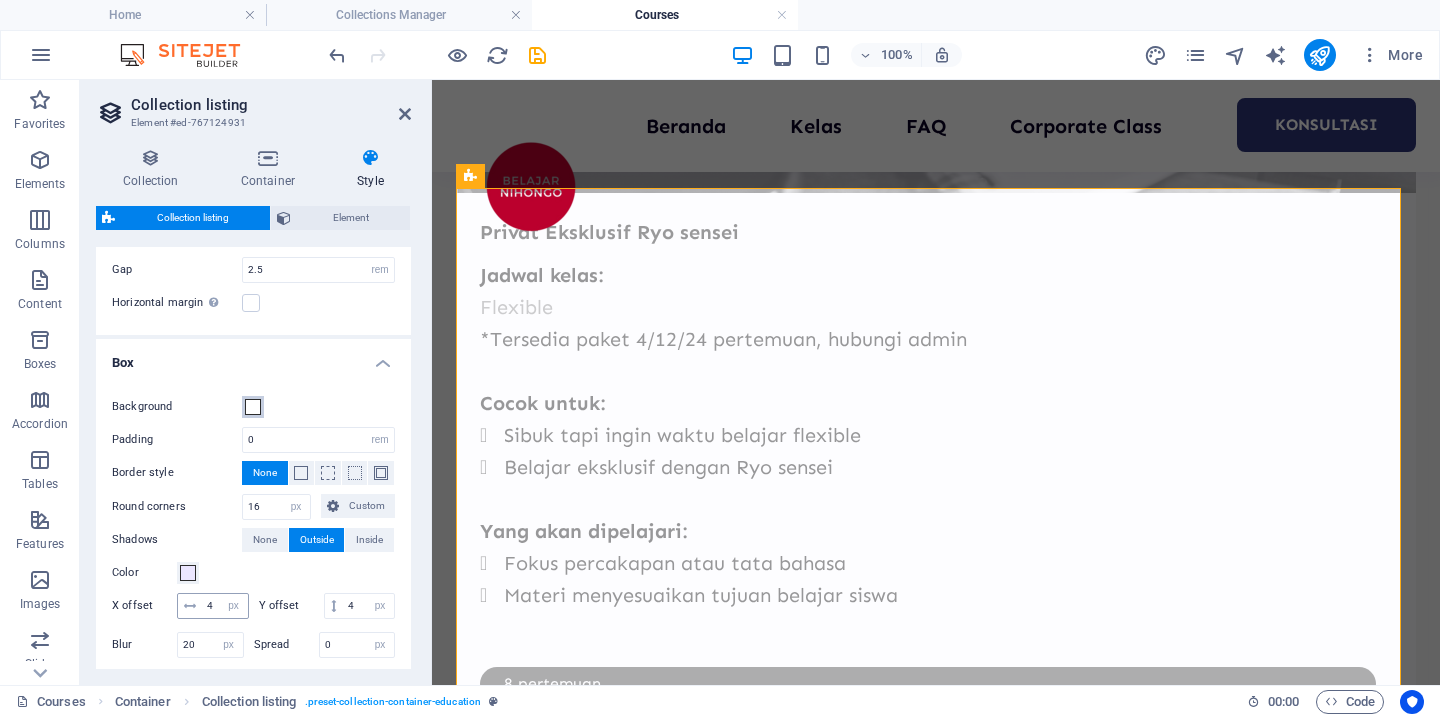 scroll, scrollTop: 0, scrollLeft: 0, axis: both 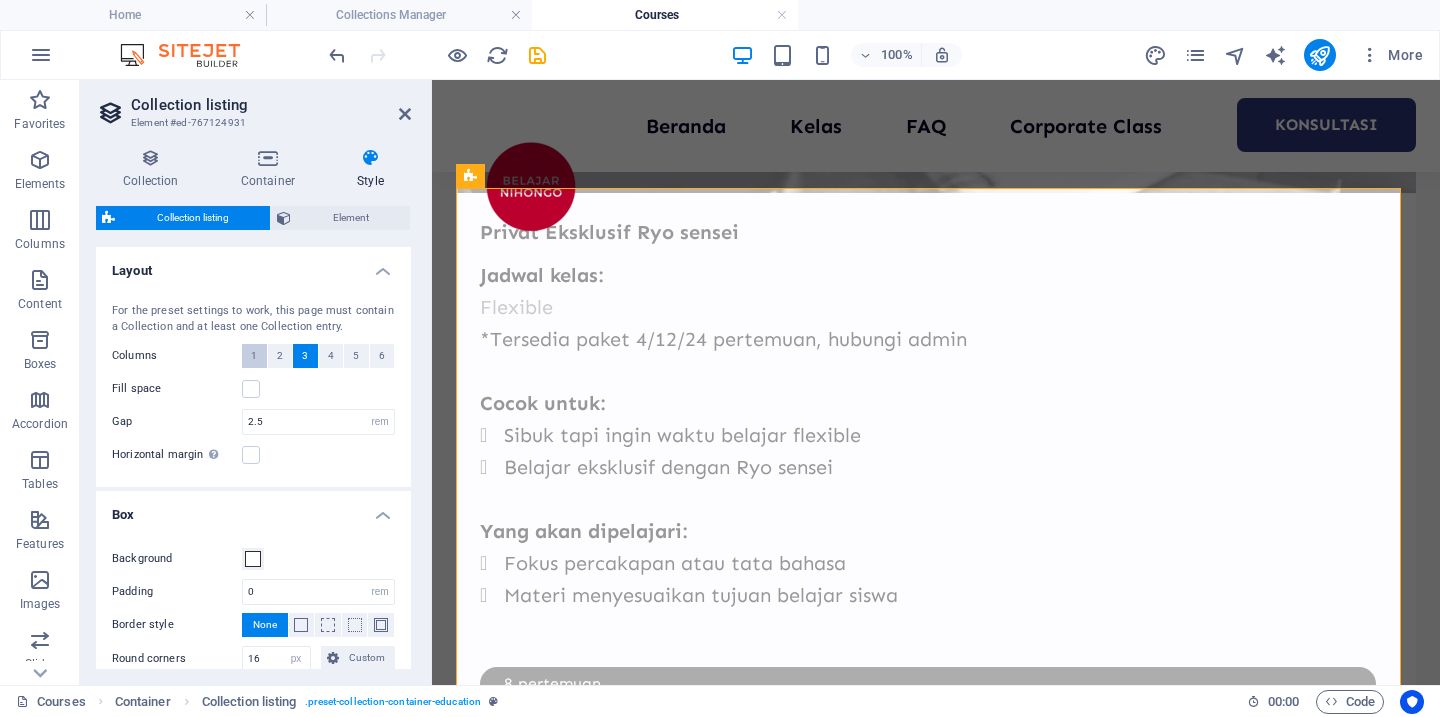 click on "1" at bounding box center (254, 356) 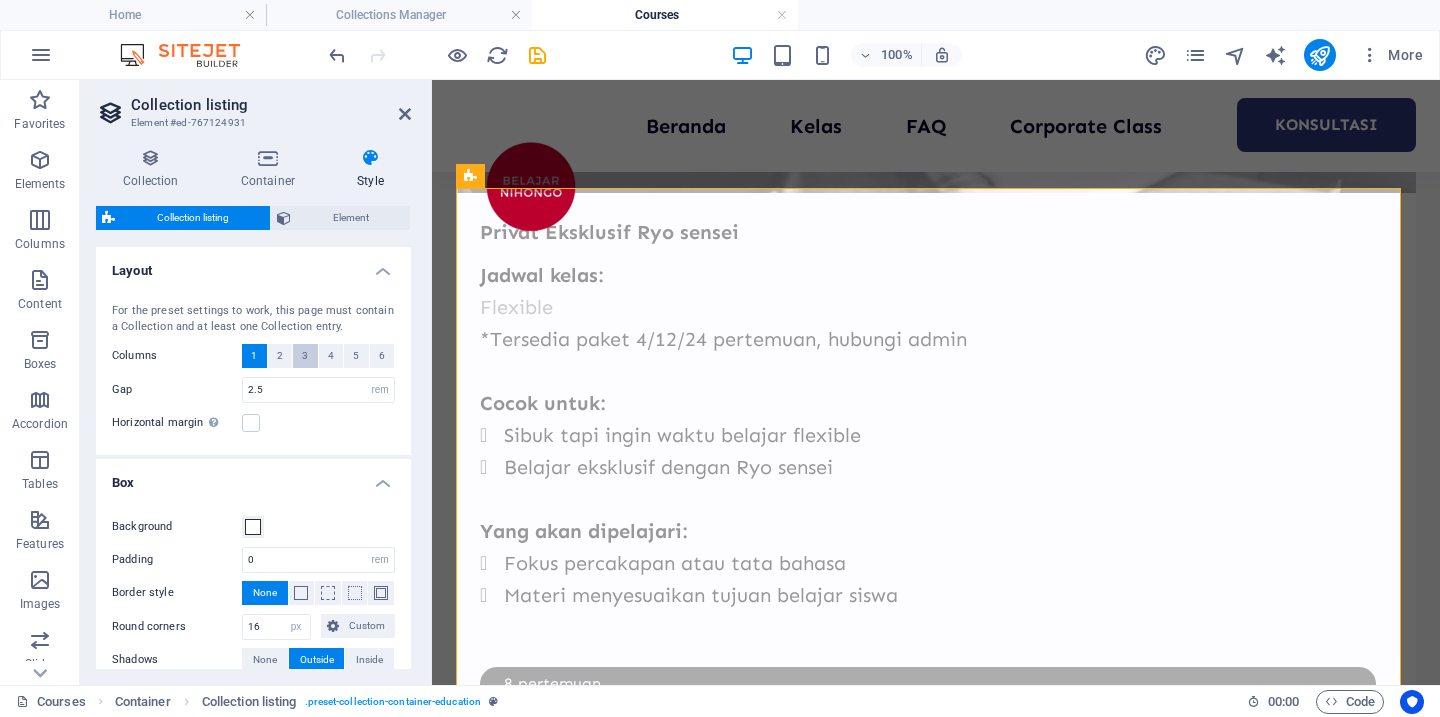 click on "3" at bounding box center [305, 356] 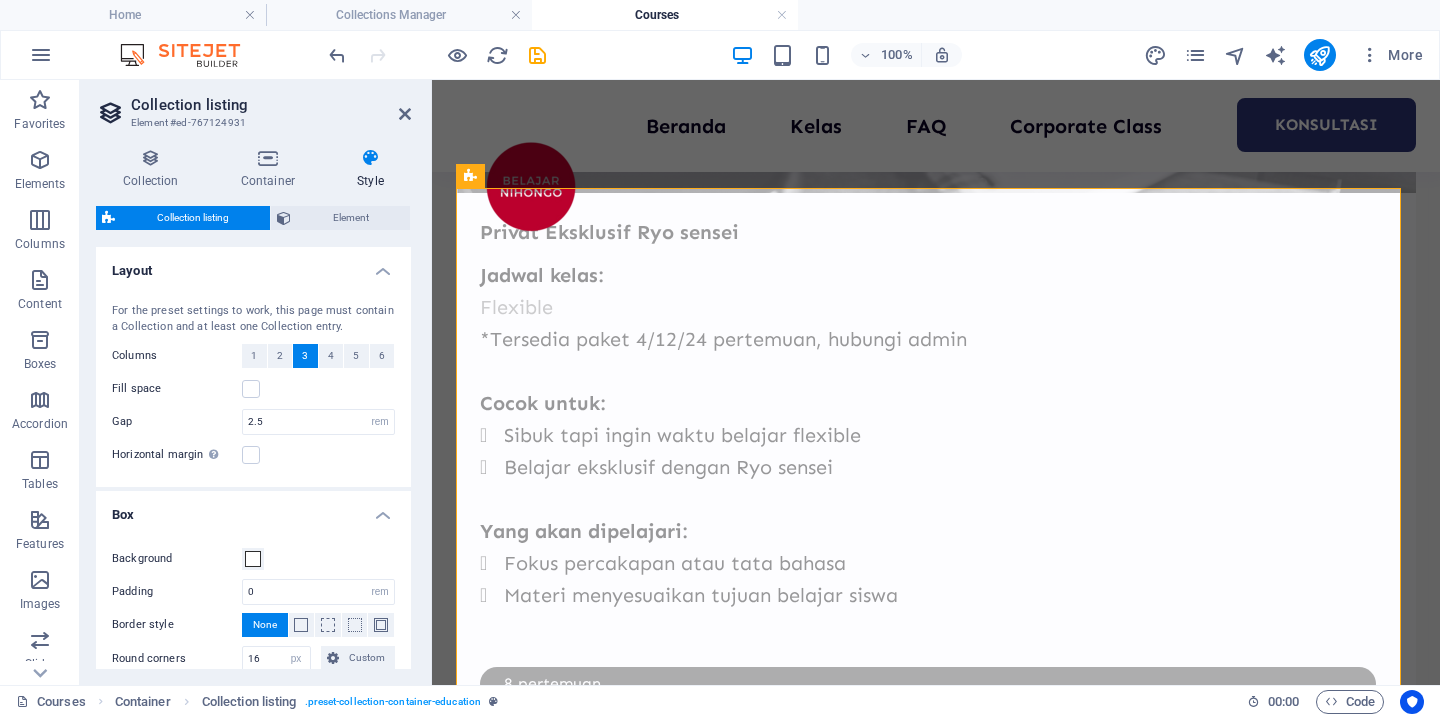 scroll, scrollTop: 3939, scrollLeft: 0, axis: vertical 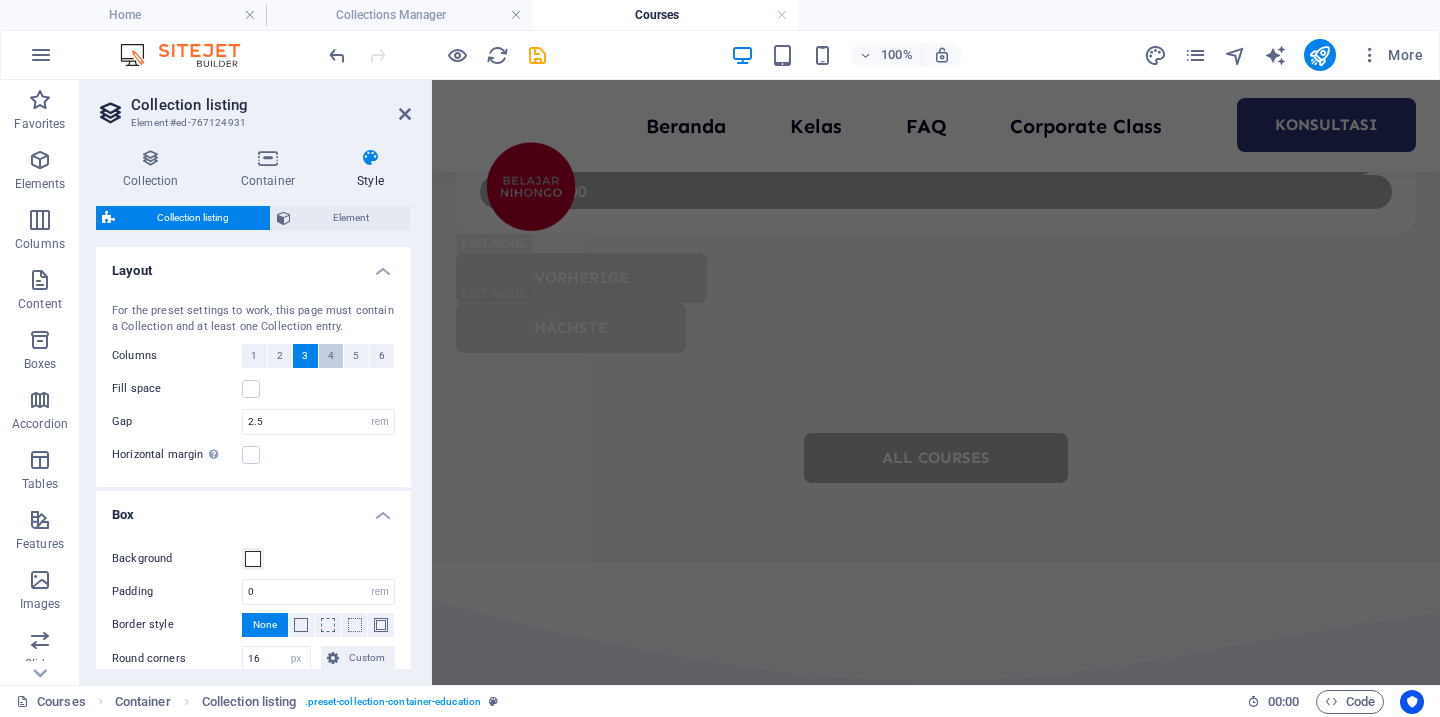 click on "4" at bounding box center [331, 356] 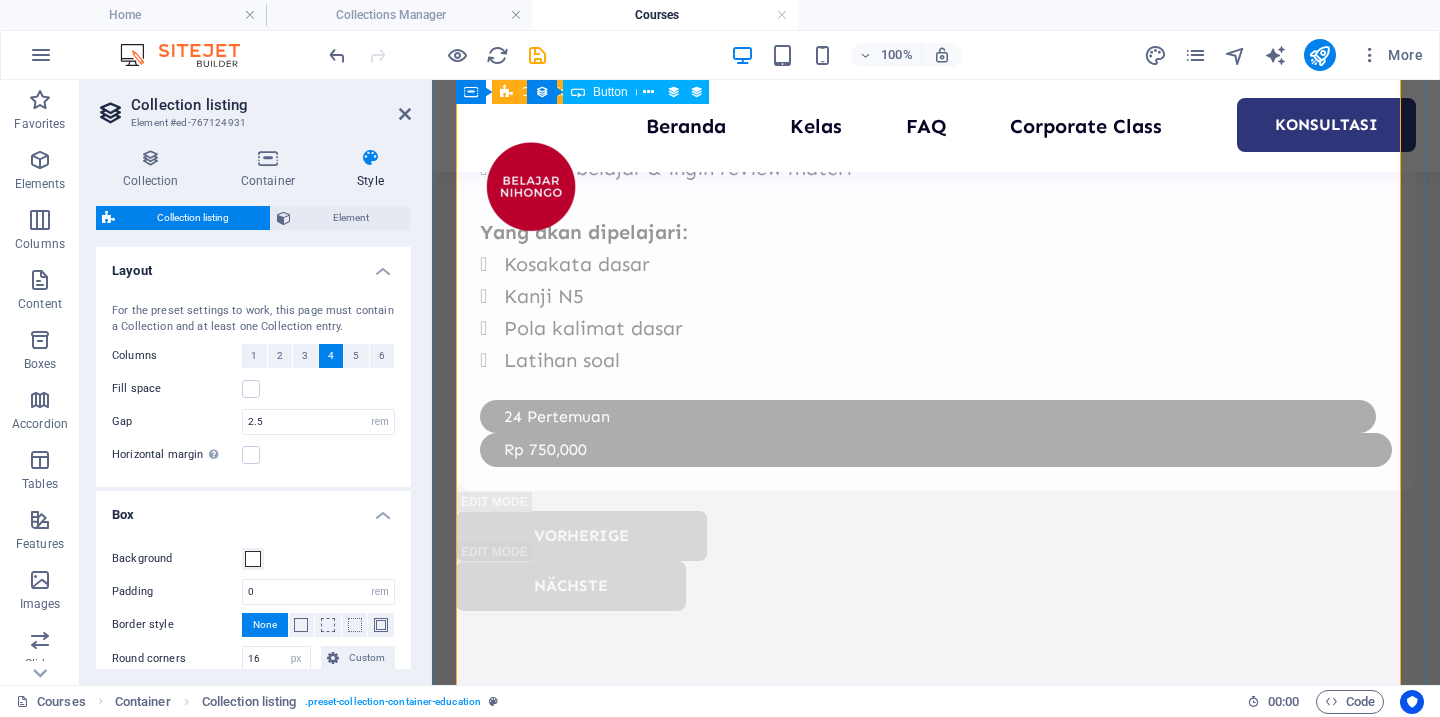 scroll, scrollTop: 3079, scrollLeft: 0, axis: vertical 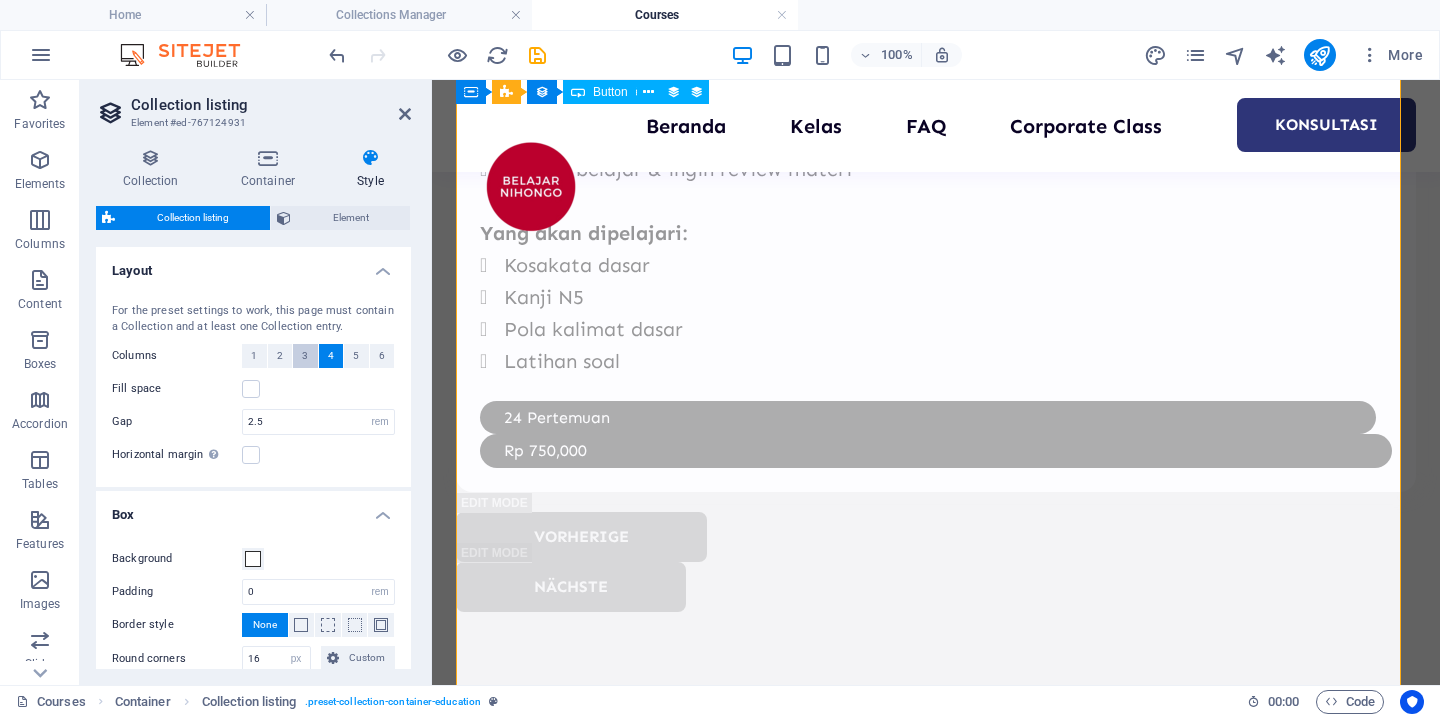 click on "3" at bounding box center [305, 356] 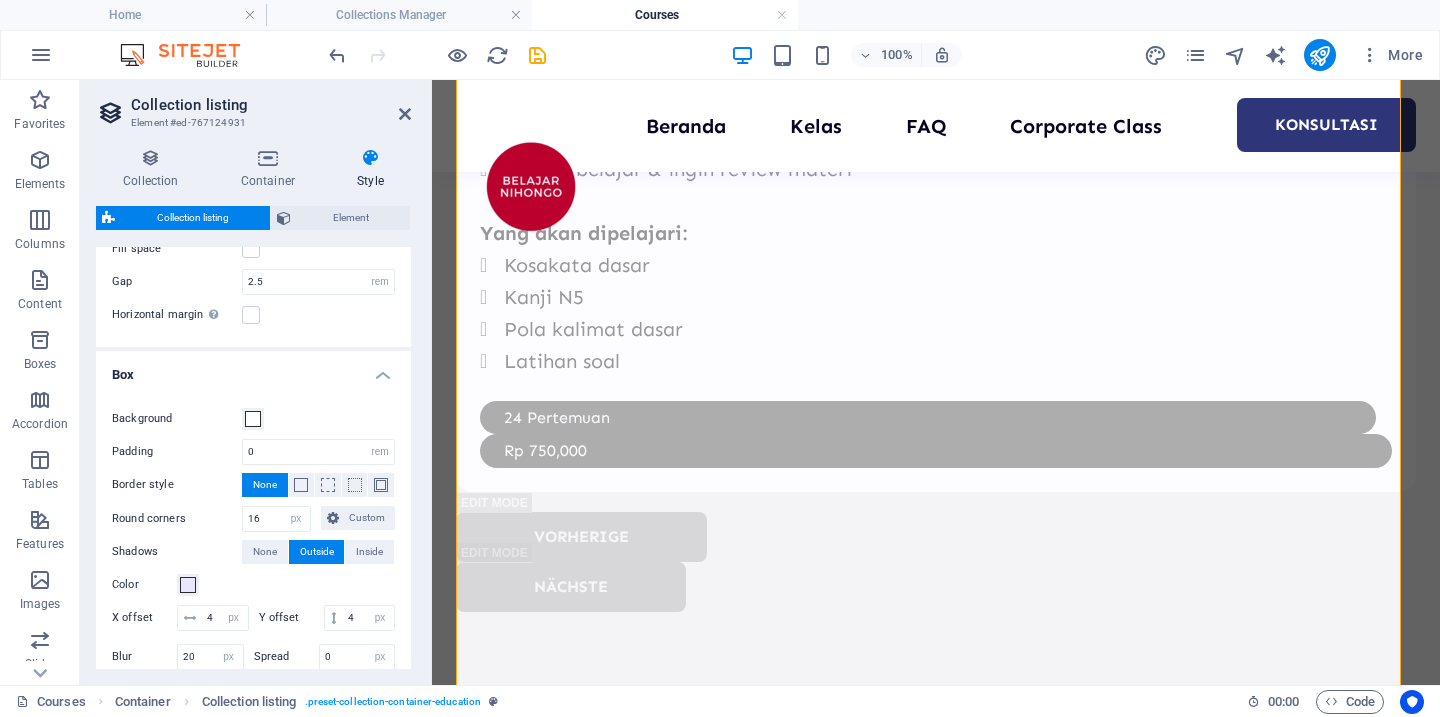 scroll, scrollTop: 142, scrollLeft: 0, axis: vertical 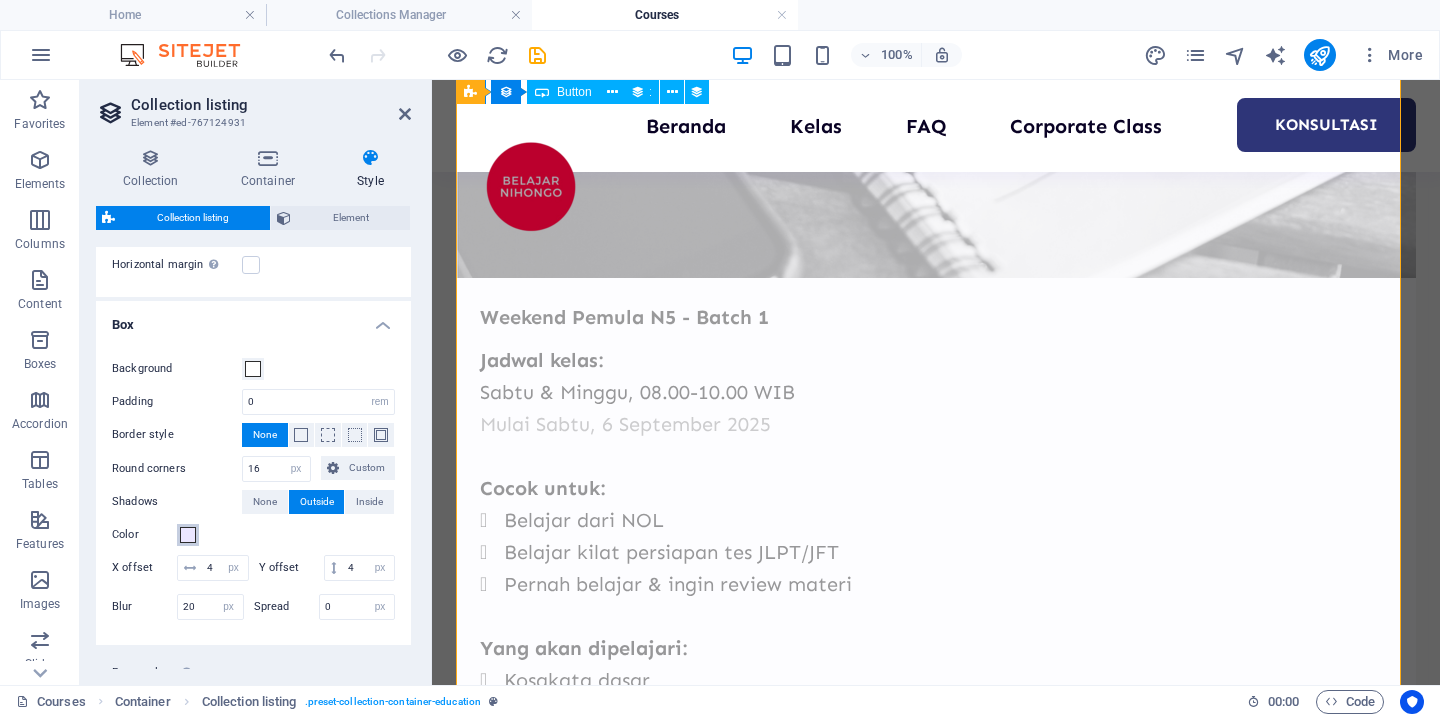 click at bounding box center [188, 535] 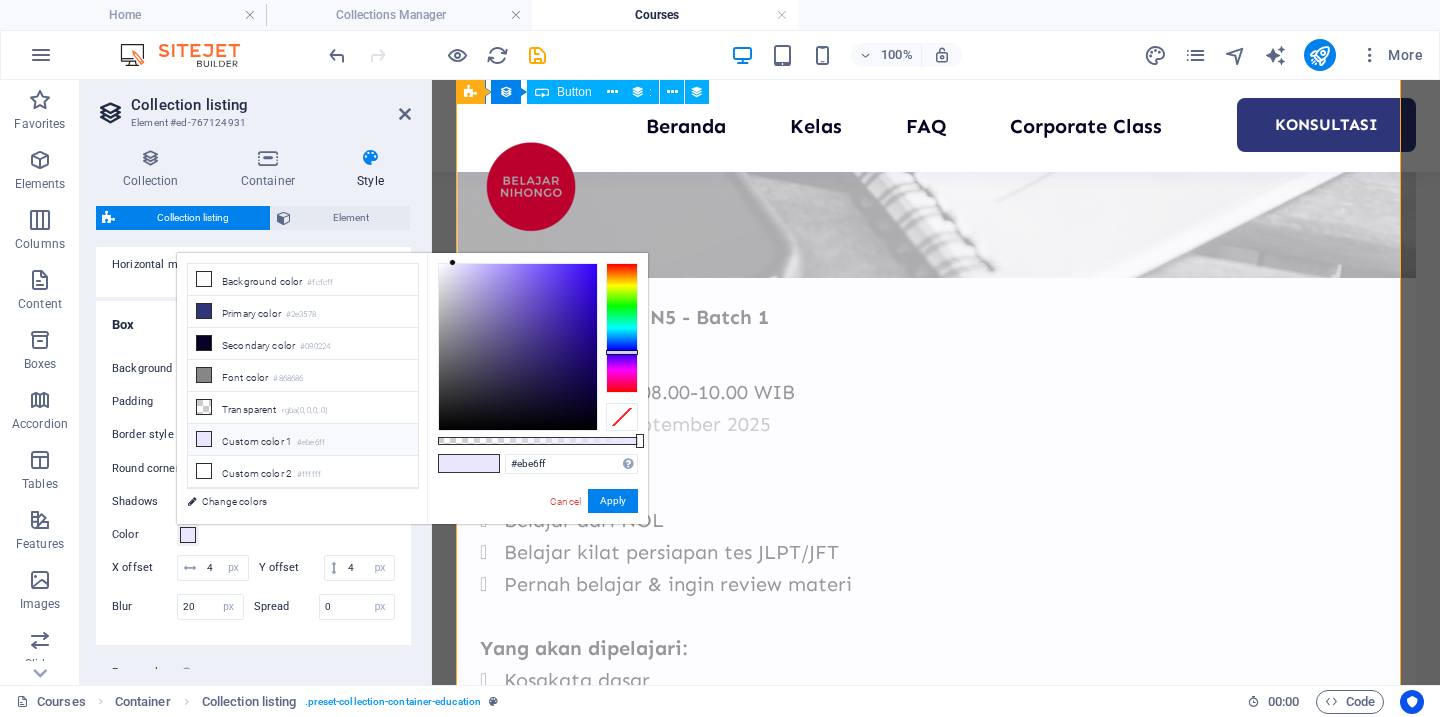 click on "Custom color 1
#ebe6ff" at bounding box center [303, 440] 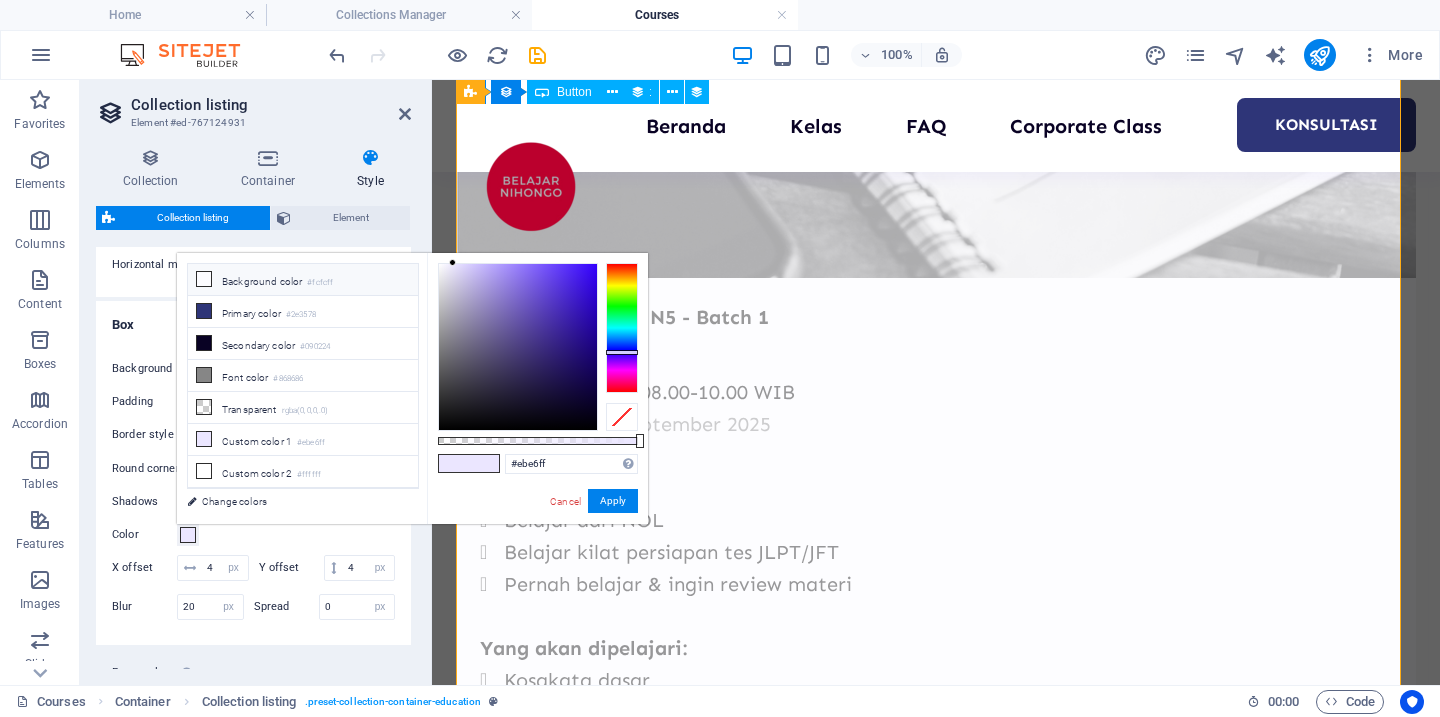 click on "Background color
#fcfcff" at bounding box center [303, 280] 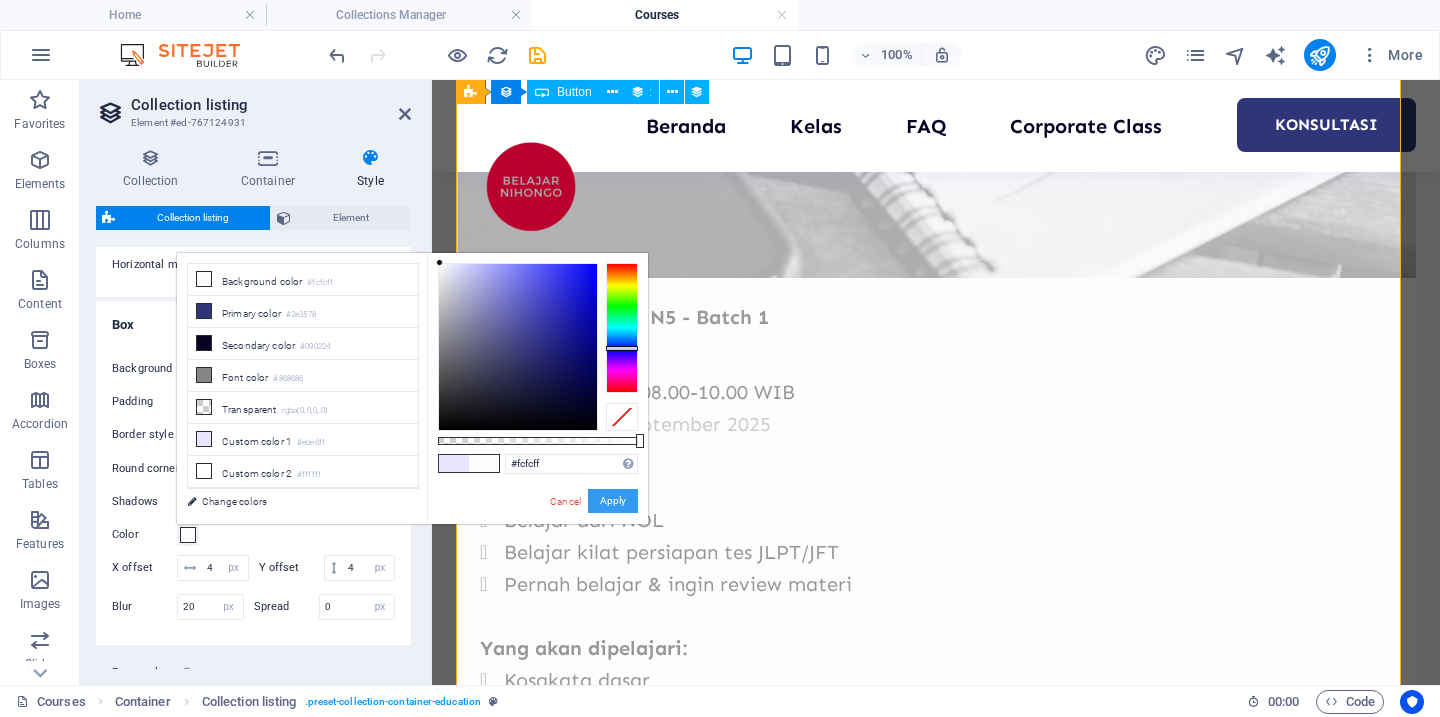 click on "Apply" at bounding box center [613, 501] 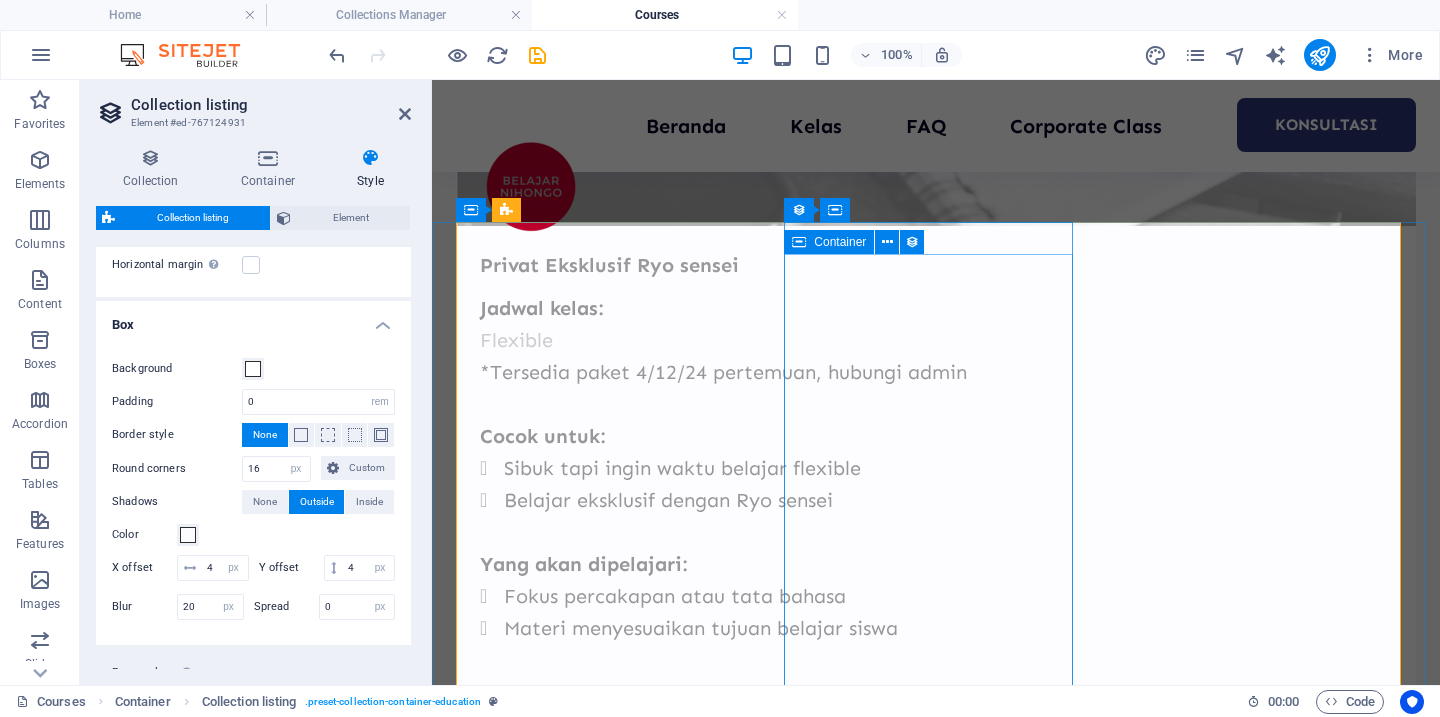 scroll, scrollTop: 1649, scrollLeft: 0, axis: vertical 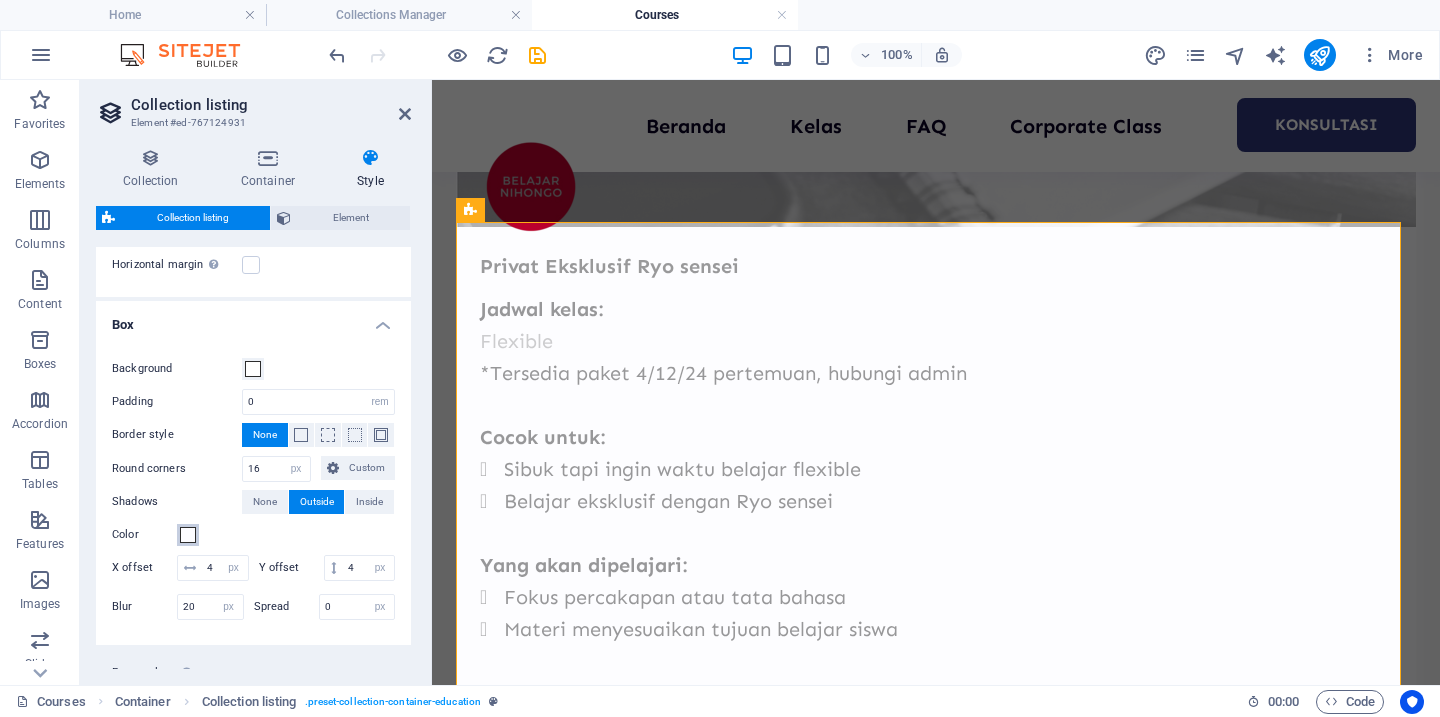 click at bounding box center [188, 535] 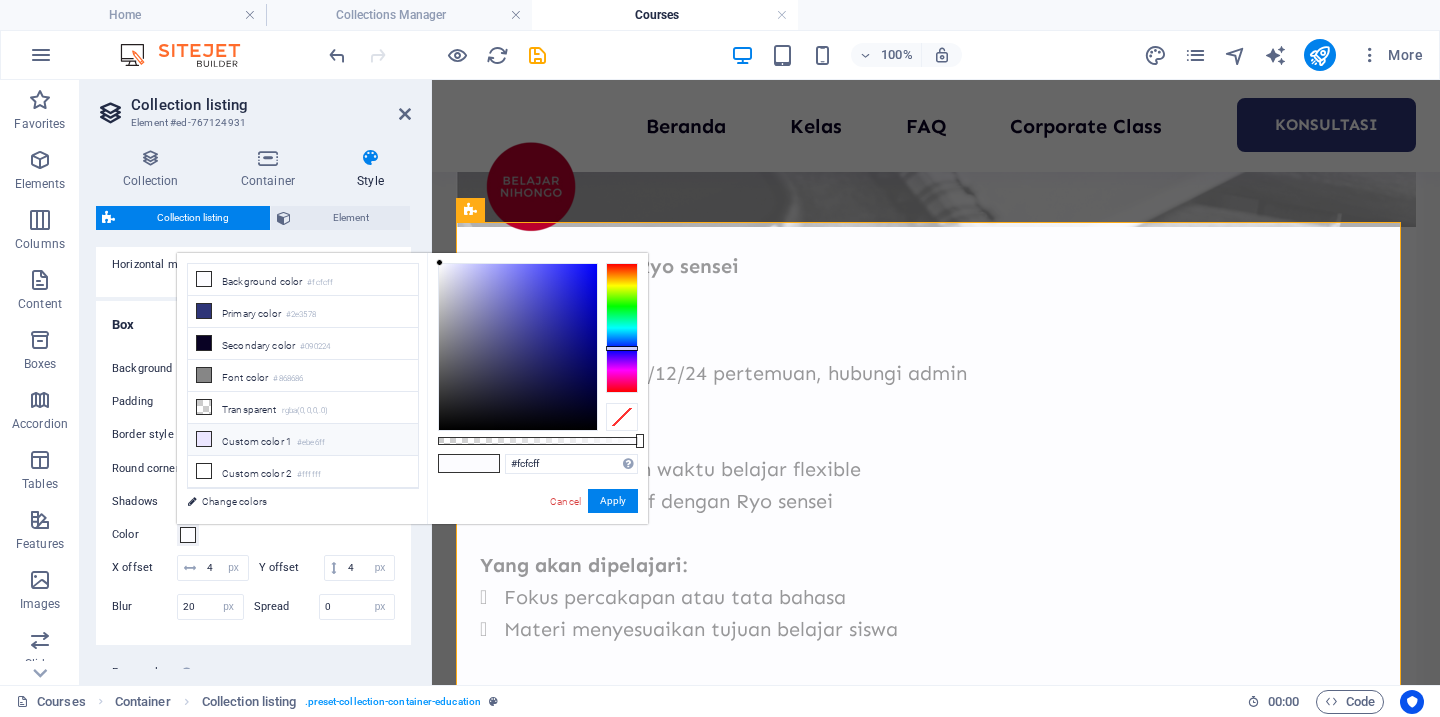 click on "Custom color 1
#ebe6ff" at bounding box center [303, 440] 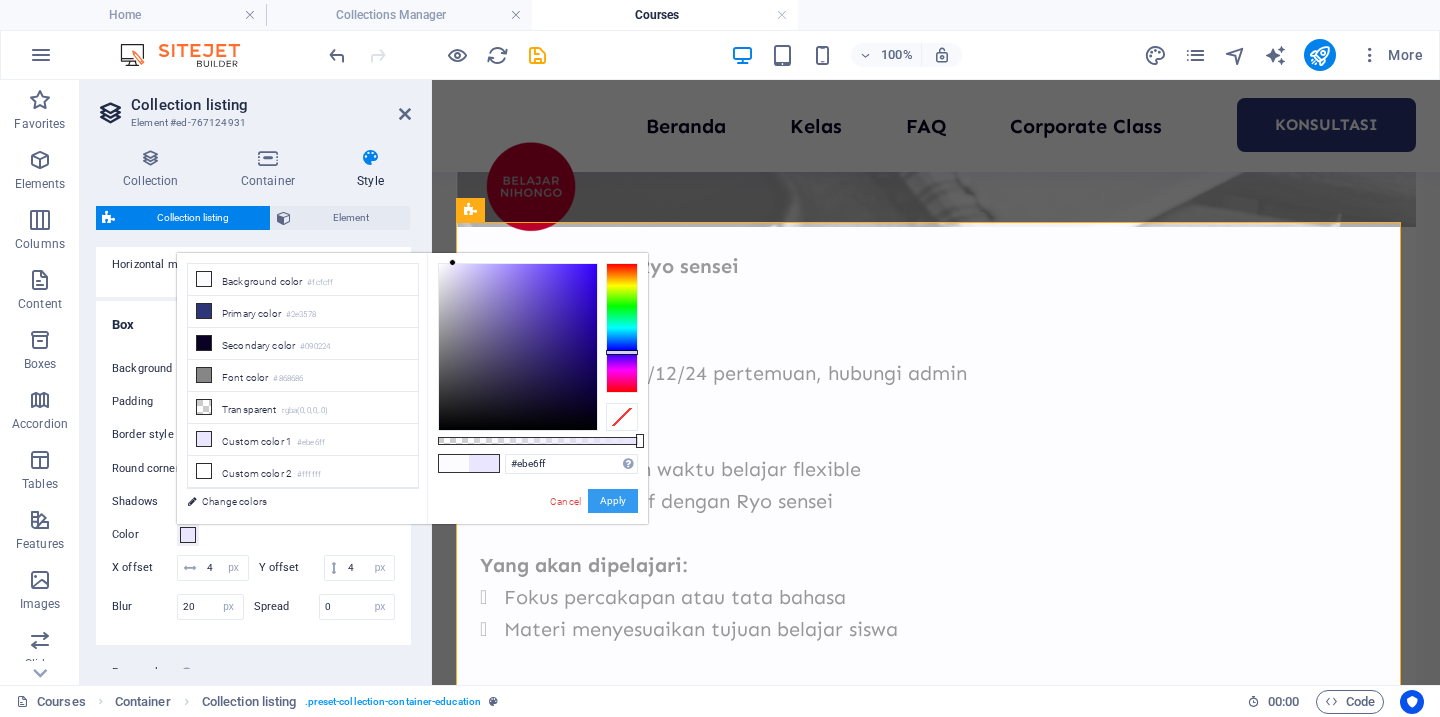 click on "Apply" at bounding box center (613, 501) 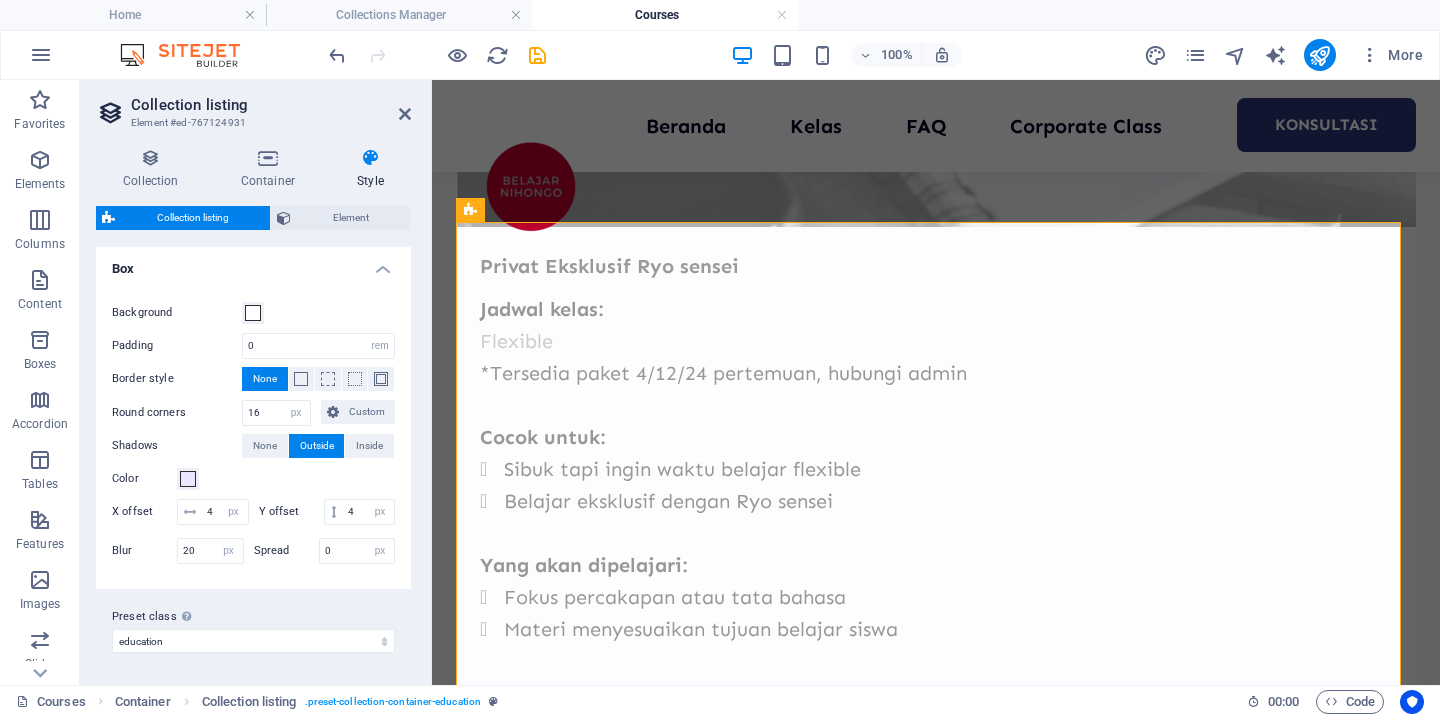 scroll, scrollTop: 0, scrollLeft: 0, axis: both 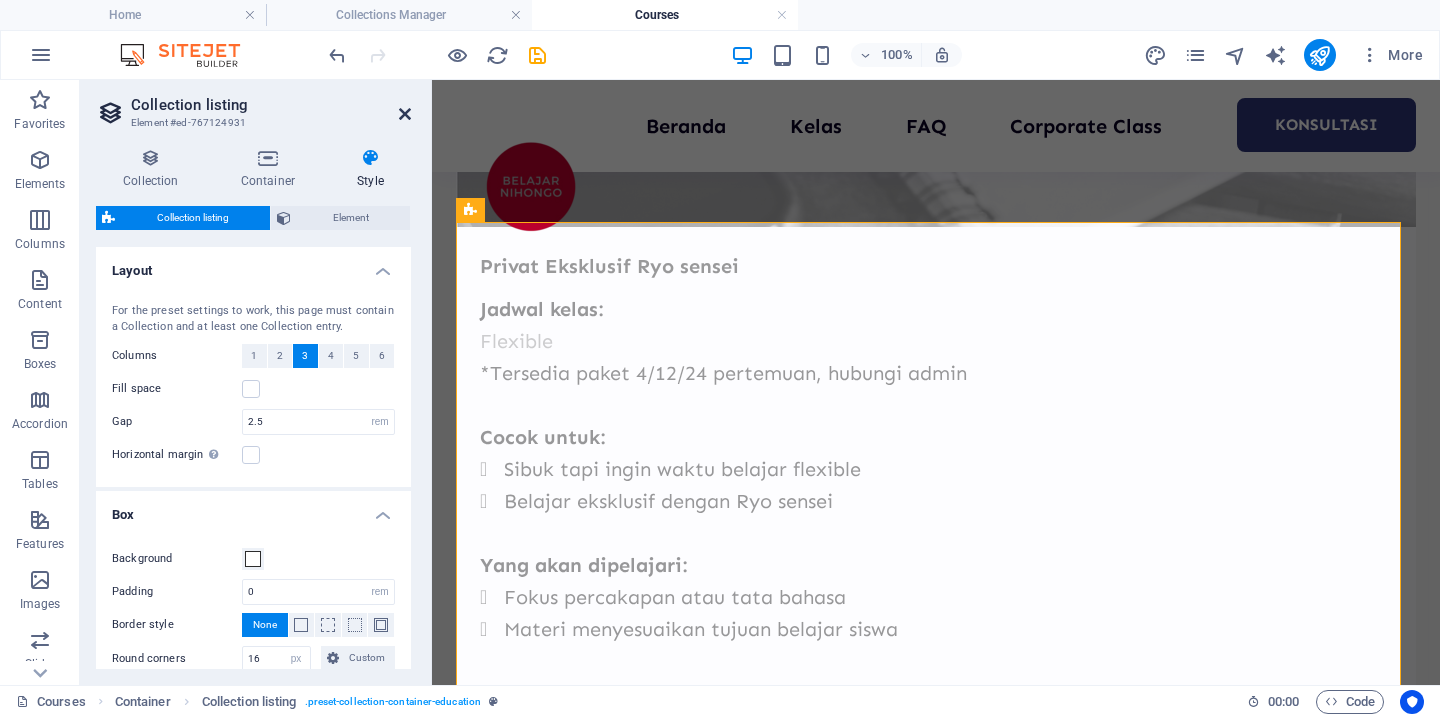 click at bounding box center [405, 114] 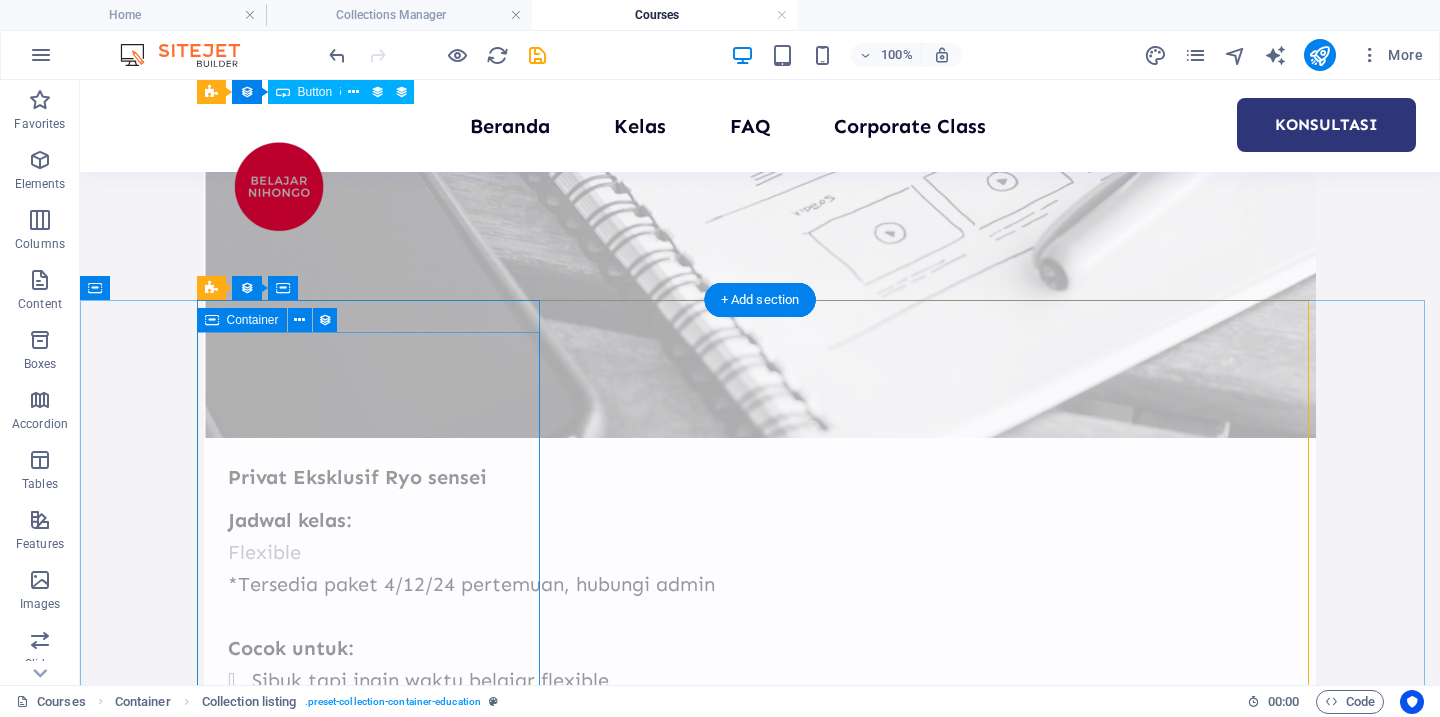 scroll, scrollTop: 1505, scrollLeft: 0, axis: vertical 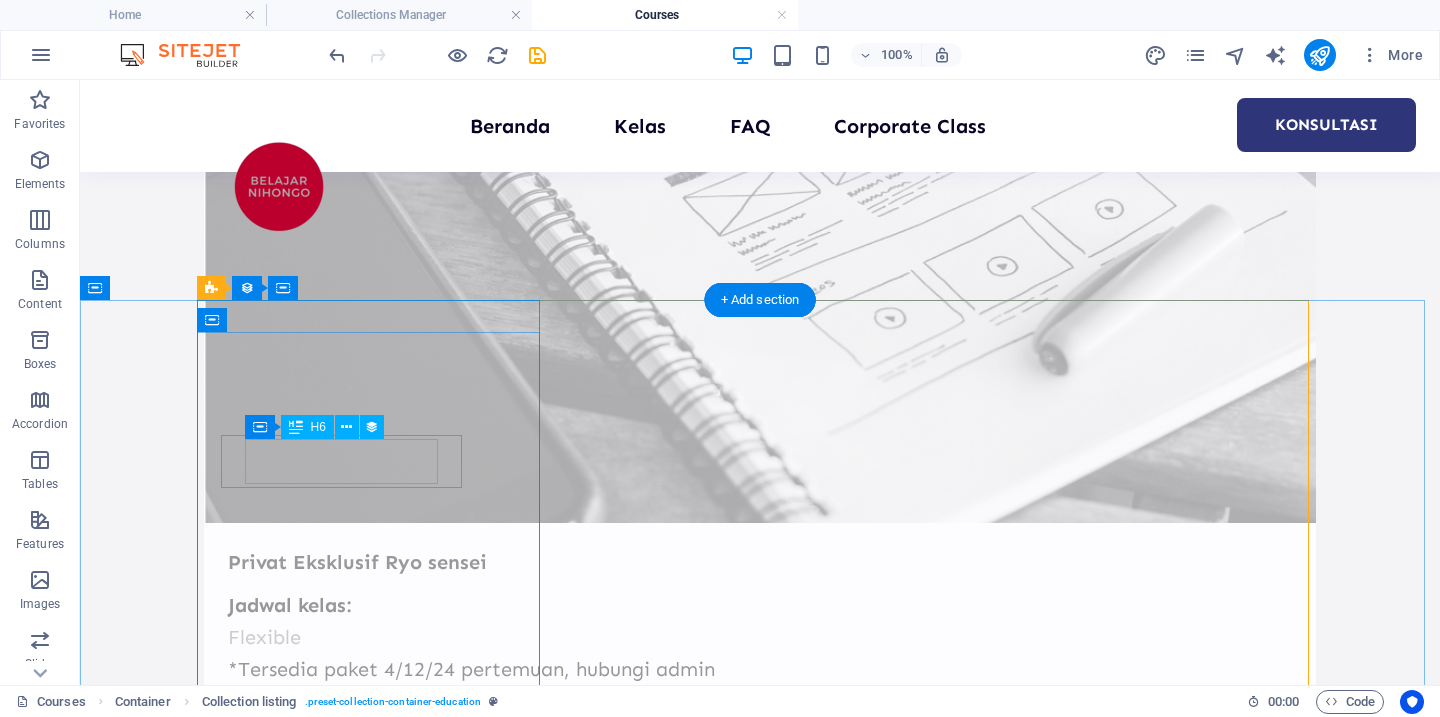 click on "Rp 1,500,000" at bounding box center [760, 3470] 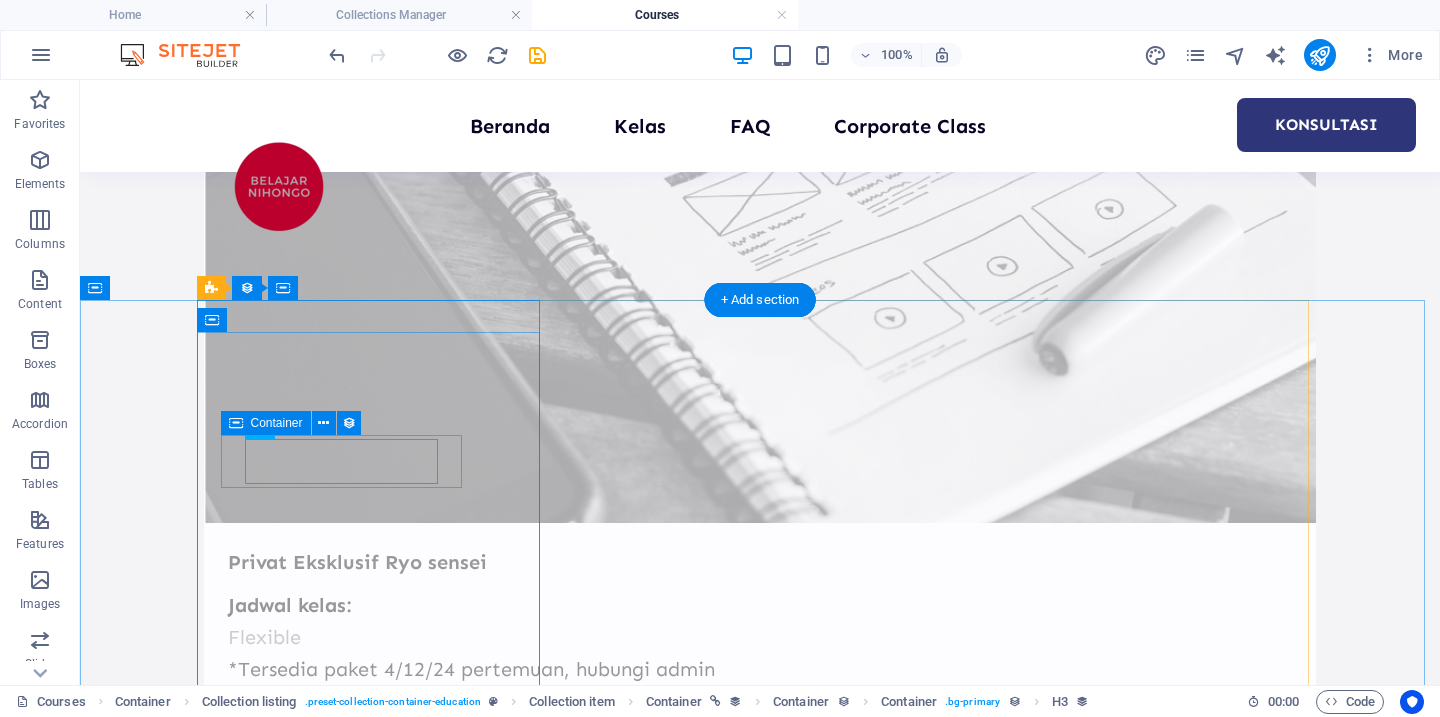 click on "Rp 1,500,000" at bounding box center [760, 3470] 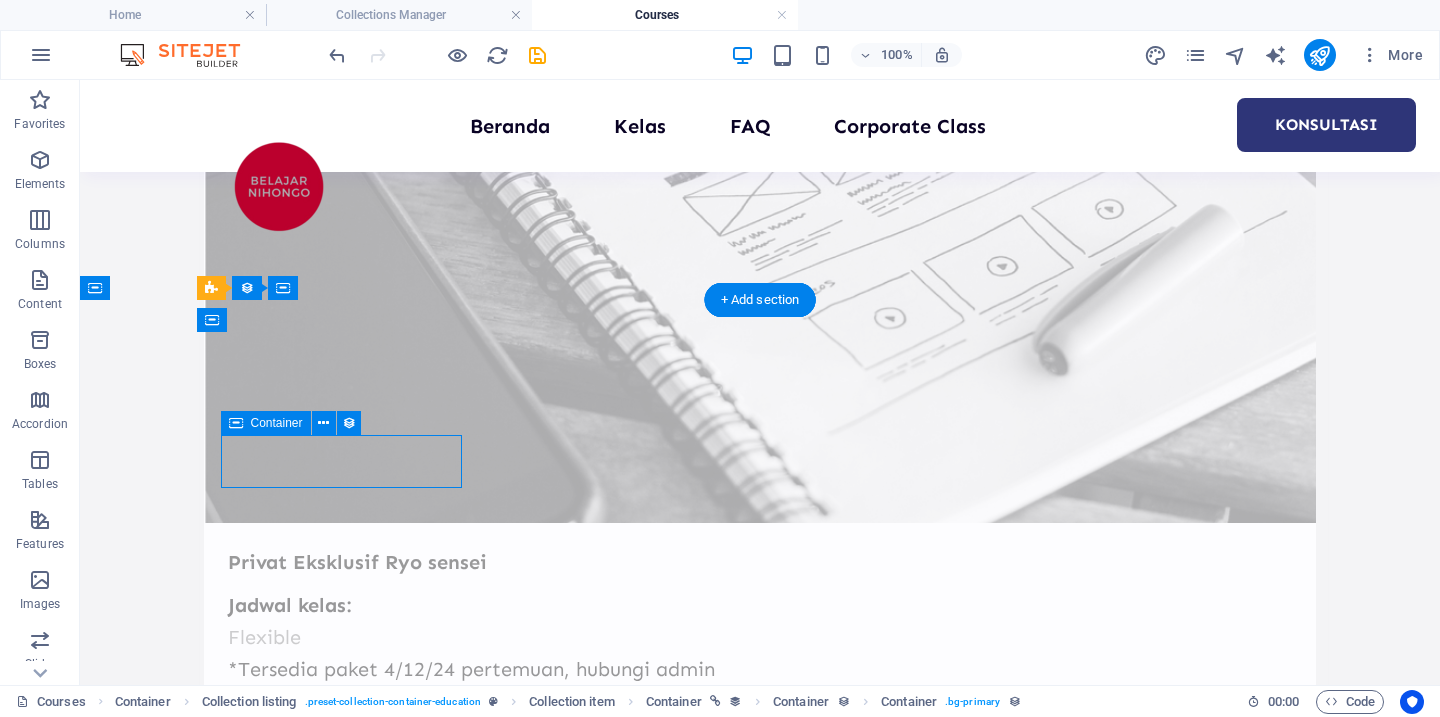 click on "Rp 1,500,000" at bounding box center (760, 3470) 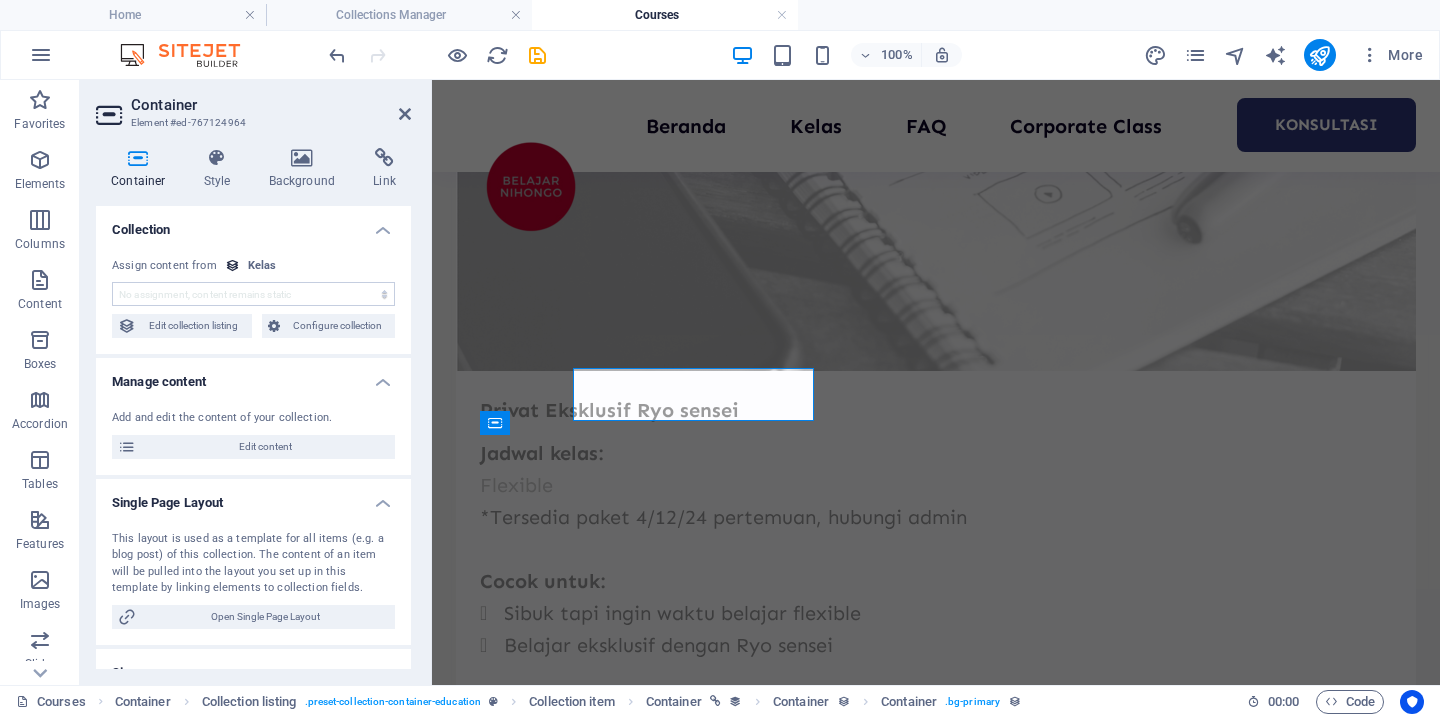 scroll, scrollTop: 1572, scrollLeft: 0, axis: vertical 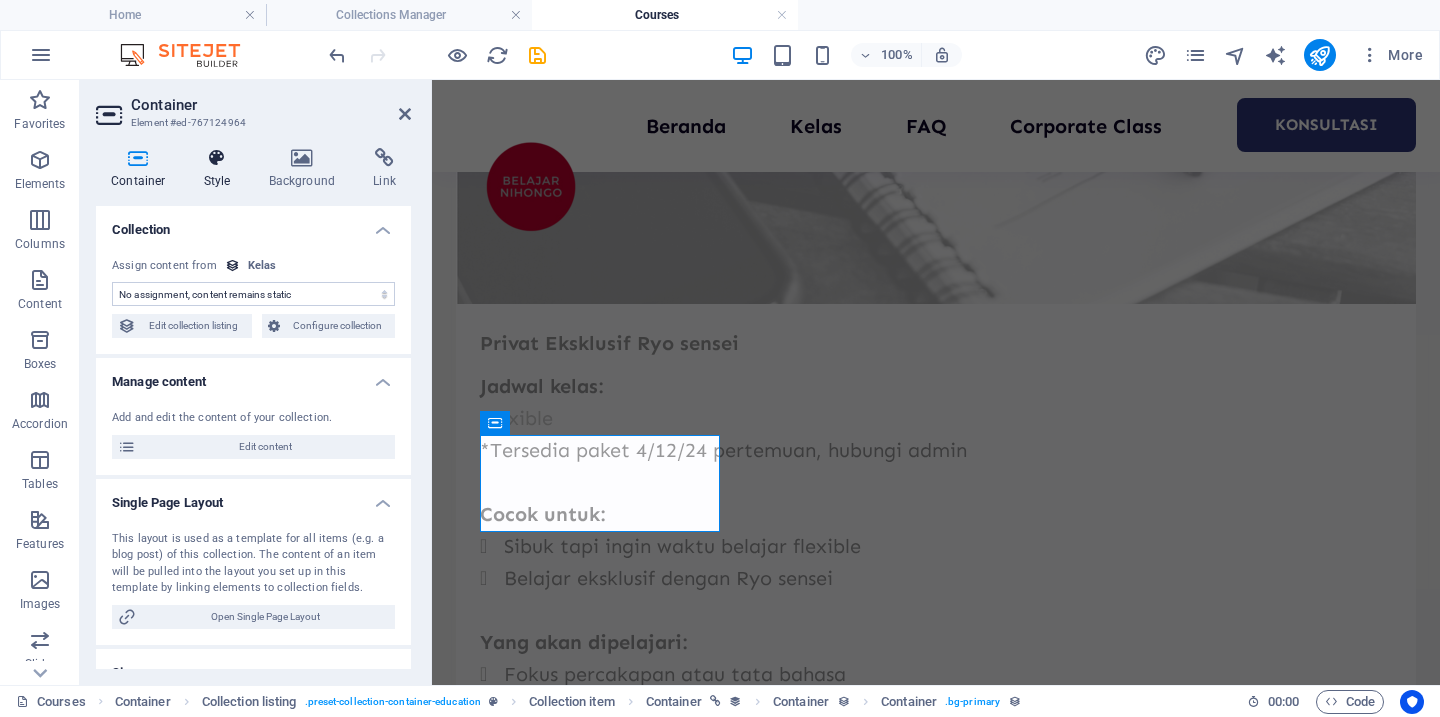 click at bounding box center (217, 158) 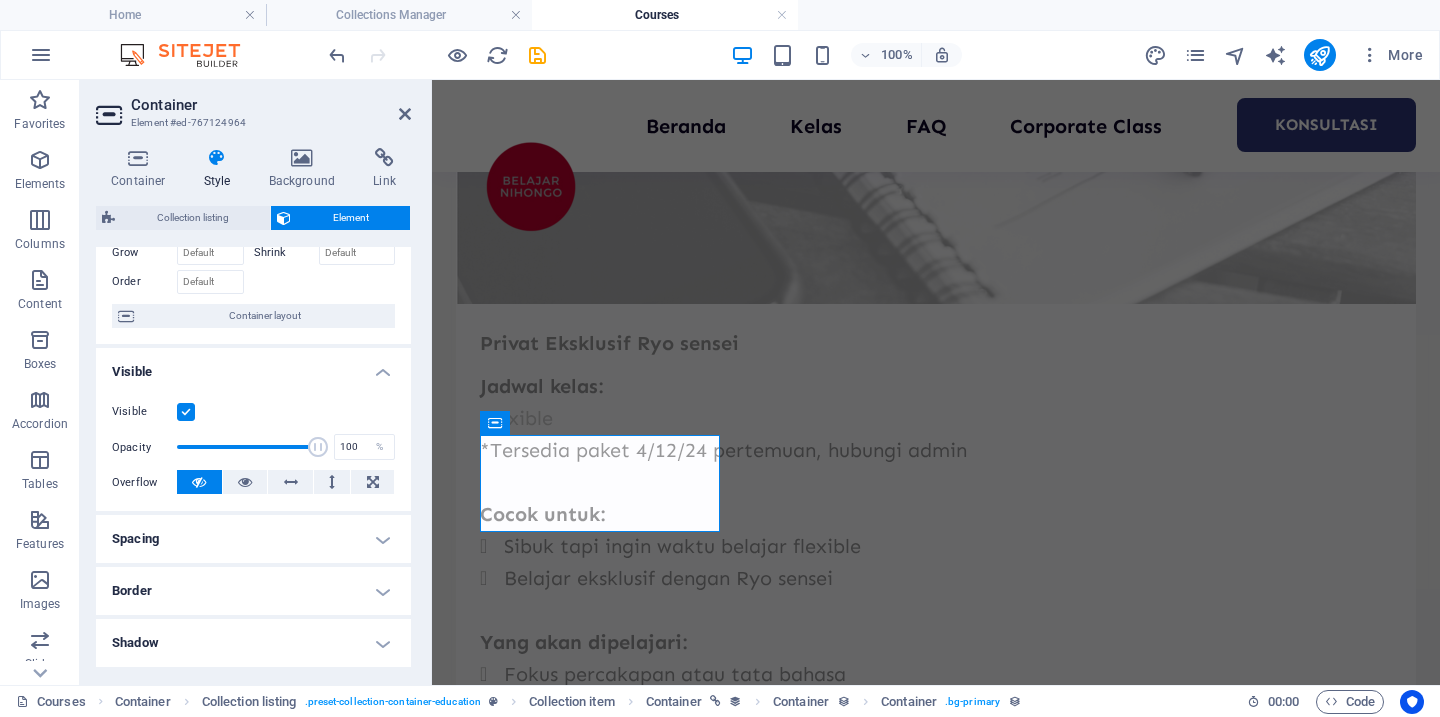 scroll, scrollTop: 0, scrollLeft: 0, axis: both 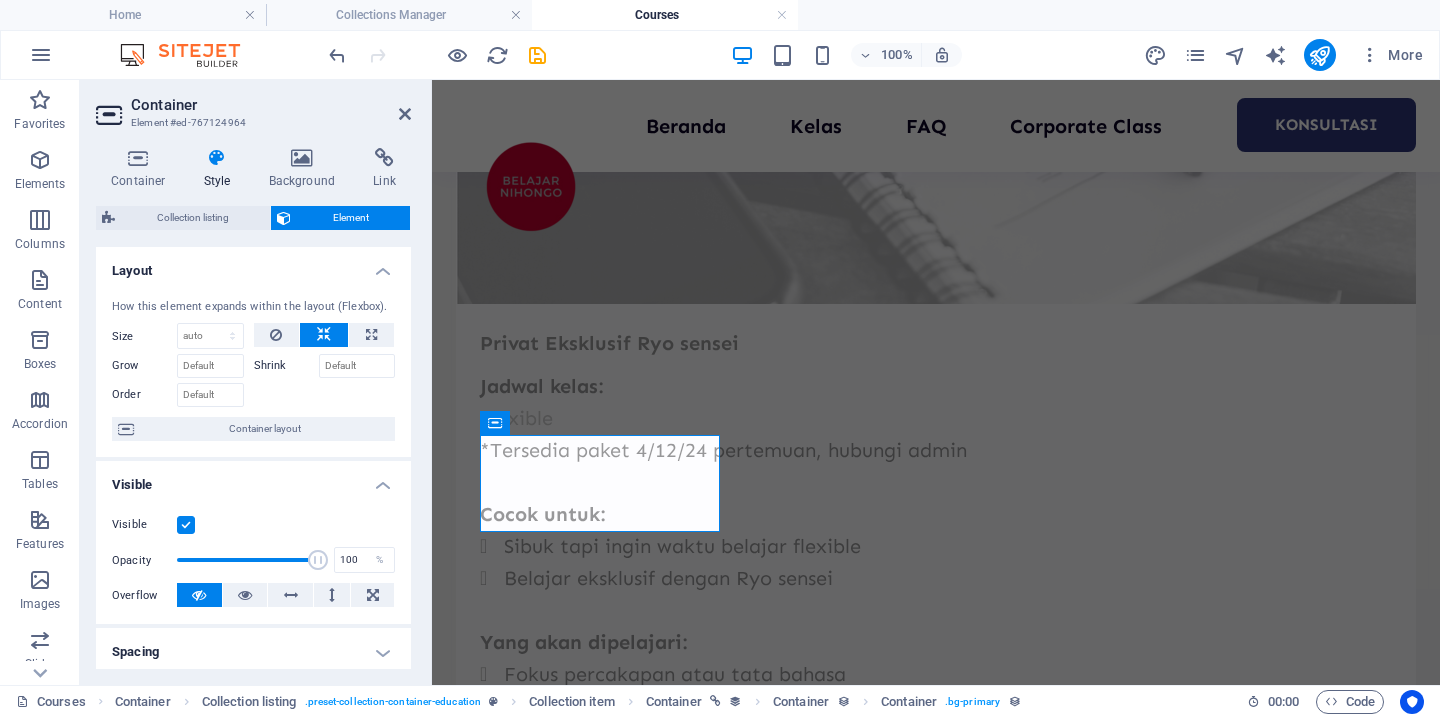 click at bounding box center [217, 158] 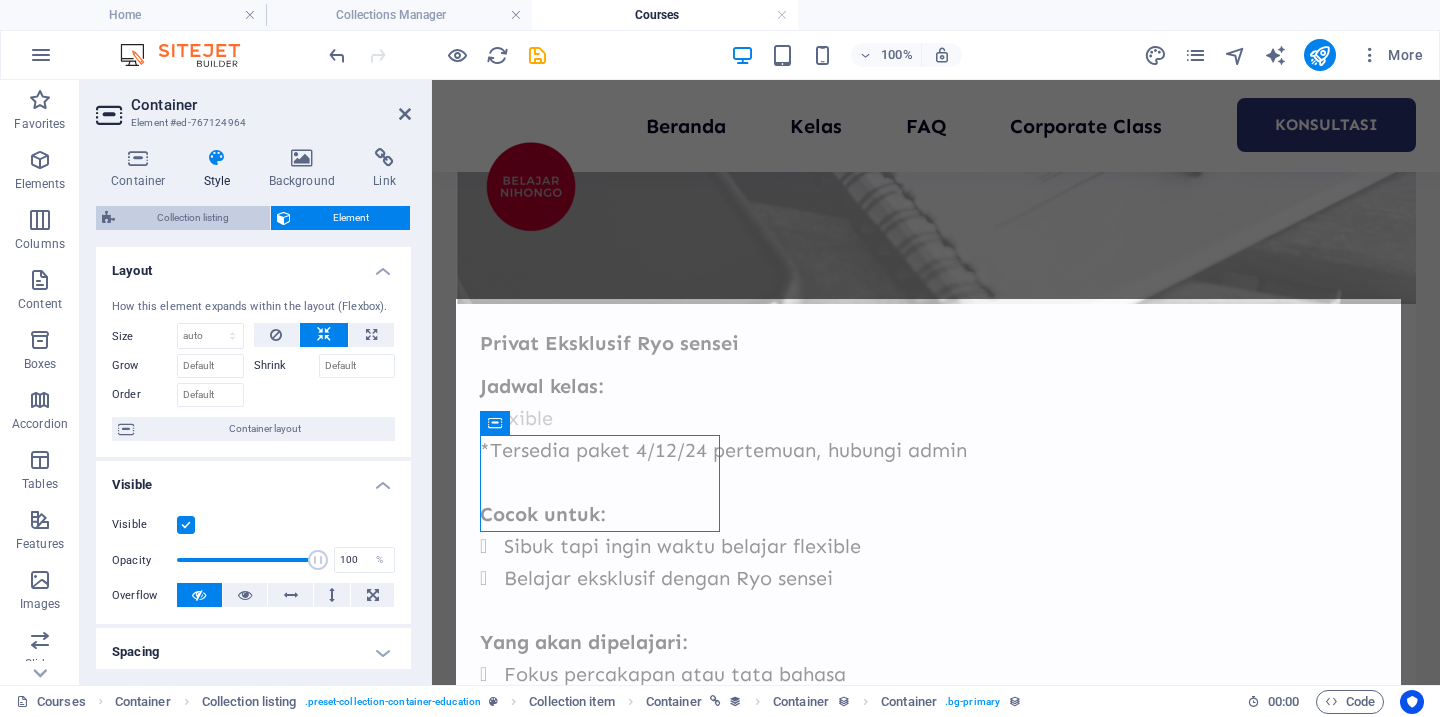 click on "Collection listing" at bounding box center [192, 218] 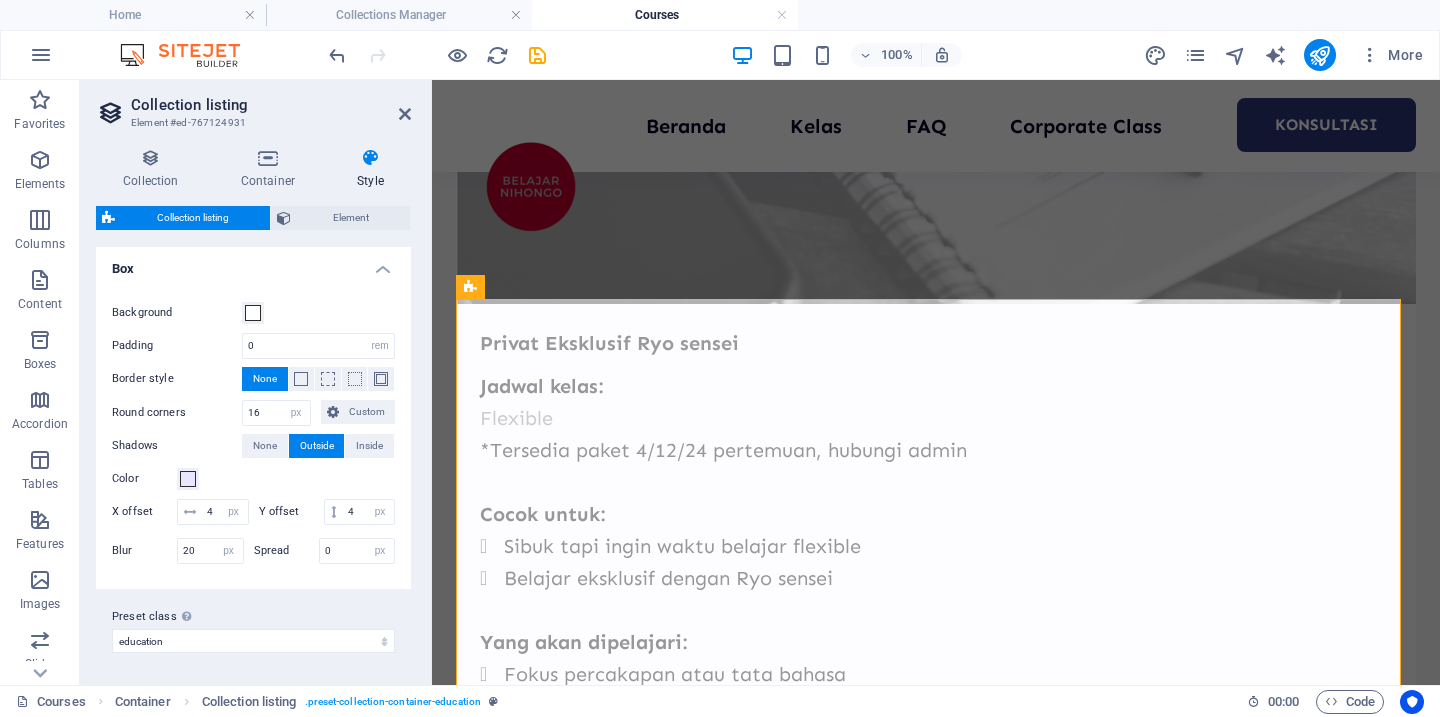 scroll, scrollTop: 0, scrollLeft: 0, axis: both 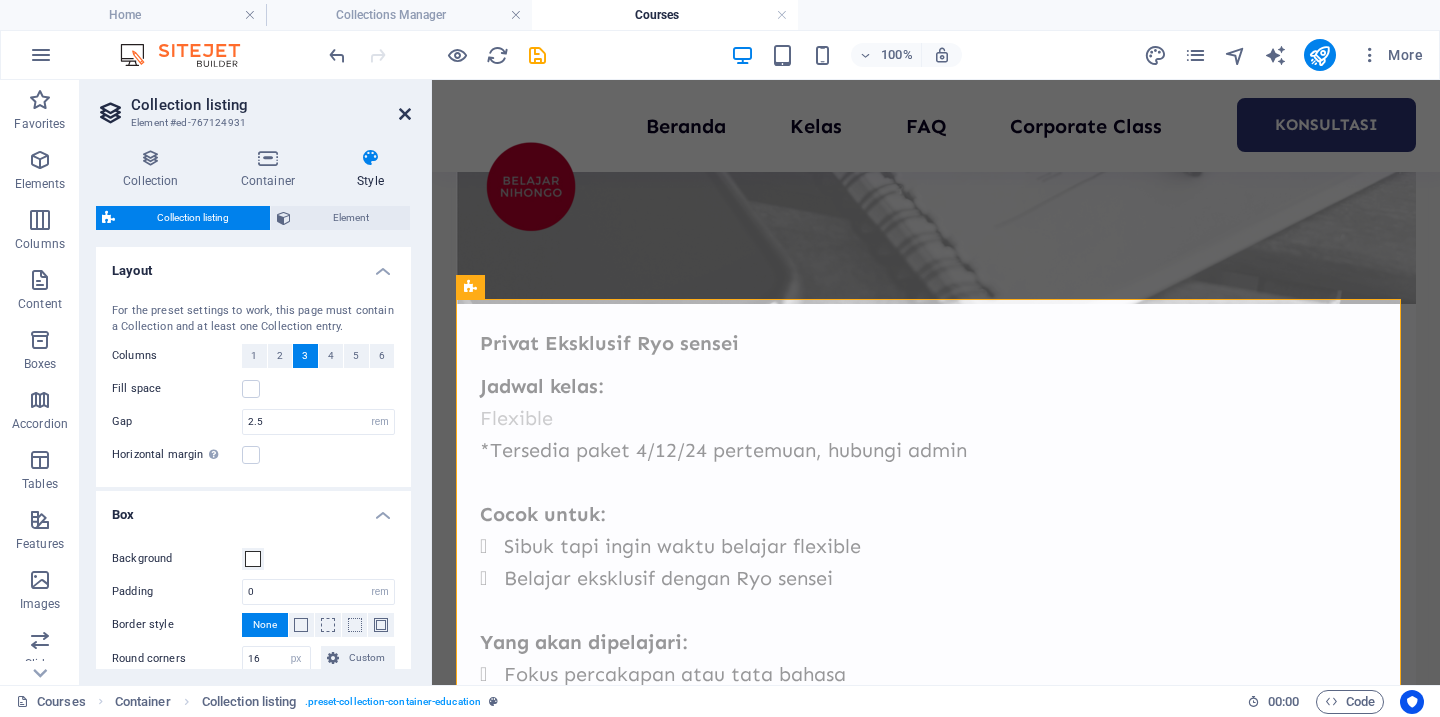 click at bounding box center (405, 114) 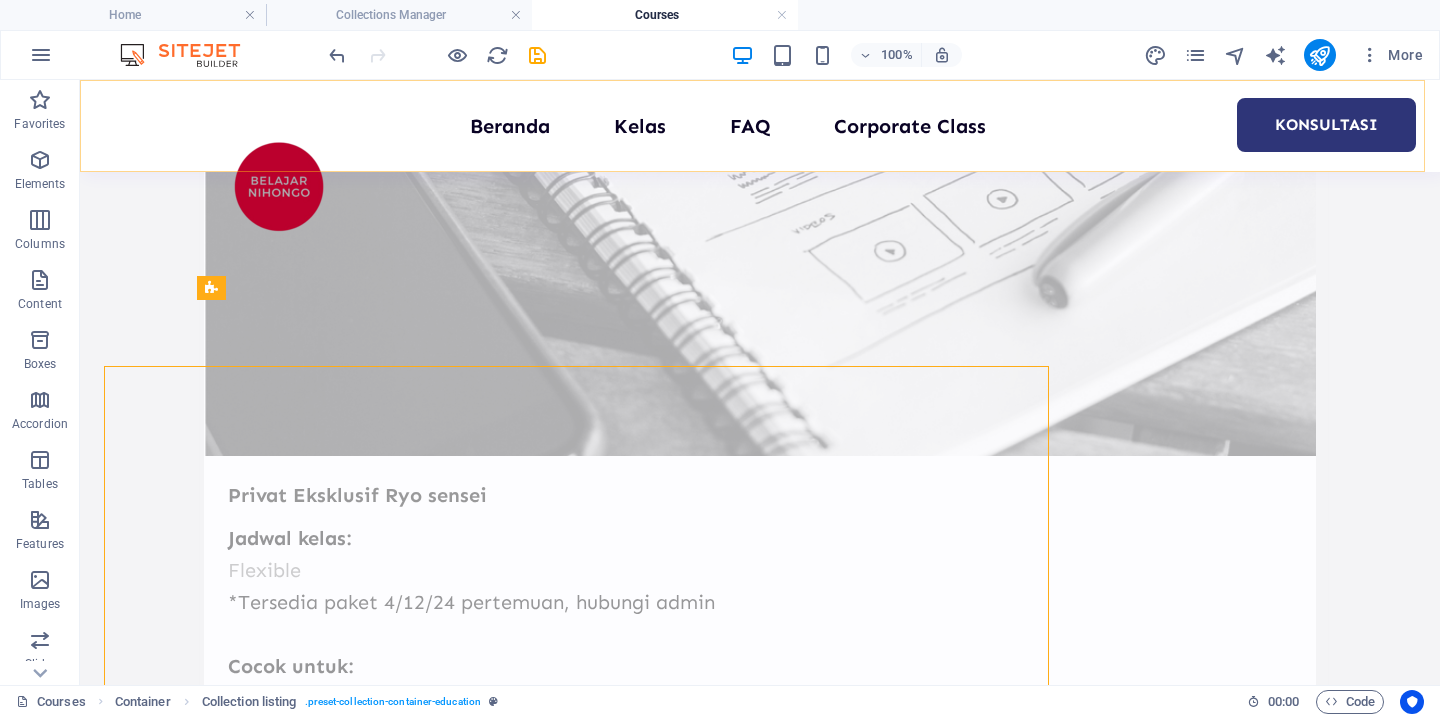 scroll, scrollTop: 1505, scrollLeft: 0, axis: vertical 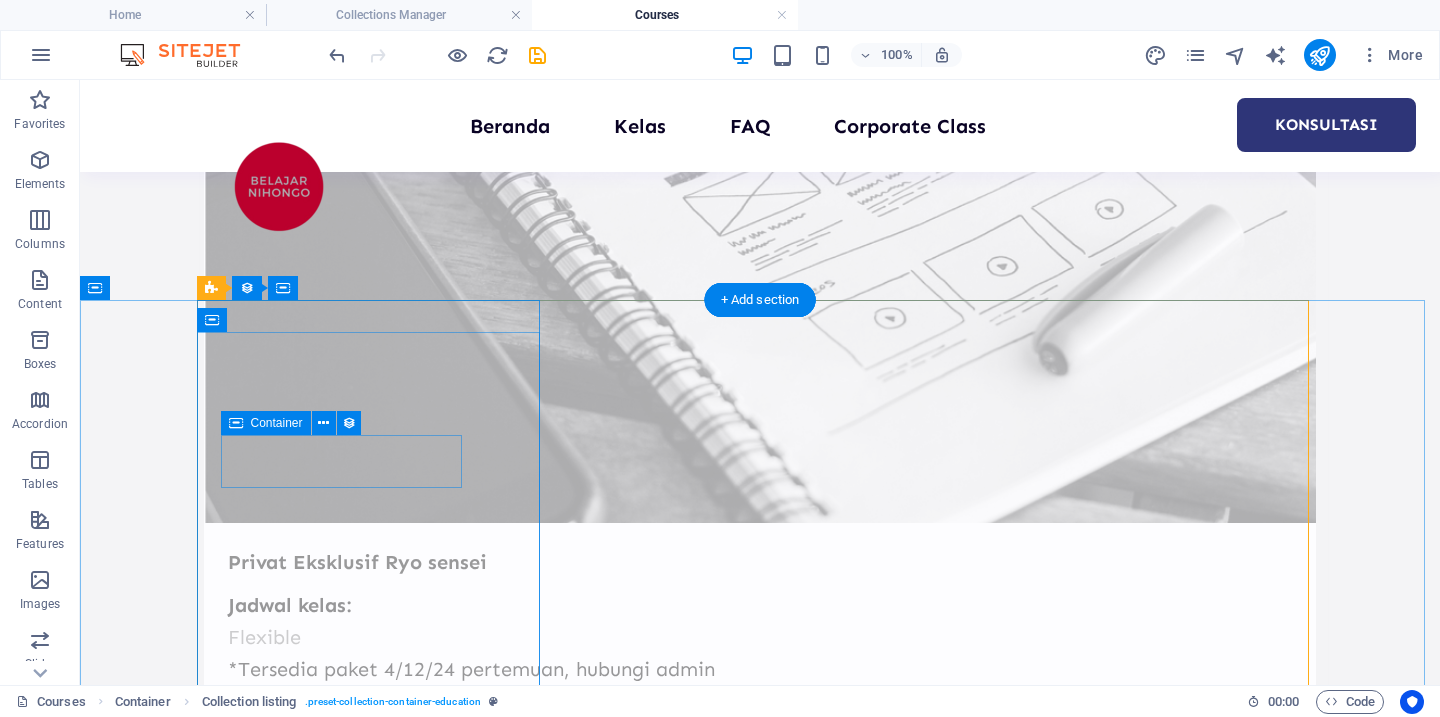 click on "Rp 1,500,000" at bounding box center [760, 3470] 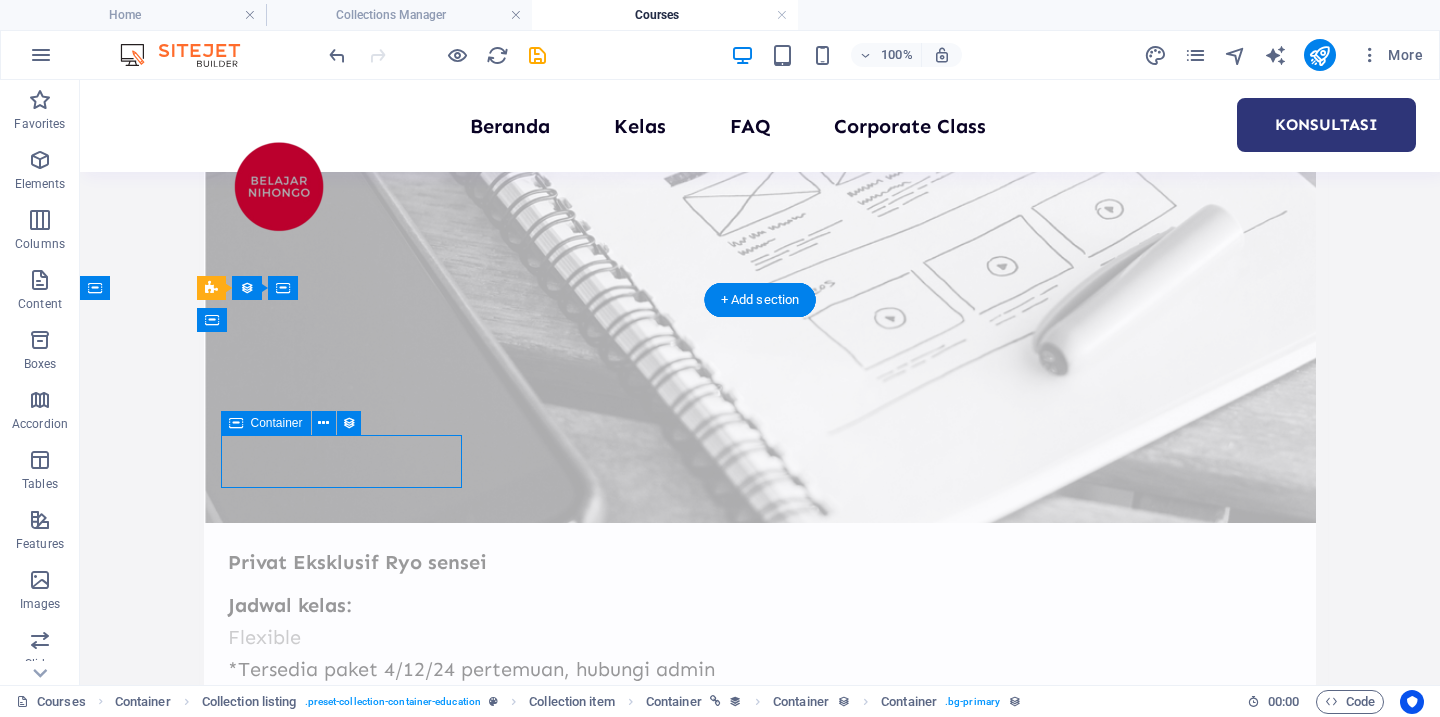 click on "Rp 1,500,000" at bounding box center (760, 3470) 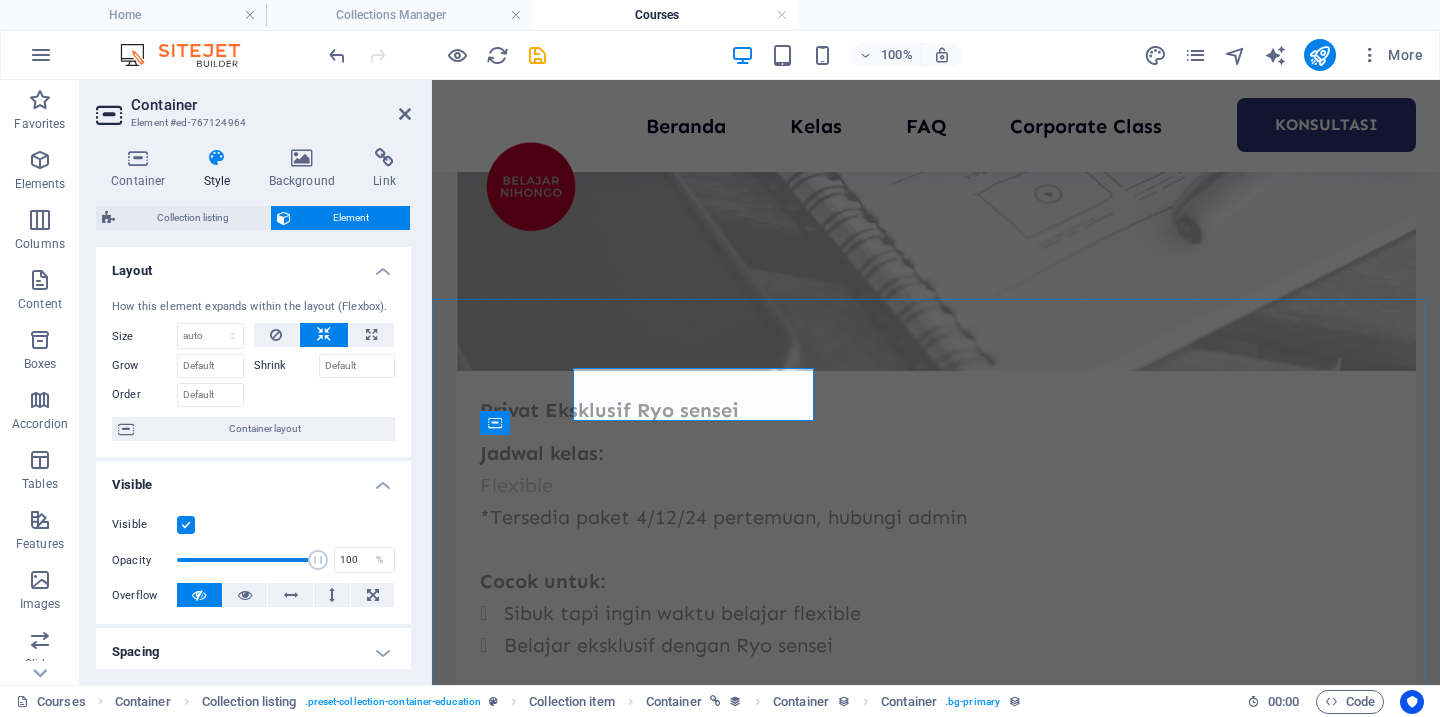 scroll, scrollTop: 1572, scrollLeft: 0, axis: vertical 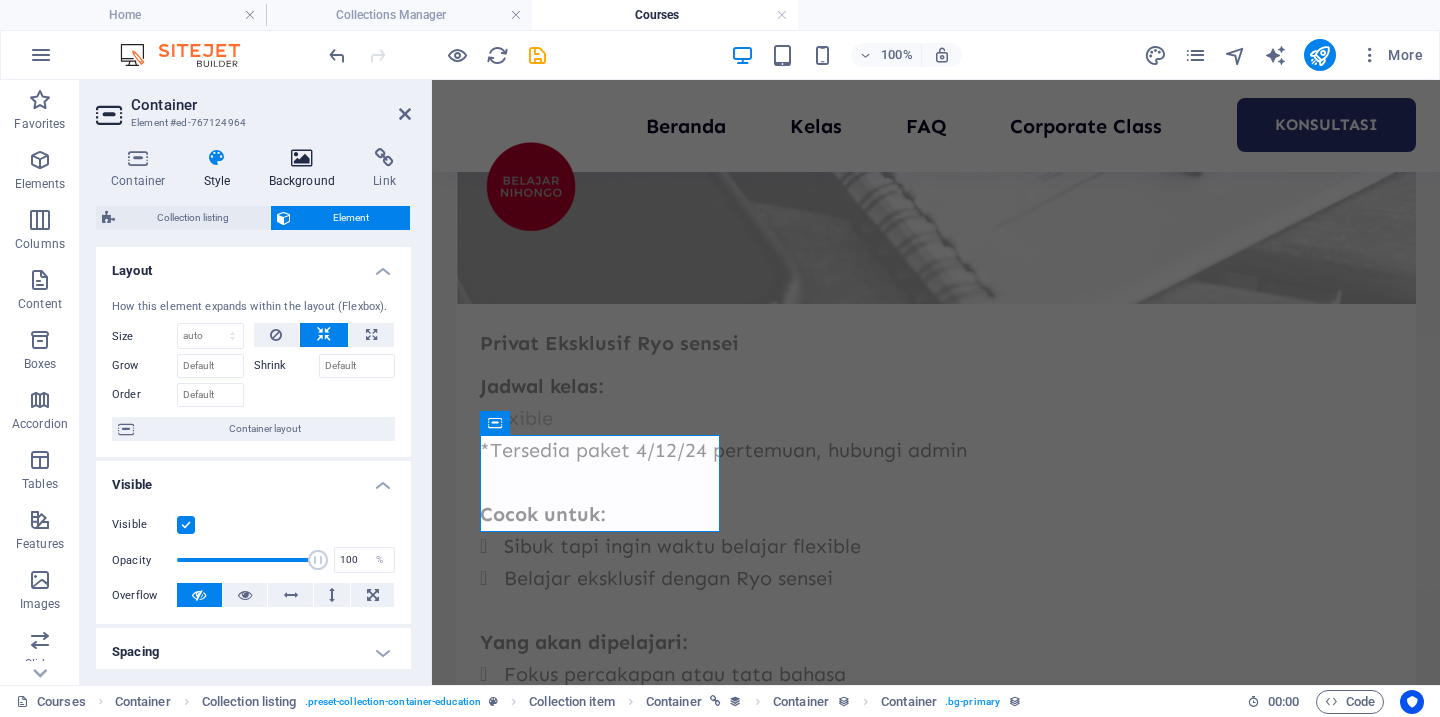 click at bounding box center [302, 158] 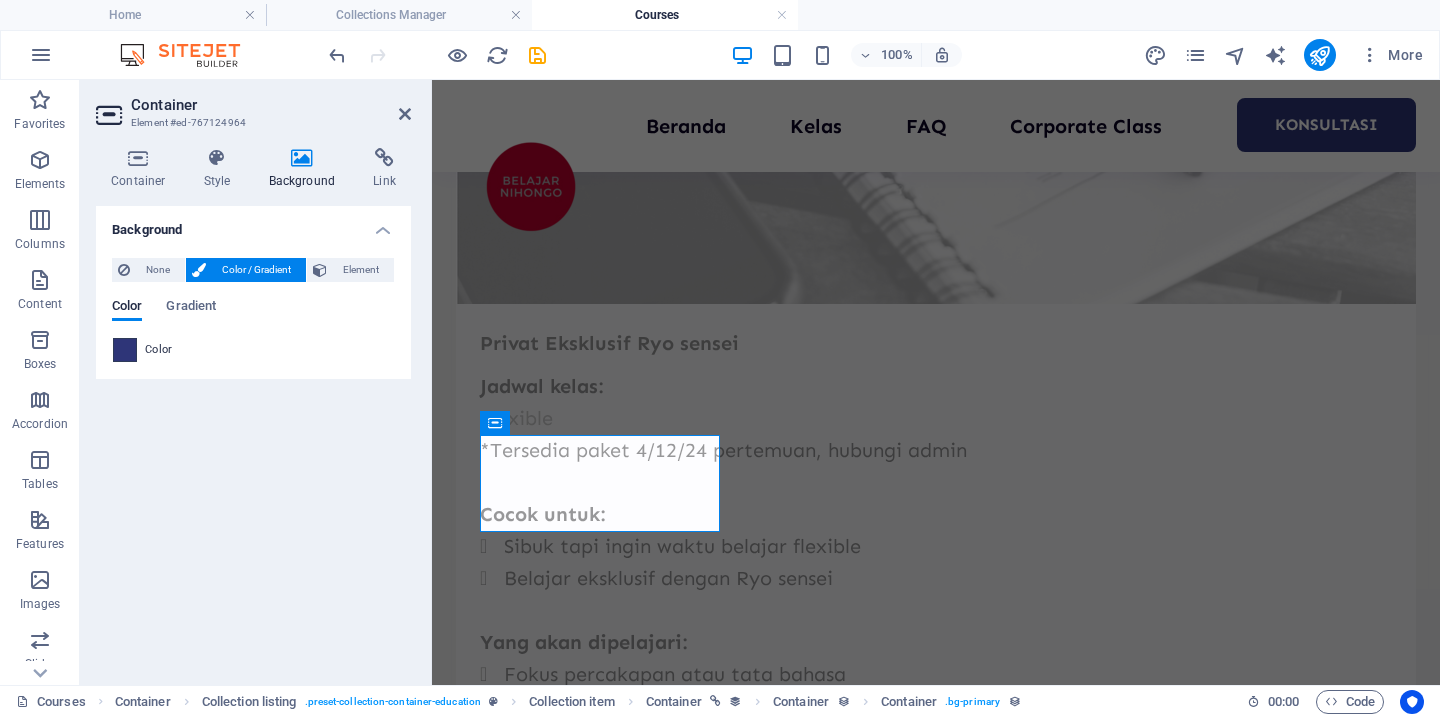 click at bounding box center [125, 350] 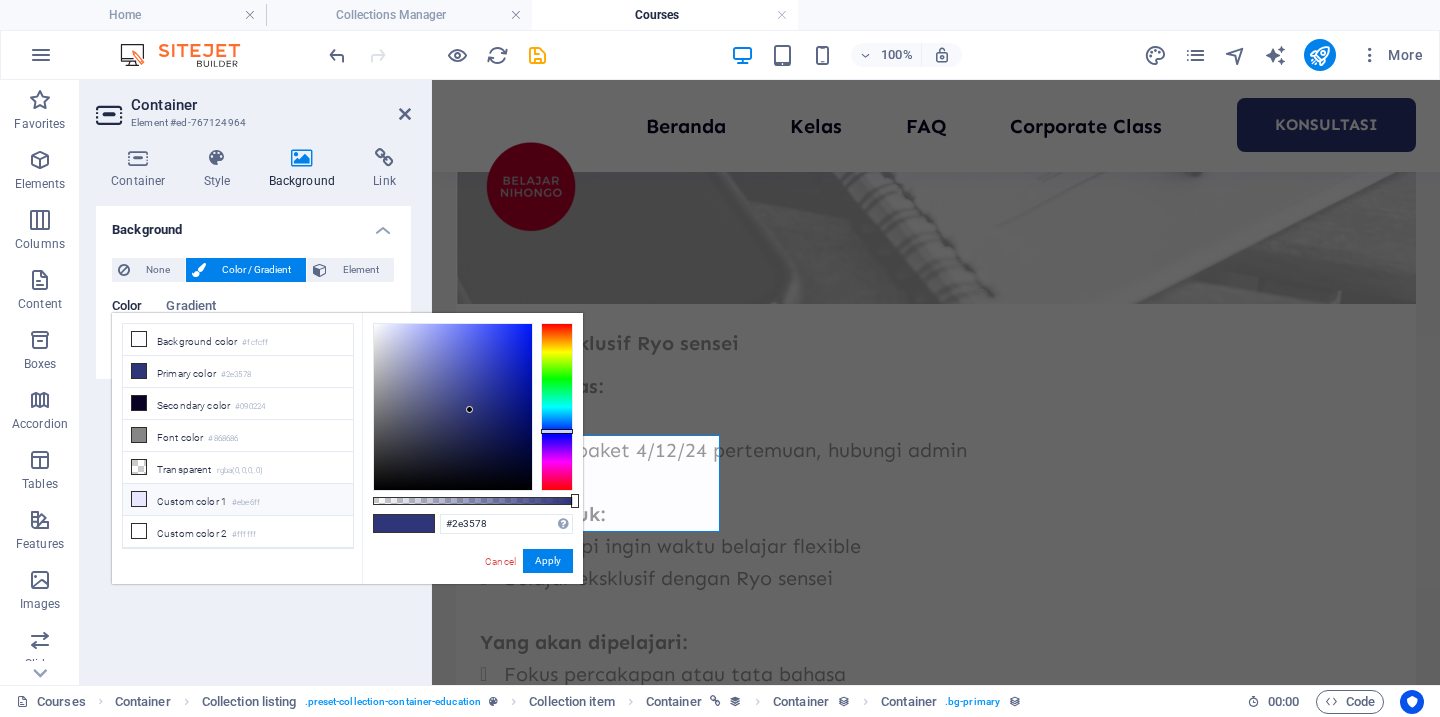 click on "Custom color 1
#ebe6ff" at bounding box center [238, 500] 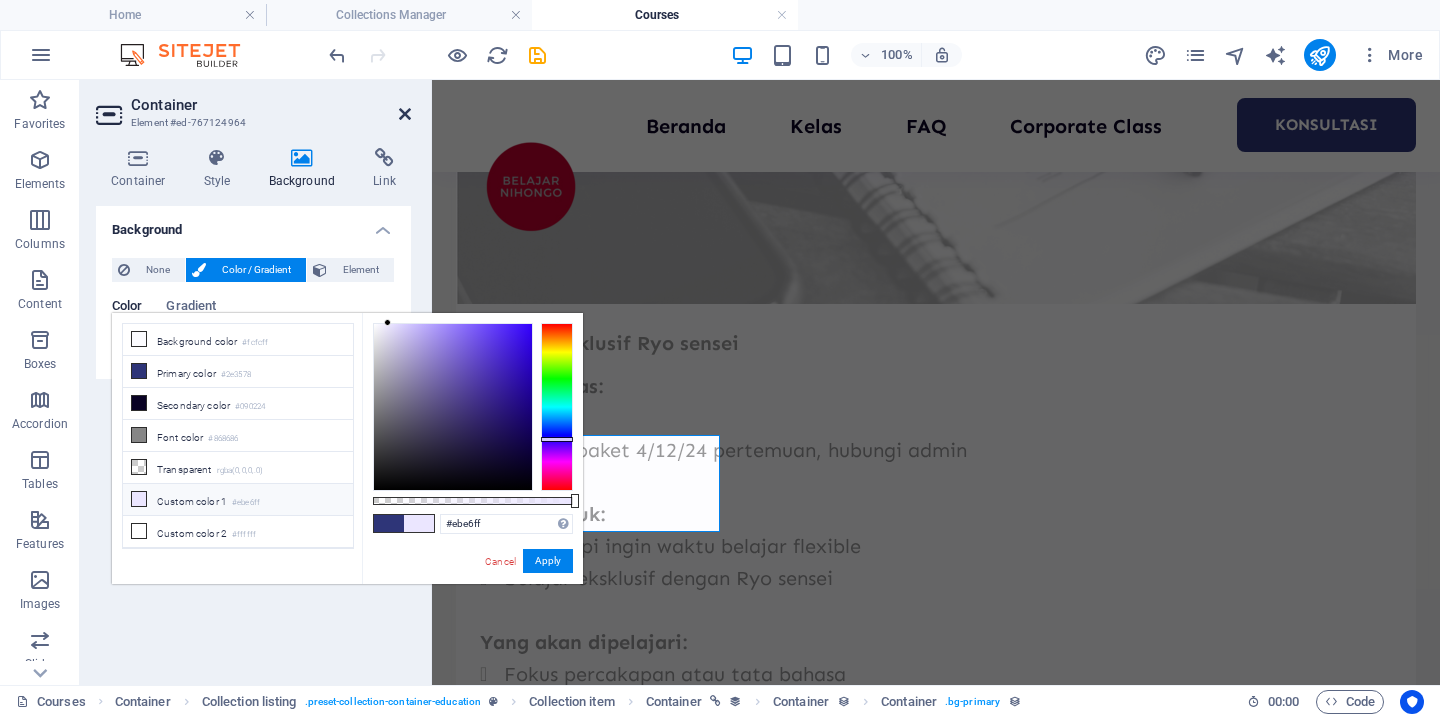 click at bounding box center [405, 114] 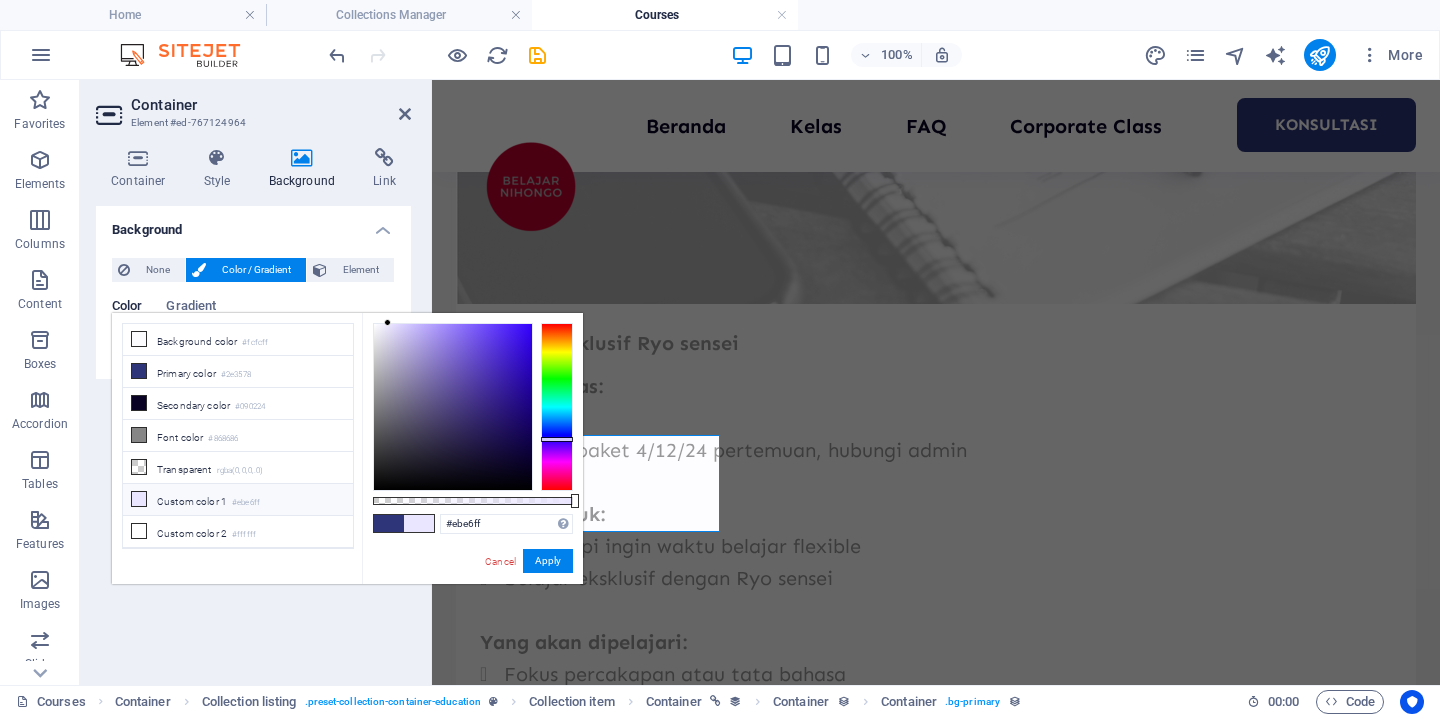 scroll, scrollTop: 1505, scrollLeft: 0, axis: vertical 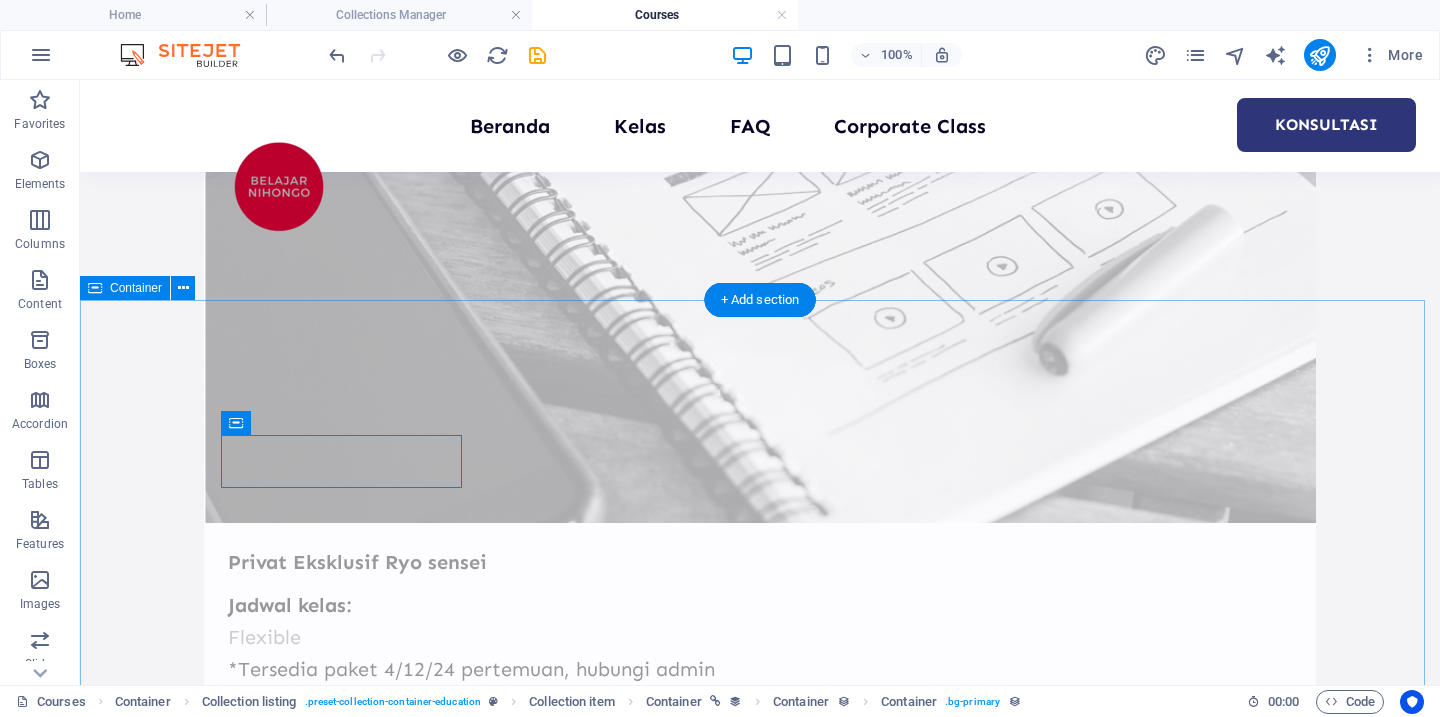 click on "Dasar (N4) Weekdays Dasar N4 - Batch 3 Rp 1,500,000 36 Pertemuan Jadwal kelas: Selasa, Kamis & Jumat, 19.30-20.45 WIB Mulai Selasa, 9 September 2025 Cocok untuk: Belajar dasar lanjutan (N4) Belajar tata bahasa & praktik percakapan Yang akan dipelajari: Percakapan dengan Ryo sensei Kosakata dasar Kanji N4 Pola kalimat dasar Latihan soal DAFTAR sekarang Kelas Privat Privat Eksklusif Ryo sensei Rp 1,800,000 8 pertemuan Jadwal kelas: Flexible *Tersedia paket 4/12/24 pertemuan, hubungi admin Cocok untuk: Sibuk tapi ingin waktu belajar flexible Belajar eksklusif dengan Ryo sensei Yang akan dipelajari: Fokus percakapan atau tata bahasa Materi menyesuaikan tujuan belajar siswa DAFTAR sekarang Pemula (Dari NOL - N5) Weekend Pemula N5 - Batch 1 Rp 750,000 24 Pertemuan Jadwal kelas: Sabtu & Minggu, 08.00-10.00 WIB Mulai Sabtu, 6 September 2025 Cocok untuk: Belajar dari NOL Belajar kilat persiapan tes JLPT/JFT Pernah belajar & ingin review materi Yang akan dipelajari: Kosakata dasar Kanji N5 Pola kalimat dasar Kanji N5" at bounding box center [760, 4990] 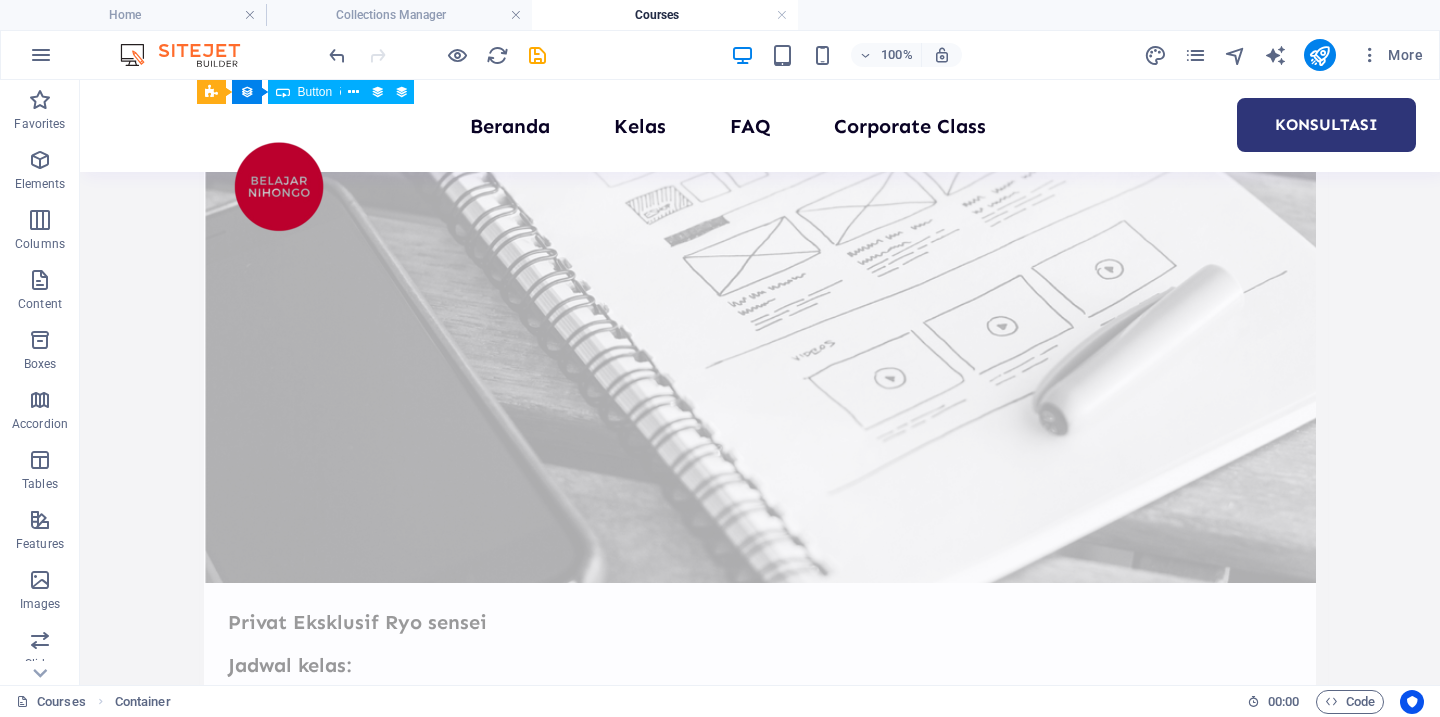 scroll, scrollTop: 1067, scrollLeft: 0, axis: vertical 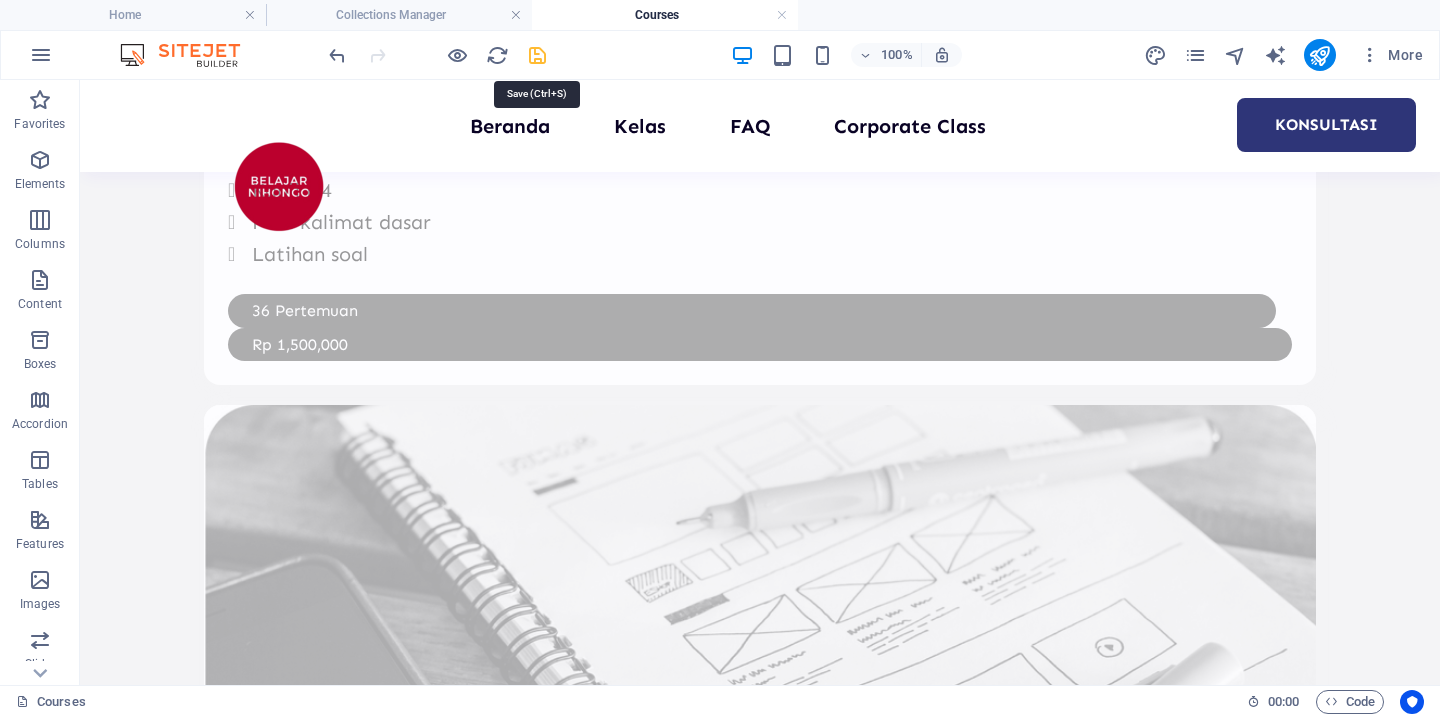 click at bounding box center [537, 55] 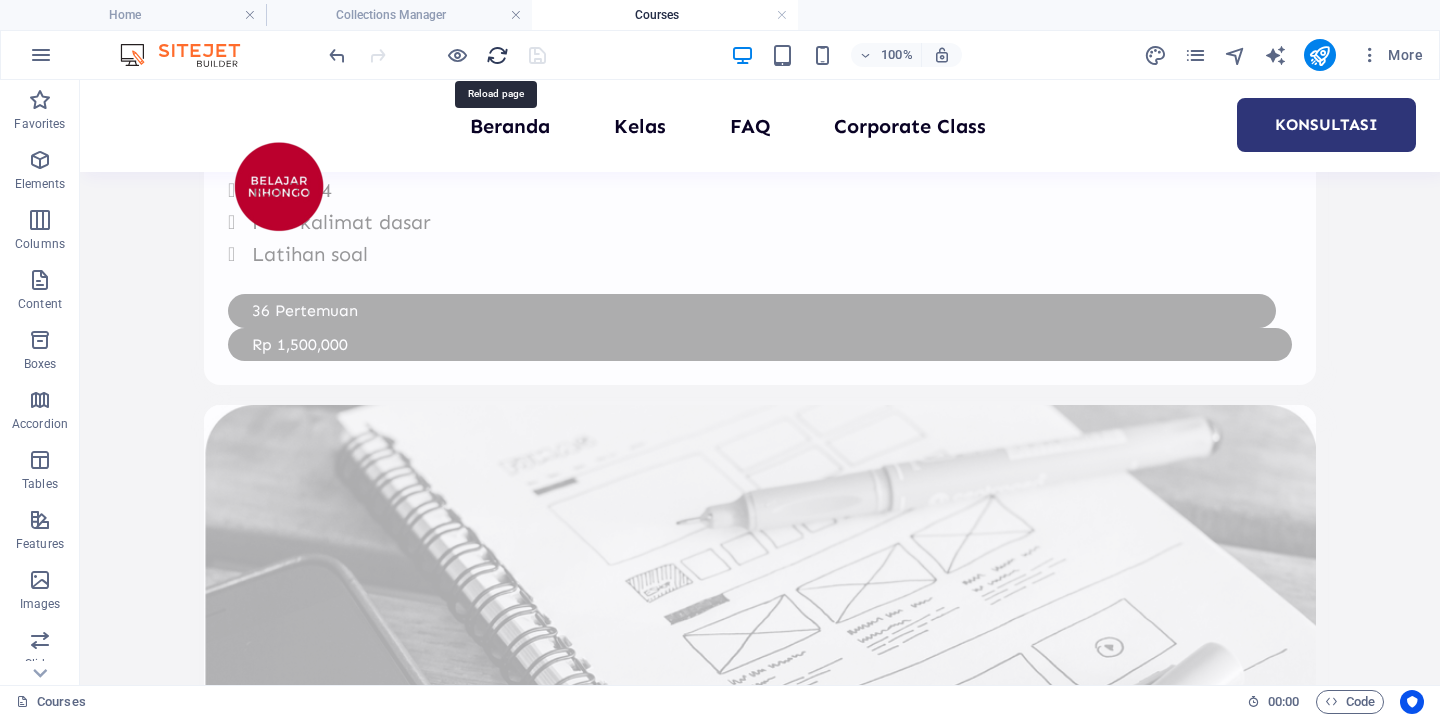 click at bounding box center [497, 55] 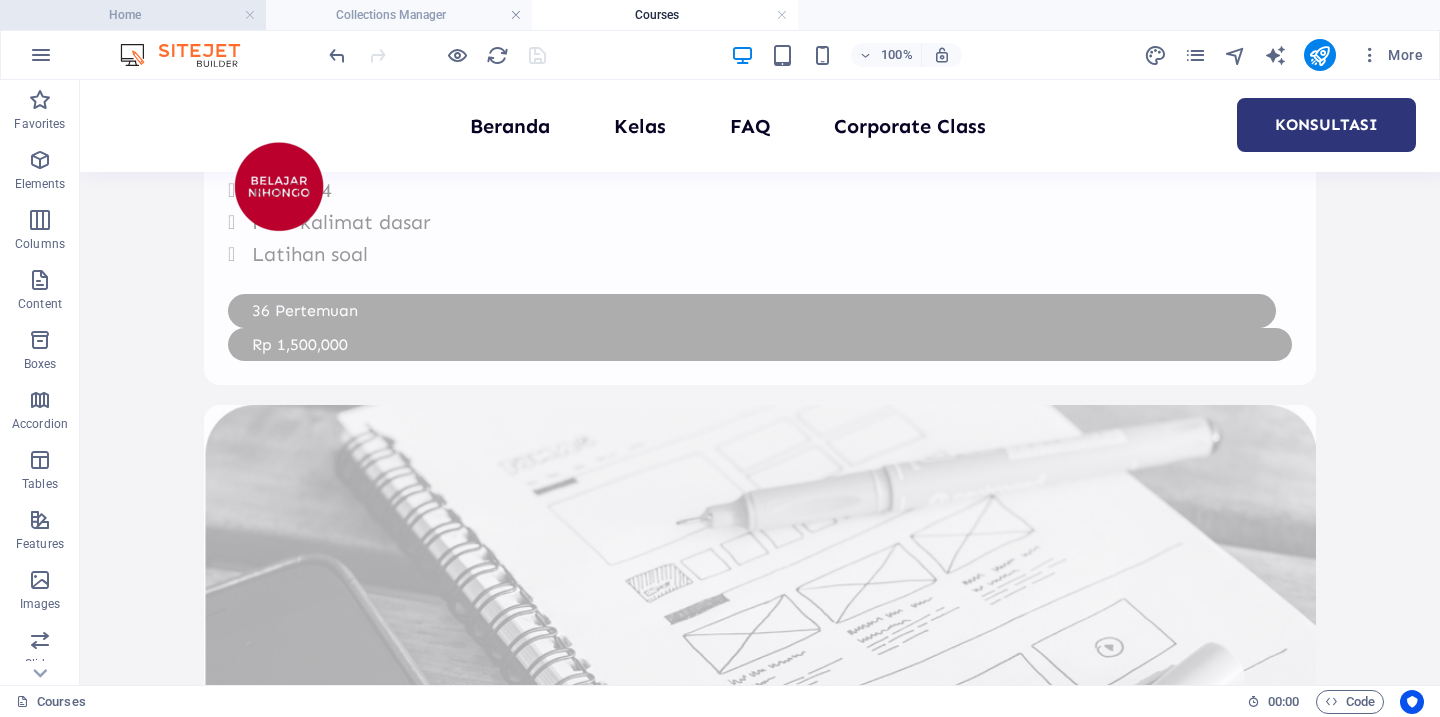 click on "Home" at bounding box center (133, 15) 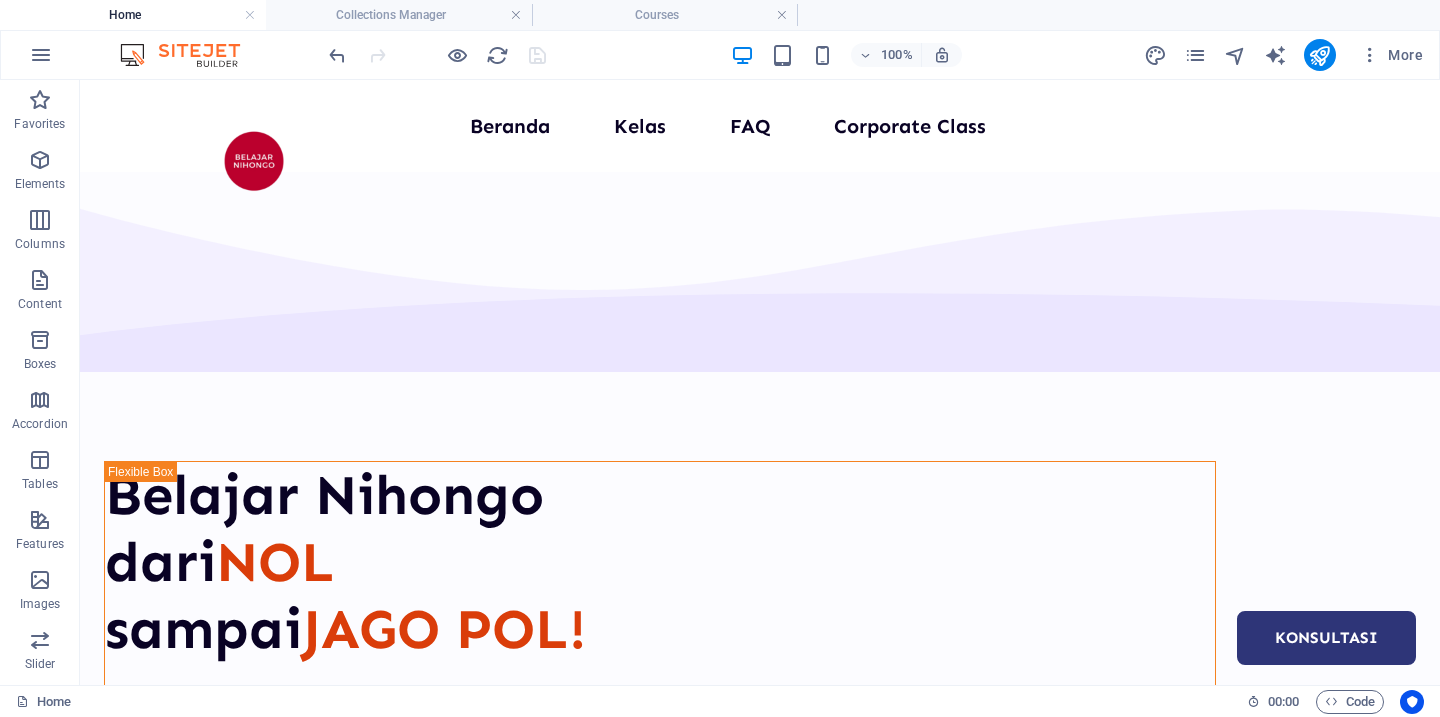 scroll, scrollTop: 1124, scrollLeft: 0, axis: vertical 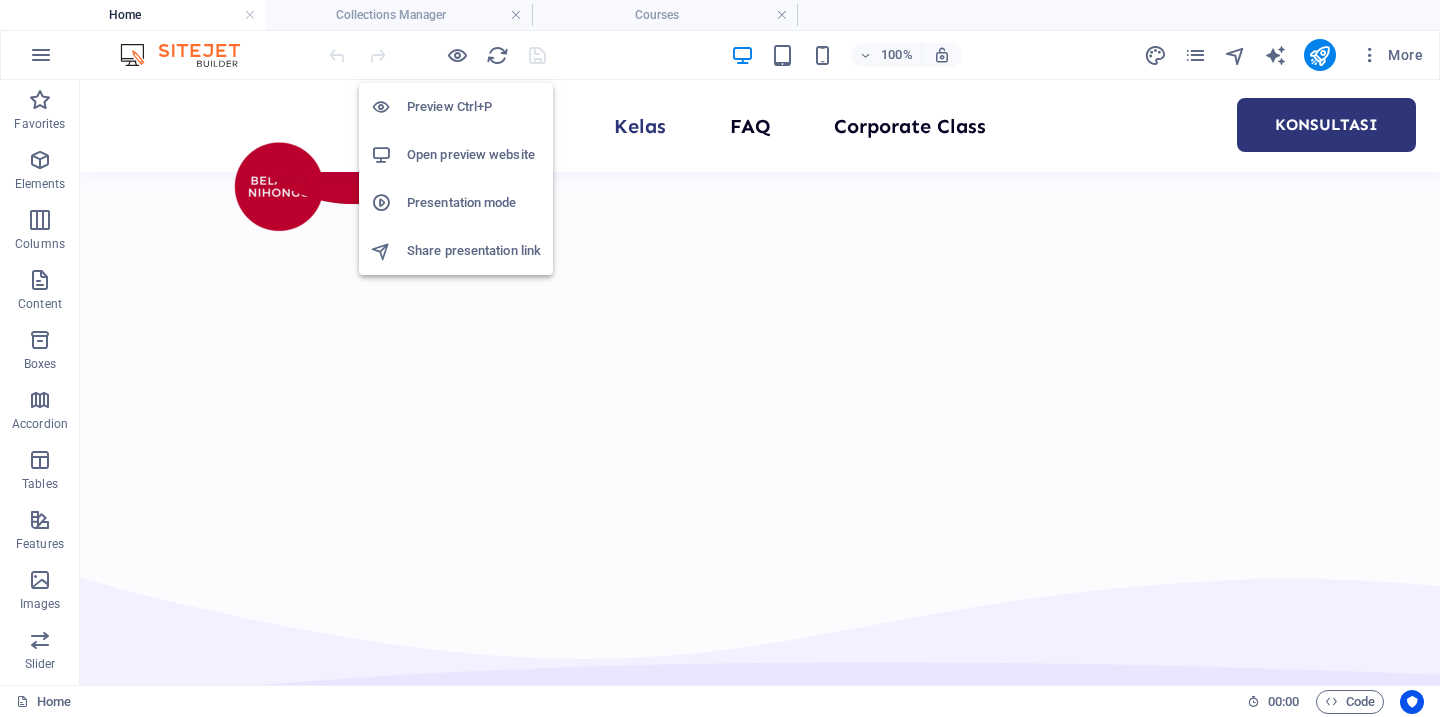 click on "Open preview website" at bounding box center (474, 155) 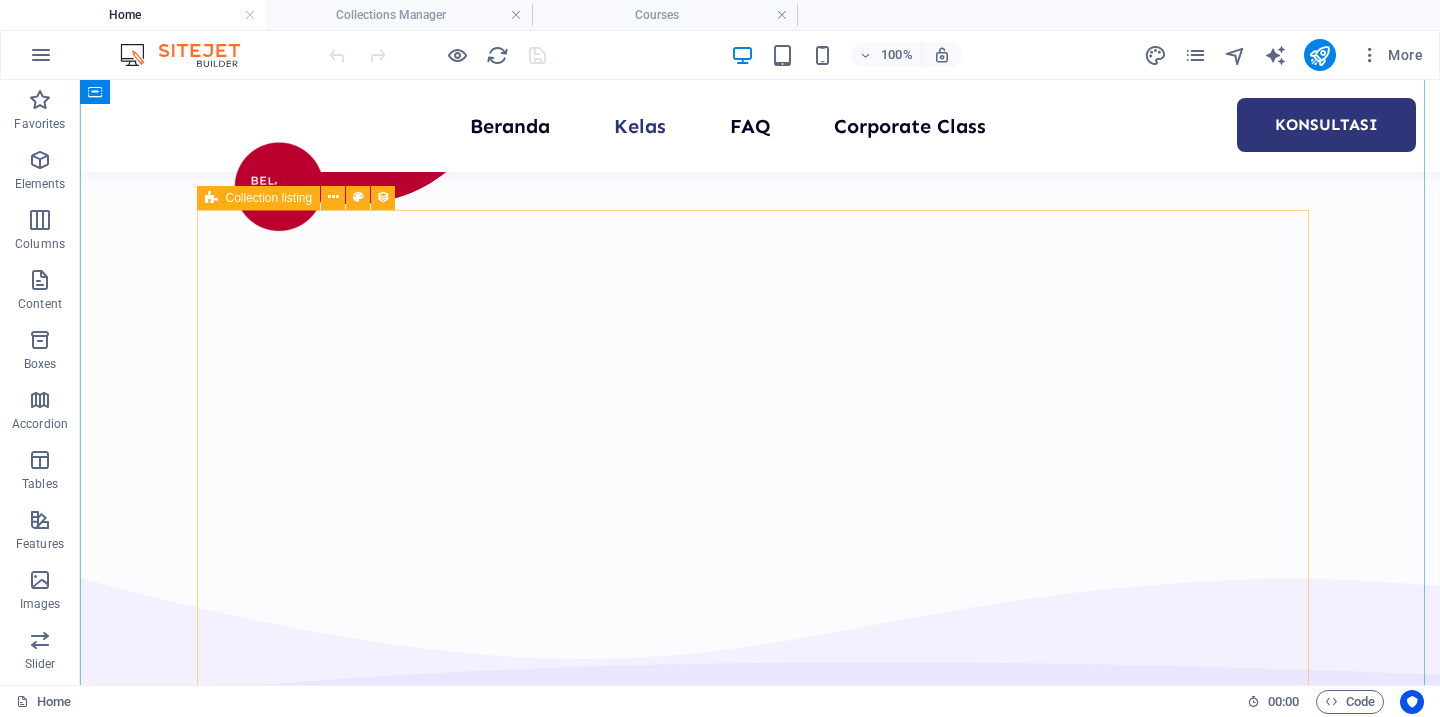 click on "Dasar (N4) Weekdays Dasar N4 - Batch 3 Rp 2,000,000 Rp 1,500,000 36 Pertemuan Jadwal kelas: Selasa, Kamis & Jumat, 19.30-20.45 WIB Mulai Selasa, 9 September 2025 Cocok untuk: Belajar dasar lanjutan (N4) Belajar tata bahasa & praktik percakapan Yang akan dipelajari: Percakapan dengan Ryo sensei Kosakata dasar Kanji N4 Pola kalimat dasar Latihan soal daftar Kelas Privat Privat Eksklusif Ryo sensei Rp 2,000,000 Rp 1,800,000 8 pertemuan Jadwal kelas: Flexible *Tersedia paket 4/12/24 pertemuan, hubungi admin Cocok untuk: Sibuk tapi ingin waktu belajar flexible Belajar eksklusif dengan Ryo sensei Yang akan dipelajari: Fokus percakapan atau tata bahasa Materi menyesuaikan tujuan belajar siswa daftar Pemula (Dari NOL - N5) Weekend Pemula N5 - Batch 1 Rp 1,000,000 Rp 750,000 24 Pertemuan Jadwal kelas: Sabtu & Minggu, 08.00-10.00 WIB Mulai Sabtu, 6 September 2025 Cocok untuk: Belajar dari NOL Belajar kilat persiapan tes JLPT/JFT Pernah belajar & ingin review materi Yang akan dipelajari: Kosakata dasar Kanji N5 daftar" at bounding box center (760, 2374) 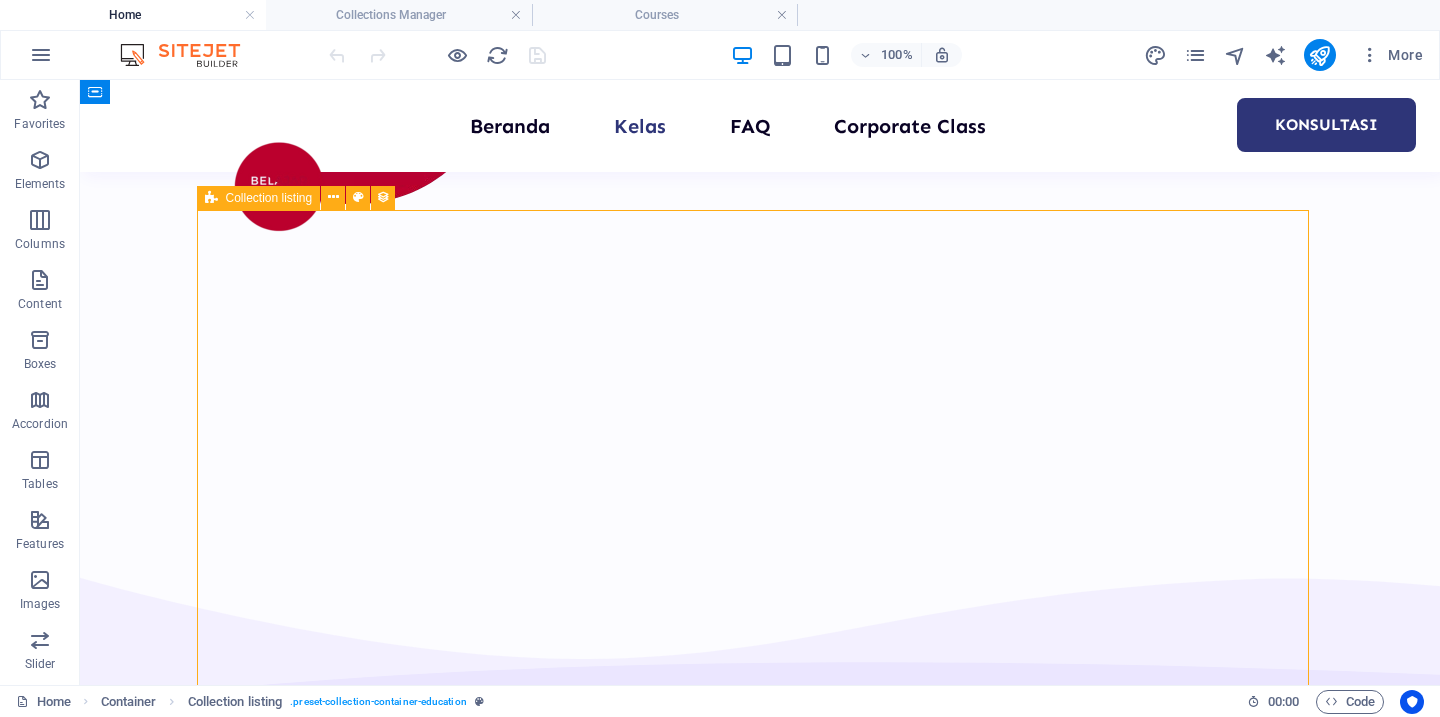 click on "Dasar (N4) Weekdays Dasar N4 - Batch 3 Rp 2,000,000 Rp 1,500,000 36 Pertemuan Jadwal kelas: Selasa, Kamis & Jumat, 19.30-20.45 WIB Mulai Selasa, 9 September 2025 Cocok untuk: Belajar dasar lanjutan (N4) Belajar tata bahasa & praktik percakapan Yang akan dipelajari: Percakapan dengan Ryo sensei Kosakata dasar Kanji N4 Pola kalimat dasar Latihan soal daftar Kelas Privat Privat Eksklusif Ryo sensei Rp 2,000,000 Rp 1,800,000 8 pertemuan Jadwal kelas: Flexible *Tersedia paket 4/12/24 pertemuan, hubungi admin Cocok untuk: Sibuk tapi ingin waktu belajar flexible Belajar eksklusif dengan Ryo sensei Yang akan dipelajari: Fokus percakapan atau tata bahasa Materi menyesuaikan tujuan belajar siswa daftar Pemula (Dari NOL - N5) Weekend Pemula N5 - Batch 1 Rp 1,000,000 Rp 750,000 24 Pertemuan Jadwal kelas: Sabtu & Minggu, 08.00-10.00 WIB Mulai Sabtu, 6 September 2025 Cocok untuk: Belajar dari NOL Belajar kilat persiapan tes JLPT/JFT Pernah belajar & ingin review materi Yang akan dipelajari: Kosakata dasar Kanji N5 daftar" at bounding box center (760, 2374) 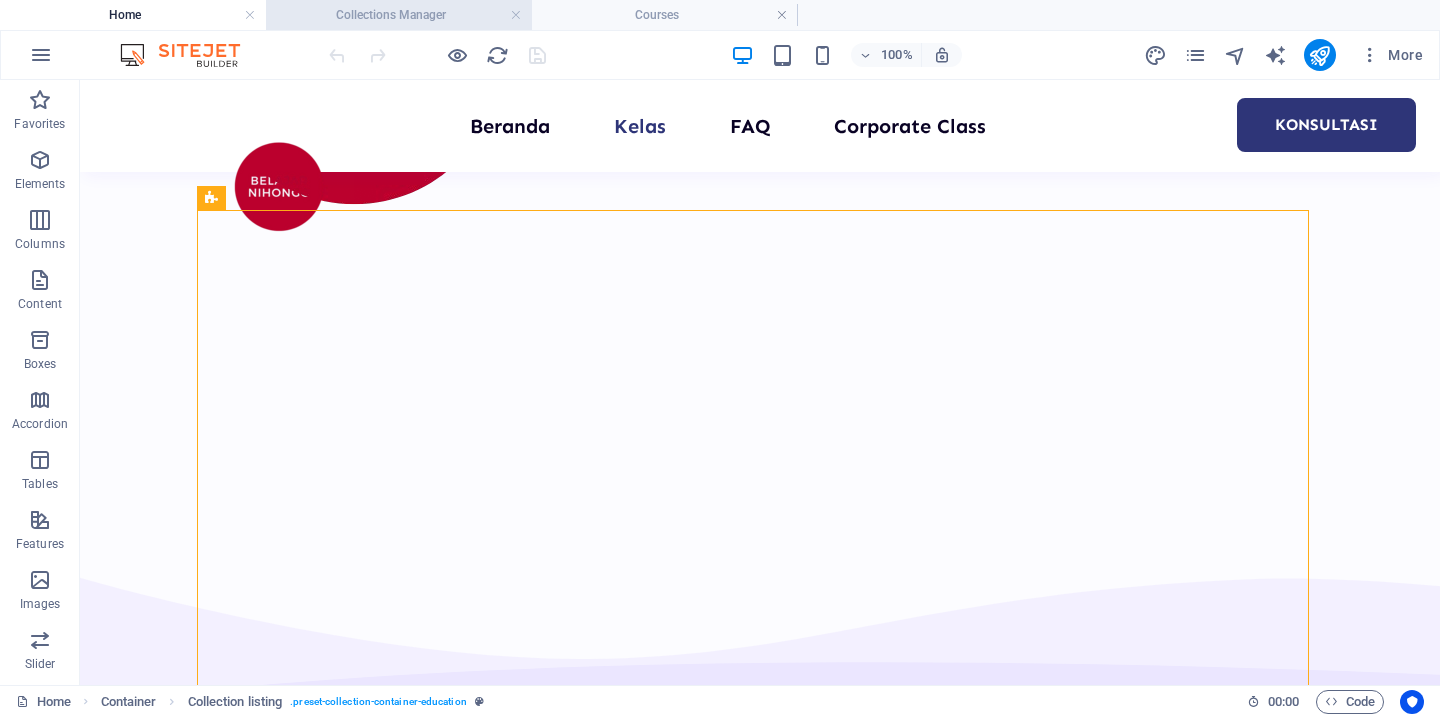 click on "Collections Manager" at bounding box center (399, 15) 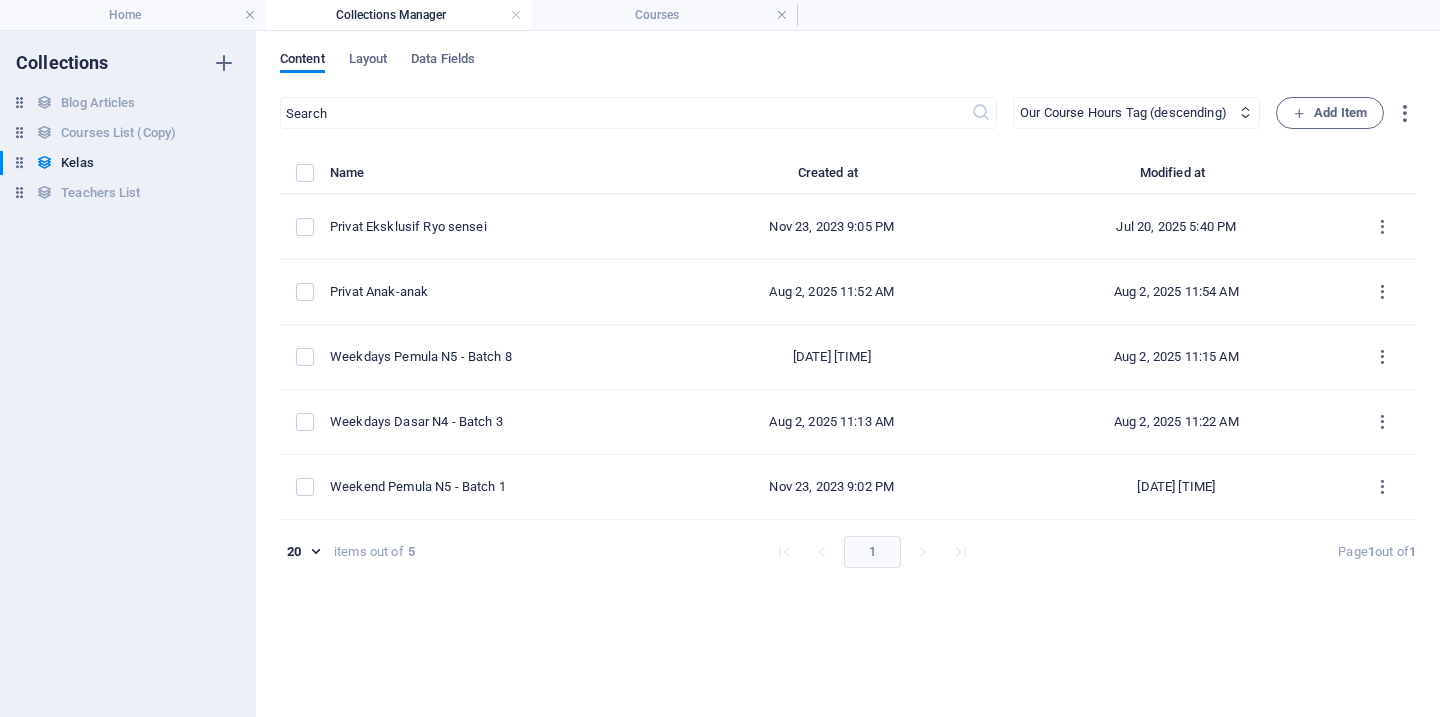 scroll, scrollTop: 0, scrollLeft: 0, axis: both 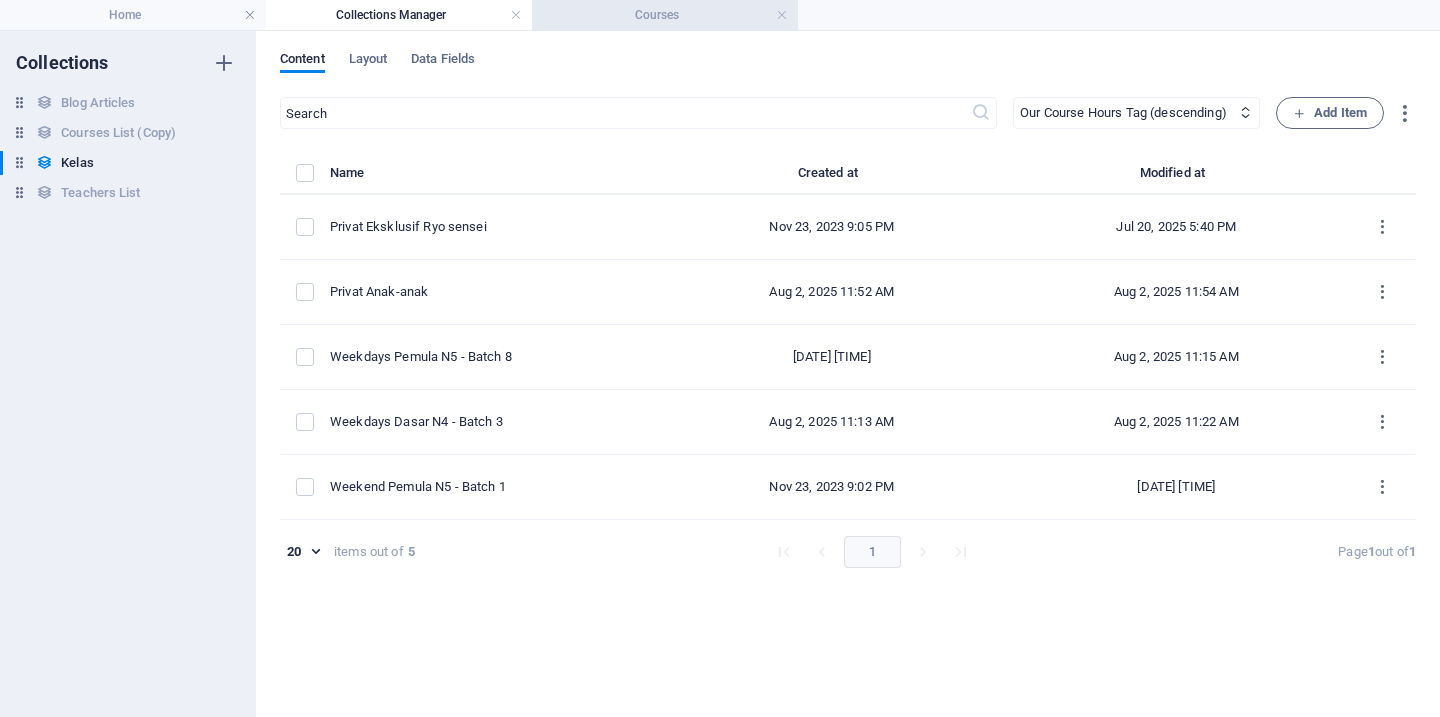 click on "Courses" at bounding box center [665, 15] 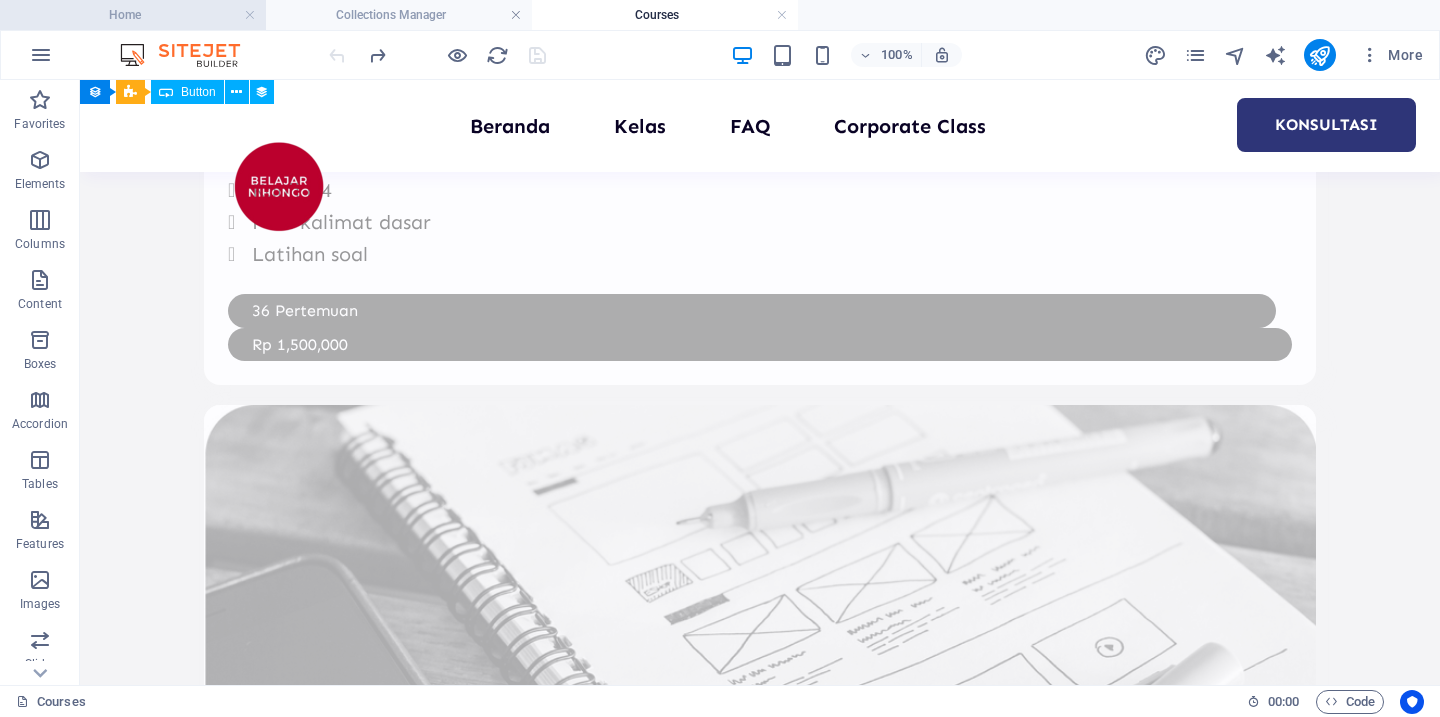 click on "Home" at bounding box center [133, 15] 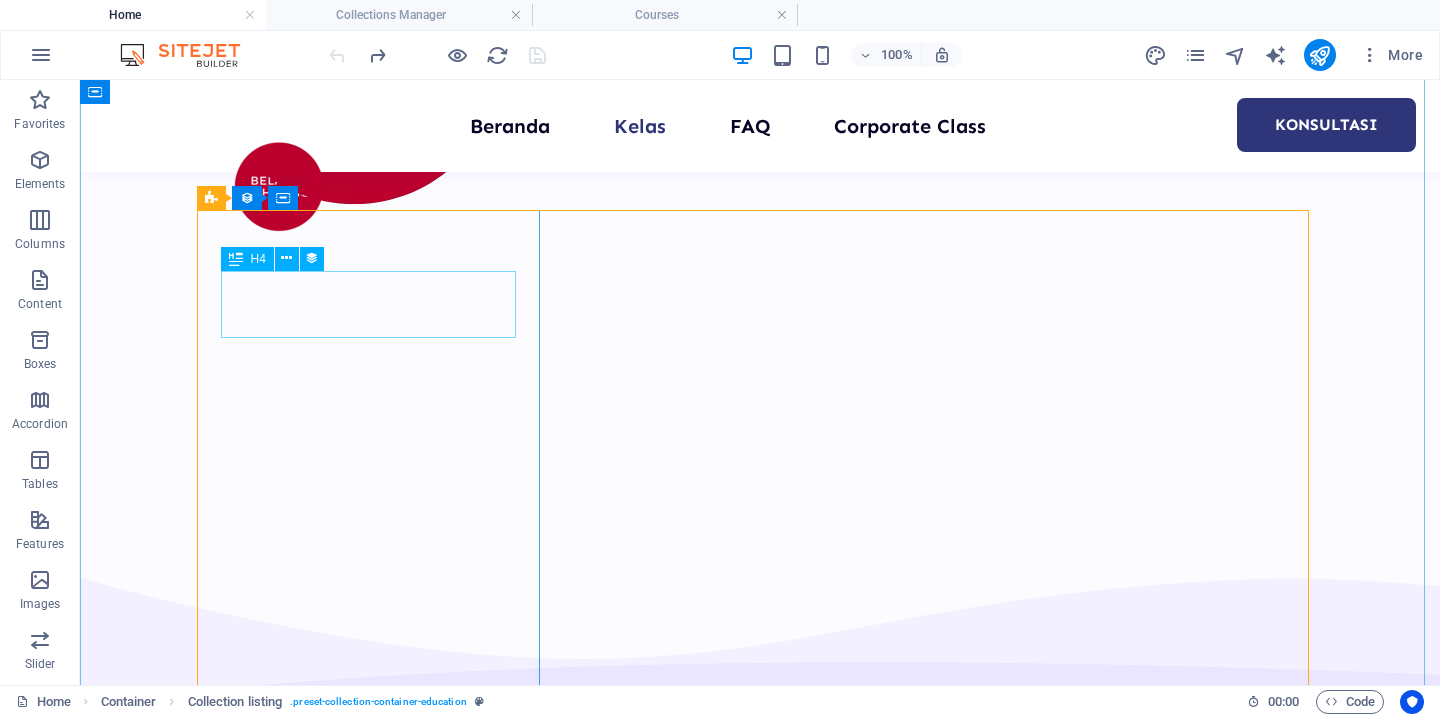 click on "Weekdays Dasar N4 - Batch 3" at bounding box center (760, 1159) 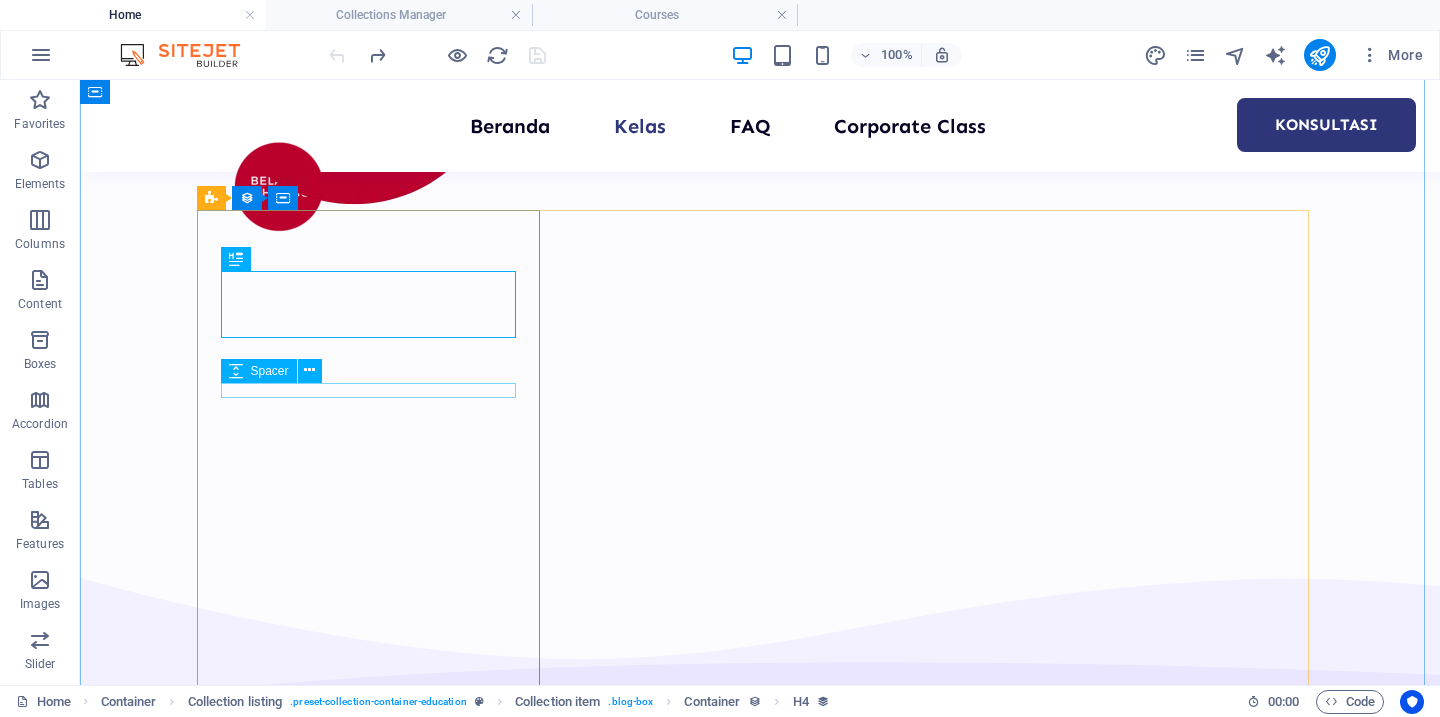 click at bounding box center [760, 1227] 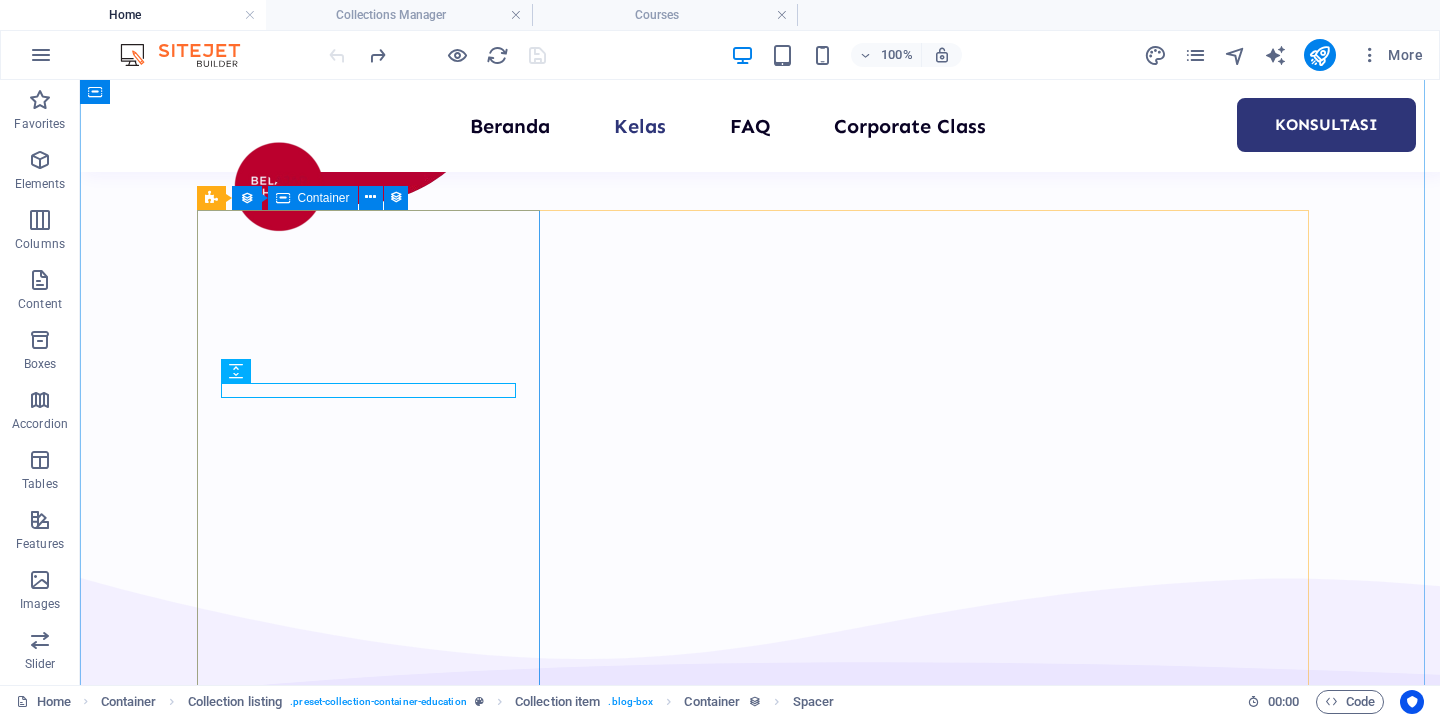 click on "Dasar (N4) Weekdays Dasar N4 - Batch 3 Rp 2,000,000 Rp 1,500,000 36 Pertemuan Jadwal kelas: Selasa, Kamis & Jumat, 19.30-20.45 WIB Mulai Selasa, 9 September 2025 Cocok untuk: Belajar dasar lanjutan (N4) Belajar tata bahasa & praktik percakapan Yang akan dipelajari: Percakapan dengan Ryo sensei Kosakata dasar Kanji N4 Pola kalimat dasar Latihan soal" at bounding box center (760, 1451) 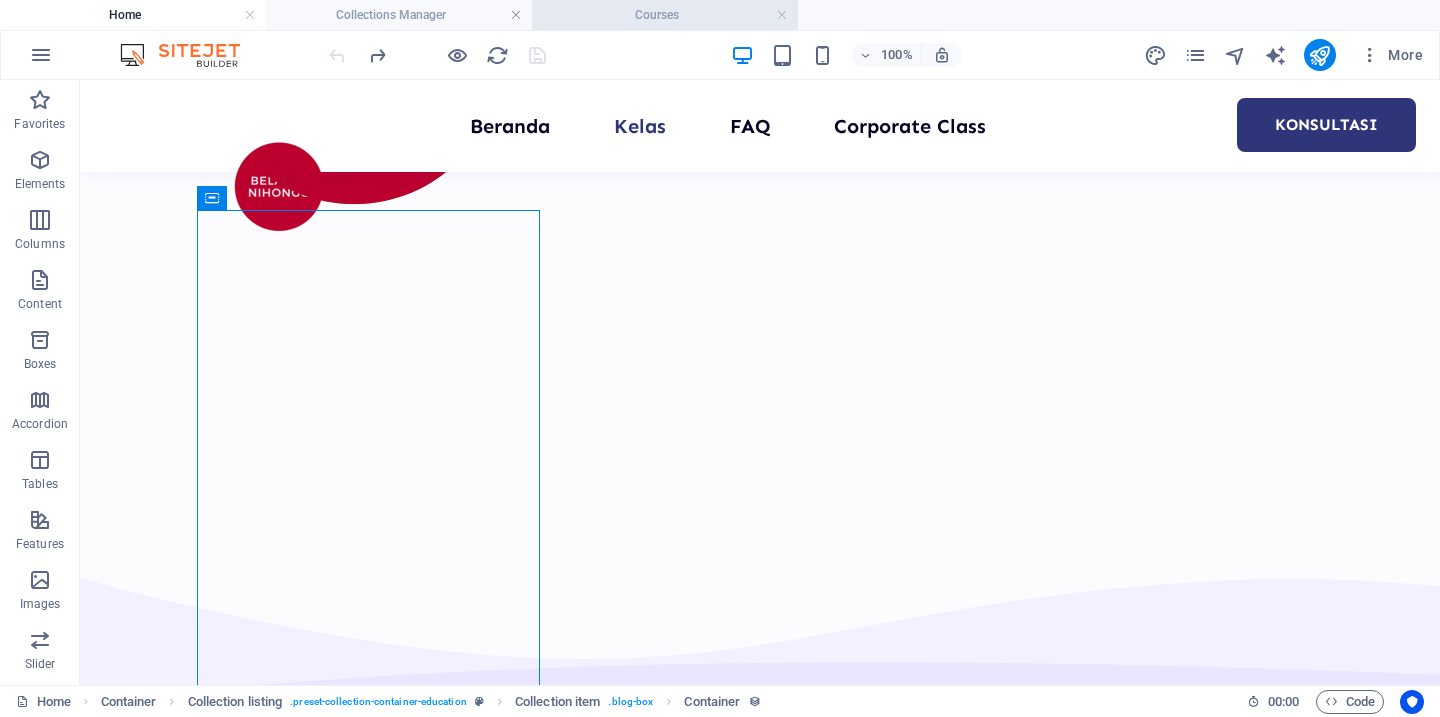click on "Courses" at bounding box center [665, 15] 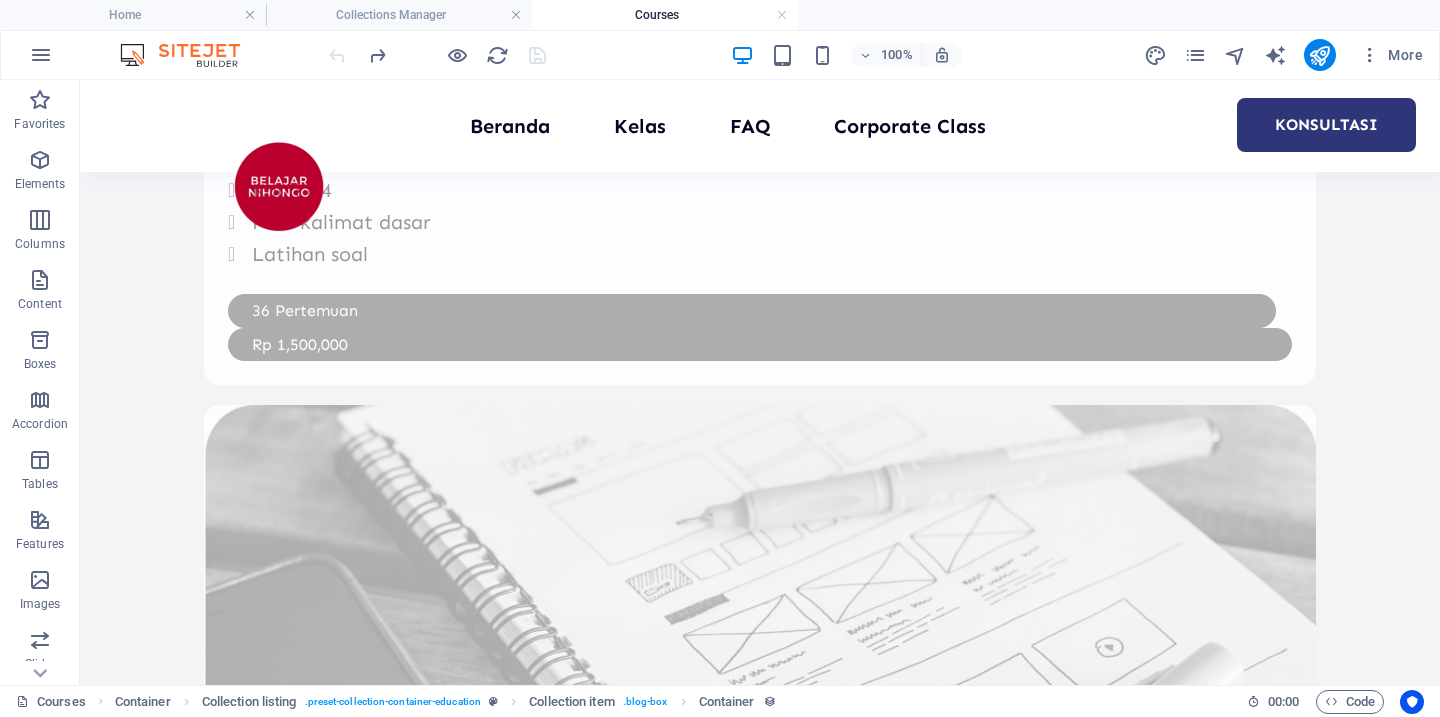 scroll, scrollTop: 0, scrollLeft: 0, axis: both 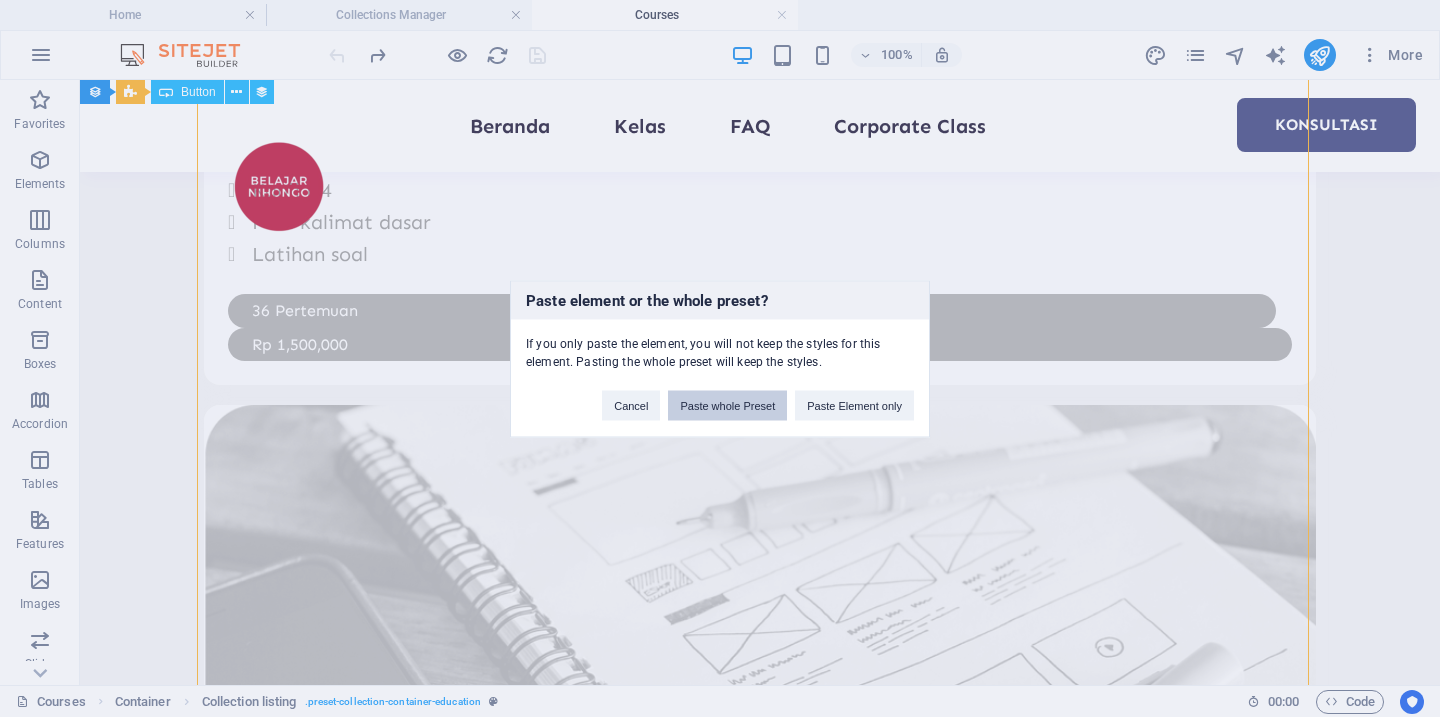 click on "Paste whole Preset" at bounding box center [727, 405] 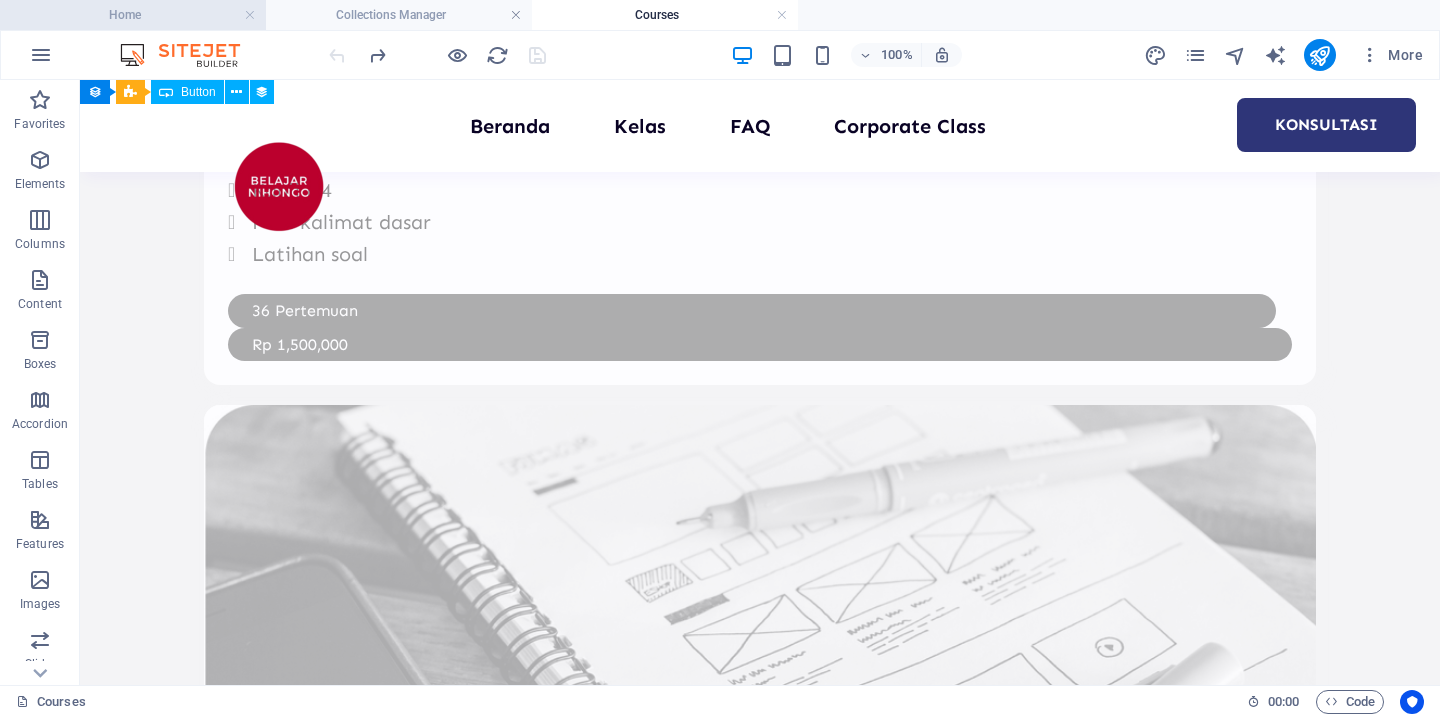 click on "Home" at bounding box center (133, 15) 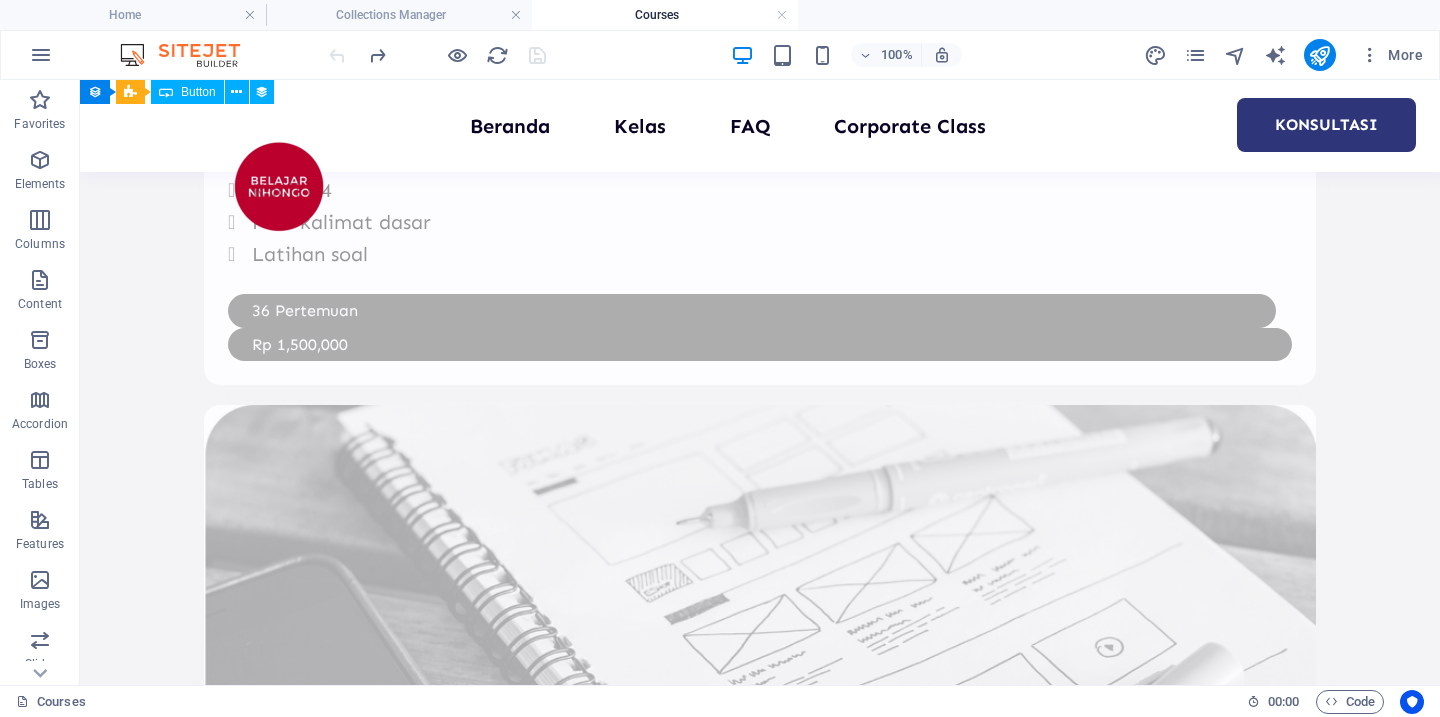 scroll, scrollTop: 1124, scrollLeft: 0, axis: vertical 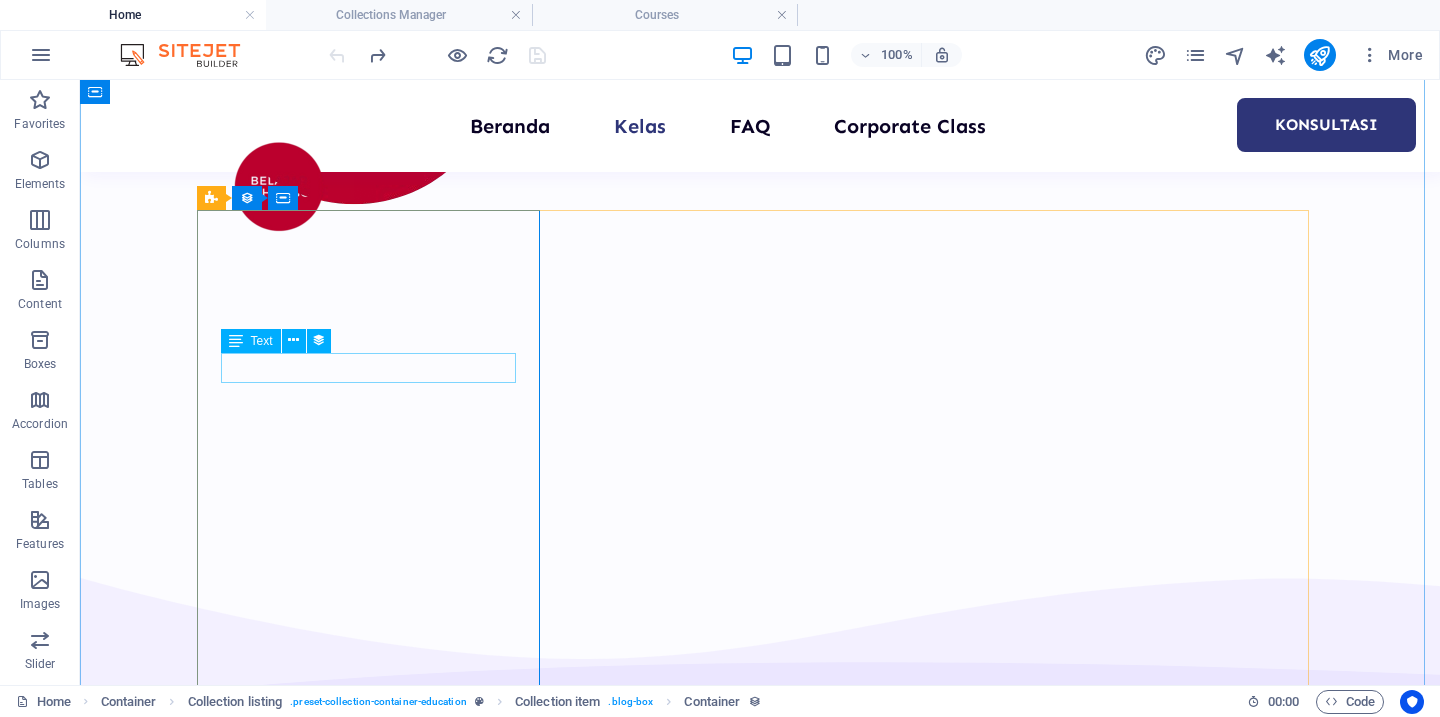 click on "Rp 2,000,000" at bounding box center (760, 1205) 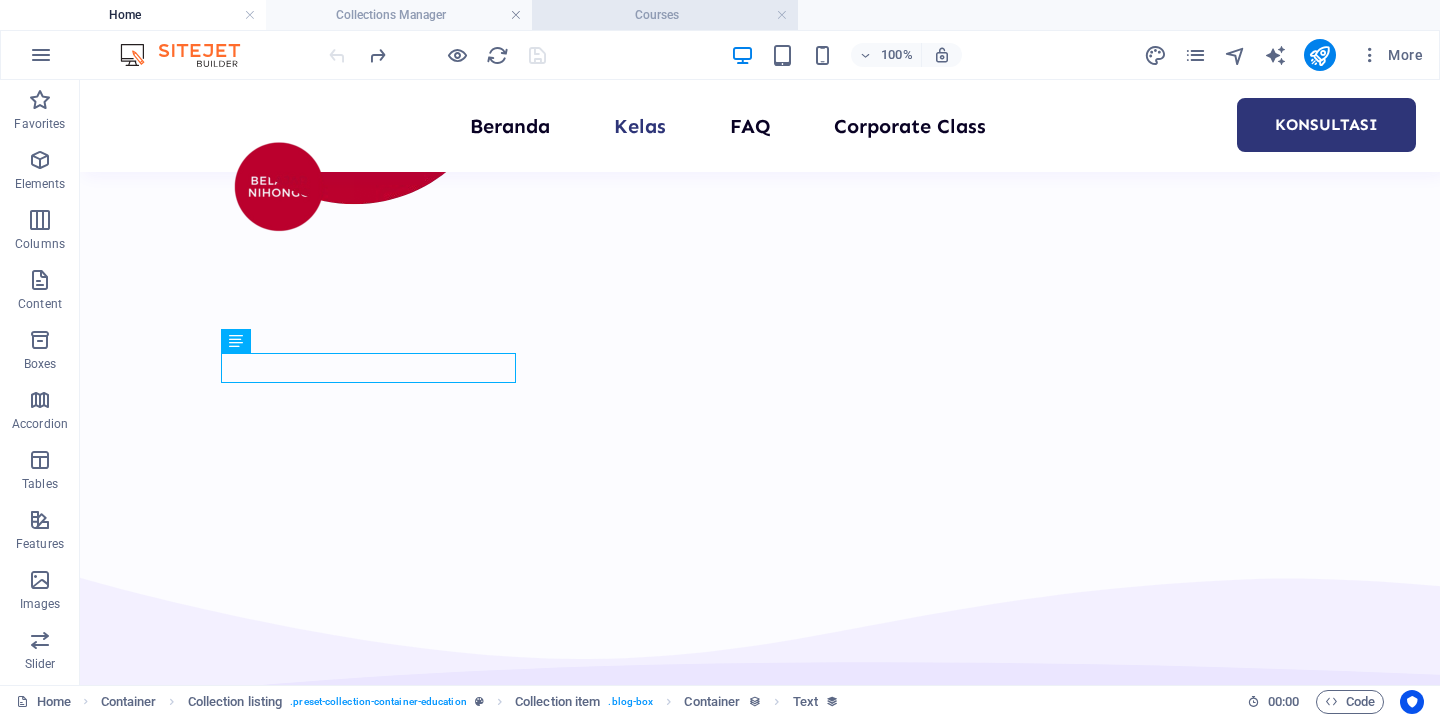 click on "Courses" at bounding box center [665, 15] 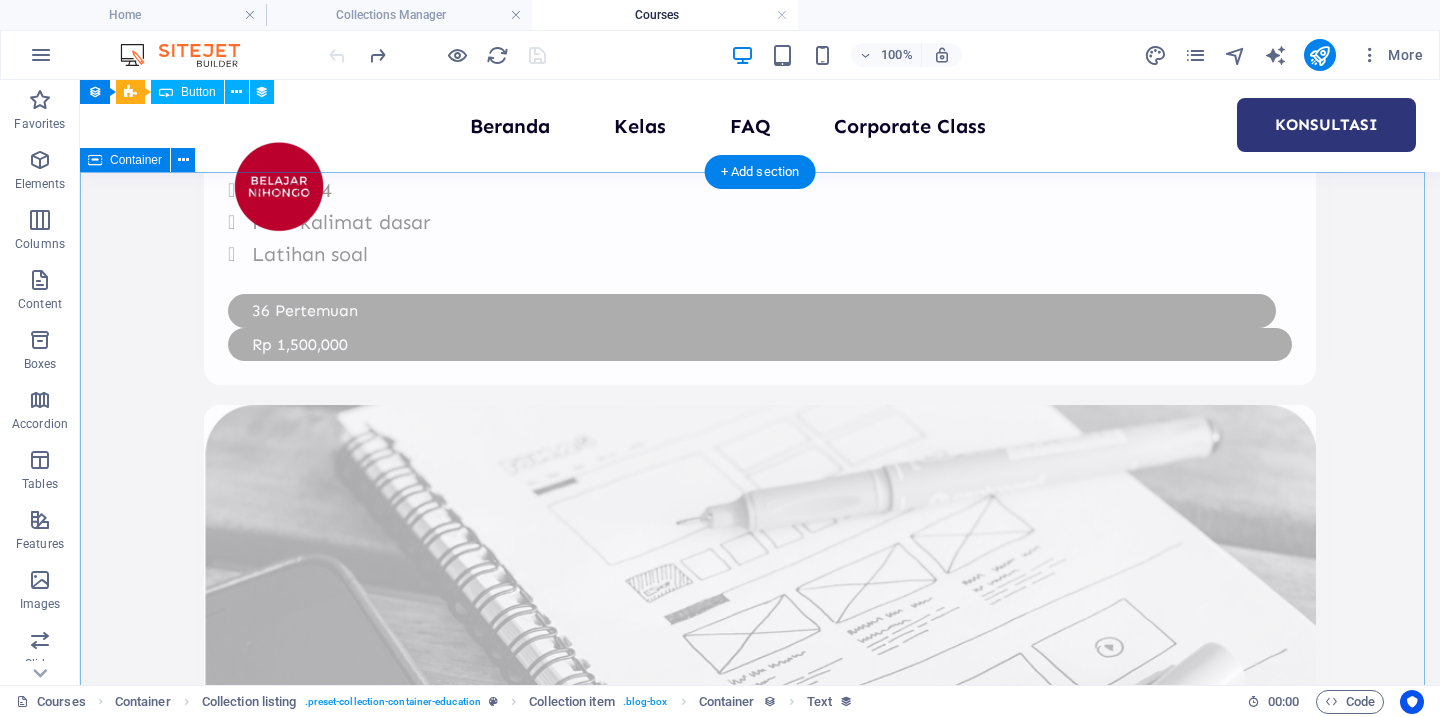 scroll, scrollTop: 0, scrollLeft: 0, axis: both 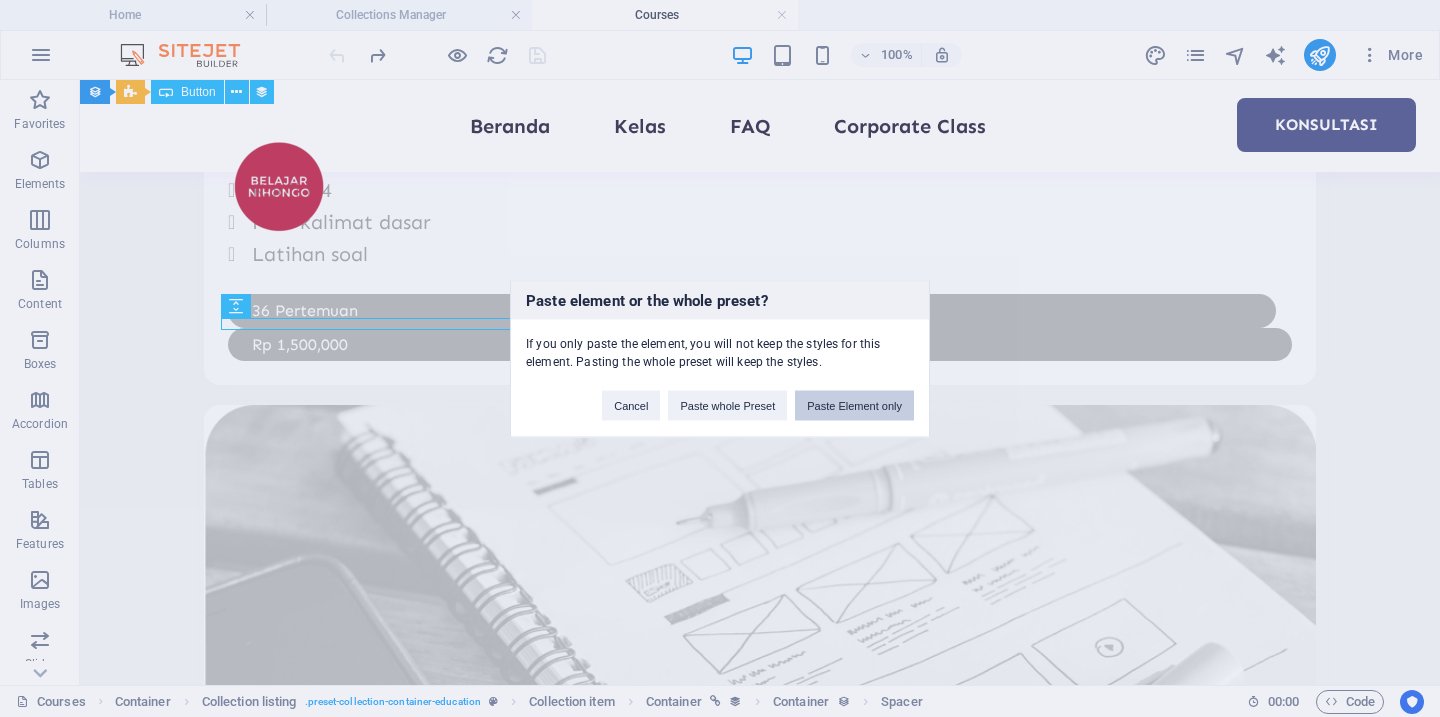 click on "Paste Element only" at bounding box center (854, 405) 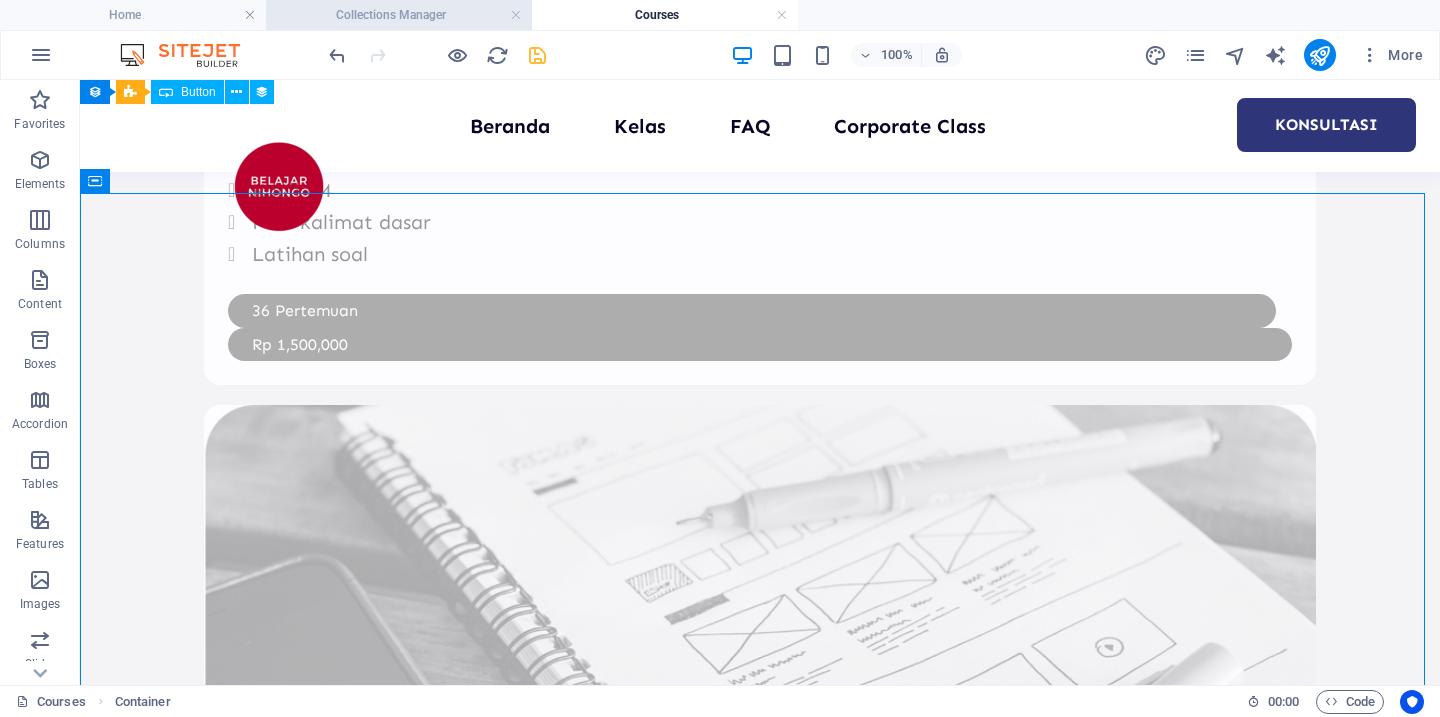 click on "Collections Manager" at bounding box center [399, 15] 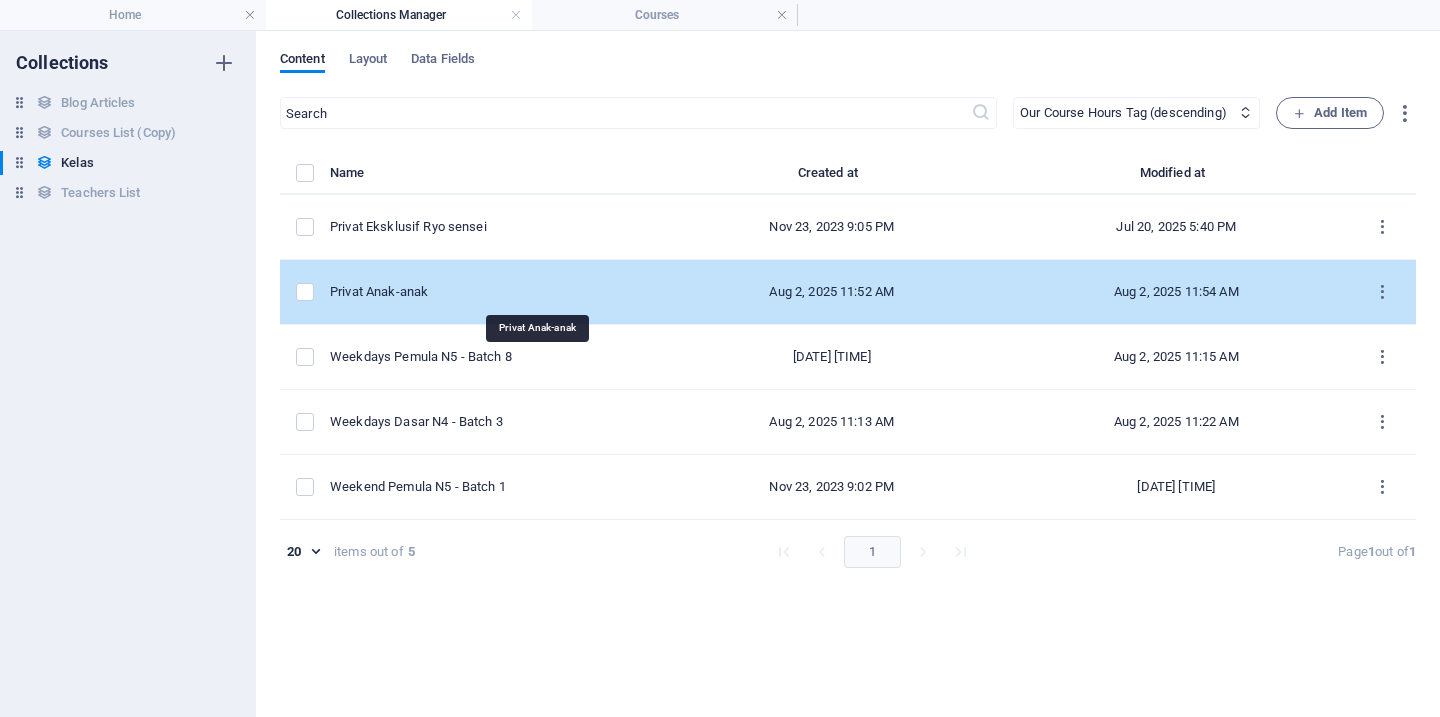 click on "Privat Anak-anak" at bounding box center [487, 292] 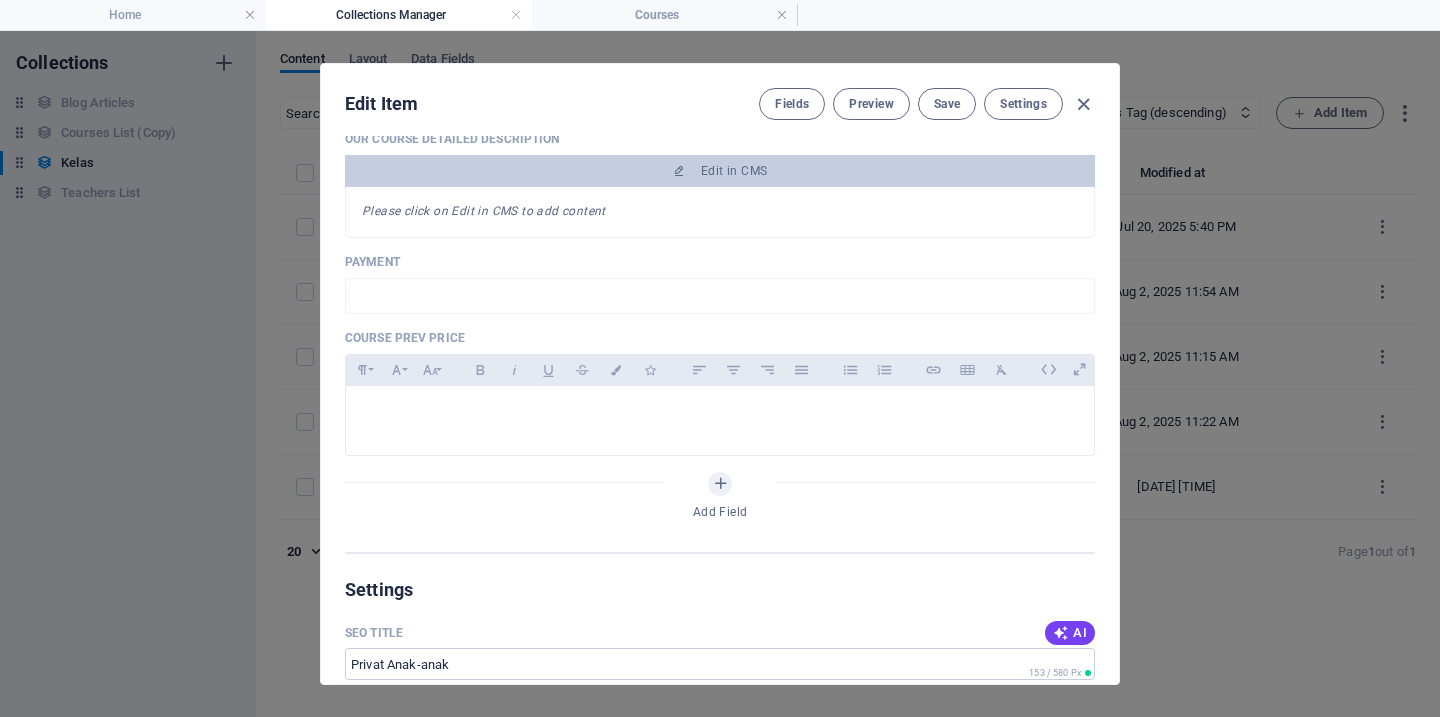 scroll, scrollTop: 961, scrollLeft: 0, axis: vertical 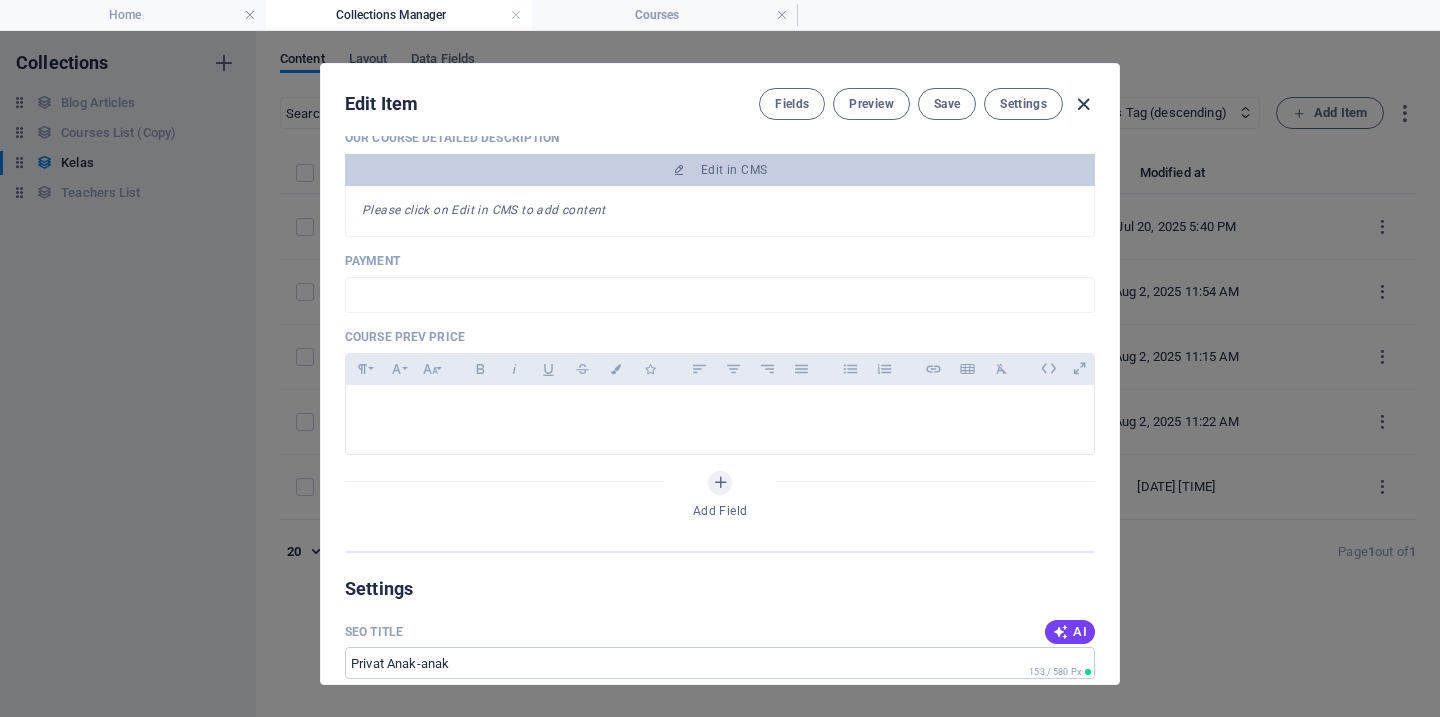 click at bounding box center [1083, 104] 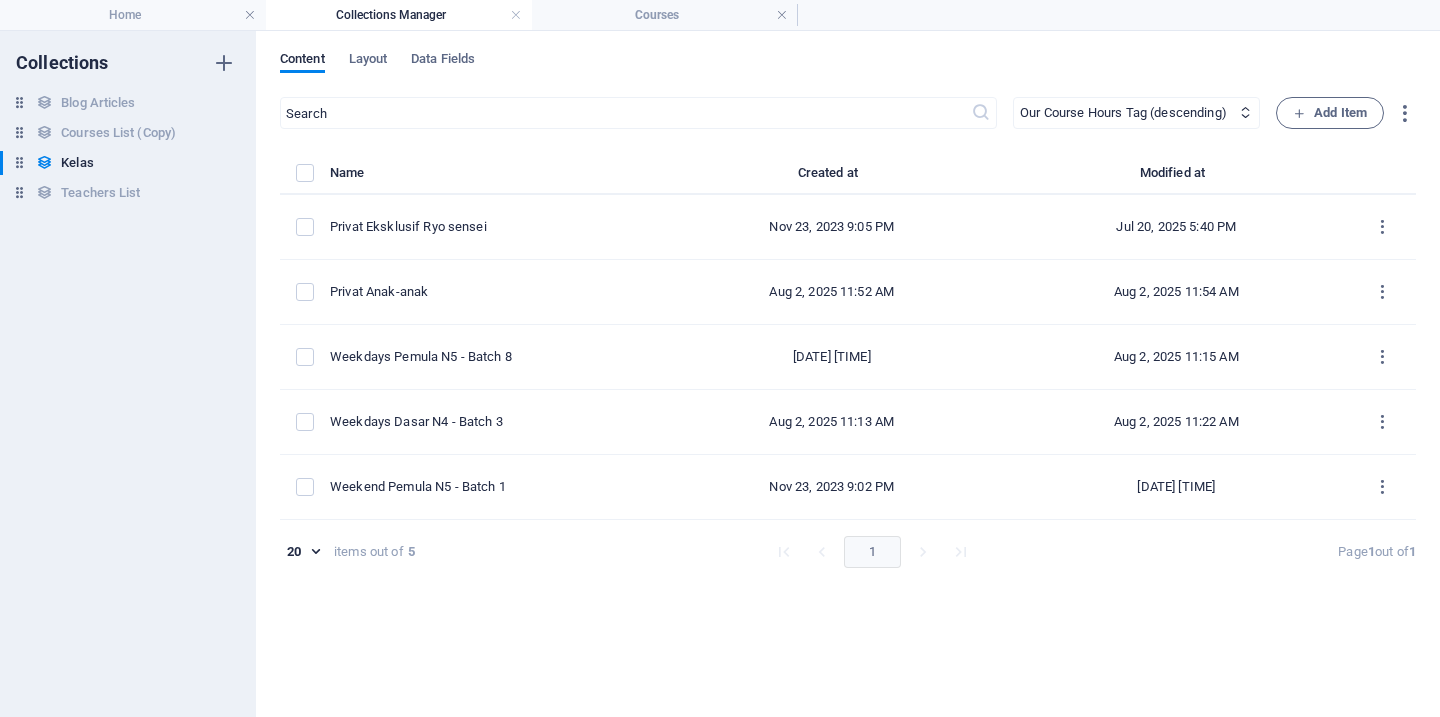 type on "privat-anak-anak" 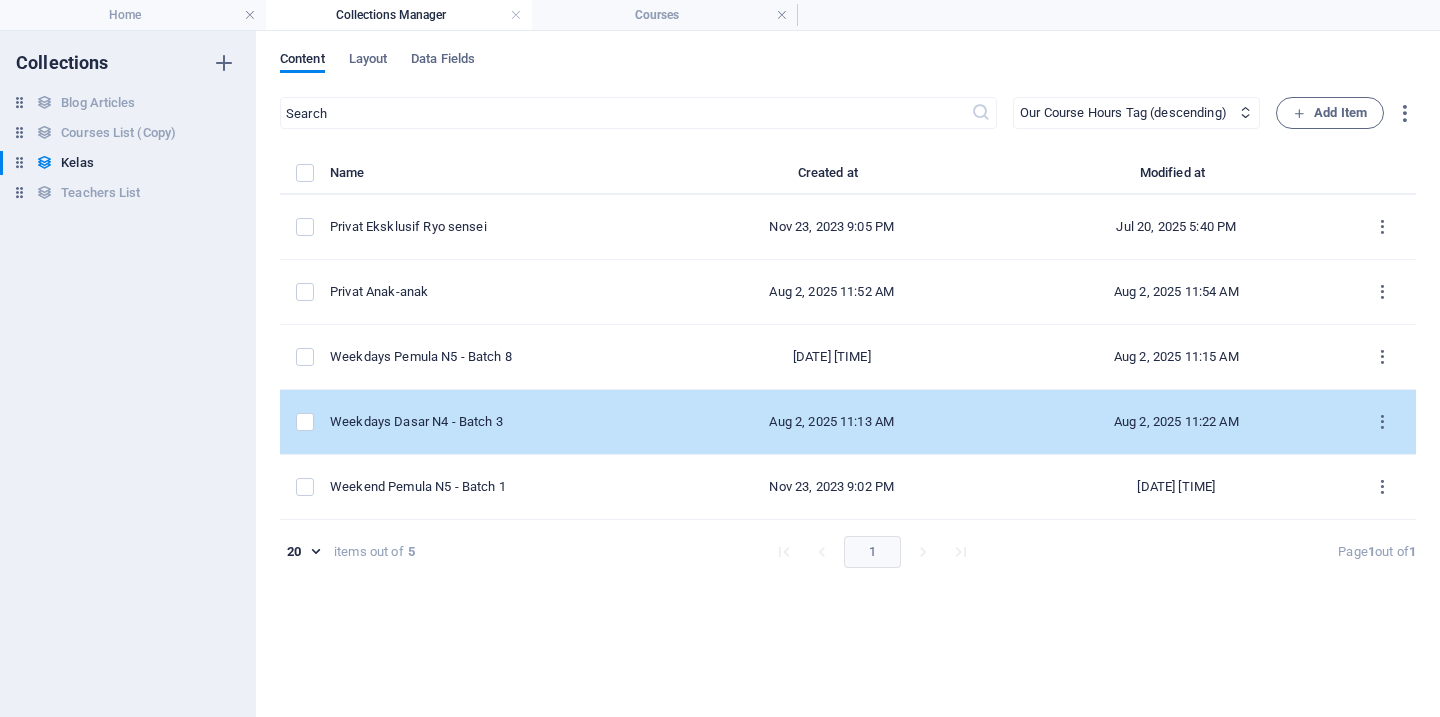 click on "Weekdays Dasar N4 - Batch 3" at bounding box center [487, 422] 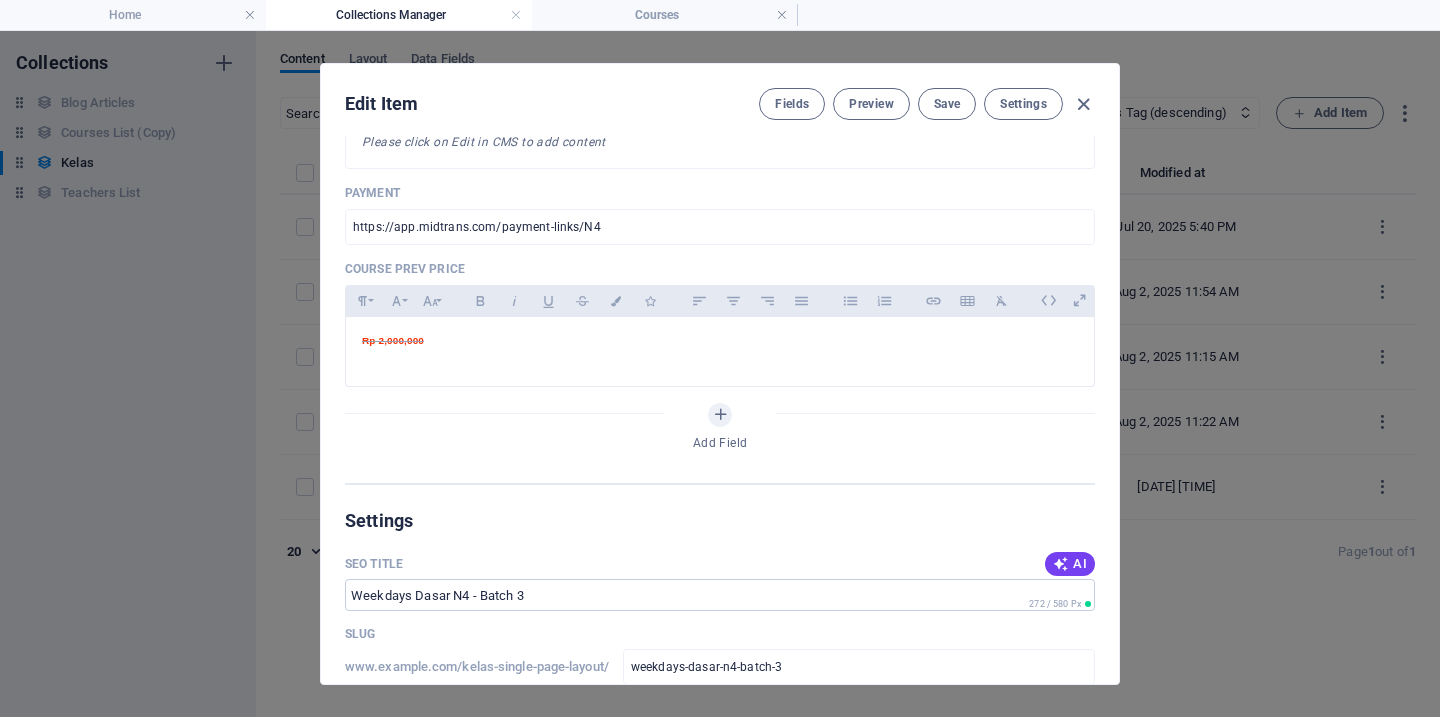 scroll, scrollTop: 1046, scrollLeft: 0, axis: vertical 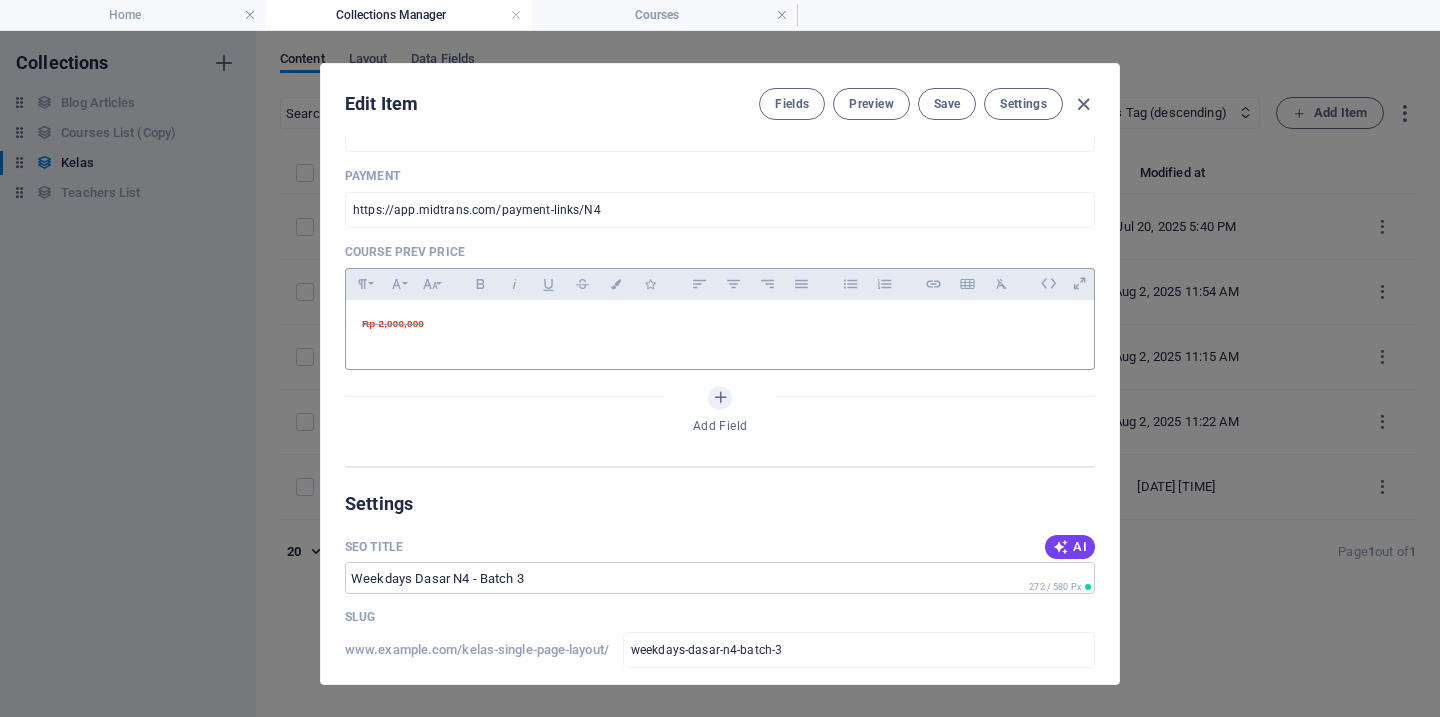 click on "Rp 2,000,000" at bounding box center (720, 330) 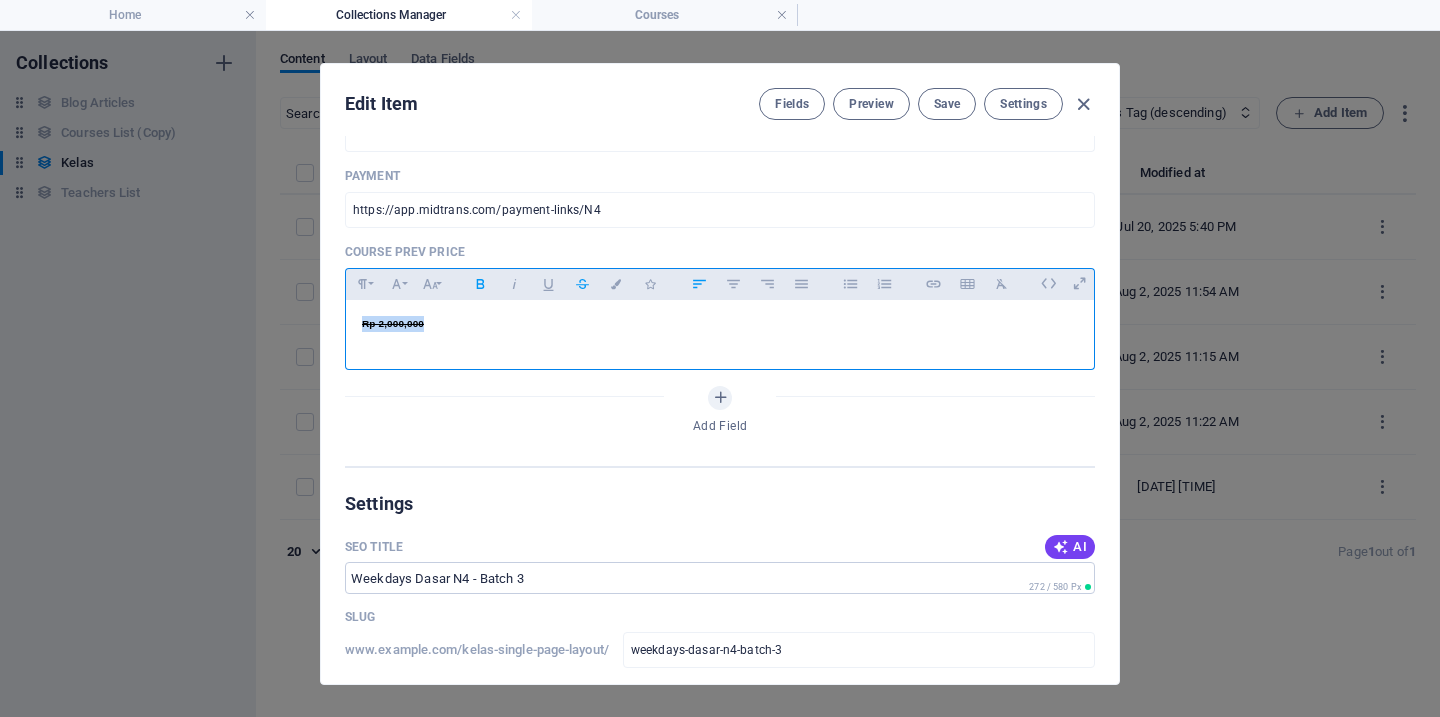 copy on "Rp 2,000,000" 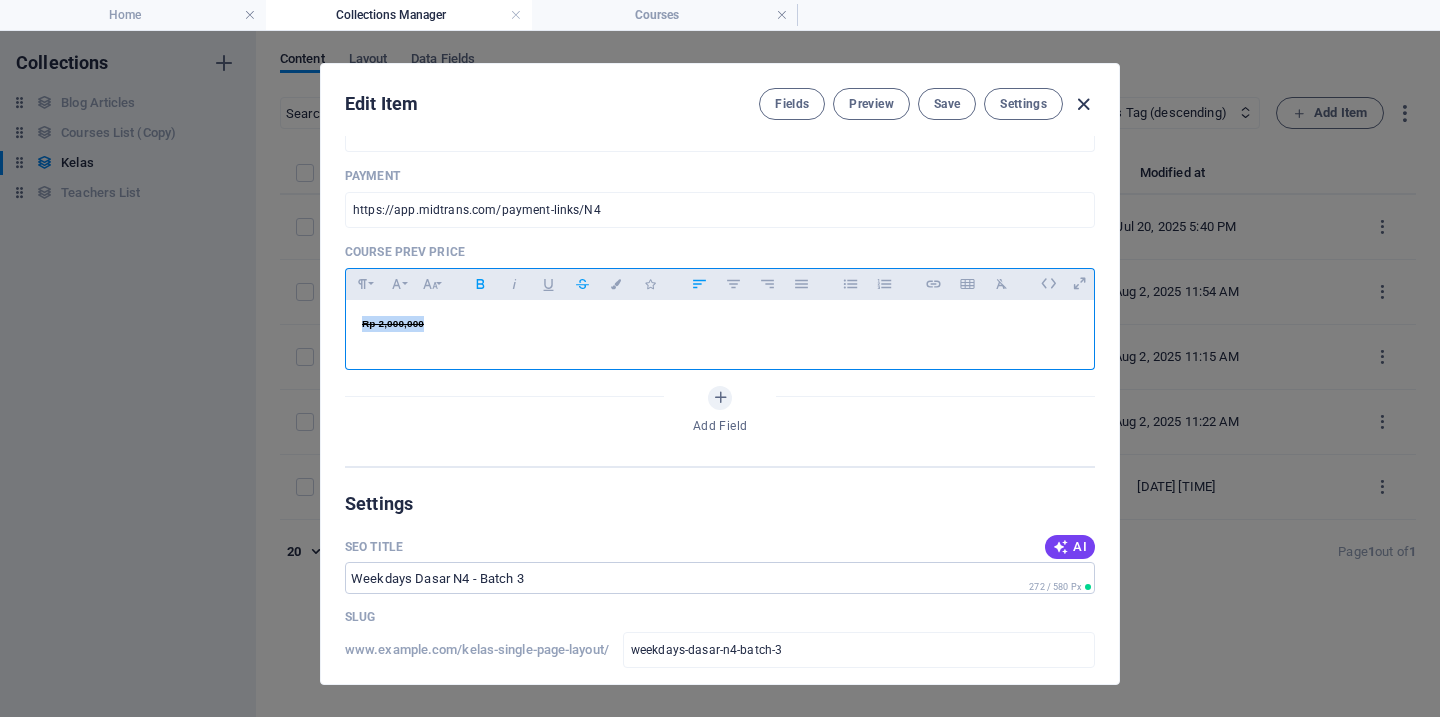 click at bounding box center (1083, 104) 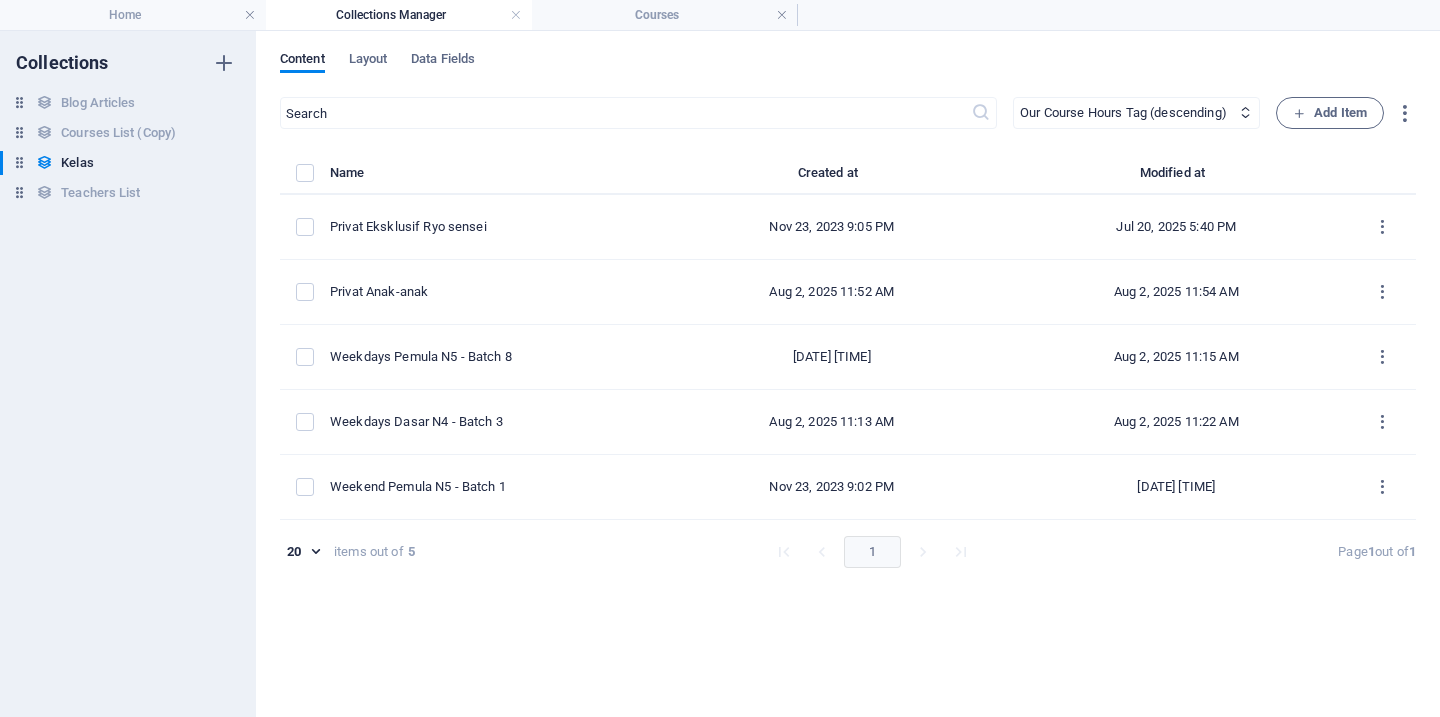 checkbox on "false" 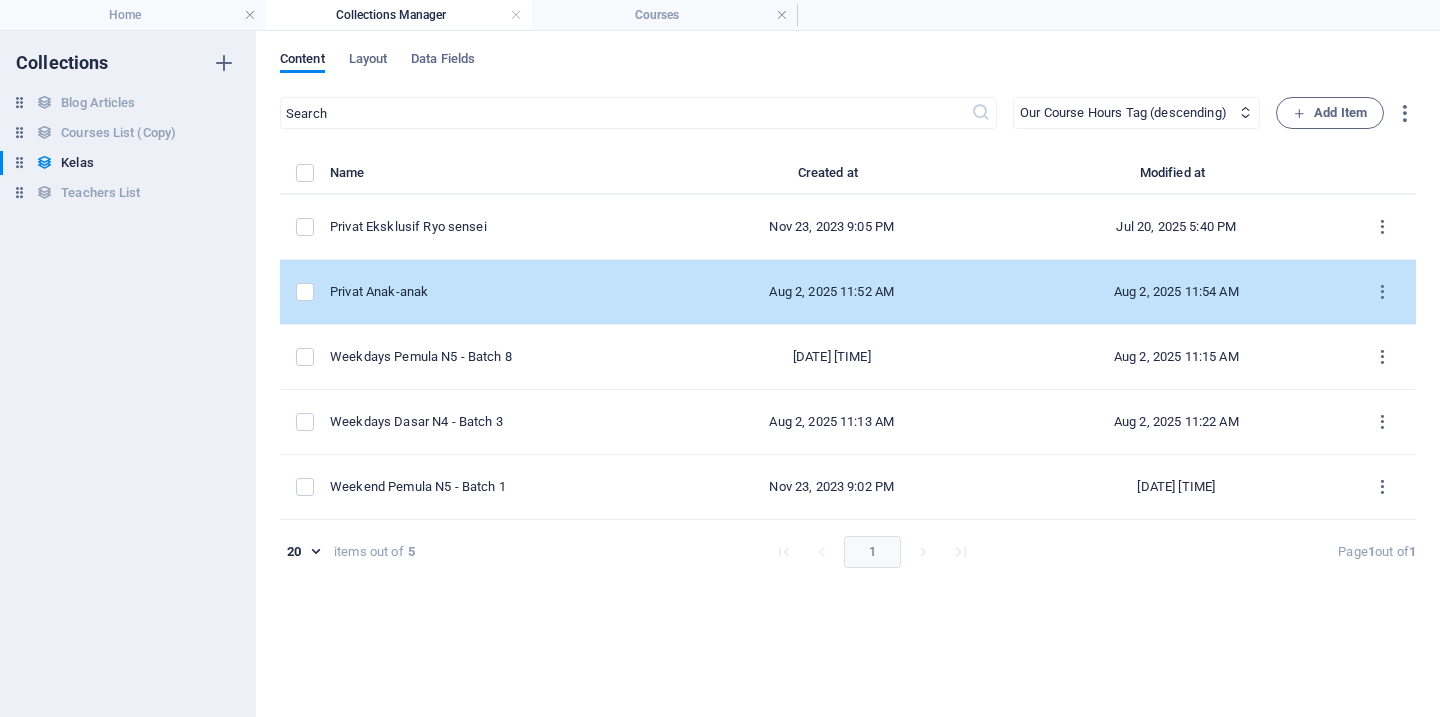 click on "Privat Anak-anak" at bounding box center [495, 292] 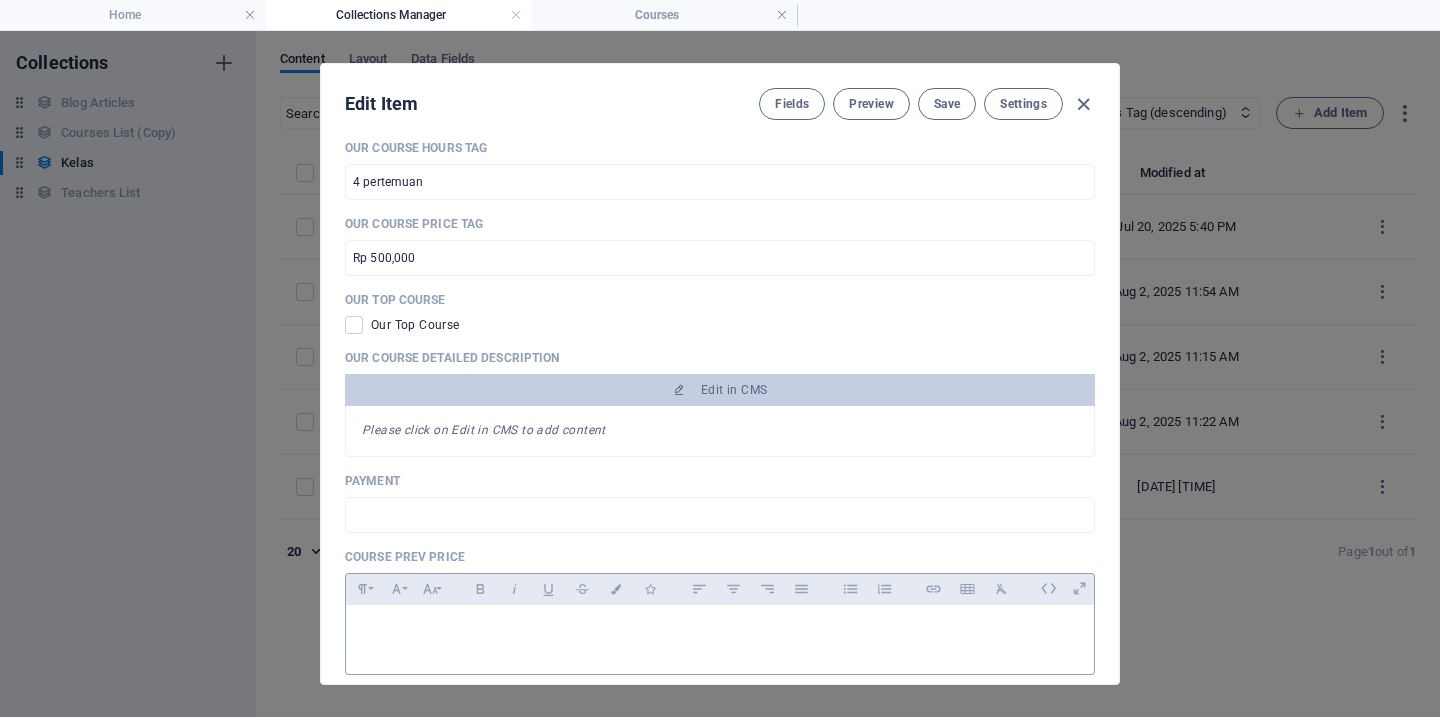 scroll, scrollTop: 974, scrollLeft: 0, axis: vertical 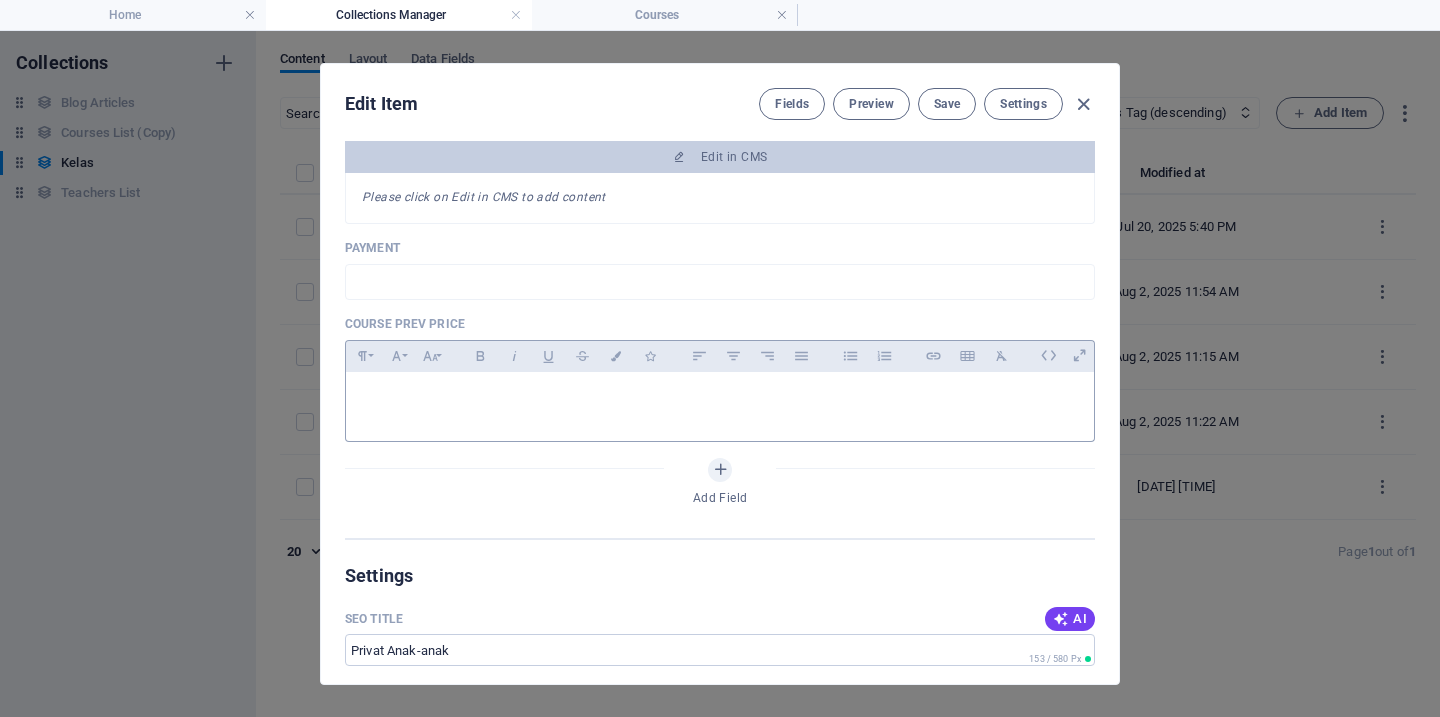 click at bounding box center (720, 397) 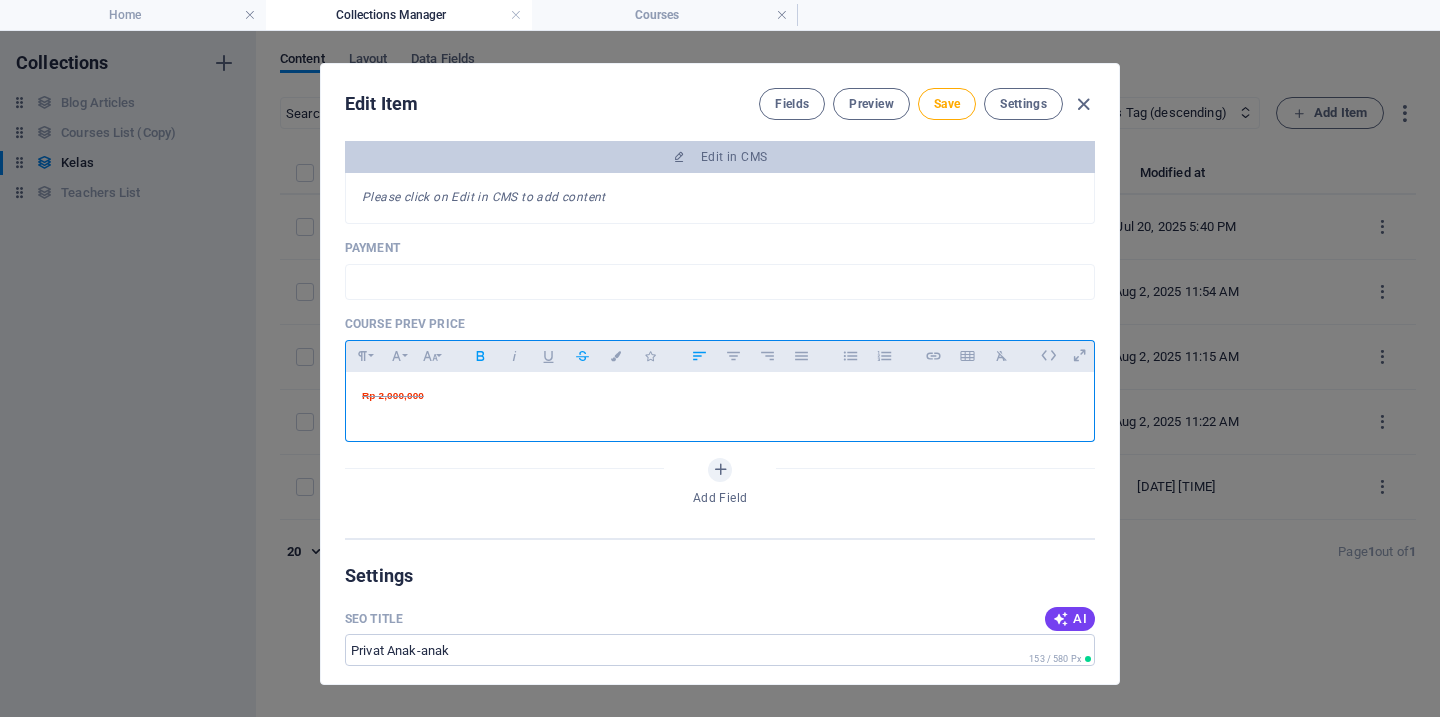 click on "Rp 2,000,000" at bounding box center [393, 395] 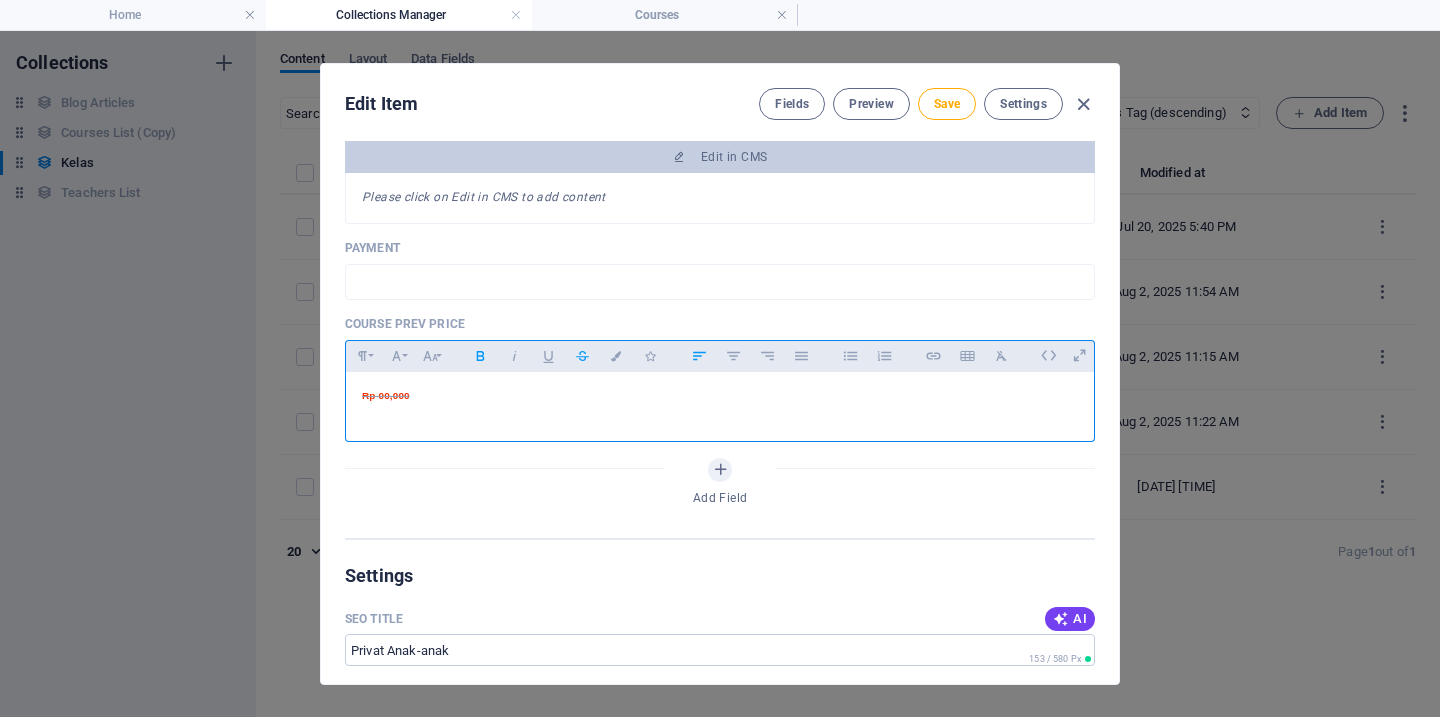 type 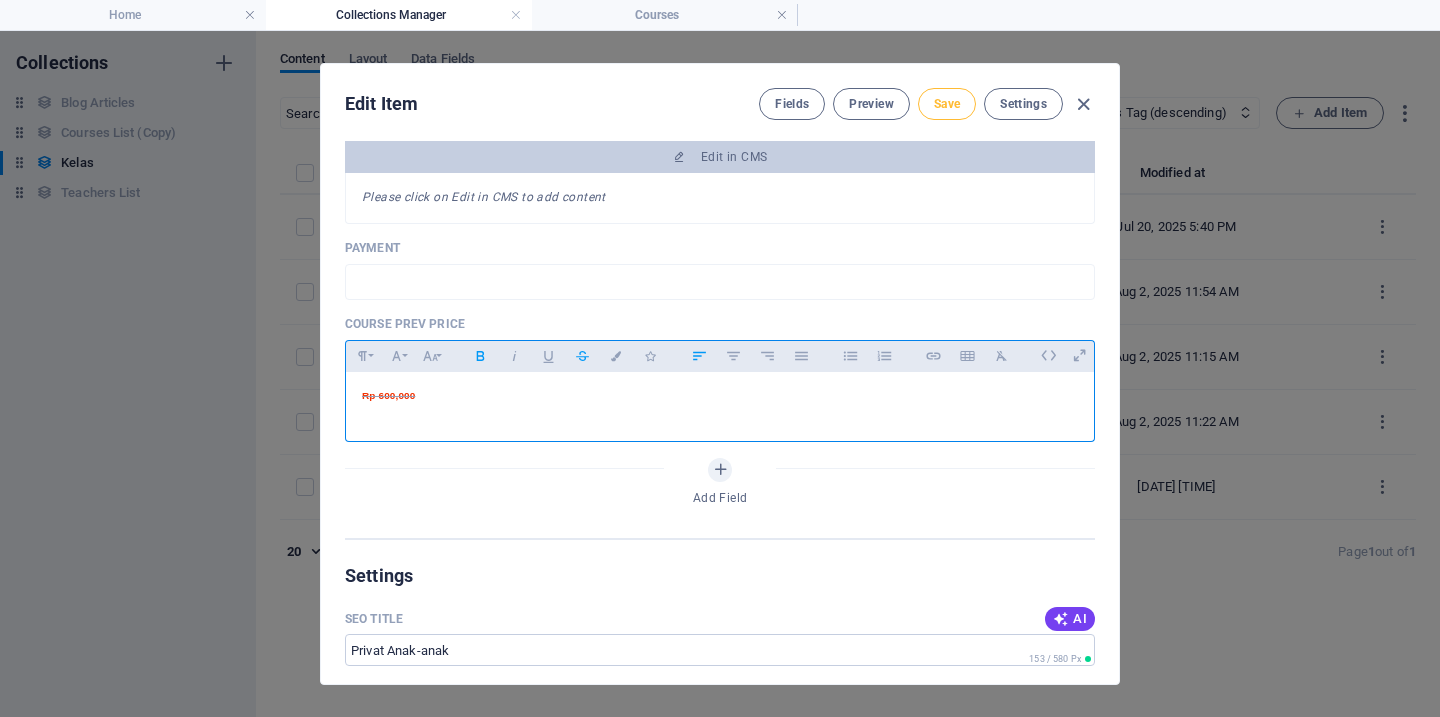 click on "Save" at bounding box center [947, 104] 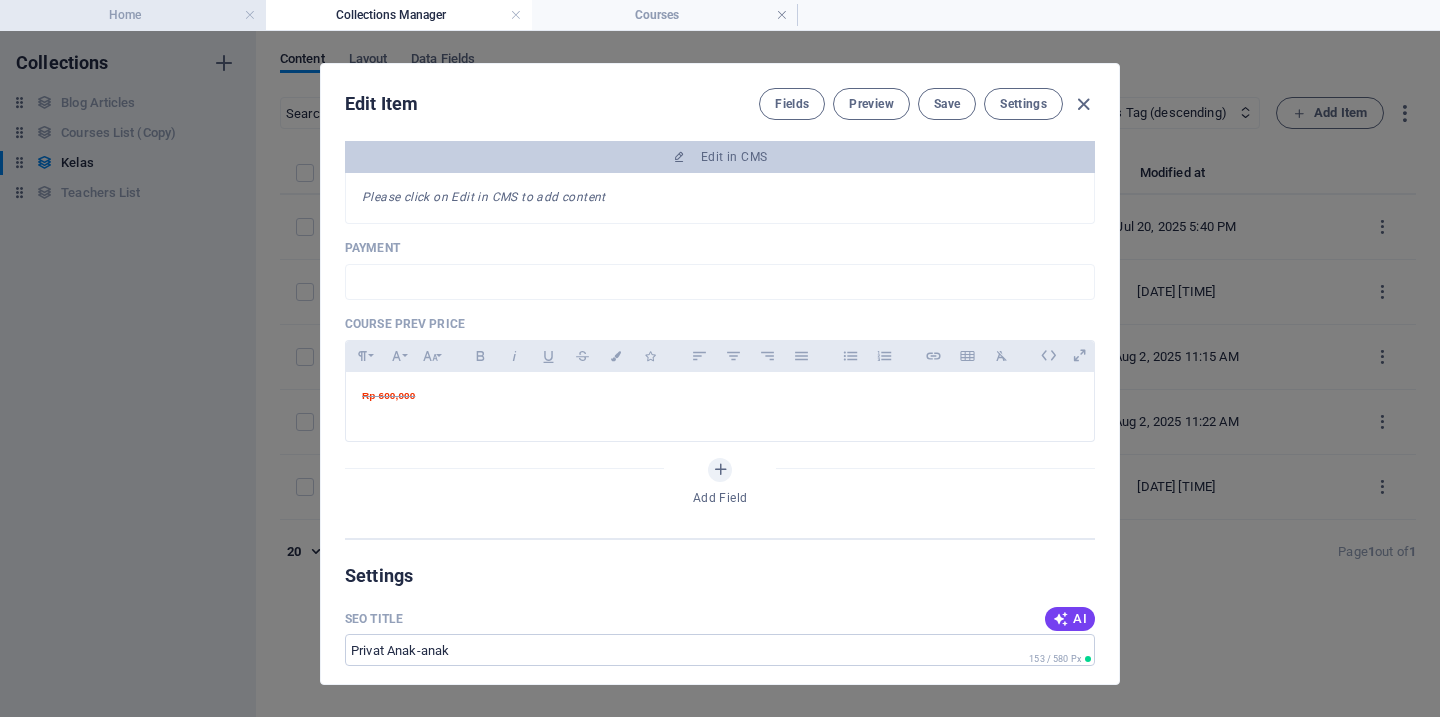 click on "Home" at bounding box center (133, 15) 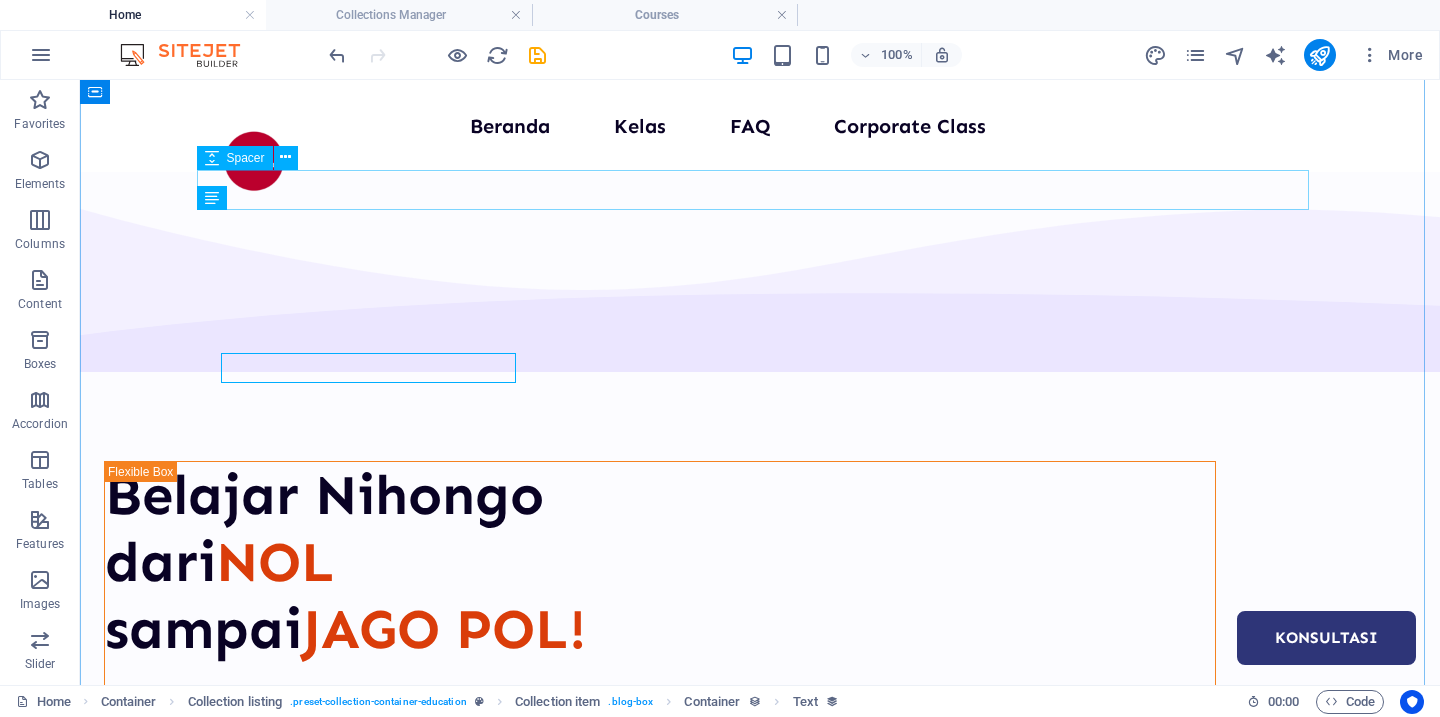 scroll, scrollTop: 1124, scrollLeft: 0, axis: vertical 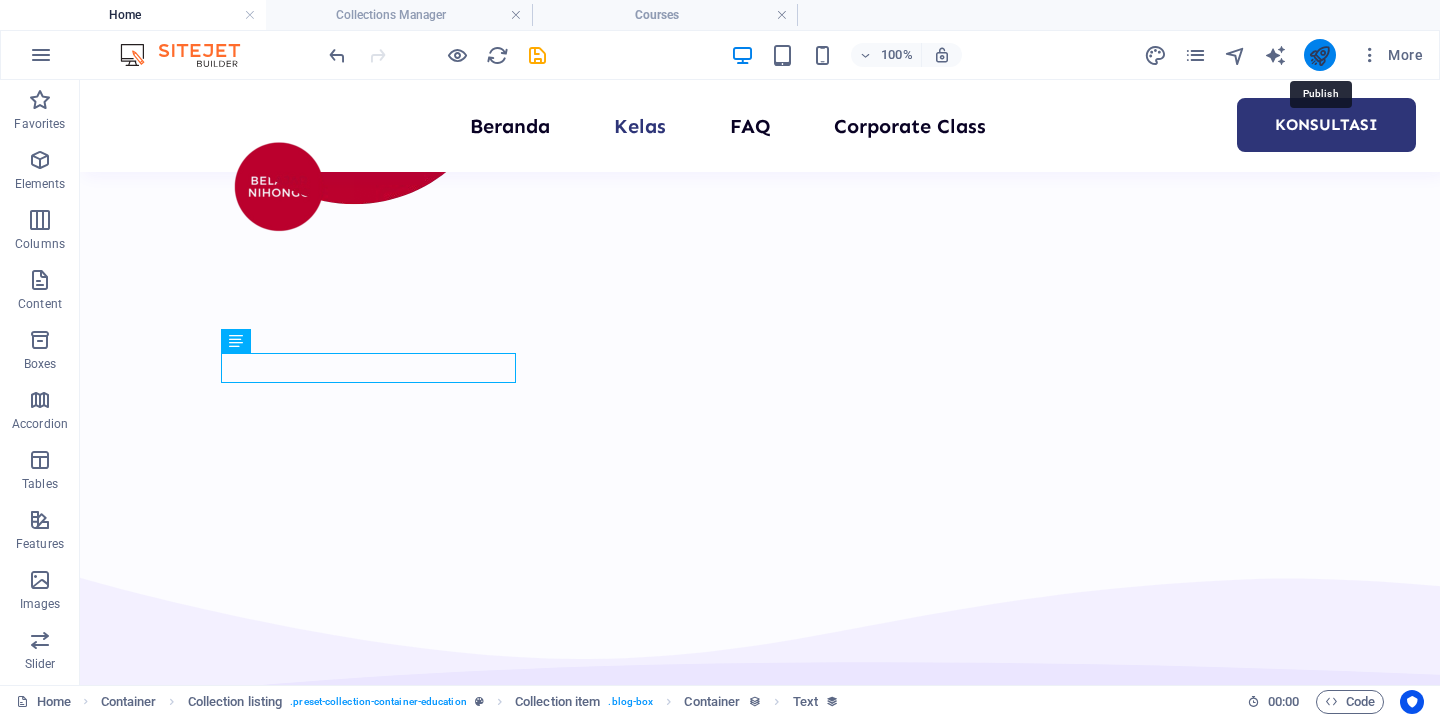 click at bounding box center (1319, 55) 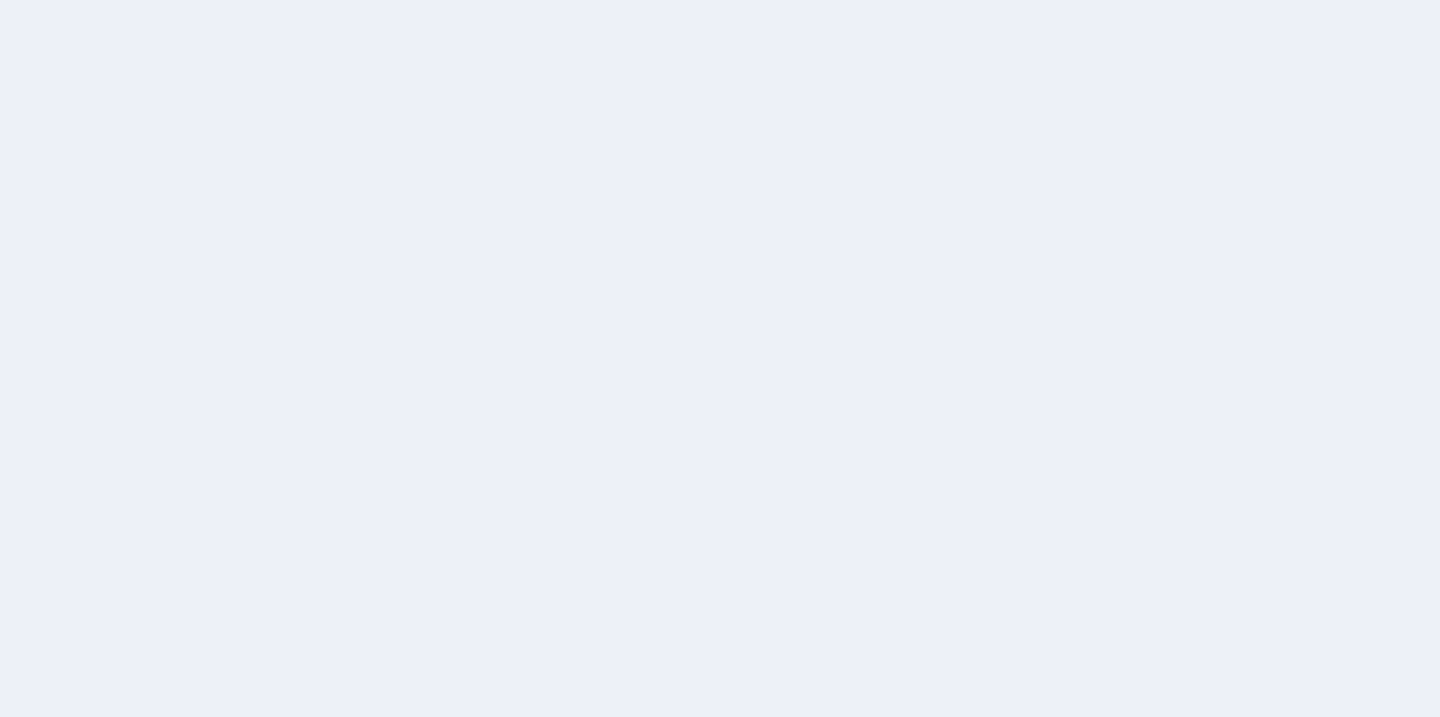 scroll, scrollTop: 0, scrollLeft: 0, axis: both 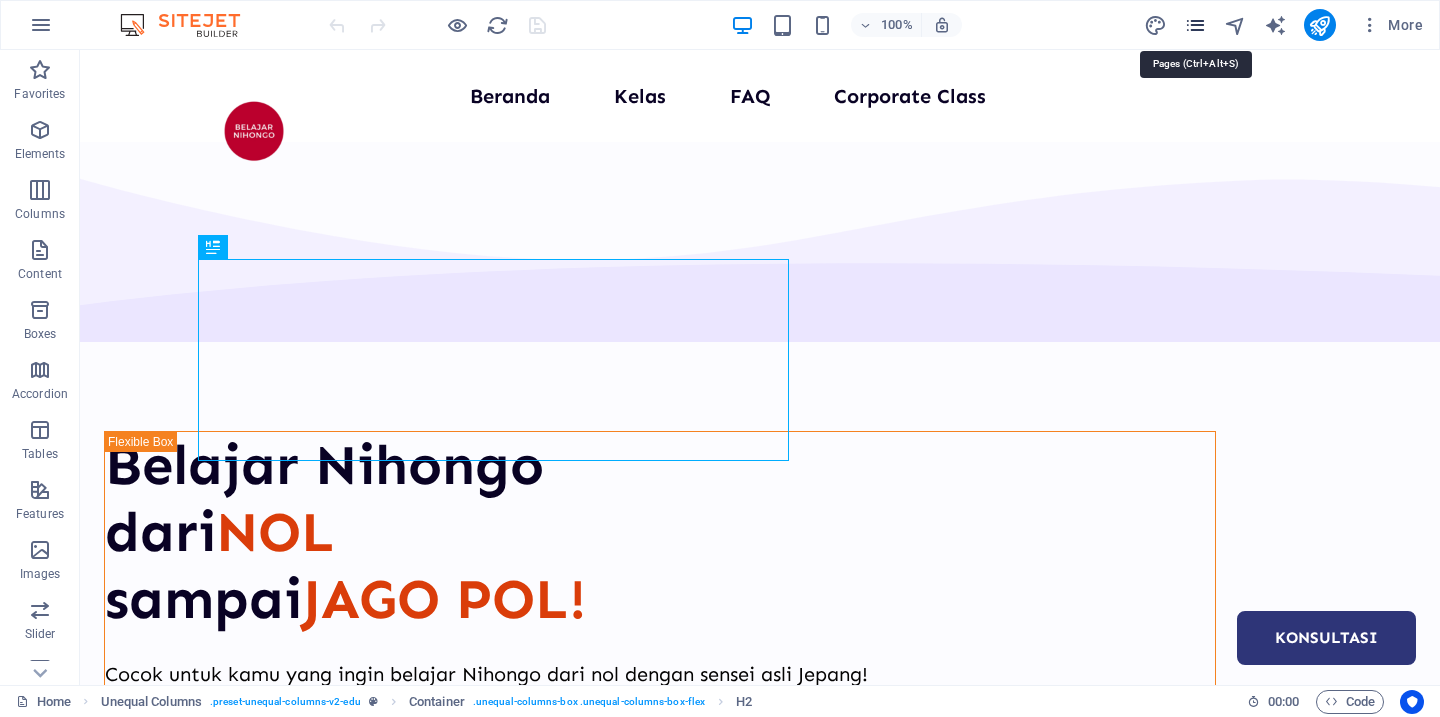 click at bounding box center [1195, 25] 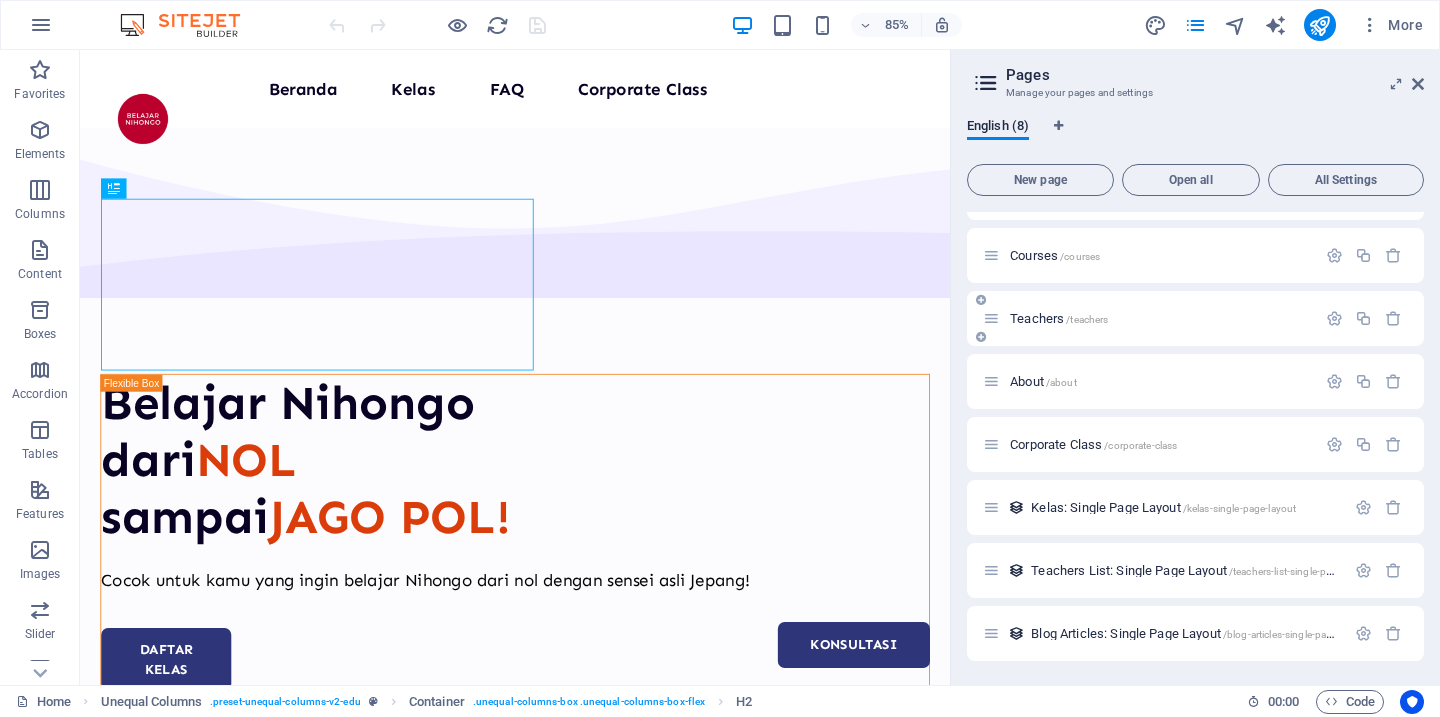 scroll, scrollTop: 0, scrollLeft: 0, axis: both 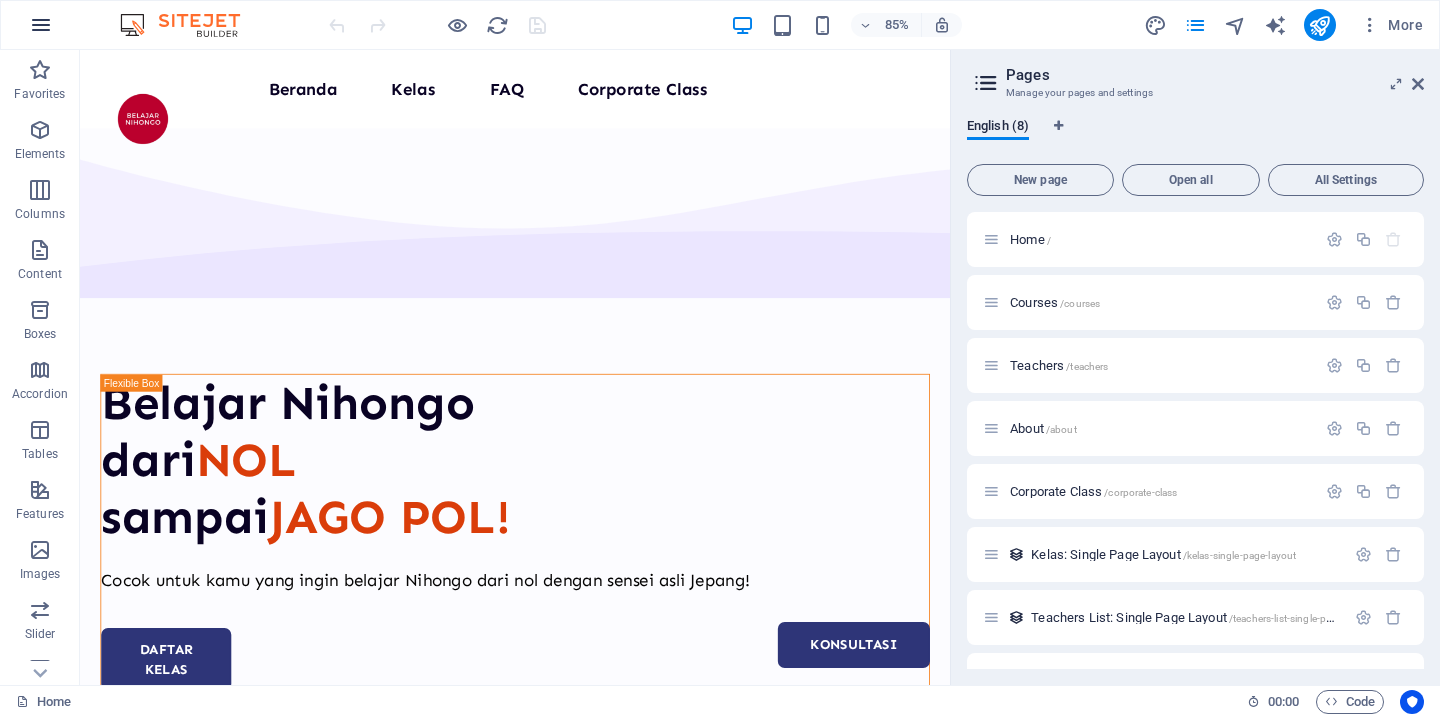 click at bounding box center (41, 25) 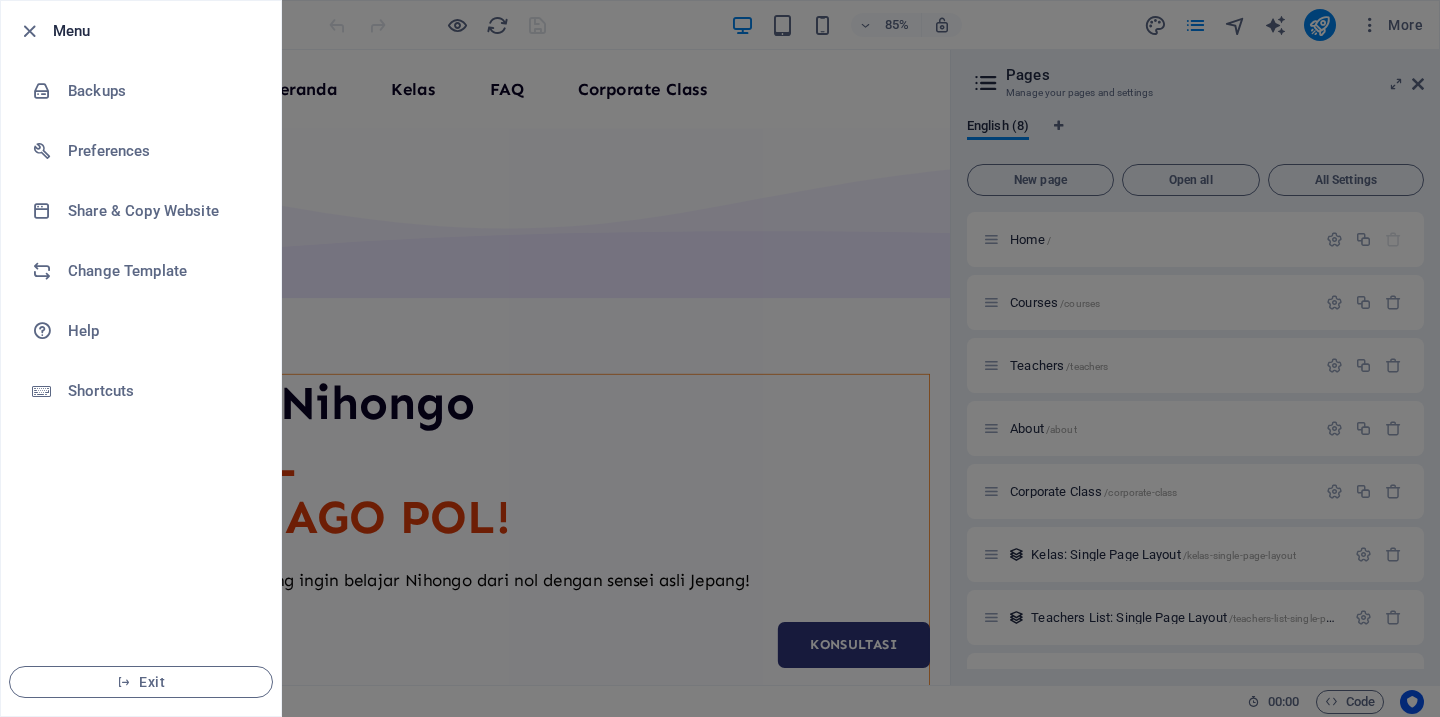 click on "Menu" at bounding box center (159, 31) 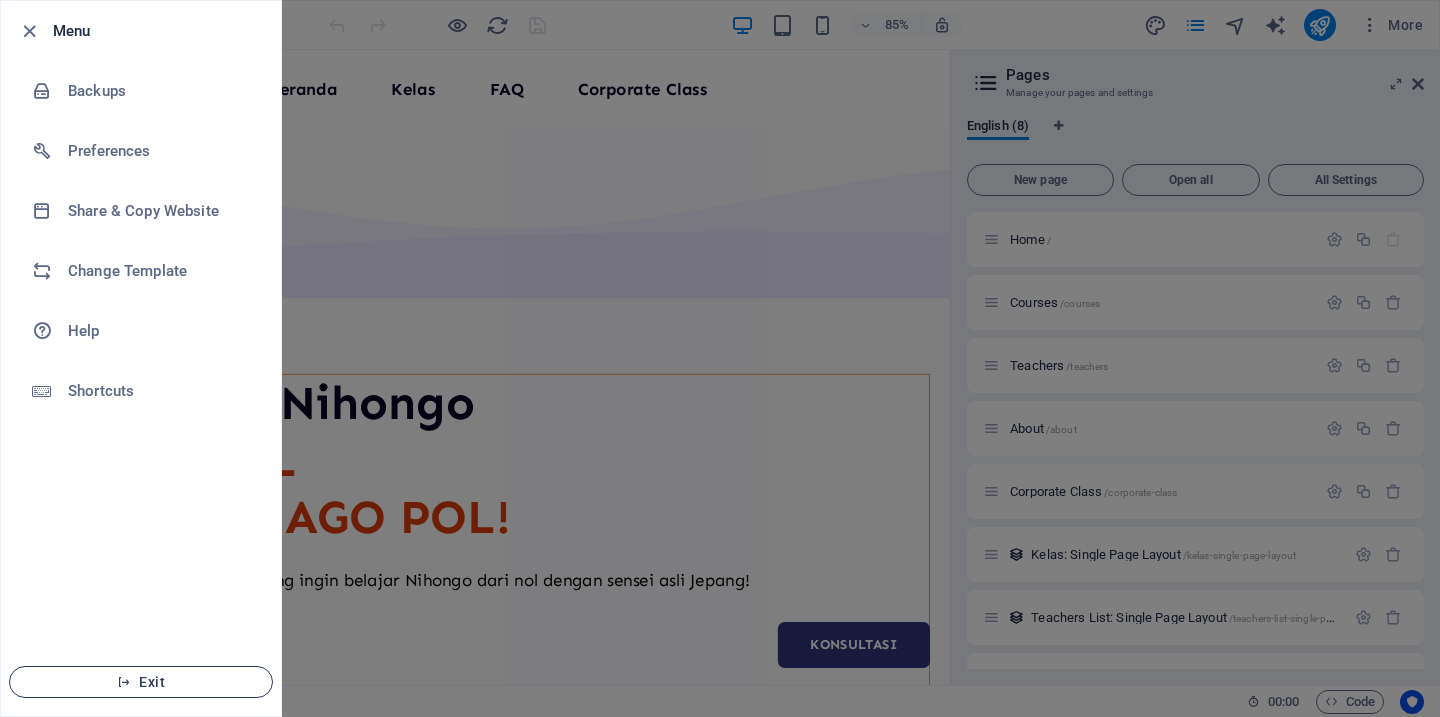 click at bounding box center (124, 682) 